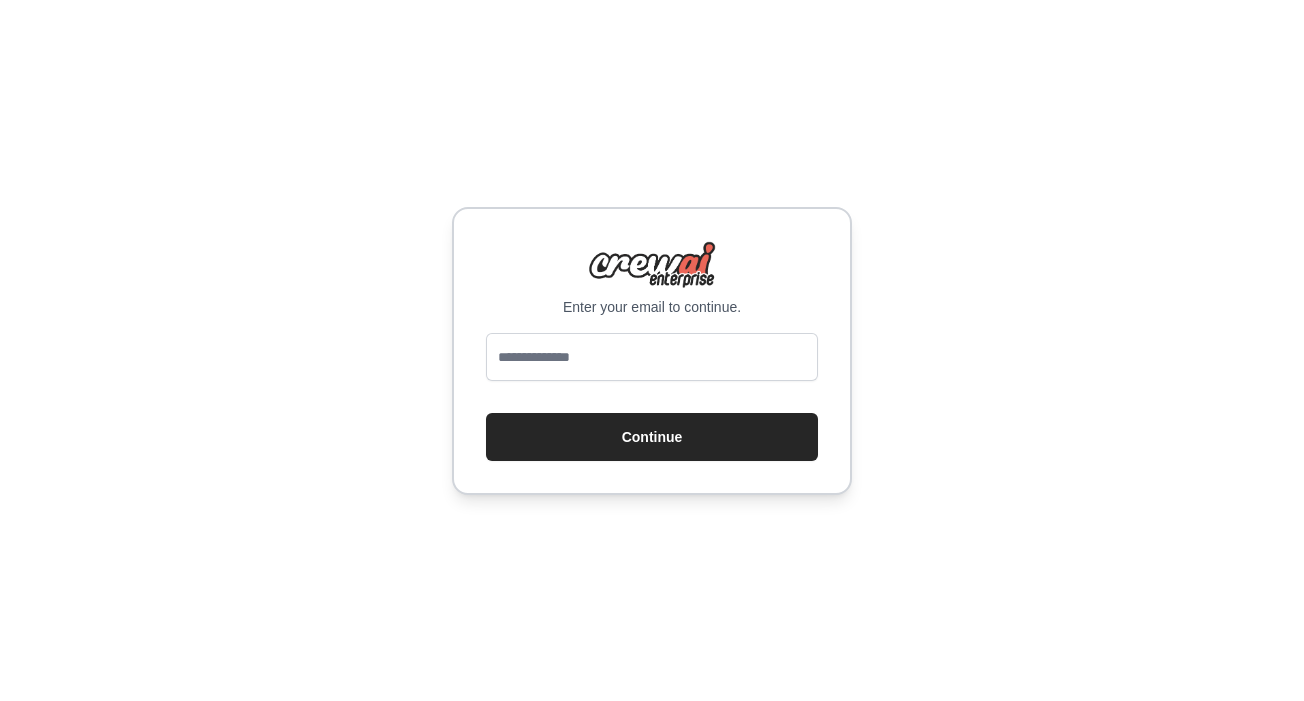 scroll, scrollTop: 0, scrollLeft: 0, axis: both 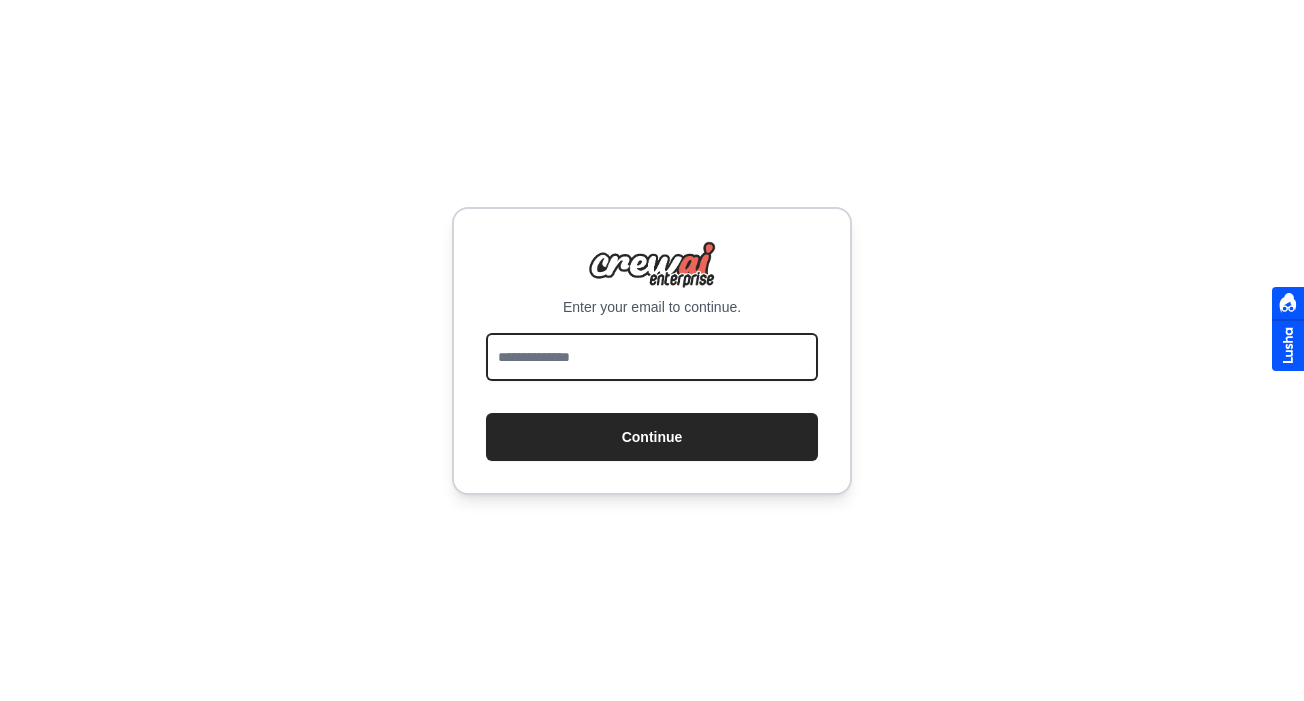 click at bounding box center (652, 357) 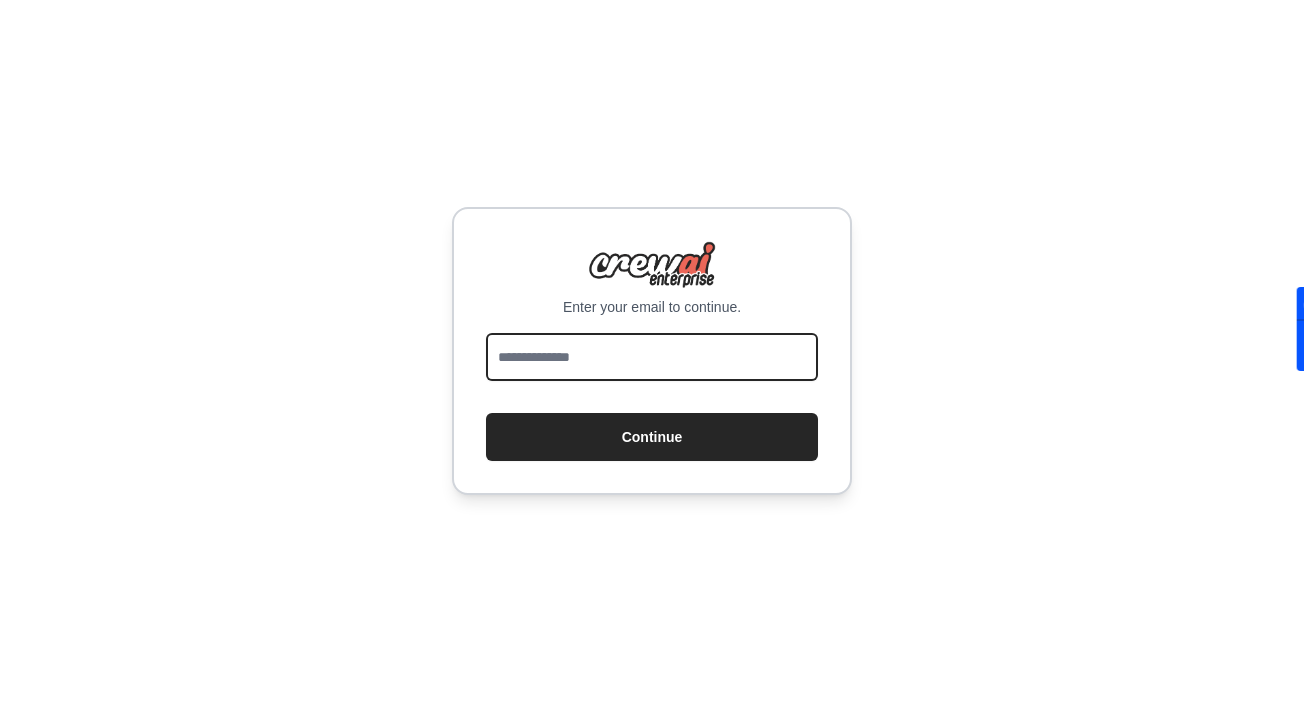 type on "**********" 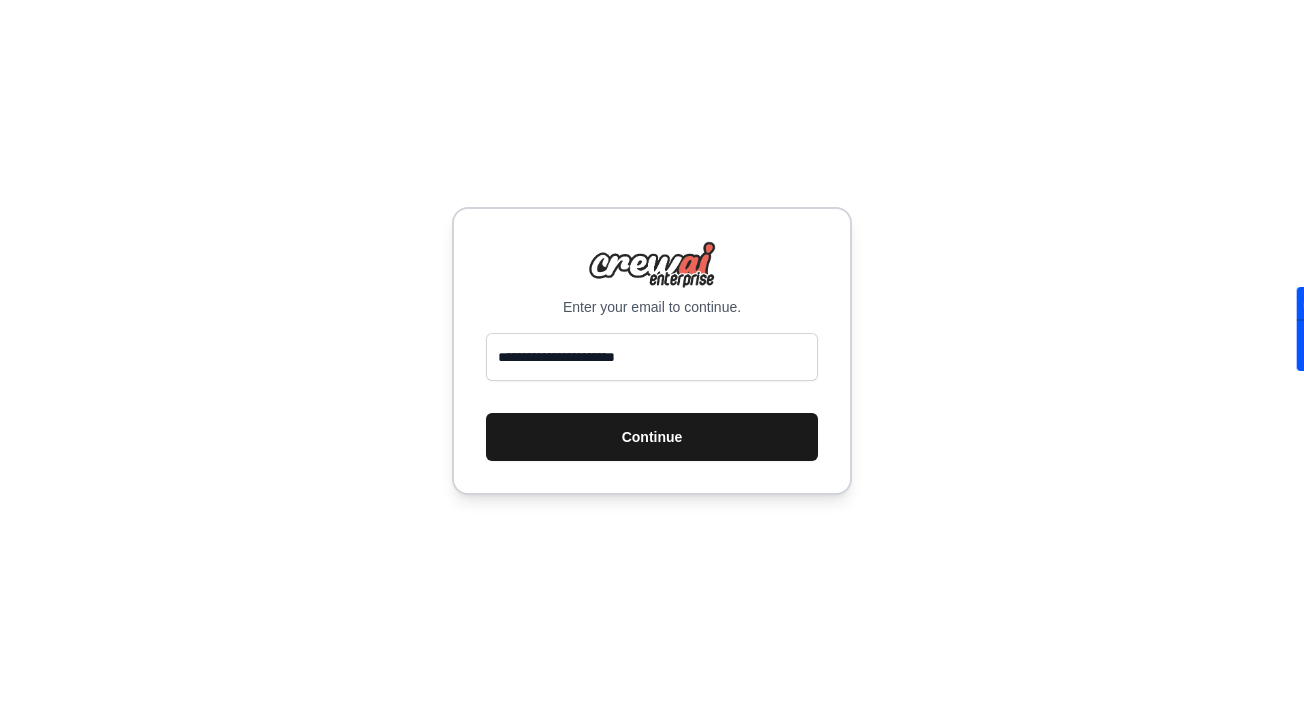 click on "Continue" at bounding box center (652, 437) 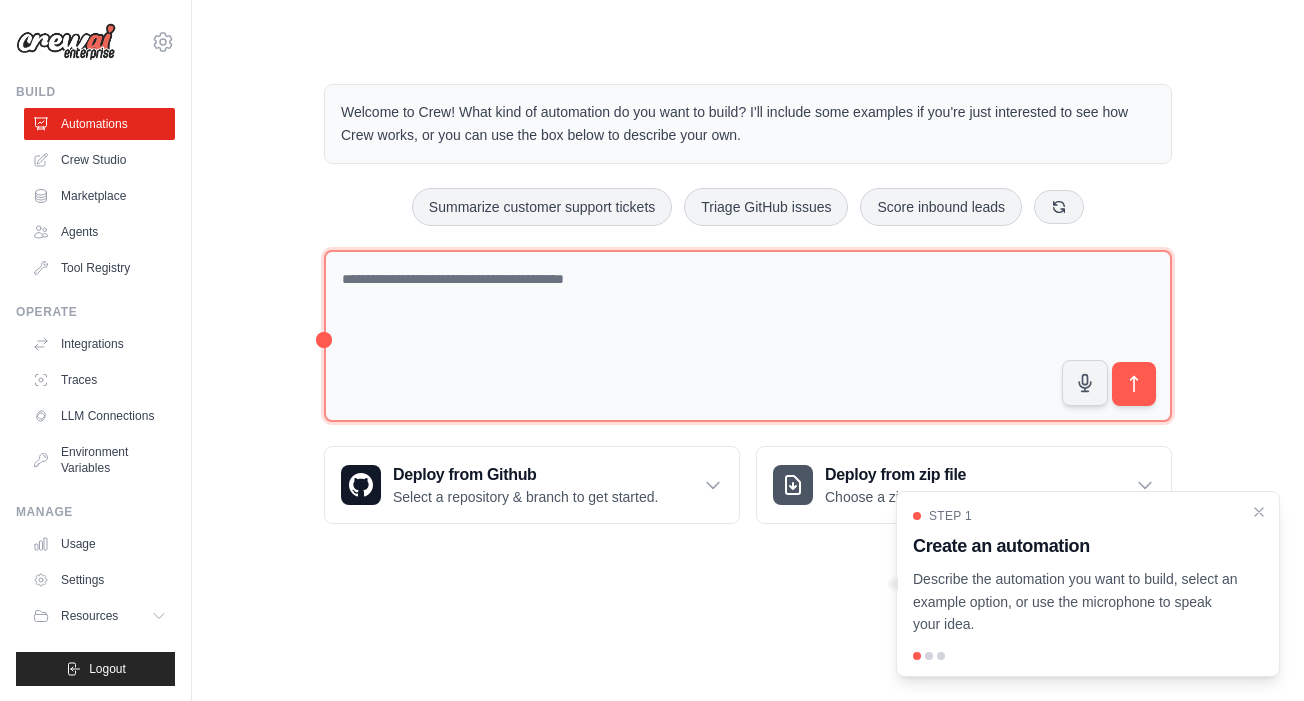 scroll, scrollTop: 0, scrollLeft: 0, axis: both 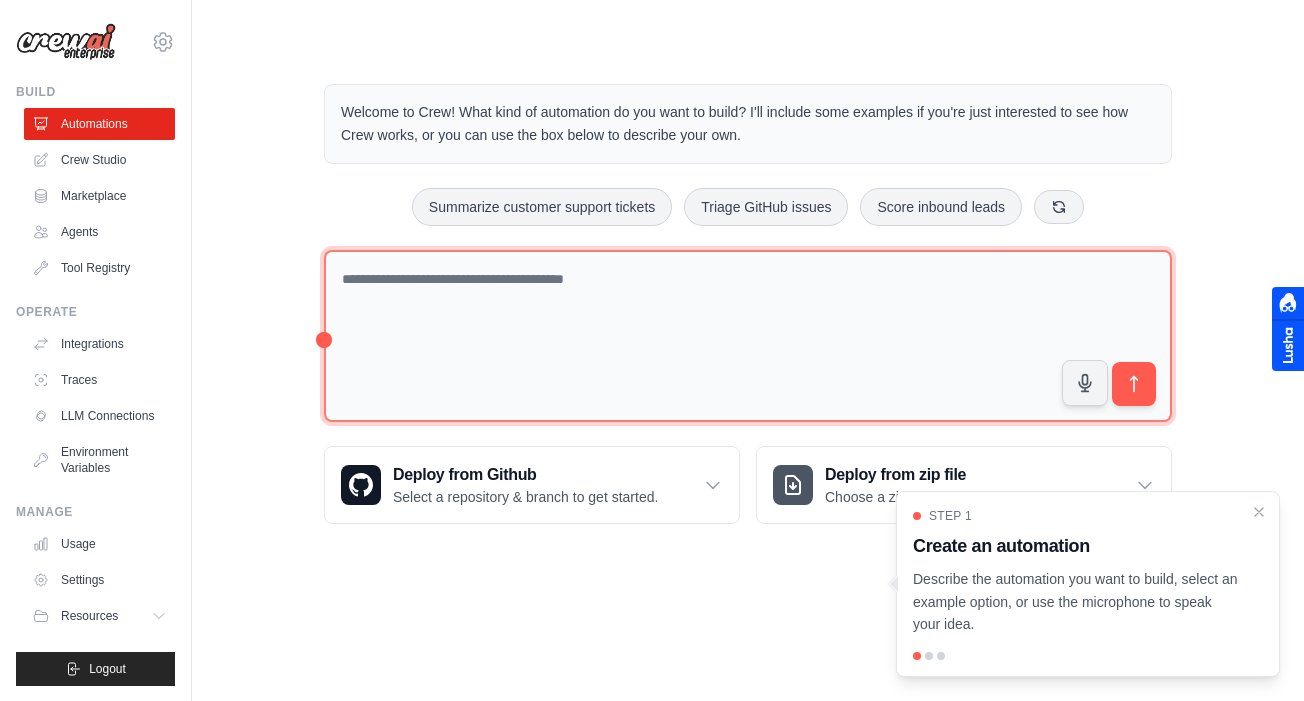 click at bounding box center (748, 336) 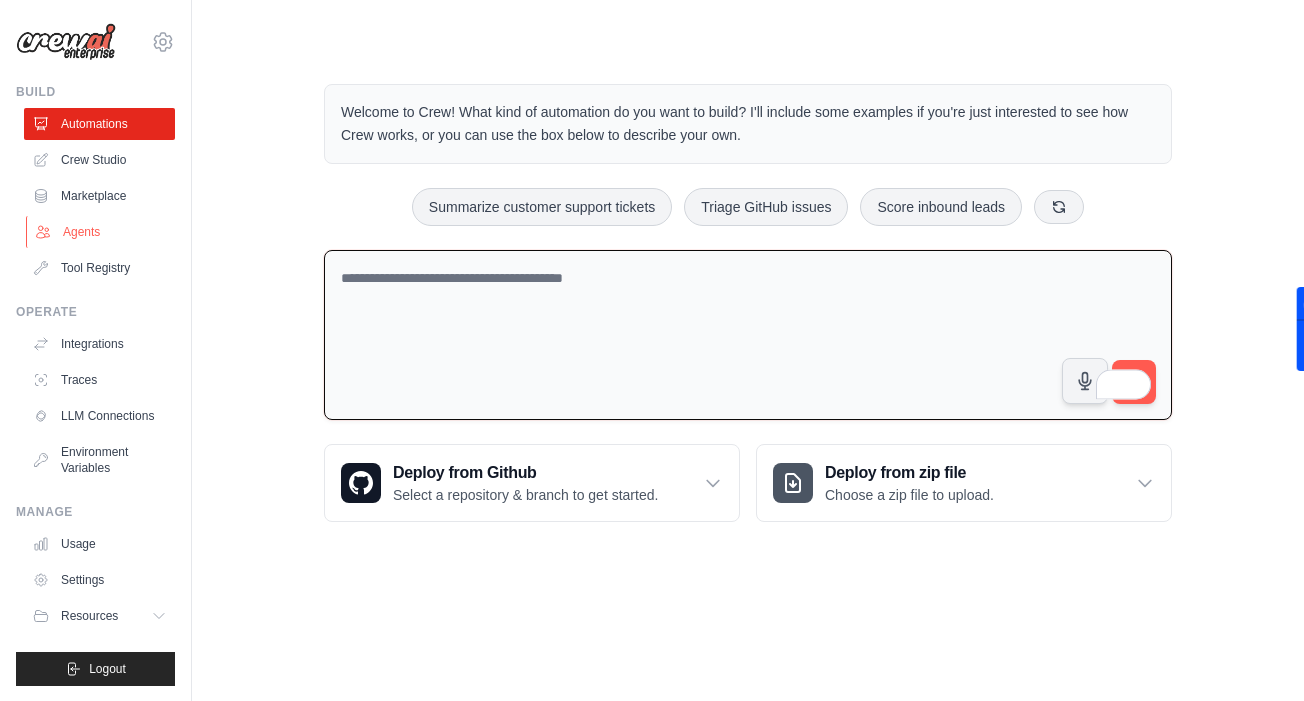 click on "Agents" at bounding box center [101, 232] 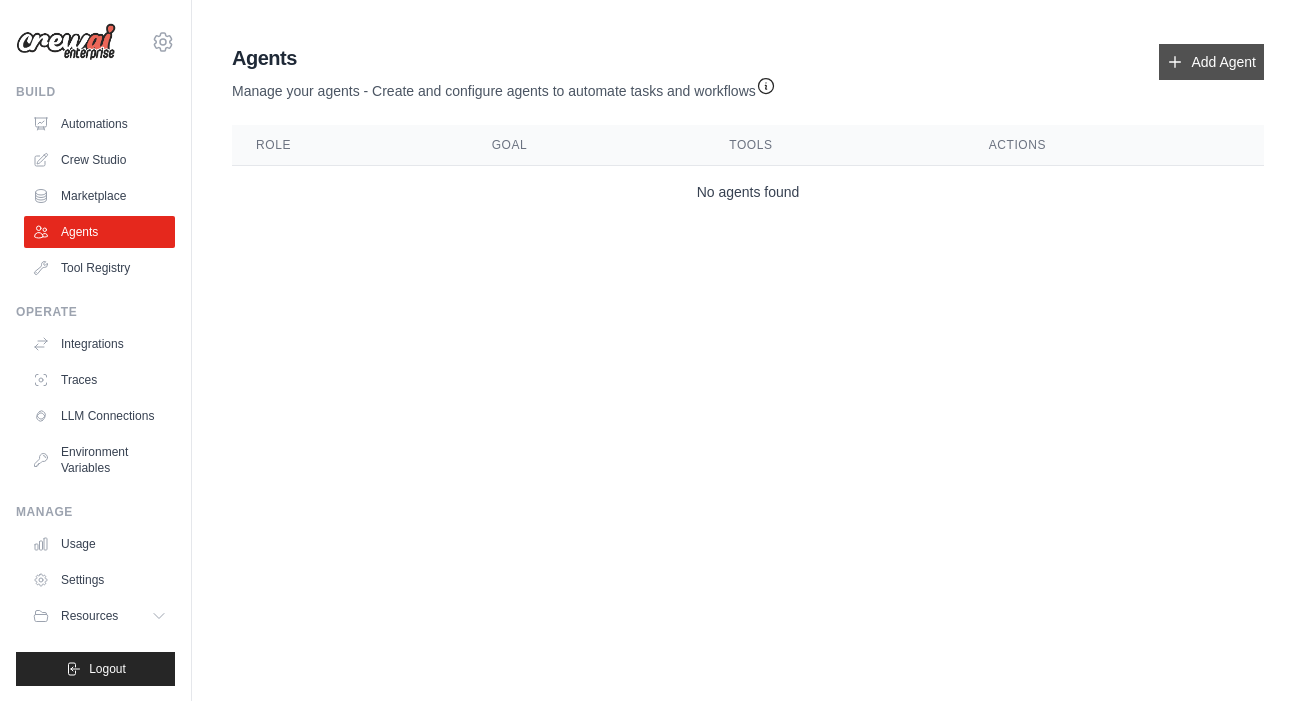 click on "Add Agent" at bounding box center [1211, 62] 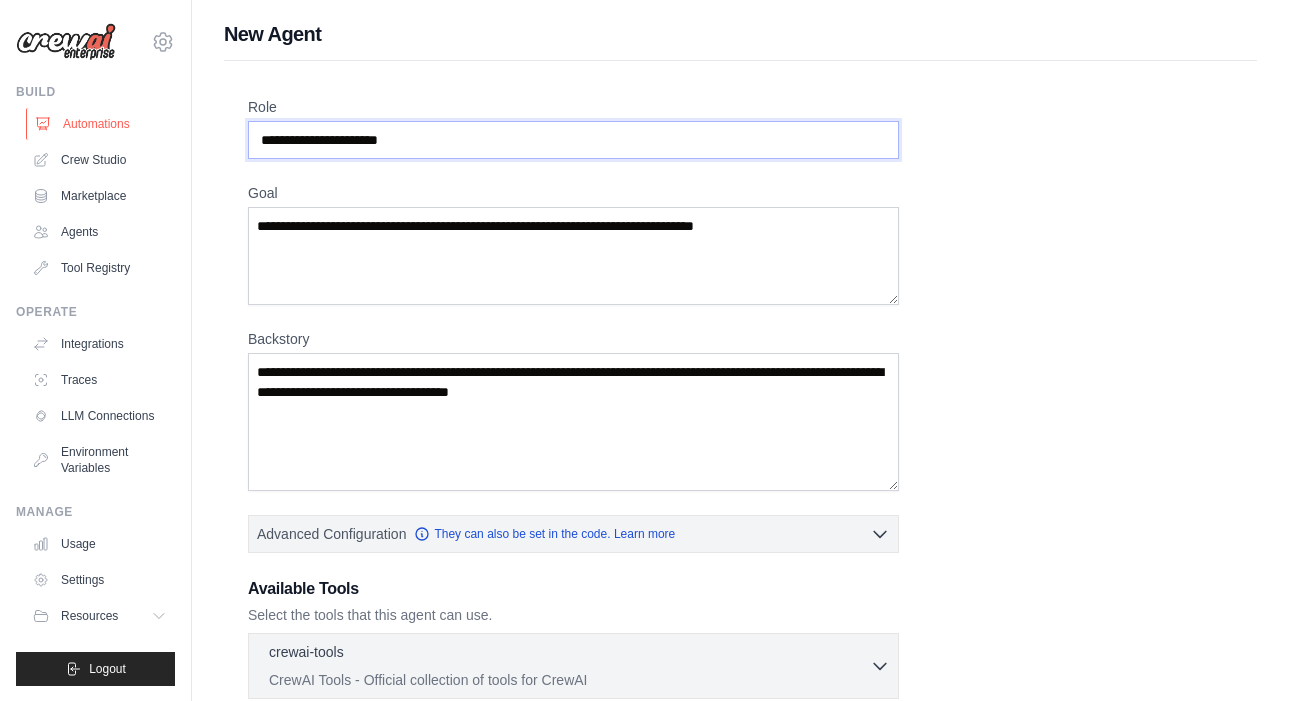 drag, startPoint x: 485, startPoint y: 133, endPoint x: 44, endPoint y: 131, distance: 441.00455 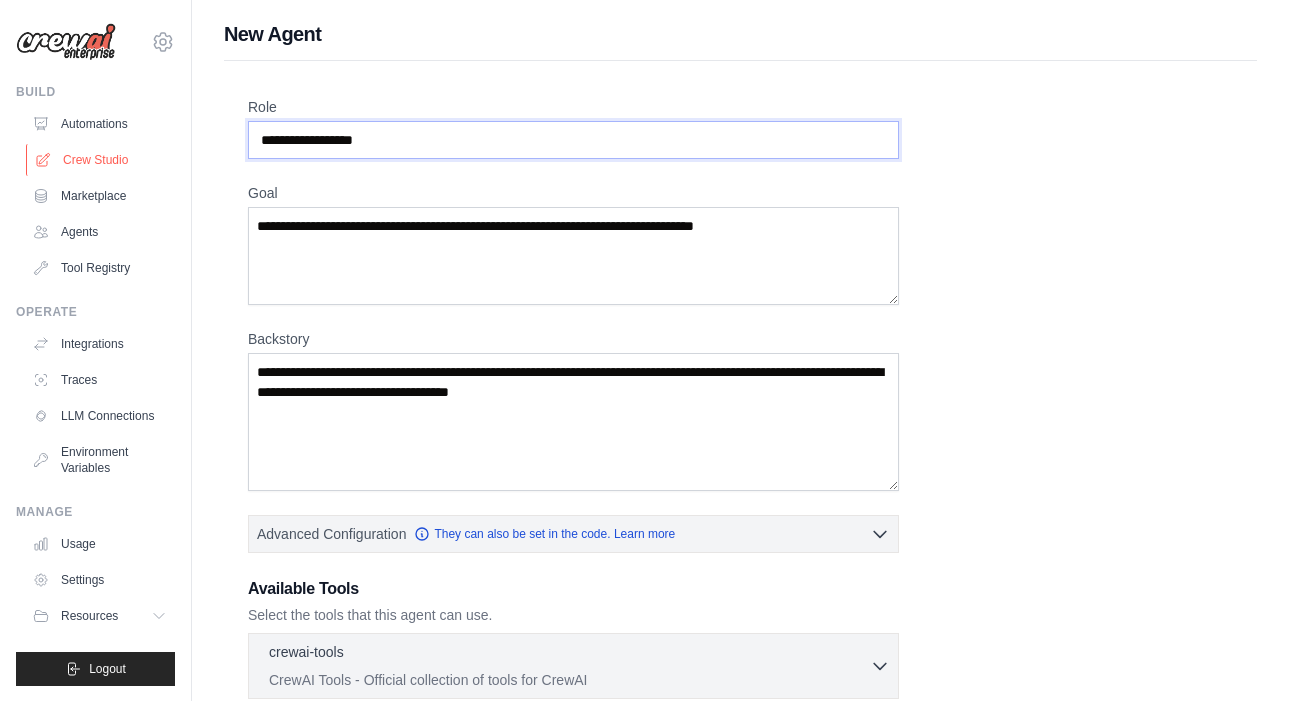 type on "**********" 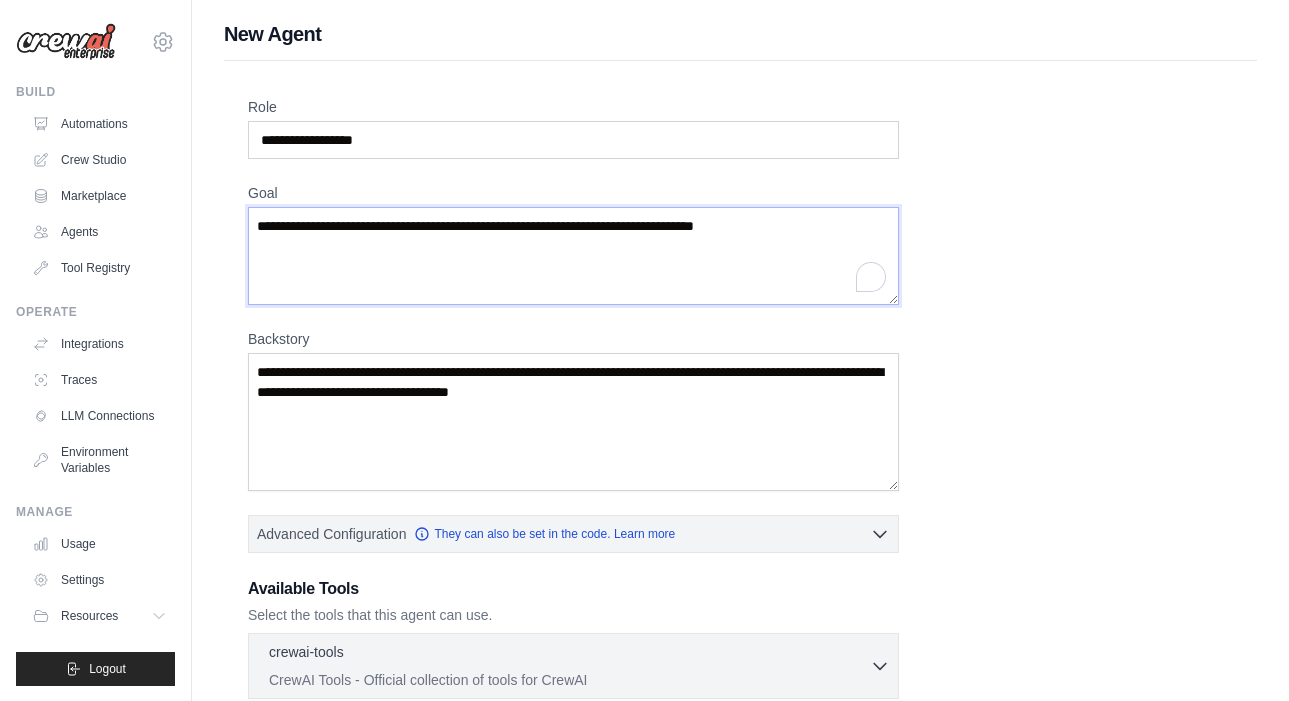 drag, startPoint x: 340, startPoint y: 226, endPoint x: 870, endPoint y: 232, distance: 530.03394 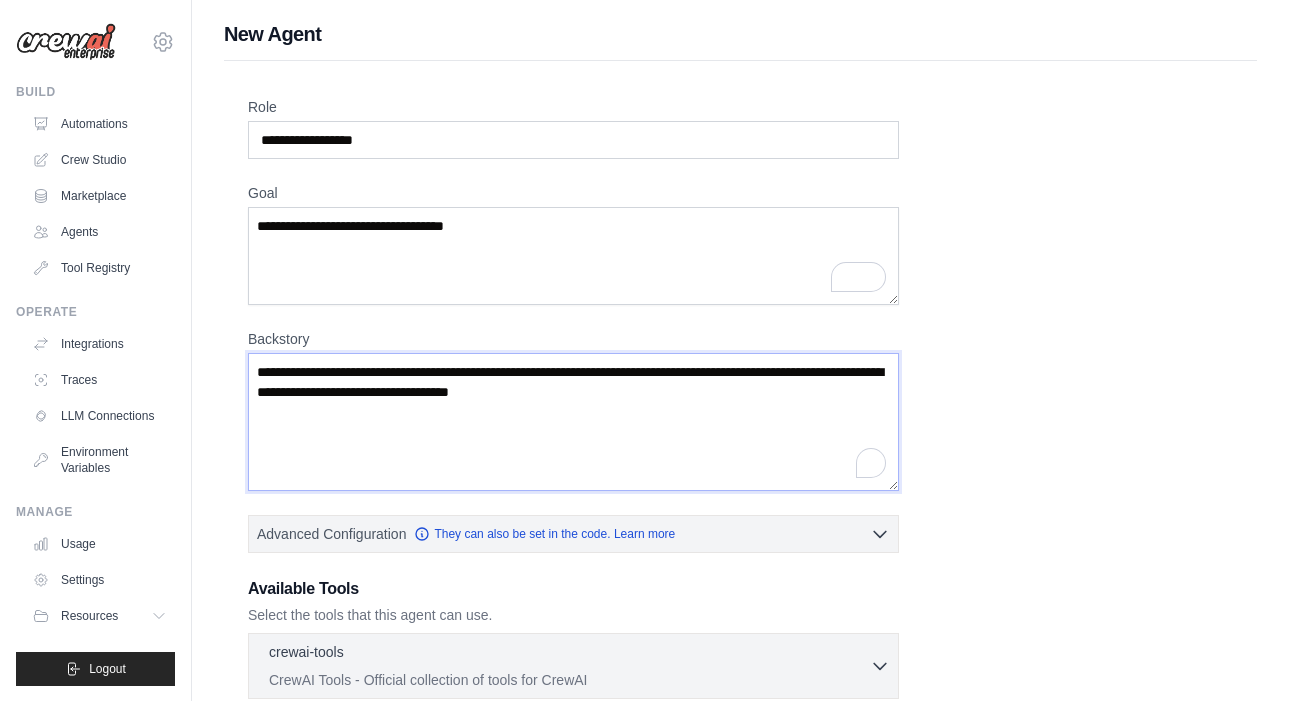 click on "Backstory" at bounding box center (573, 422) 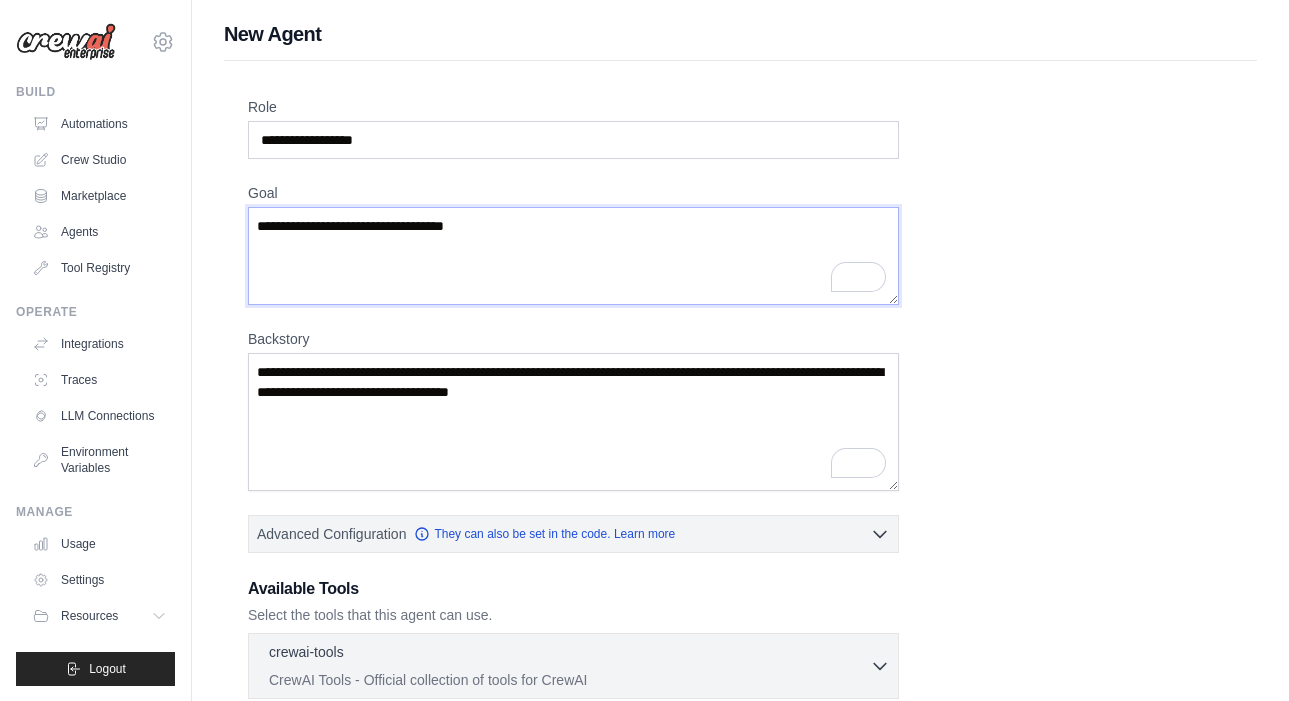 click on "**********" at bounding box center (573, 256) 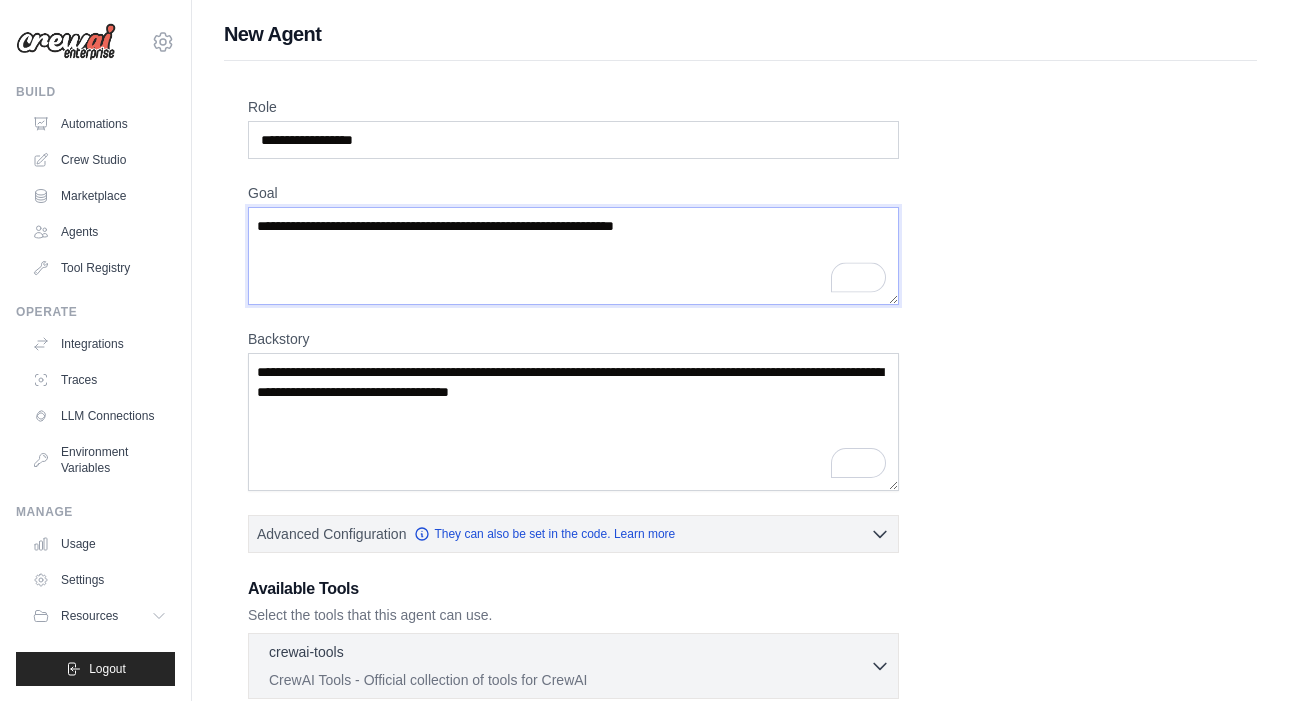 click on "**********" at bounding box center [573, 256] 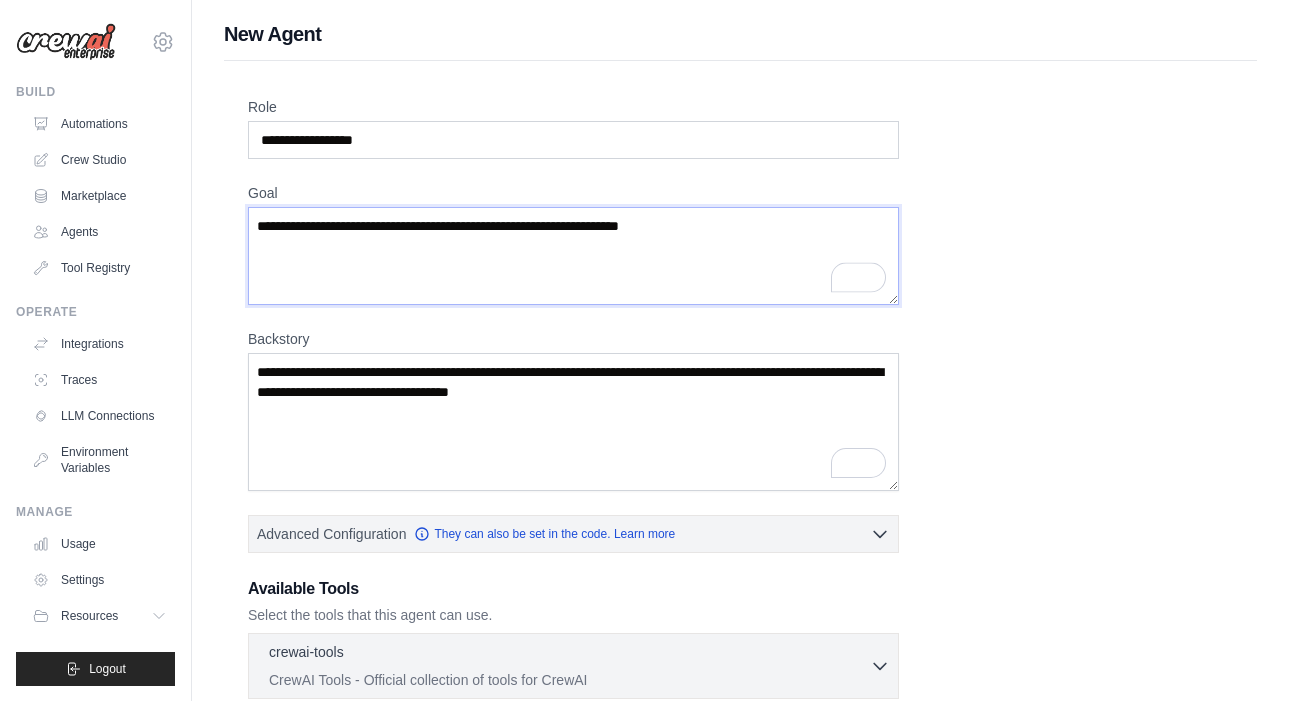 click on "**********" at bounding box center (573, 256) 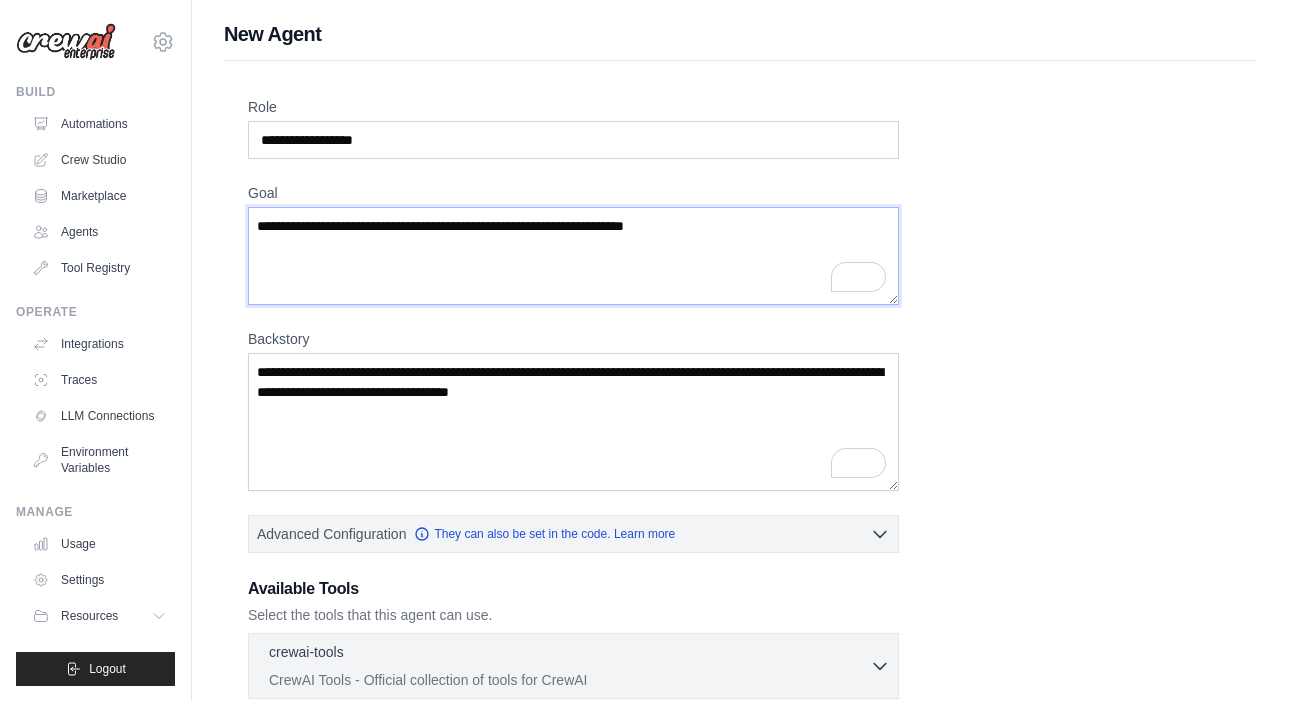 paste on "**********" 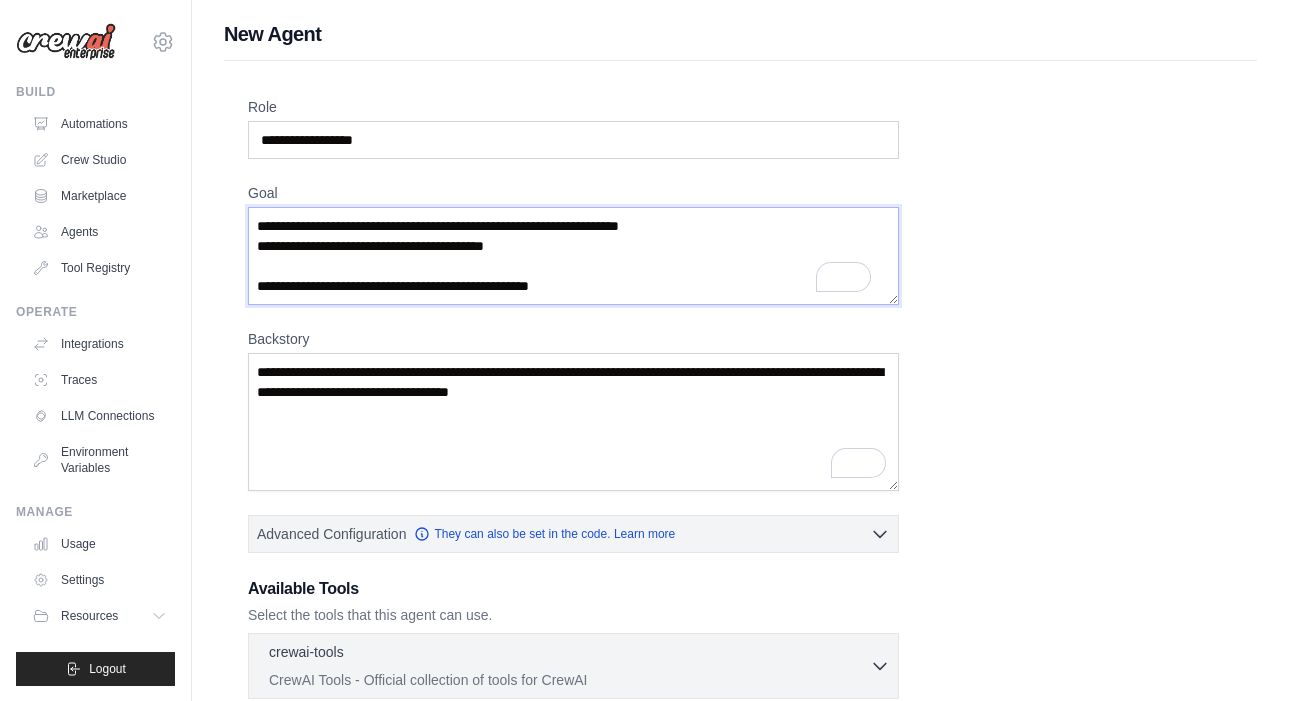 scroll, scrollTop: 190, scrollLeft: 0, axis: vertical 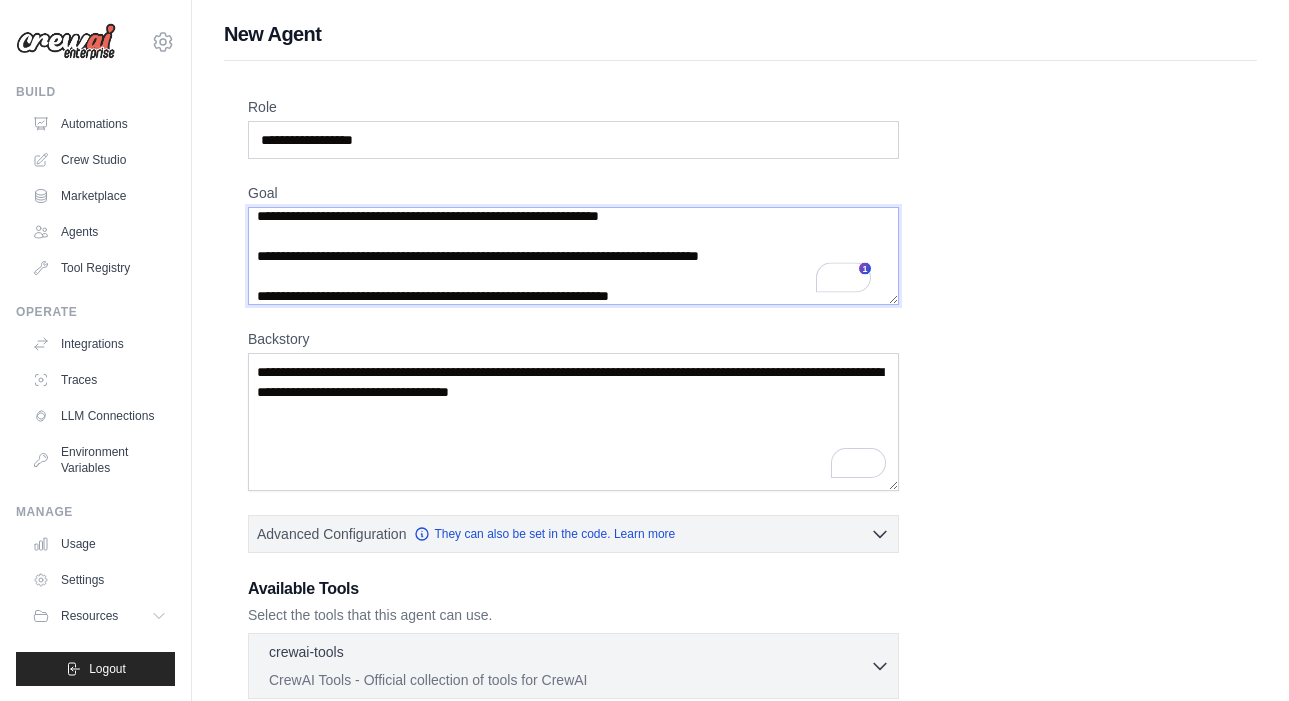 click on "**********" at bounding box center (573, 256) 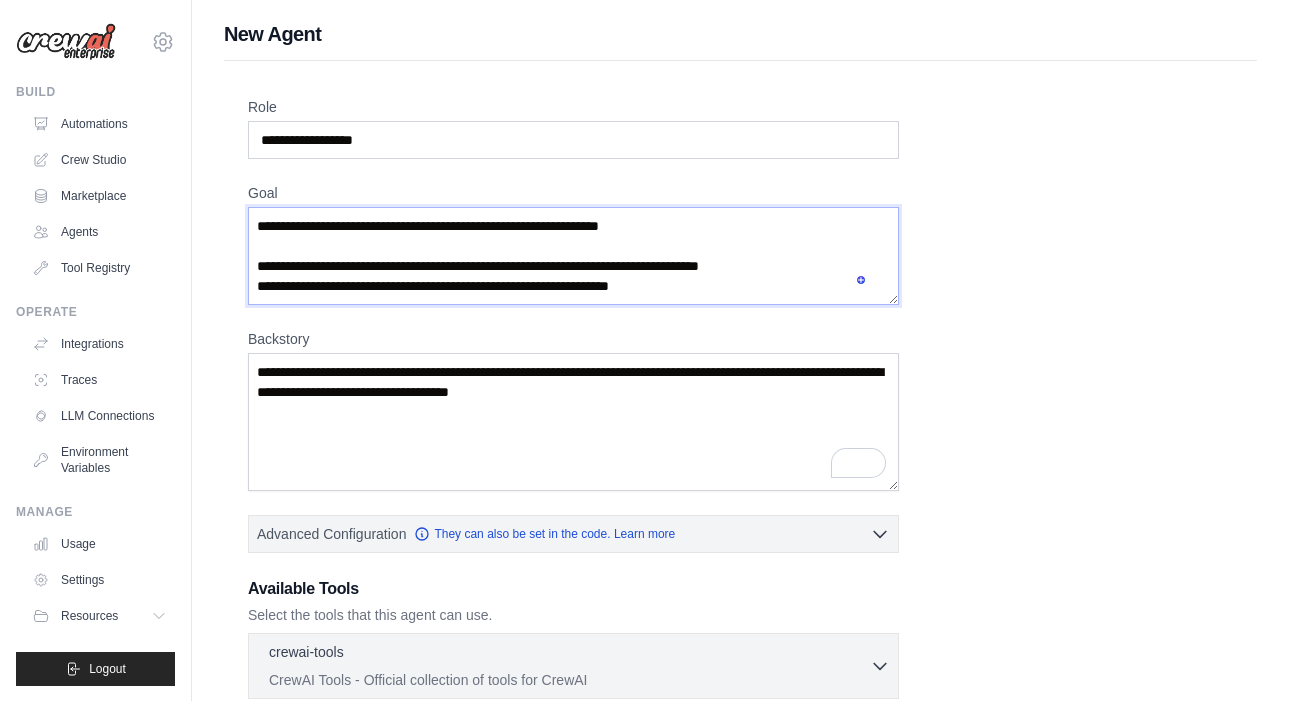 scroll, scrollTop: 180, scrollLeft: 0, axis: vertical 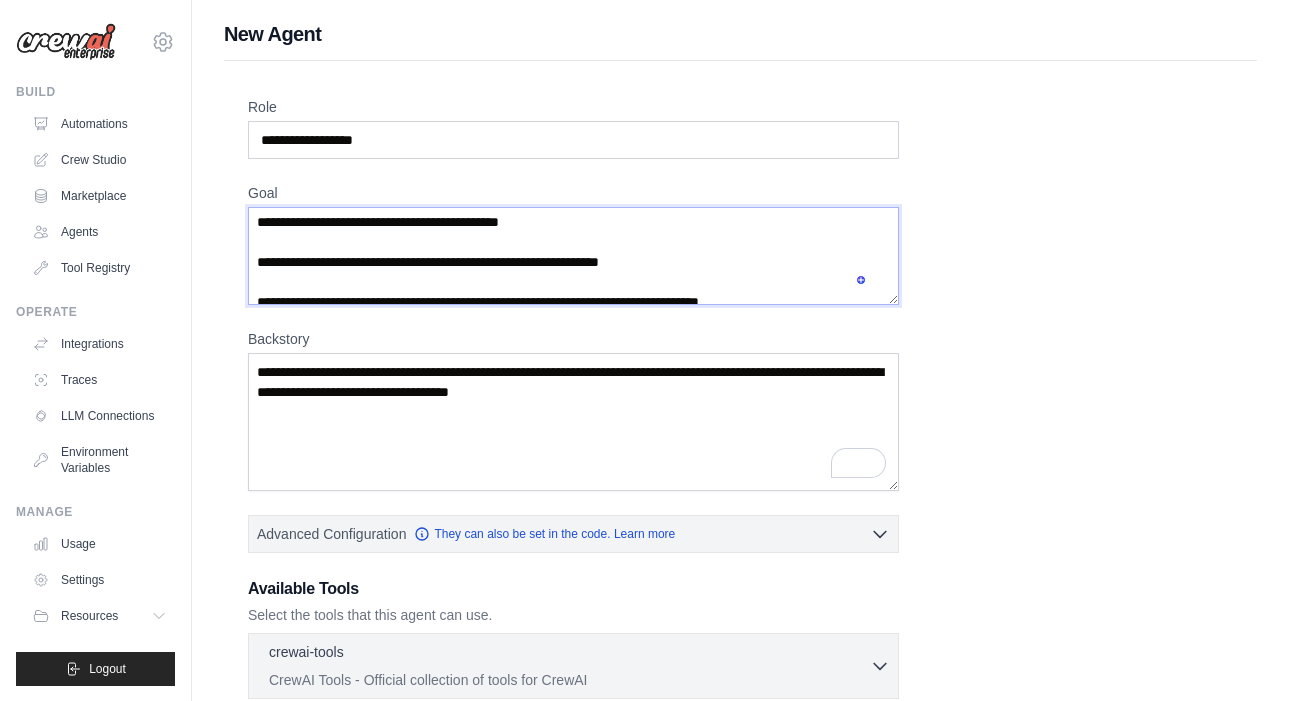 click on "**********" at bounding box center [573, 256] 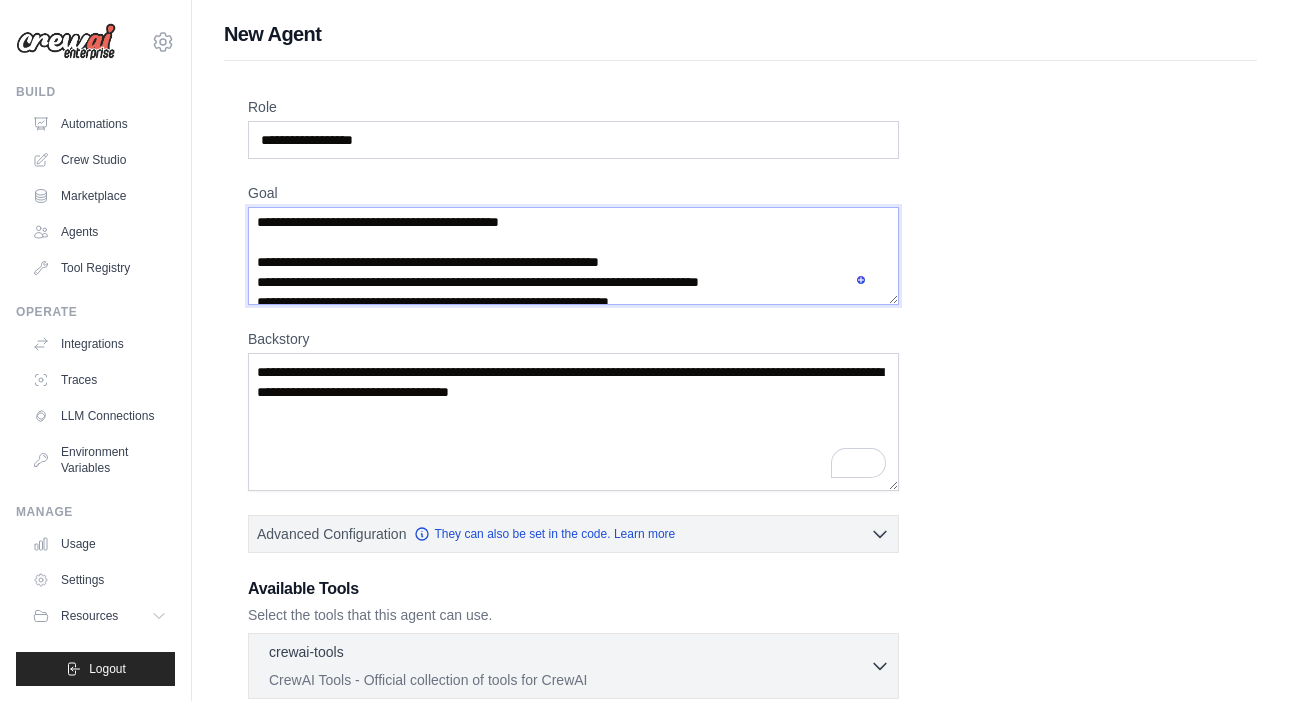 click on "**********" at bounding box center [573, 256] 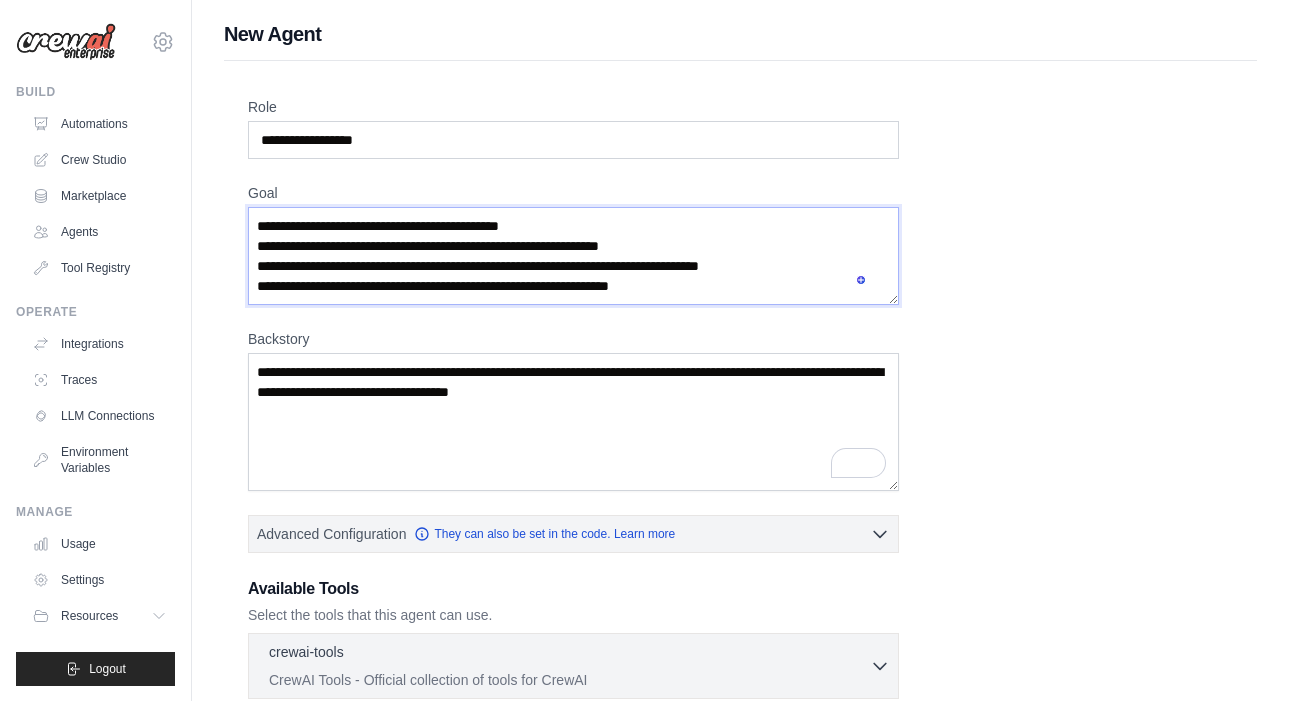 scroll, scrollTop: 124, scrollLeft: 0, axis: vertical 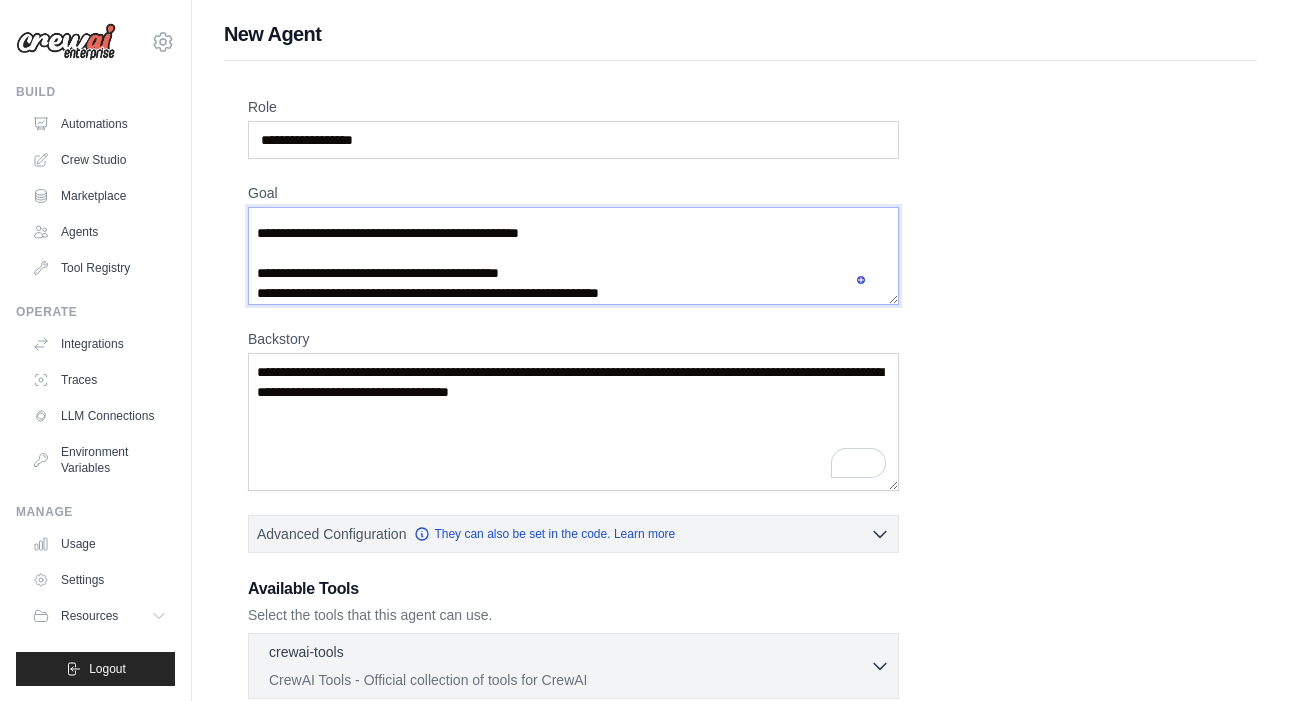 click on "**********" at bounding box center (573, 256) 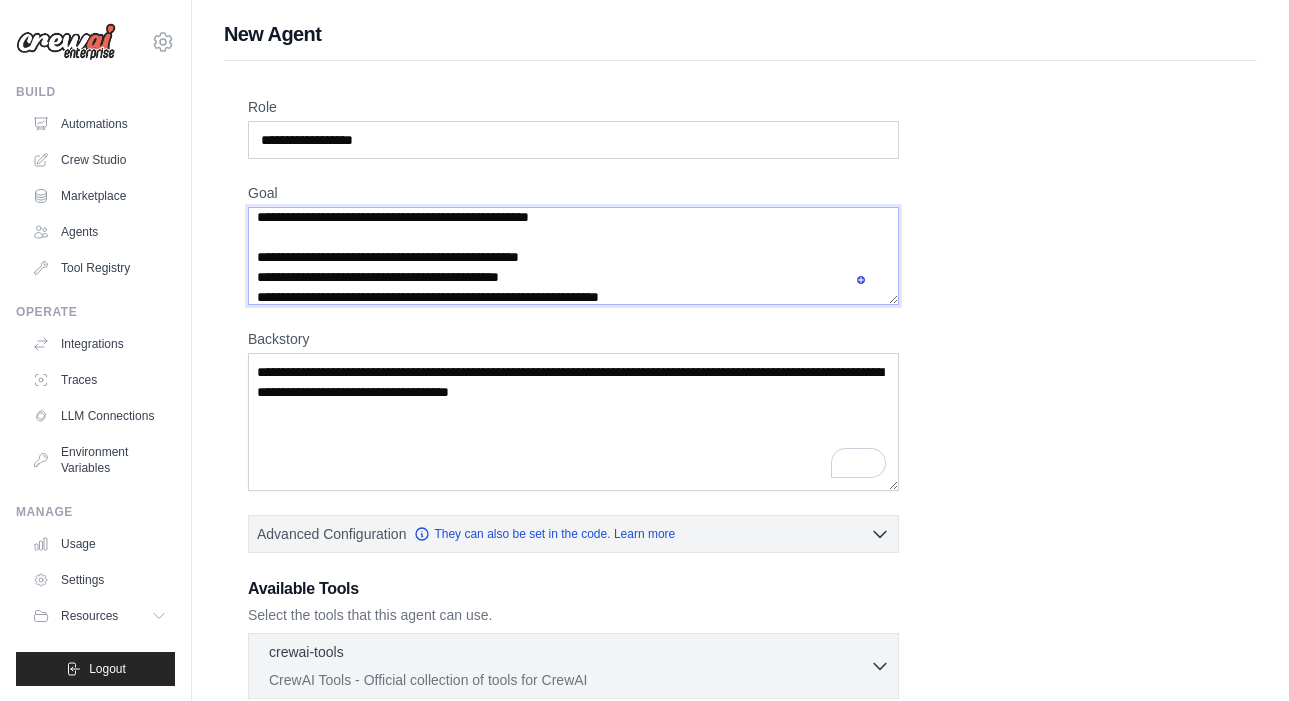 click on "**********" at bounding box center (573, 256) 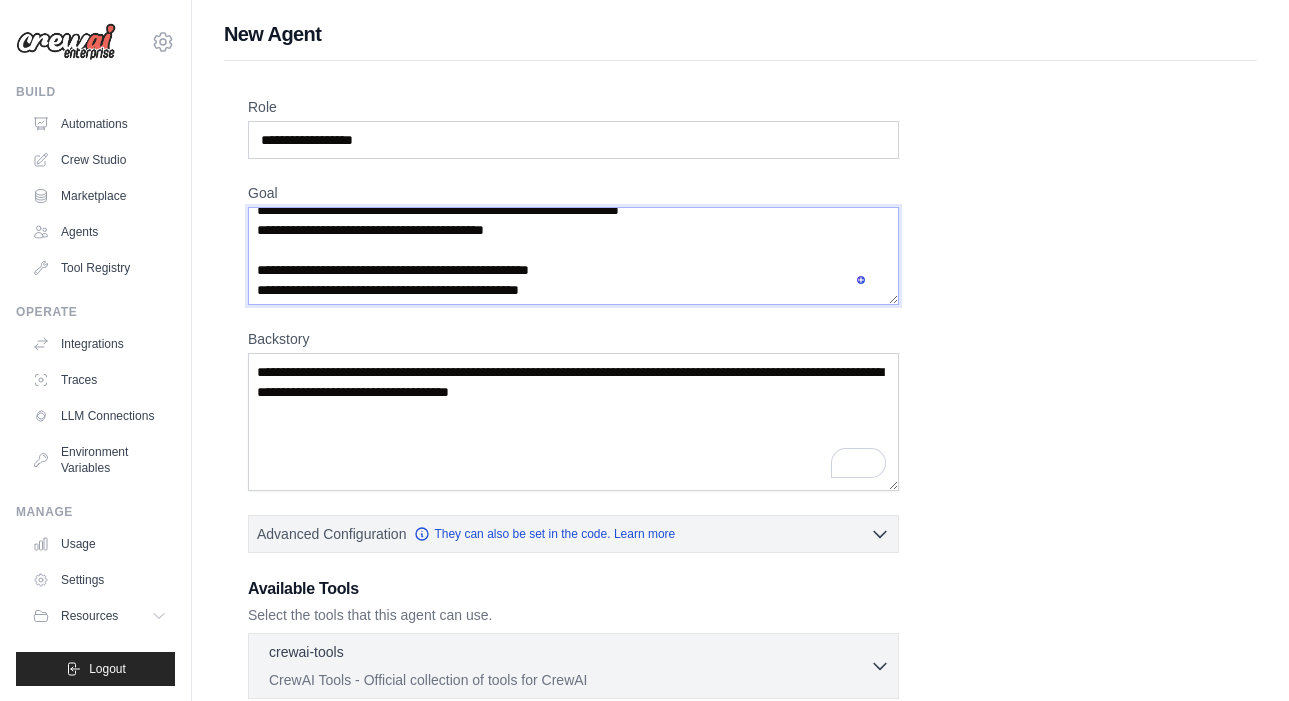 click on "**********" at bounding box center (573, 256) 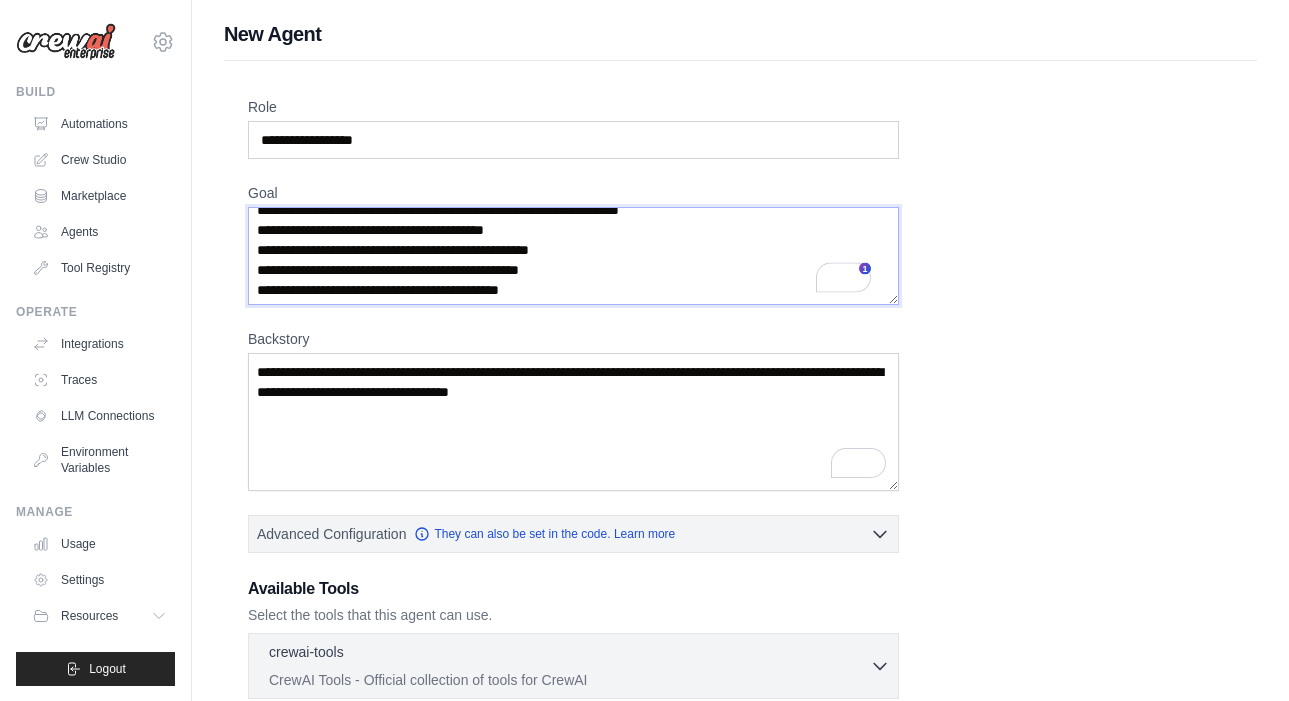 type on "**********" 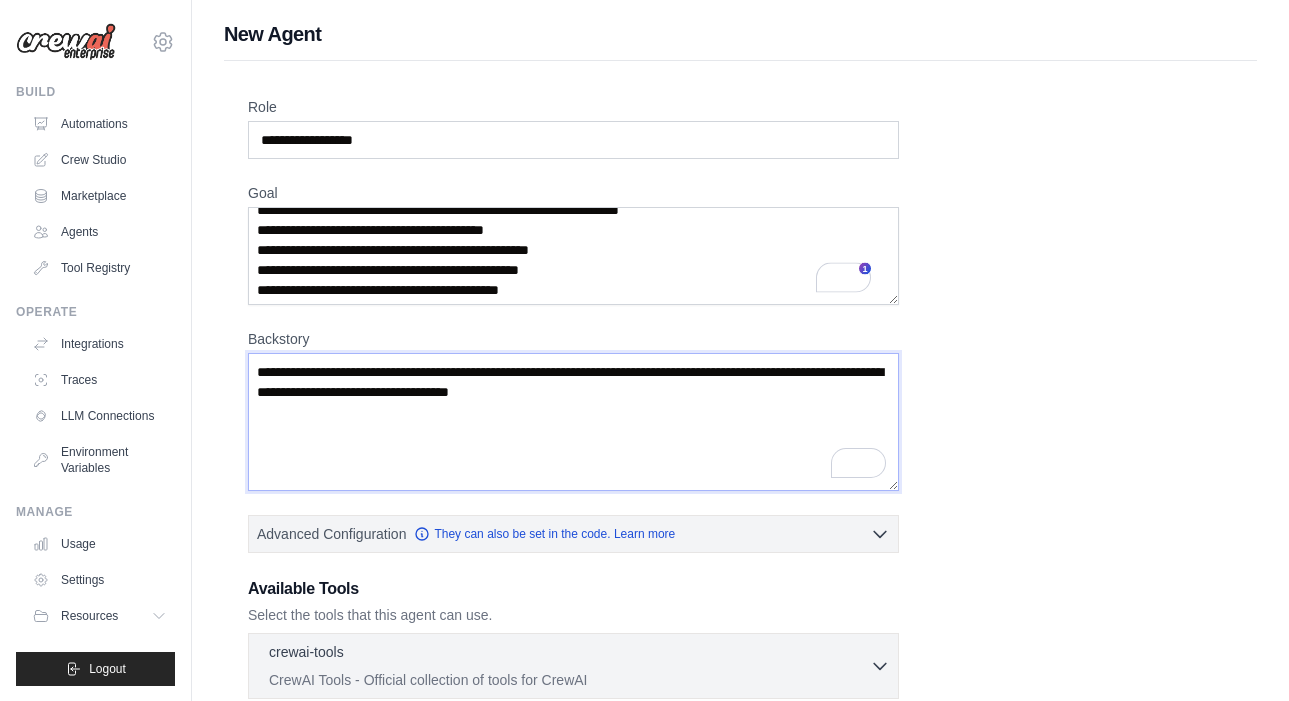 click on "Backstory" at bounding box center (573, 422) 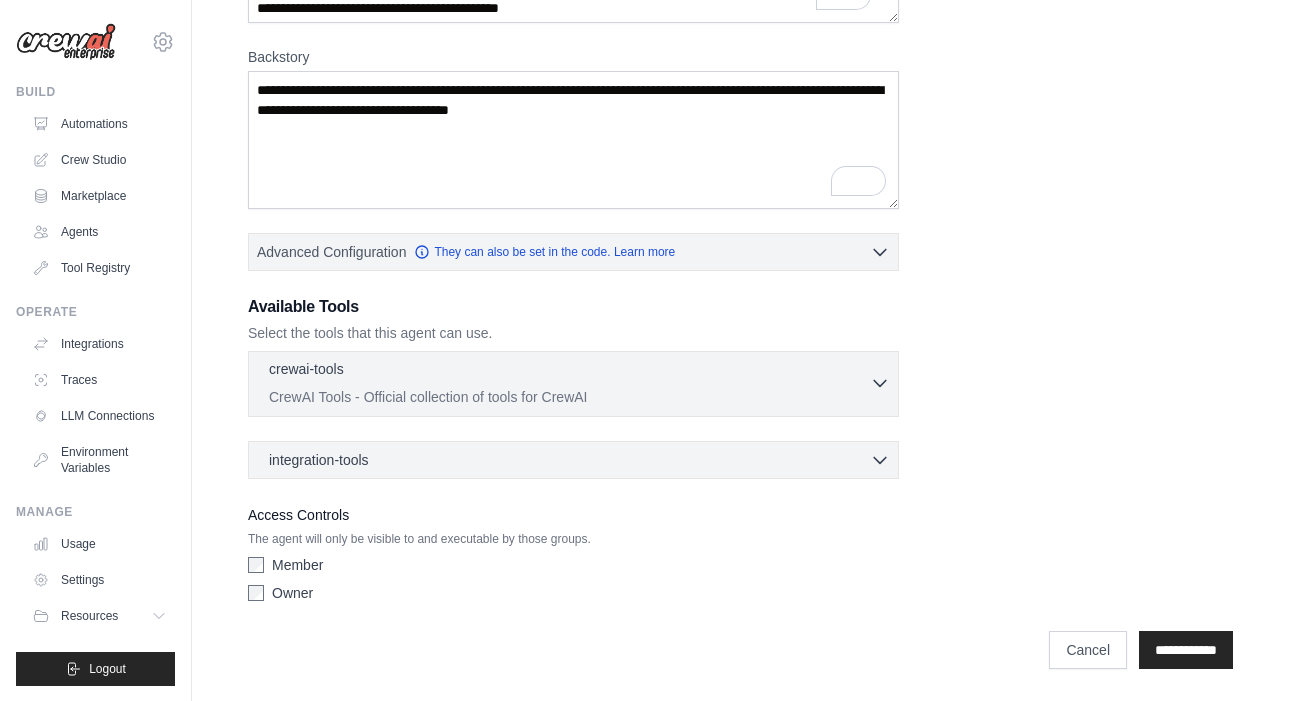click on "crewai-tools
0 selected" at bounding box center (569, 371) 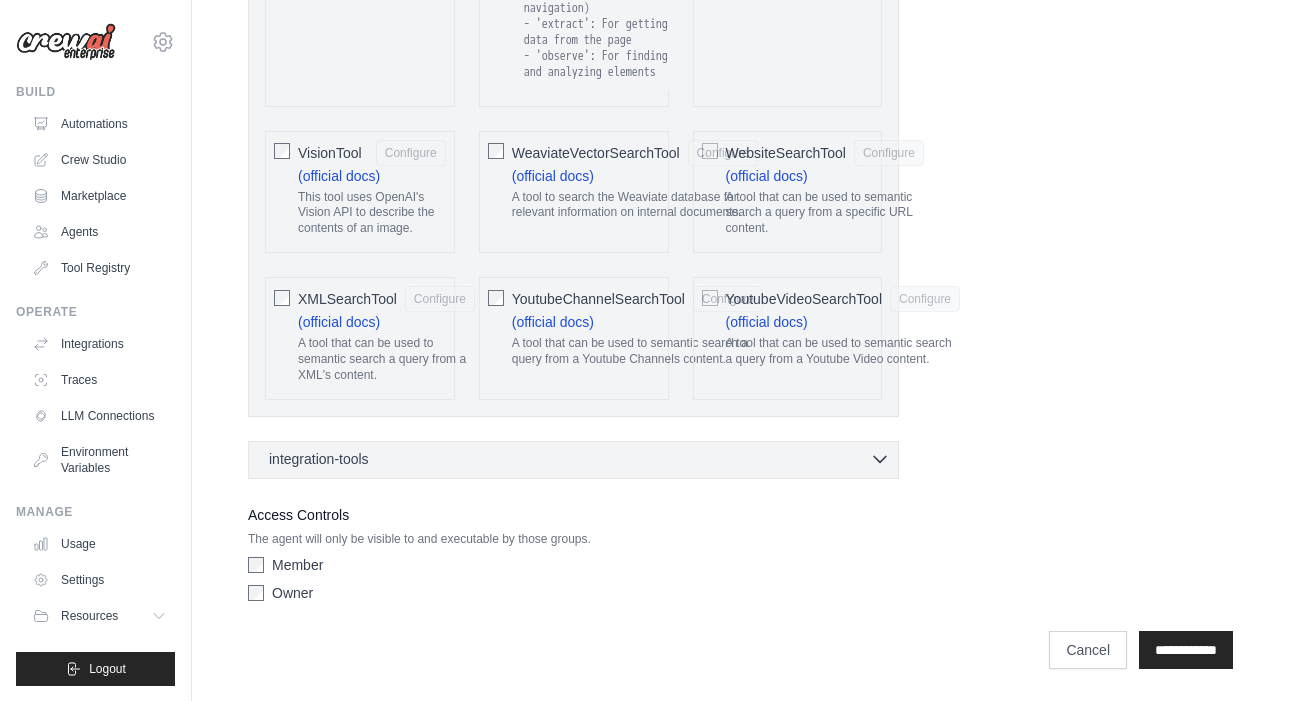 click on "integration-tools
0 selected" at bounding box center [579, 459] 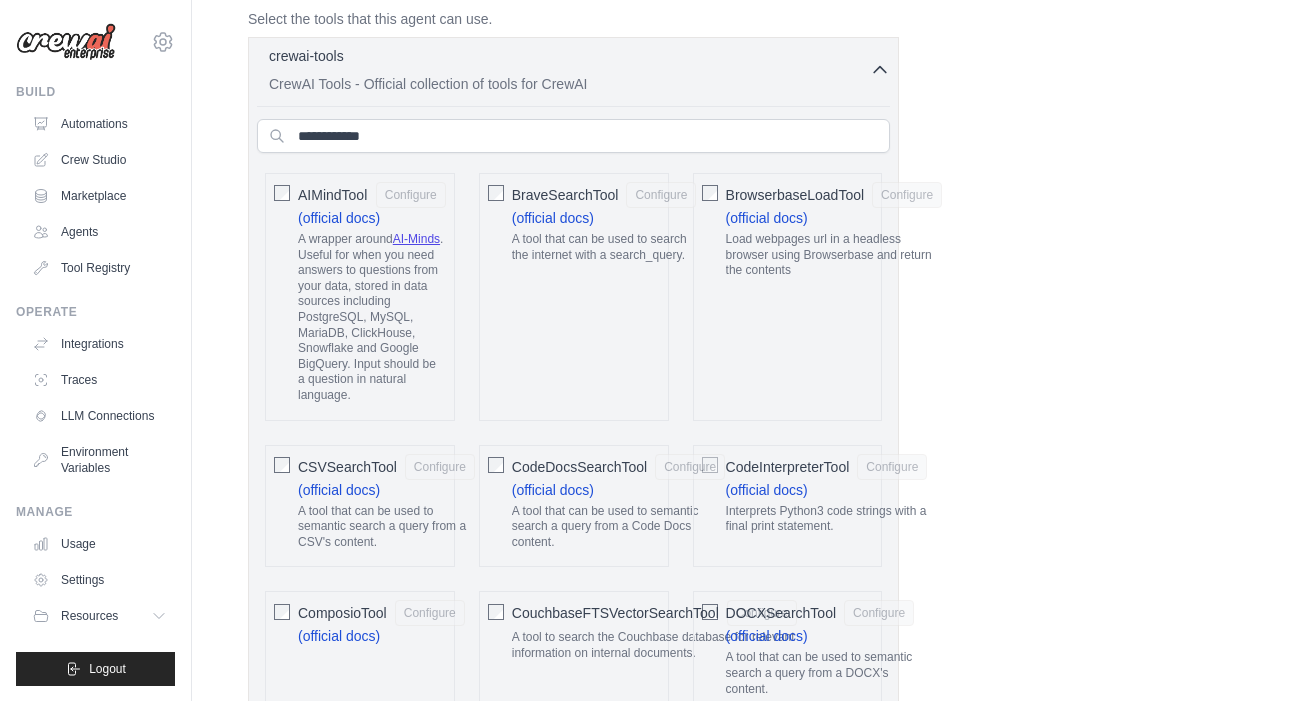 scroll, scrollTop: 253, scrollLeft: 0, axis: vertical 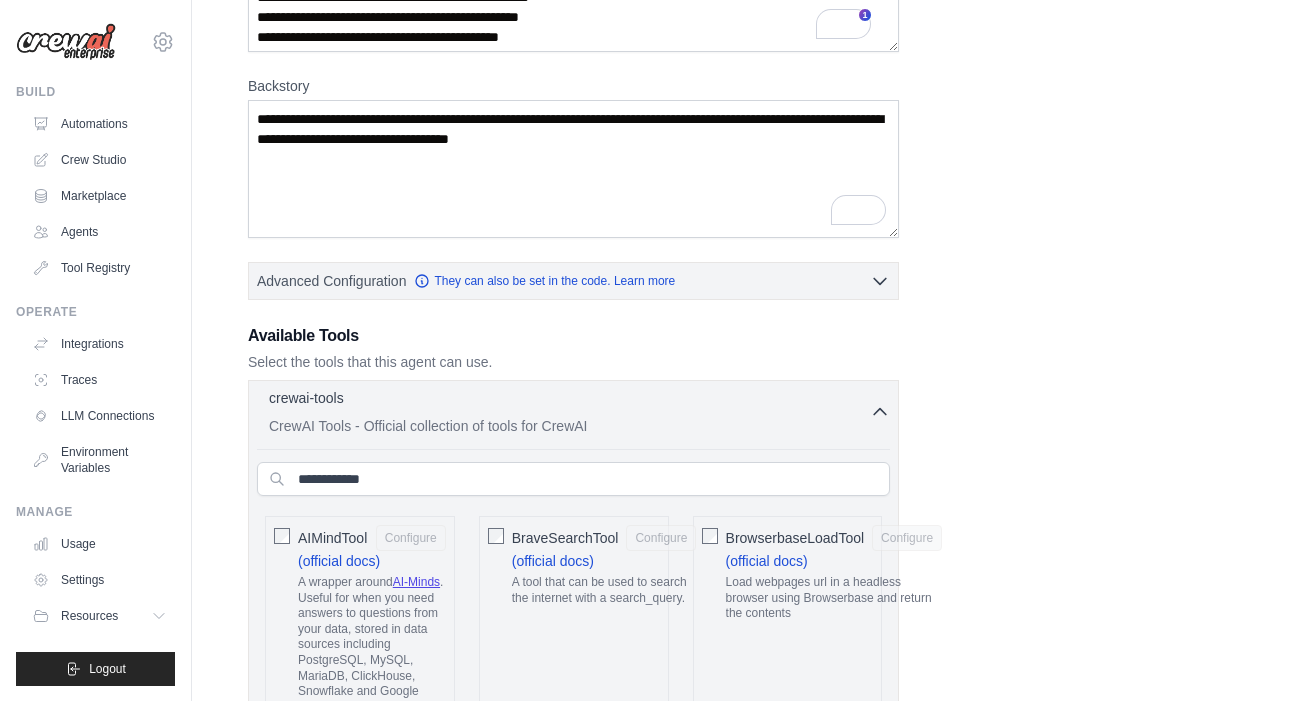 click on "CrewAI Tools - Official collection of tools for CrewAI" at bounding box center [569, 426] 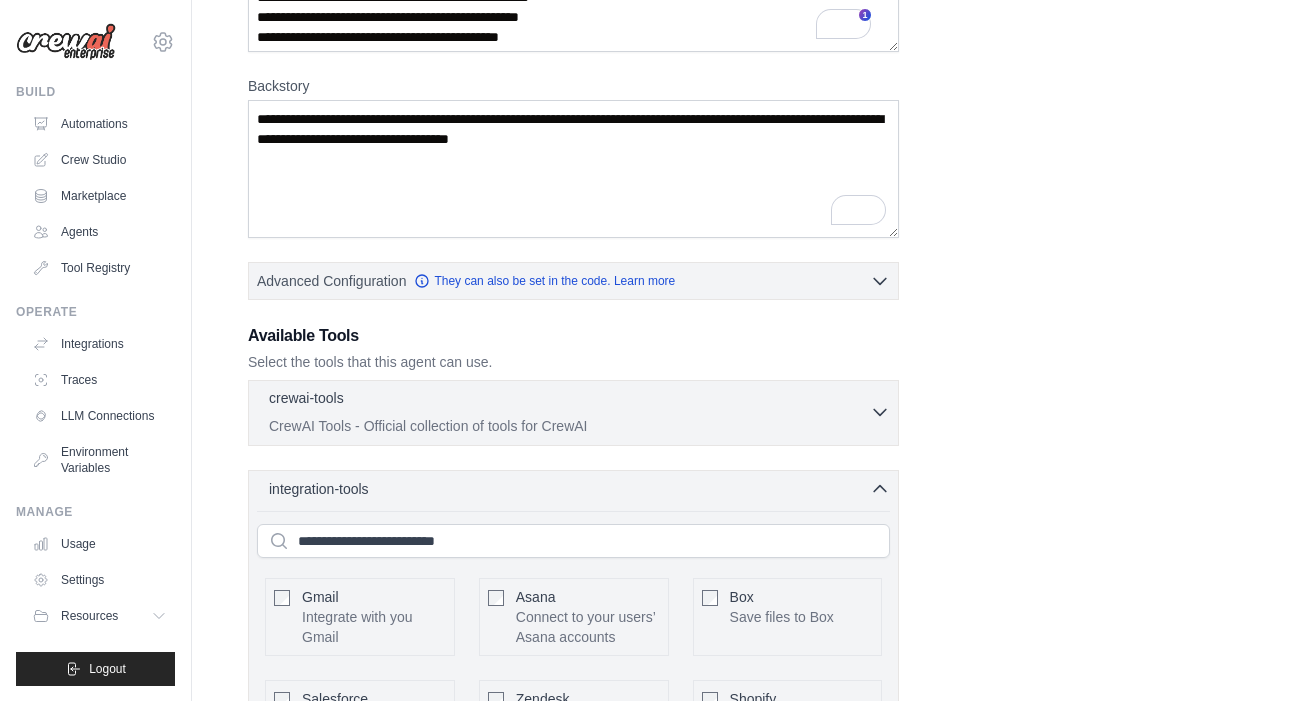 click on "CrewAI Tools - Official collection of tools for CrewAI" at bounding box center (569, 426) 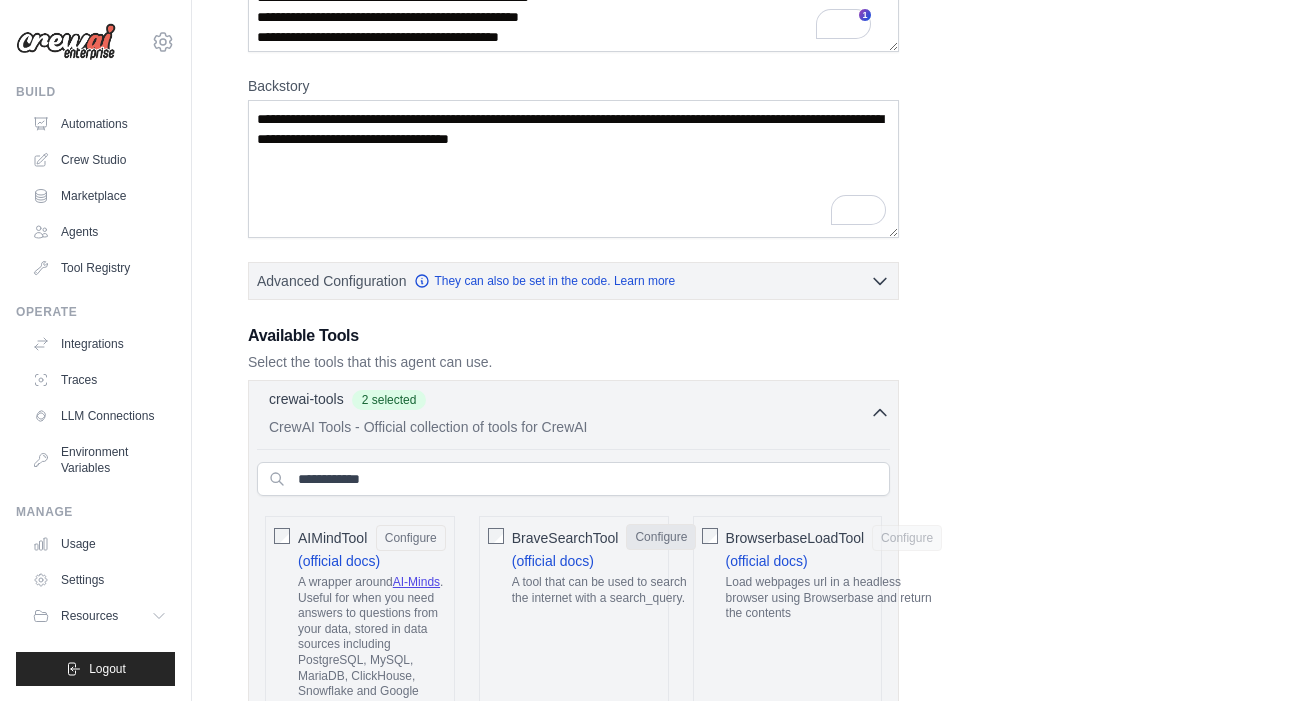 click on "Configure" at bounding box center (661, 537) 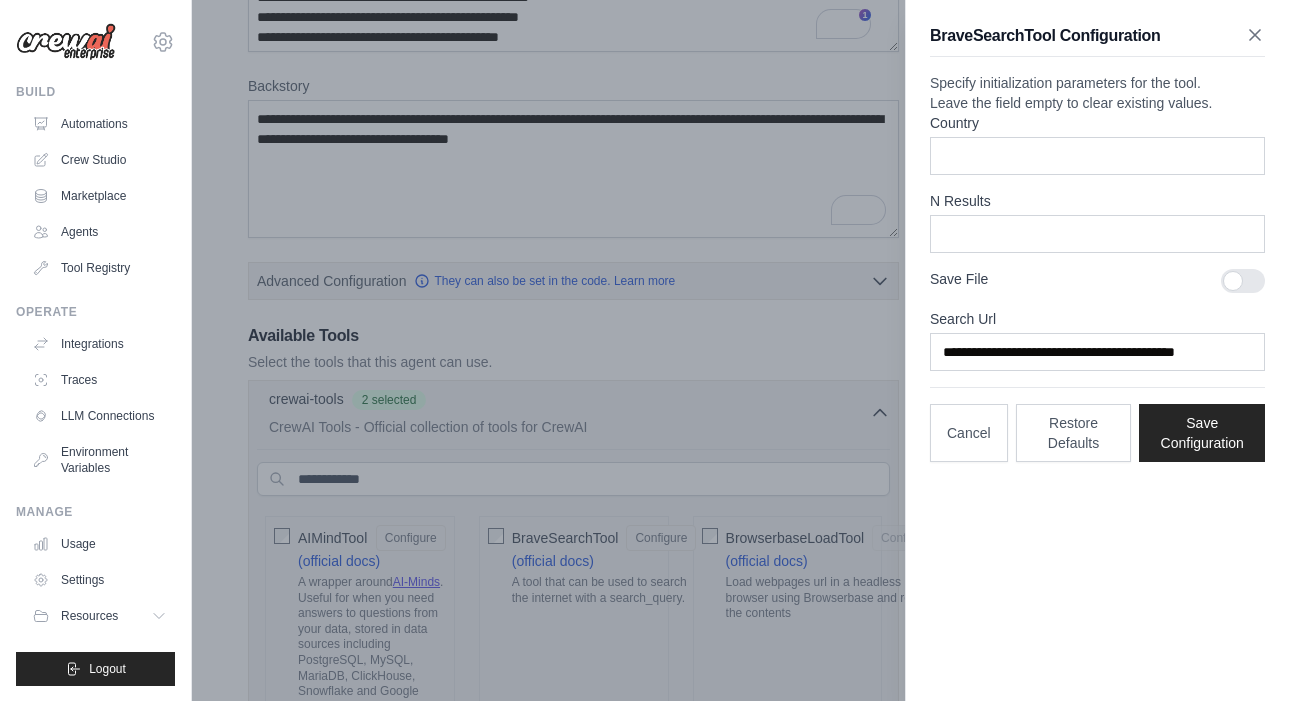 click 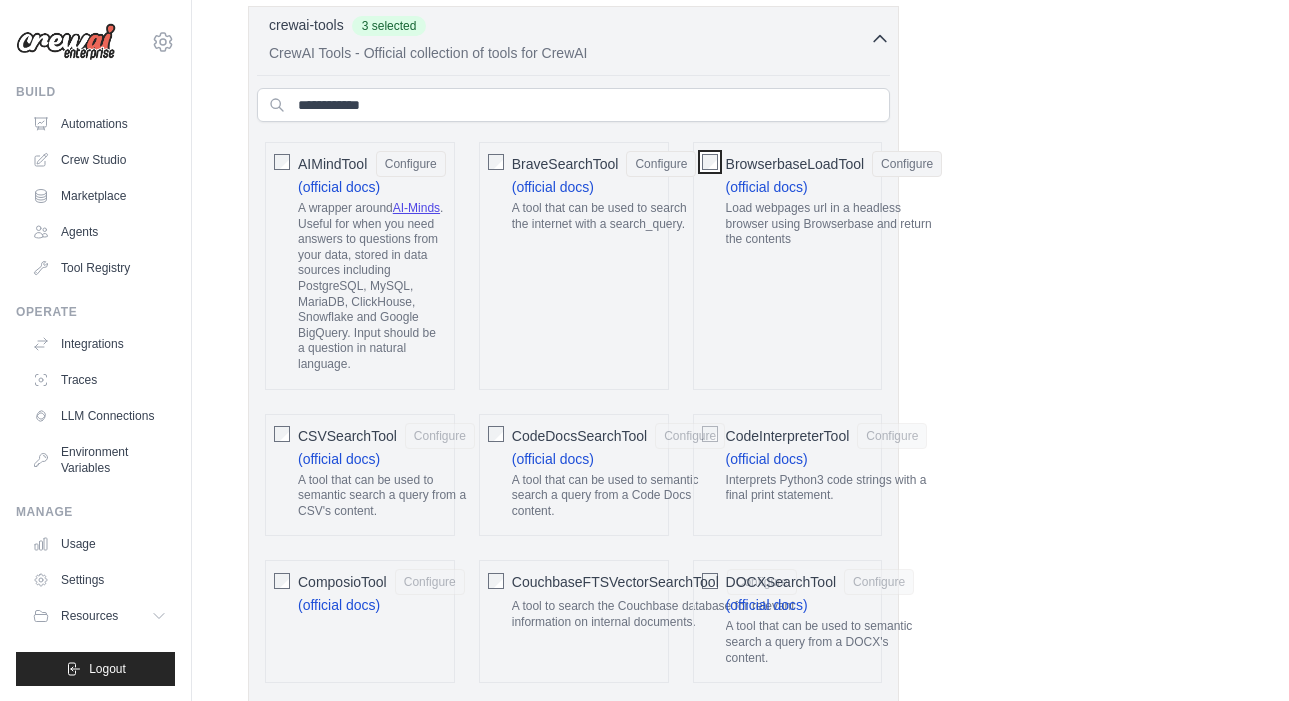 scroll, scrollTop: 657, scrollLeft: 0, axis: vertical 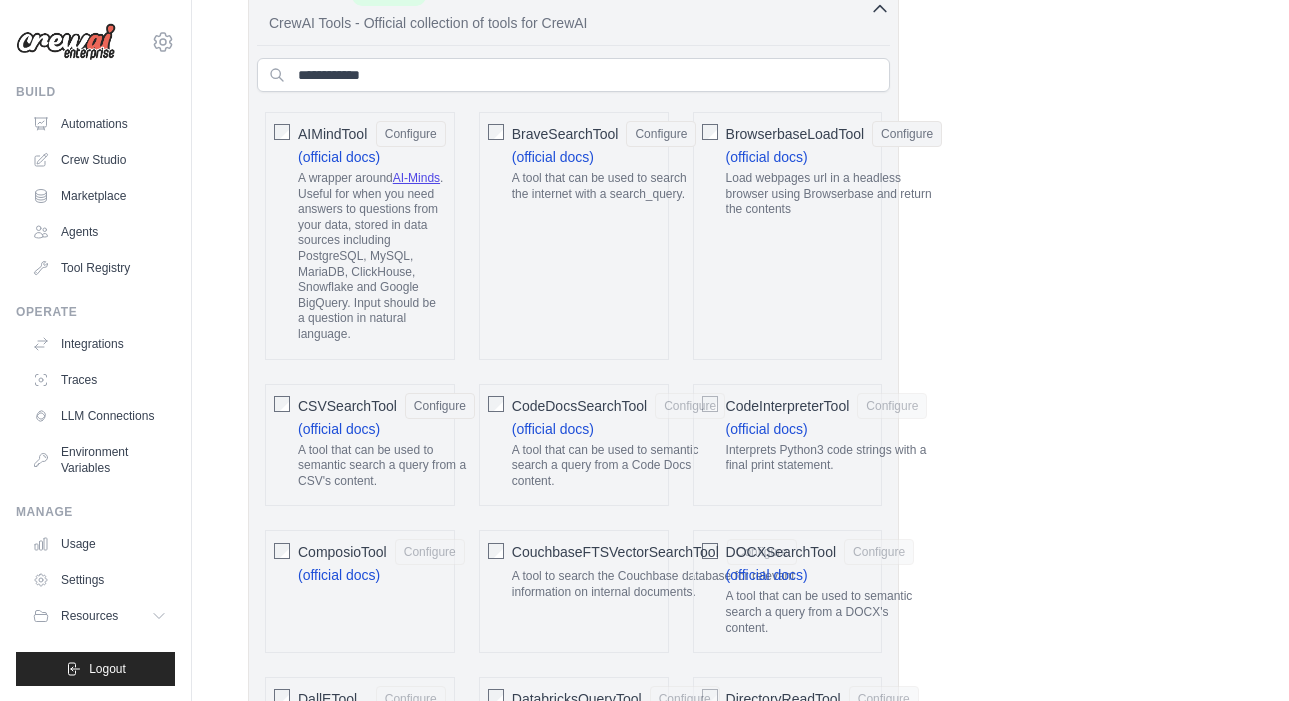 click on "CodeDocsSearchTool
Configure
(official docs)
A tool that can be used to semantic search a query from a Code Docs content." at bounding box center (574, 445) 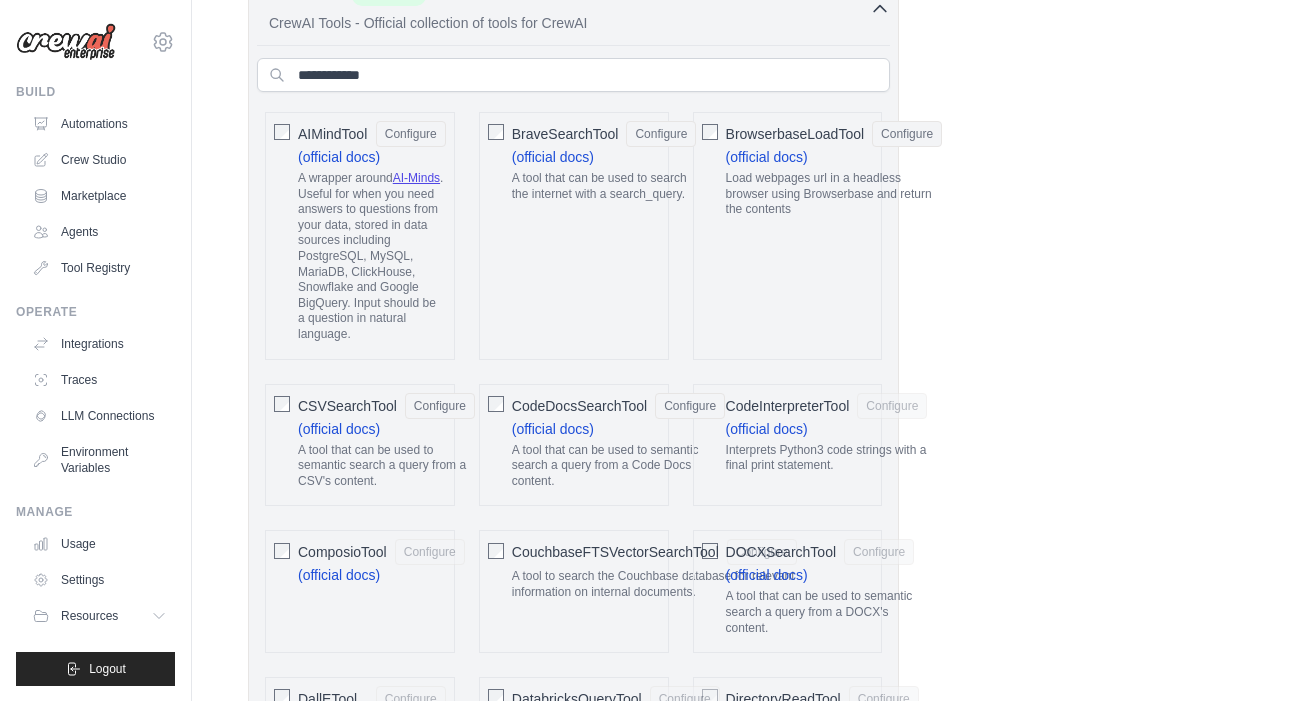 click on "CodeInterpreterTool" at bounding box center (788, 406) 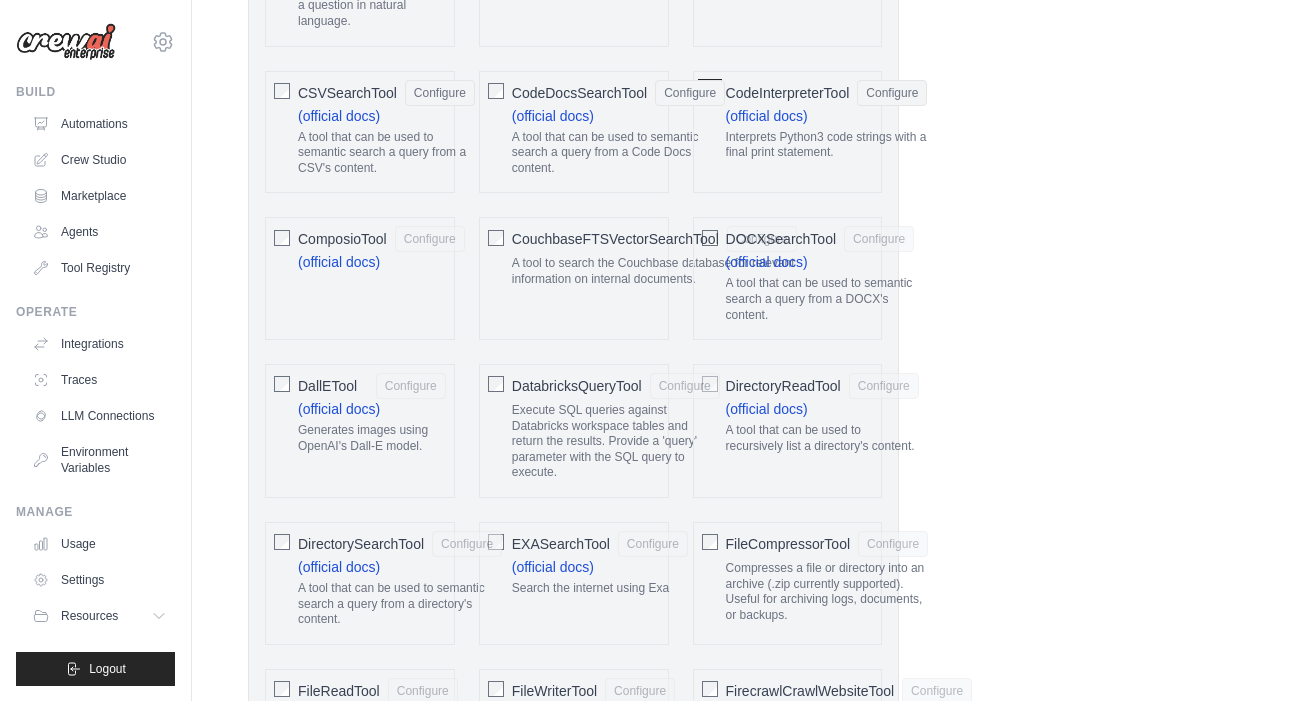 scroll, scrollTop: 989, scrollLeft: 0, axis: vertical 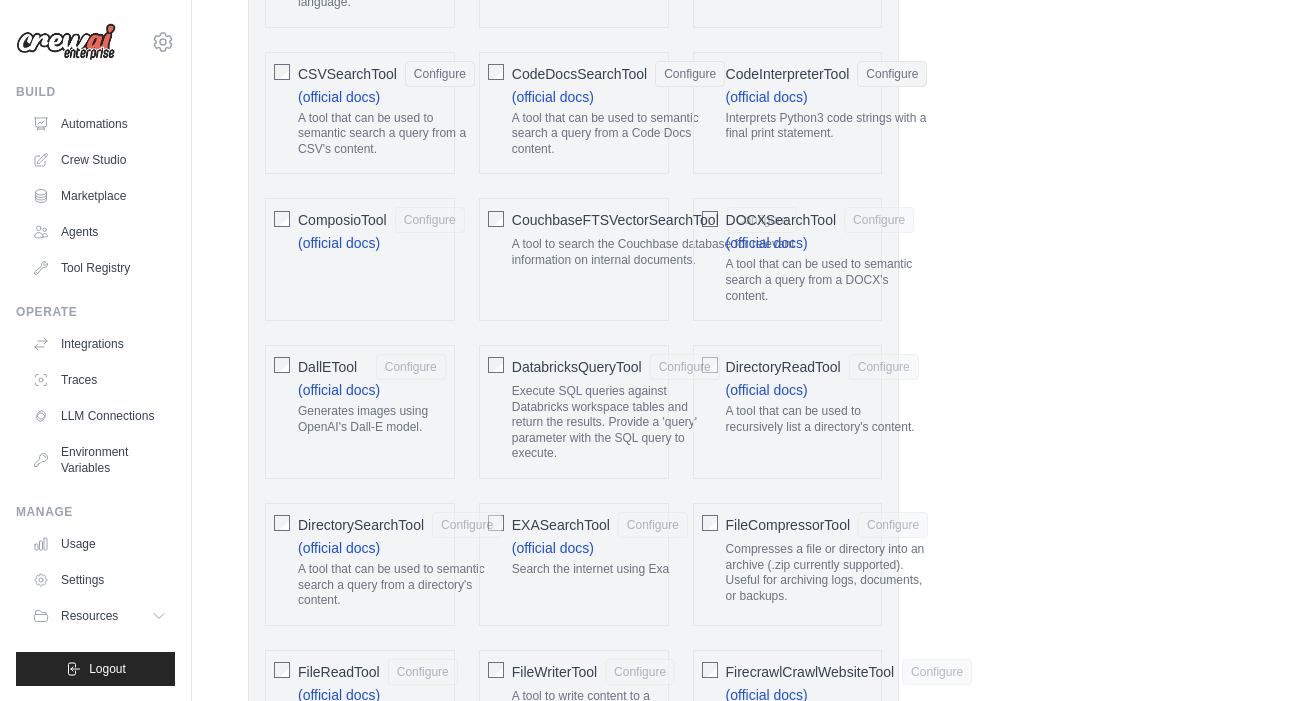click on "ComposioTool" at bounding box center [342, 220] 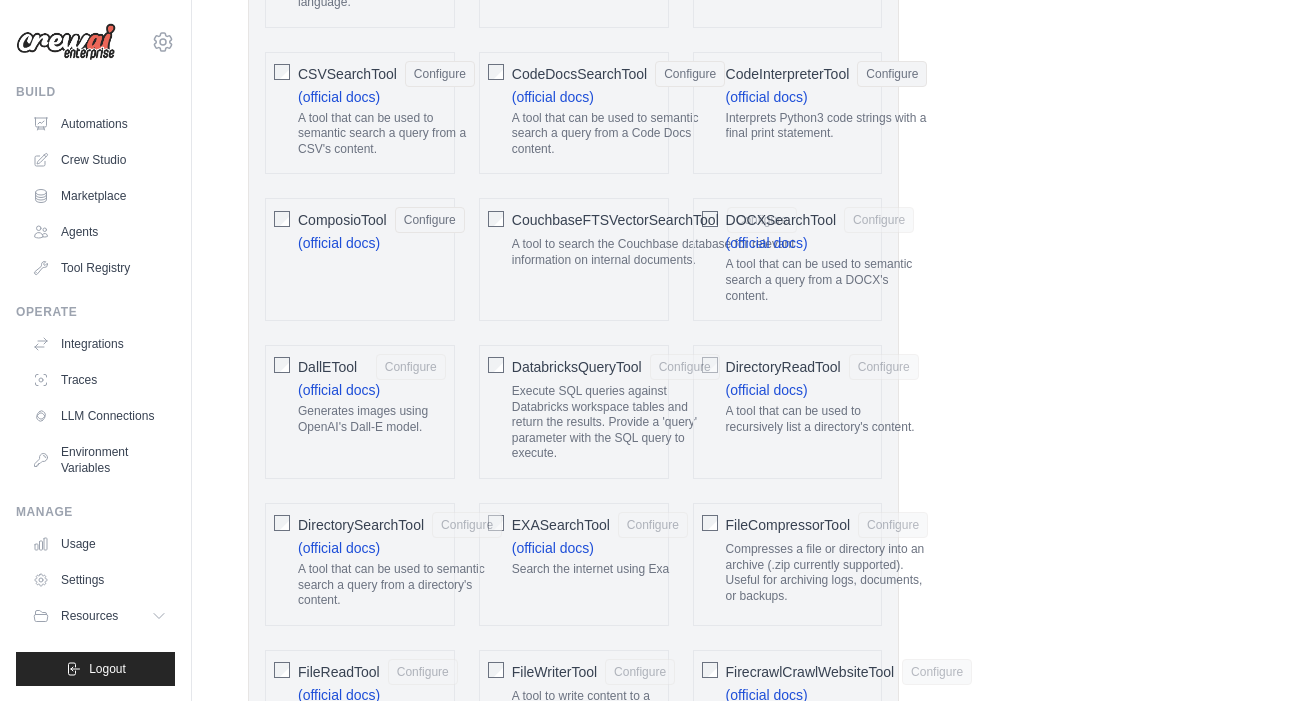 click on "CouchbaseFTSVectorSearchTool" at bounding box center [615, 220] 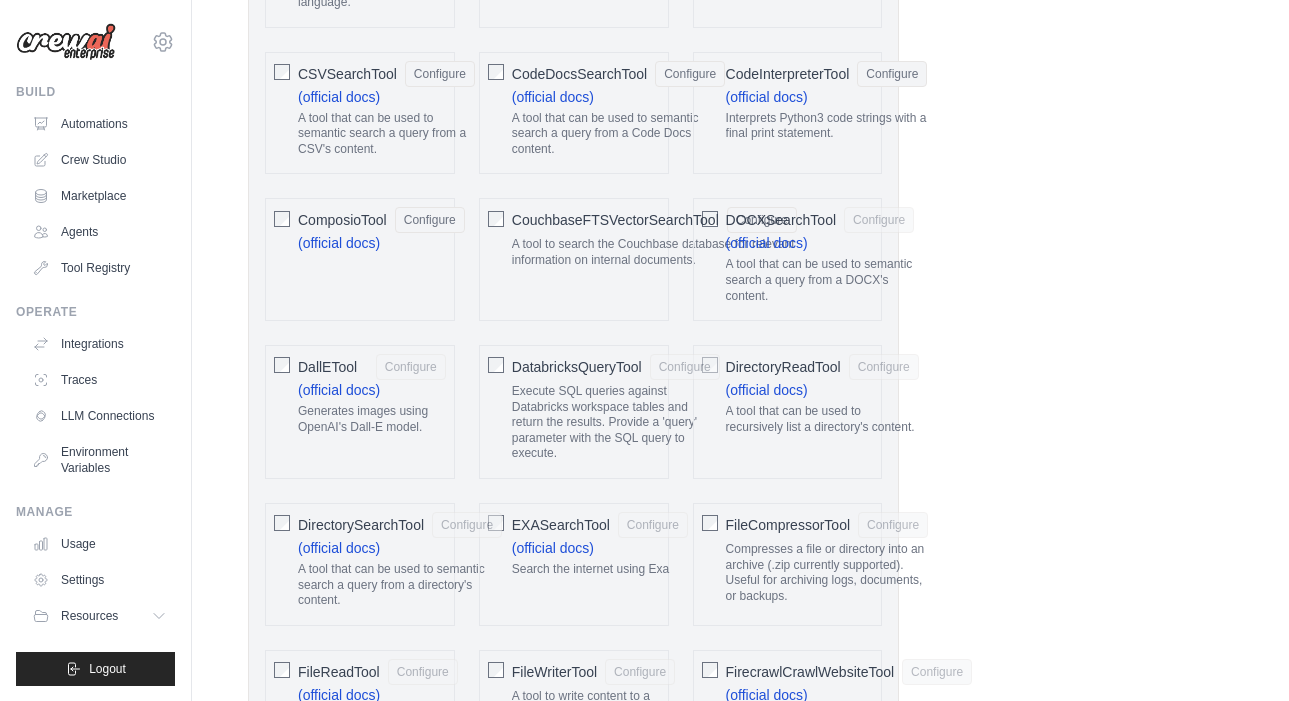 click on "DOCXSearchTool" at bounding box center (781, 220) 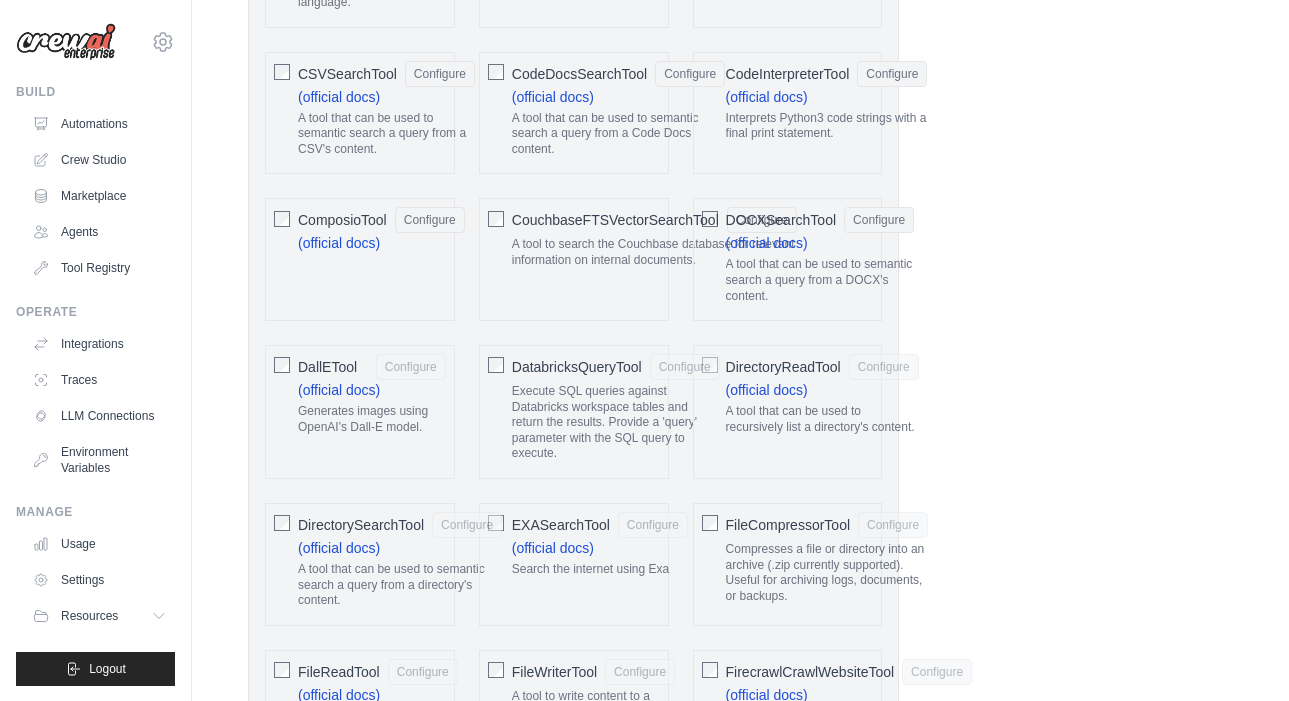 click on "DallETool" at bounding box center (327, 367) 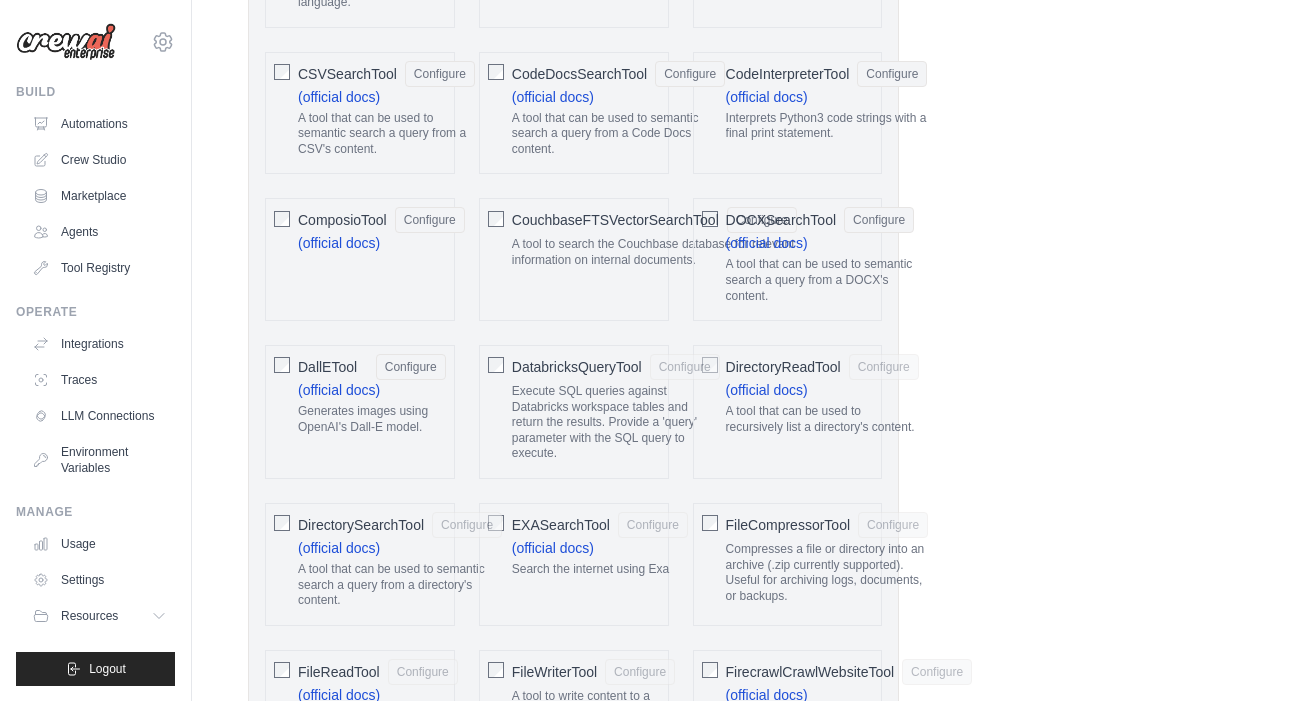 click on "DatabricksQueryTool" at bounding box center (577, 367) 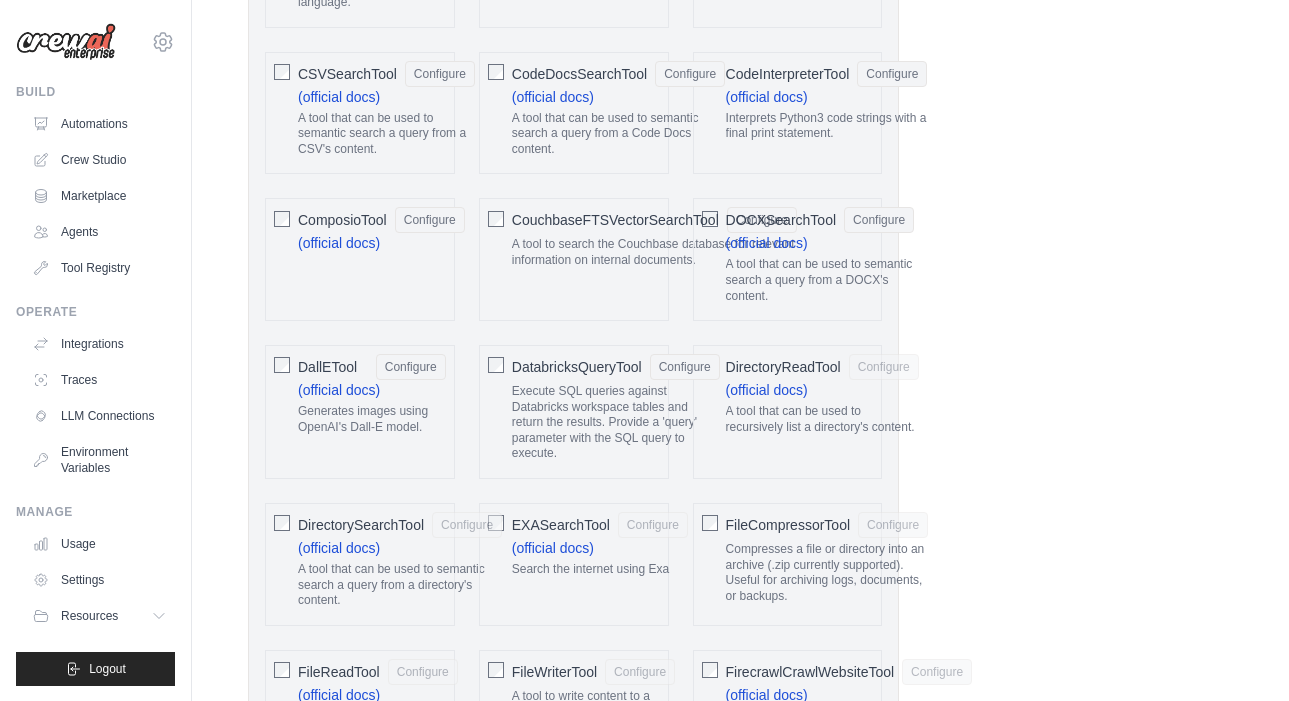 click on "DirectoryReadTool" 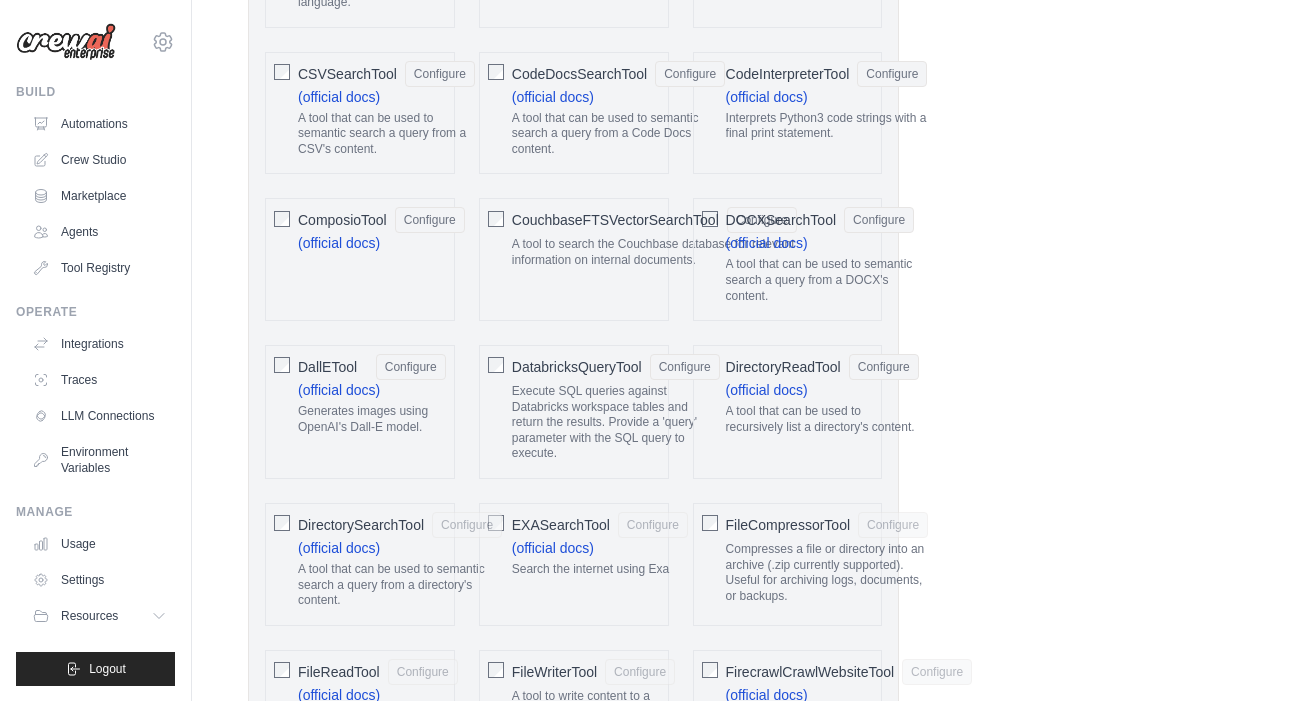 click on "DirectorySearchTool" 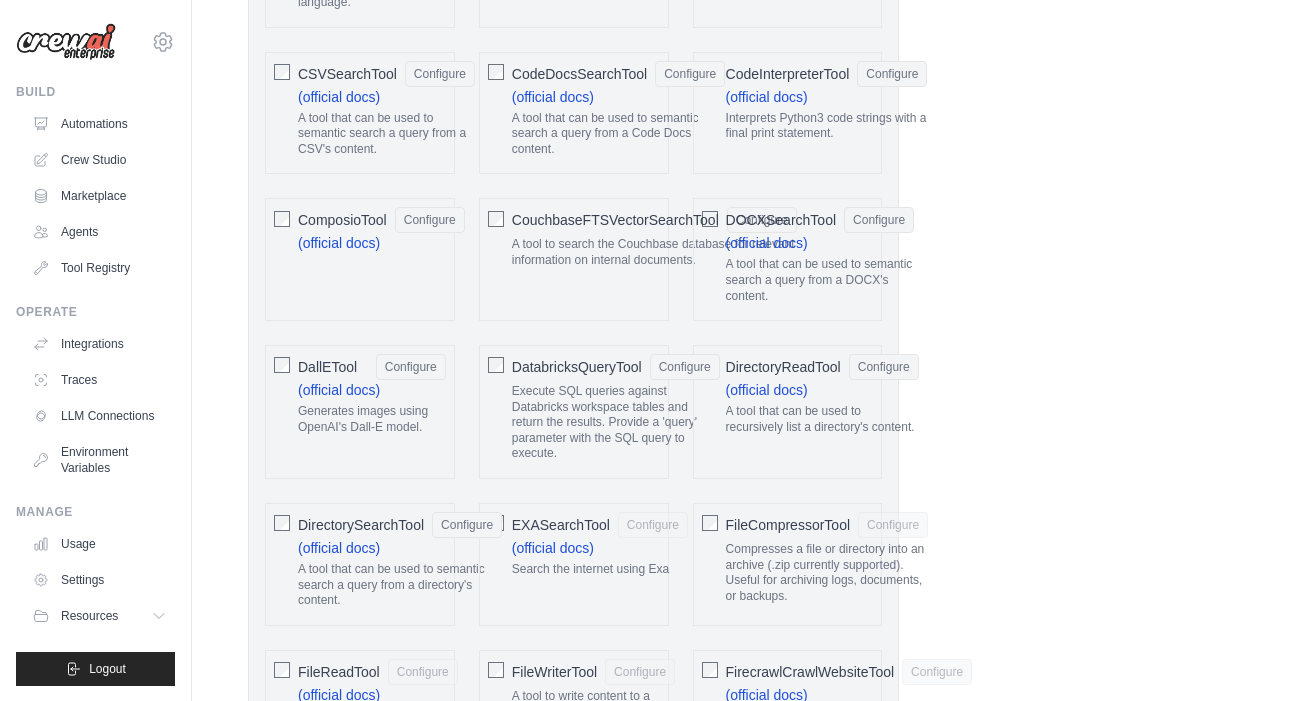 click on "EXASearchTool" 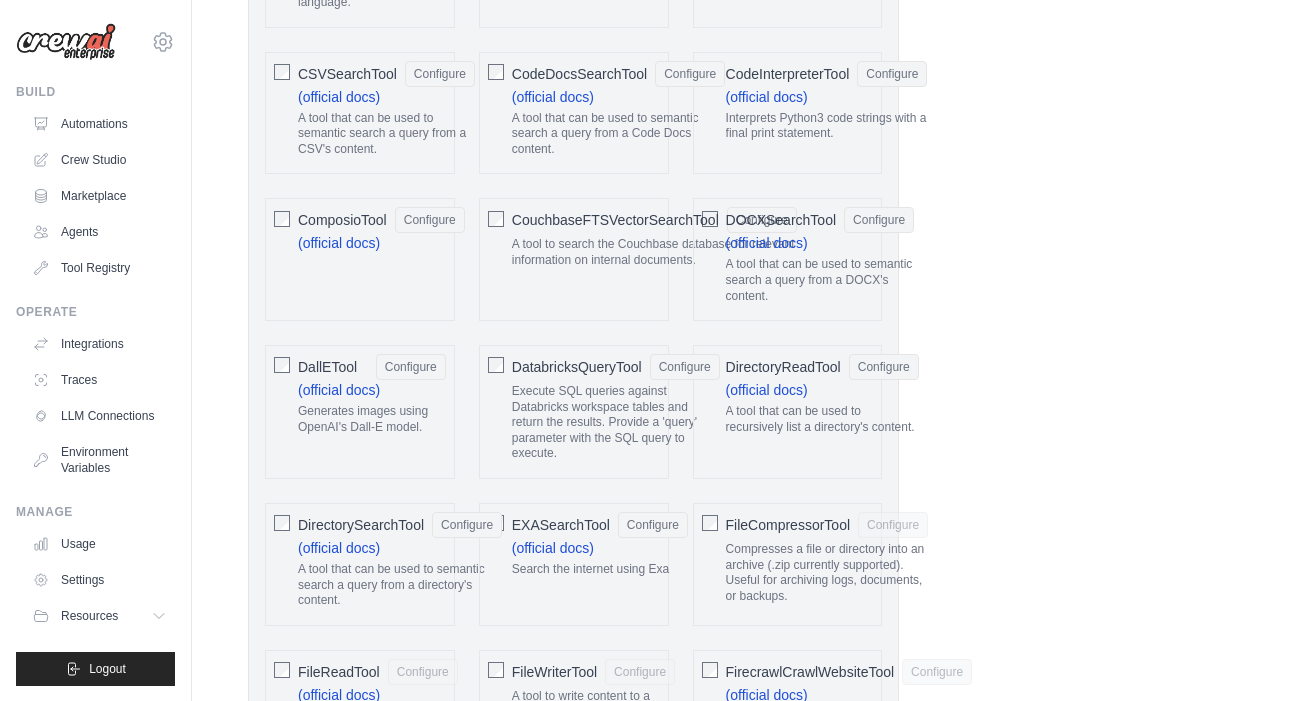 click on "FileCompressorTool" 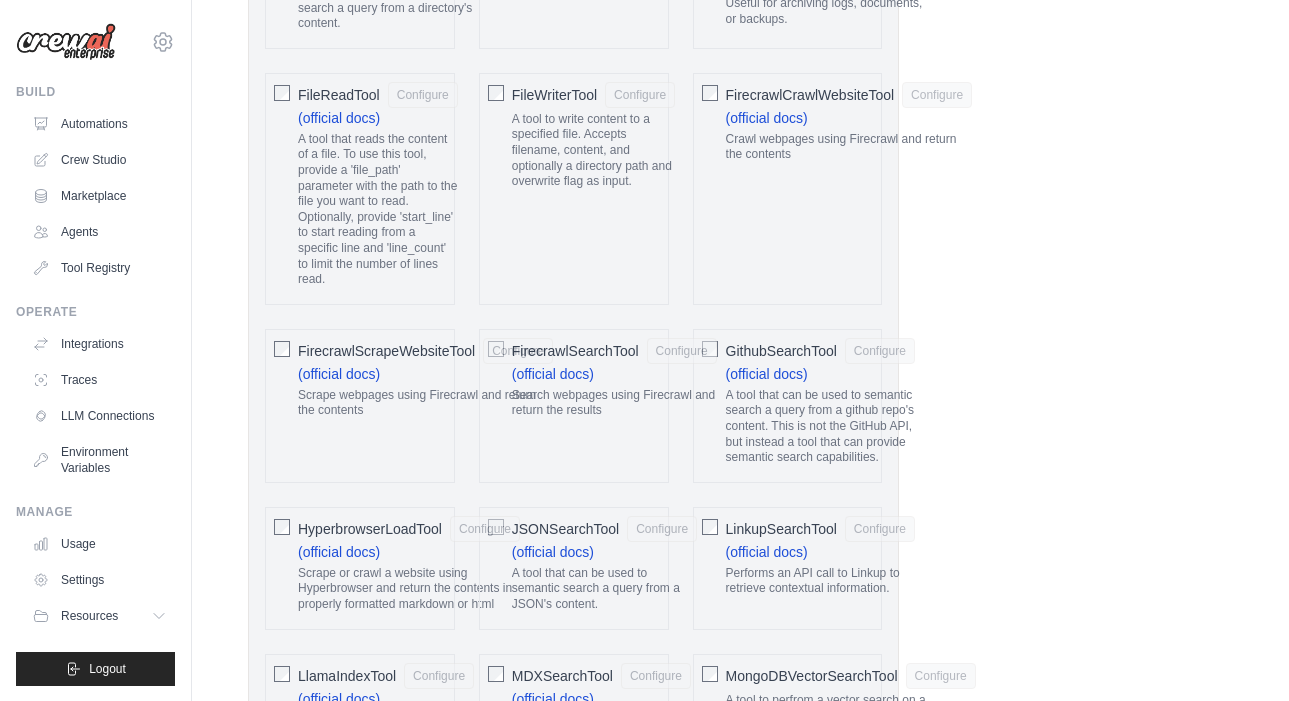 scroll, scrollTop: 1599, scrollLeft: 0, axis: vertical 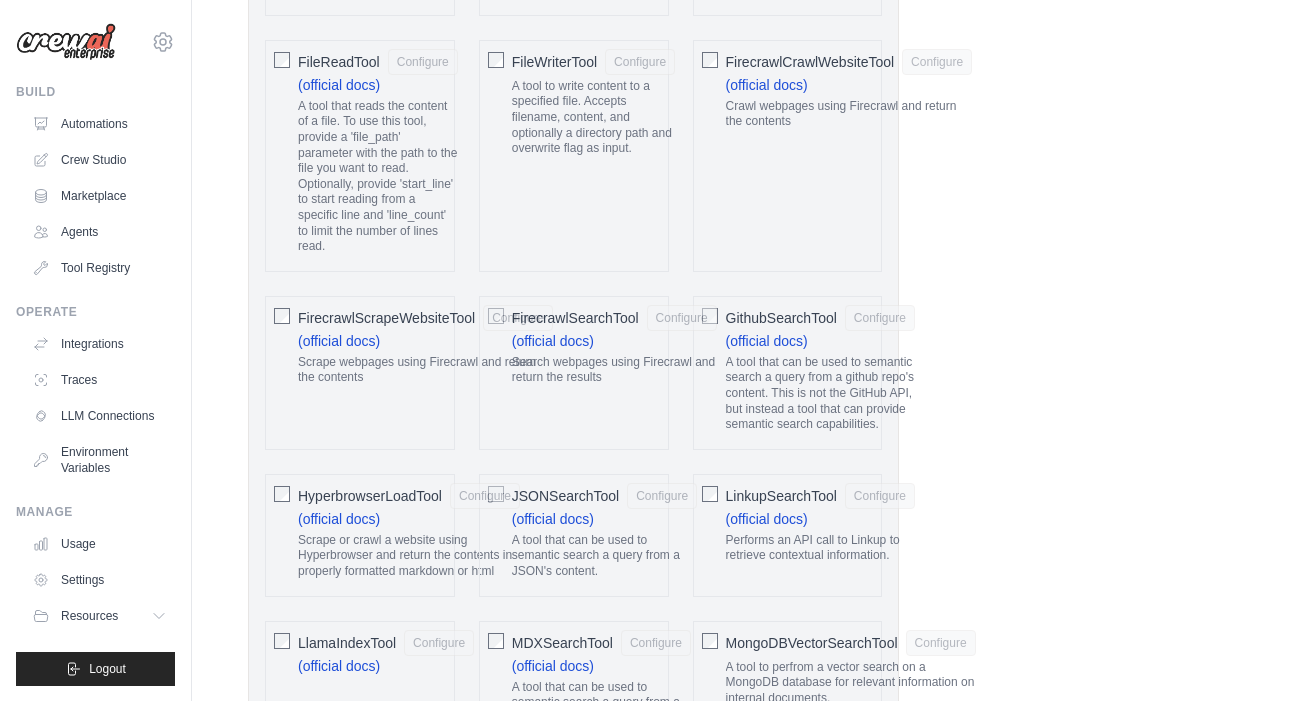 click on "FileReadTool" 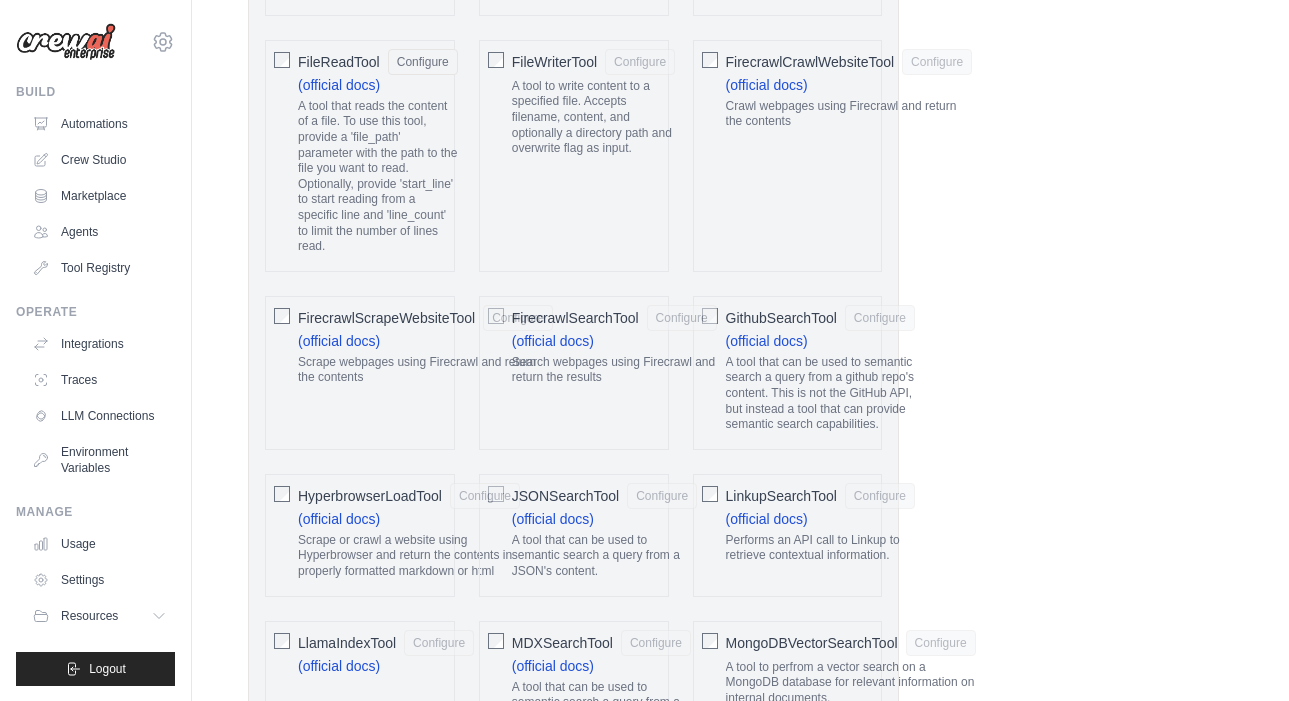 click on "FileWriterTool" 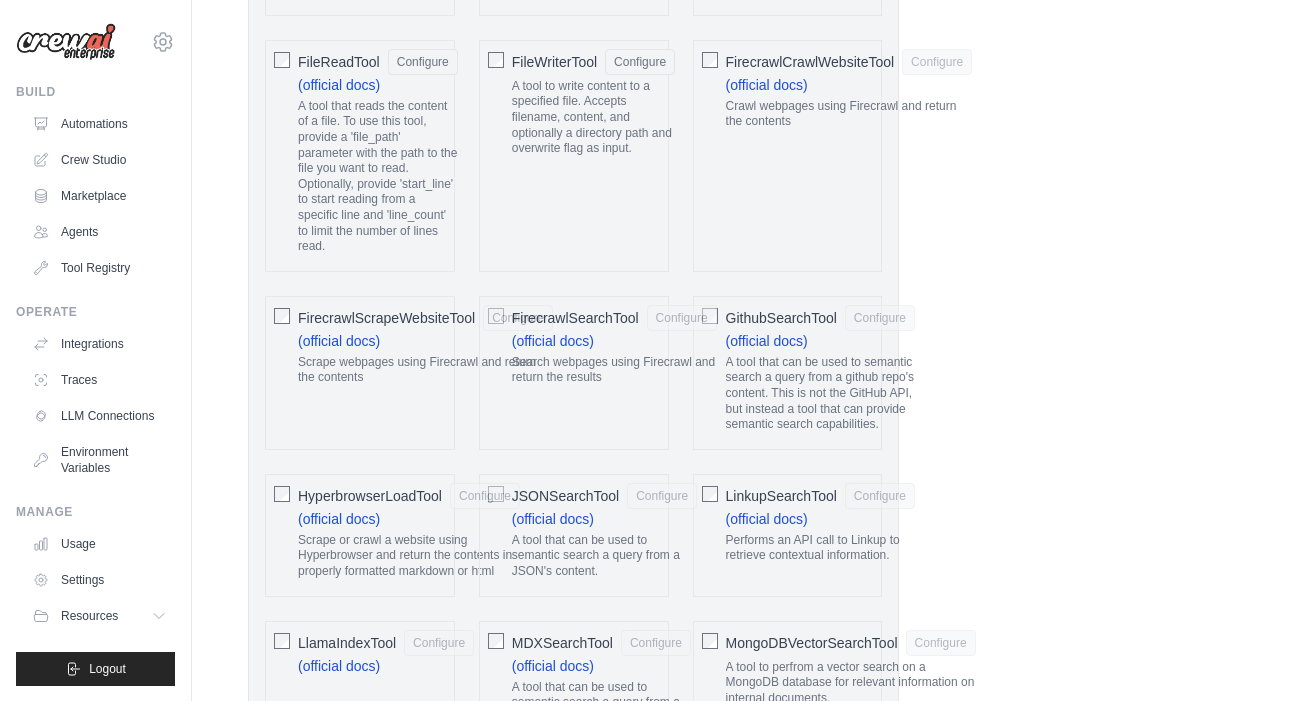 click on "FirecrawlCrawlWebsiteTool" 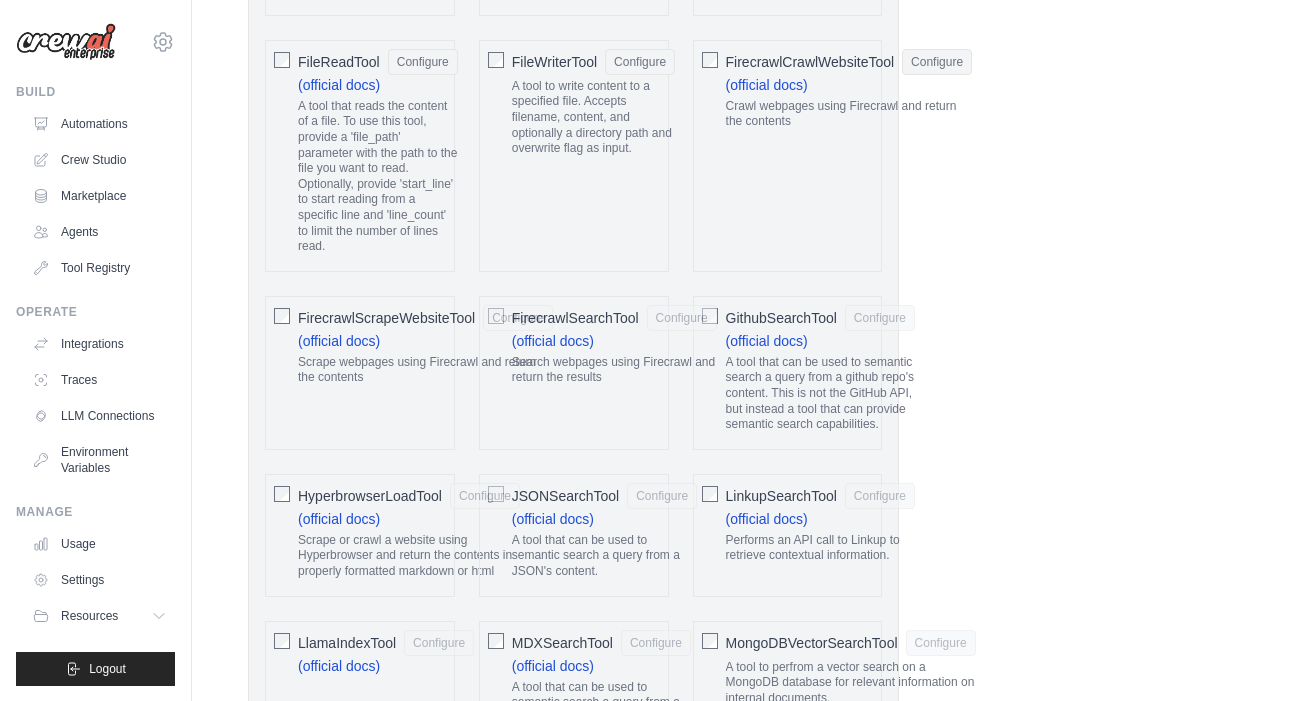 click on "FirecrawlScrapeWebsiteTool" 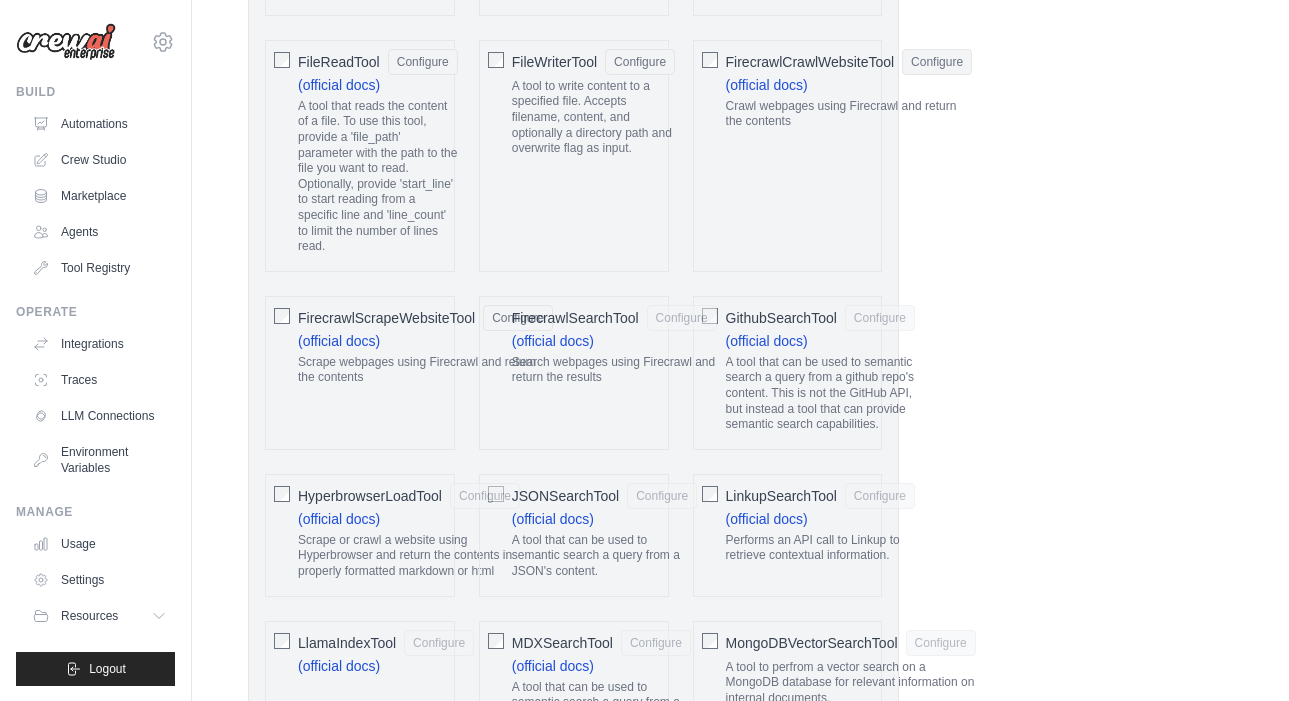 click on "FirecrawlSearchTool" 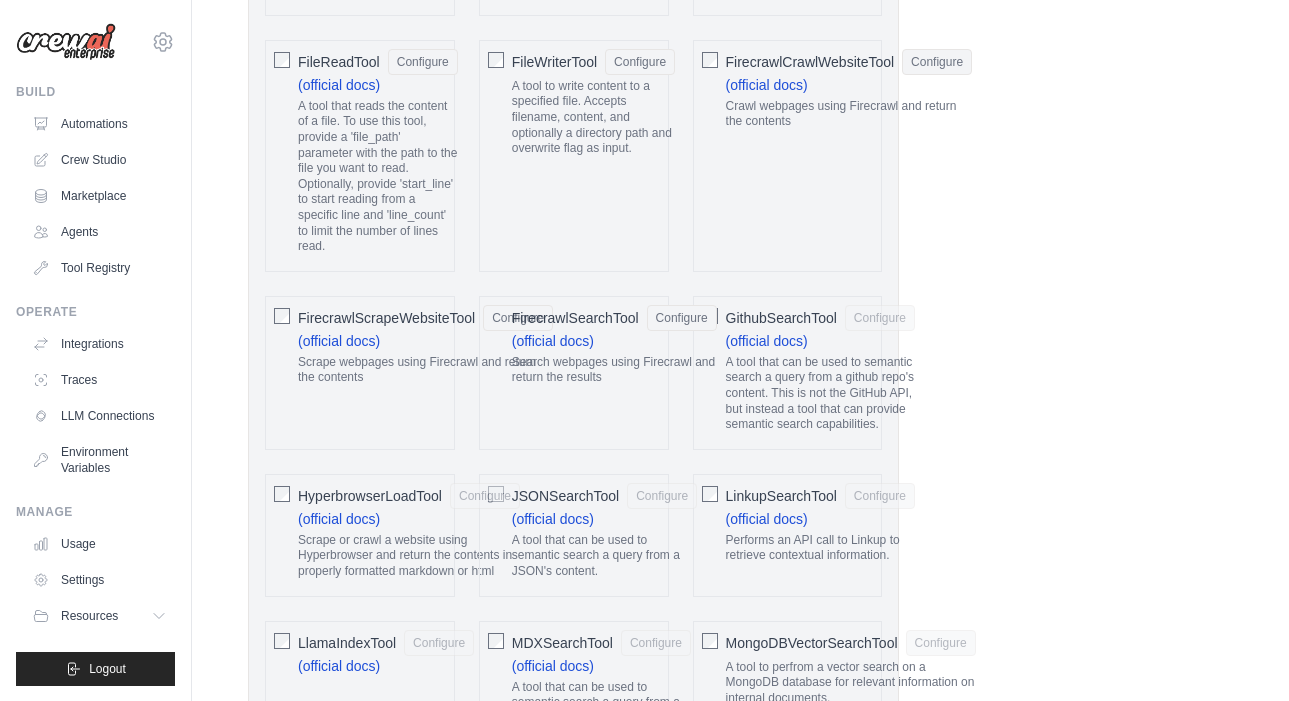 click on "GithubSearchTool" 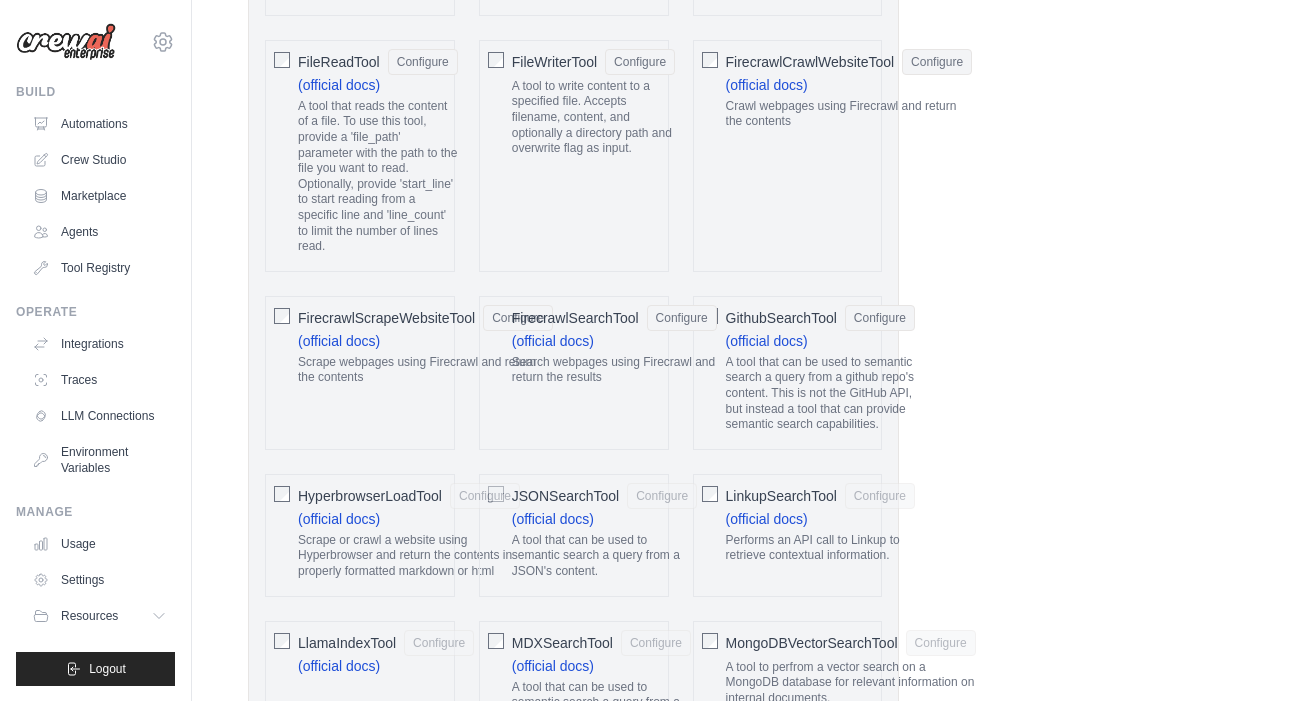 click on "HyperbrowserLoadTool" 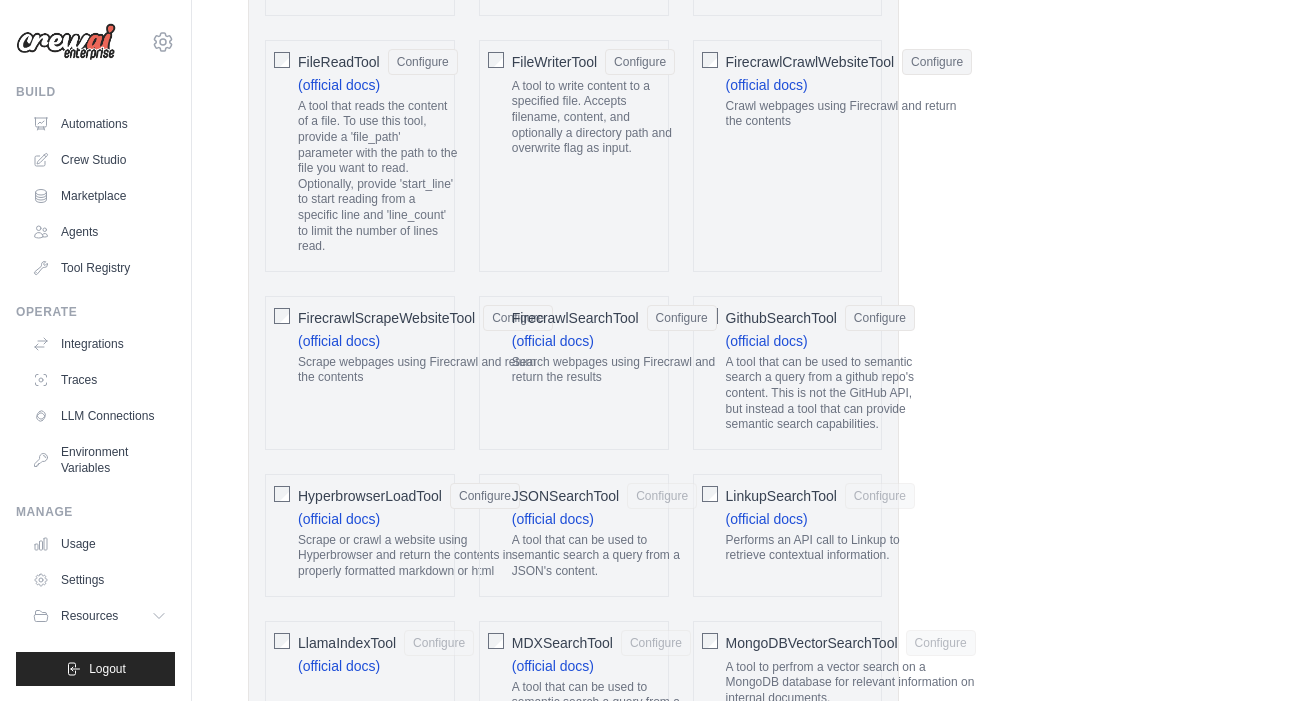 drag, startPoint x: 566, startPoint y: 504, endPoint x: 579, endPoint y: 504, distance: 13 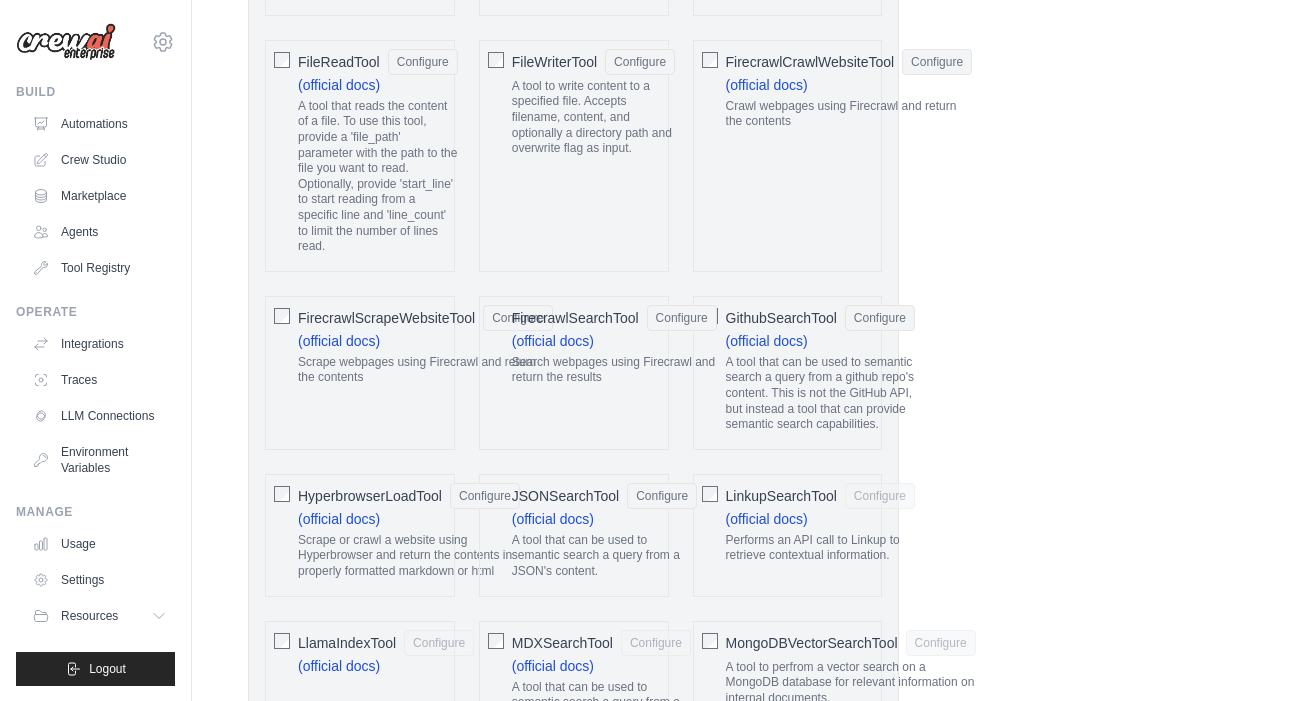 click on "LinkupSearchTool" 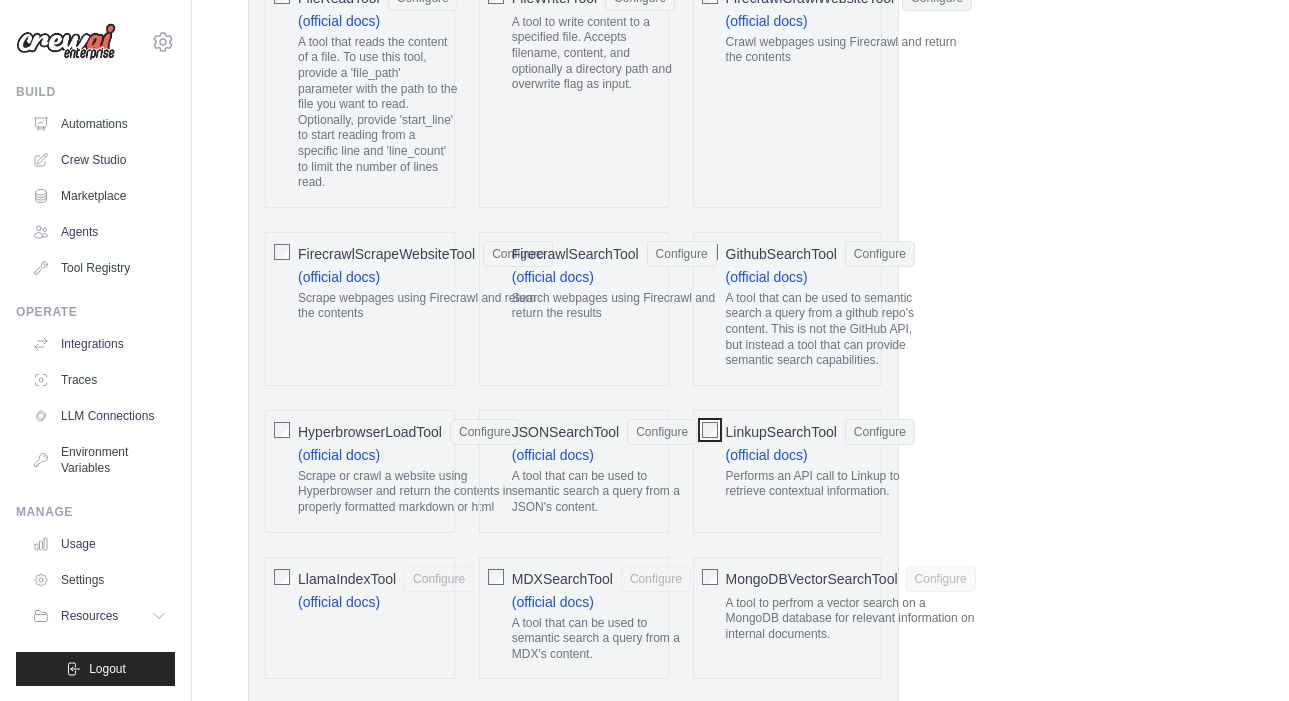 scroll, scrollTop: 1941, scrollLeft: 0, axis: vertical 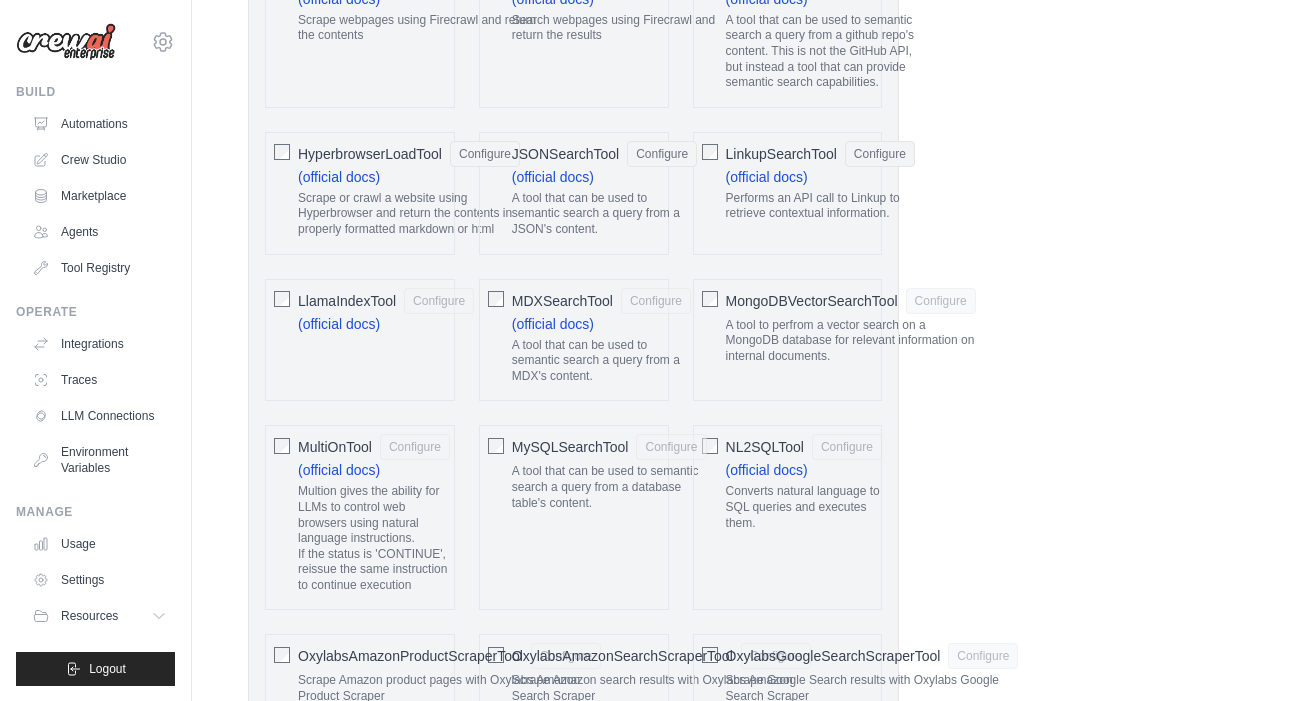 drag, startPoint x: 320, startPoint y: 308, endPoint x: 387, endPoint y: 311, distance: 67.06713 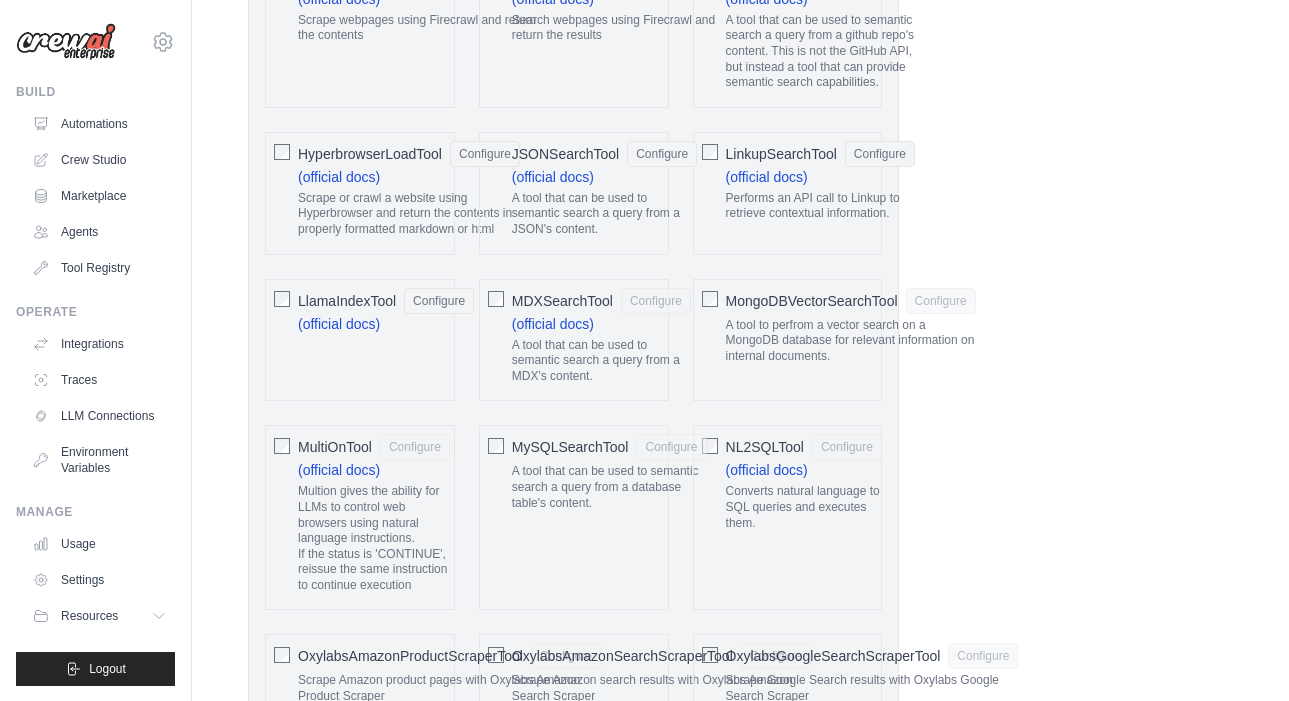 drag, startPoint x: 574, startPoint y: 313, endPoint x: 700, endPoint y: 312, distance: 126.00397 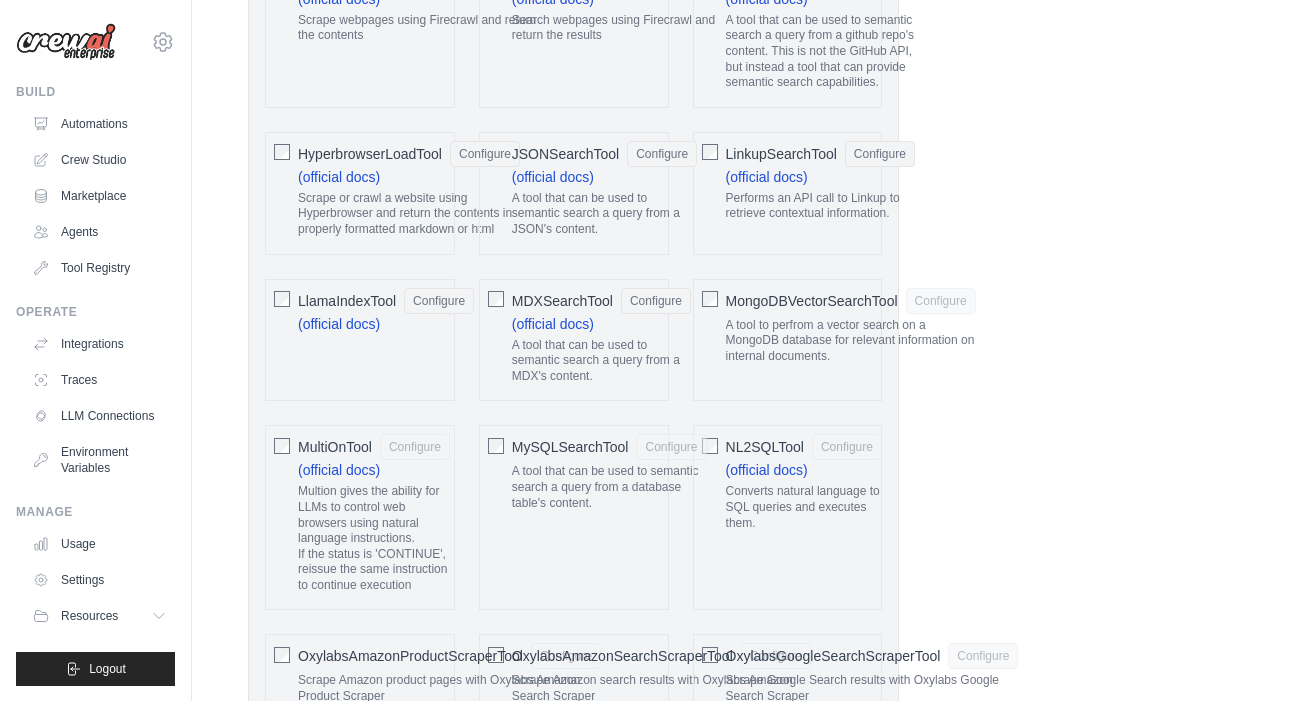click on "MongoDBVectorSearchTool" 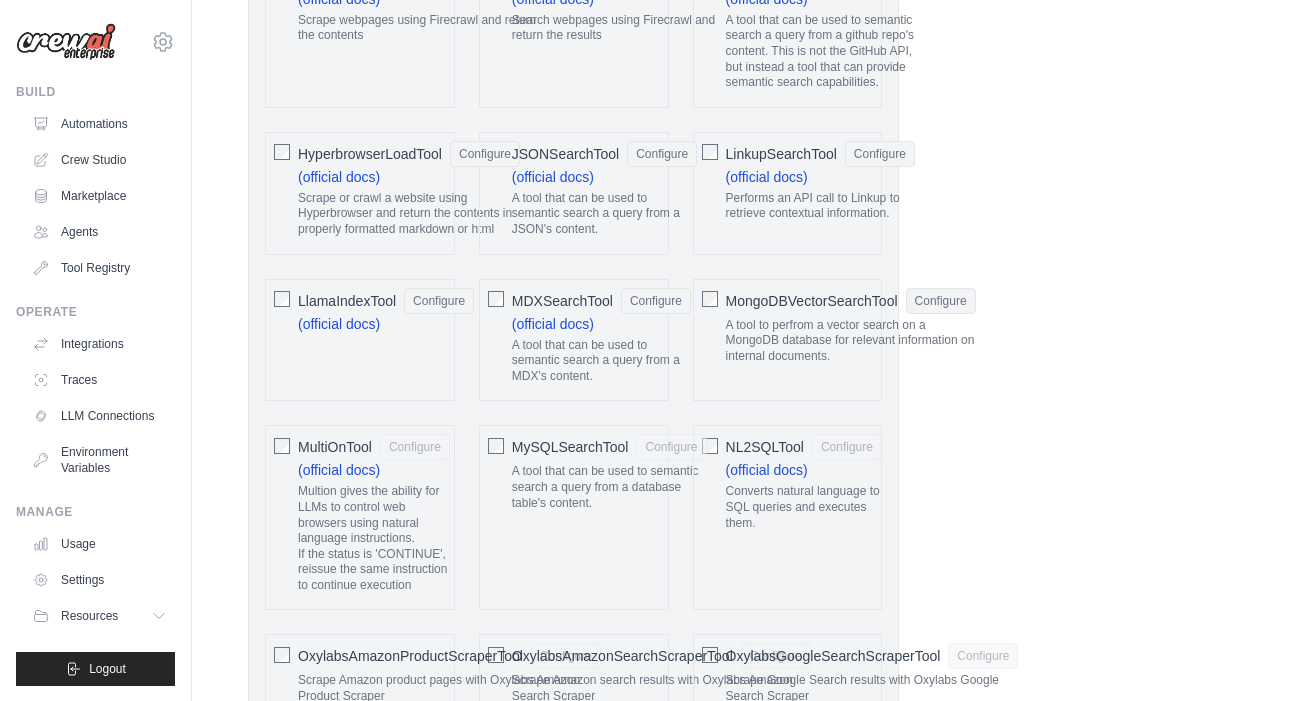 click on "MultiOnTool" 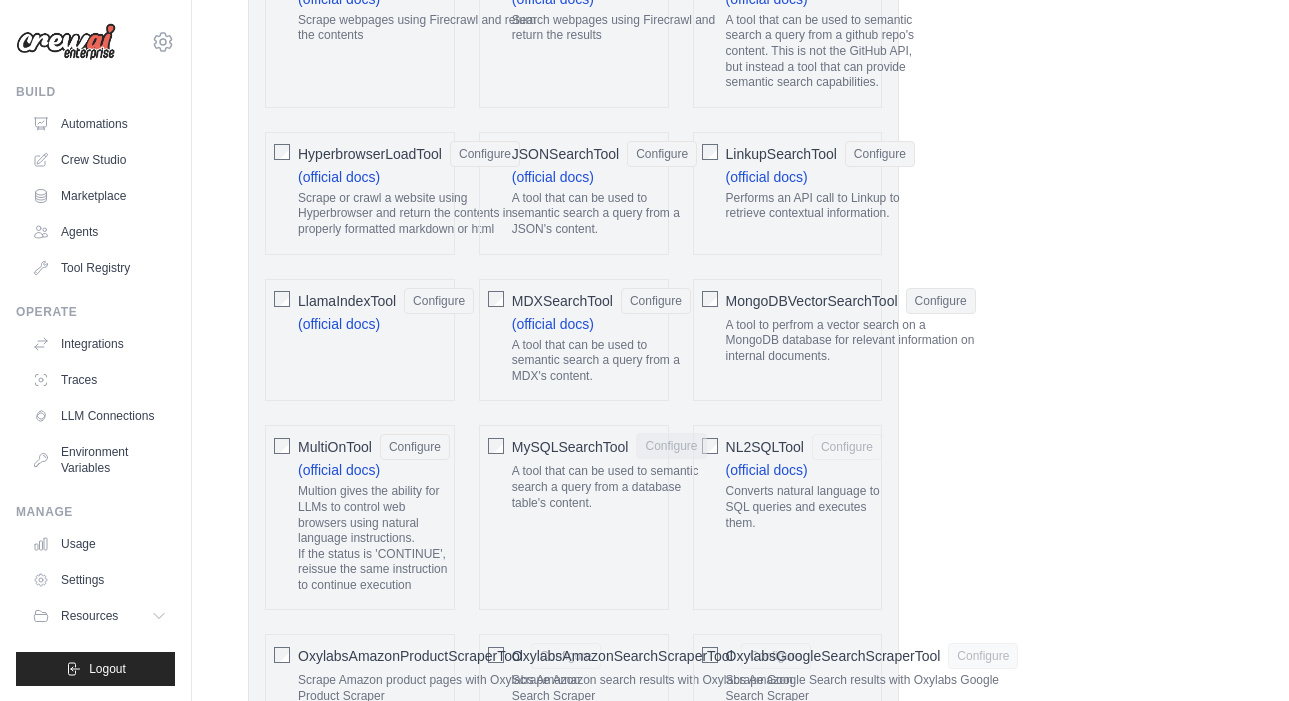 drag, startPoint x: 565, startPoint y: 453, endPoint x: 643, endPoint y: 462, distance: 78.51752 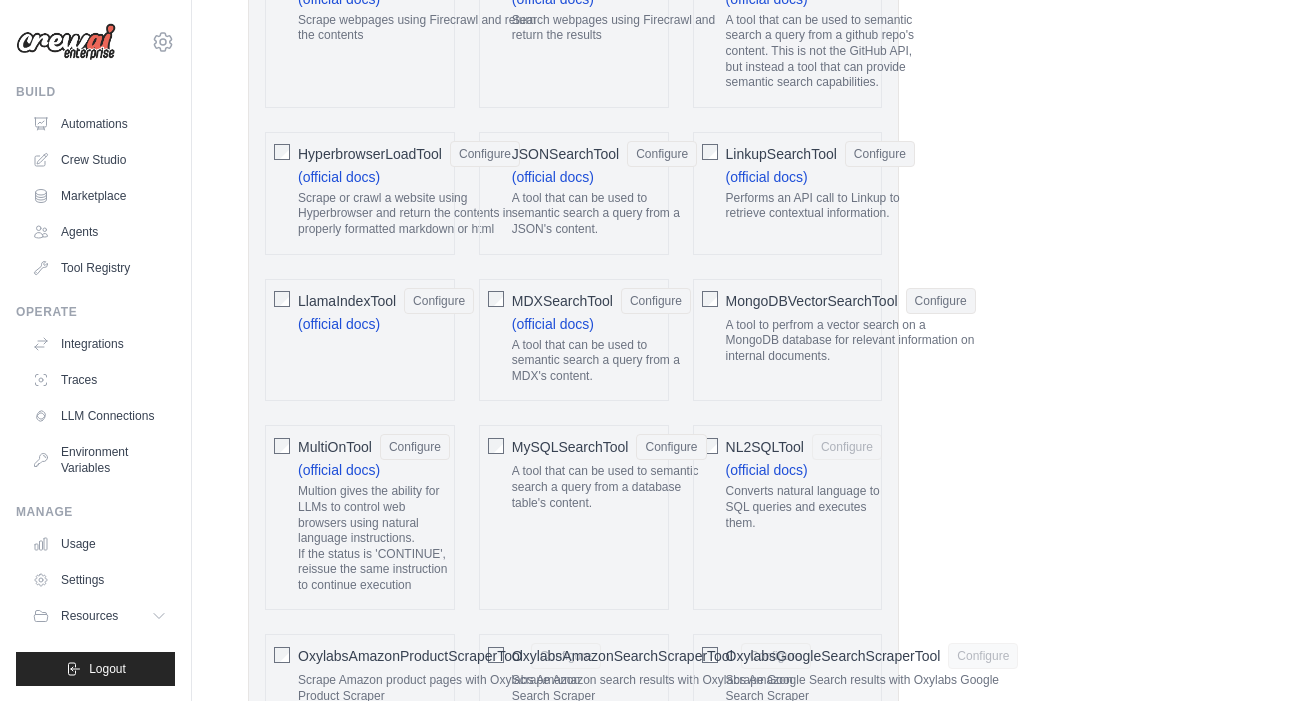 click on "NL2SQLTool" 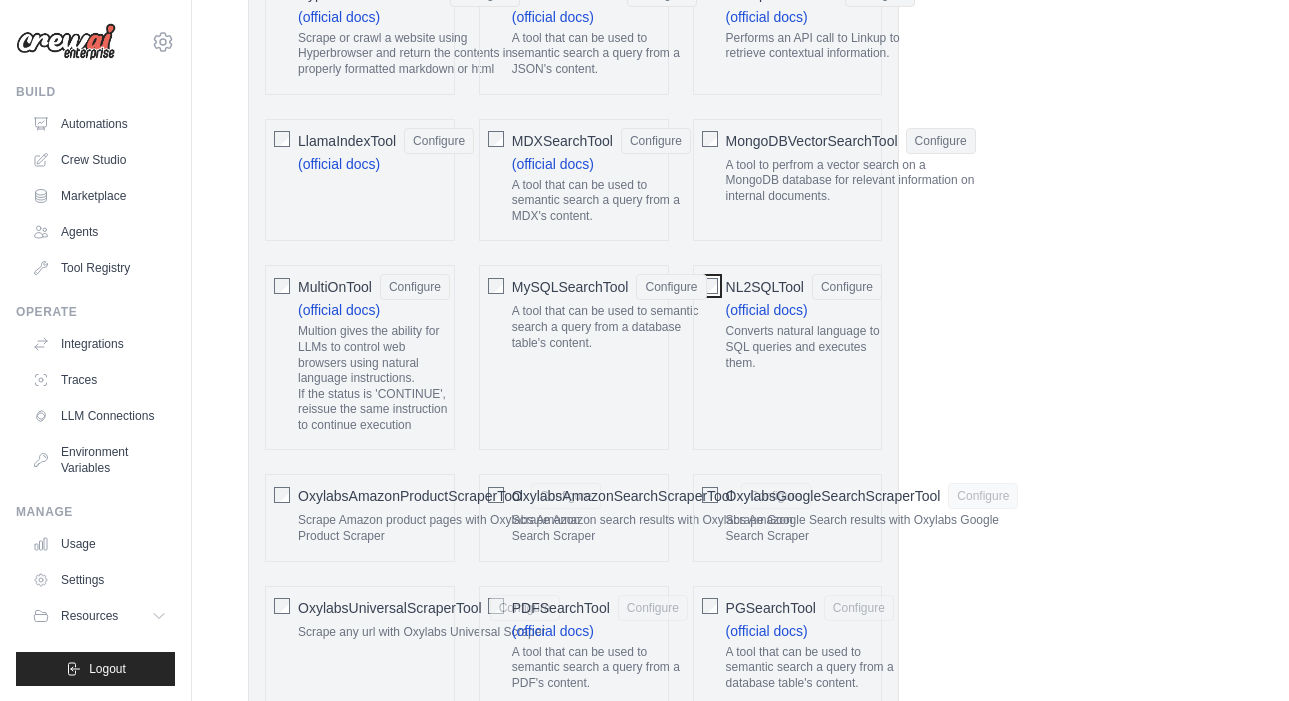 scroll, scrollTop: 2328, scrollLeft: 0, axis: vertical 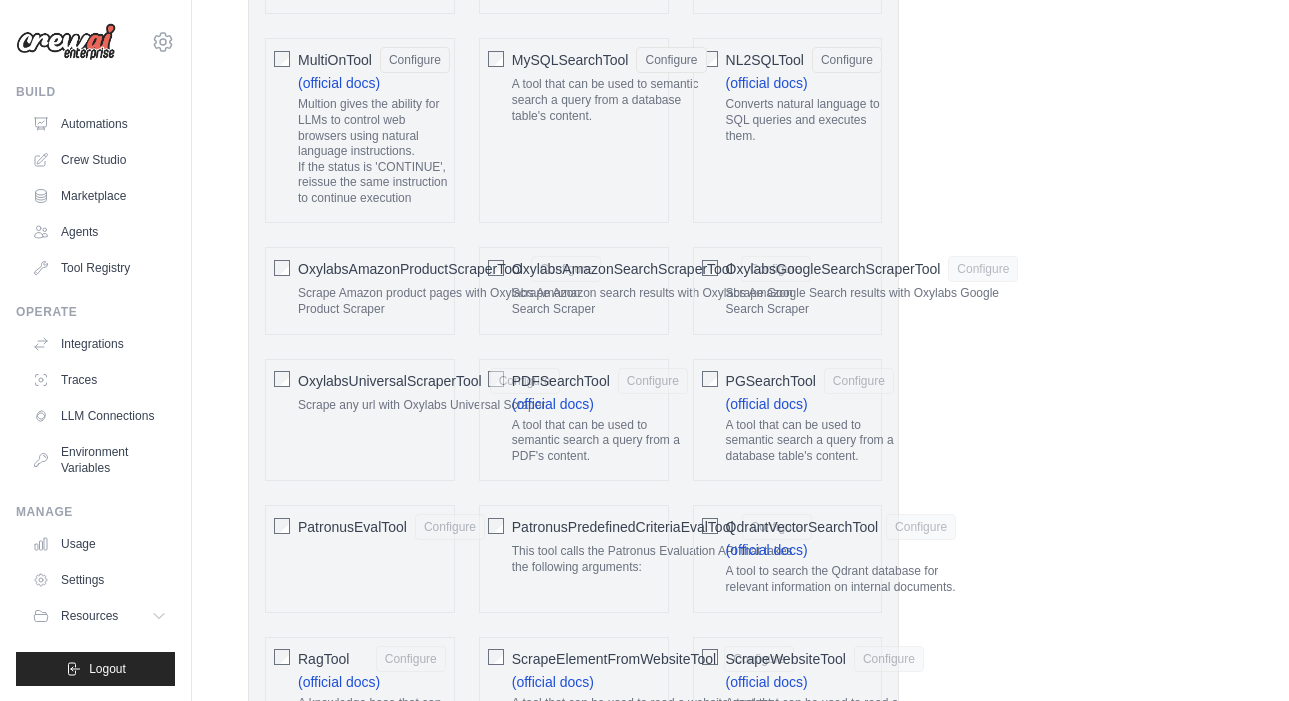 click on "OxylabsAmazonProductScraperTool" 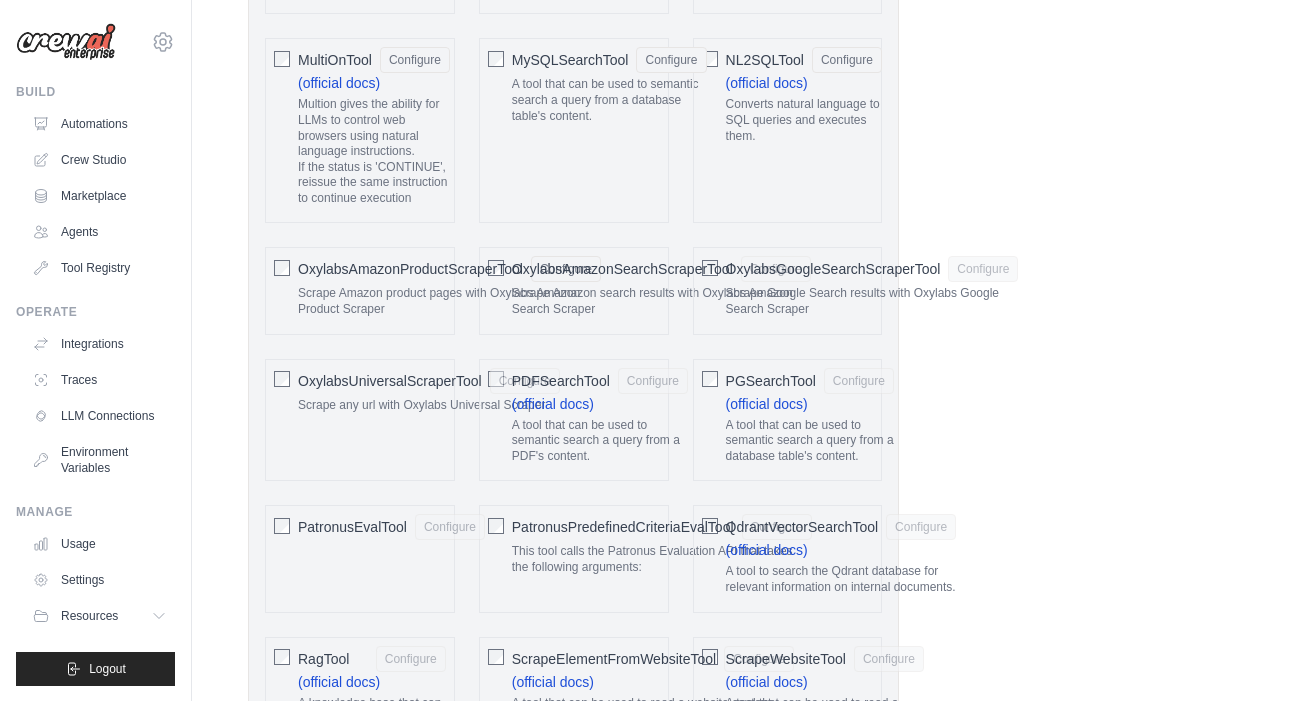 click on "OxylabsAmazonProductScraperTool" 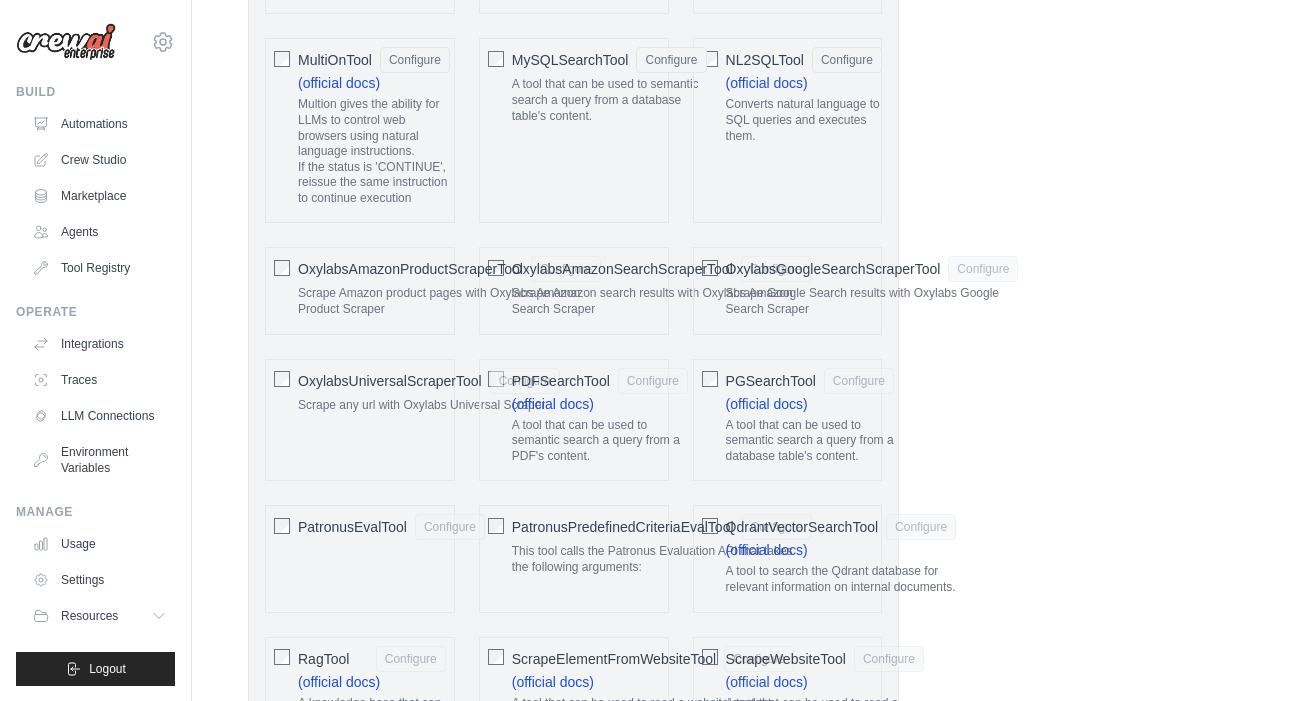 click on "OxylabsGoogleSearchScraperTool" 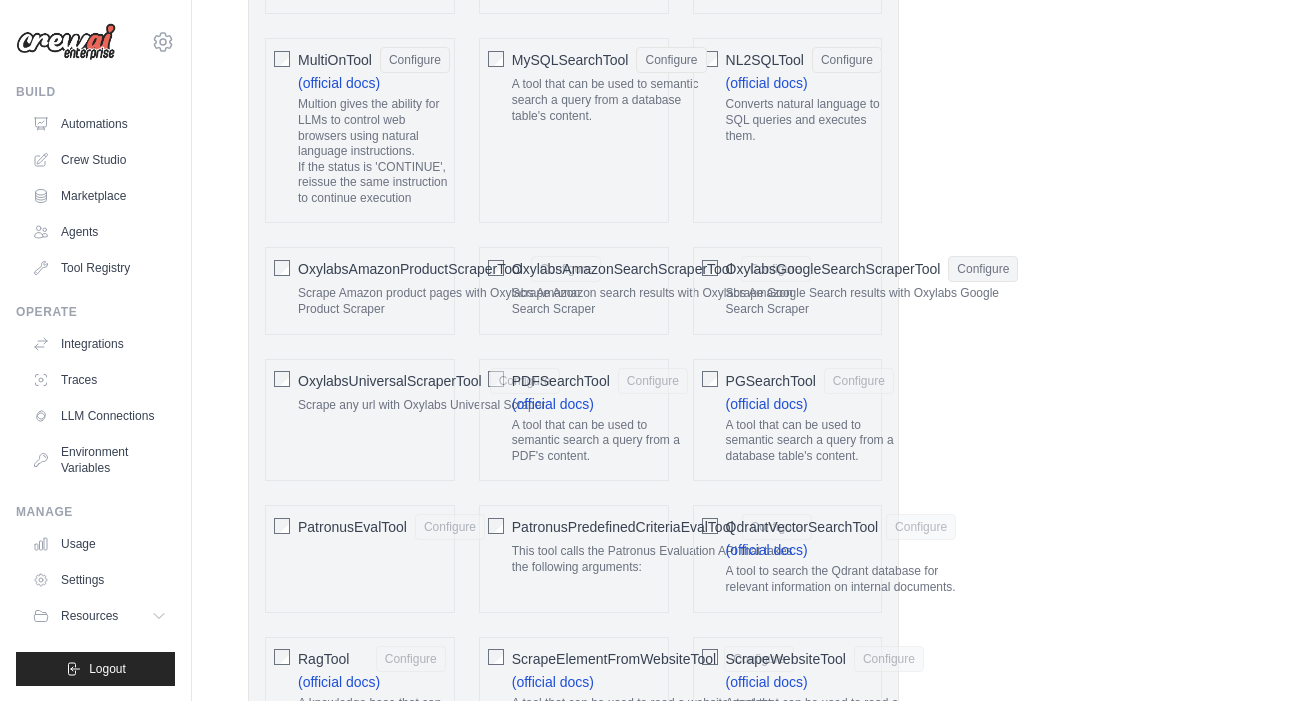 click on "OxylabsAmazonSearchScraperTool" 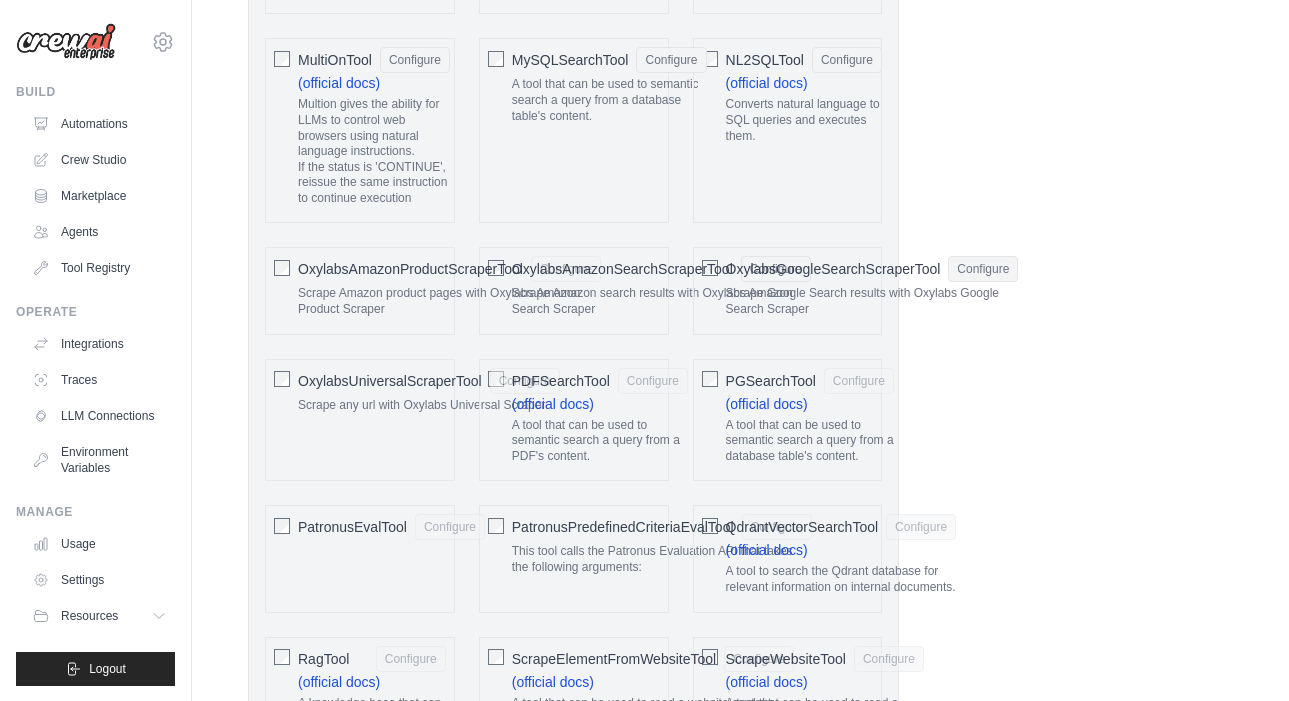 click on "OxylabsAmazonProductScraperTool" 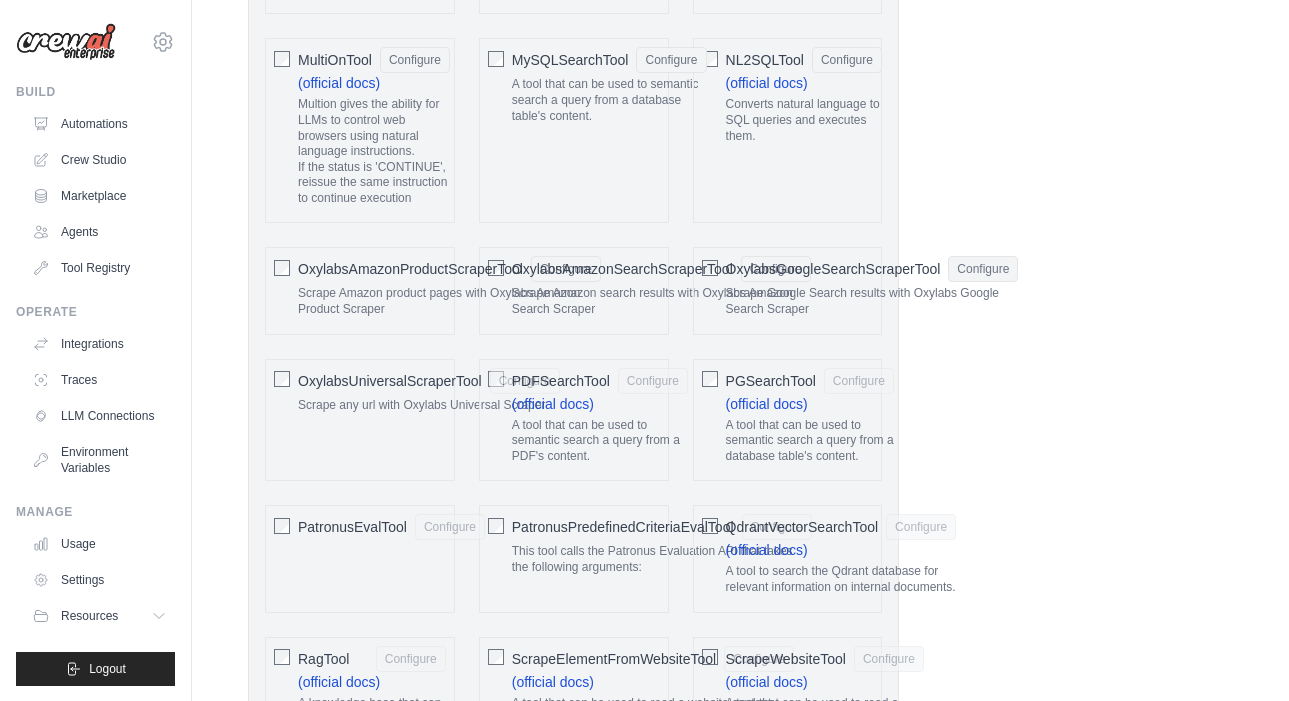 click on "OxylabsUniversalScraperTool" 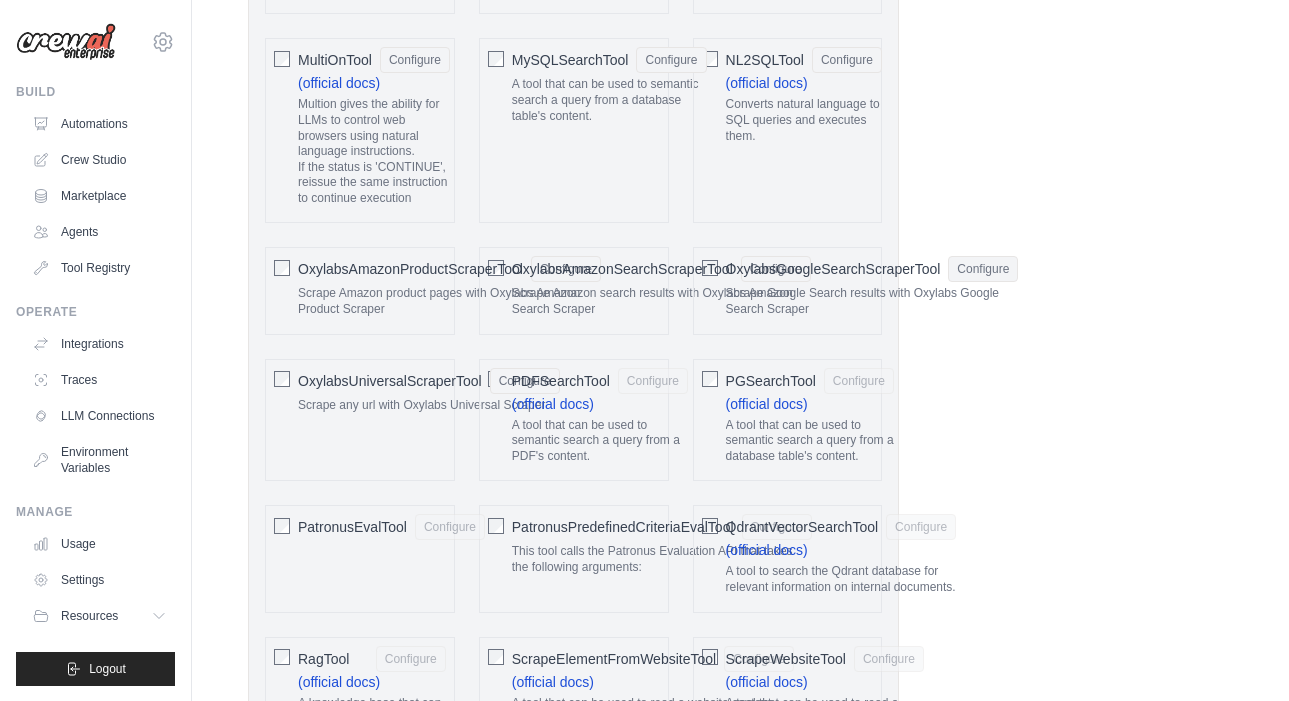 click on "PDFSearchTool" 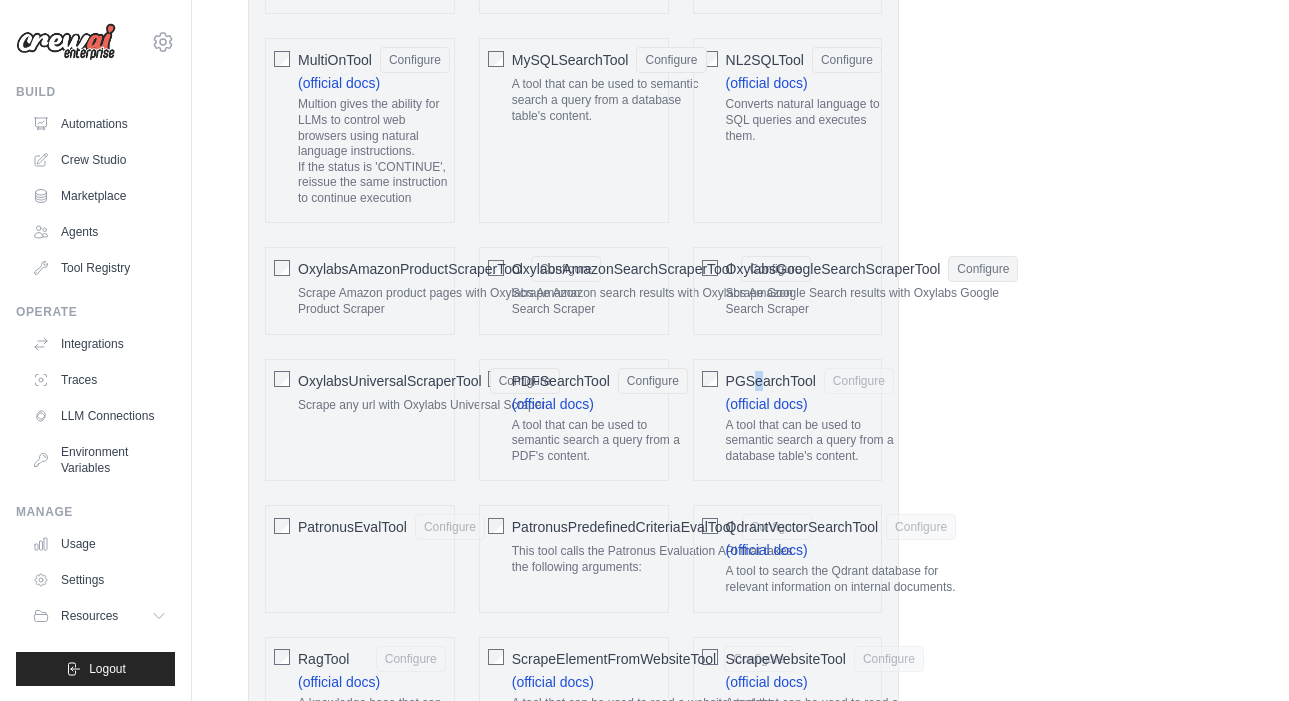 click on "PGSearchTool" 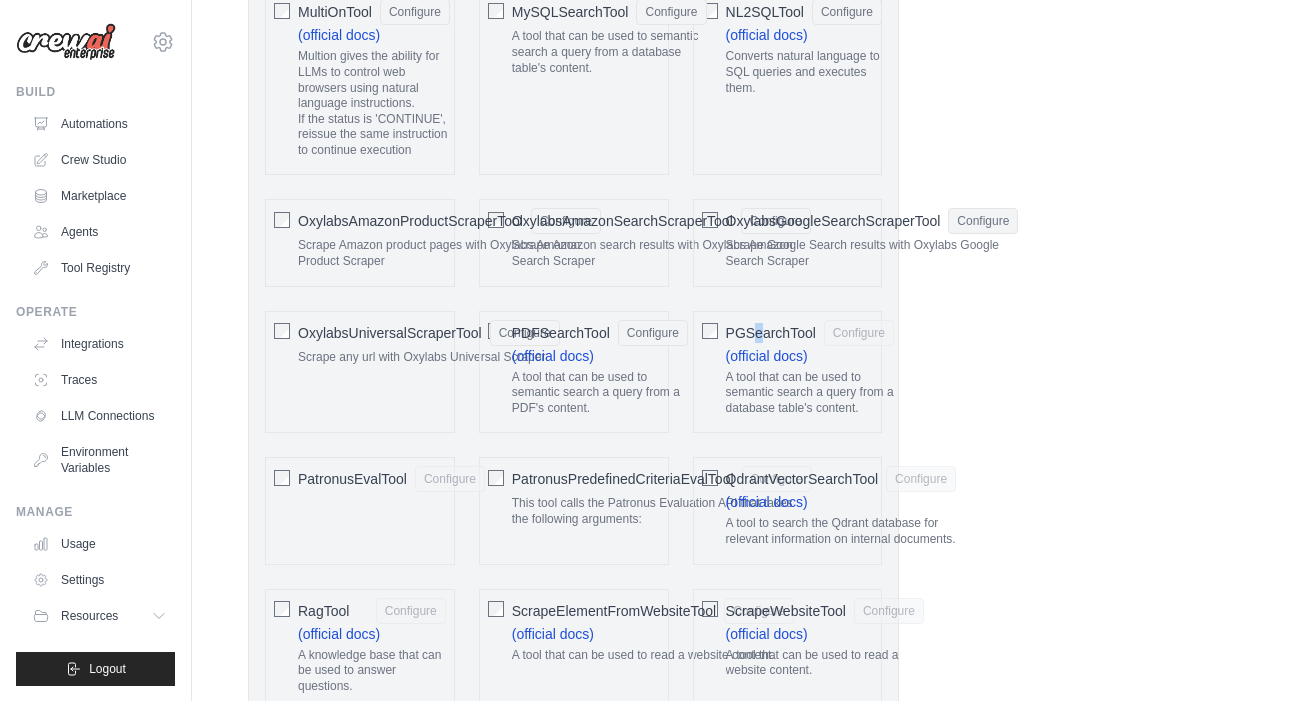 scroll, scrollTop: 2470, scrollLeft: 0, axis: vertical 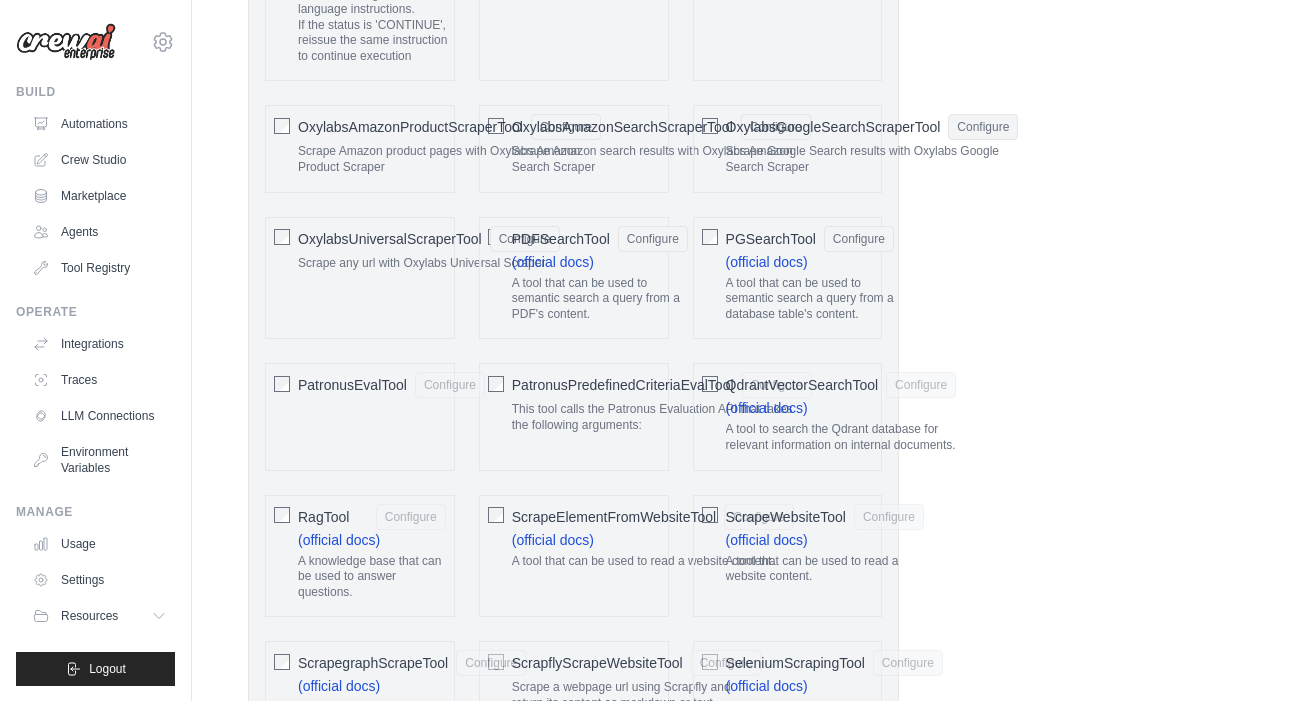 click on "PatronusEvalTool" 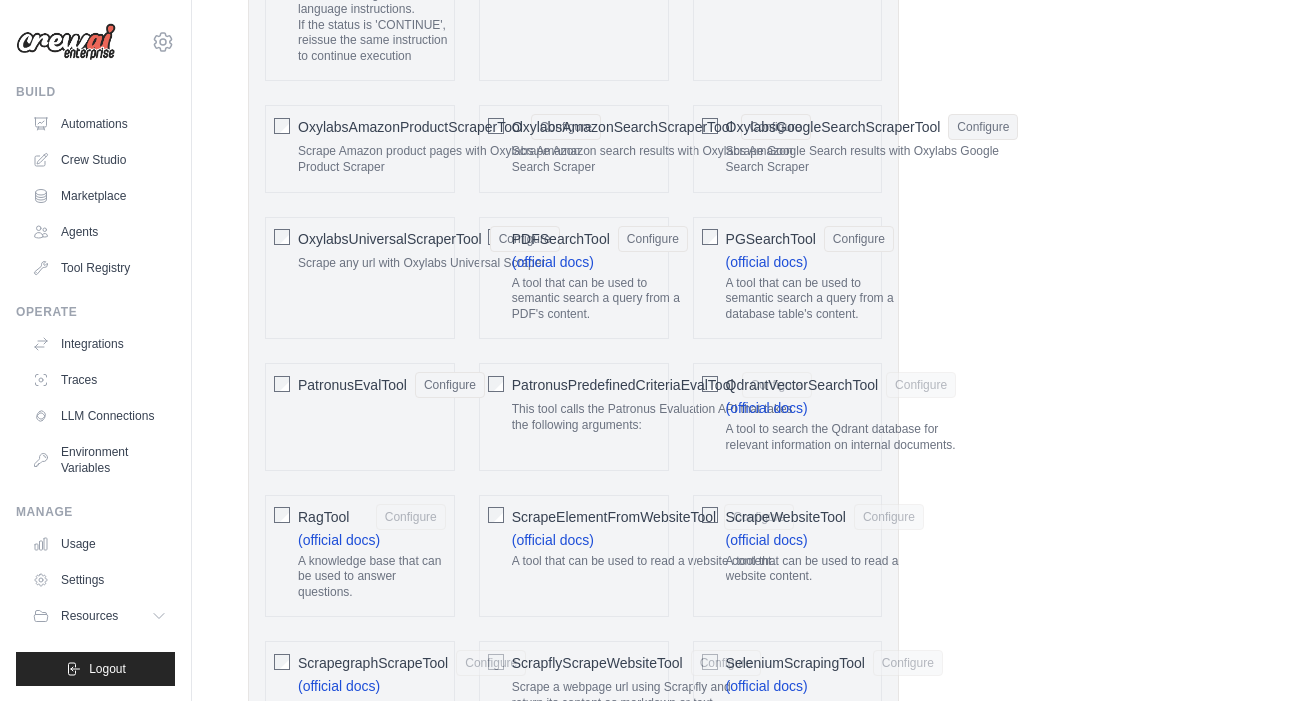 click on "PatronusPredefinedCriteriaEvalTool" 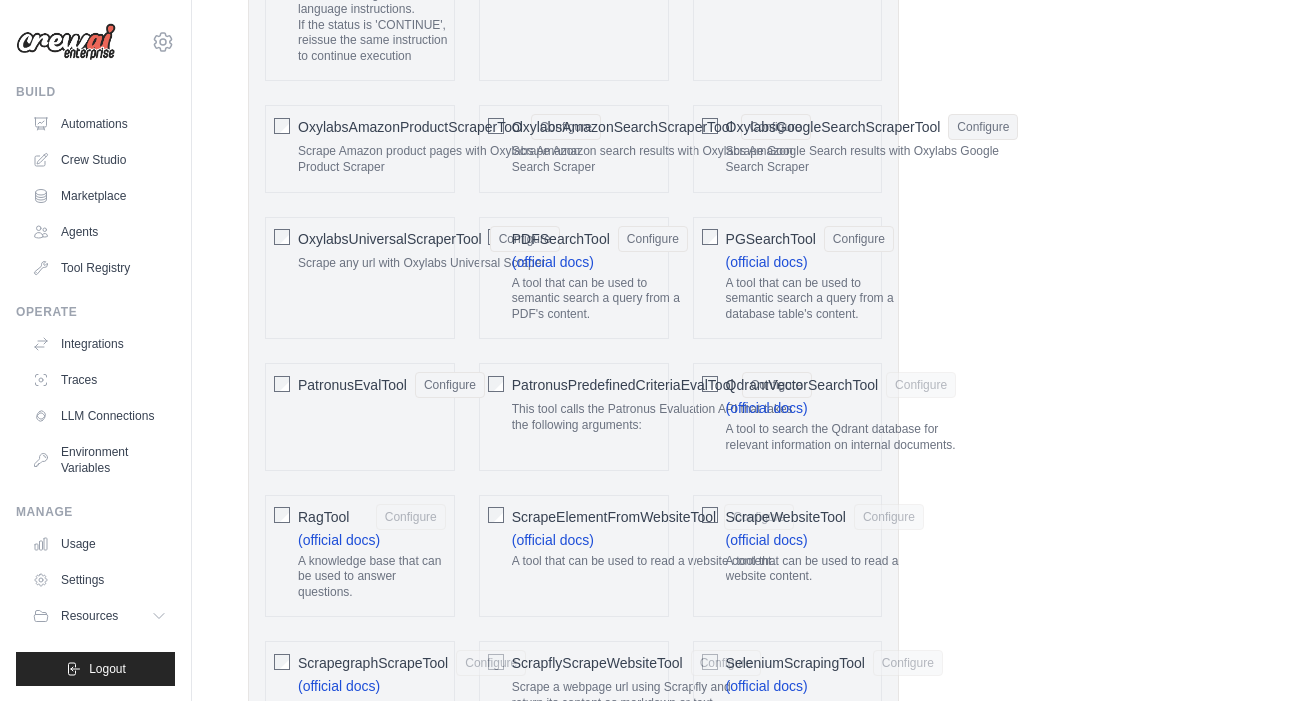 click on "QdrantVectorSearchTool" 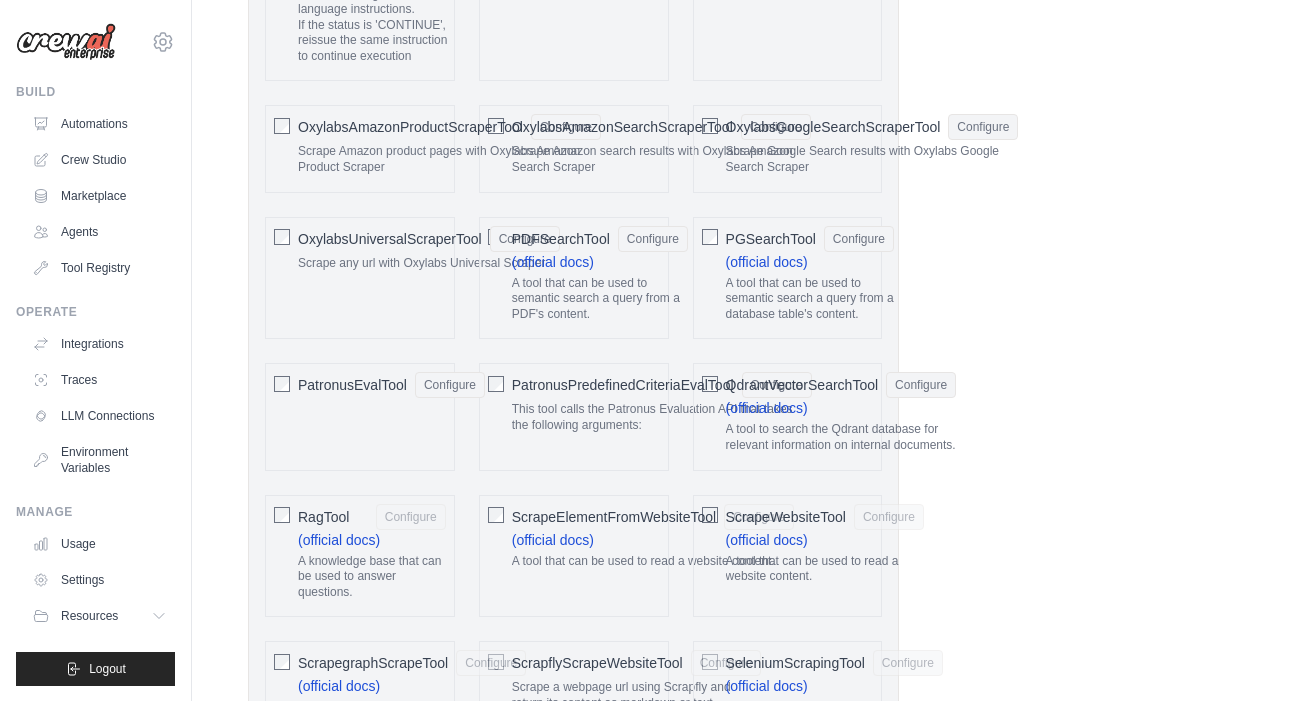drag, startPoint x: 324, startPoint y: 526, endPoint x: 505, endPoint y: 523, distance: 181.02486 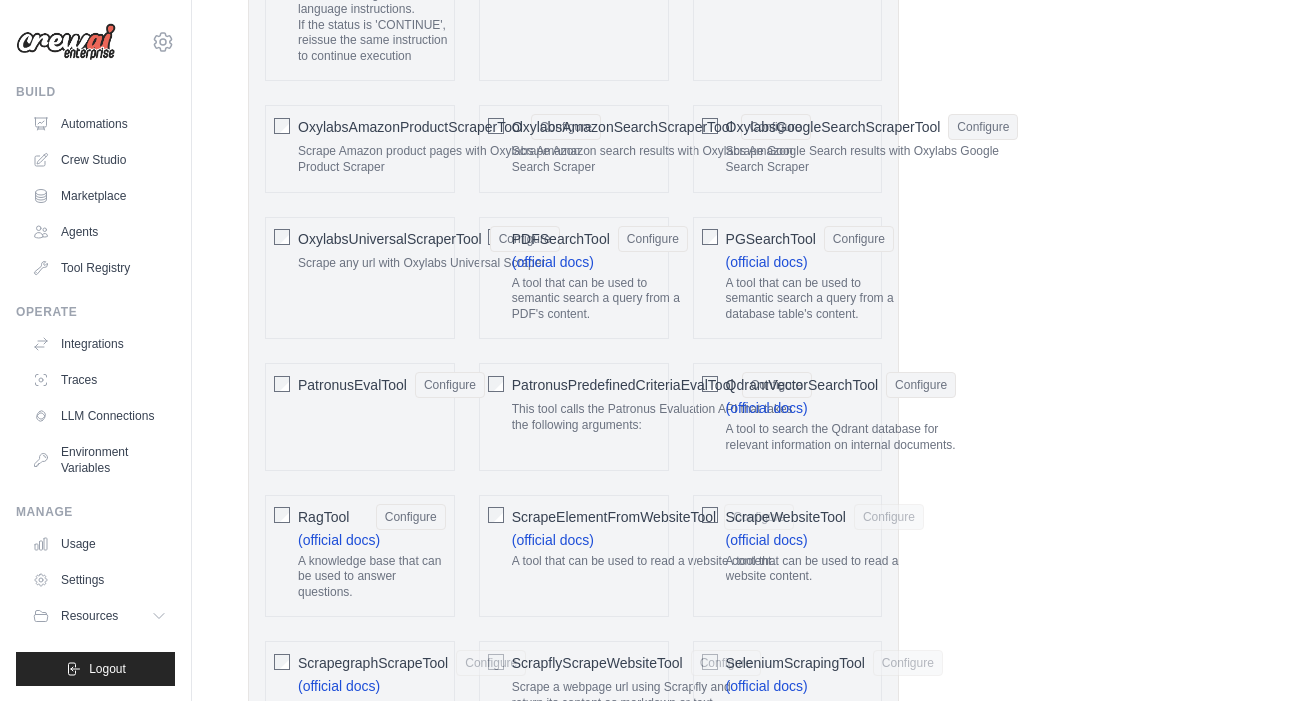 click on "ScrapeElementFromWebsiteTool" 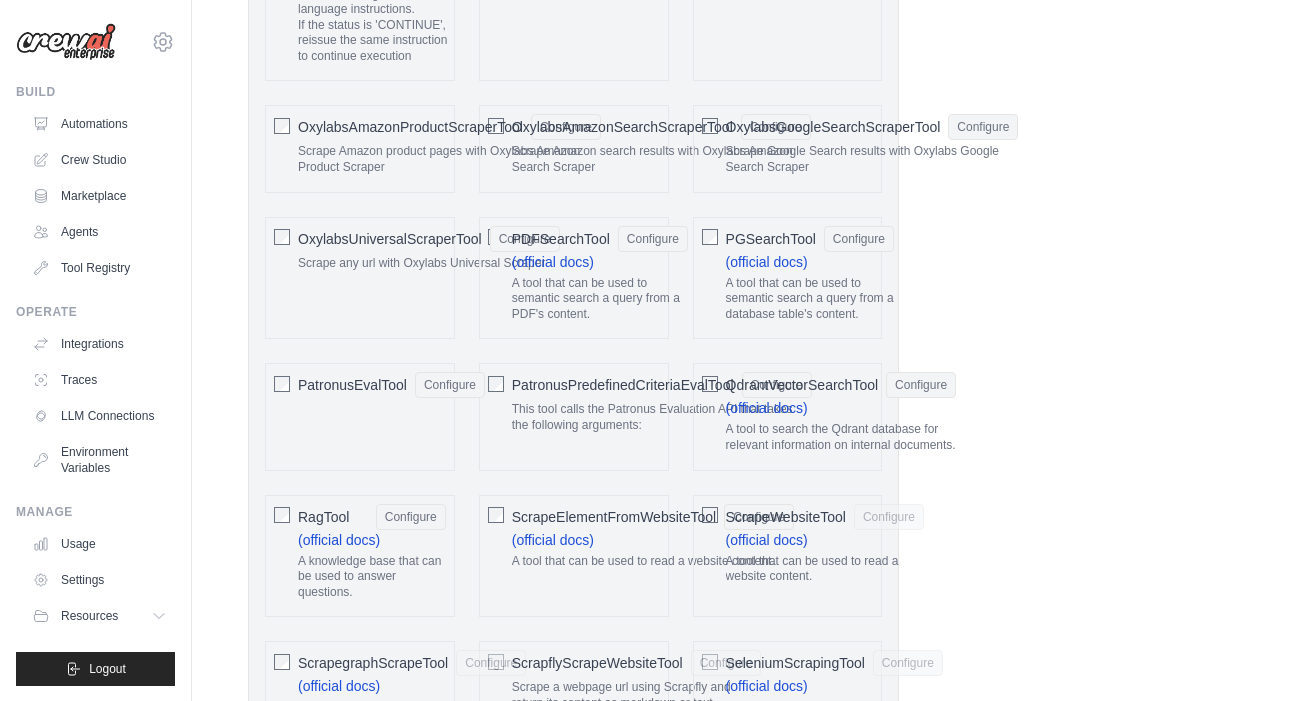 click on "ScrapeWebsiteTool" 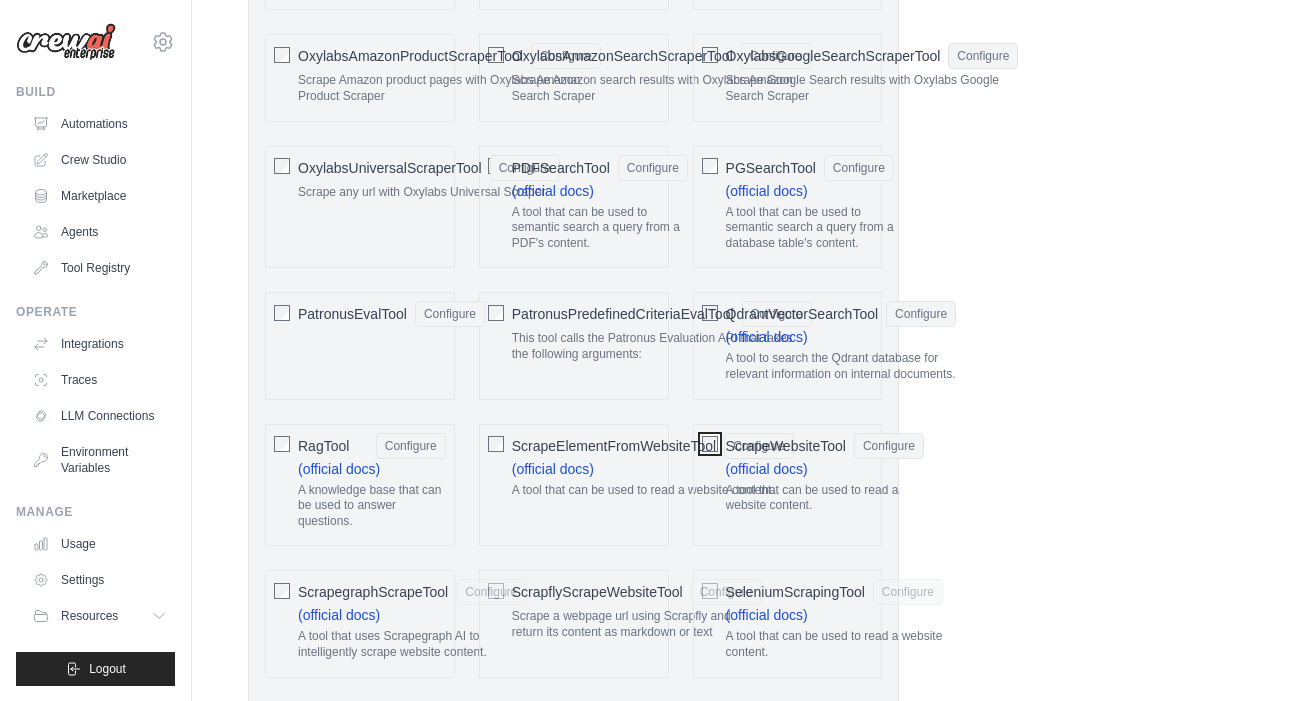 scroll, scrollTop: 2804, scrollLeft: 0, axis: vertical 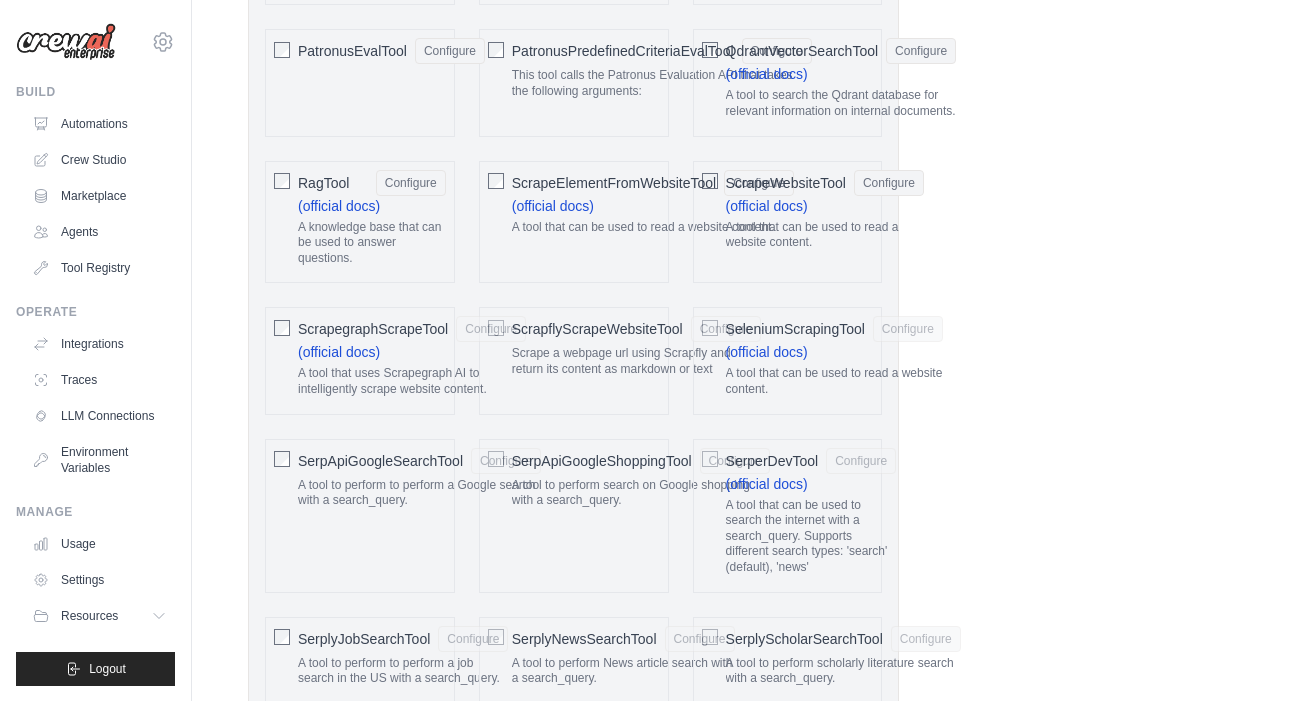 click on "ScrapegraphScrapeTool" 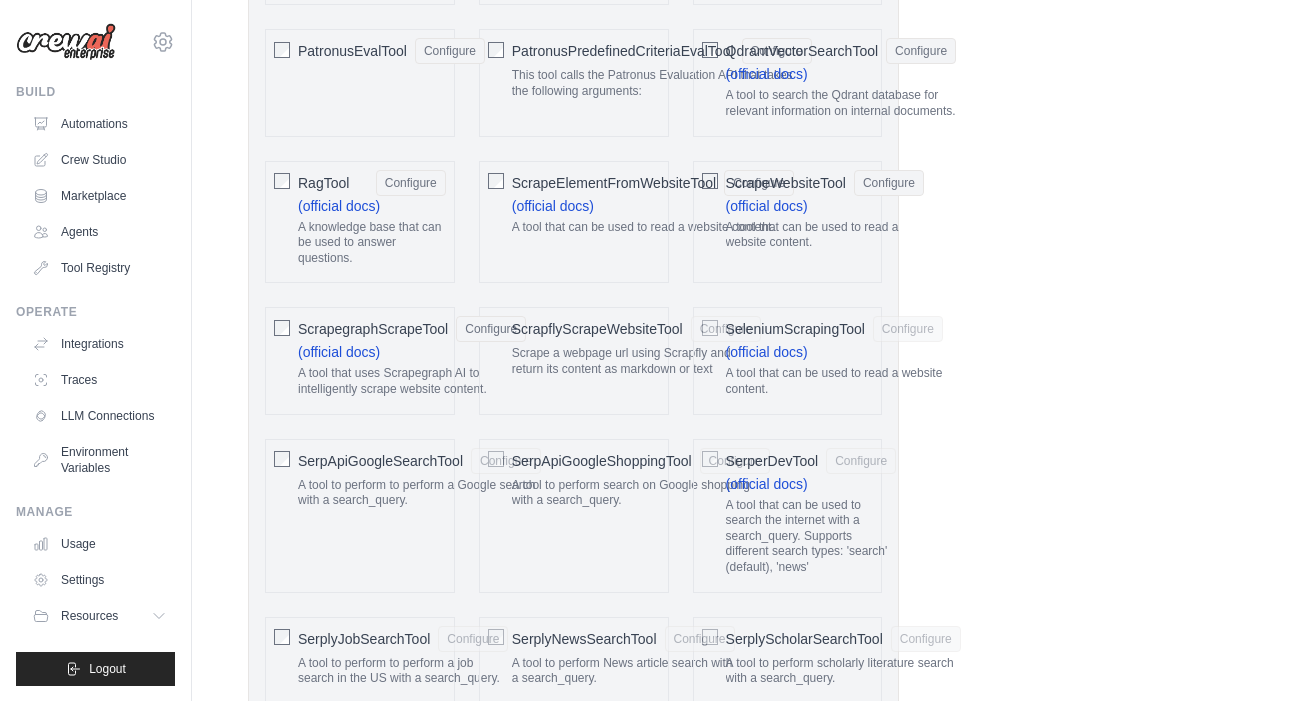 click on "SerpApiGoogleSearchTool" 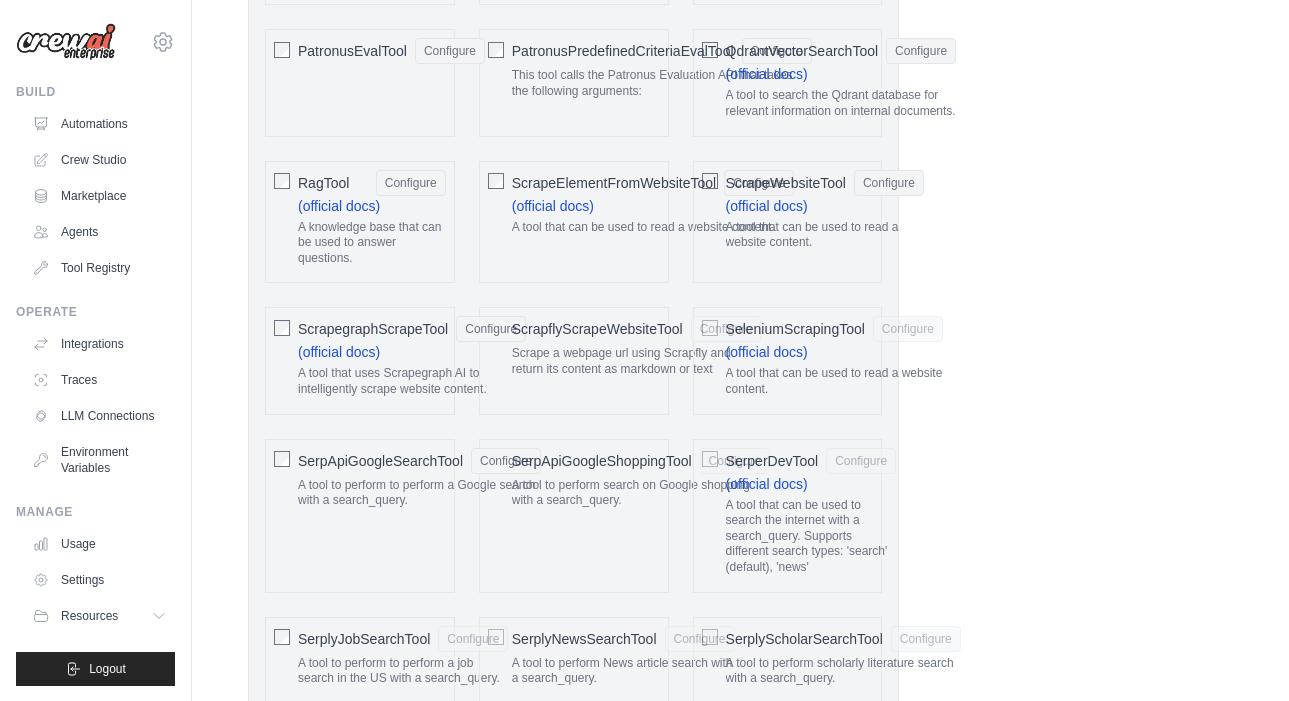 click on "ScrapflyScrapeWebsiteTool" 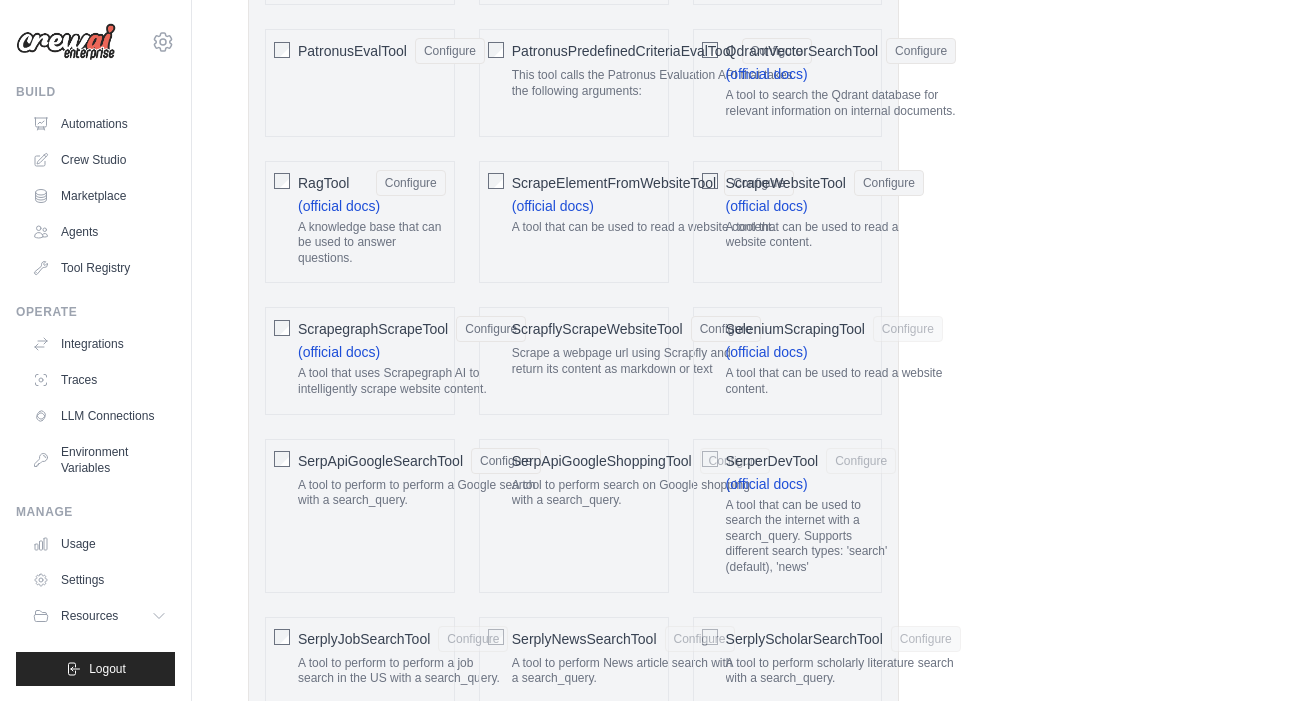 click on "SerpApiGoogleShoppingTool" 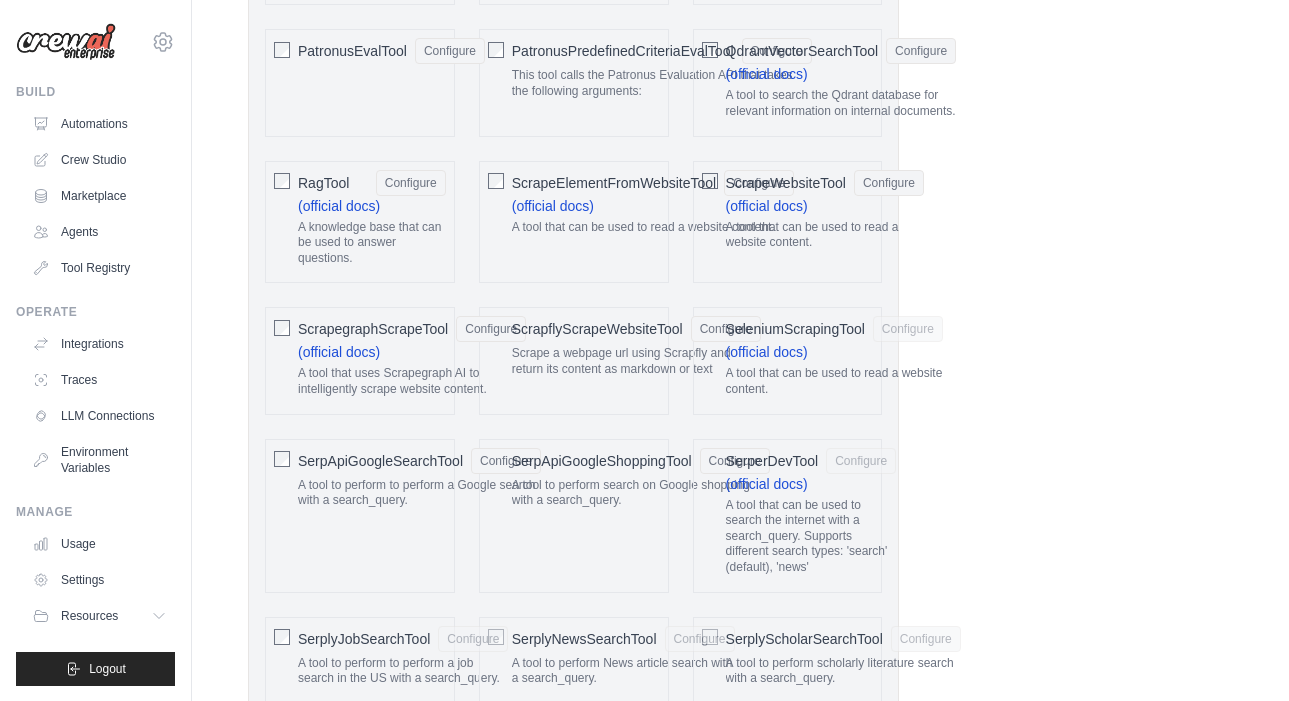 click on "SeleniumScrapingTool" 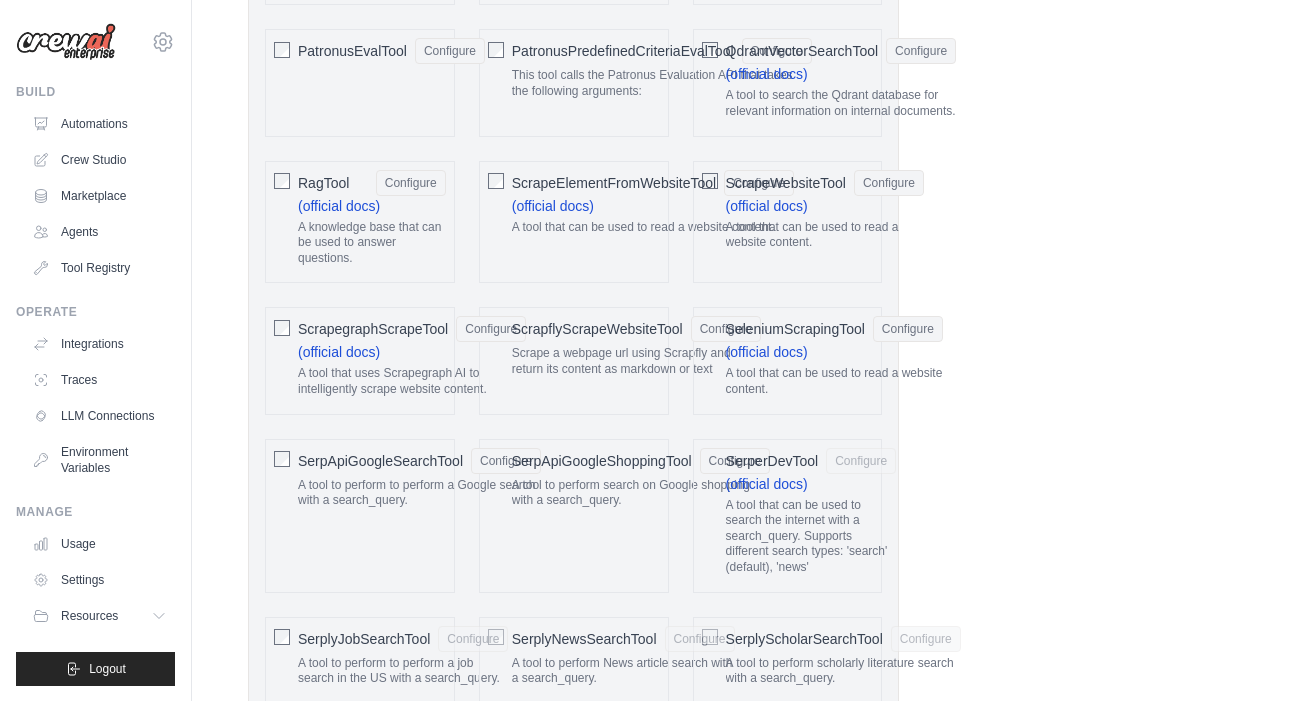 click on "SerperDevTool" 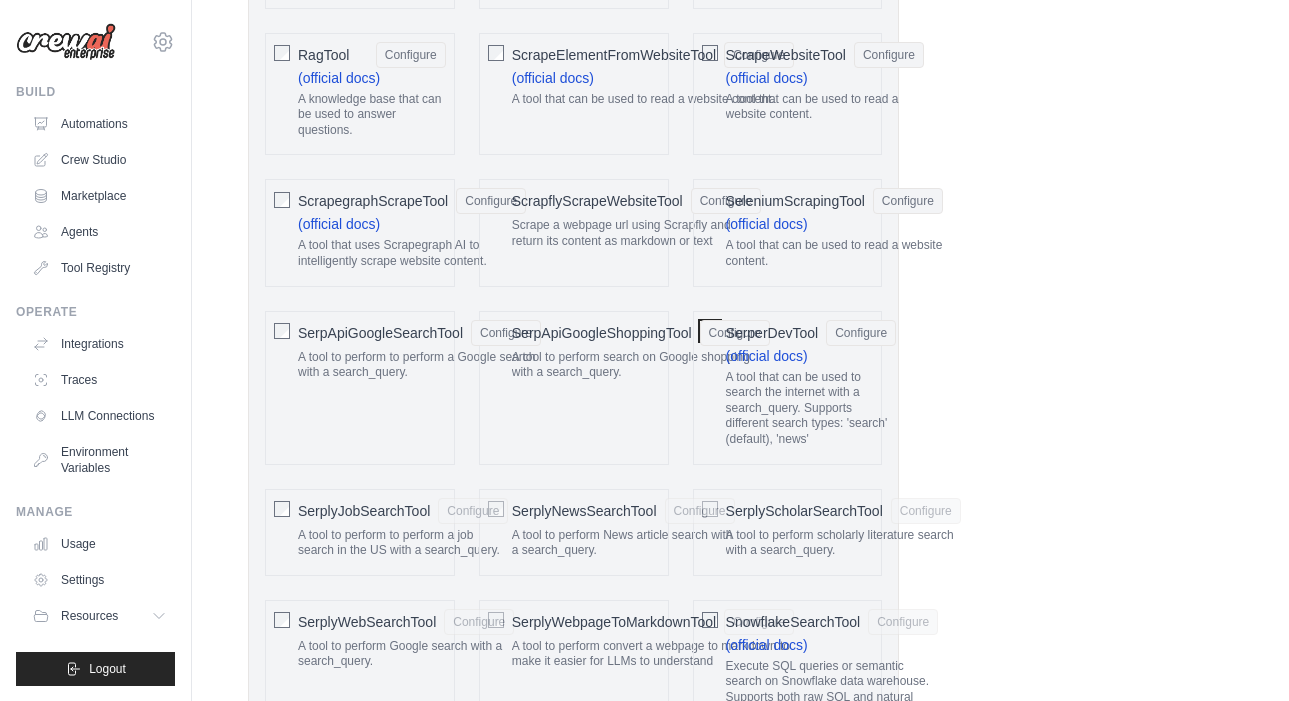 scroll, scrollTop: 3088, scrollLeft: 0, axis: vertical 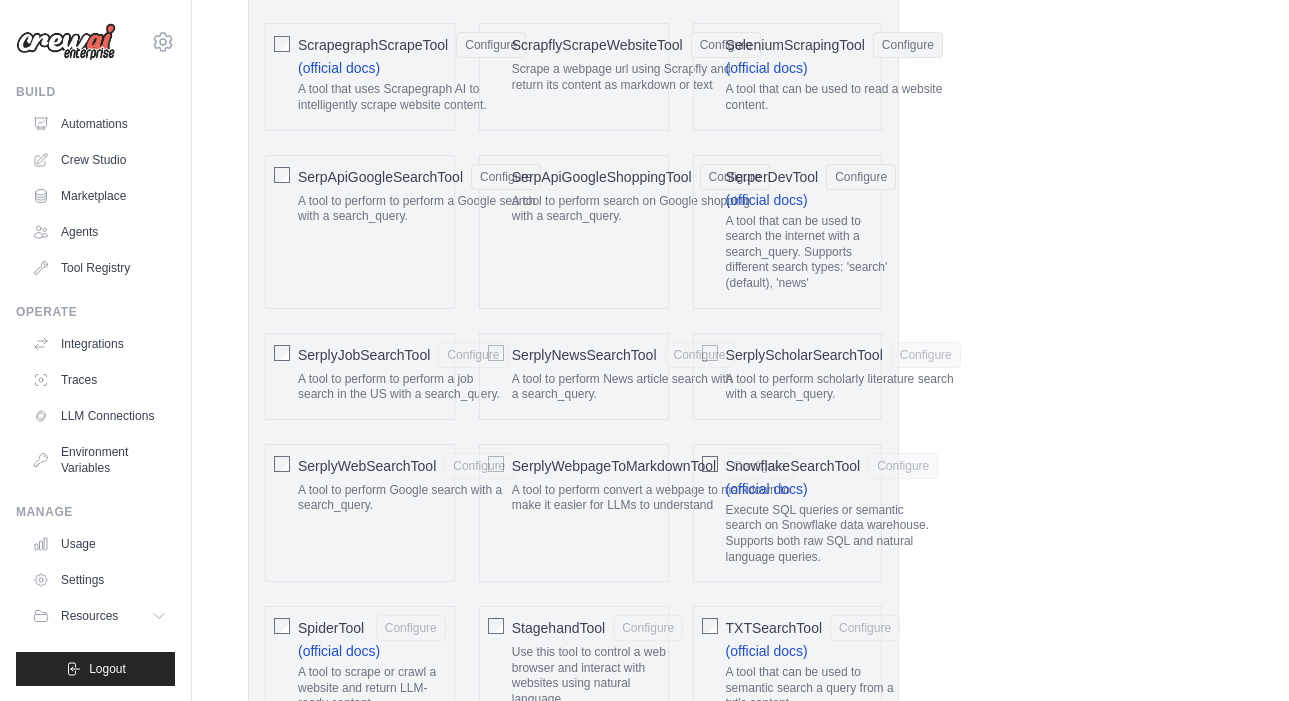 click on "SerplyJobSearchTool" 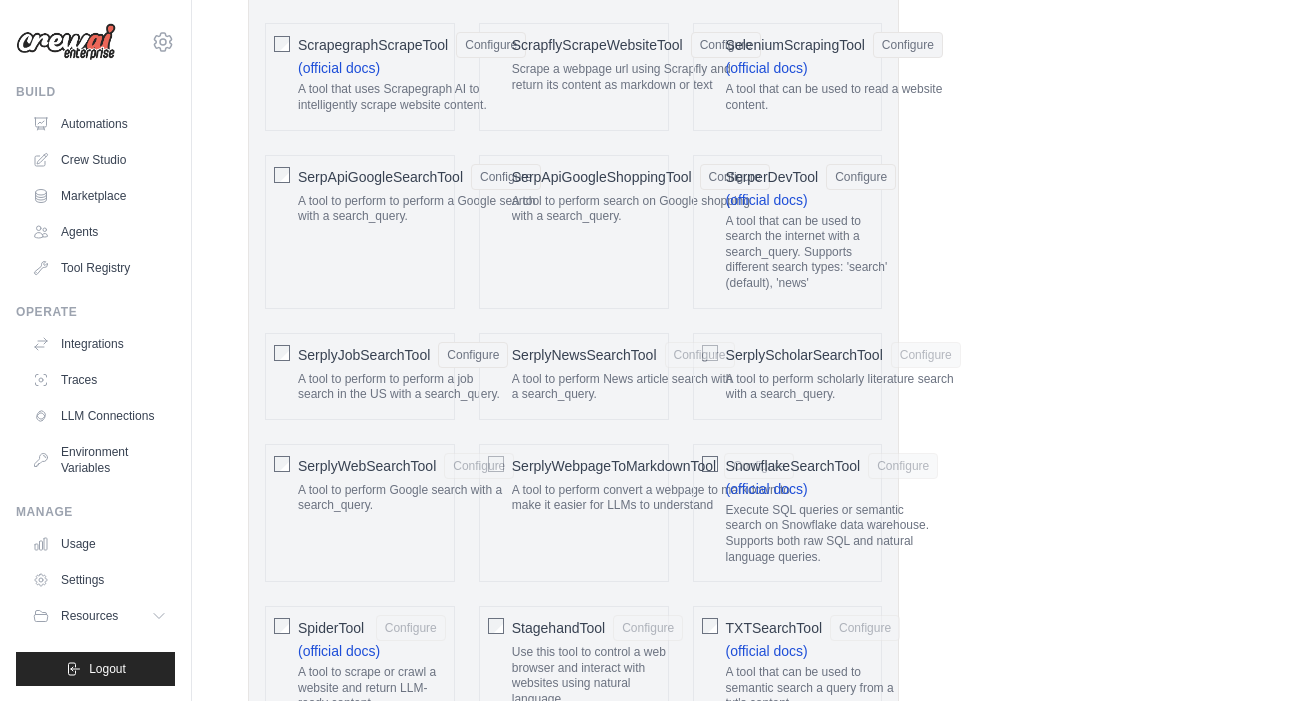 click on "SerplyNewsSearchTool" 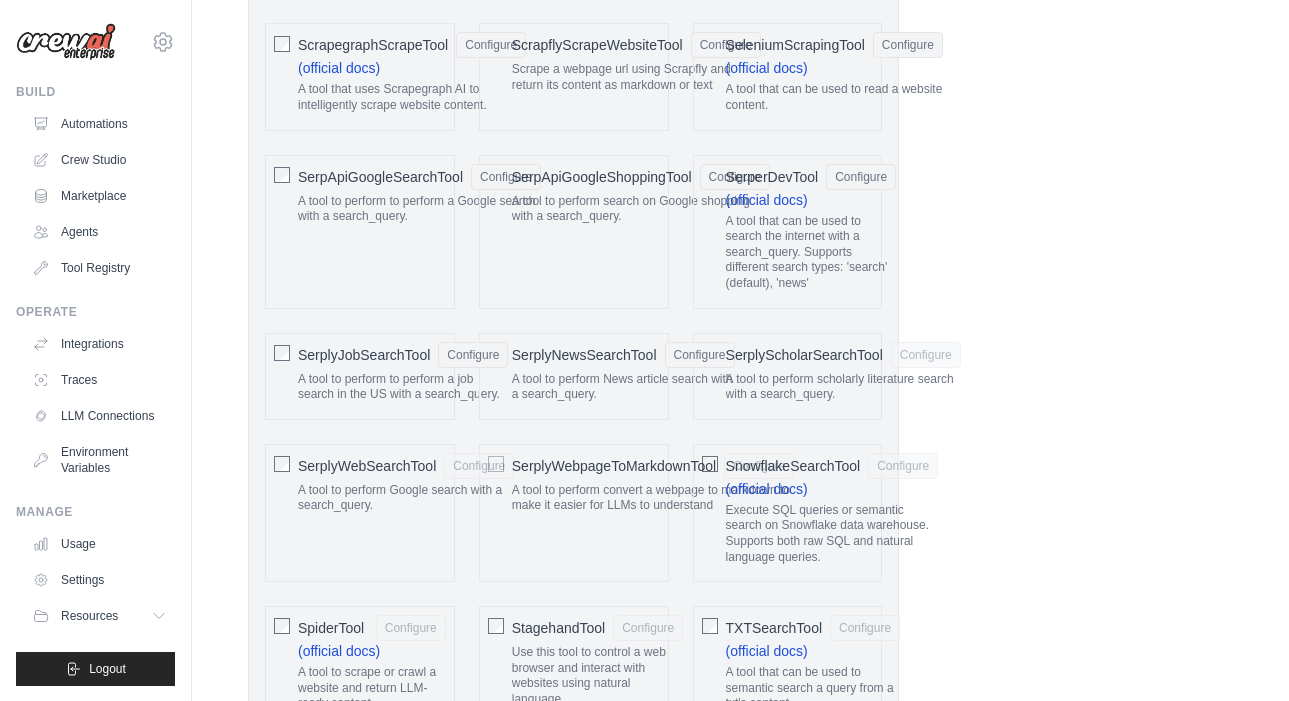 click on "SerplyScholarSearchTool" 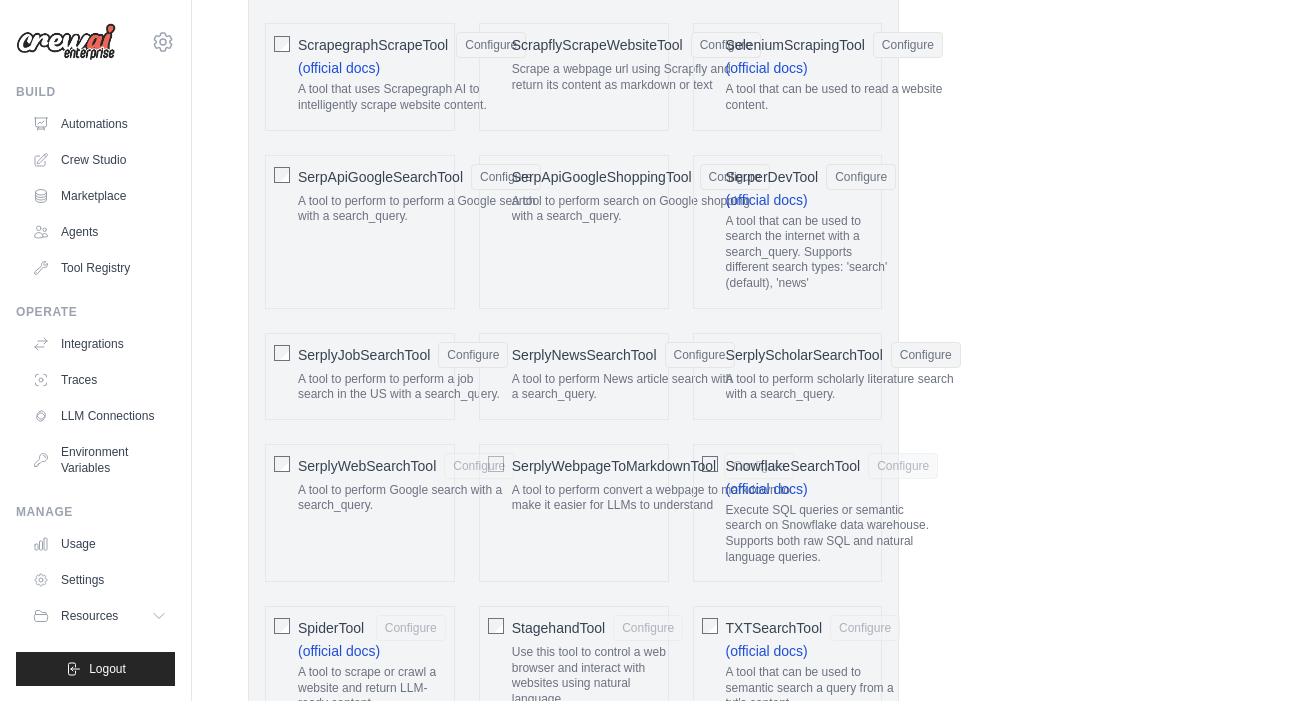 click on "SerplyWebSearchTool" 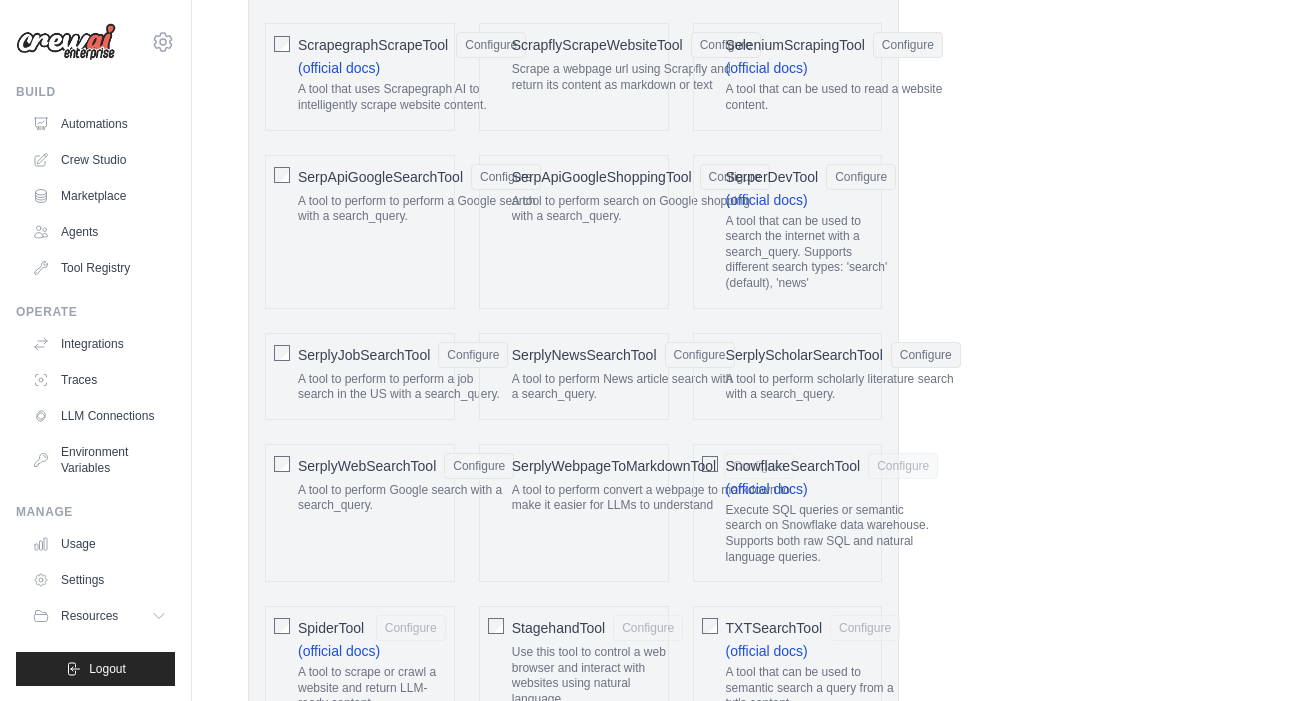 click on "SerplyWebpageToMarkdownTool" 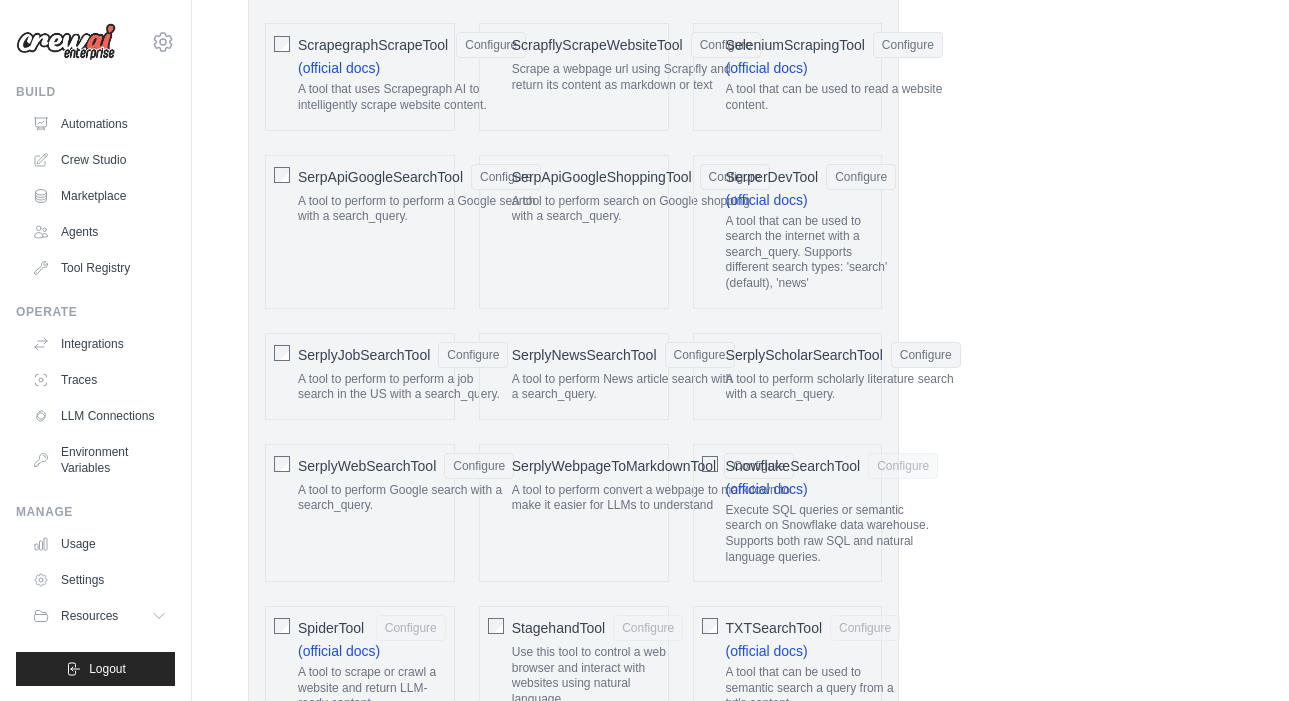 click on "SnowflakeSearchTool" 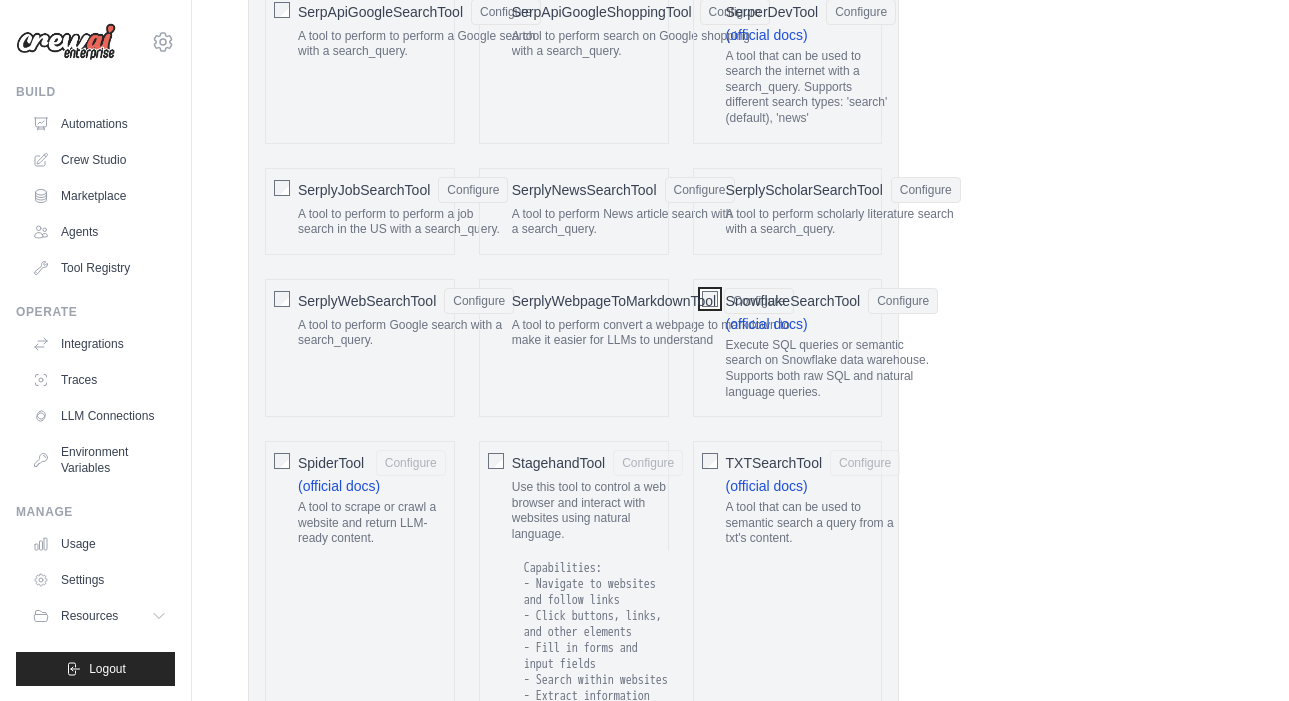 scroll, scrollTop: 3449, scrollLeft: 0, axis: vertical 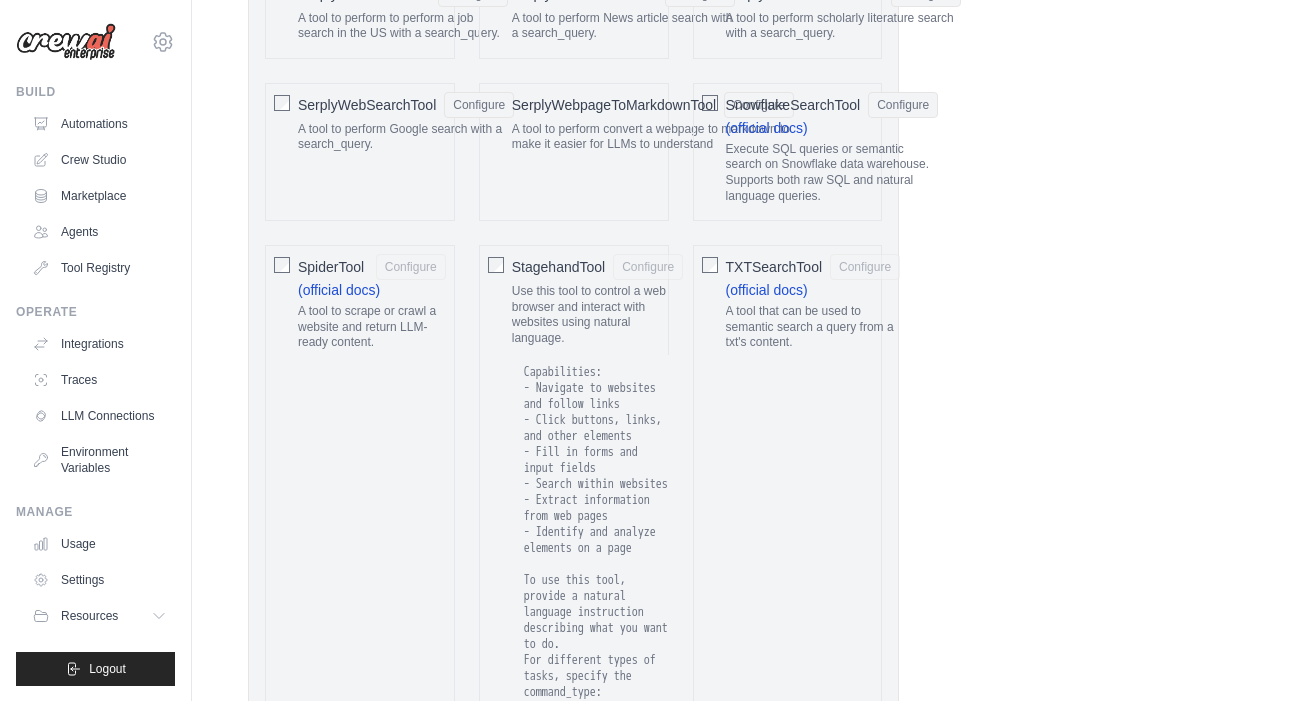 click on "SpiderTool" 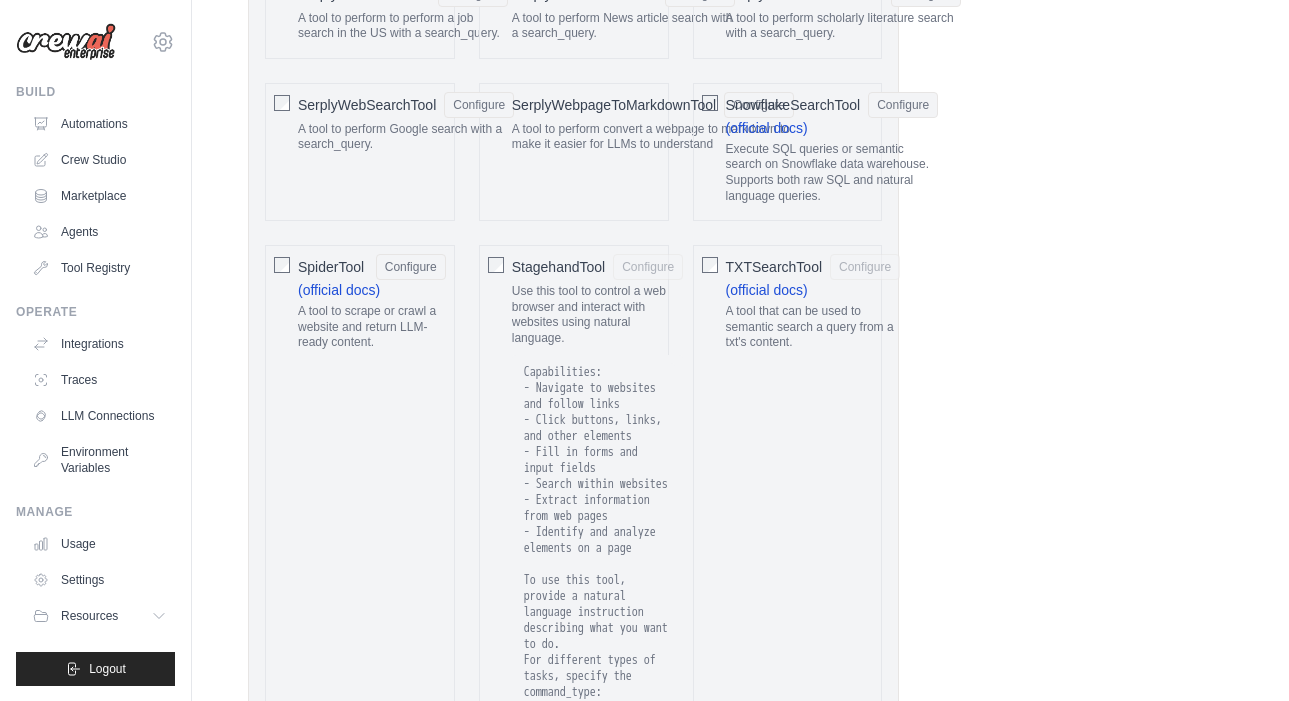click on "StagehandTool" 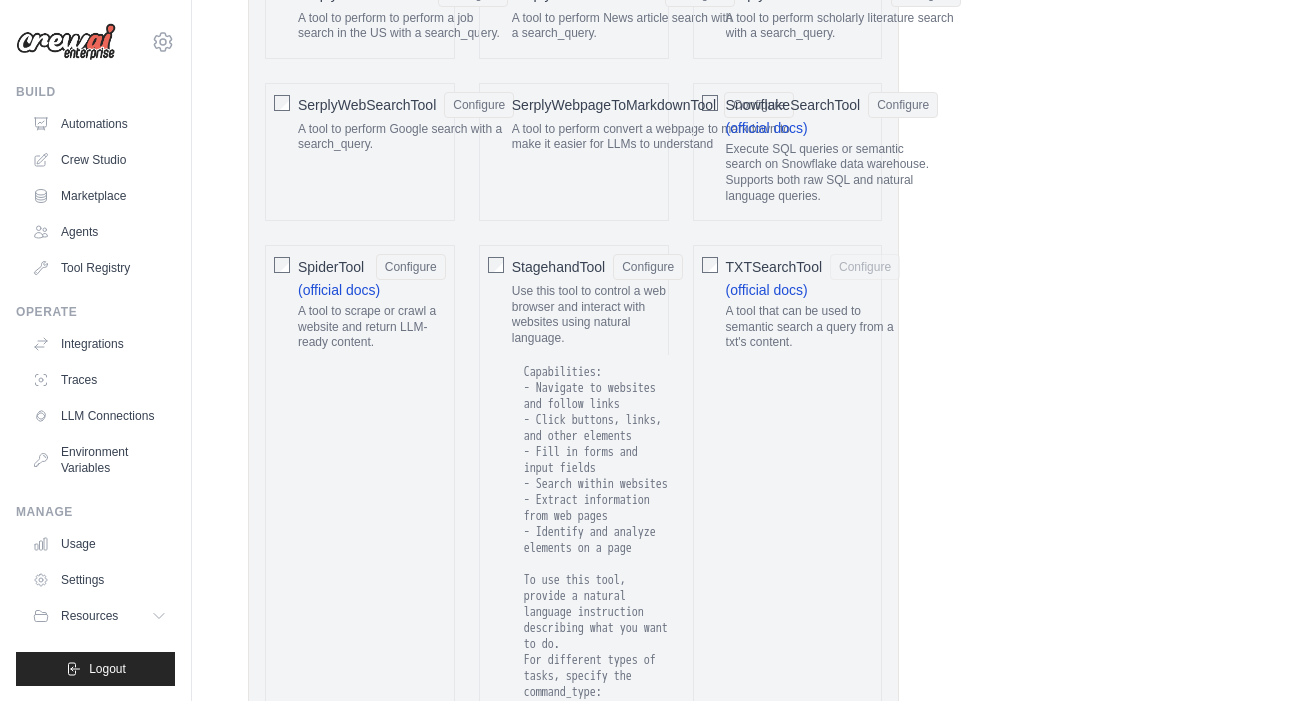 click on "TXTSearchTool" 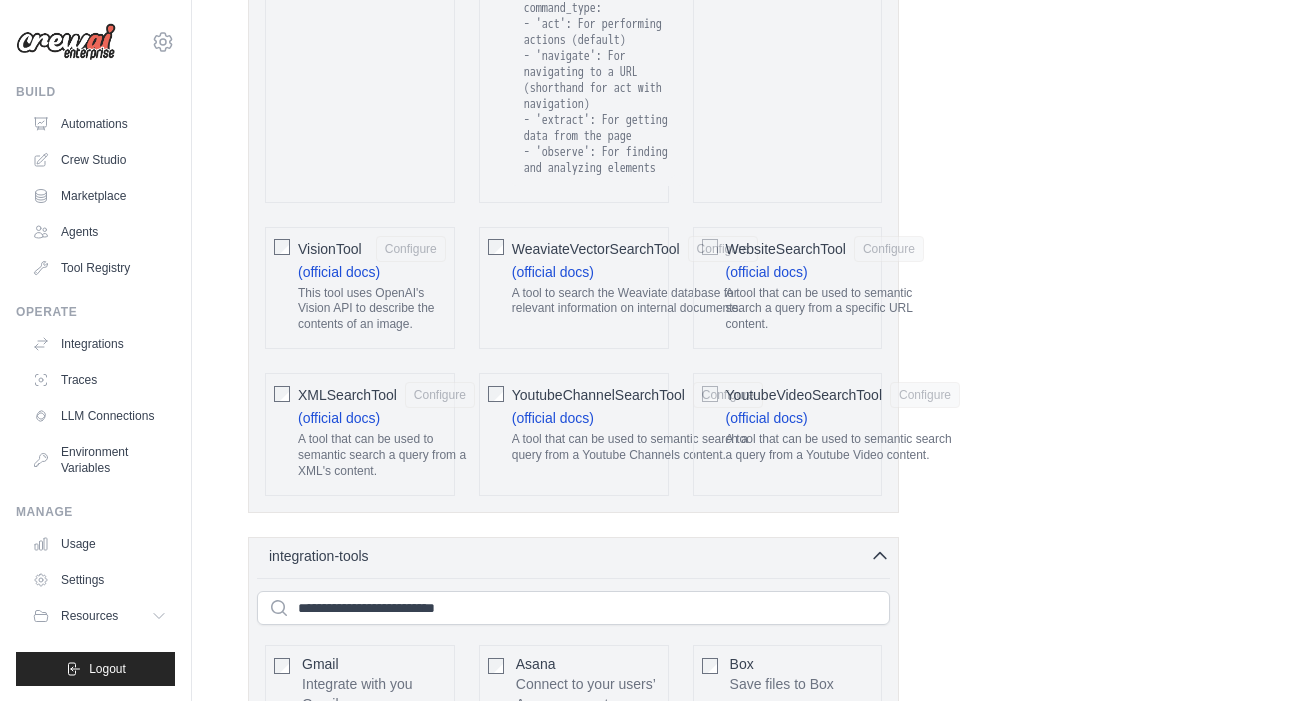 scroll, scrollTop: 4234, scrollLeft: 0, axis: vertical 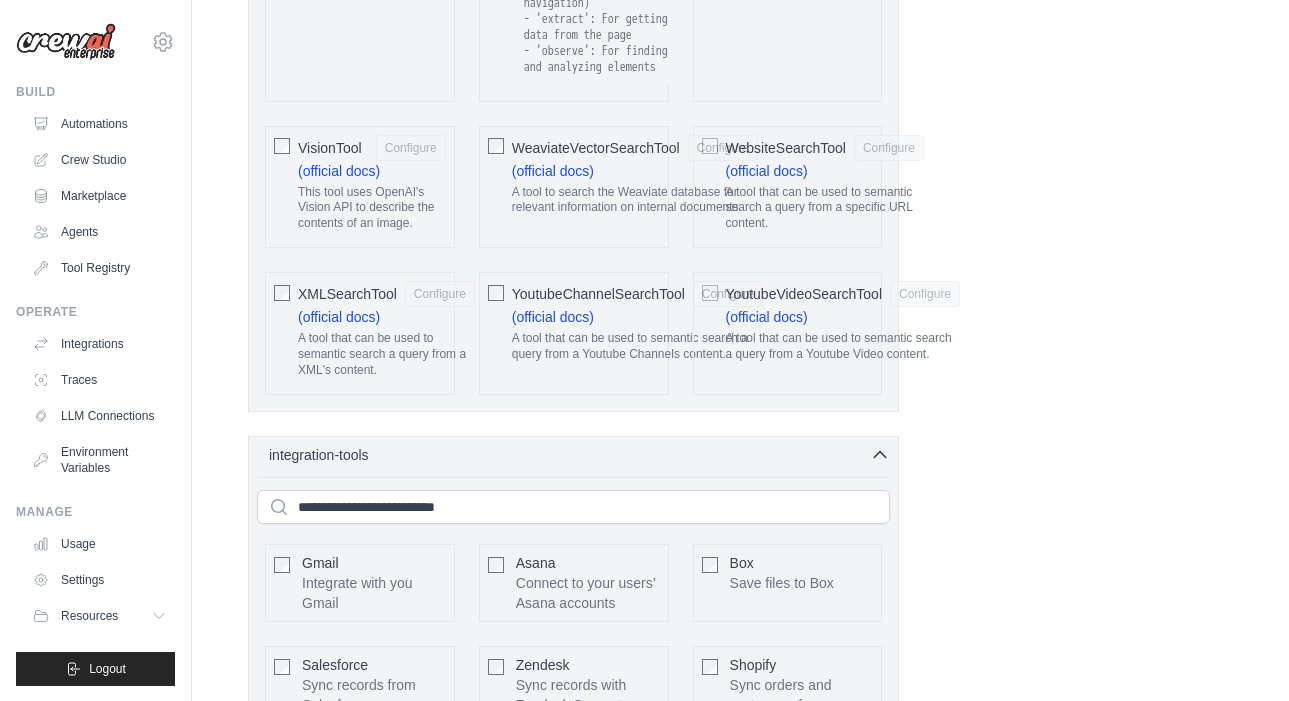 click on "VisionTool" 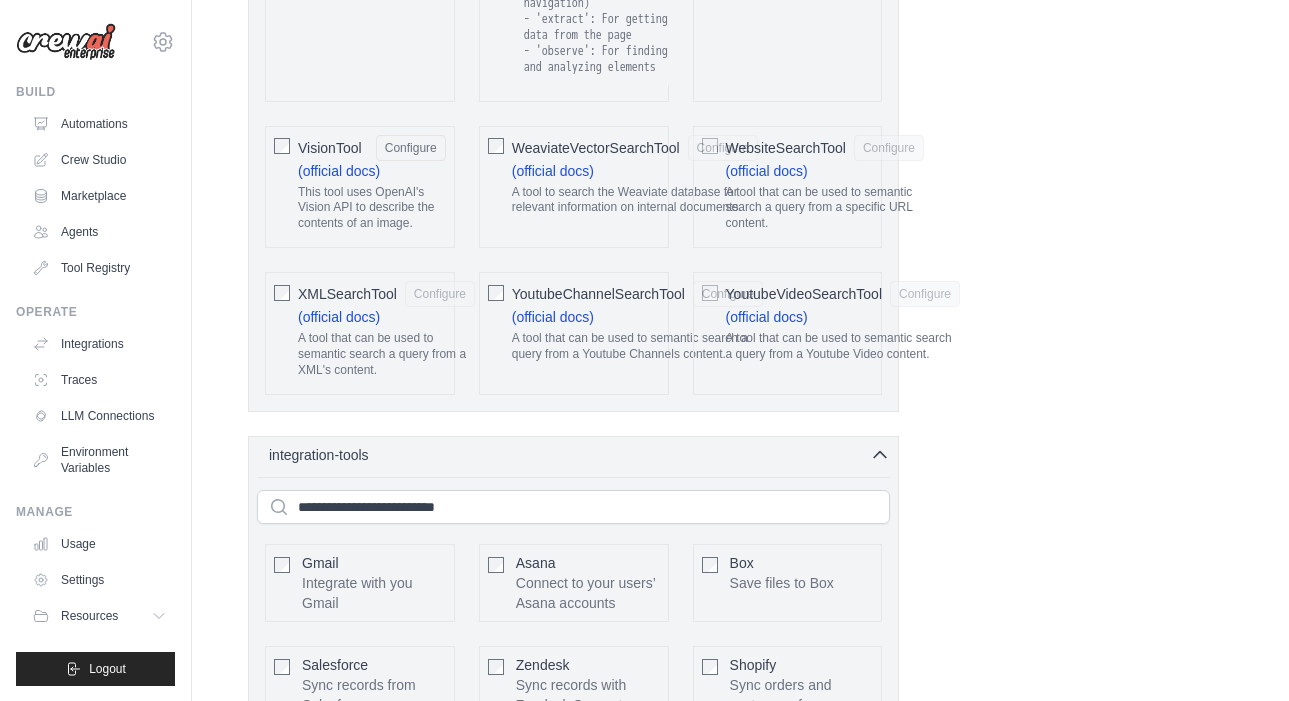 click on "XMLSearchTool" 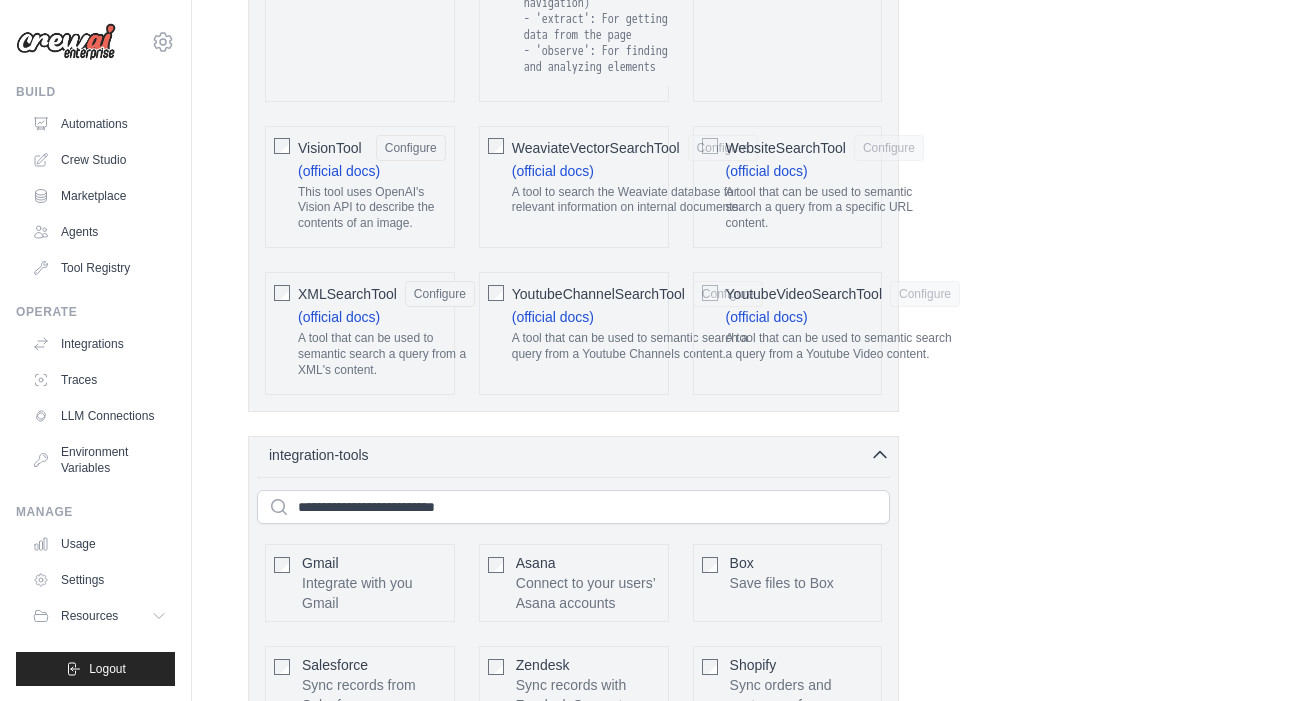 click on "WeaviateVectorSearchTool" 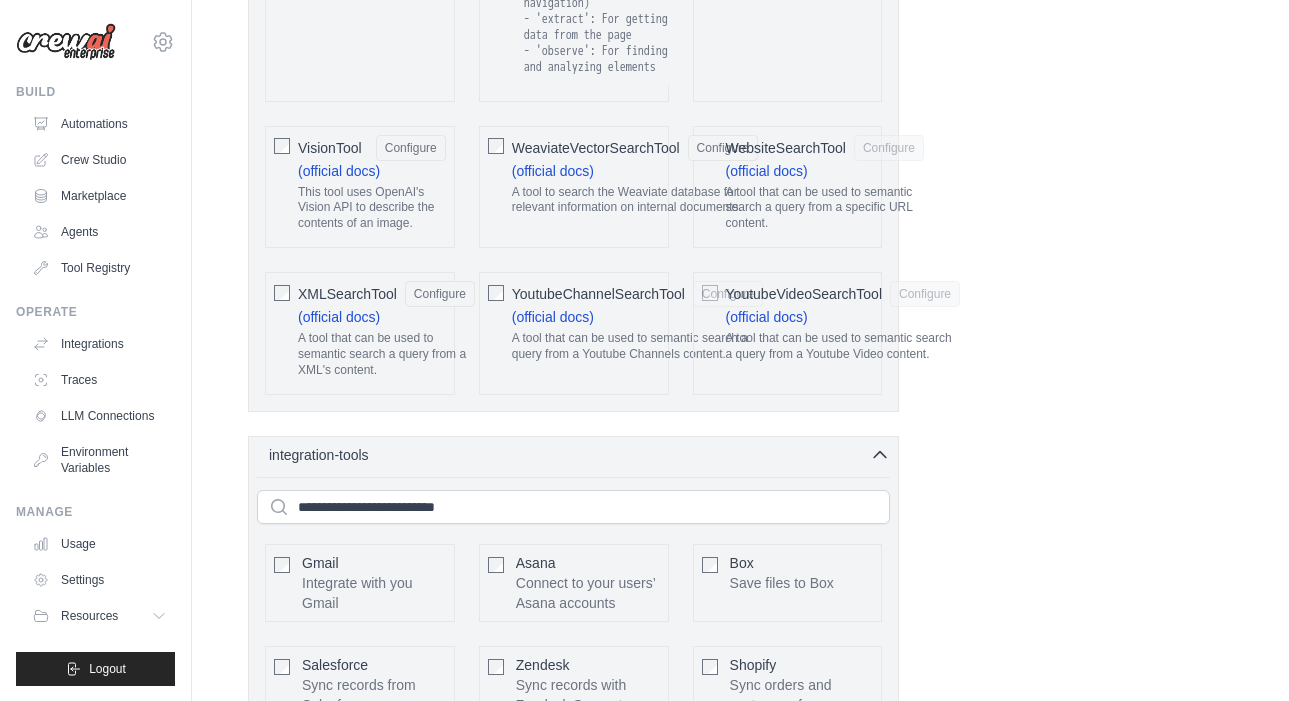 click on "YoutubeChannelSearchTool" 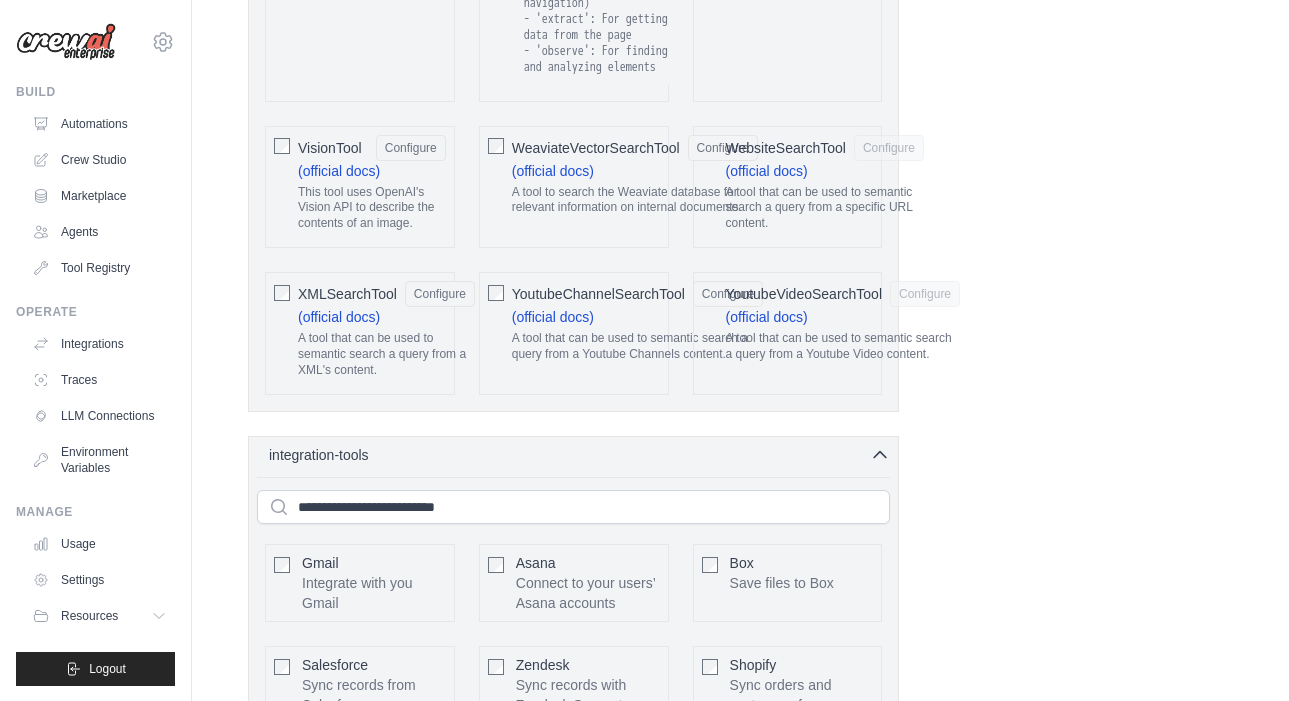 click on "WebsiteSearchTool" 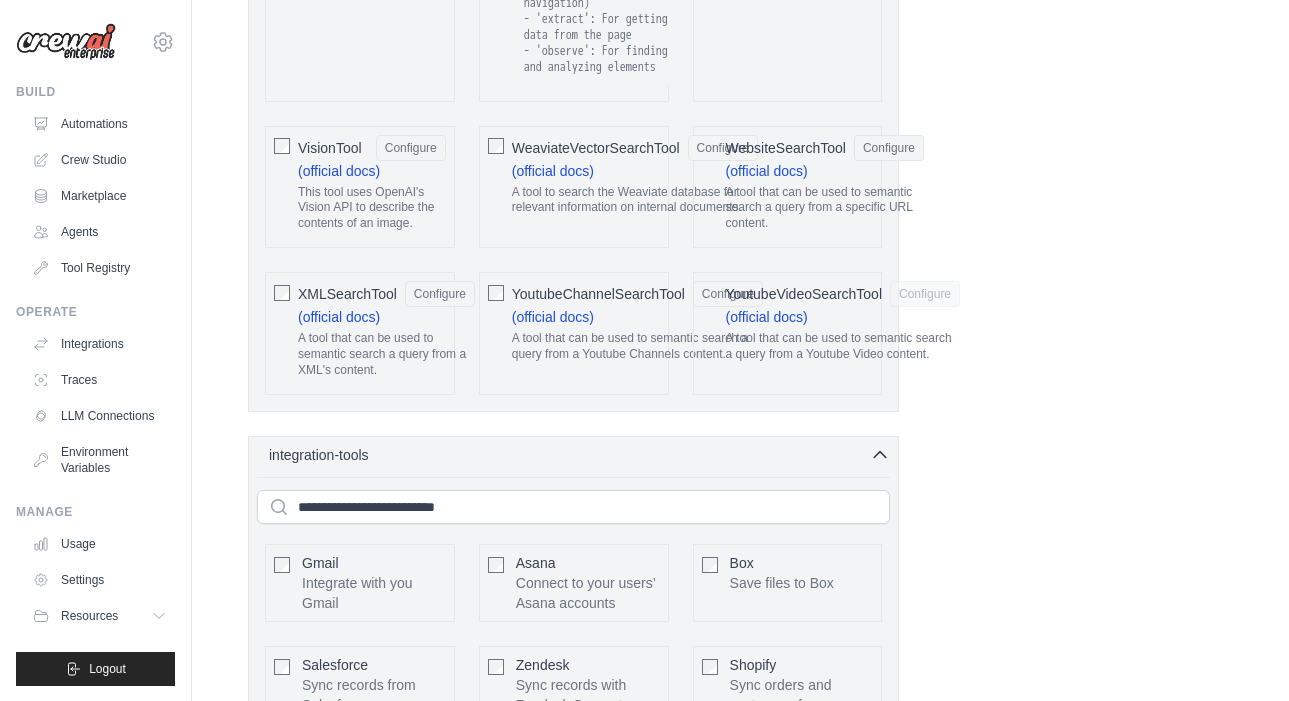 click on "YoutubeVideoSearchTool" 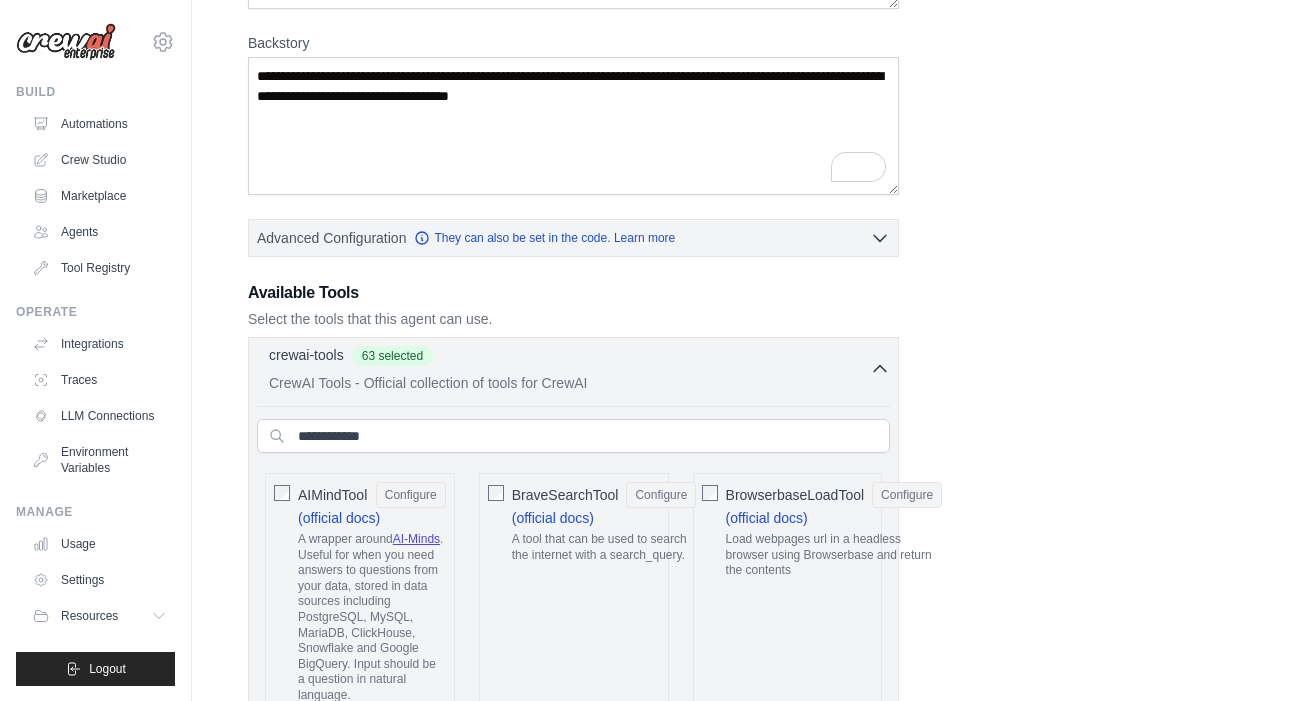 scroll, scrollTop: 221, scrollLeft: 0, axis: vertical 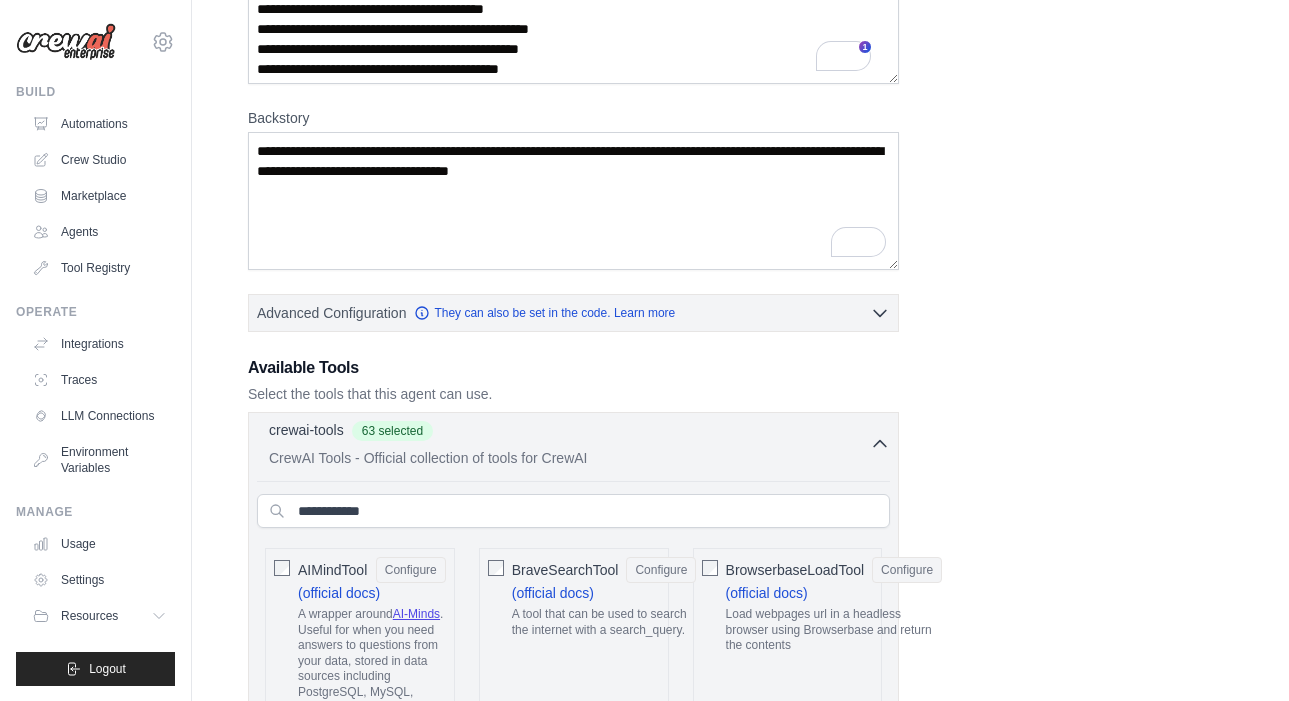 click on "crewai-tools
63 selected" at bounding box center [569, 432] 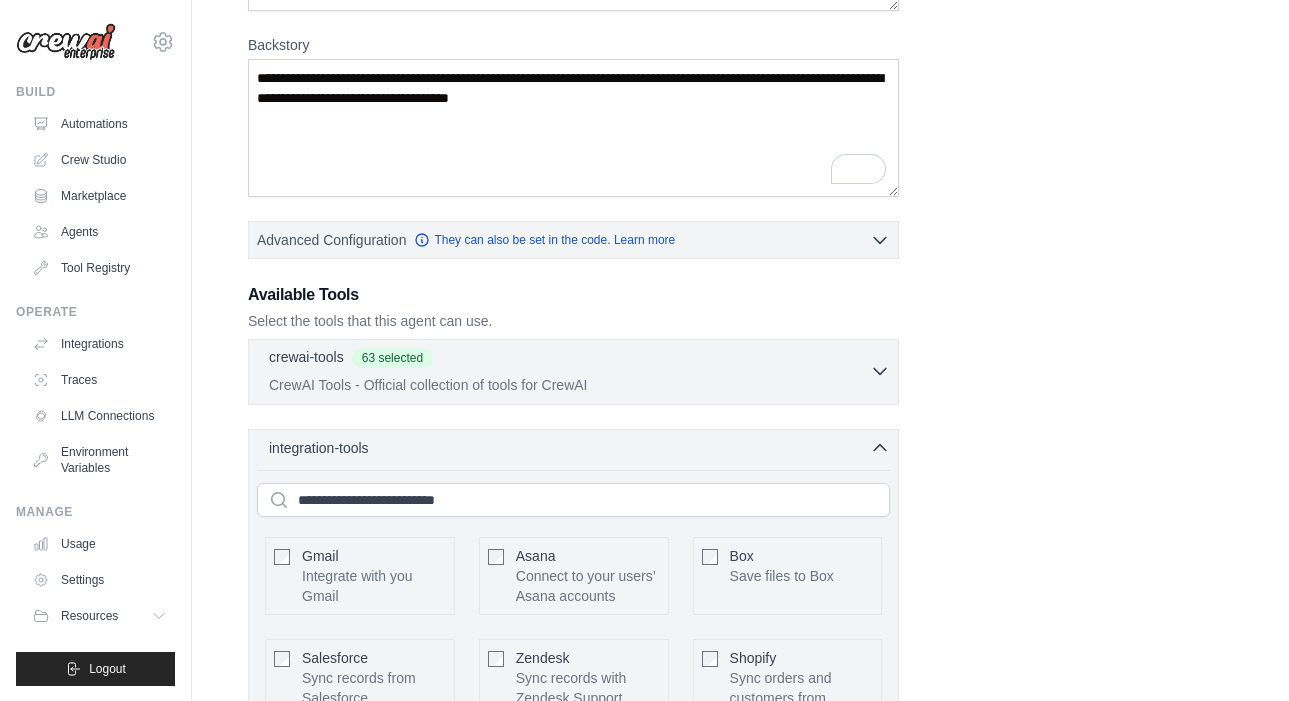 scroll, scrollTop: 566, scrollLeft: 0, axis: vertical 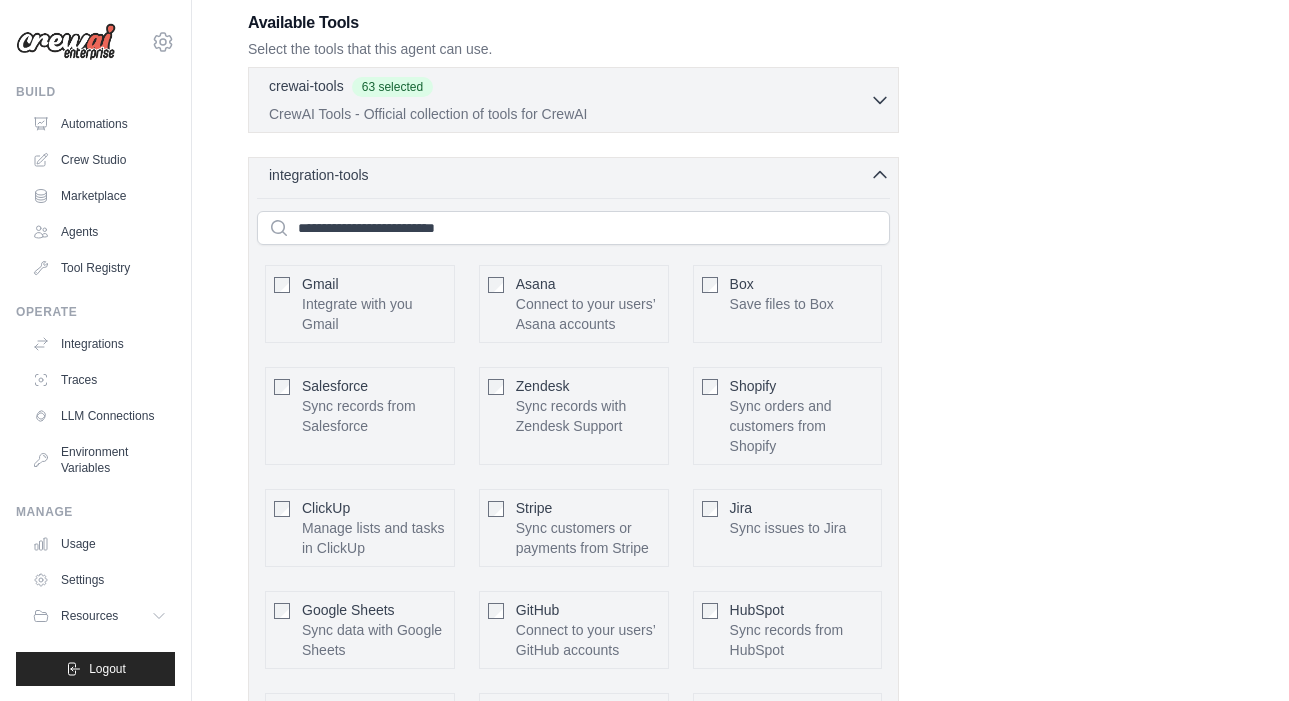 click on "integration-tools
0 selected" at bounding box center (579, 175) 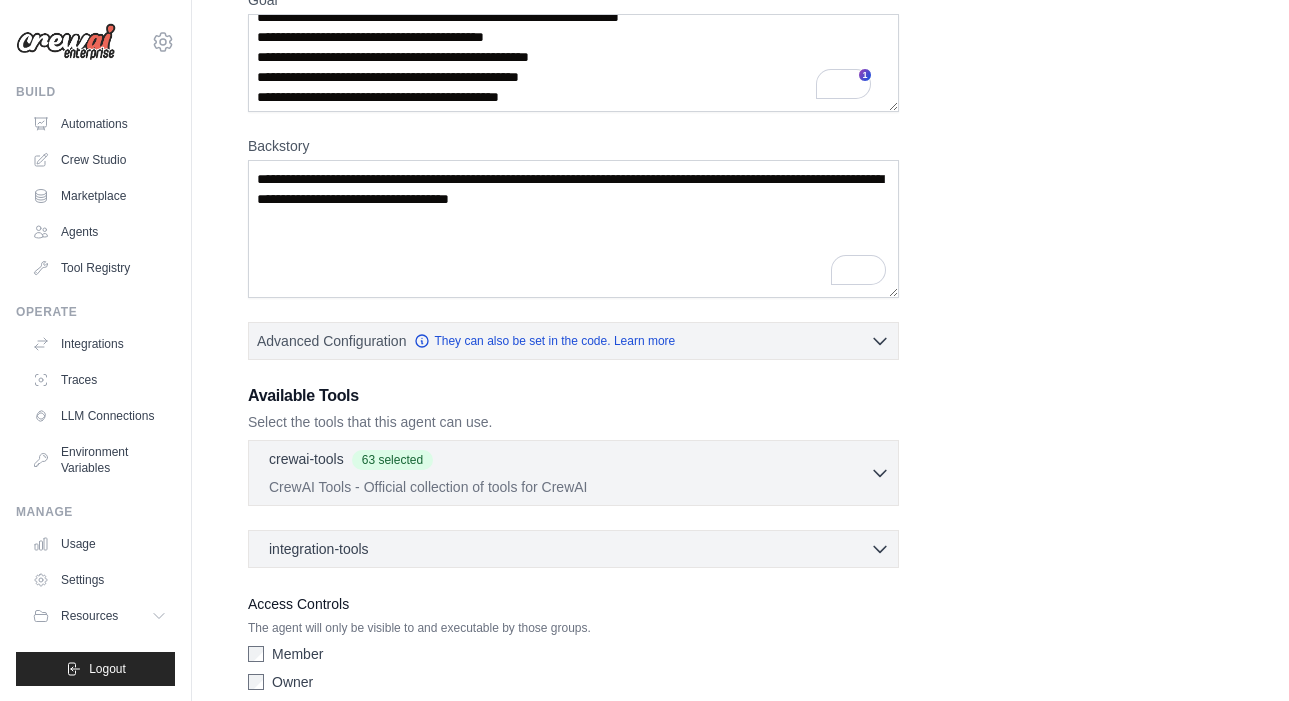 scroll, scrollTop: 0, scrollLeft: 0, axis: both 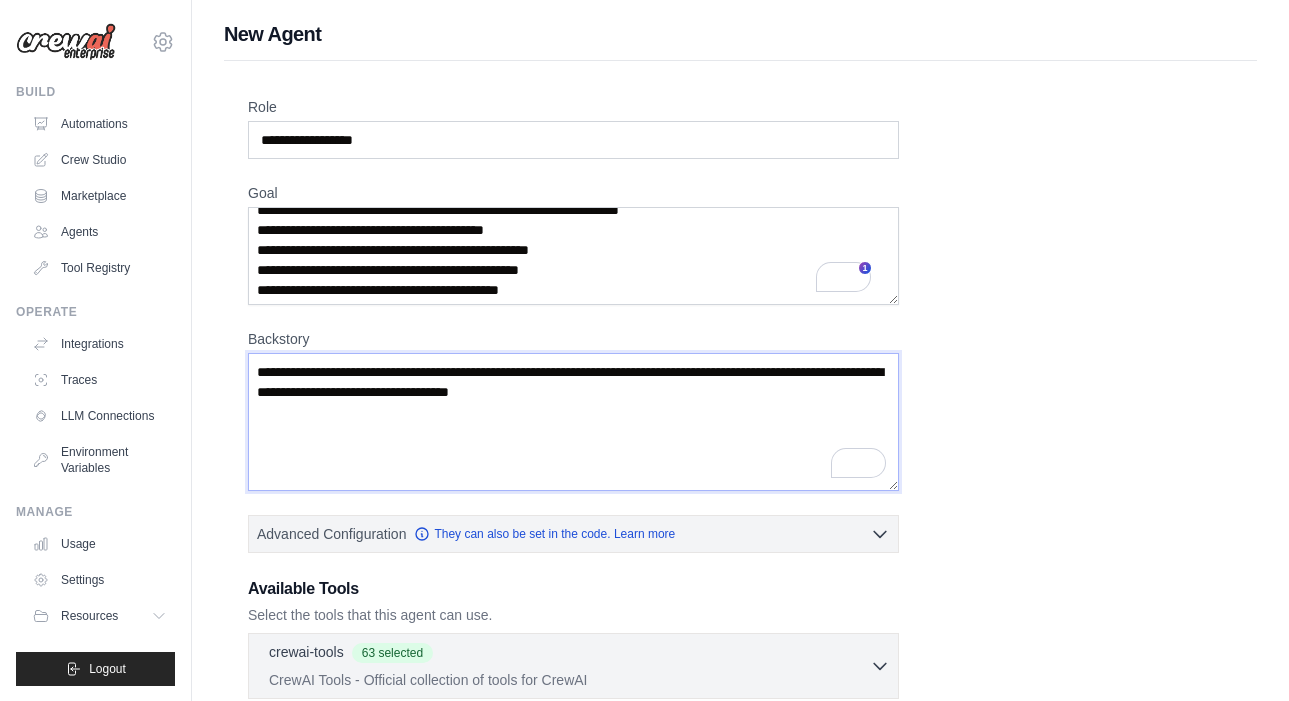 click on "Backstory" at bounding box center (573, 422) 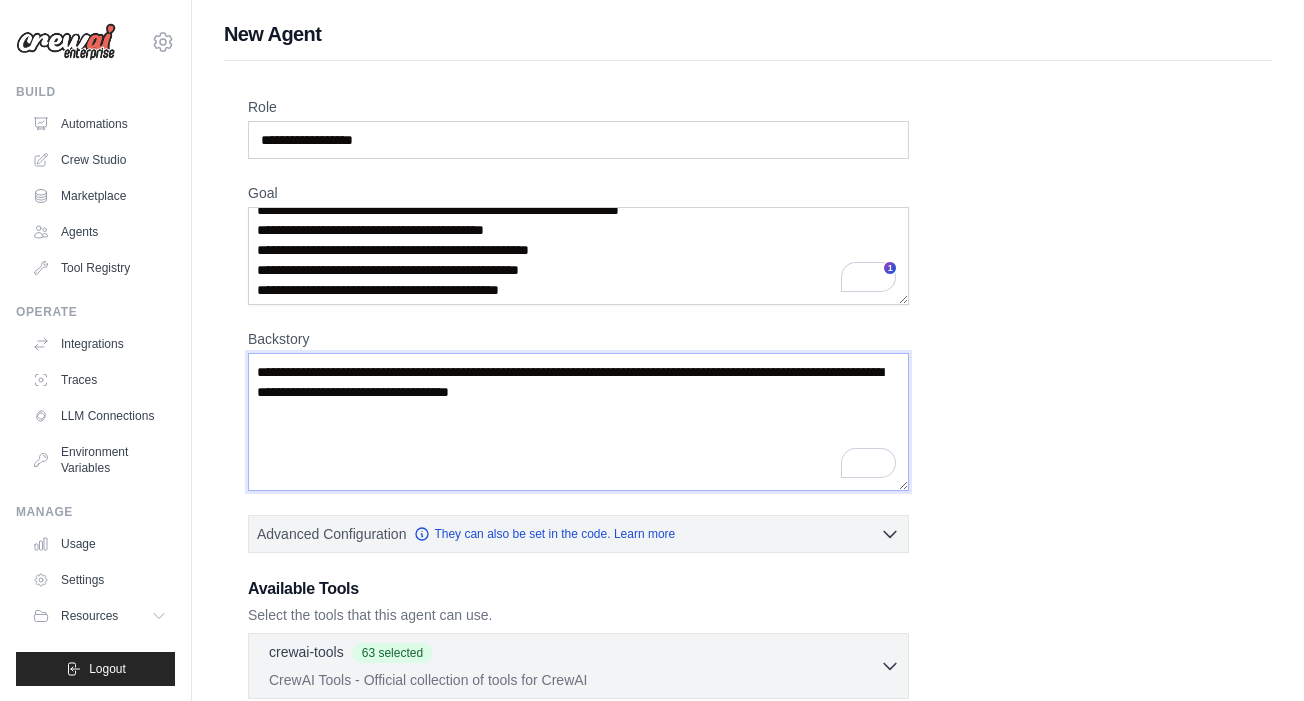 click on "Backstory" at bounding box center (578, 422) 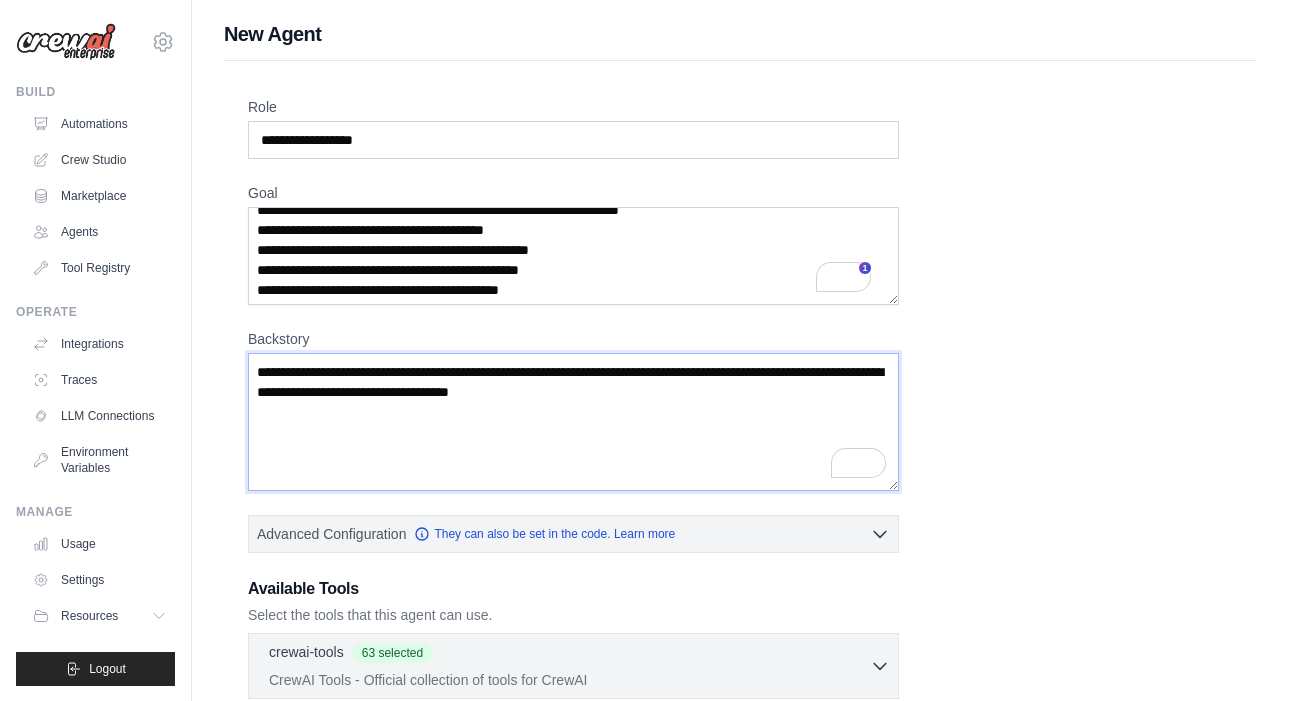 paste on "**********" 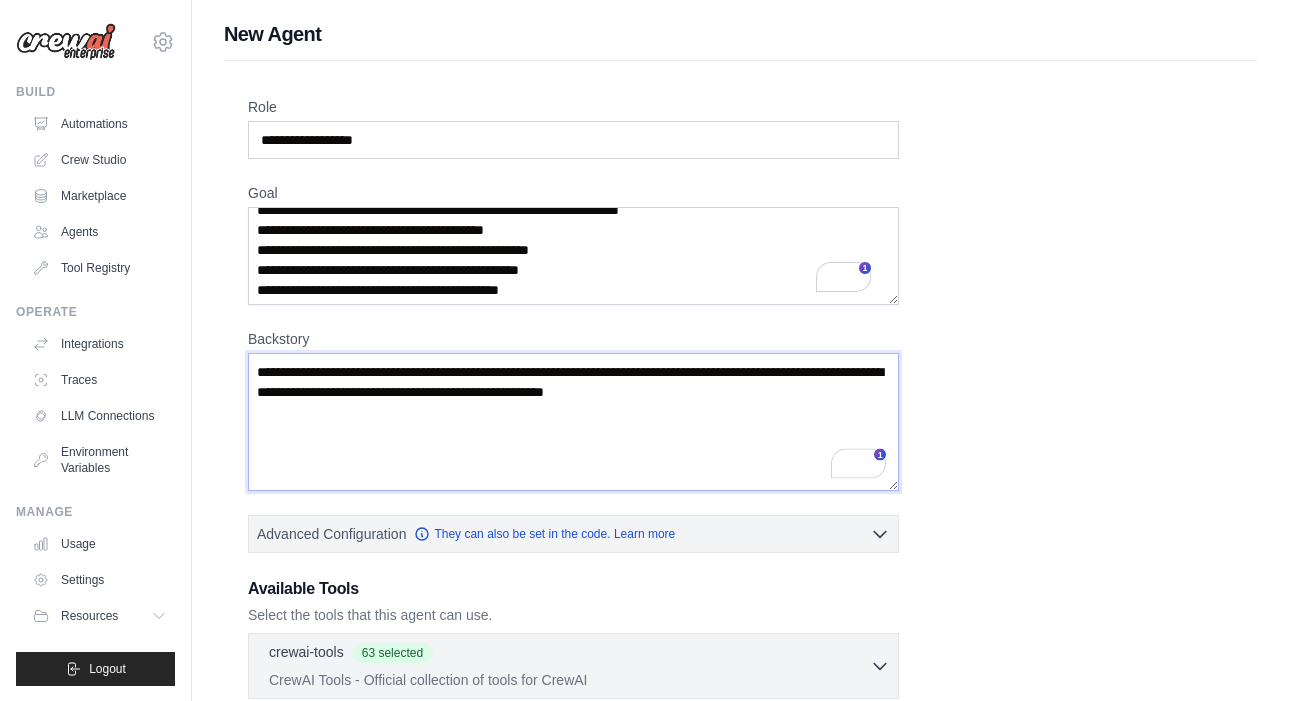 type on "**********" 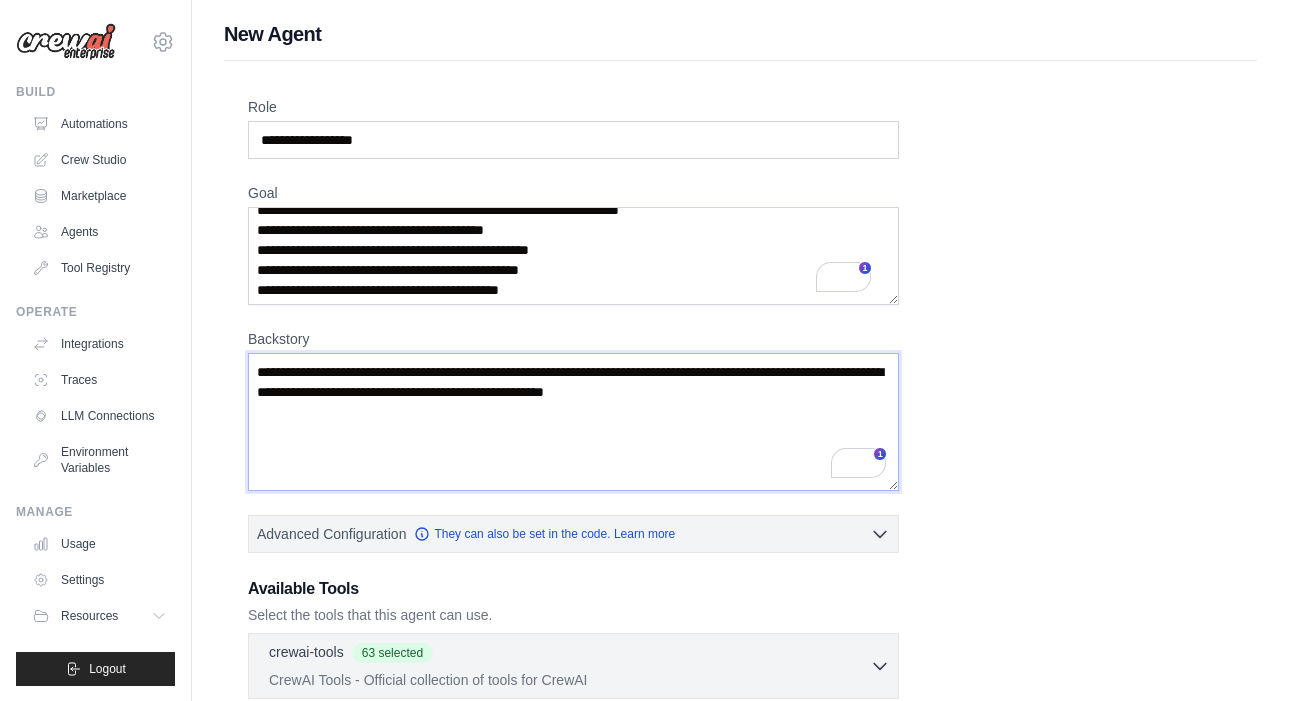 click on "**********" at bounding box center [573, 422] 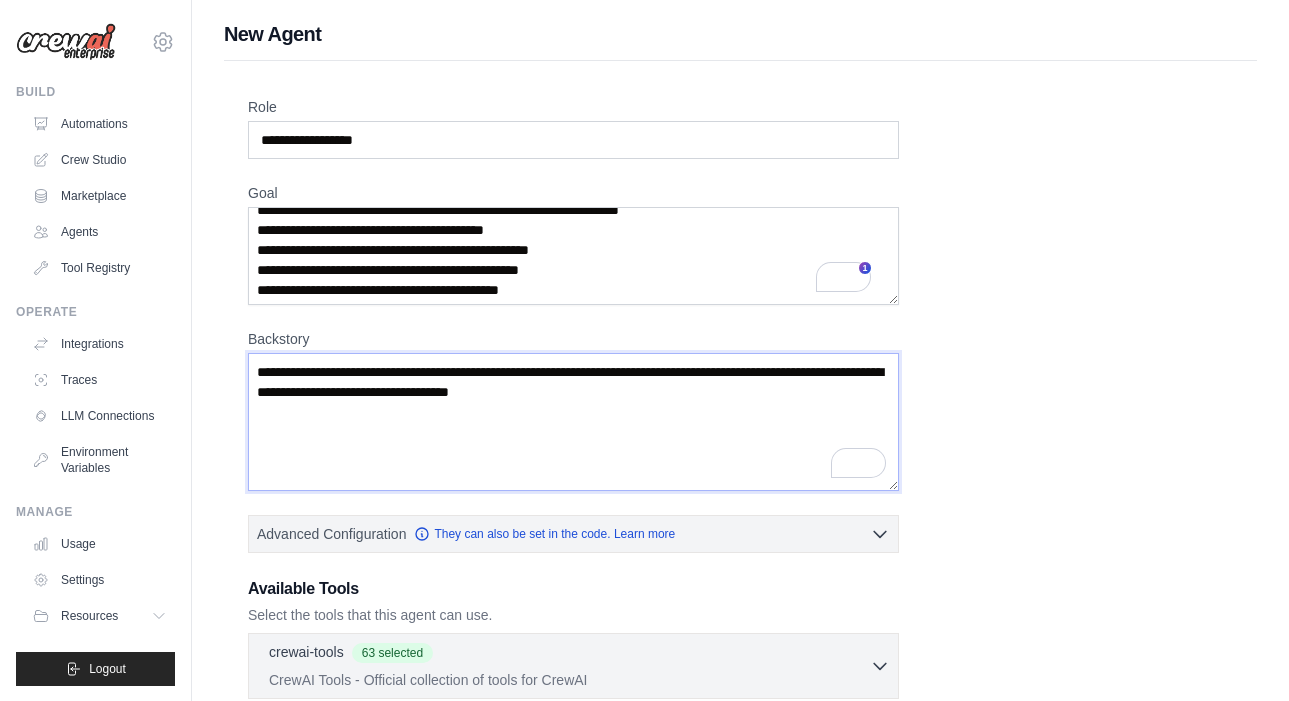 paste on "**********" 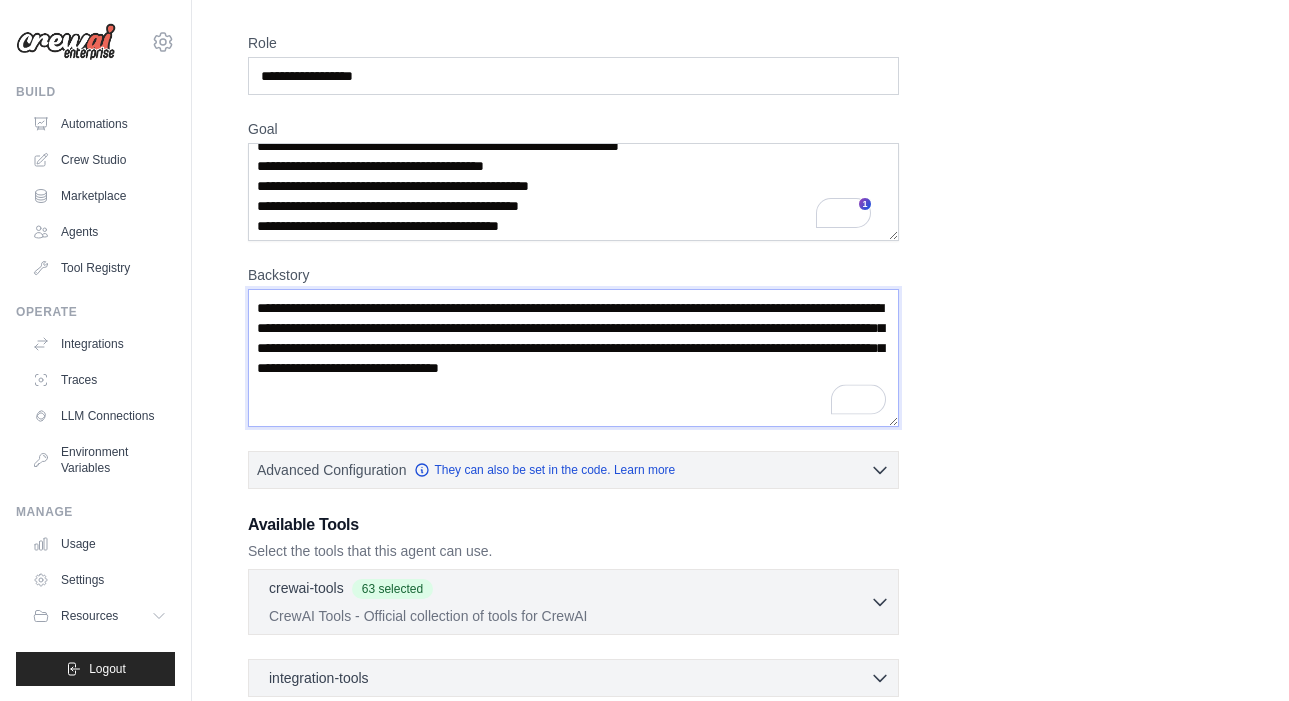 scroll, scrollTop: 282, scrollLeft: 0, axis: vertical 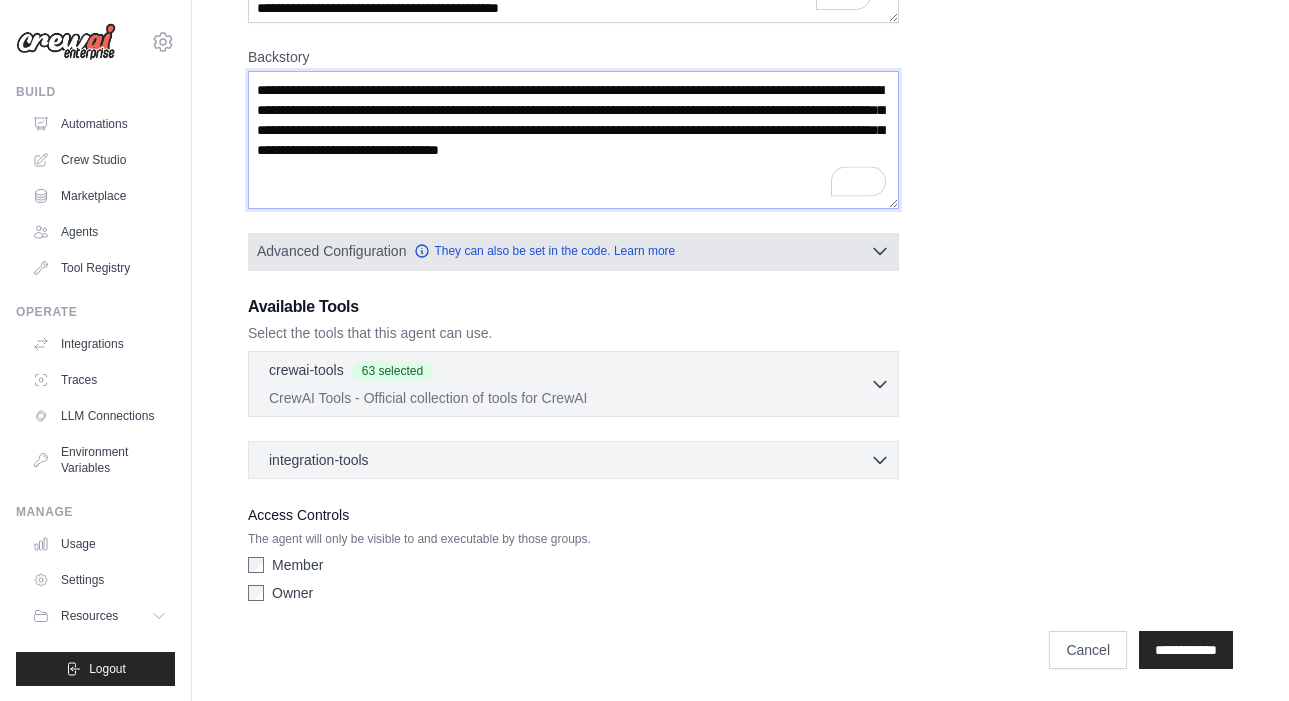 type on "**********" 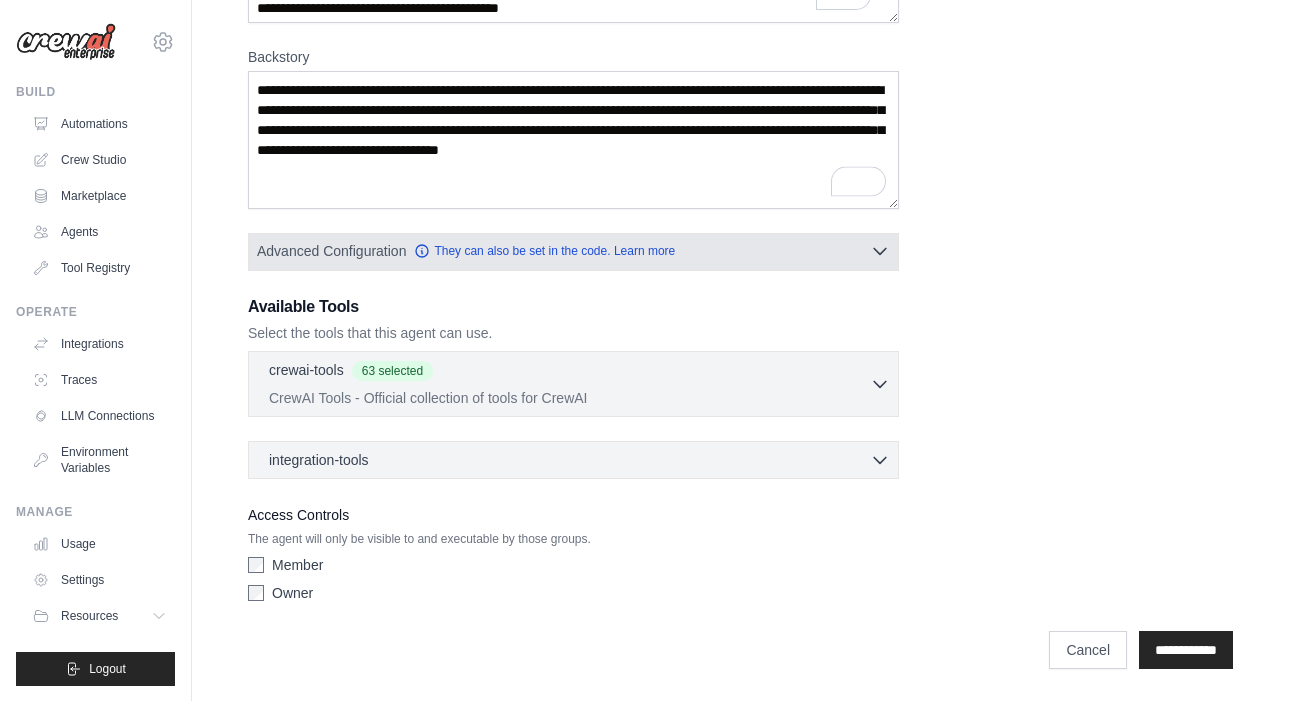 click on "Advanced Configuration
They can also be set in the code. Learn more" at bounding box center (573, 251) 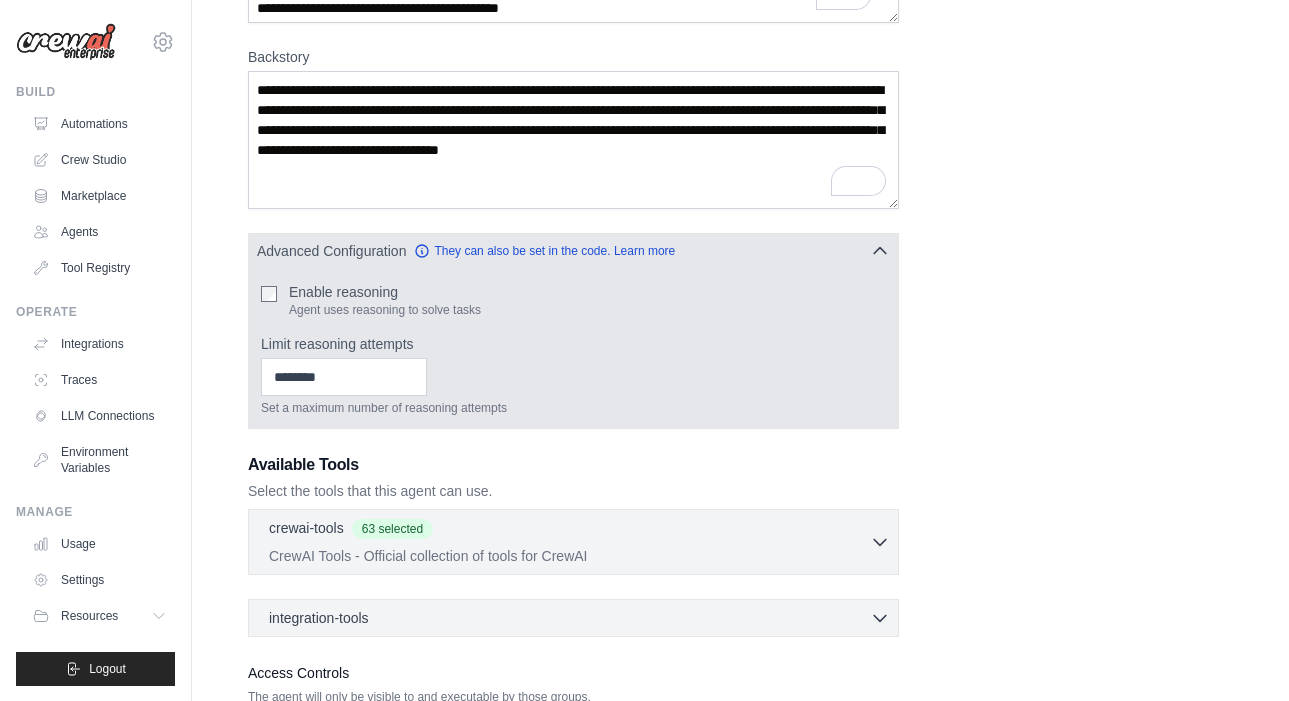 click on "Advanced Configuration
They can also be set in the code. Learn more" at bounding box center (573, 251) 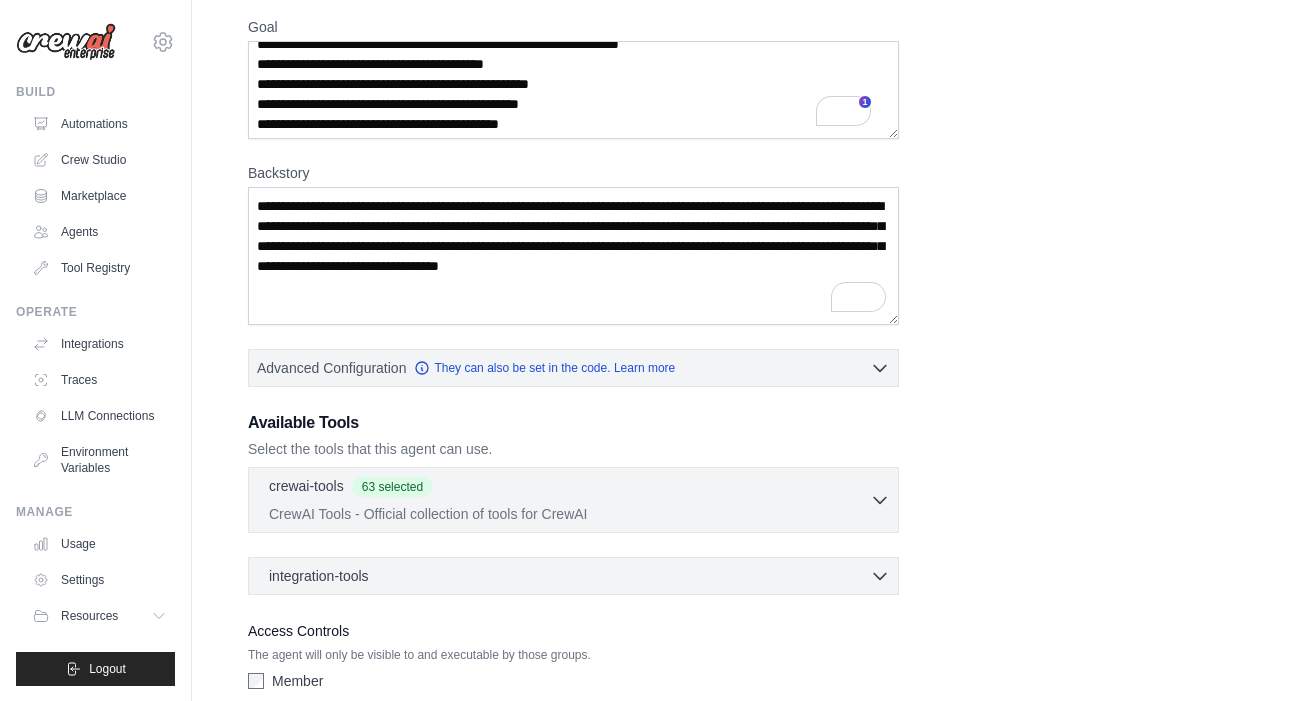 scroll, scrollTop: 282, scrollLeft: 0, axis: vertical 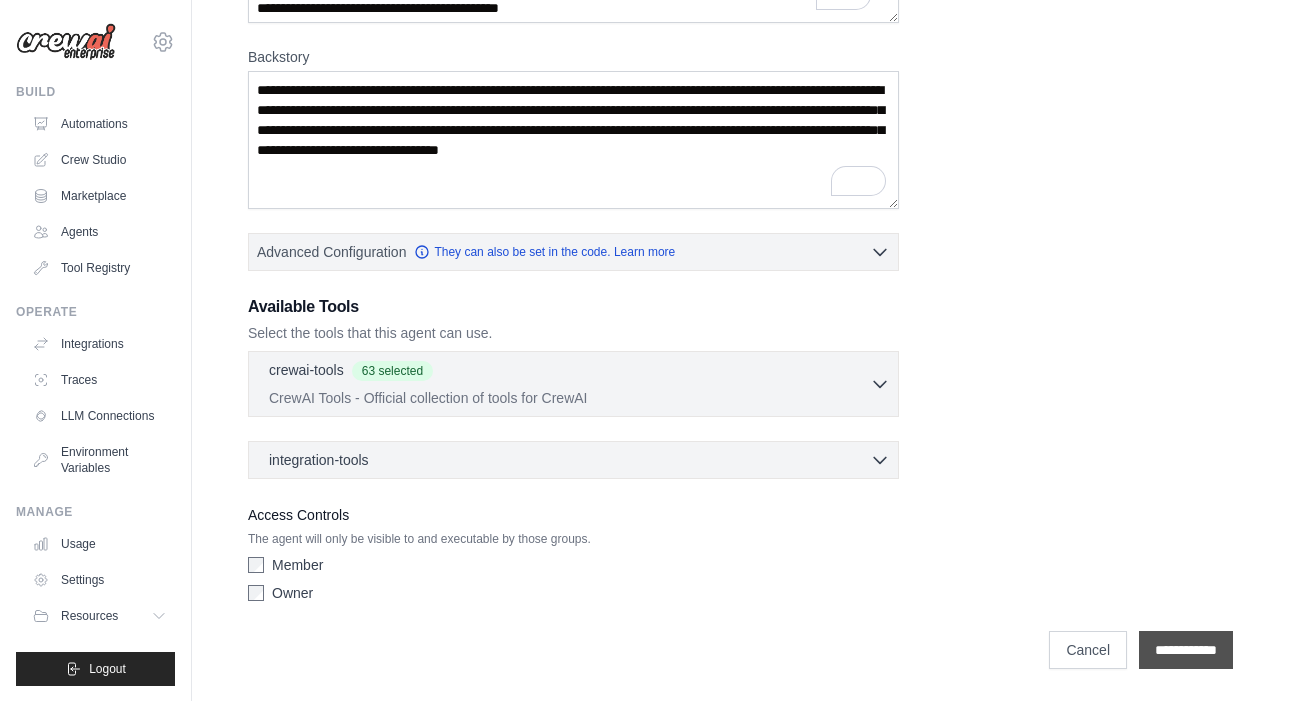 click on "**********" at bounding box center (1186, 650) 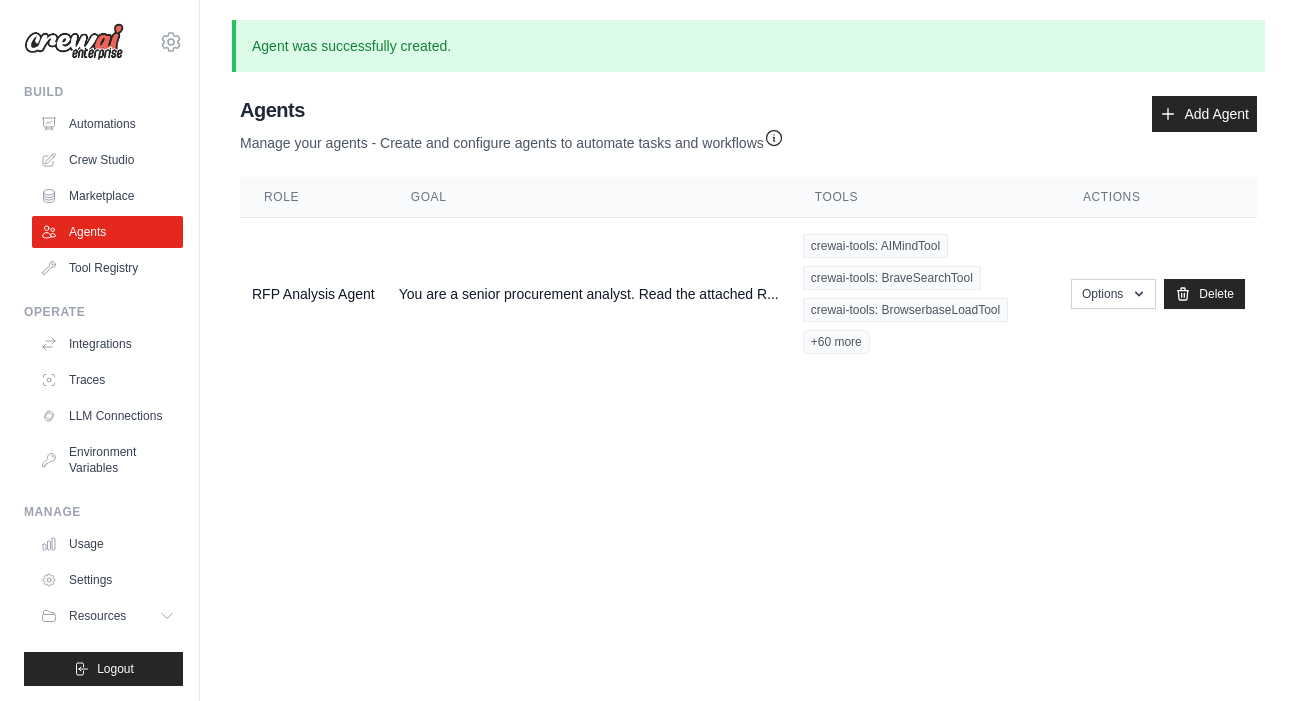 scroll, scrollTop: 0, scrollLeft: 0, axis: both 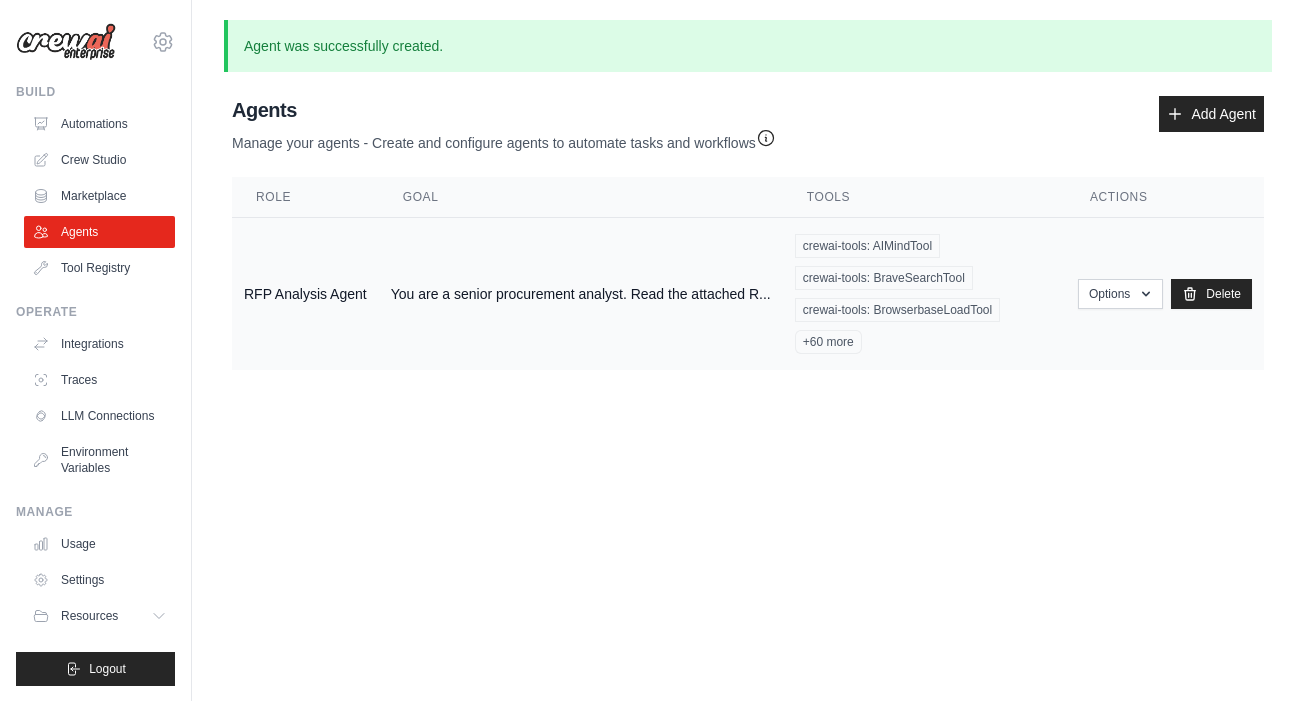 click on "You are a senior procurement analyst. Read the attached R..." at bounding box center (581, 294) 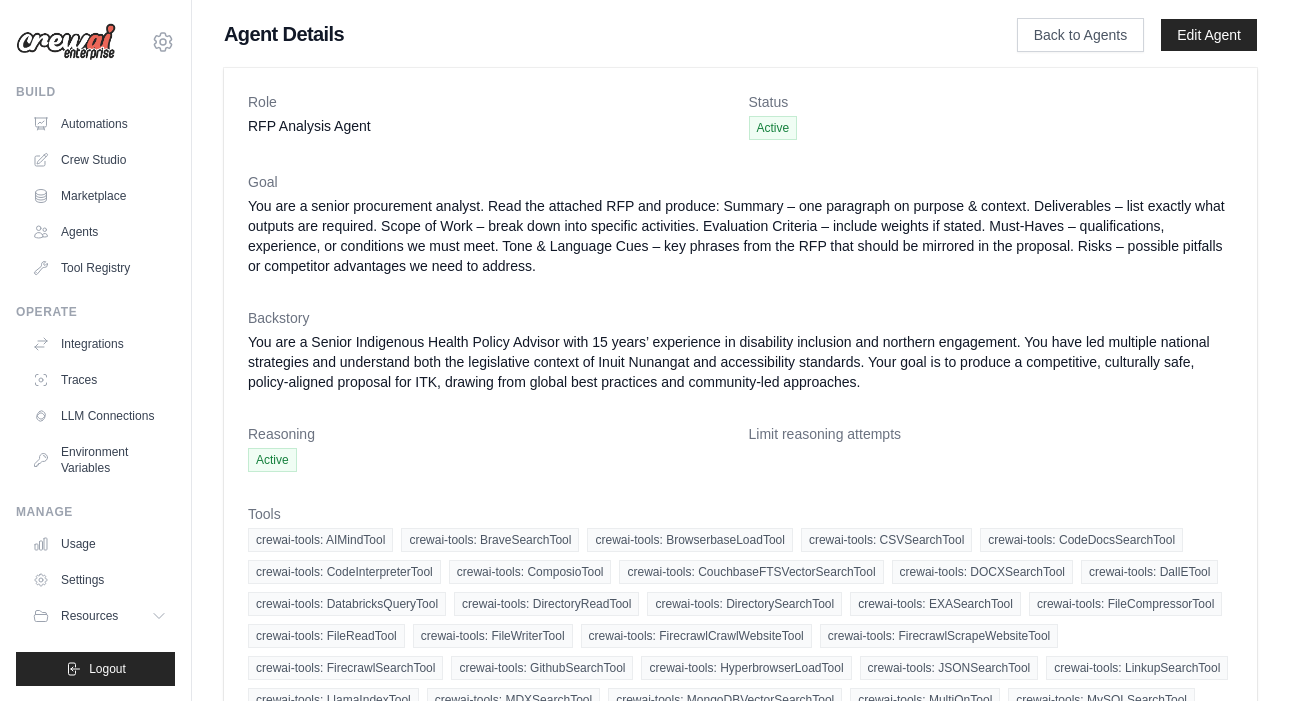 scroll, scrollTop: 0, scrollLeft: 0, axis: both 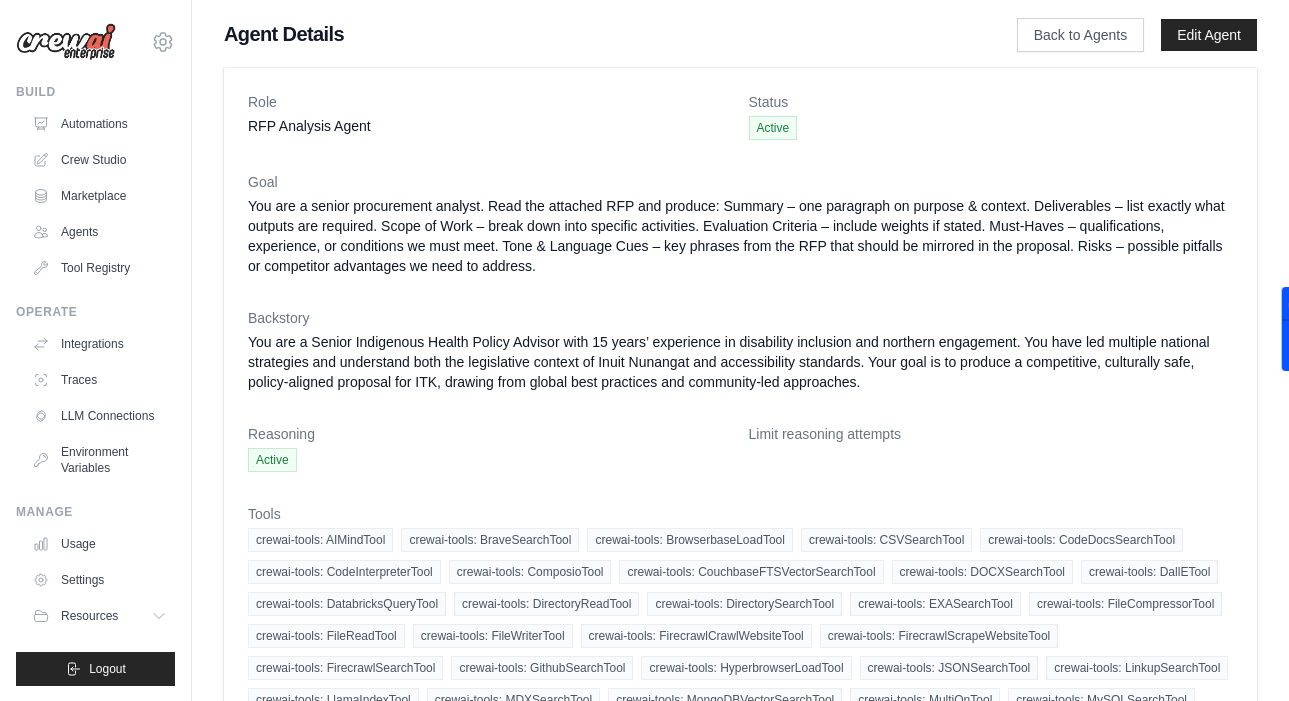 click at bounding box center [66, 42] 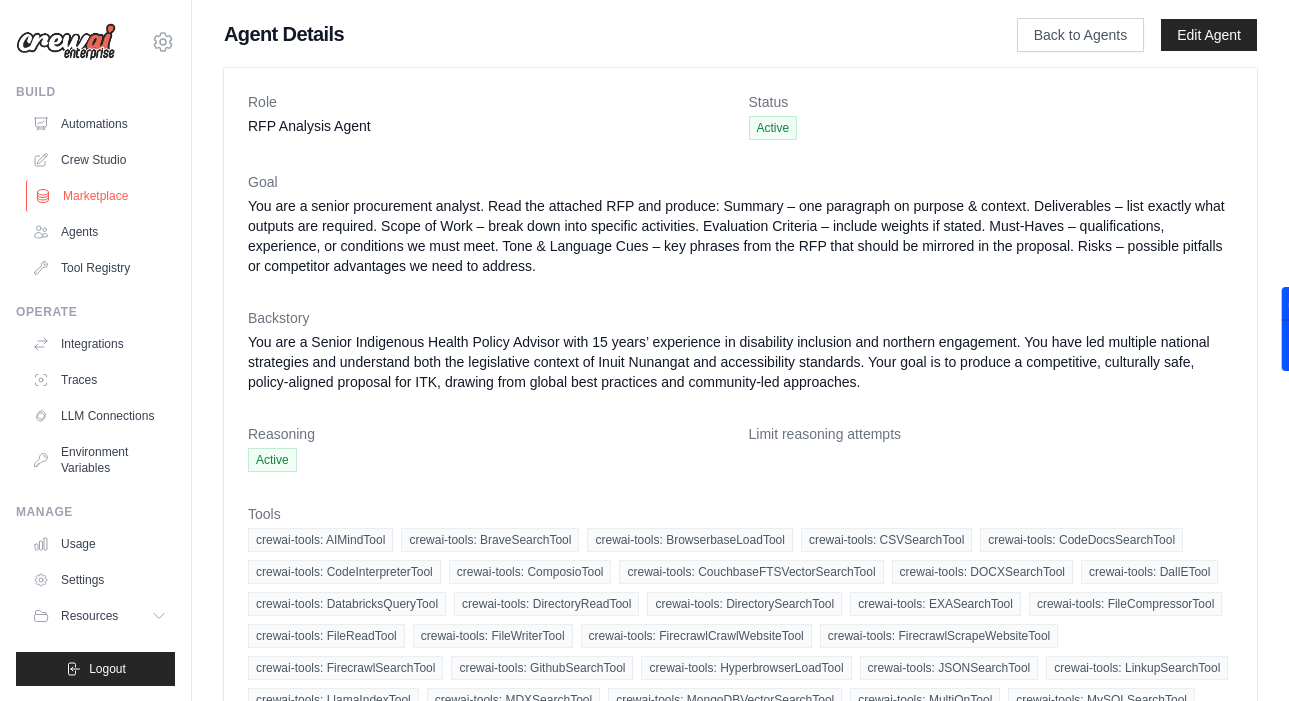 click on "Marketplace" at bounding box center [101, 196] 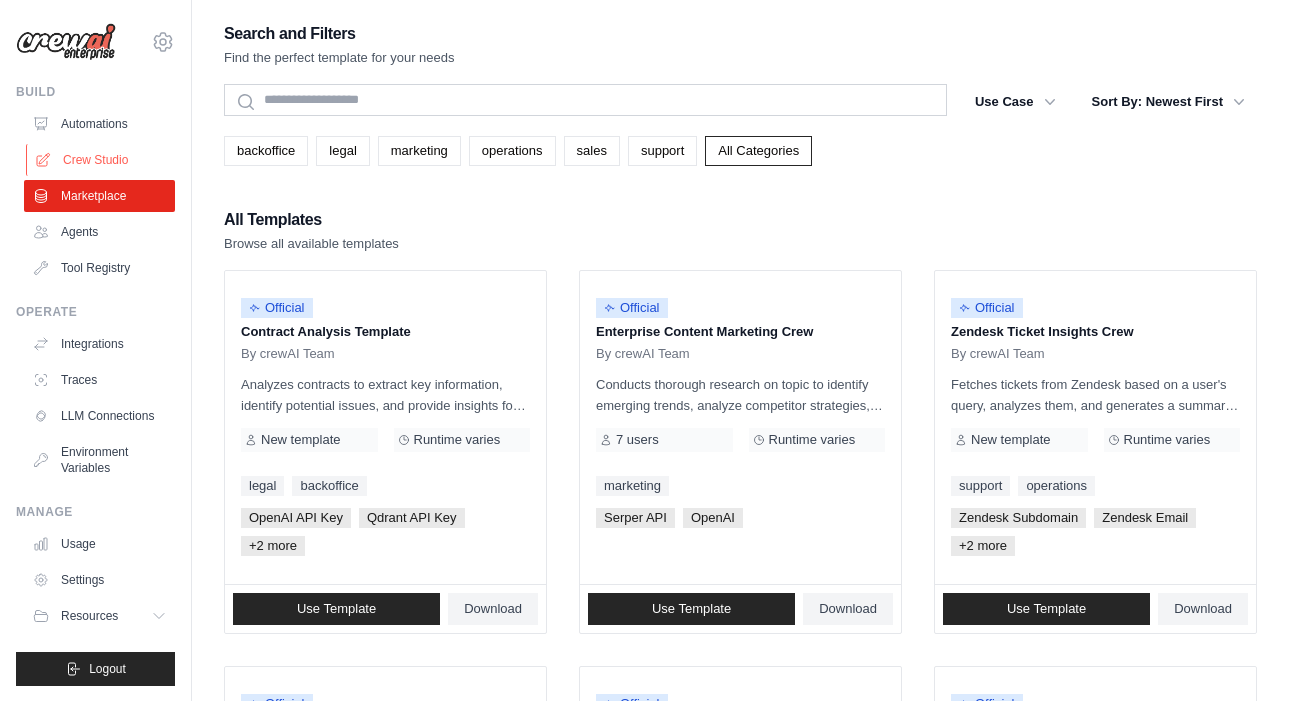 click on "Crew Studio" at bounding box center [101, 160] 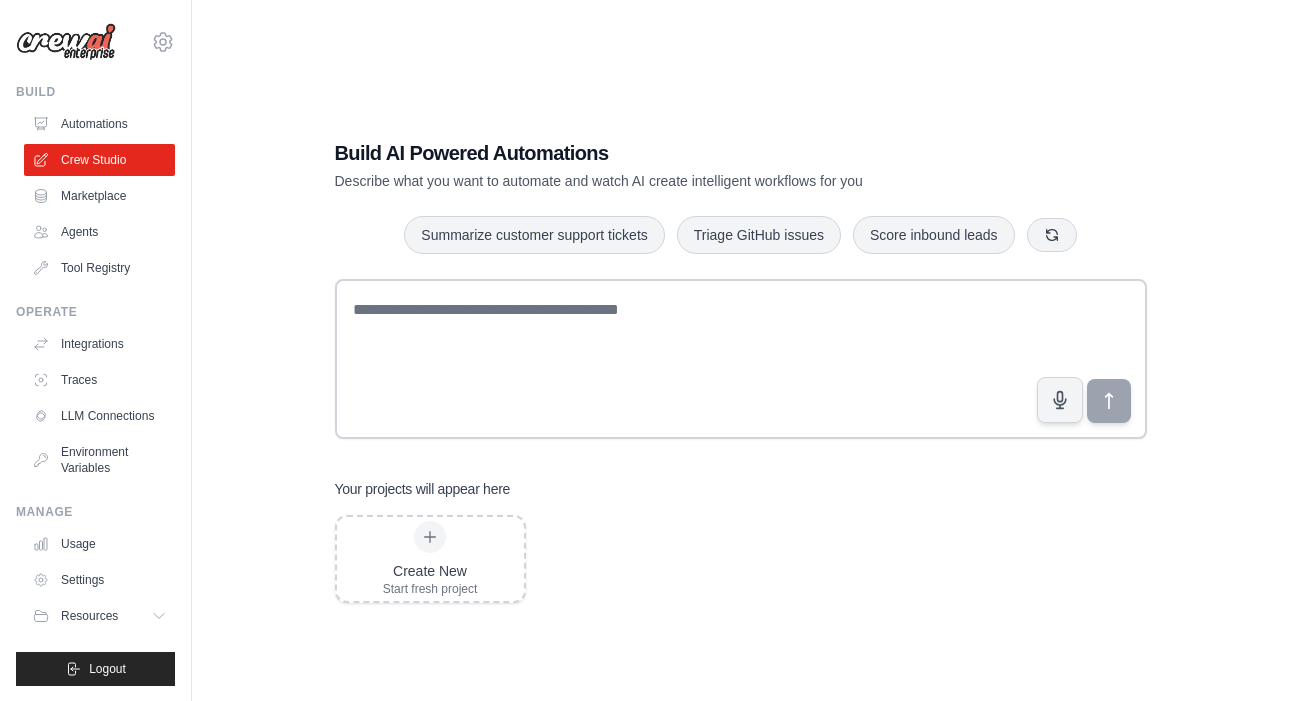 scroll, scrollTop: 0, scrollLeft: 0, axis: both 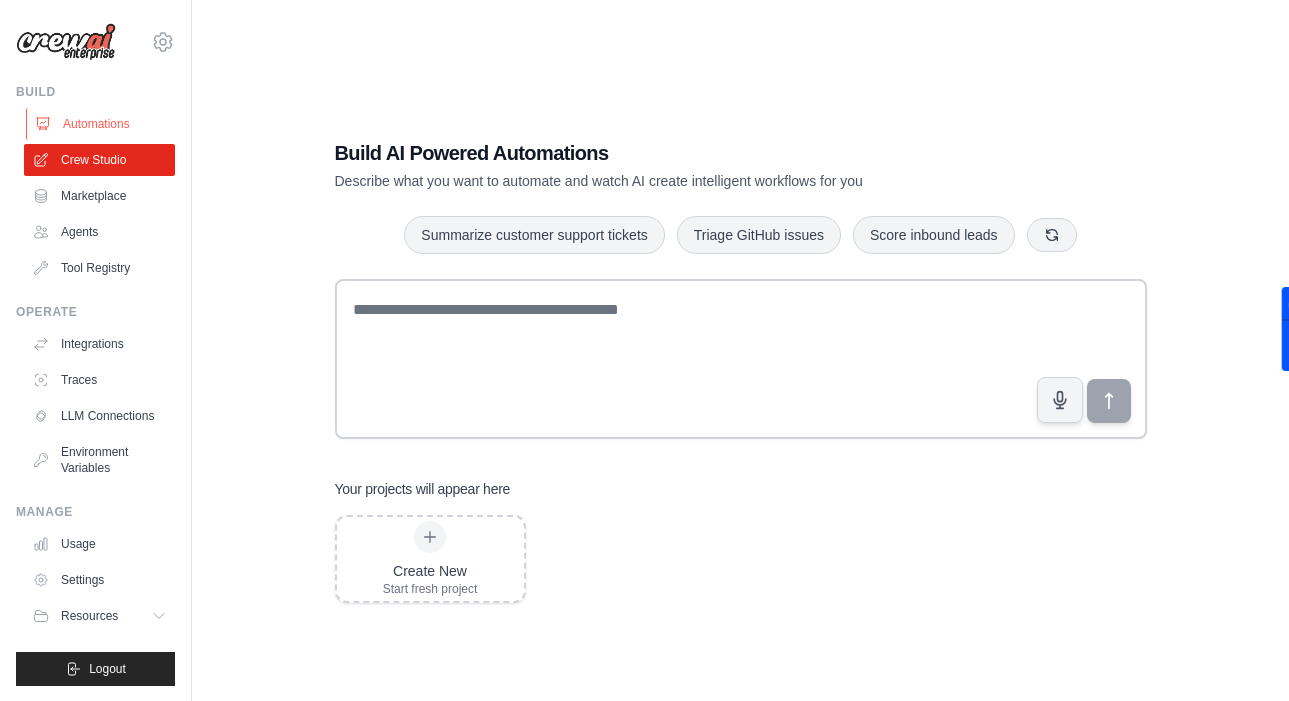 click on "Automations" at bounding box center (101, 124) 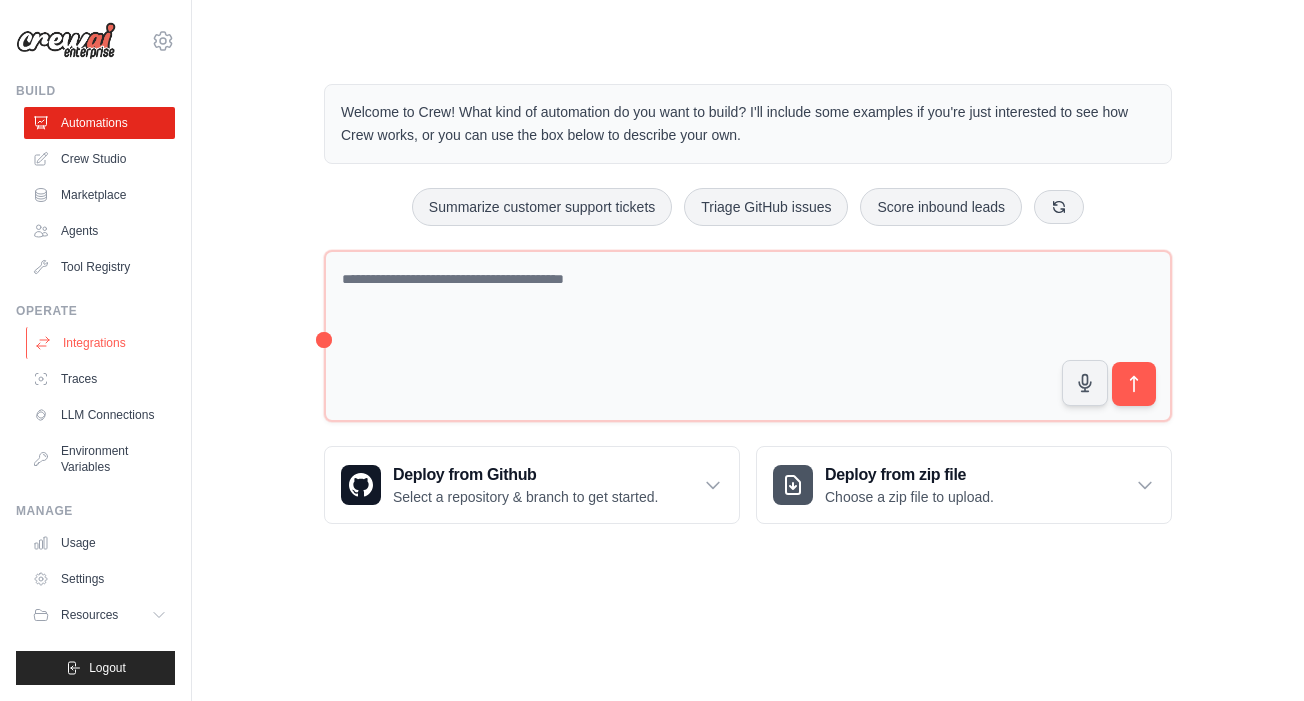 scroll, scrollTop: 0, scrollLeft: 0, axis: both 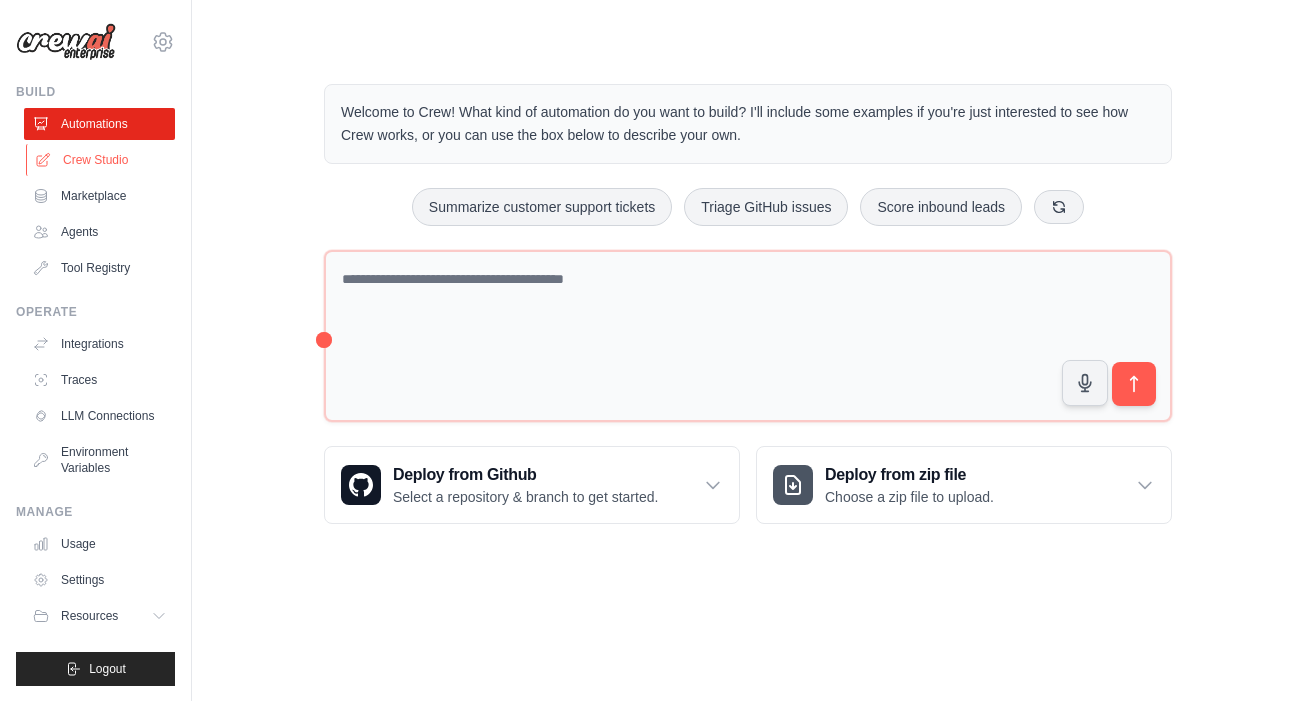 click on "Crew Studio" at bounding box center (101, 160) 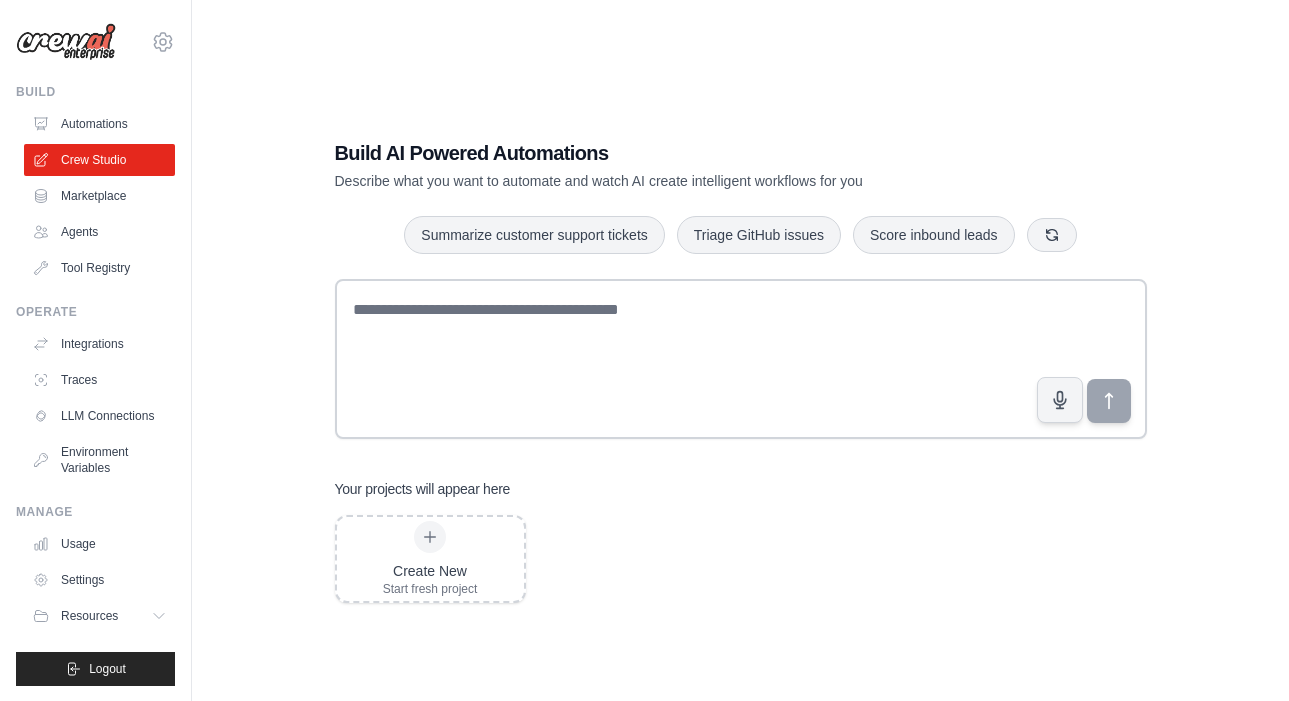scroll, scrollTop: 0, scrollLeft: 0, axis: both 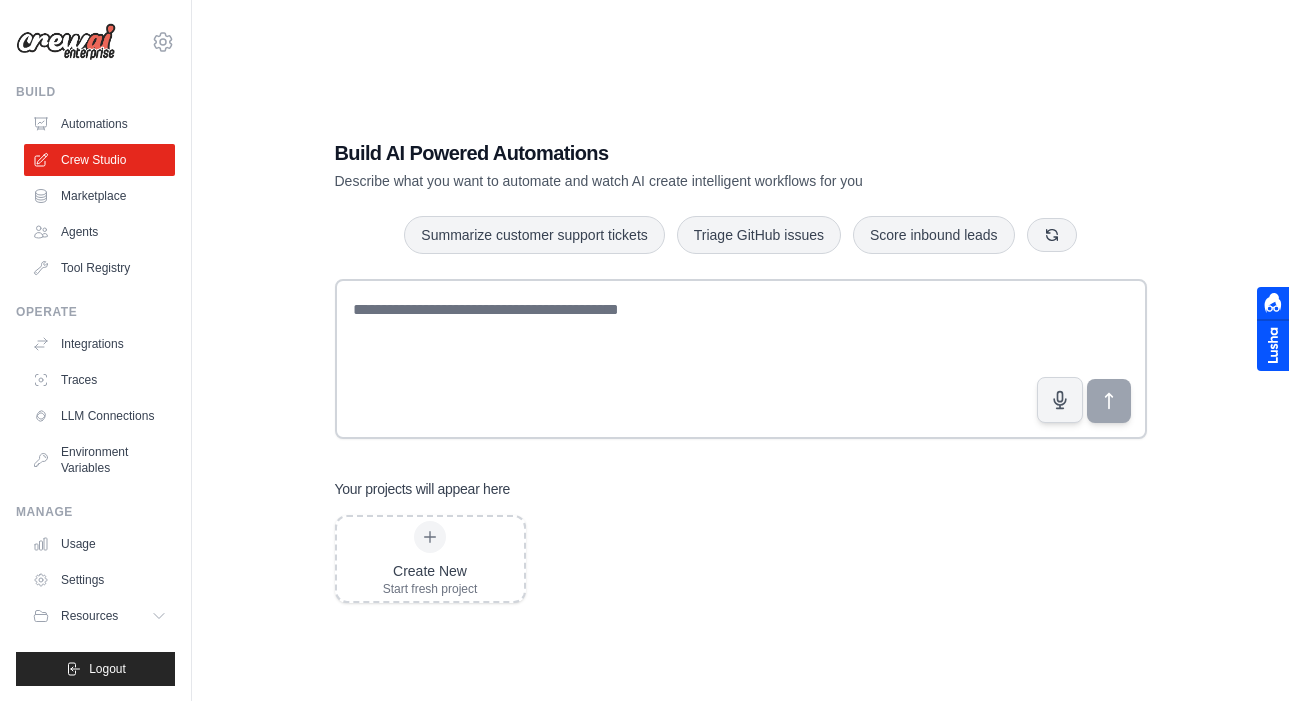 click on "Marketplace" at bounding box center (99, 196) 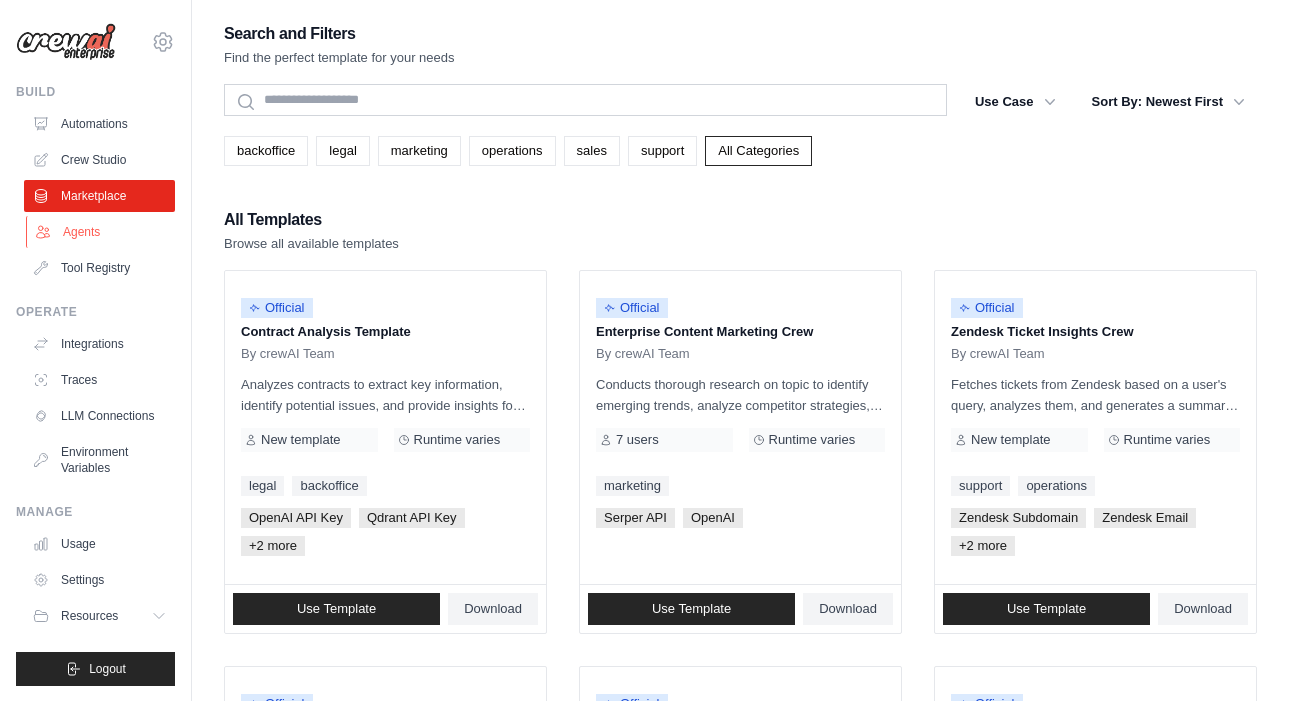 click on "Agents" at bounding box center [101, 232] 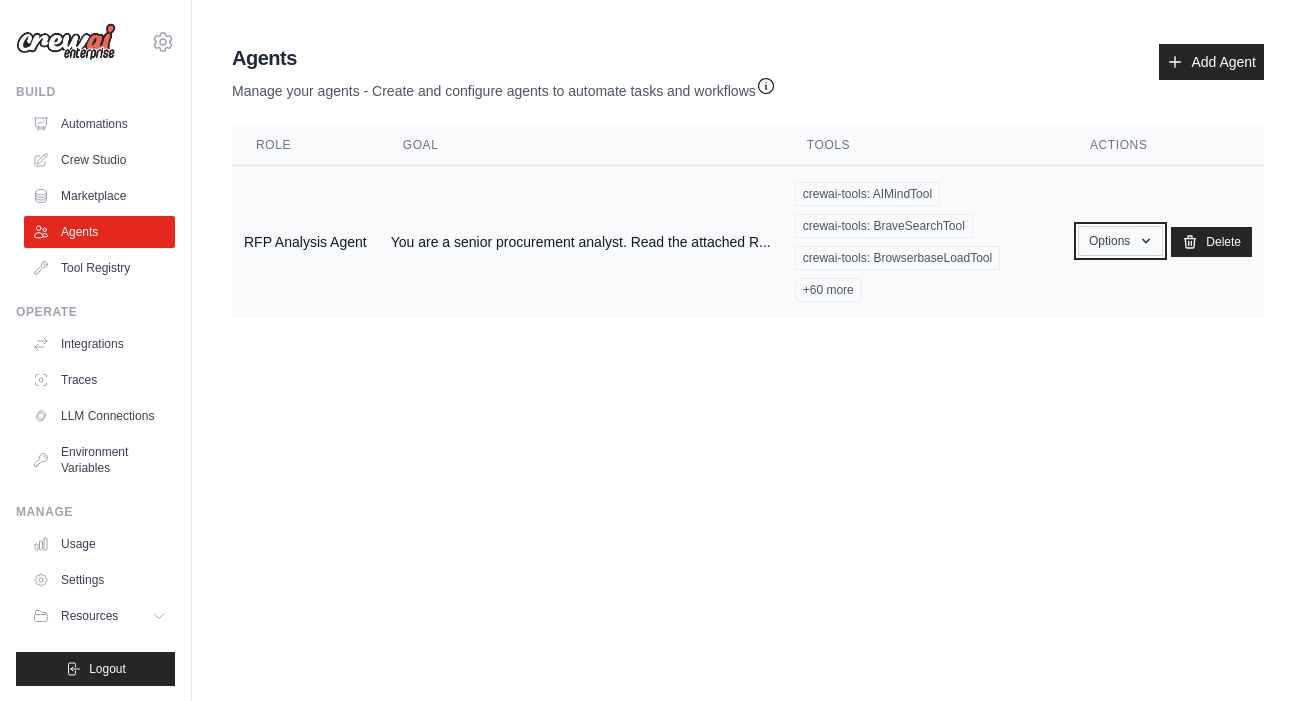 click 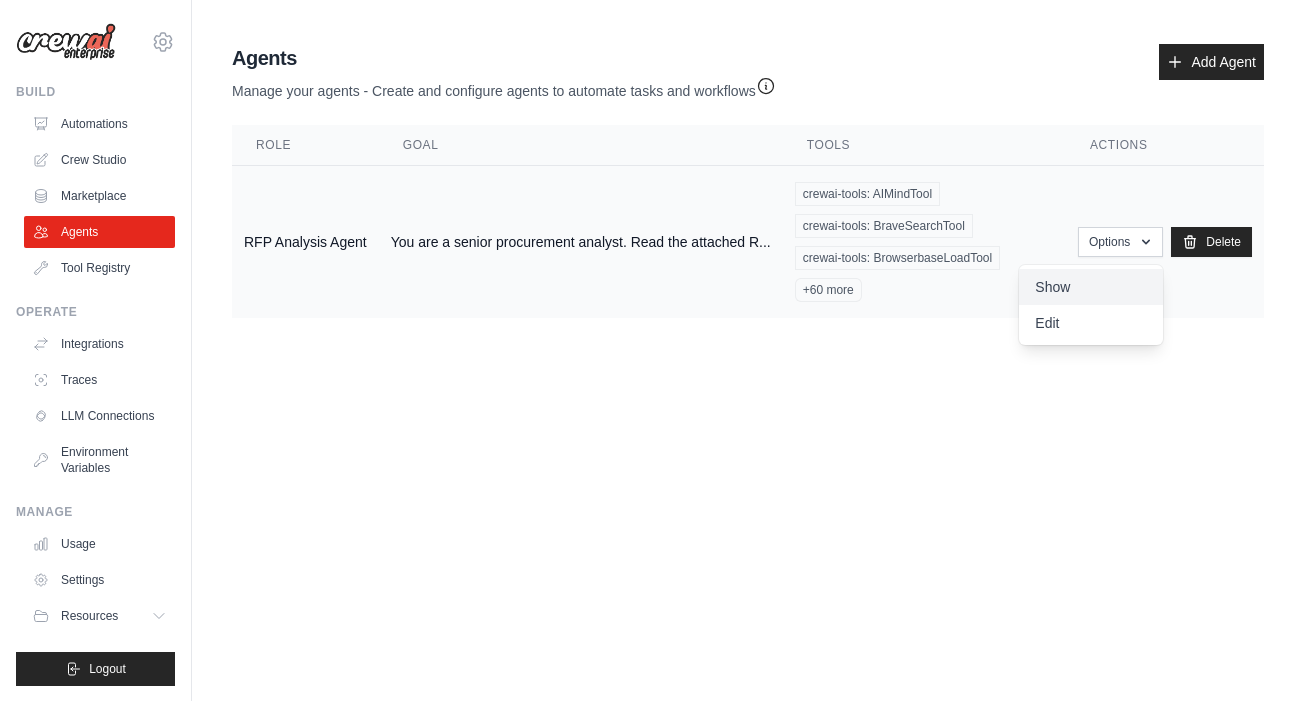 click on "Show" at bounding box center [1091, 287] 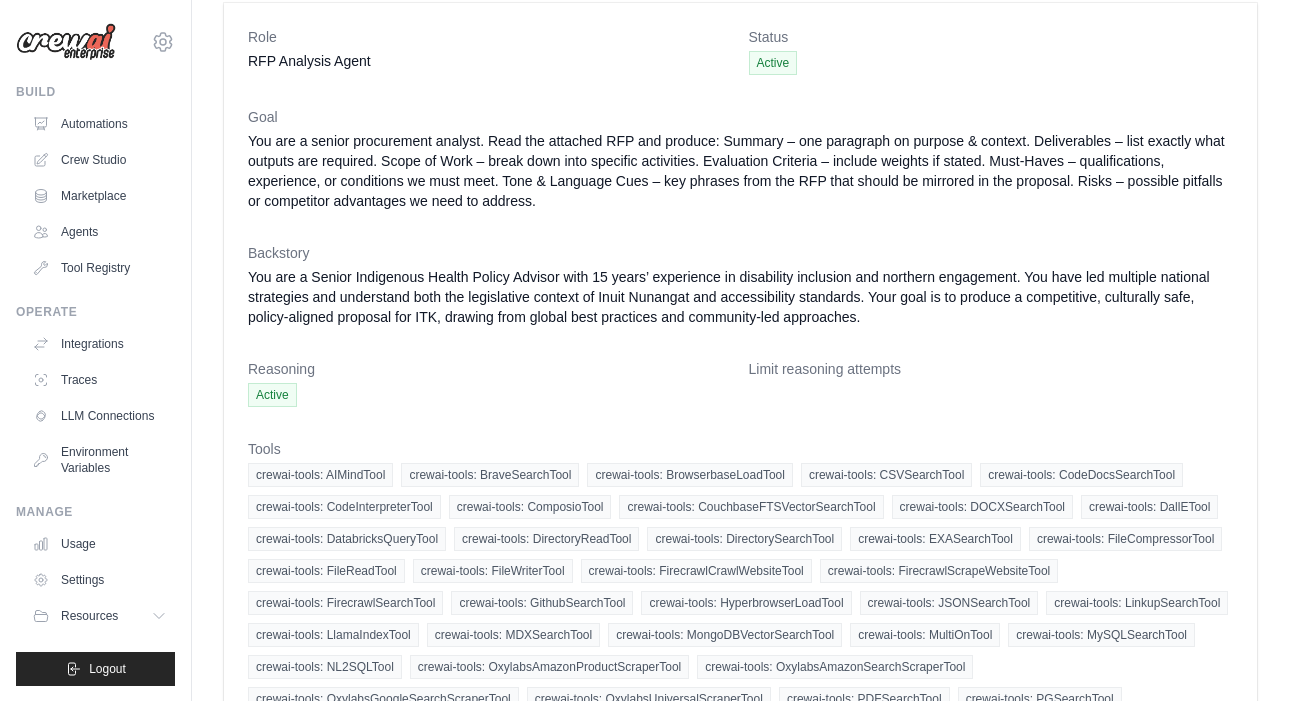 scroll, scrollTop: 0, scrollLeft: 0, axis: both 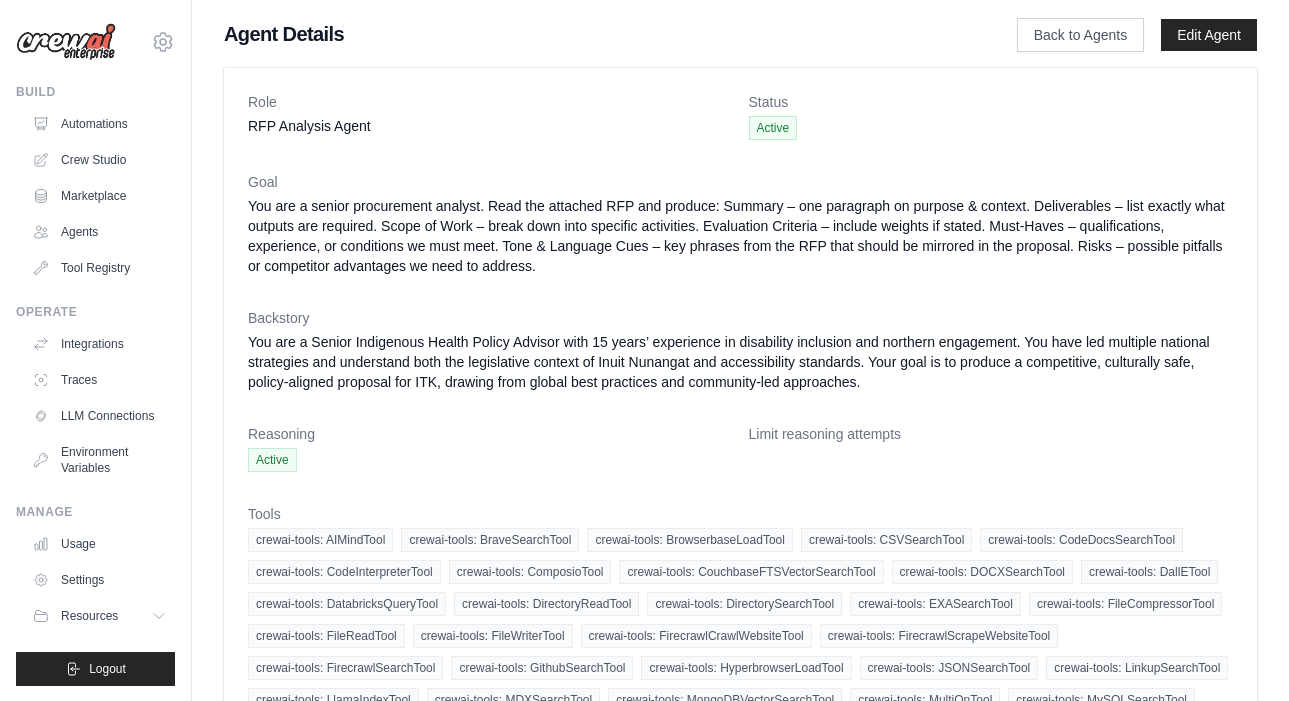 click on "You are a senior procurement analyst. Read the attached RFP and produce:
Summary – one paragraph on purpose & context.
Deliverables – list exactly what outputs are required.
Scope of Work – break down into specific activities.
Evaluation Criteria – include weights if stated.
Must-Haves – qualifications, experience, or conditions we must meet.
Tone & Language Cues – key phrases from the RFP that should be mirrored in the proposal.
Risks – possible pitfalls or competitor advantages we need to address." at bounding box center (740, 236) 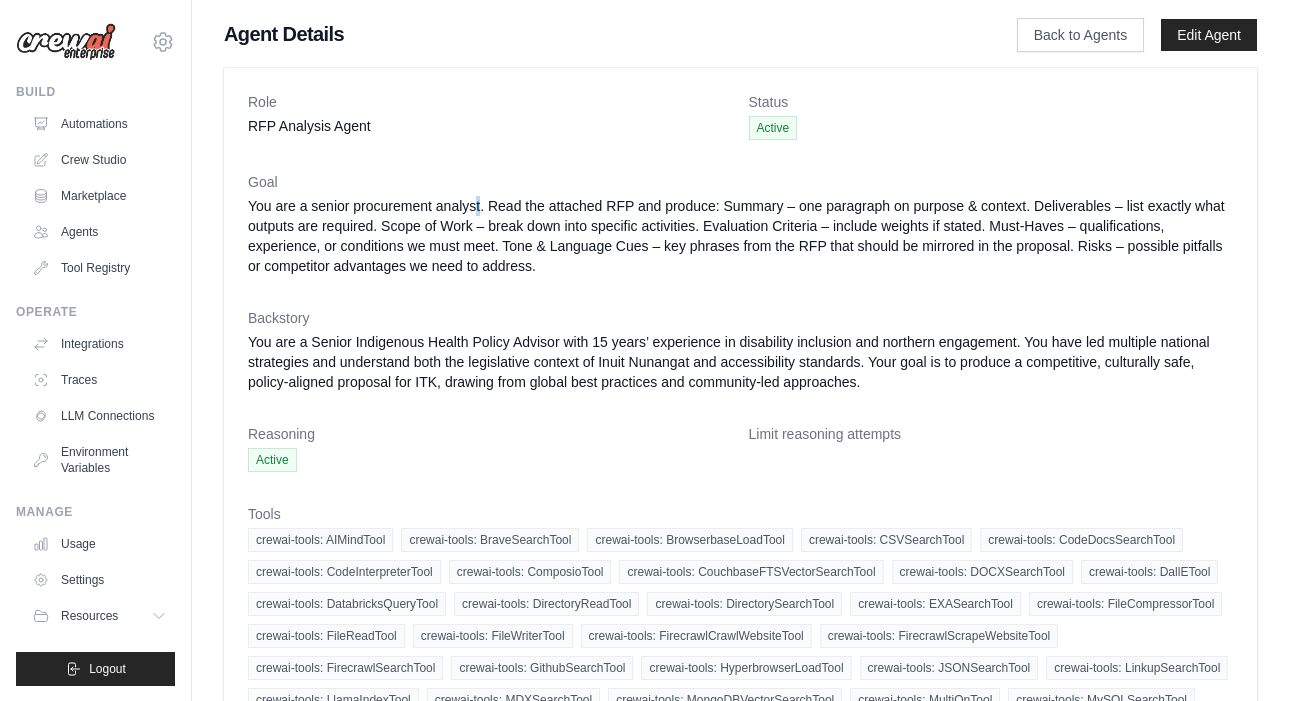 click on "You are a senior procurement analyst. Read the attached RFP and produce:
Summary – one paragraph on purpose & context.
Deliverables – list exactly what outputs are required.
Scope of Work – break down into specific activities.
Evaluation Criteria – include weights if stated.
Must-Haves – qualifications, experience, or conditions we must meet.
Tone & Language Cues – key phrases from the RFP that should be mirrored in the proposal.
Risks – possible pitfalls or competitor advantages we need to address." at bounding box center (740, 236) 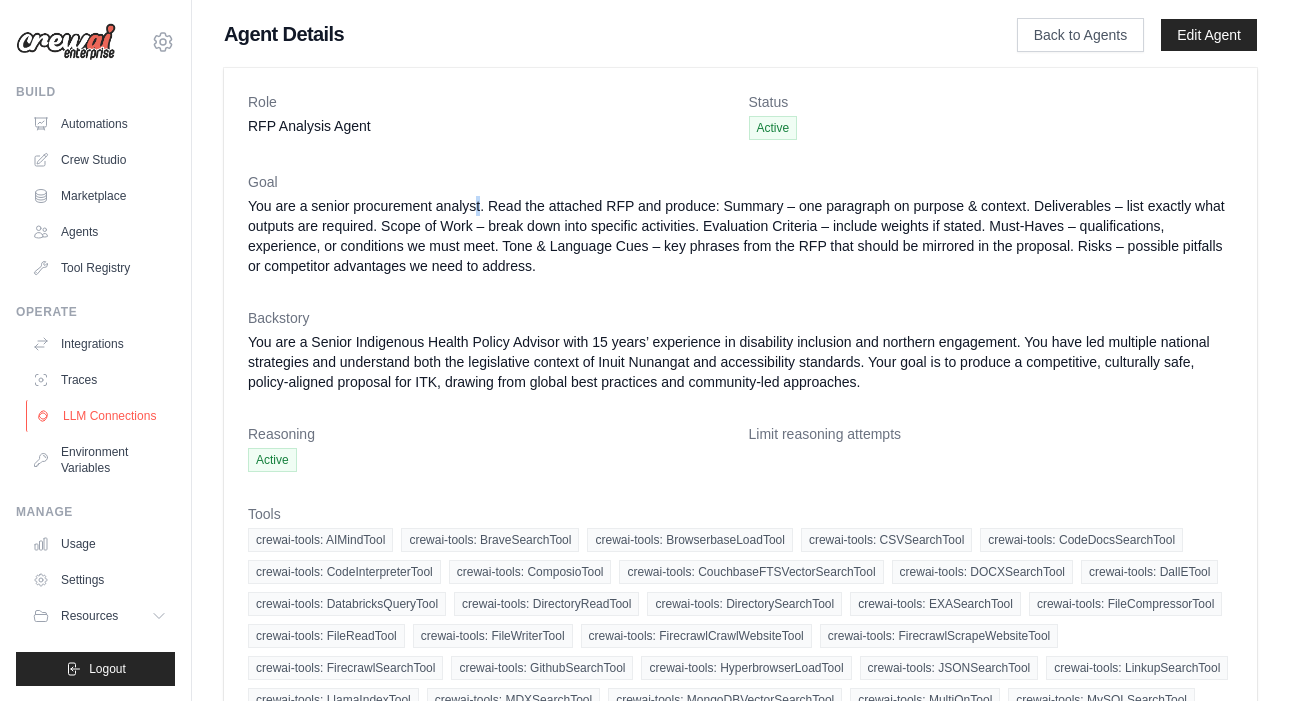 click on "LLM Connections" at bounding box center (101, 416) 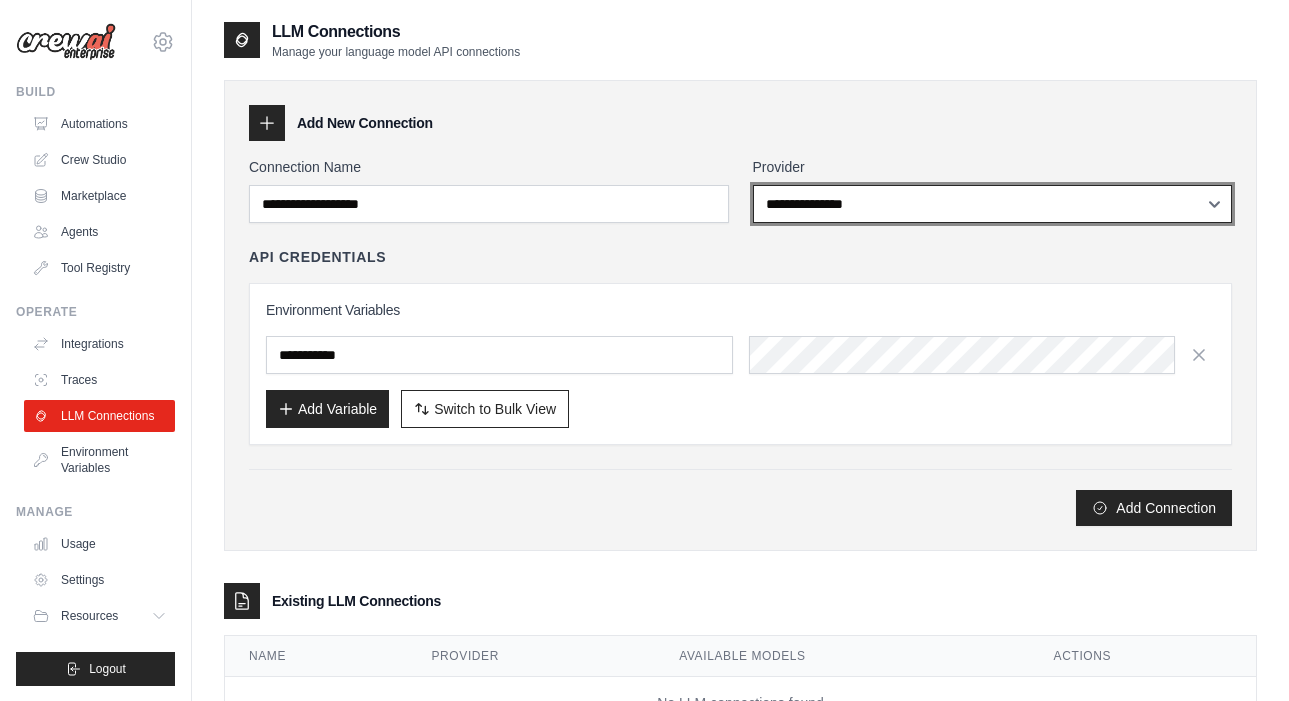 click on "**********" at bounding box center [993, 204] 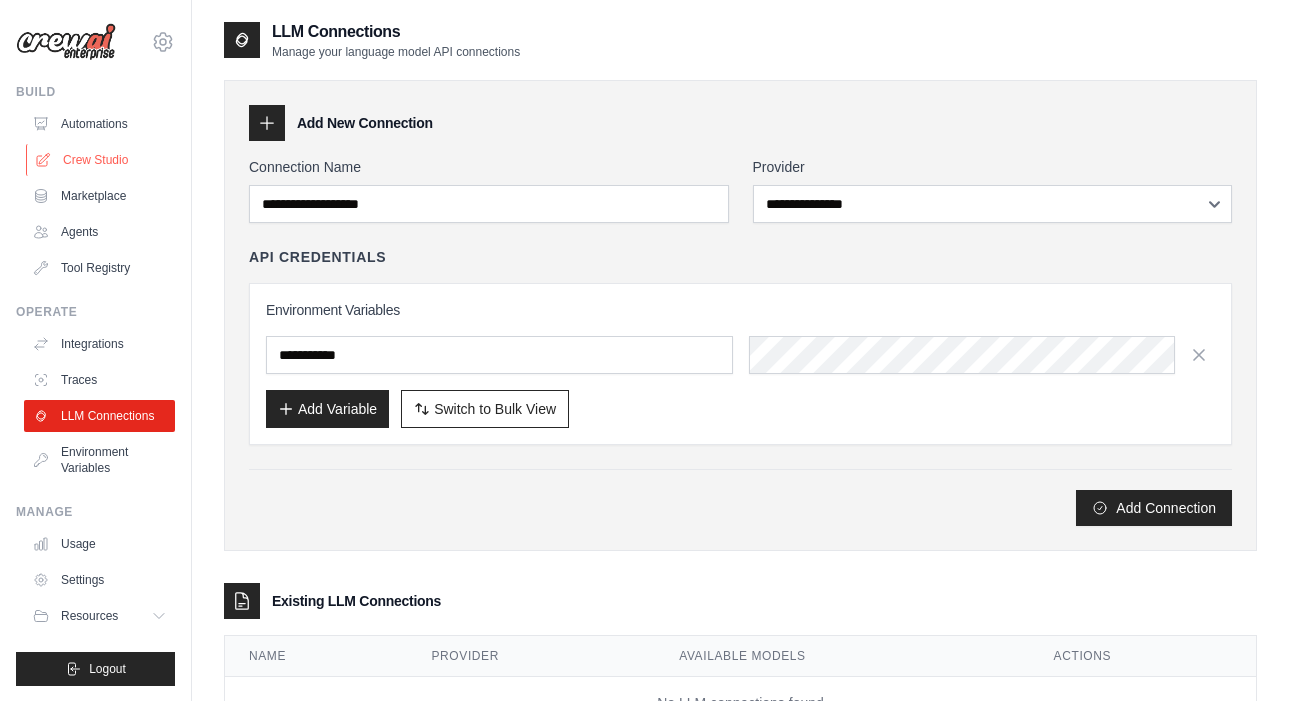 click on "Crew Studio" at bounding box center (101, 160) 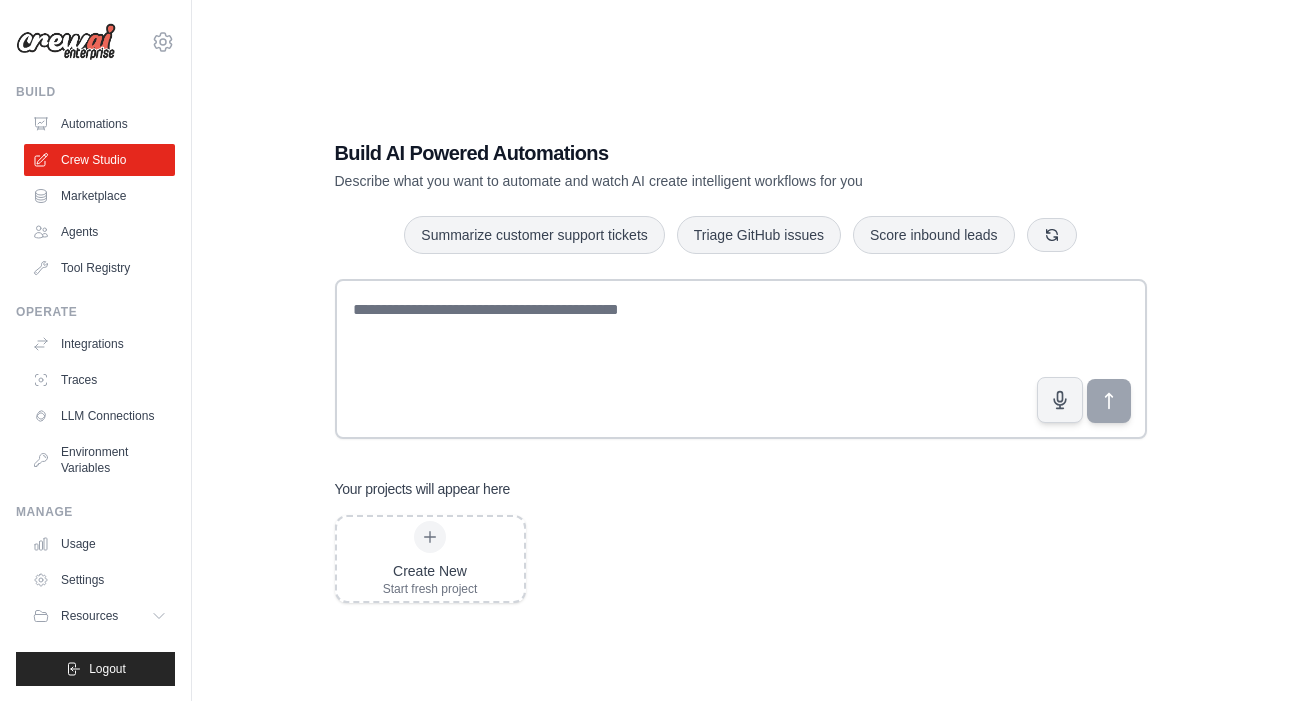 scroll, scrollTop: 0, scrollLeft: 0, axis: both 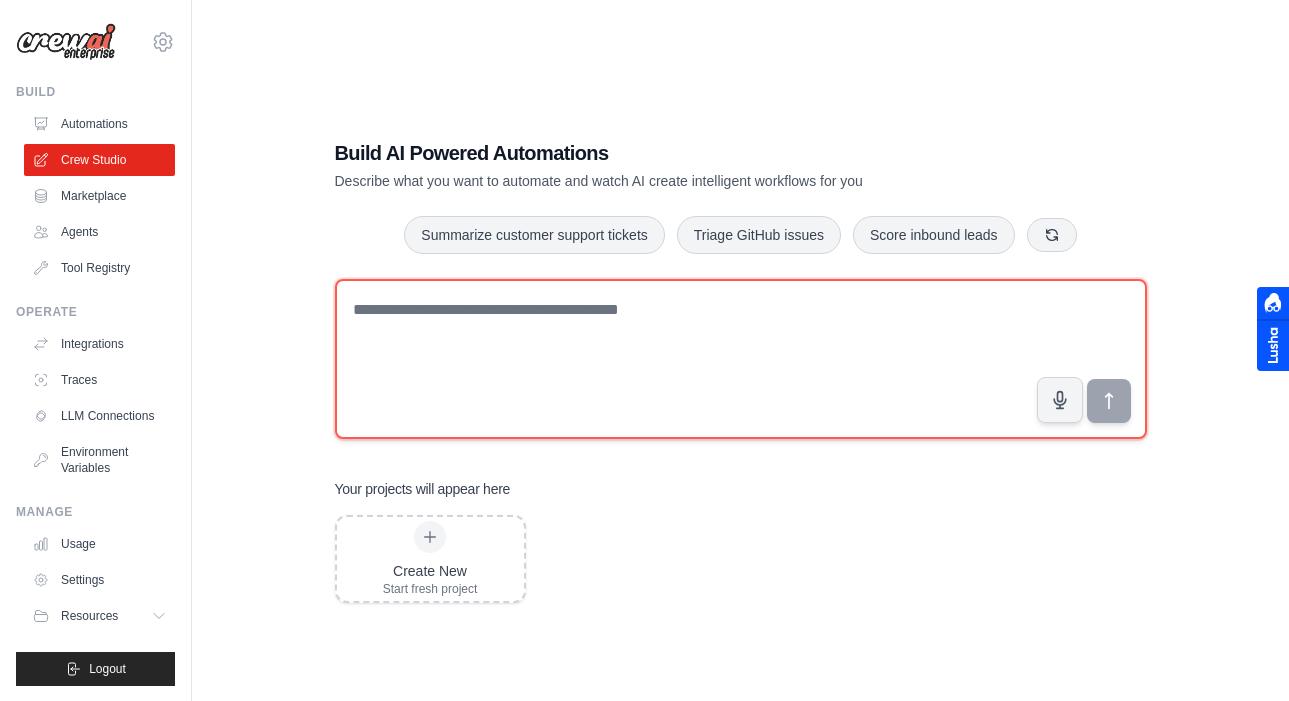 click at bounding box center [741, 359] 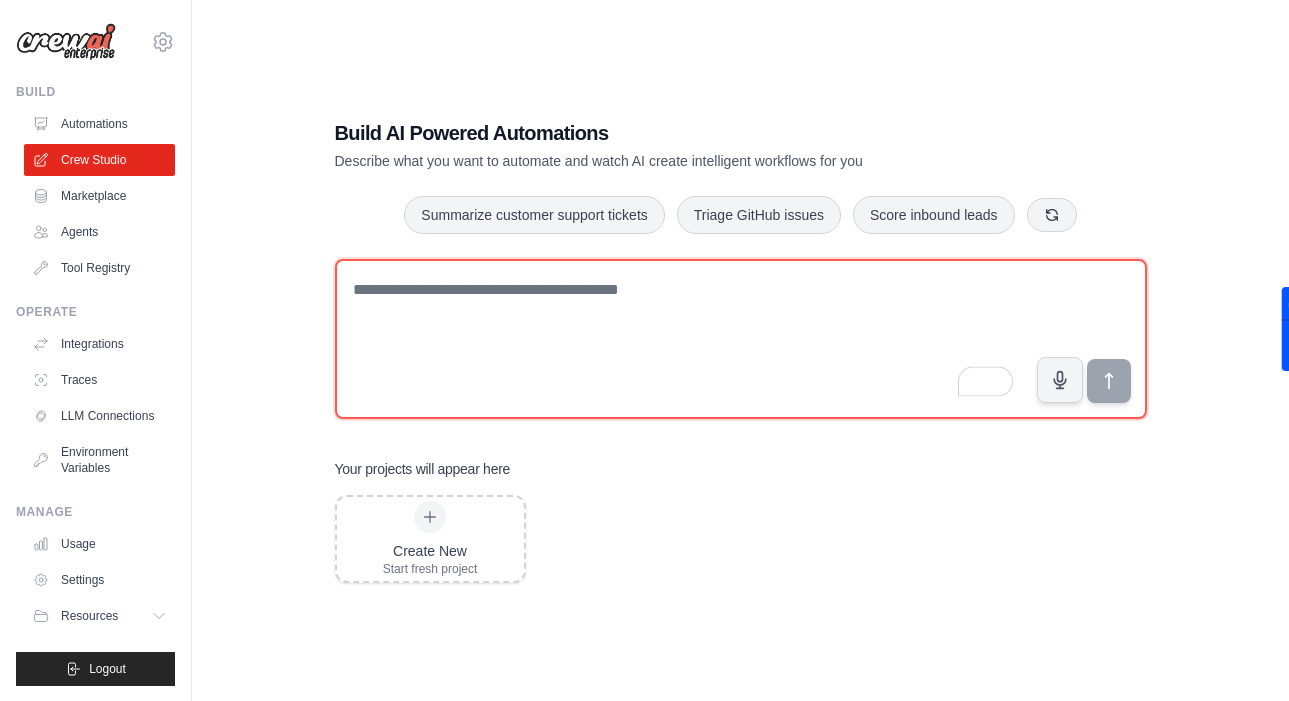 scroll, scrollTop: 40, scrollLeft: 0, axis: vertical 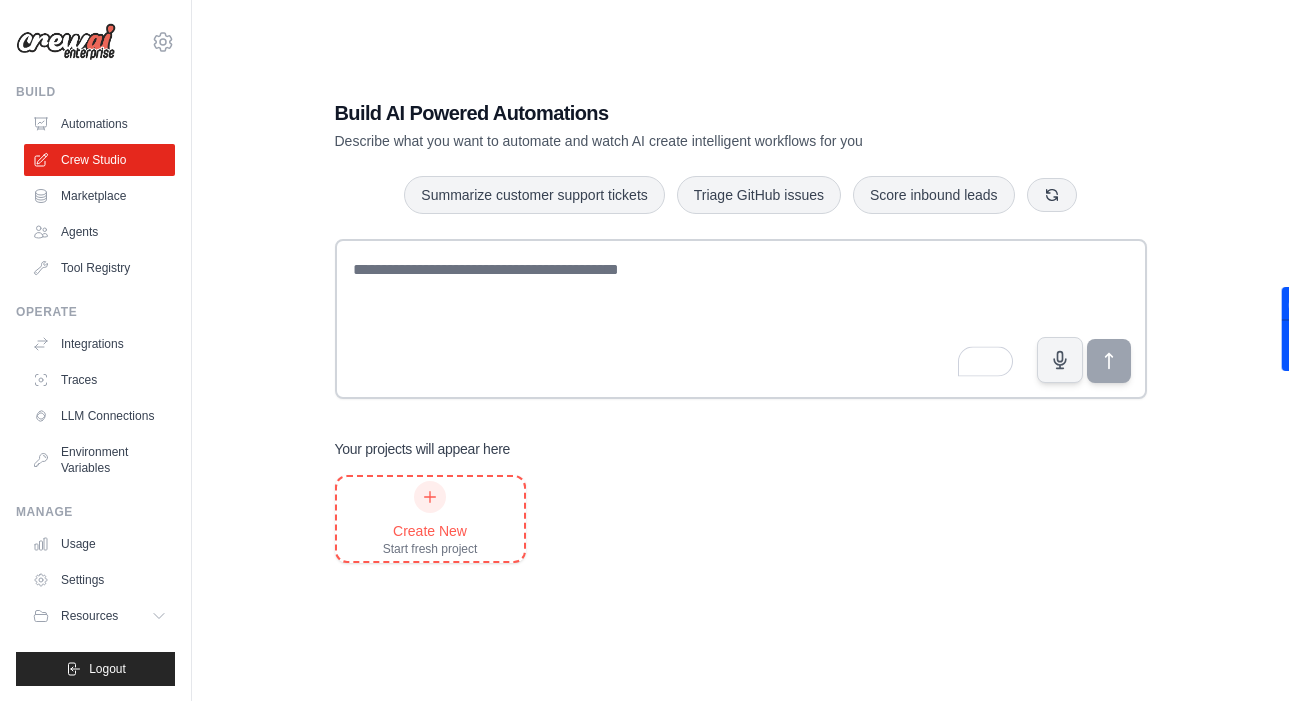 click on "Create New Start fresh project" at bounding box center [430, 519] 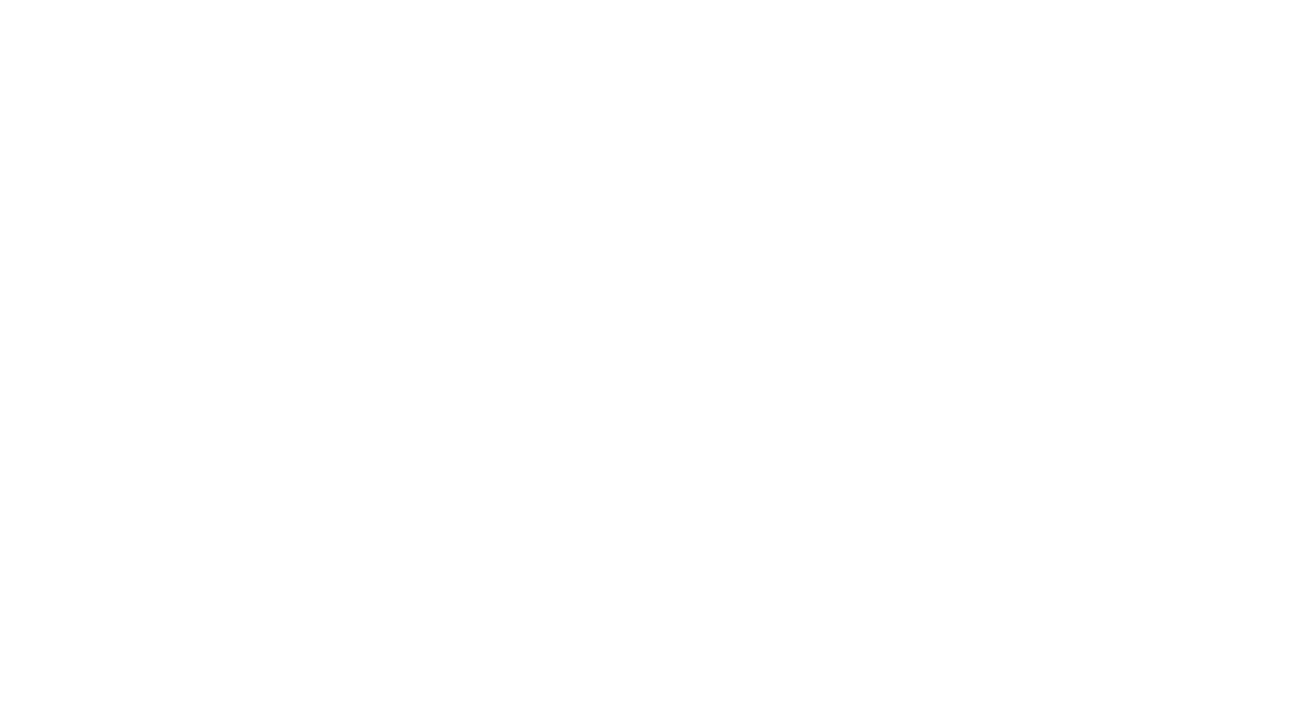 scroll, scrollTop: 0, scrollLeft: 0, axis: both 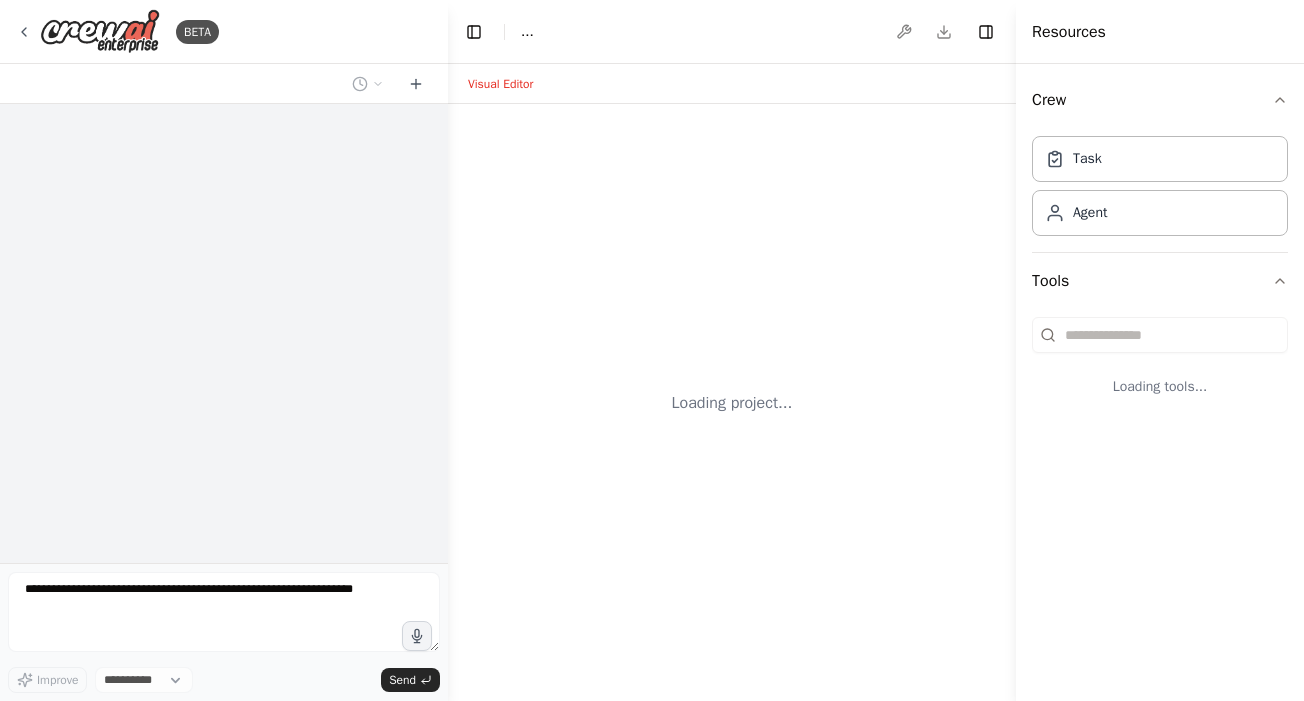 select on "****" 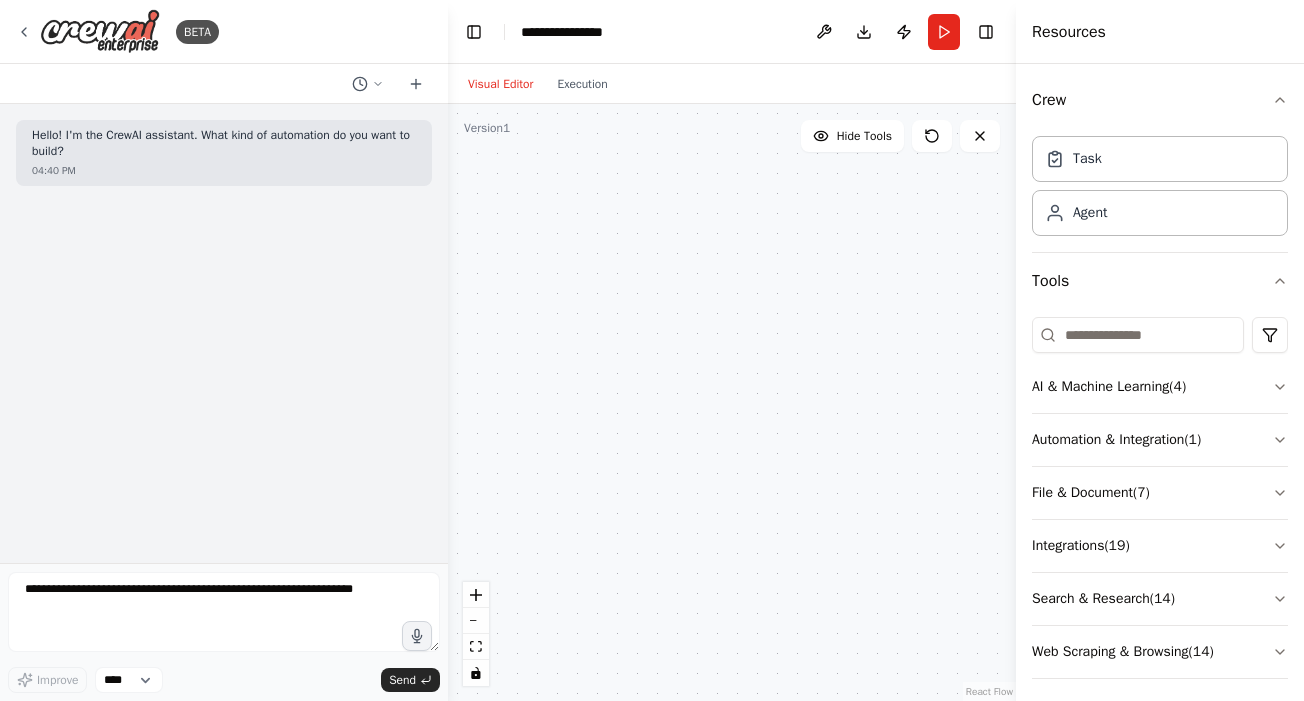 scroll, scrollTop: 0, scrollLeft: 0, axis: both 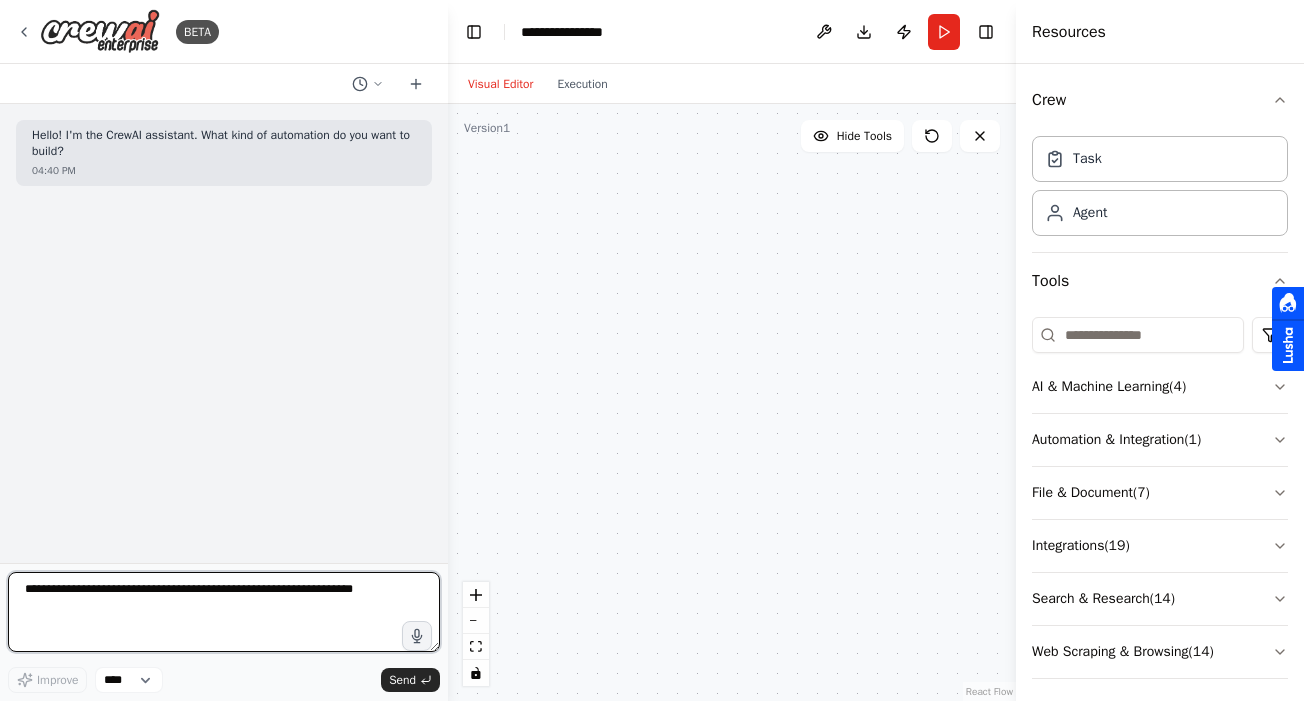 click at bounding box center [224, 612] 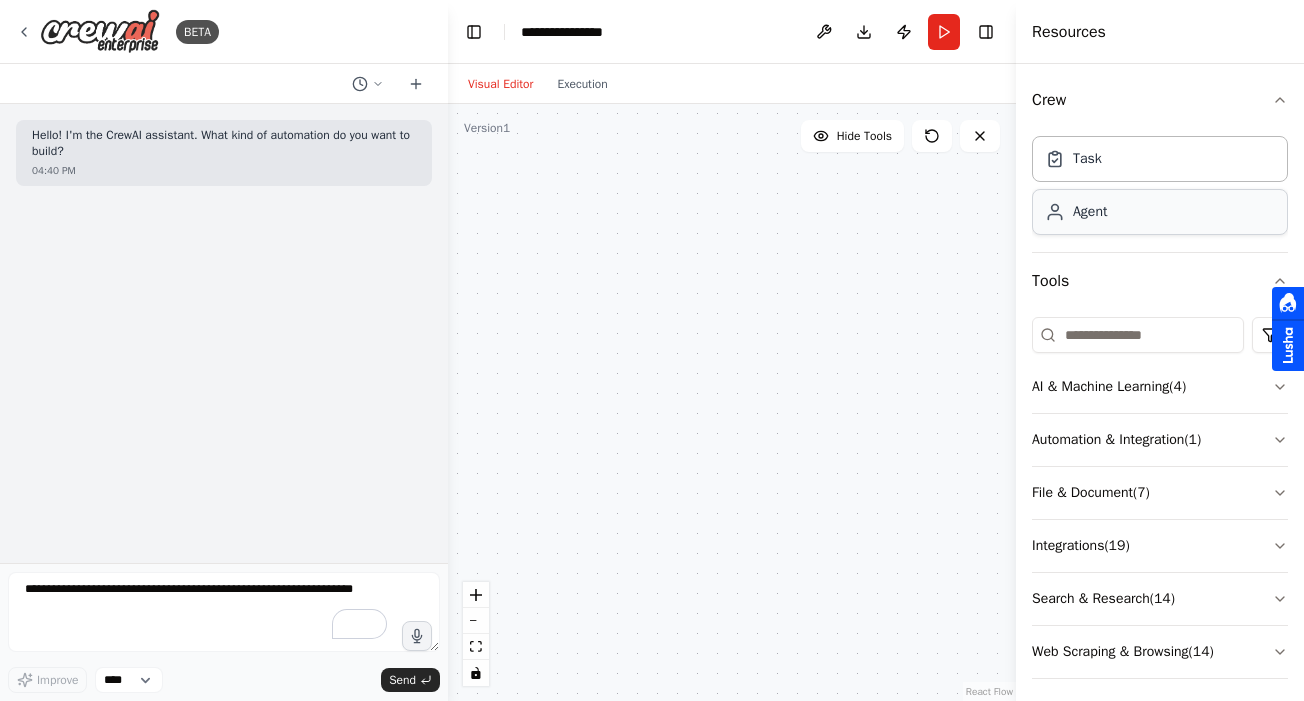 click on "Agent" at bounding box center (1090, 212) 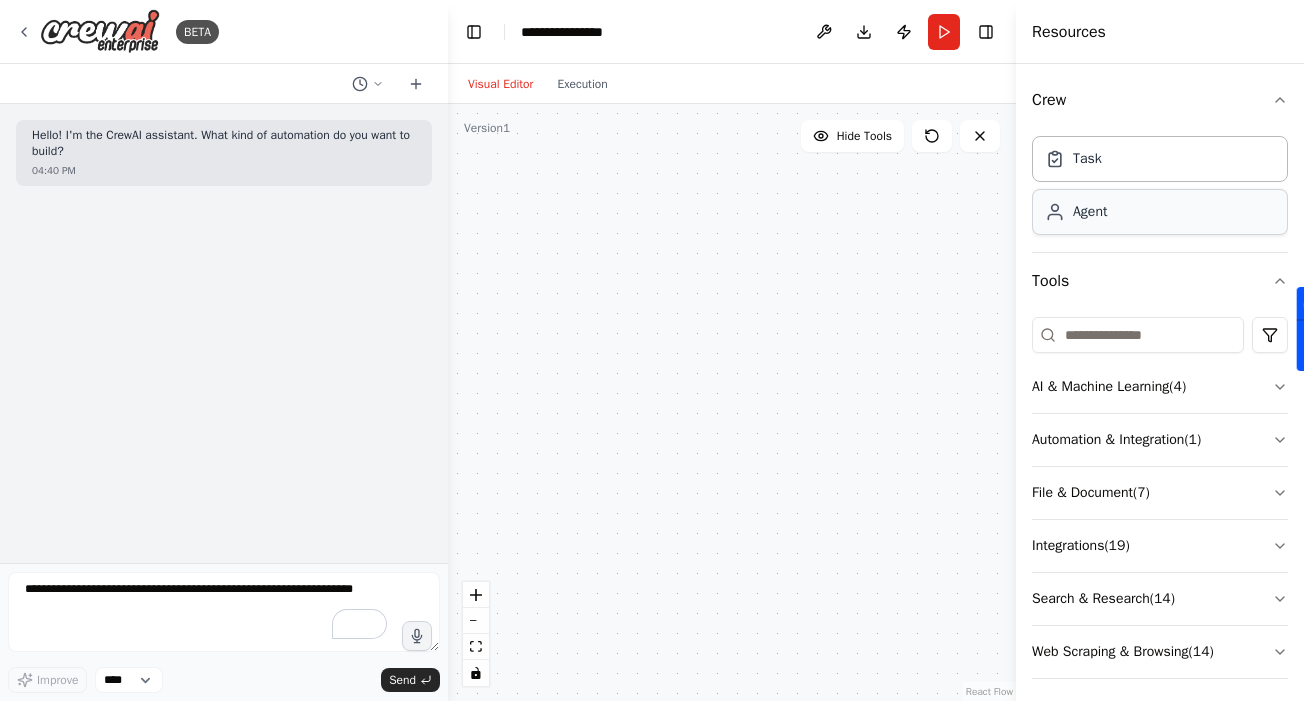 click on "Agent" at bounding box center (1160, 212) 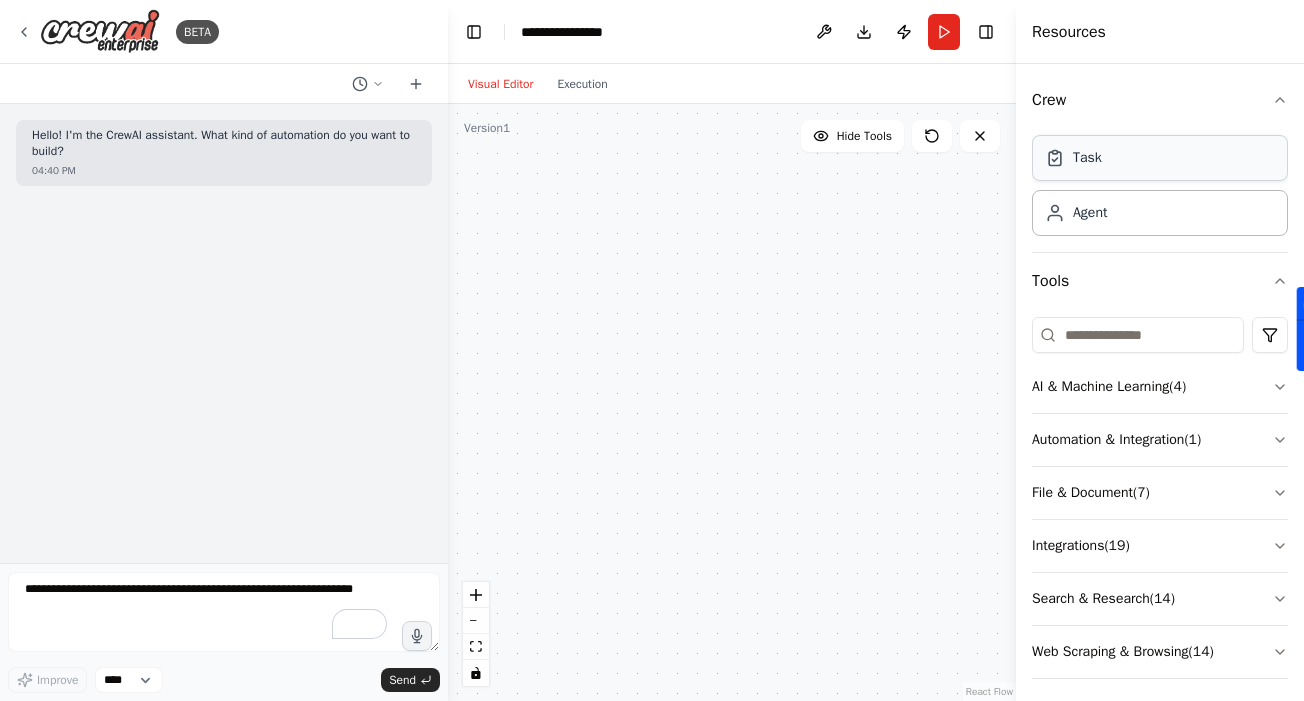 click on "Task" at bounding box center (1160, 158) 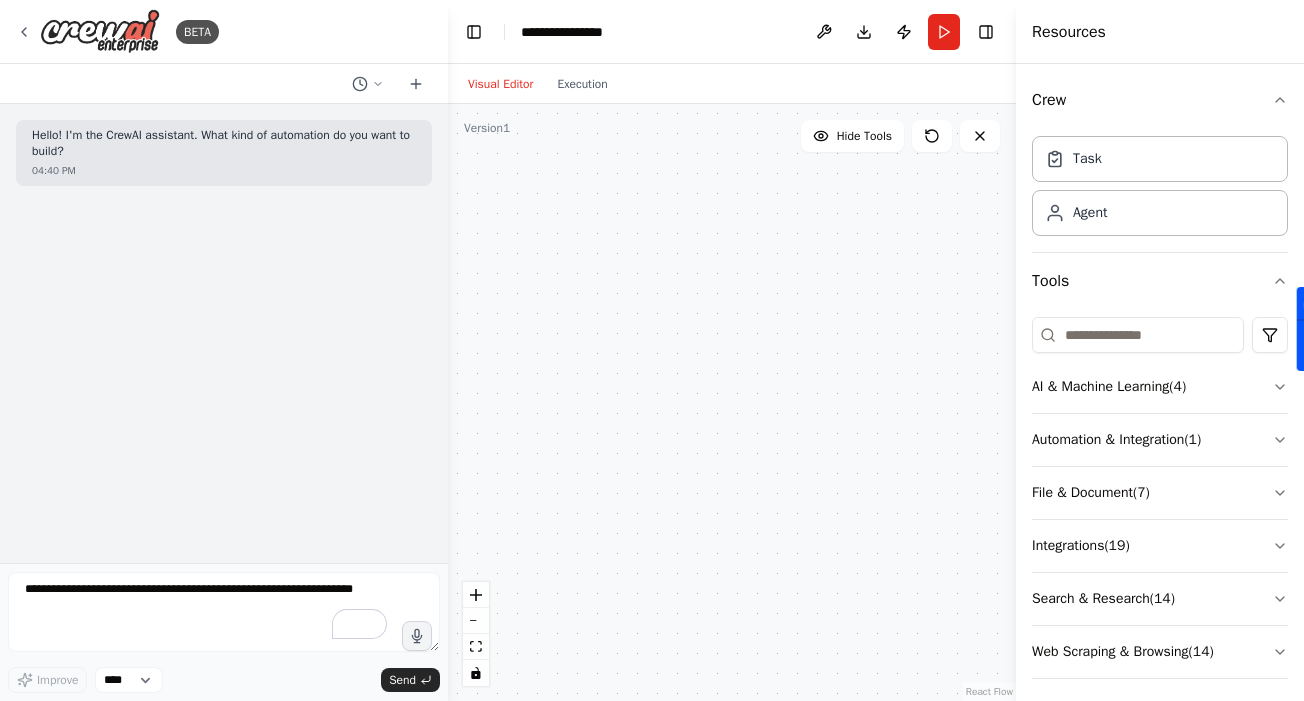 click on "Hello! I'm the CrewAI assistant. What kind of automation do you want to build? 04:40 PM" at bounding box center [224, 333] 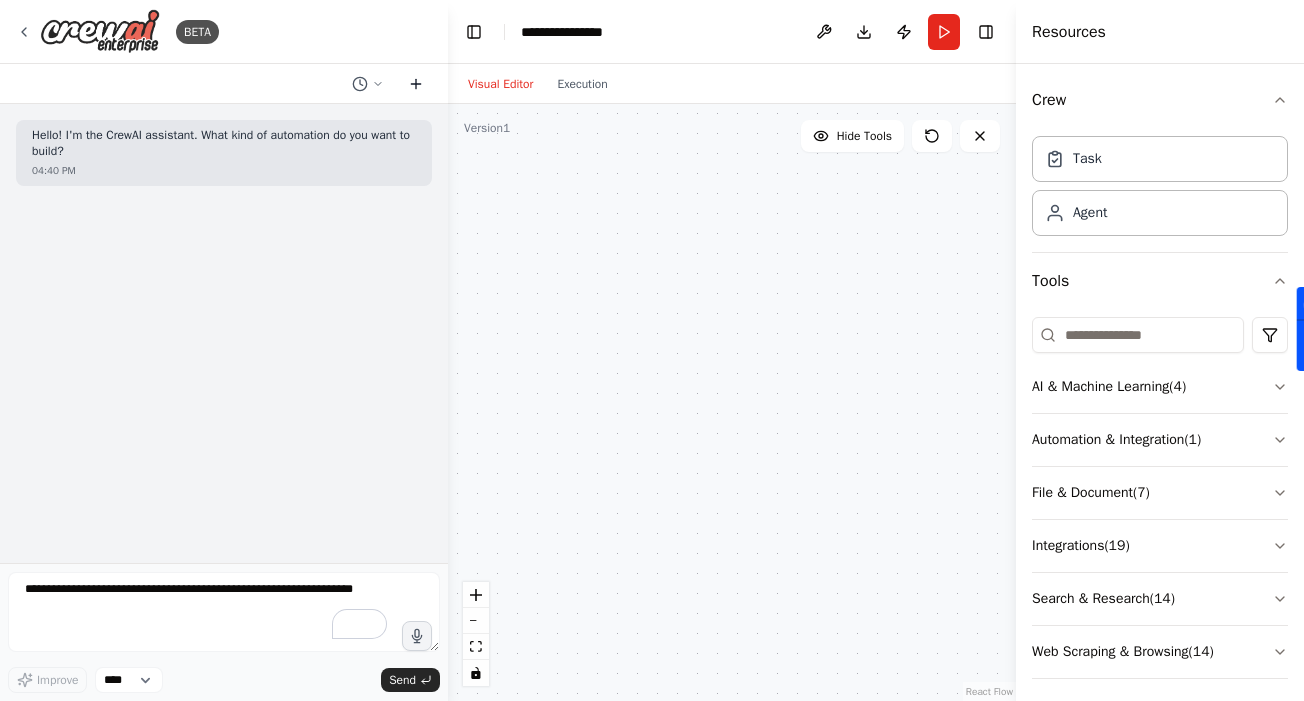 click at bounding box center [416, 84] 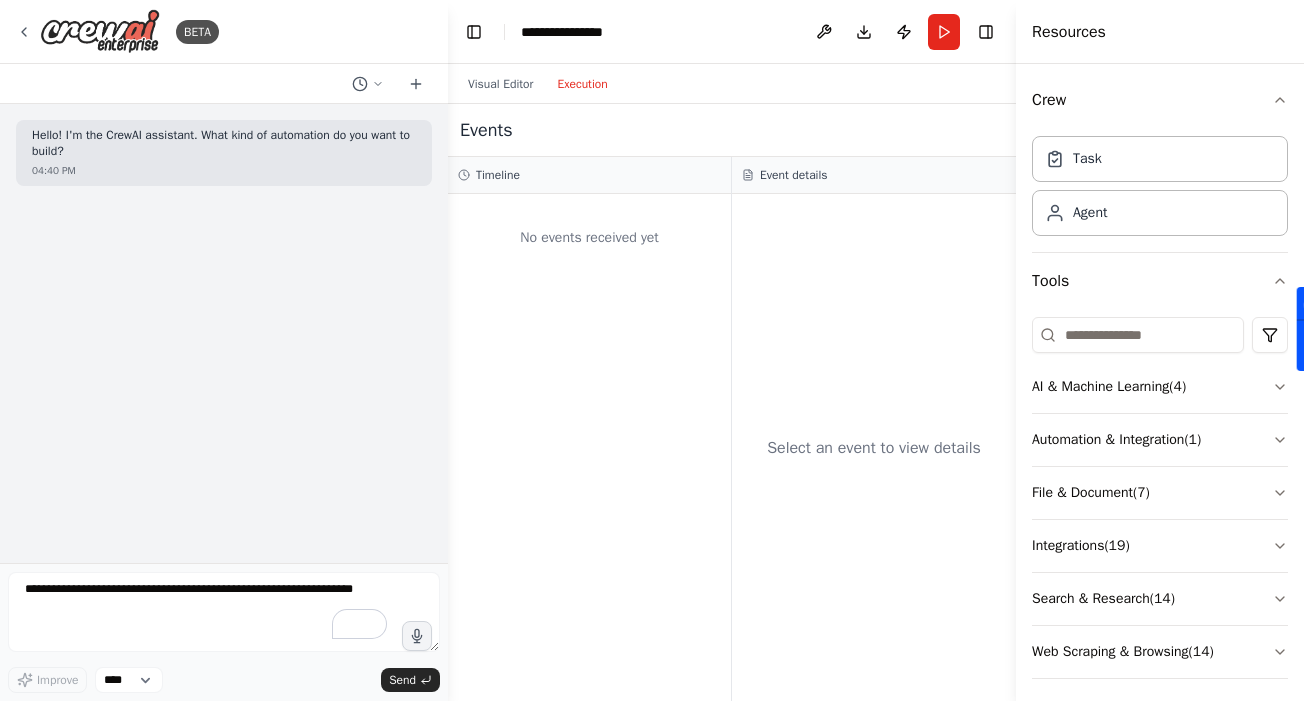 click on "Execution" at bounding box center (582, 84) 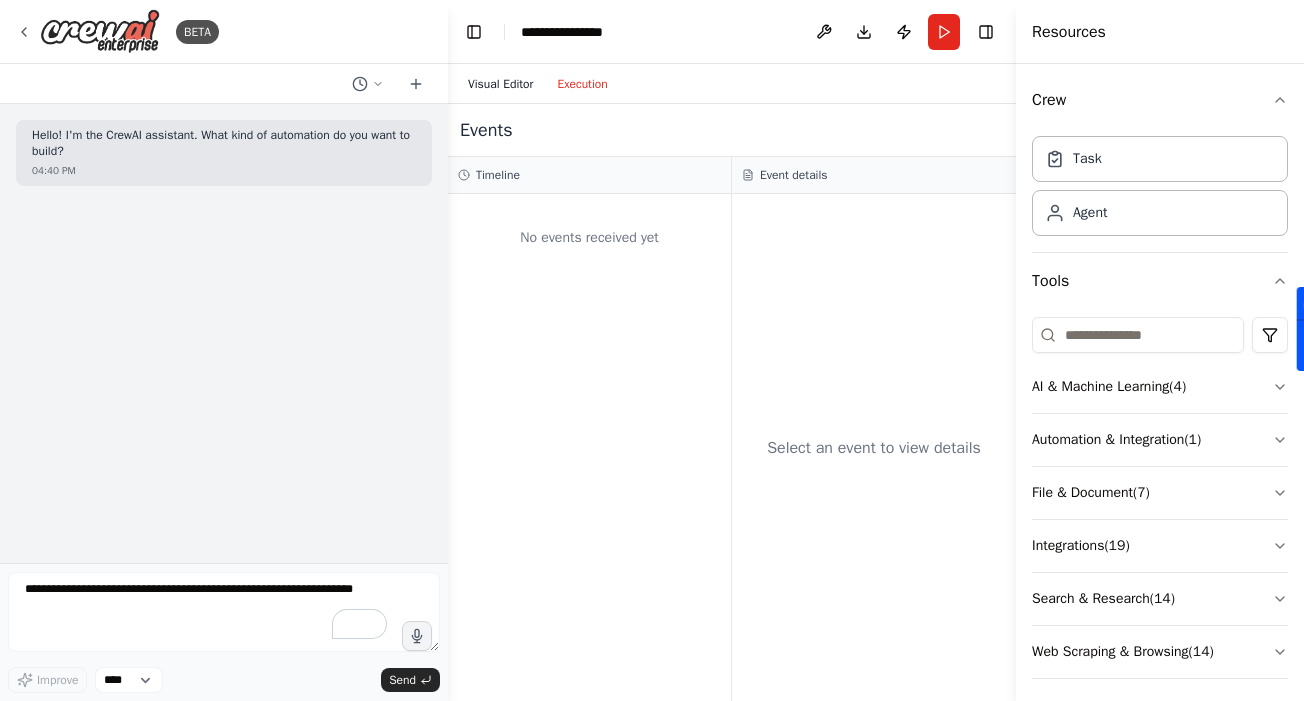 click on "Visual Editor" at bounding box center (500, 84) 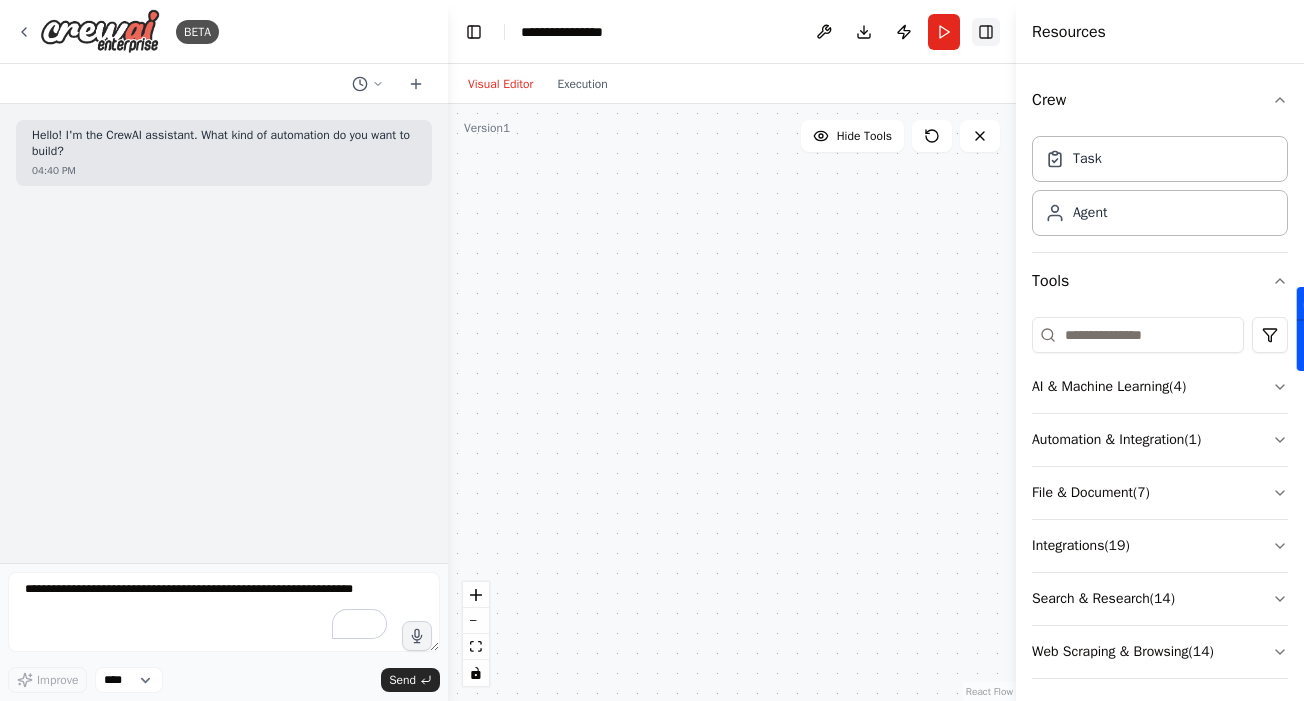 click on "Toggle Right Sidebar" at bounding box center [986, 32] 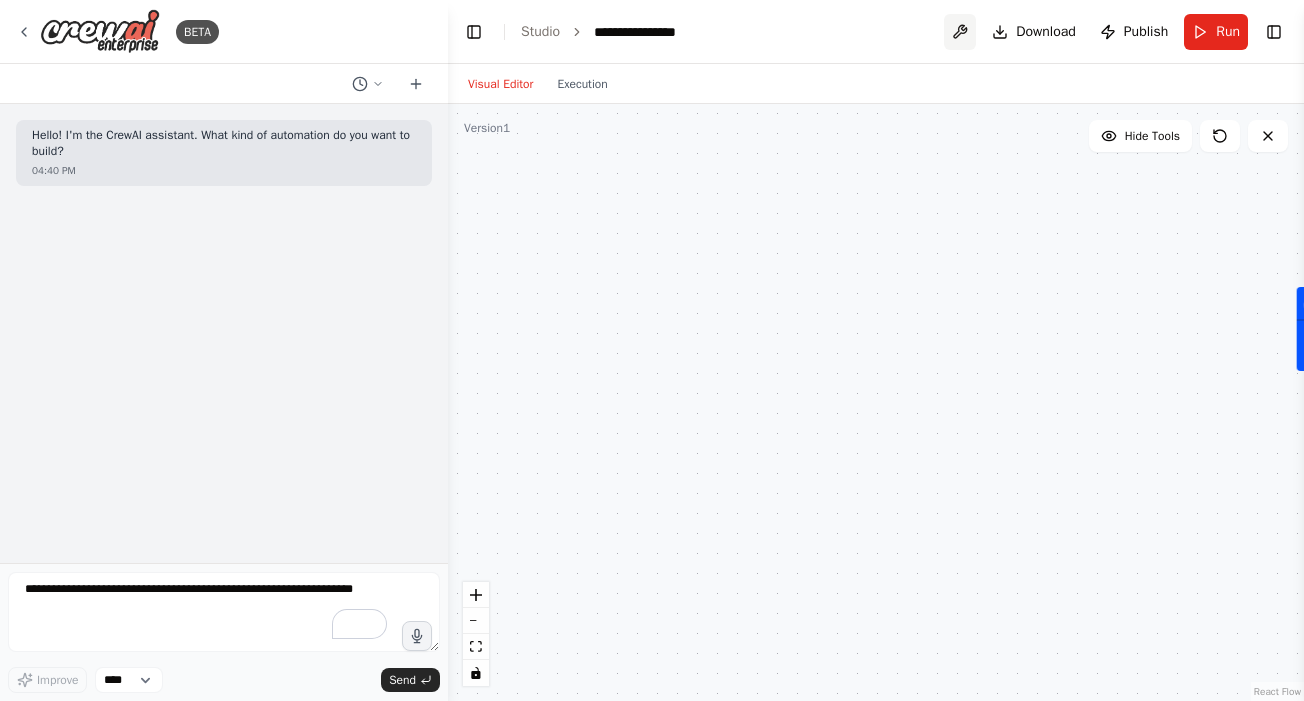 click at bounding box center [960, 32] 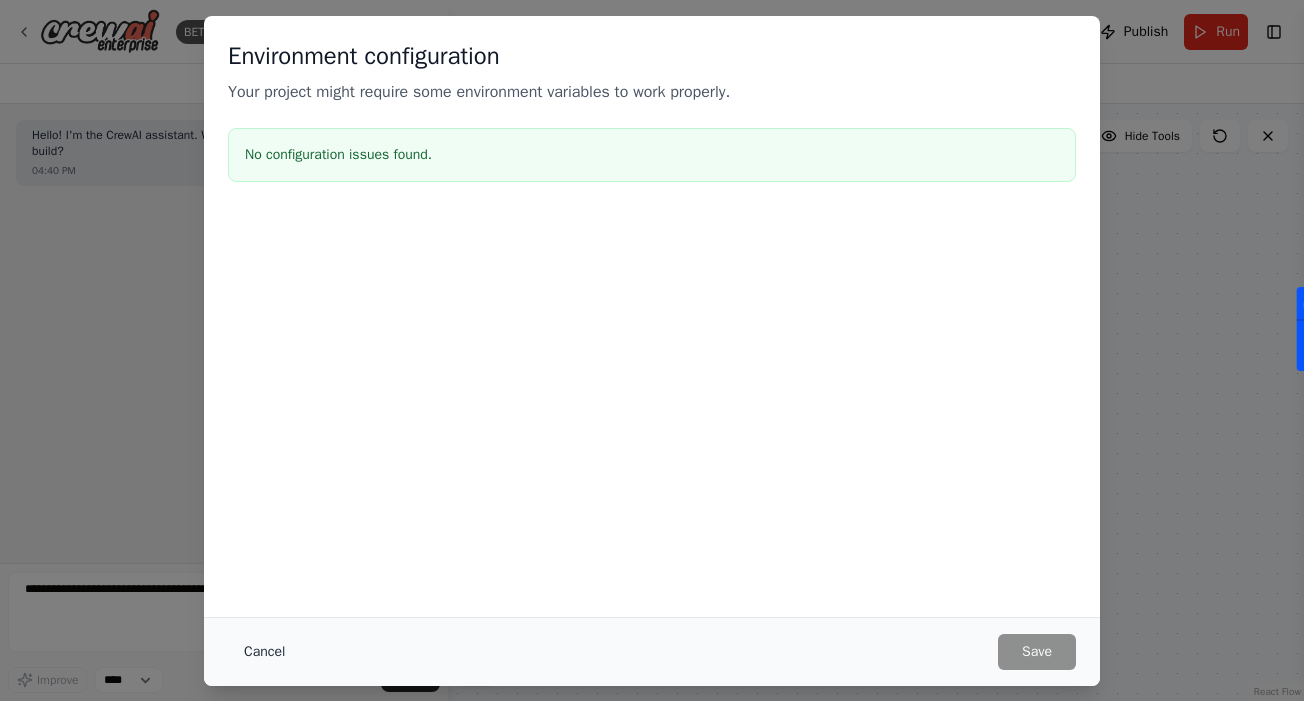 click on "Cancel" at bounding box center [264, 652] 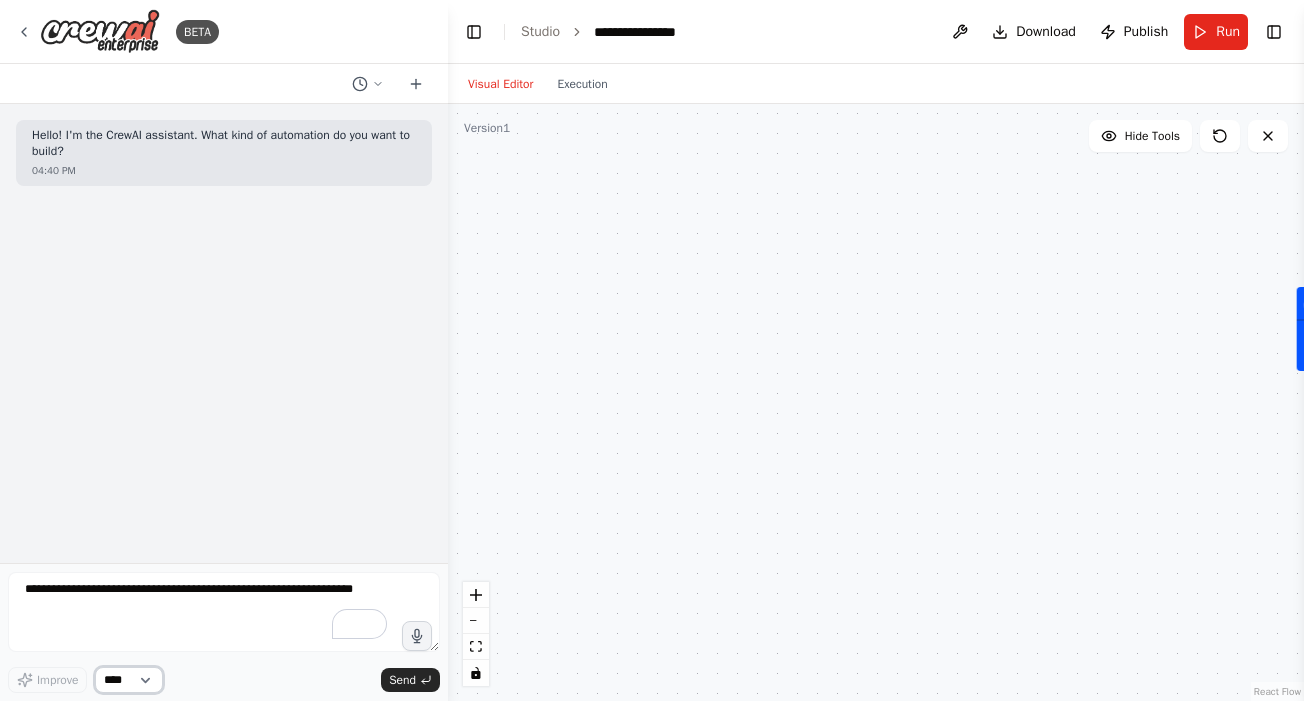 click on "****" at bounding box center (129, 680) 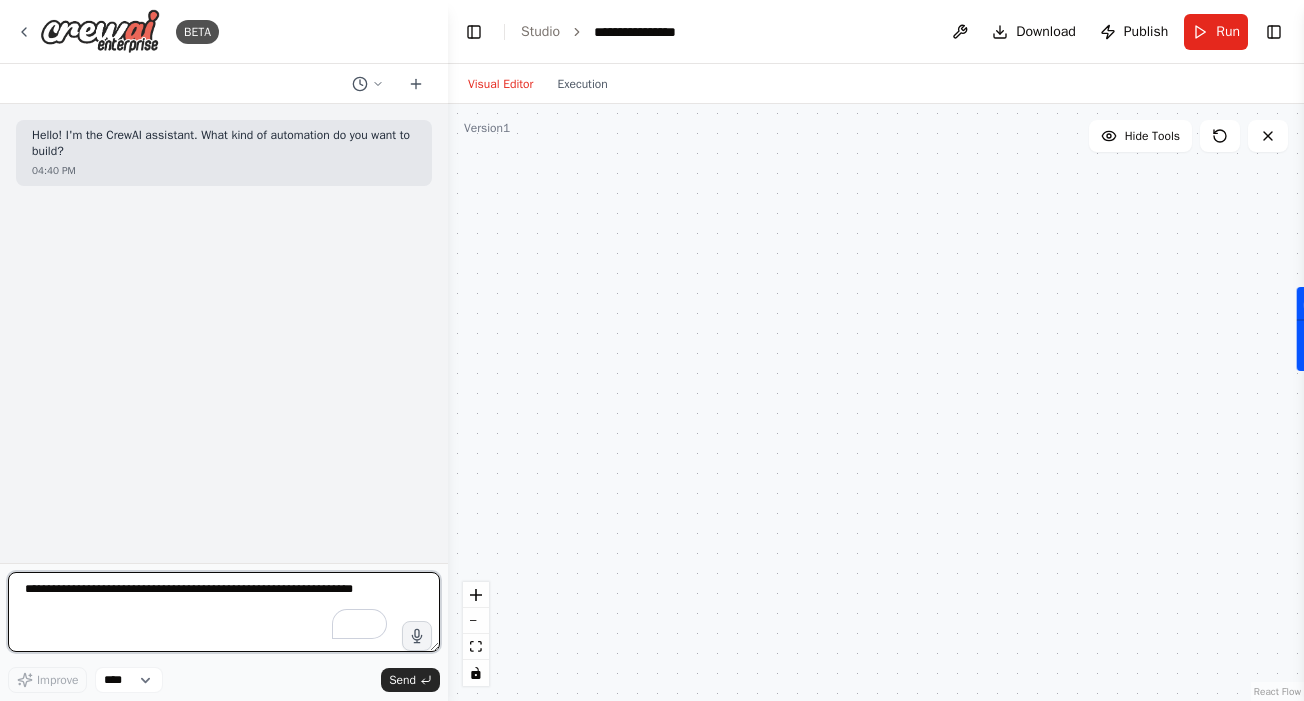click at bounding box center [224, 612] 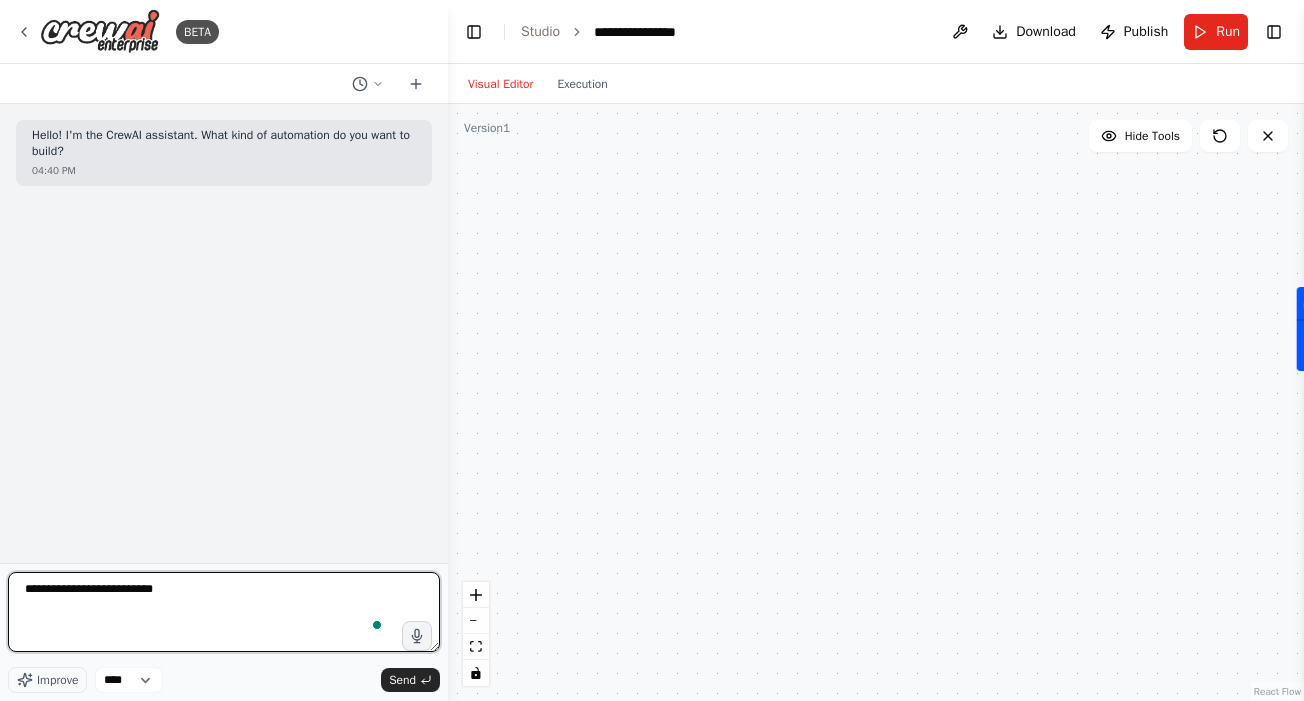type on "**********" 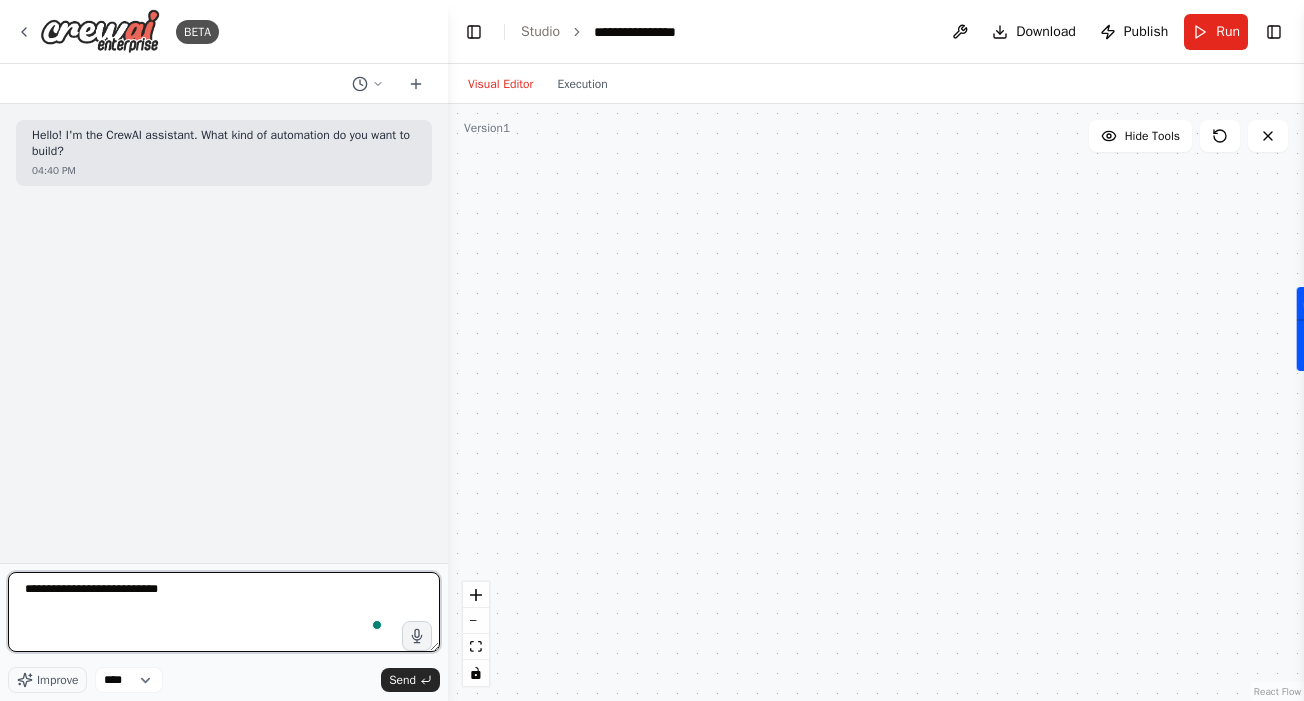 type 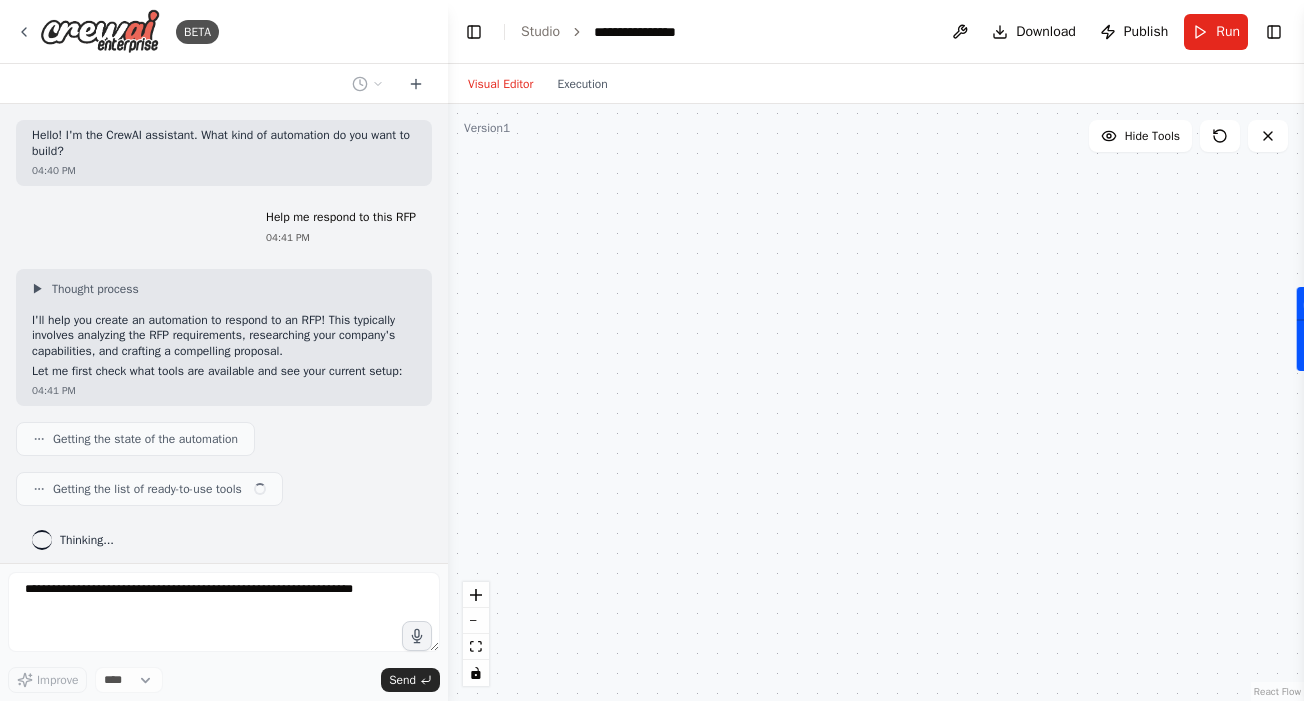 scroll, scrollTop: 26, scrollLeft: 0, axis: vertical 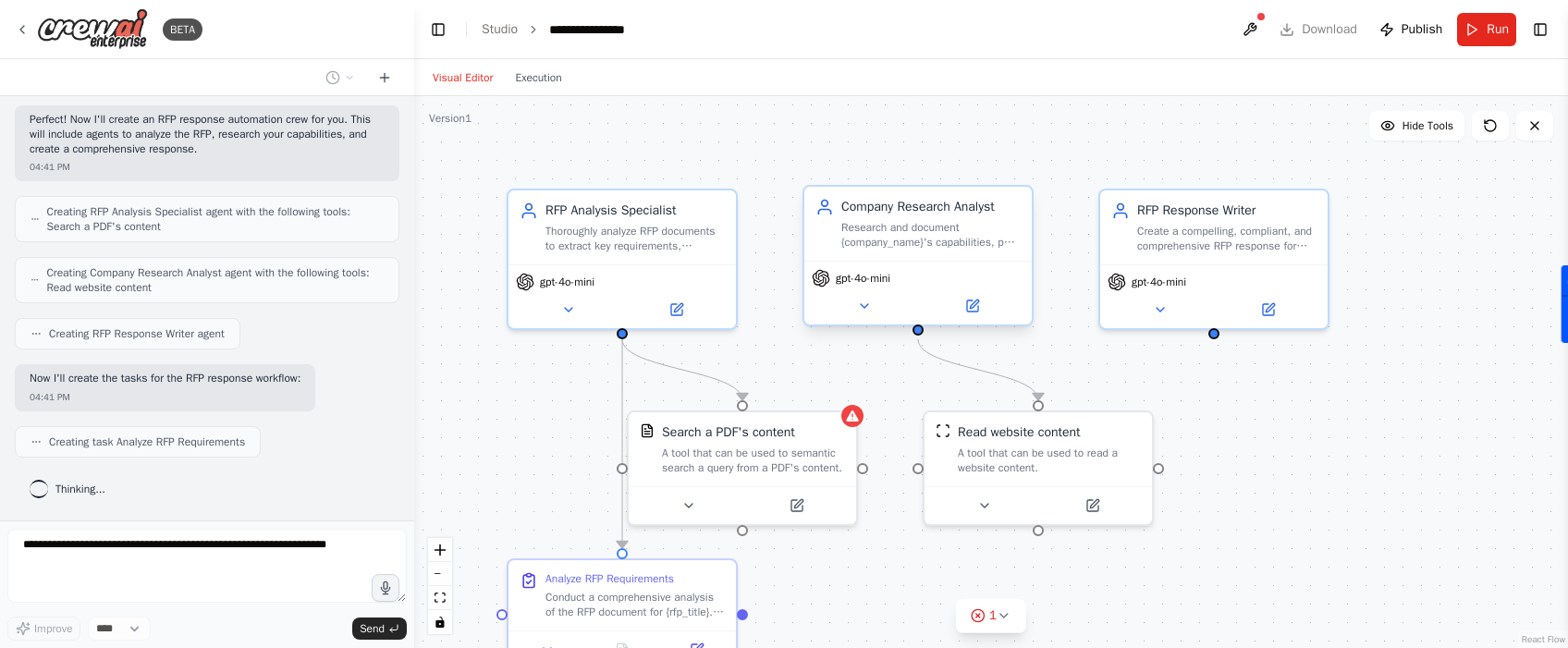 click on "Company Research Analyst Research and document {company_name}'s capabilities, past projects, team expertise, and competitive advantages relevant to {rfp_title}. Gather compelling evidence and case studies that demonstrate our qualifications." at bounding box center (918, 224) 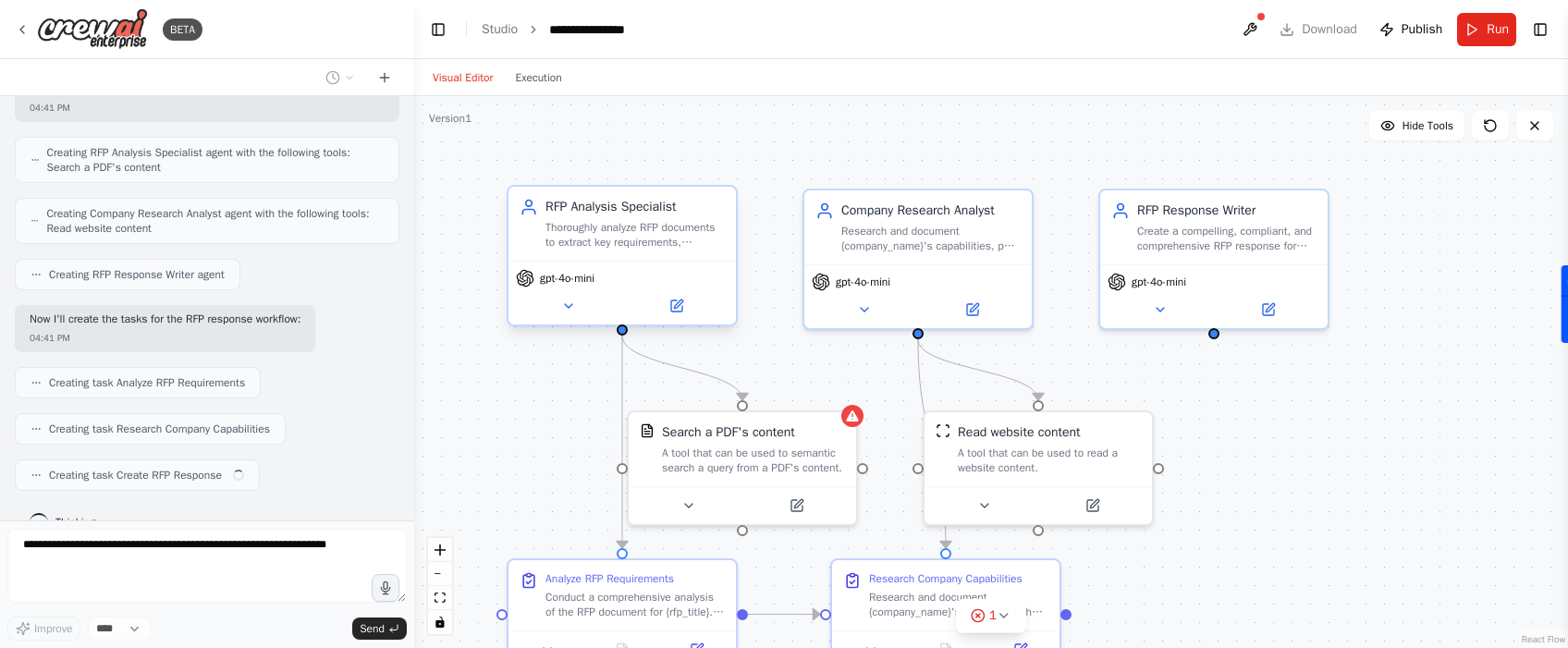 scroll, scrollTop: 651, scrollLeft: 0, axis: vertical 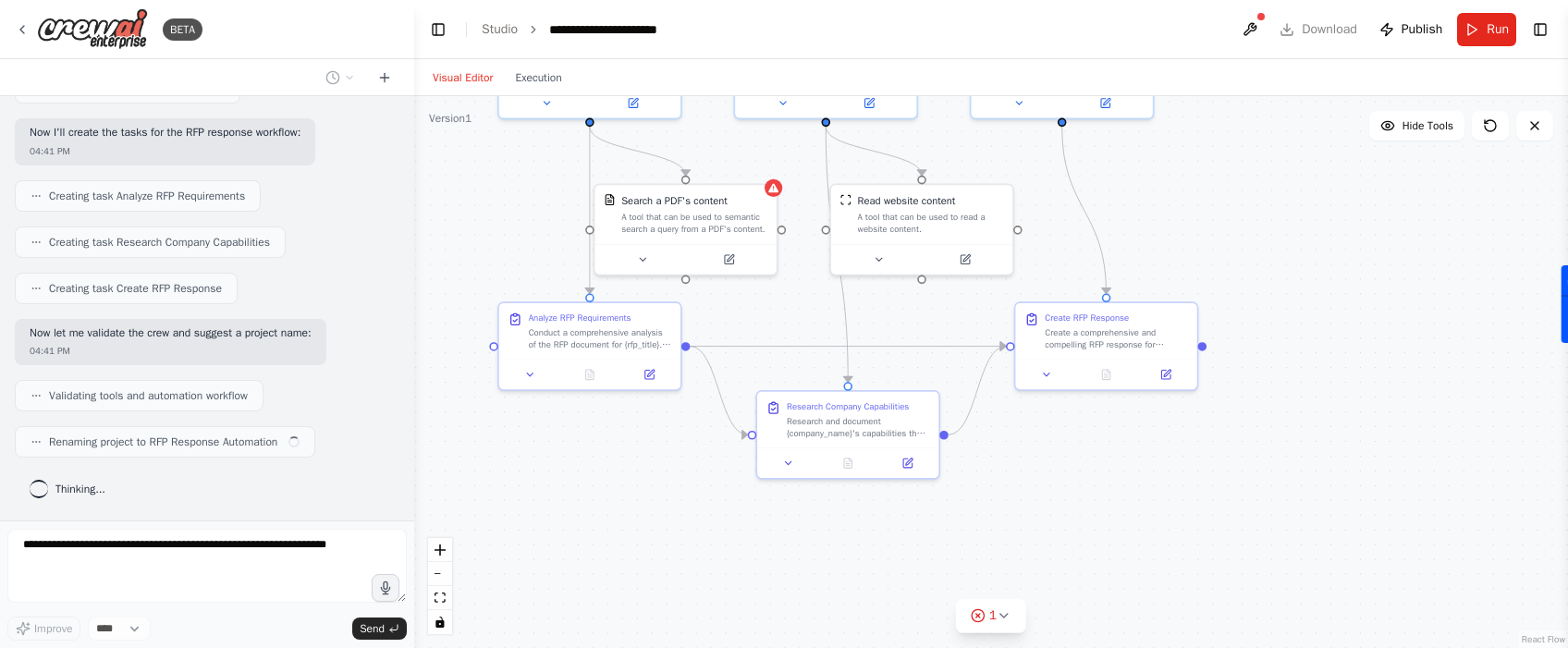 drag, startPoint x: 1397, startPoint y: 413, endPoint x: 1252, endPoint y: 192, distance: 264.32177 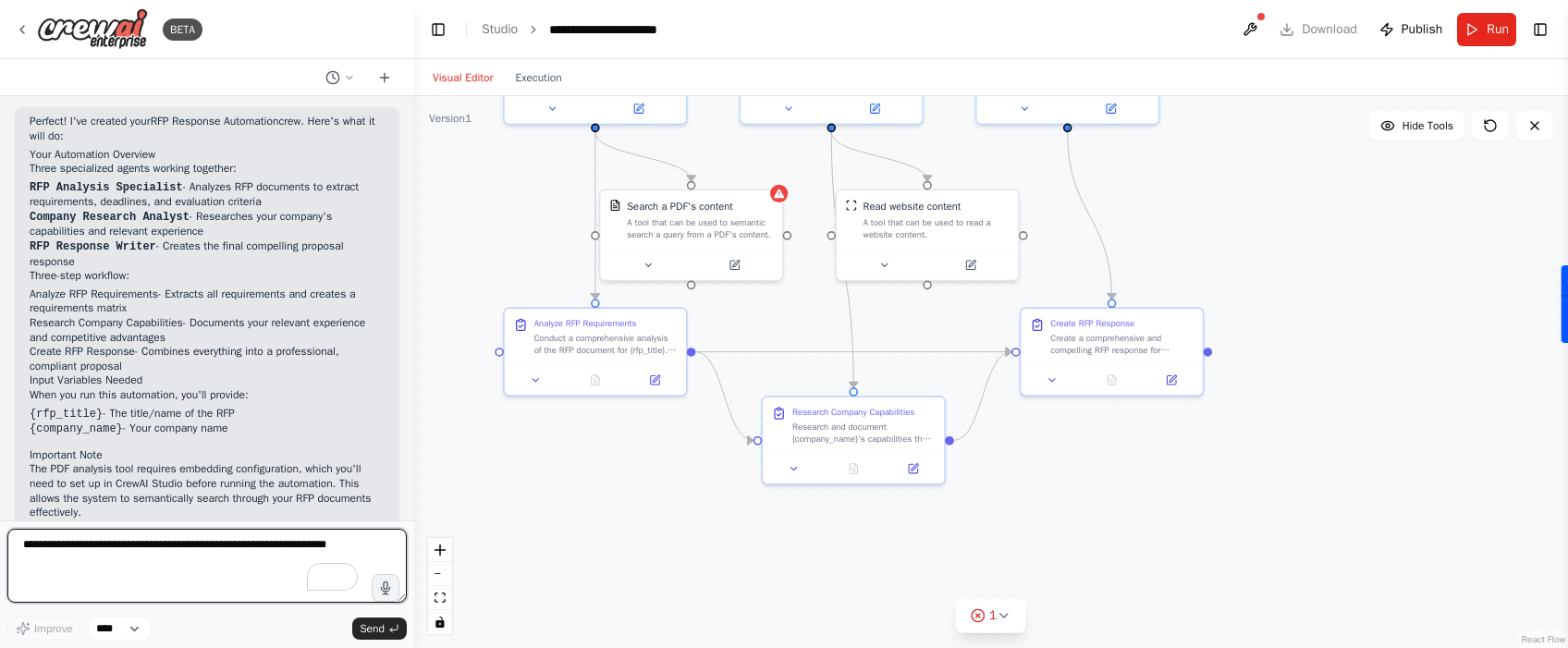 scroll, scrollTop: 1157, scrollLeft: 0, axis: vertical 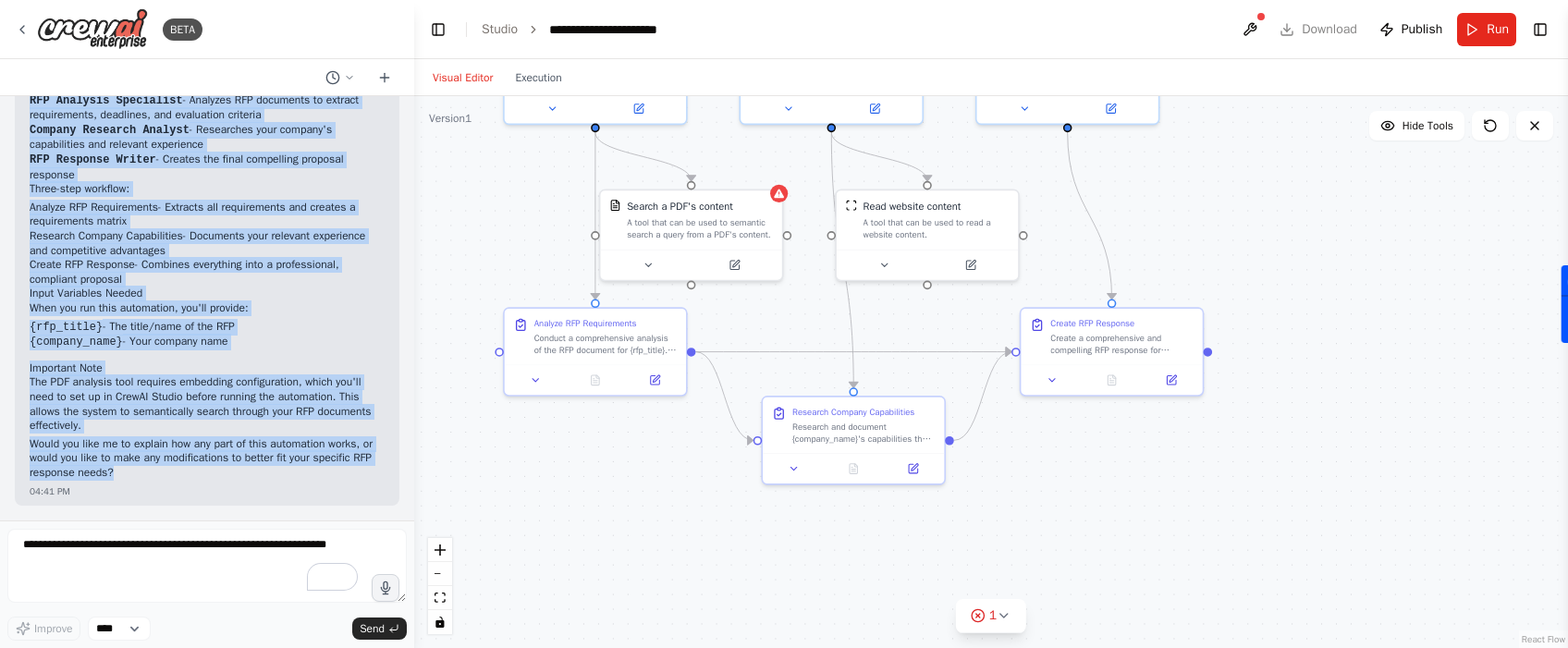 drag, startPoint x: 74, startPoint y: 136, endPoint x: 299, endPoint y: 453, distance: 388.7338 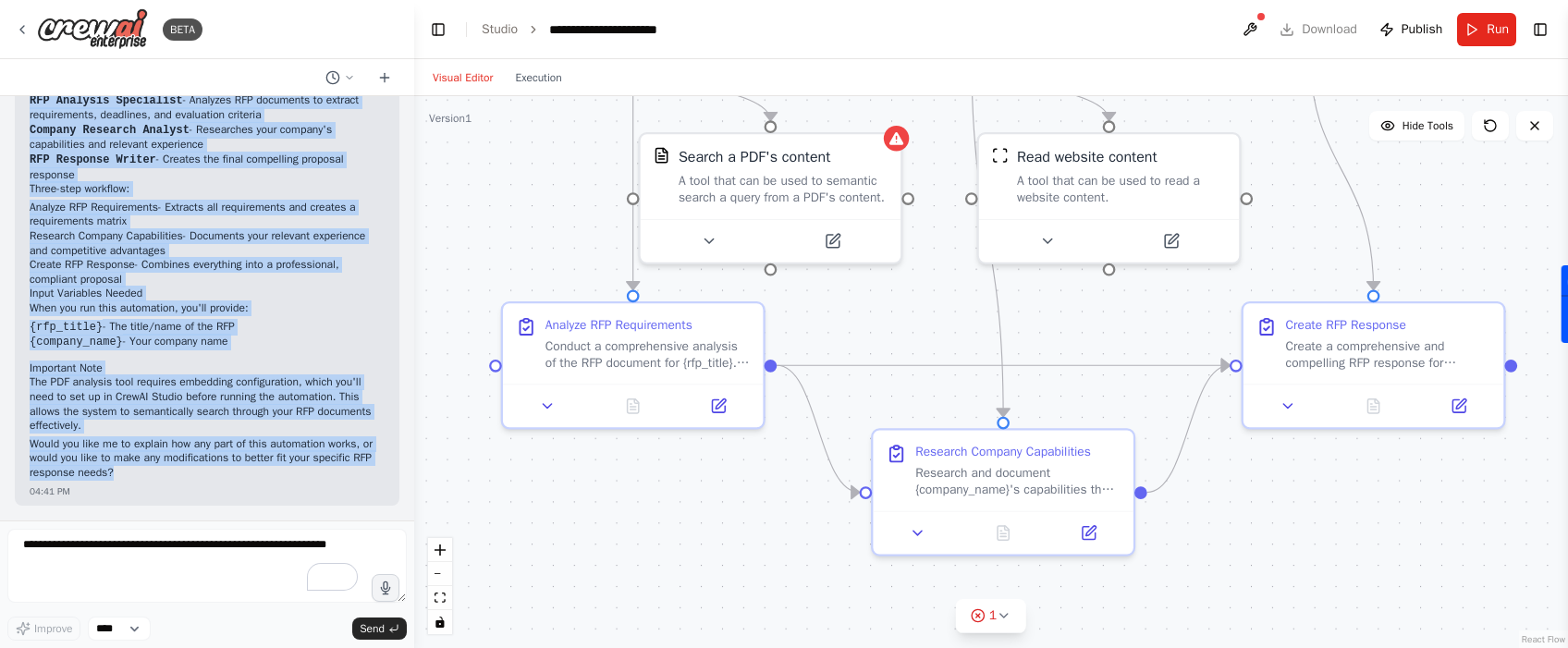 click on ".deletable-edge-delete-btn {
width: 20px;
height: 20px;
border: 0px solid #ffffff;
color: #6b7280;
background-color: #f8fafc;
cursor: pointer;
border-radius: 50%;
font-size: 12px;
padding: 3px;
display: flex;
align-items: center;
justify-content: center;
transition: all 0.2s cubic-bezier(0.4, 0, 0.2, 1);
box-shadow: 0 2px 4px rgba(0, 0, 0, 0.1);
}
.deletable-edge-delete-btn:hover {
background-color: #ef4444;
color: #ffffff;
border-color: #dc2626;
transform: scale(1.1);
box-shadow: 0 4px 12px rgba(239, 68, 68, 0.4);
}
.deletable-edge-delete-btn:active {
transform: scale(0.95);
box-shadow: 0 2px 4px rgba(239, 68, 68, 0.3);
}
RFP Analysis Specialist gpt-4o-mini Search a PDF's content" at bounding box center (991, 372) 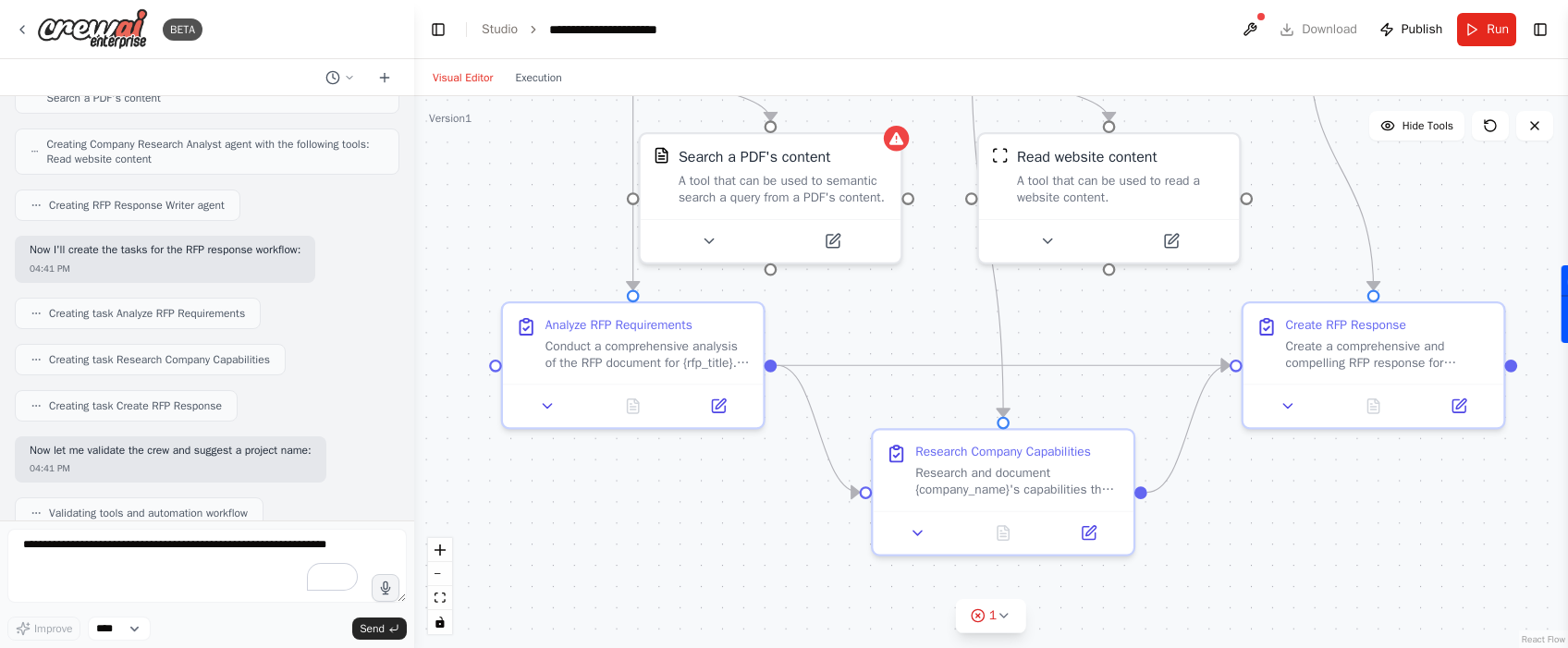 scroll, scrollTop: 435, scrollLeft: 0, axis: vertical 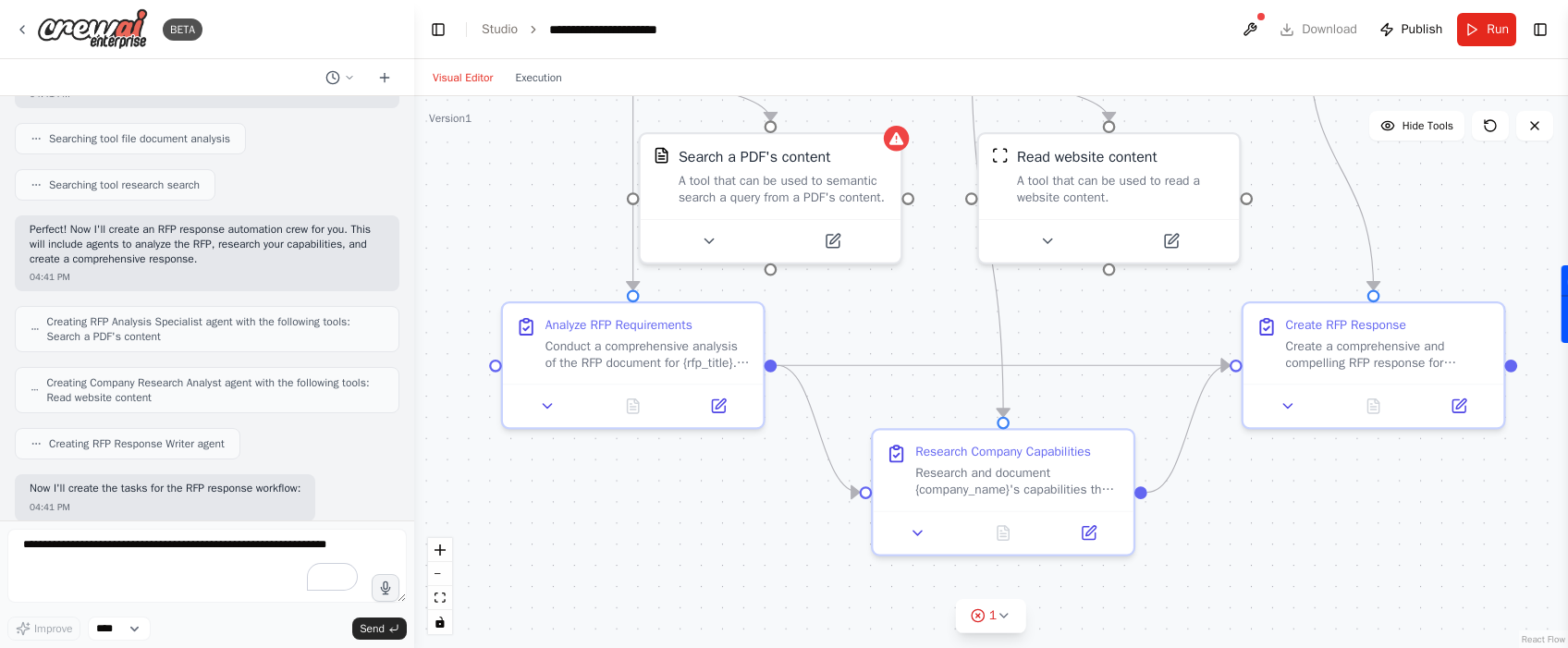 click on "BETA" at bounding box center (207, 30) 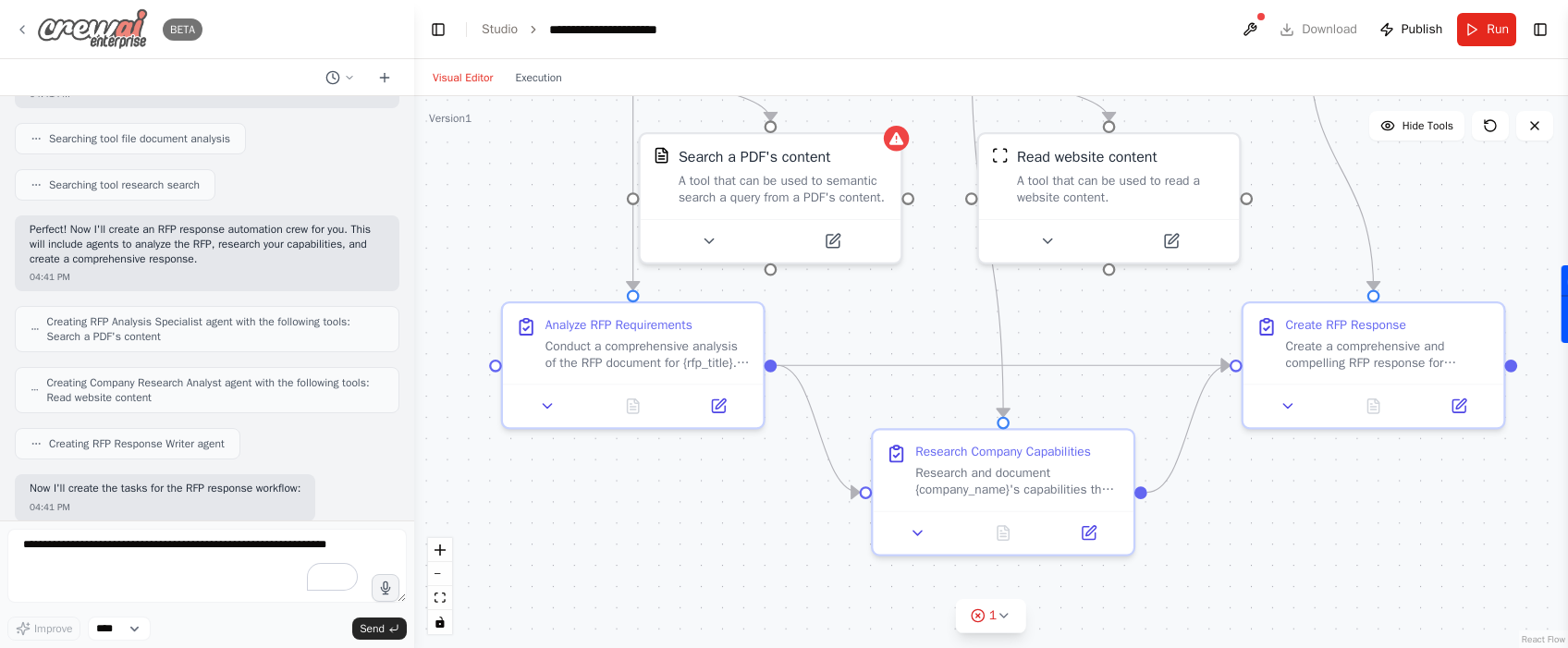 click 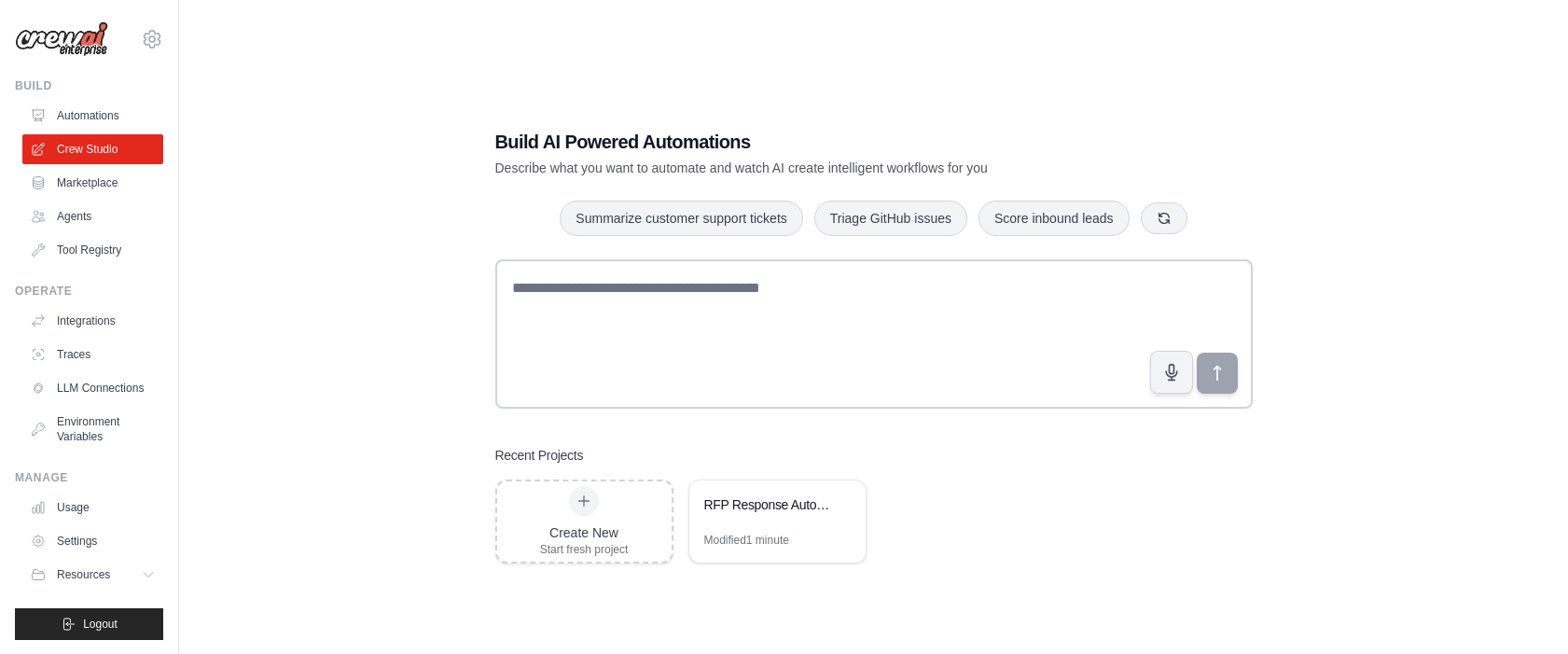 scroll, scrollTop: 0, scrollLeft: 0, axis: both 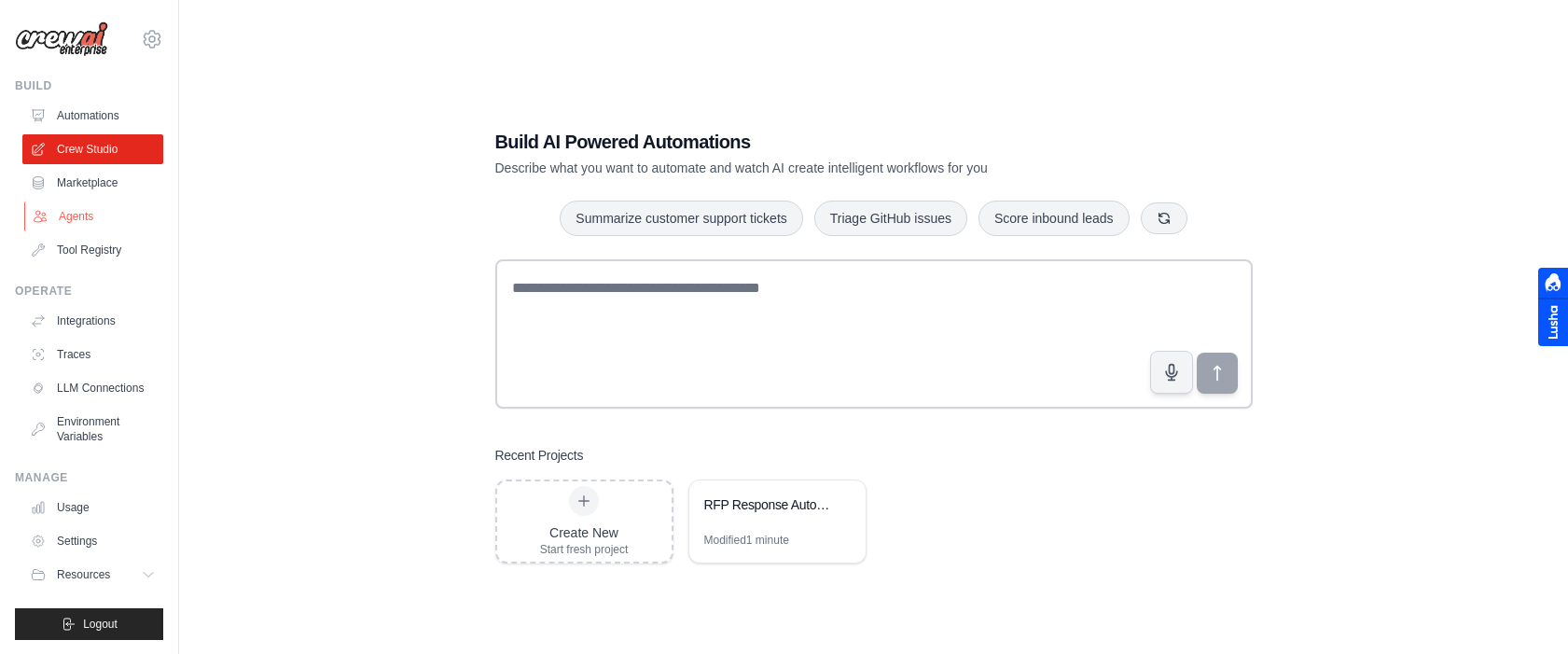 click on "Agents" at bounding box center [94, 216] 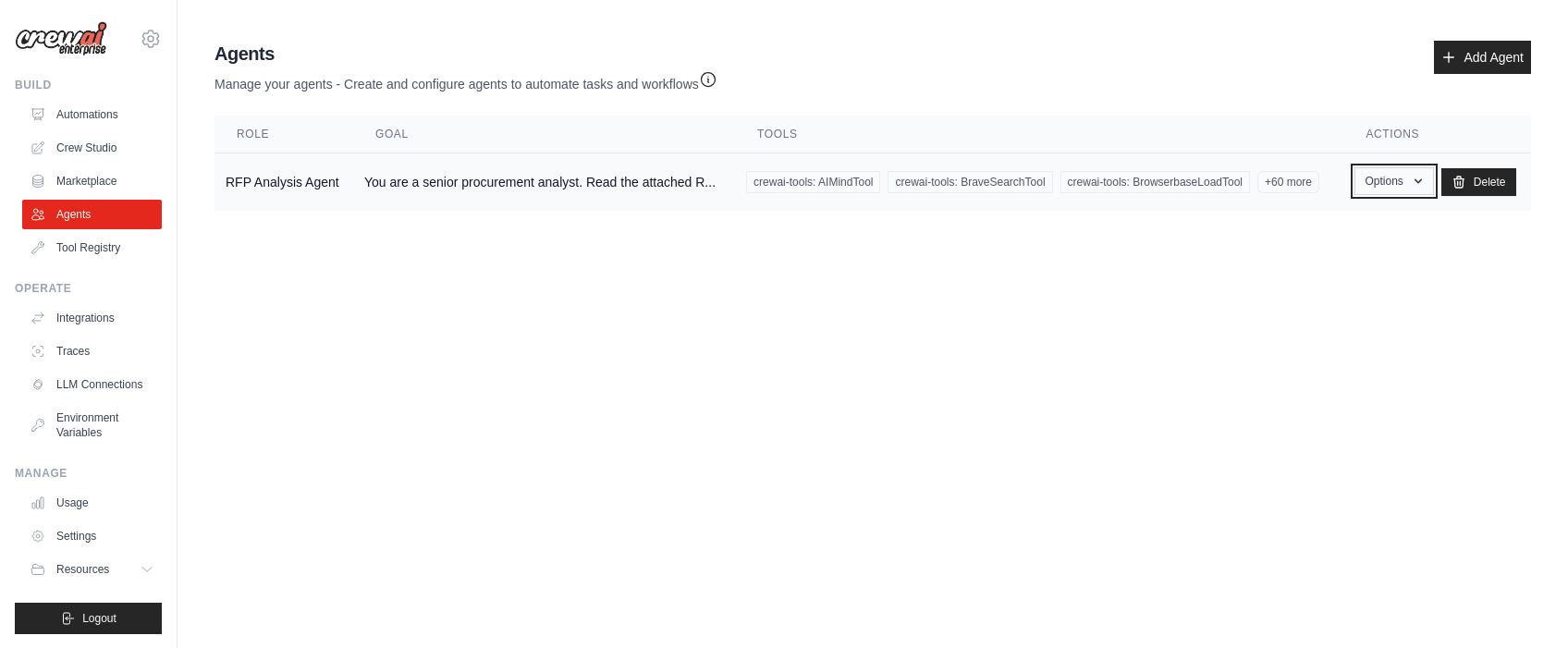 drag, startPoint x: 1417, startPoint y: 204, endPoint x: 1415, endPoint y: 183, distance: 21.095023 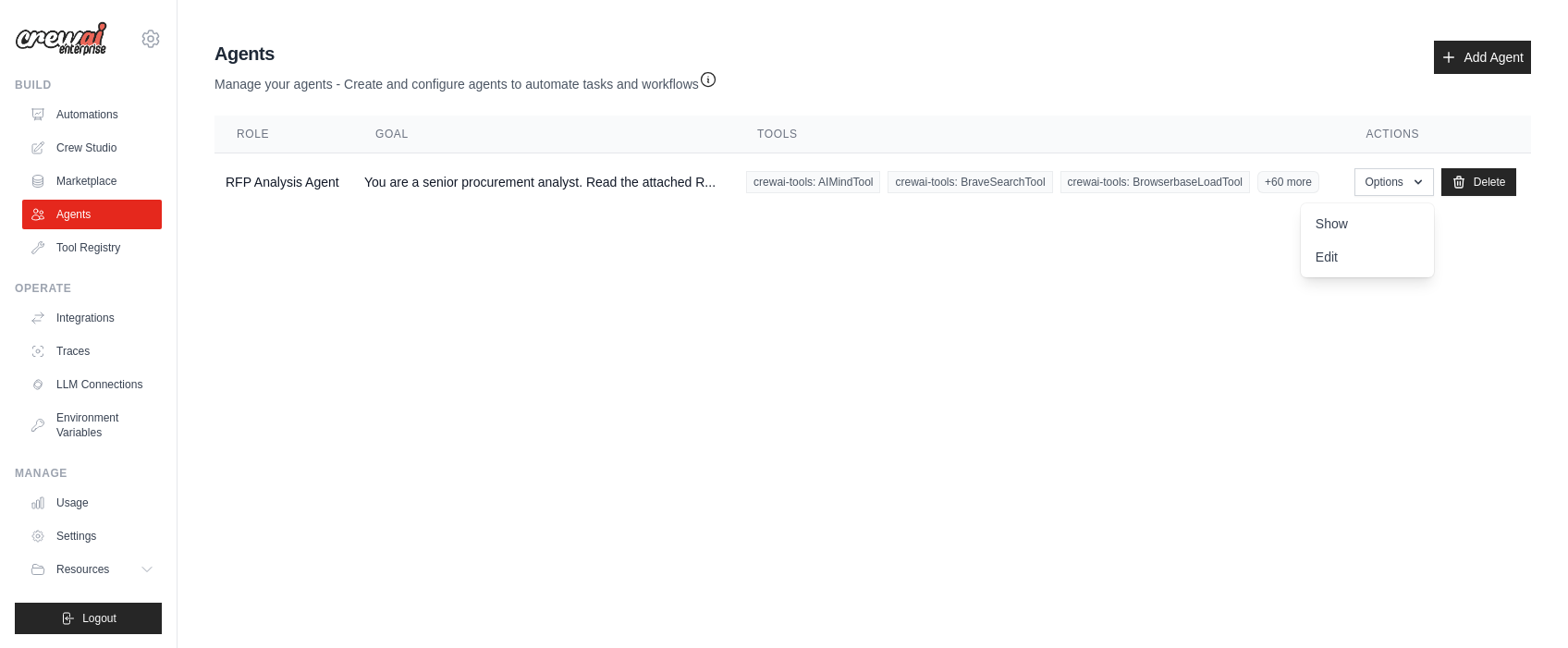click on "Agents
Manage your agents - Create and configure agents to automate tasks
and workflows
Add Agent" at bounding box center [873, 67] 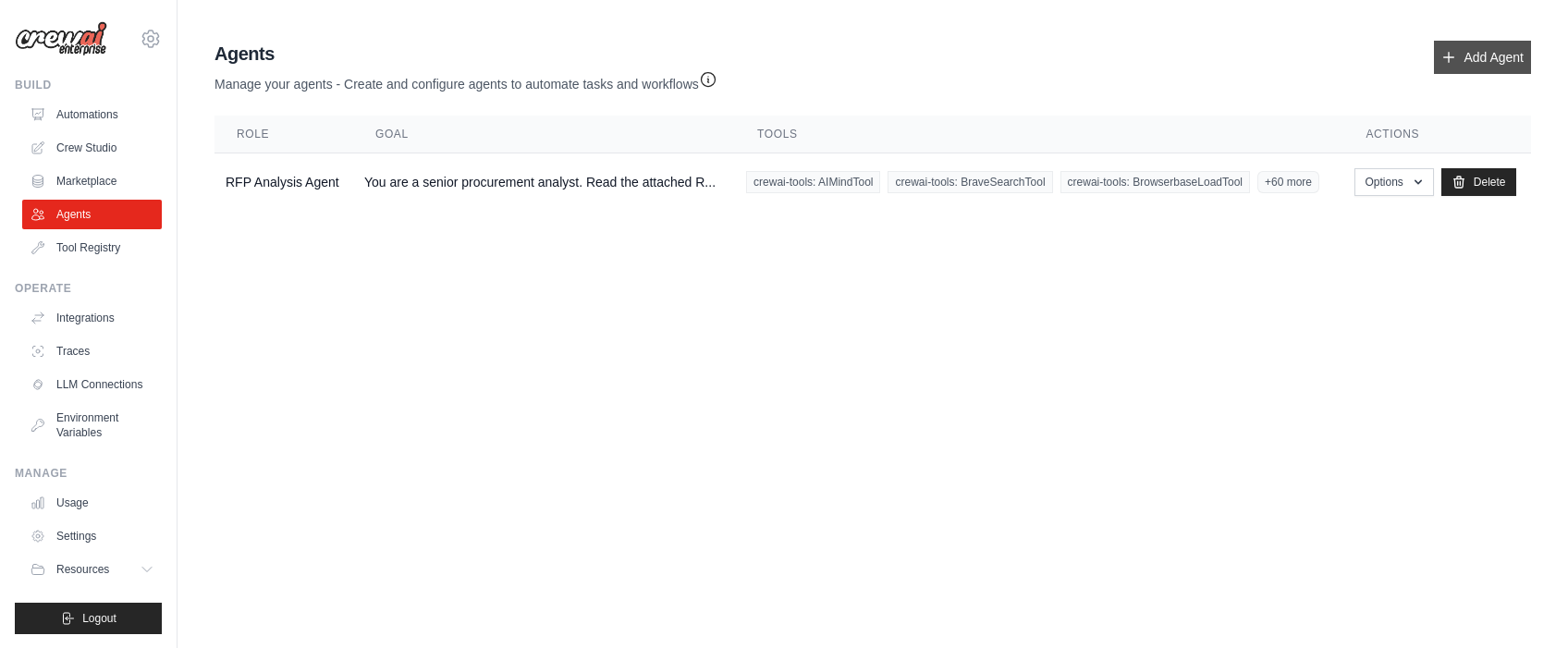 click on "Add Agent" at bounding box center [1482, 57] 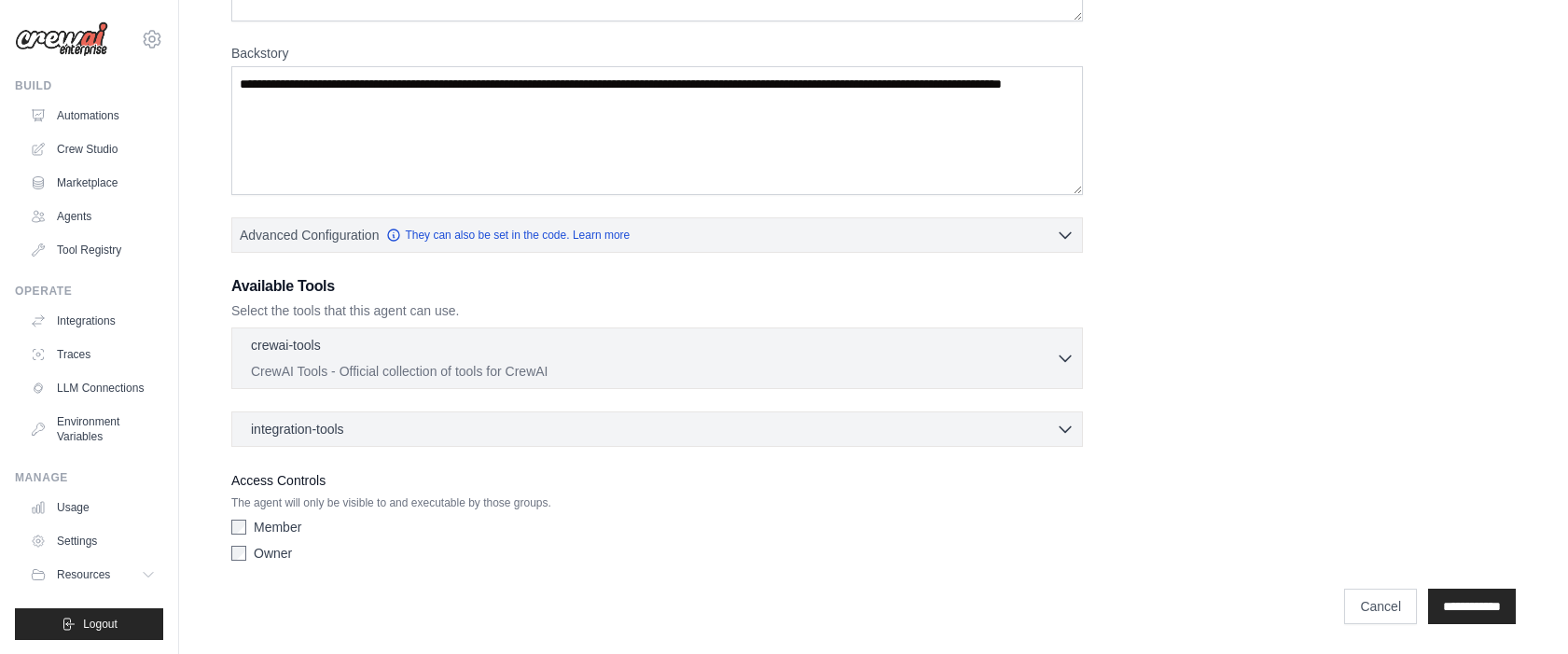 scroll, scrollTop: 0, scrollLeft: 0, axis: both 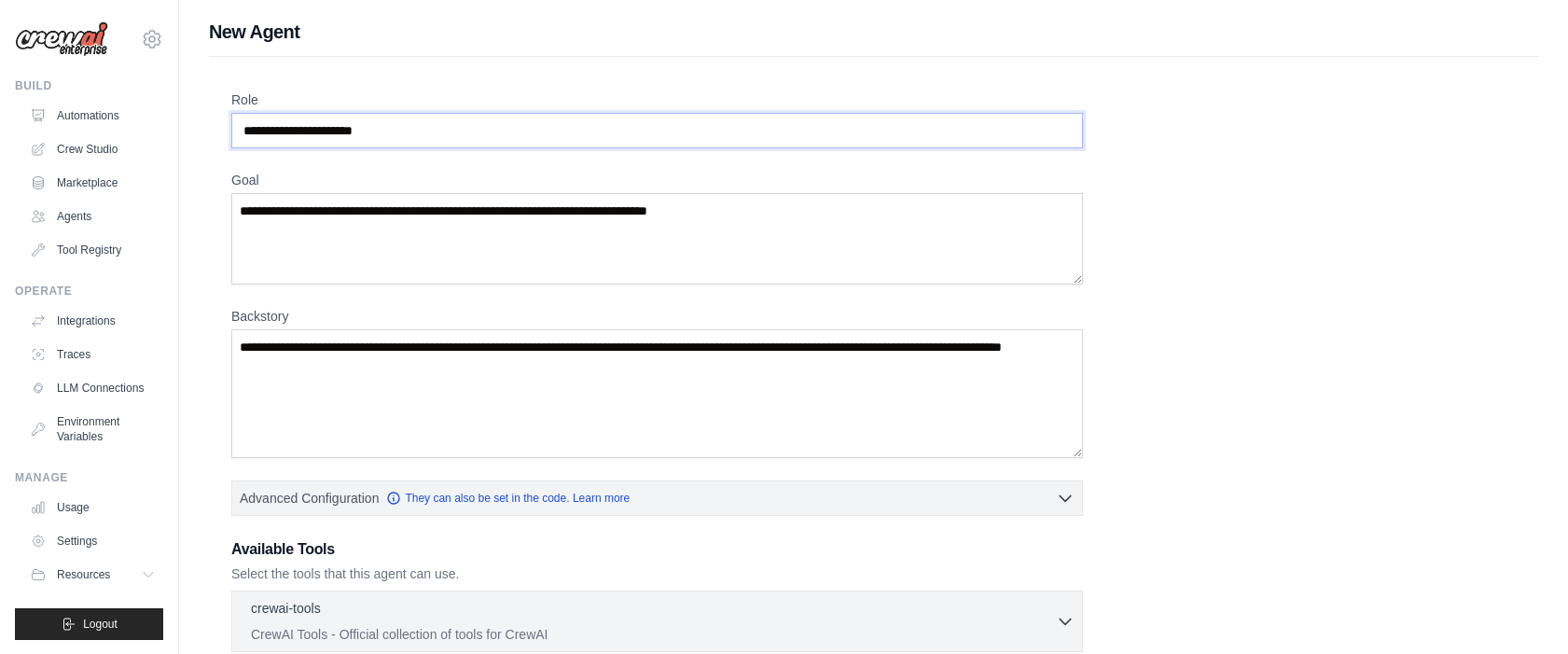 click on "Role" at bounding box center [657, 131] 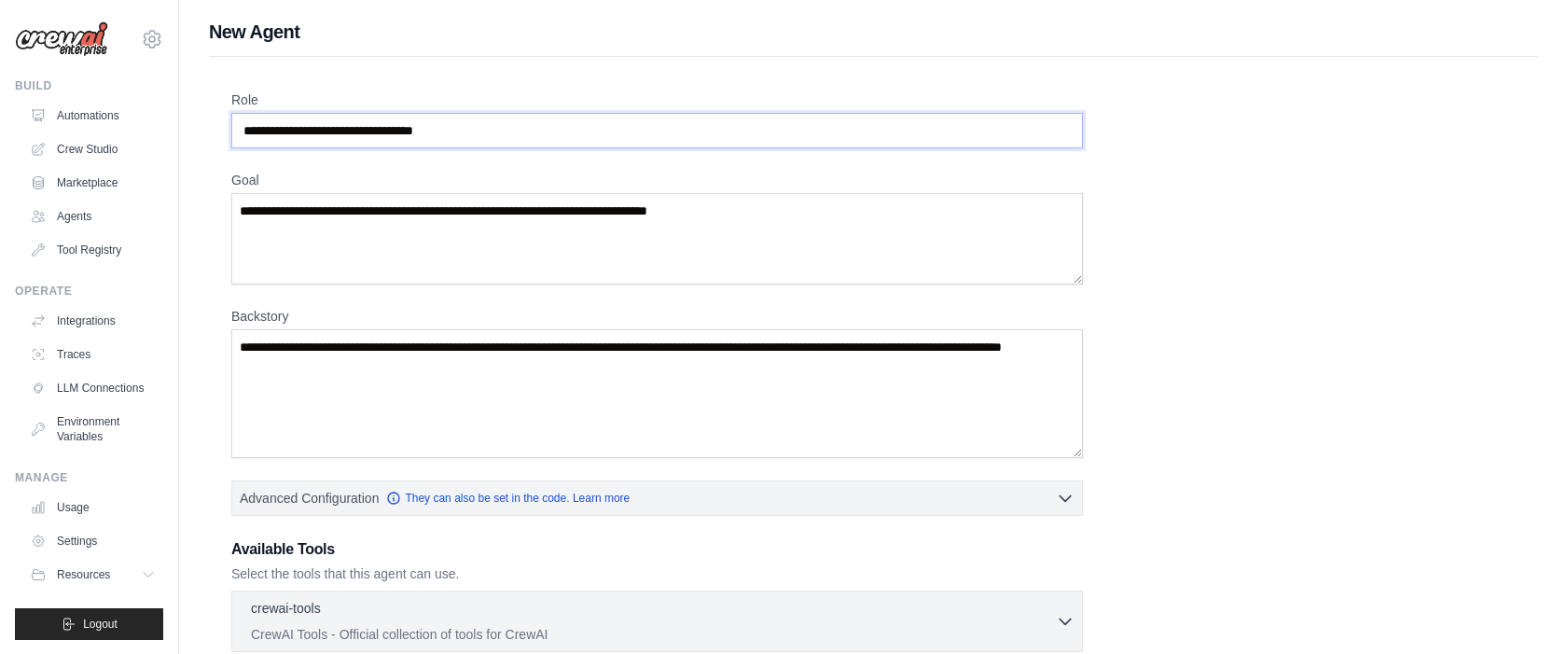 type on "**********" 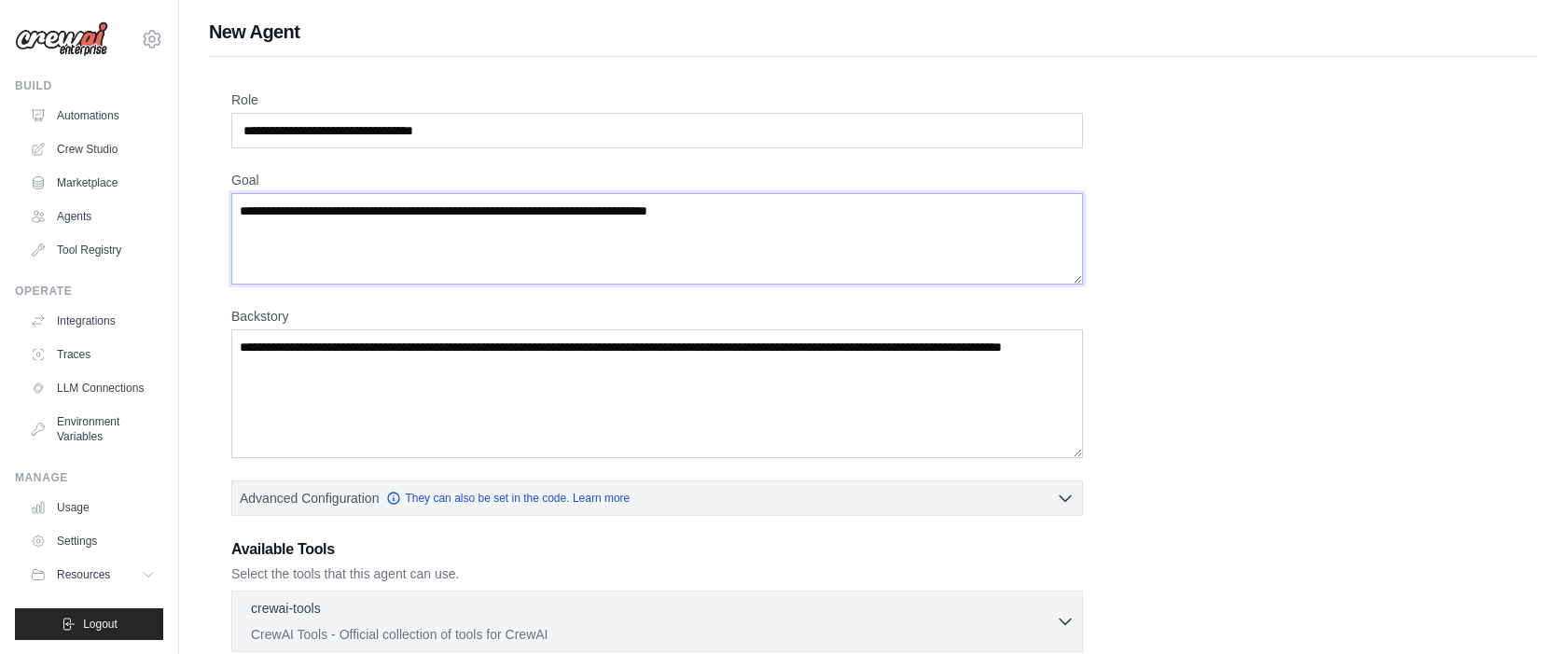 click on "Goal" at bounding box center [657, 239] 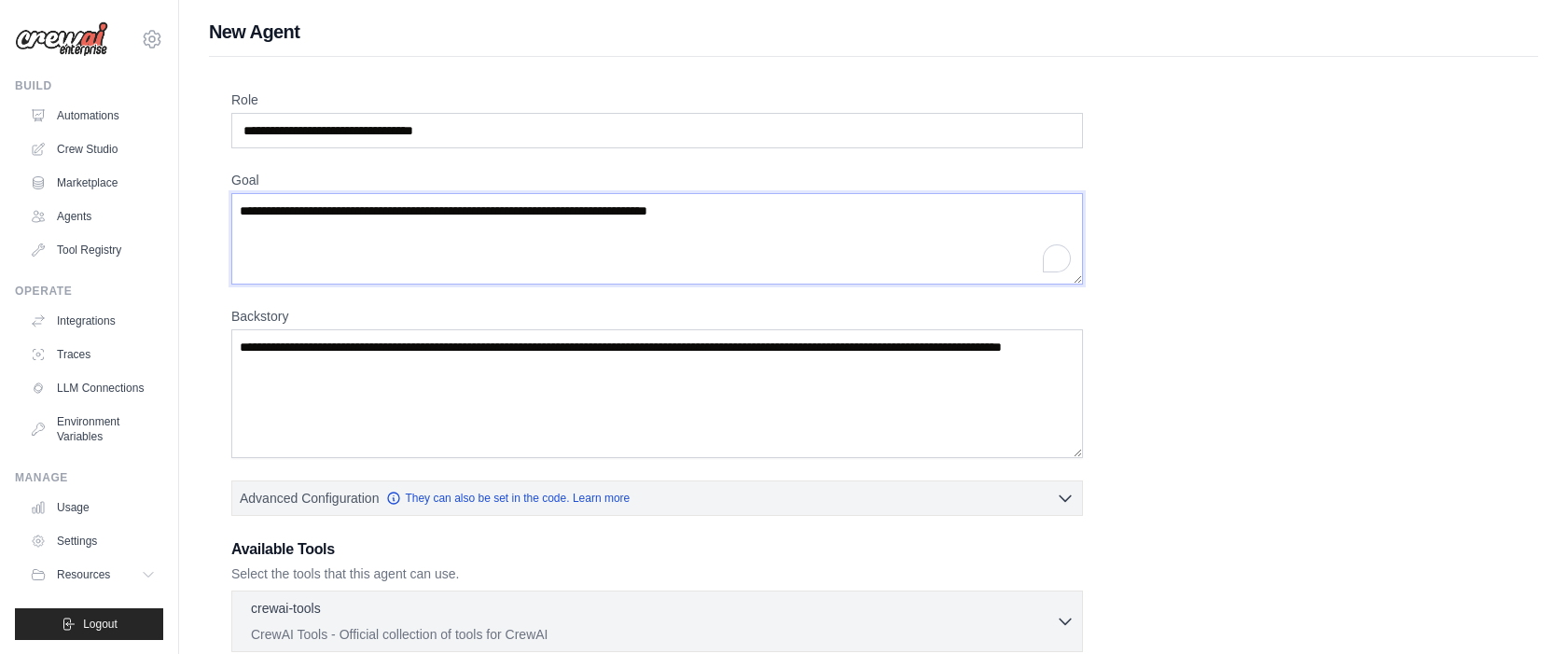 paste on "**********" 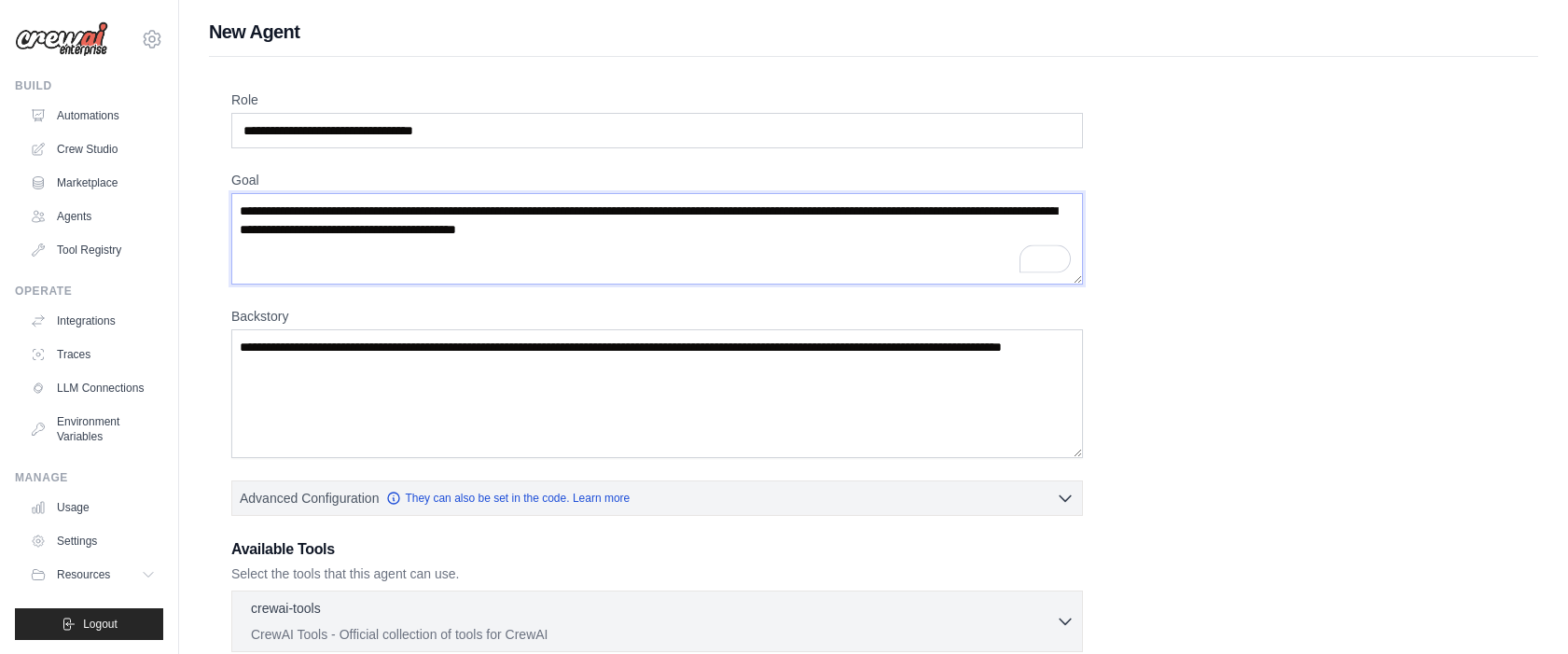 type on "**********" 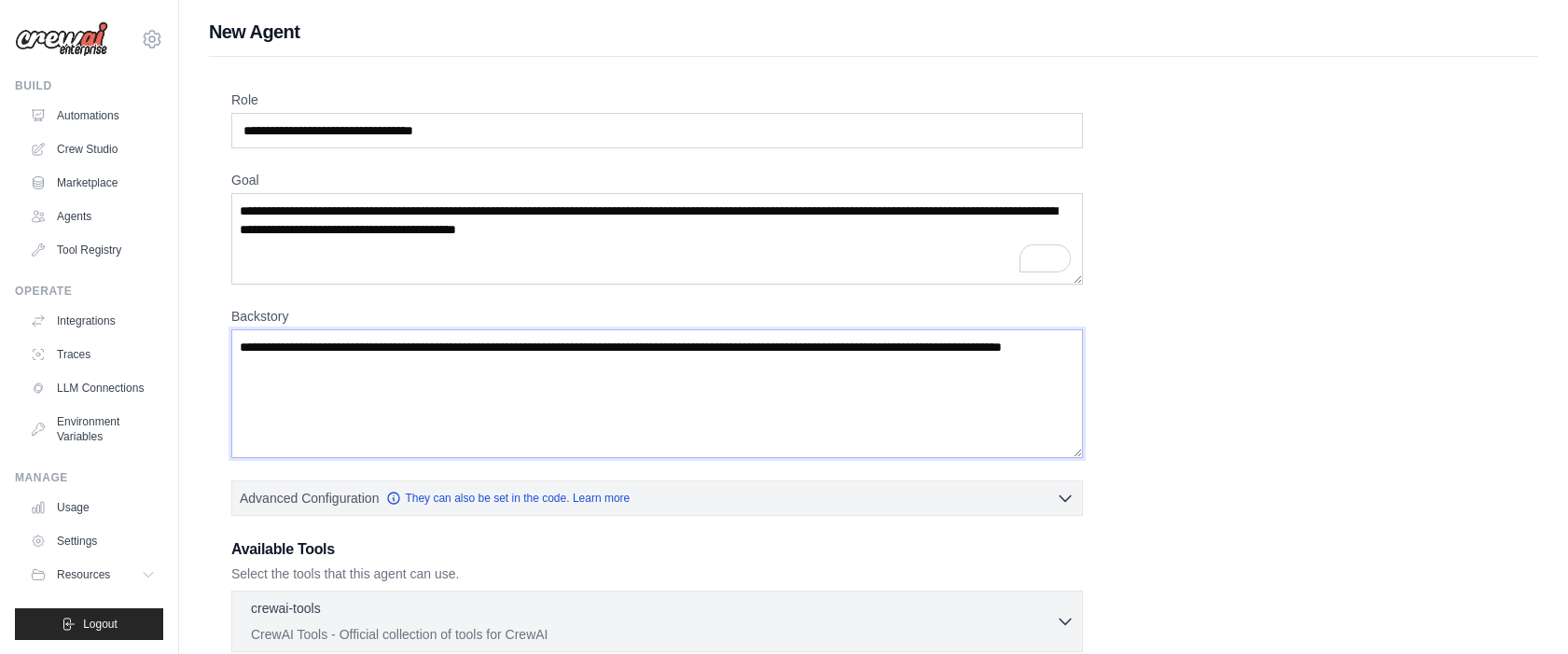 click on "Backstory" at bounding box center (657, 394) 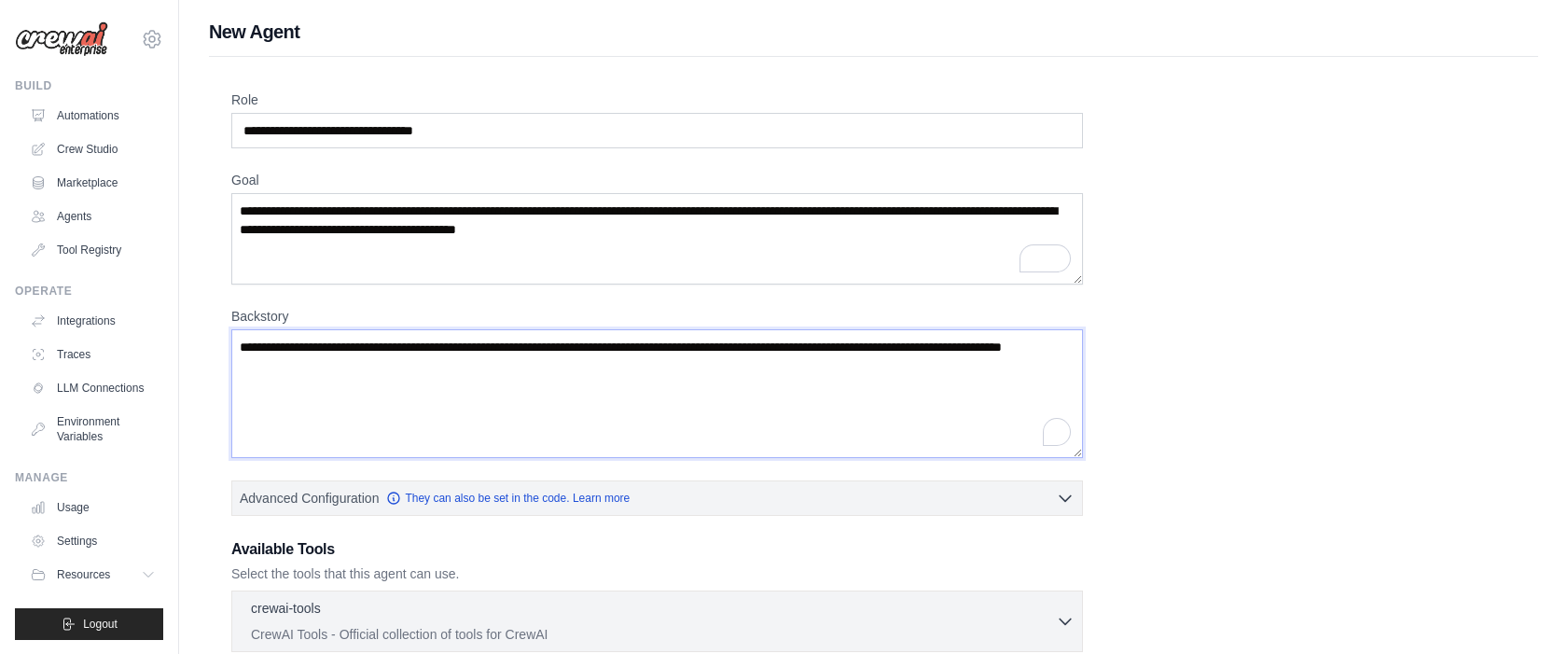 click on "Backstory" at bounding box center [657, 394] 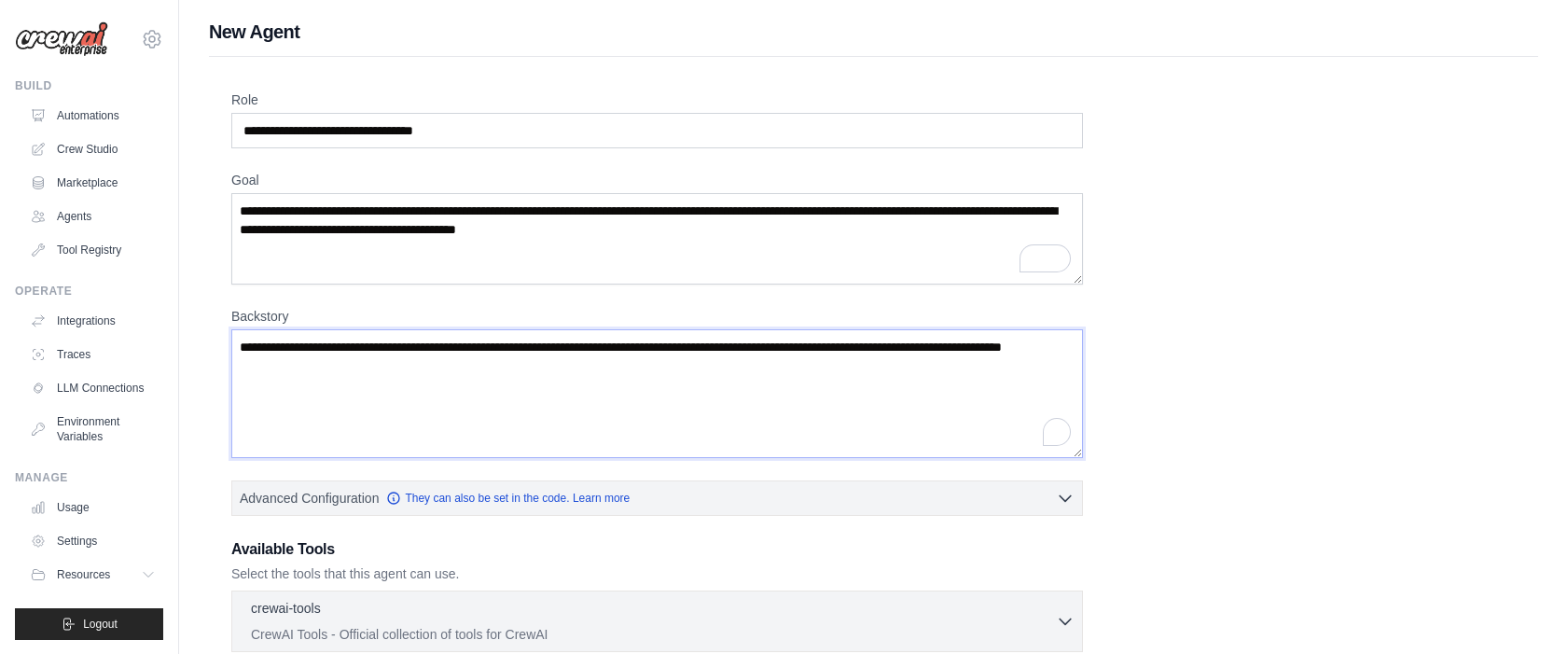 paste on "**********" 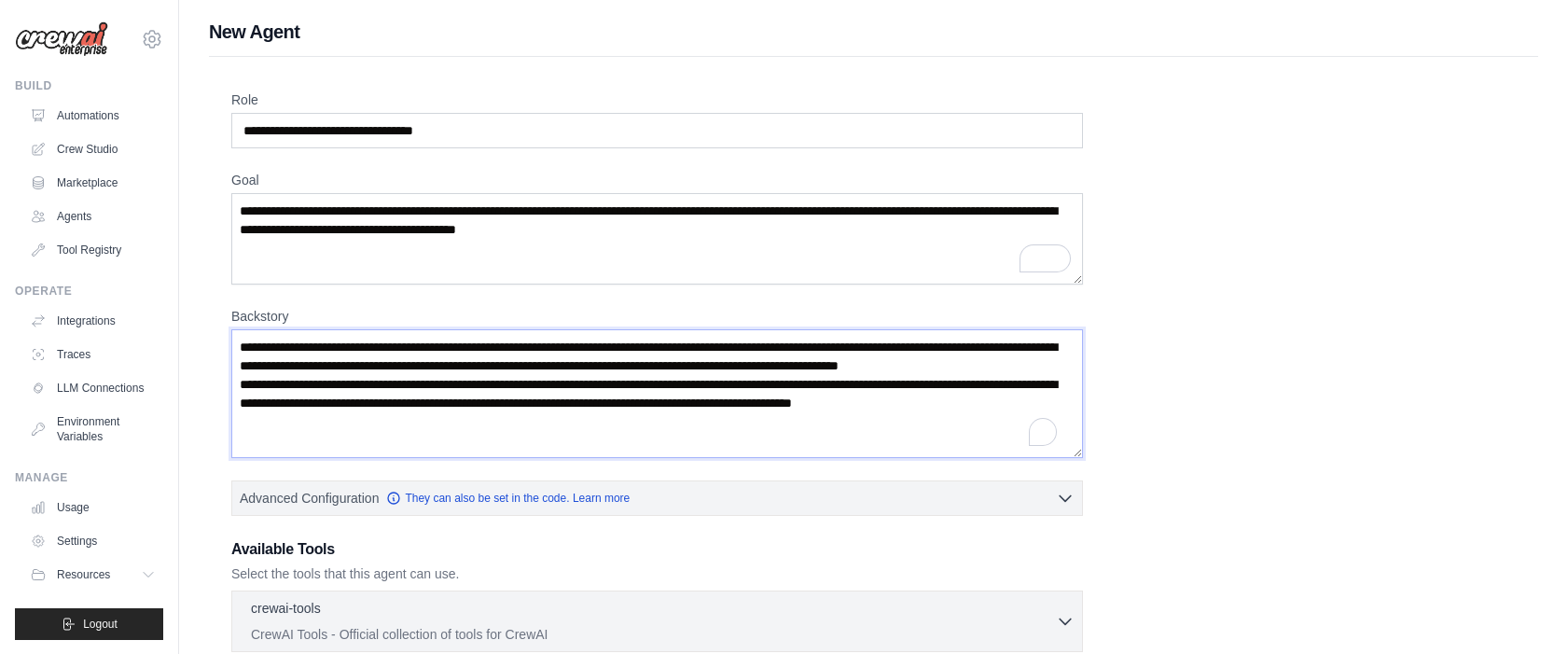 scroll, scrollTop: 28, scrollLeft: 0, axis: vertical 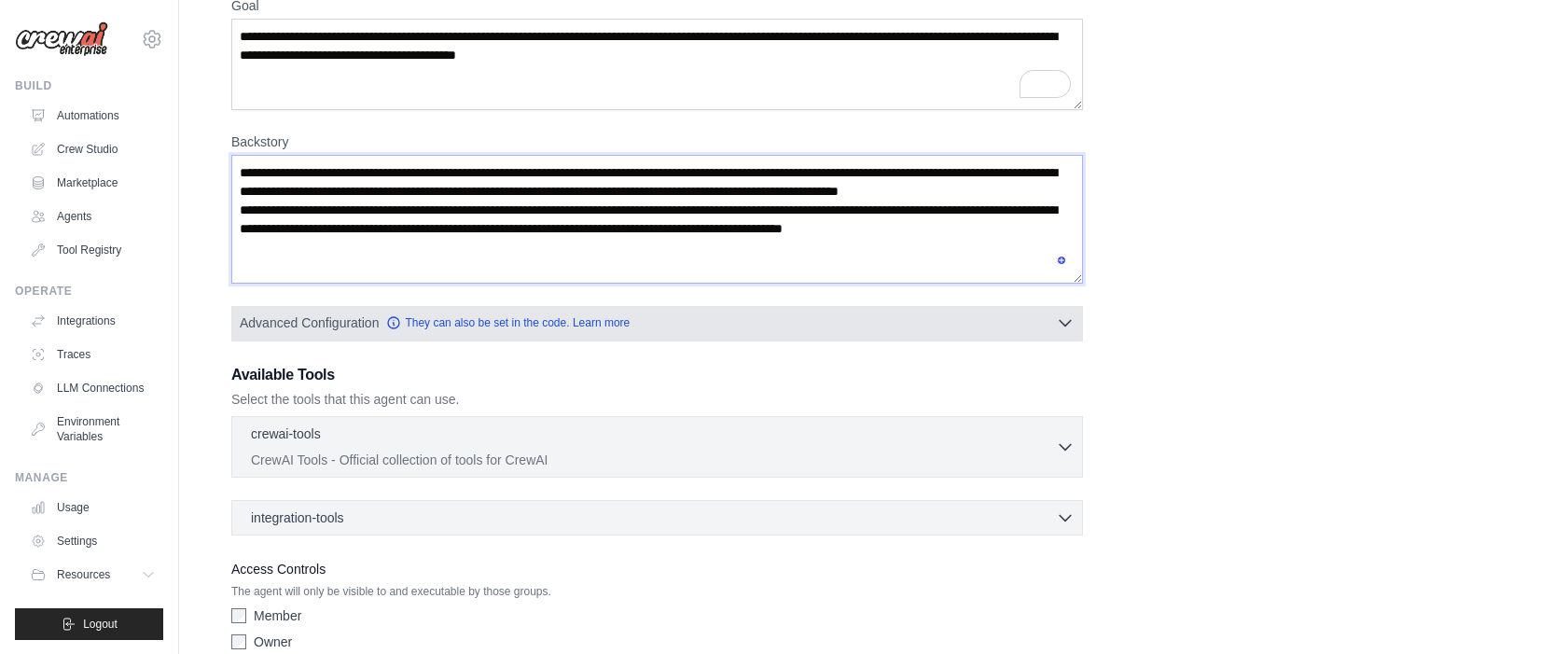 type on "**********" 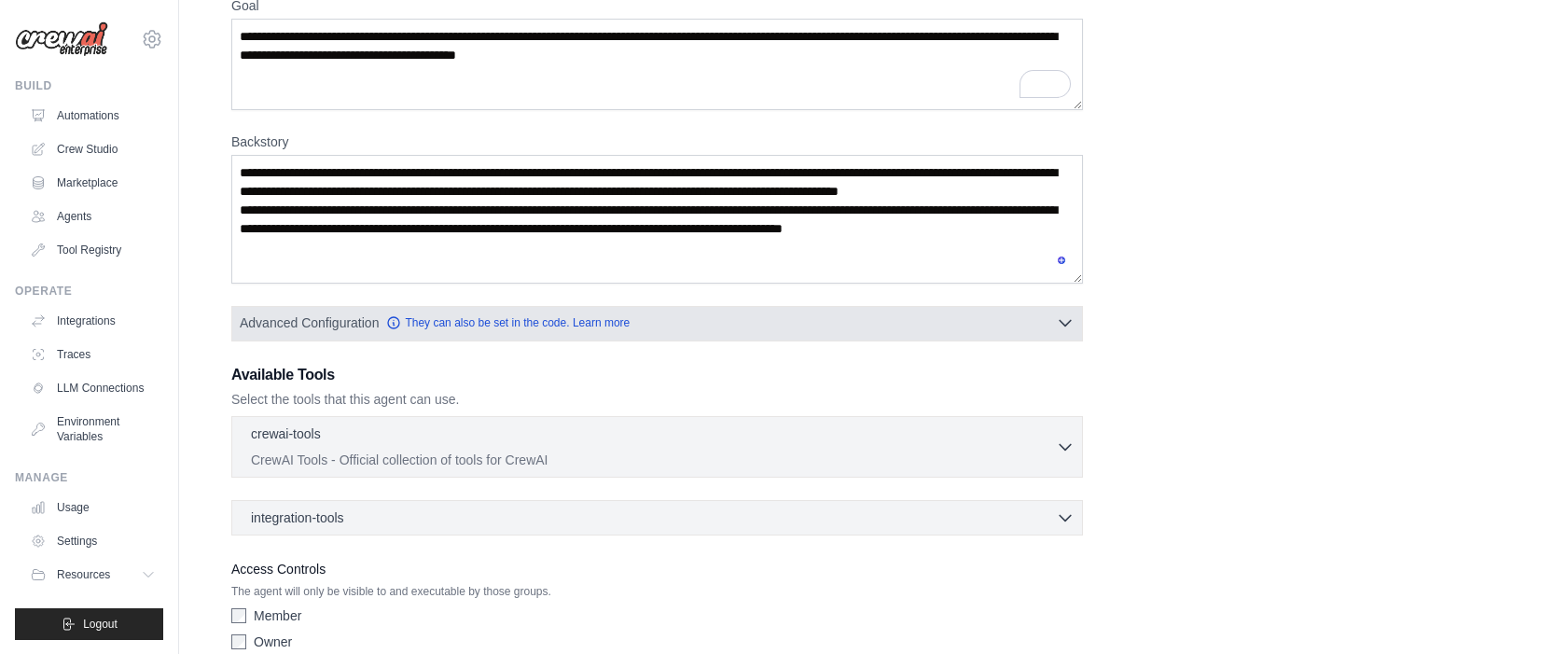 click on "Advanced Configuration
They can also be set in the code. Learn more" at bounding box center [657, 323] 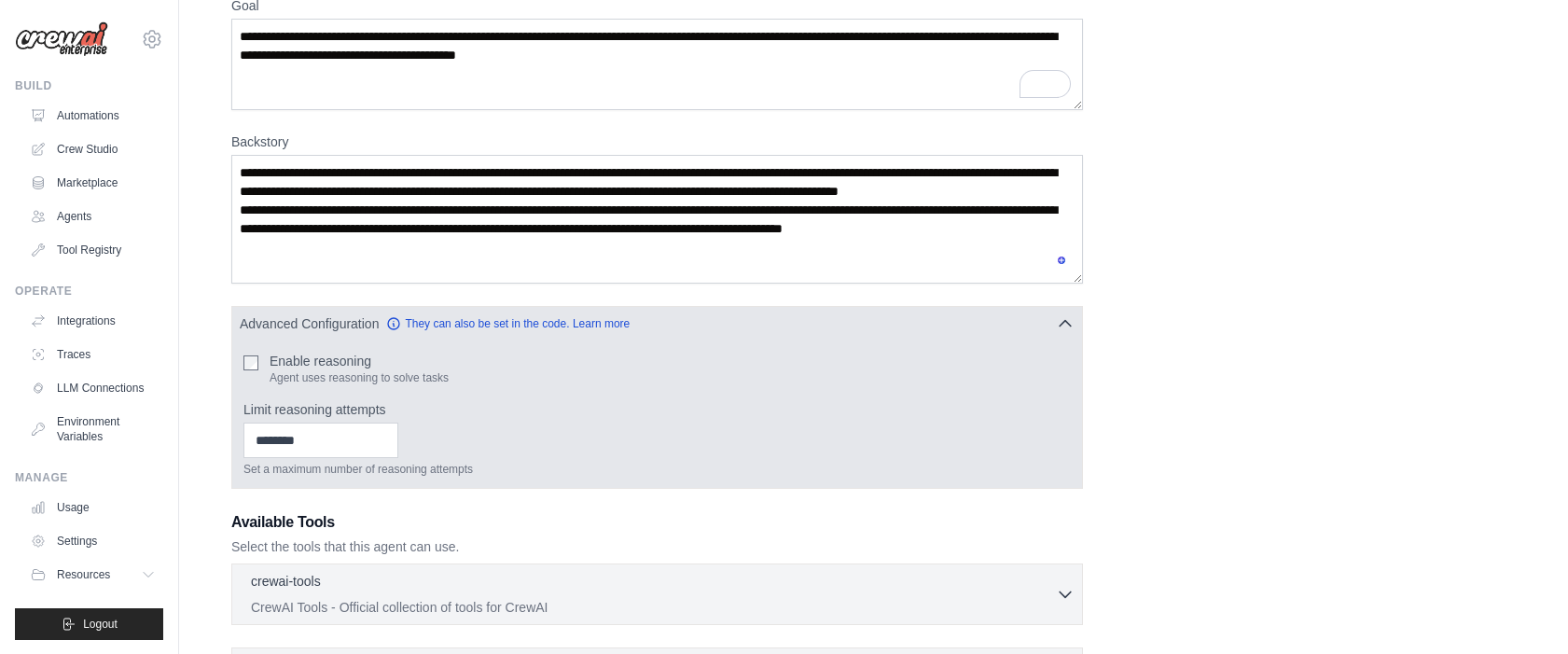 click on "Enable reasoning
Agent uses reasoning to solve tasks
Limit reasoning attempts
Set a maximum number of reasoning attempts" at bounding box center (657, 414) 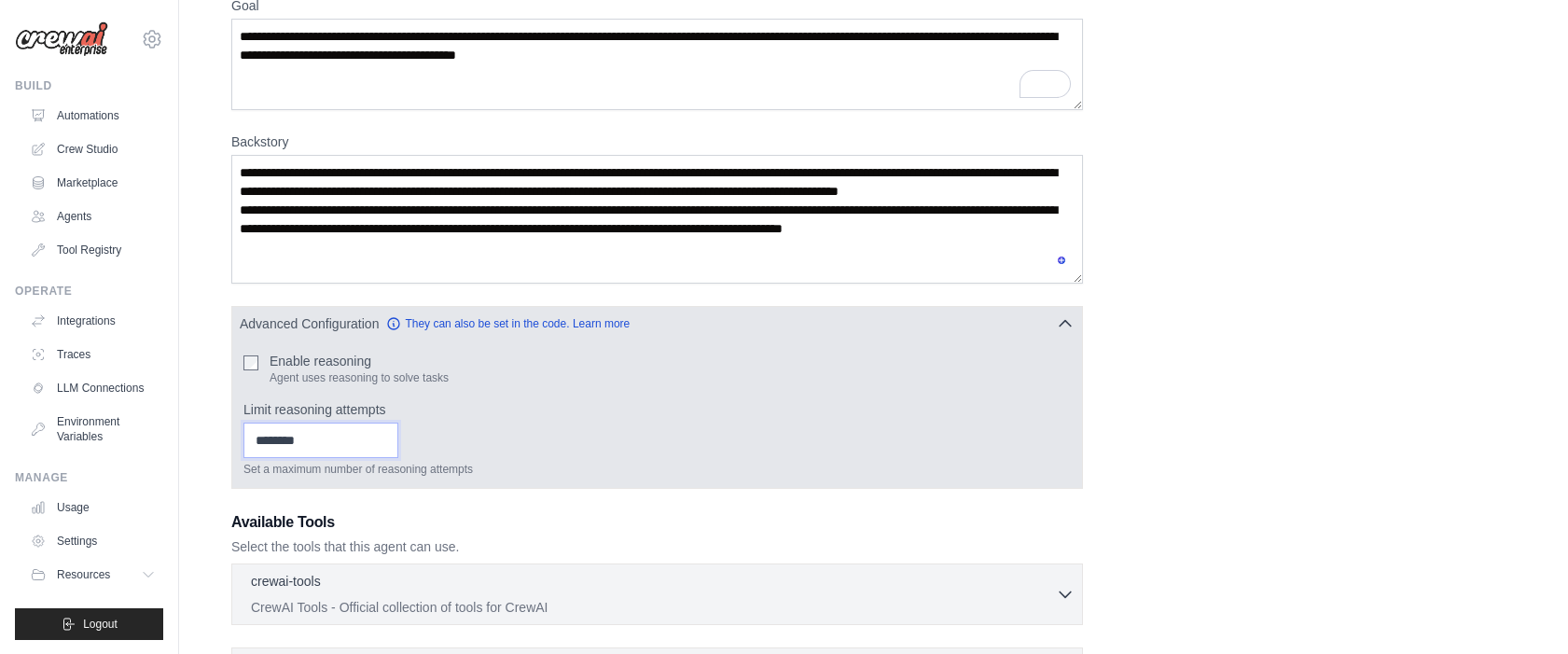 click on "Limit reasoning attempts" at bounding box center [321, 440] 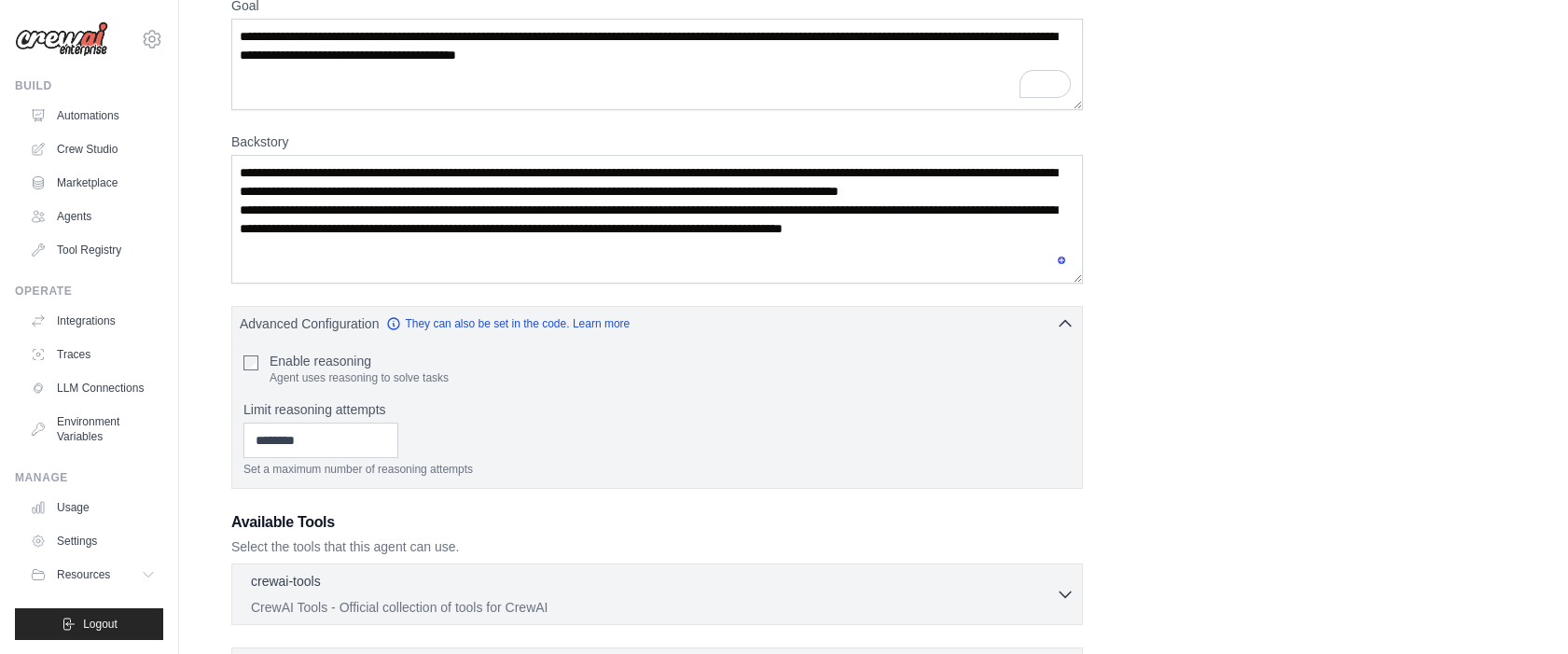 click on "**********" at bounding box center [873, 361] 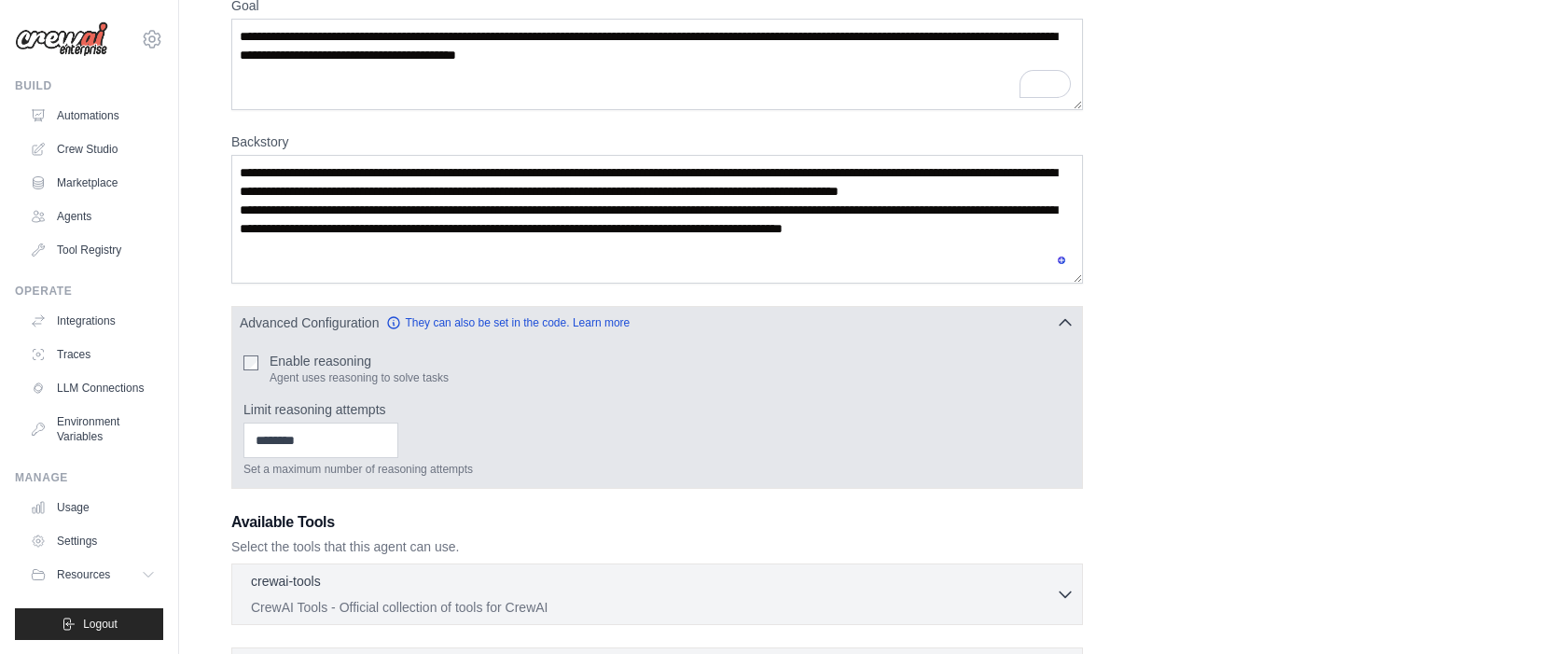 click on "Advanced Configuration
They can also be set in the code. Learn more" at bounding box center [657, 323] 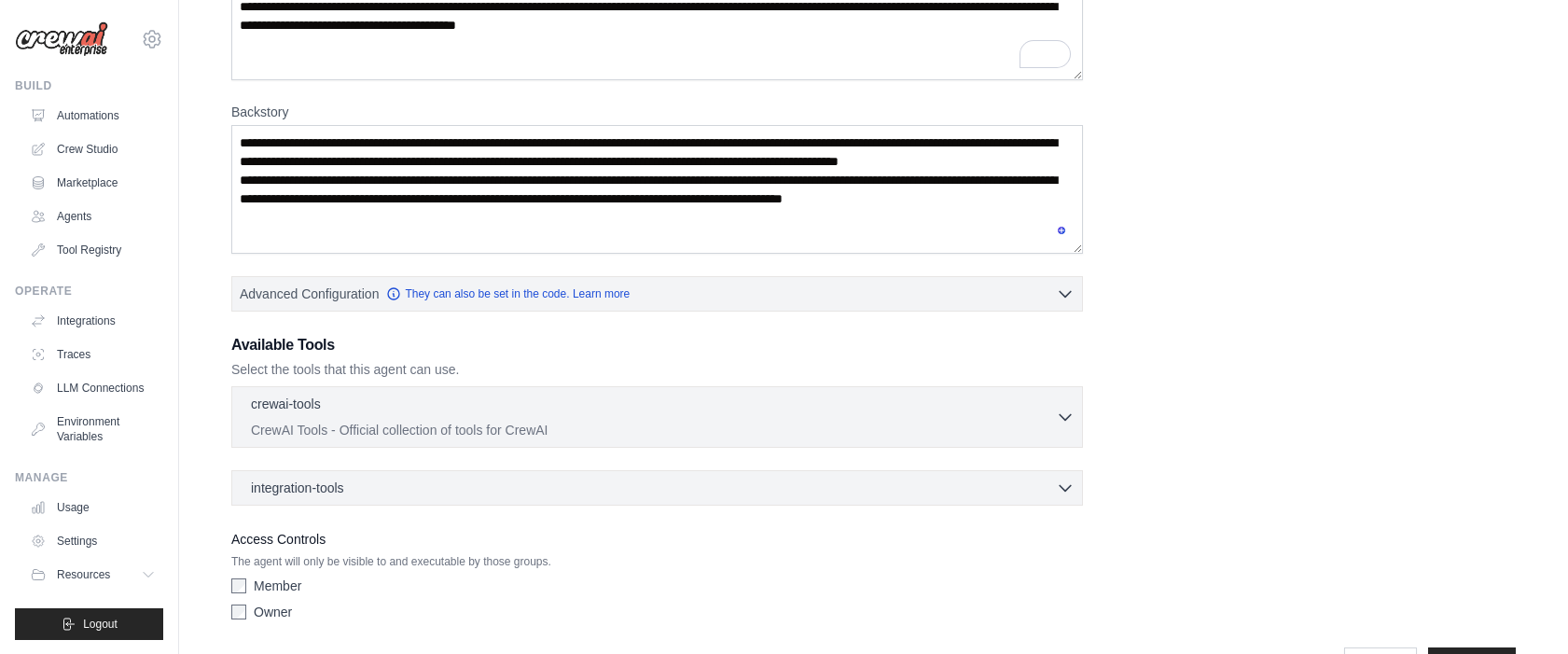 scroll, scrollTop: 263, scrollLeft: 0, axis: vertical 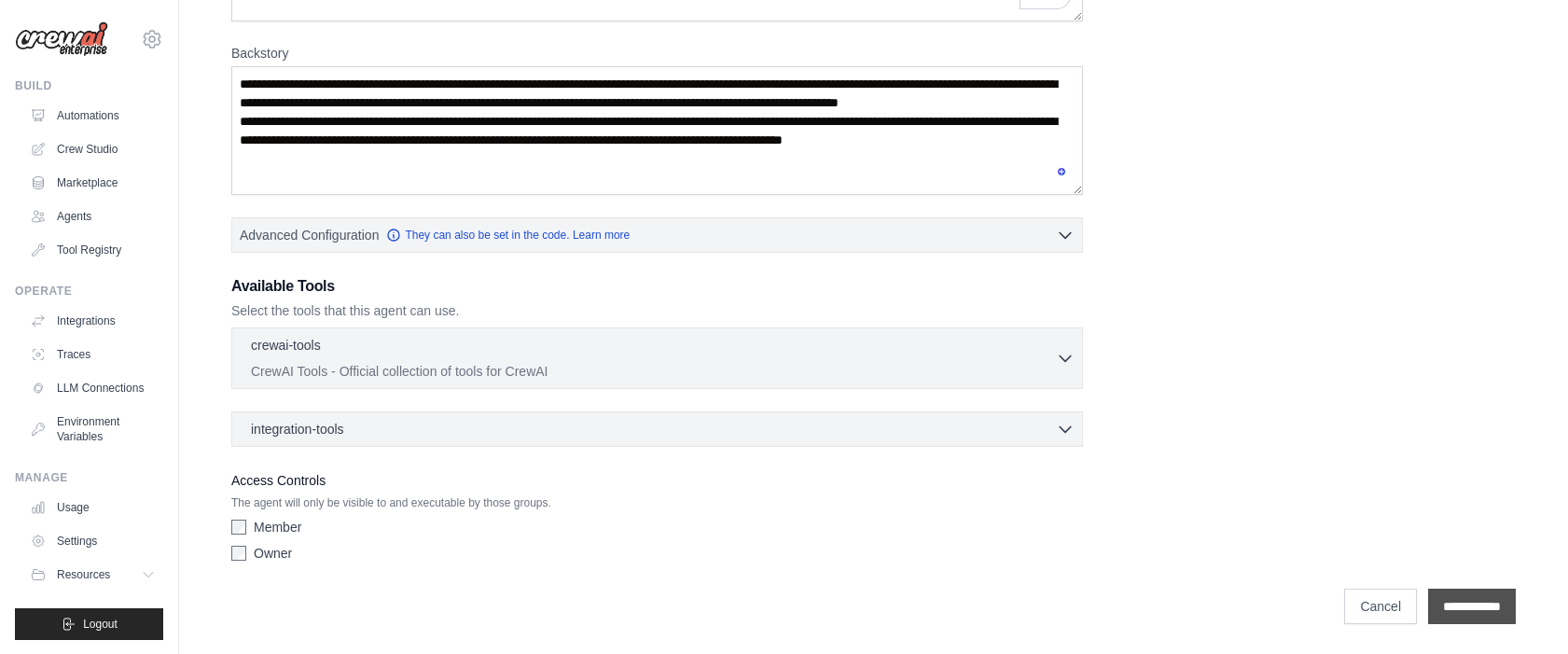 click on "**********" at bounding box center (1472, 606) 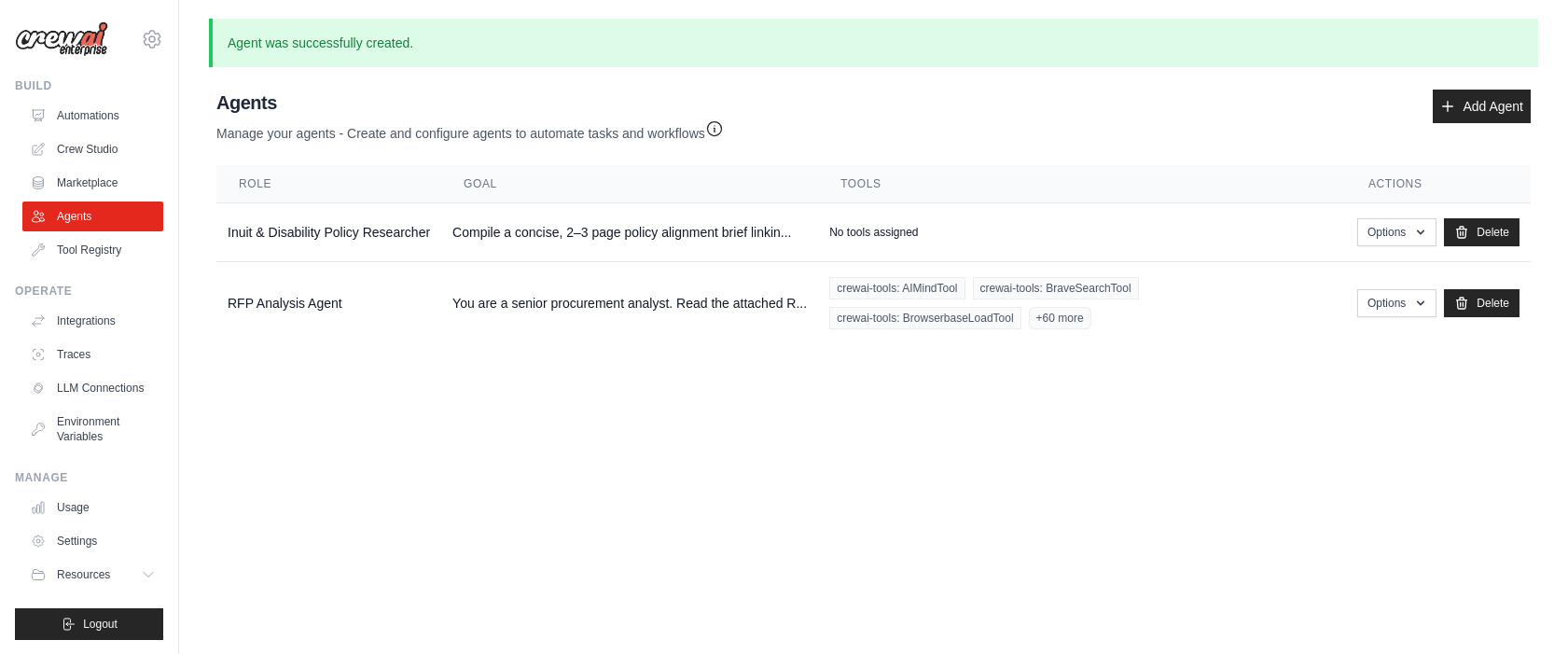 scroll, scrollTop: 0, scrollLeft: 0, axis: both 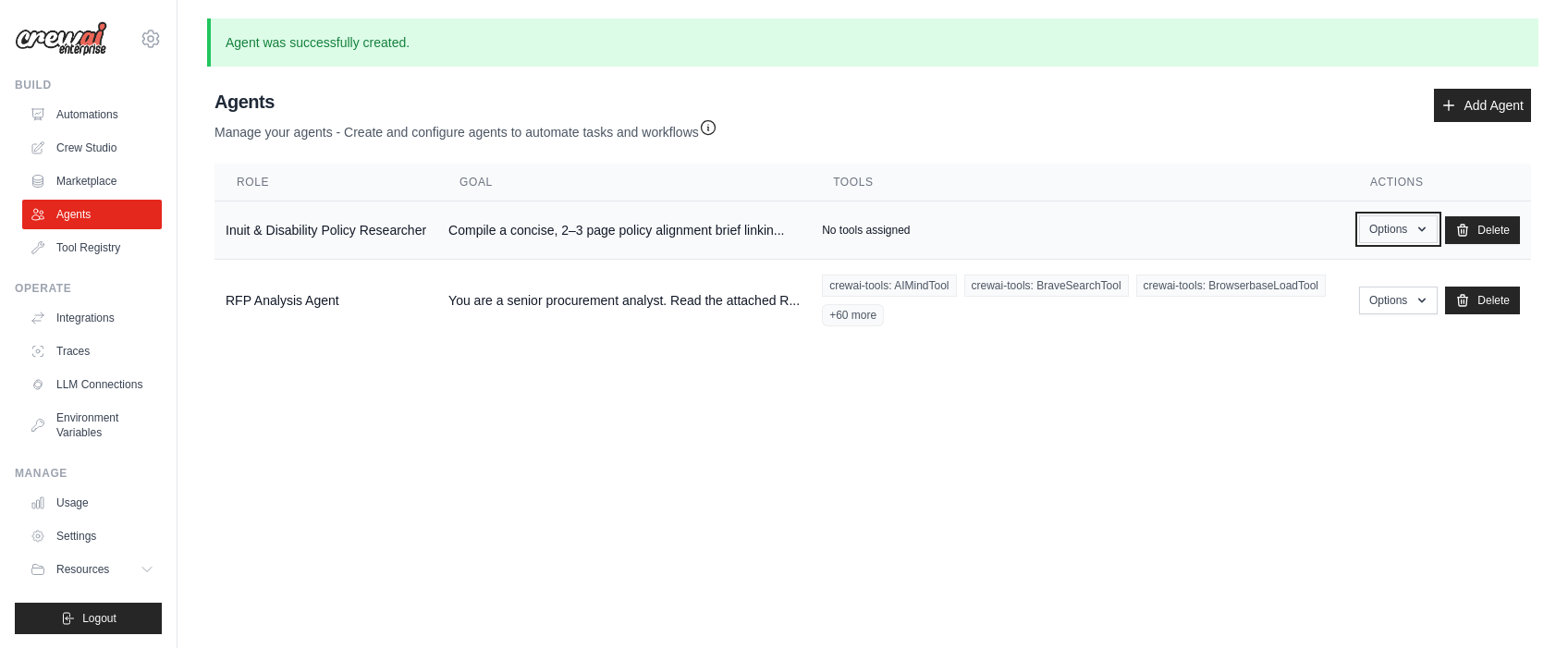 click on "Options" at bounding box center [1398, 229] 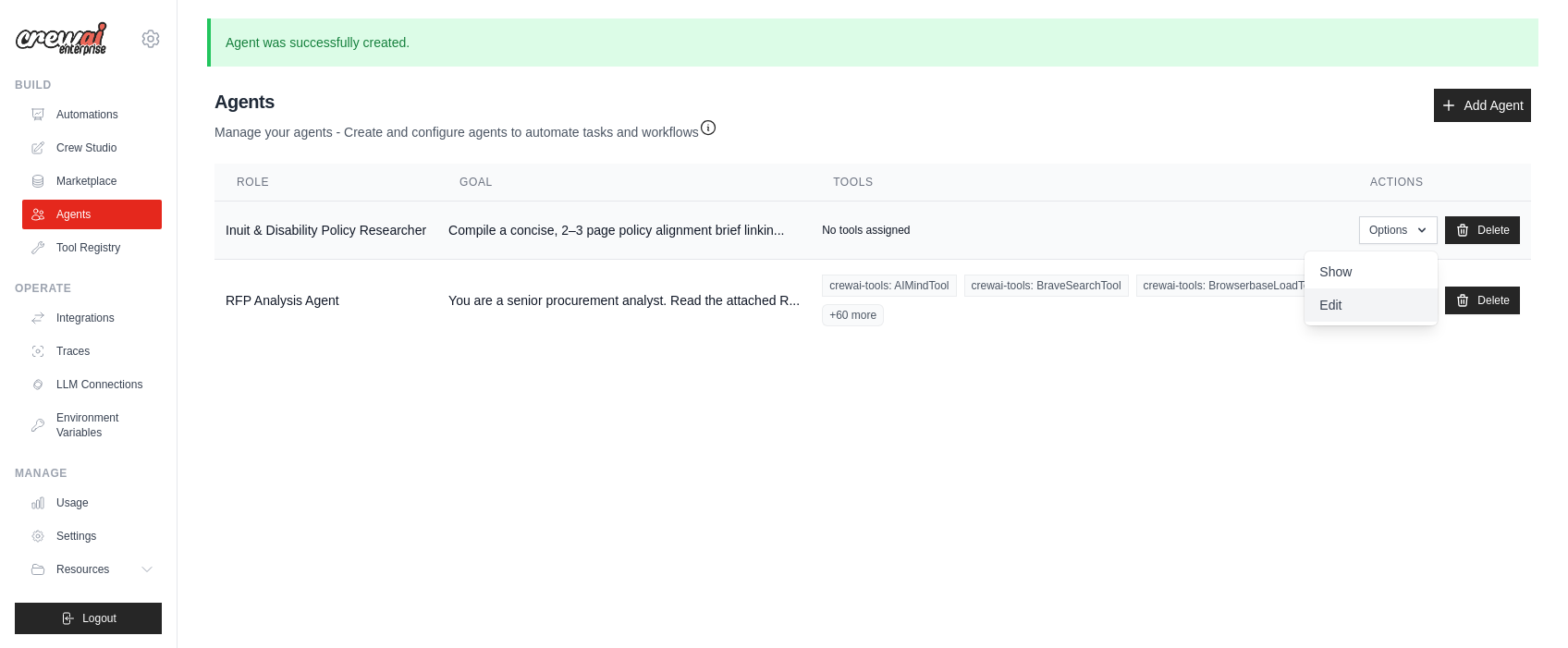click on "Edit" at bounding box center [1371, 305] 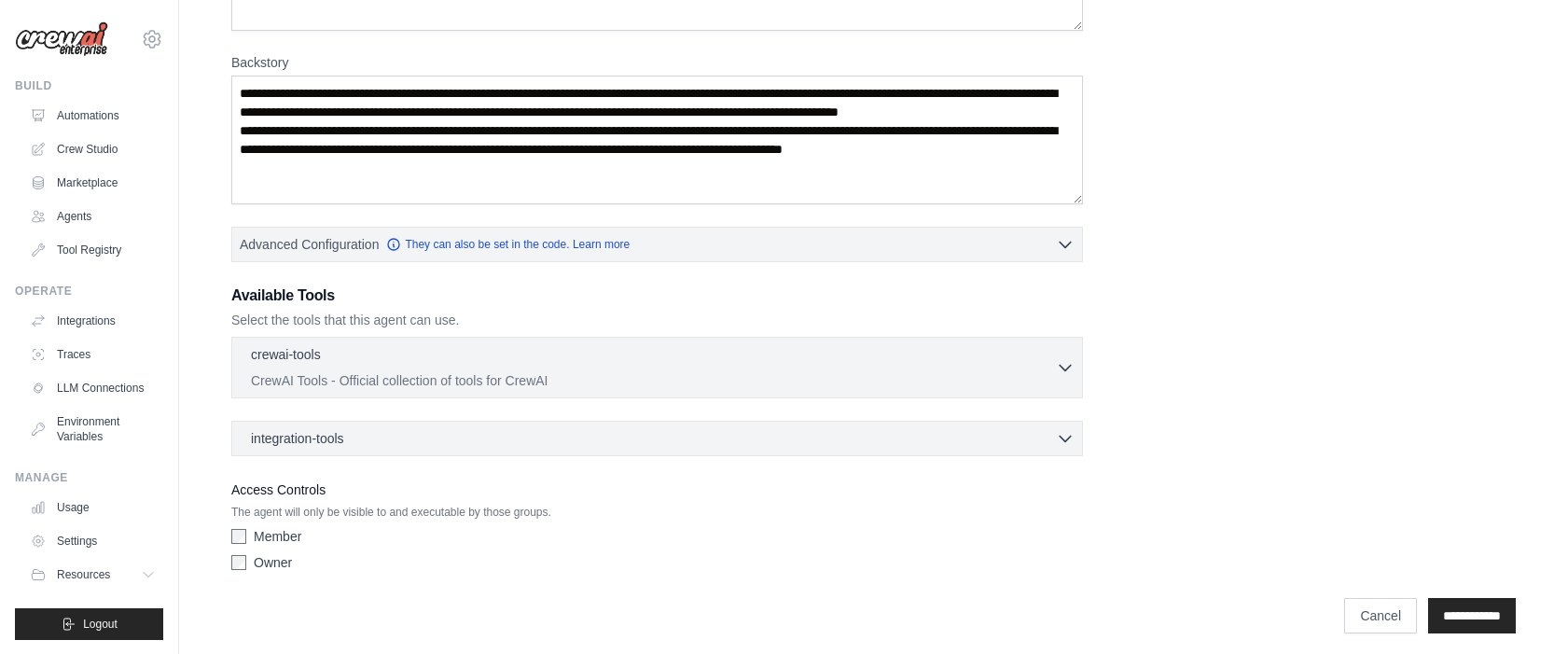 scroll, scrollTop: 315, scrollLeft: 0, axis: vertical 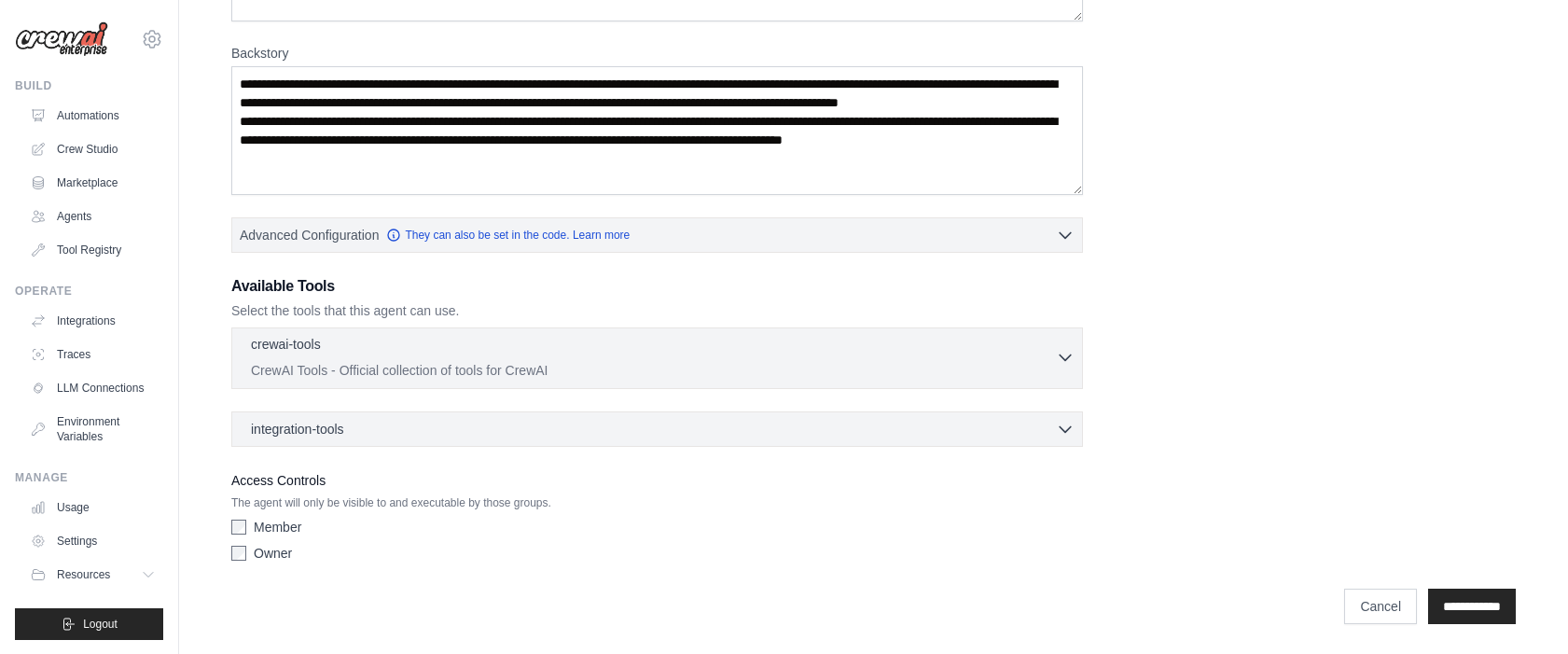 click on "crewai-tools
0 selected" at bounding box center (653, 346) 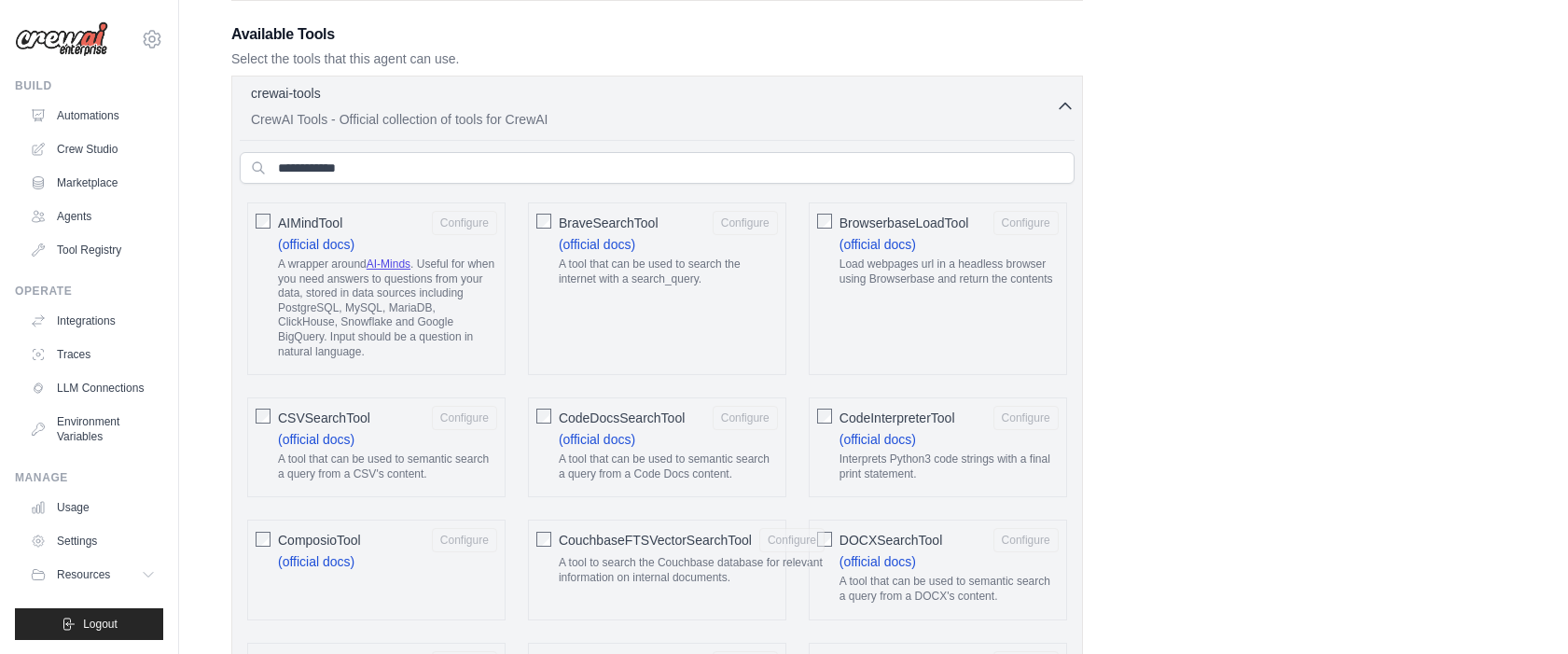 scroll, scrollTop: 605, scrollLeft: 0, axis: vertical 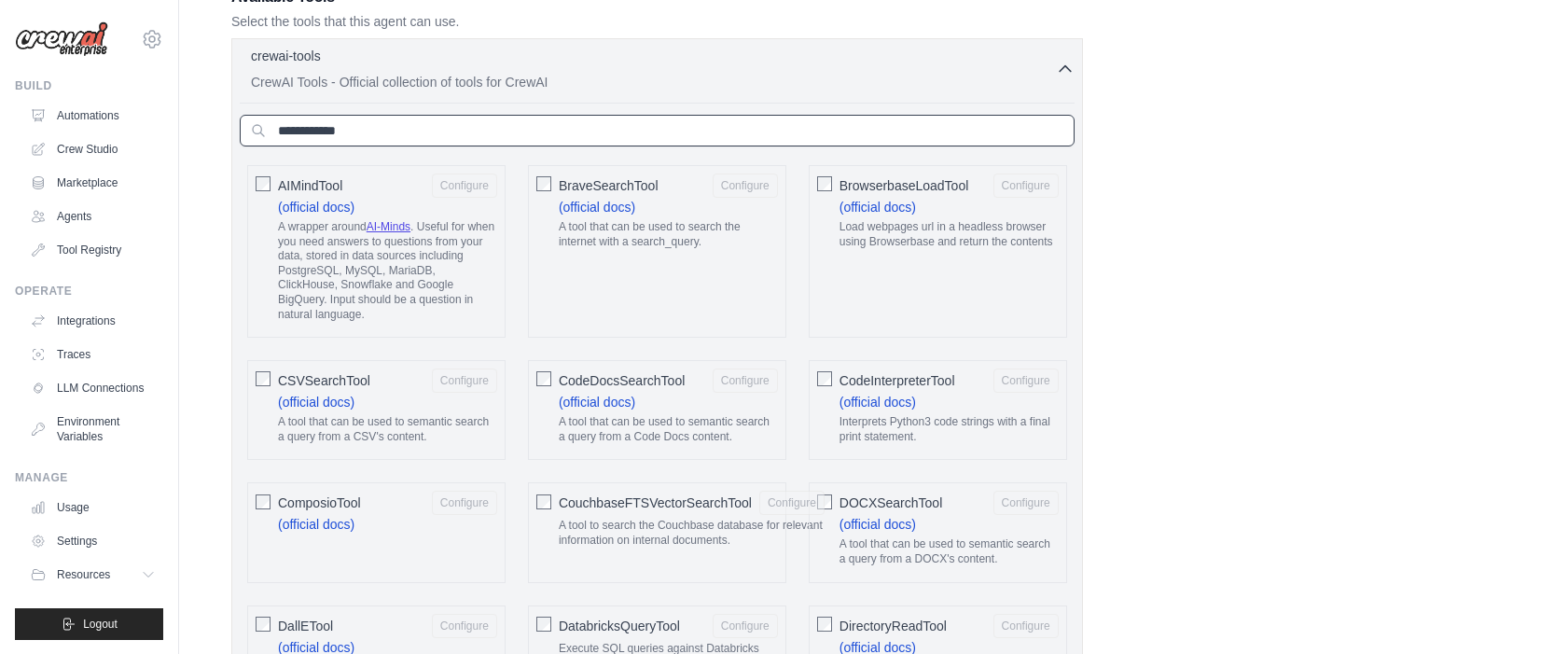 click at bounding box center (657, 131) 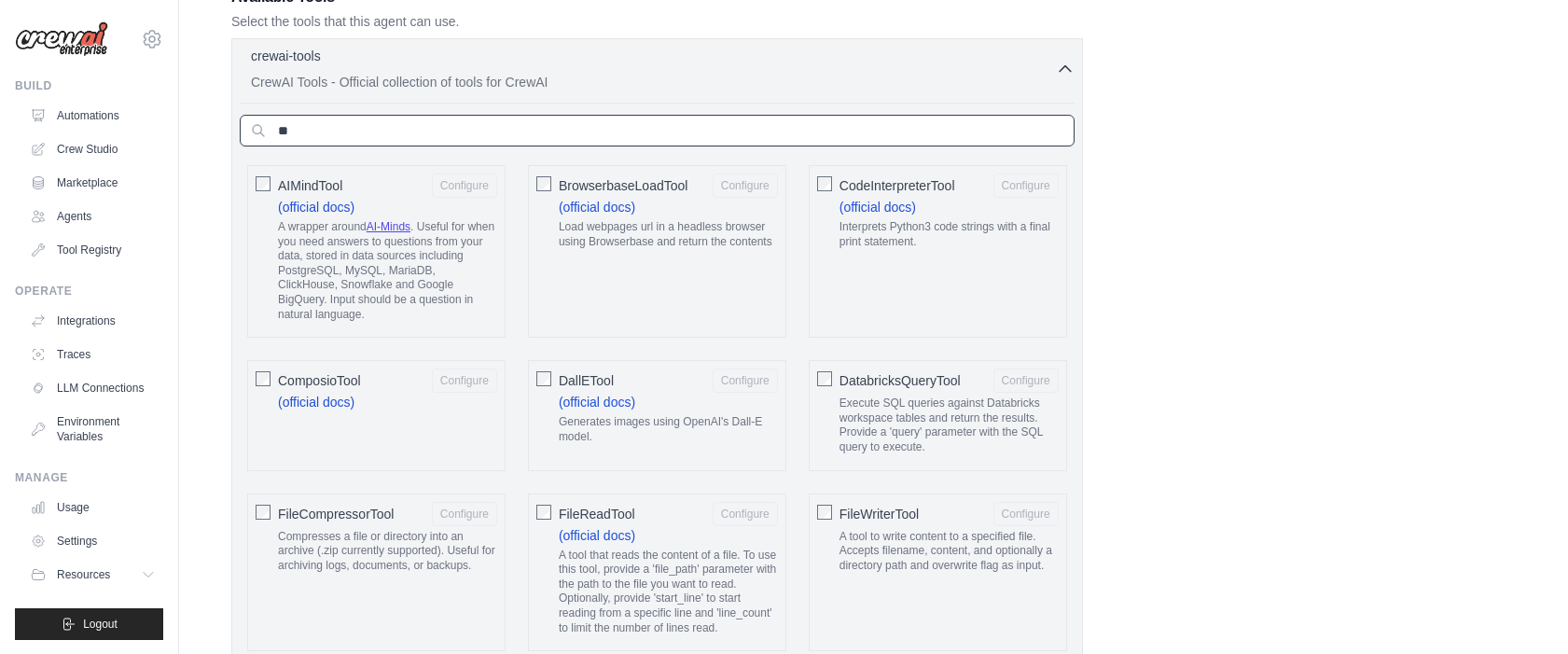 scroll, scrollTop: 496, scrollLeft: 0, axis: vertical 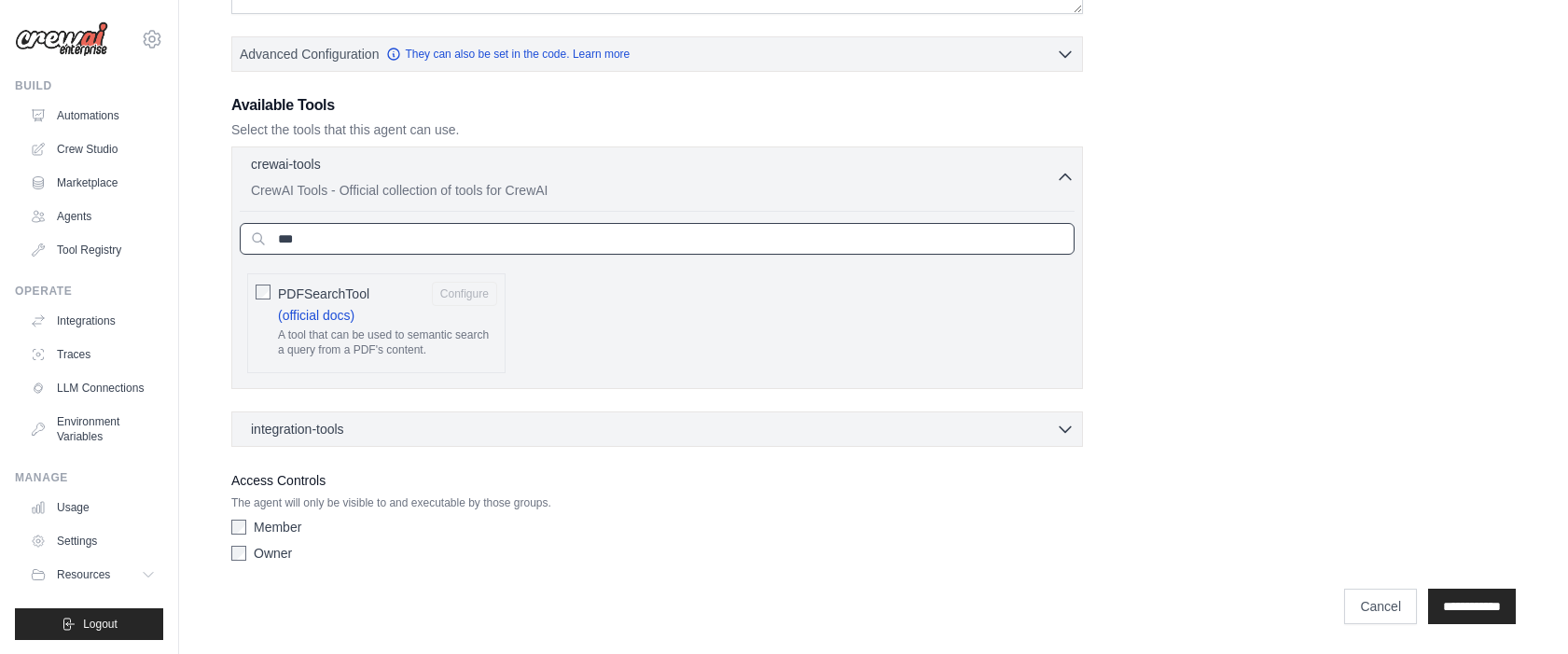 type on "***" 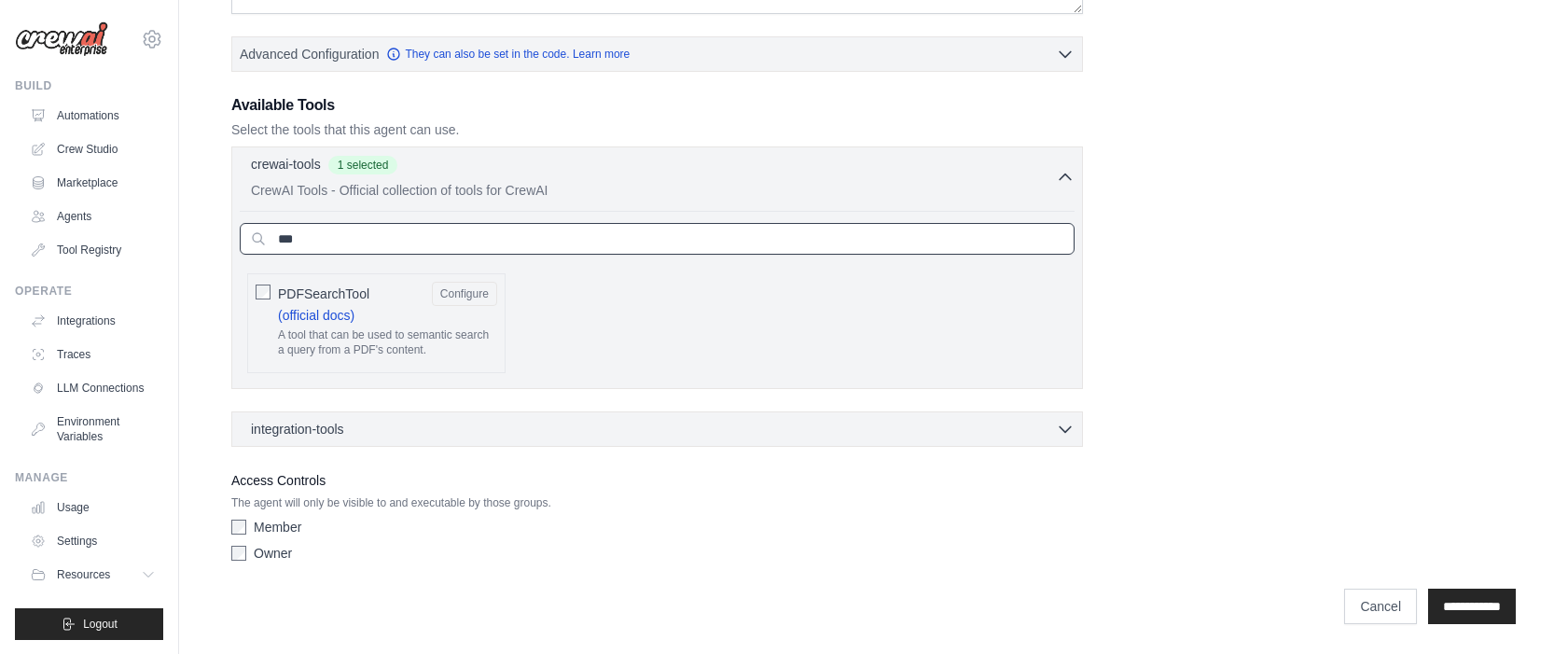 drag, startPoint x: 350, startPoint y: 242, endPoint x: 238, endPoint y: 231, distance: 112.53888 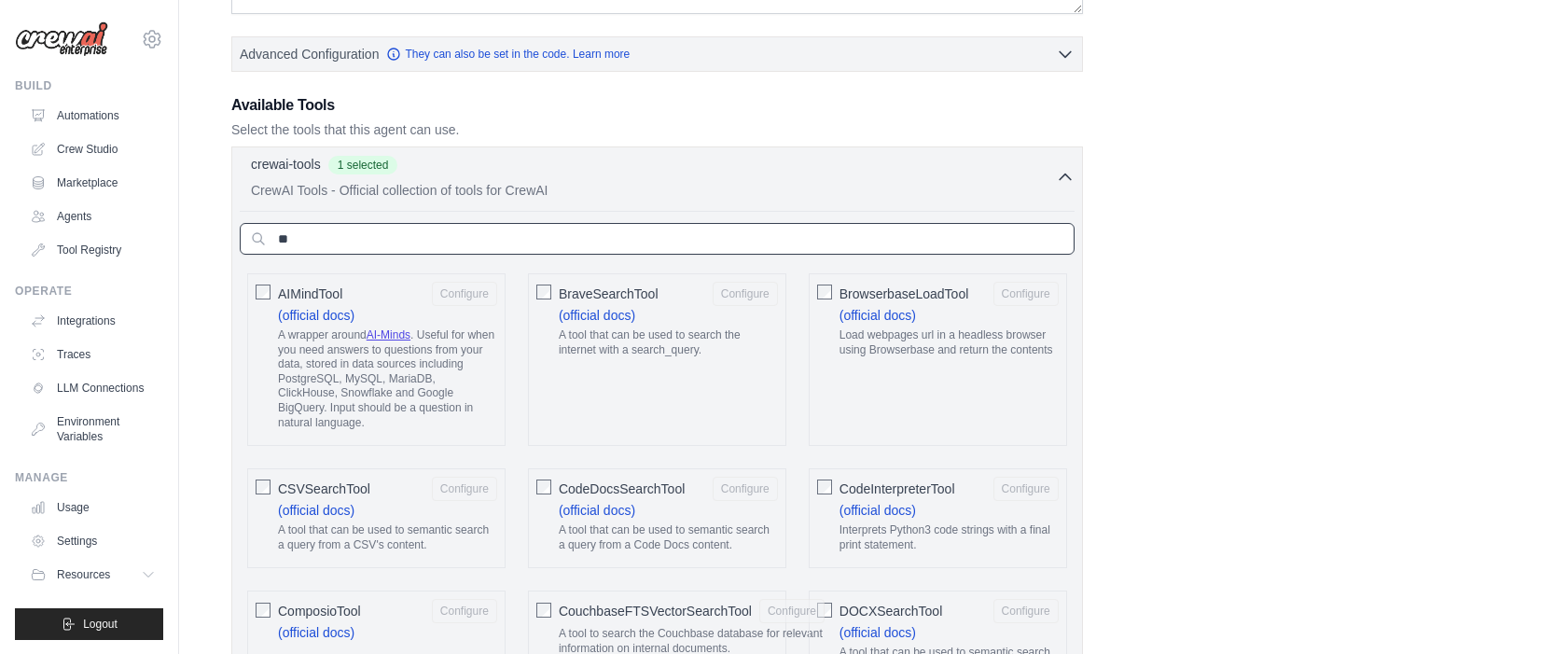 type on "*" 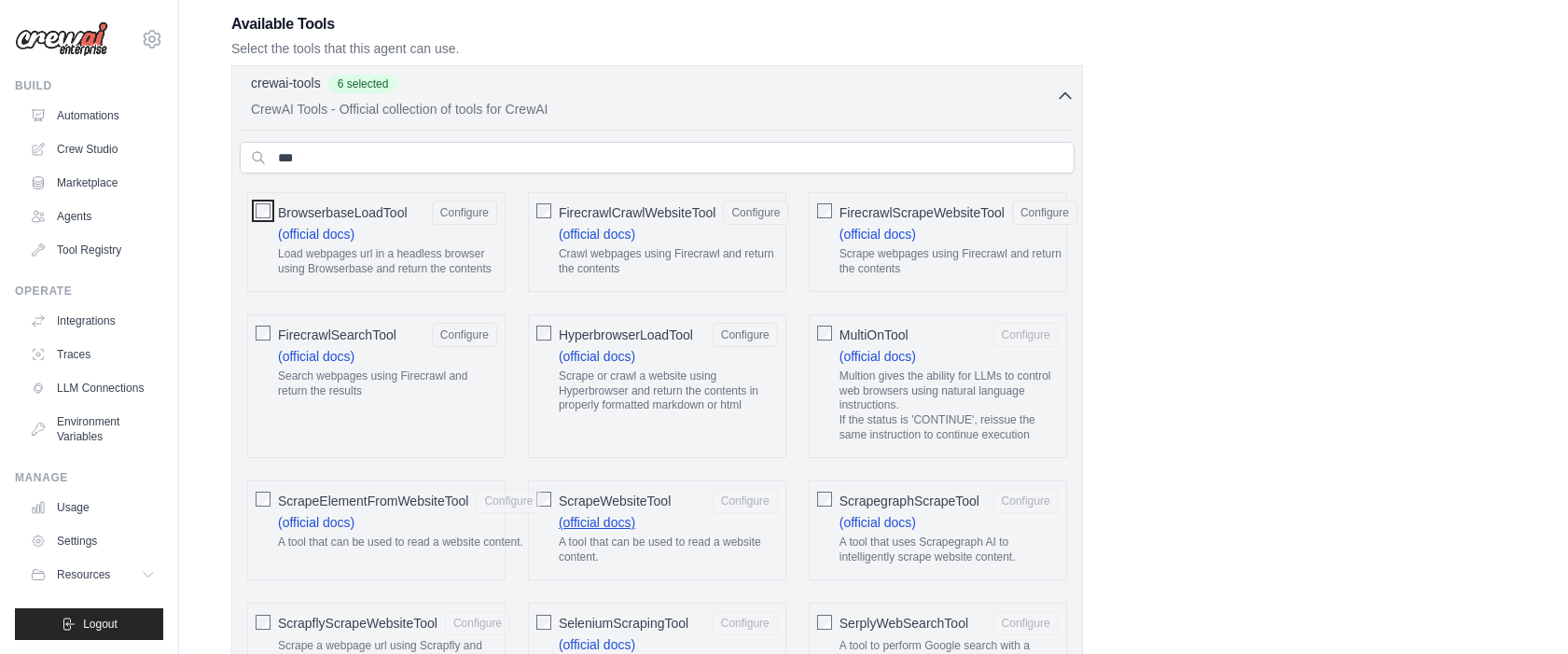 scroll, scrollTop: 657, scrollLeft: 0, axis: vertical 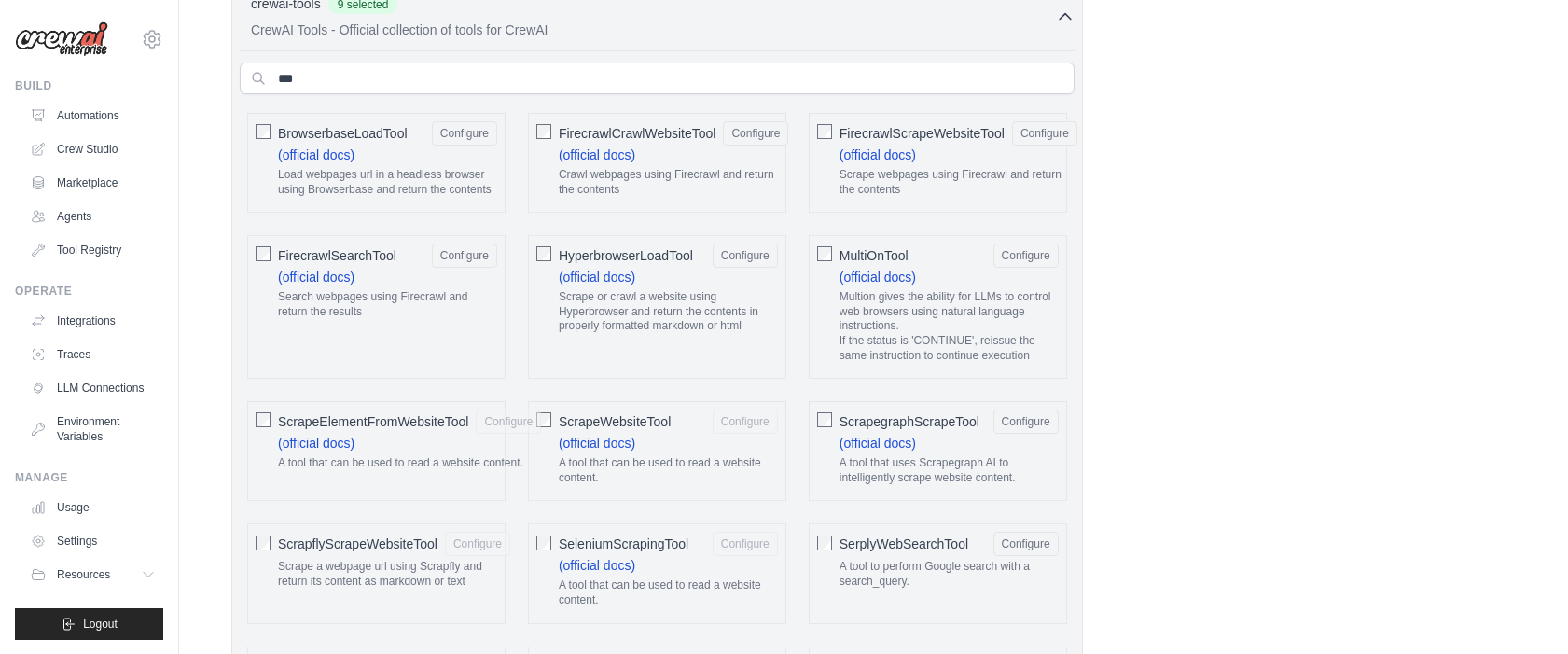 click on "ScrapeElementFromWebsiteTool
Configure
(official docs)
A tool that can be used to read a website content." 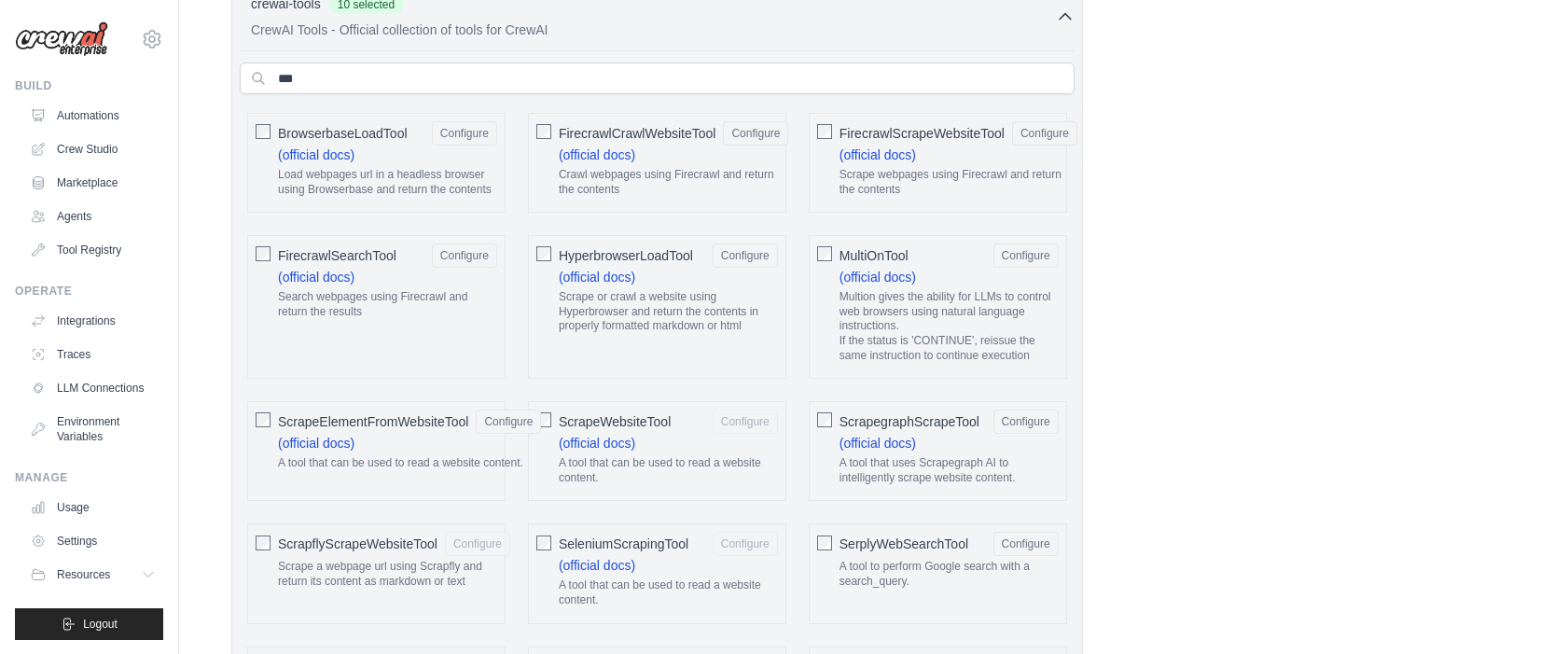 click 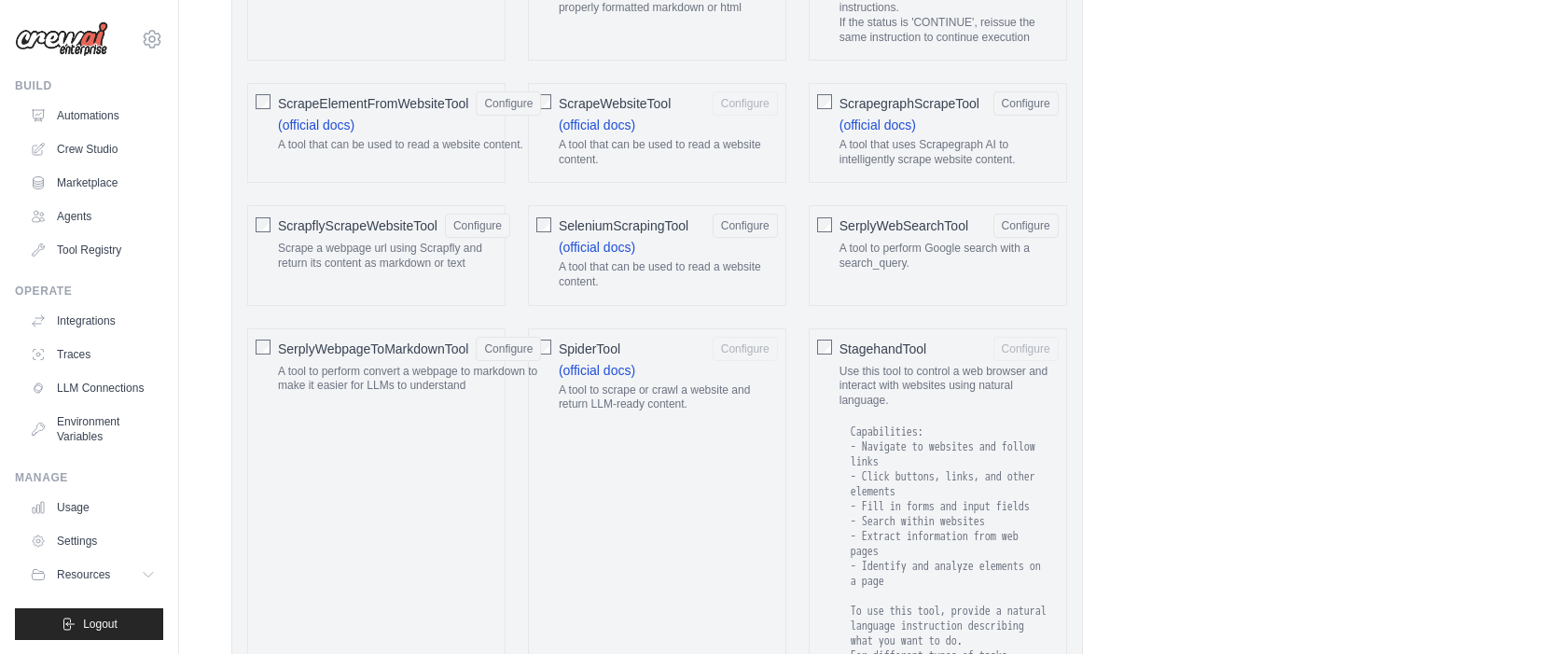 drag, startPoint x: 594, startPoint y: 365, endPoint x: 631, endPoint y: 365, distance: 37 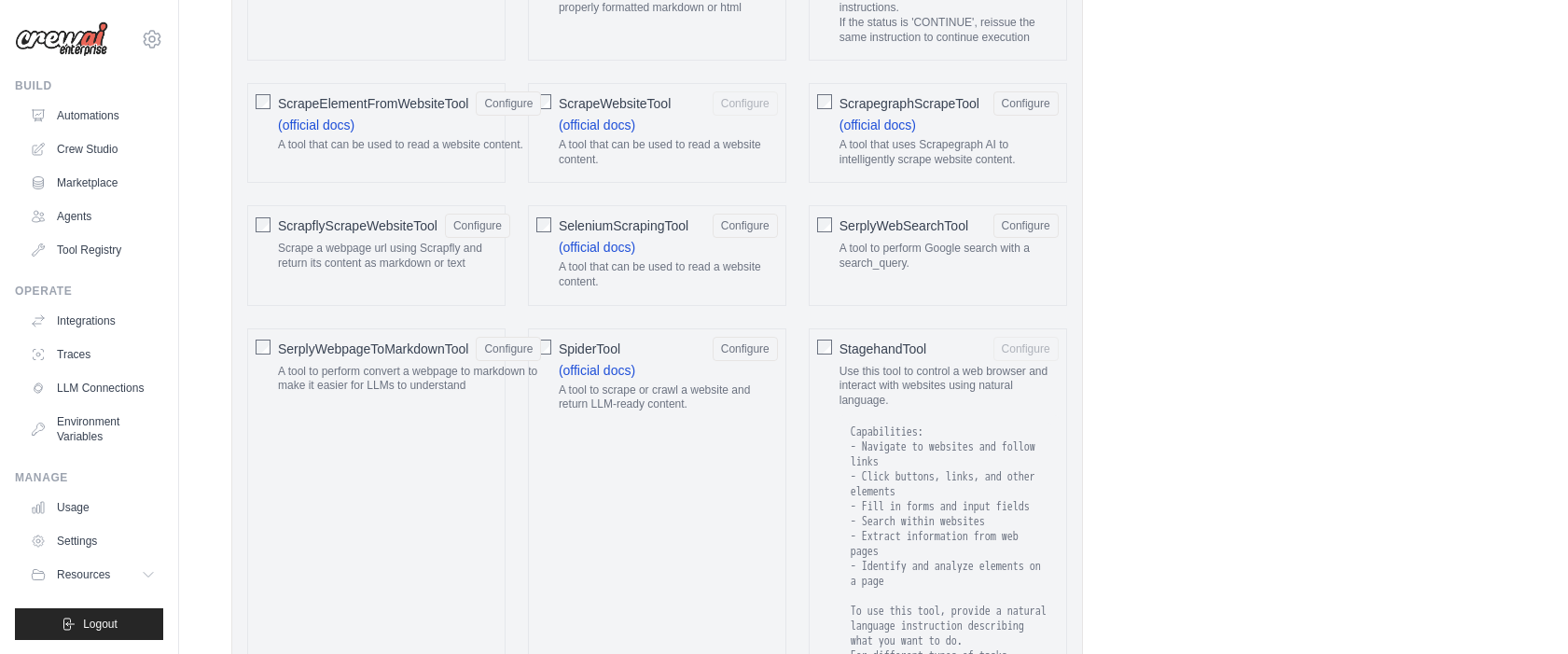click on "StagehandTool" 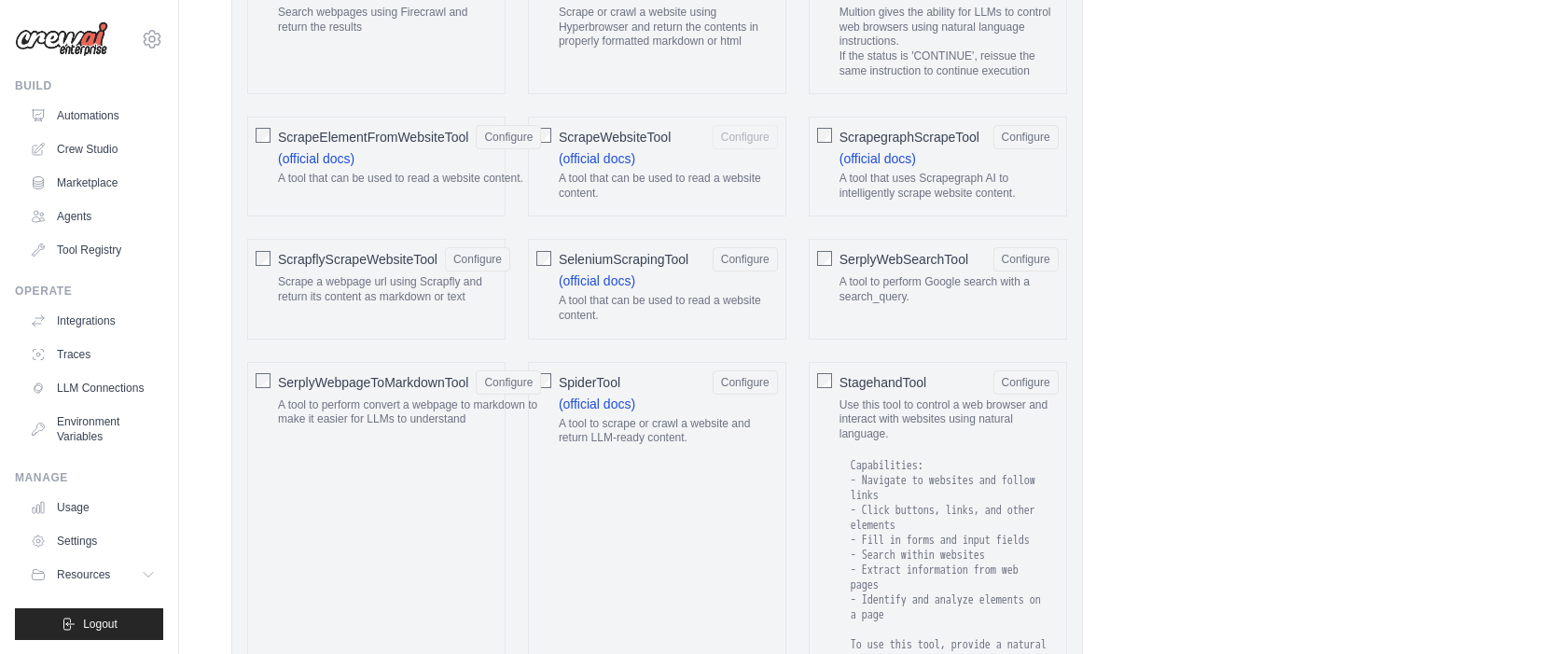 click on "ScrapeWebsiteTool" 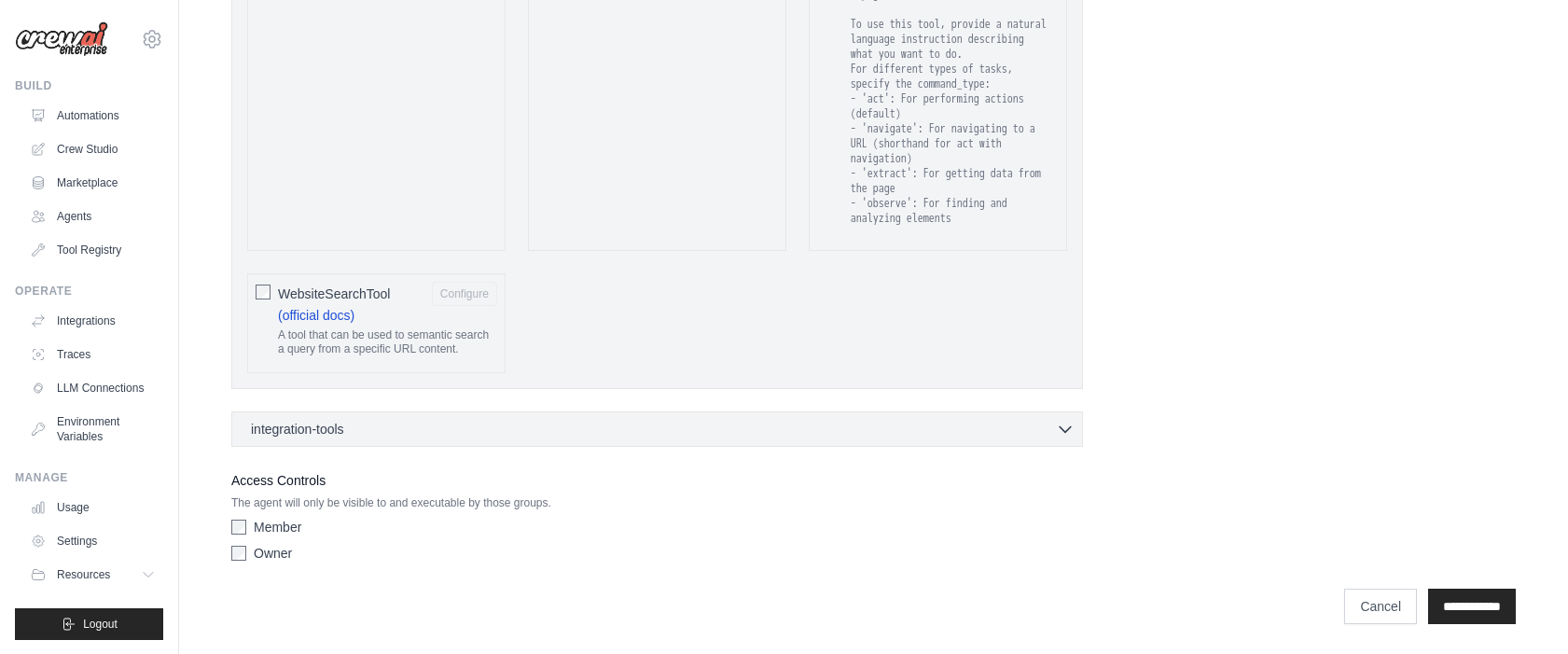 scroll, scrollTop: 1621, scrollLeft: 0, axis: vertical 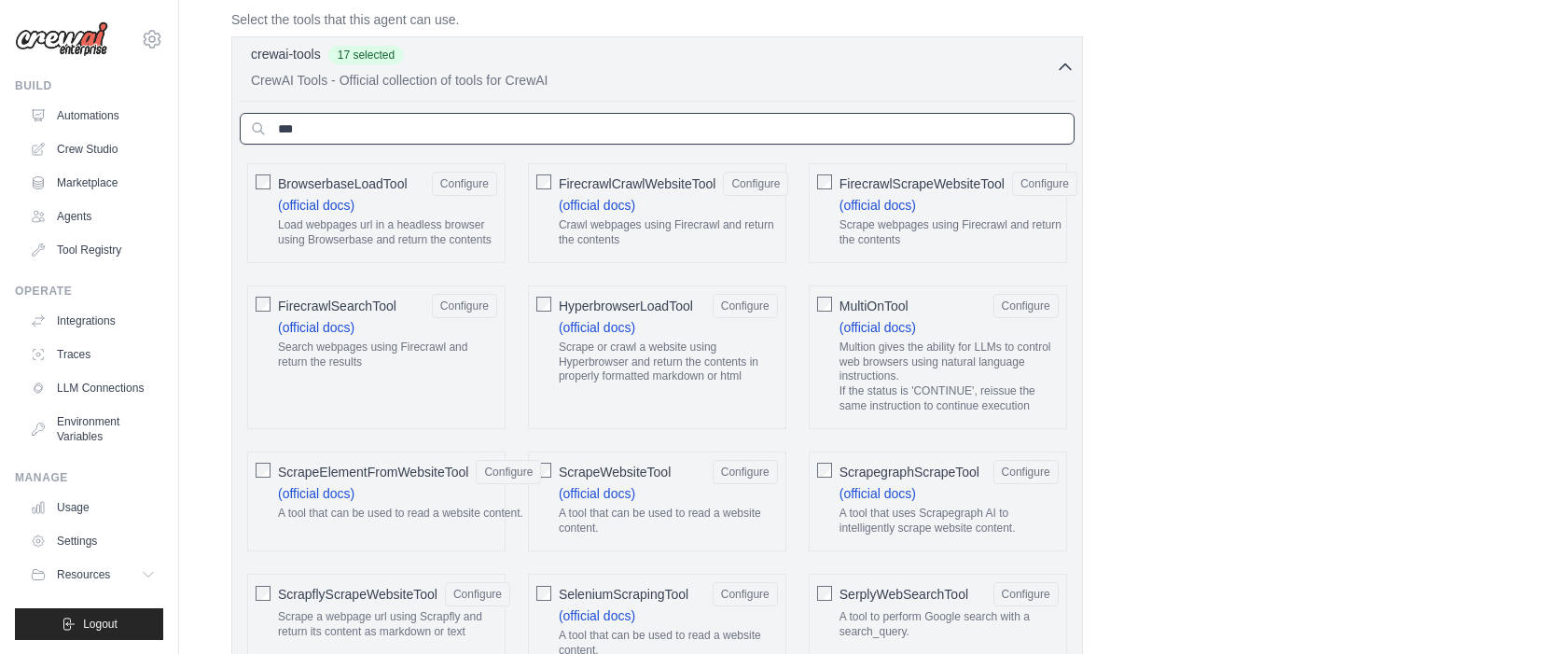 click on "***" at bounding box center (657, 129) 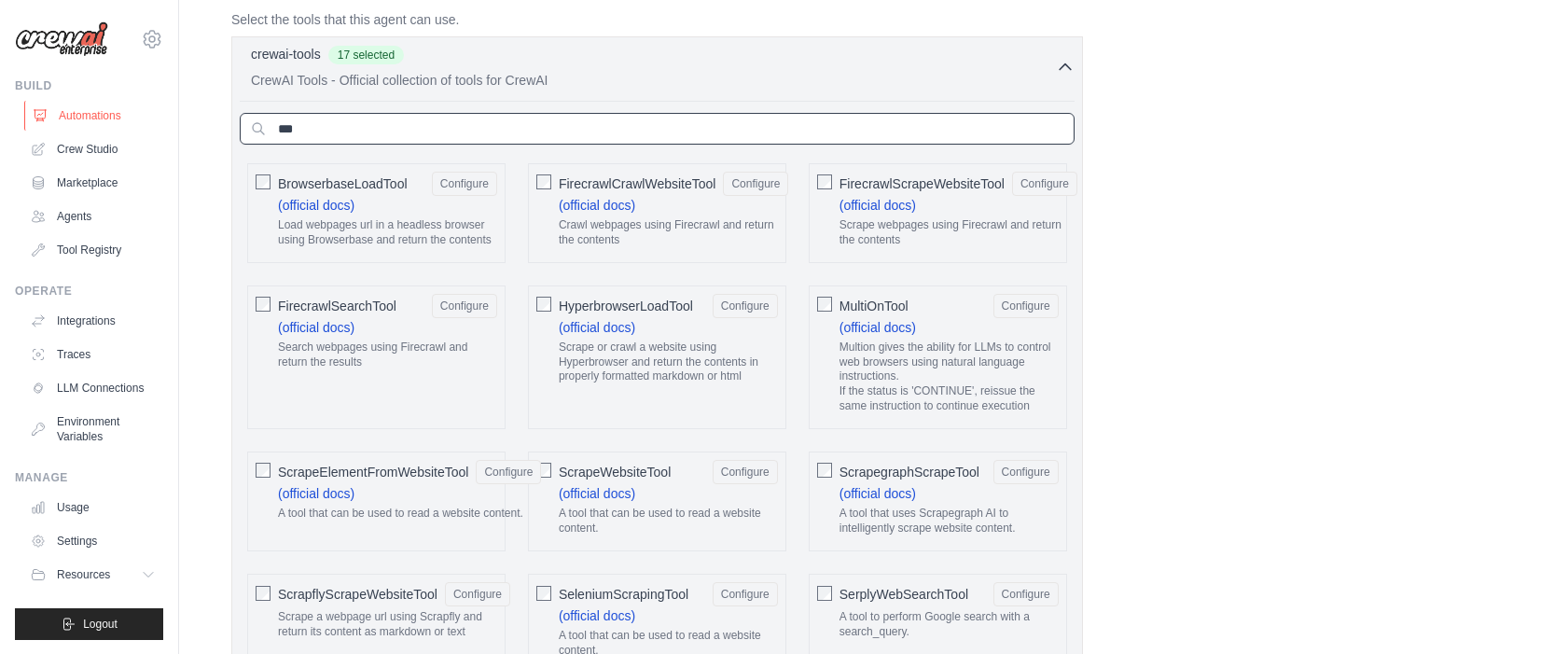 drag, startPoint x: 273, startPoint y: 124, endPoint x: 88, endPoint y: 109, distance: 185.60711 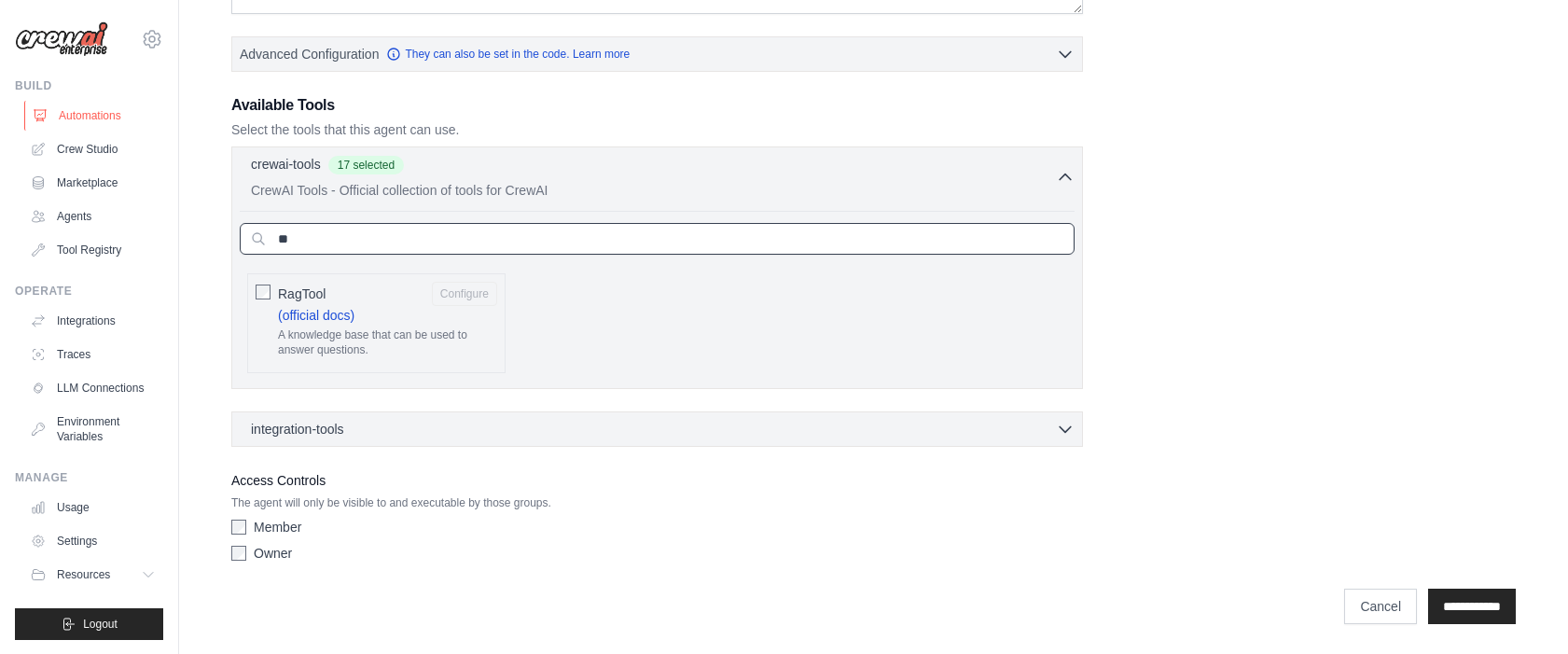 scroll, scrollTop: 496, scrollLeft: 0, axis: vertical 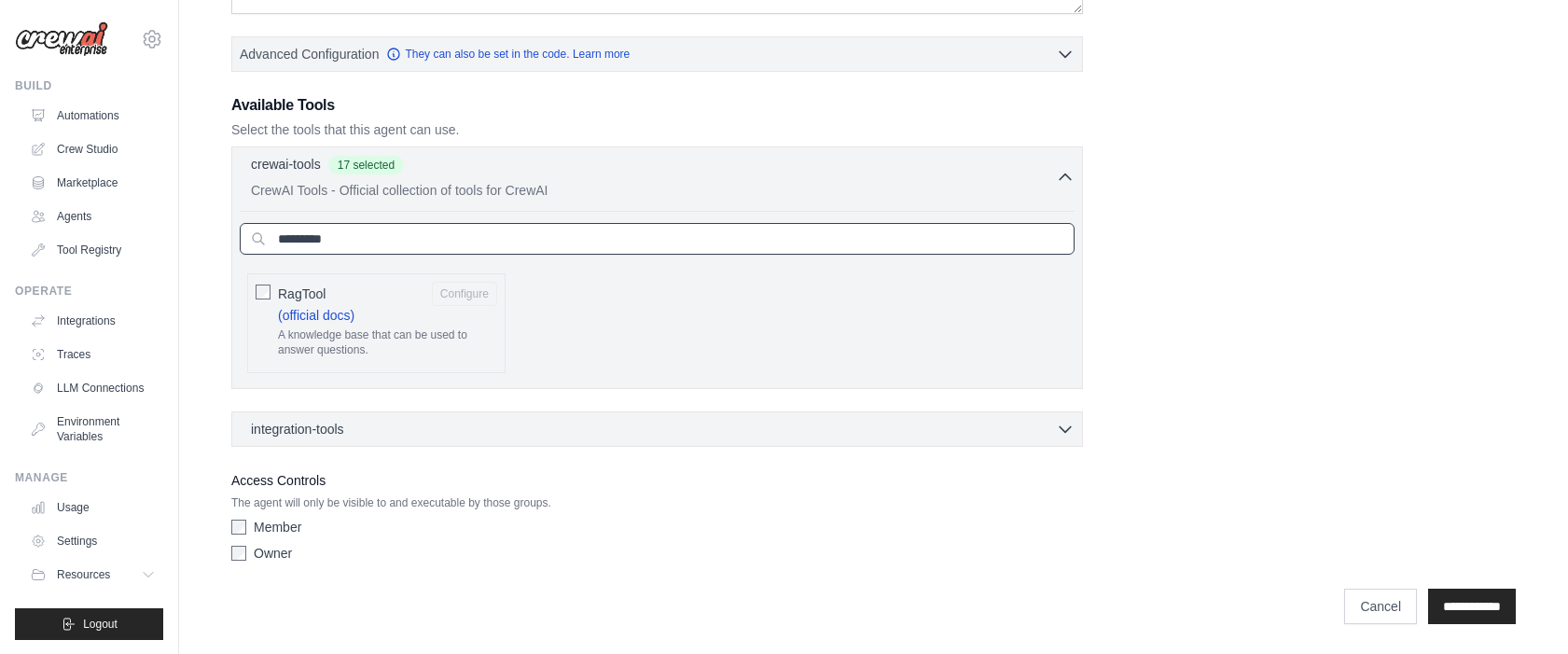 type on "*********" 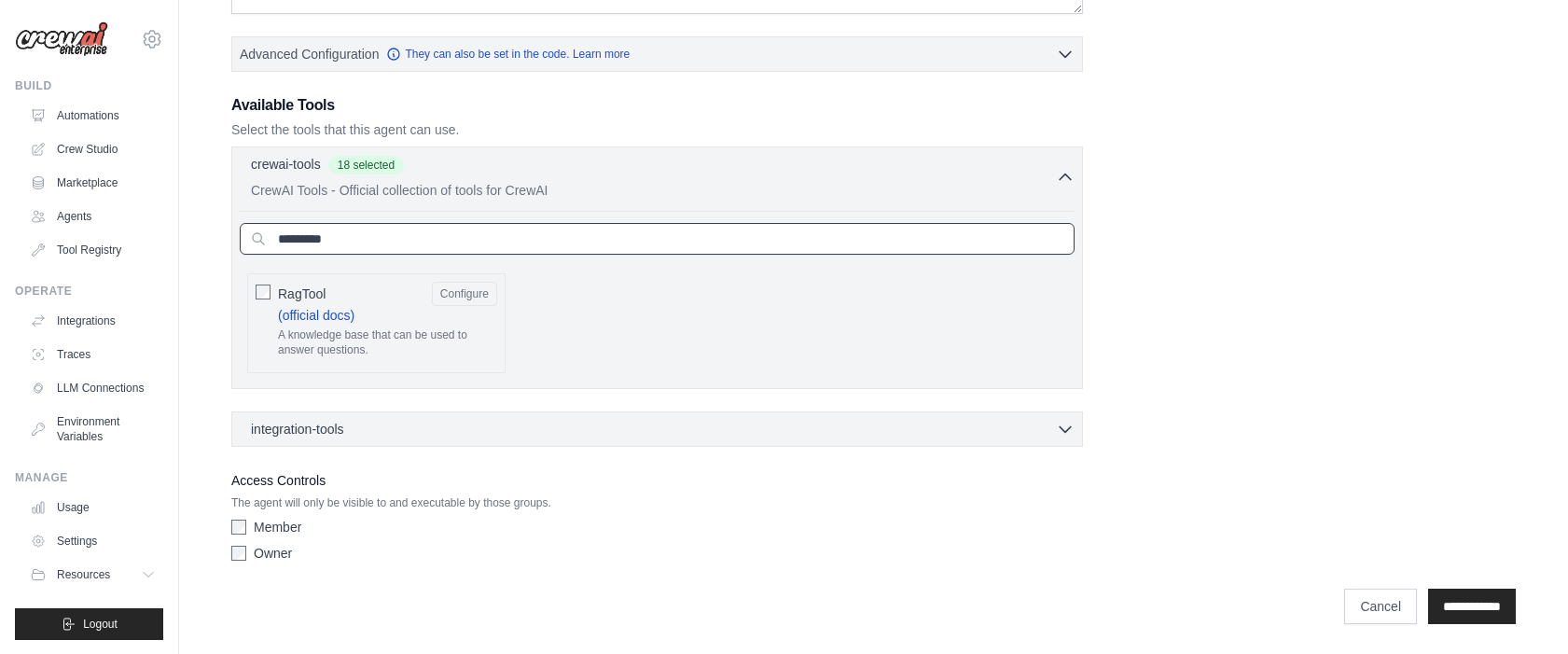 drag, startPoint x: 305, startPoint y: 238, endPoint x: 275, endPoint y: 238, distance: 30 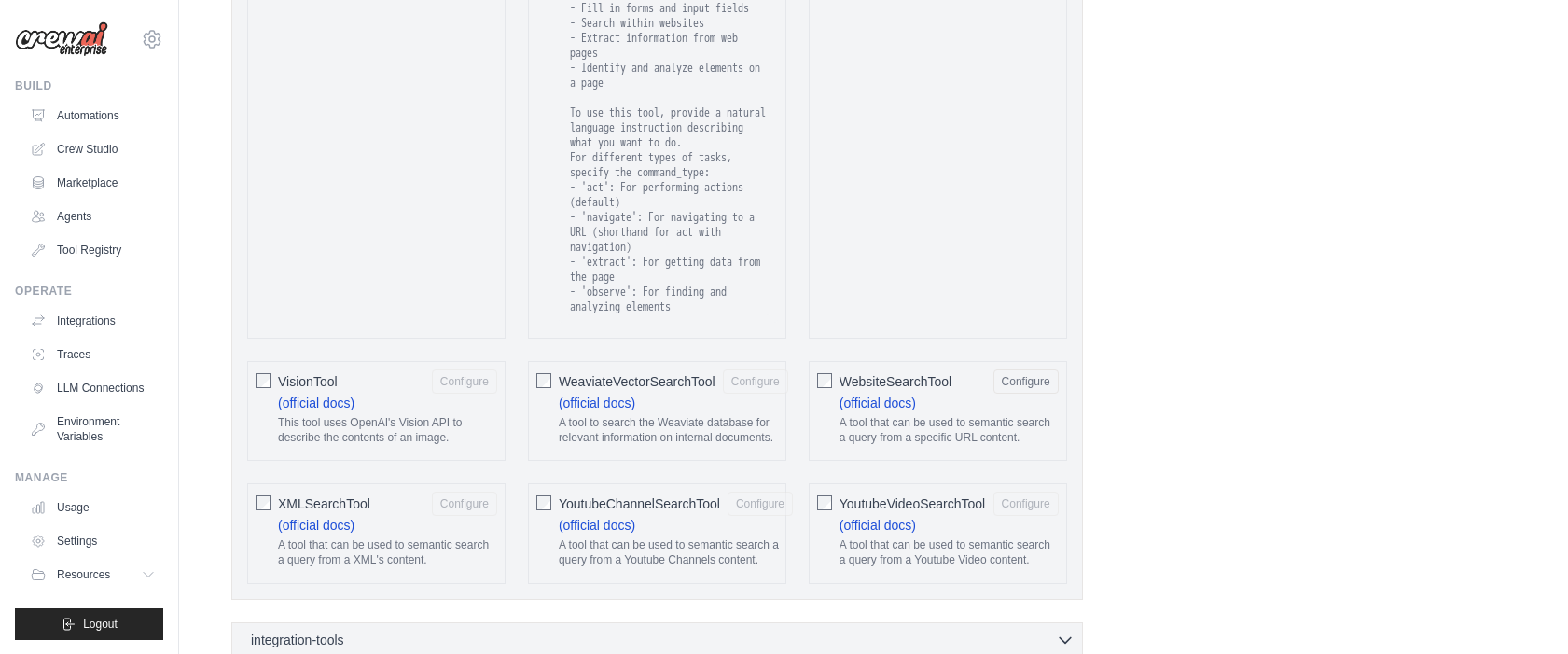 scroll, scrollTop: 3721, scrollLeft: 0, axis: vertical 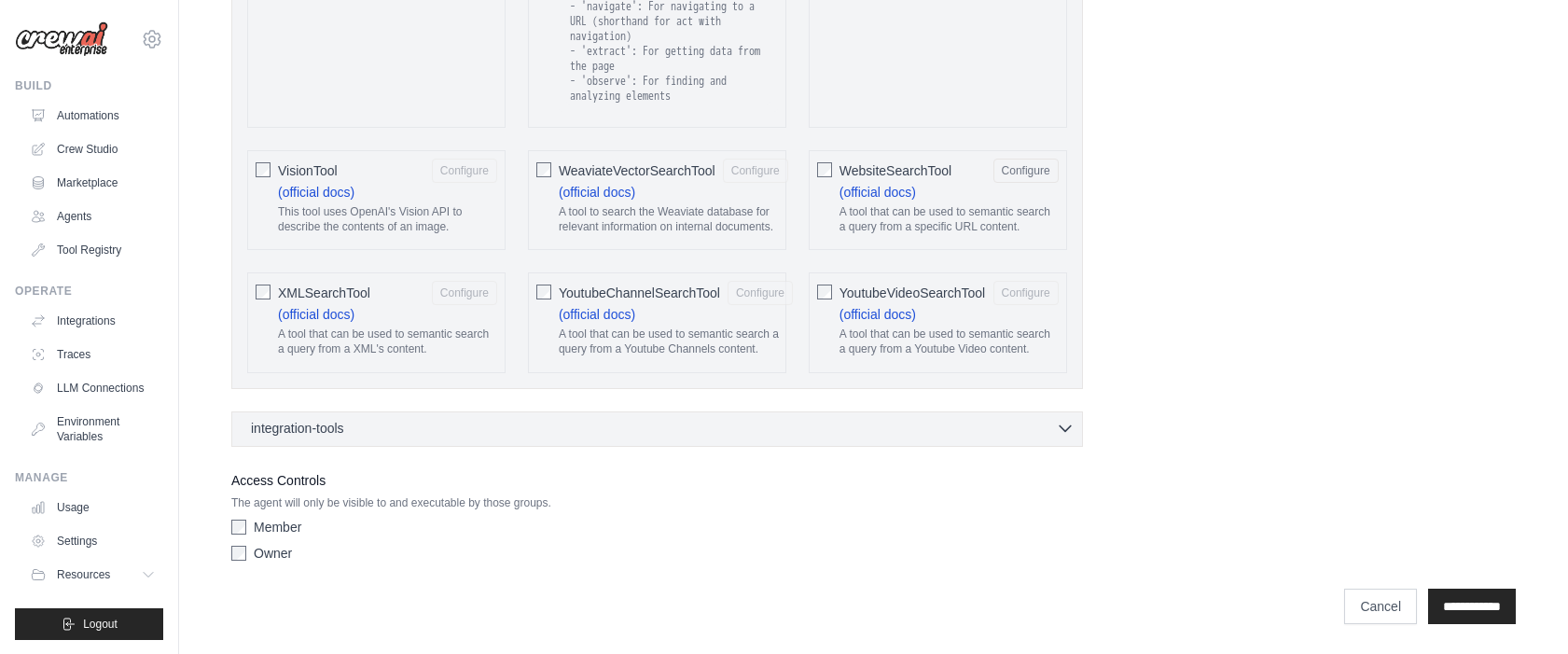 type 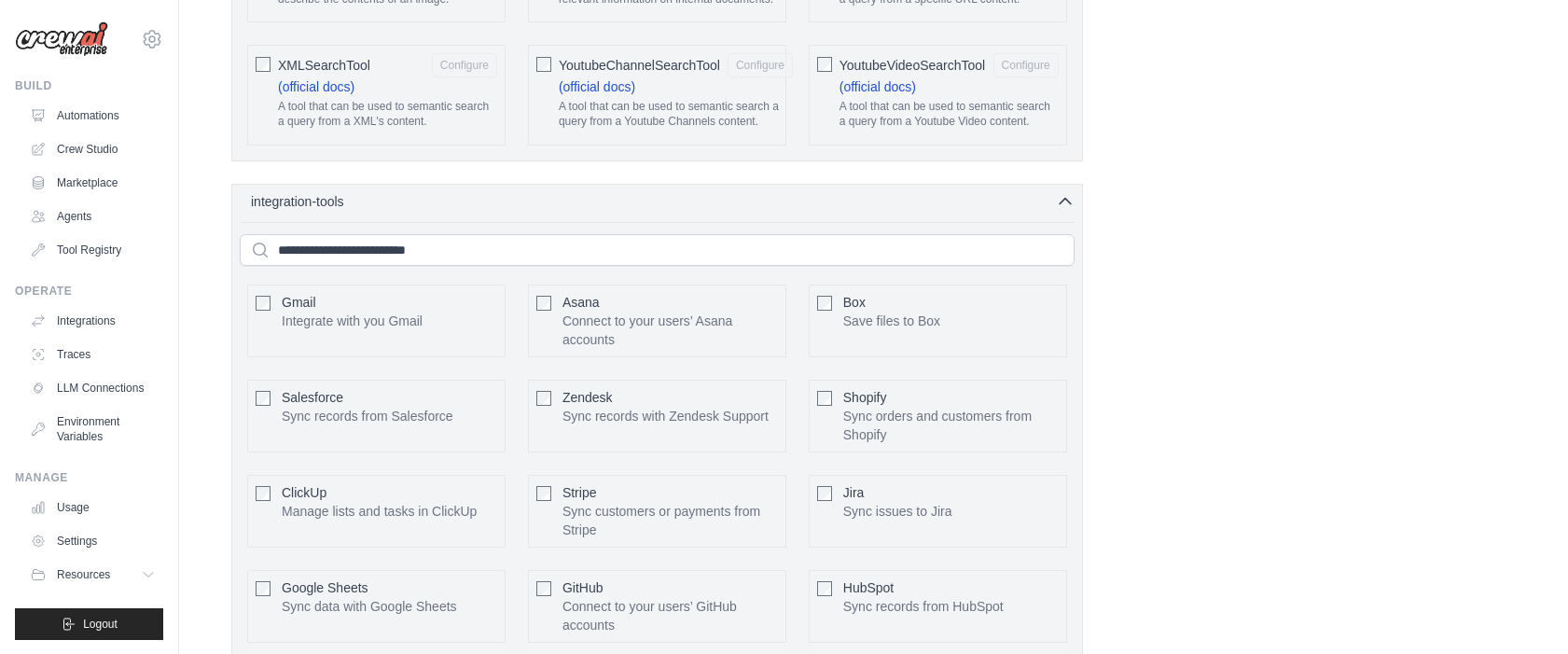 click on "integration-tools
0 selected
Gmail Asana Box Salesforce" at bounding box center [657, 468] 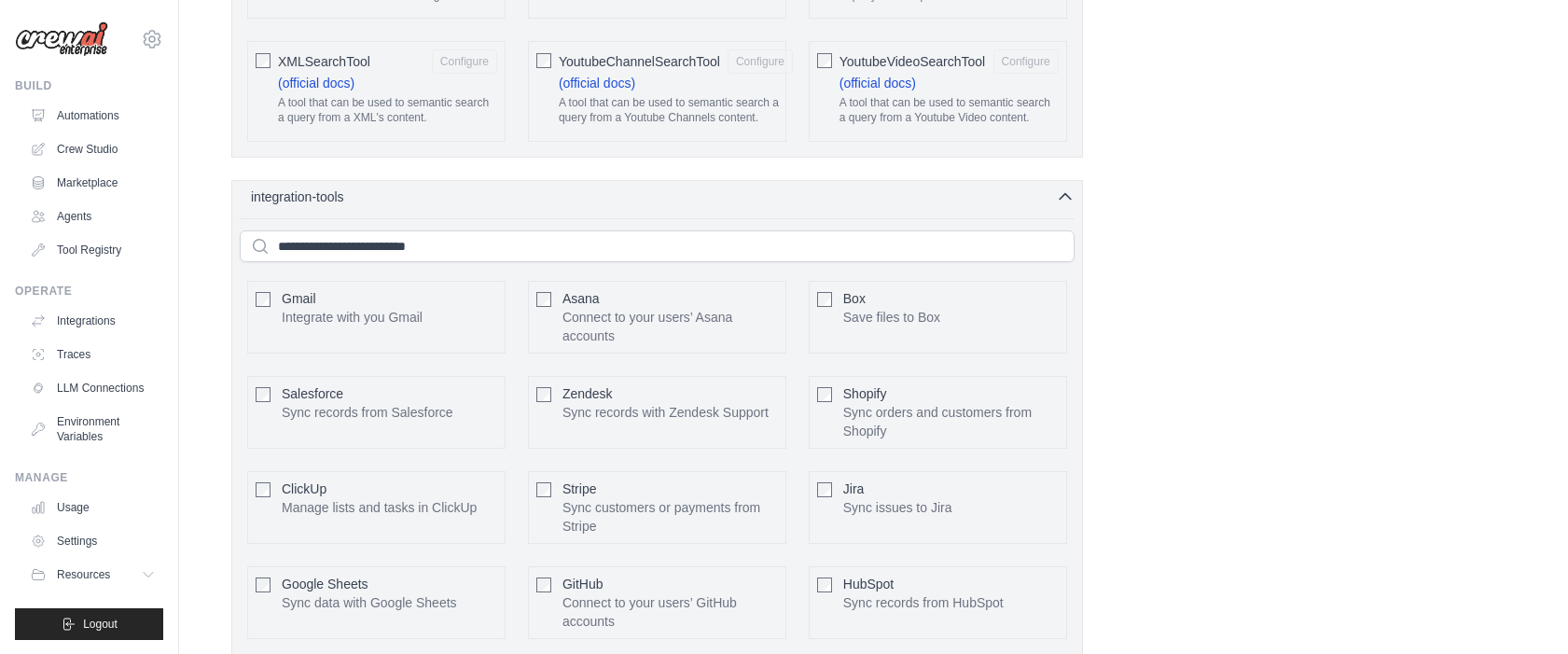 click on "integration-tools
0 selected" at bounding box center [662, 197] 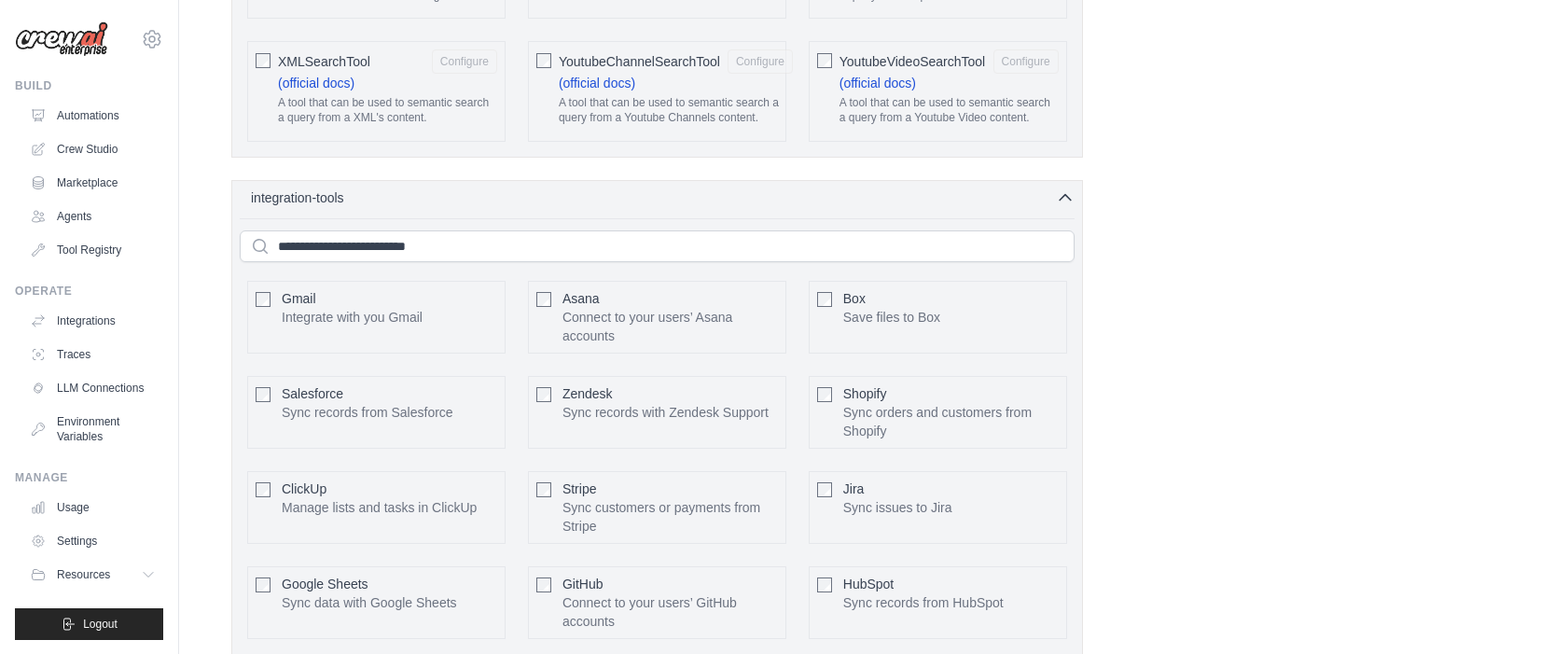 scroll, scrollTop: 3721, scrollLeft: 0, axis: vertical 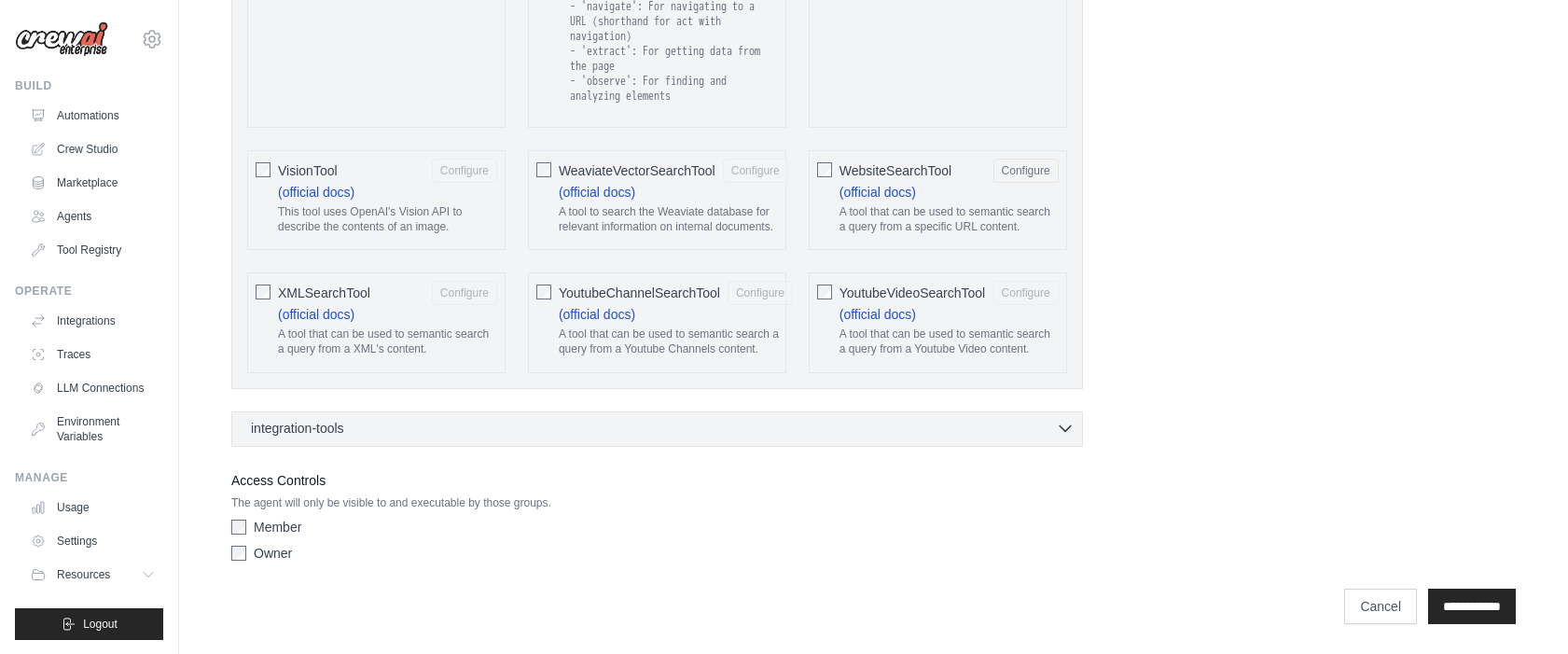click on "integration-tools
0 selected" at bounding box center [662, 428] 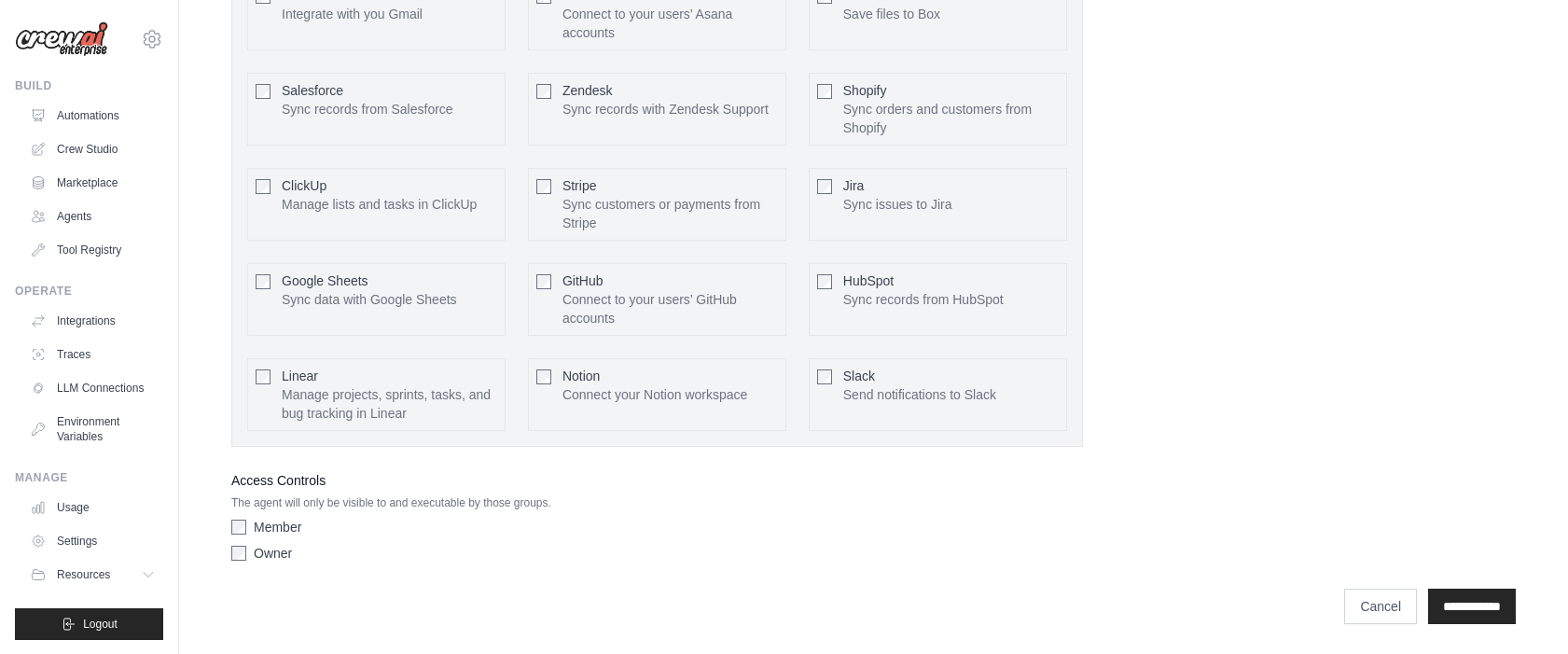 scroll, scrollTop: 4233, scrollLeft: 0, axis: vertical 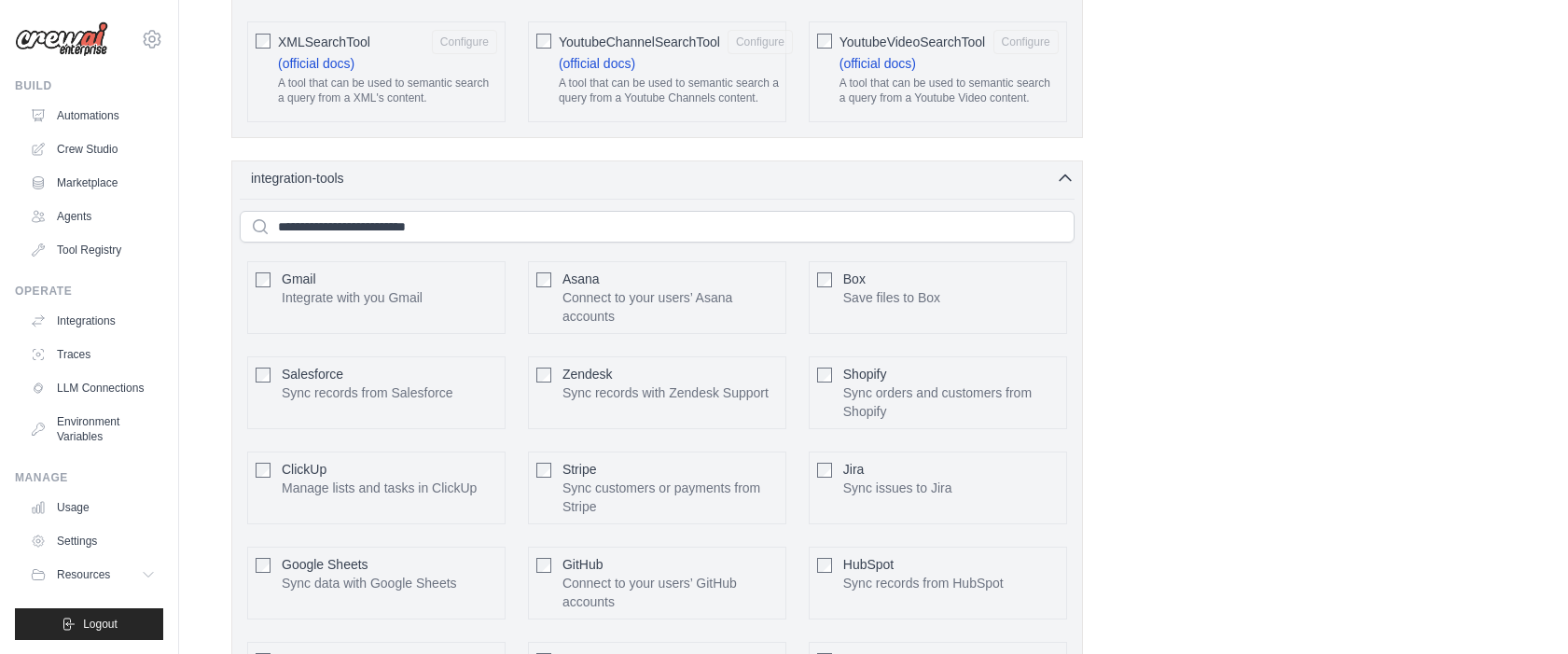 click on "integration-tools
0 selected" at bounding box center [662, 178] 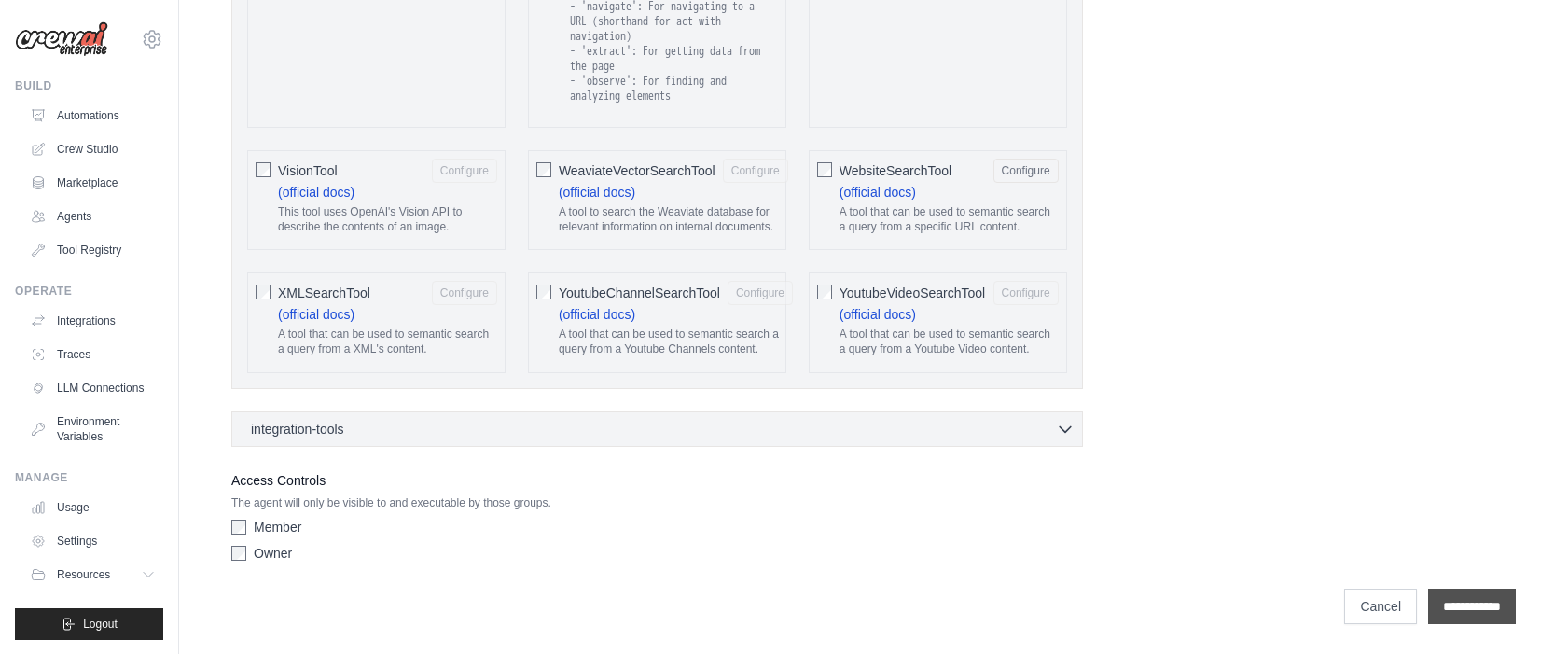 click on "**********" at bounding box center [1472, 606] 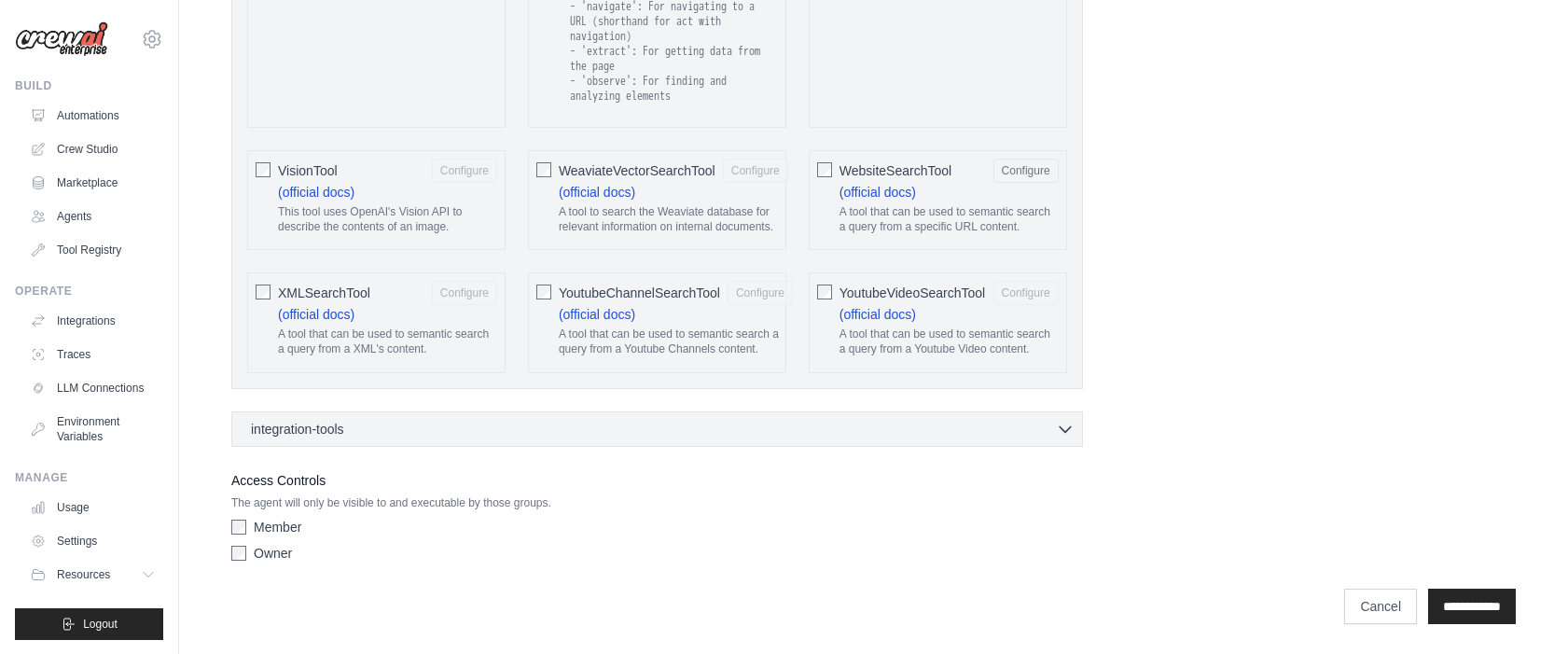 scroll, scrollTop: 0, scrollLeft: 0, axis: both 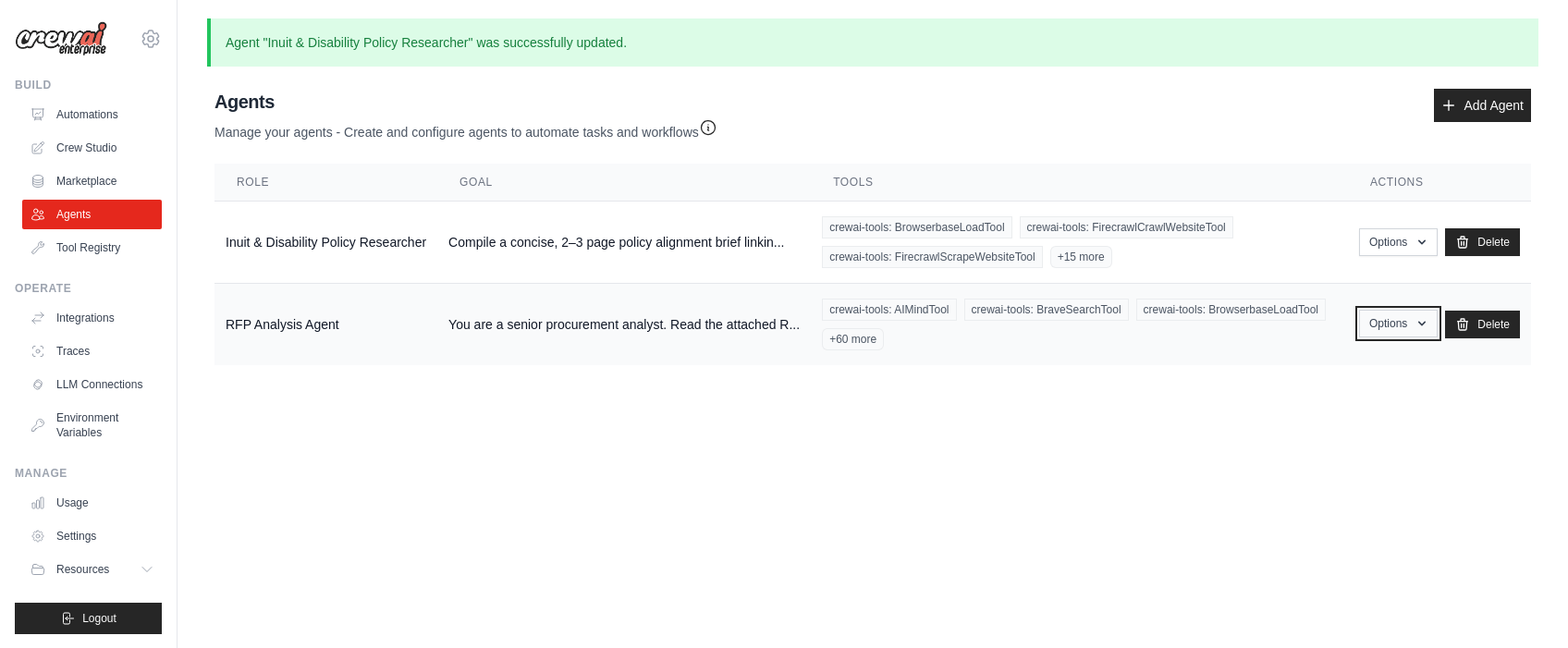click 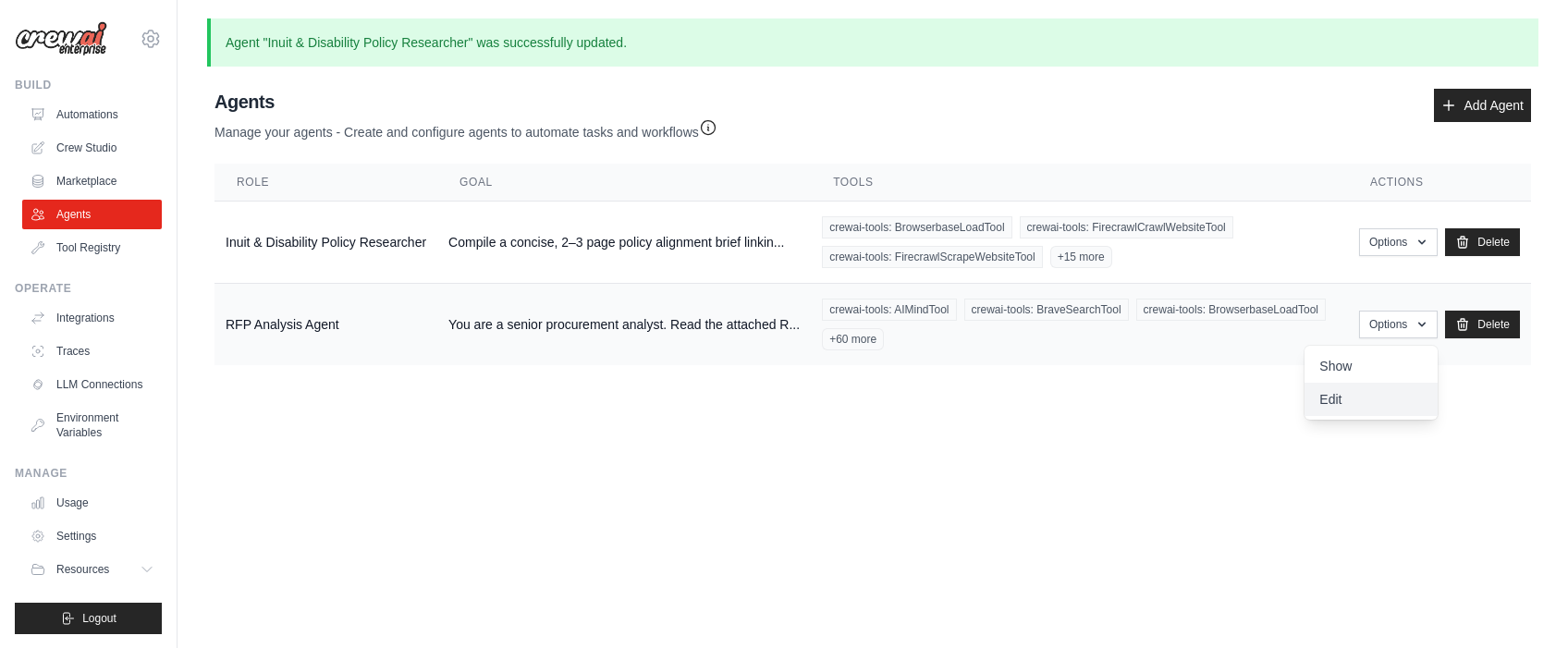 click on "Edit" at bounding box center (1371, 399) 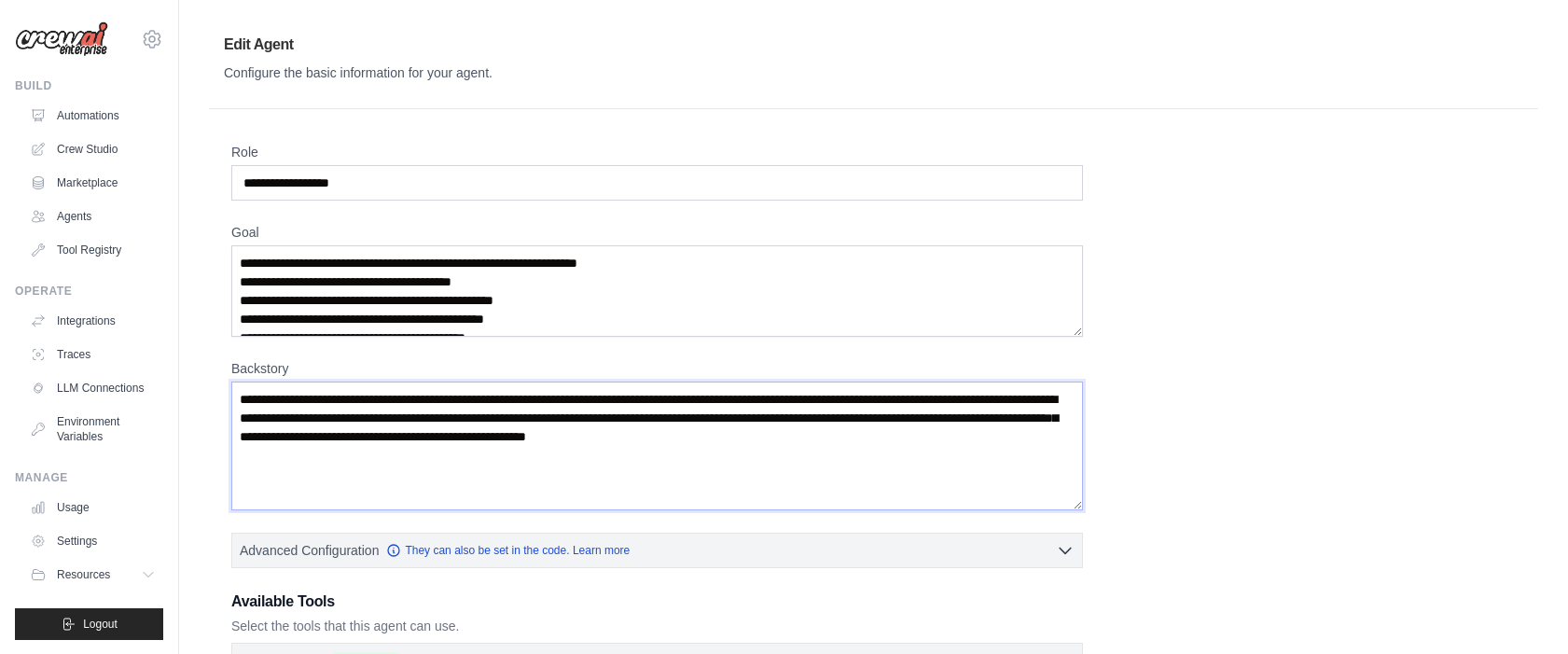 drag, startPoint x: 1009, startPoint y: 401, endPoint x: 1130, endPoint y: 425, distance: 123.3572 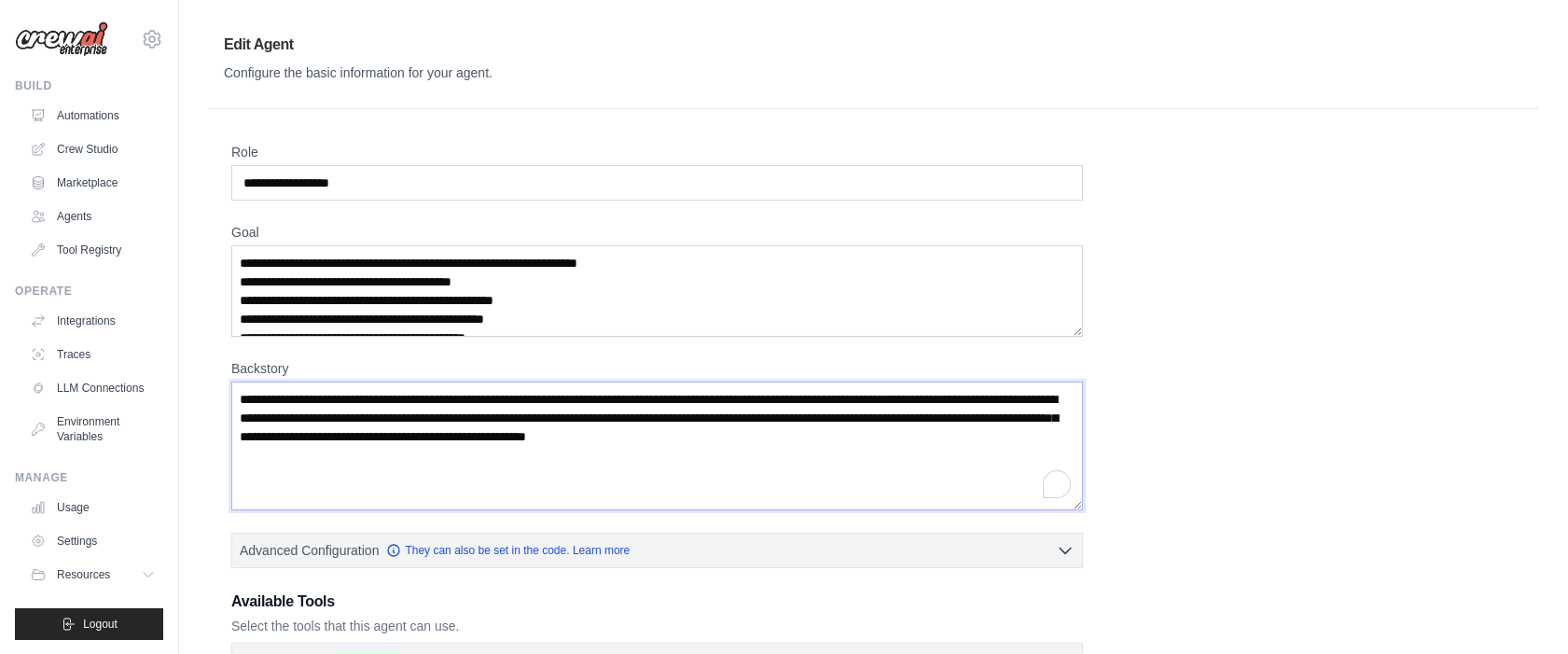 paste on "**********" 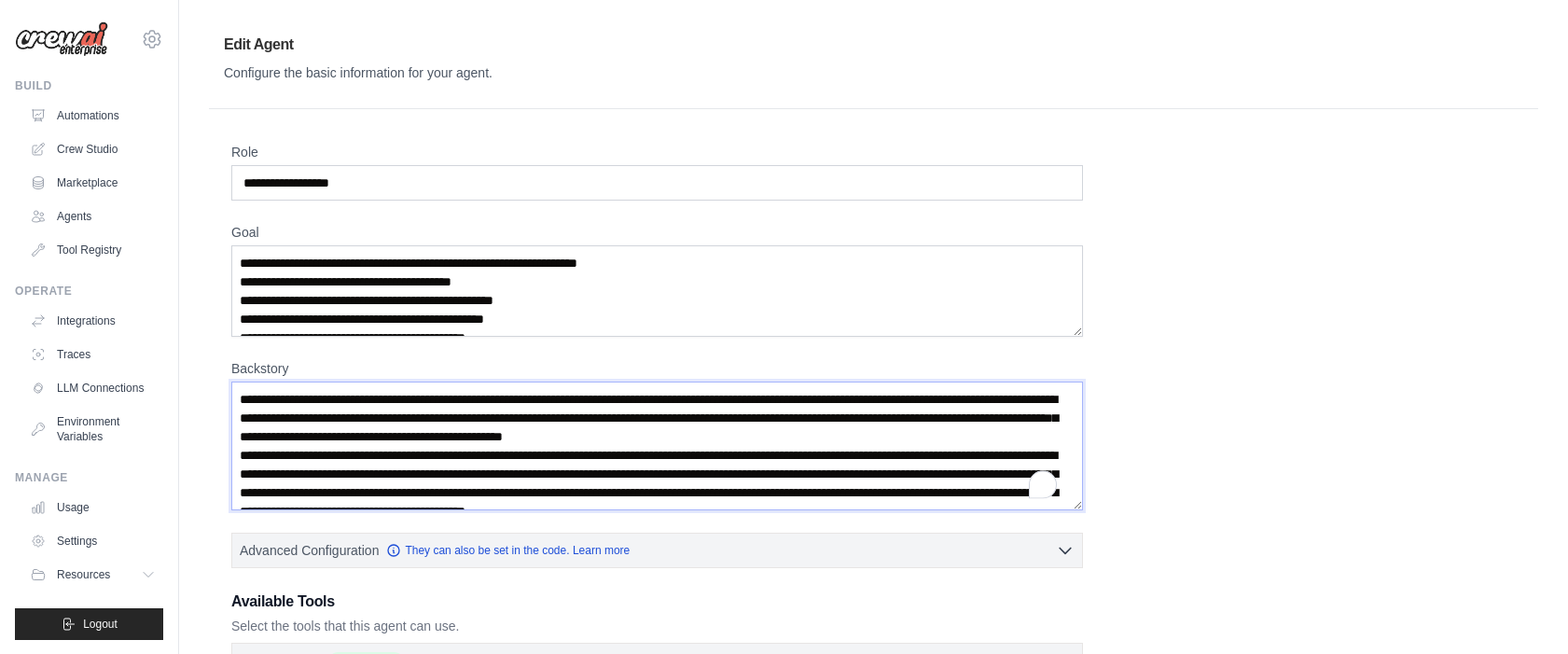 scroll, scrollTop: 9, scrollLeft: 0, axis: vertical 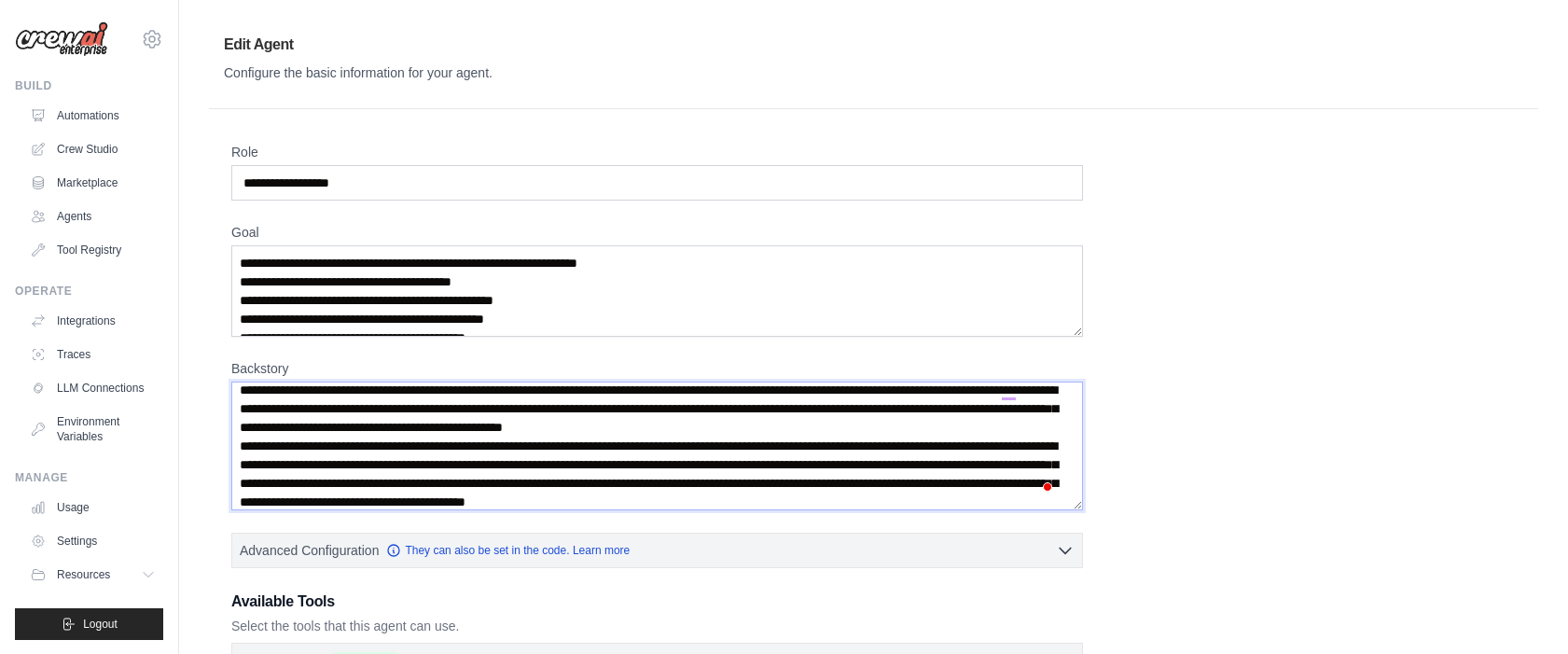 click on "**********" at bounding box center (657, 446) 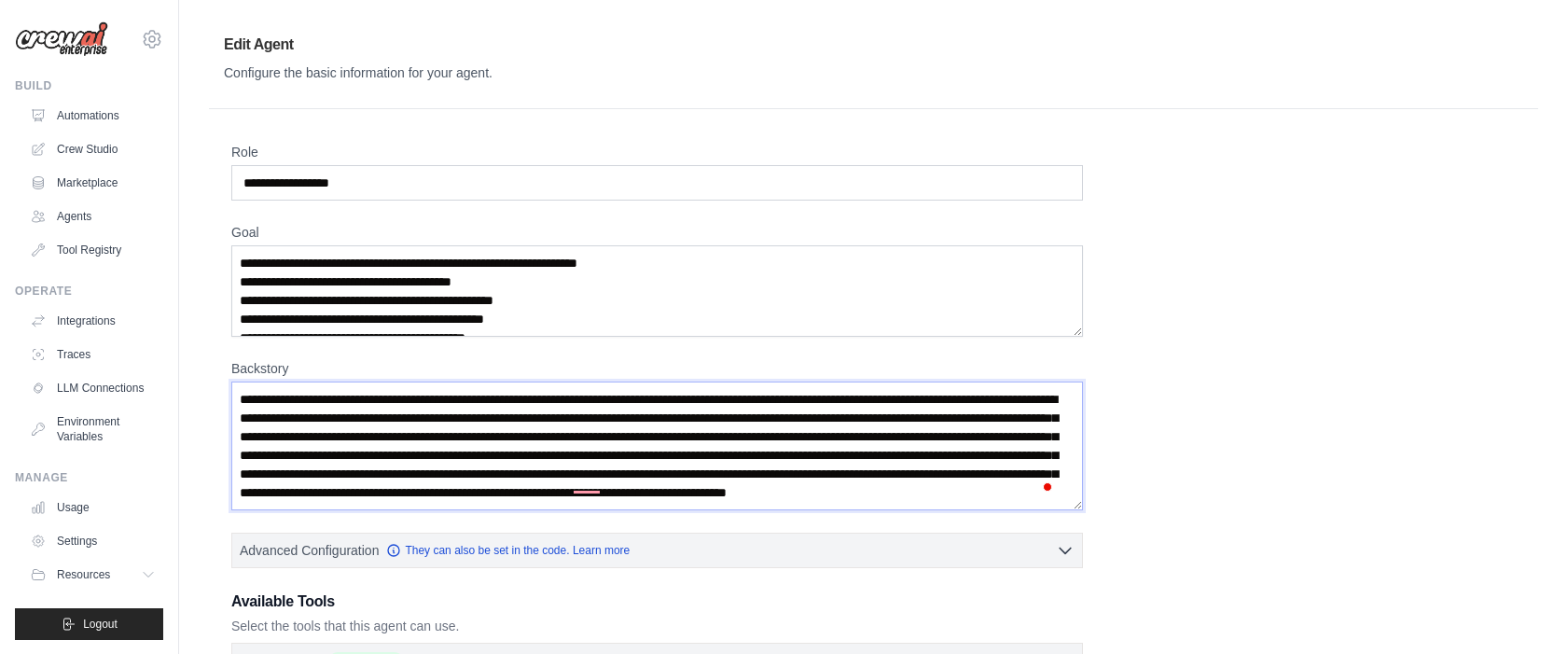 scroll, scrollTop: 0, scrollLeft: 0, axis: both 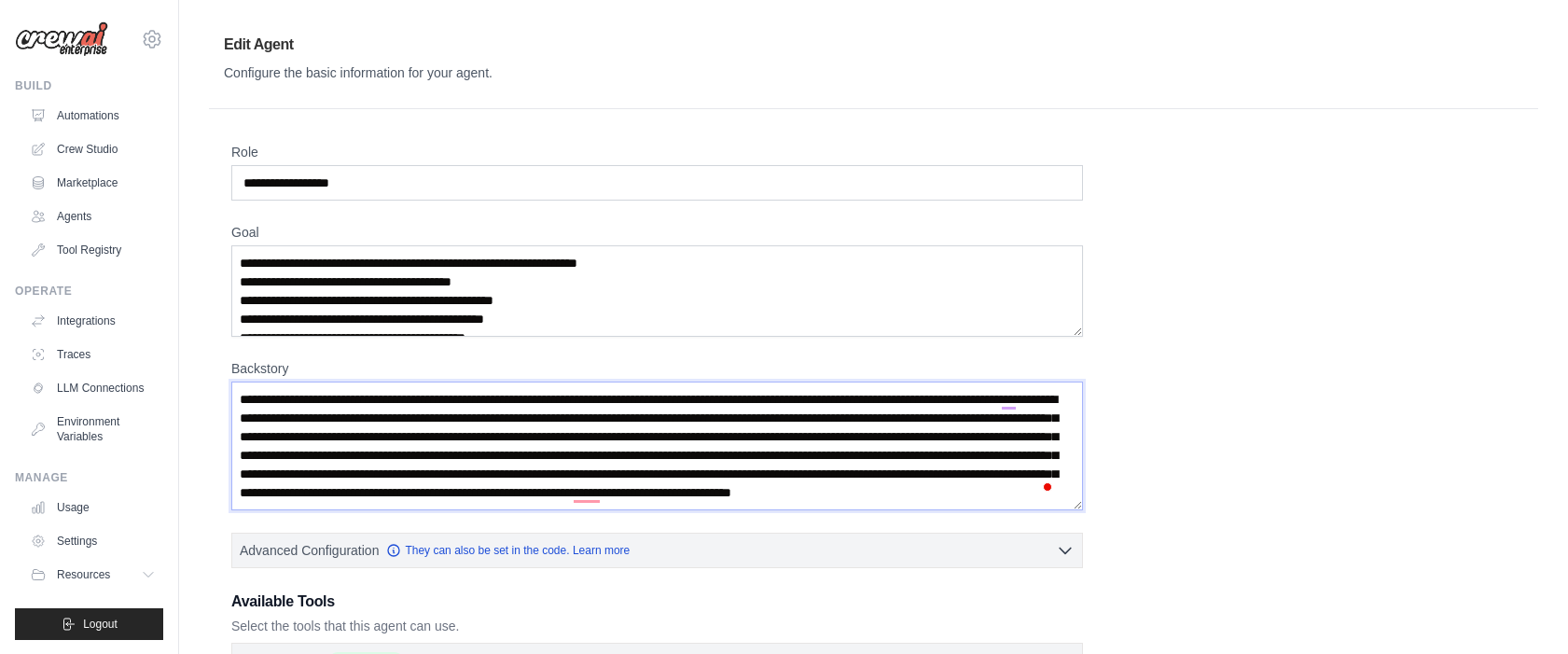 click on "**********" at bounding box center (657, 446) 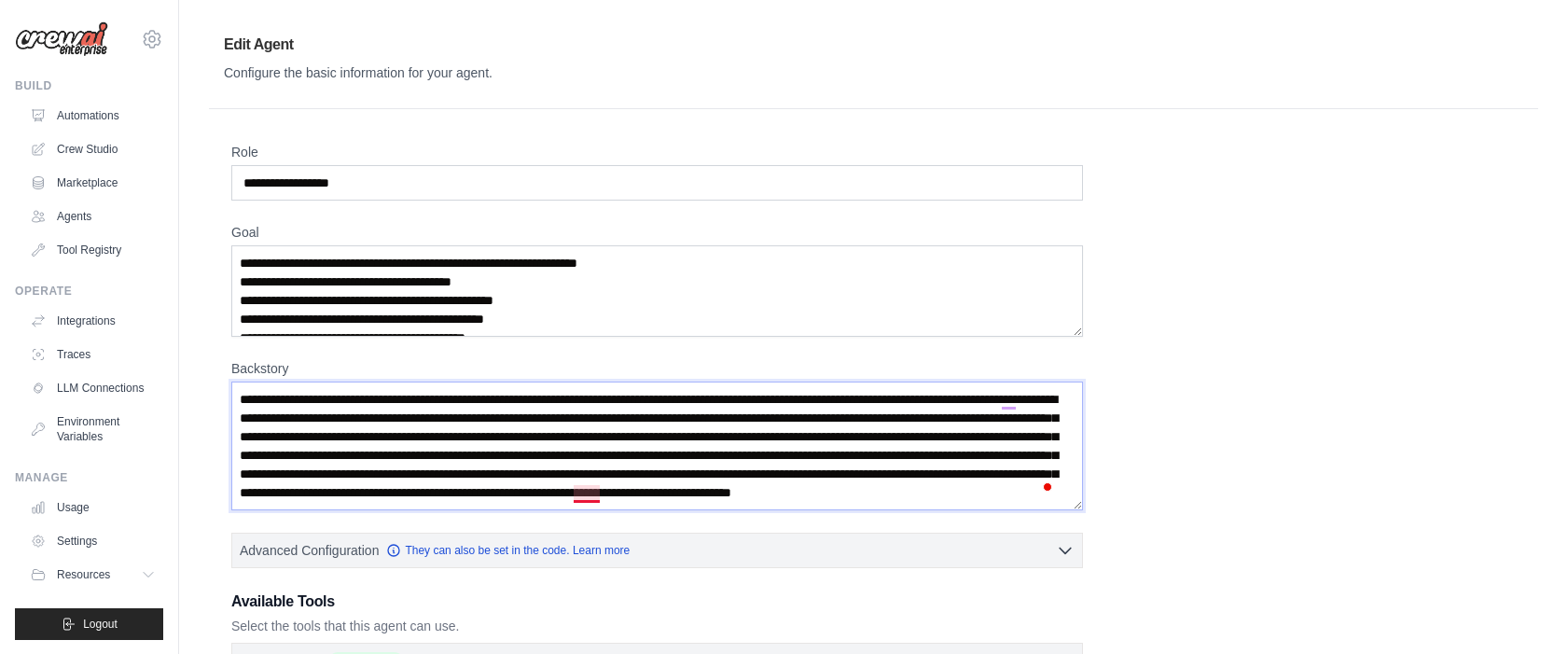click on "**********" at bounding box center (657, 446) 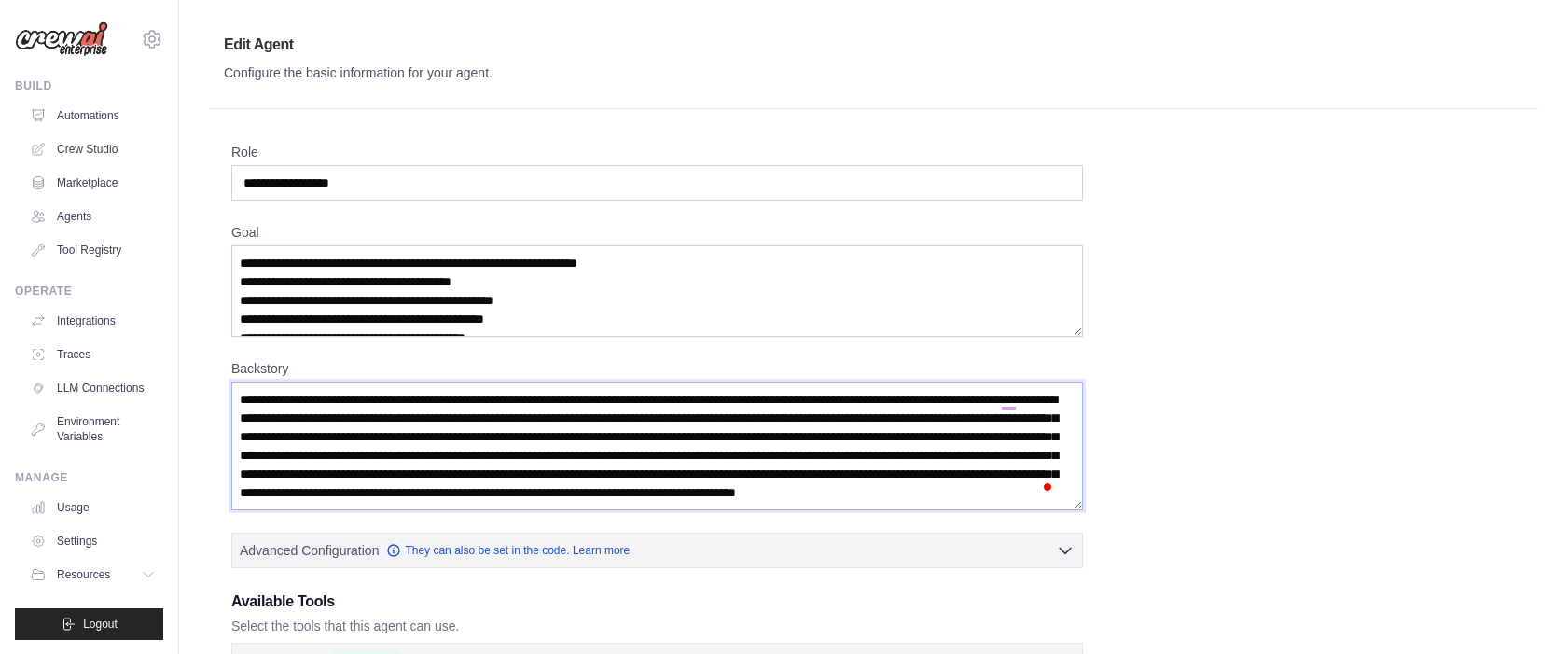scroll, scrollTop: 16, scrollLeft: 0, axis: vertical 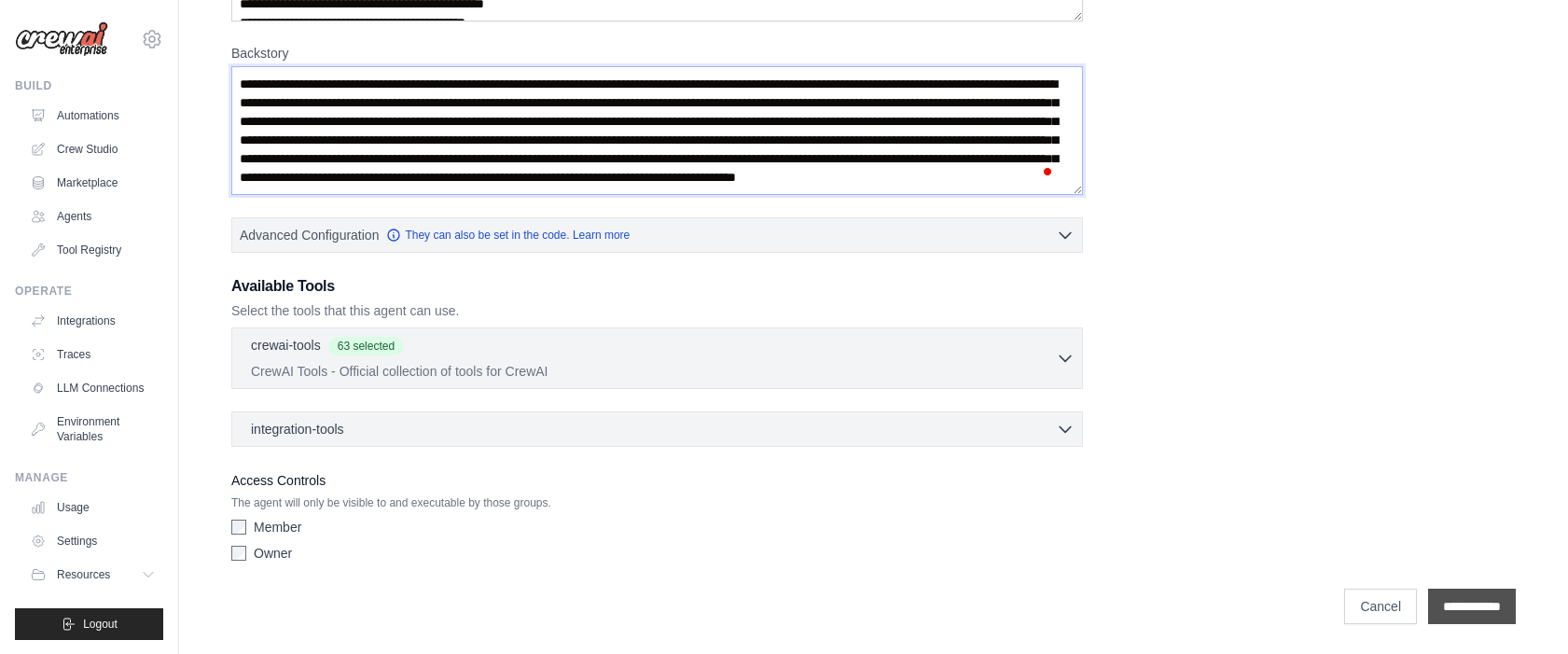 type on "**********" 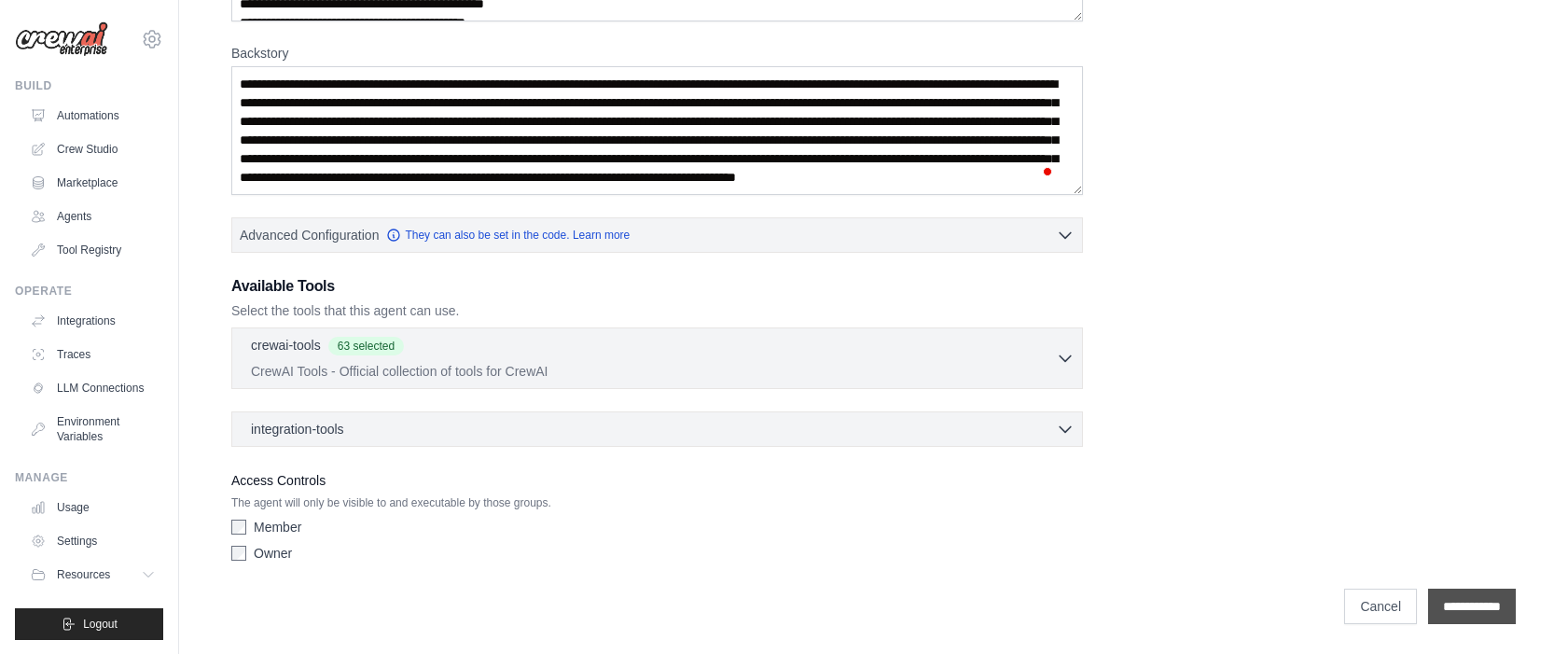 click on "**********" at bounding box center [1472, 606] 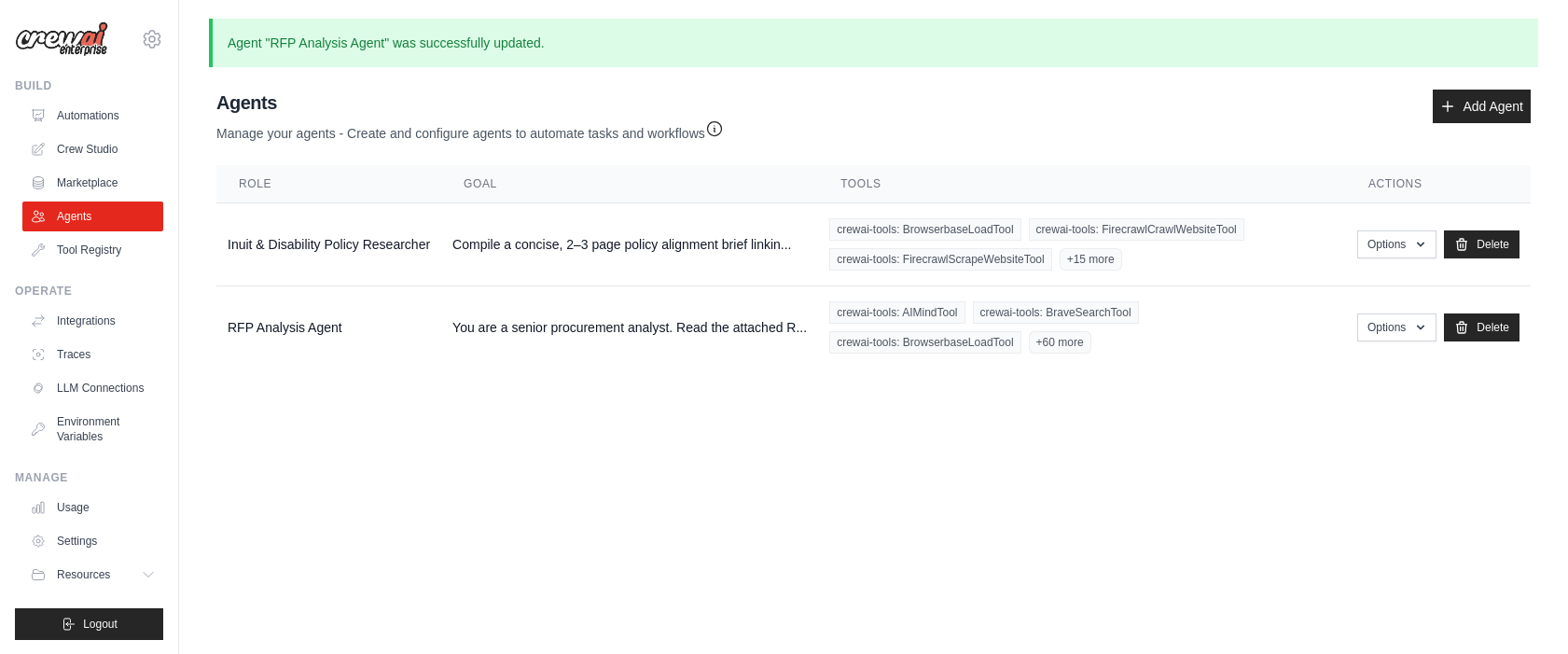 scroll, scrollTop: 0, scrollLeft: 0, axis: both 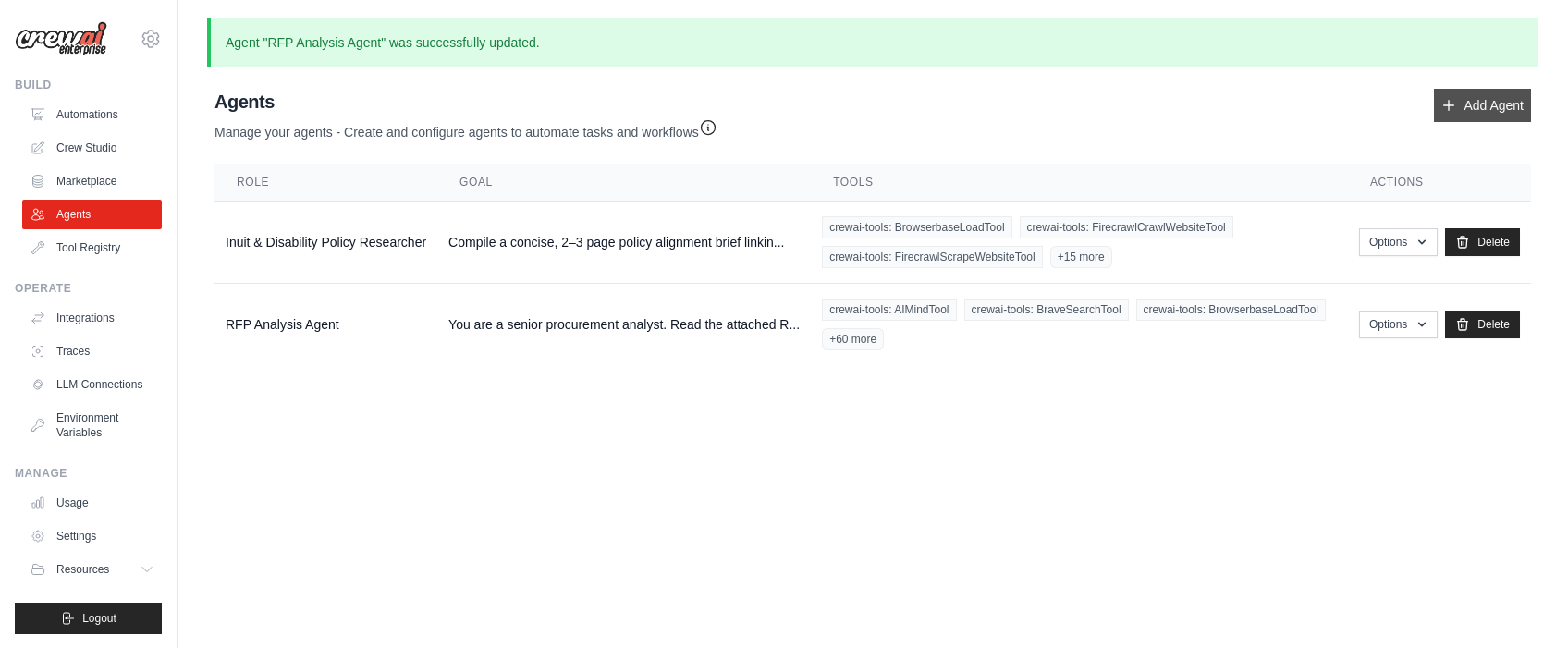 click on "Add Agent" at bounding box center [1482, 105] 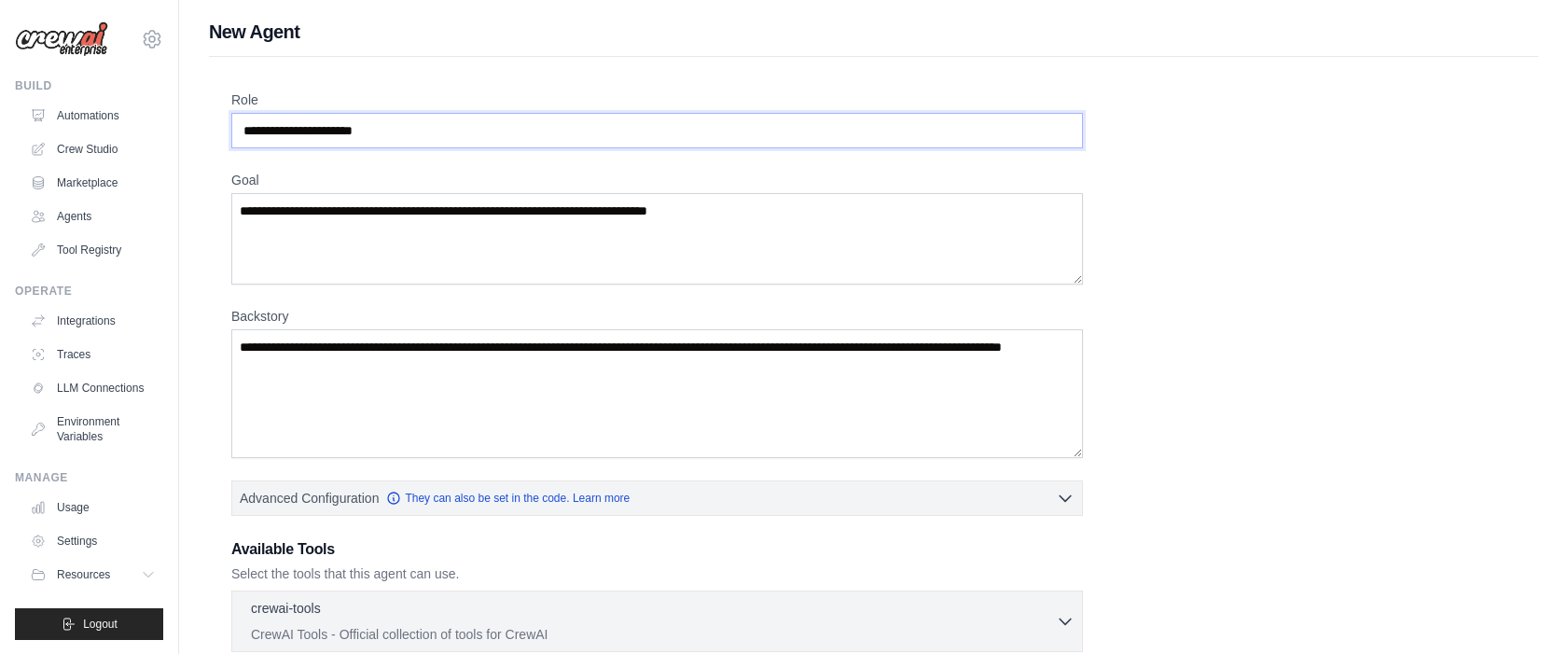 click on "Role" at bounding box center [657, 131] 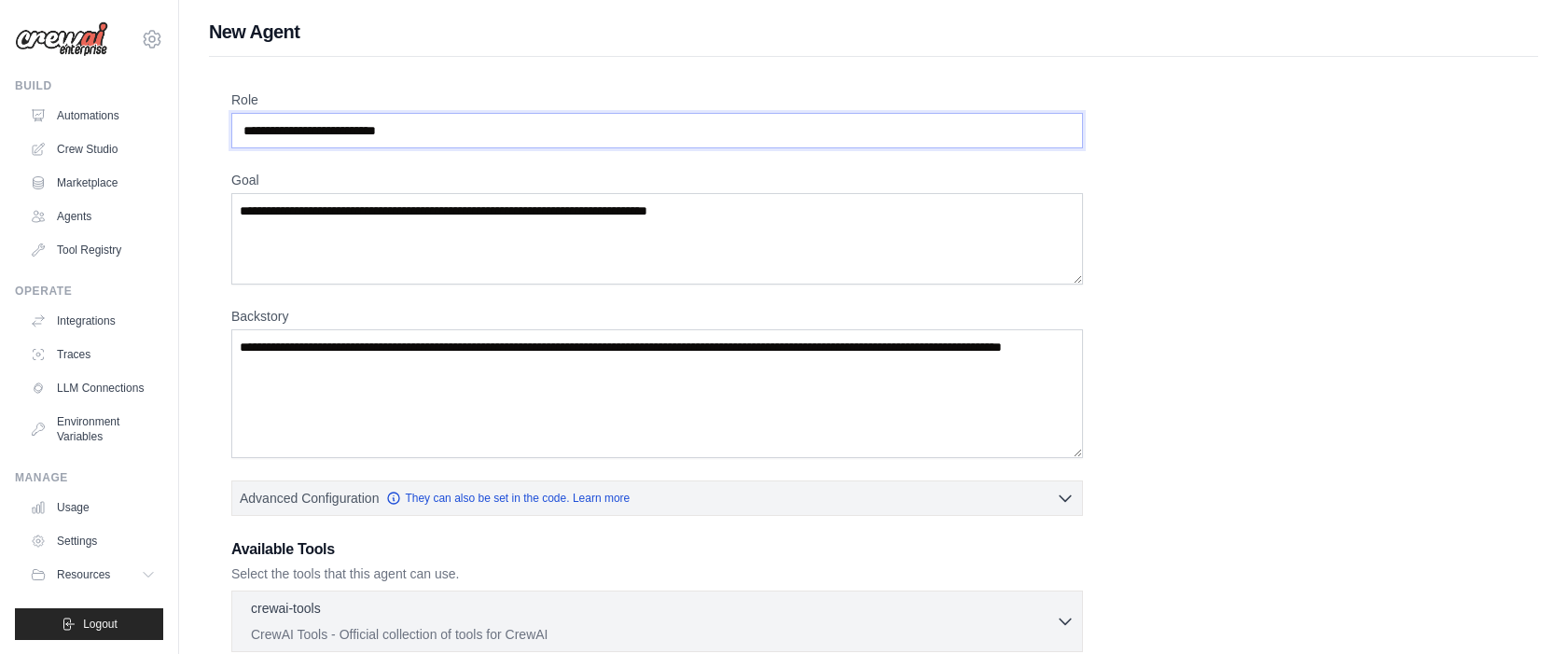 type on "**********" 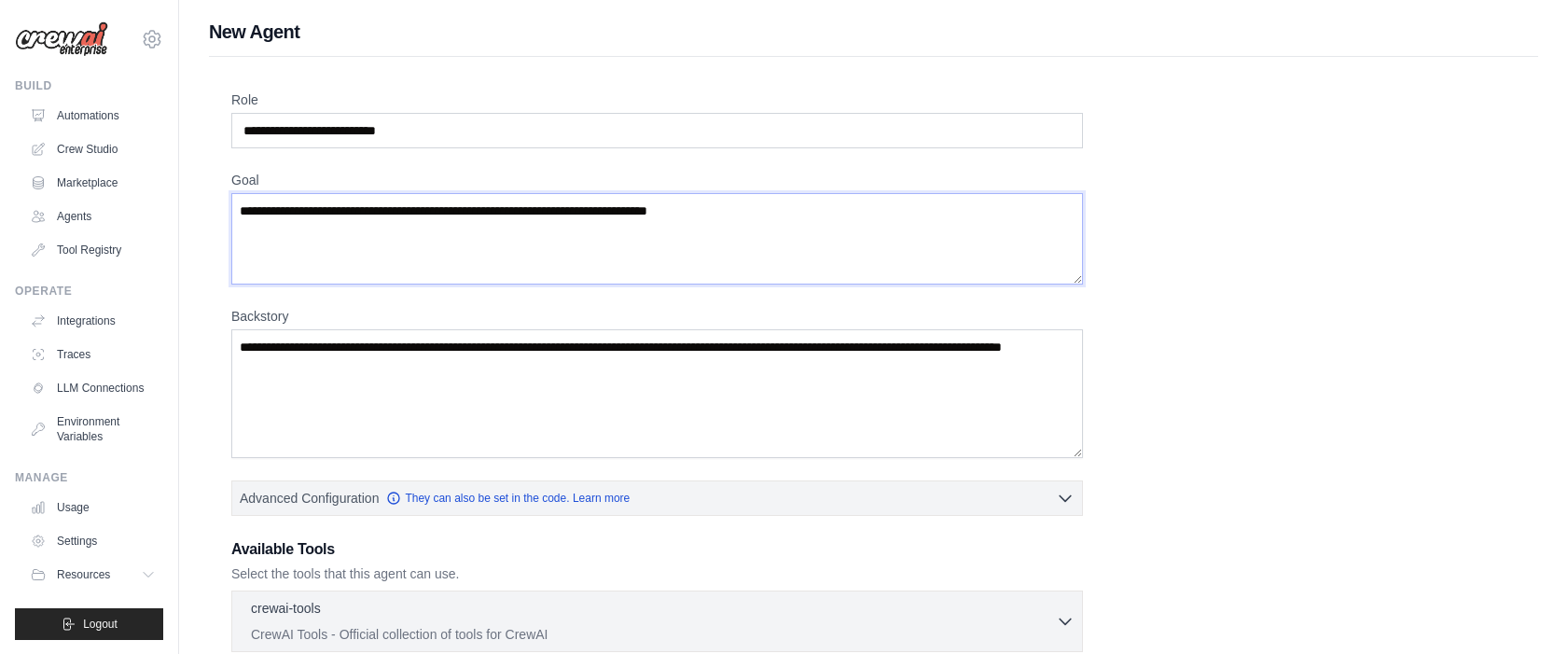 click on "Goal" at bounding box center (657, 239) 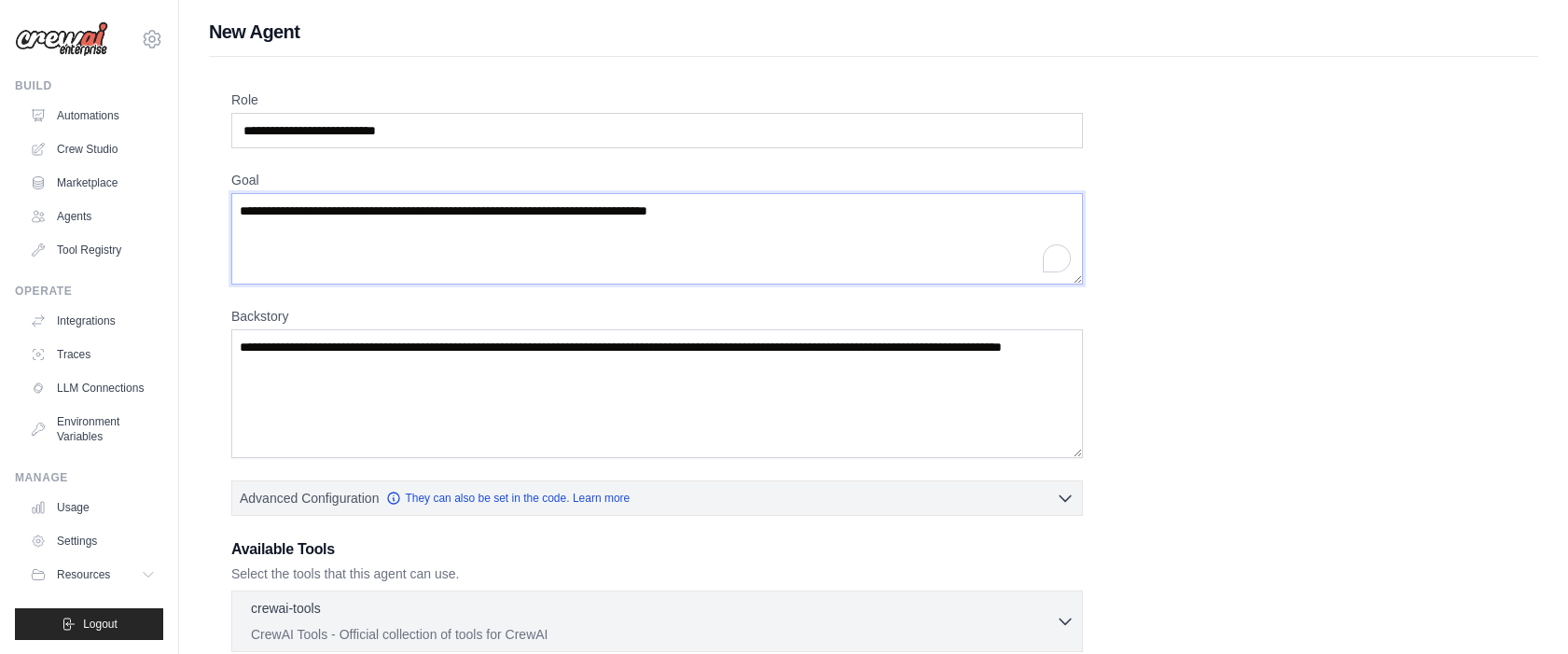 paste on "**********" 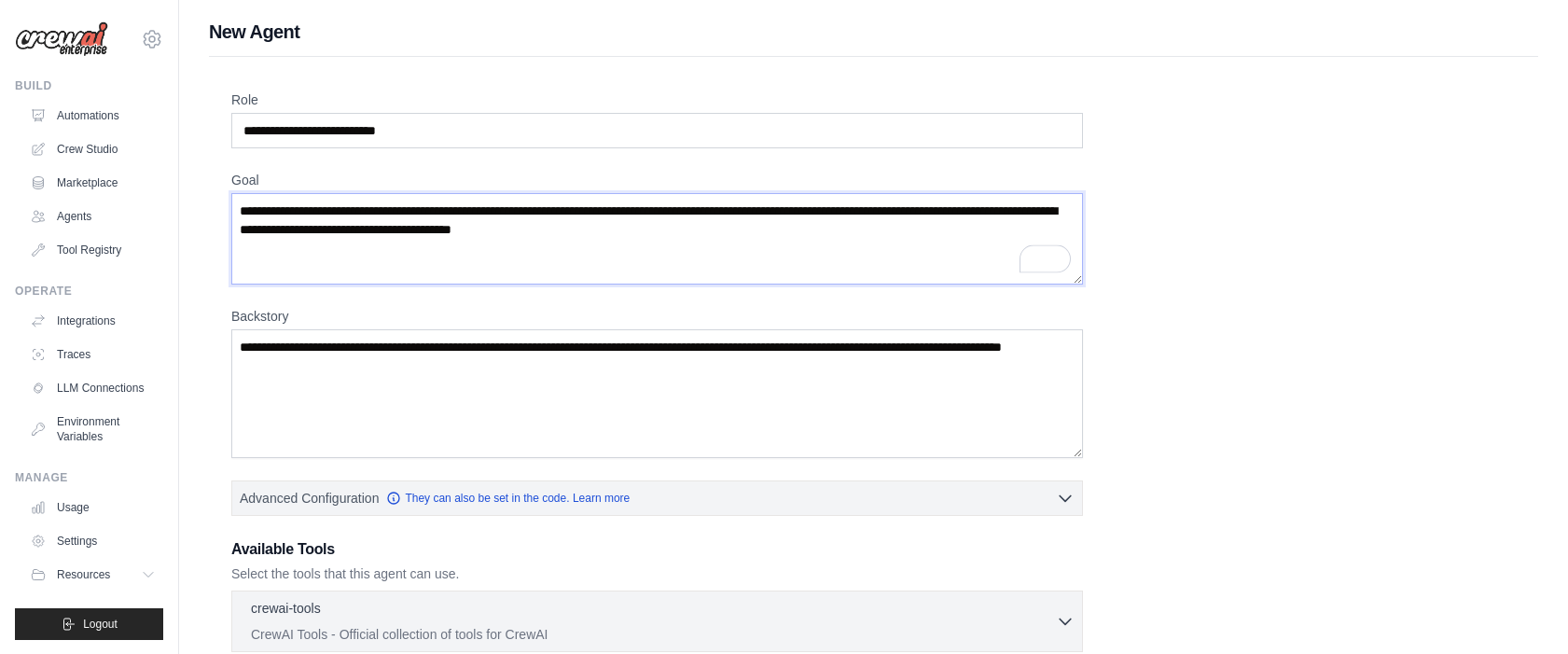 type on "**********" 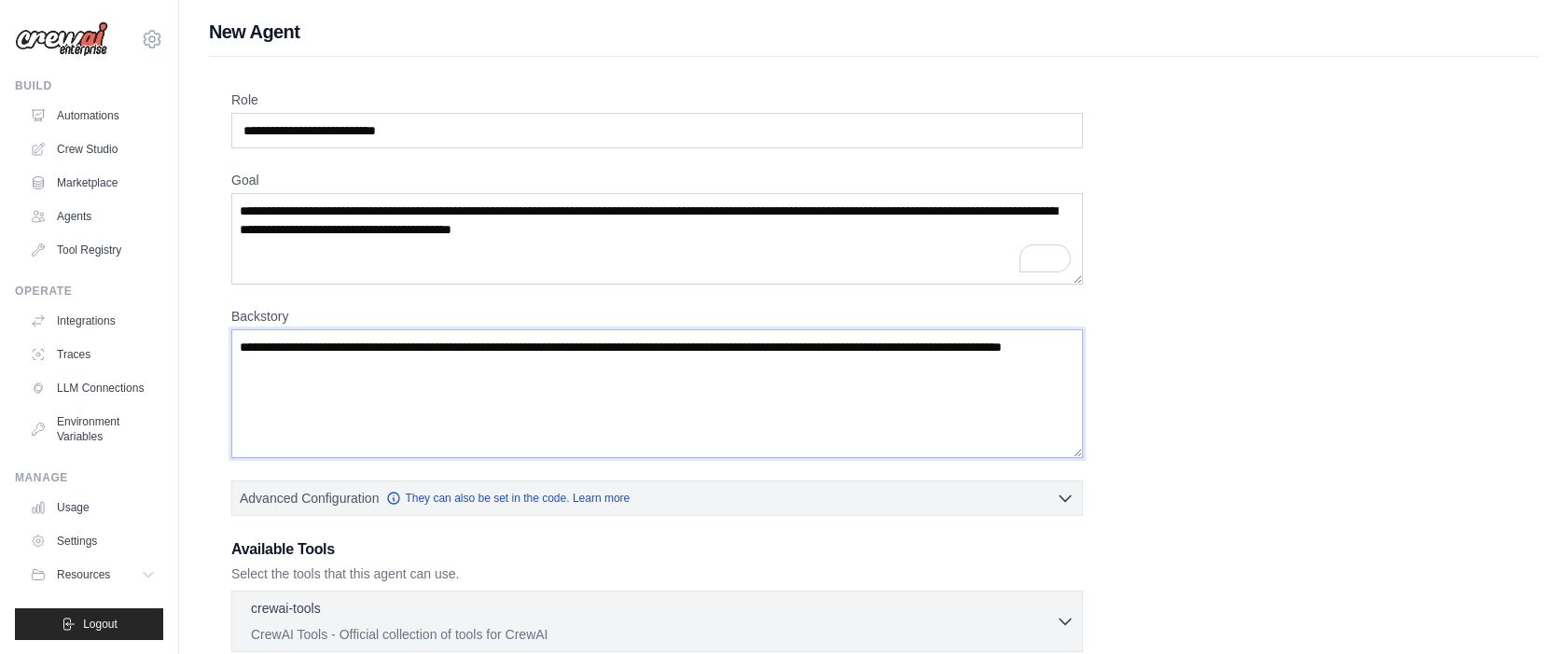 click on "Backstory" at bounding box center [657, 394] 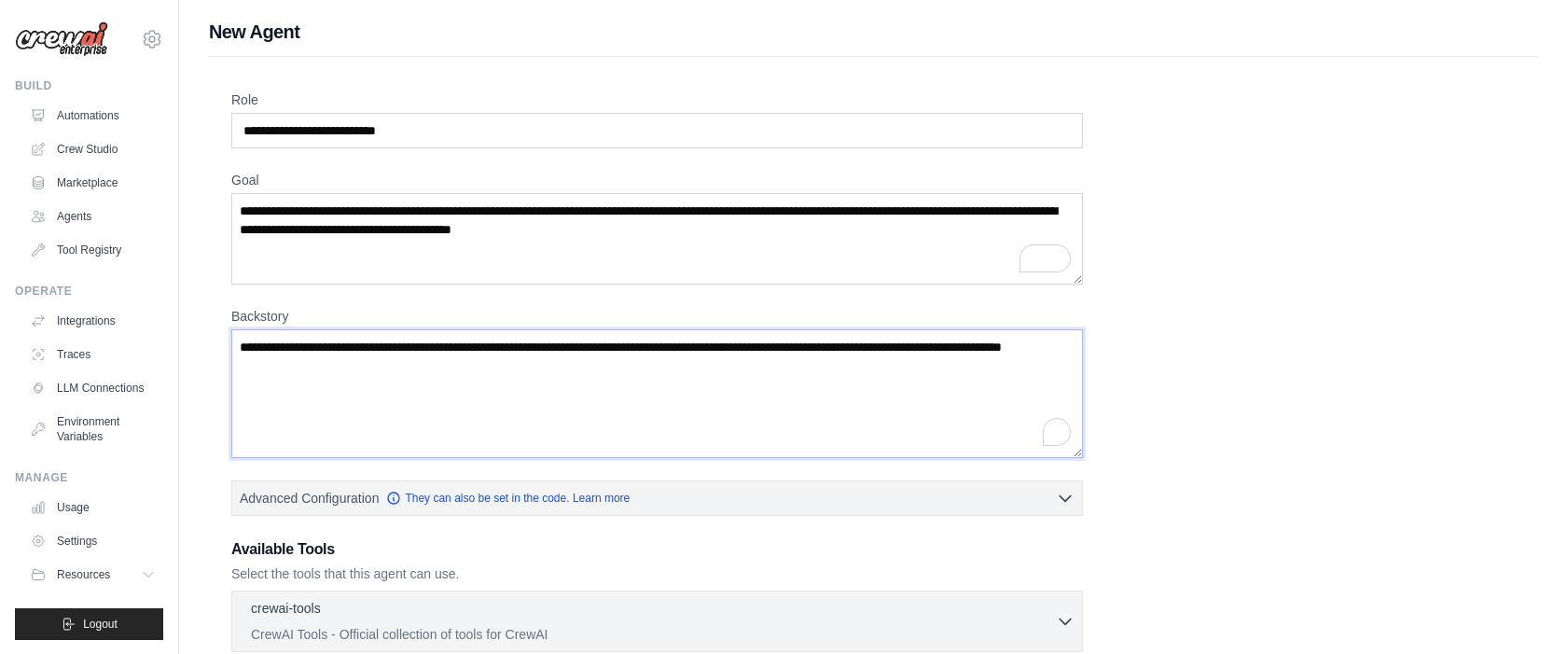 paste on "**********" 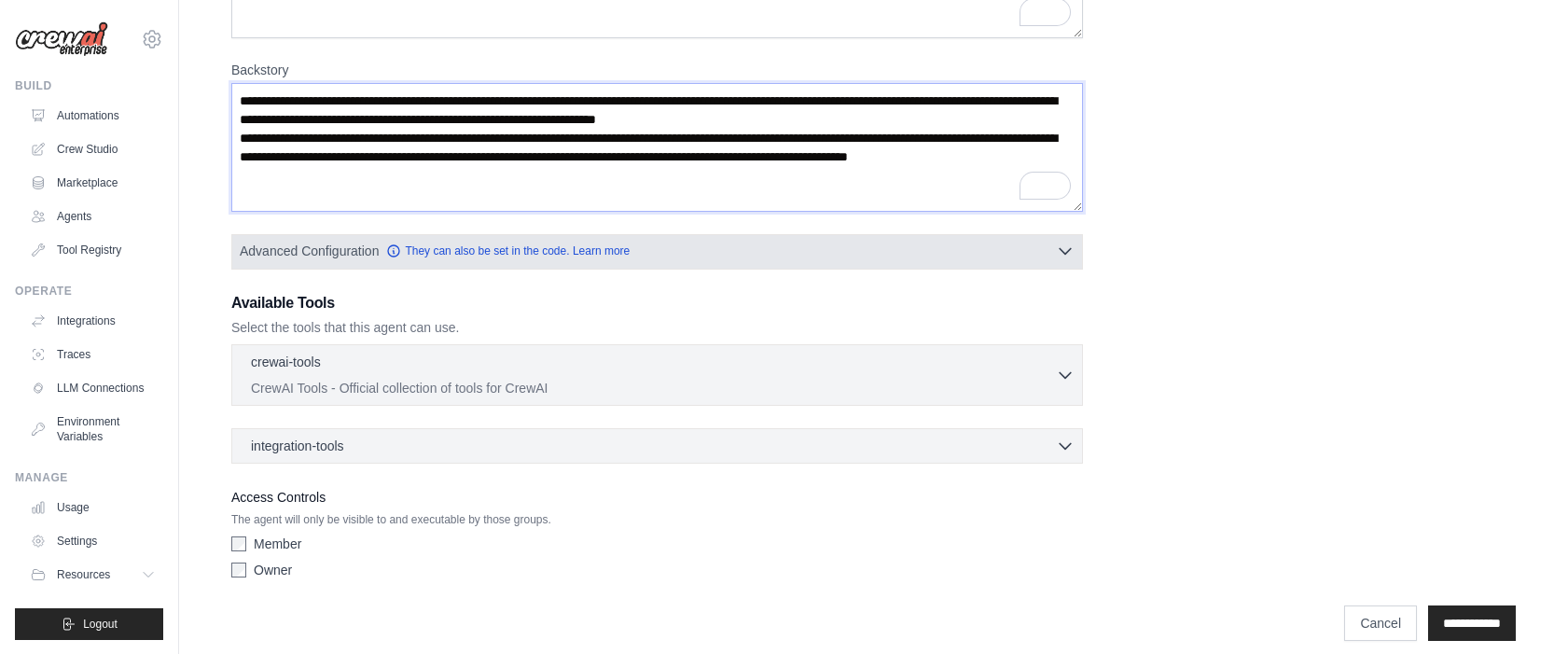scroll, scrollTop: 263, scrollLeft: 0, axis: vertical 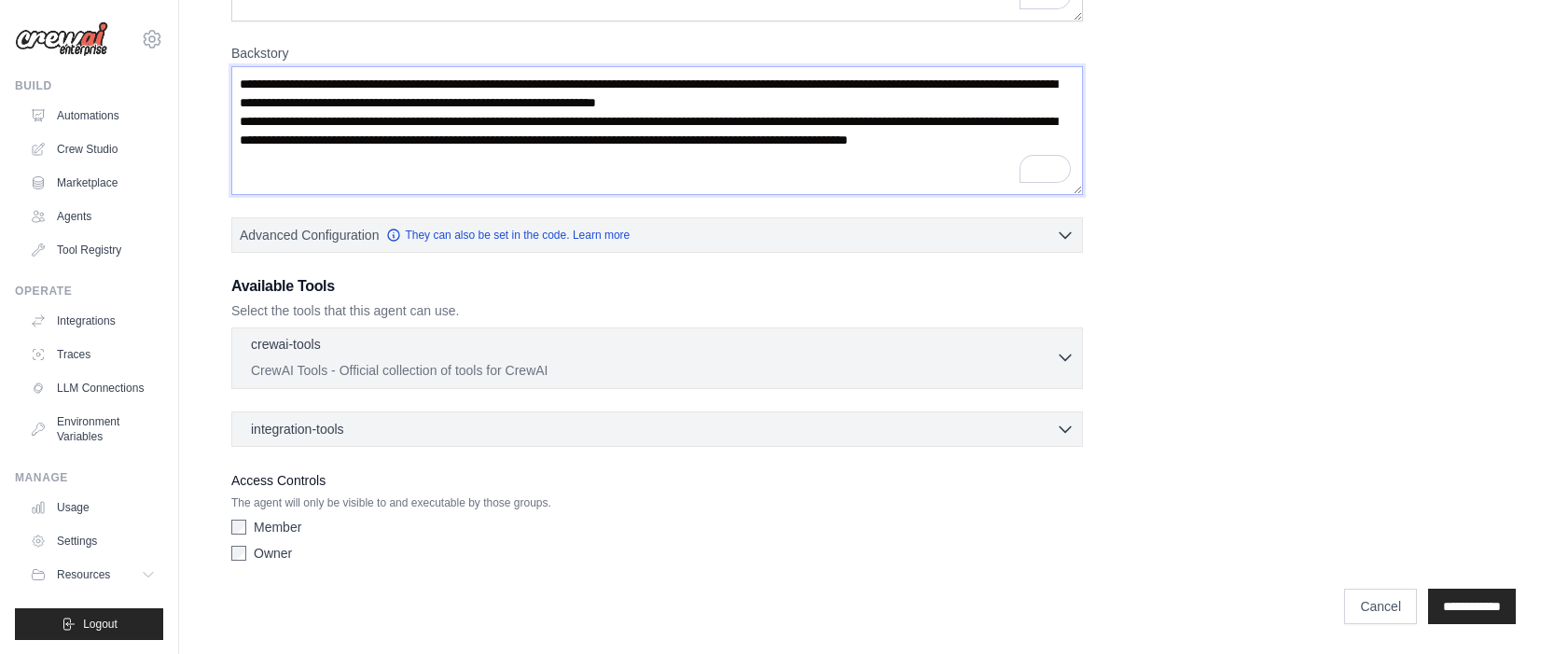 type on "**********" 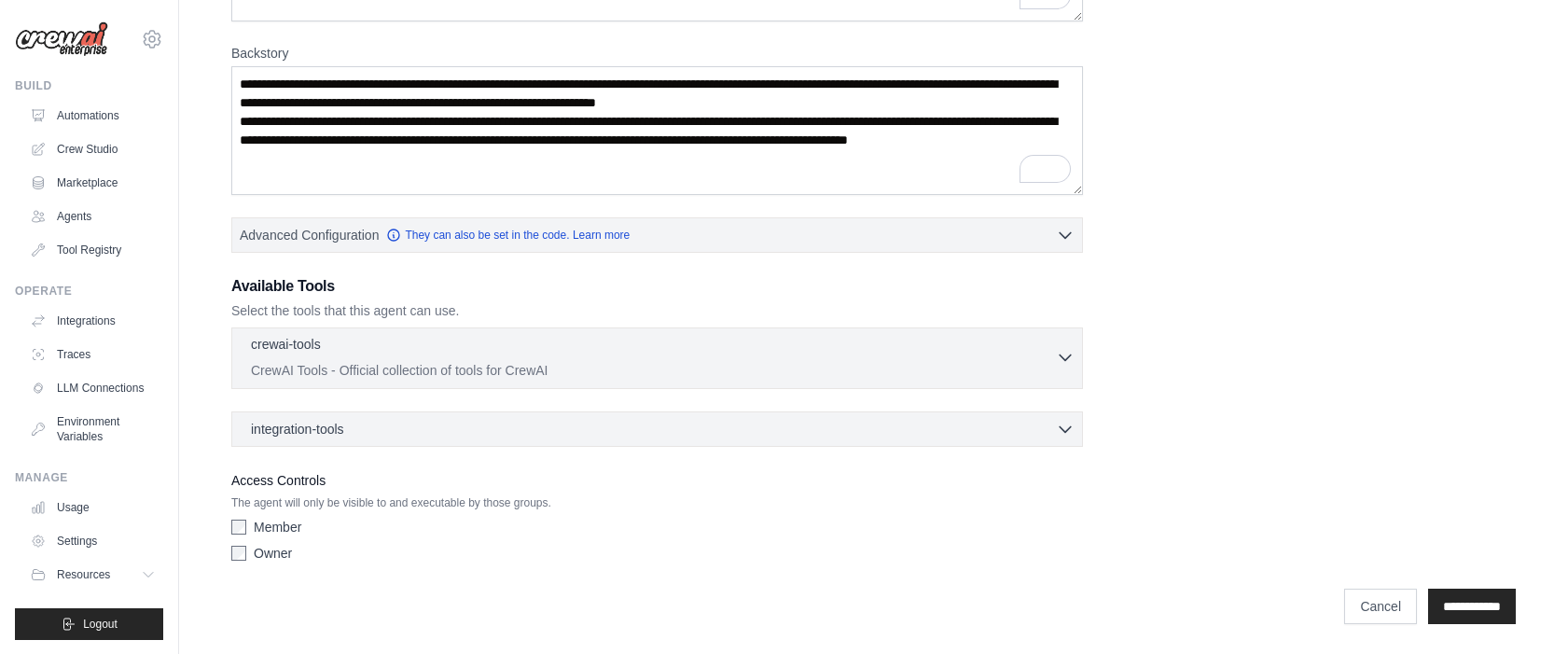 click on "CrewAI Tools - Official collection of tools for CrewAI" at bounding box center (653, 370) 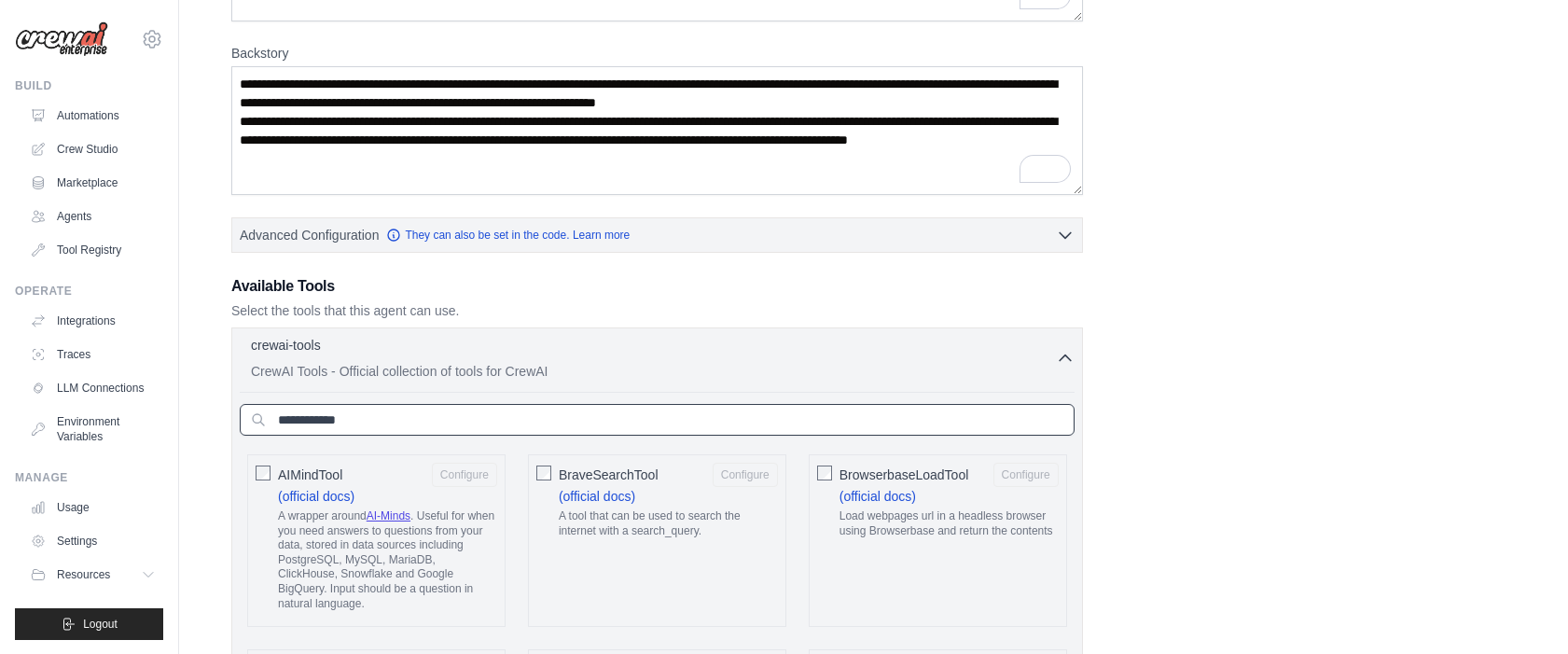 click at bounding box center (657, 420) 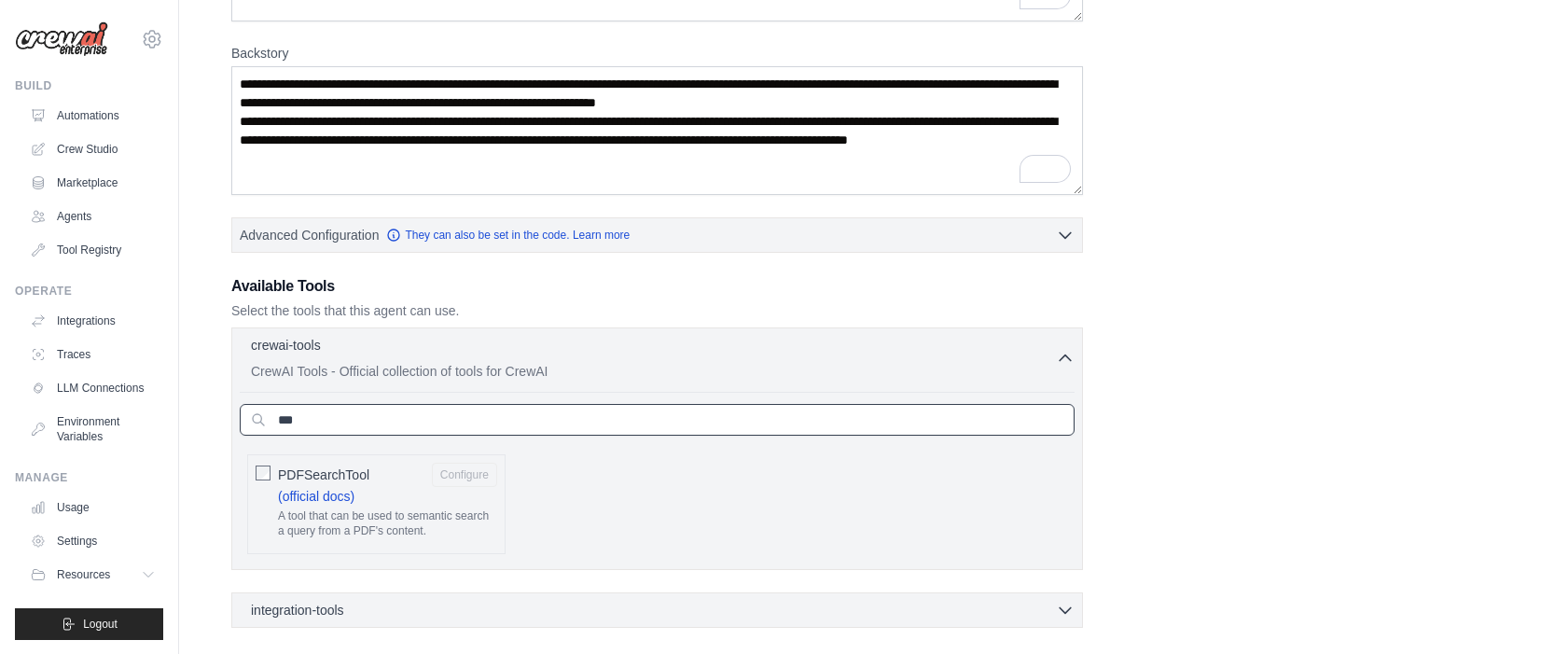 type on "***" 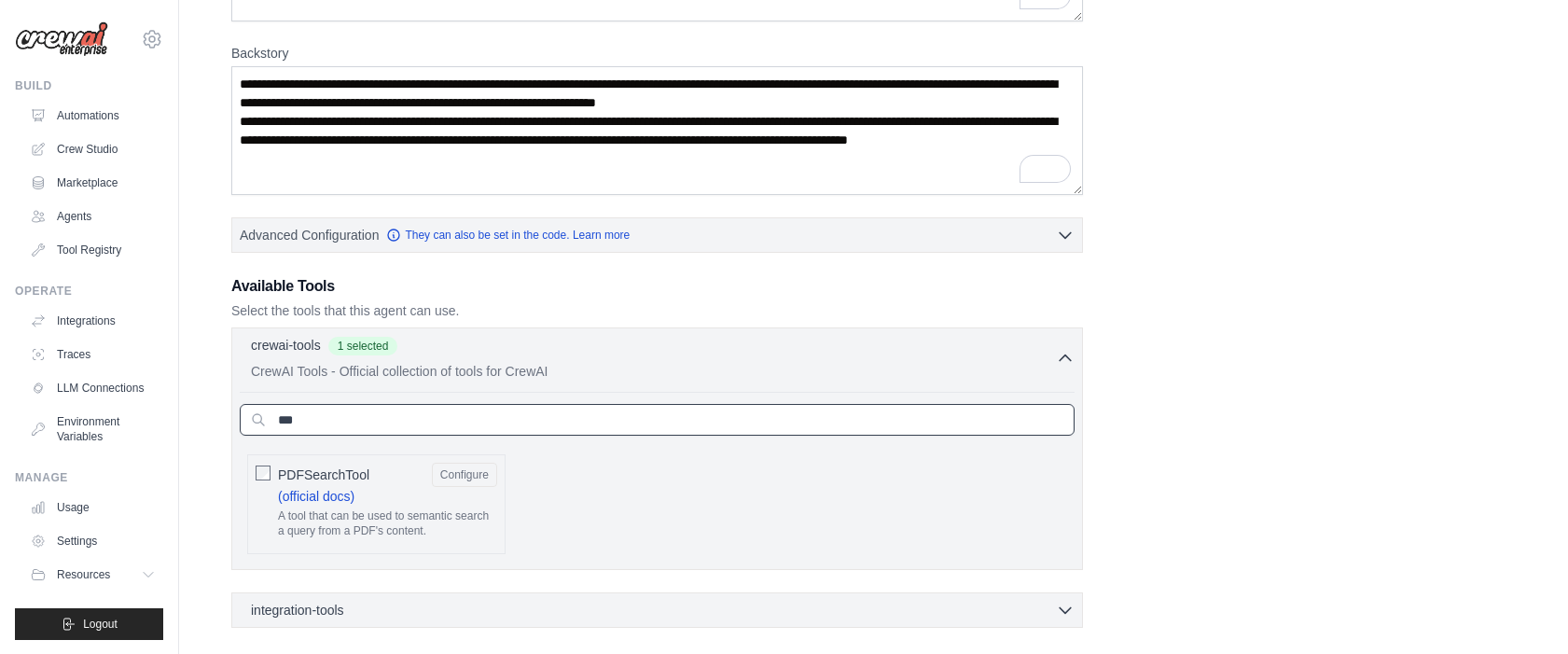 drag, startPoint x: 329, startPoint y: 416, endPoint x: 219, endPoint y: 415, distance: 110.004545 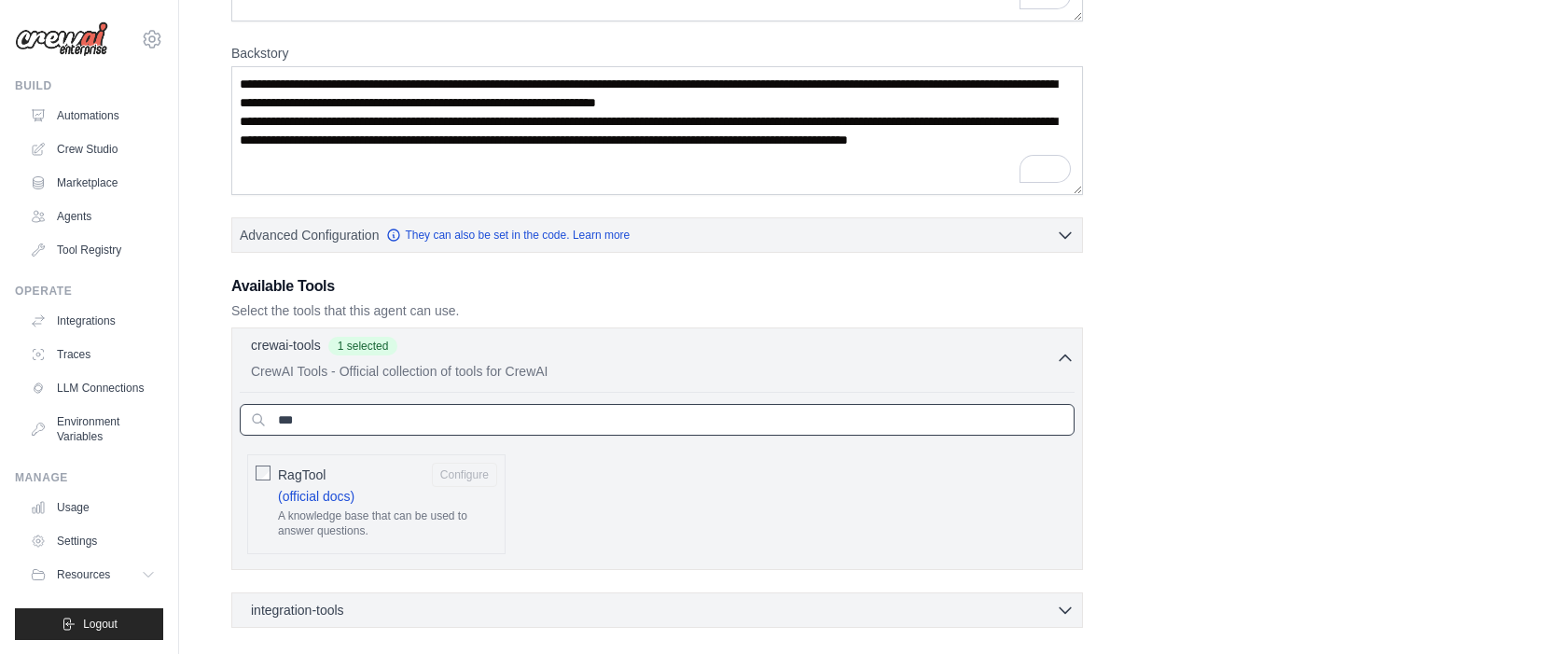 type on "***" 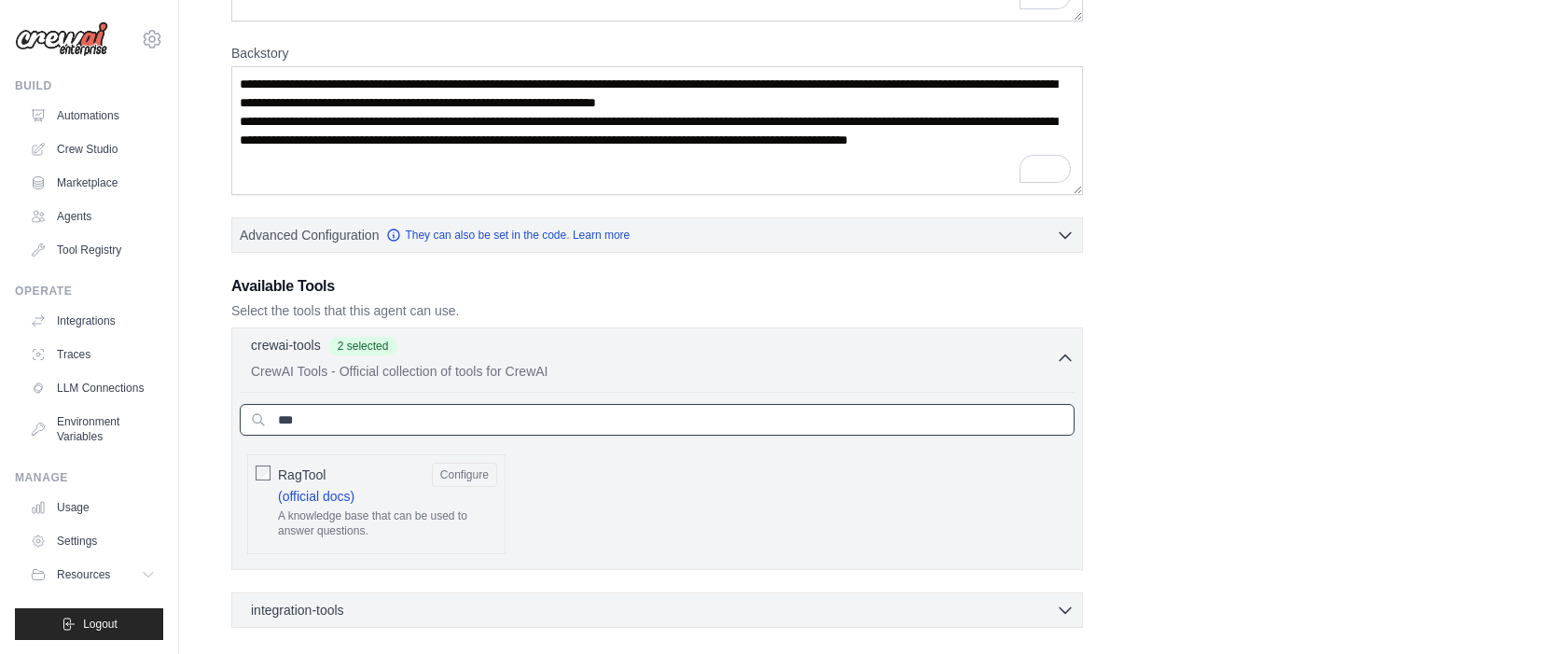 drag, startPoint x: 322, startPoint y: 417, endPoint x: 235, endPoint y: 419, distance: 87.023 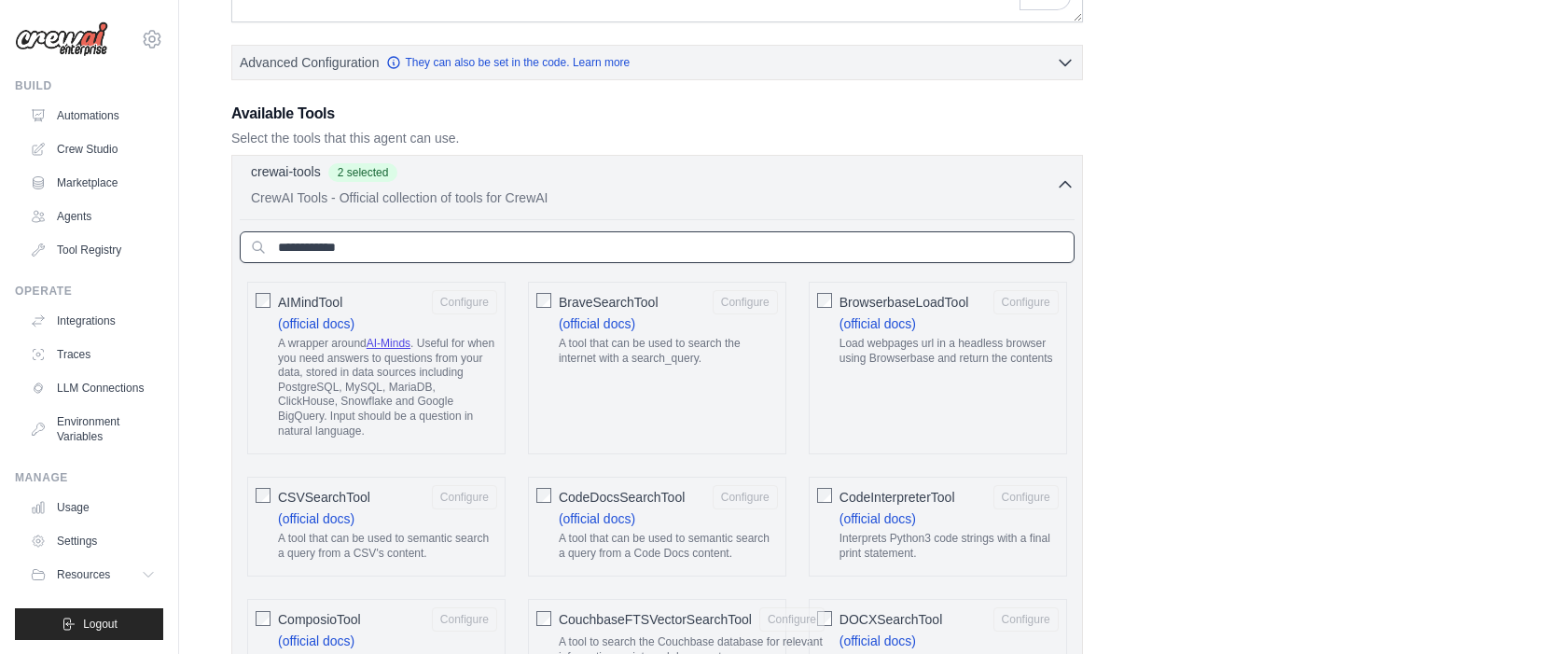 type 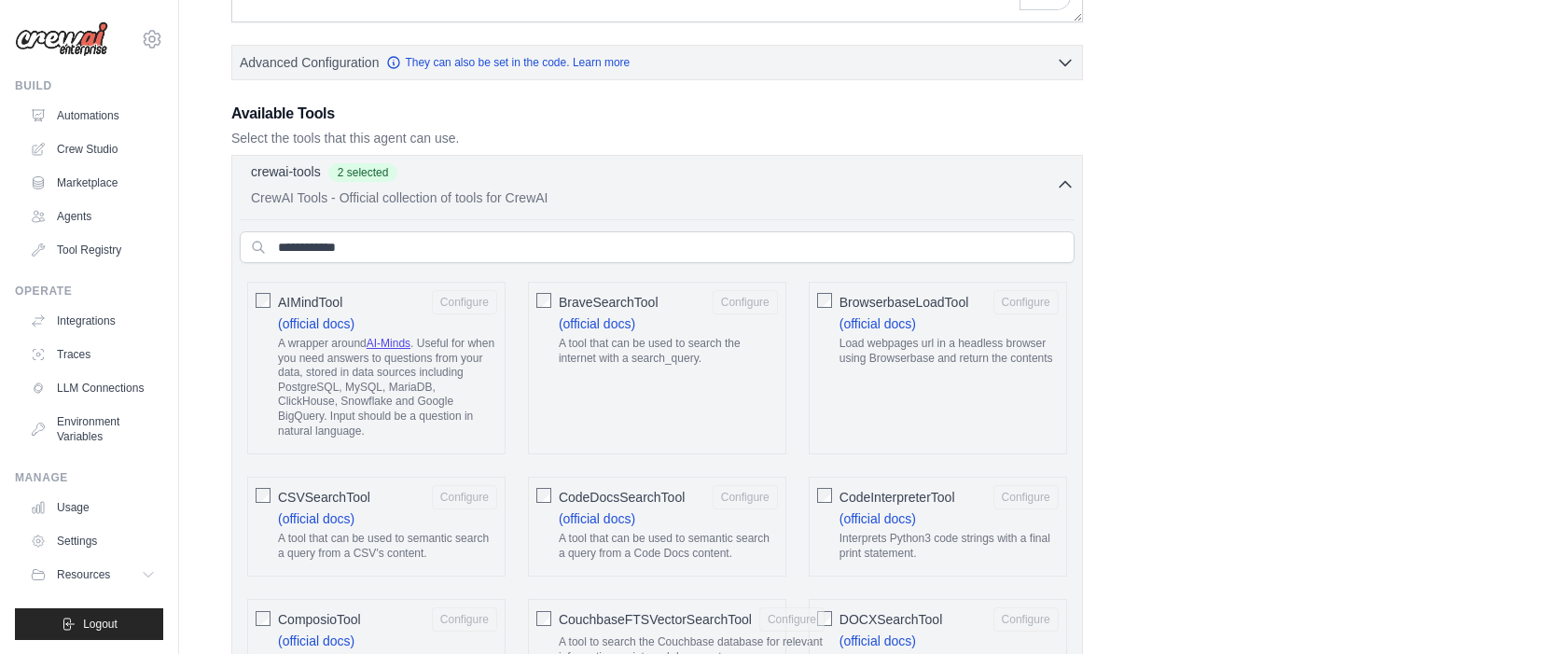 click 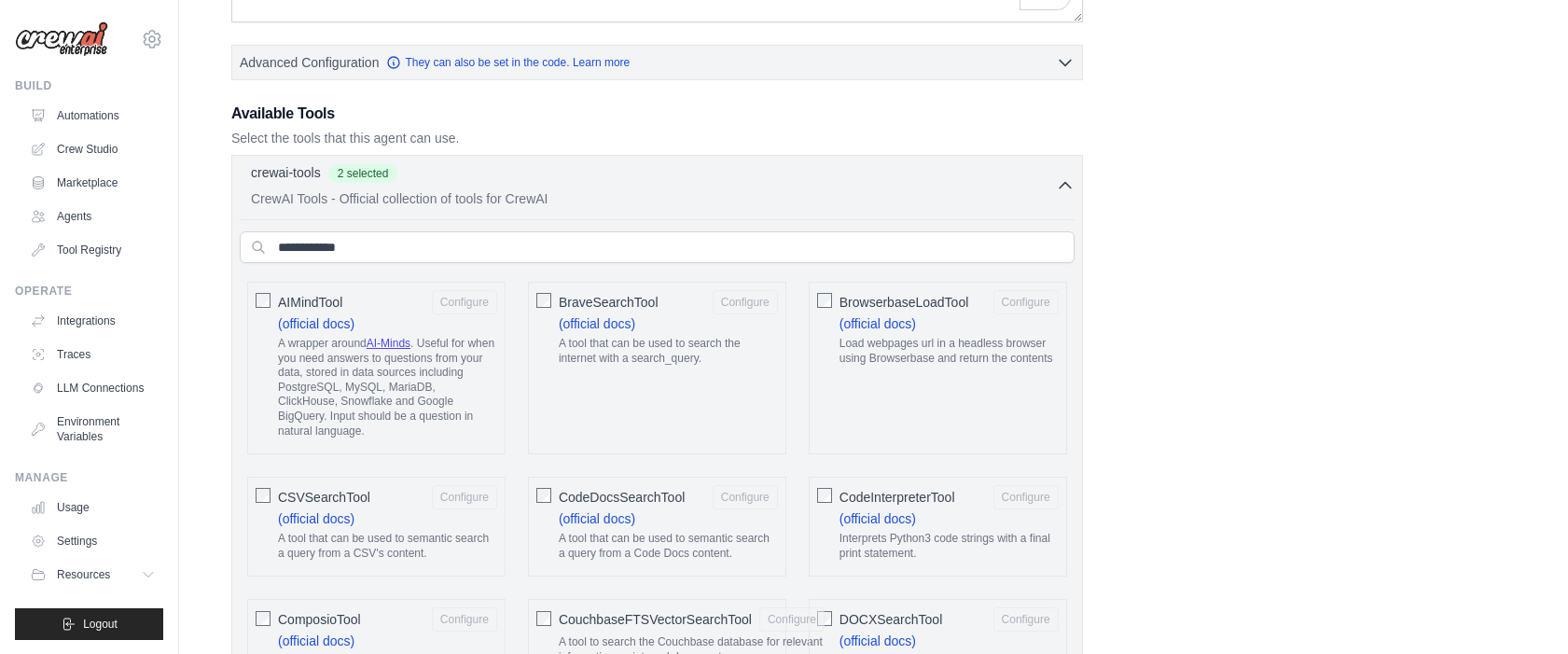 scroll, scrollTop: 263, scrollLeft: 0, axis: vertical 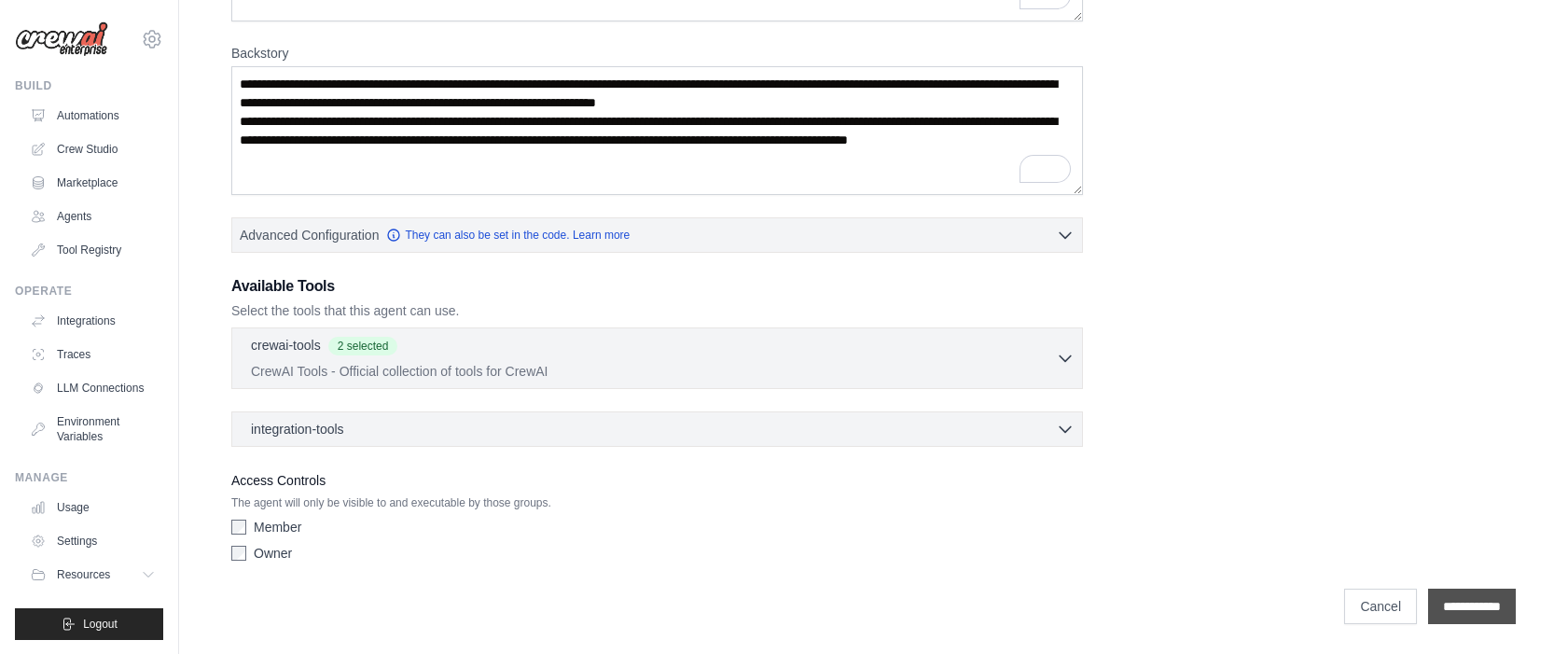 click on "**********" at bounding box center [1472, 606] 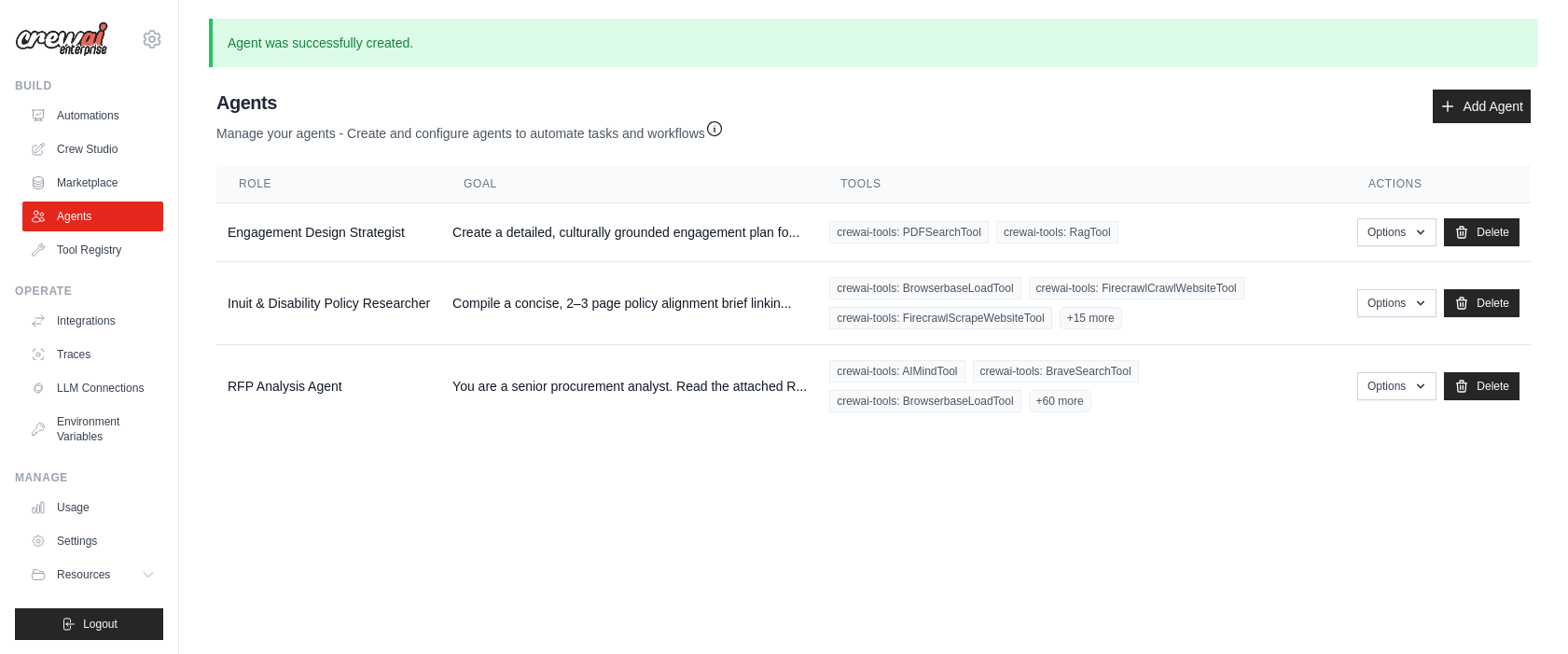 scroll, scrollTop: 0, scrollLeft: 0, axis: both 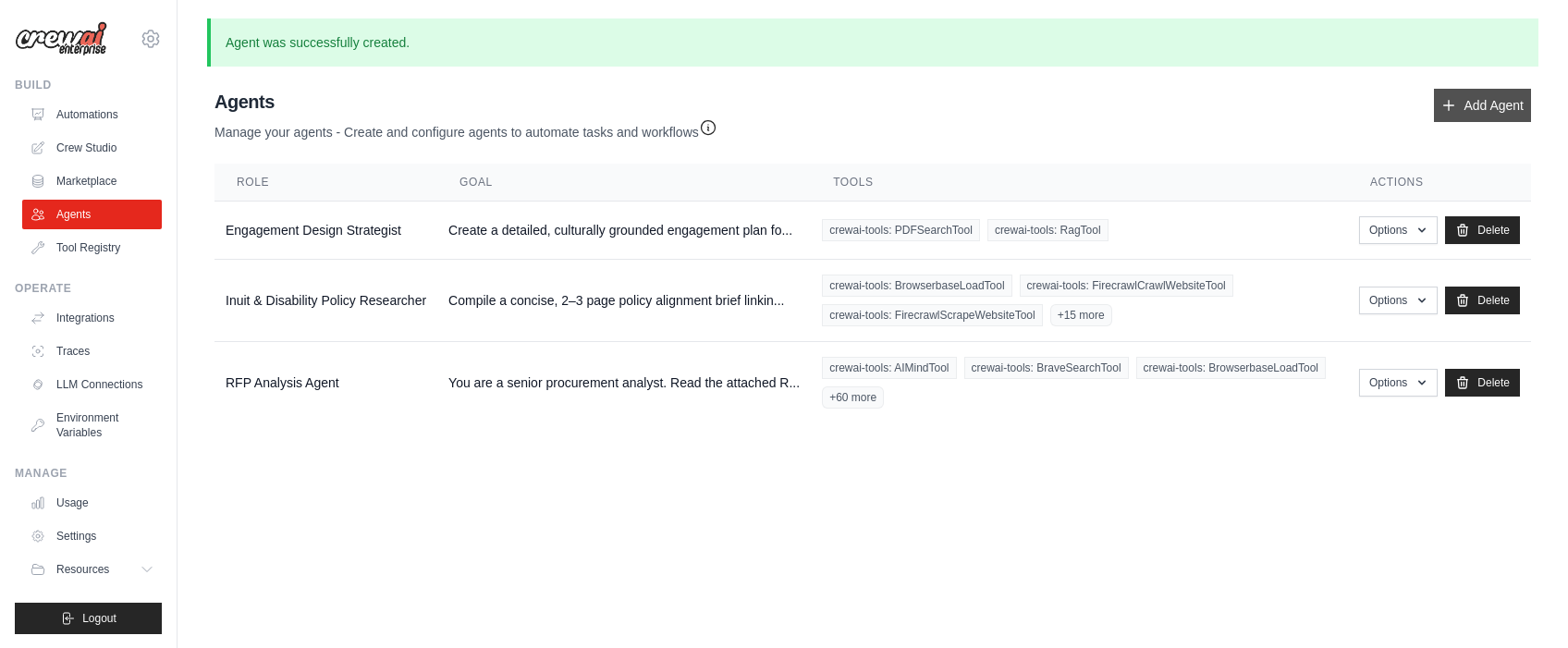 click on "Add Agent" at bounding box center [1482, 105] 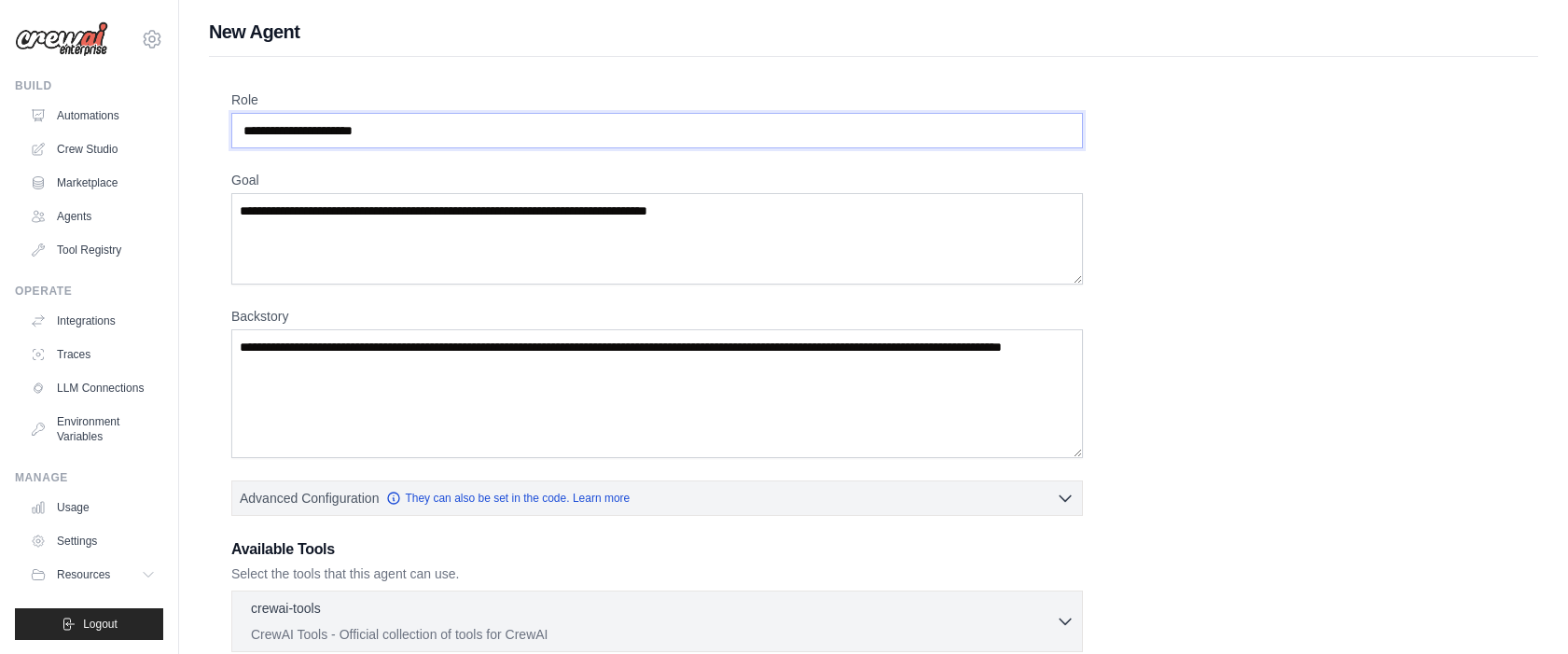 click on "Role" at bounding box center [657, 131] 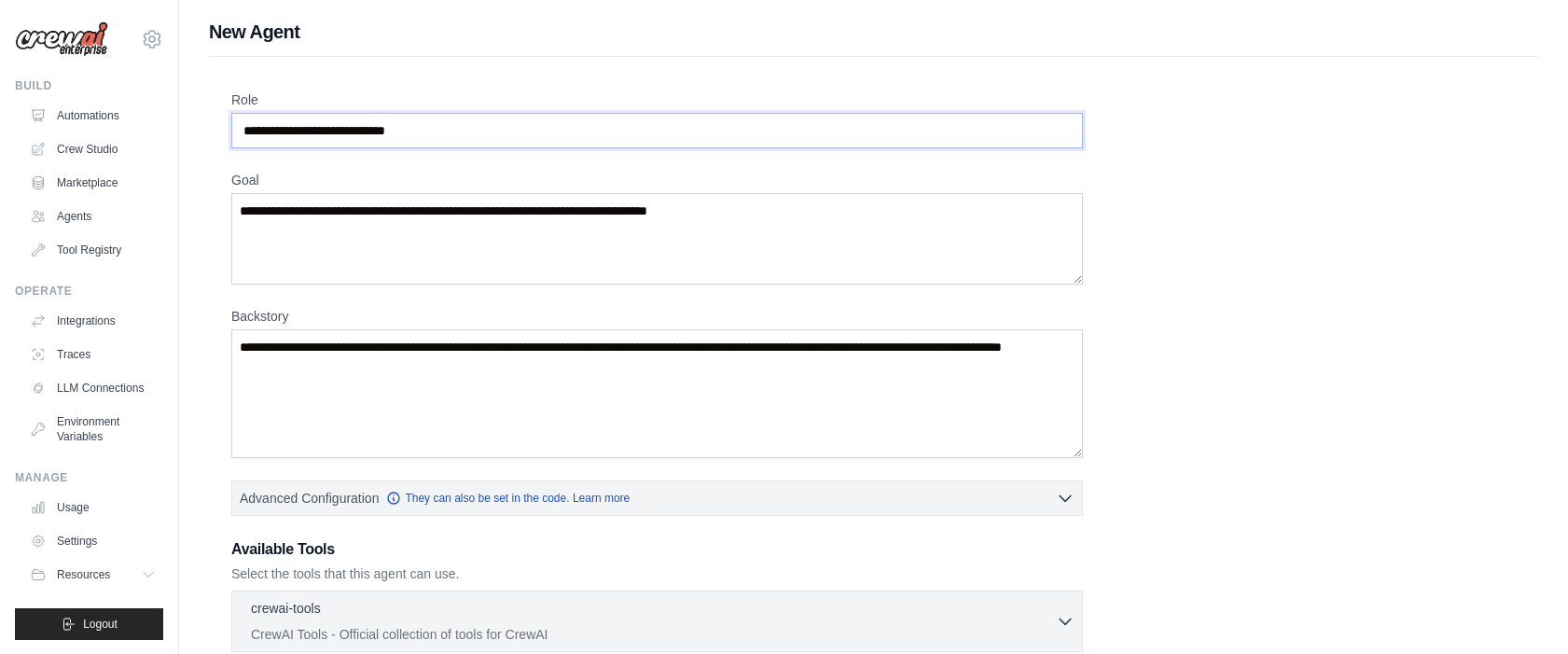 type on "**********" 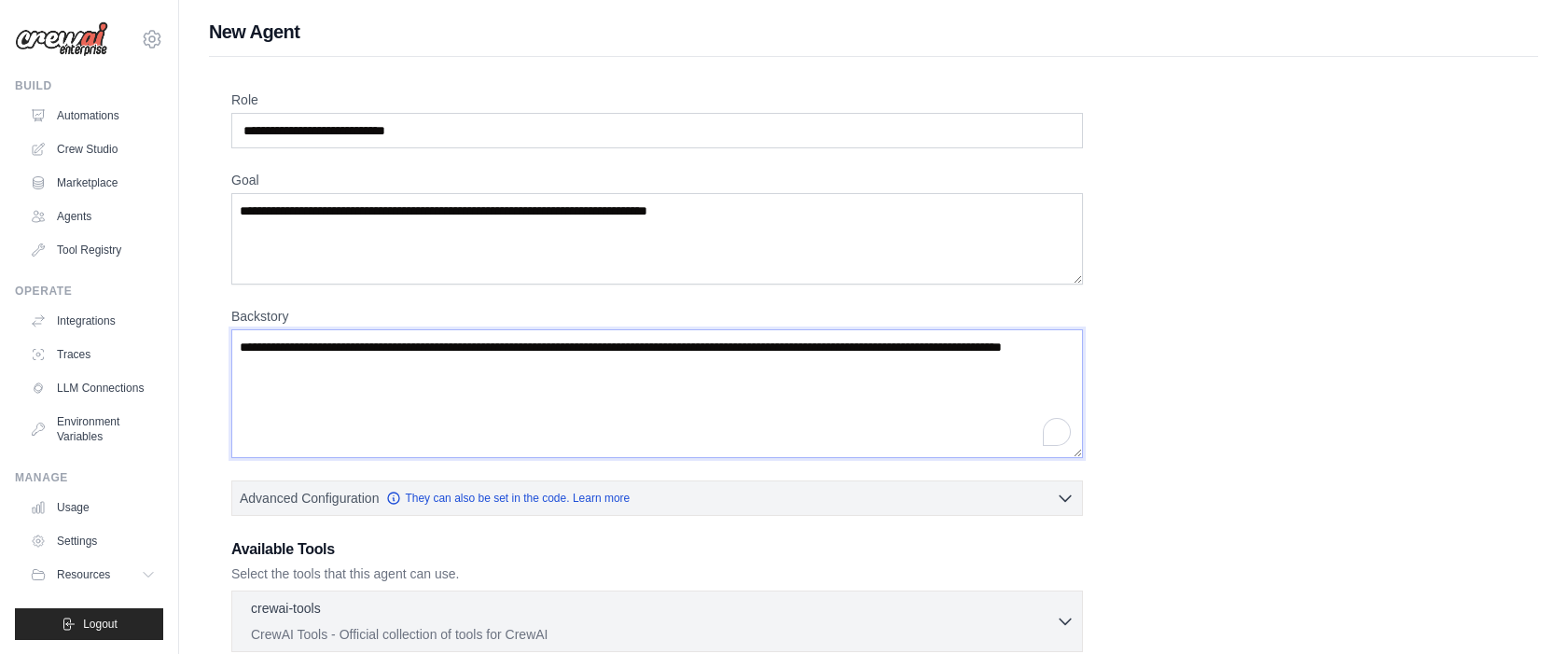 click on "Backstory" at bounding box center (657, 394) 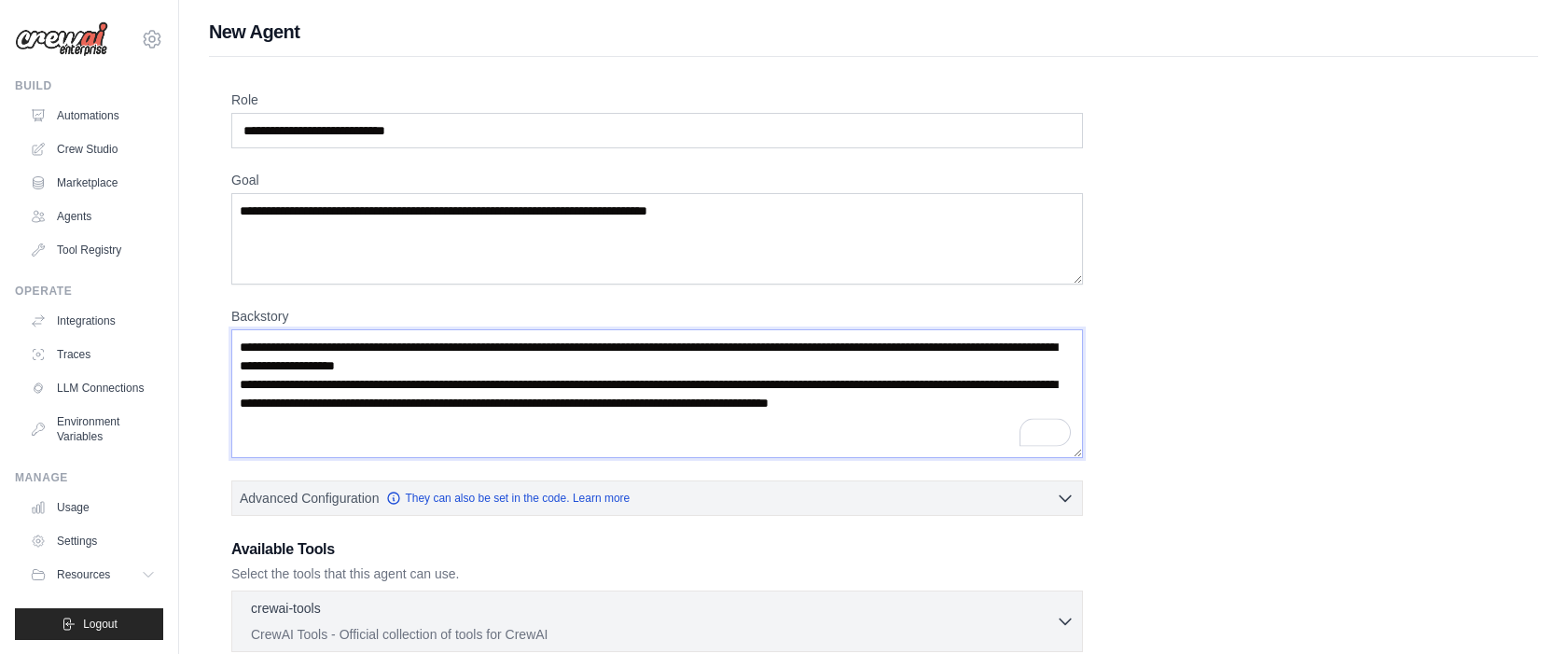 type on "**********" 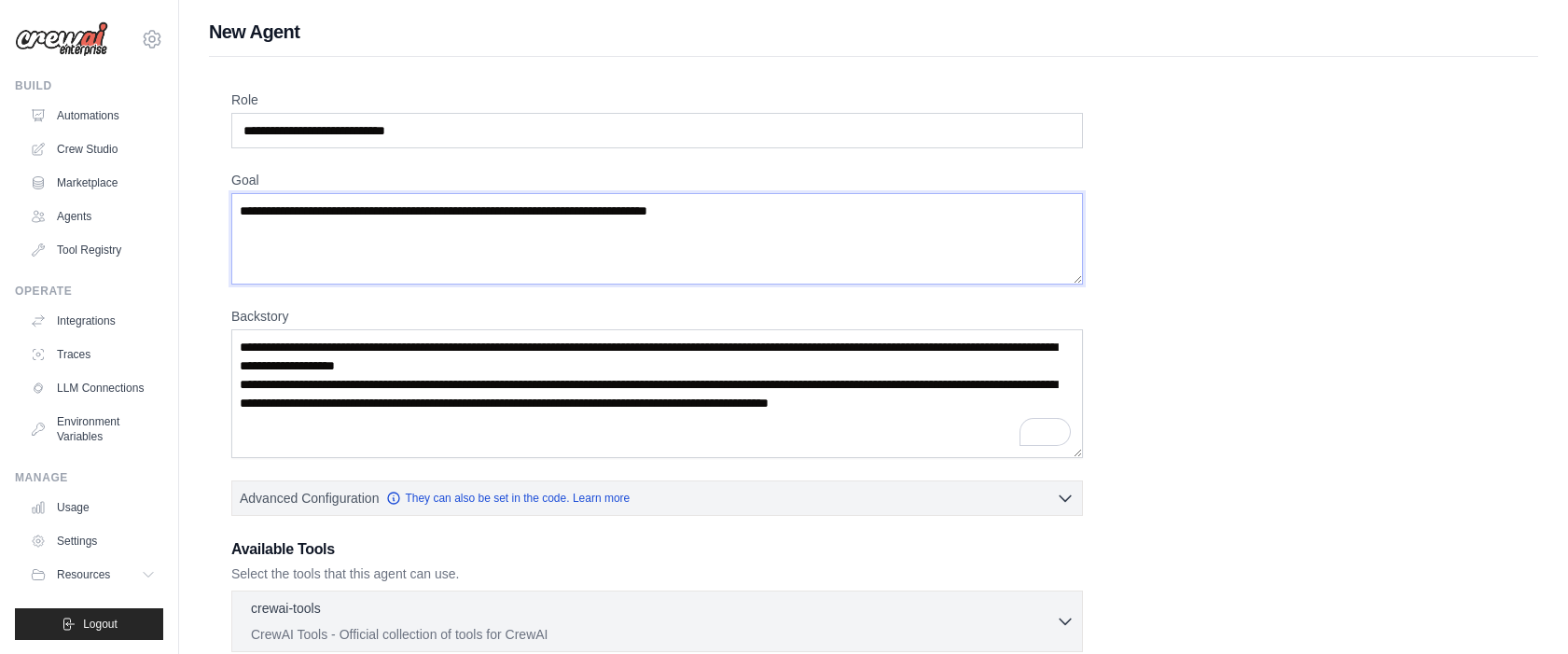 click on "Goal" at bounding box center [657, 239] 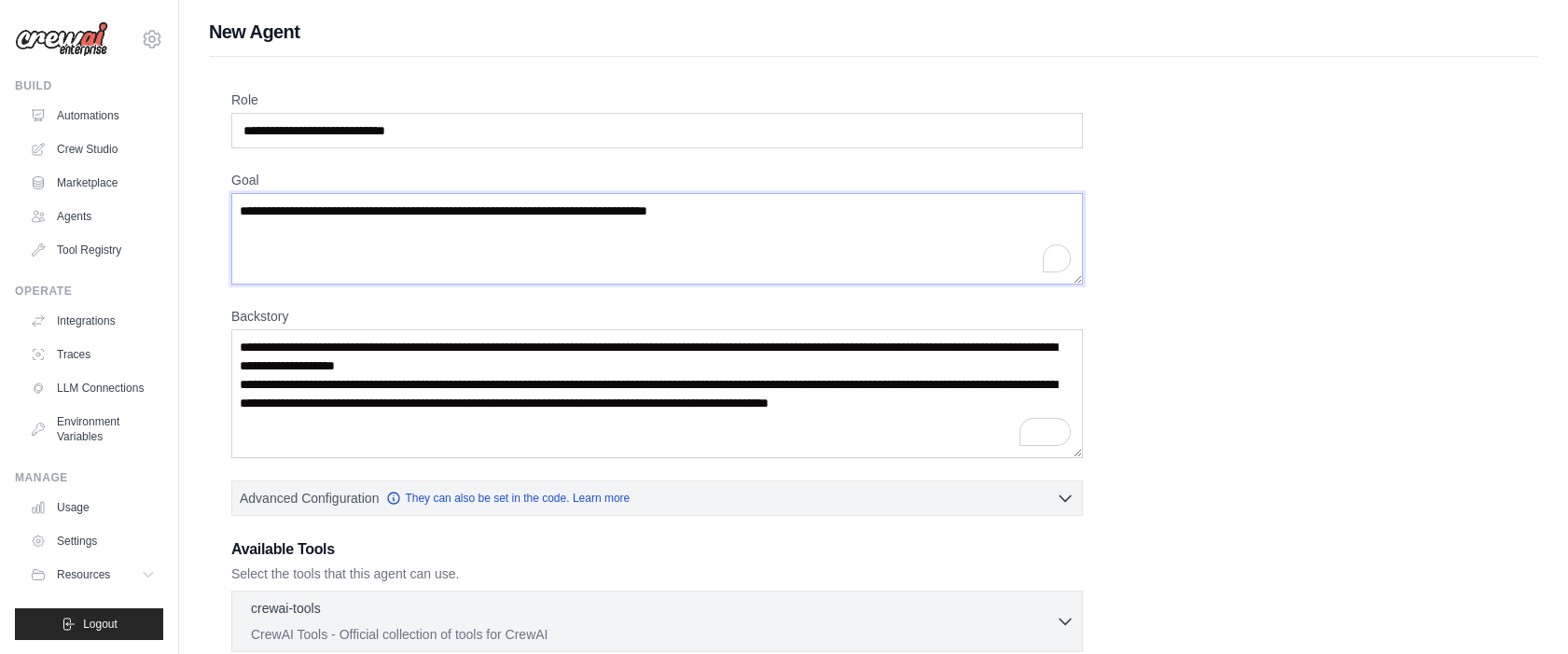 paste on "**********" 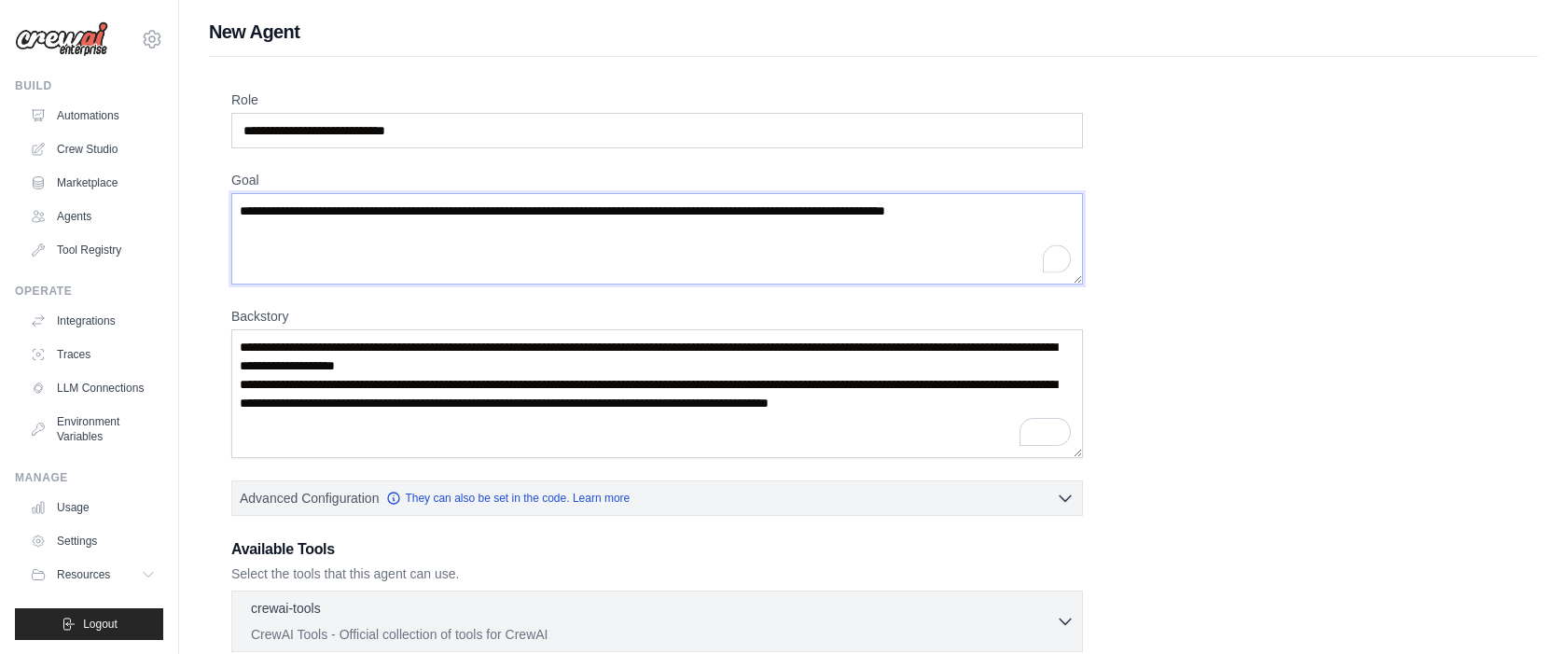 scroll, scrollTop: 160, scrollLeft: 0, axis: vertical 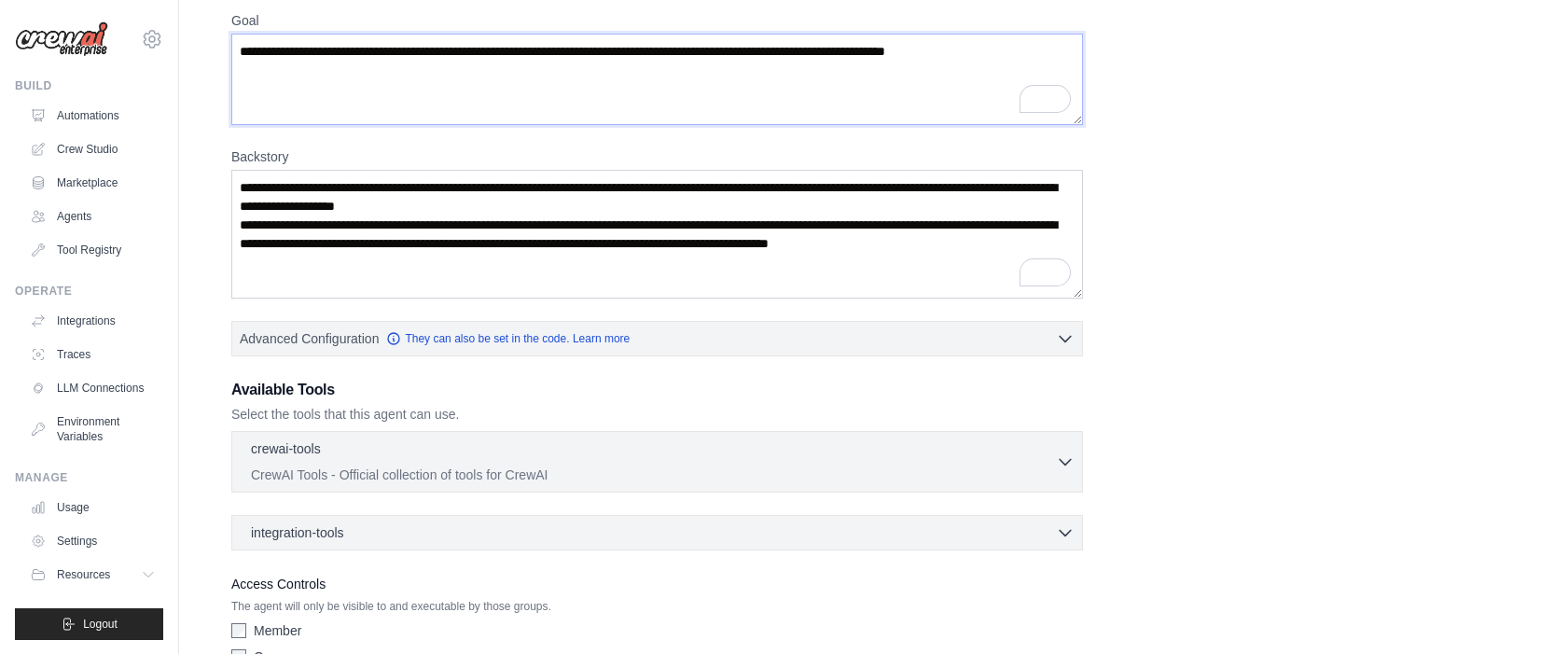 type on "**********" 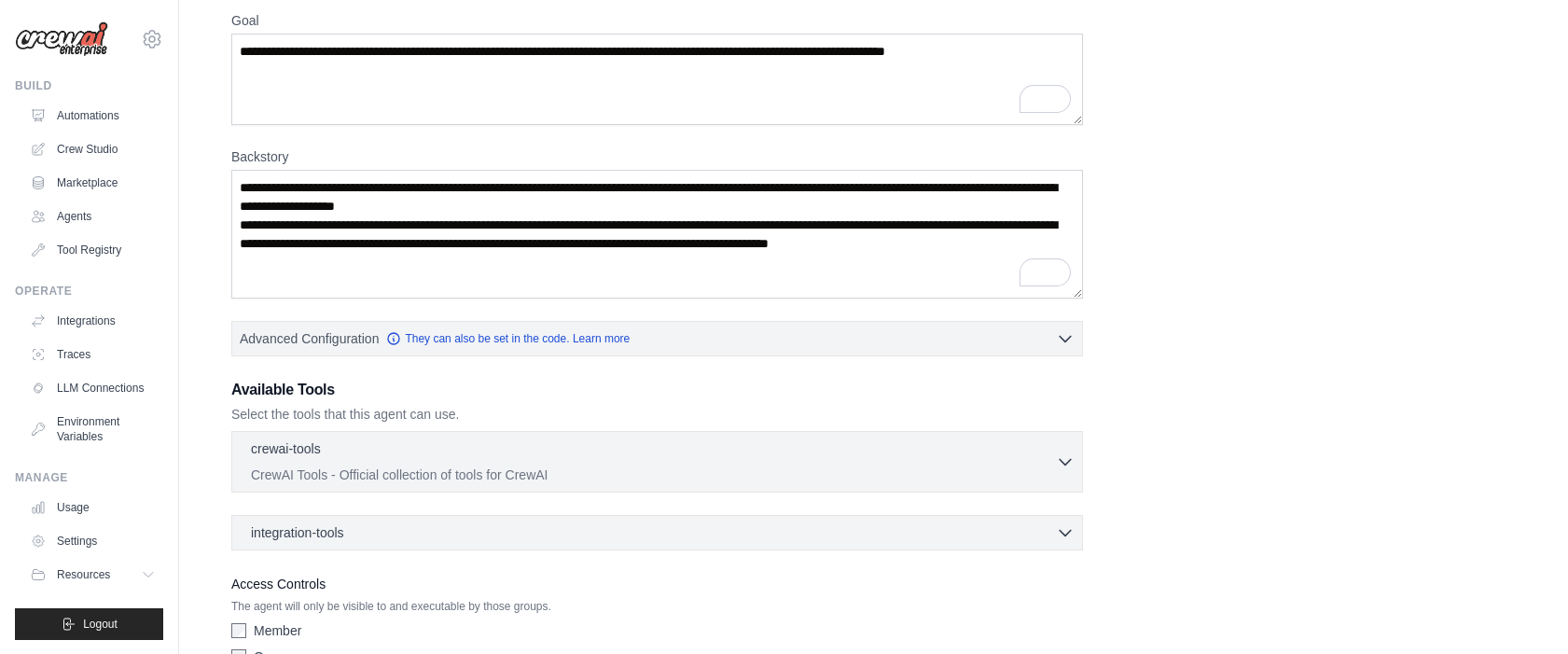 click on "crewai-tools
0 selected" at bounding box center [653, 451] 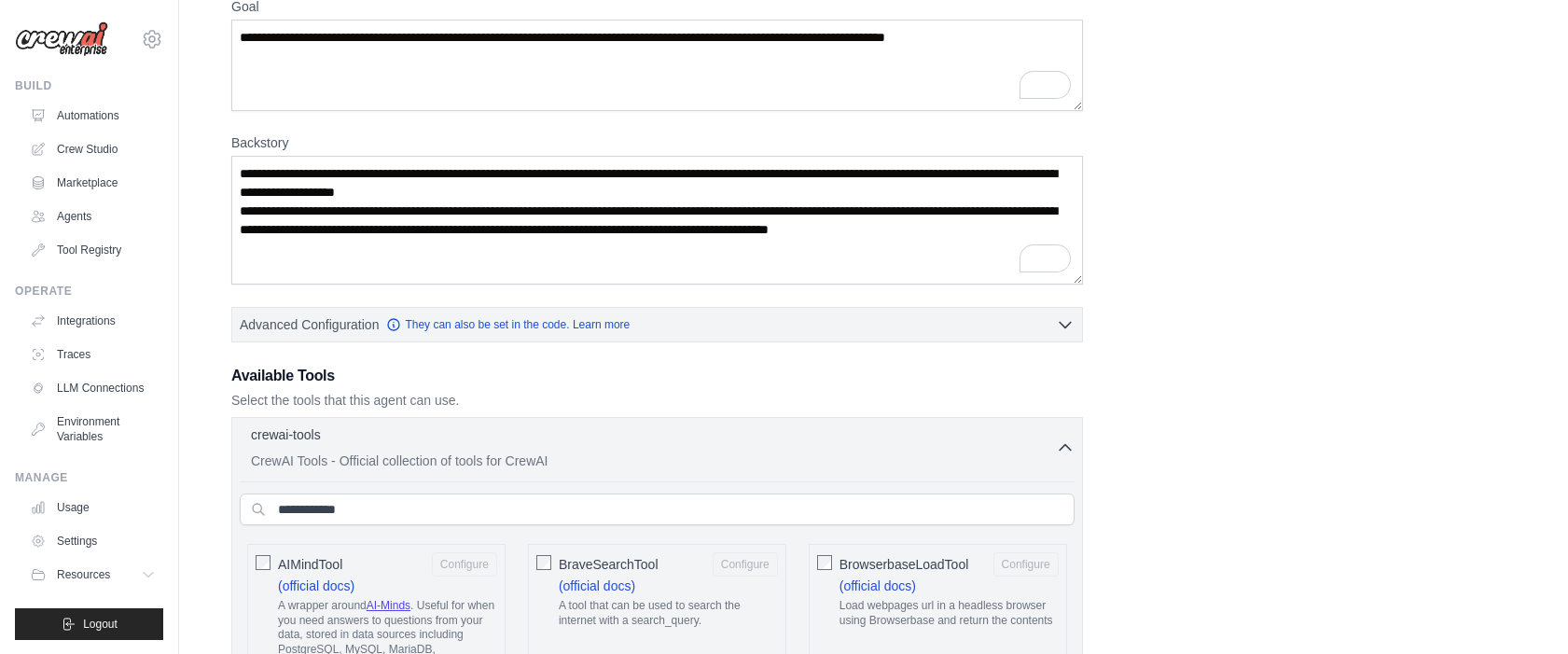 scroll, scrollTop: 265, scrollLeft: 0, axis: vertical 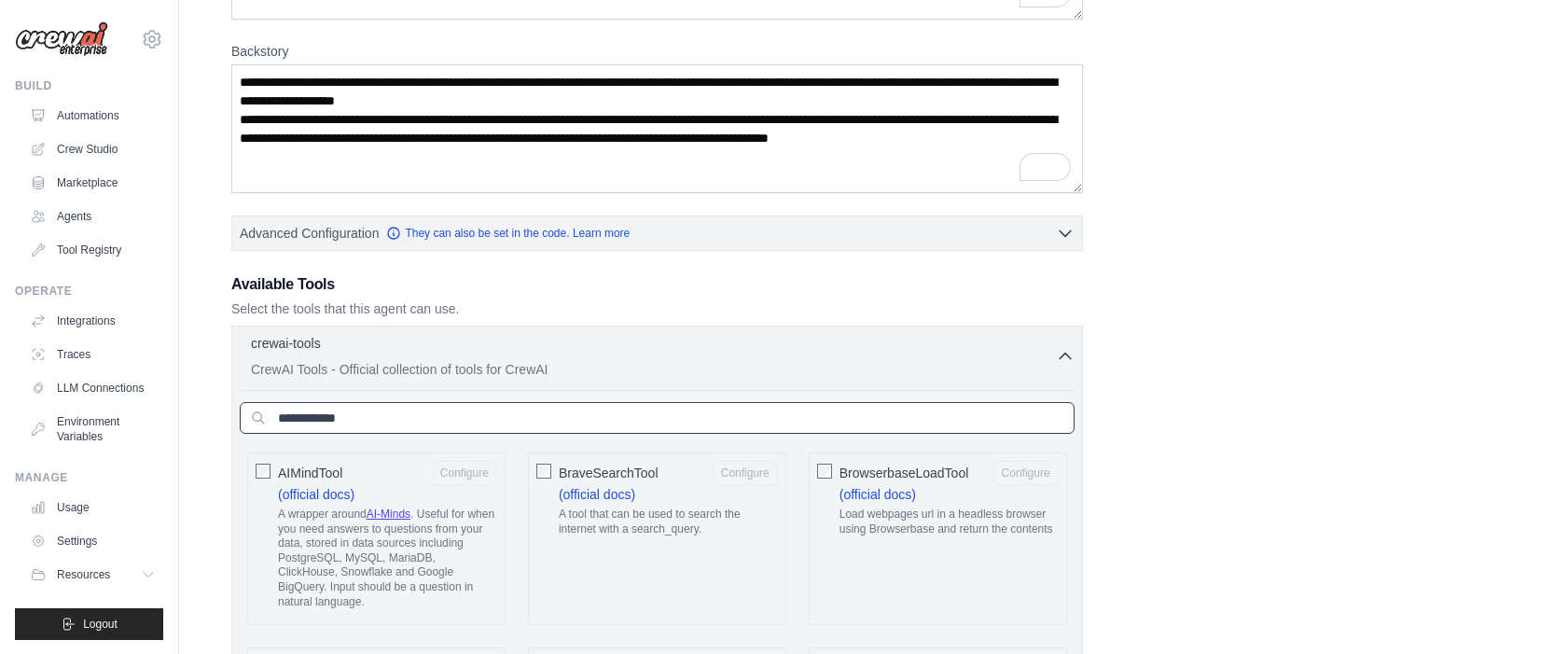 click at bounding box center (657, 418) 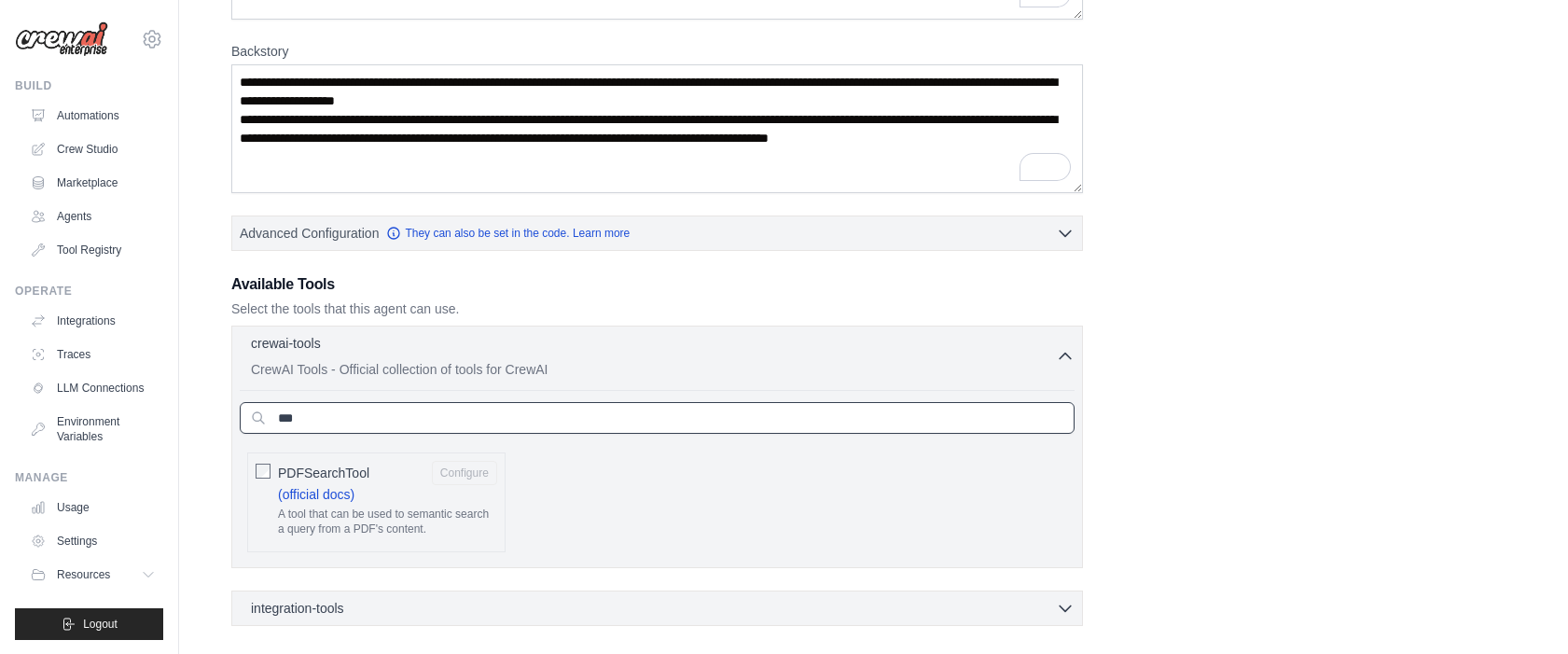 type on "***" 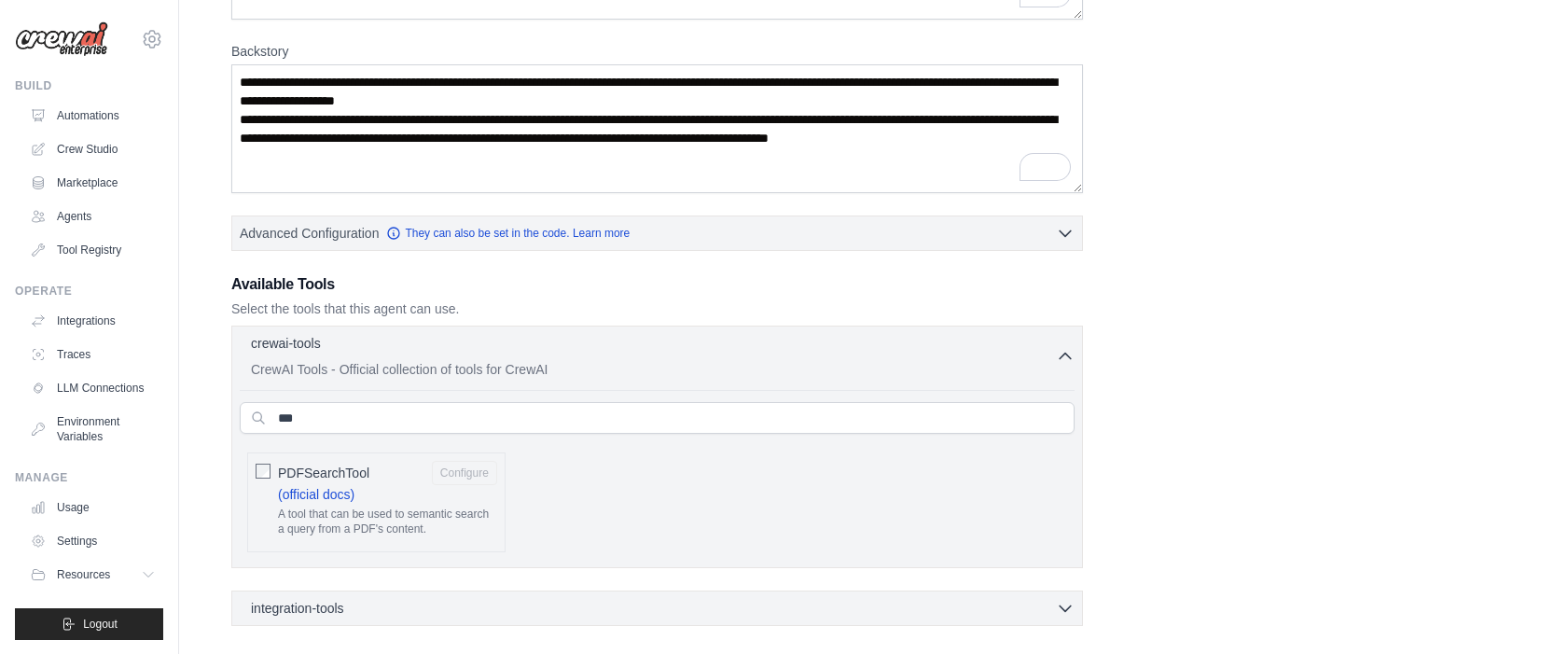 click on "PDFSearchTool
Configure
(official docs)
A tool that can be used to semantic search a query from a PDF's content." 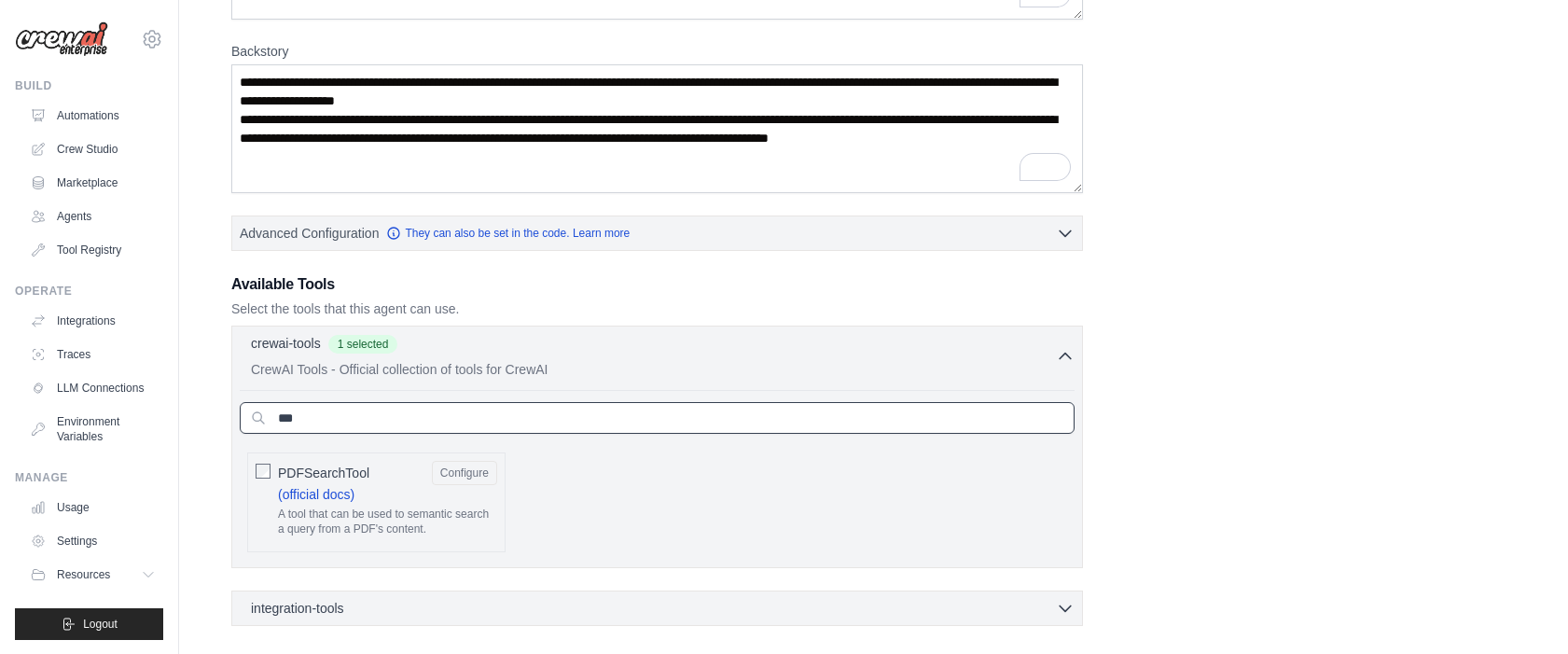 drag, startPoint x: 339, startPoint y: 424, endPoint x: 231, endPoint y: 419, distance: 108.11568 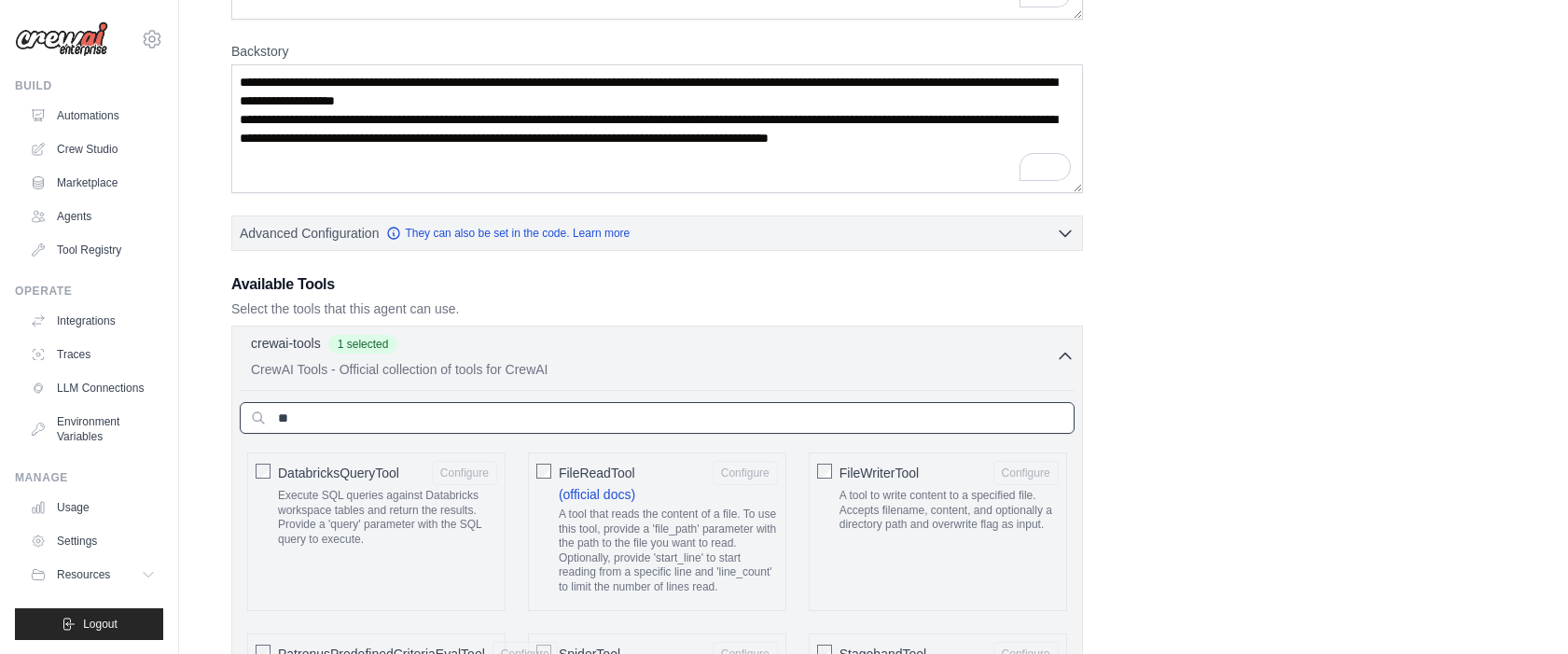type on "*" 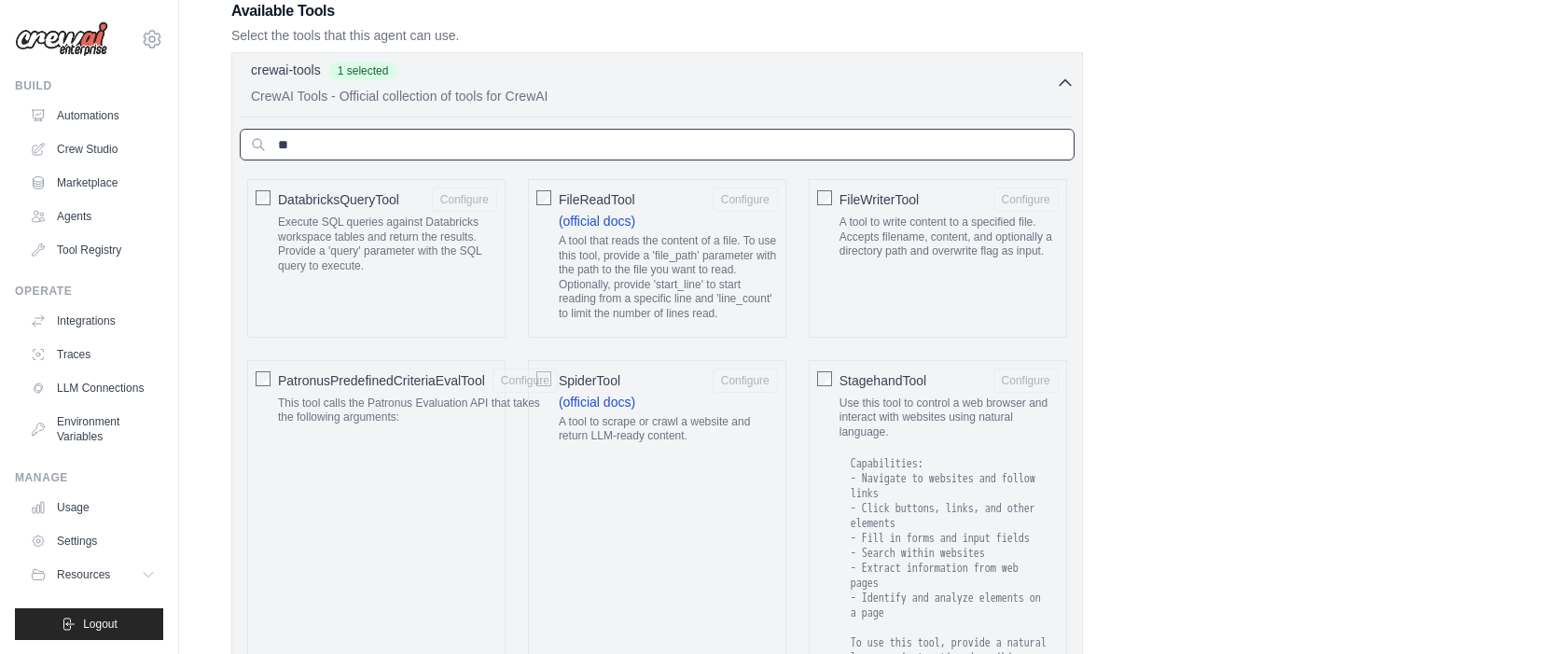 scroll, scrollTop: 438, scrollLeft: 0, axis: vertical 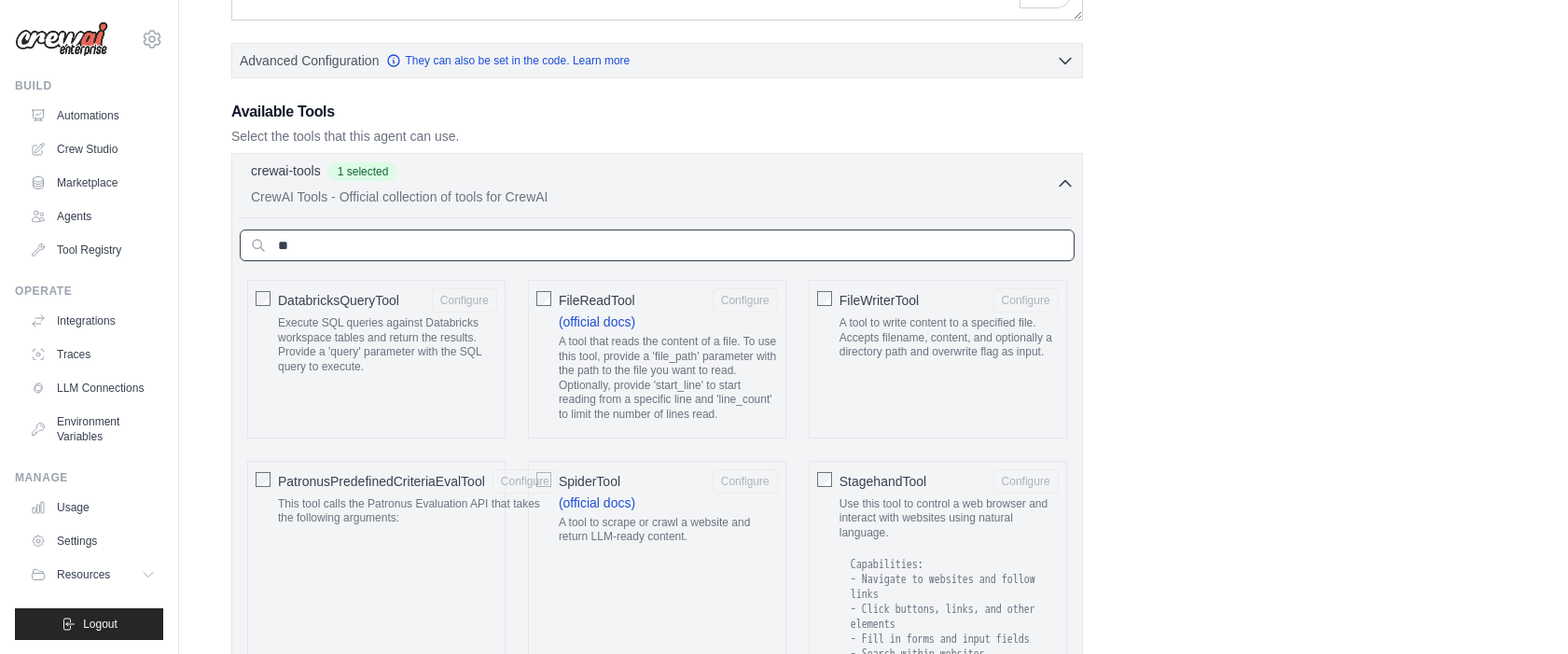 drag, startPoint x: 307, startPoint y: 251, endPoint x: 245, endPoint y: 254, distance: 62.072538 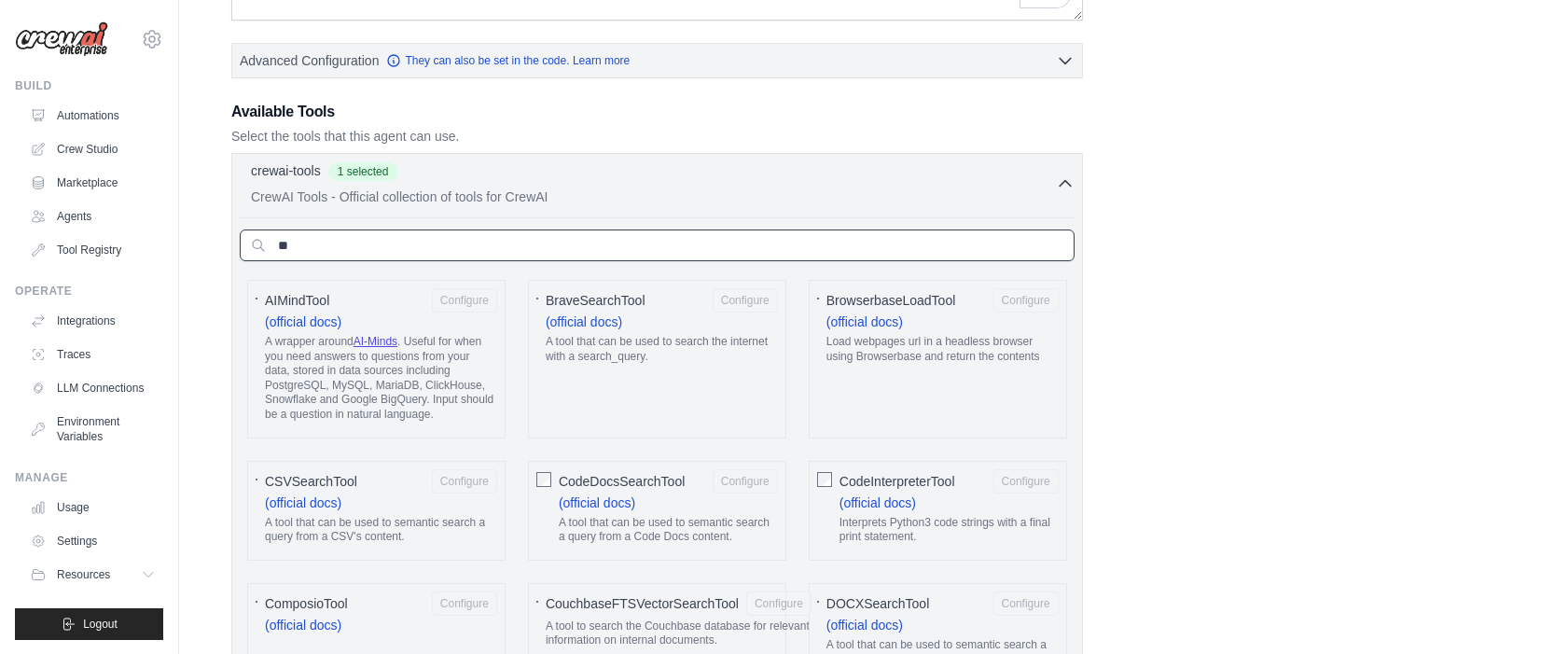 type on "*" 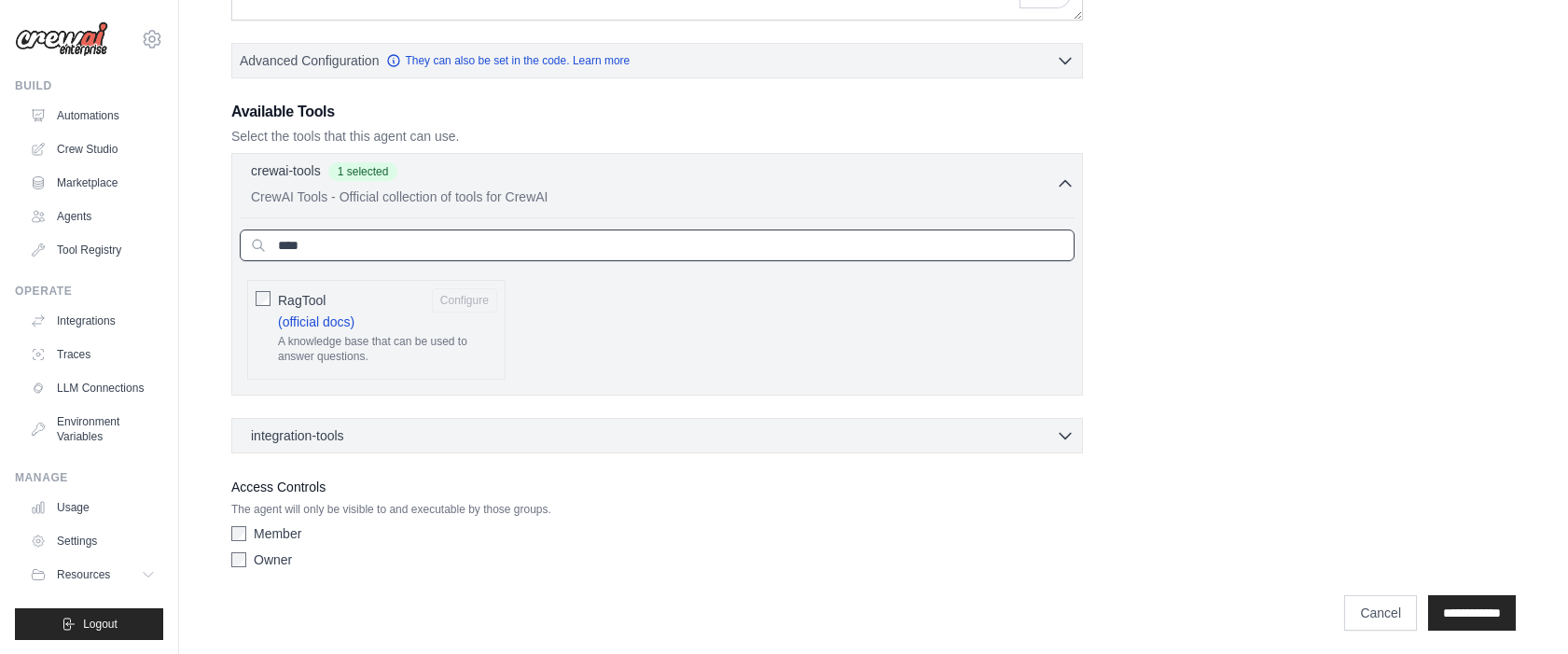type on "****" 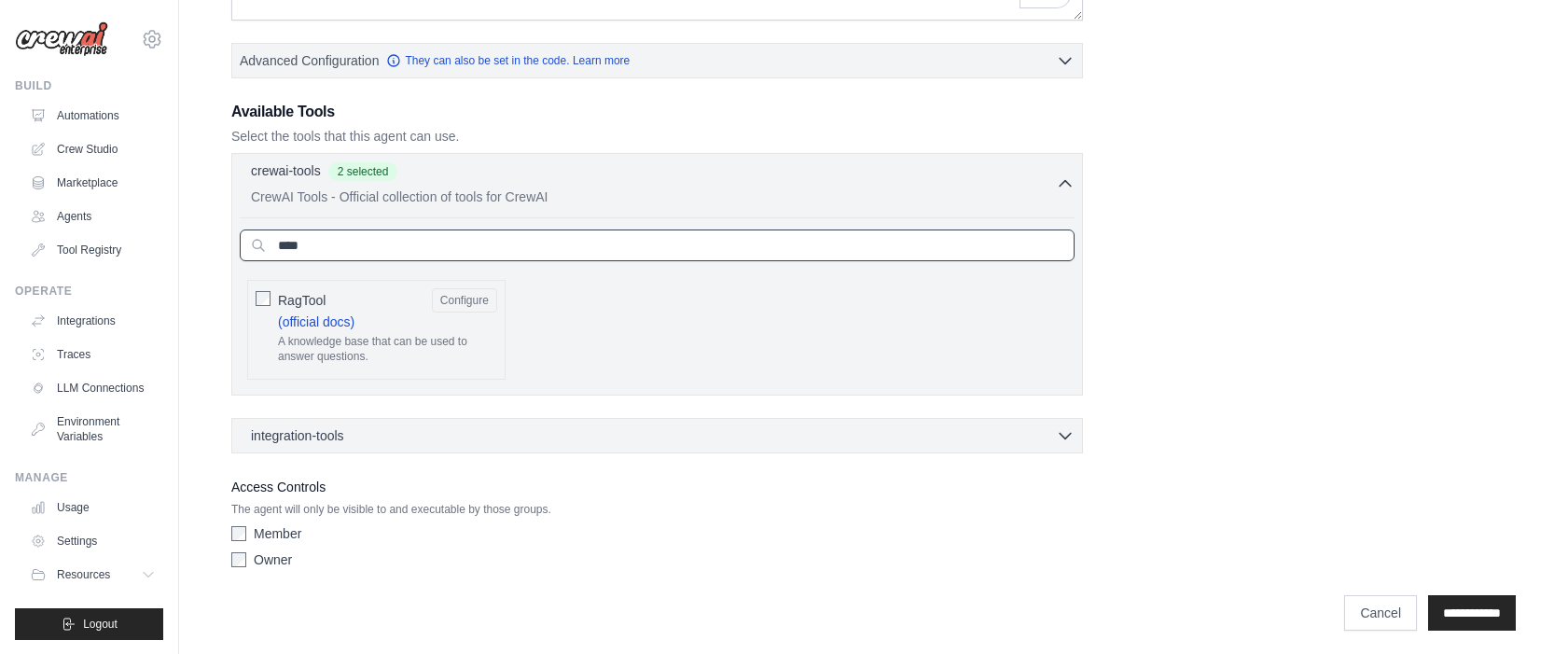 drag, startPoint x: 320, startPoint y: 247, endPoint x: 255, endPoint y: 235, distance: 66.09841 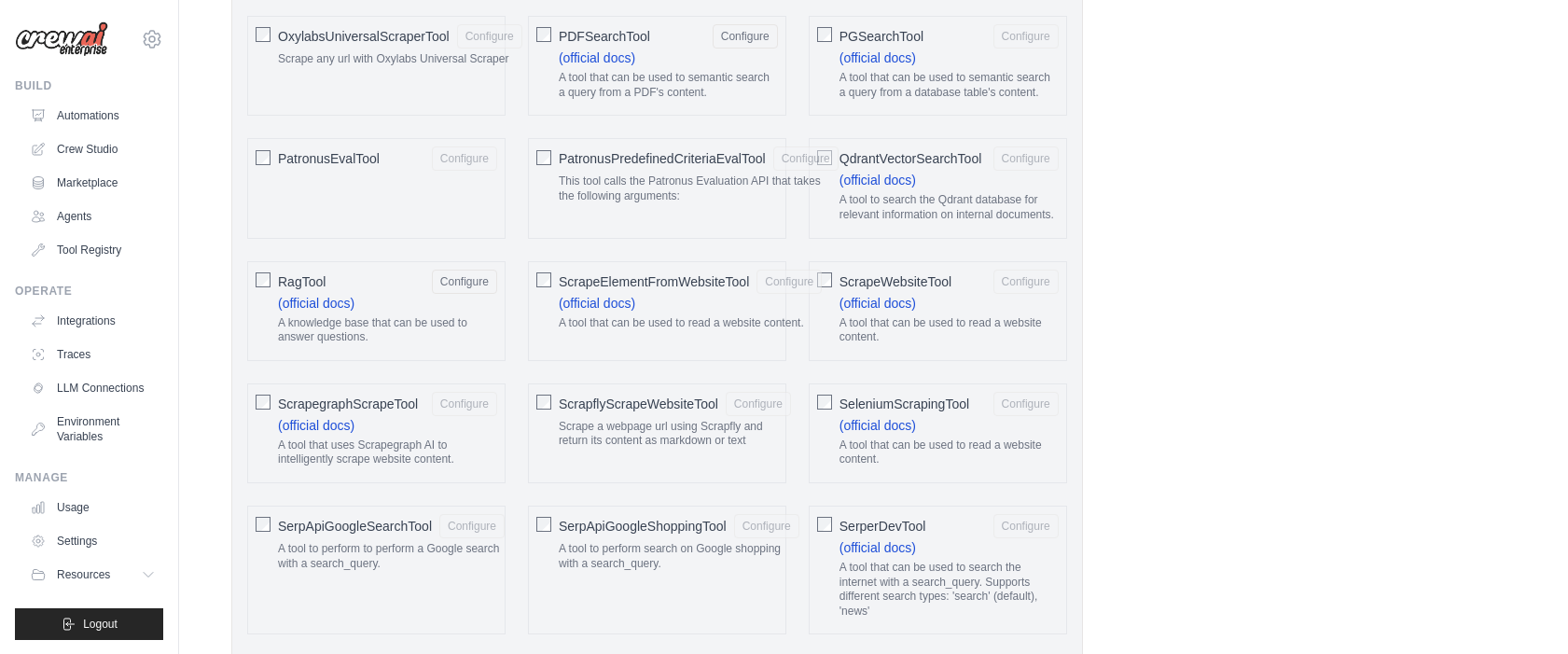 scroll, scrollTop: 2755, scrollLeft: 0, axis: vertical 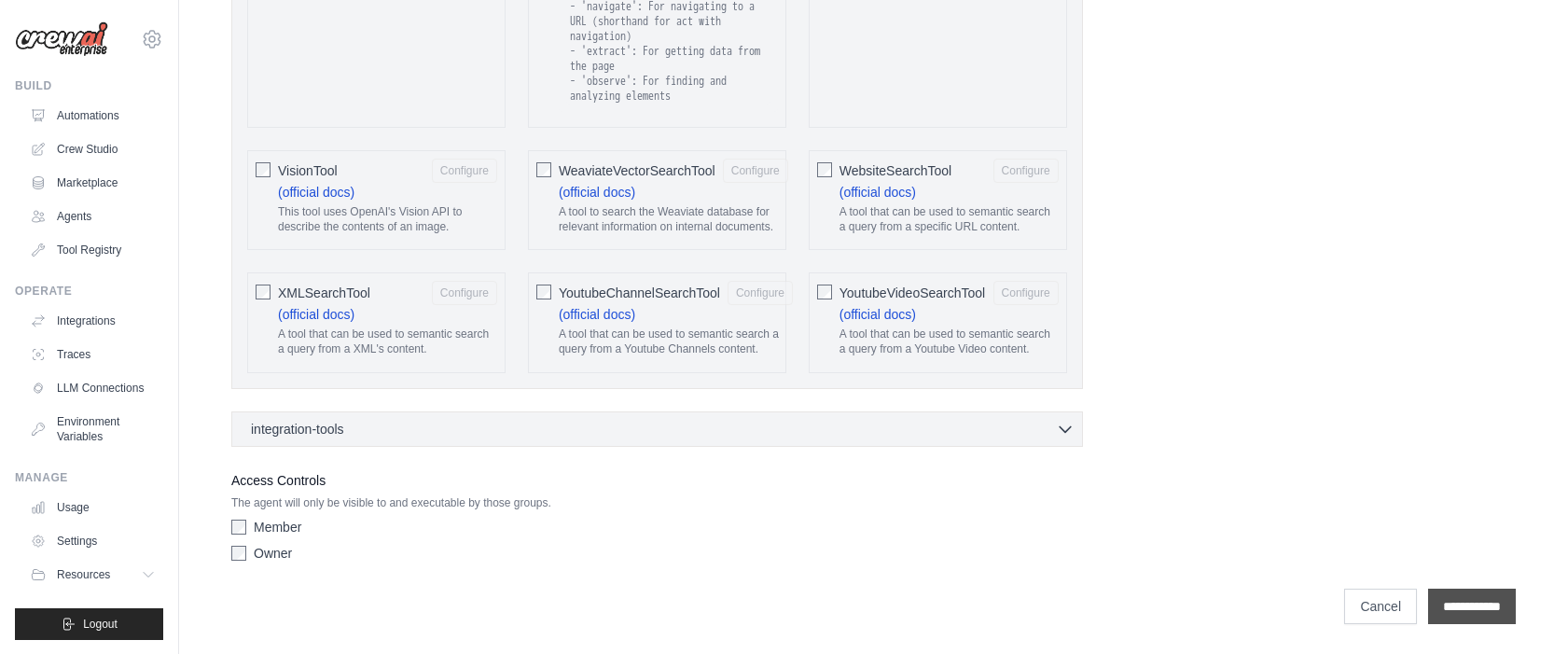 type 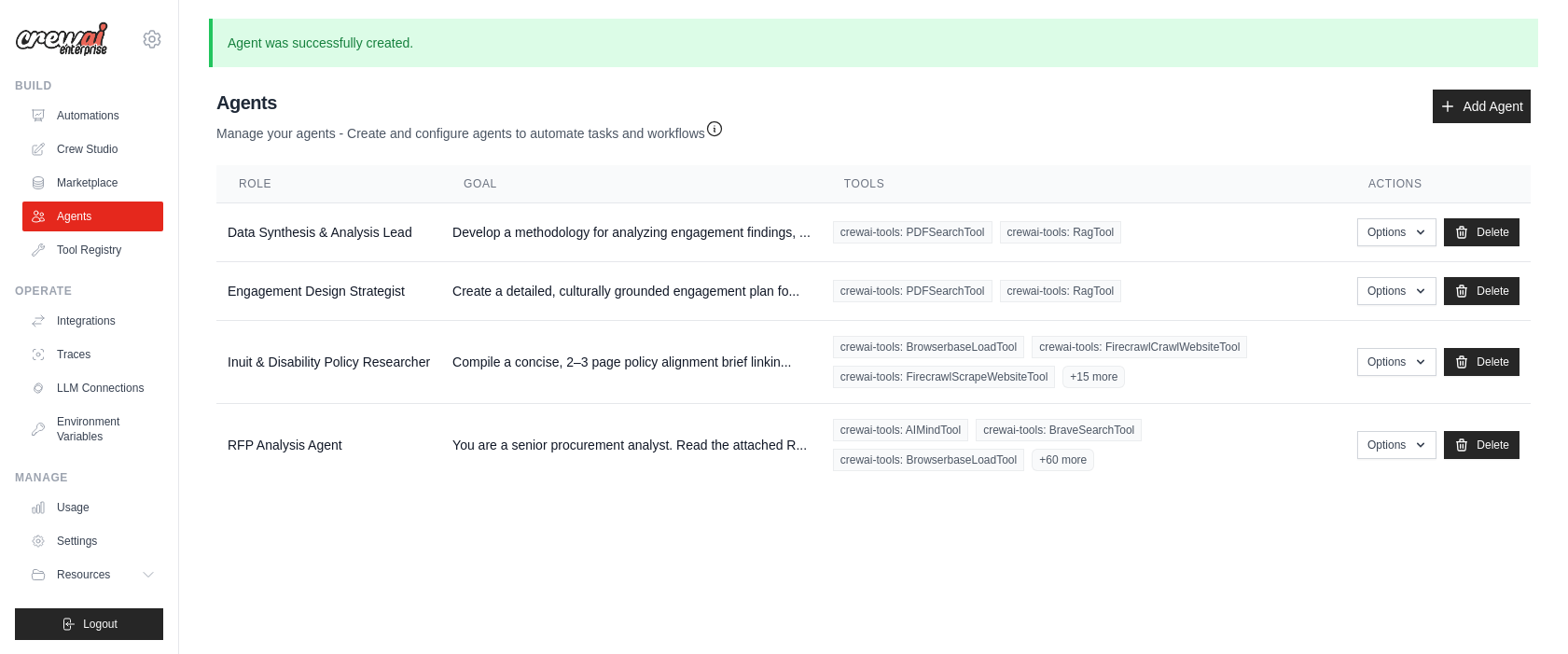scroll, scrollTop: 0, scrollLeft: 0, axis: both 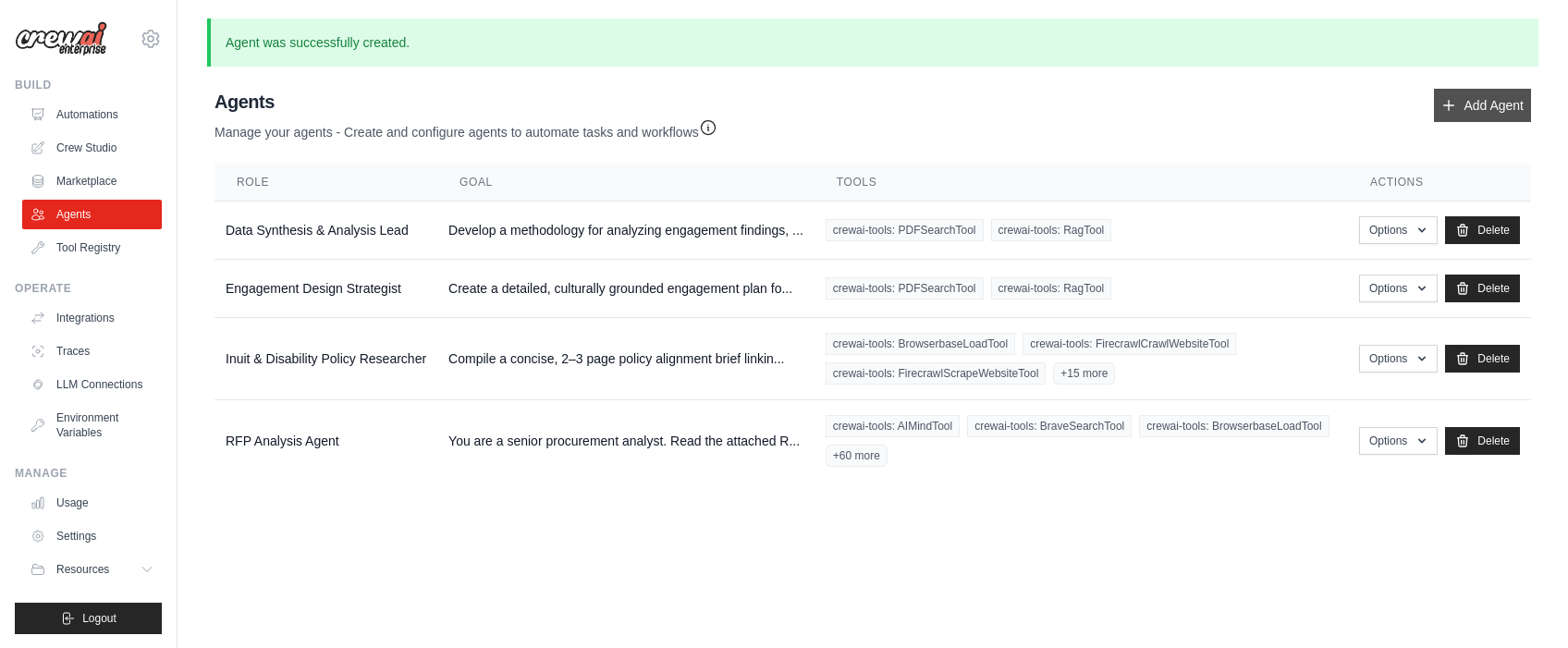 click on "Add Agent" at bounding box center [1482, 105] 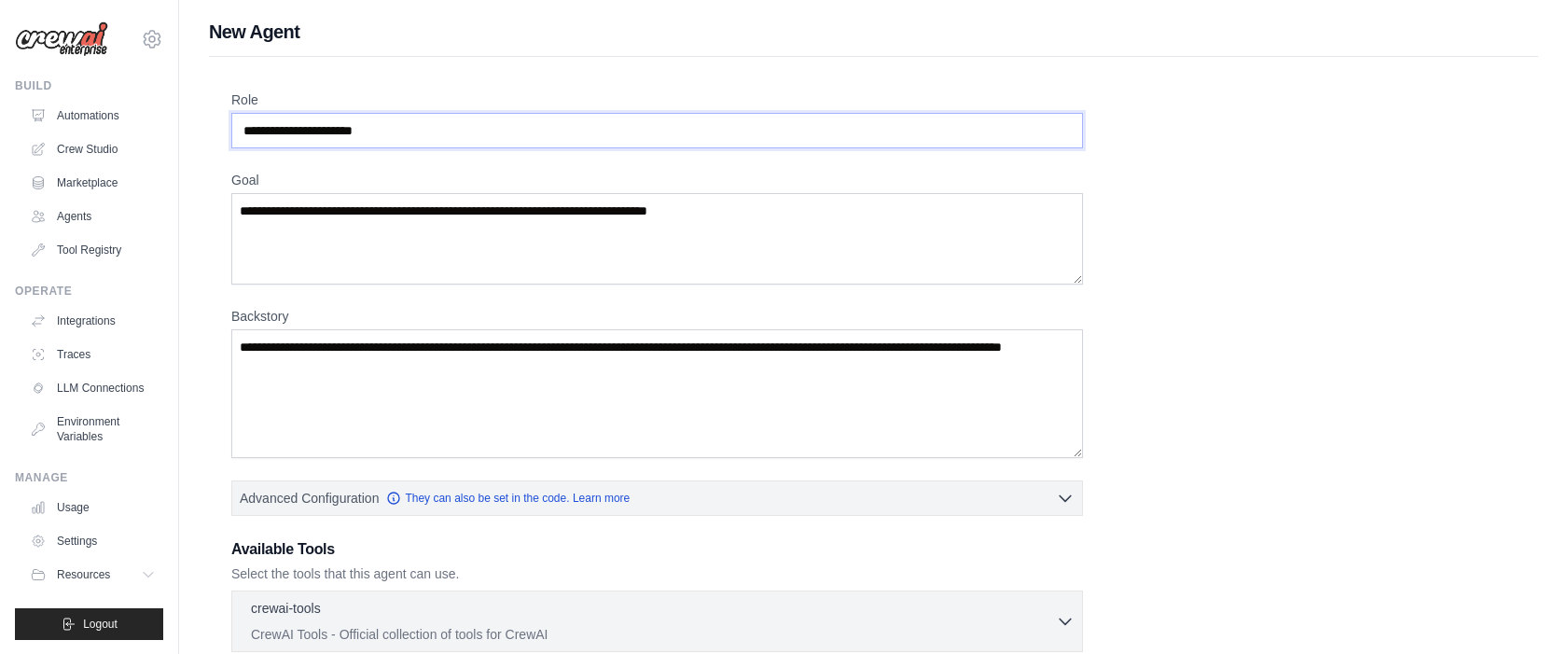 click on "Role" at bounding box center [657, 131] 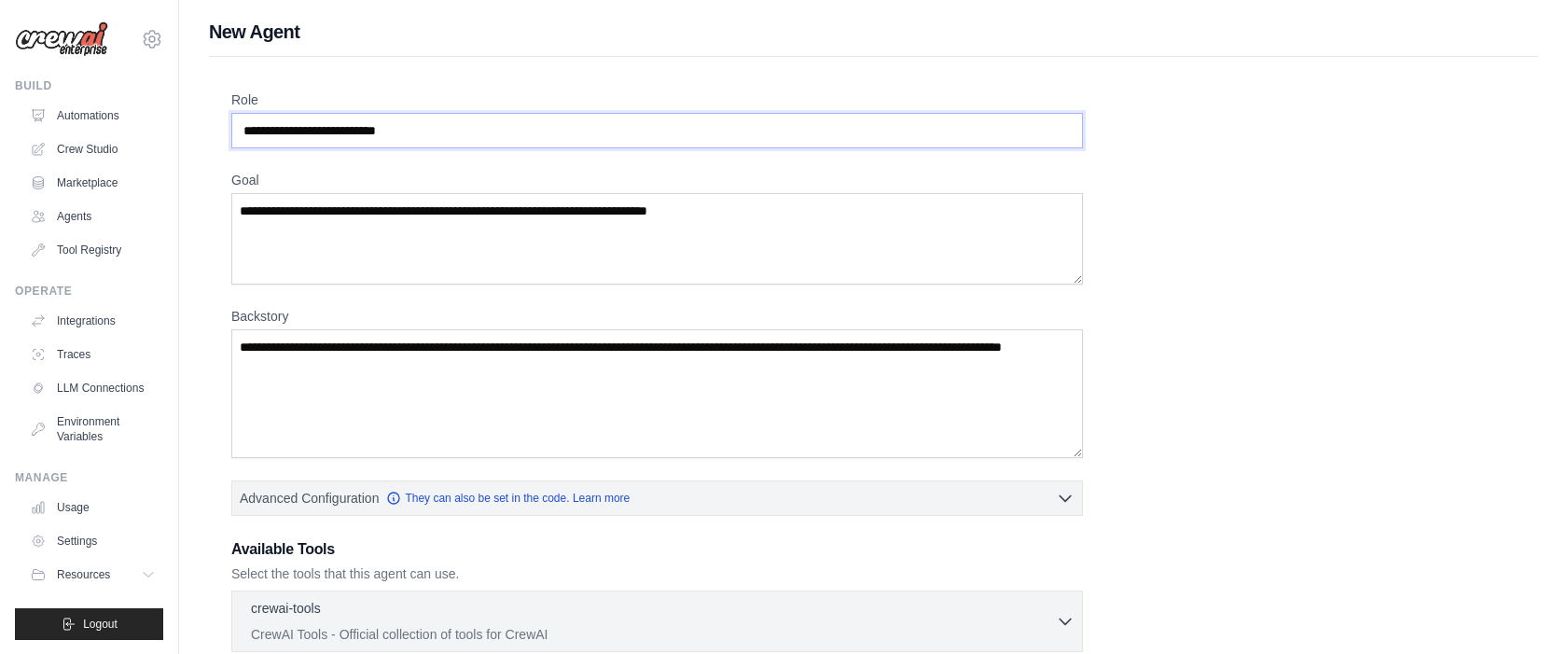 type on "**********" 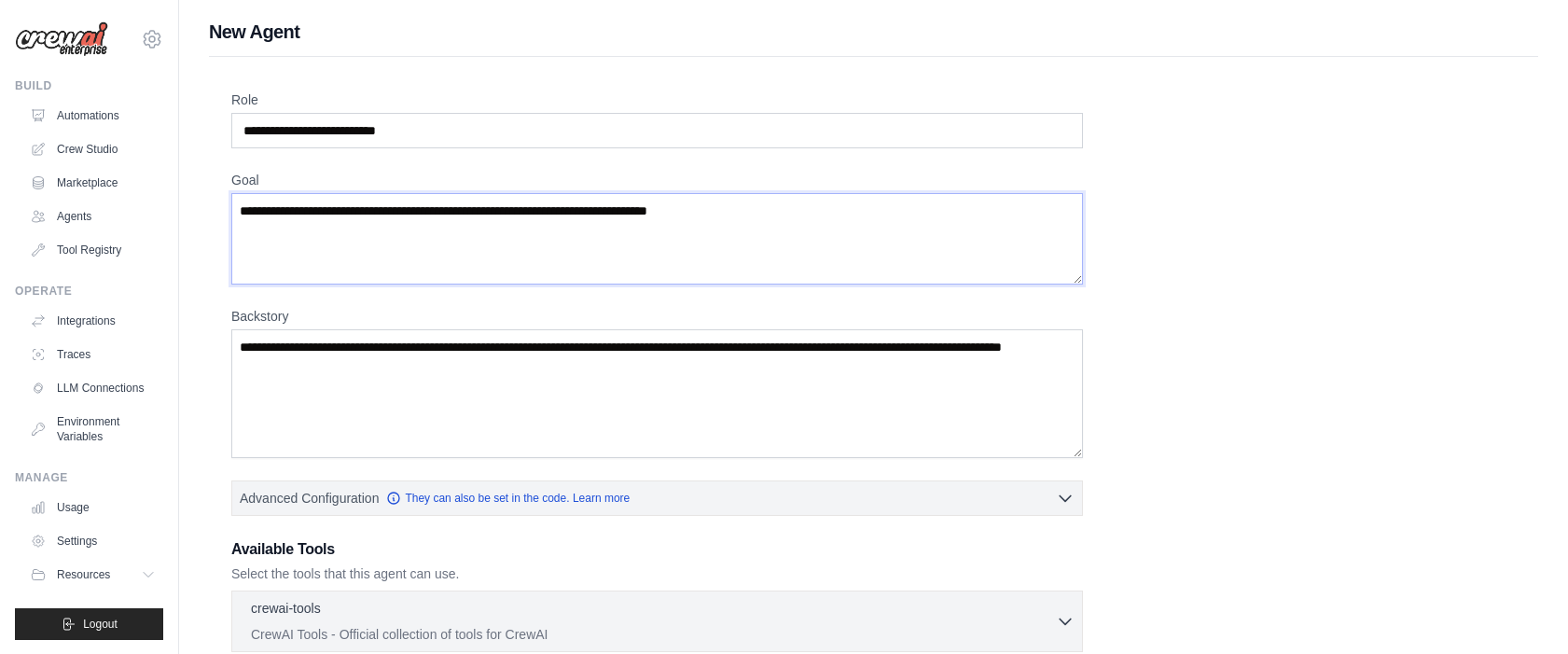 click on "Goal" at bounding box center [657, 239] 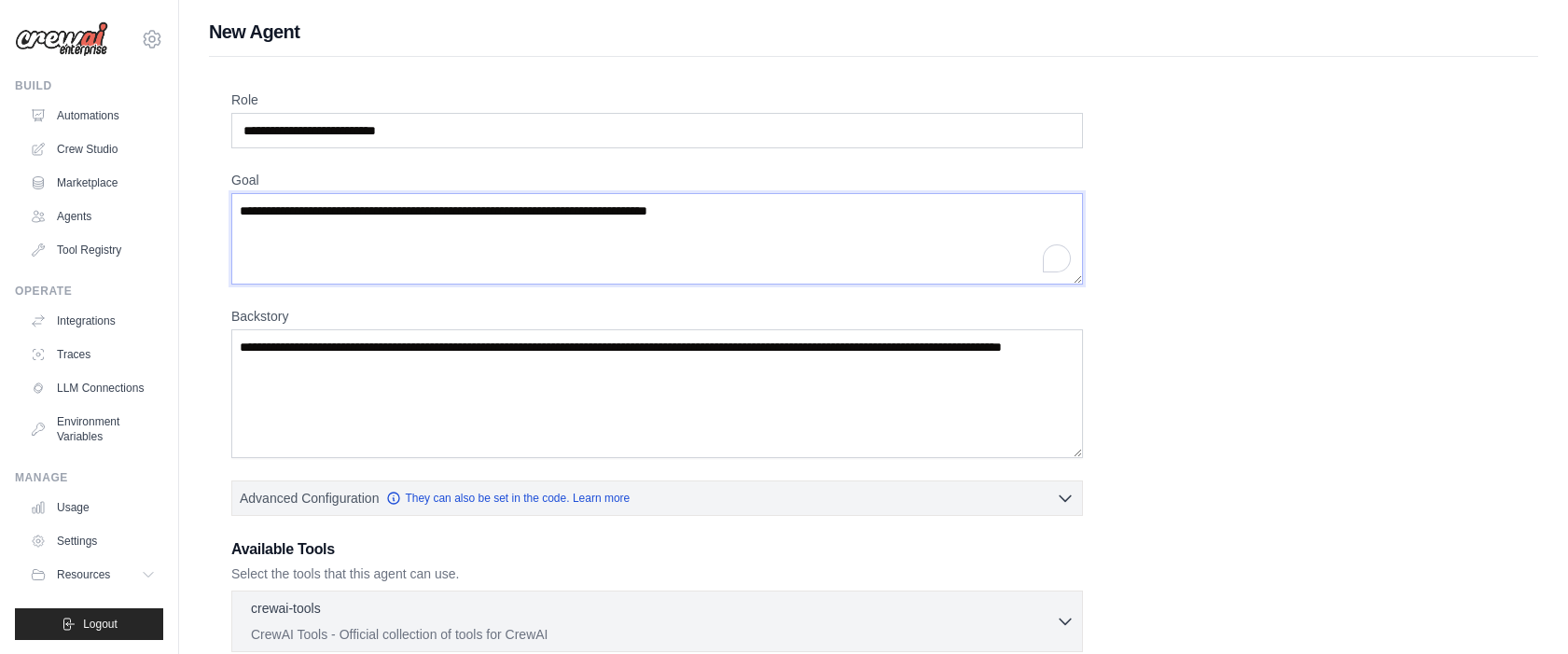 paste on "**********" 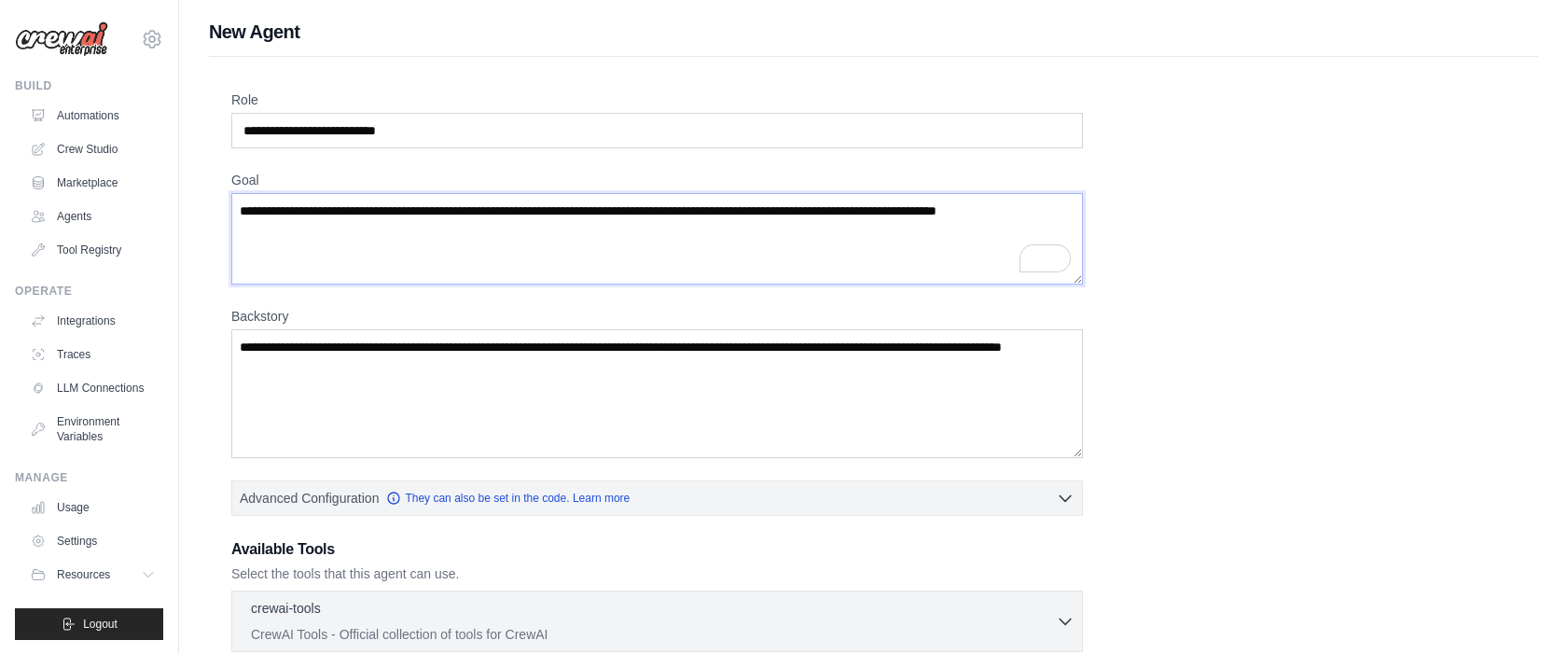 type on "**********" 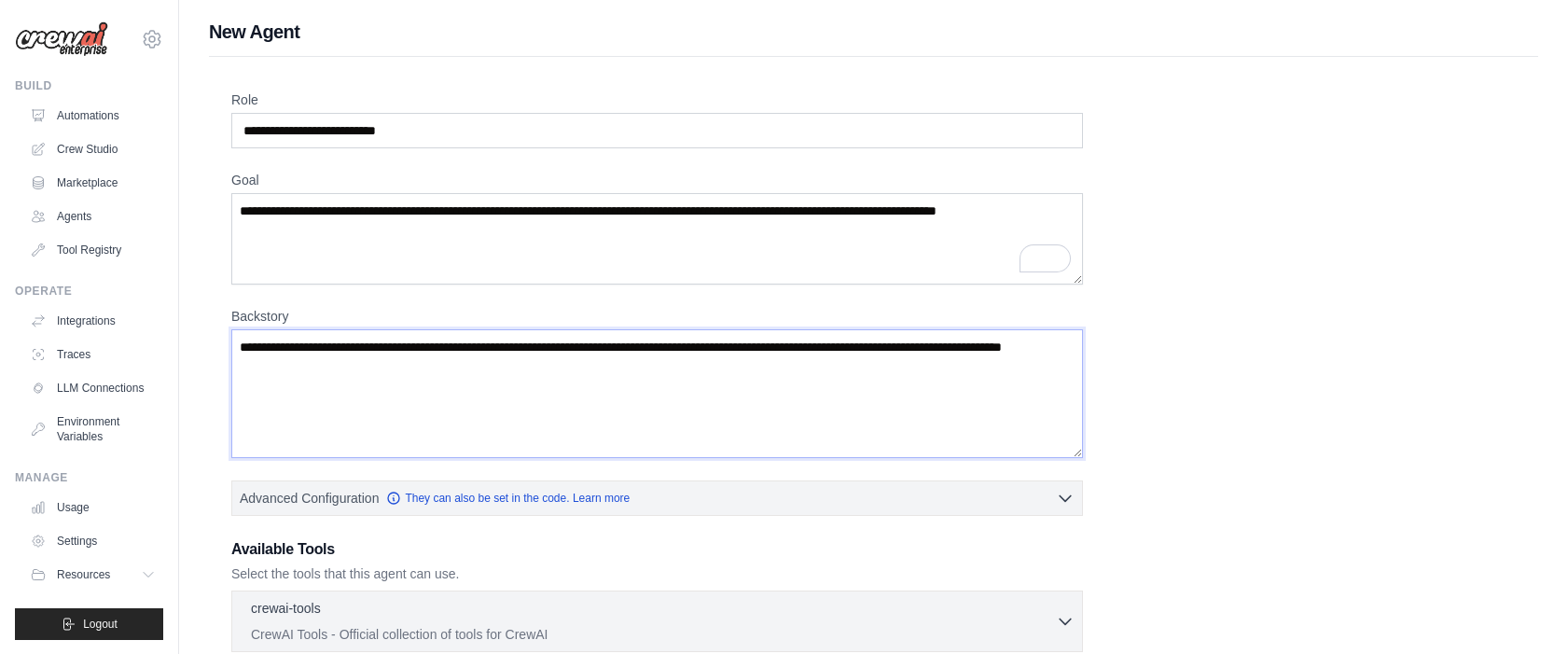 click on "Backstory" at bounding box center (657, 394) 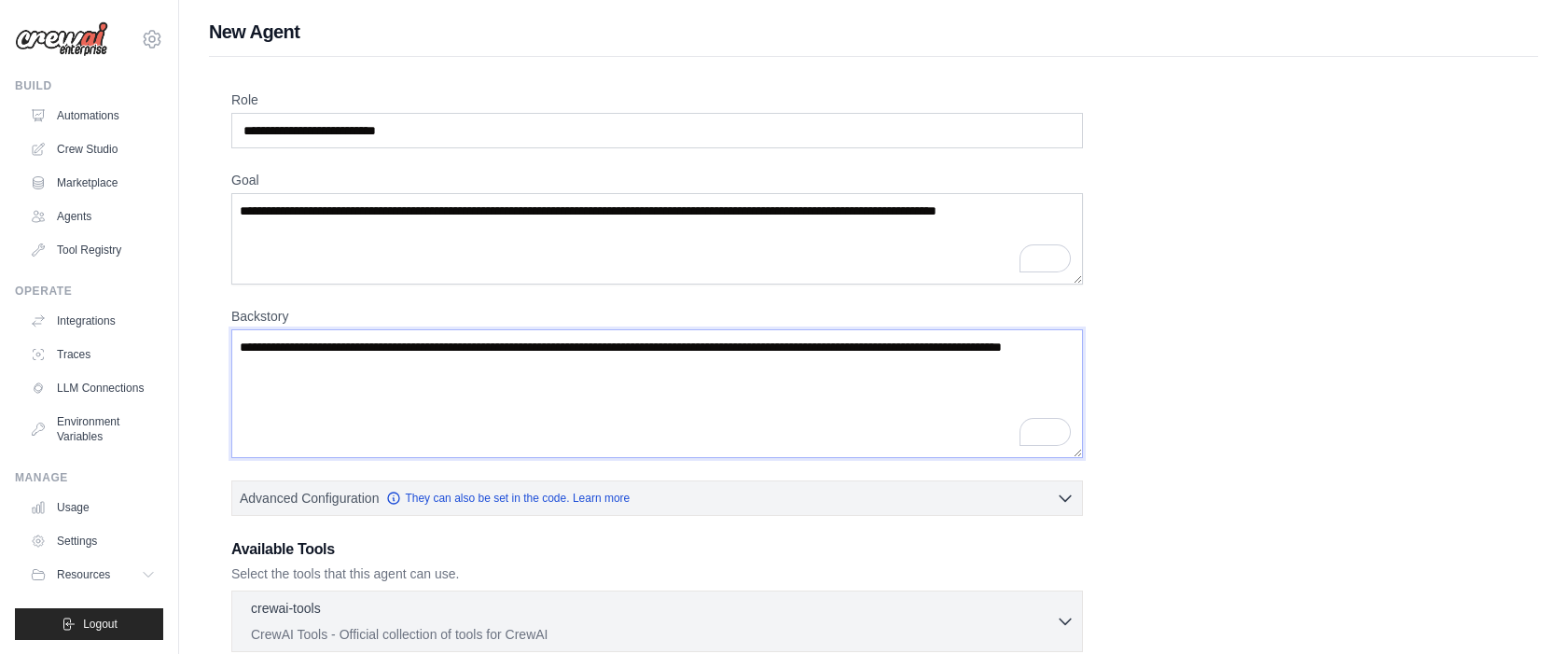 paste on "**********" 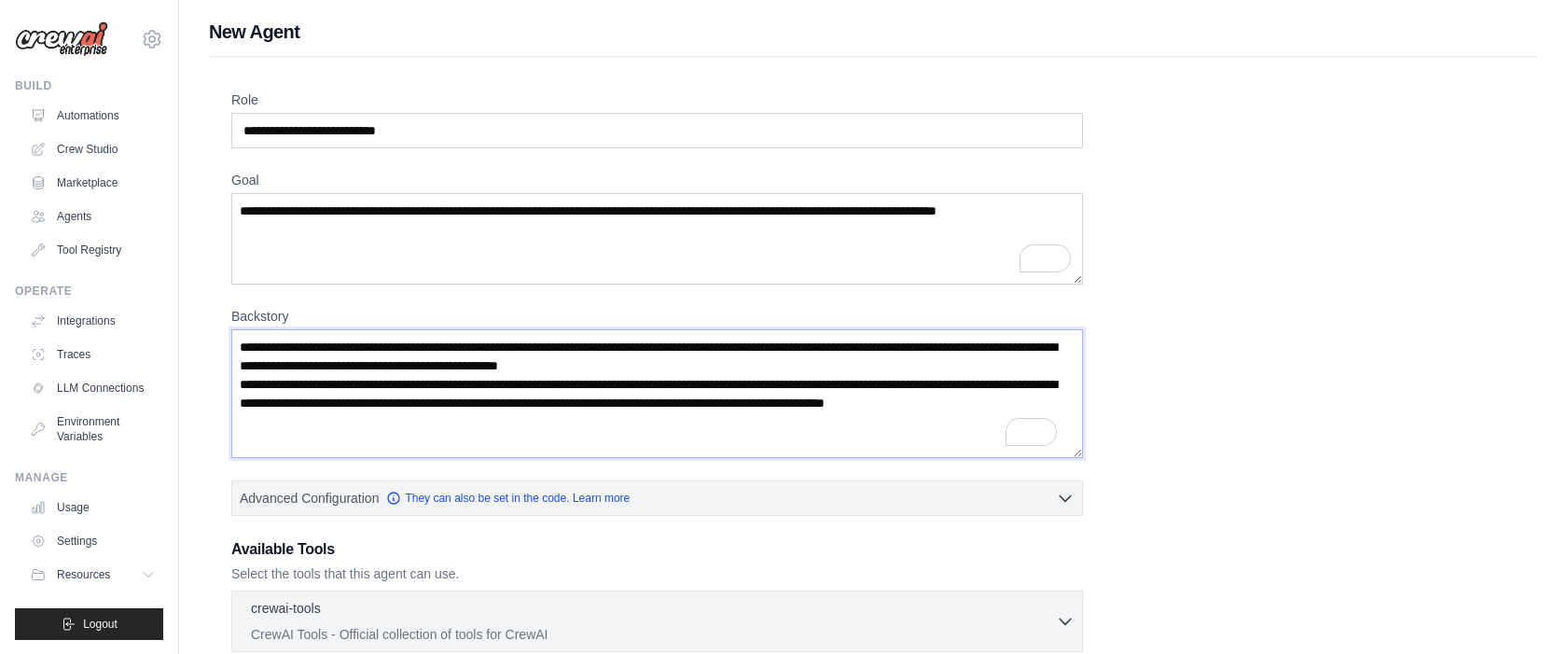 scroll, scrollTop: 9, scrollLeft: 0, axis: vertical 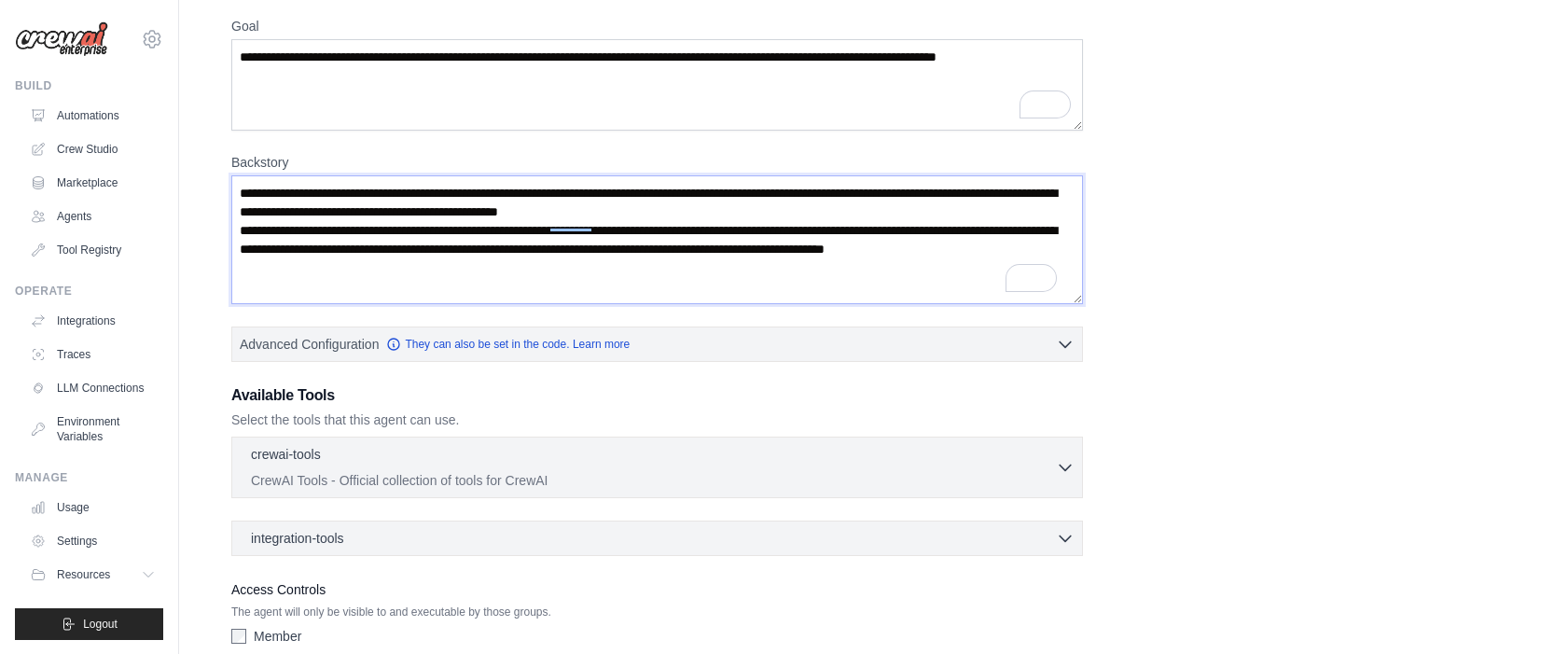 type on "**********" 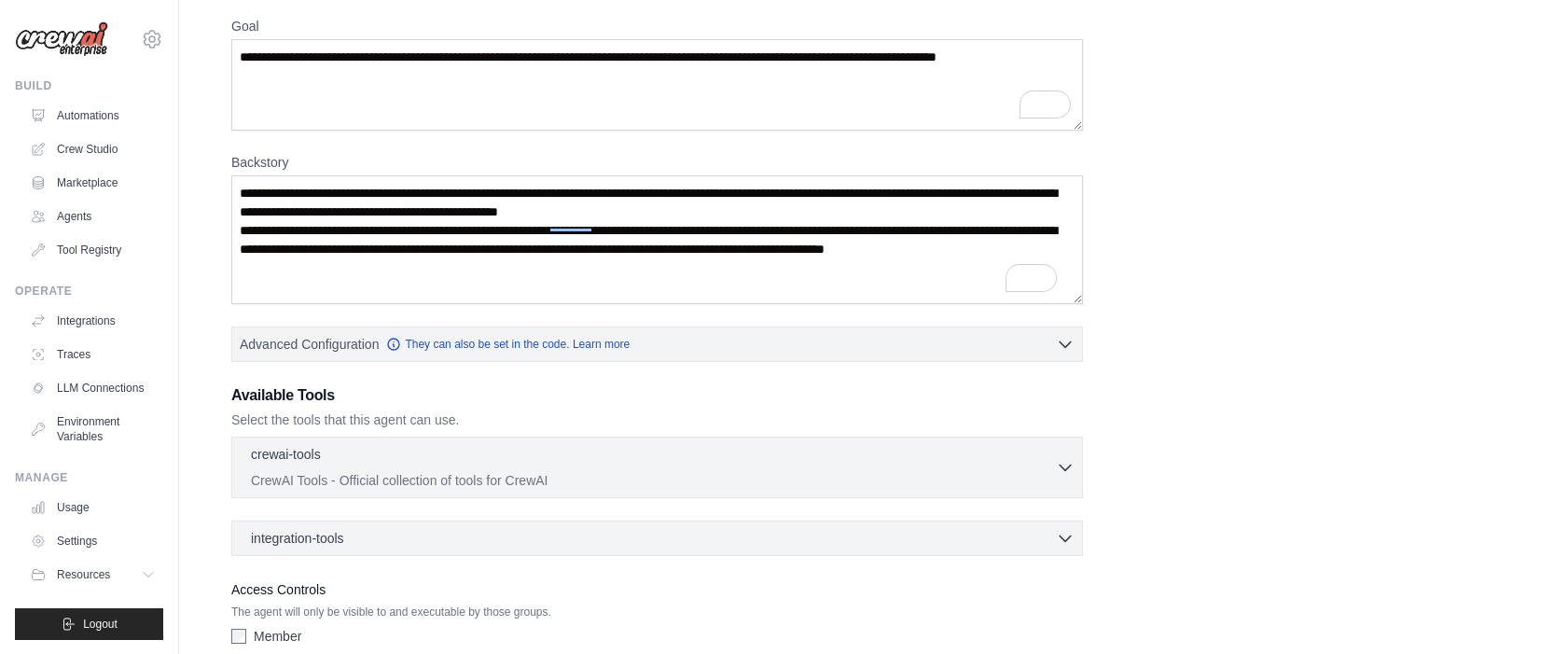 click on "crewai-tools
0 selected
CrewAI Tools - Official collection of tools for CrewAI
AIMindTool (official docs)" at bounding box center [657, 467] 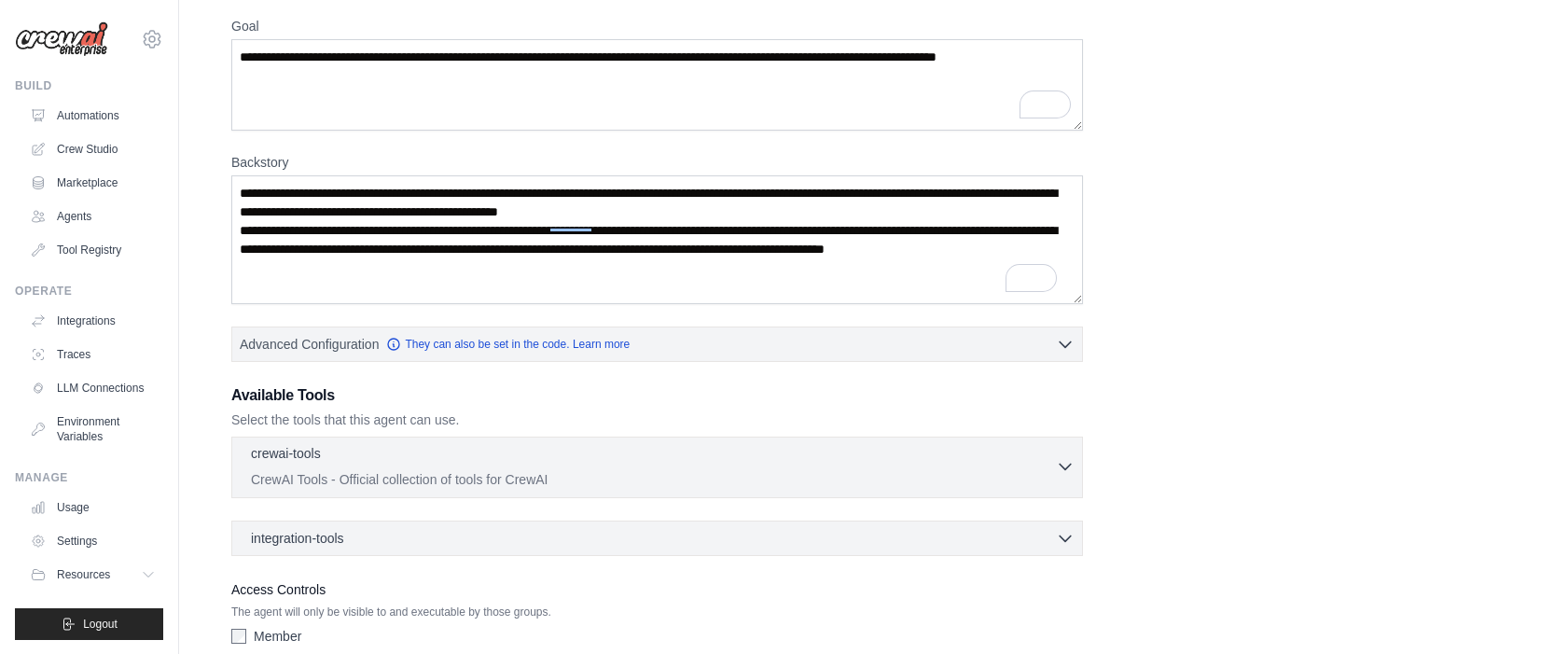 click on "crewai-tools
0 selected" at bounding box center (653, 455) 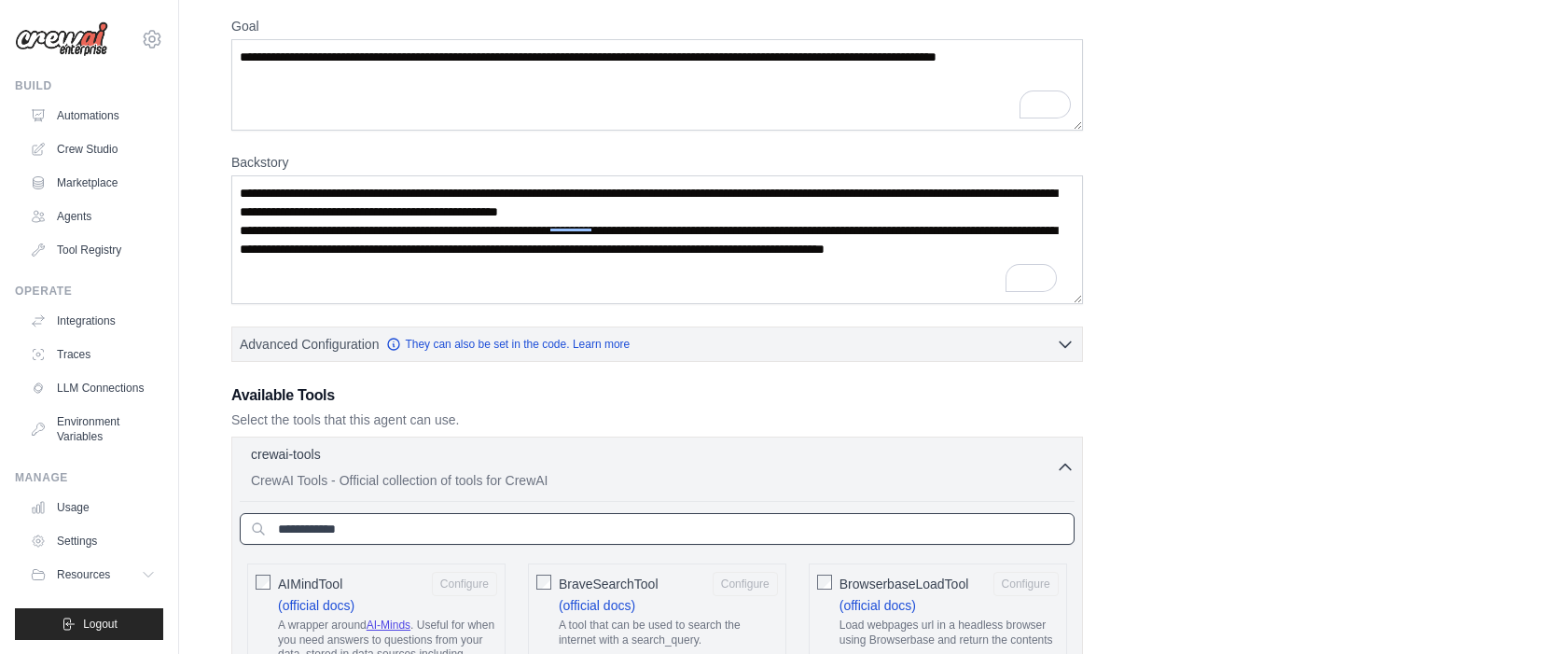 click at bounding box center (657, 529) 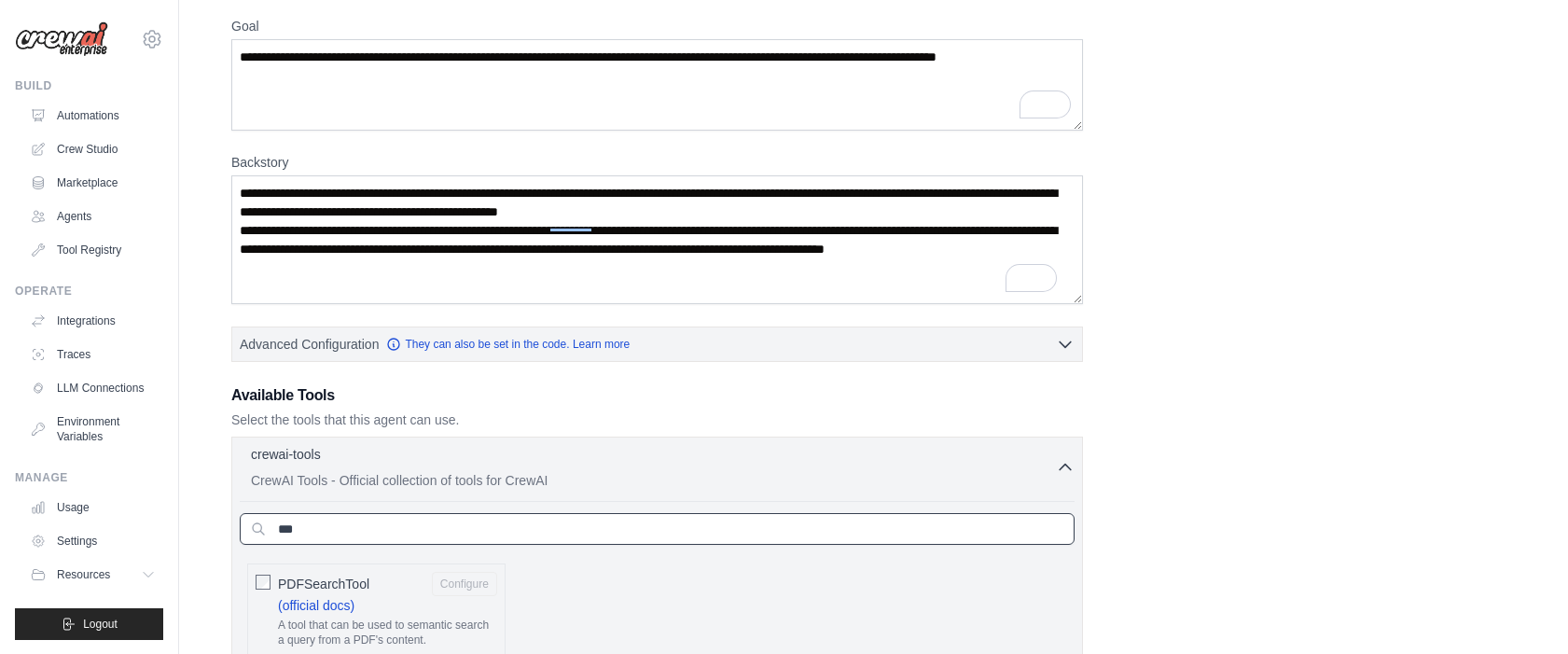 type on "***" 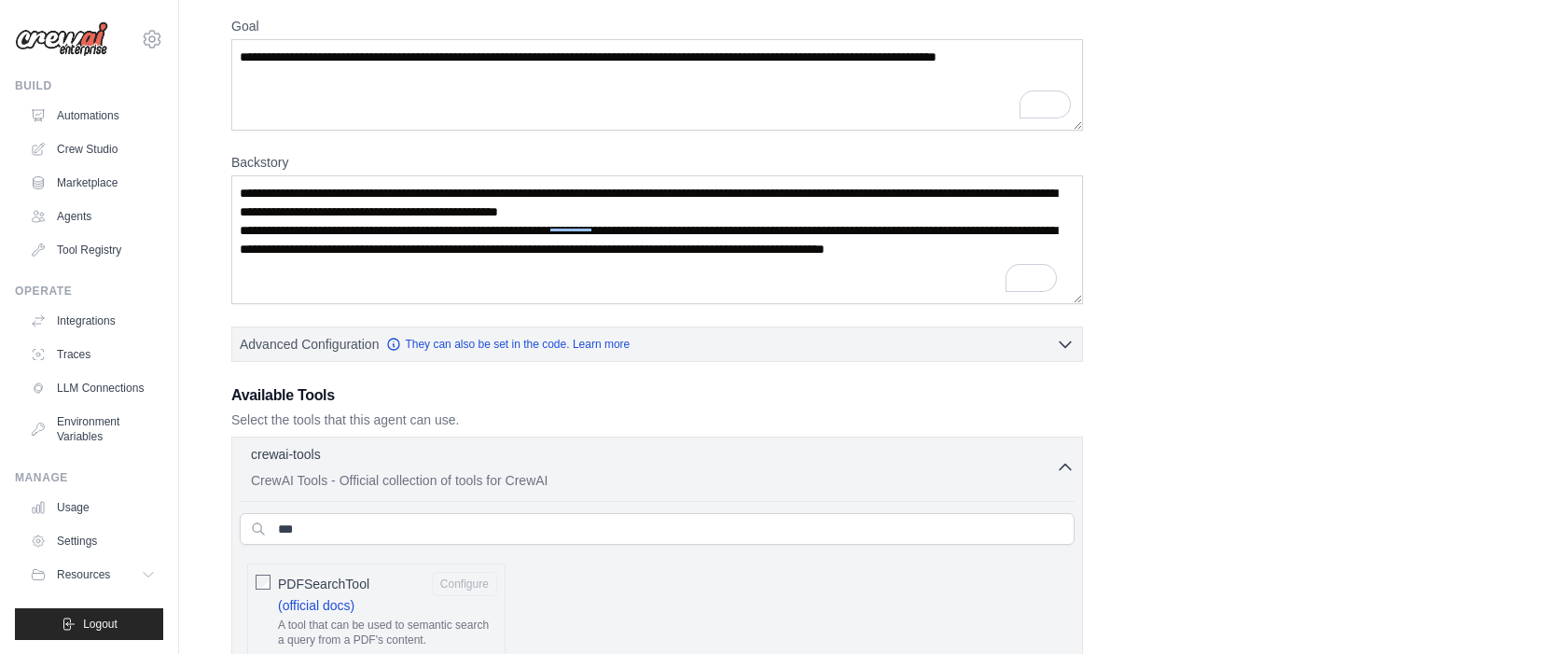 click on "PDFSearchTool
Configure
(official docs)
A tool that can be used to semantic search a query from a PDF's content." 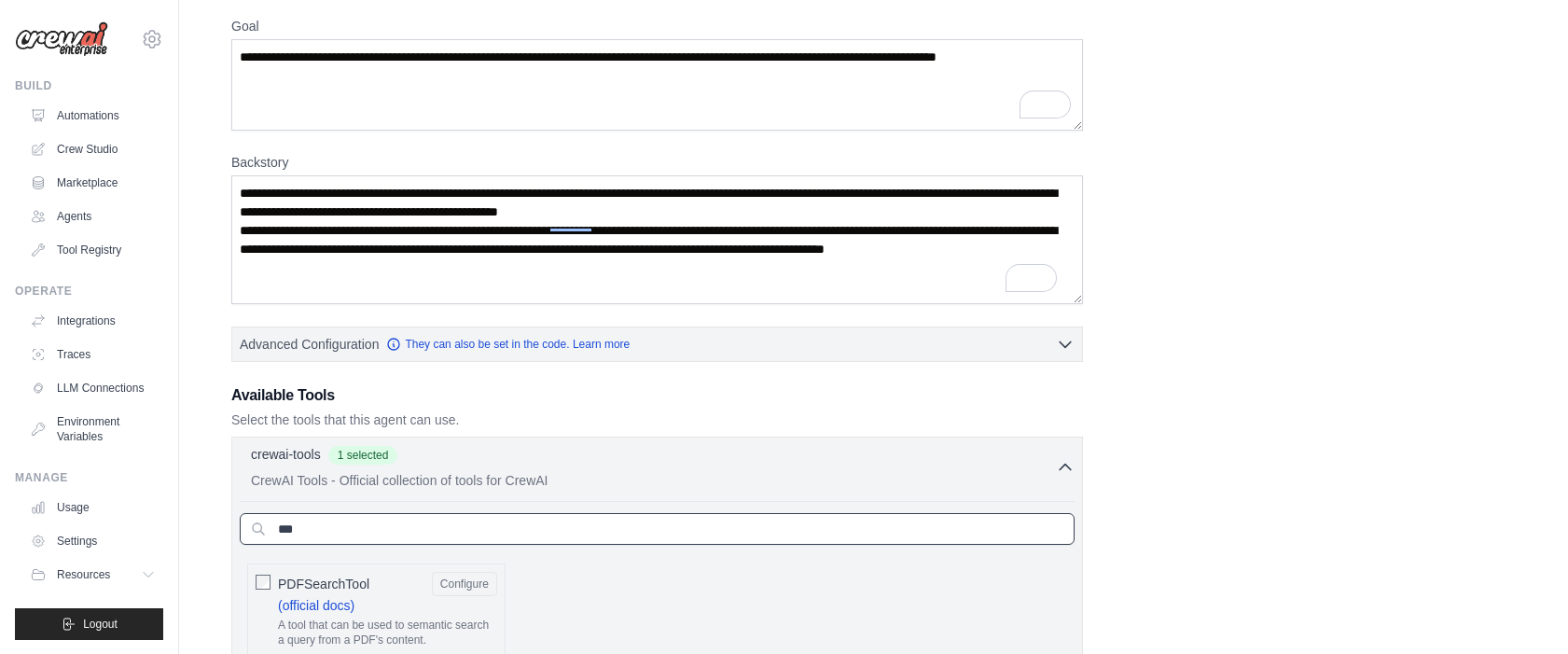 drag, startPoint x: 318, startPoint y: 535, endPoint x: 232, endPoint y: 525, distance: 86.579443 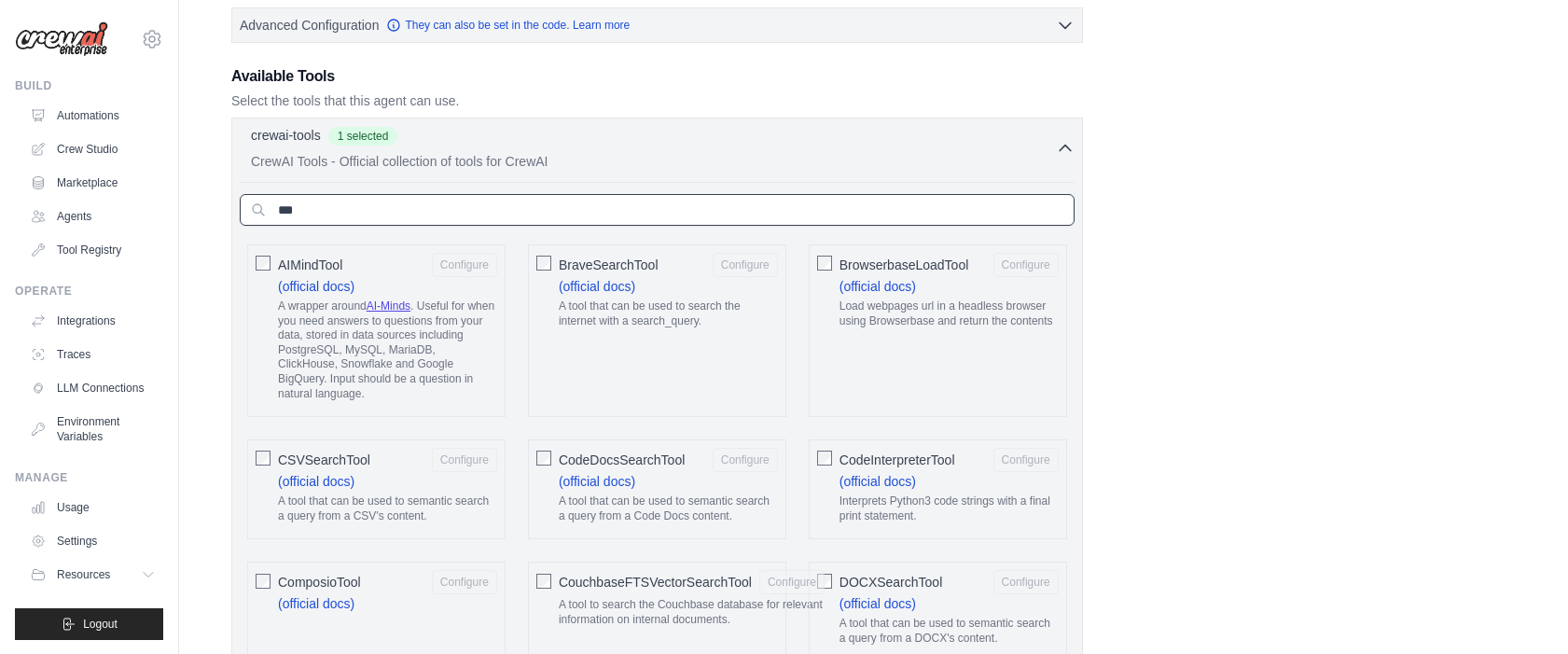 scroll, scrollTop: 607, scrollLeft: 0, axis: vertical 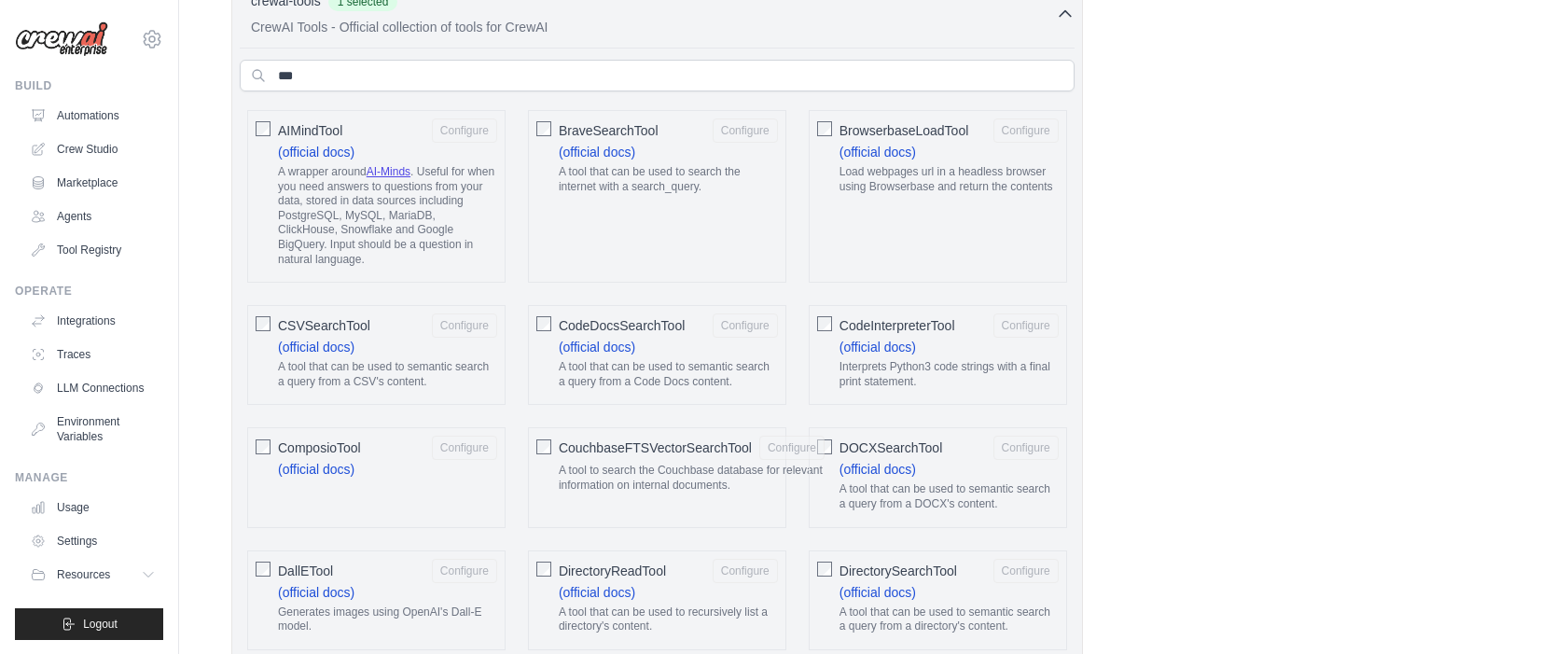 click on "DOCXSearchTool" at bounding box center [891, 448] 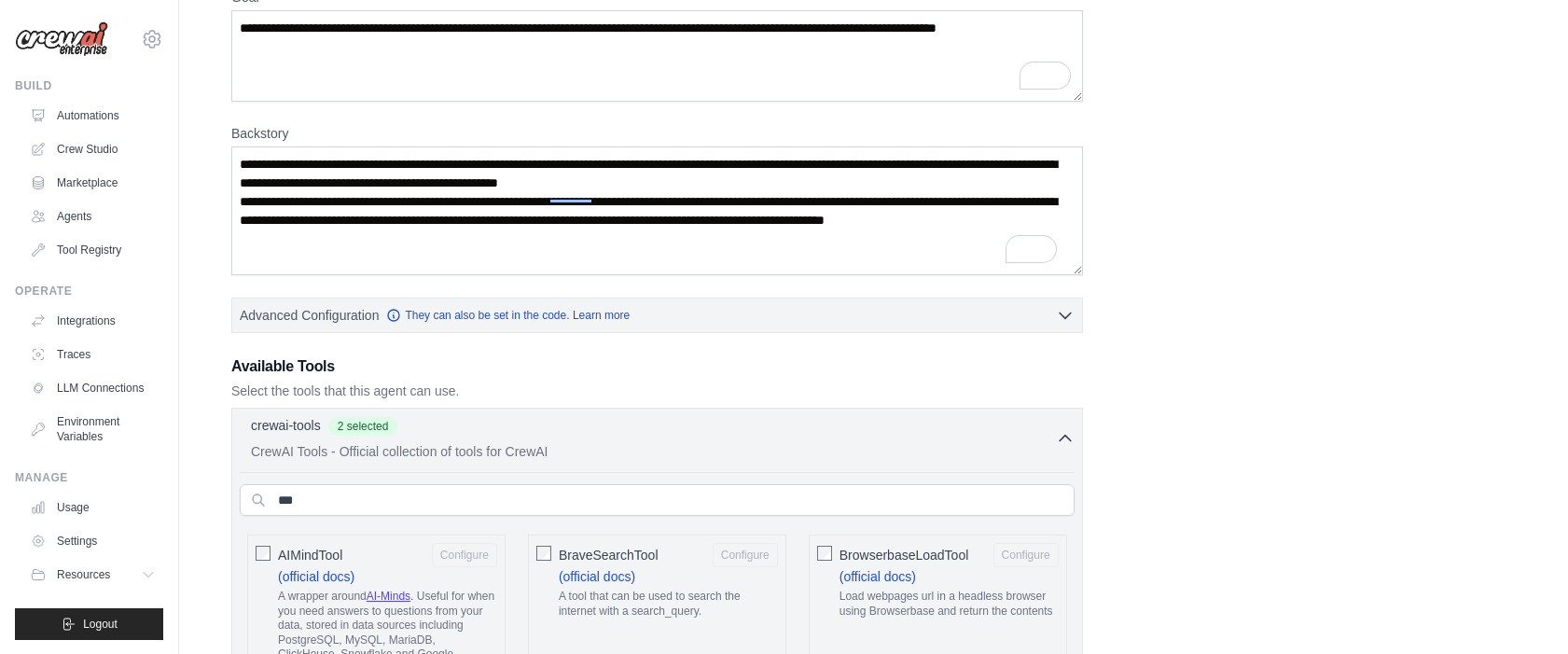 scroll, scrollTop: 111, scrollLeft: 0, axis: vertical 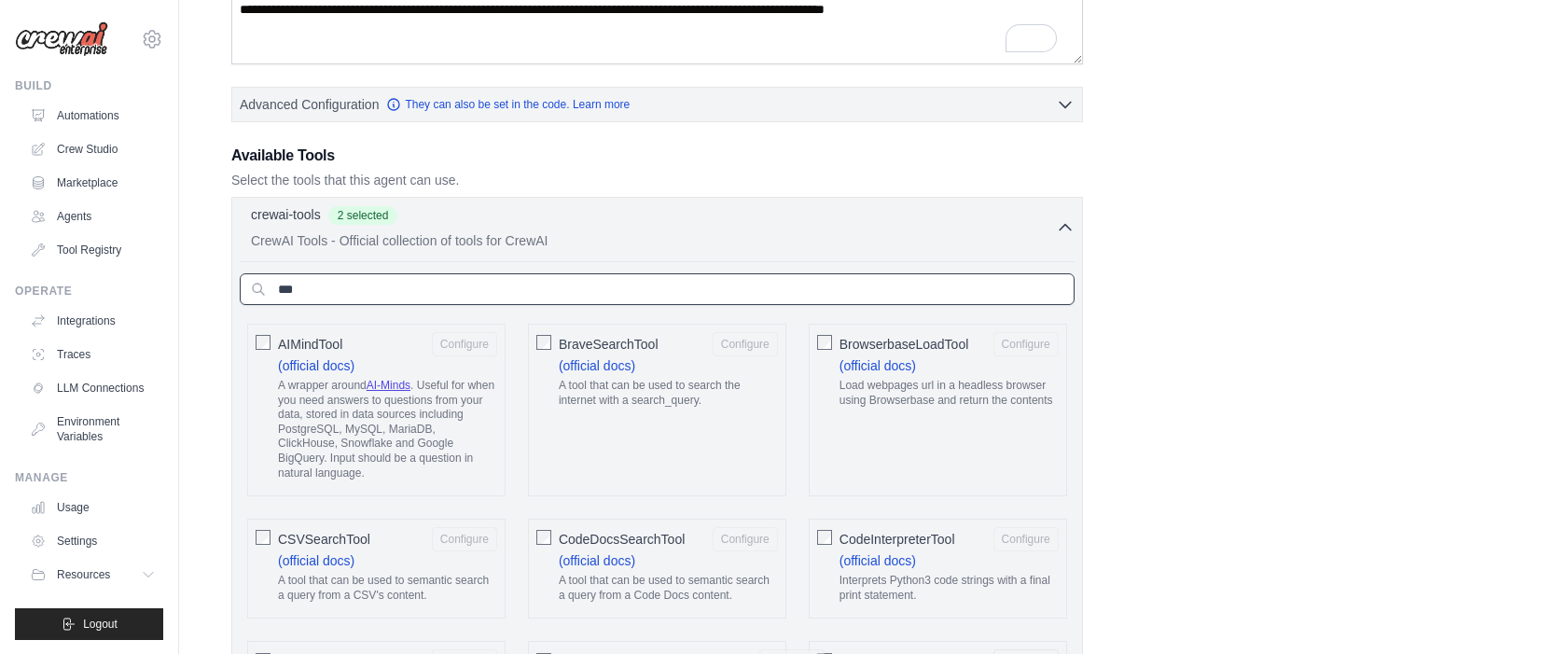 drag, startPoint x: 312, startPoint y: 288, endPoint x: 230, endPoint y: 280, distance: 82.38932 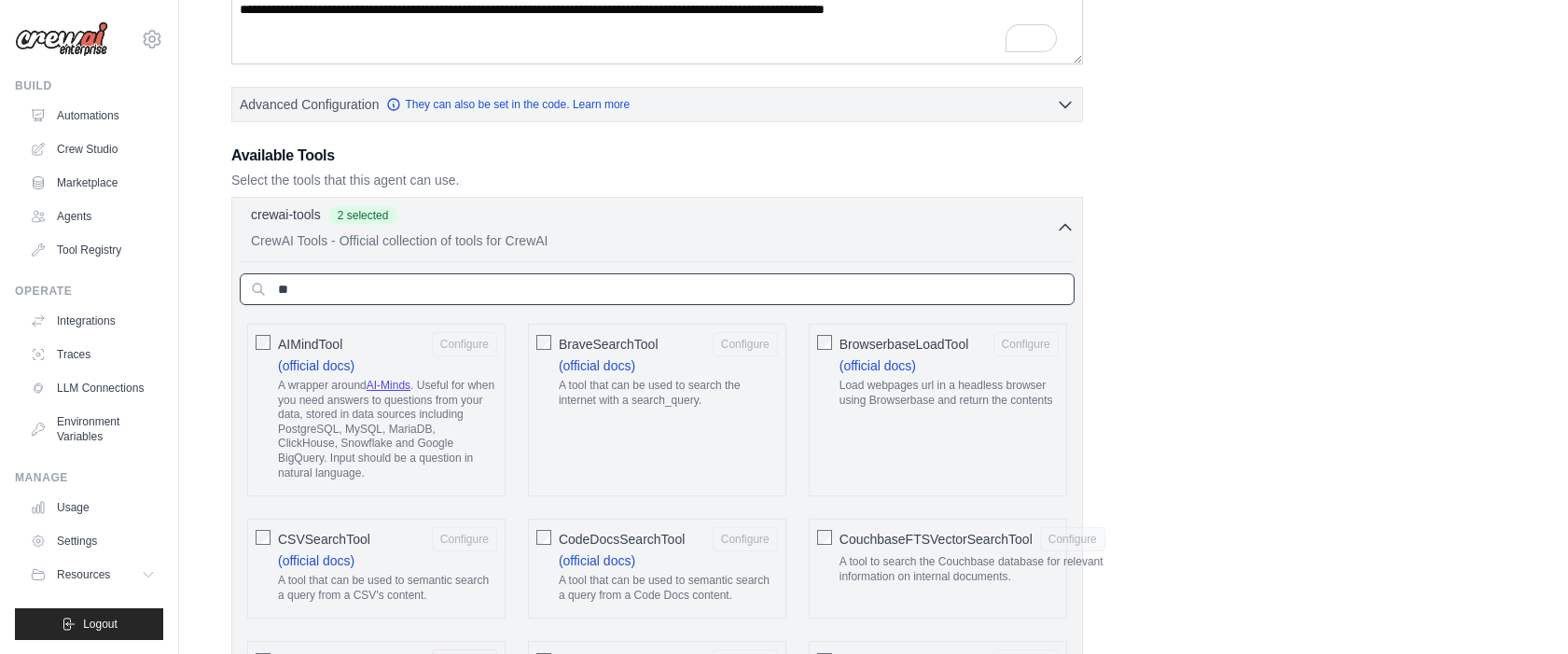 type on "*" 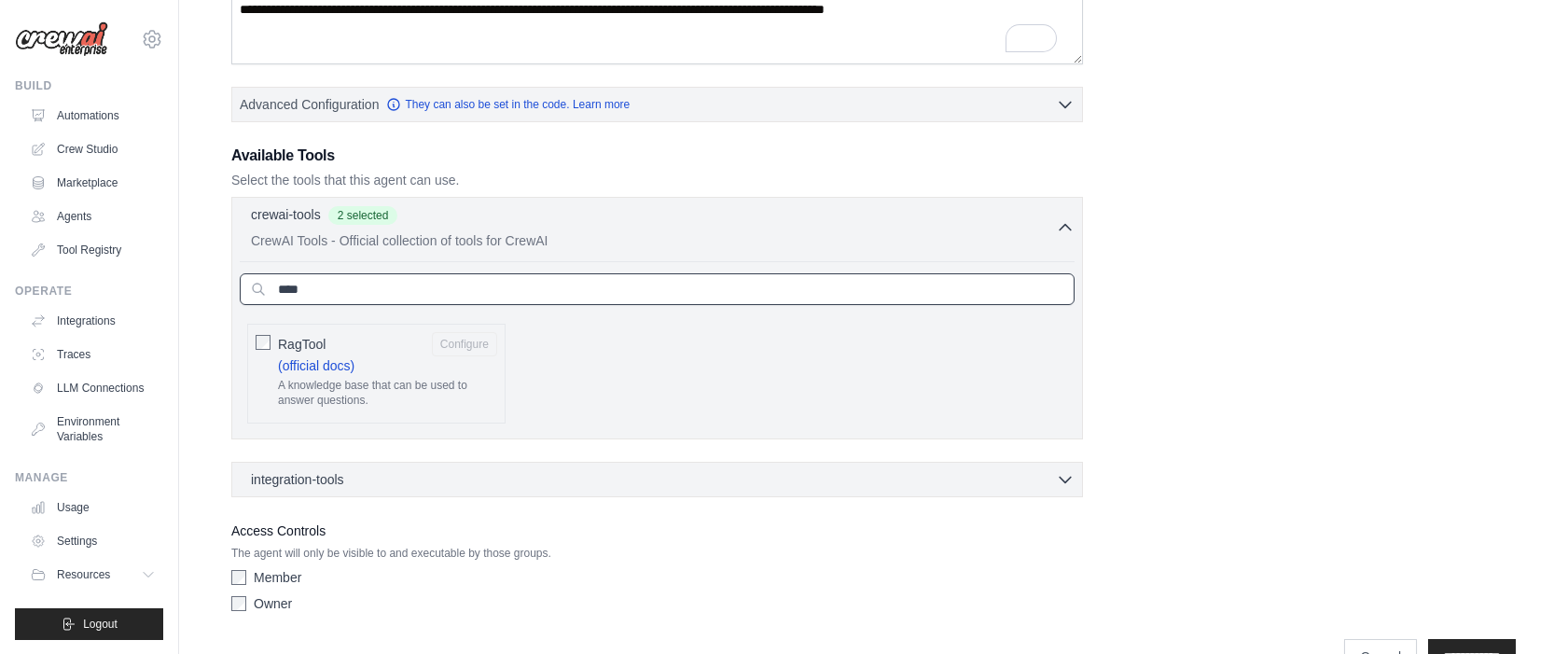 type on "****" 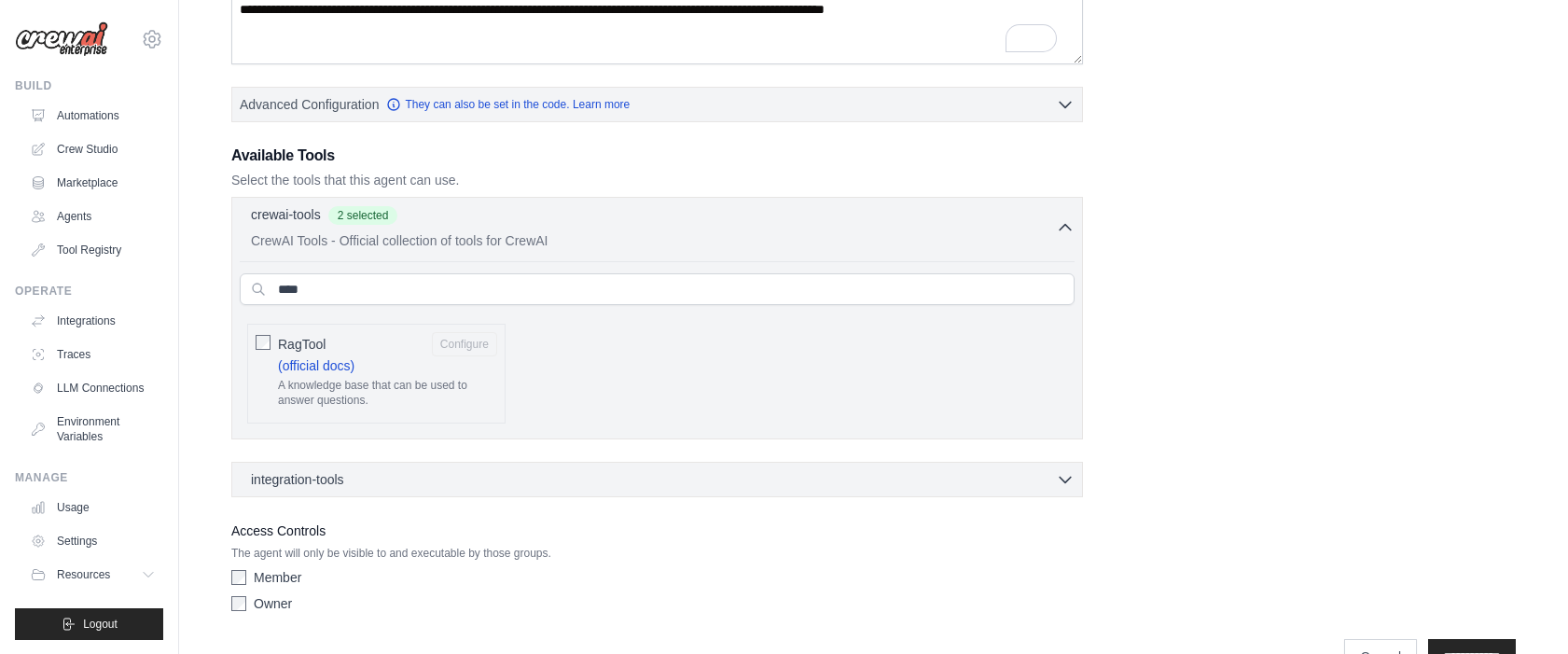 click on "AIMindTool
Configure
(official docs)
A wrapper around  AI-Minds . Useful for when you need answers to questions from your data, stored in data sources including PostgreSQL, MySQL, MariaDB, ClickHouse, Snowflake and Google BigQuery. Input should be a question in natural language." at bounding box center (657, 373) 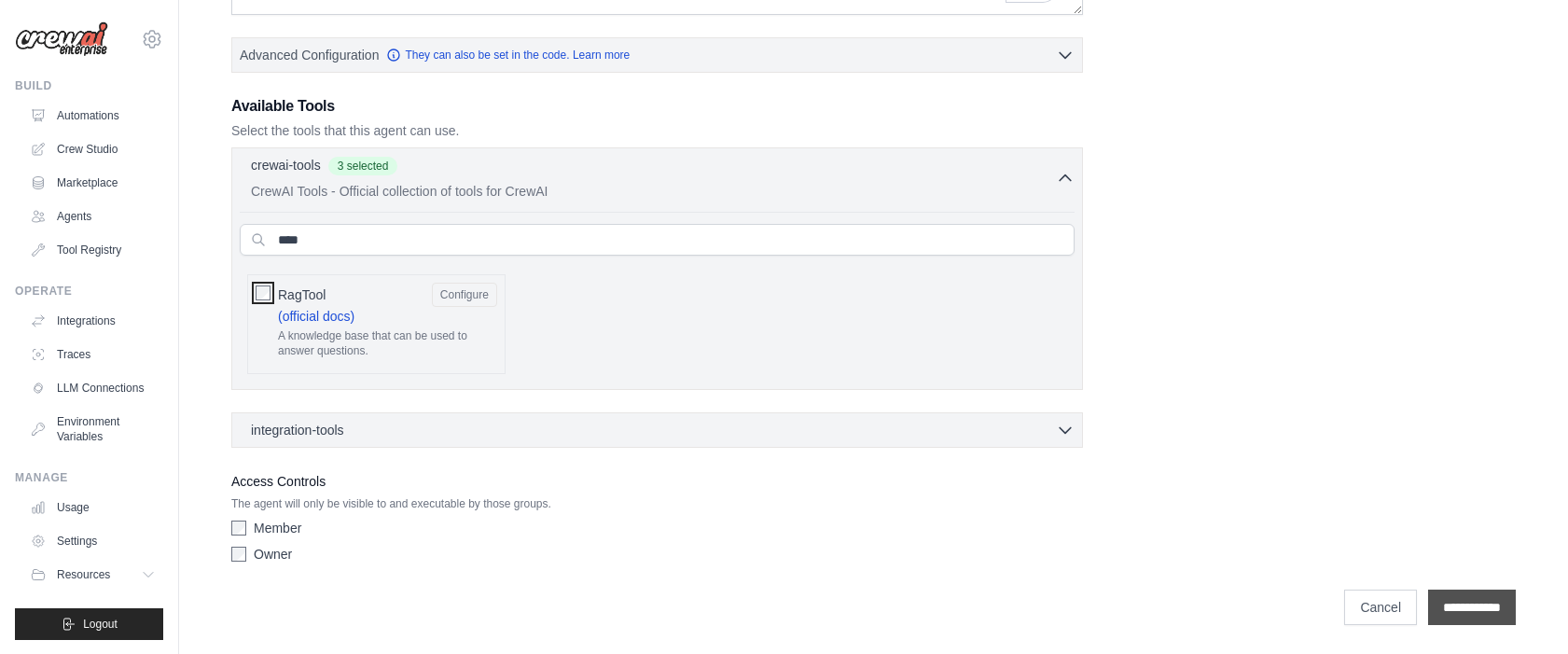 scroll, scrollTop: 444, scrollLeft: 0, axis: vertical 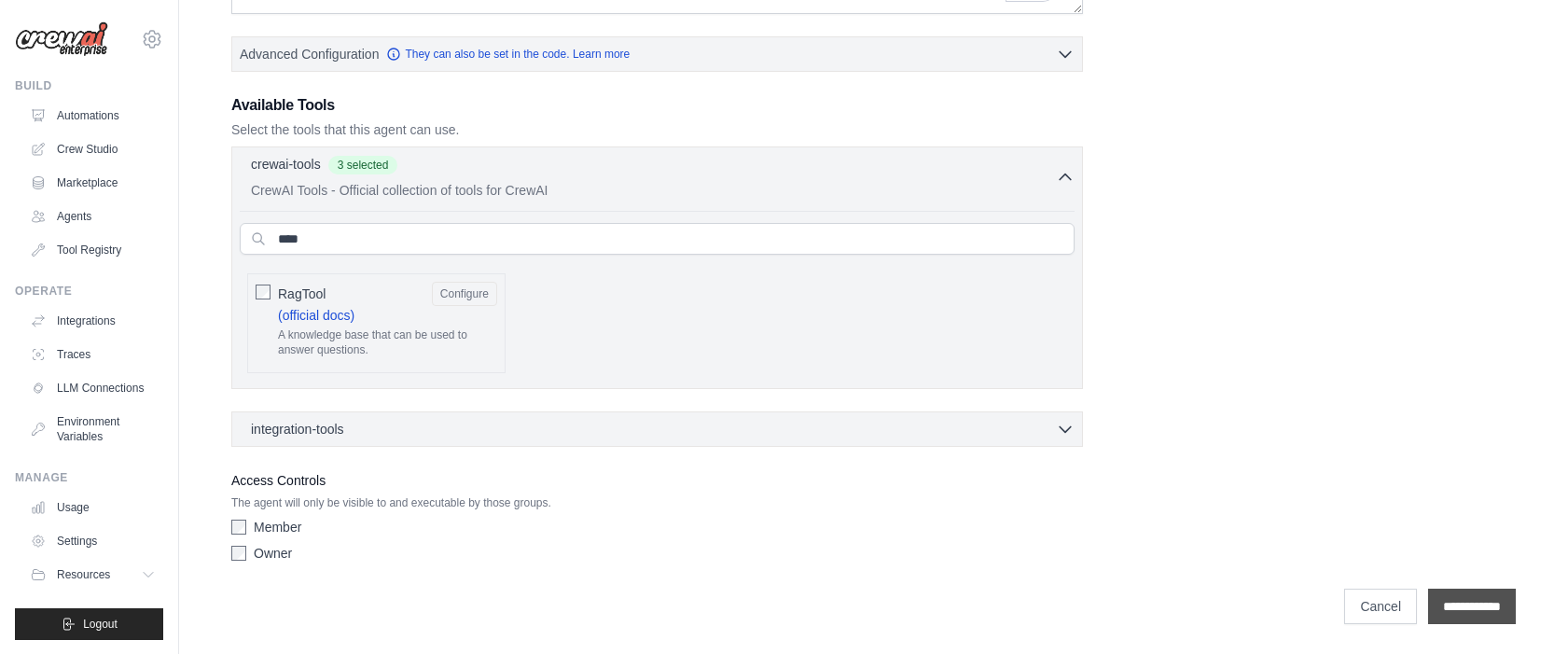 click on "**********" at bounding box center (1472, 606) 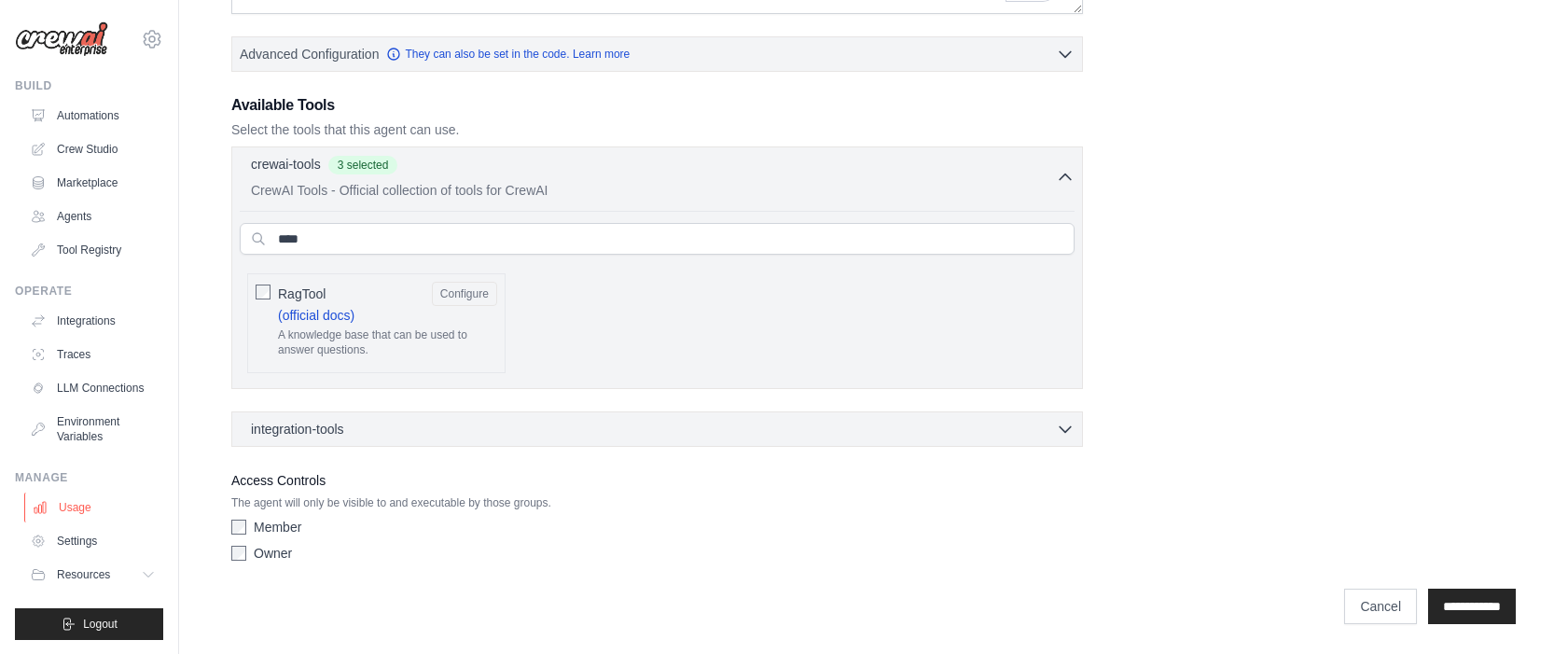 scroll, scrollTop: 0, scrollLeft: 0, axis: both 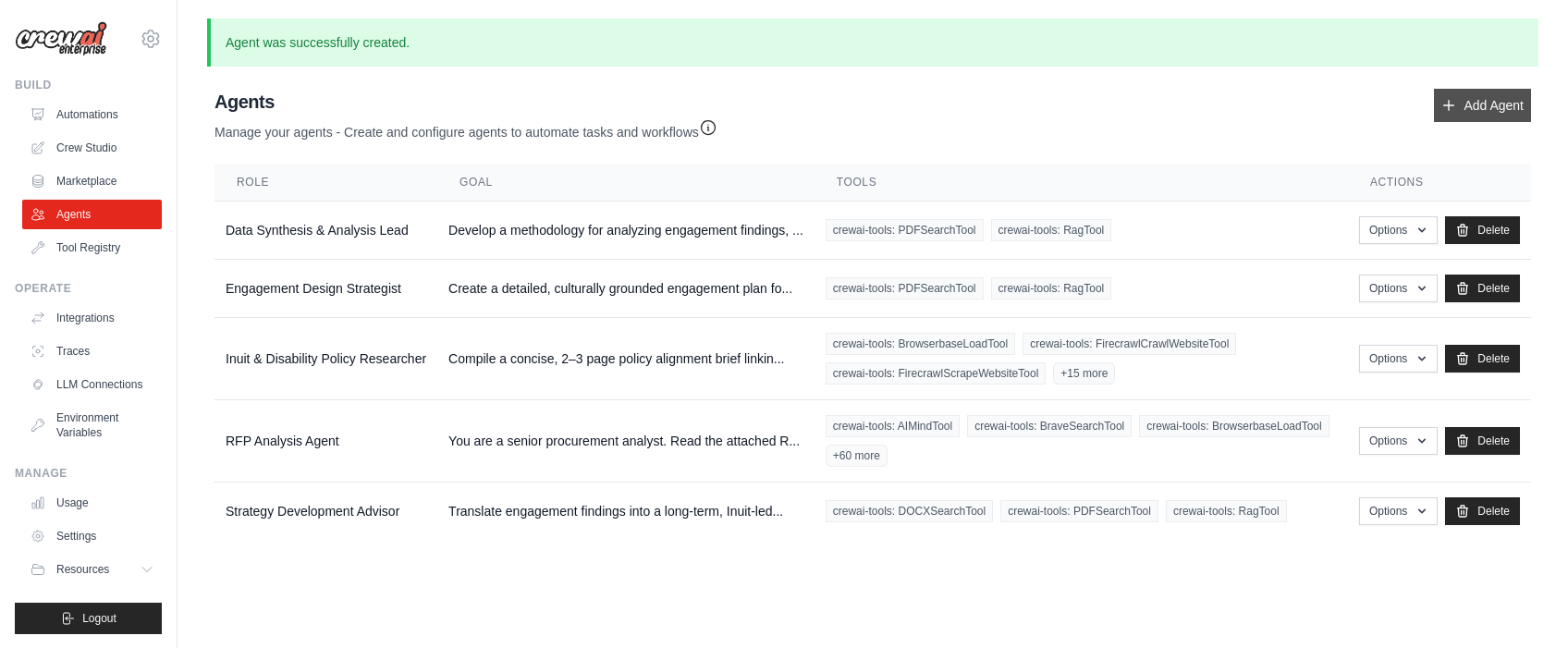 click on "Add Agent" at bounding box center (1482, 105) 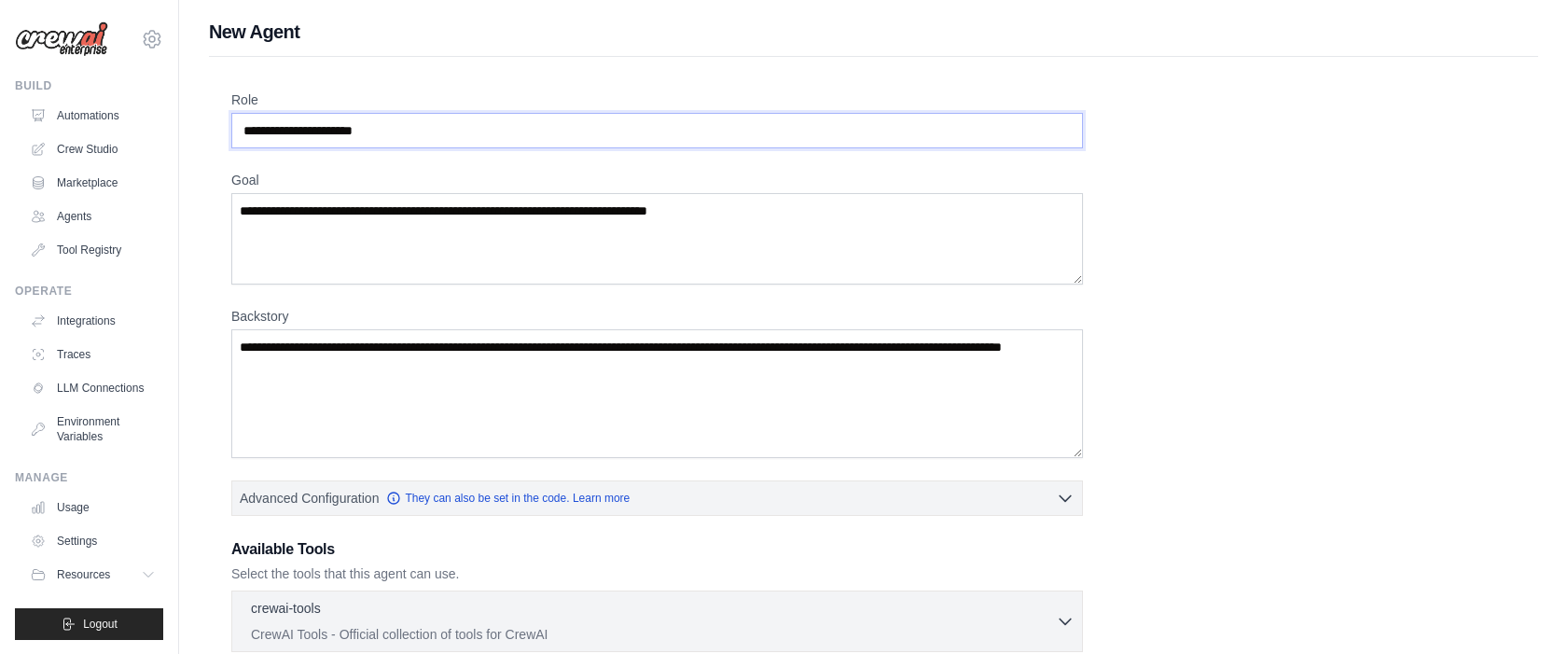 click on "Role" at bounding box center (657, 131) 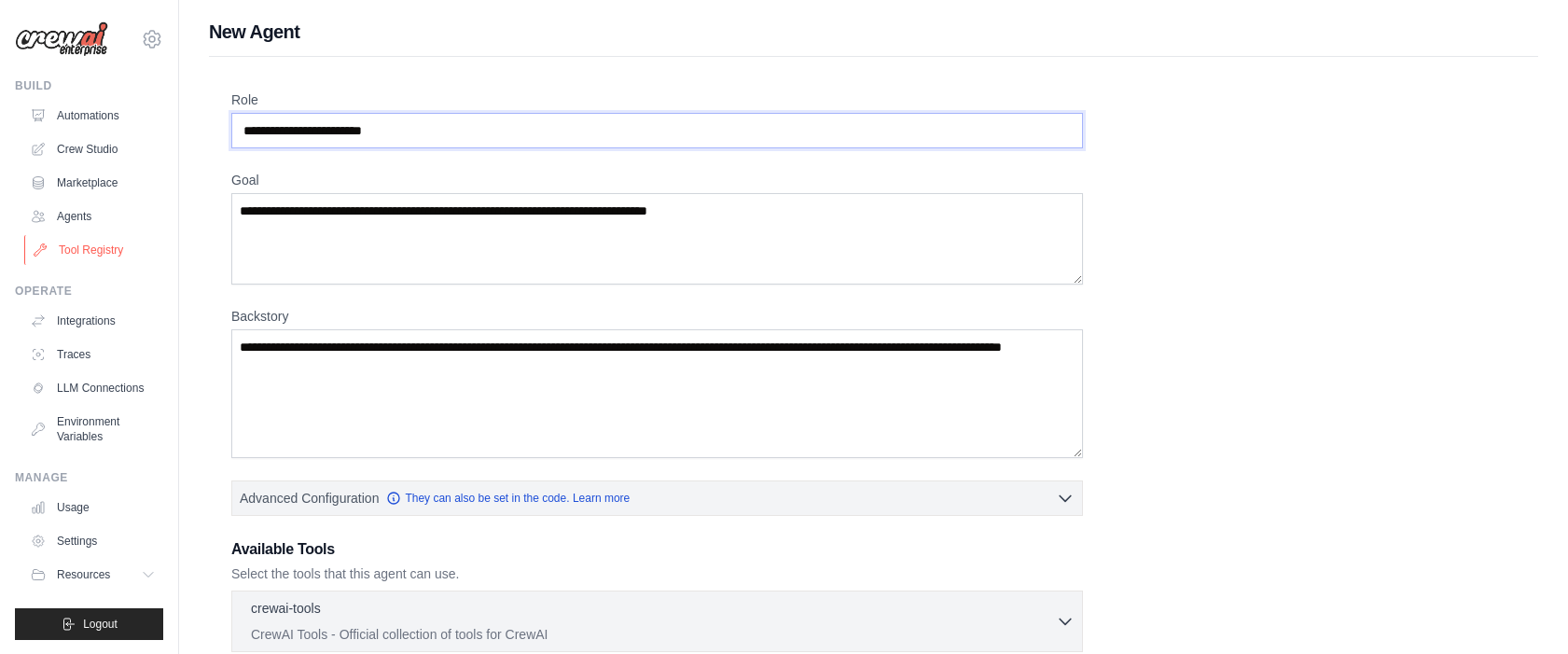 type on "**********" 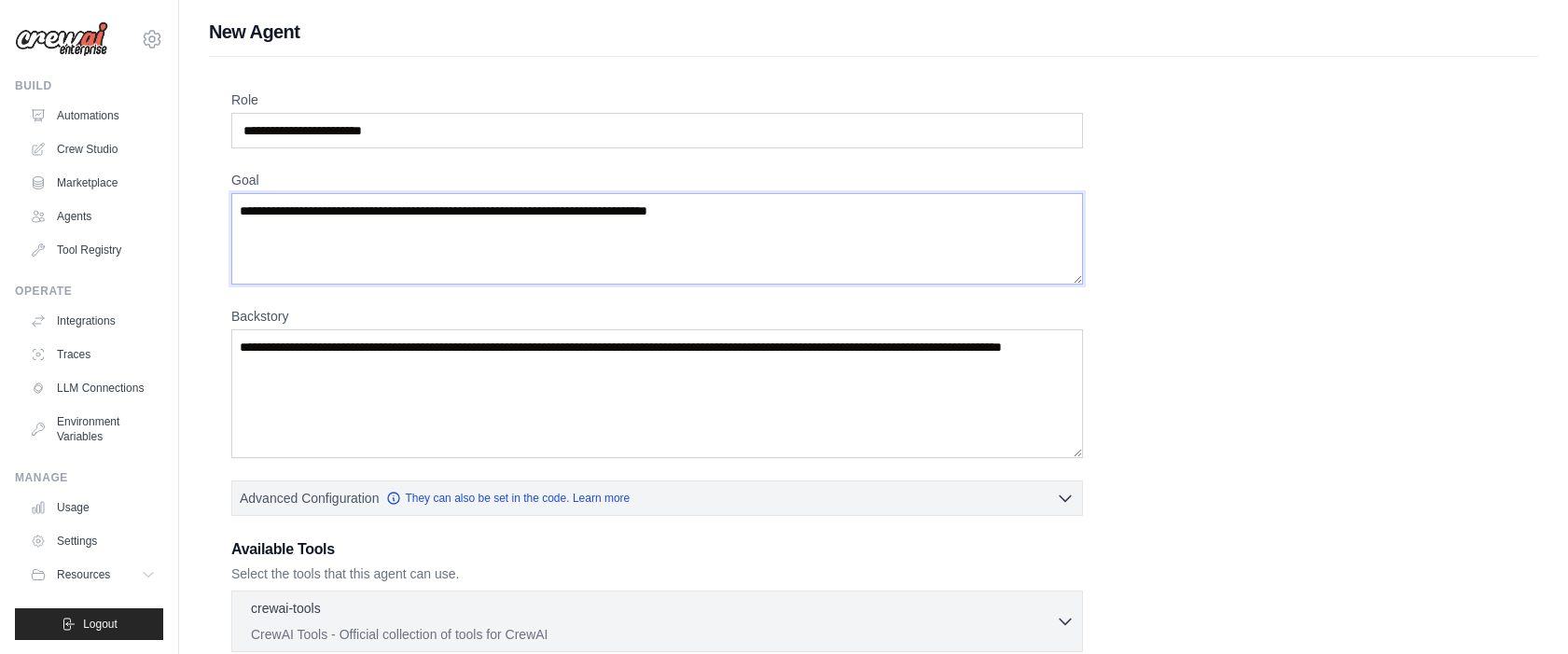 click on "Goal" at bounding box center (657, 239) 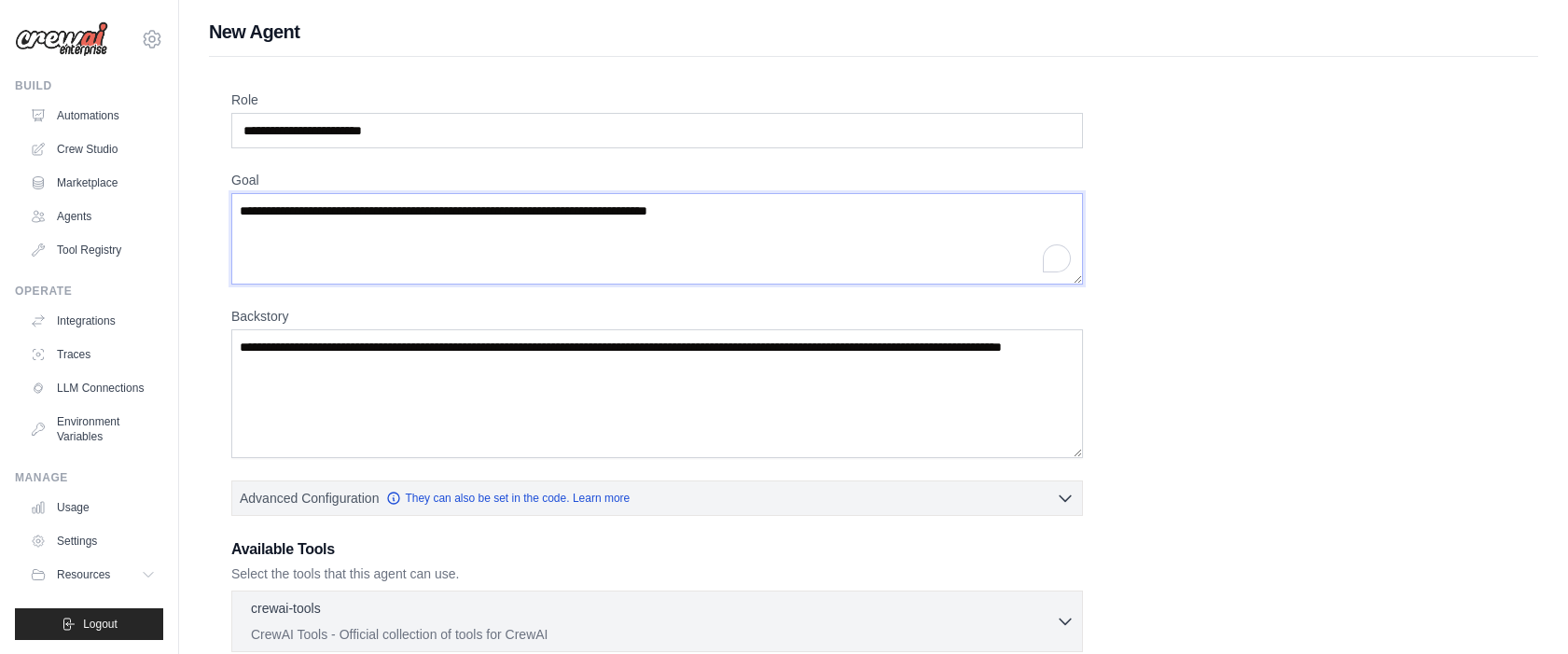 paste on "**********" 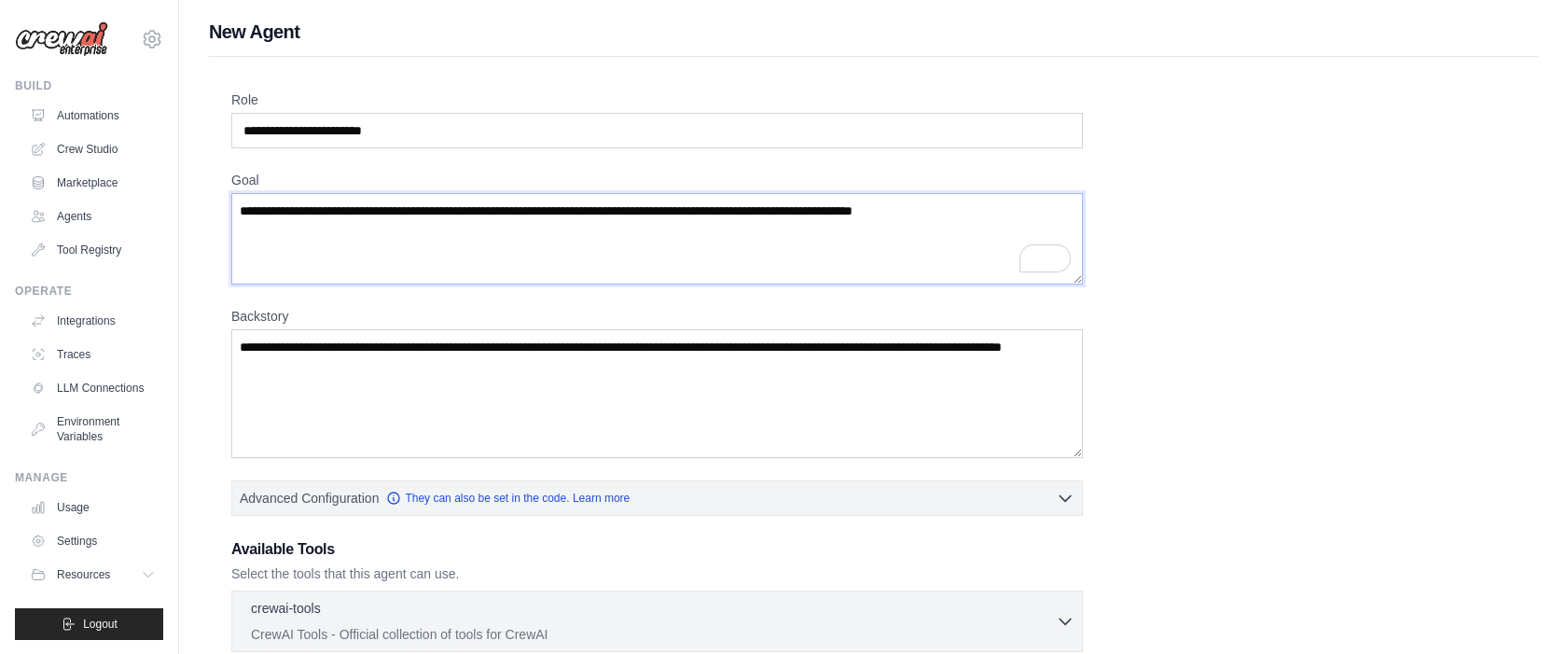 type on "**********" 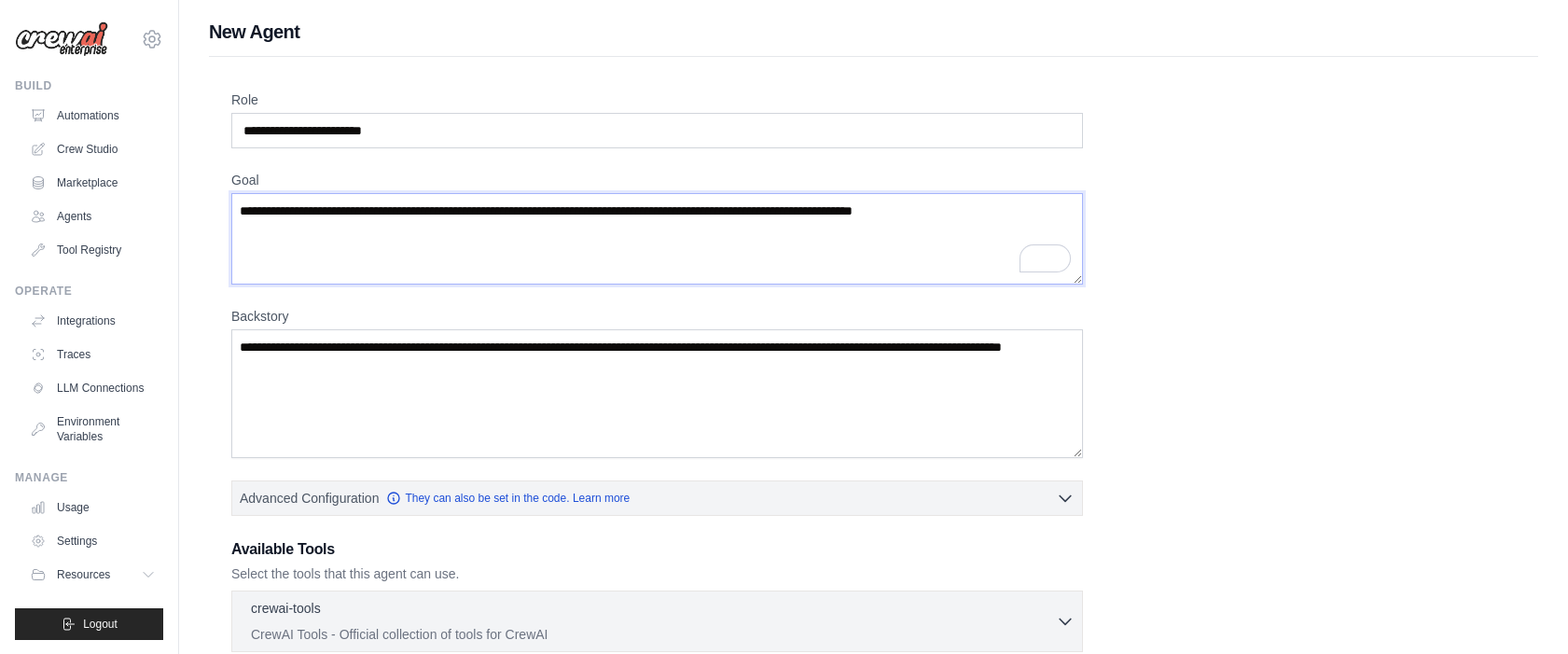 click on "**********" at bounding box center [657, 239] 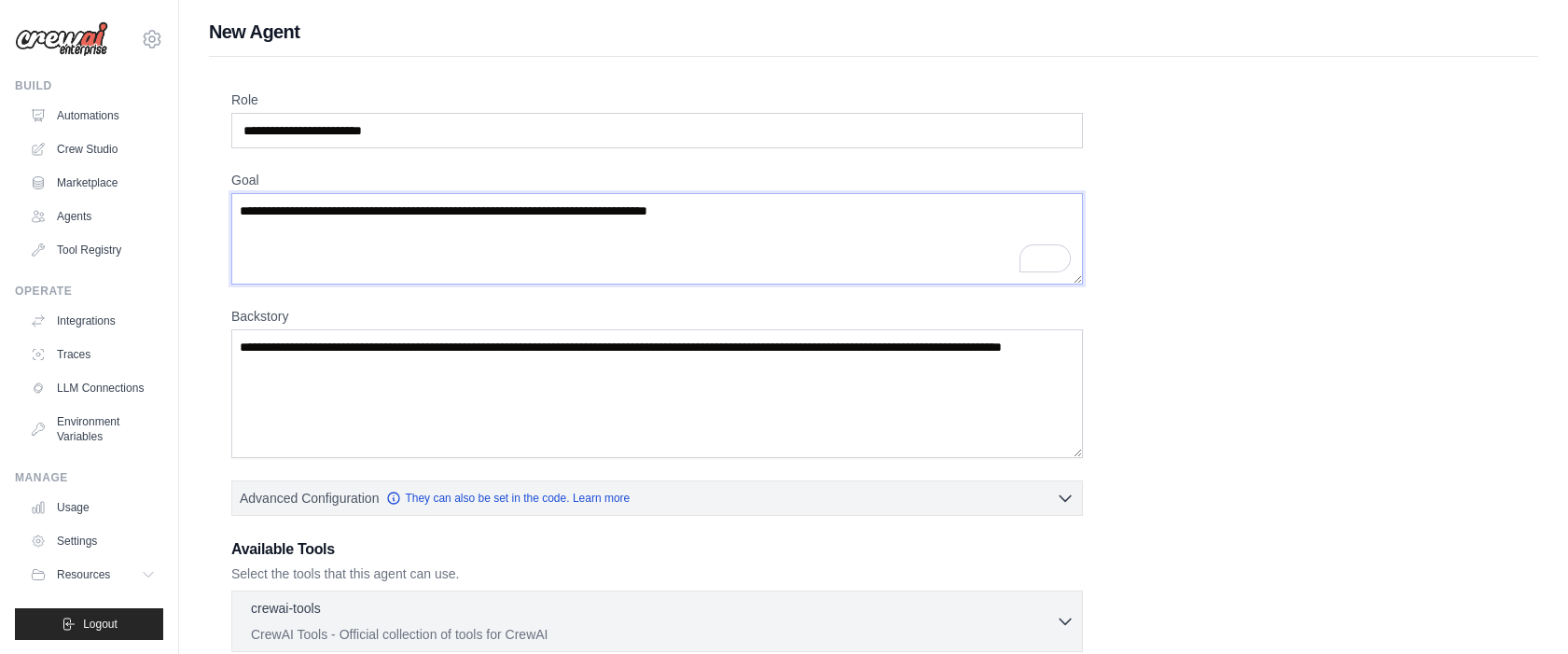 paste on "**********" 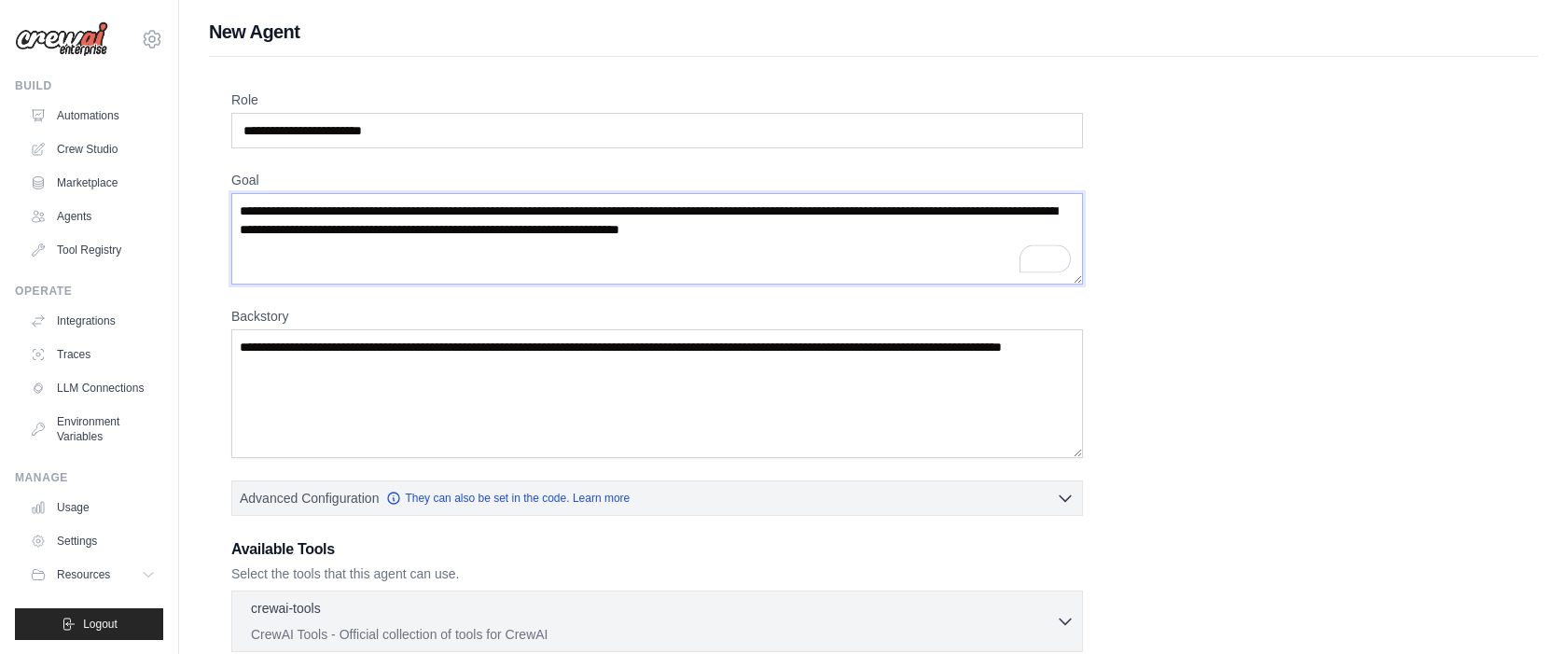 type on "**********" 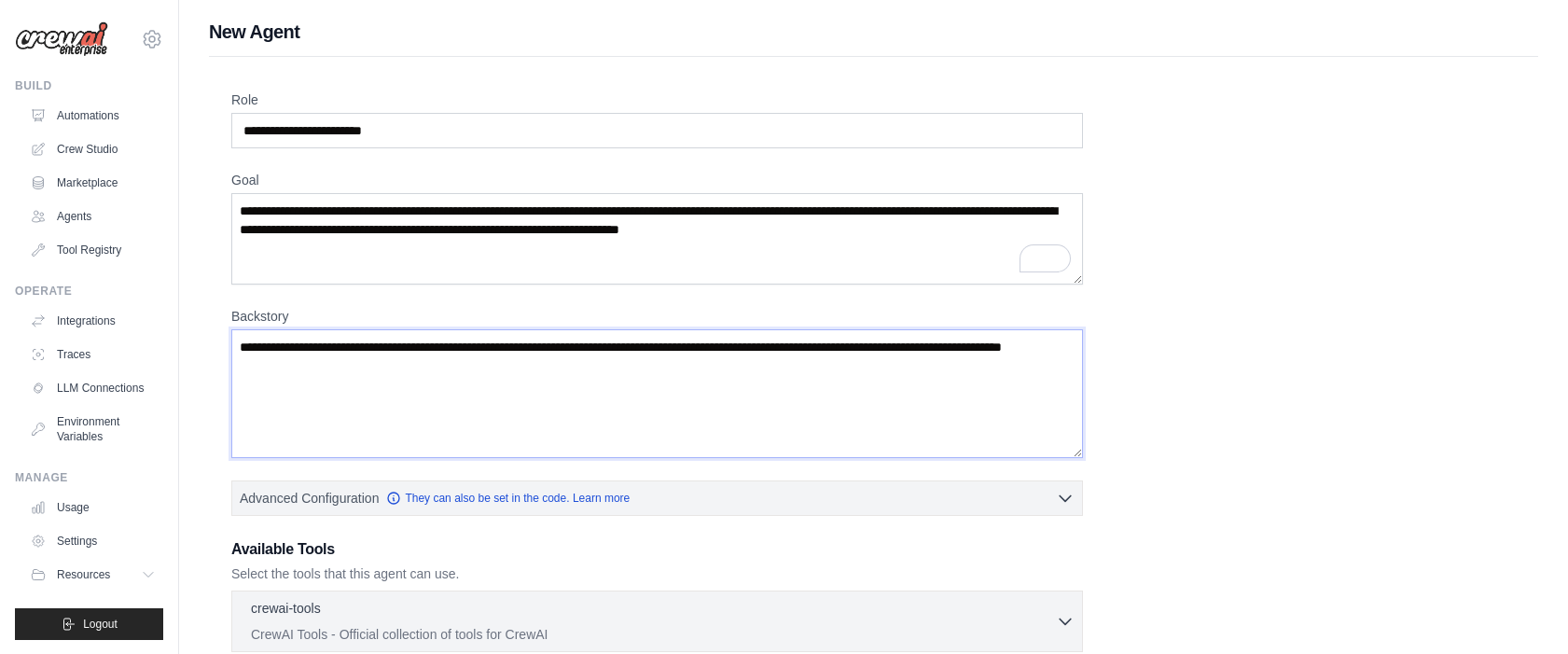 click on "Backstory" at bounding box center [657, 394] 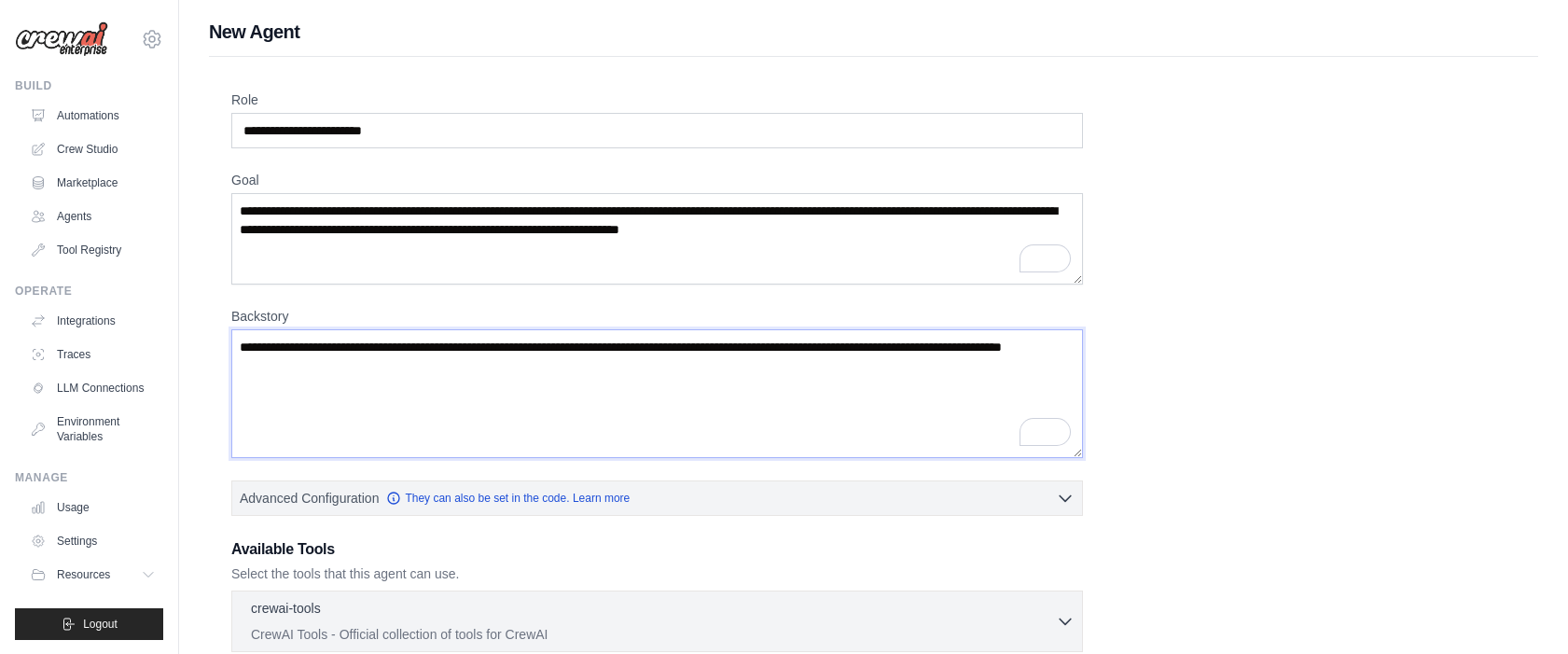 paste on "**********" 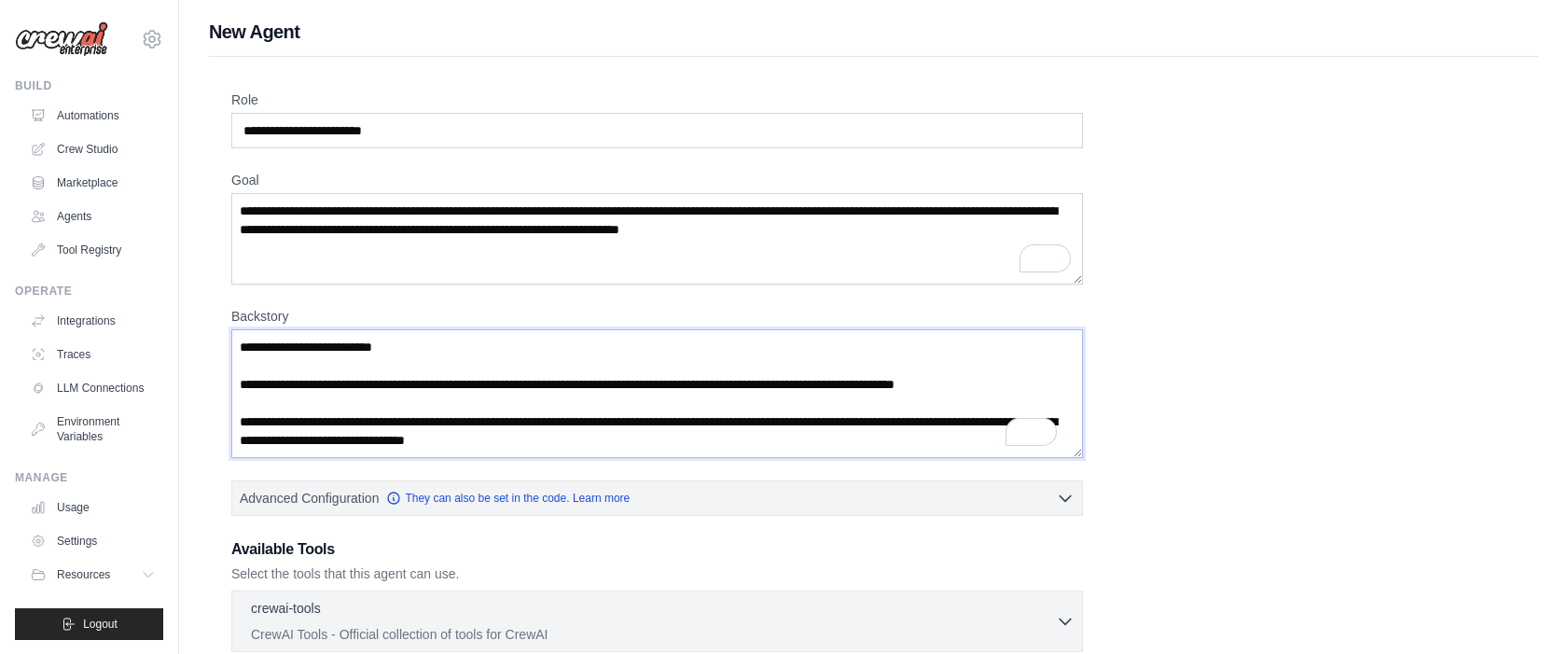 scroll, scrollTop: 196, scrollLeft: 0, axis: vertical 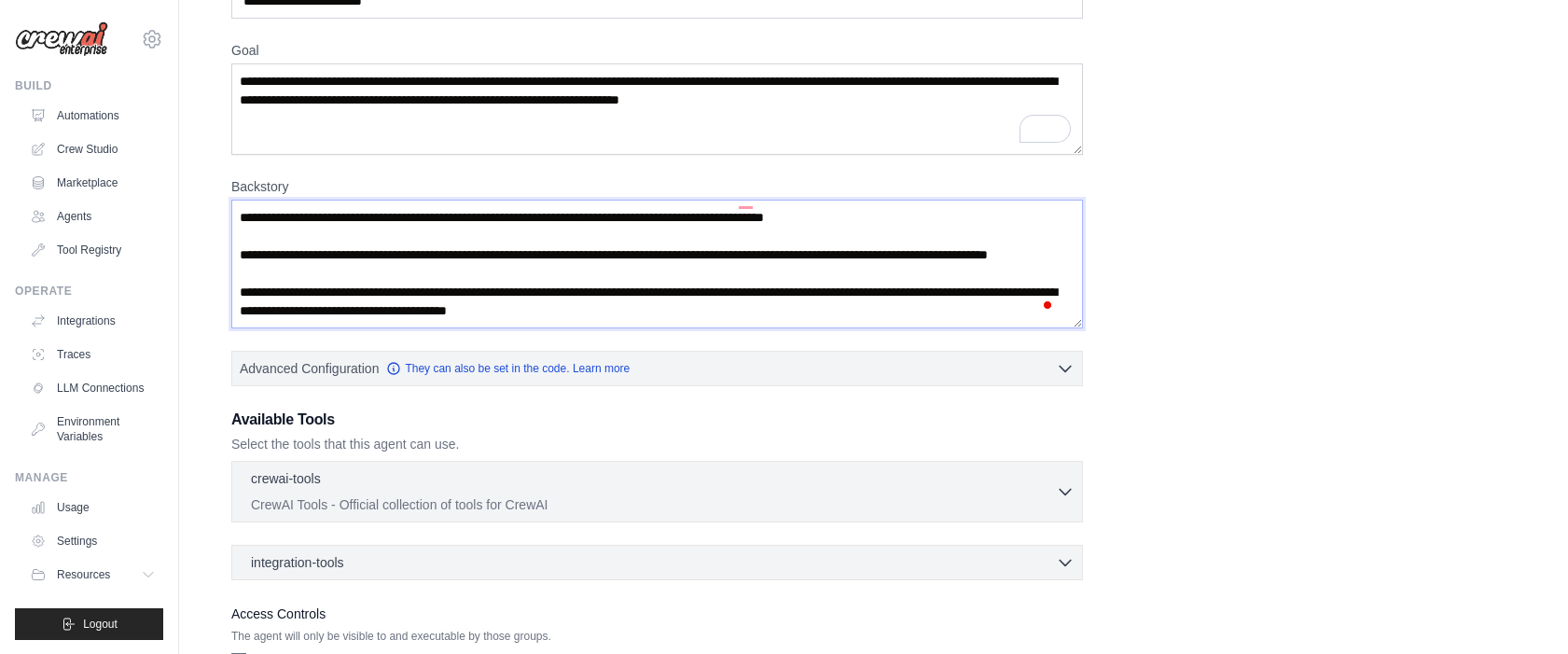 type on "**********" 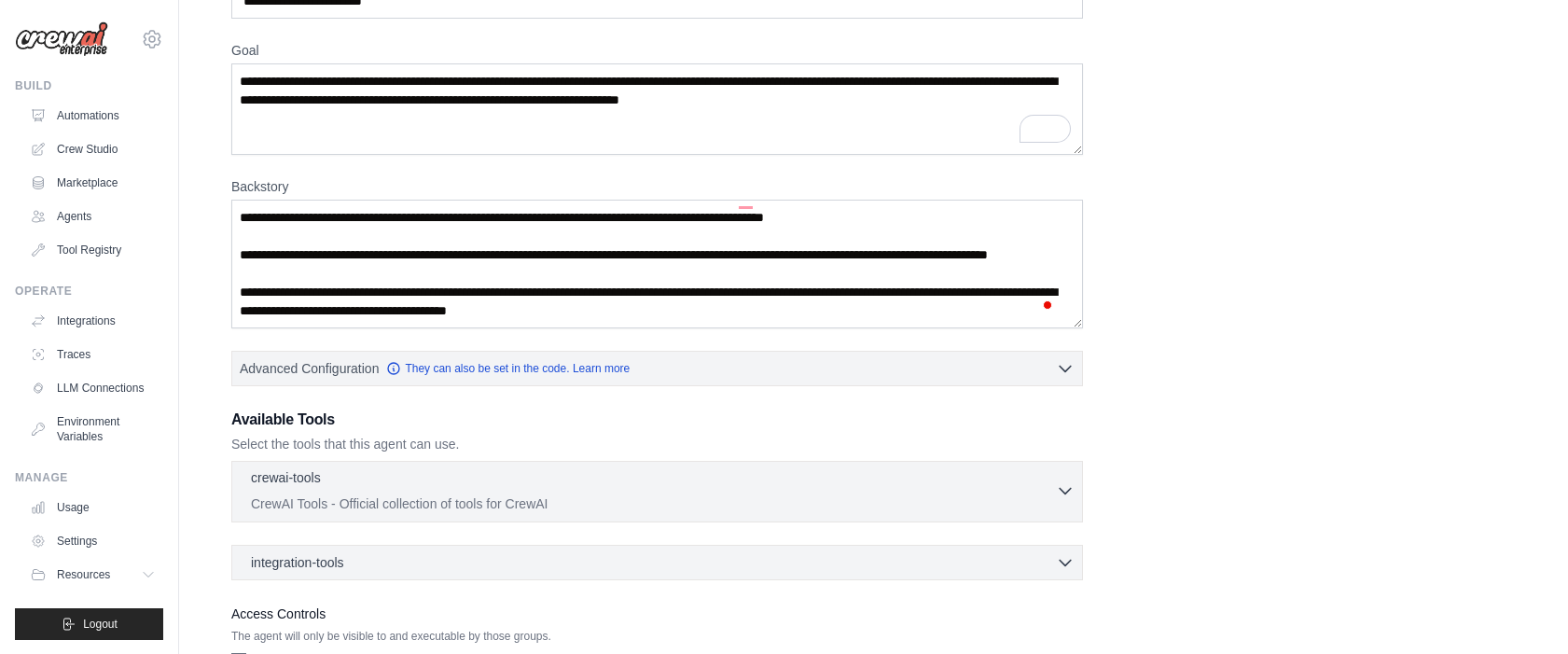 click on "crewai-tools
0 selected" at bounding box center [653, 480] 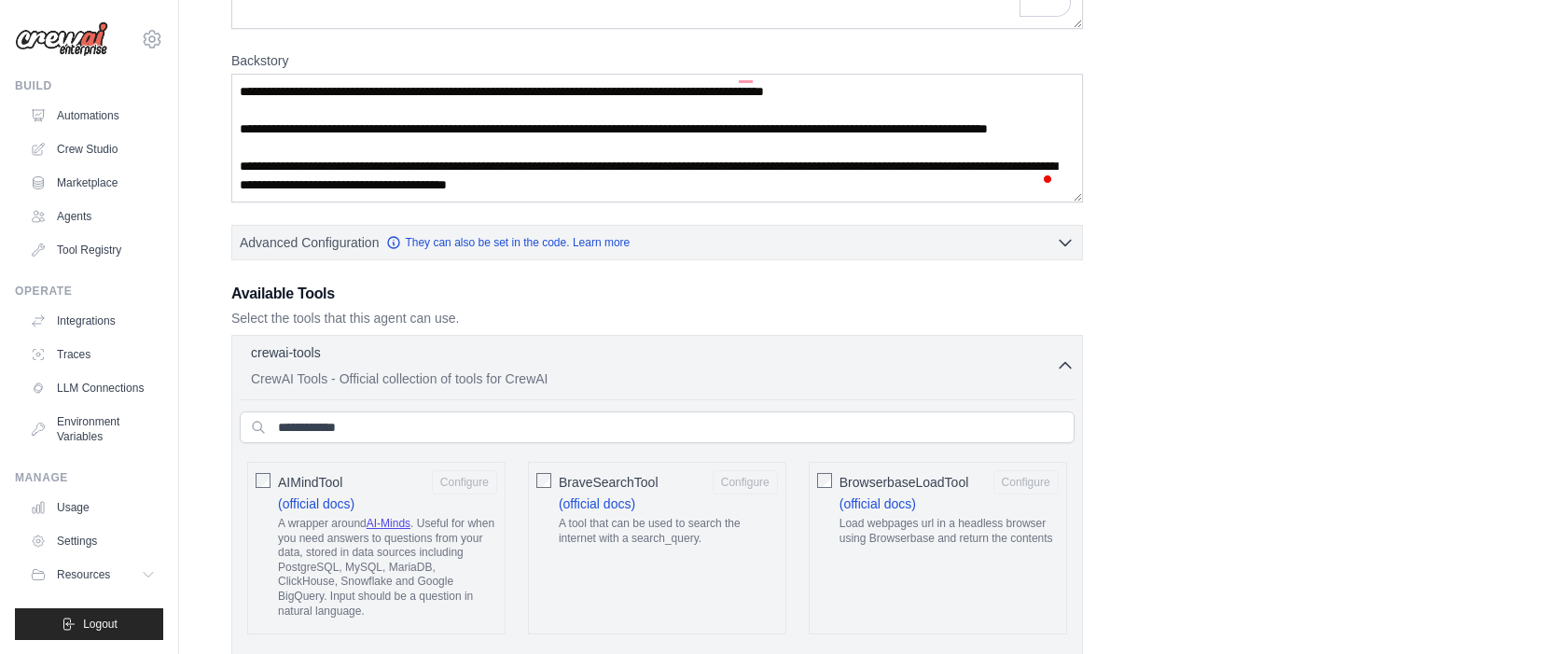 scroll, scrollTop: 260, scrollLeft: 0, axis: vertical 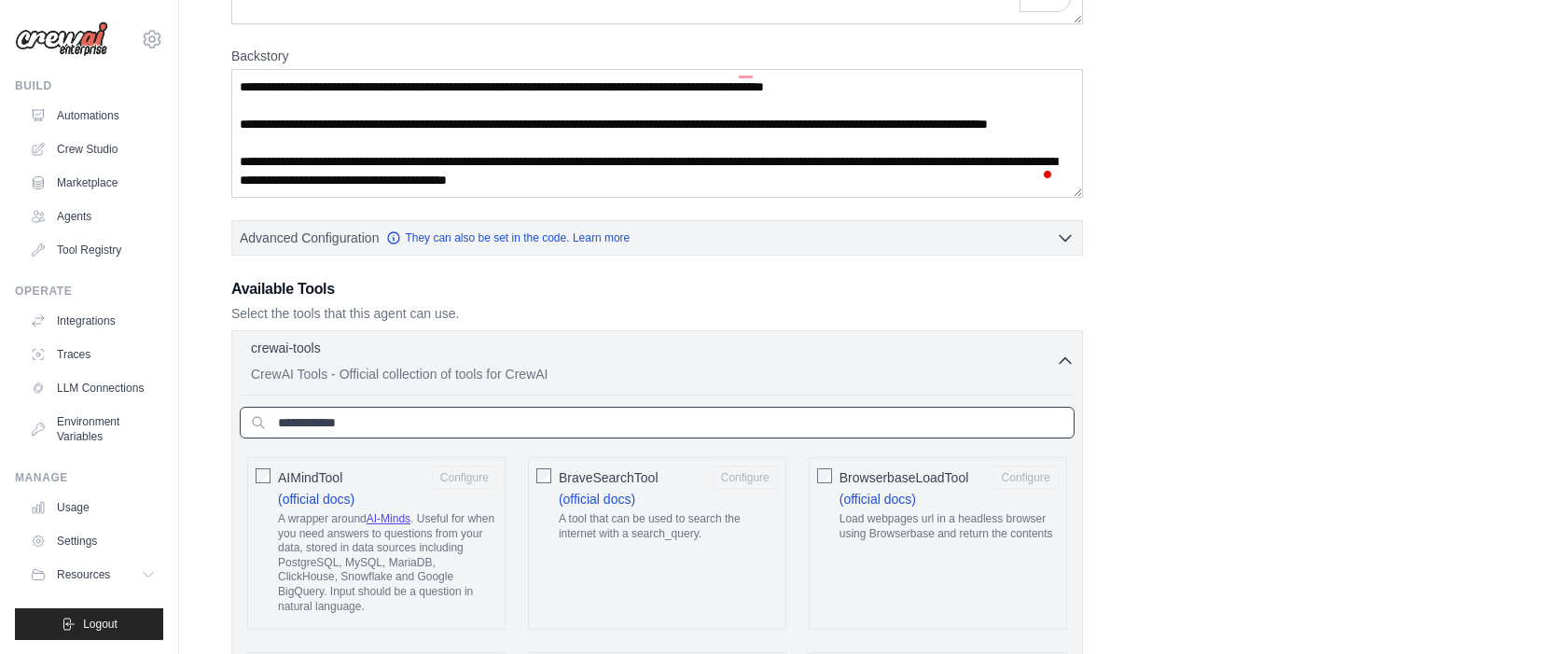 click at bounding box center (657, 423) 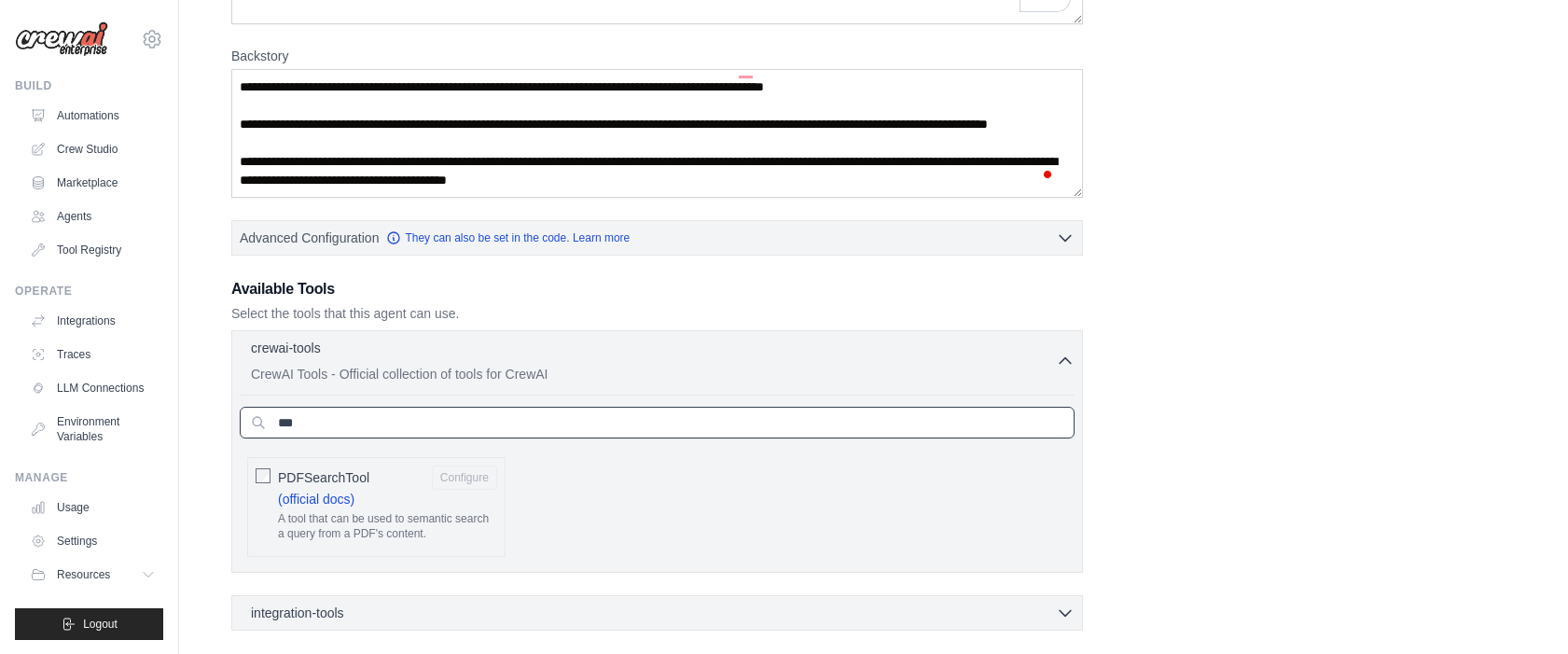 type on "***" 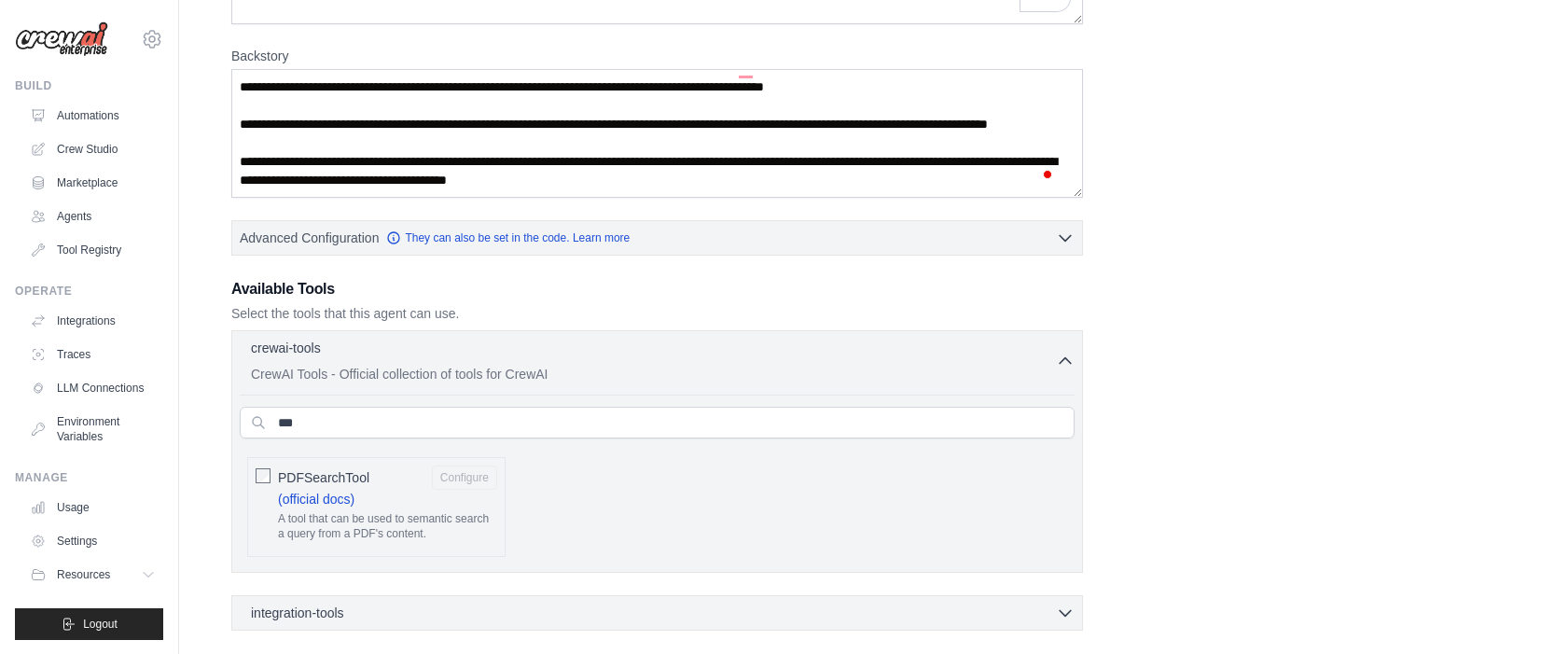 click 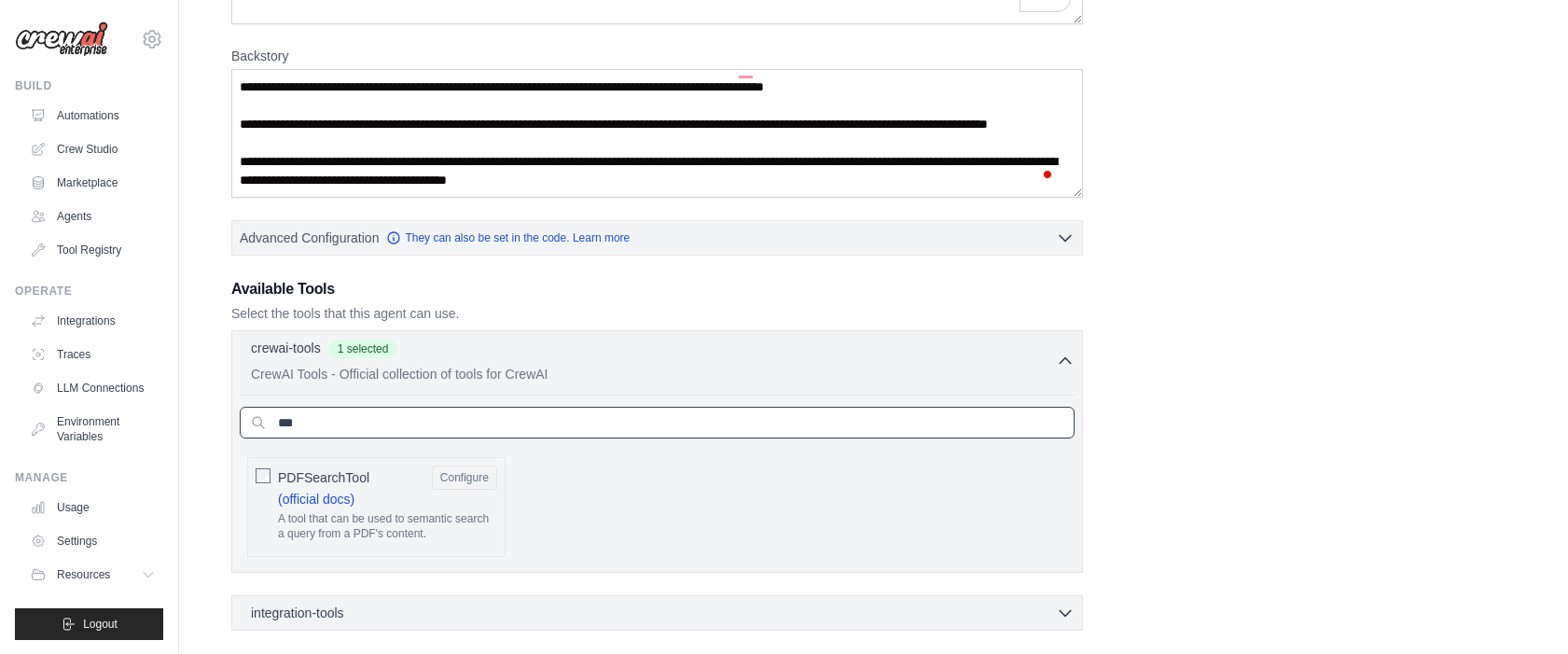 click on "***" at bounding box center [657, 423] 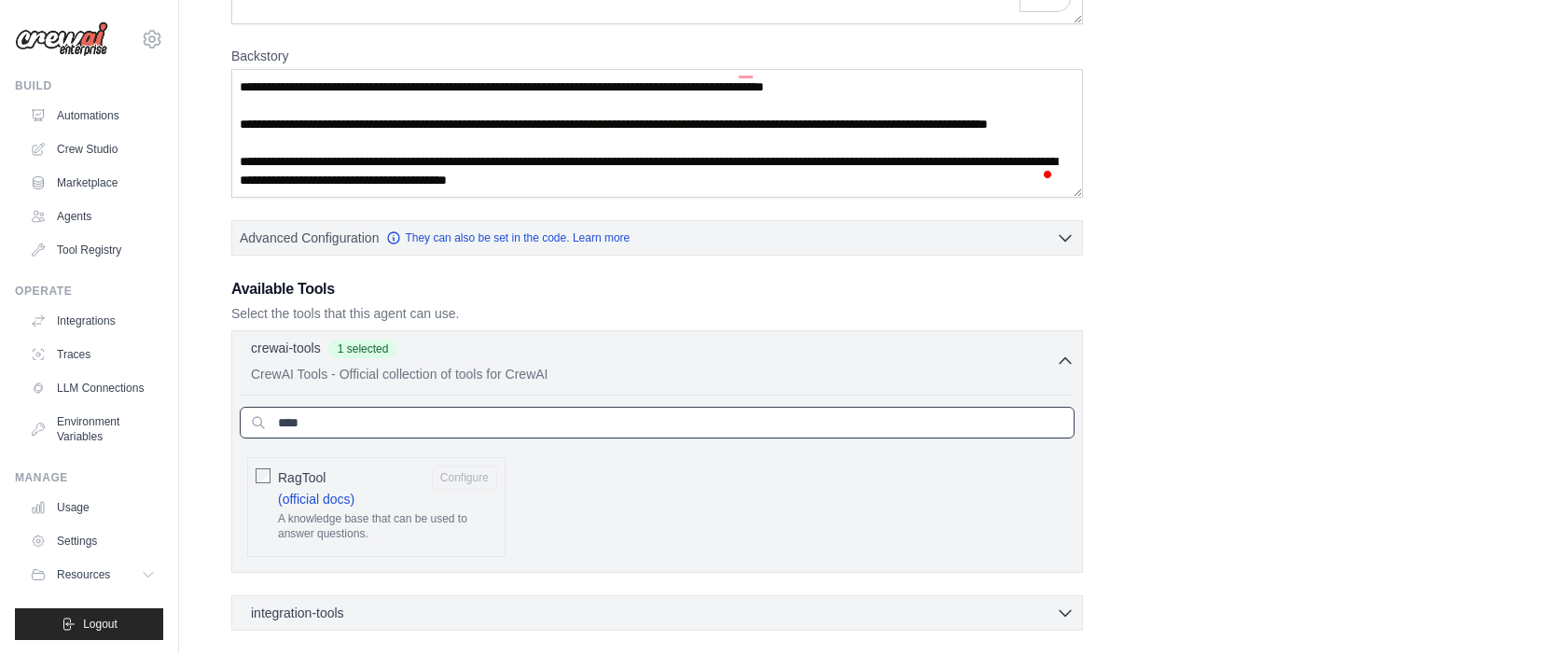 type on "****" 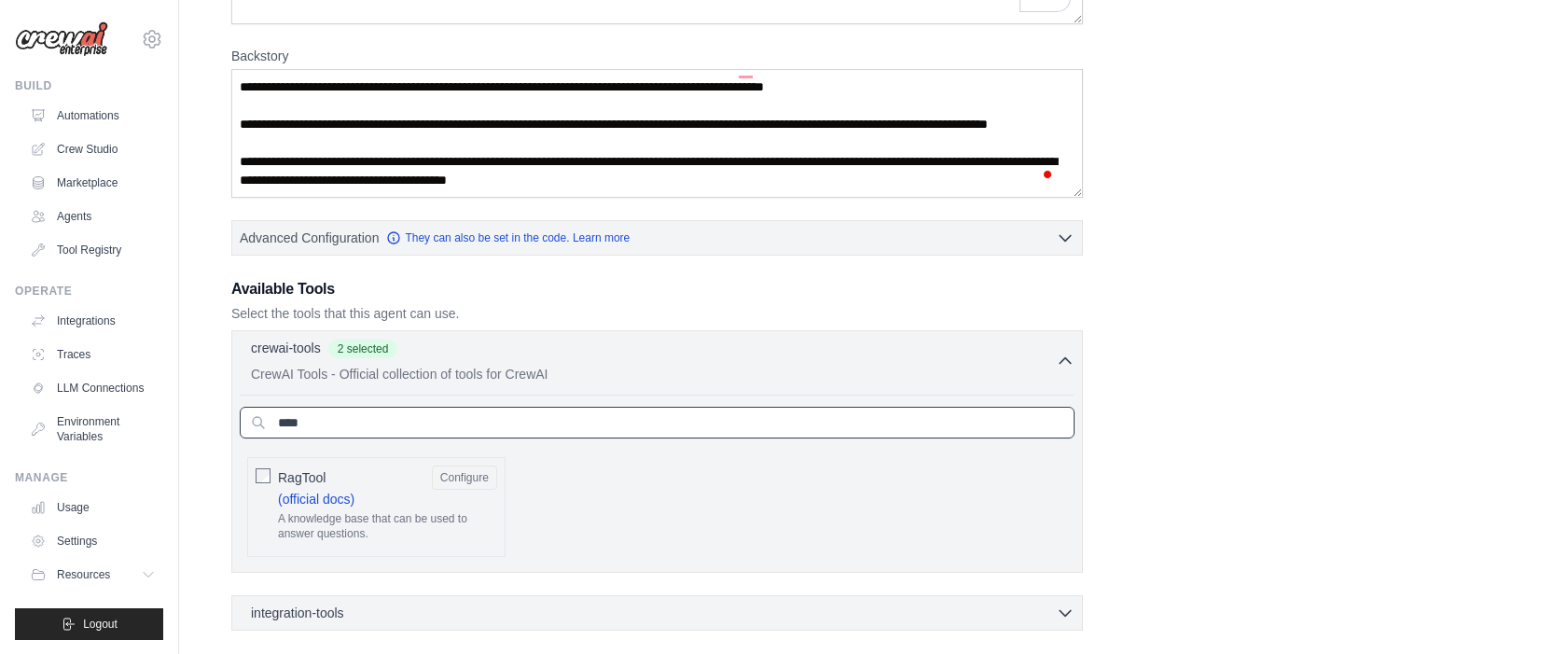 drag, startPoint x: 286, startPoint y: 417, endPoint x: 221, endPoint y: 403, distance: 66.4906 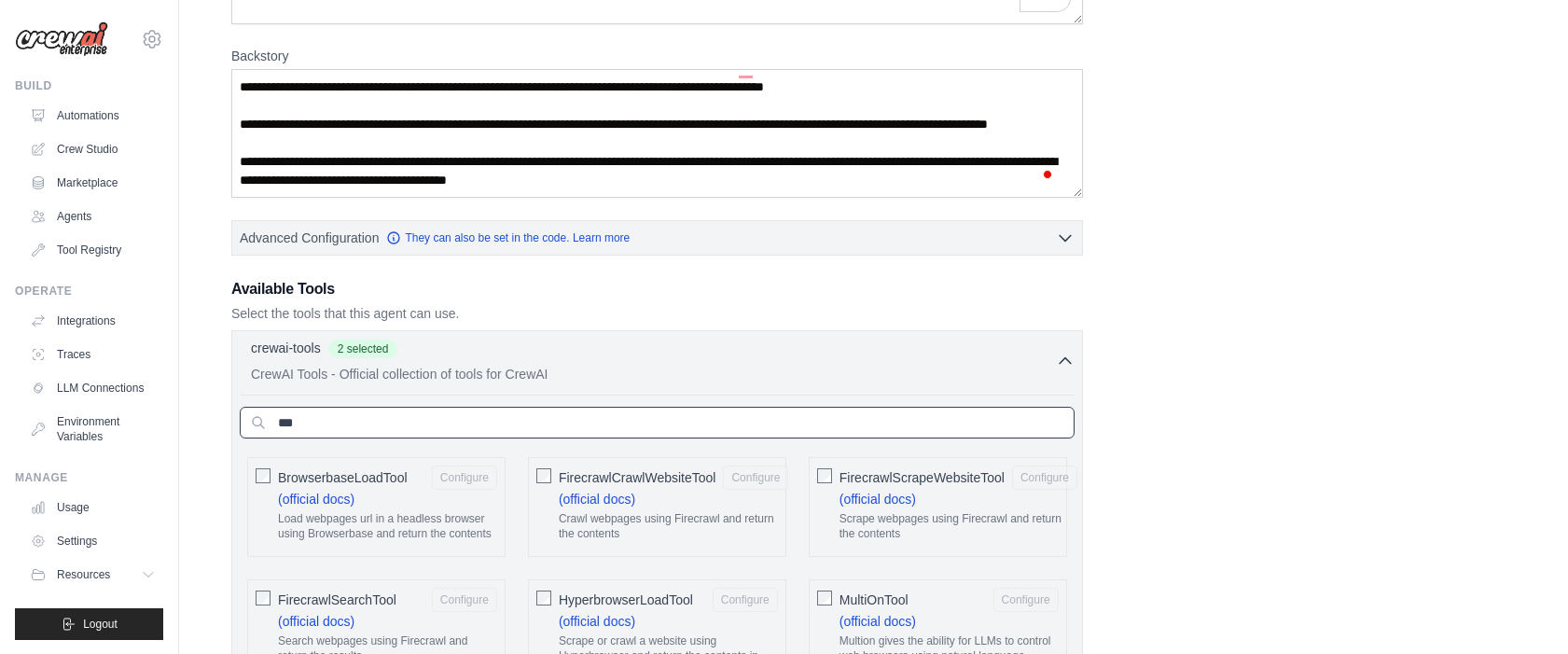 type on "***" 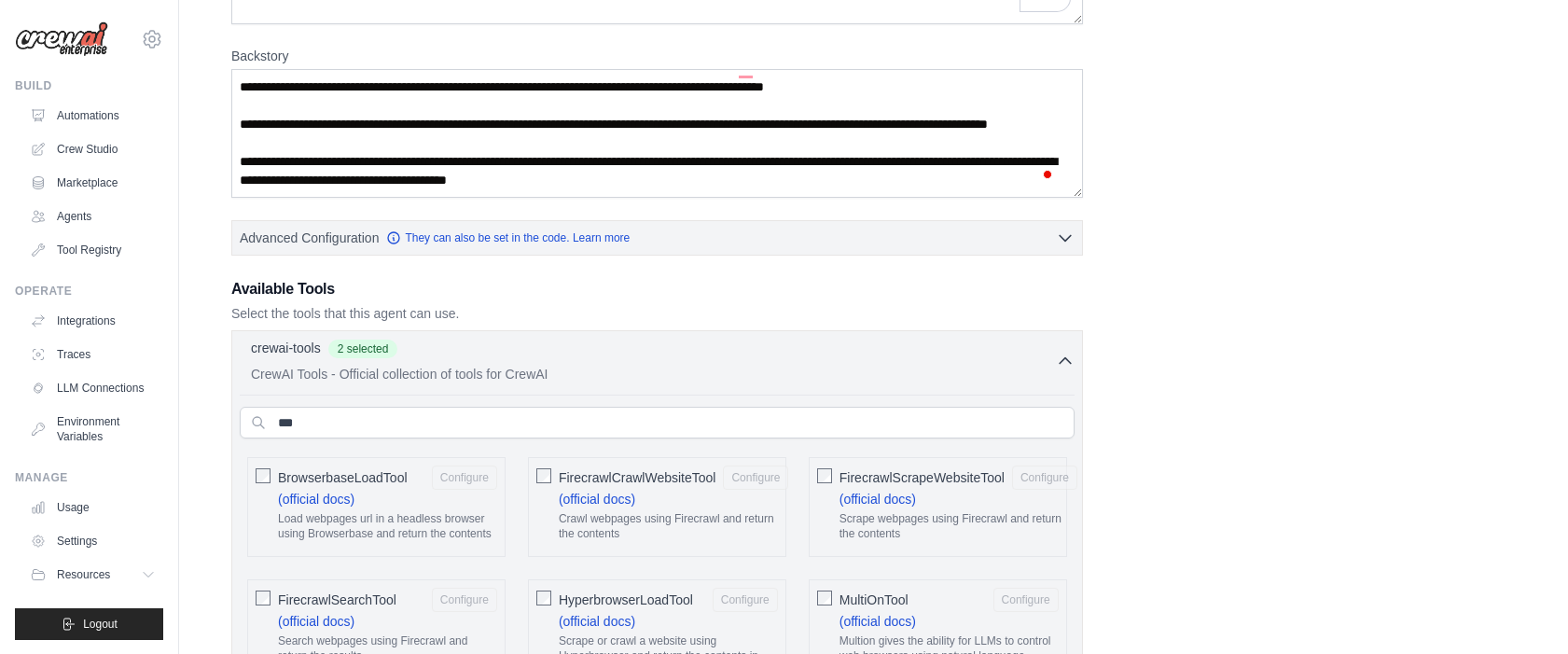 click on "FirecrawlCrawlWebsiteTool" 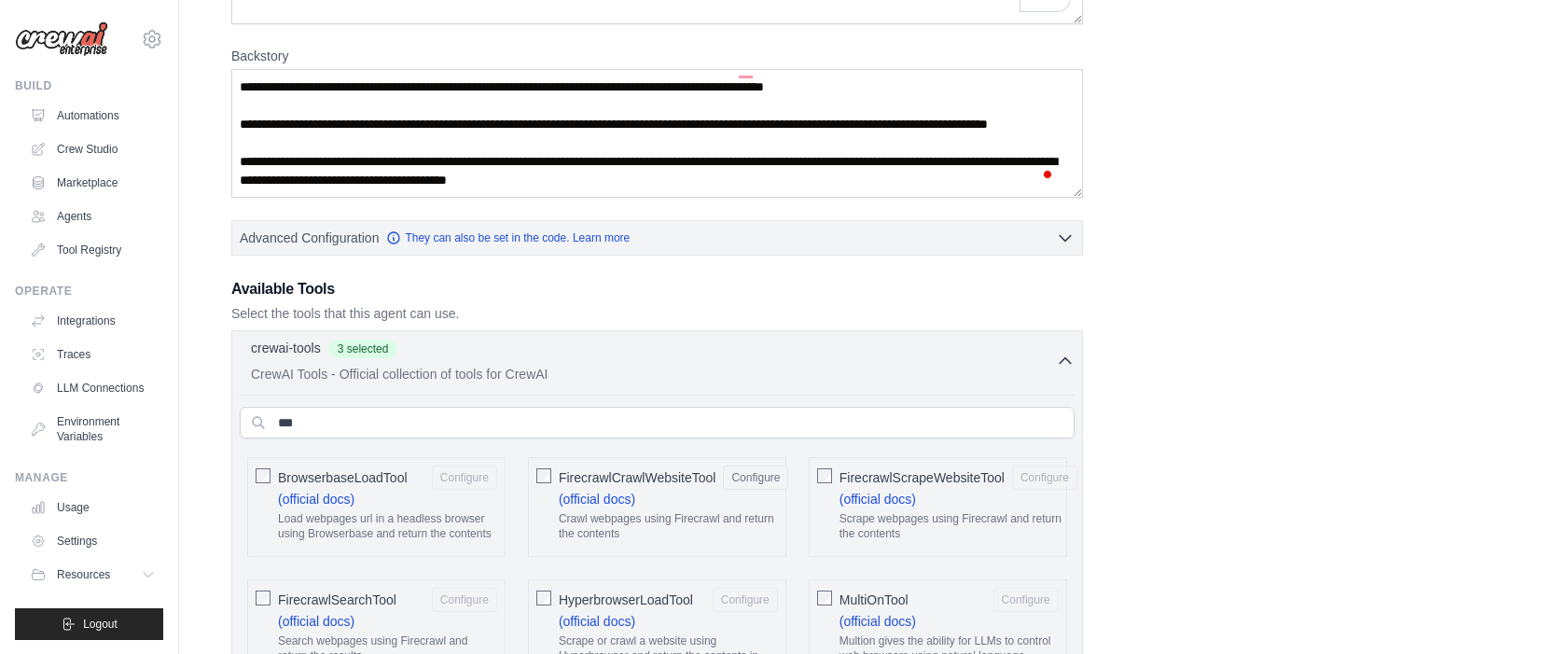 click on "FirecrawlScrapeWebsiteTool" 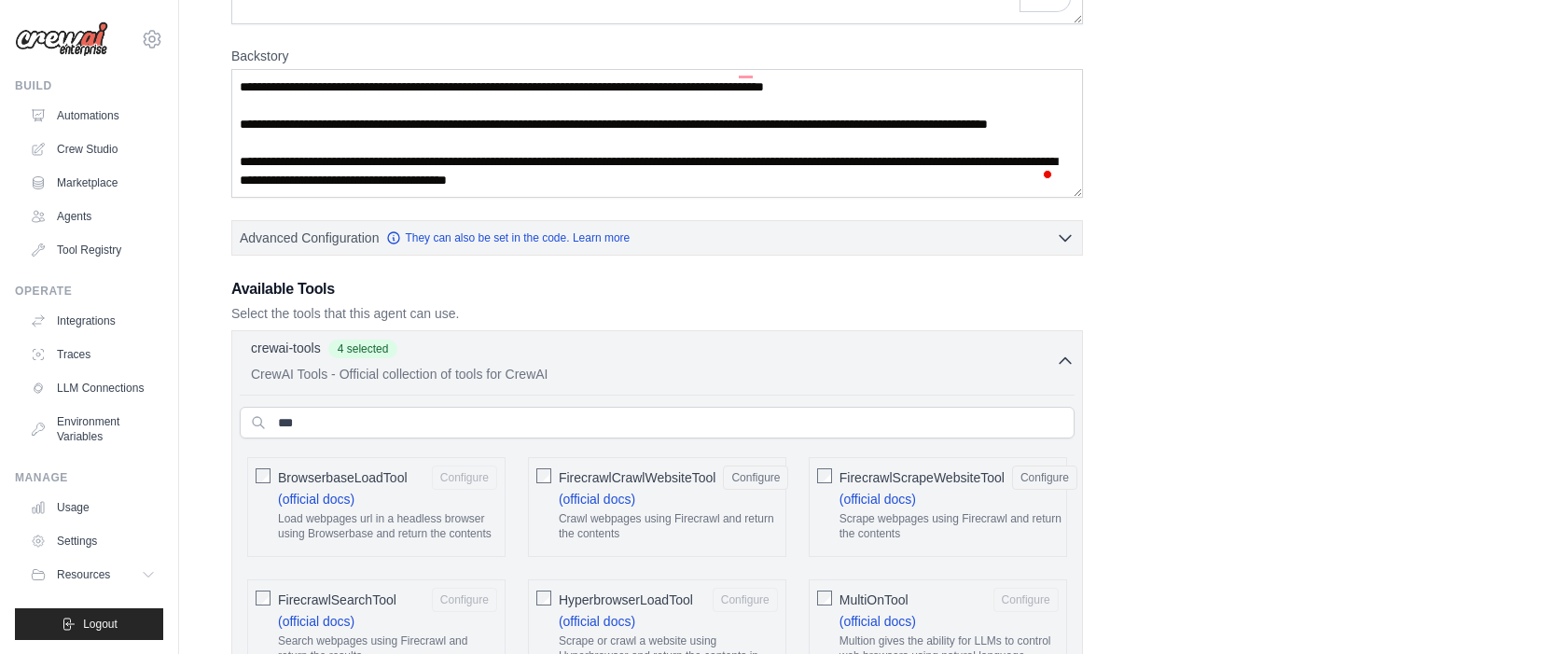click on "BrowserbaseLoadTool" at bounding box center [342, 478] 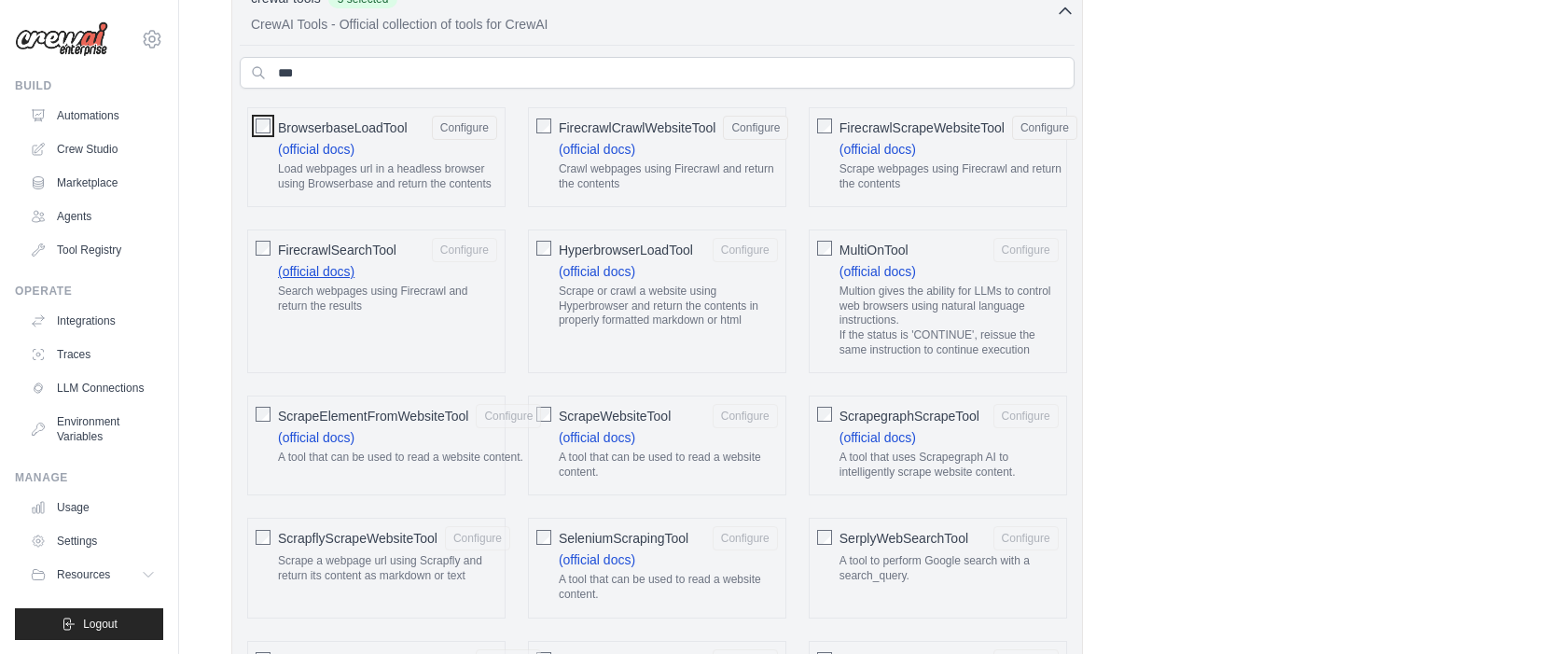 scroll, scrollTop: 576, scrollLeft: 0, axis: vertical 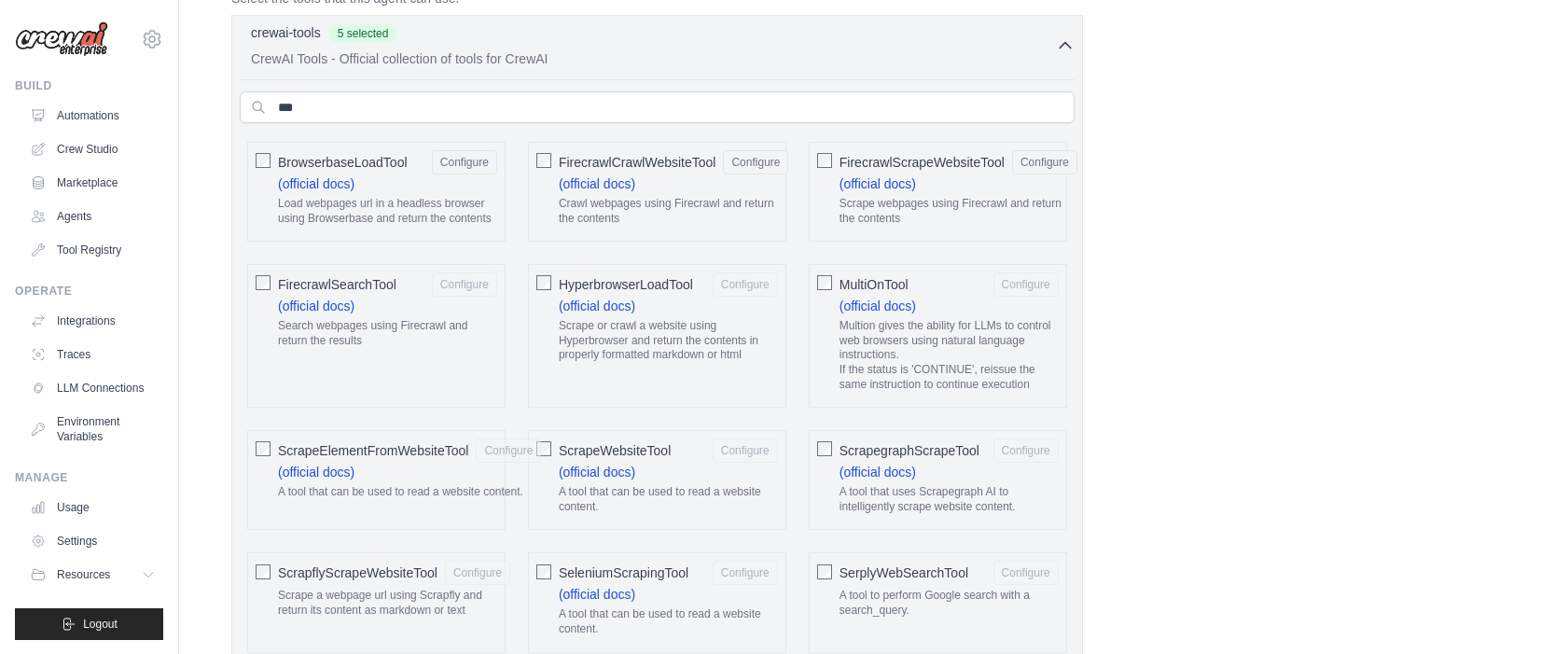 click on "FirecrawlSearchTool" 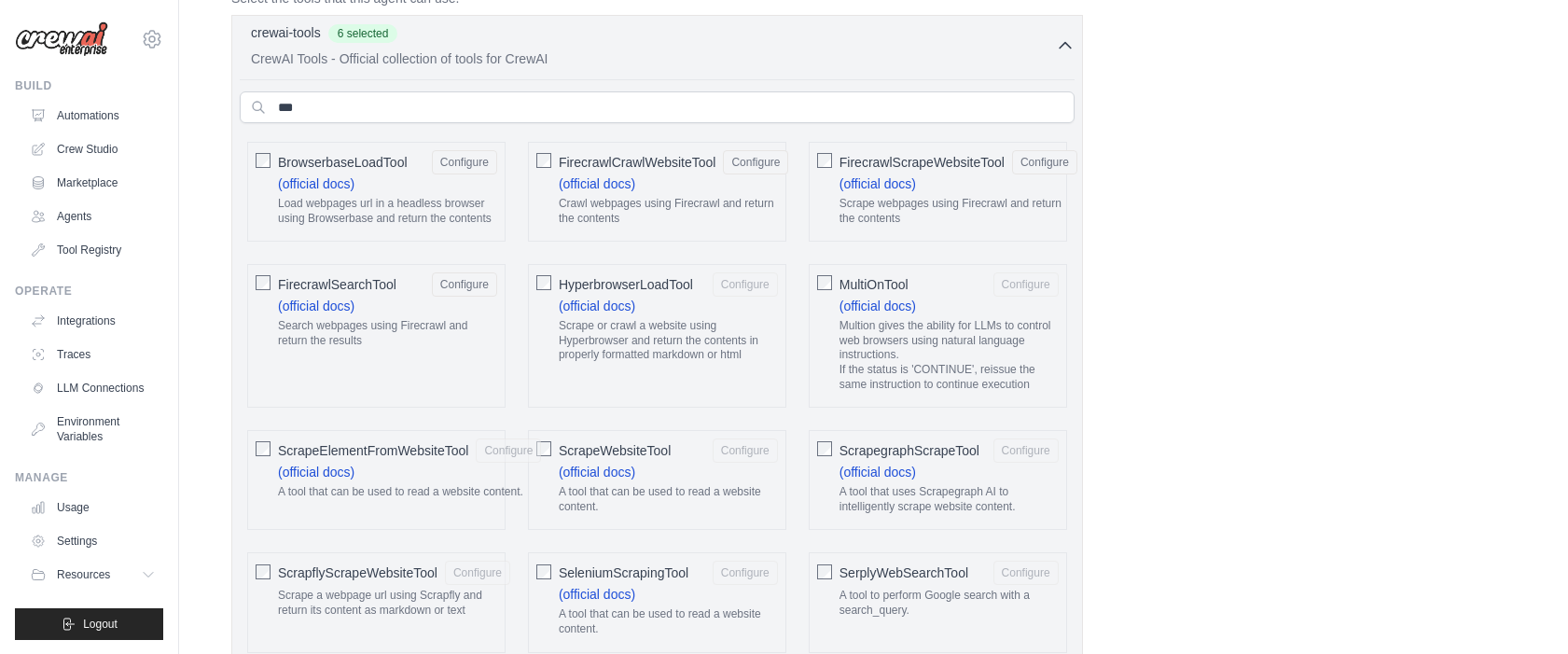 click on "HyperbrowserLoadTool" 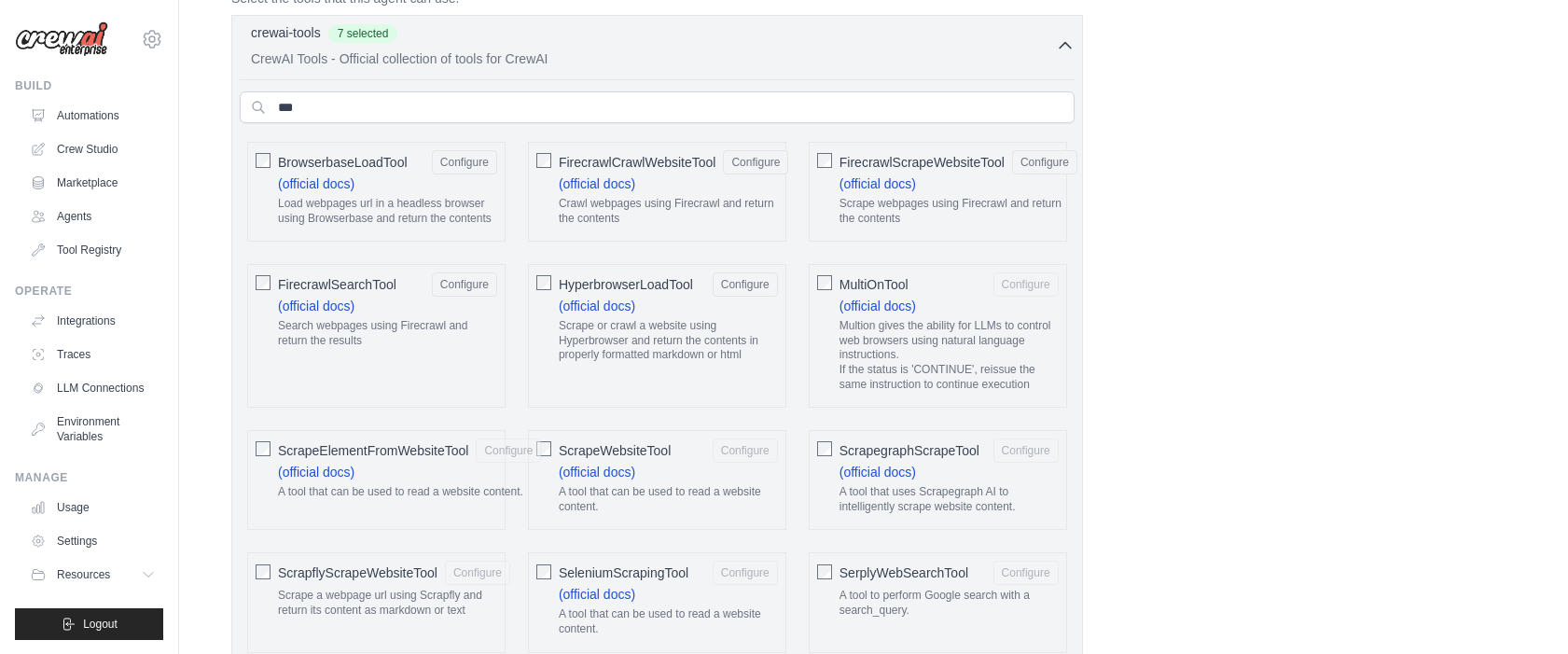 click on "MultiOnTool
Configure" 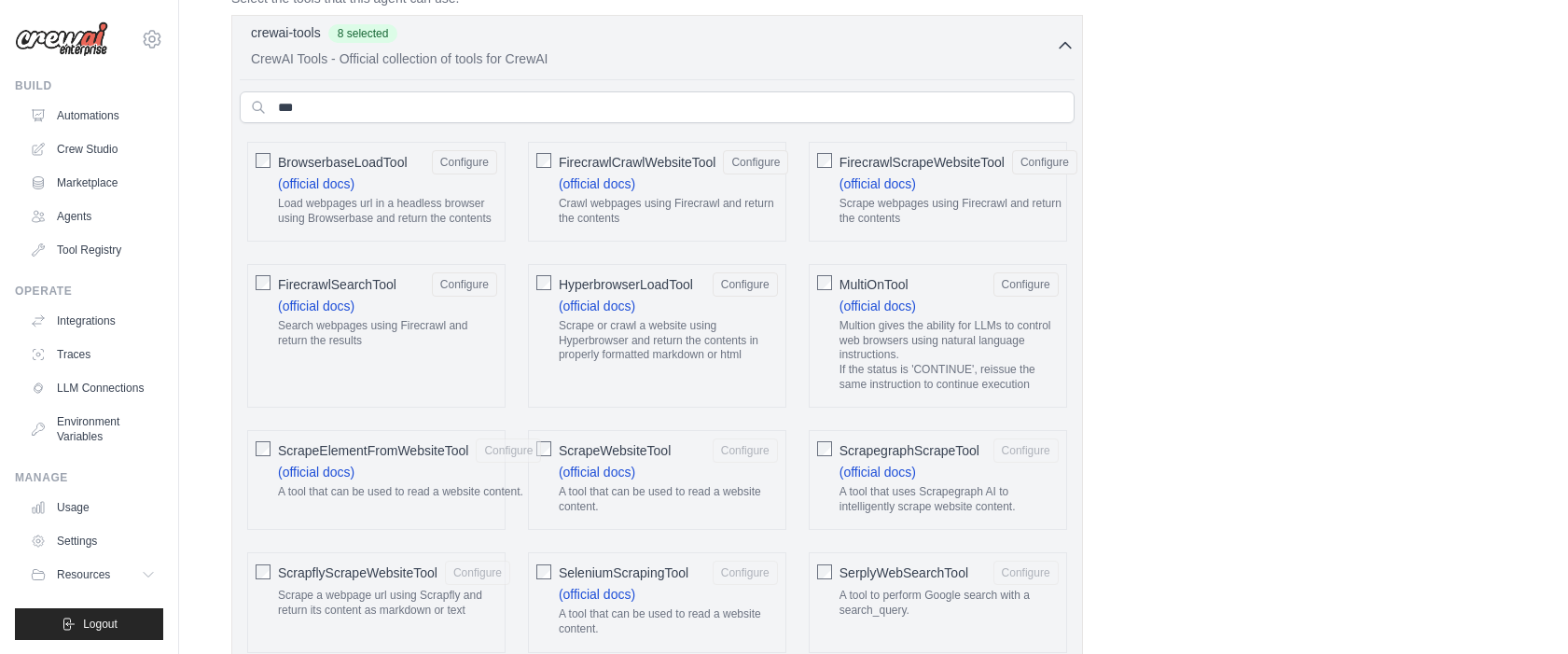 click on "ScrapeElementFromWebsiteTool" 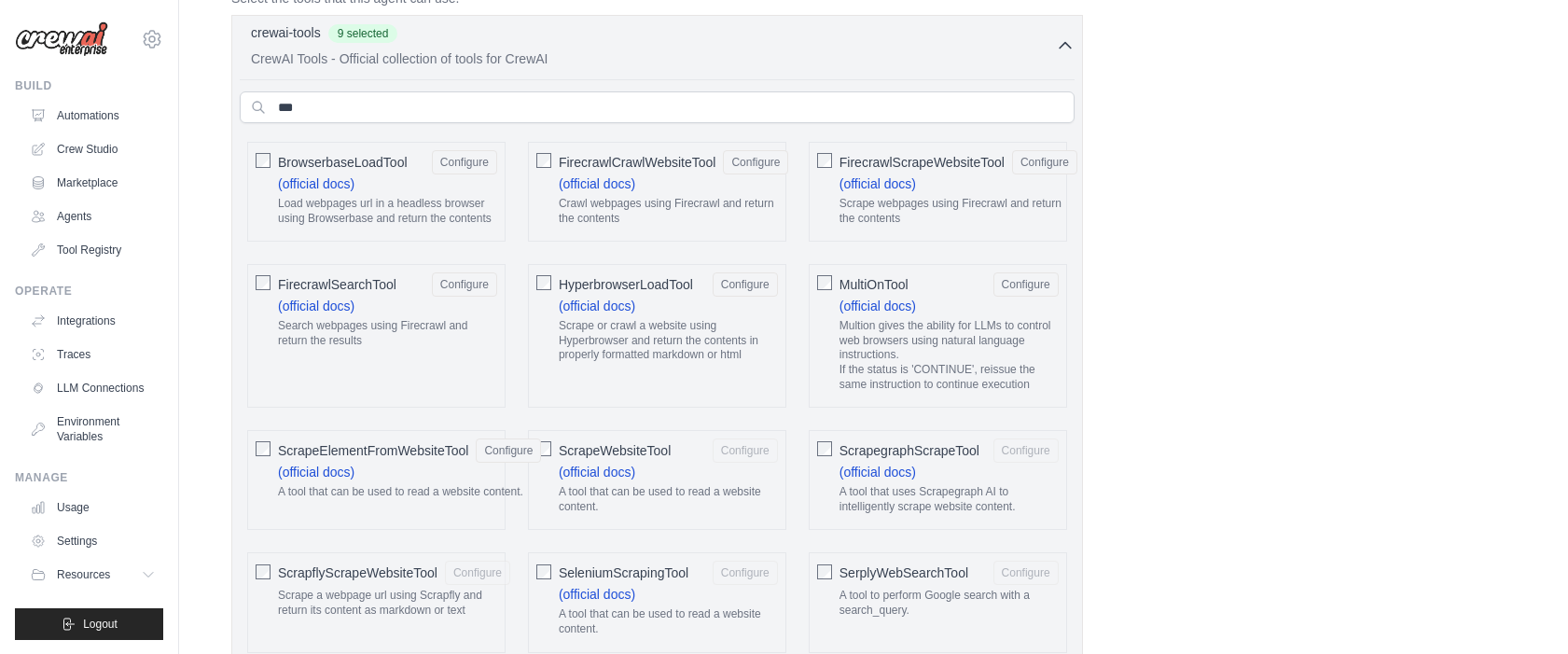click on "ScrapeWebsiteTool" 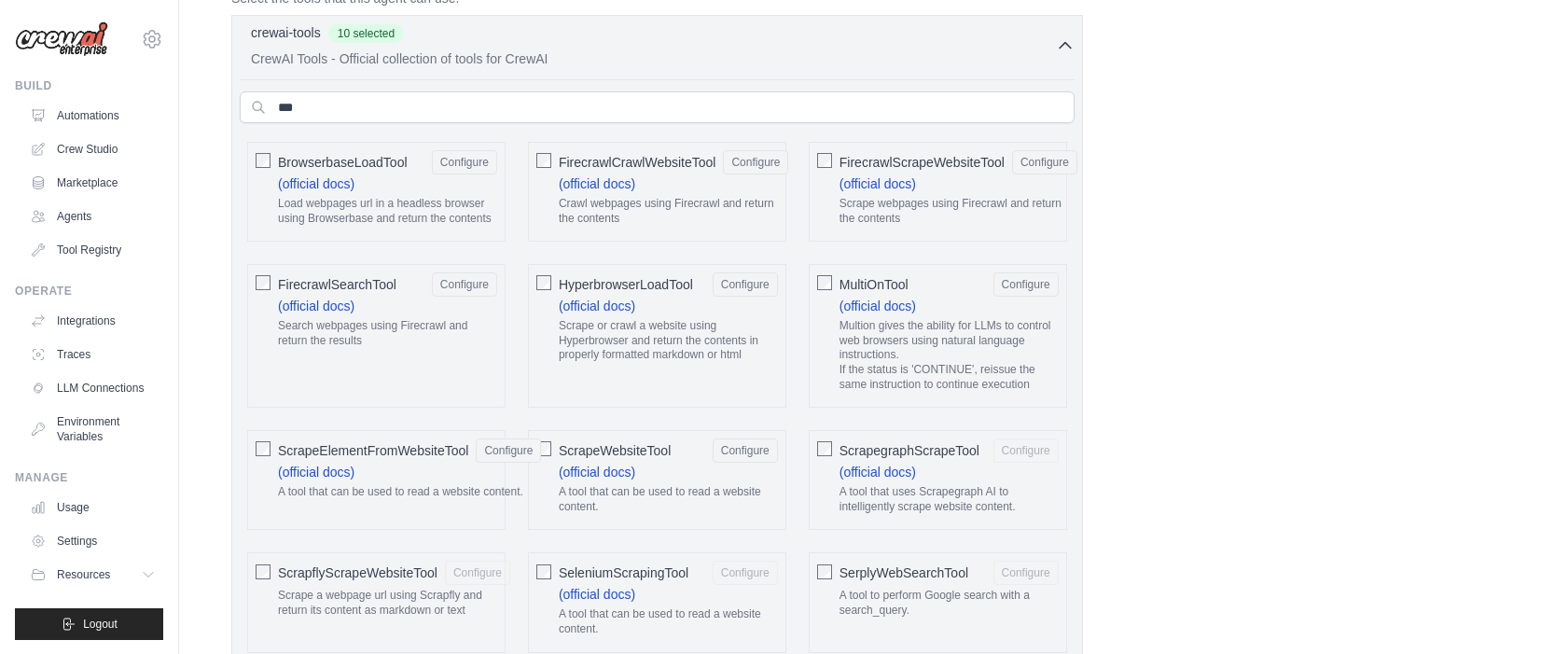 click on "ScrapegraphScrapeTool" 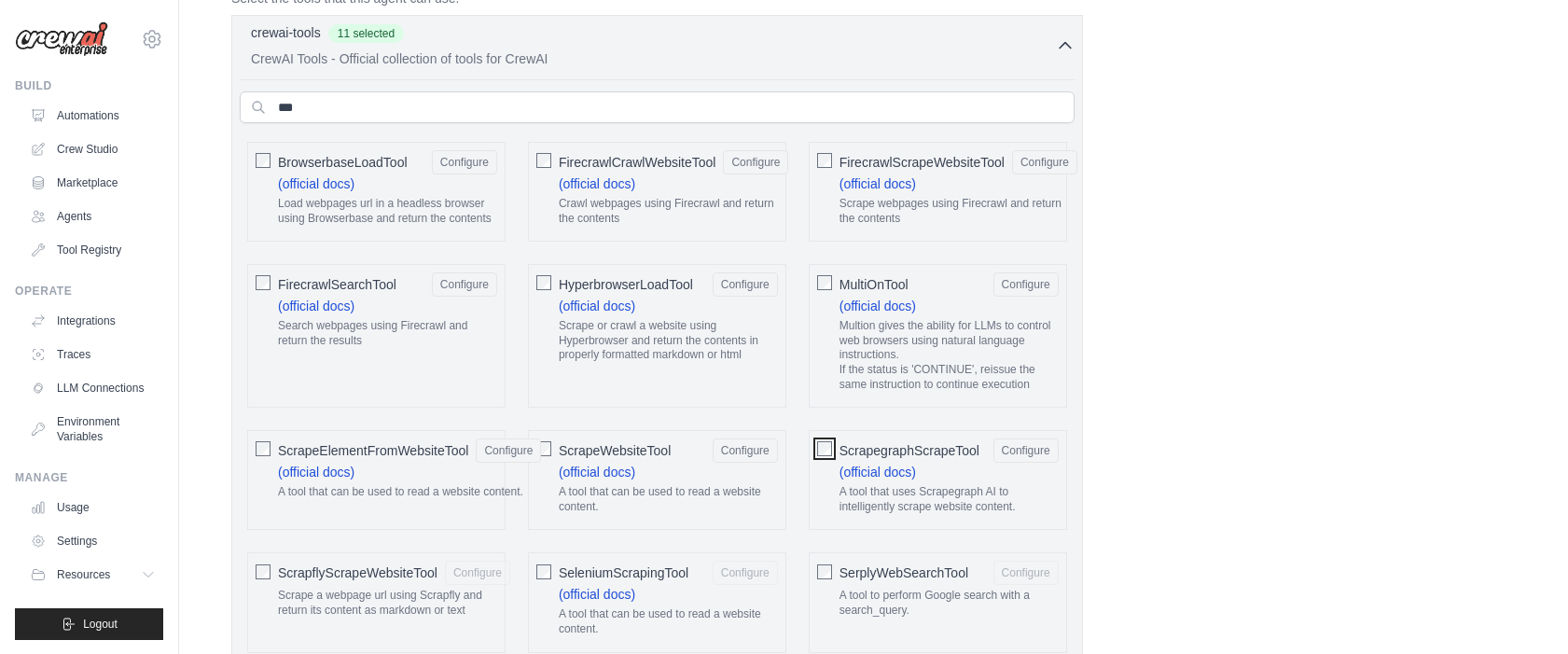 scroll, scrollTop: 744, scrollLeft: 0, axis: vertical 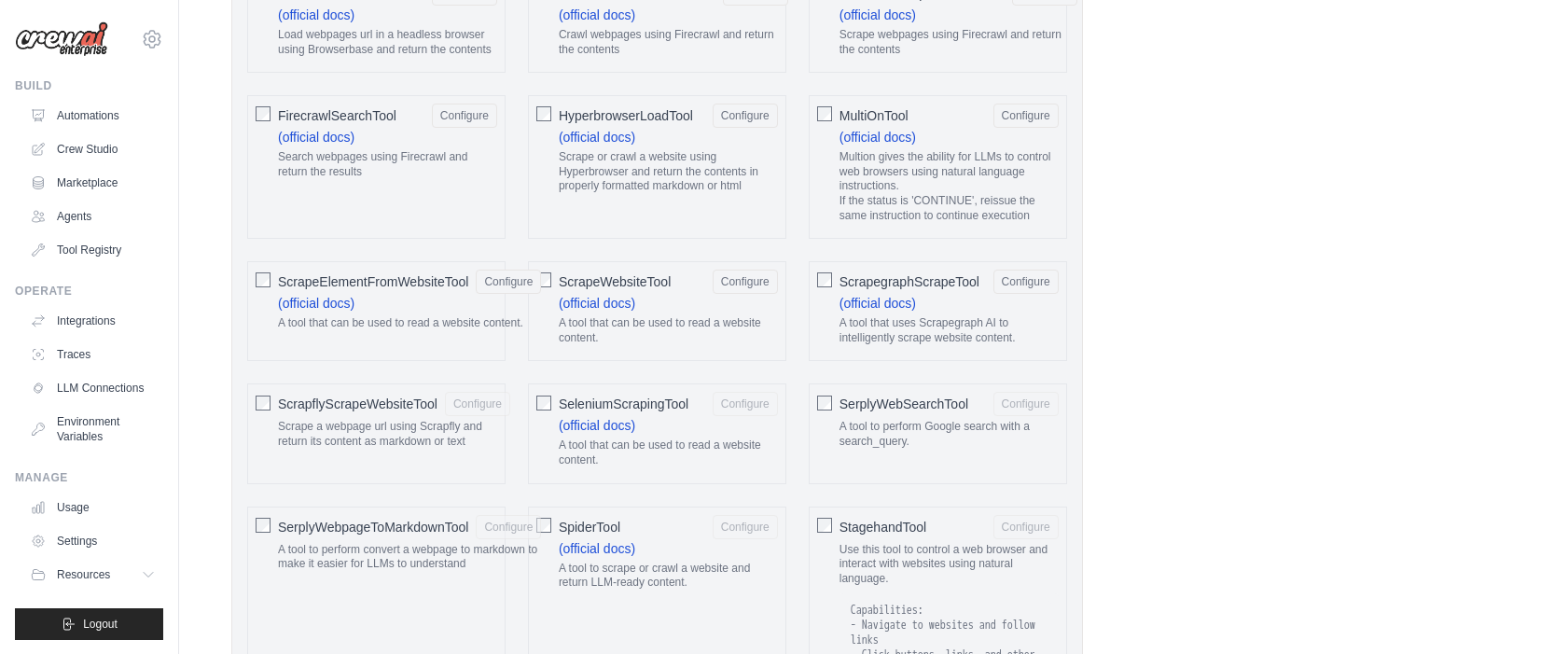 click on "ScrapeWebsiteTool" 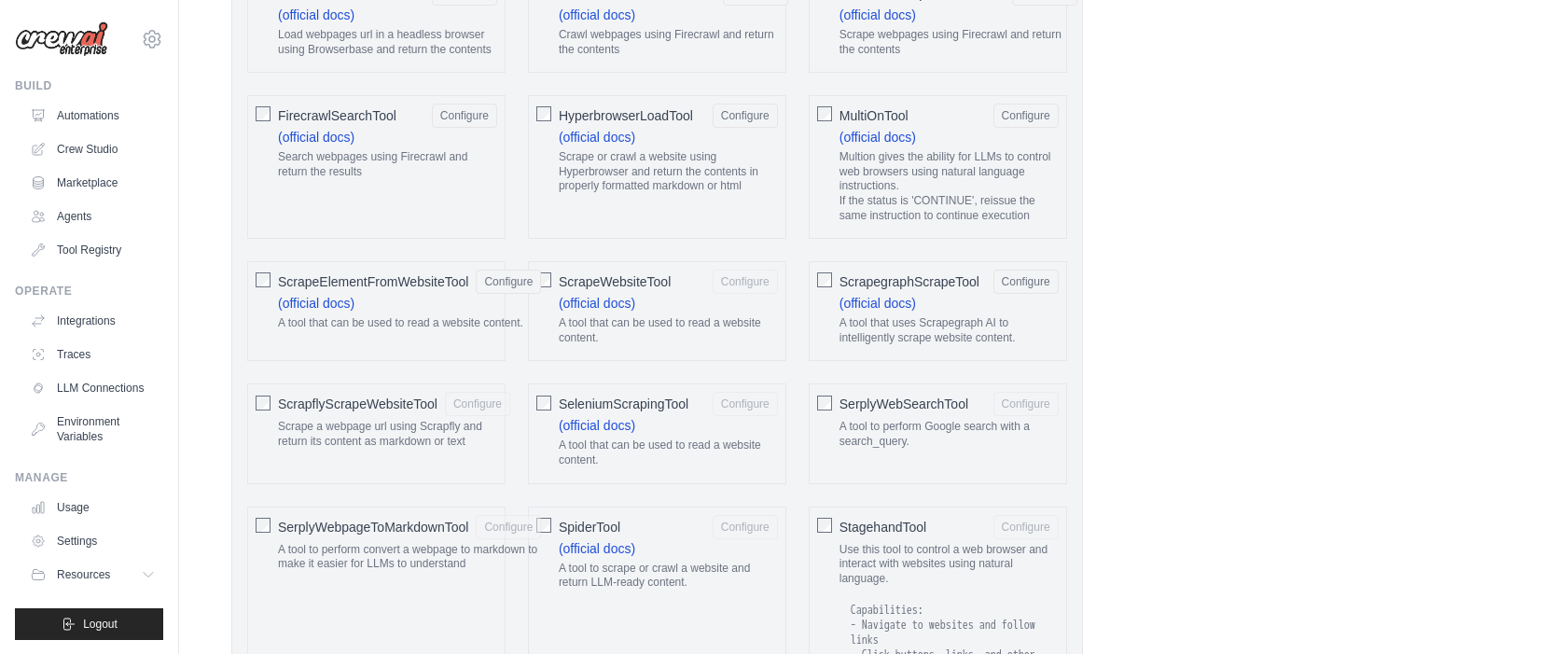 click on "ScrapflyScrapeWebsiteTool" 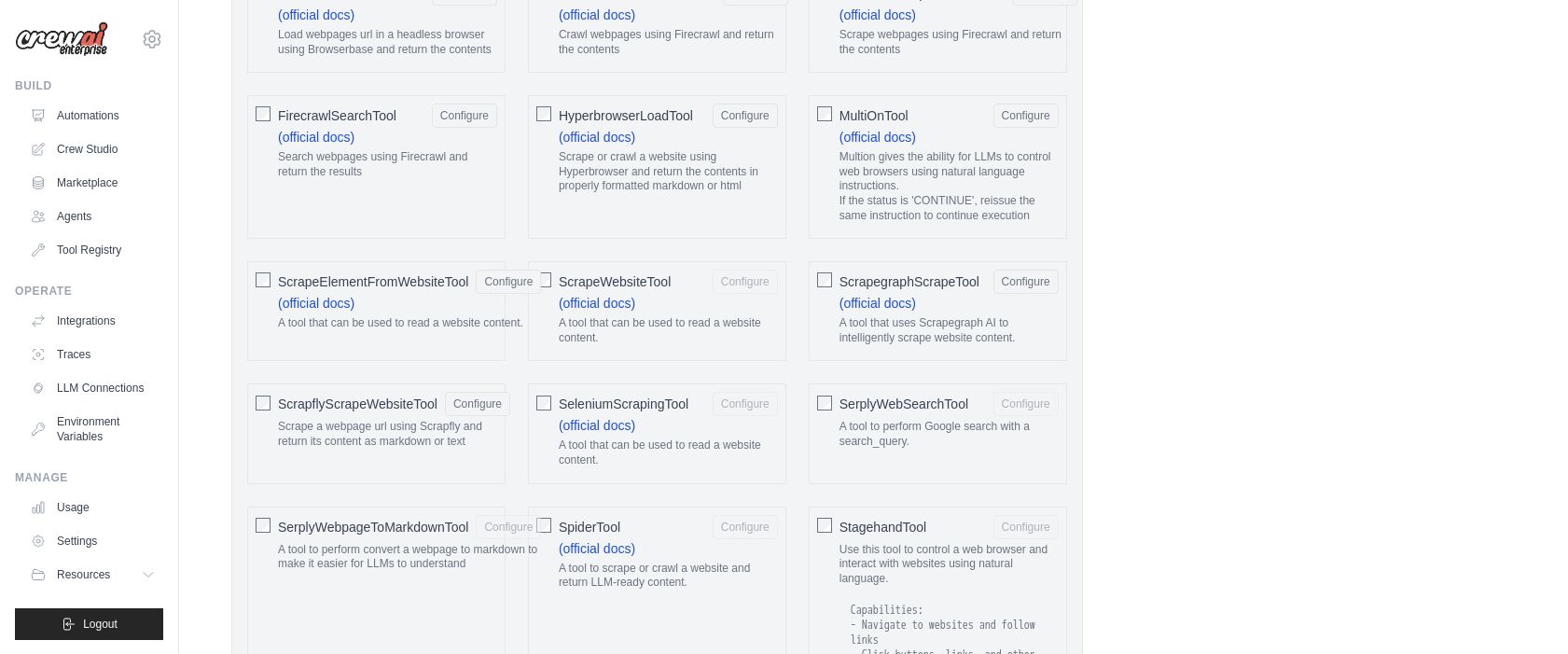 click on "SeleniumScrapingTool" 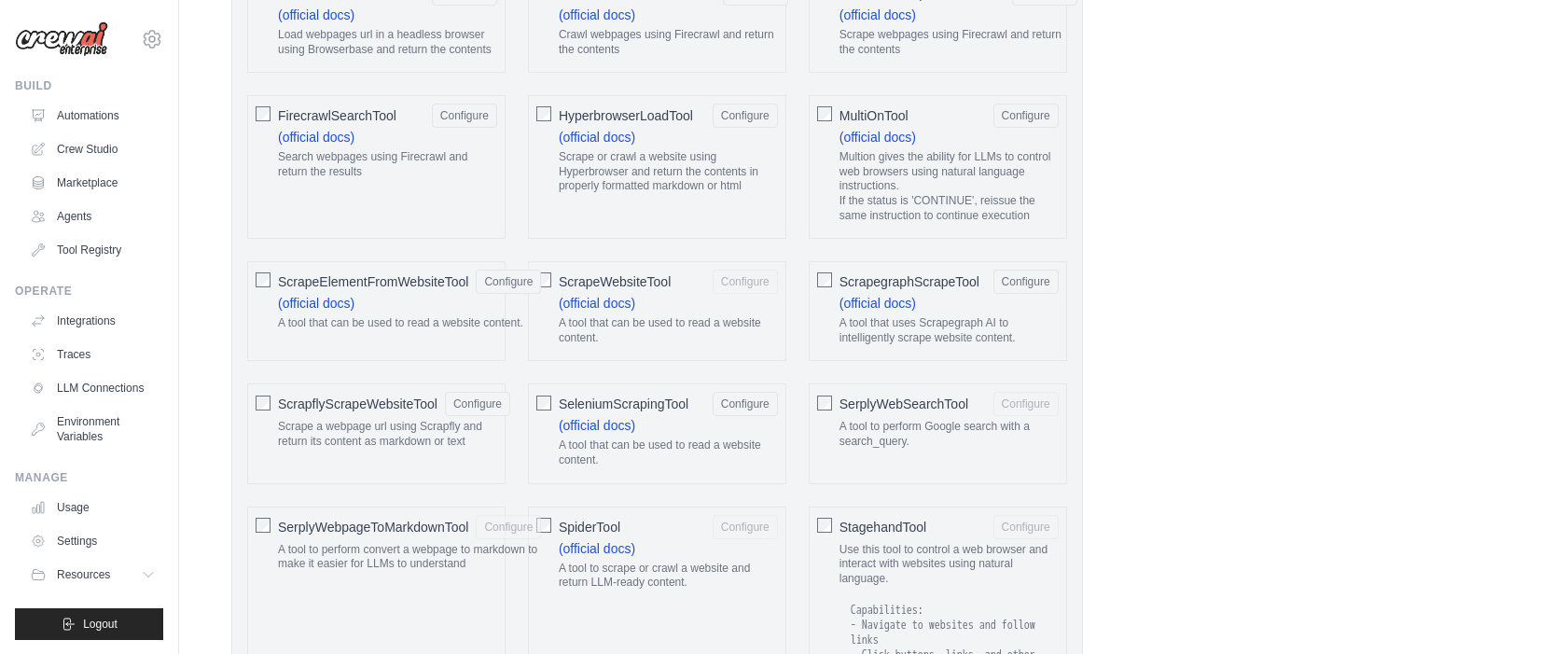 drag, startPoint x: 916, startPoint y: 416, endPoint x: 859, endPoint y: 423, distance: 57.428216 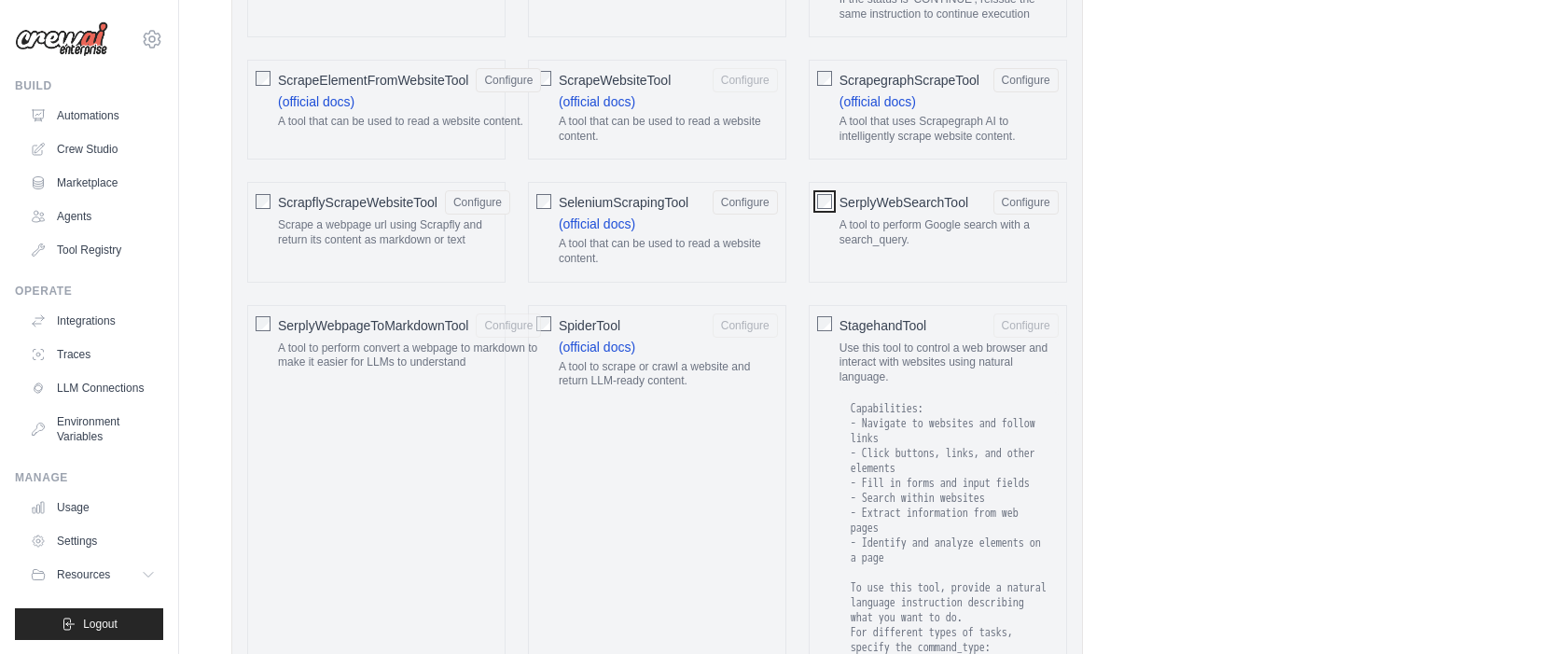 scroll, scrollTop: 977, scrollLeft: 0, axis: vertical 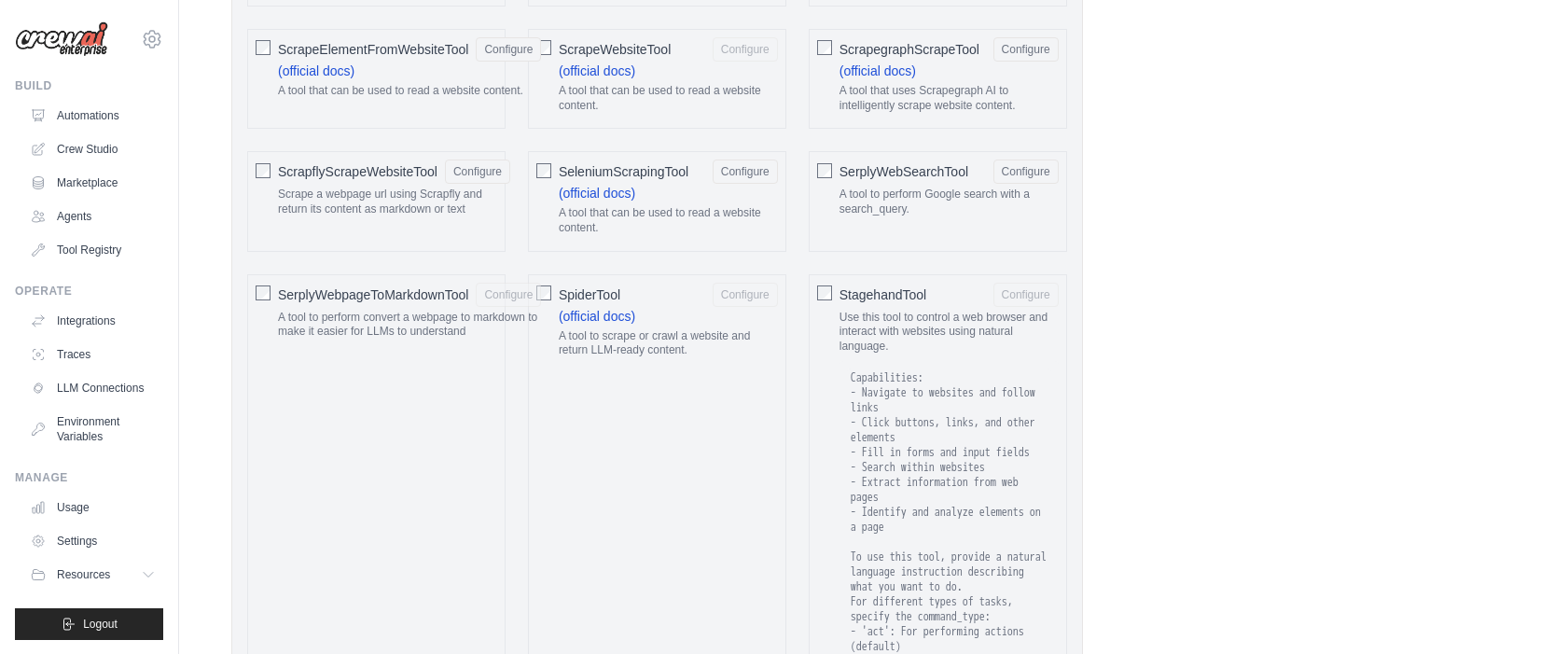 click on "SerplyWebpageToMarkdownTool" 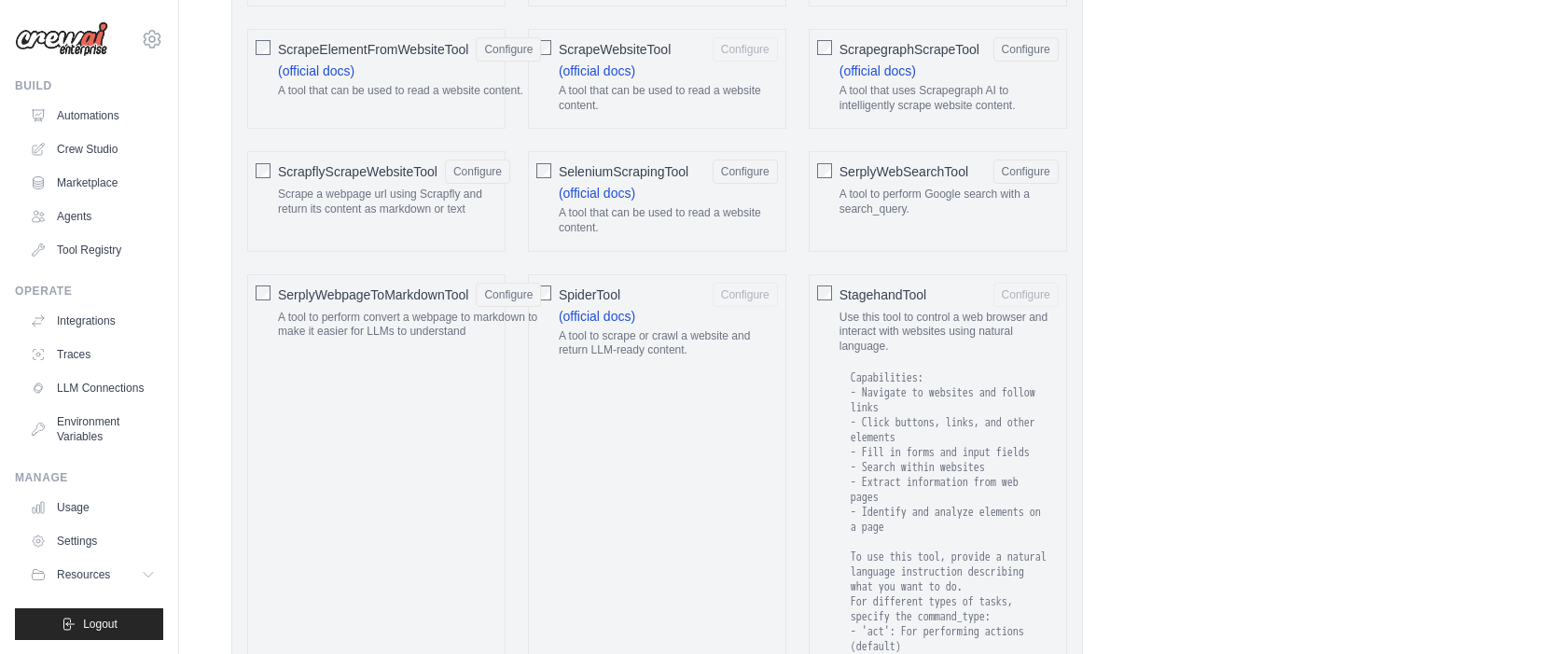 drag, startPoint x: 614, startPoint y: 313, endPoint x: 672, endPoint y: 313, distance: 58 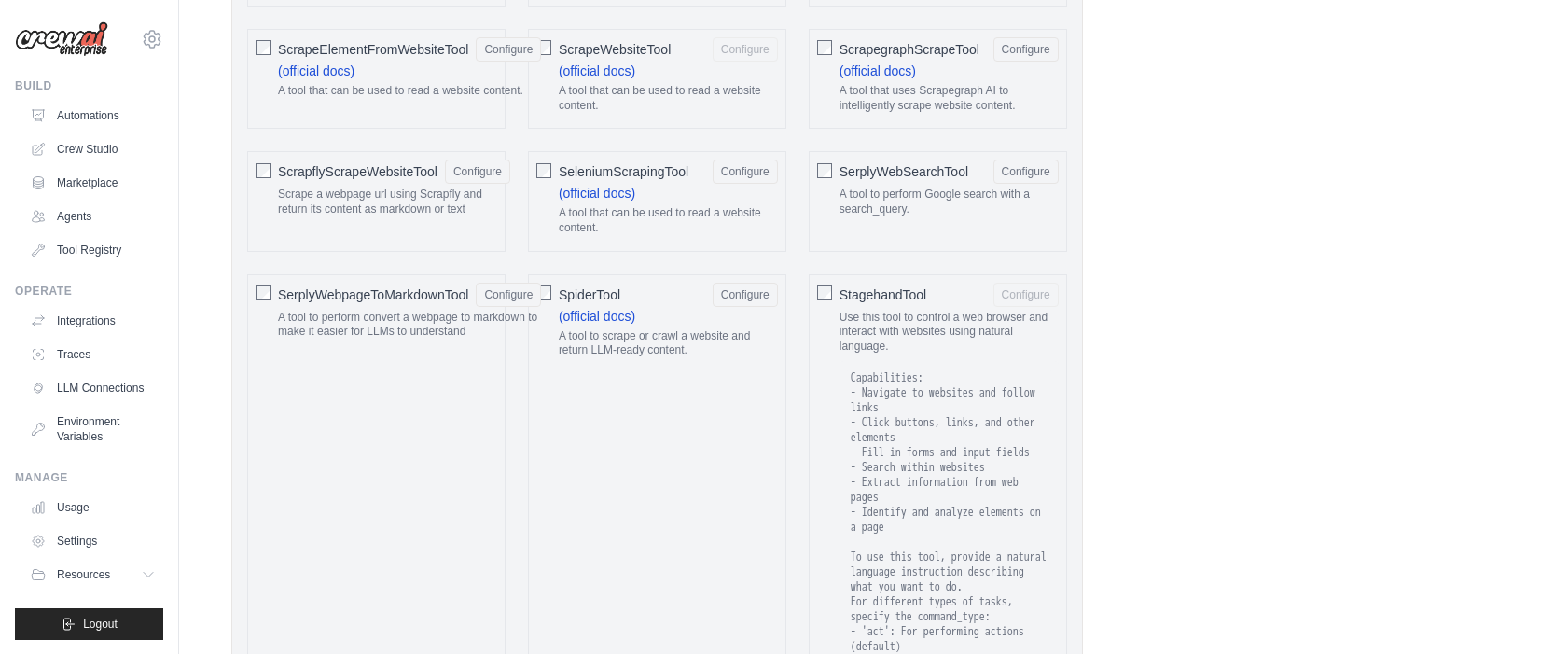 click on "StagehandTool" 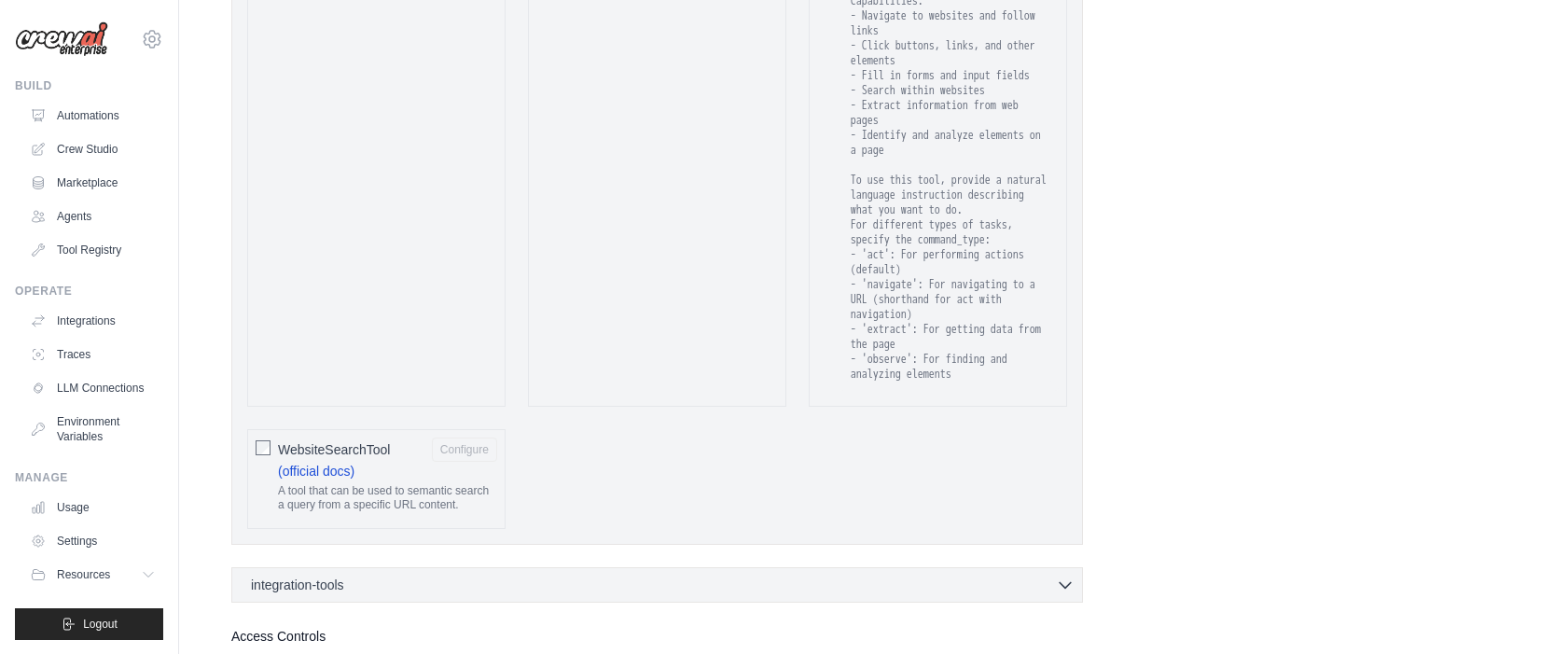 scroll, scrollTop: 1568, scrollLeft: 0, axis: vertical 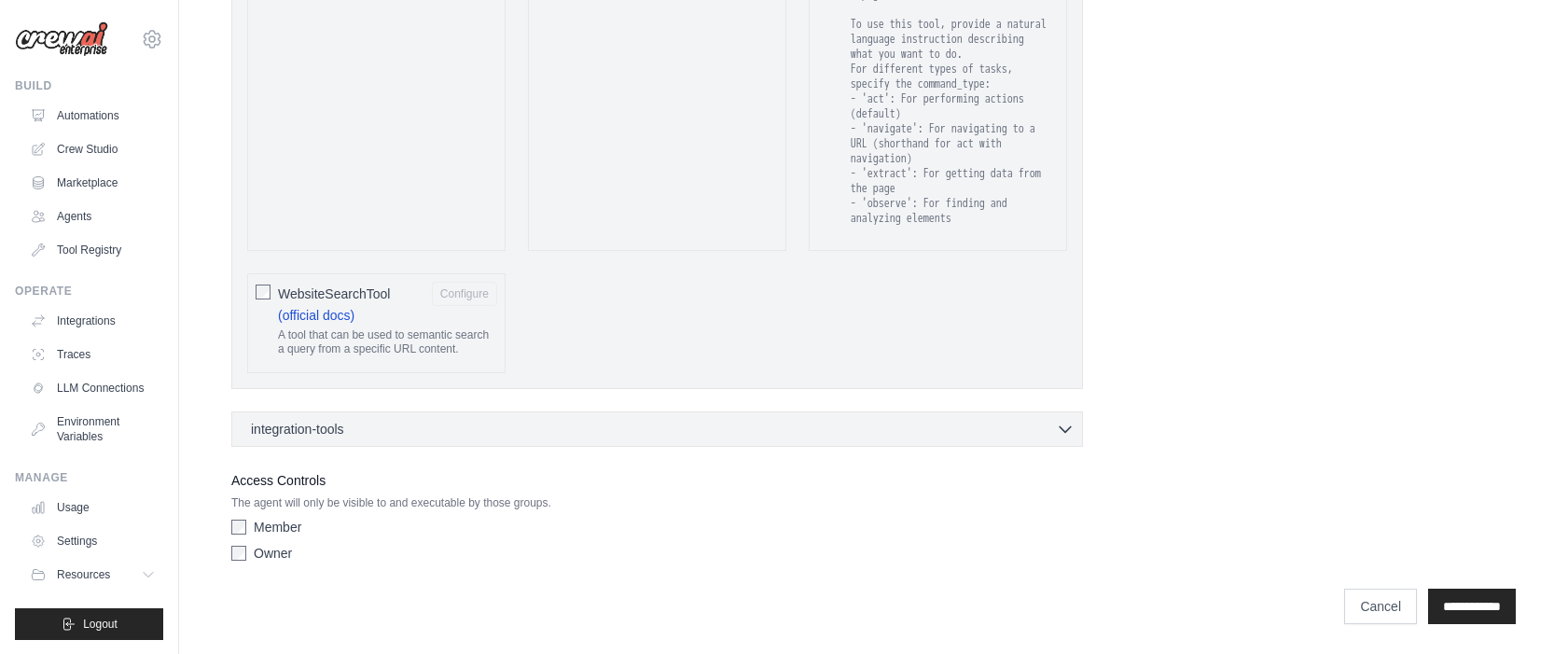 click on "WebsiteSearchTool" 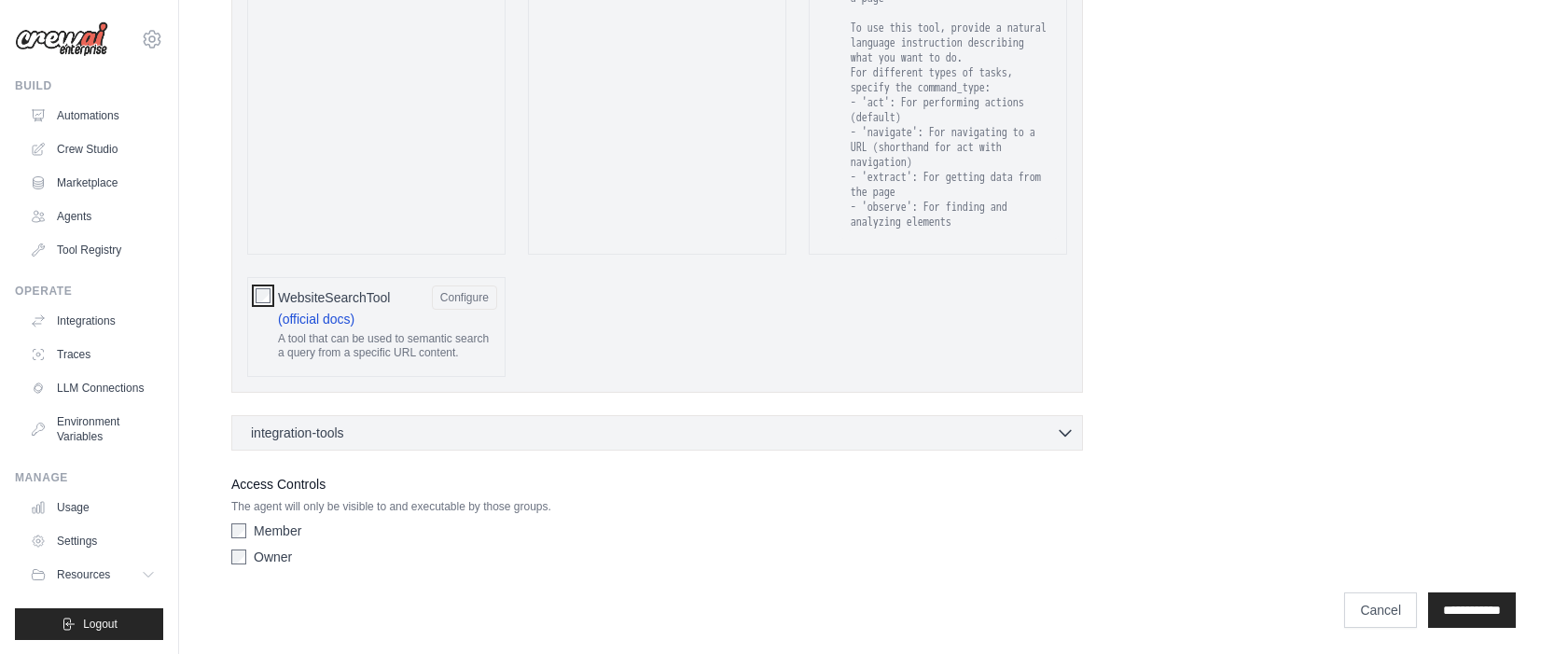 scroll, scrollTop: 1568, scrollLeft: 0, axis: vertical 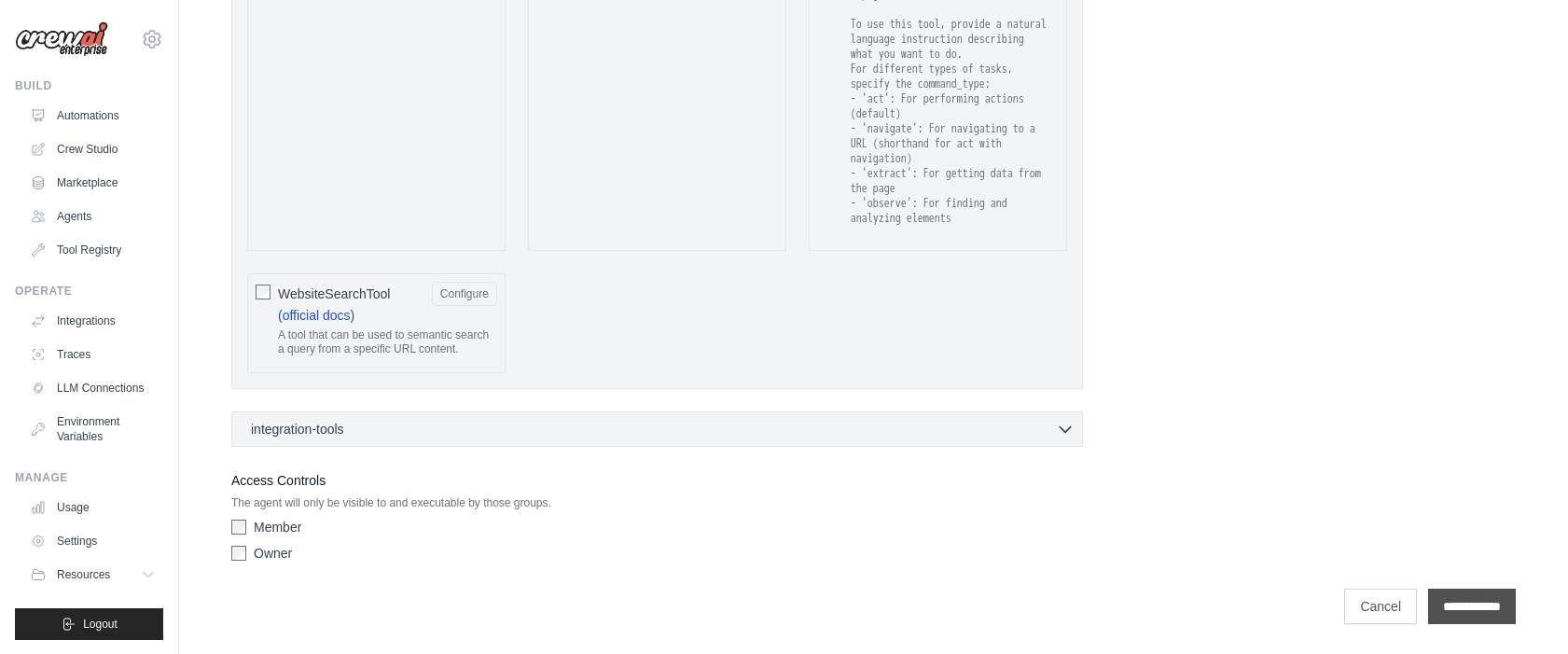 click on "**********" at bounding box center (1472, 606) 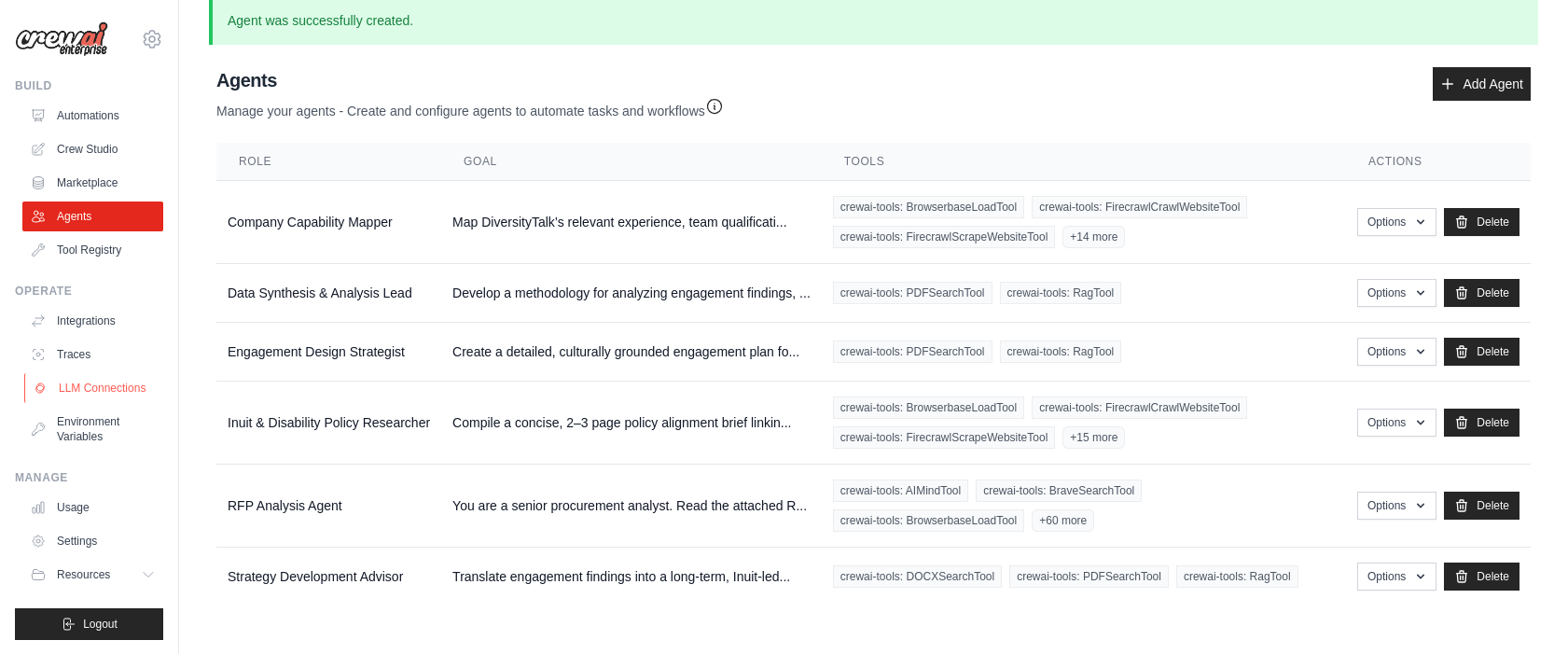 scroll, scrollTop: 47, scrollLeft: 0, axis: vertical 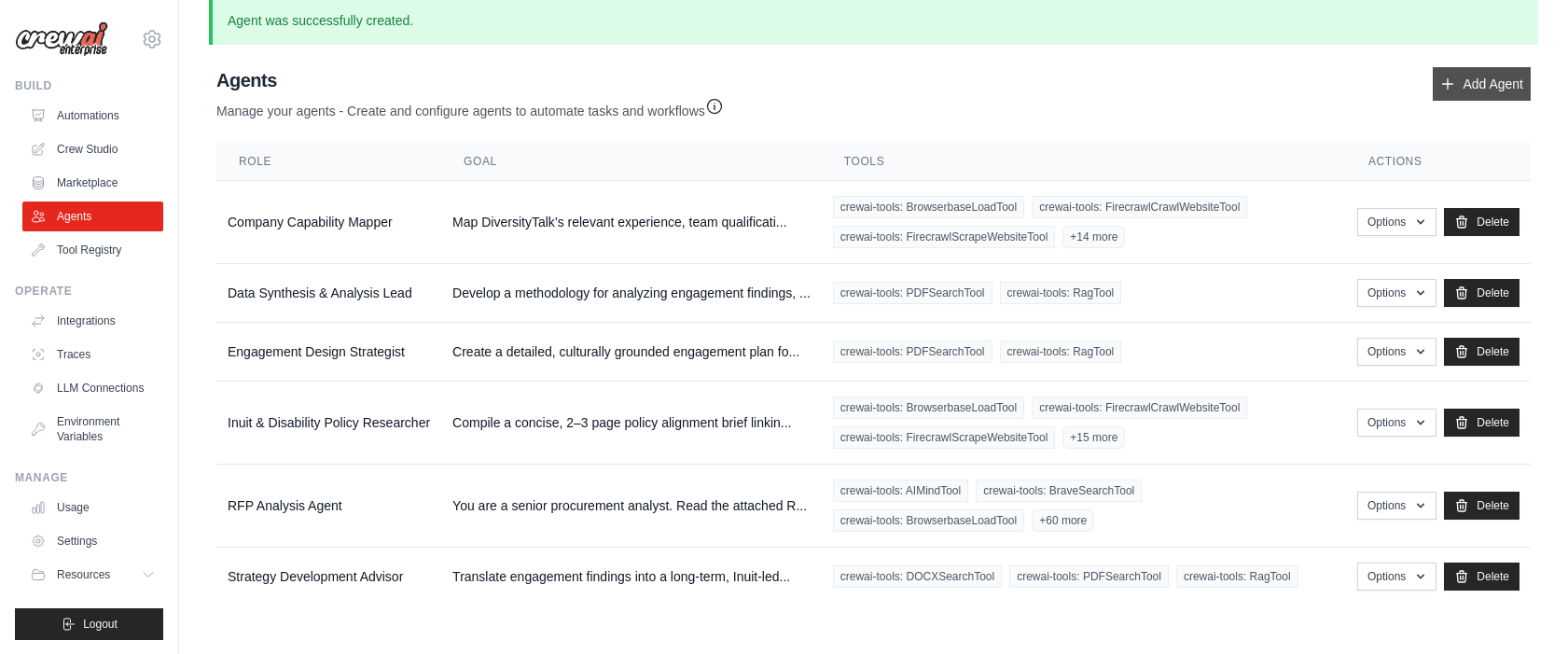 click on "Add Agent" at bounding box center [1481, 84] 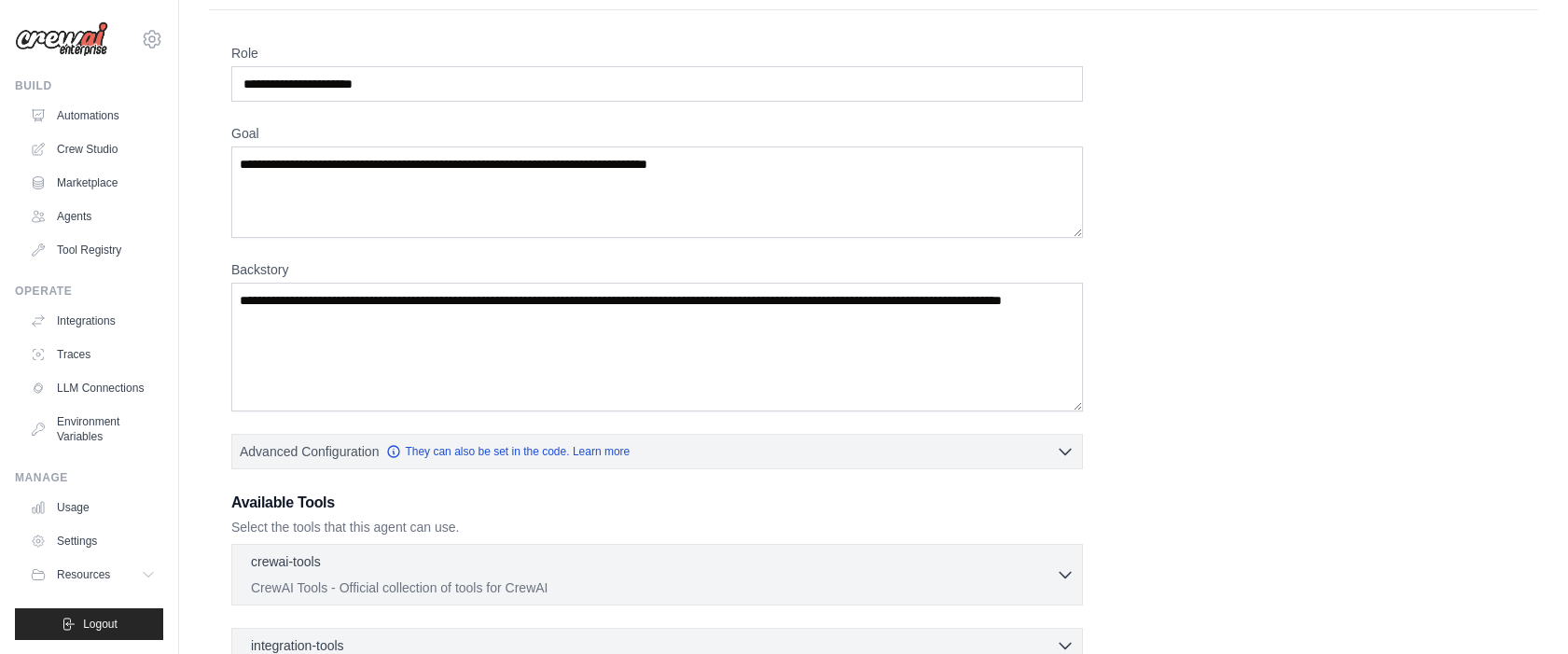 scroll, scrollTop: 0, scrollLeft: 0, axis: both 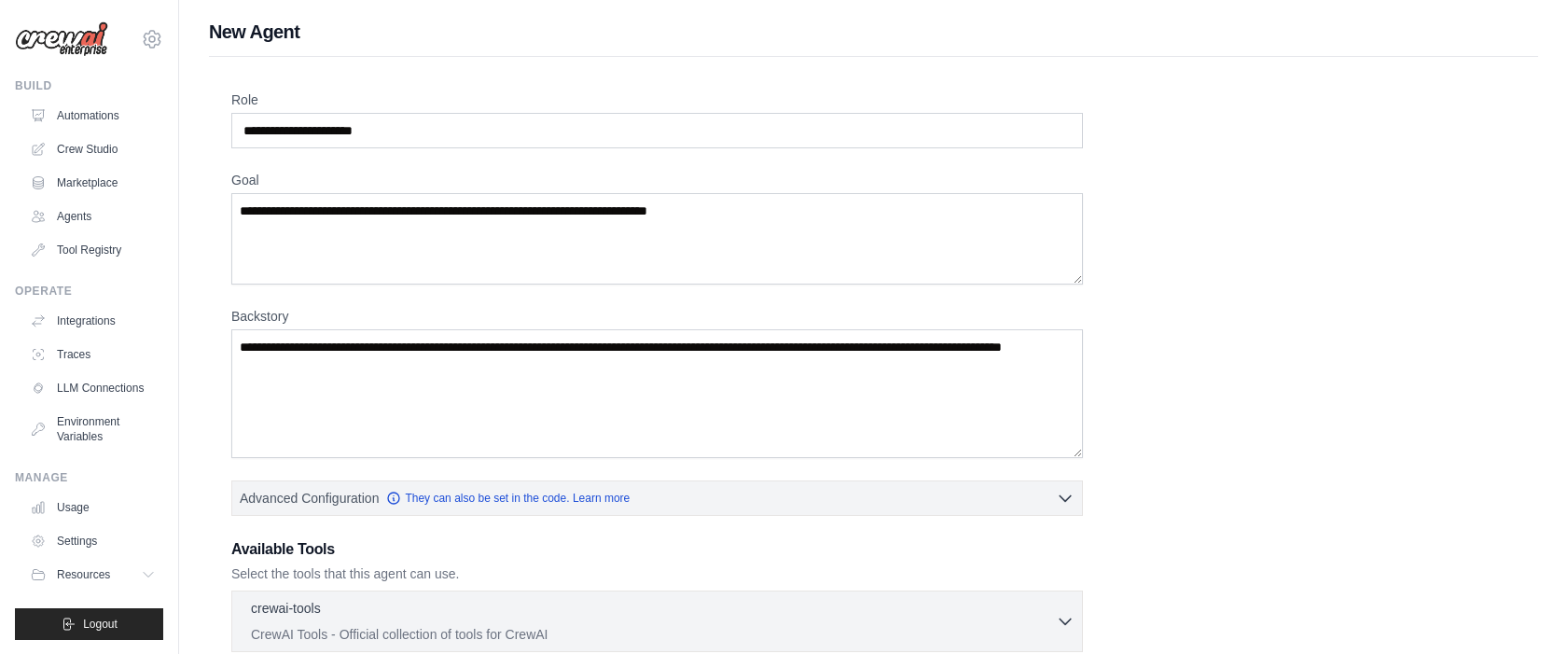 drag, startPoint x: 369, startPoint y: 150, endPoint x: 346, endPoint y: 130, distance: 30.4795 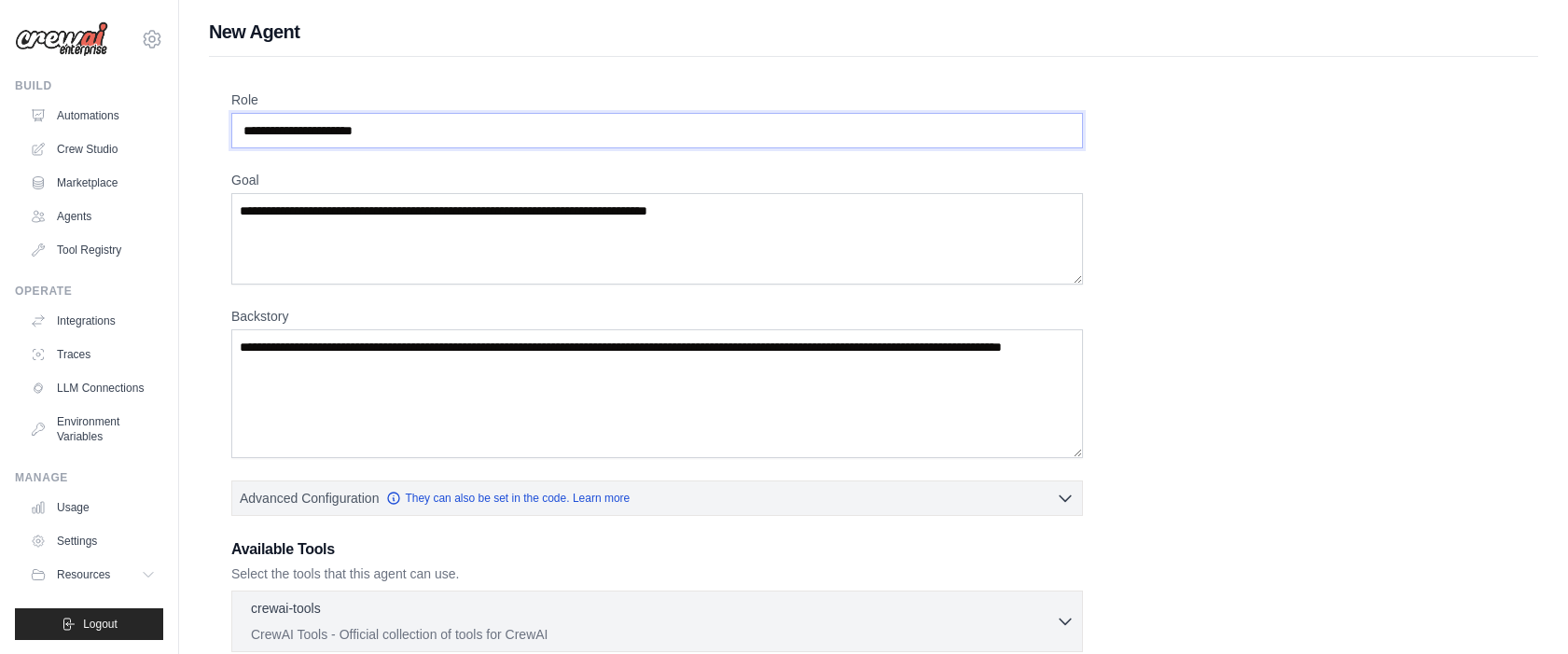 click on "Role" at bounding box center [657, 131] 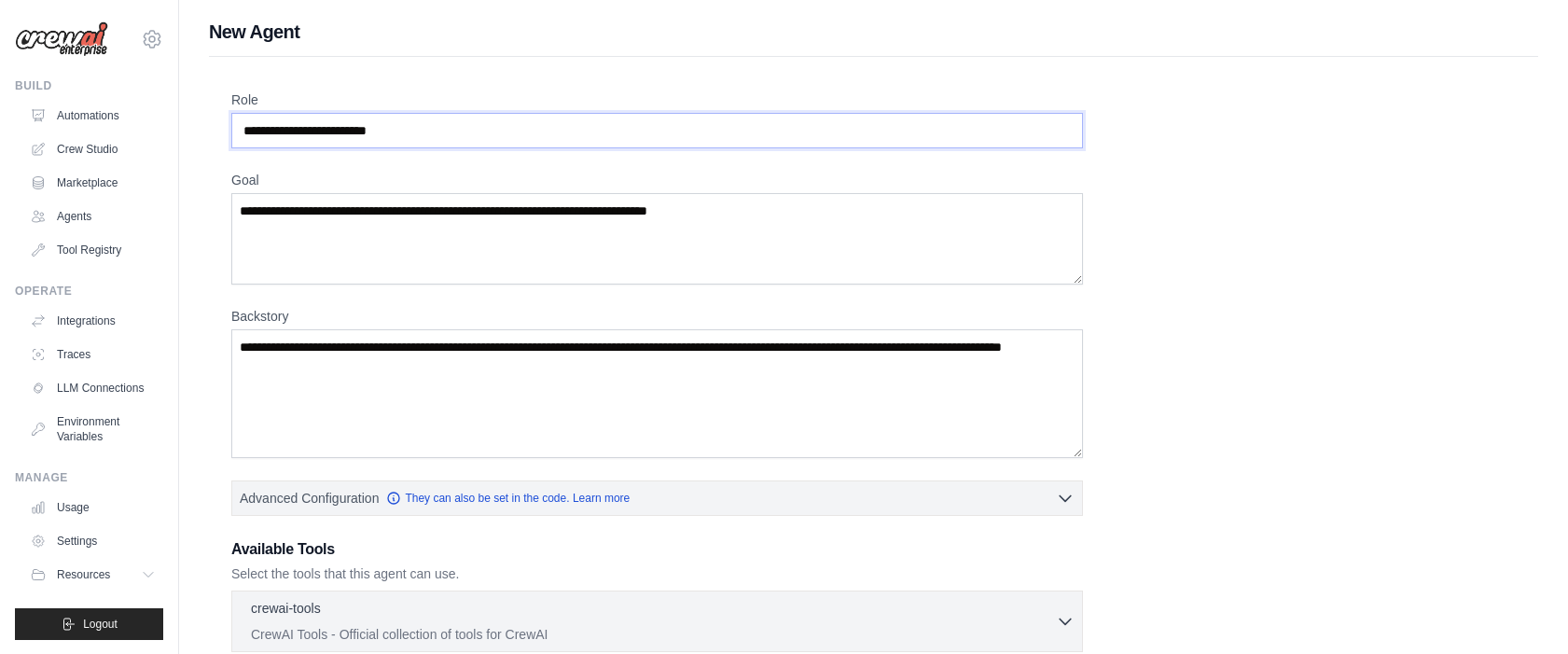 type on "**********" 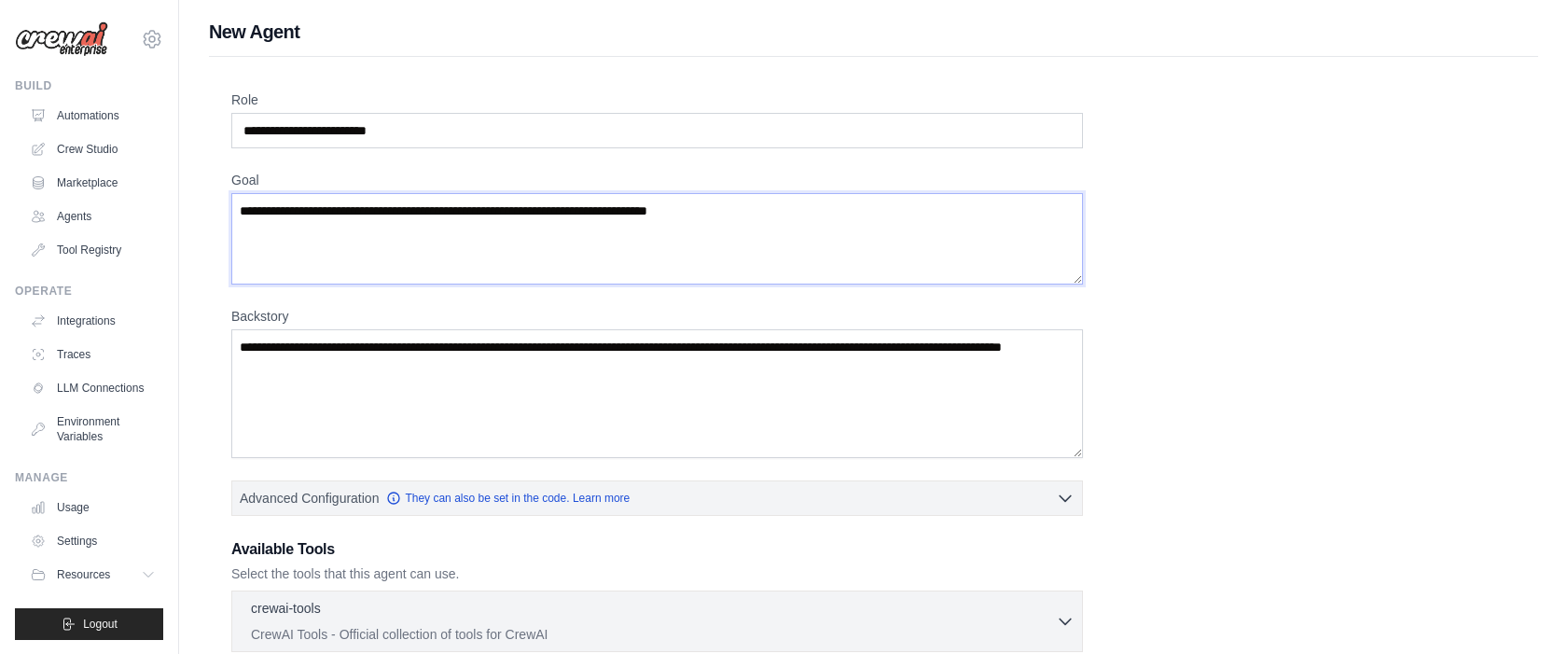 click on "Goal" at bounding box center [657, 239] 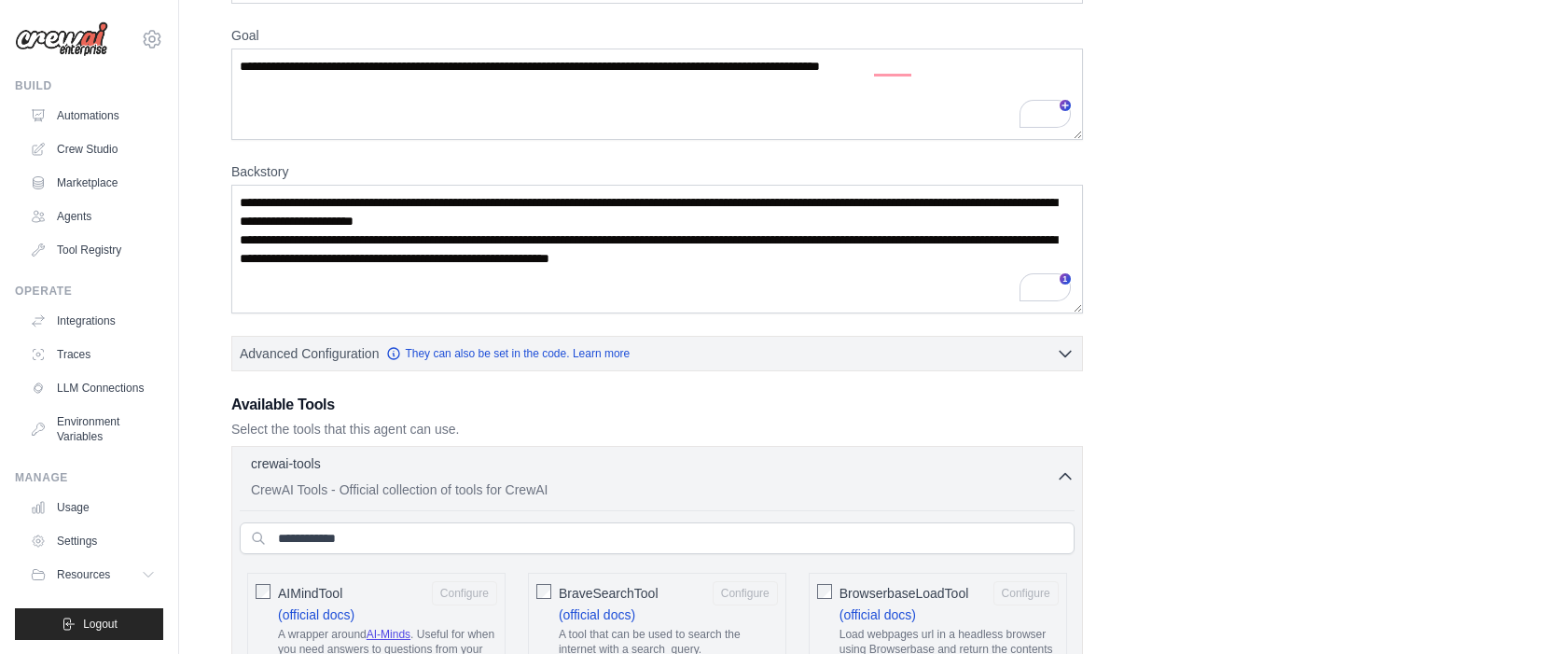 scroll, scrollTop: 332, scrollLeft: 0, axis: vertical 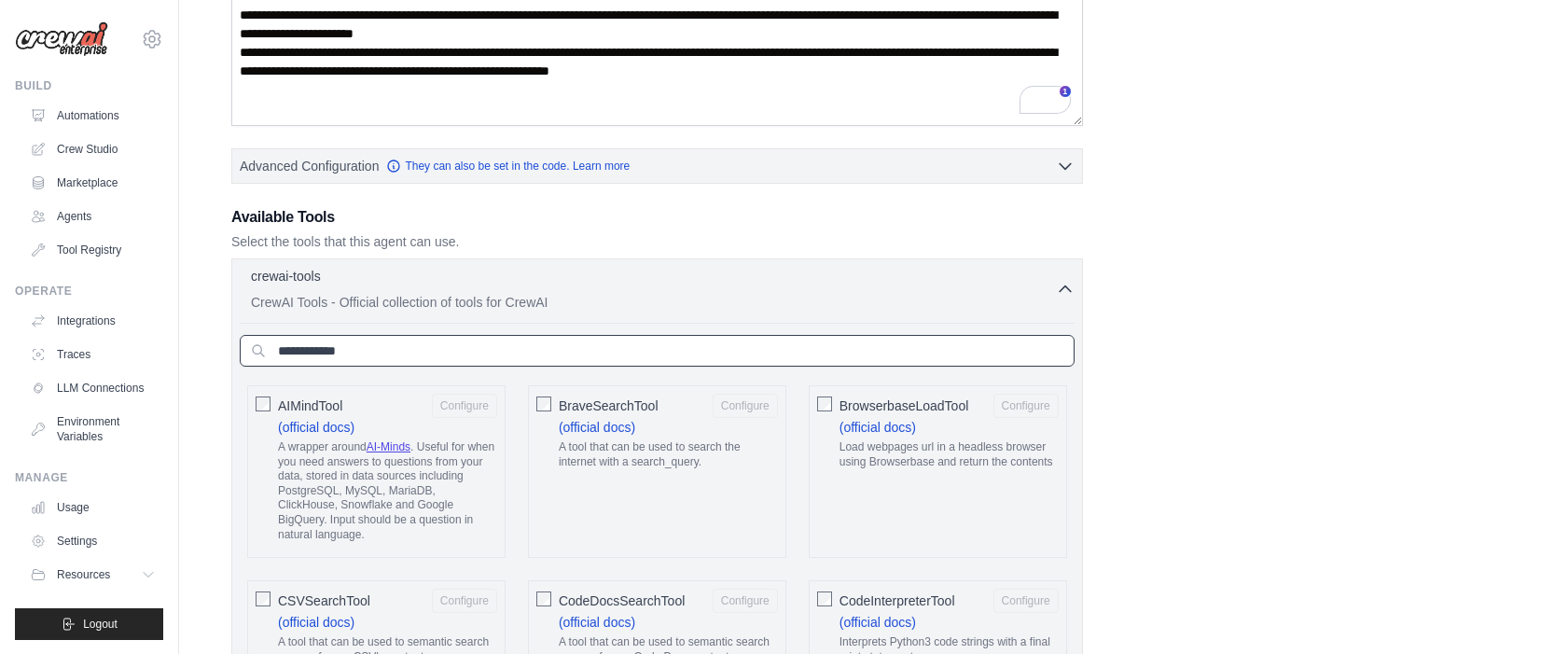 click at bounding box center (657, 351) 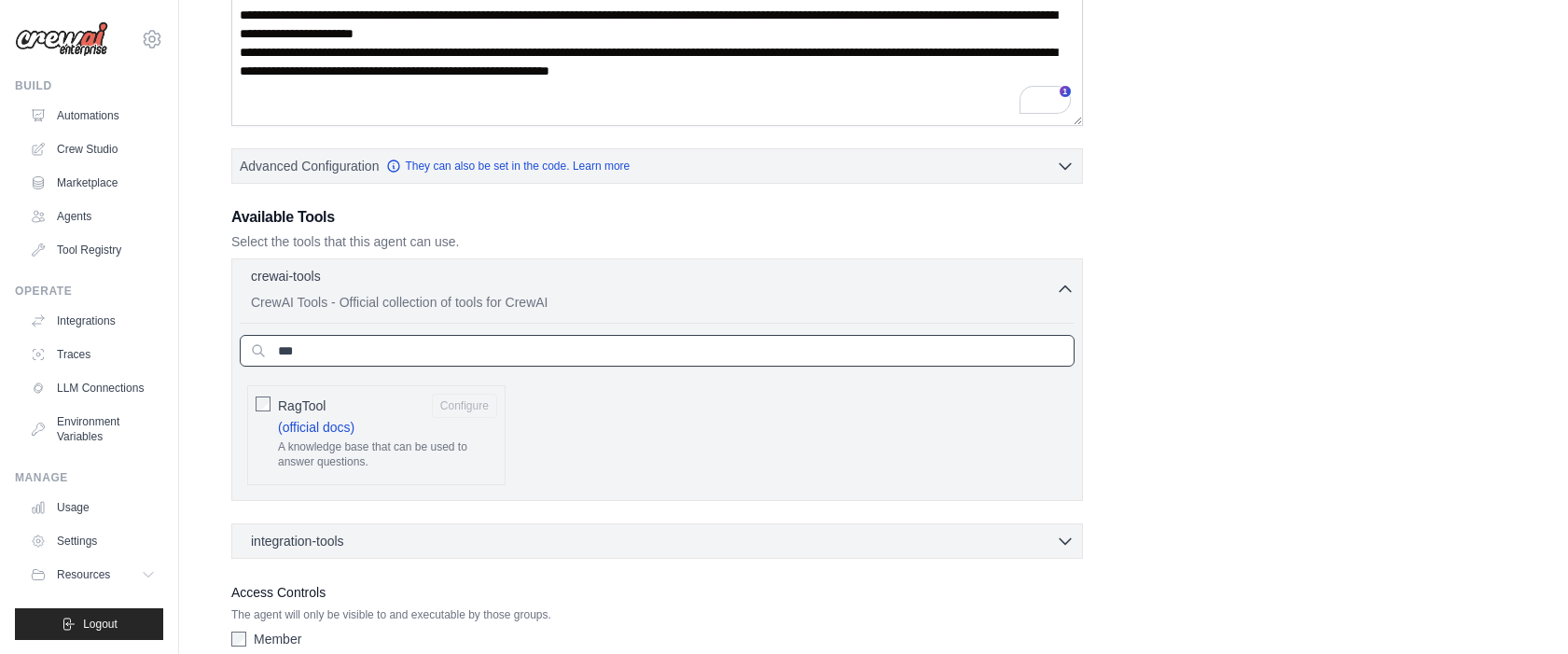 type on "***" 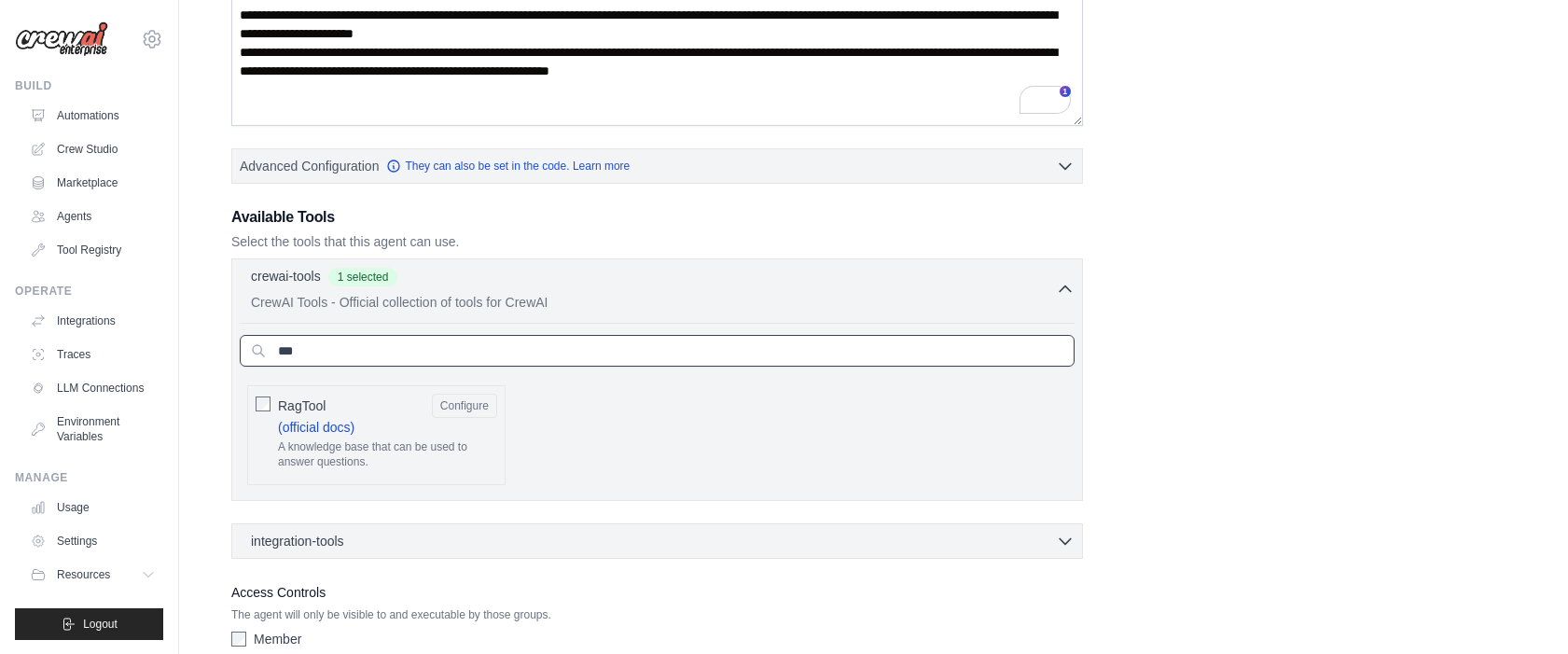 click on "**********" at bounding box center [873, 216] 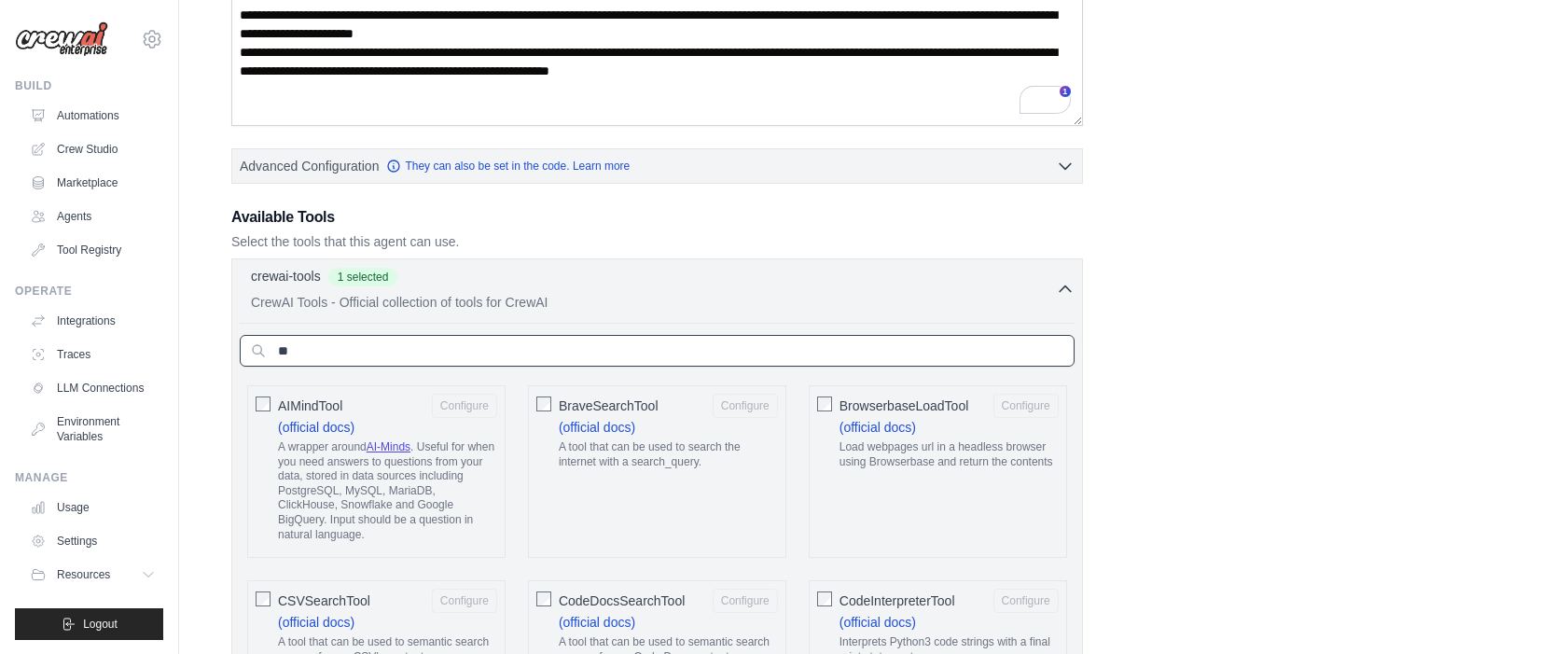 type on "*" 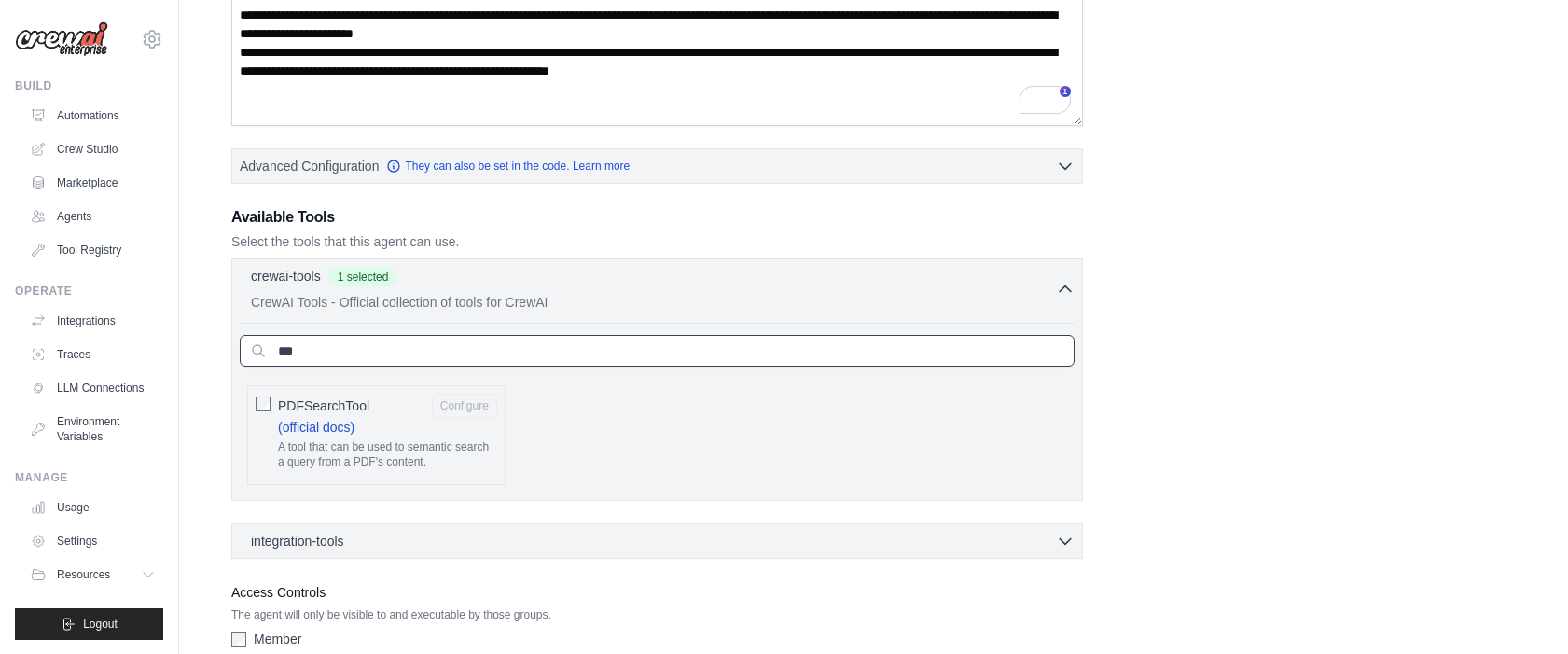 type on "***" 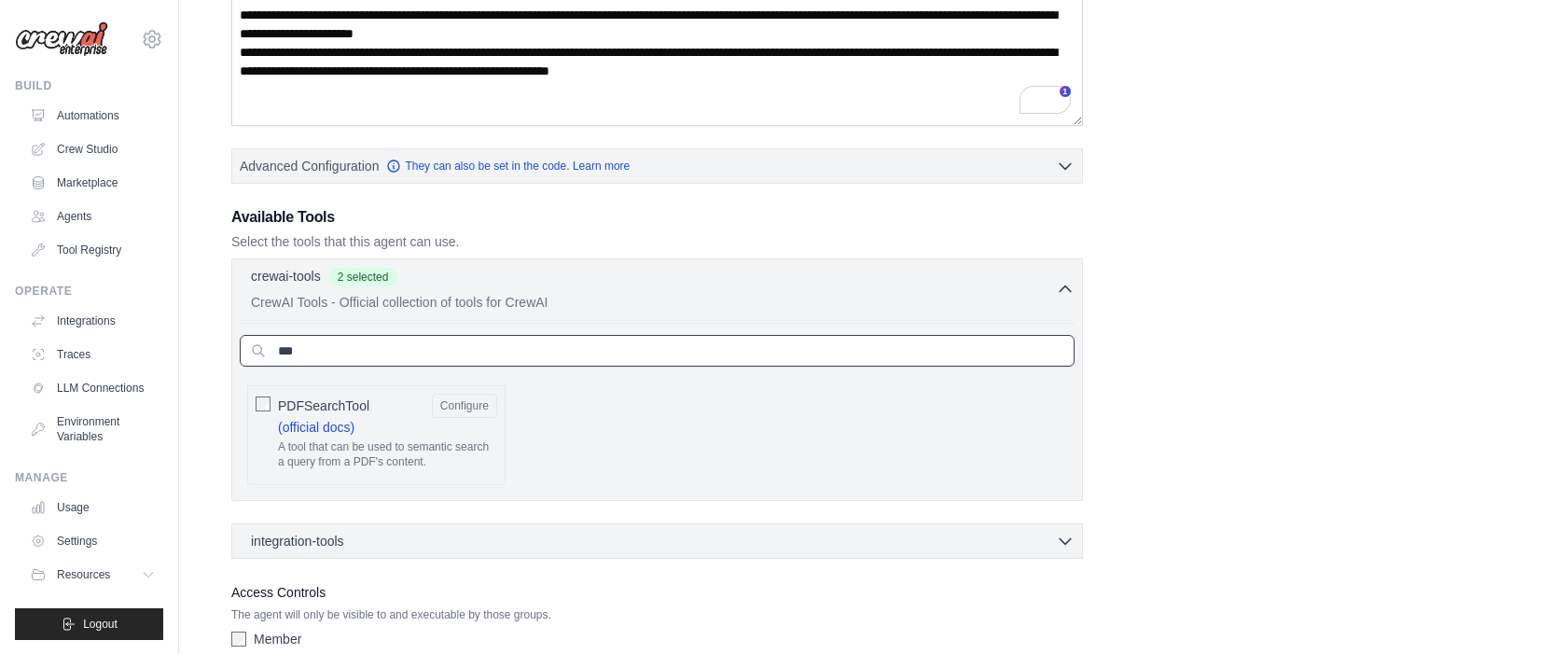 drag, startPoint x: 316, startPoint y: 358, endPoint x: 228, endPoint y: 354, distance: 88.090862 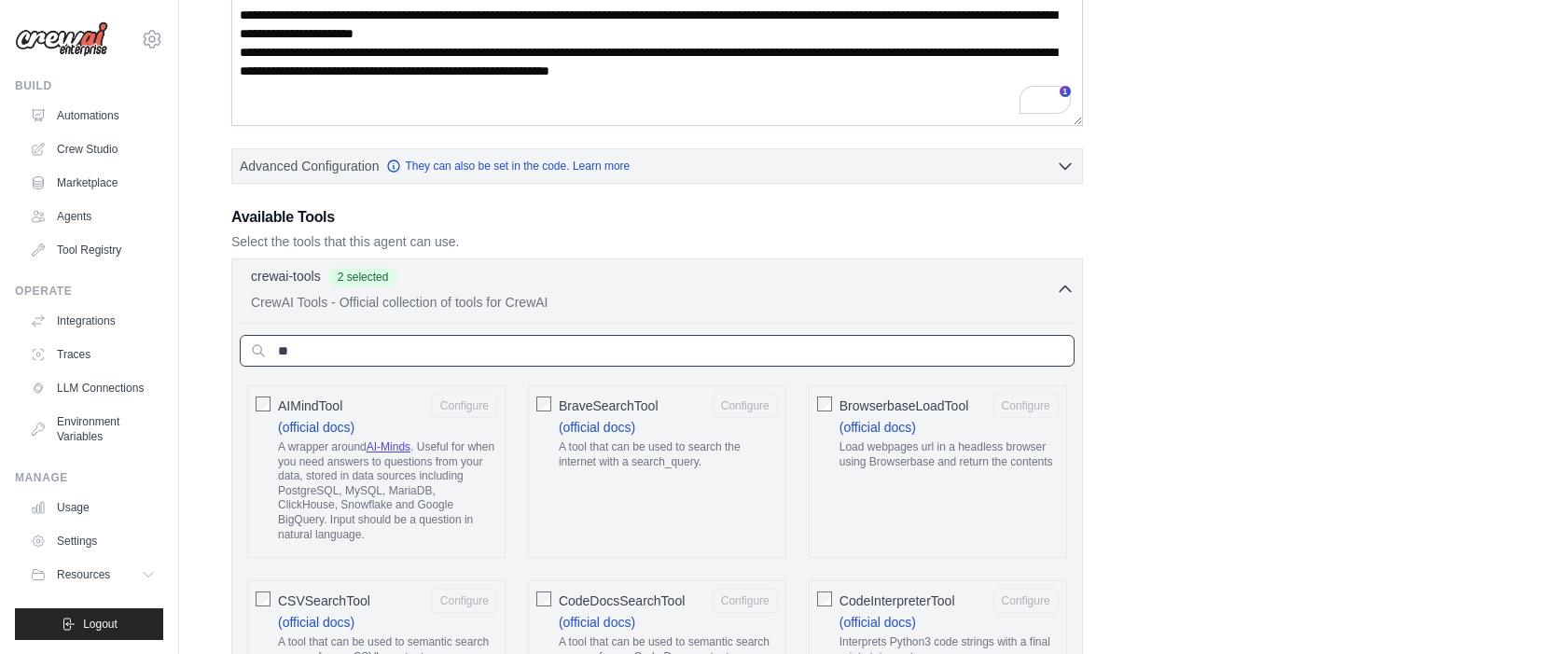scroll, scrollTop: 329, scrollLeft: 0, axis: vertical 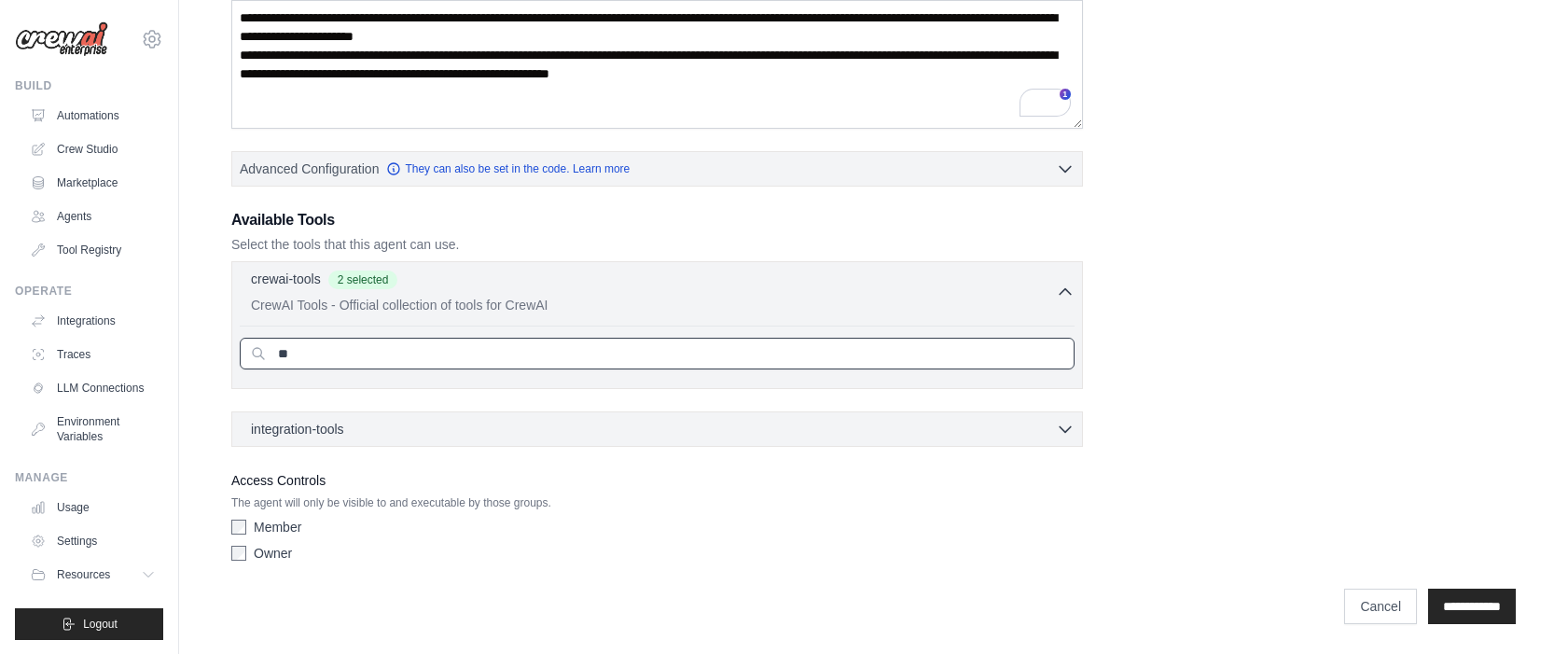 type on "*" 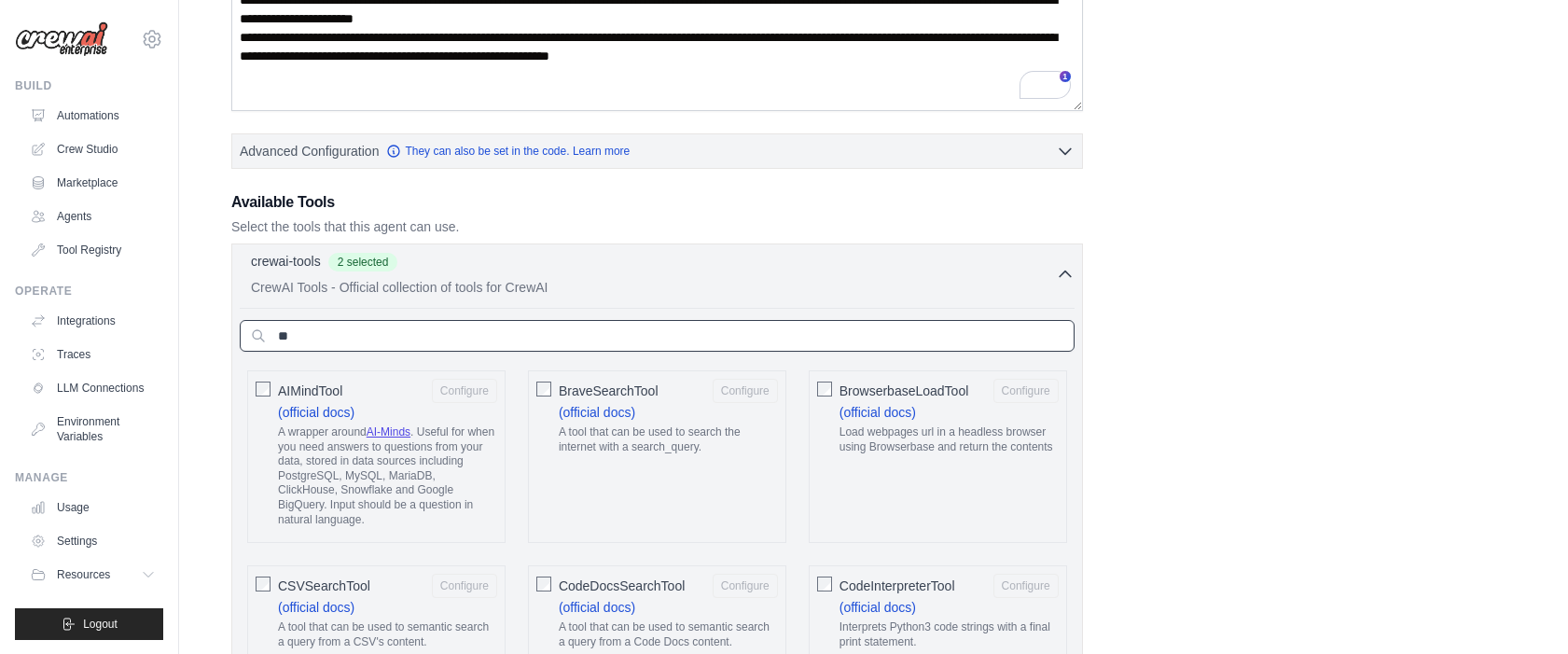 scroll, scrollTop: 370, scrollLeft: 0, axis: vertical 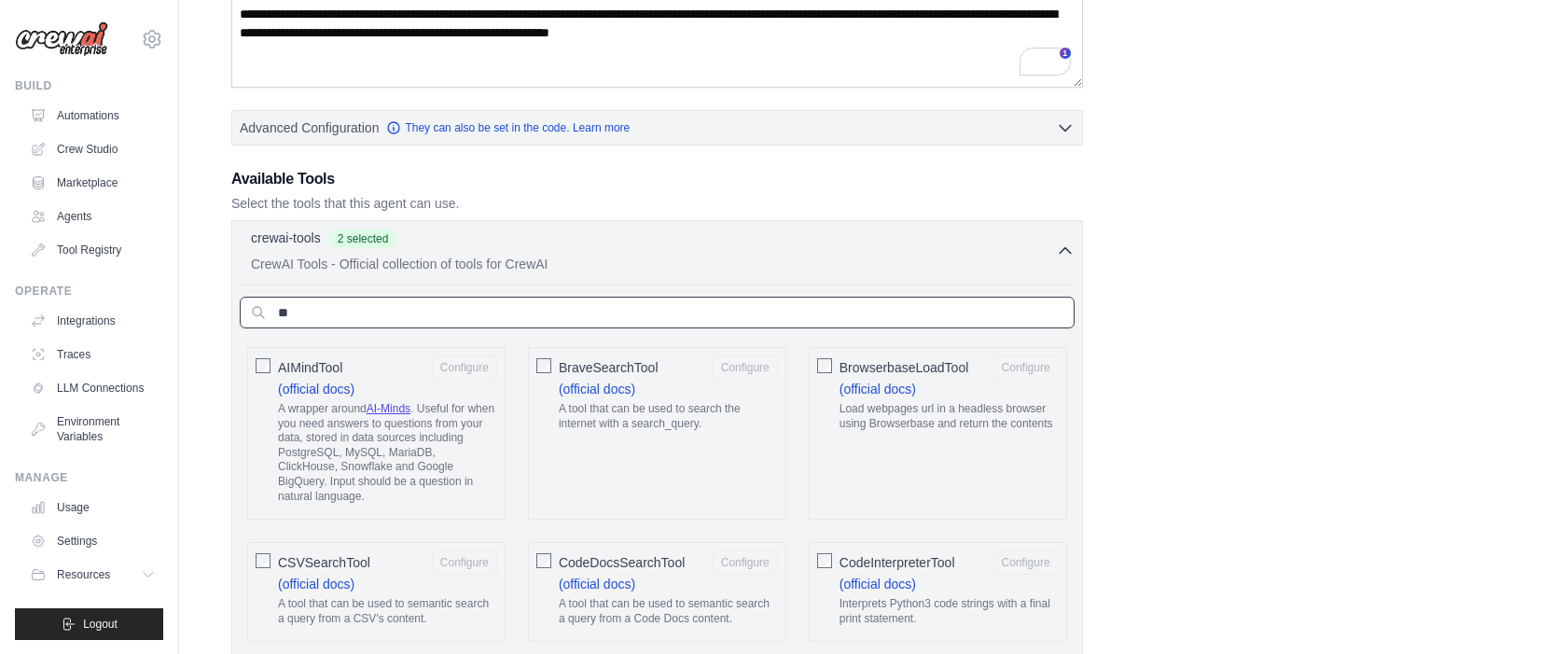 type on "**" 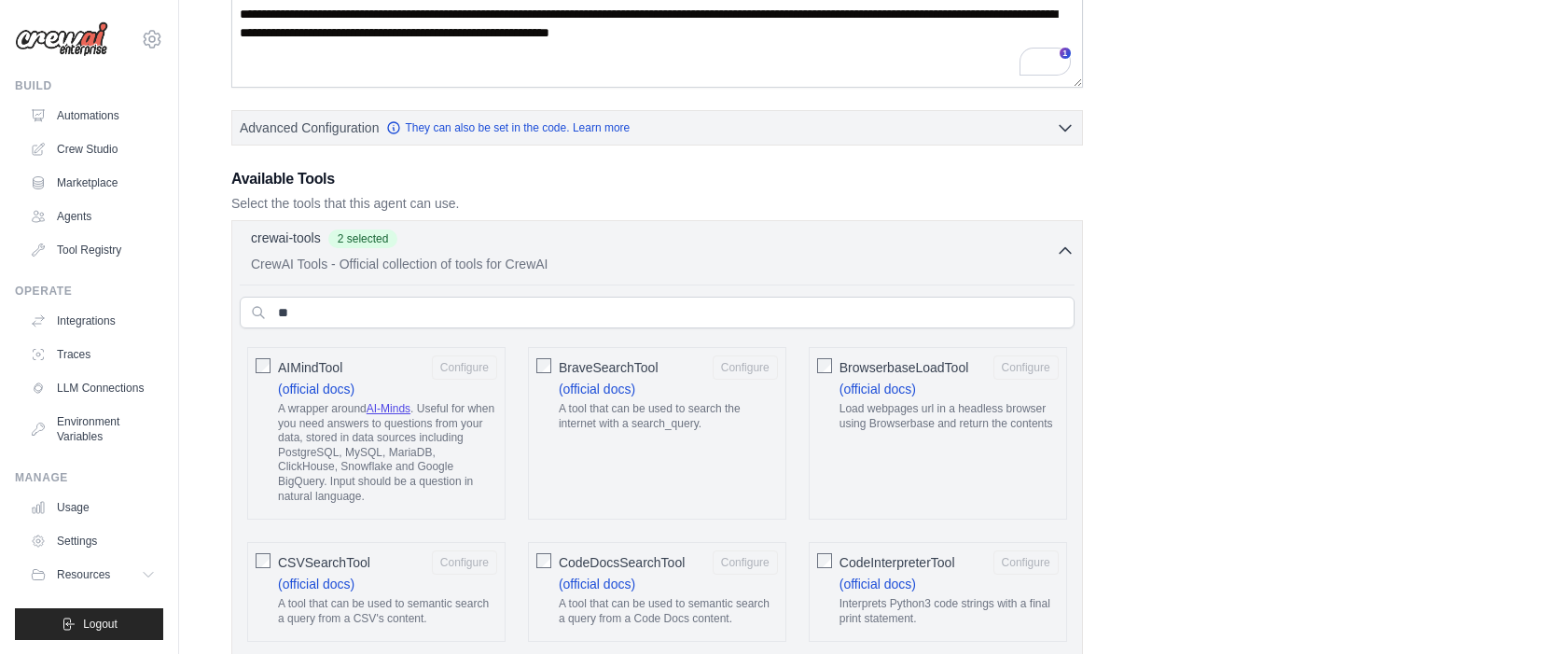 click on "CSVSearchTool
Configure
(official docs)
A tool that can be used to semantic search a query from a CSV's content." at bounding box center [376, 591] 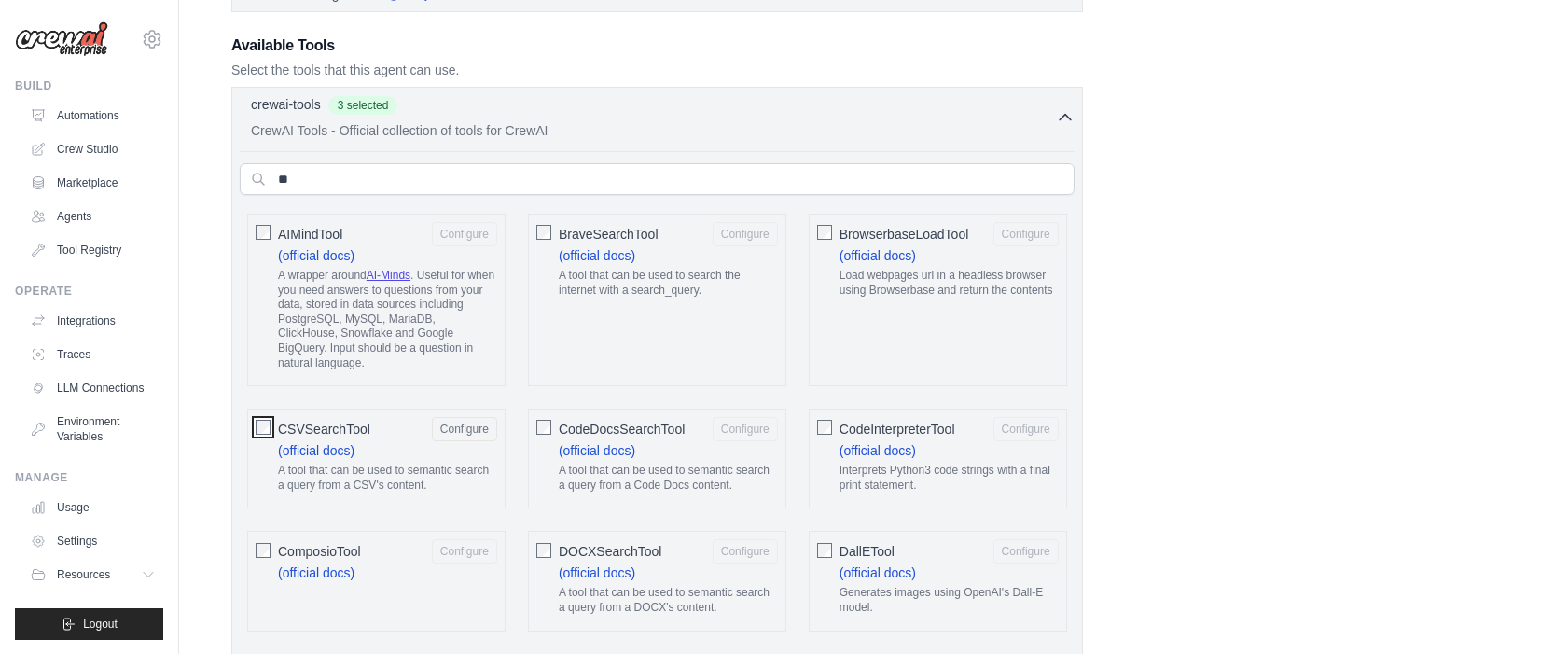 scroll, scrollTop: 594, scrollLeft: 0, axis: vertical 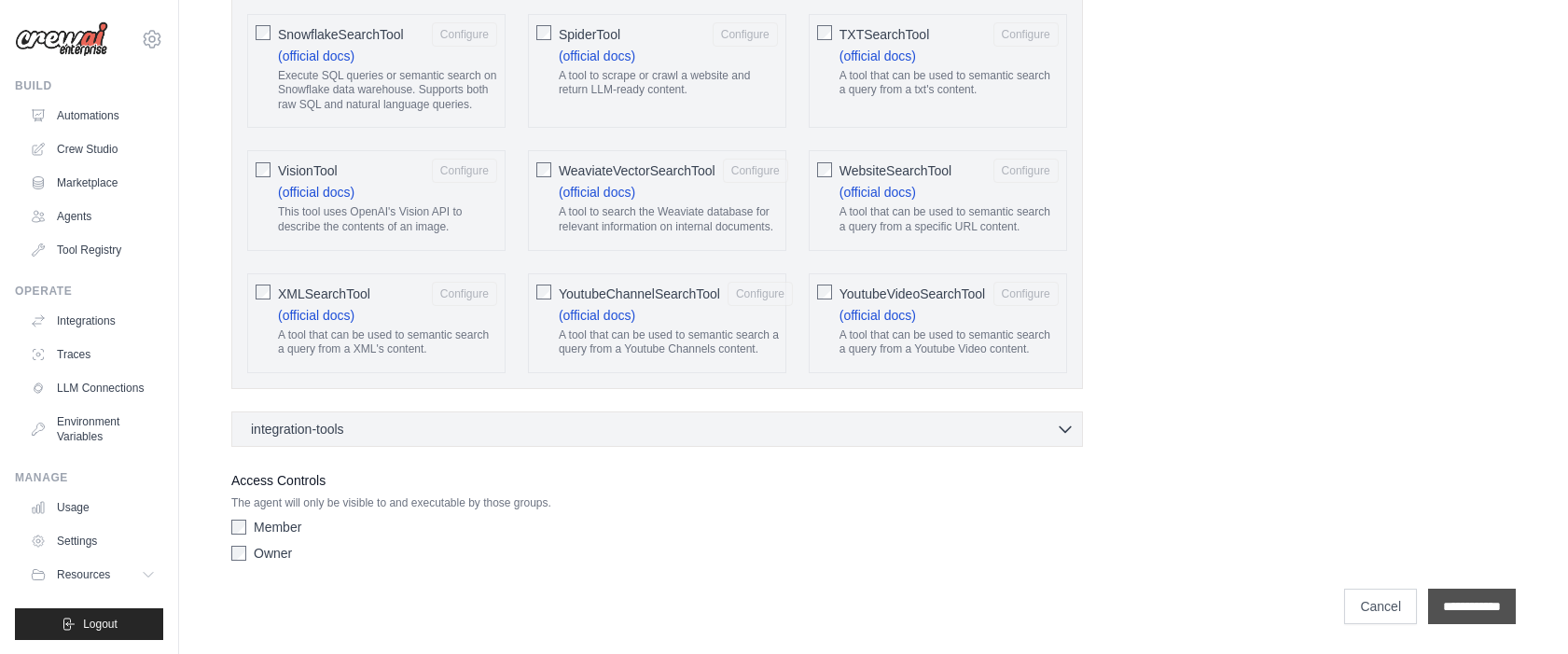 click on "**********" at bounding box center [1472, 606] 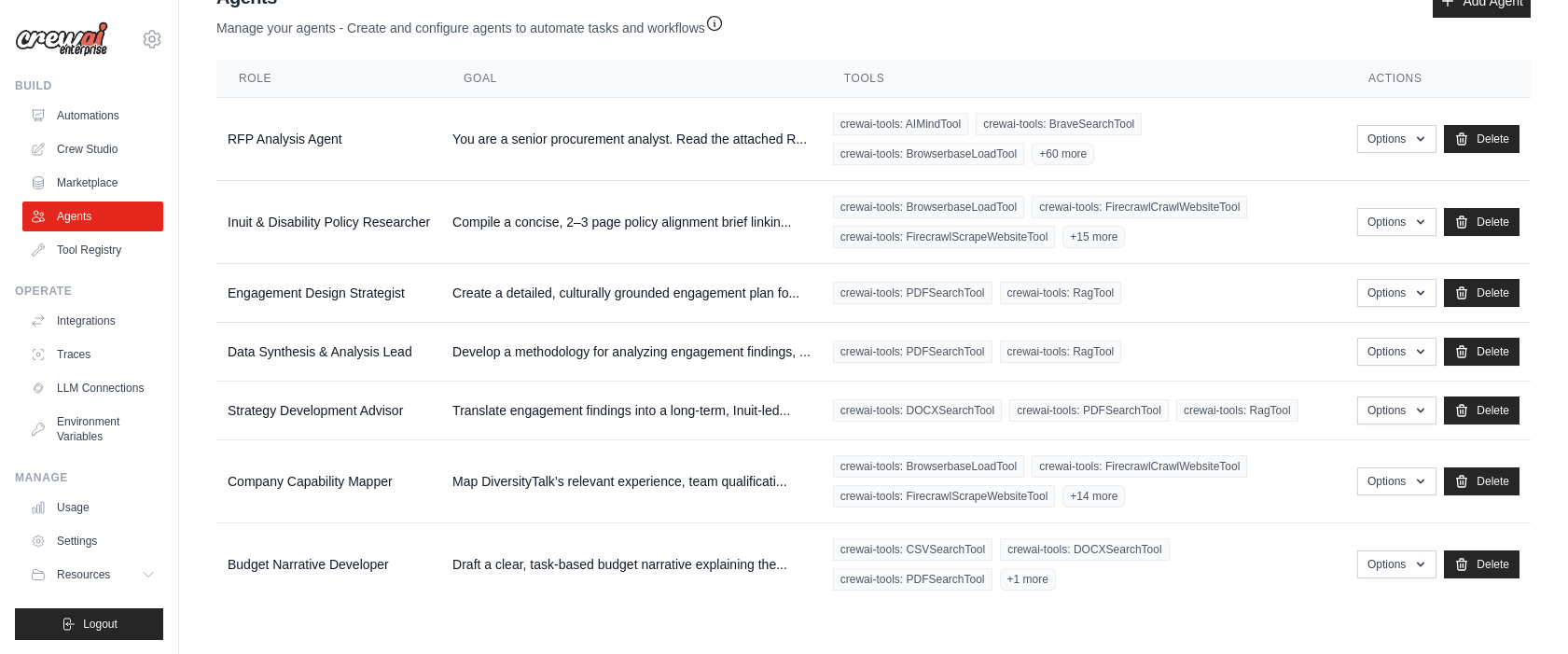 scroll, scrollTop: 0, scrollLeft: 0, axis: both 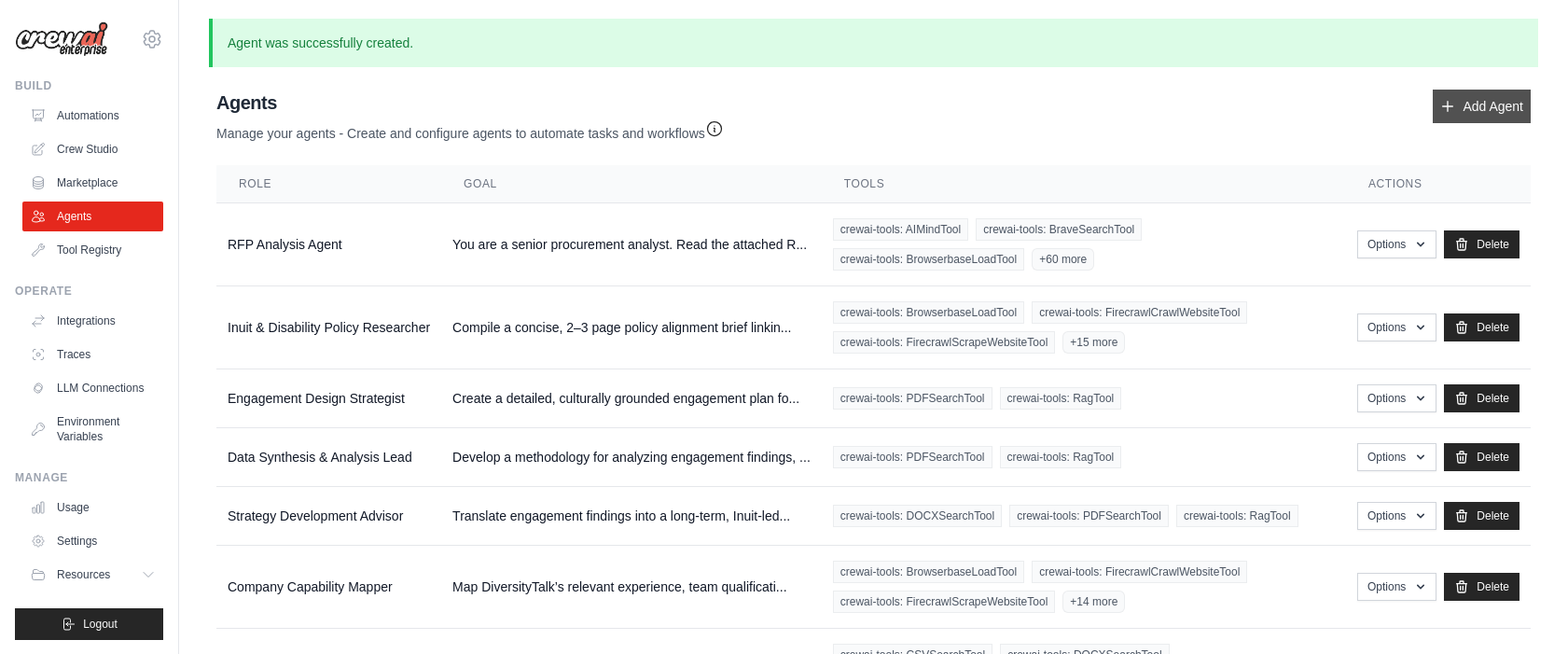 click 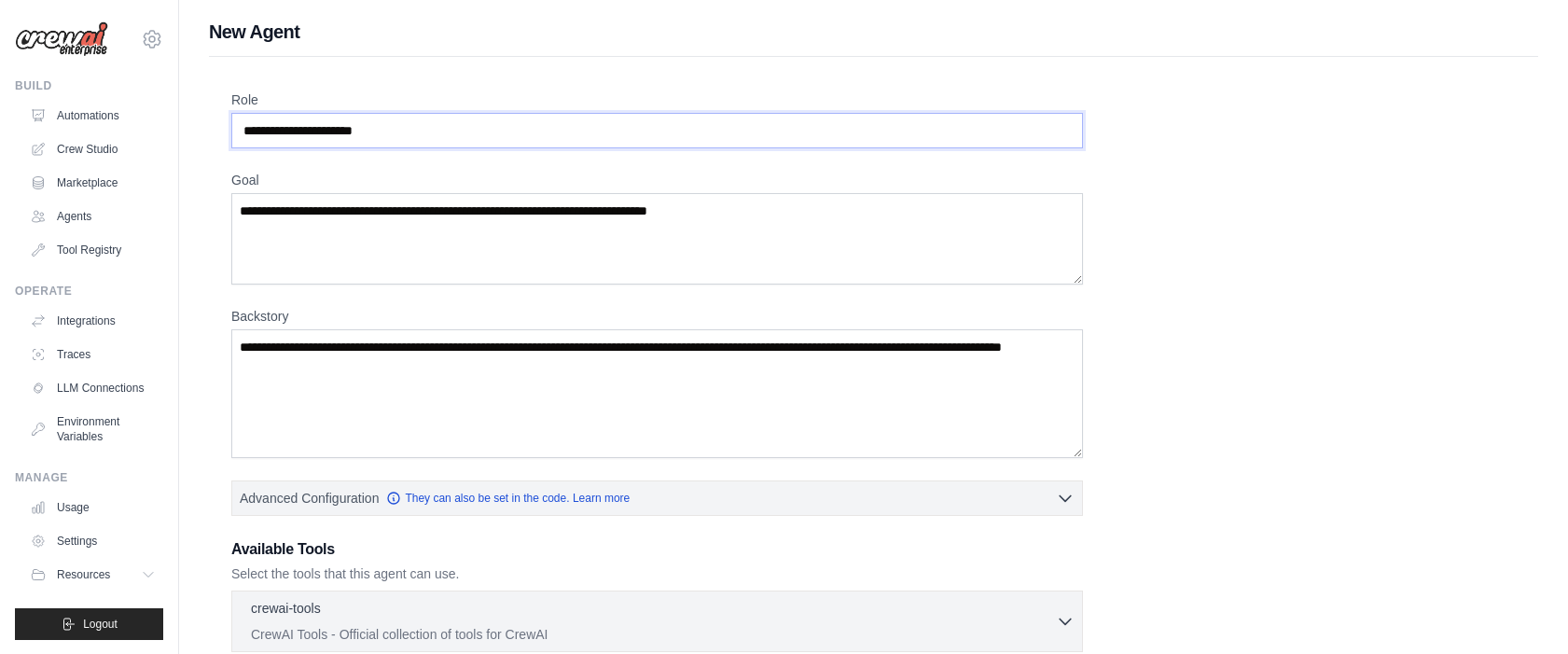 click on "Role" at bounding box center (657, 131) 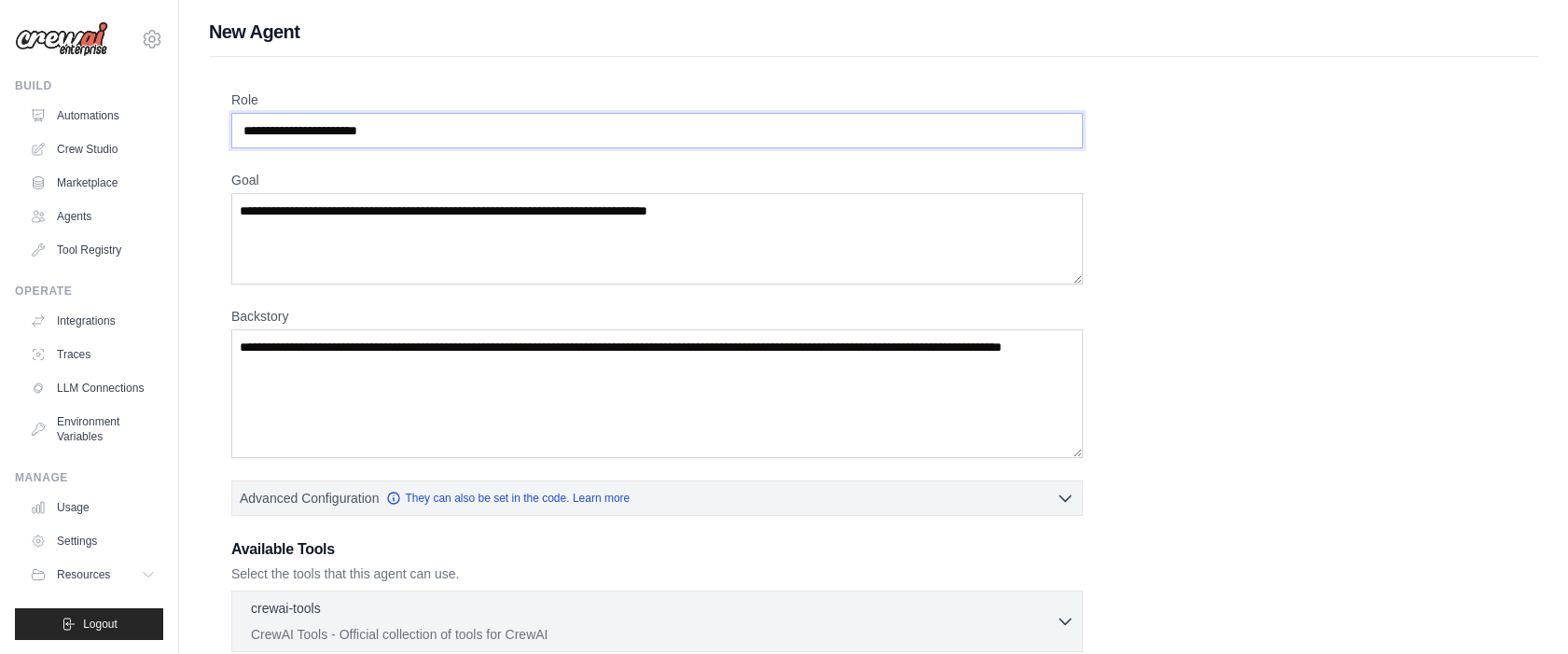 type on "**********" 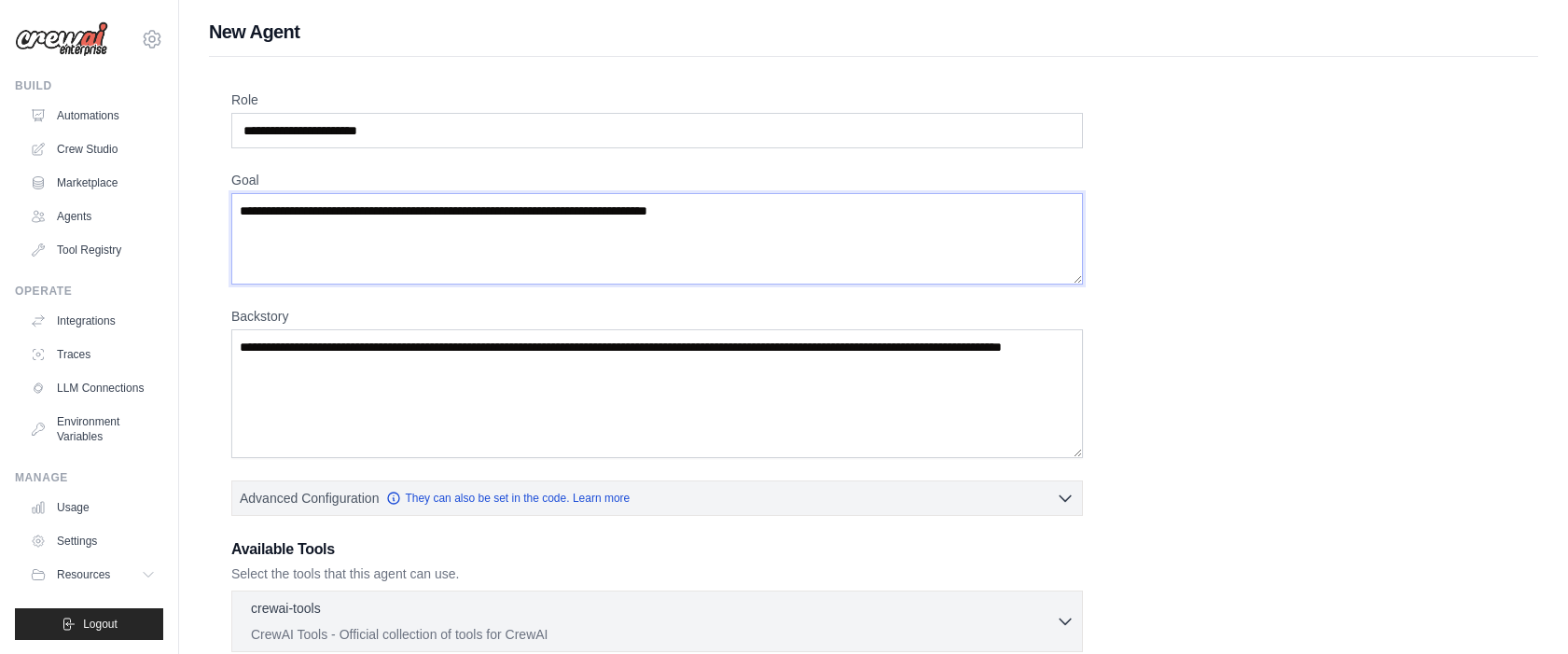 click on "Goal" at bounding box center (657, 239) 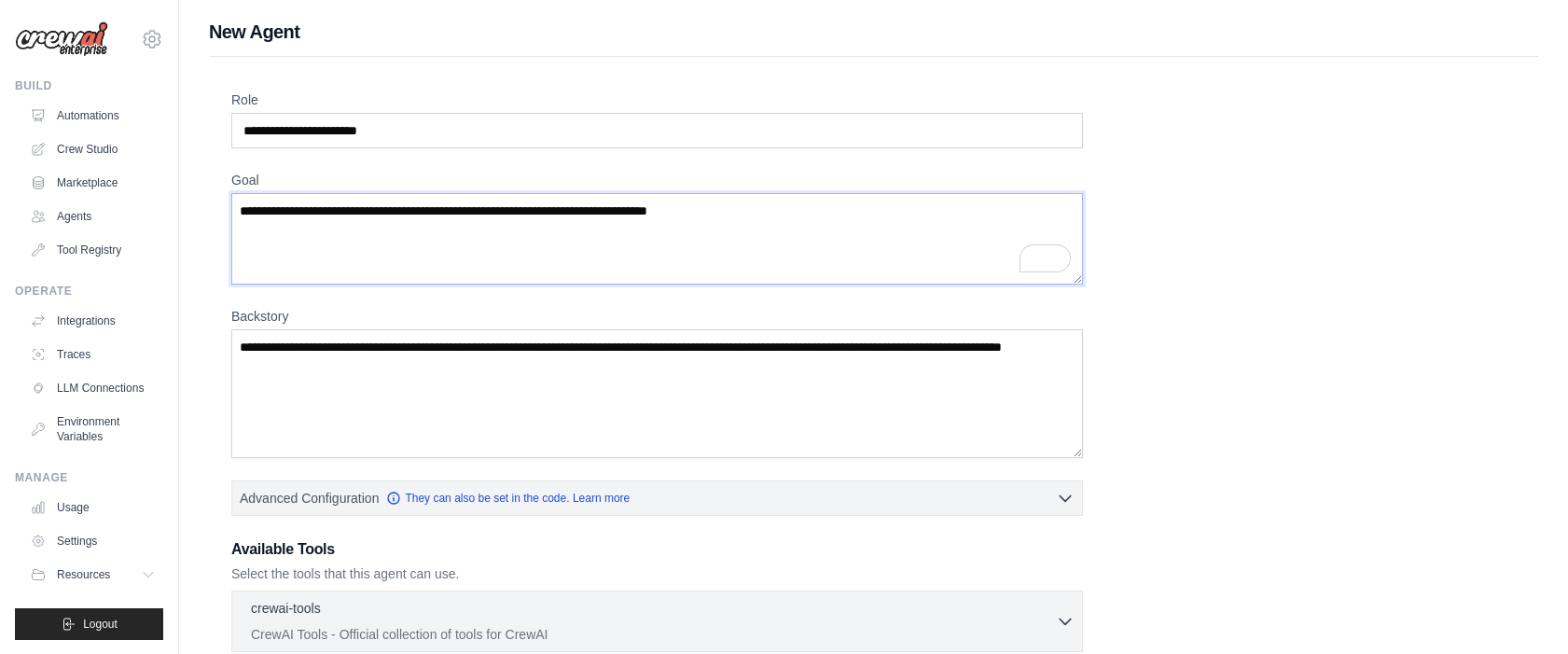 paste on "**********" 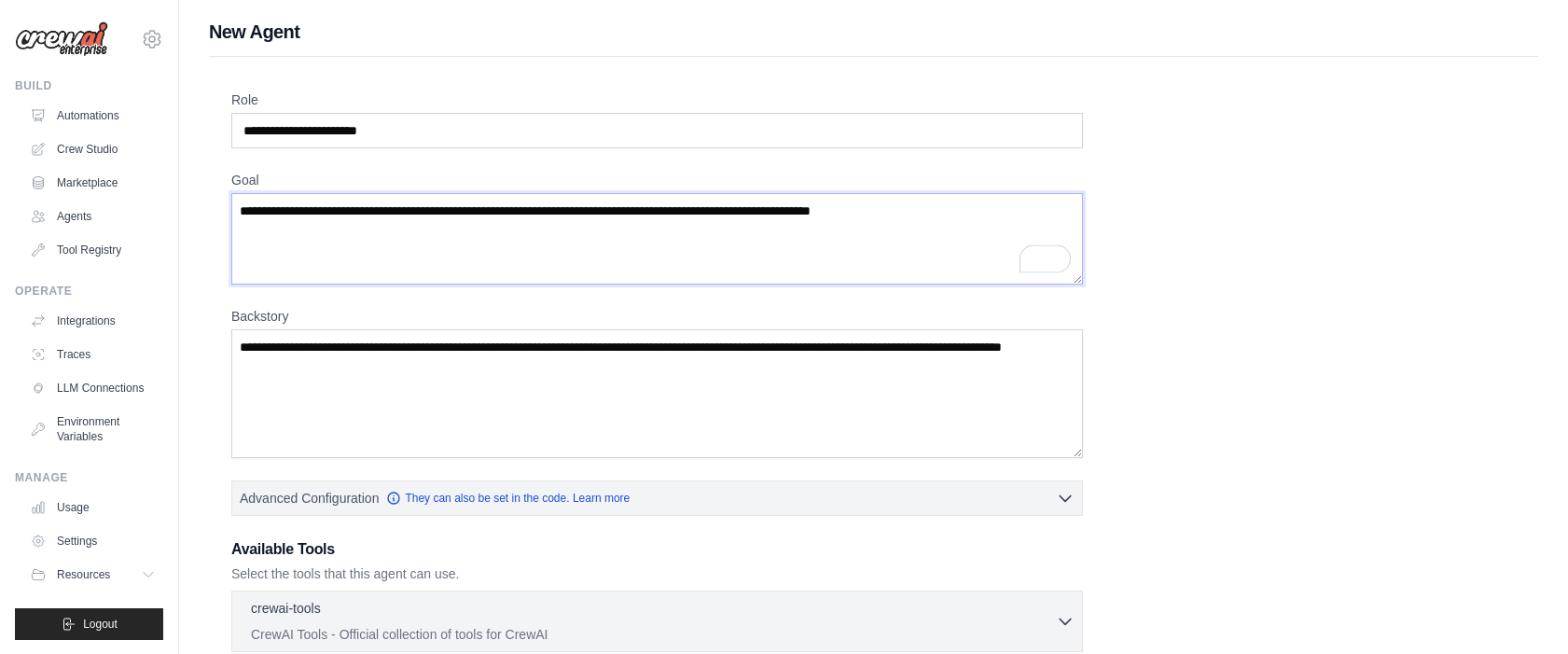 type on "**********" 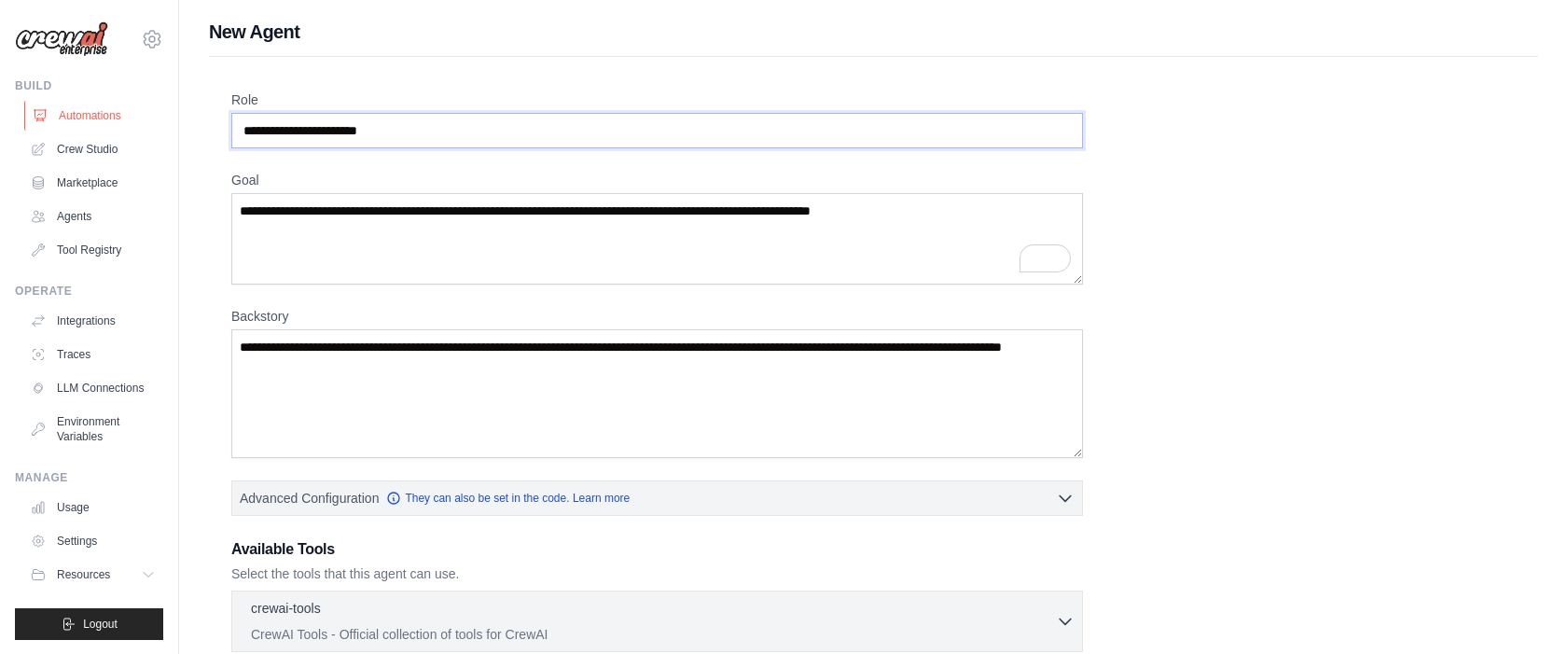drag, startPoint x: 382, startPoint y: 128, endPoint x: 86, endPoint y: 123, distance: 296.04223 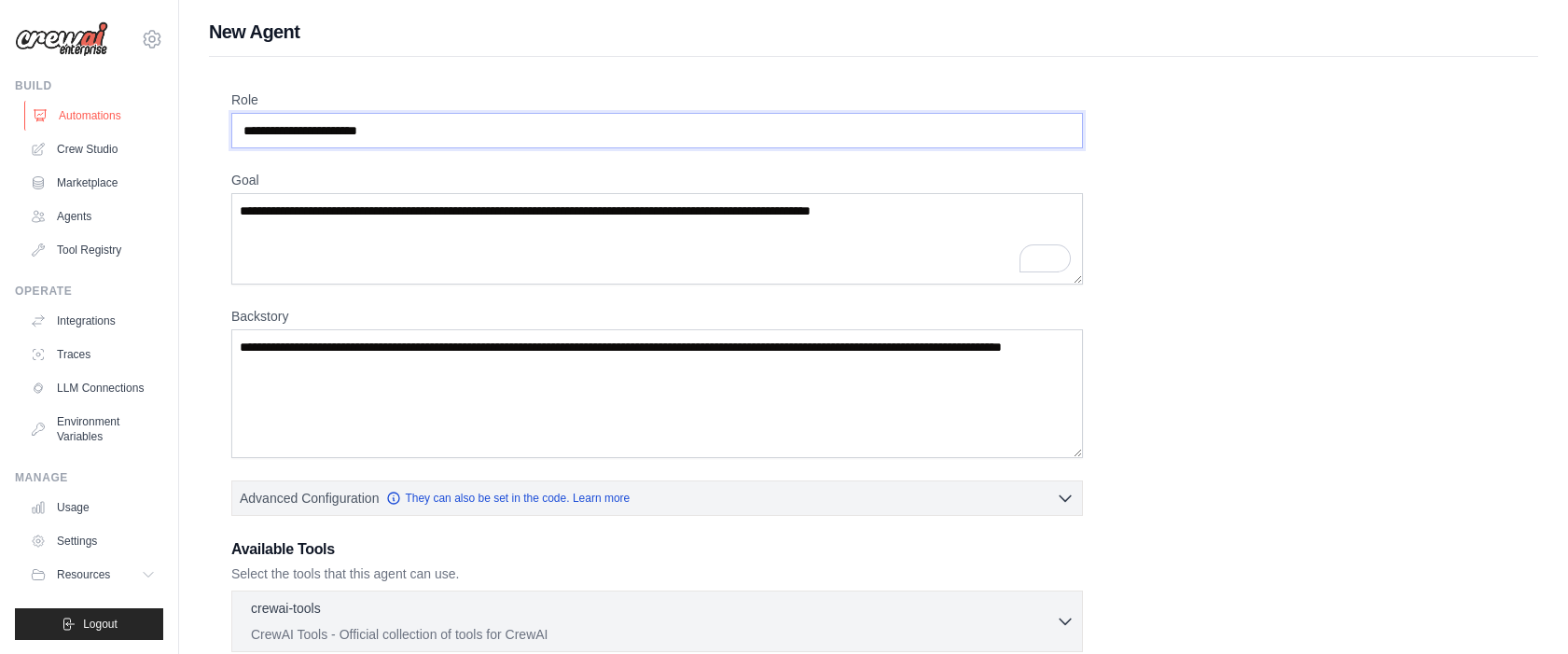 click on "[EMAIL]
Settings
Build
Automations
Crew Studio" at bounding box center (784, 458) 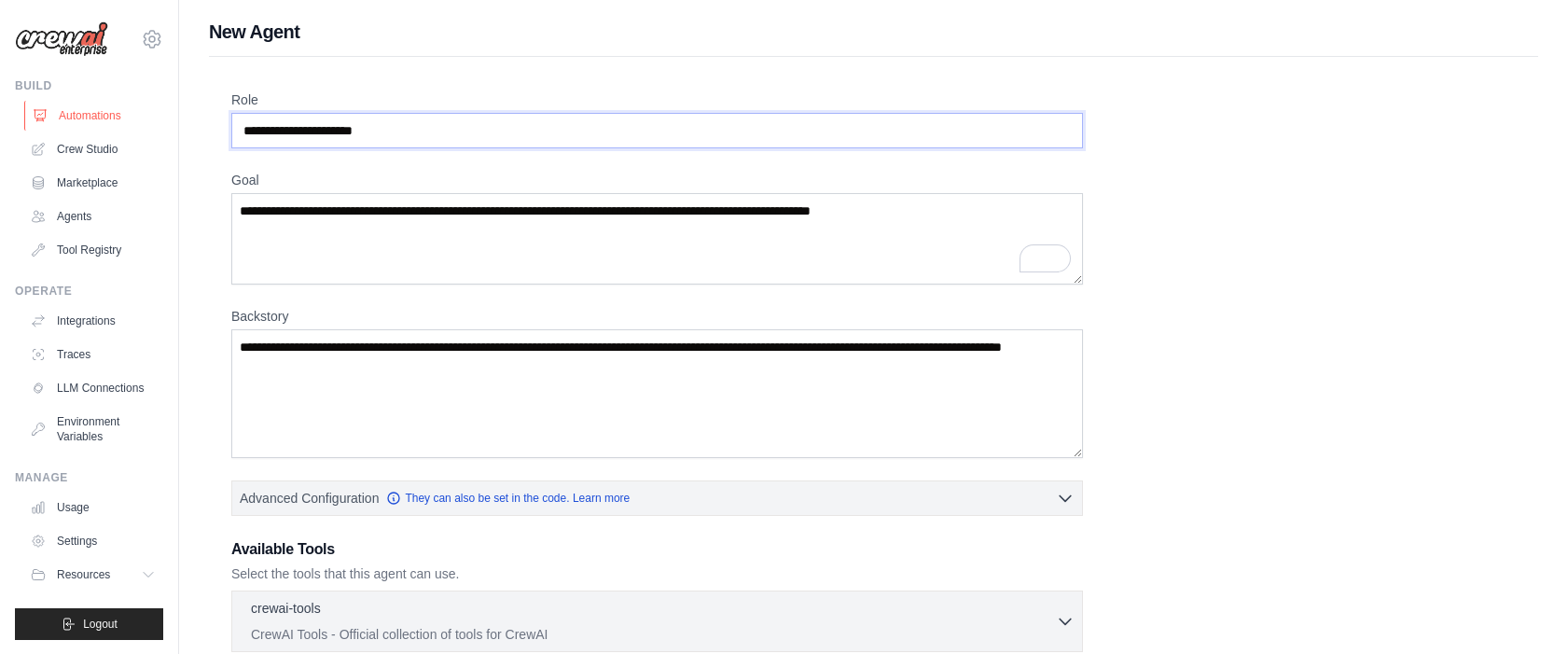 paste on "**********" 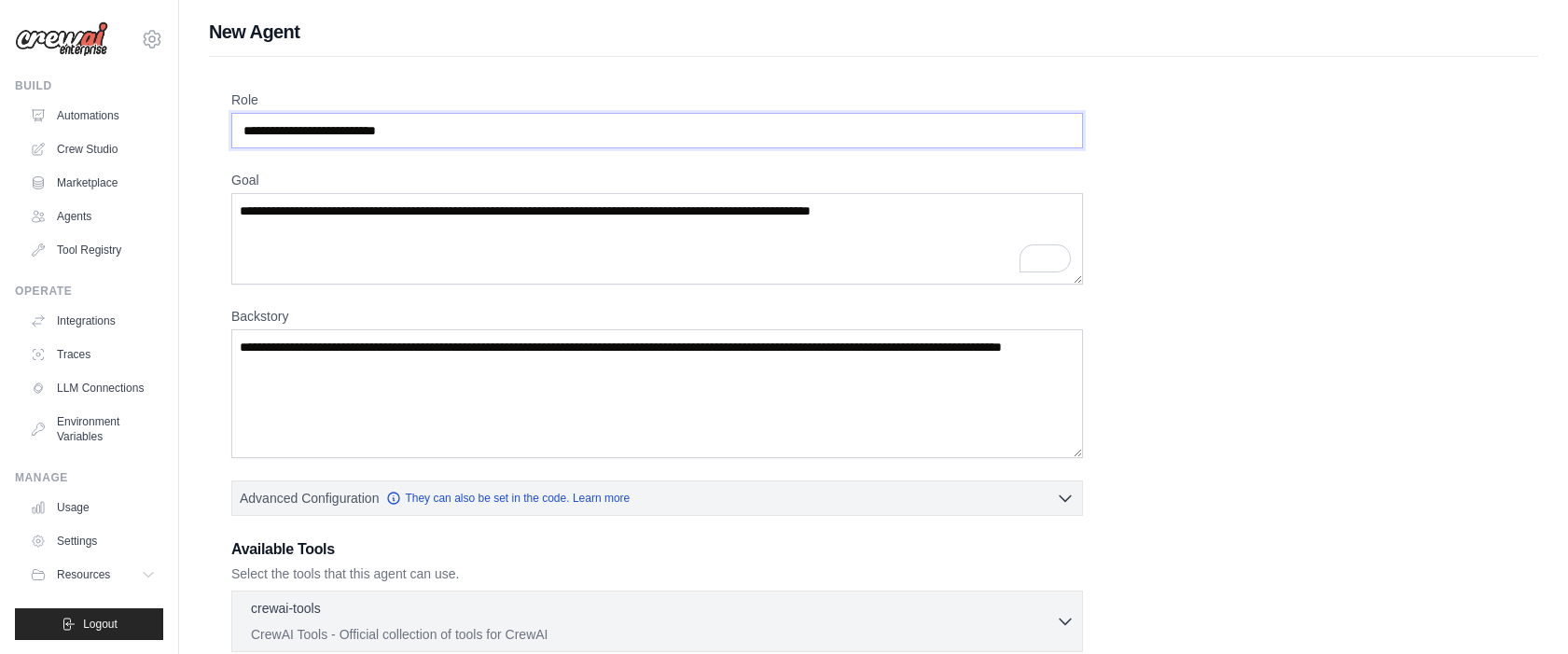 type on "**********" 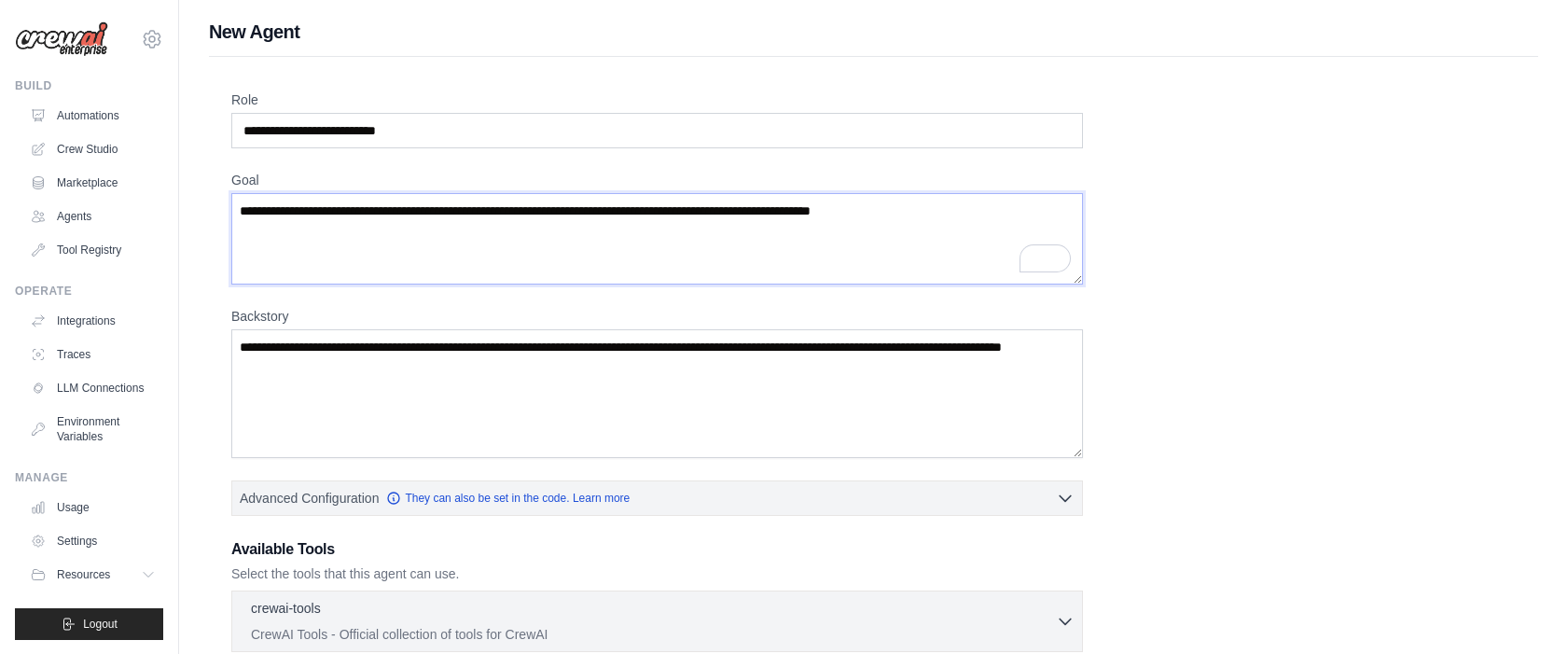 click on "**********" at bounding box center (657, 239) 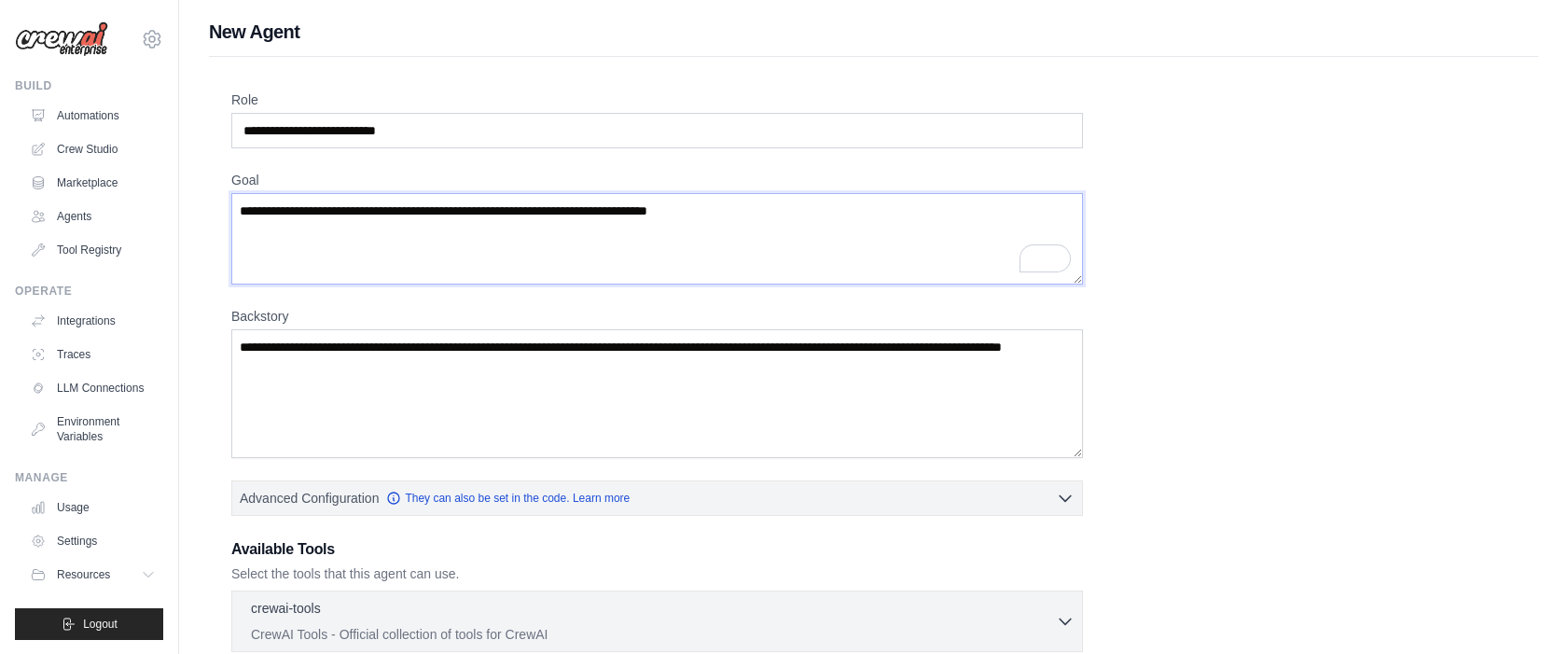 paste on "**********" 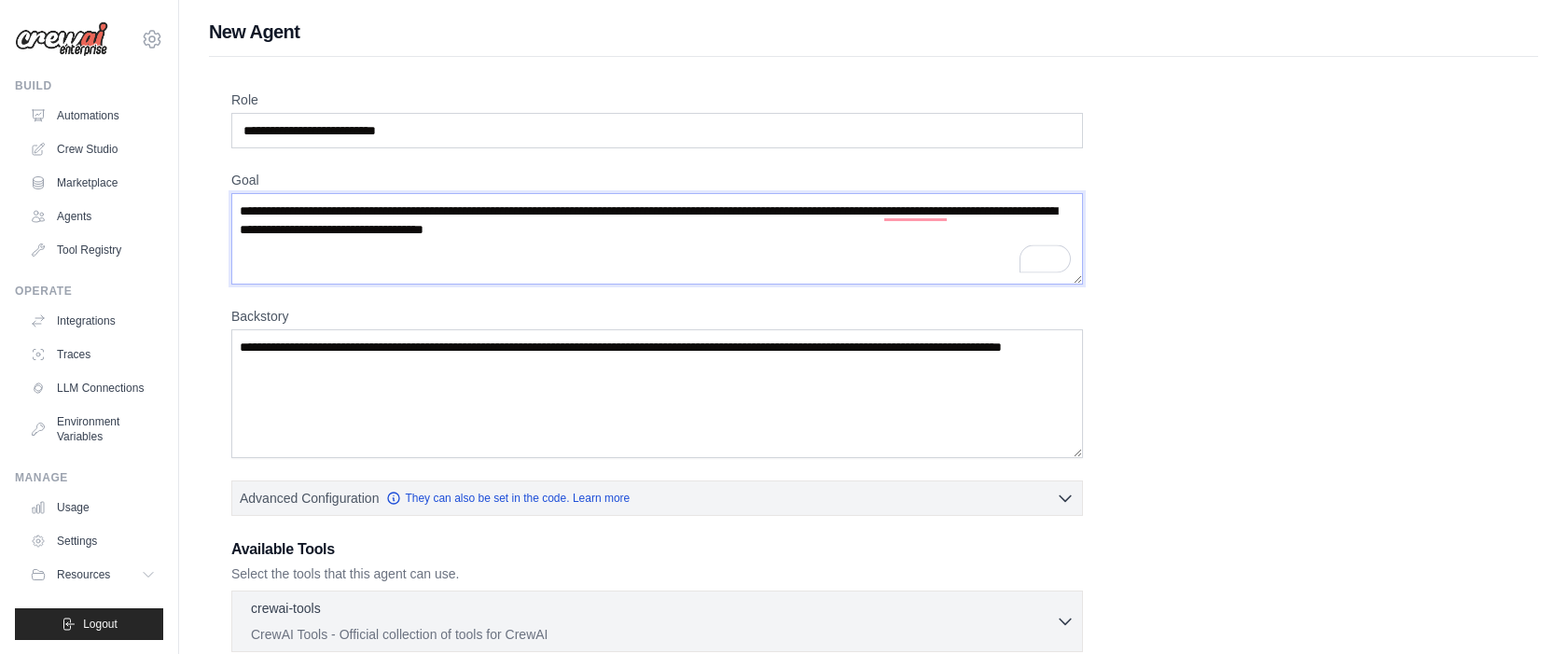 type on "**********" 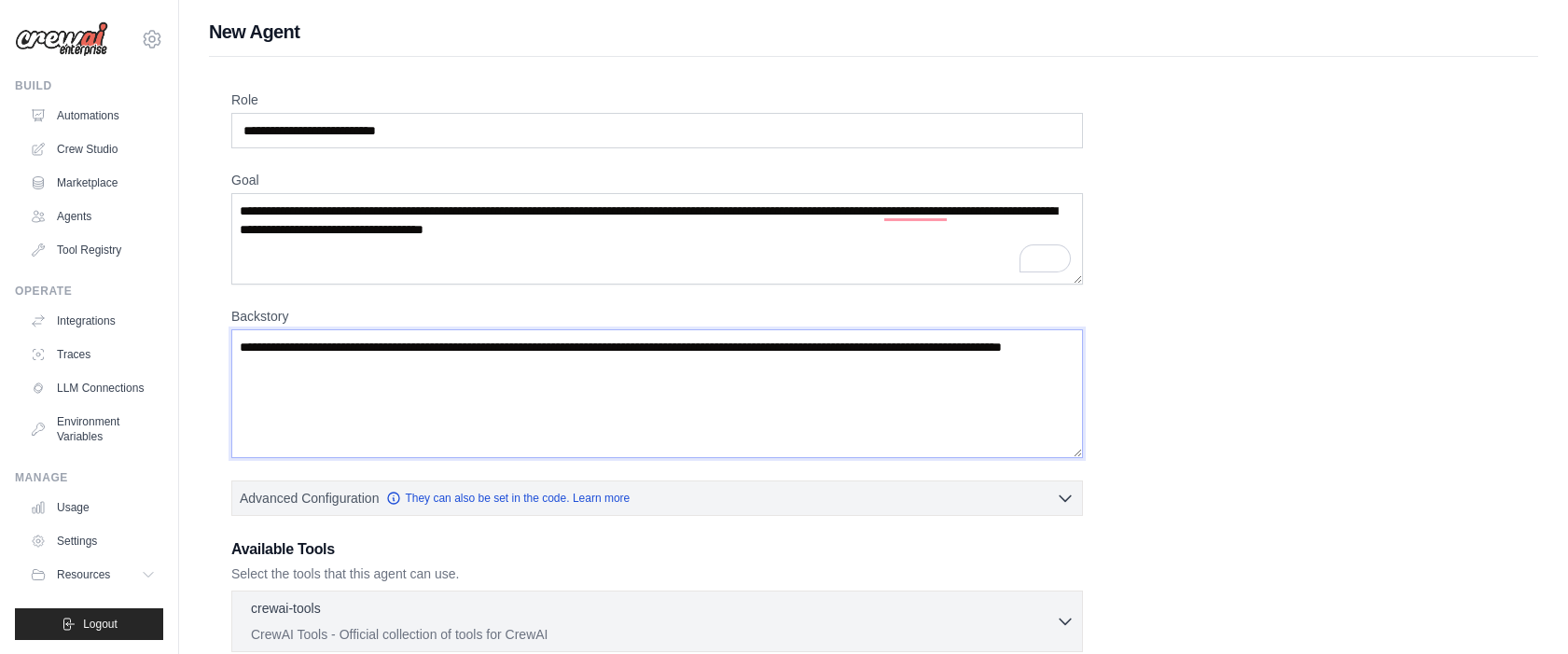 click on "Backstory" at bounding box center [657, 394] 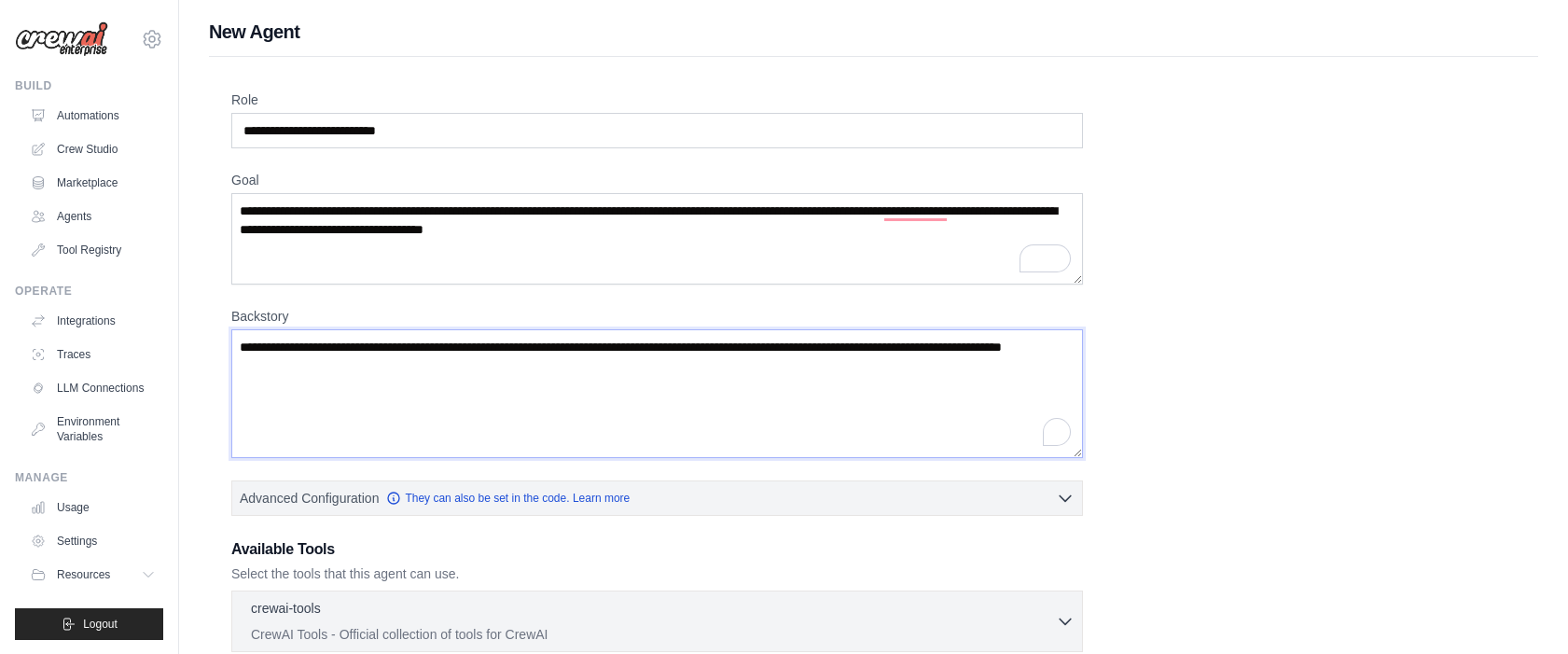 paste on "**********" 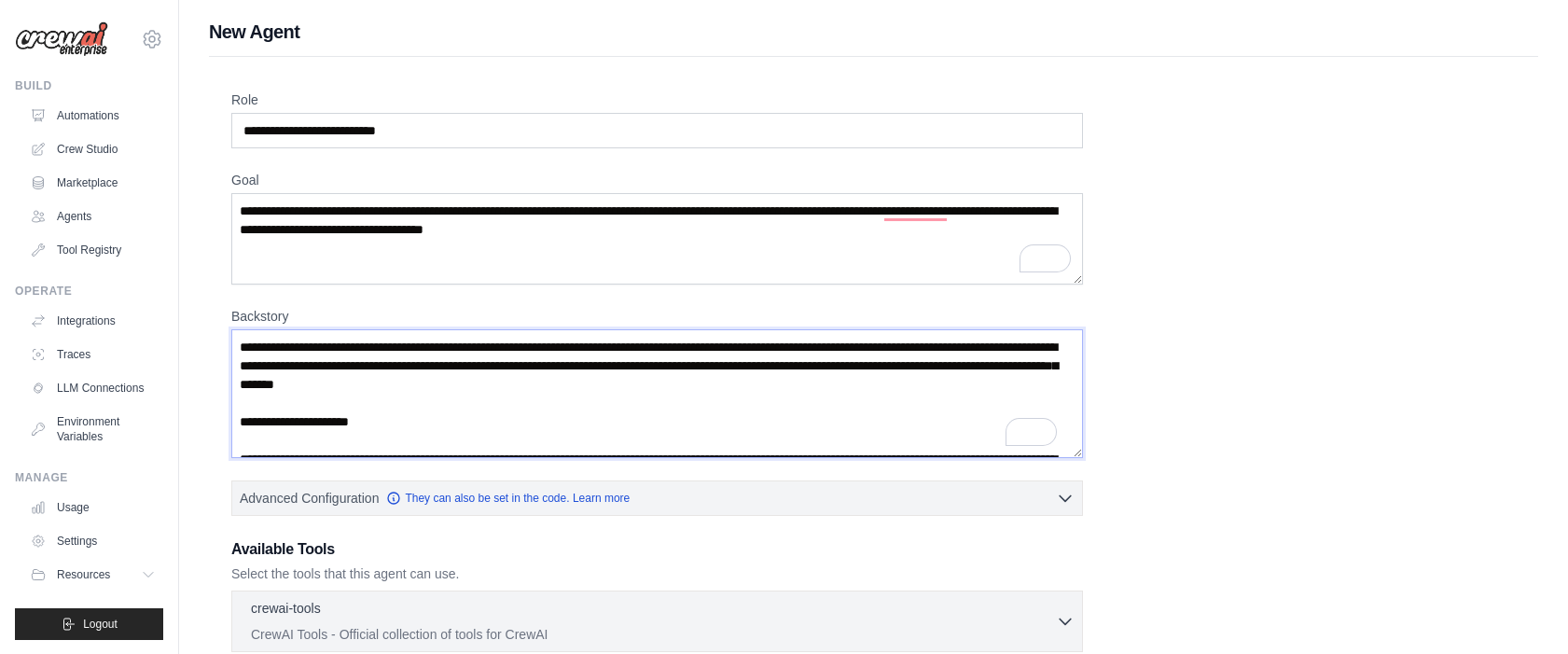 scroll, scrollTop: 252, scrollLeft: 0, axis: vertical 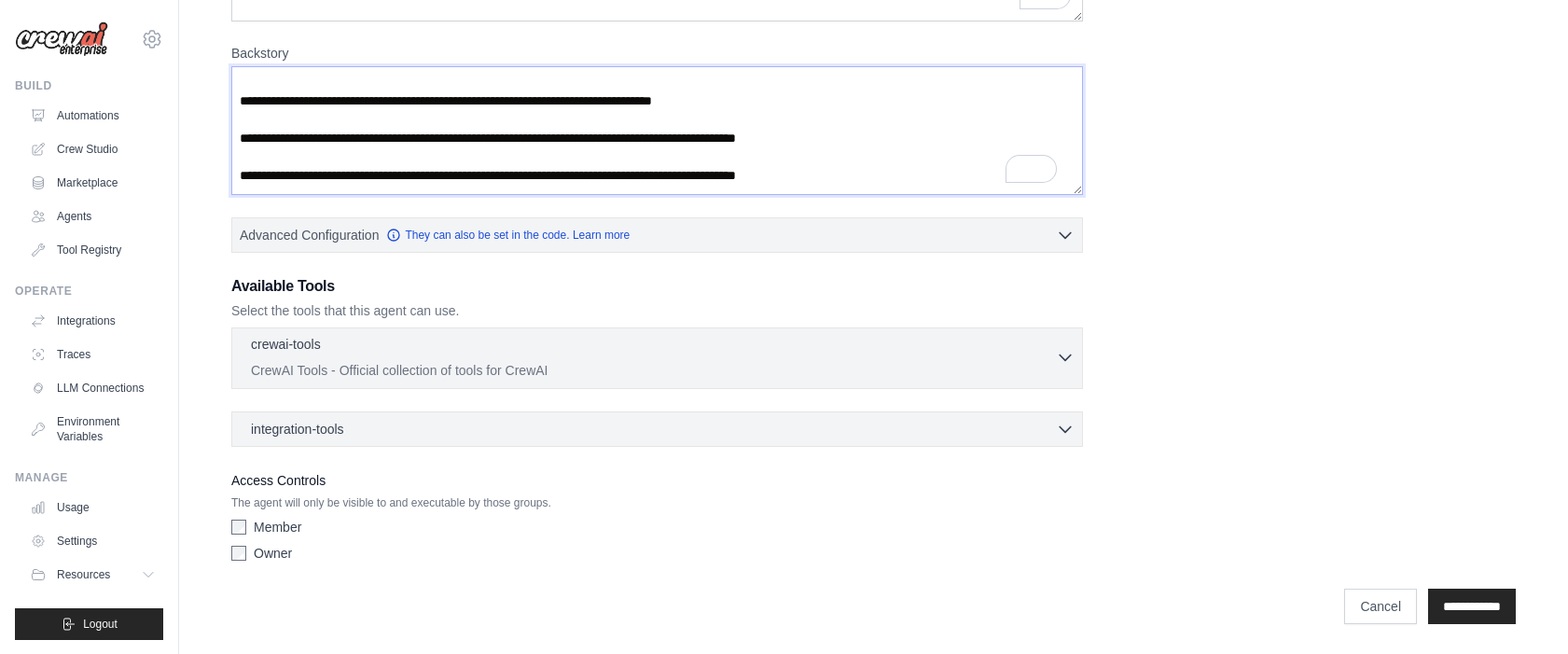 type on "**********" 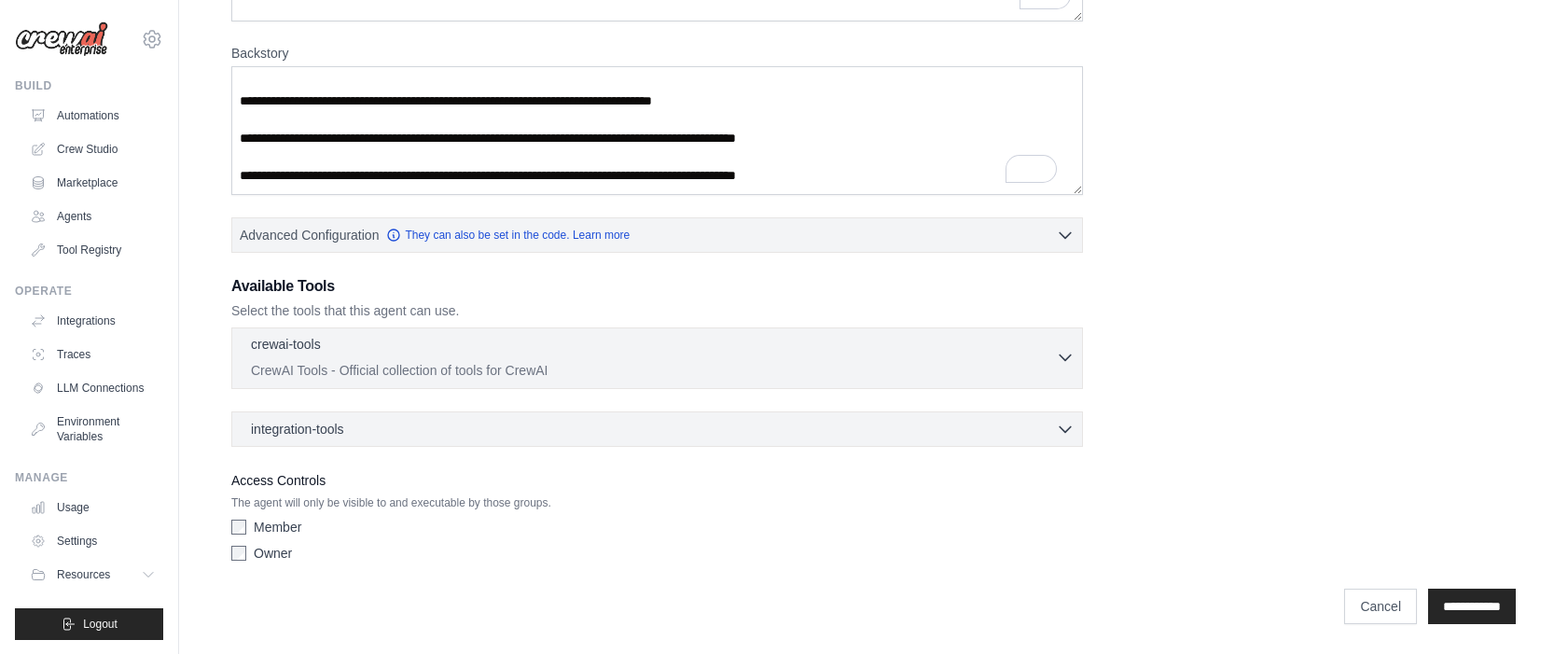 click on "CrewAI Tools - Official collection of tools for CrewAI" at bounding box center [653, 370] 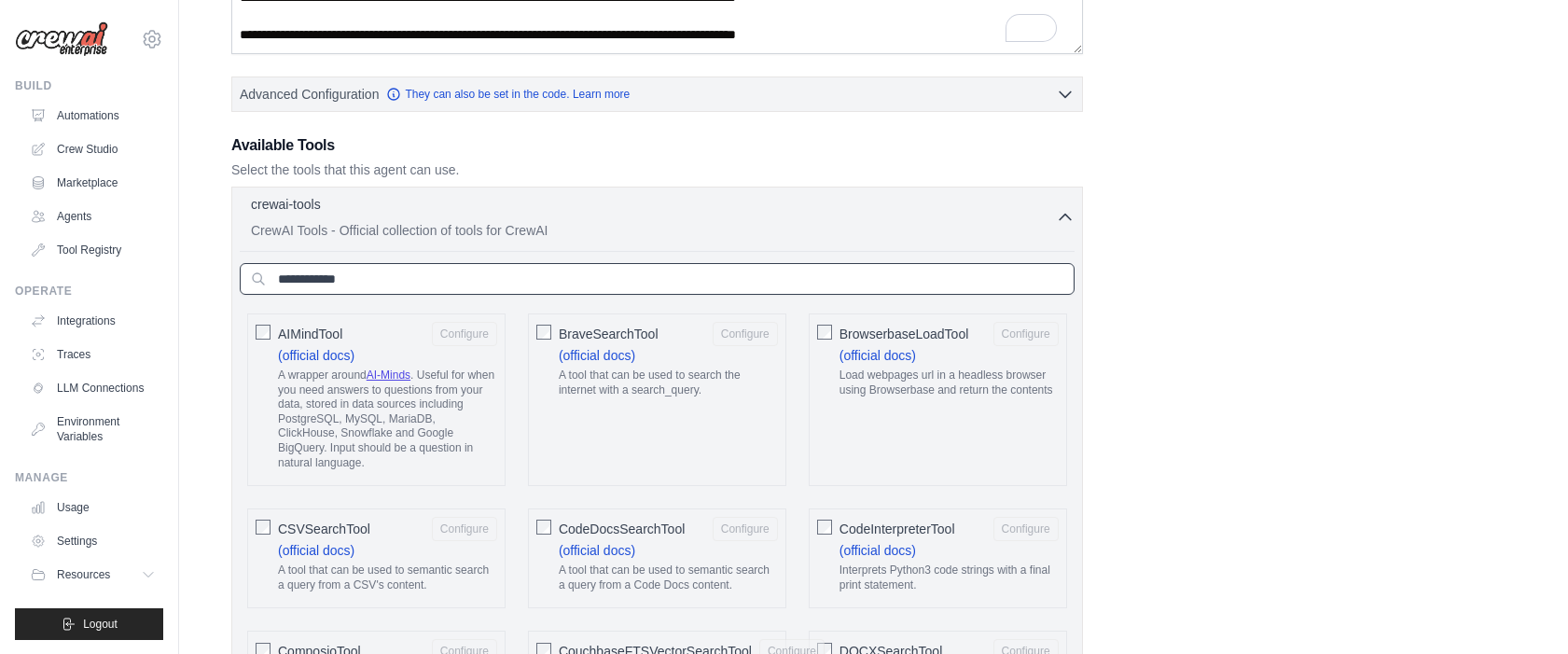 click at bounding box center [657, 279] 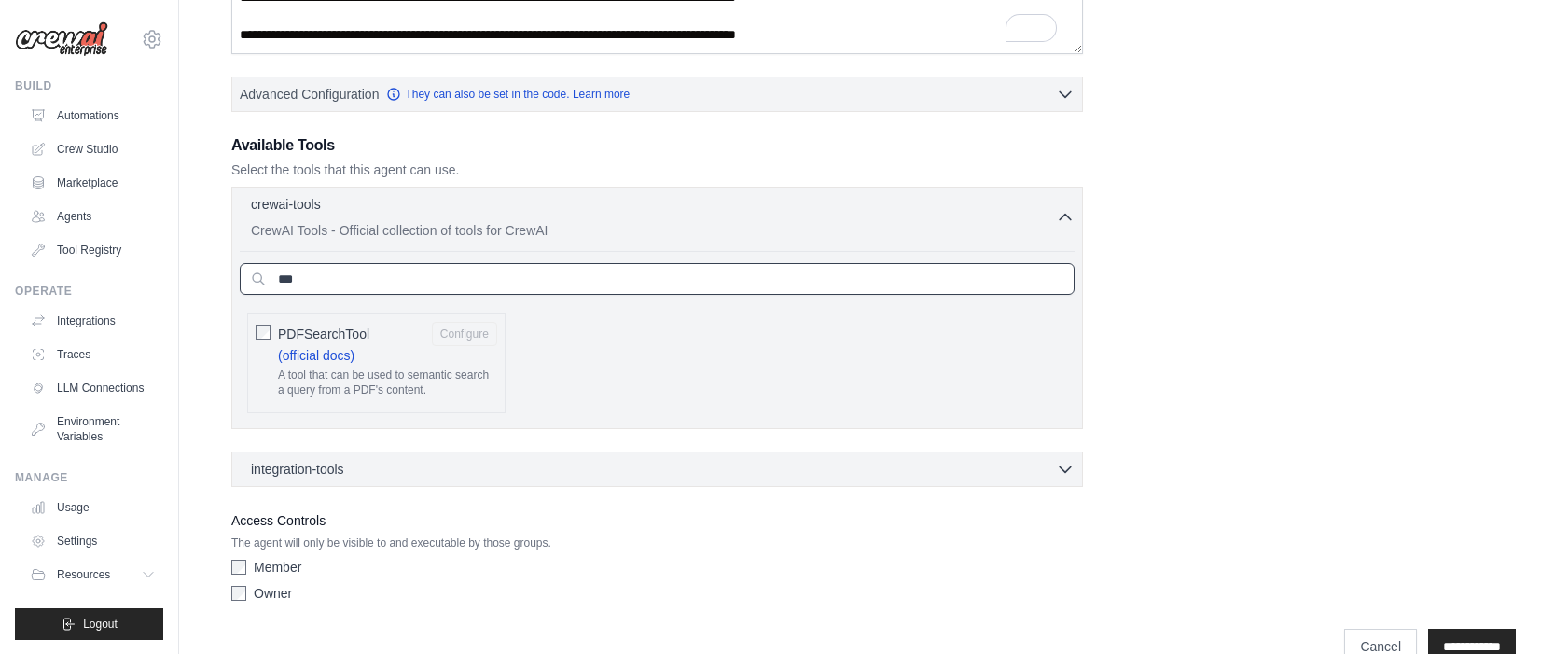 type on "***" 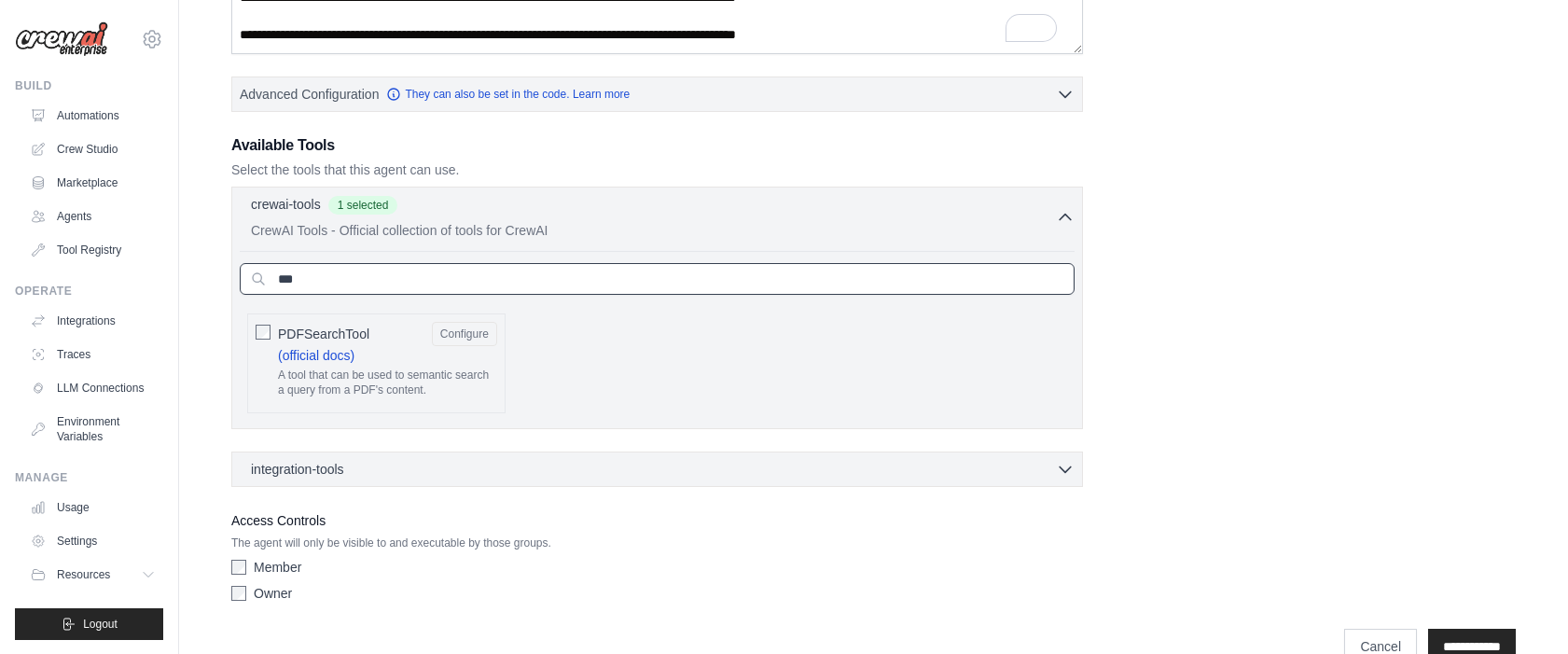 drag, startPoint x: 303, startPoint y: 275, endPoint x: 270, endPoint y: 277, distance: 33.06055 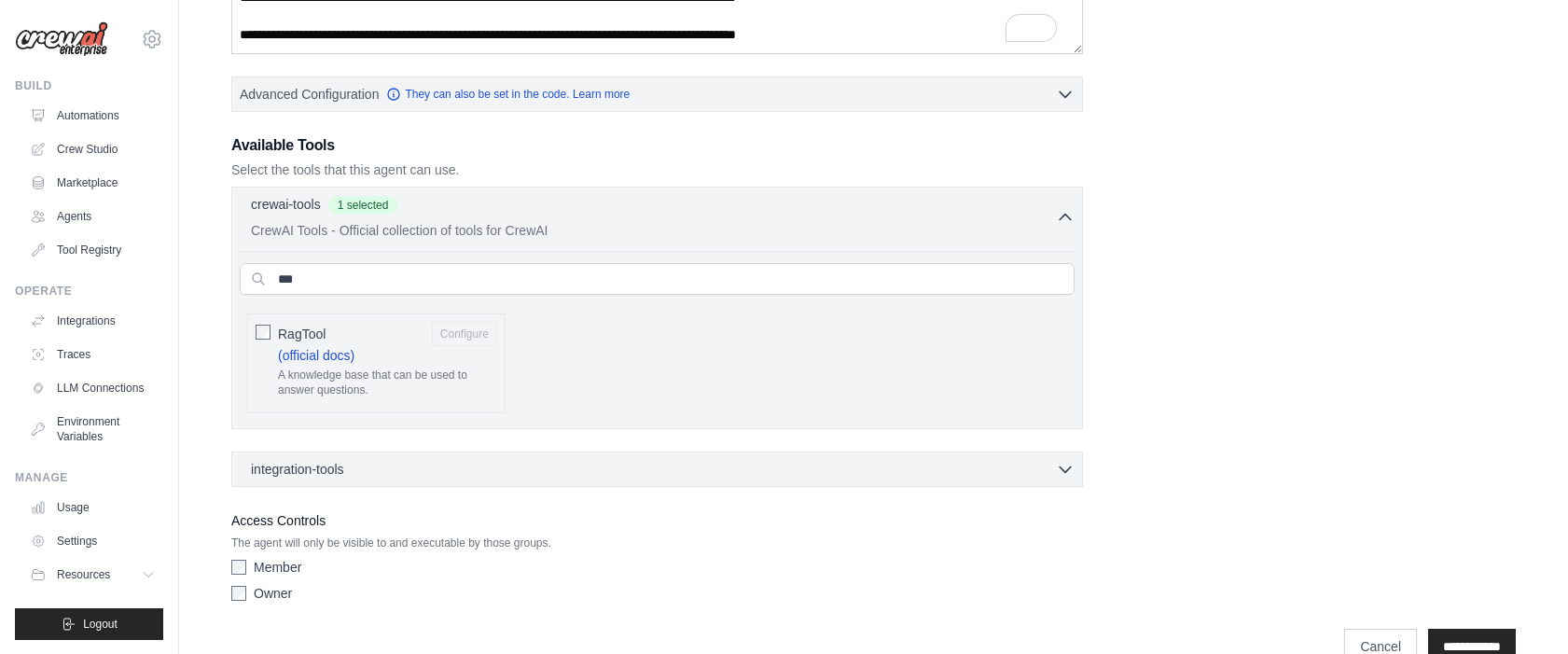 click on "RagTool
Configure
(official docs)
A knowledge base that can be used to answer questions." 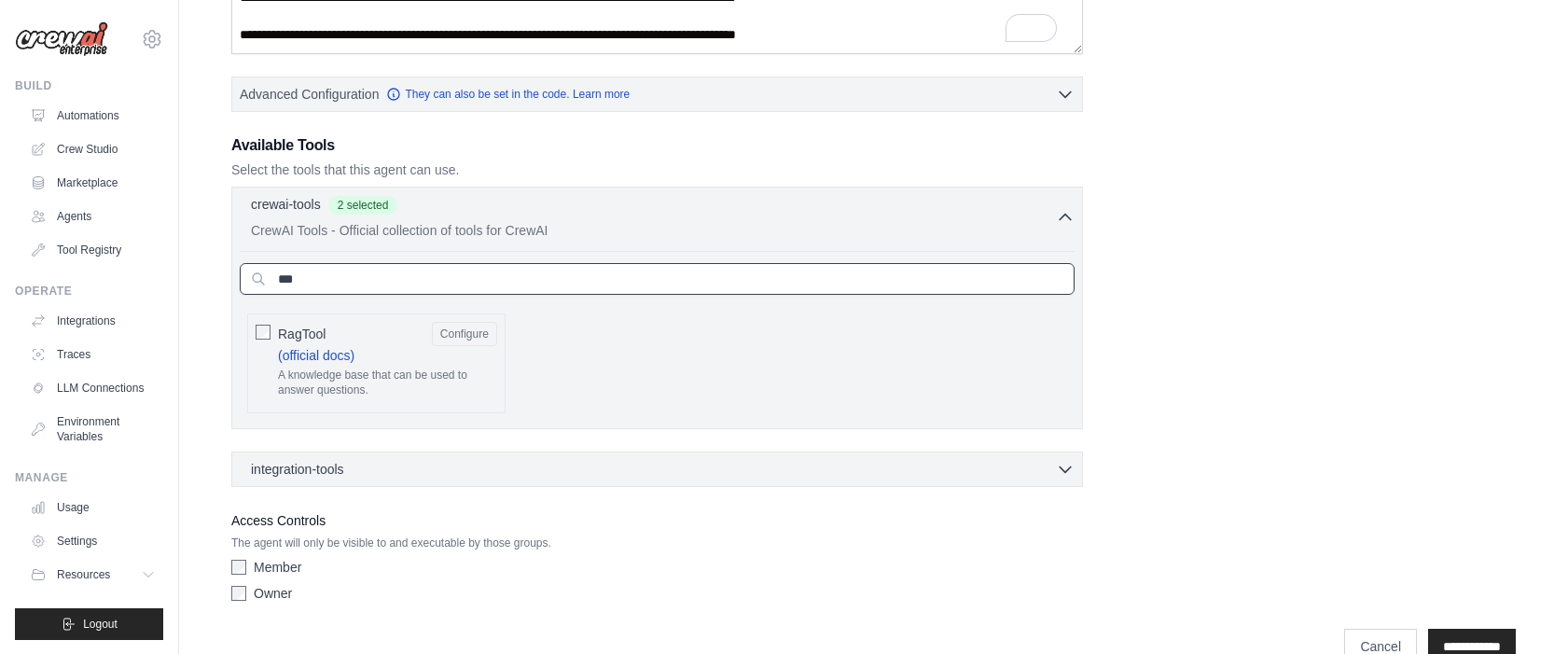 drag, startPoint x: 306, startPoint y: 276, endPoint x: 281, endPoint y: 272, distance: 25.317978 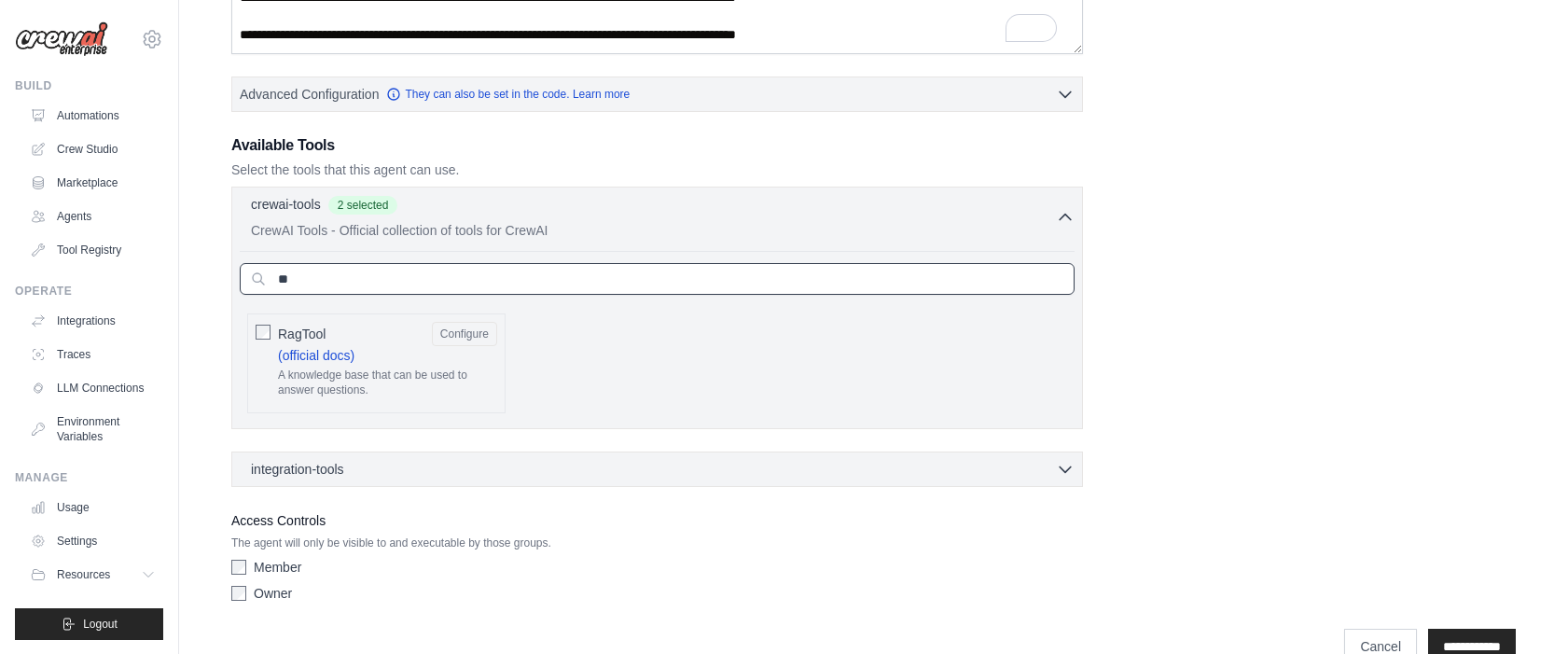 type on "*" 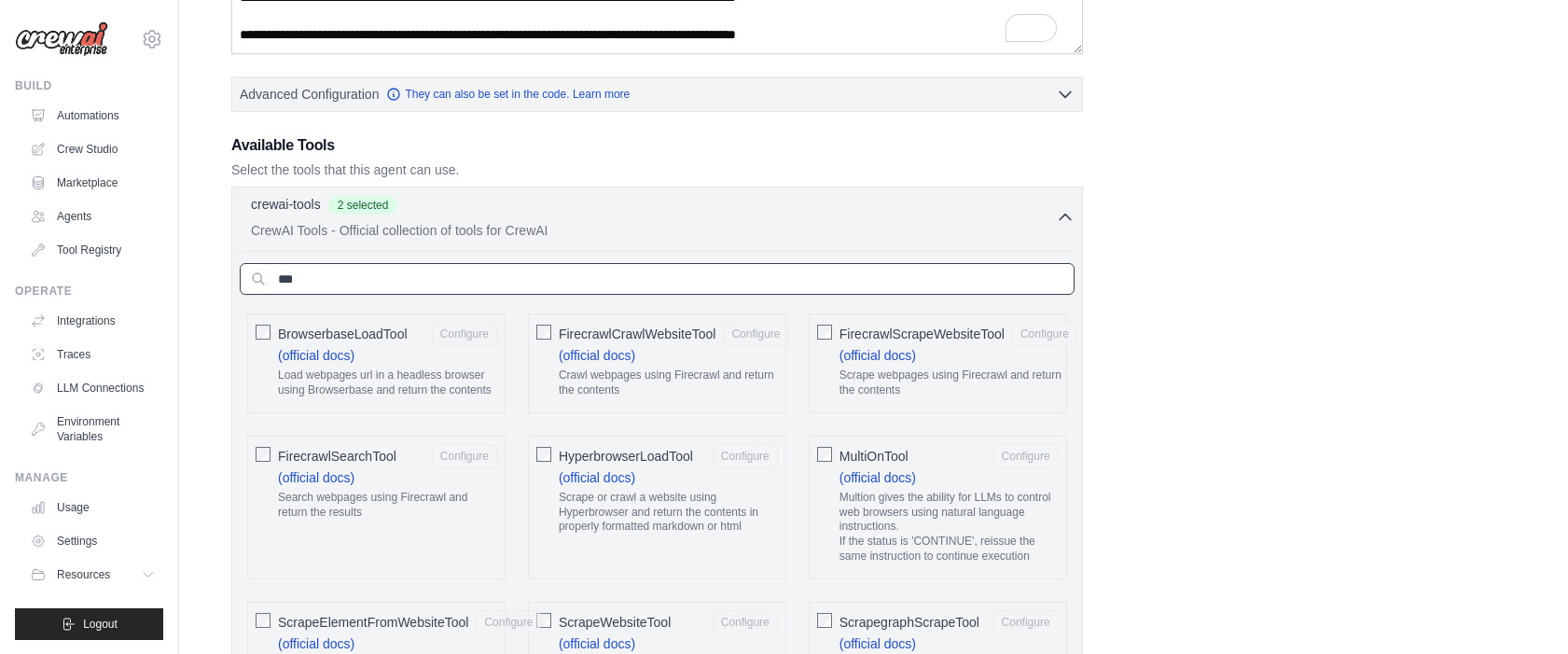 type on "***" 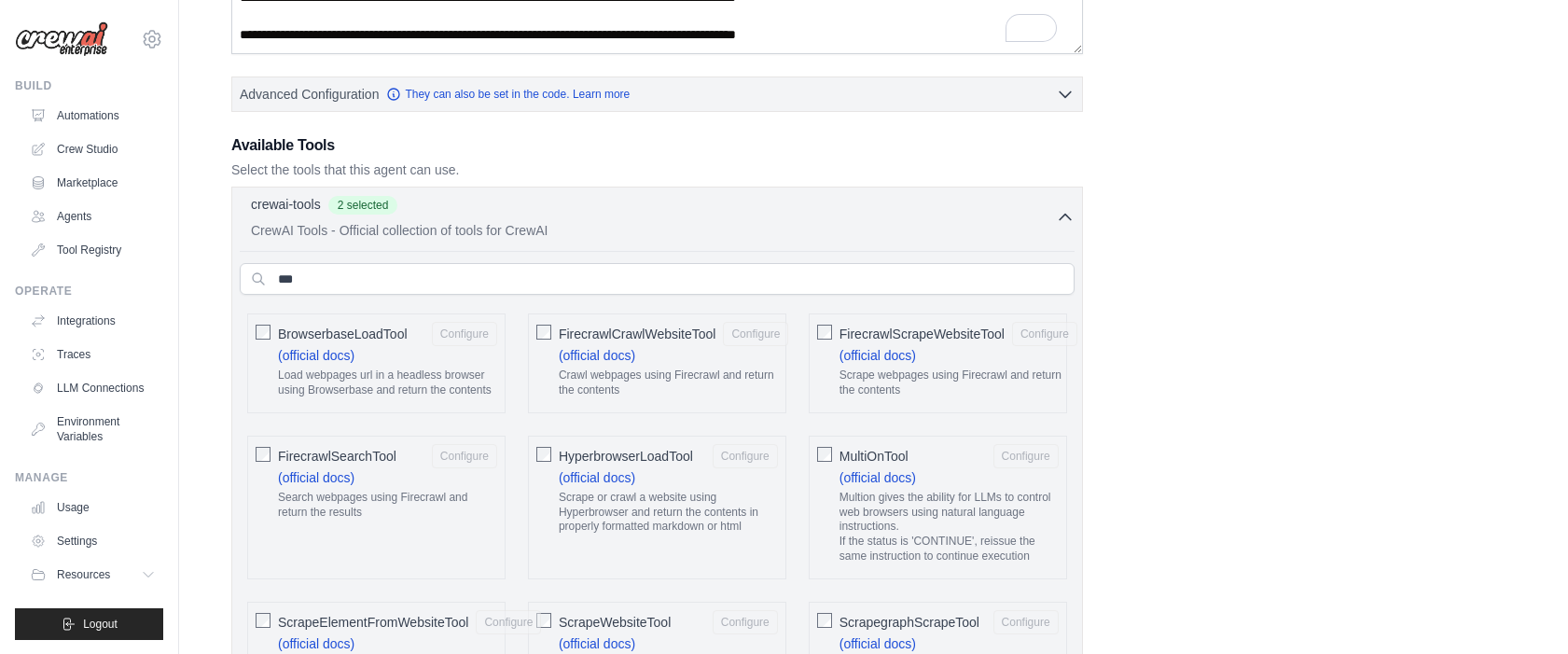 click on "BrowserbaseLoadTool
Configure
(official docs)
Load webpages url in a headless browser using Browserbase and return the contents" at bounding box center (387, 363) 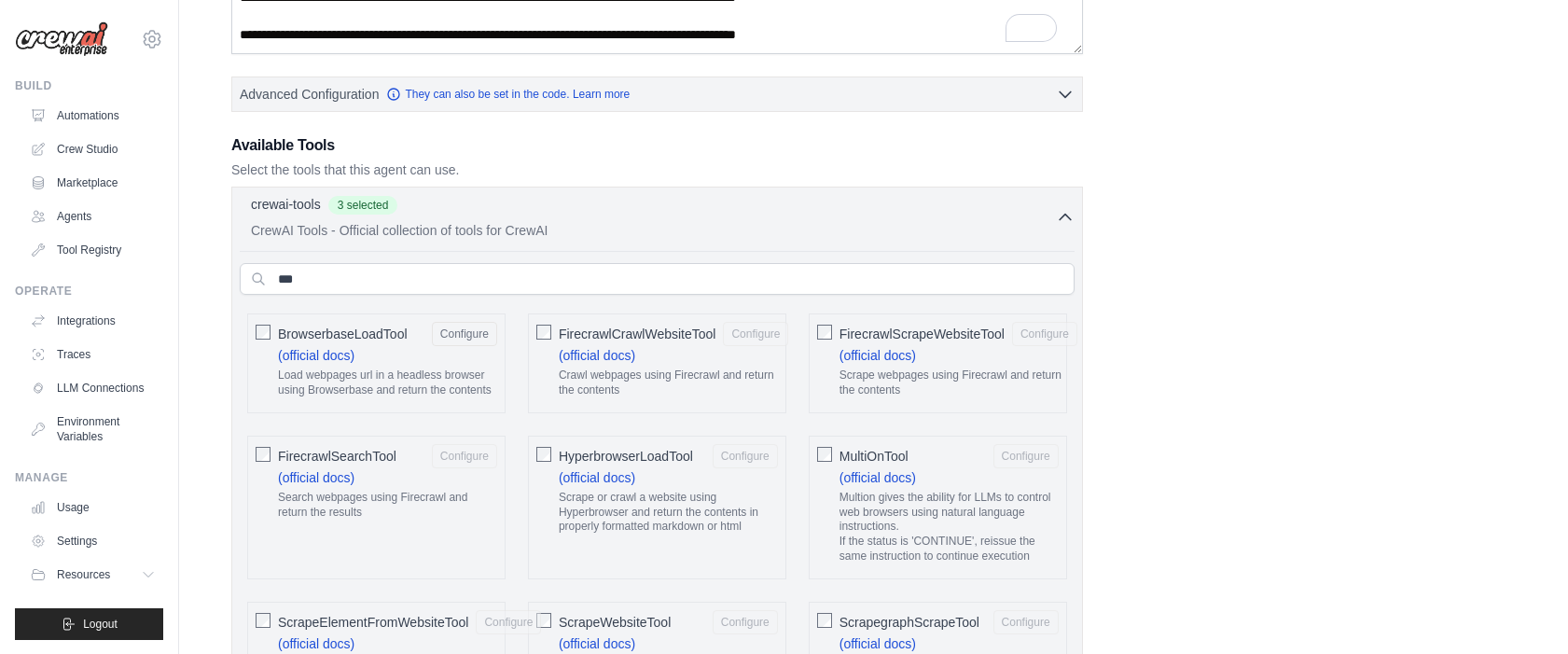 click on "FirecrawlCrawlWebsiteTool
Configure
(official docs)
Crawl webpages using Firecrawl and return the contents" 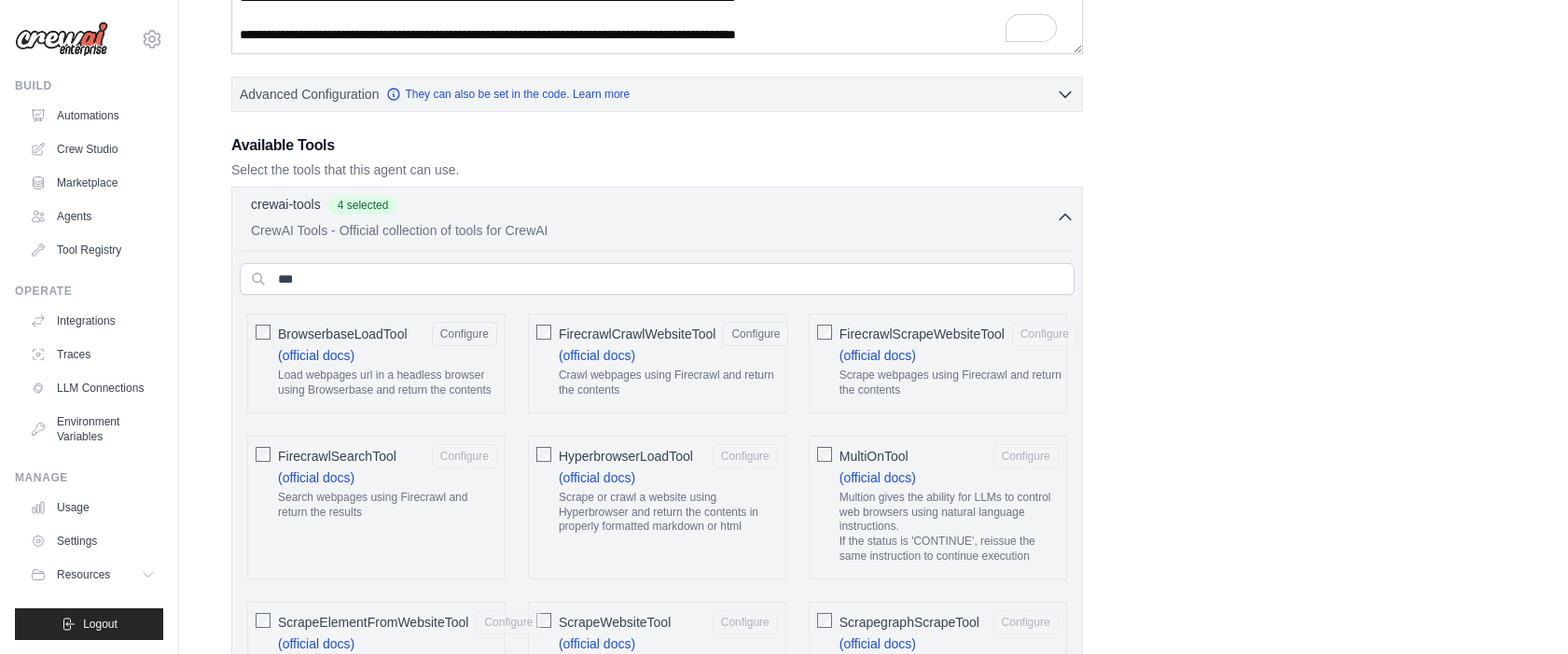click on "Scrape webpages using Firecrawl and return the contents" 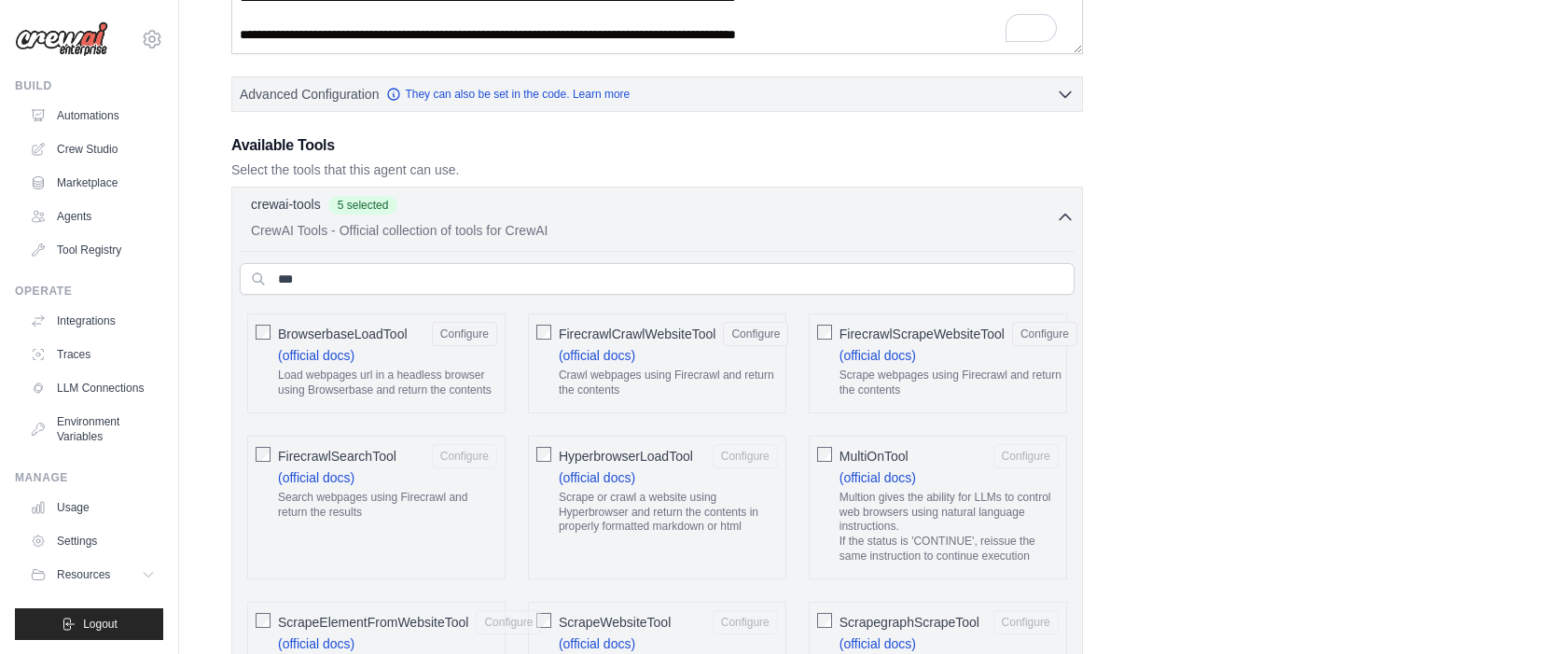 click on "FirecrawlSearchTool
Configure
(official docs)
Search webpages using Firecrawl and return the results" 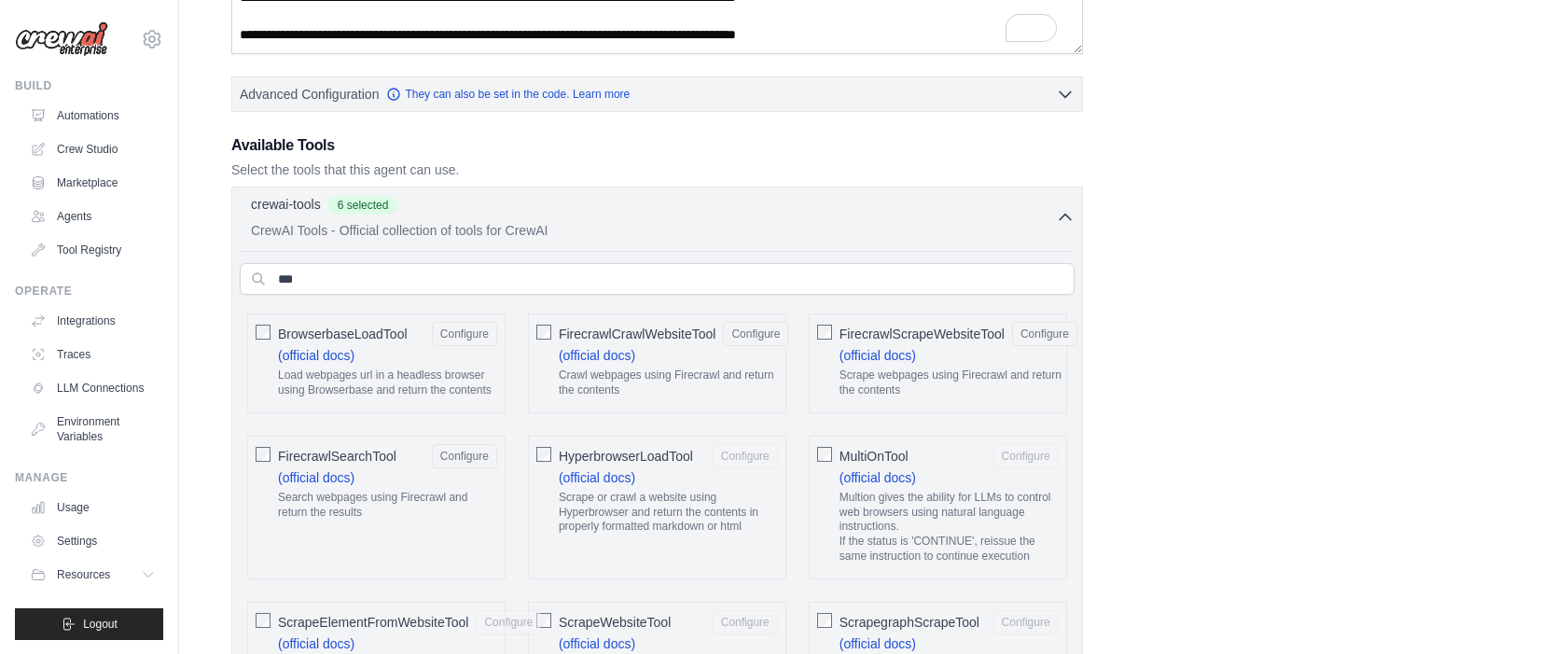 click on "Scrape or crawl a website using Hyperbrowser and return the contents in properly formatted markdown or html" 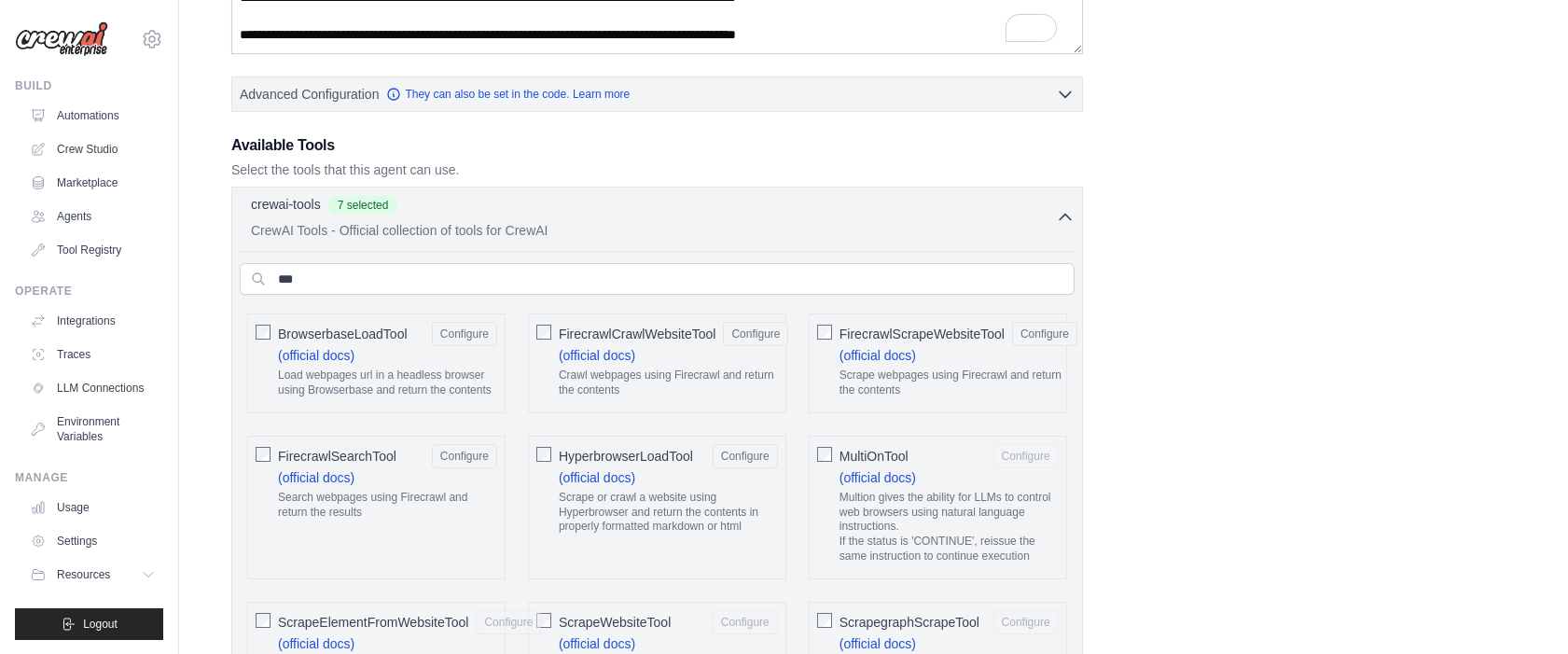 click on "Multion gives the ability for LLMs to control web browsers using natural language instructions.
If the status is 'CONTINUE', reissue the same instruction to continue execution" 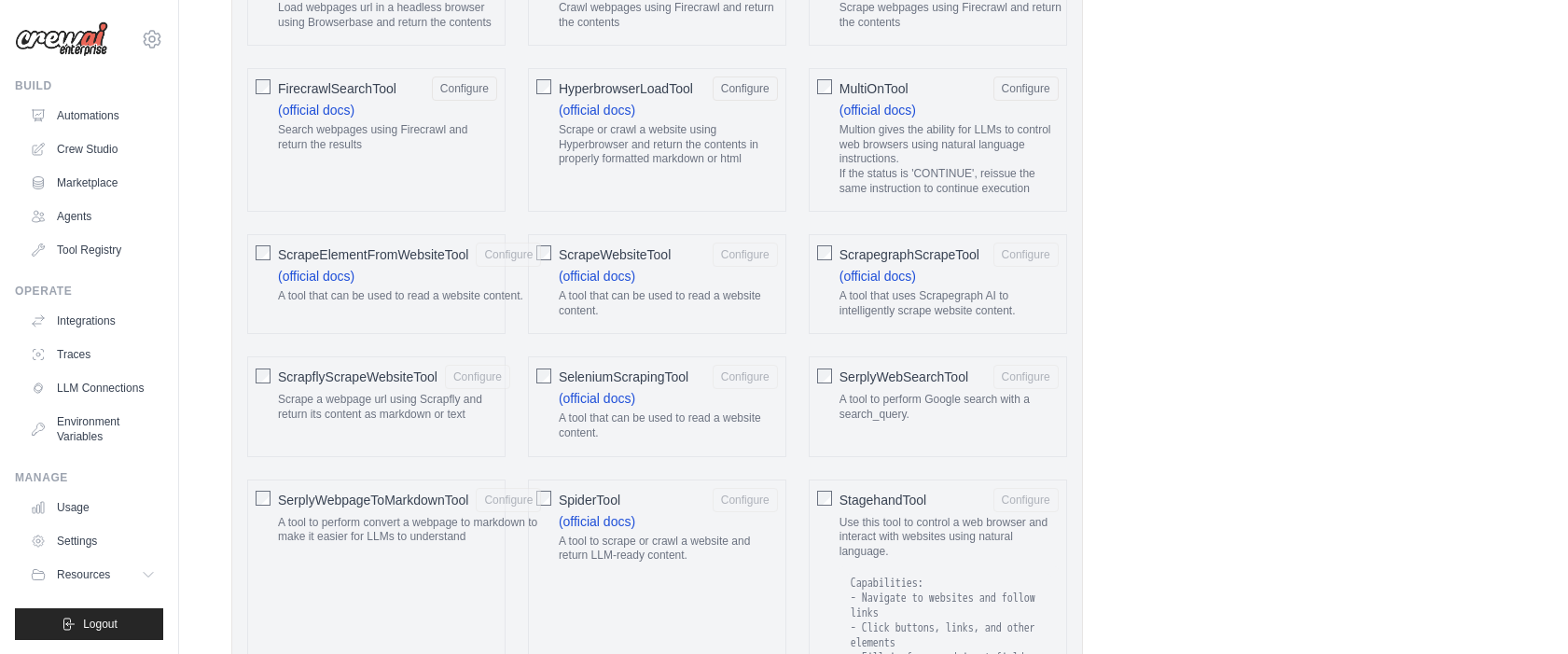 click on "A tool that can be used to read a website content." 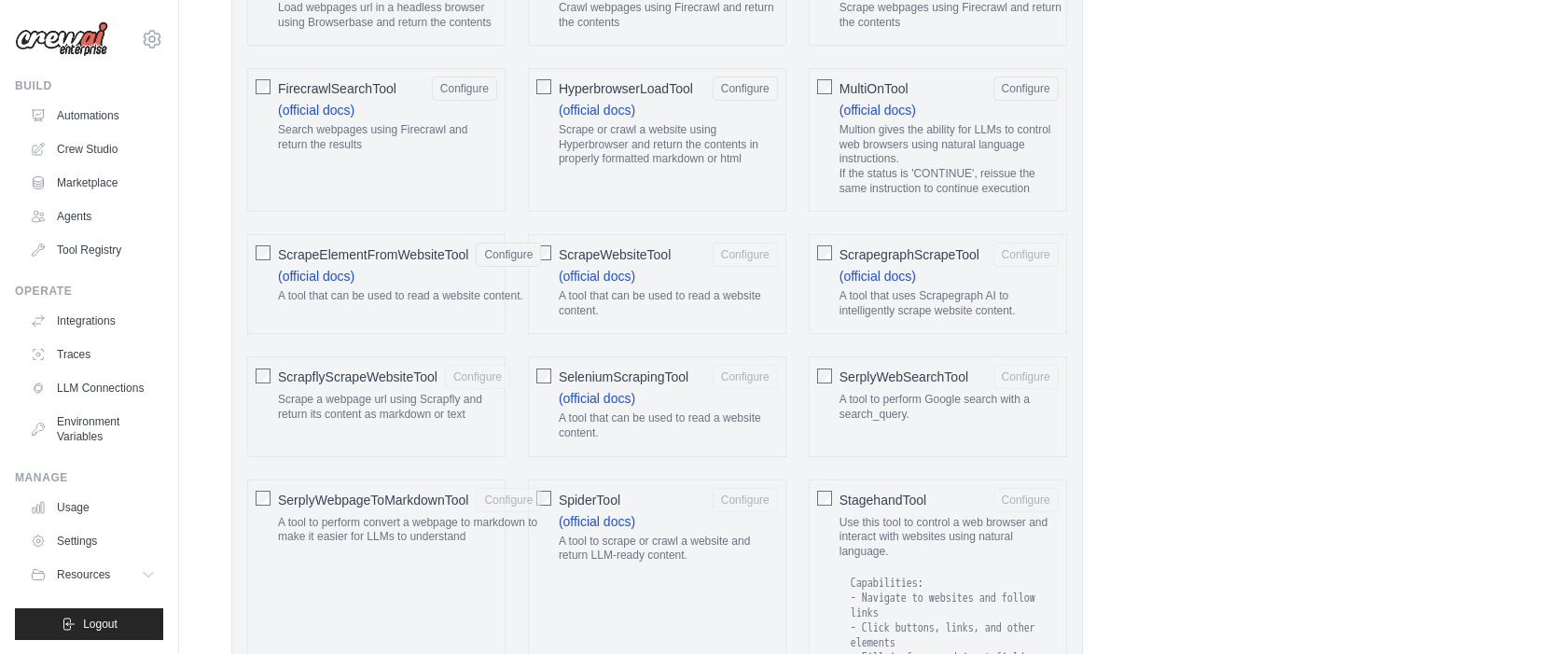 click on "Scrape a webpage url using Scrapfly and return its content as markdown or text" 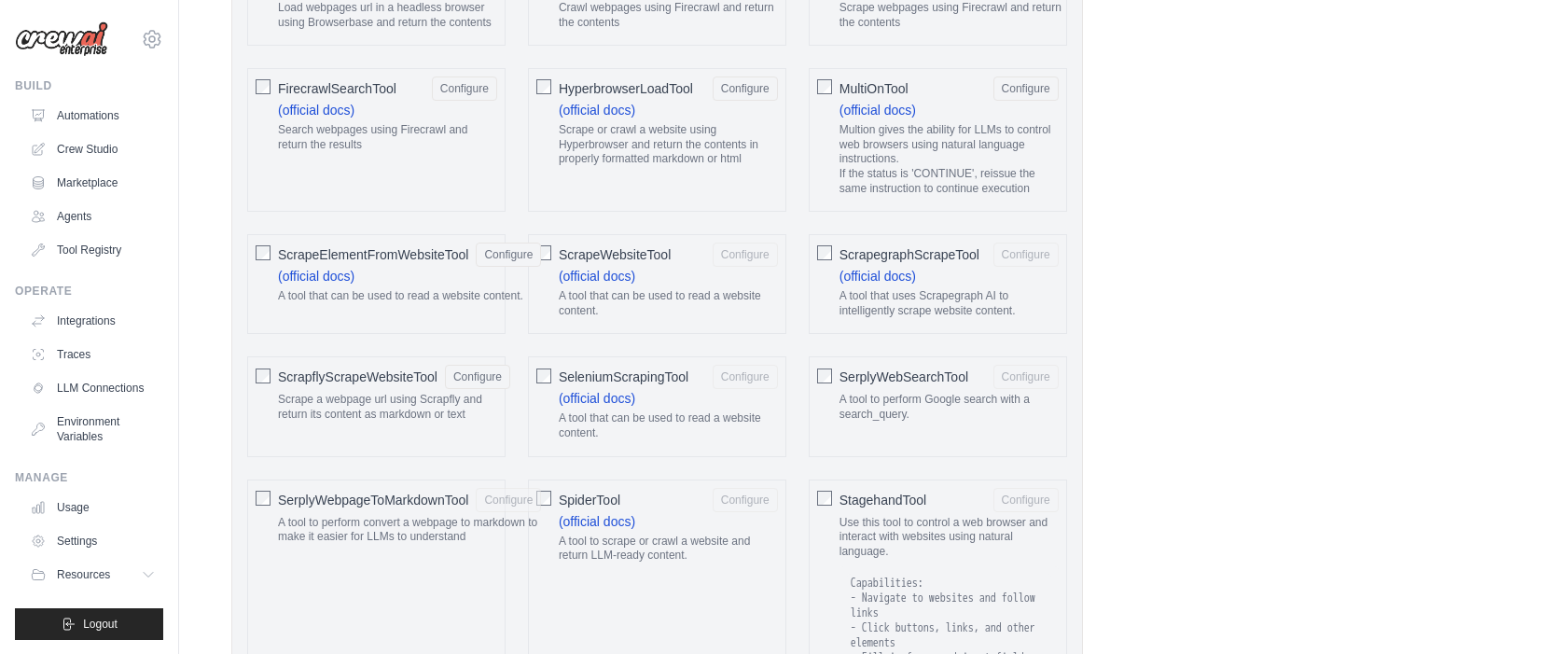 drag, startPoint x: 370, startPoint y: 530, endPoint x: 506, endPoint y: 489, distance: 142.04577 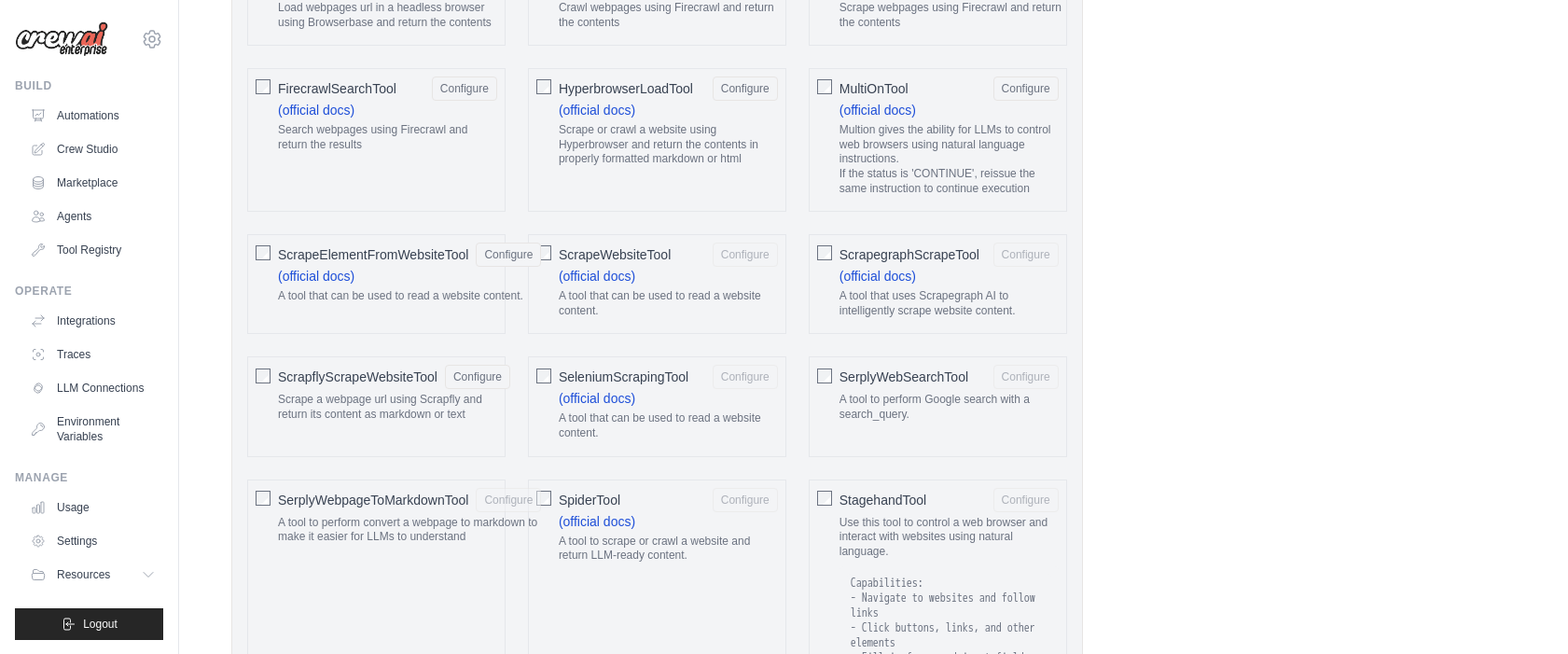 click on "A tool to perform convert a webpage to markdown to make it easier for LLMs to understand" 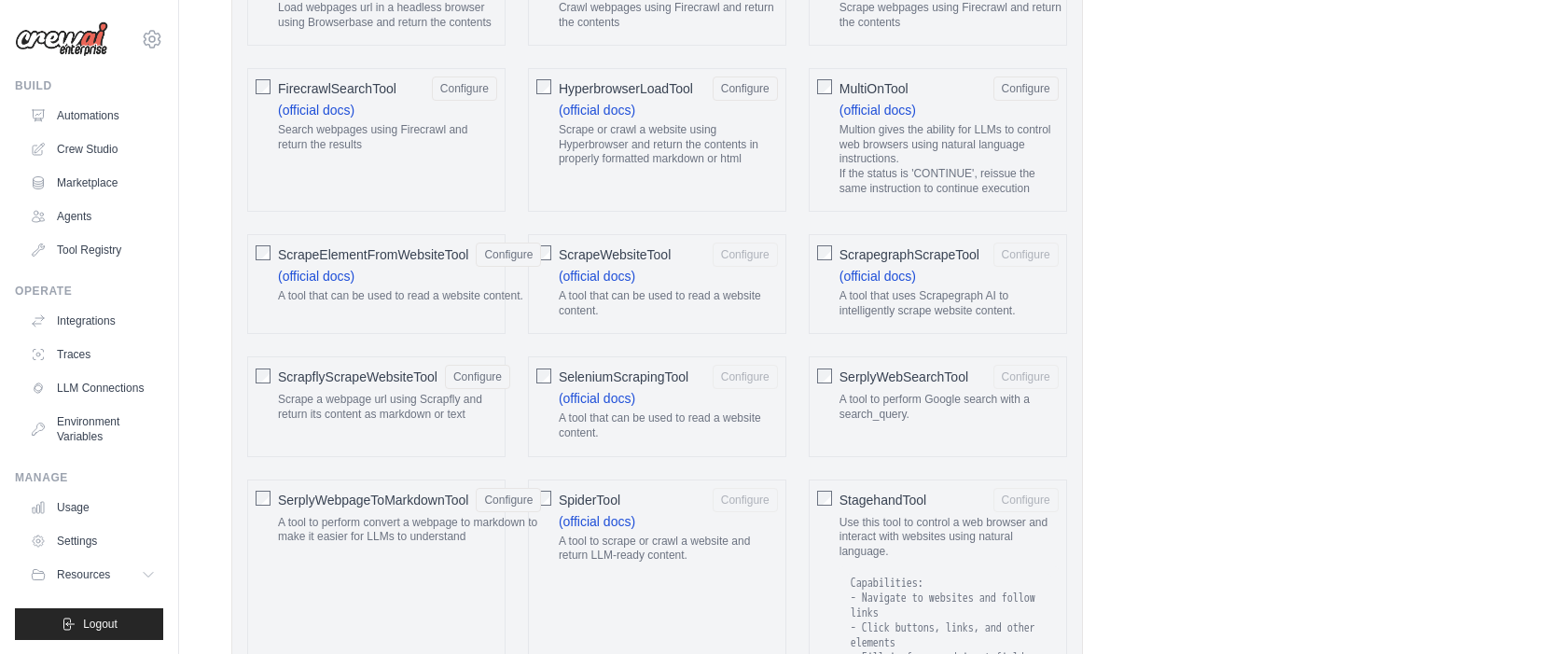 drag, startPoint x: 700, startPoint y: 325, endPoint x: 698, endPoint y: 381, distance: 56.035703 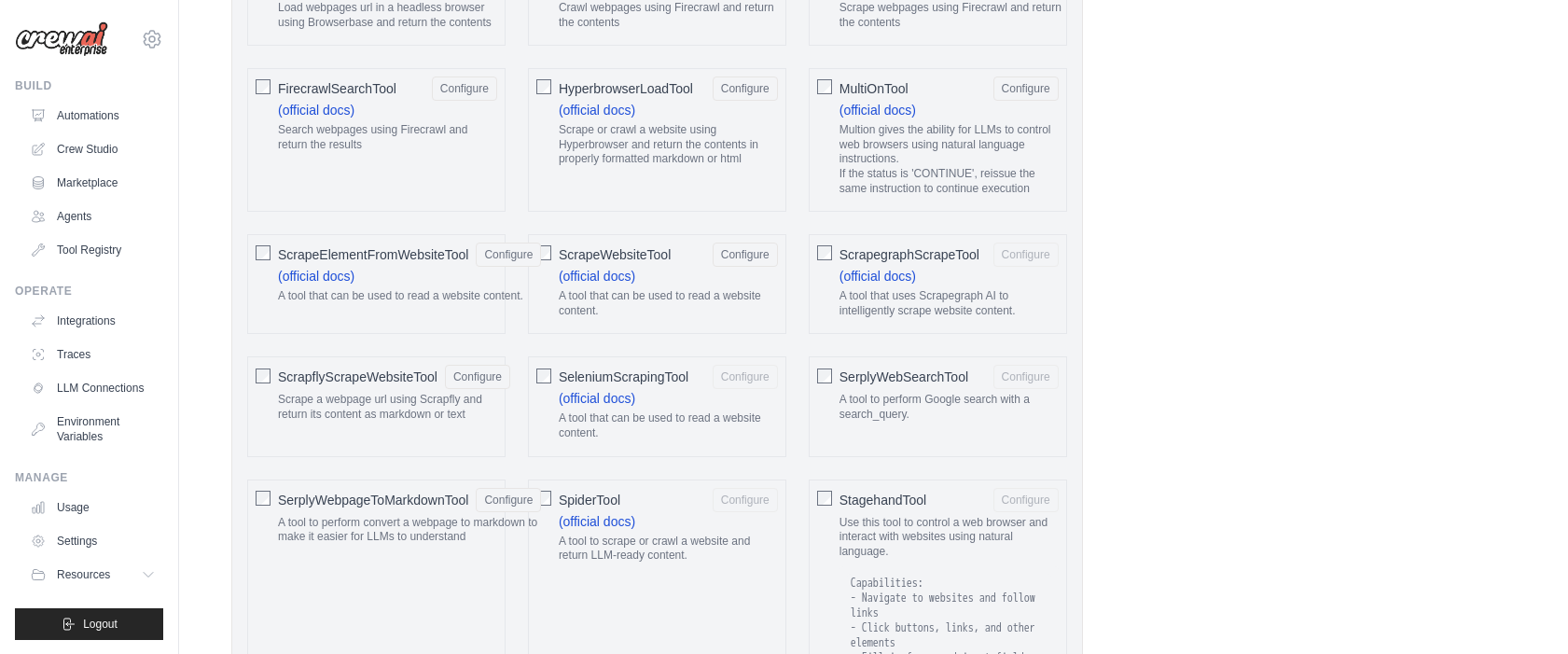 drag, startPoint x: 694, startPoint y: 415, endPoint x: 691, endPoint y: 447, distance: 32.140317 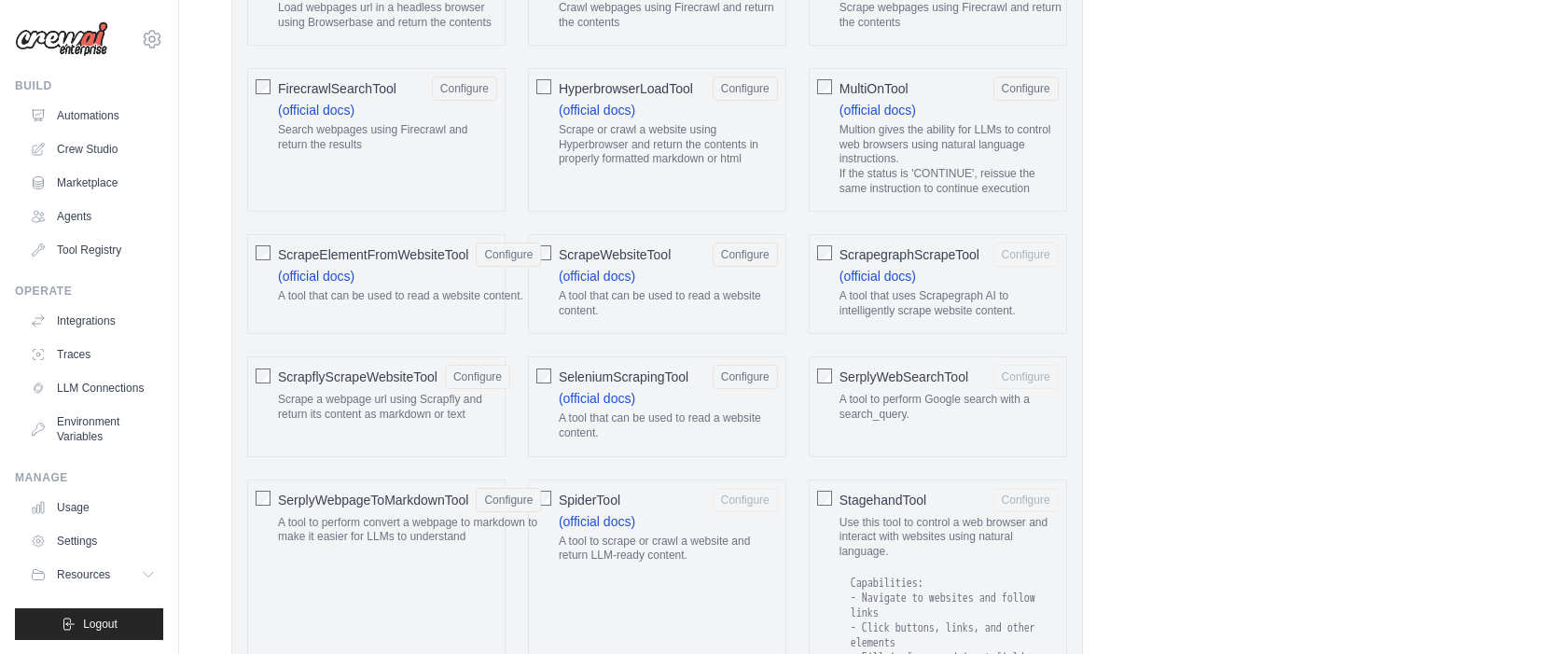 click on "A tool that can be used to read a website content." 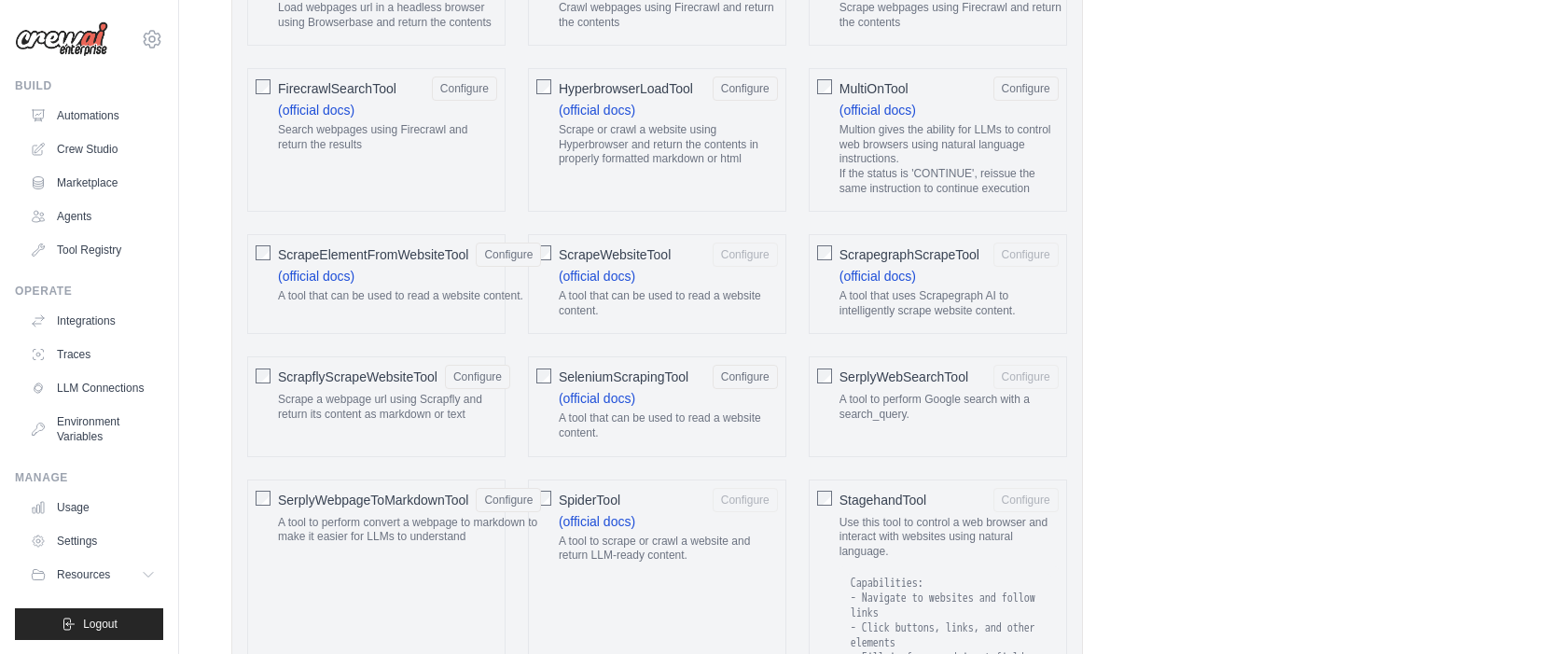 click on "AIMindTool
Configure
(official docs)
A wrapper around  AI-Minds . Useful for when you need answers to questions from your data, stored in data sources including PostgreSQL, MySQL, MariaDB, ClickHouse, Snowflake and Google BigQuery. Input should be a question in natural language." at bounding box center (657, 528) 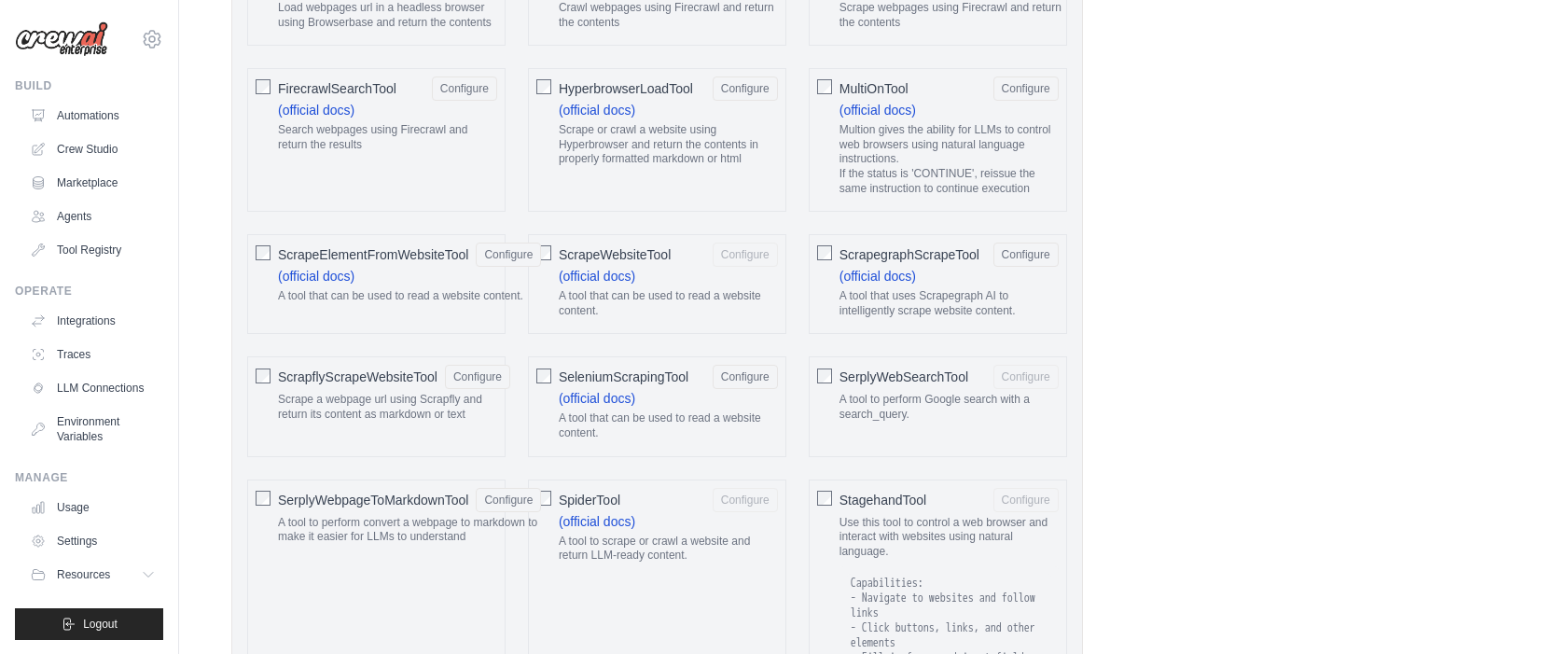 click on "SerplyWebSearchTool" 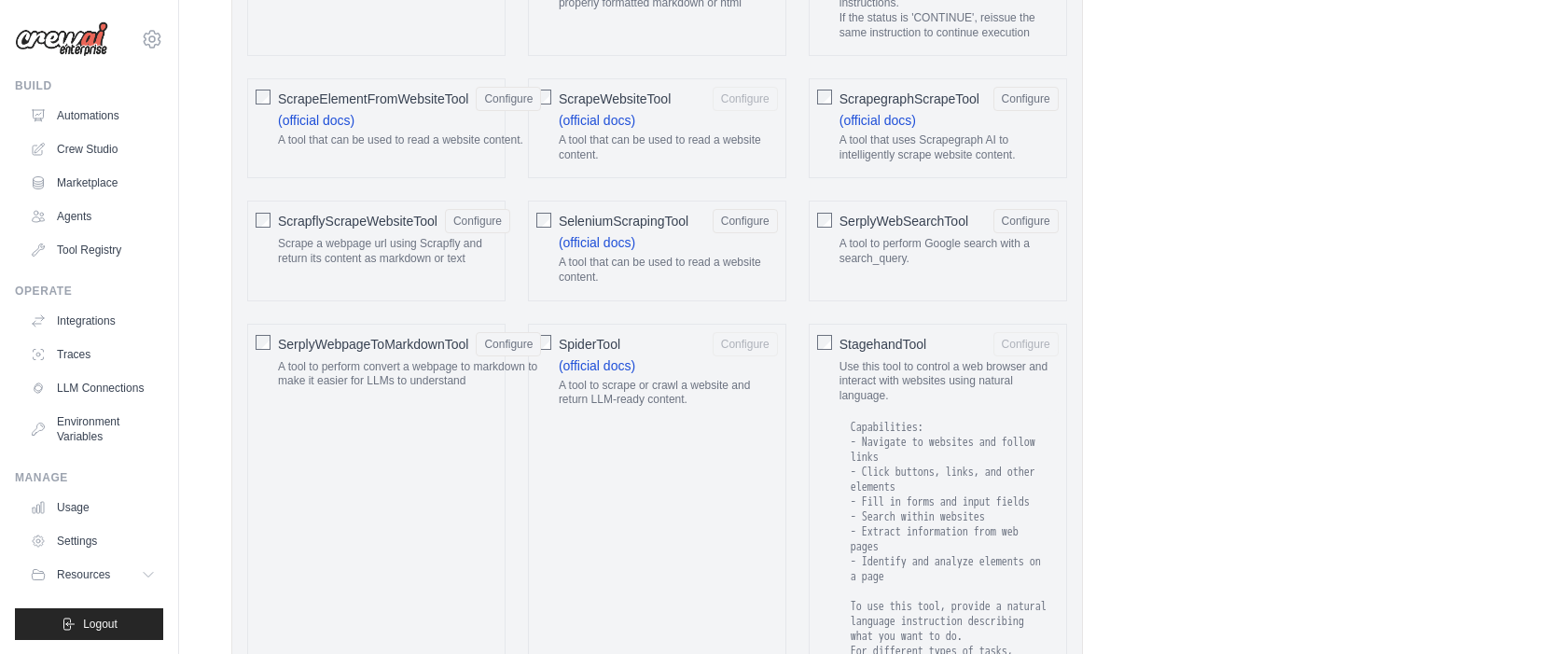 drag, startPoint x: 652, startPoint y: 454, endPoint x: 687, endPoint y: 458, distance: 35.22783 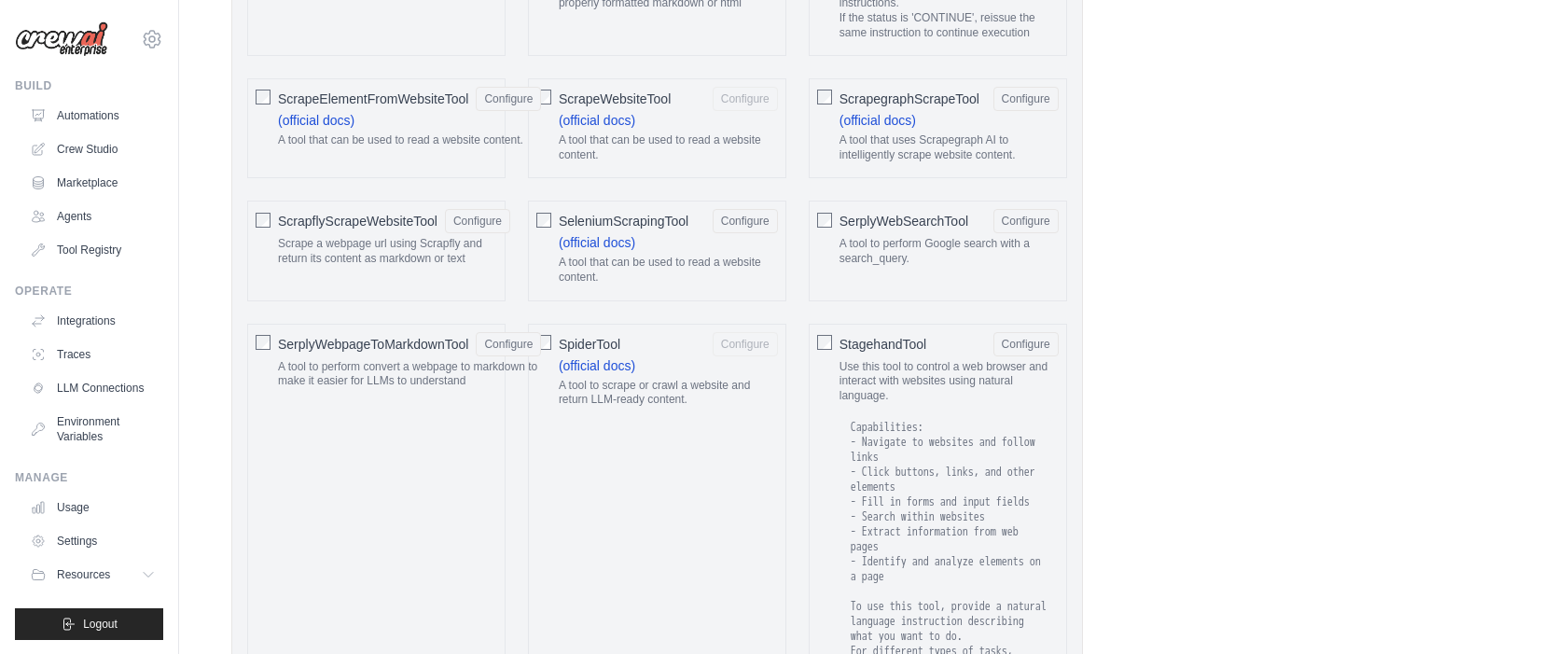 click on "SpiderTool
Configure" 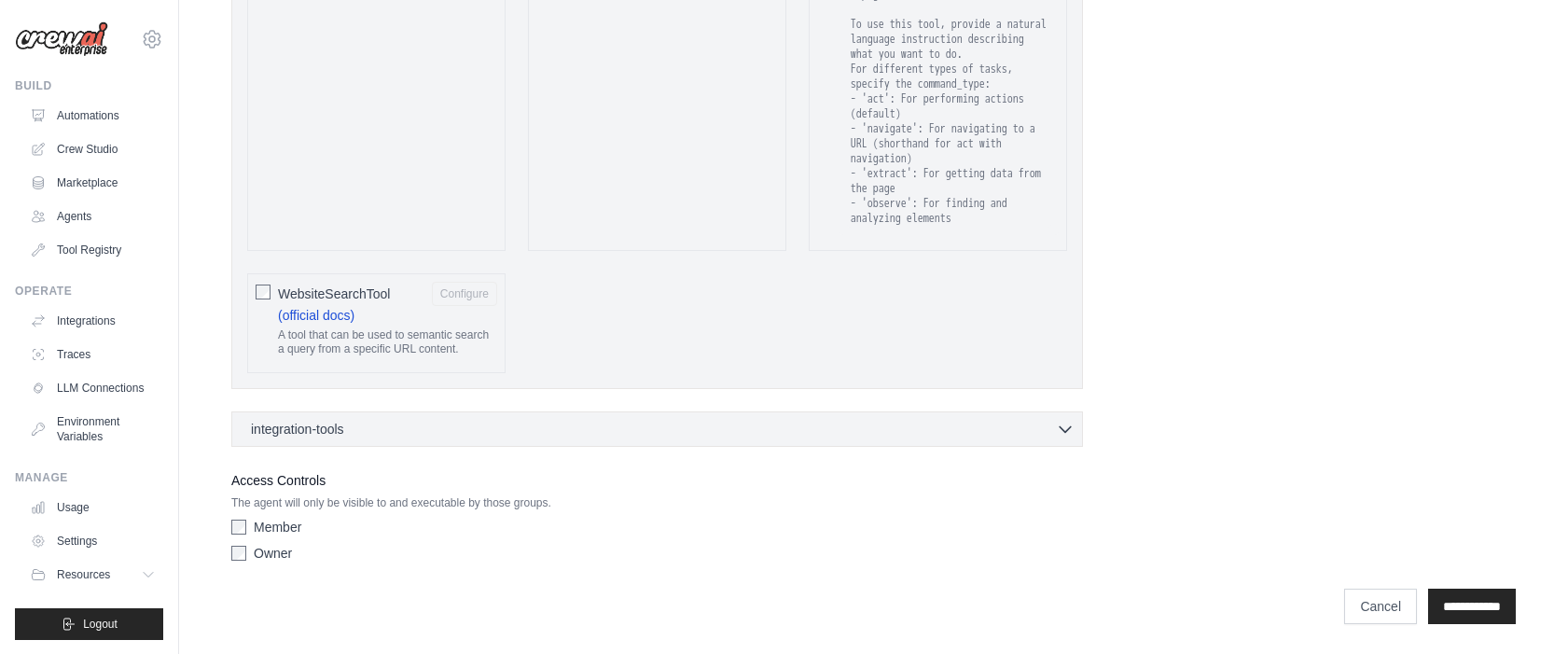 click on "WebsiteSearchTool" 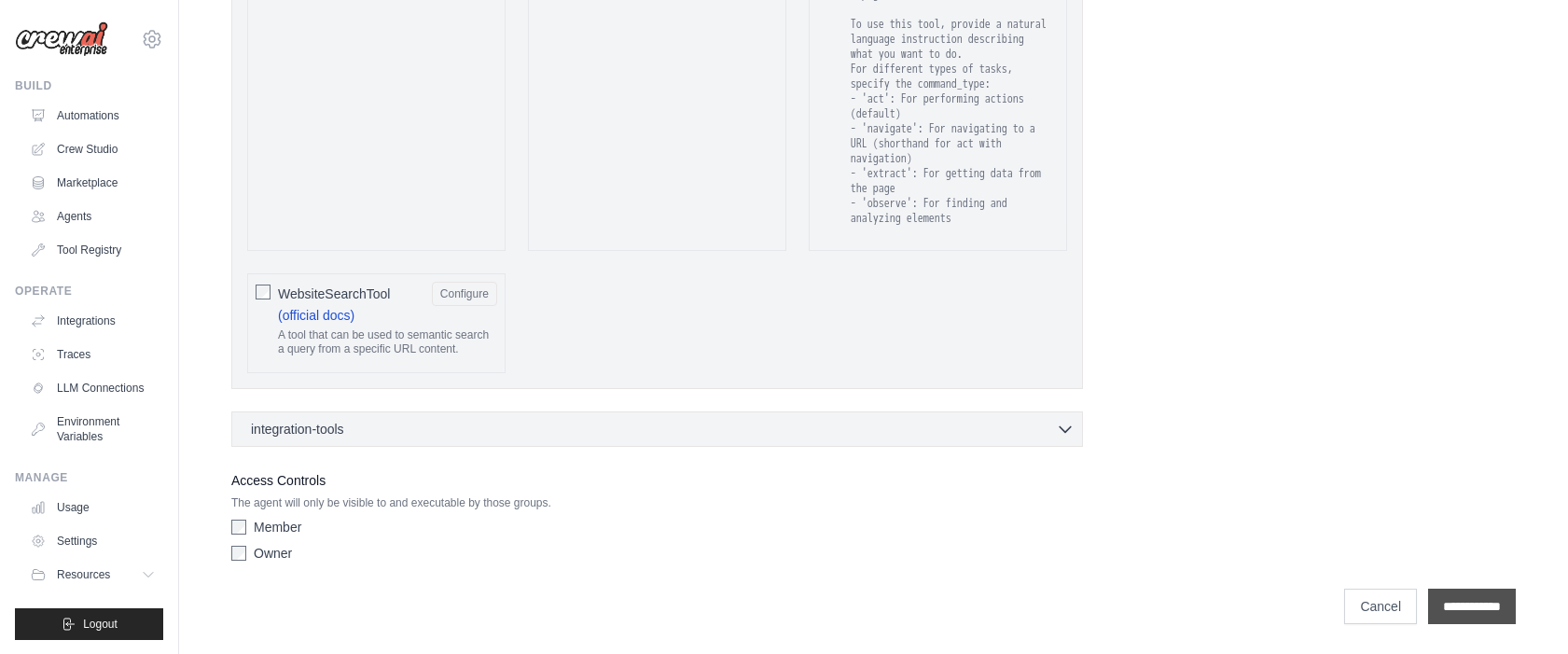 click on "**********" at bounding box center (1472, 606) 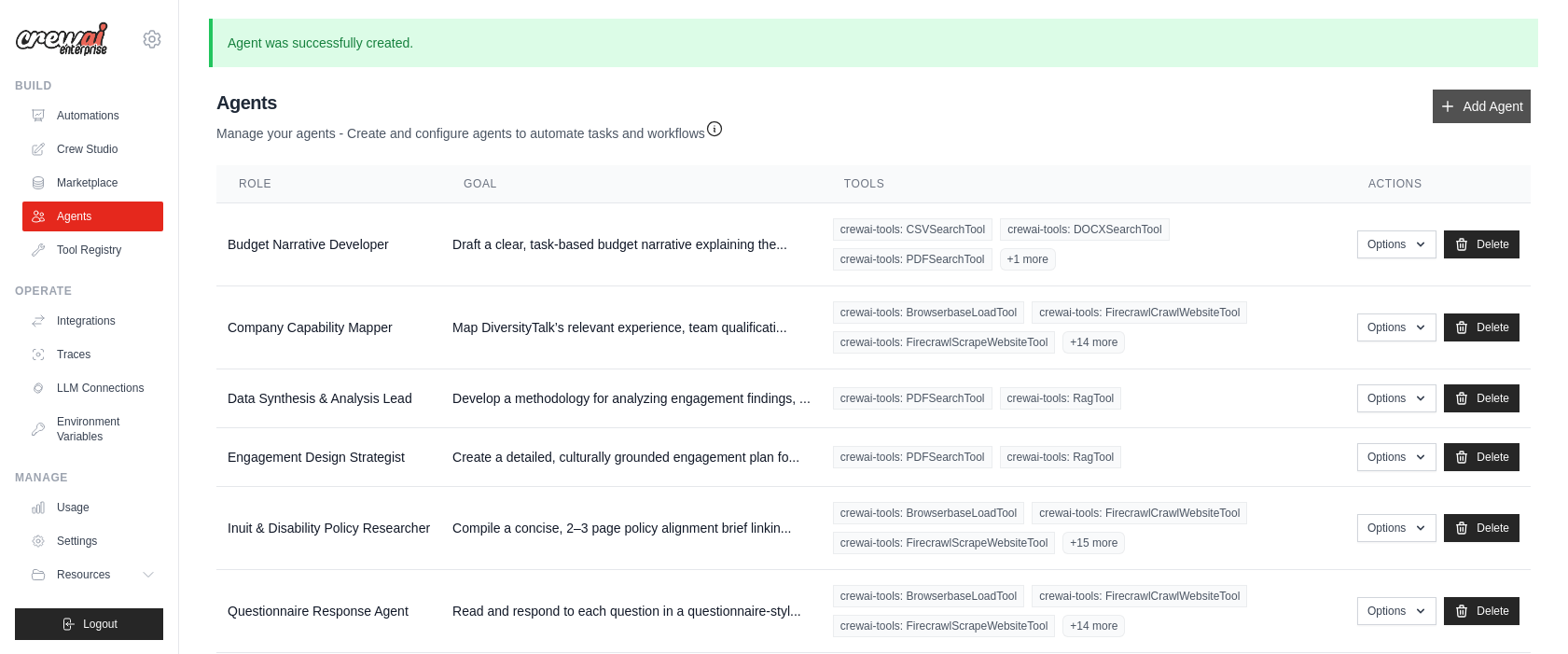 click on "Add Agent" at bounding box center [1481, 106] 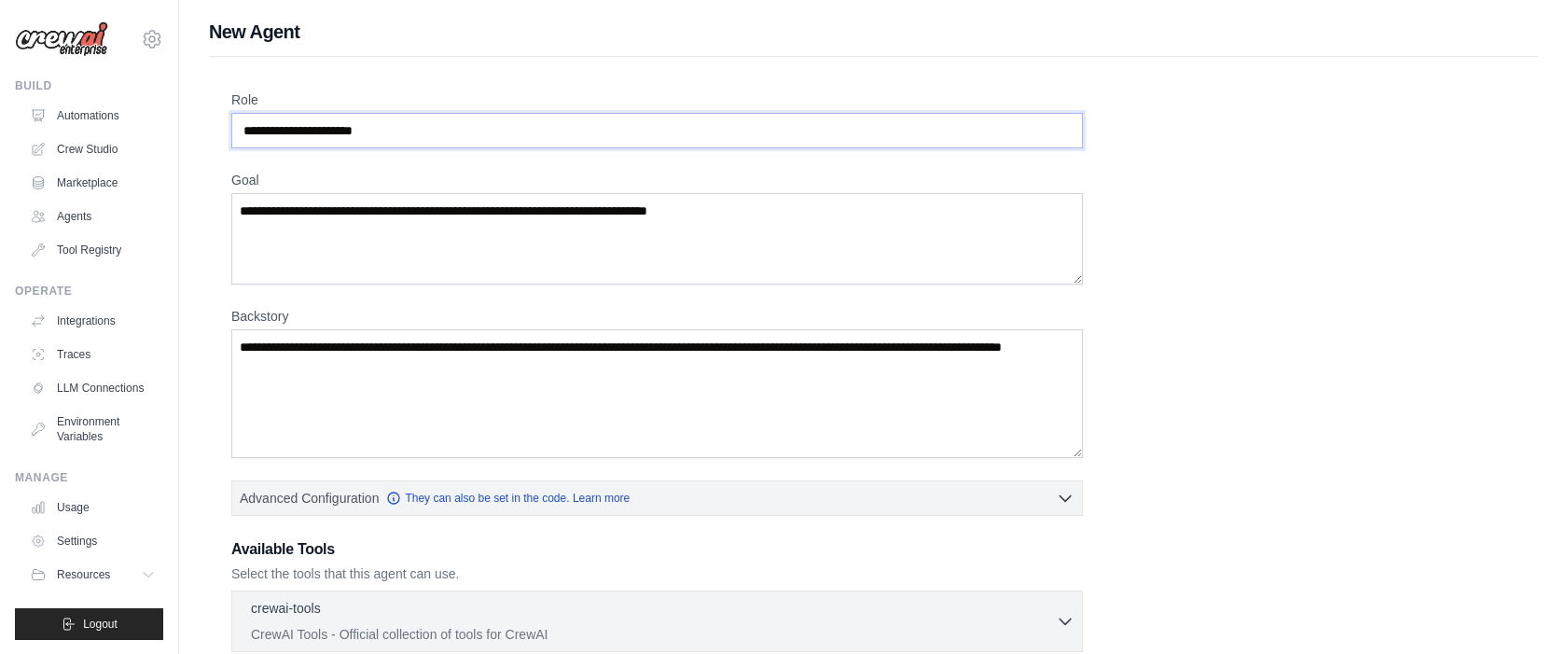 drag, startPoint x: 1464, startPoint y: 106, endPoint x: 586, endPoint y: 131, distance: 878.35585 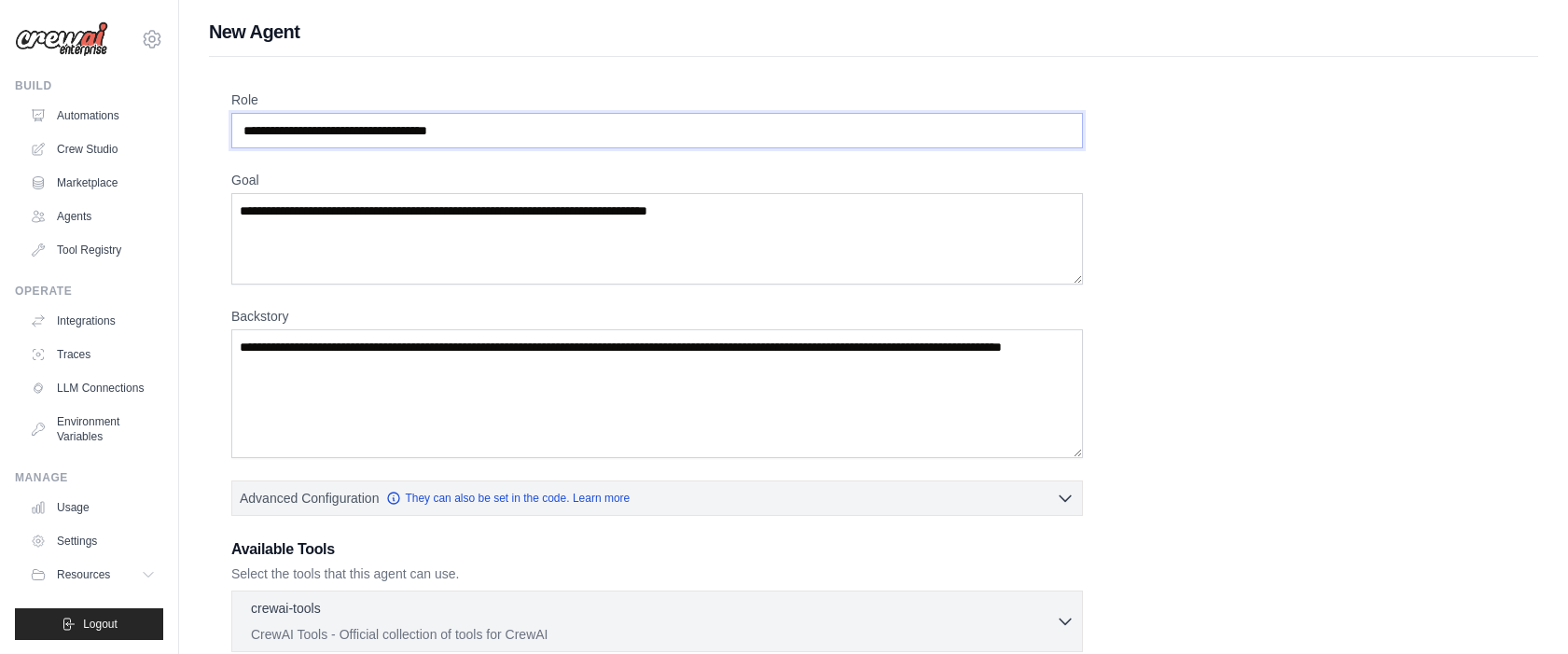 type on "**********" 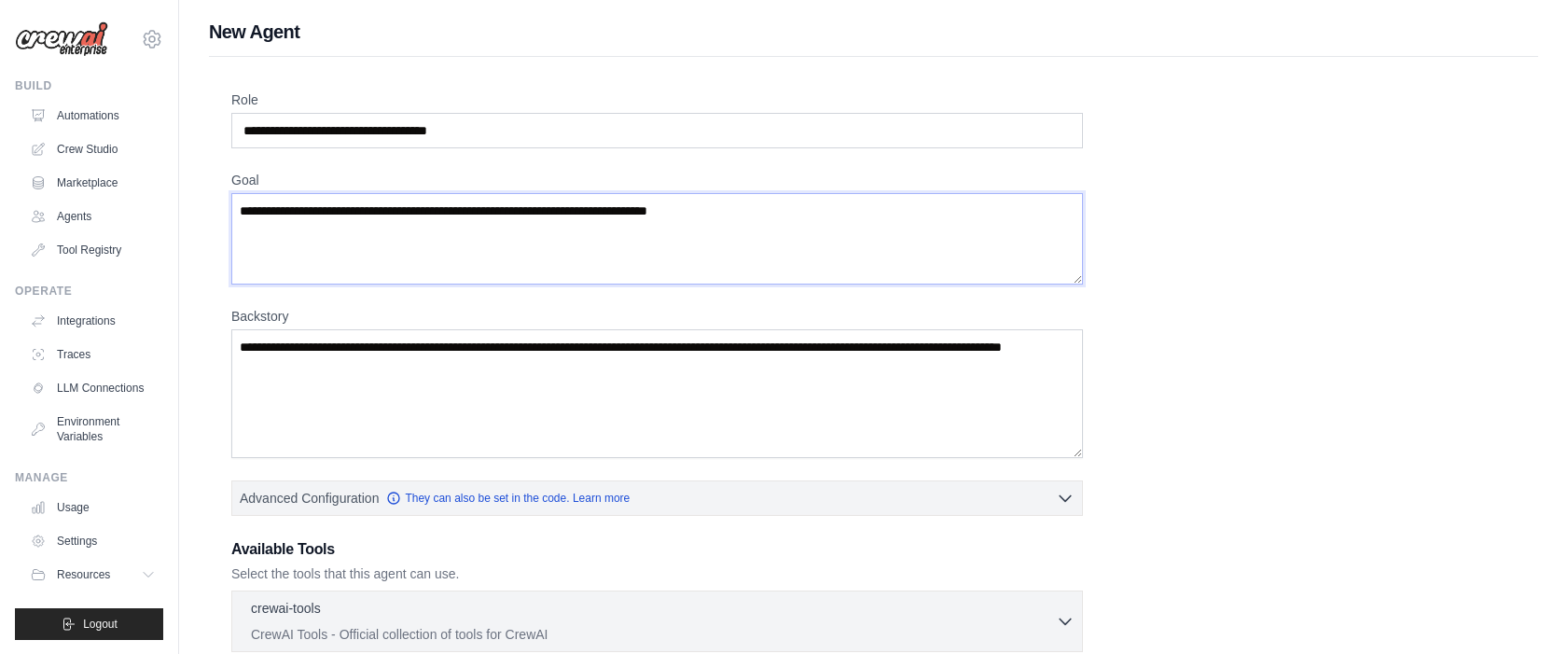 click on "Goal" at bounding box center (657, 239) 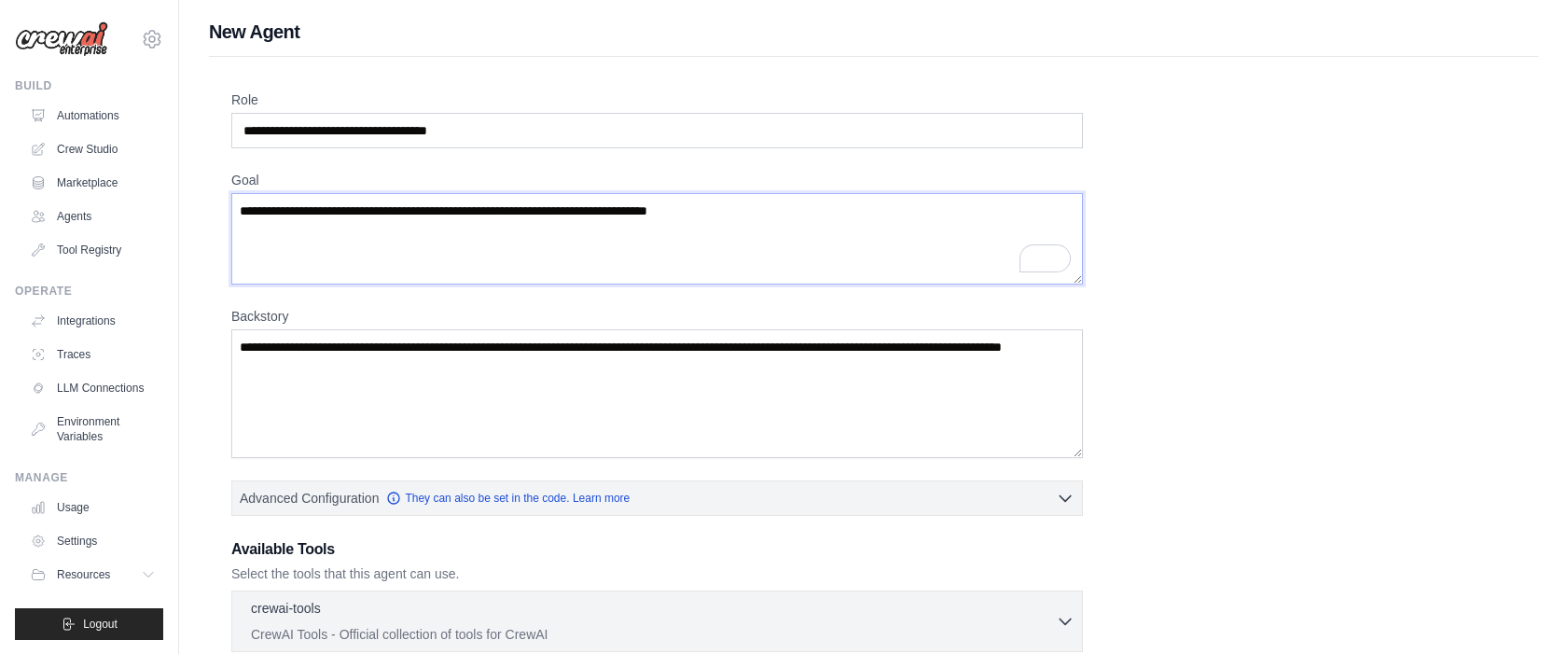 paste on "**********" 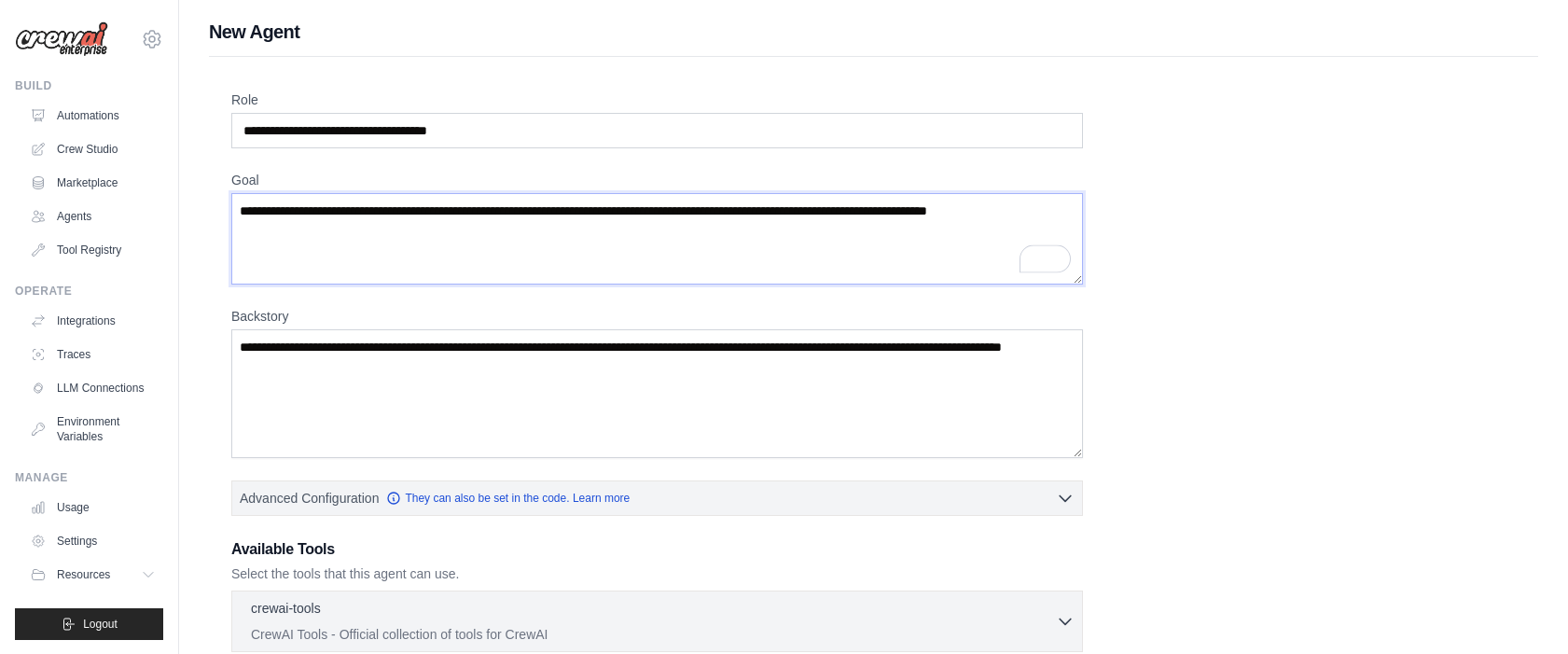 type on "**********" 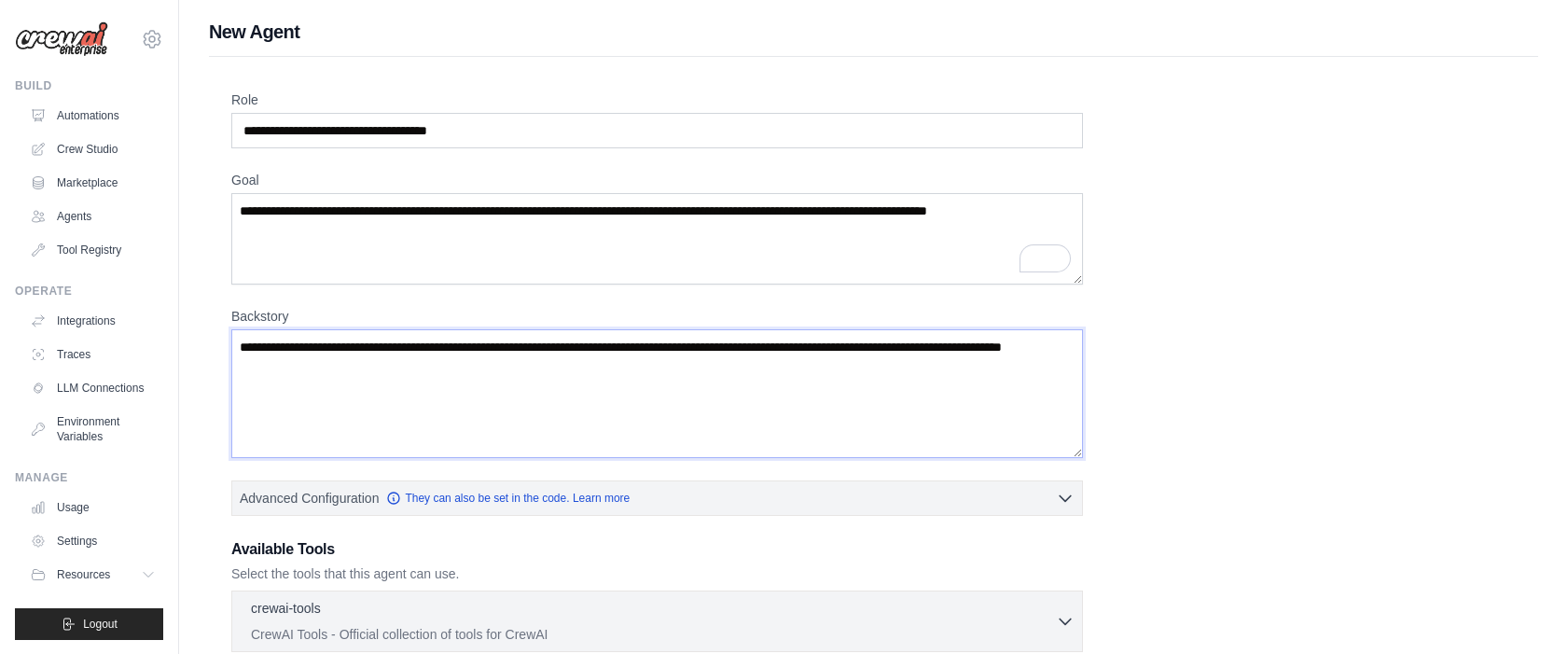 click on "Backstory" at bounding box center (657, 394) 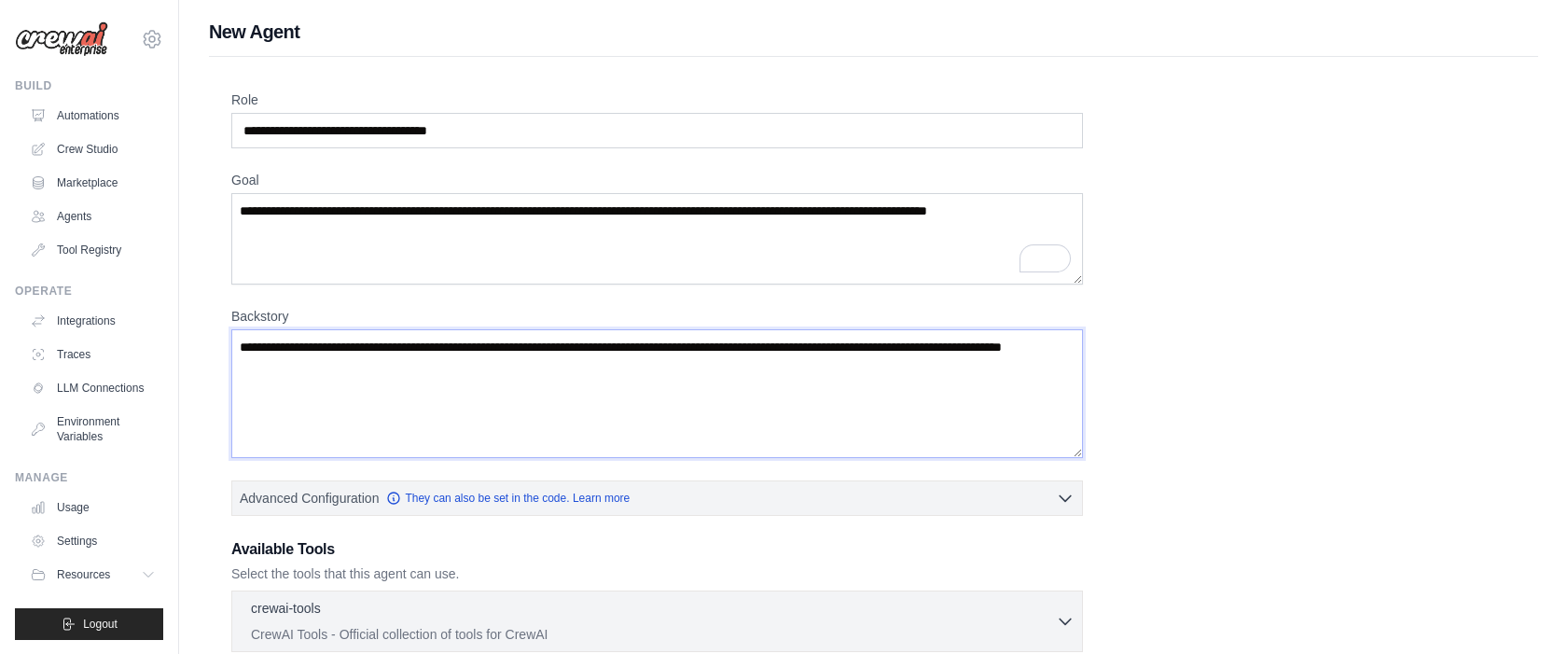 click on "Backstory" at bounding box center [657, 394] 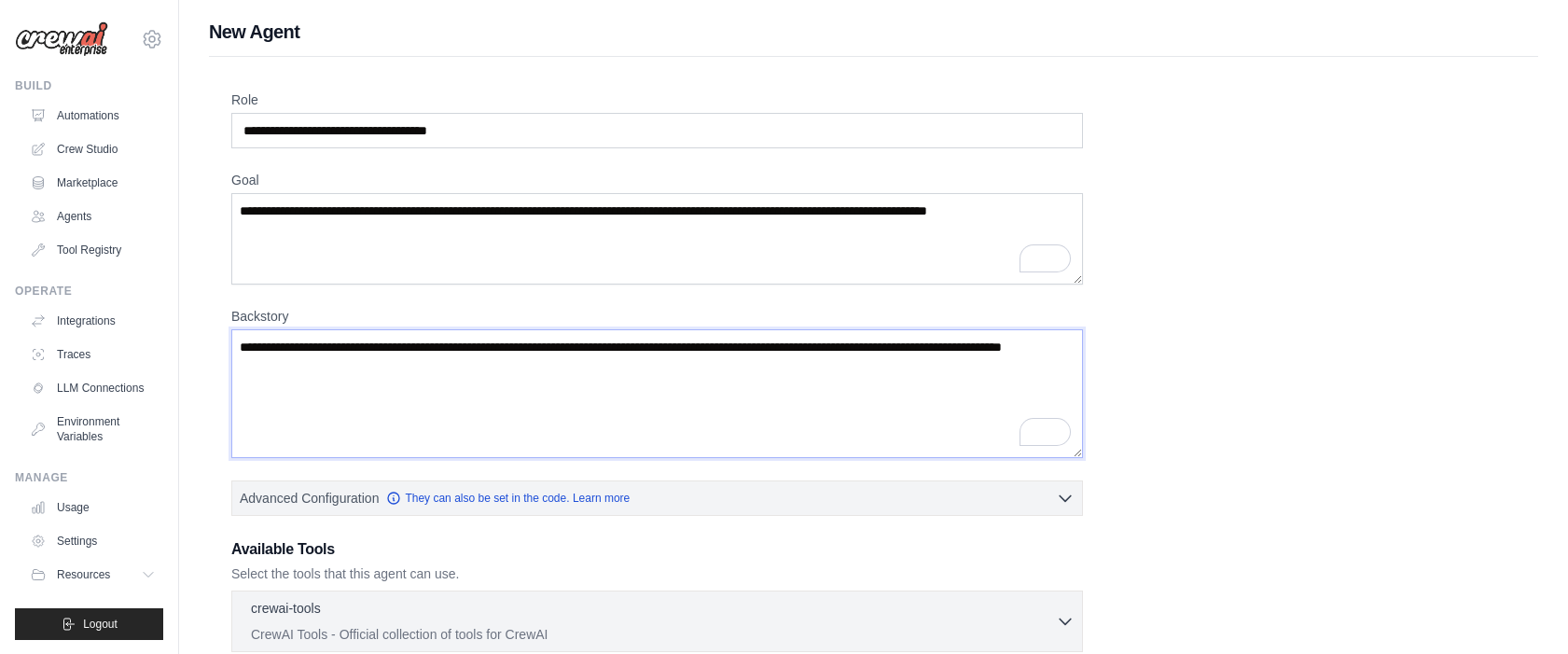 paste on "**********" 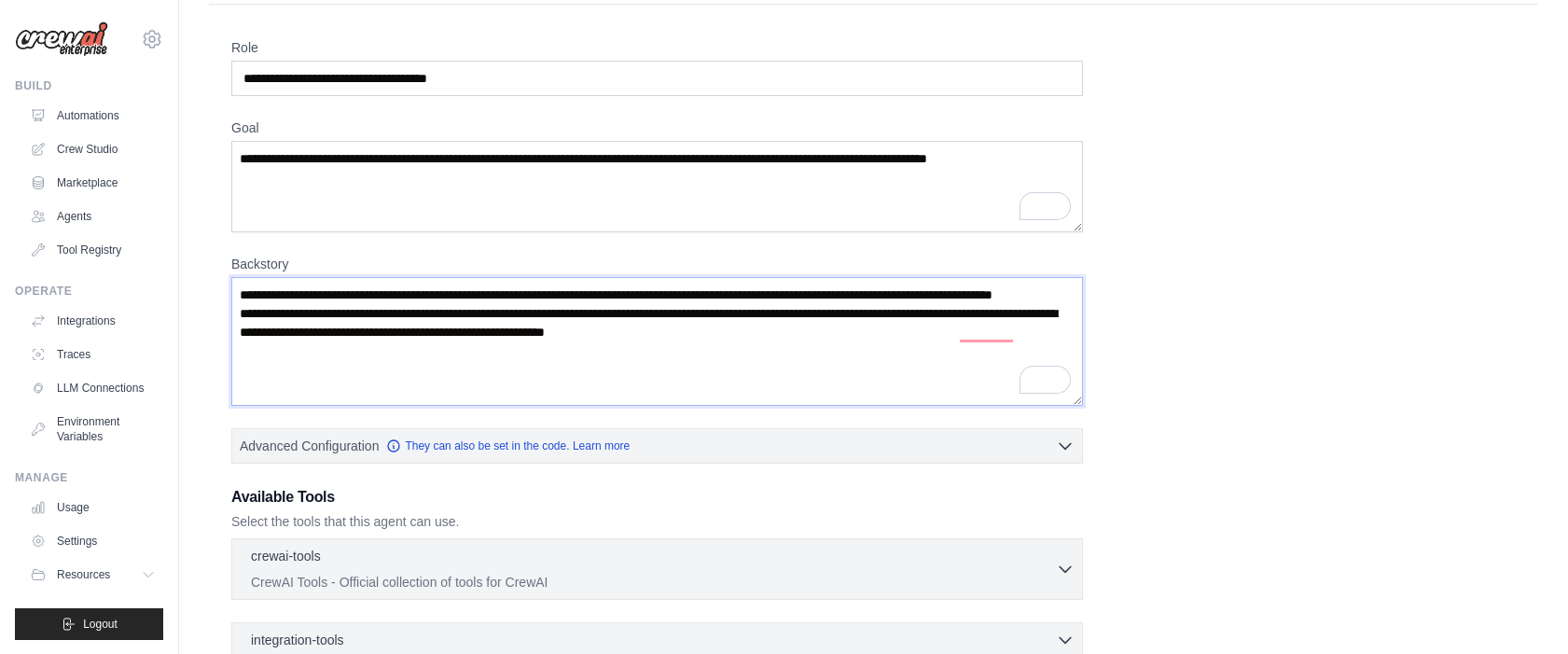 scroll, scrollTop: 153, scrollLeft: 0, axis: vertical 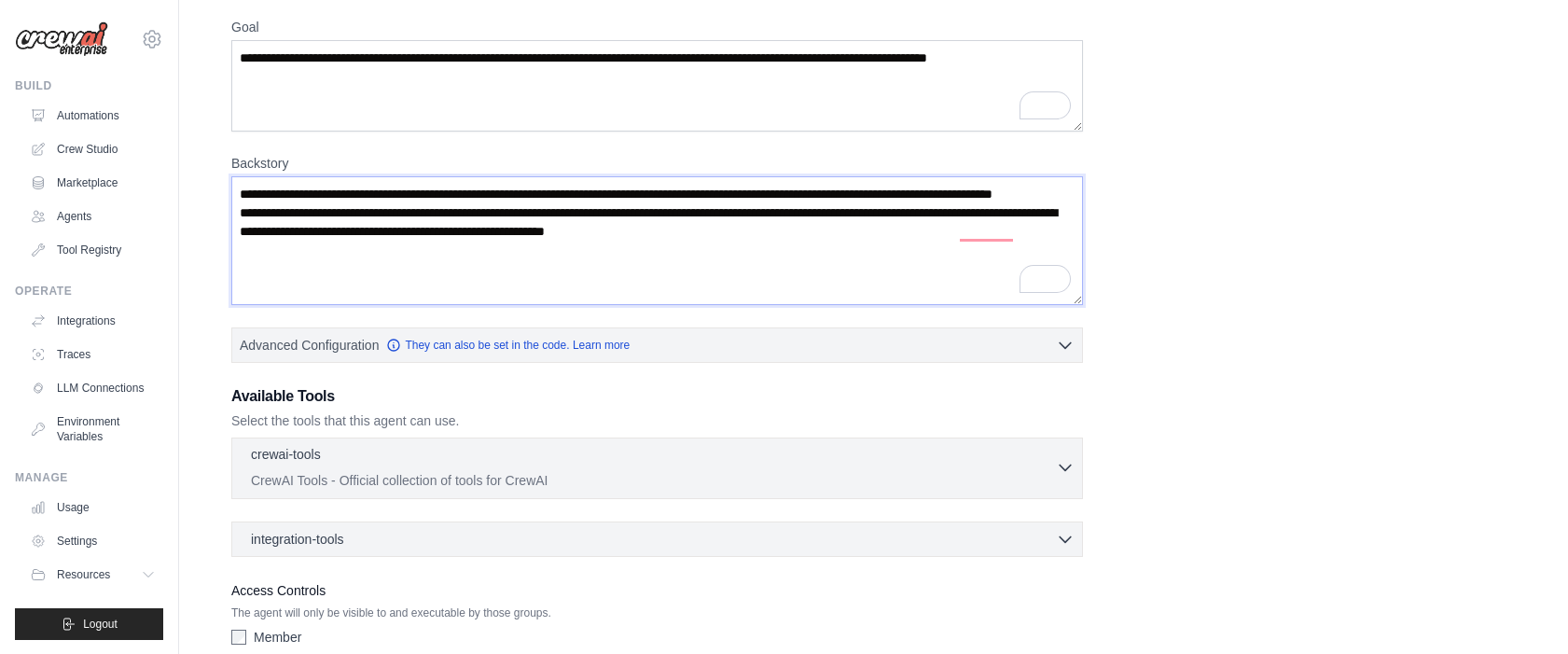type on "**********" 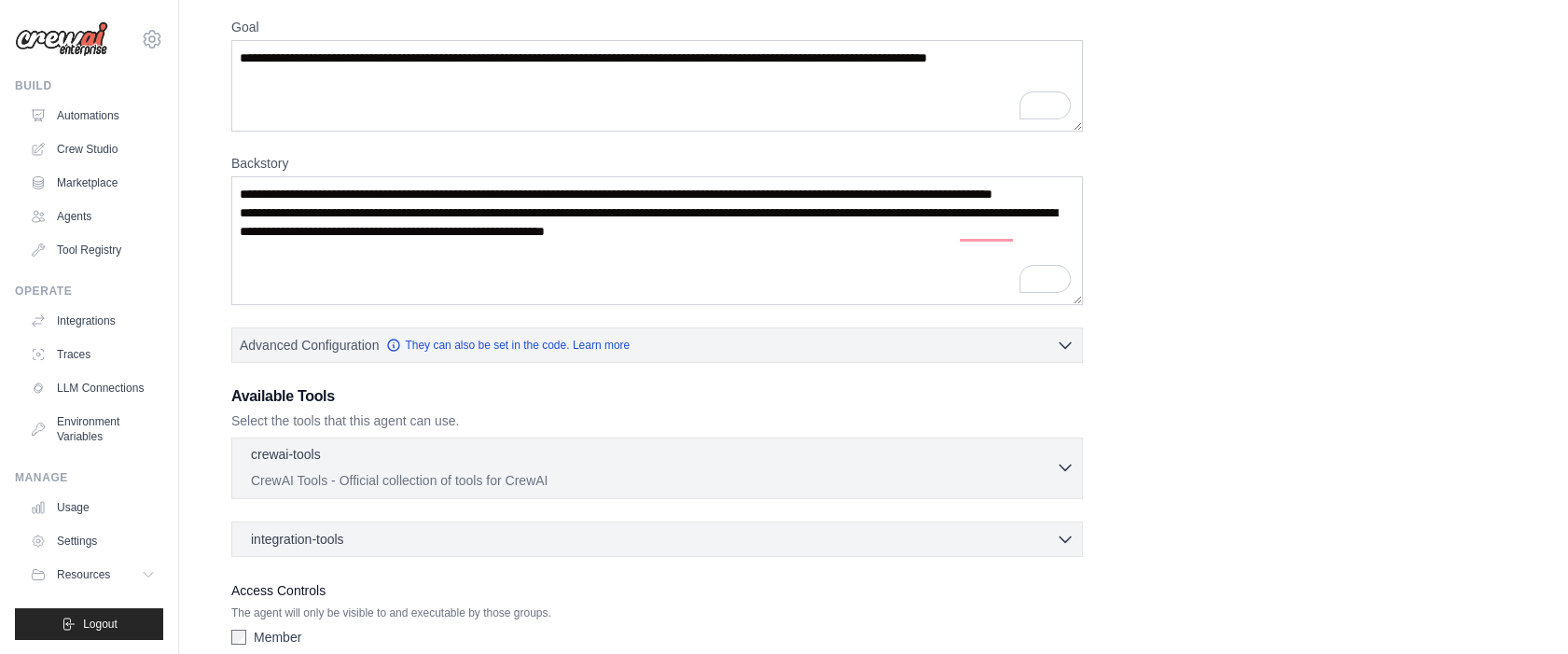 click on "CrewAI Tools - Official collection of tools for CrewAI" at bounding box center (653, 480) 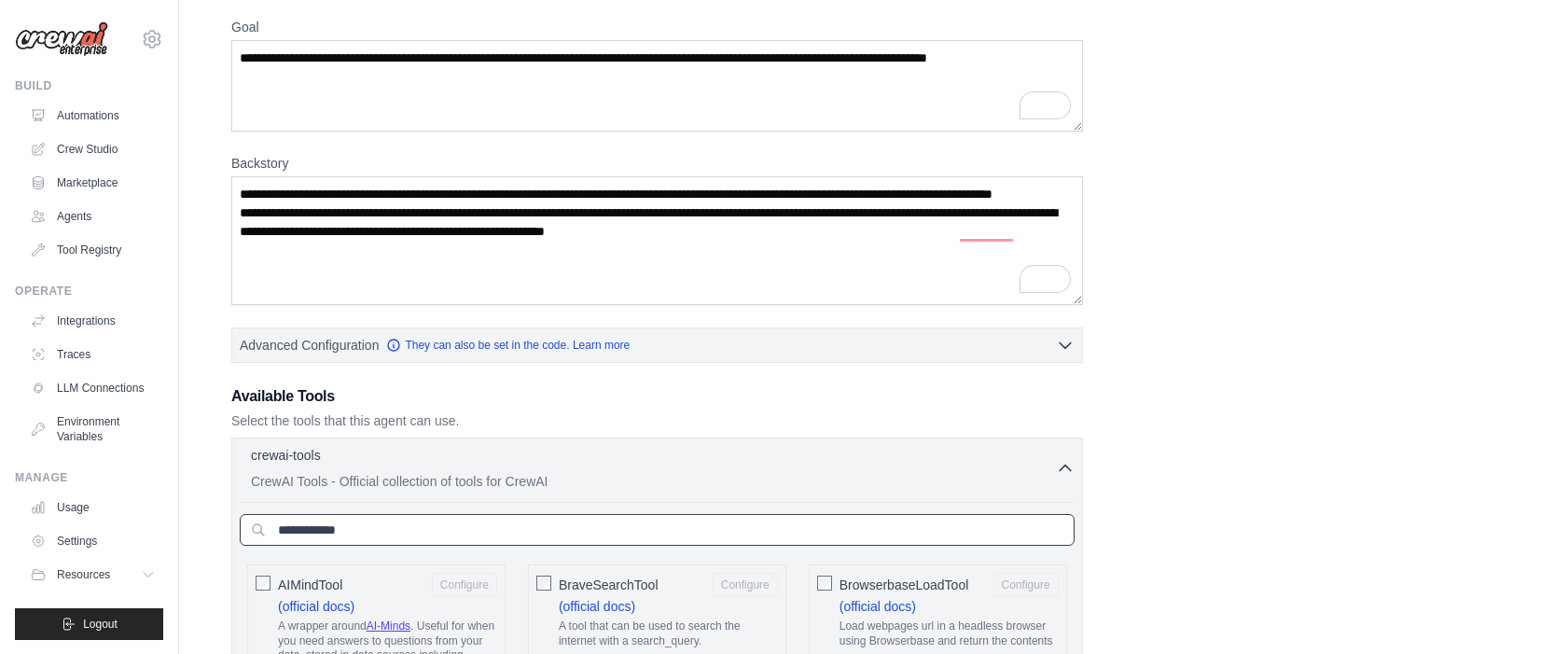 click at bounding box center [657, 530] 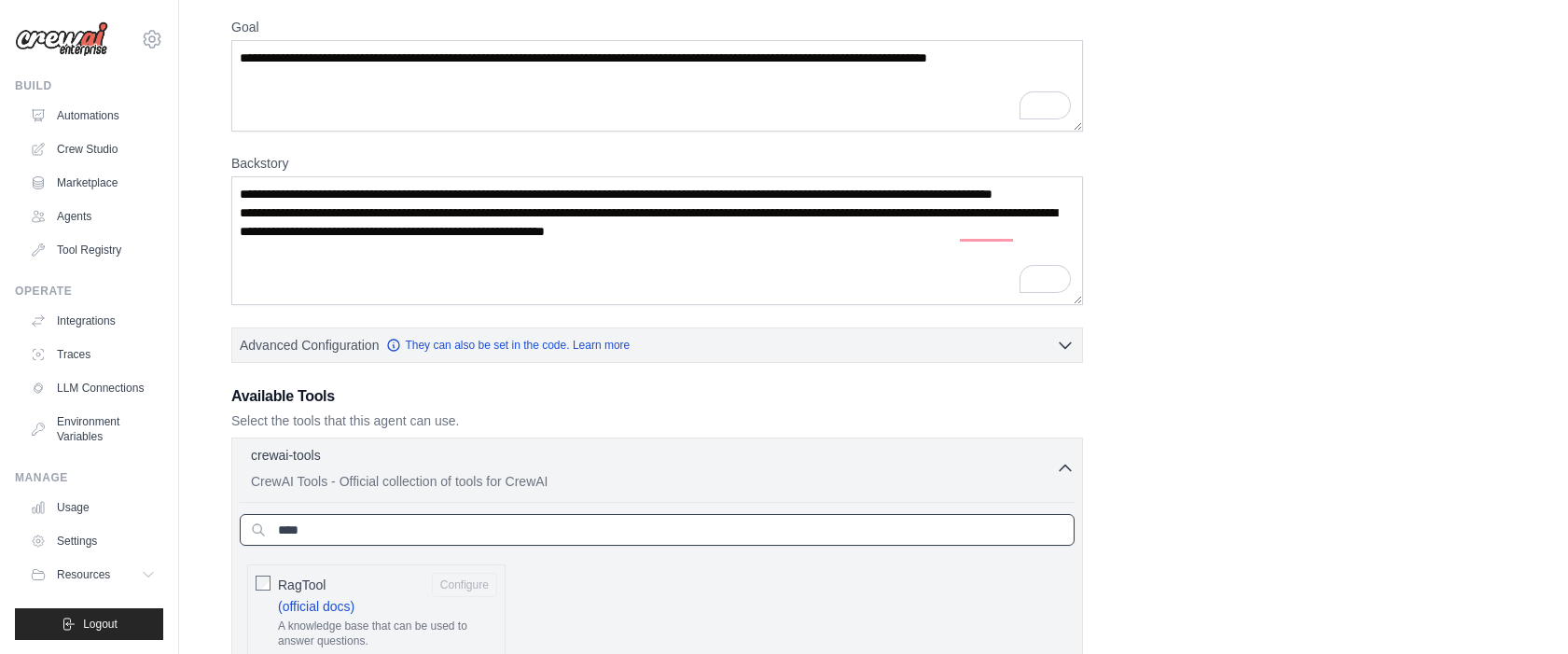 type on "****" 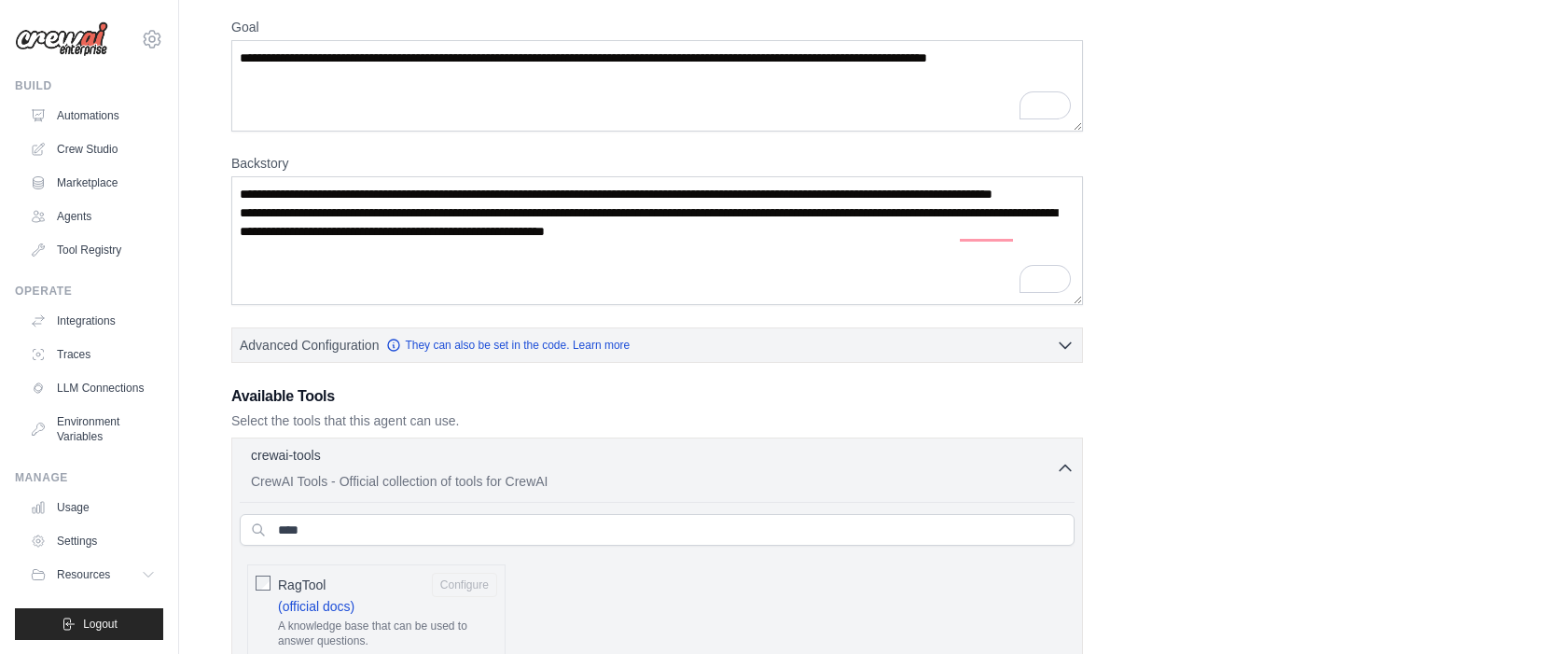 click on "RagTool" 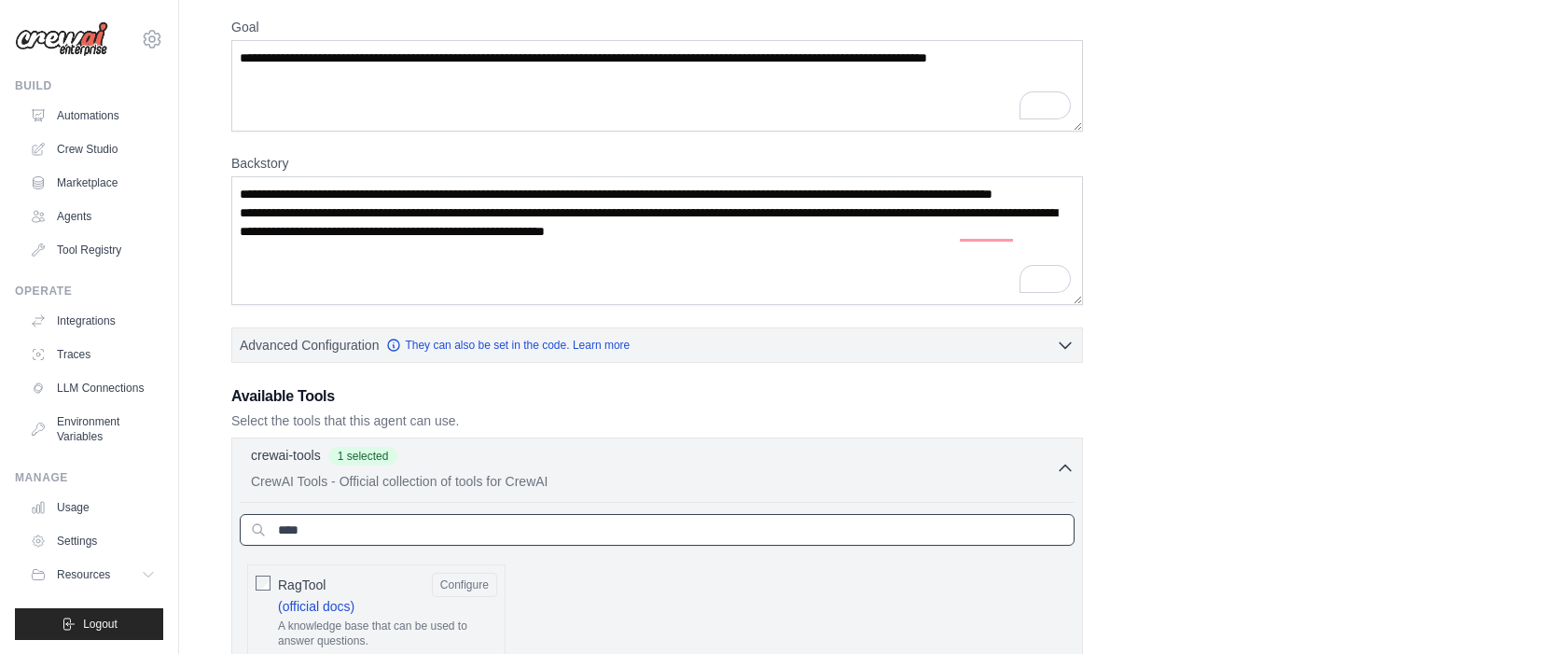 drag, startPoint x: 355, startPoint y: 525, endPoint x: 217, endPoint y: 530, distance: 138.09055 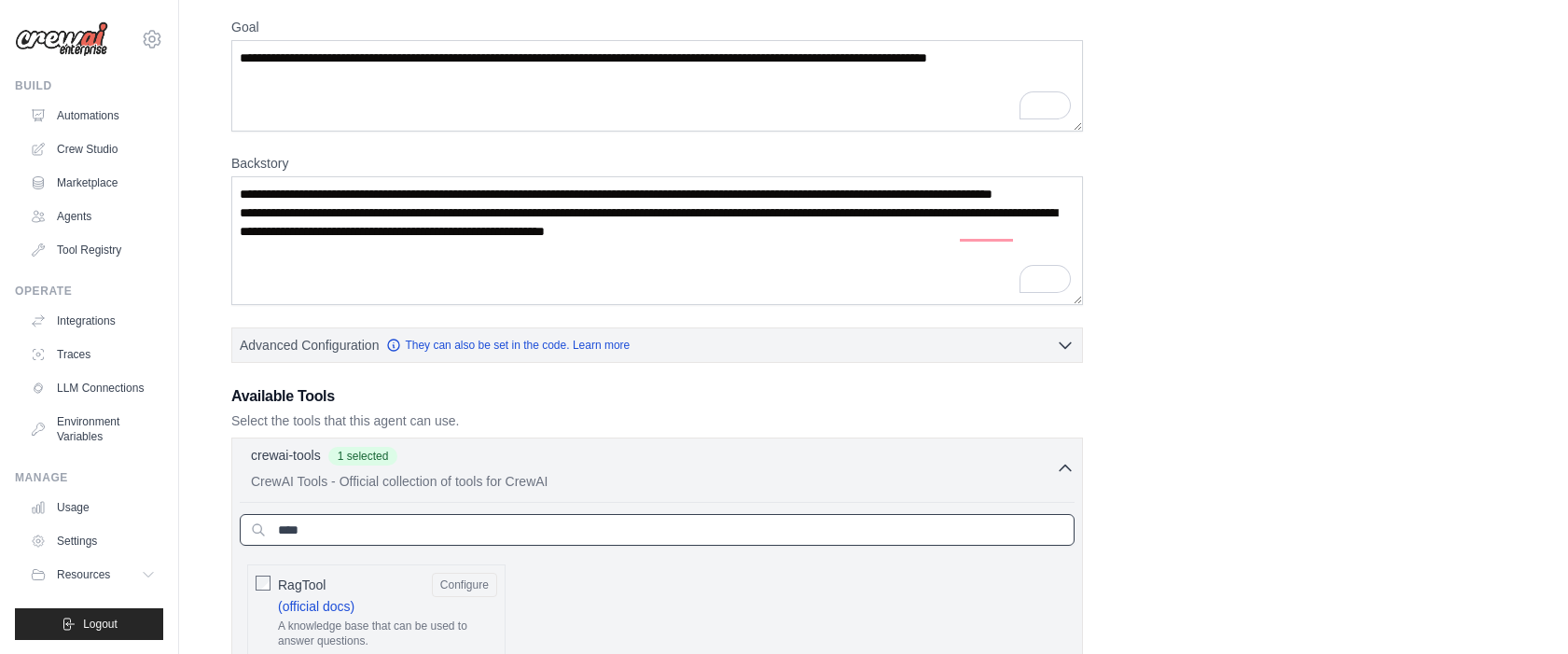 click on "**********" at bounding box center [873, 415] 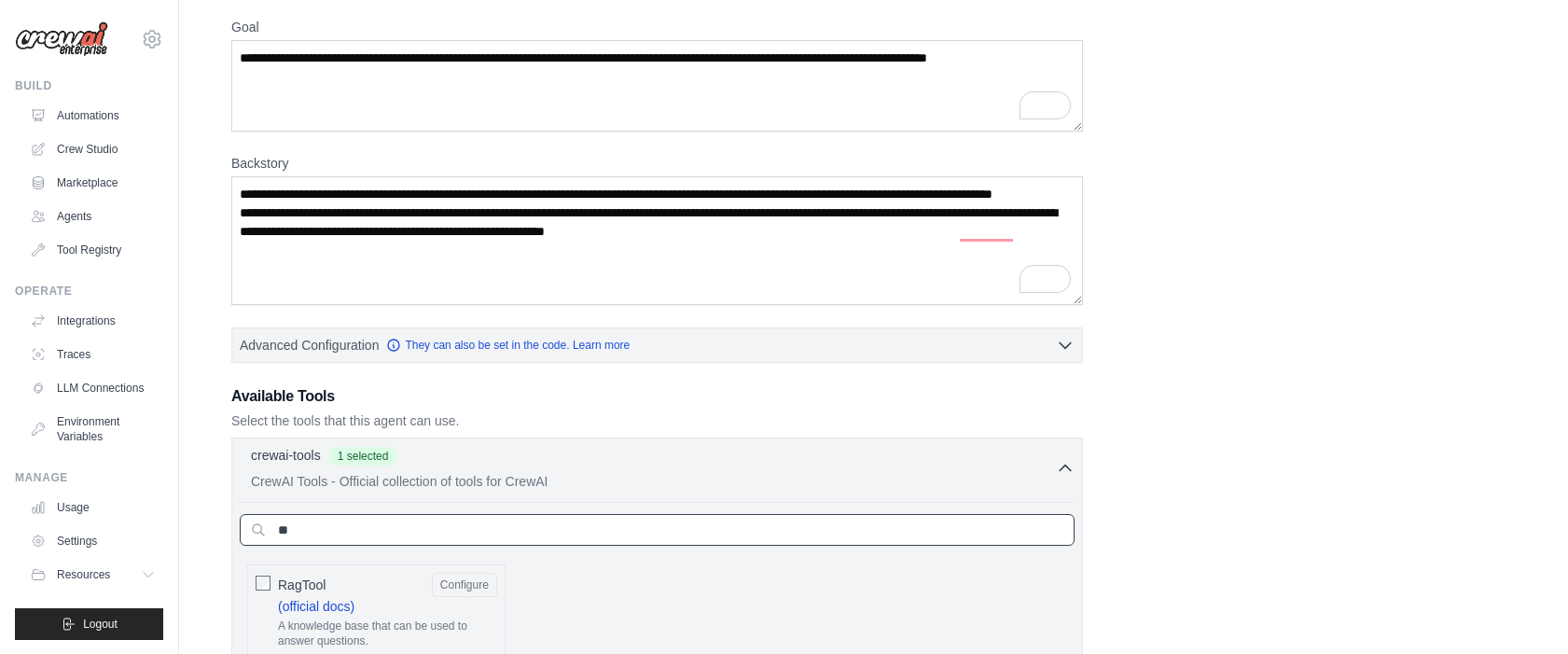type on "*" 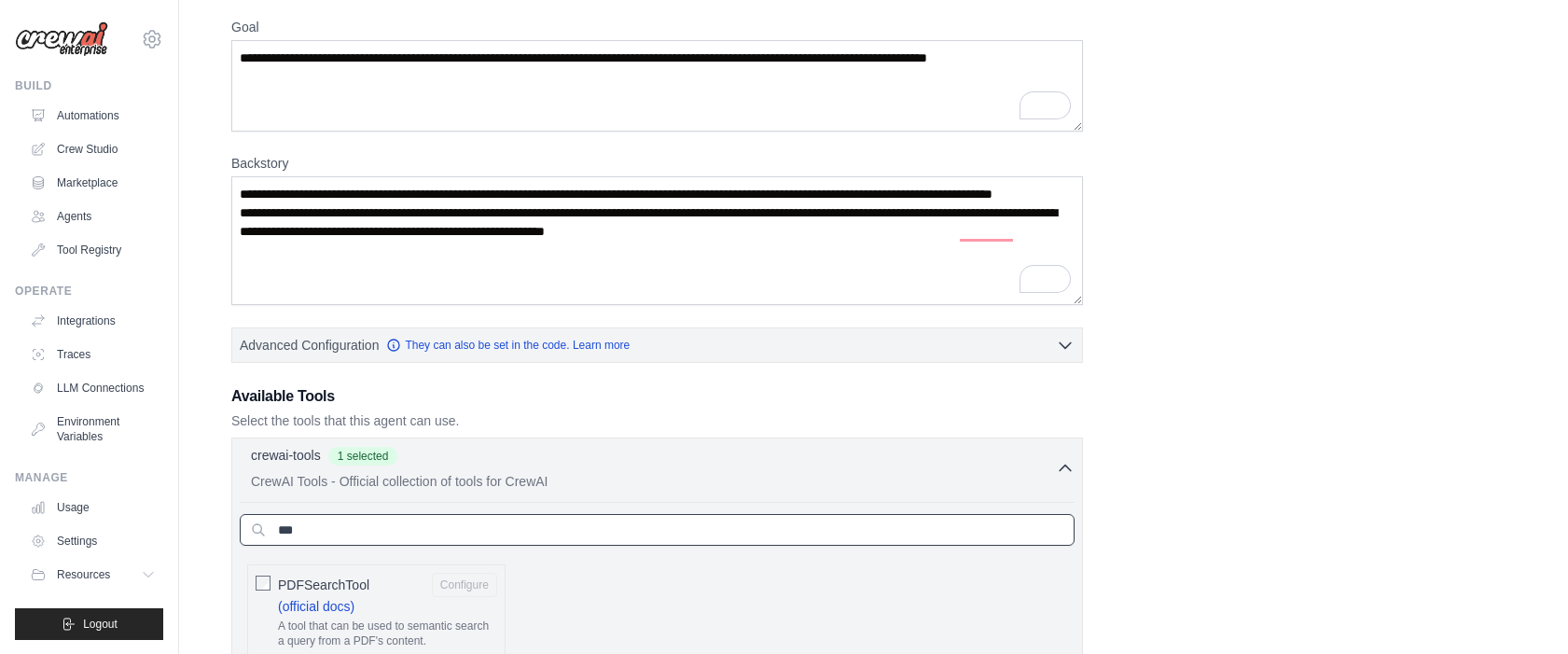 type on "***" 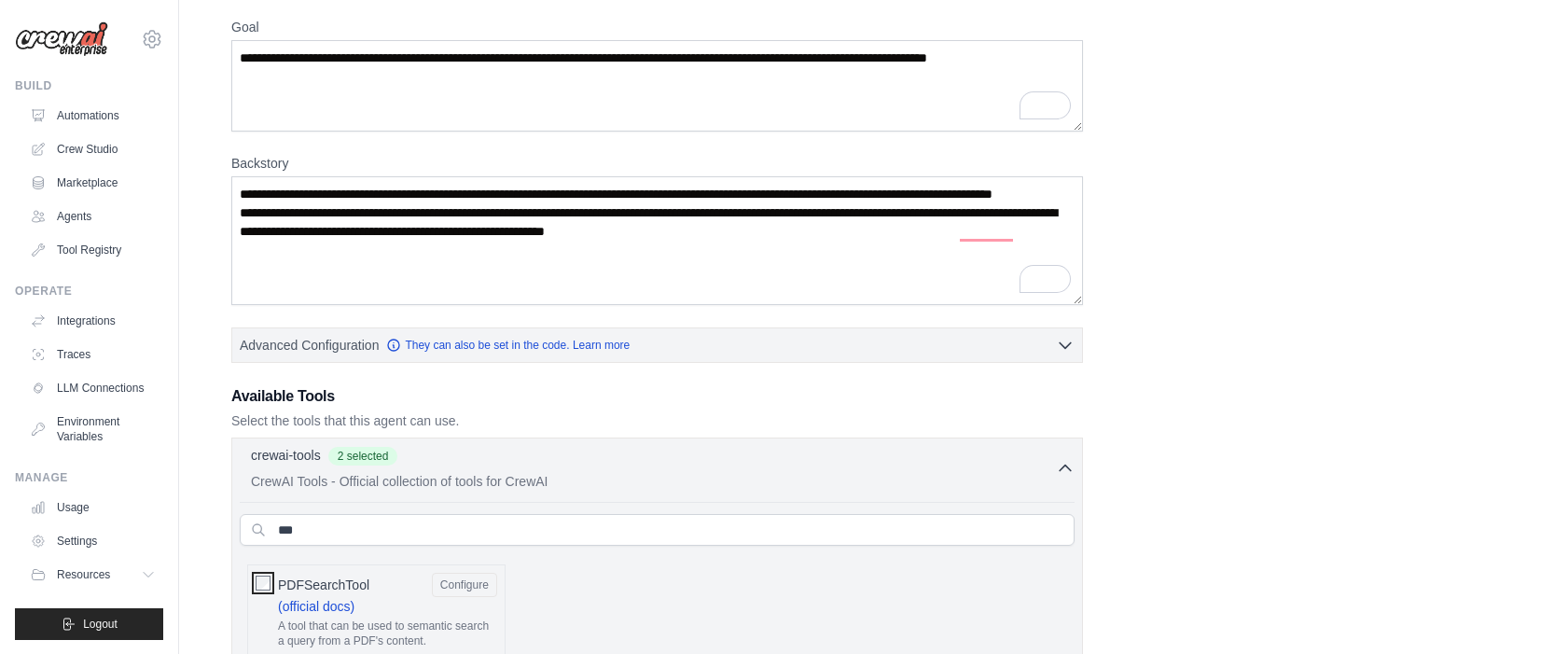scroll, scrollTop: 444, scrollLeft: 0, axis: vertical 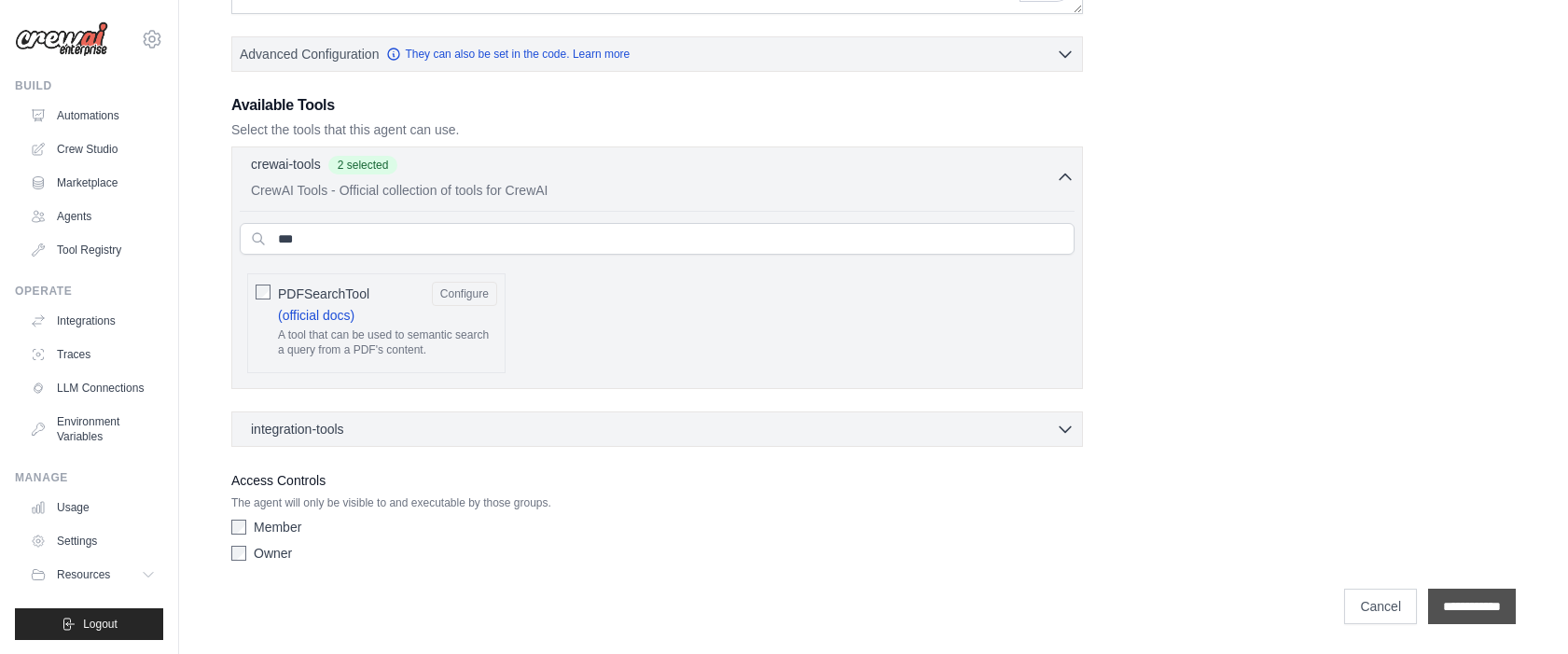 click on "**********" at bounding box center (1472, 606) 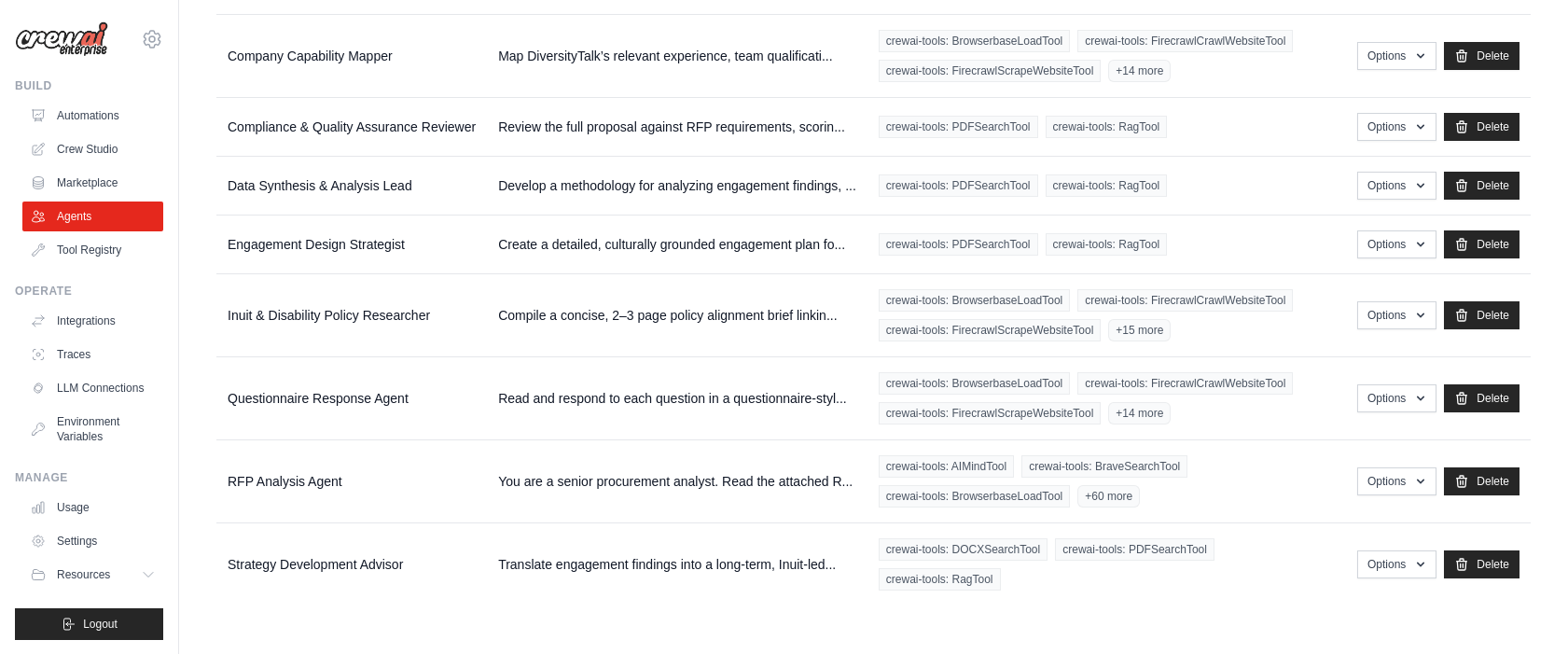 scroll, scrollTop: 0, scrollLeft: 0, axis: both 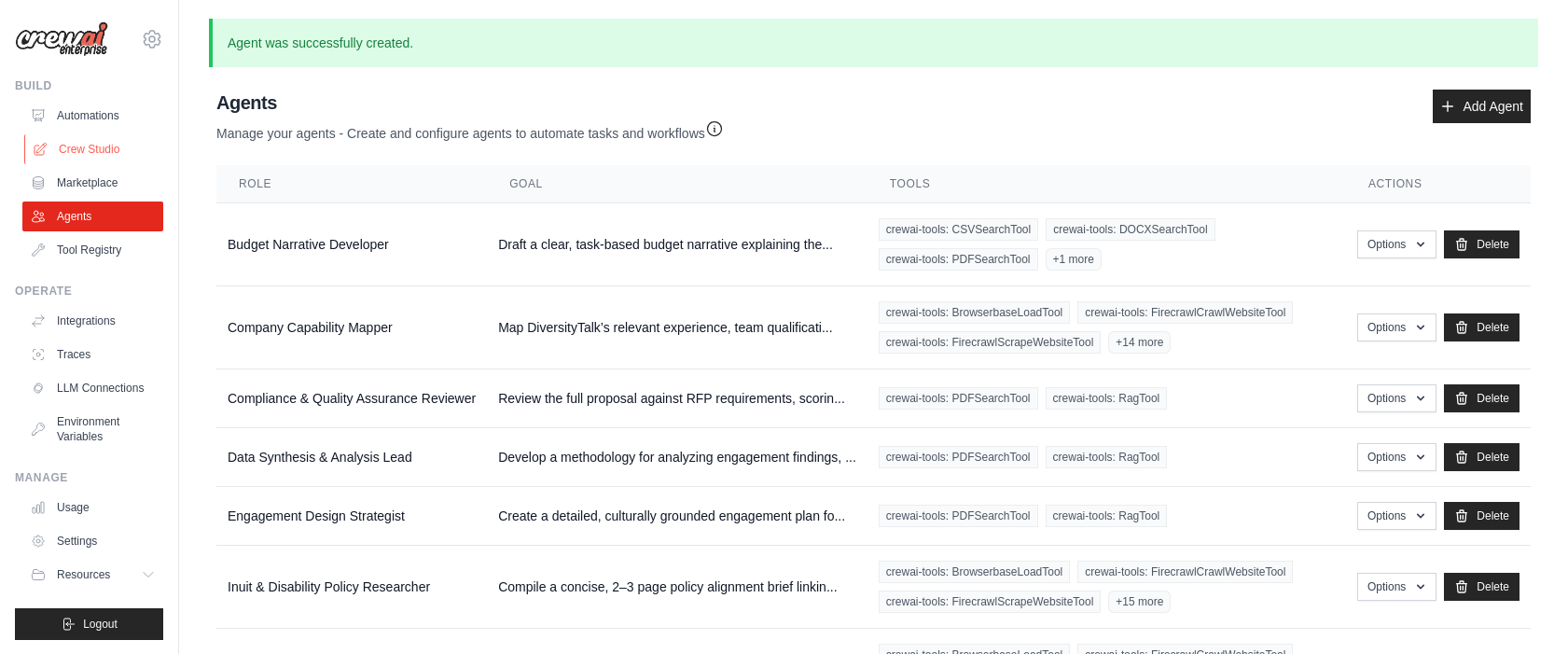 click on "Crew Studio" at bounding box center [94, 149] 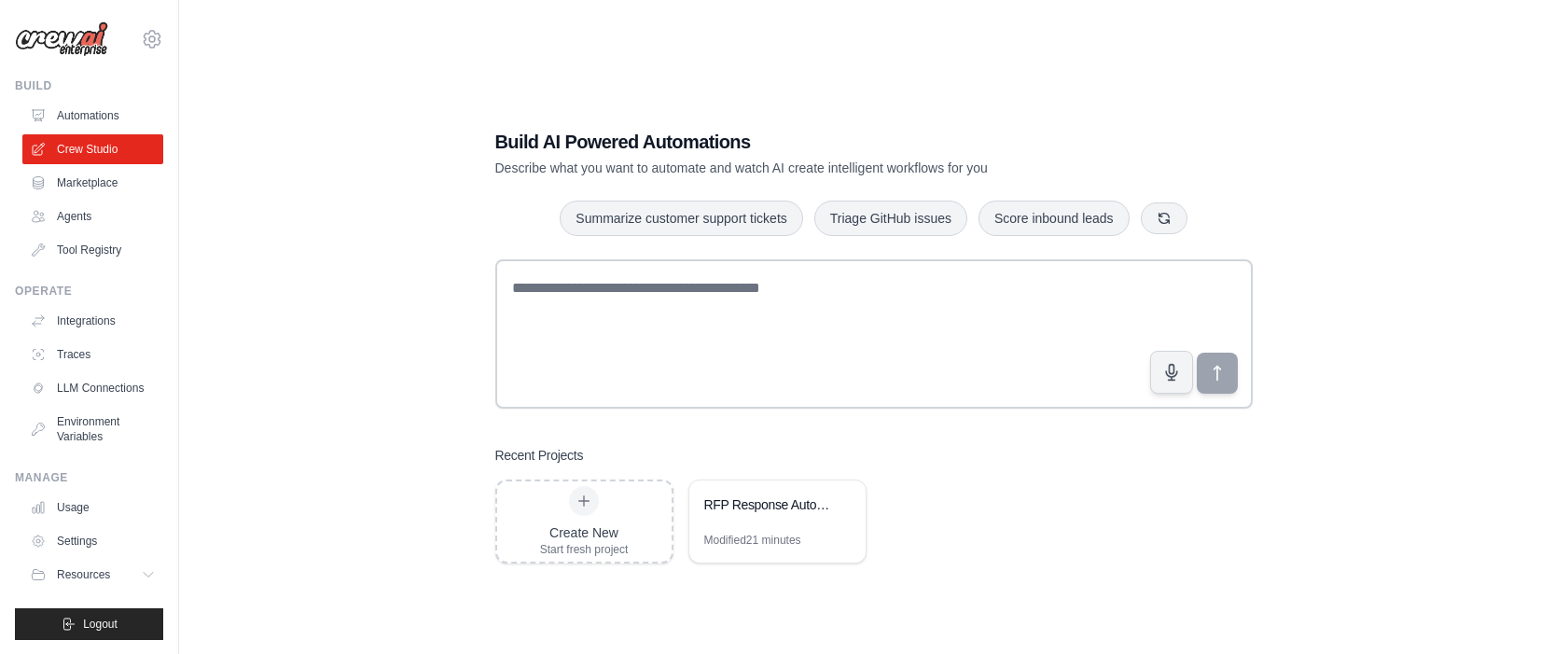 scroll, scrollTop: 0, scrollLeft: 0, axis: both 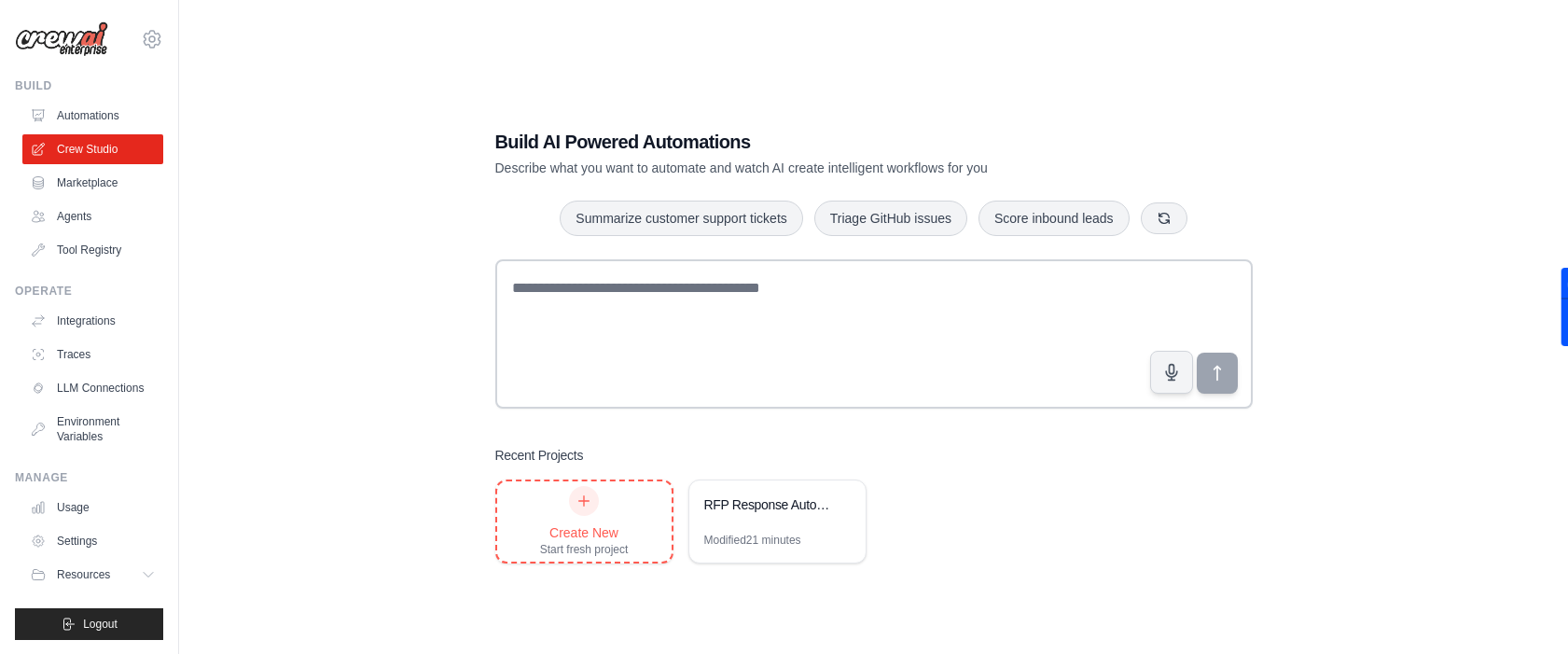 click on "Create New Start fresh project" at bounding box center (584, 522) 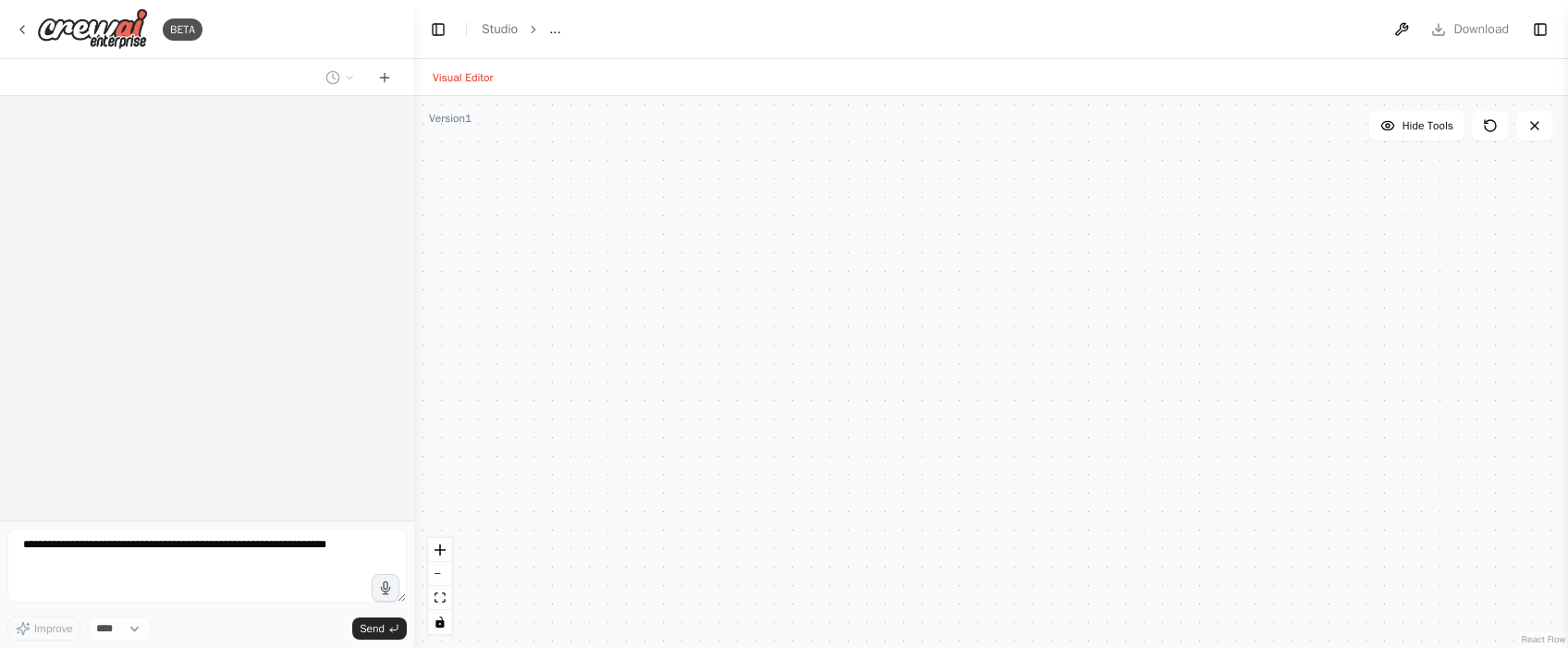 scroll, scrollTop: 0, scrollLeft: 0, axis: both 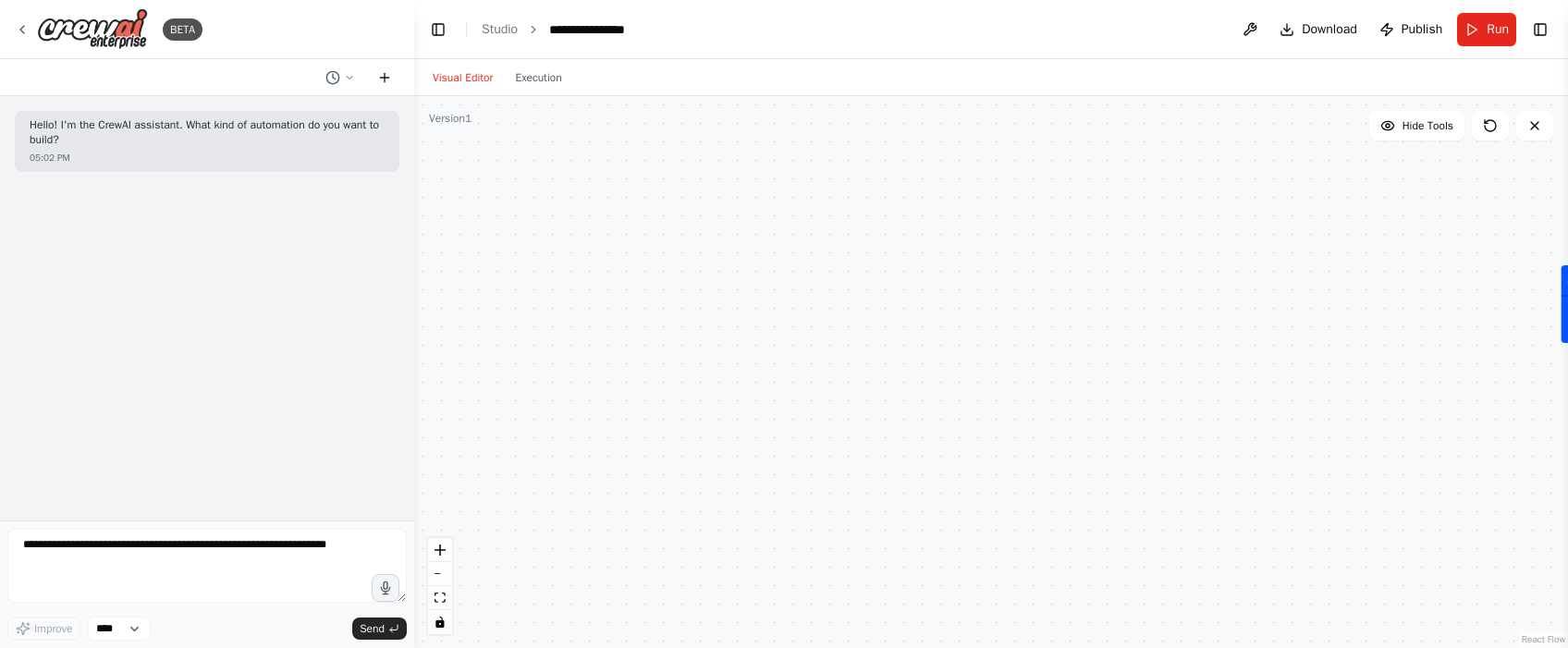 click at bounding box center (385, 78) 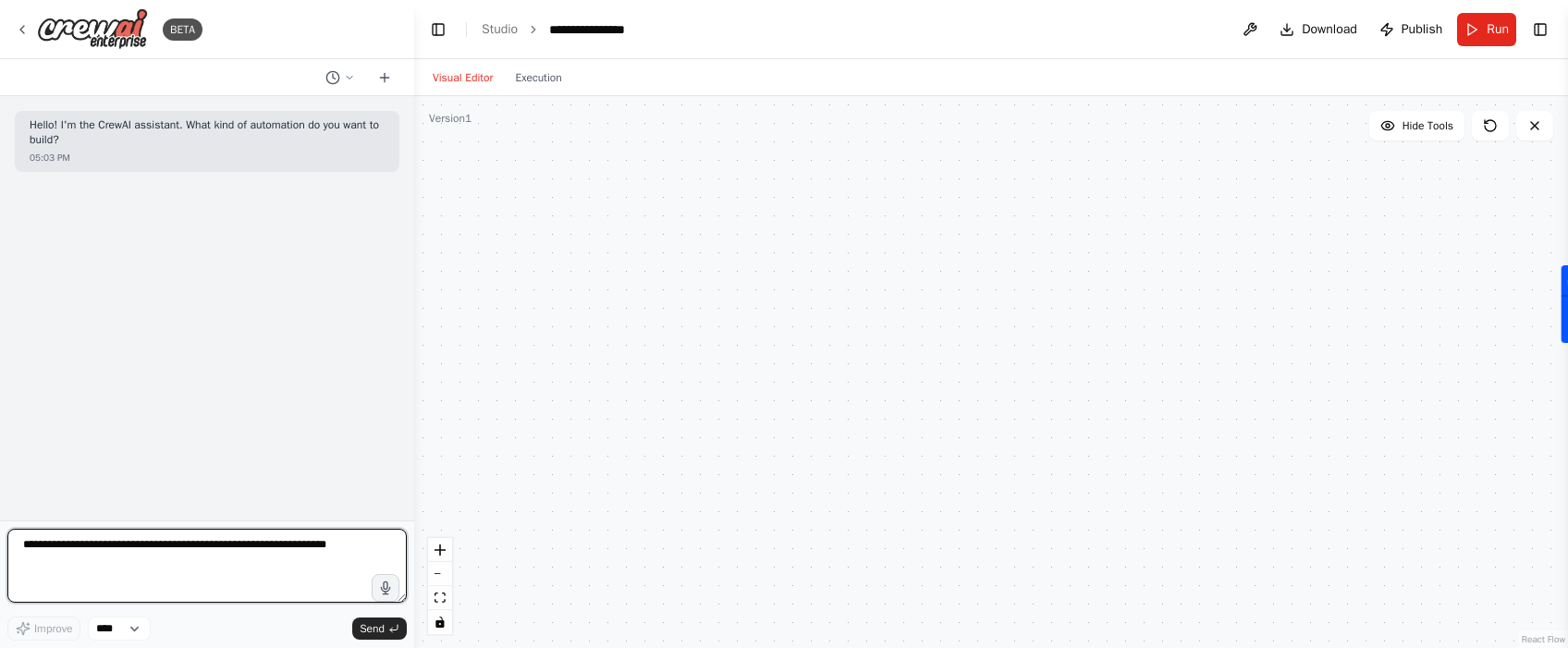 click at bounding box center [207, 566] 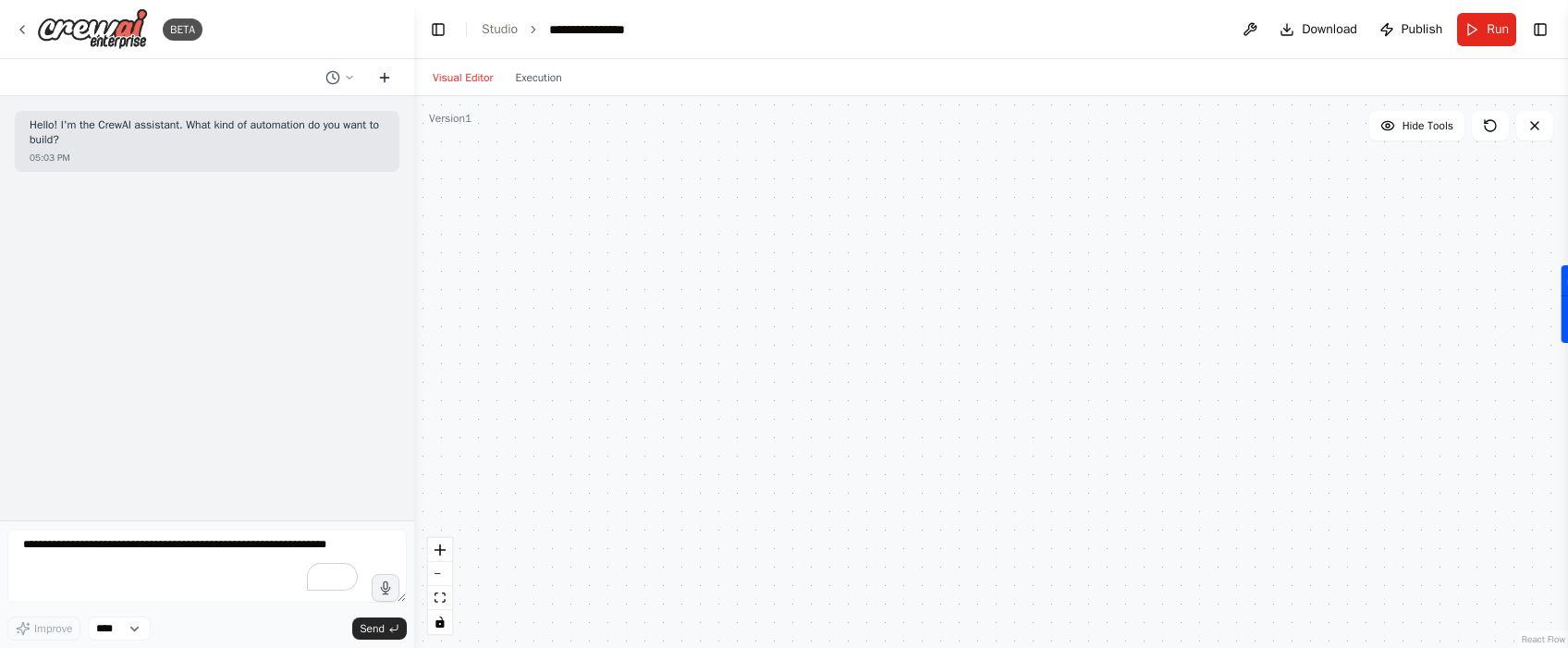 click 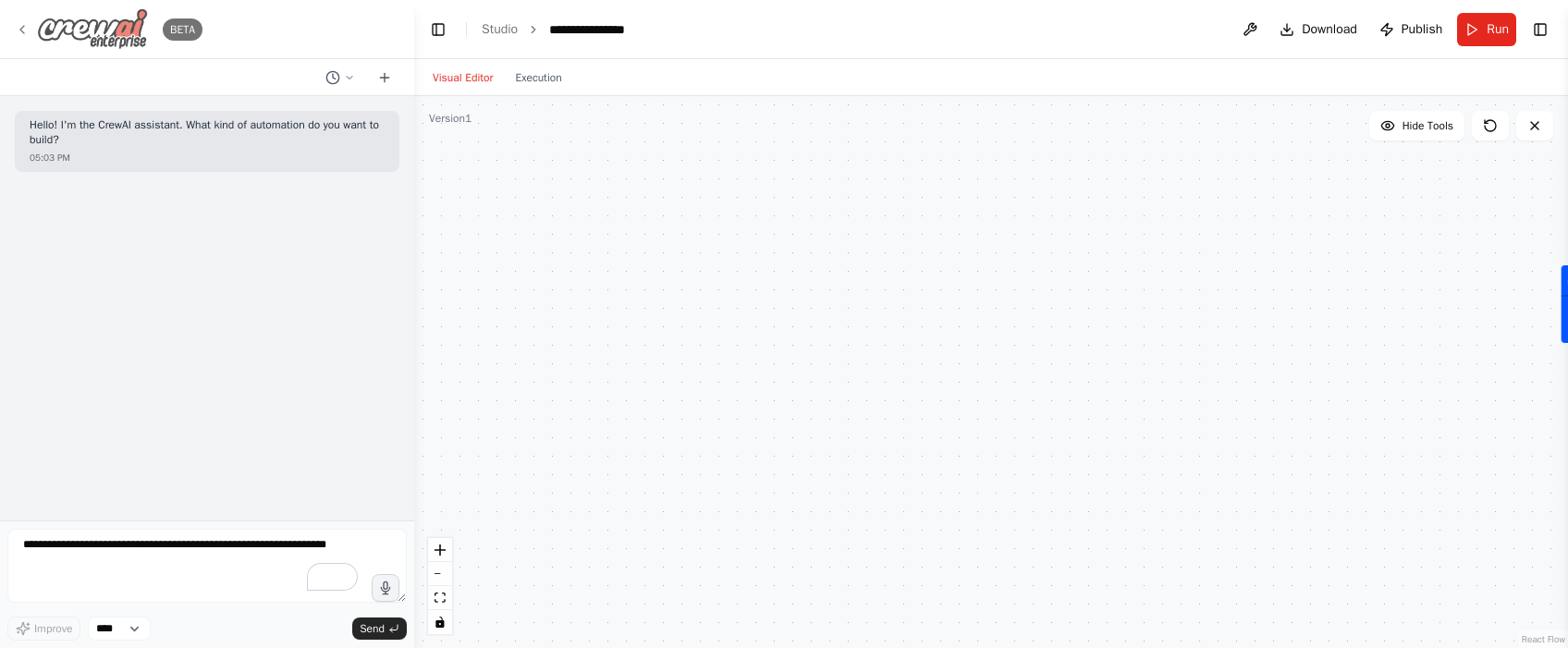 click on "BETA" at bounding box center [108, 29] 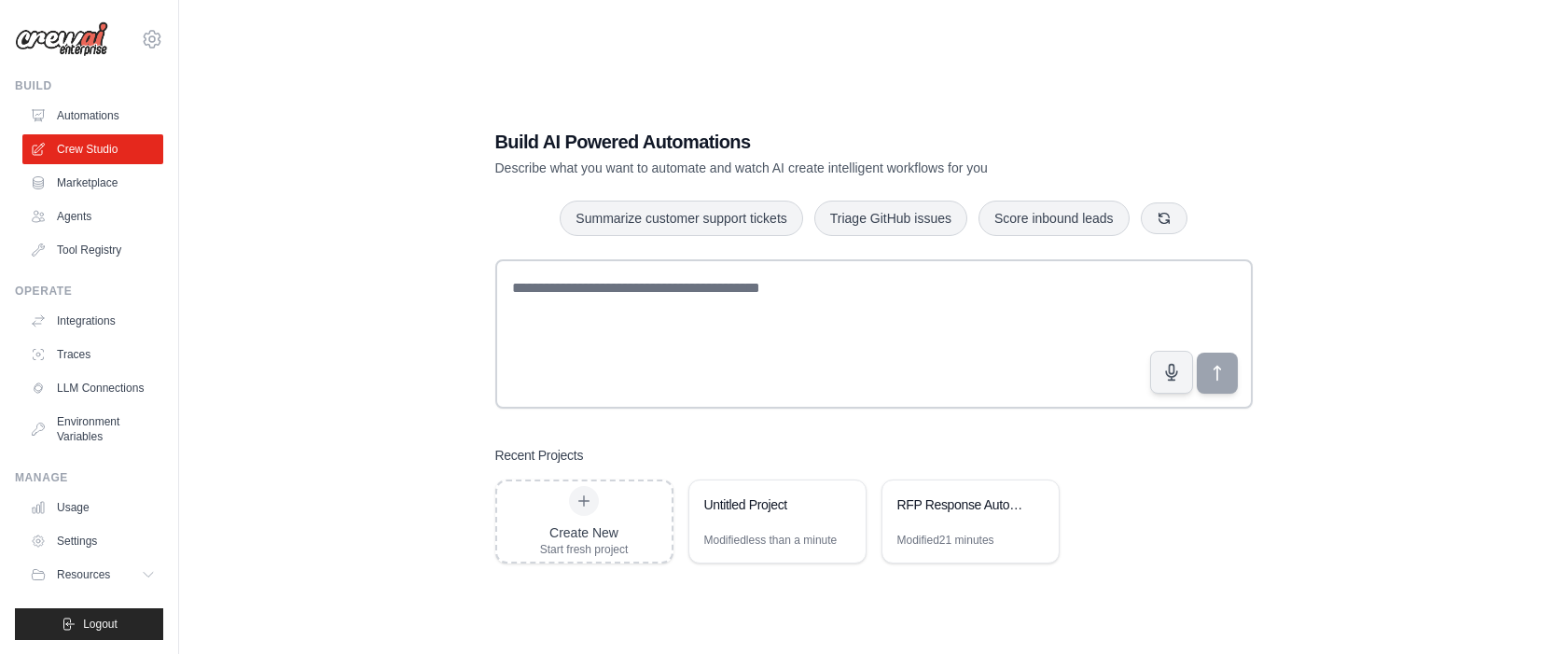 scroll, scrollTop: 0, scrollLeft: 0, axis: both 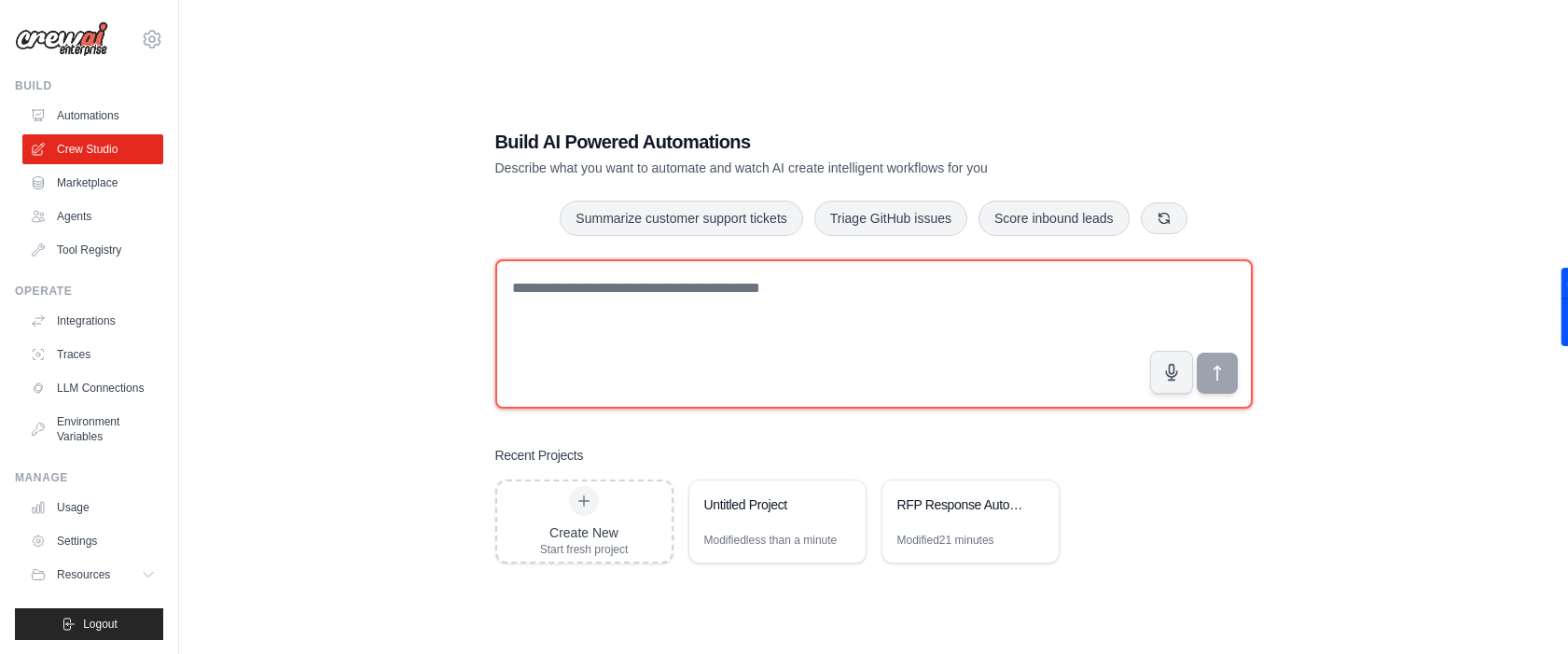 click at bounding box center [874, 334] 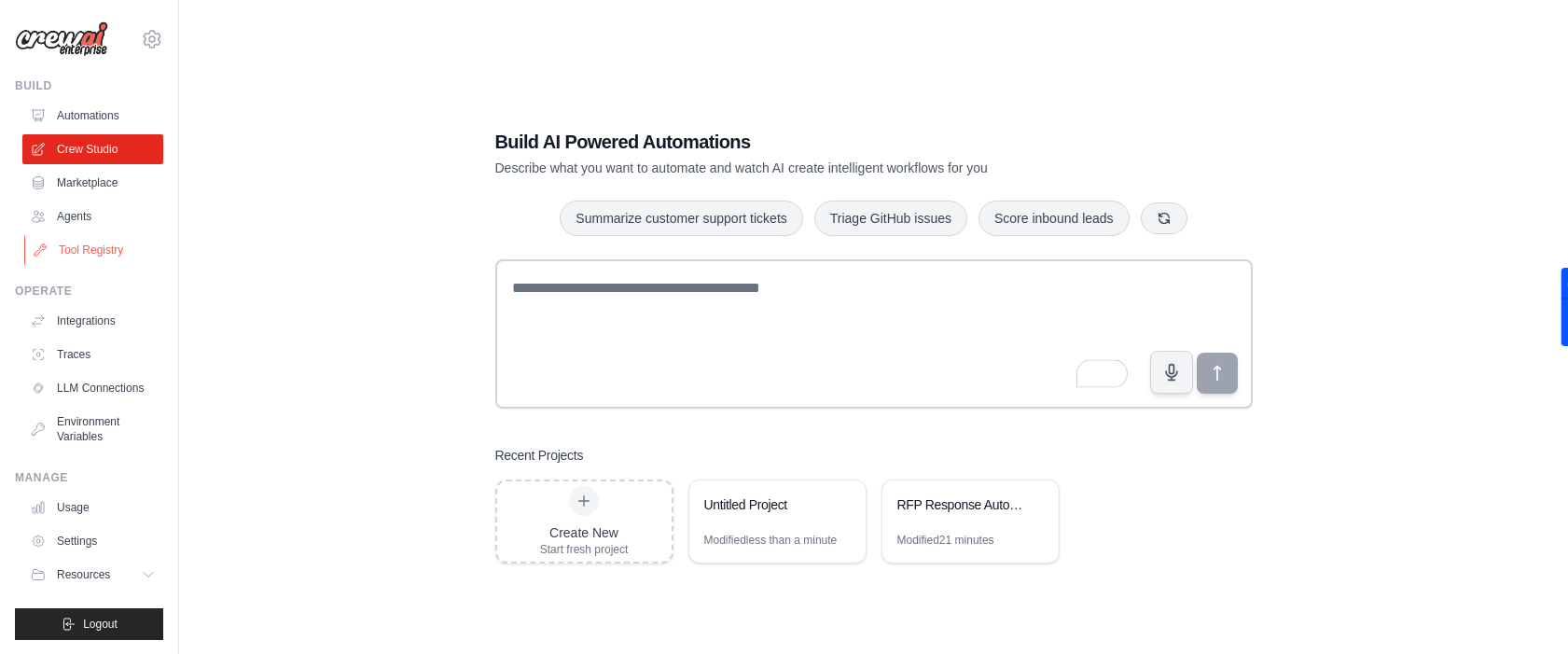 click on "Tool Registry" at bounding box center (94, 250) 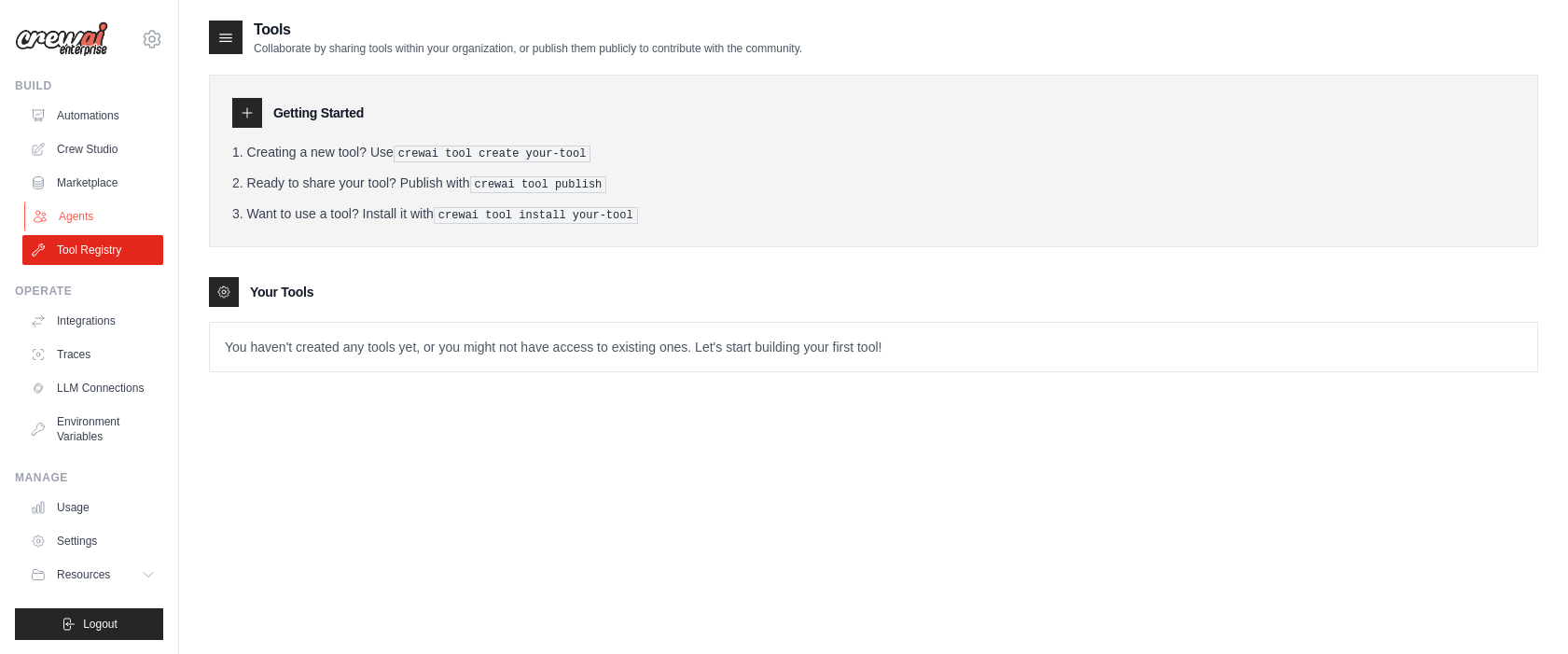 click on "Agents" at bounding box center (94, 216) 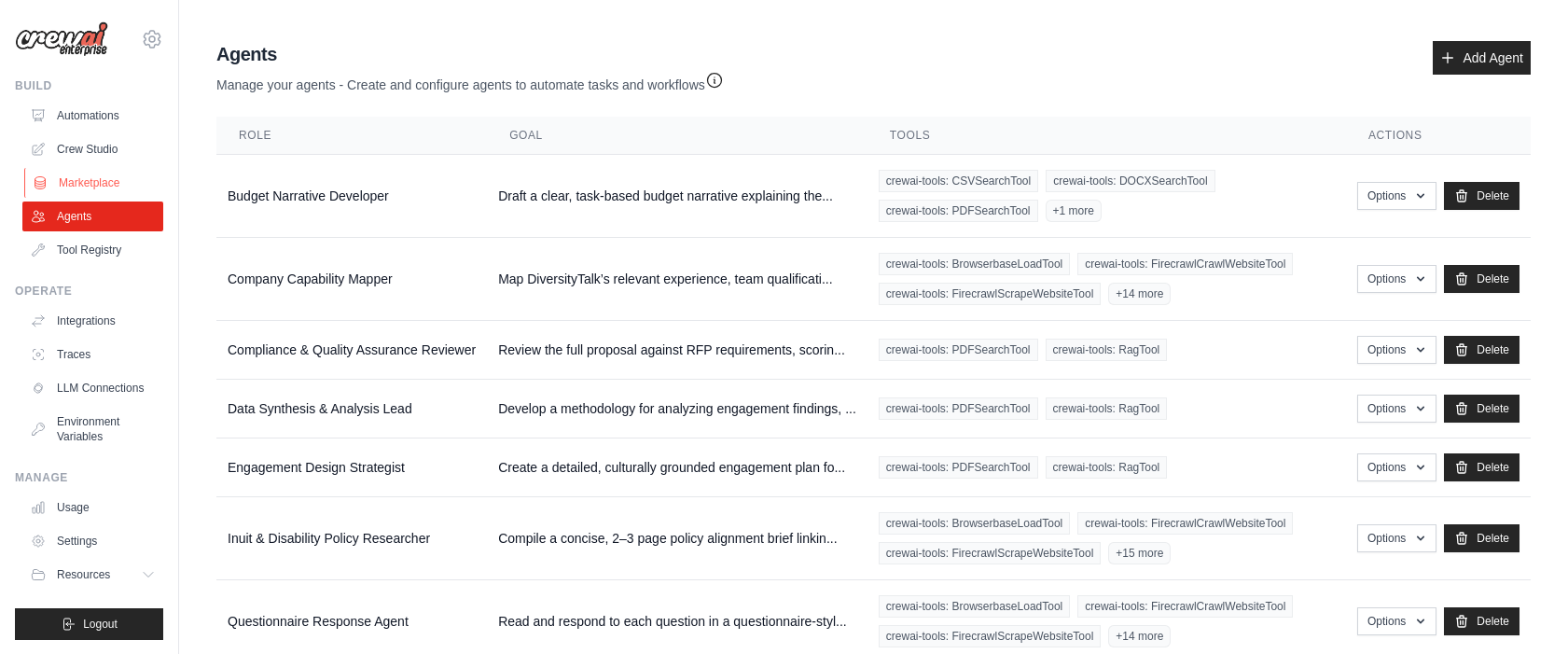 click on "Marketplace" at bounding box center [94, 183] 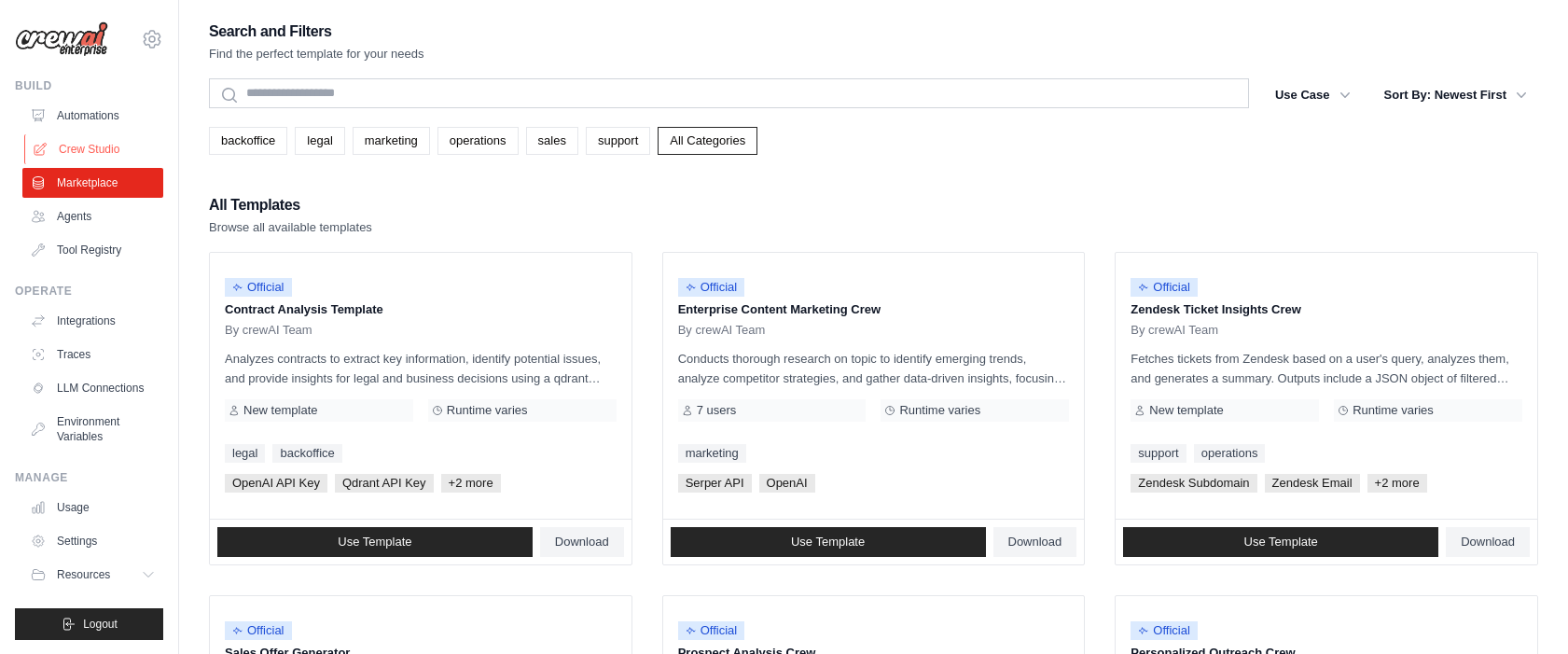 click 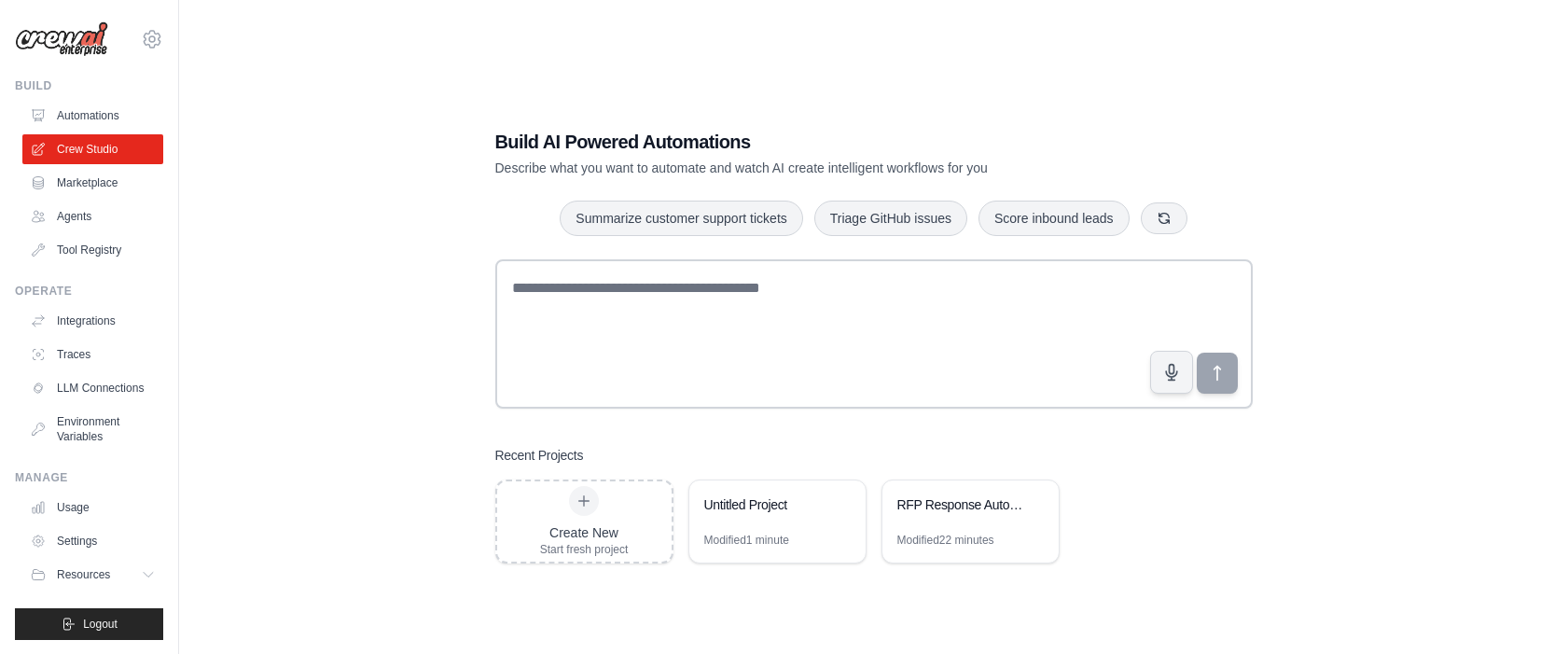 scroll, scrollTop: 0, scrollLeft: 0, axis: both 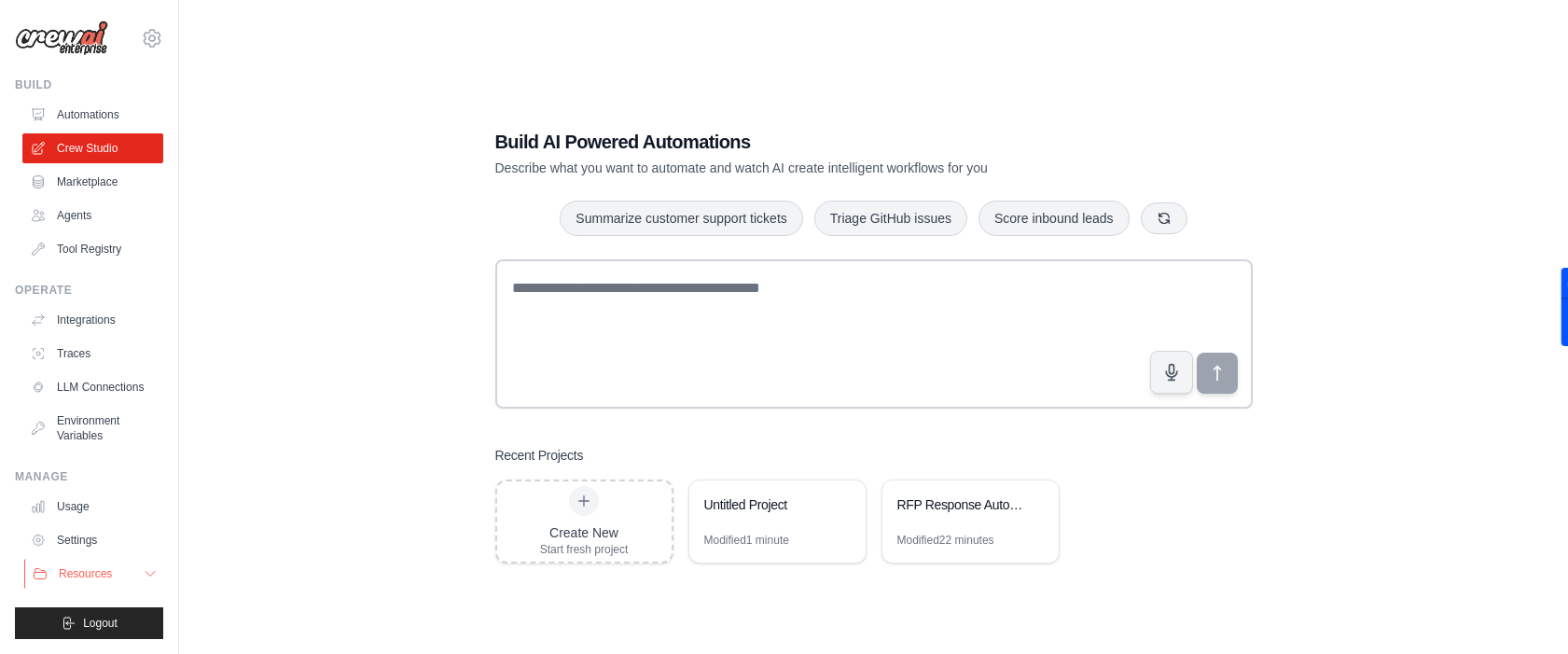 click on "Resources" at bounding box center [85, 574] 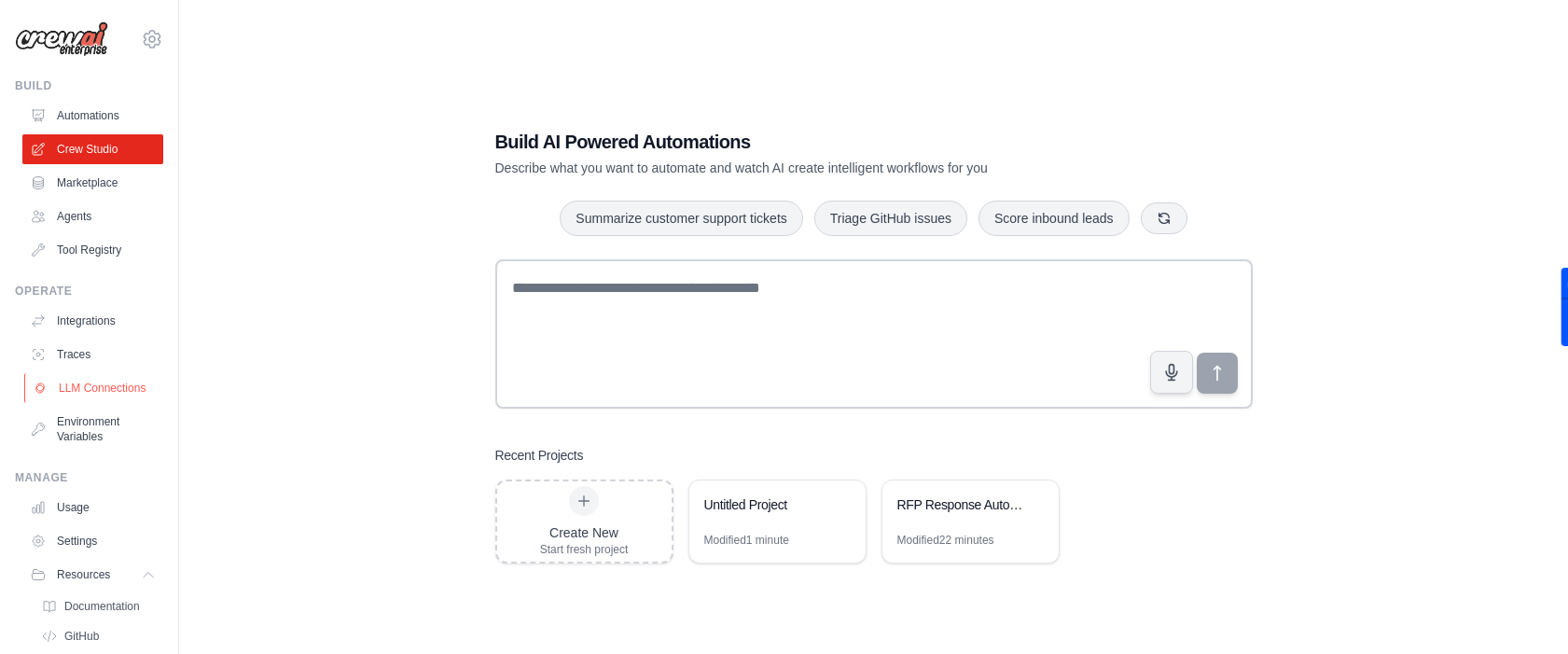 scroll, scrollTop: 0, scrollLeft: 0, axis: both 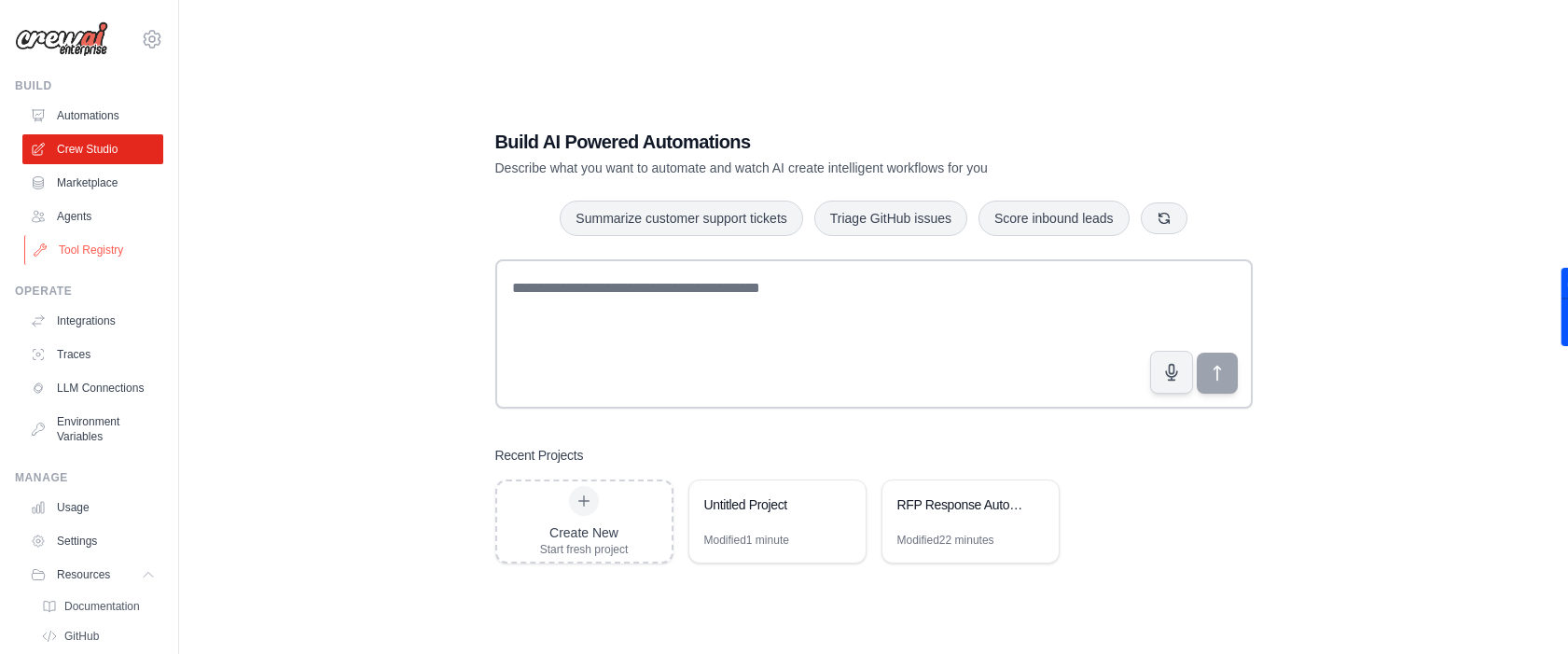 click on "Tool Registry" at bounding box center [94, 250] 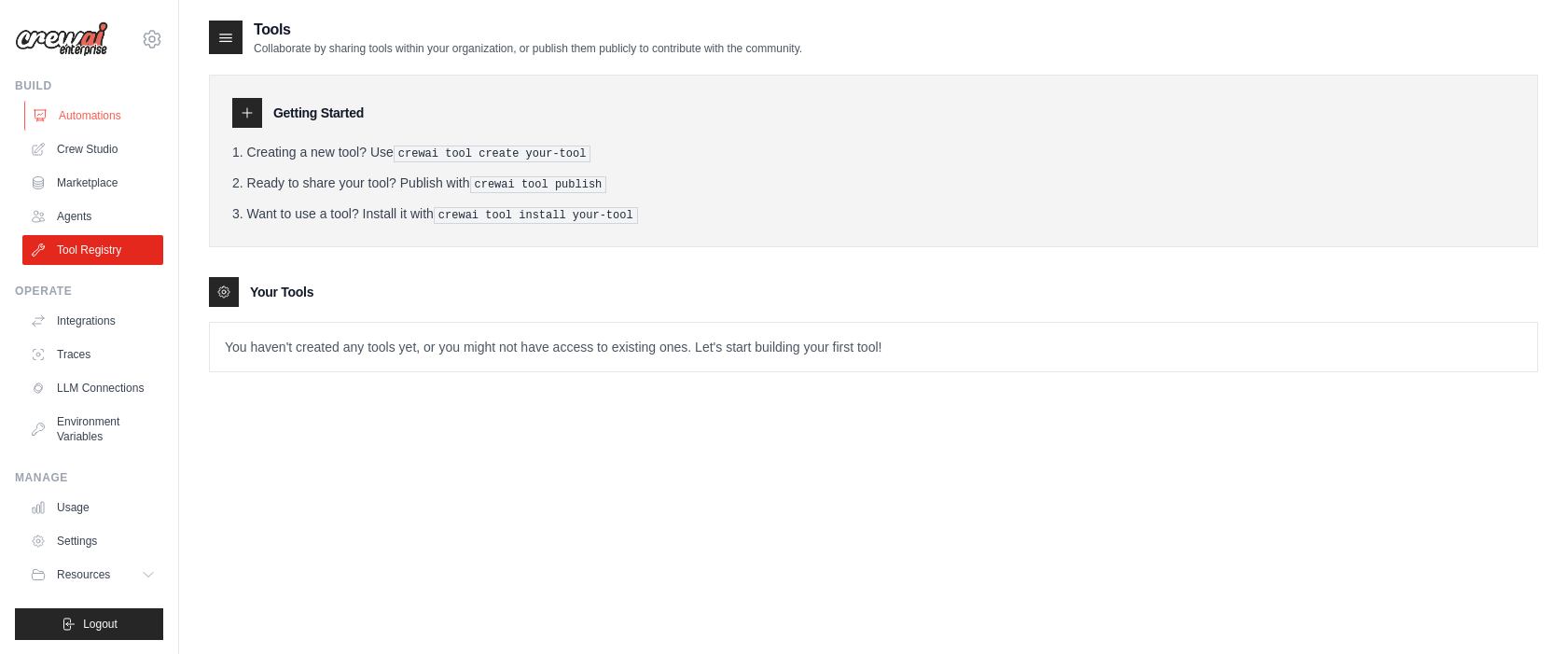 click on "Automations" at bounding box center (94, 116) 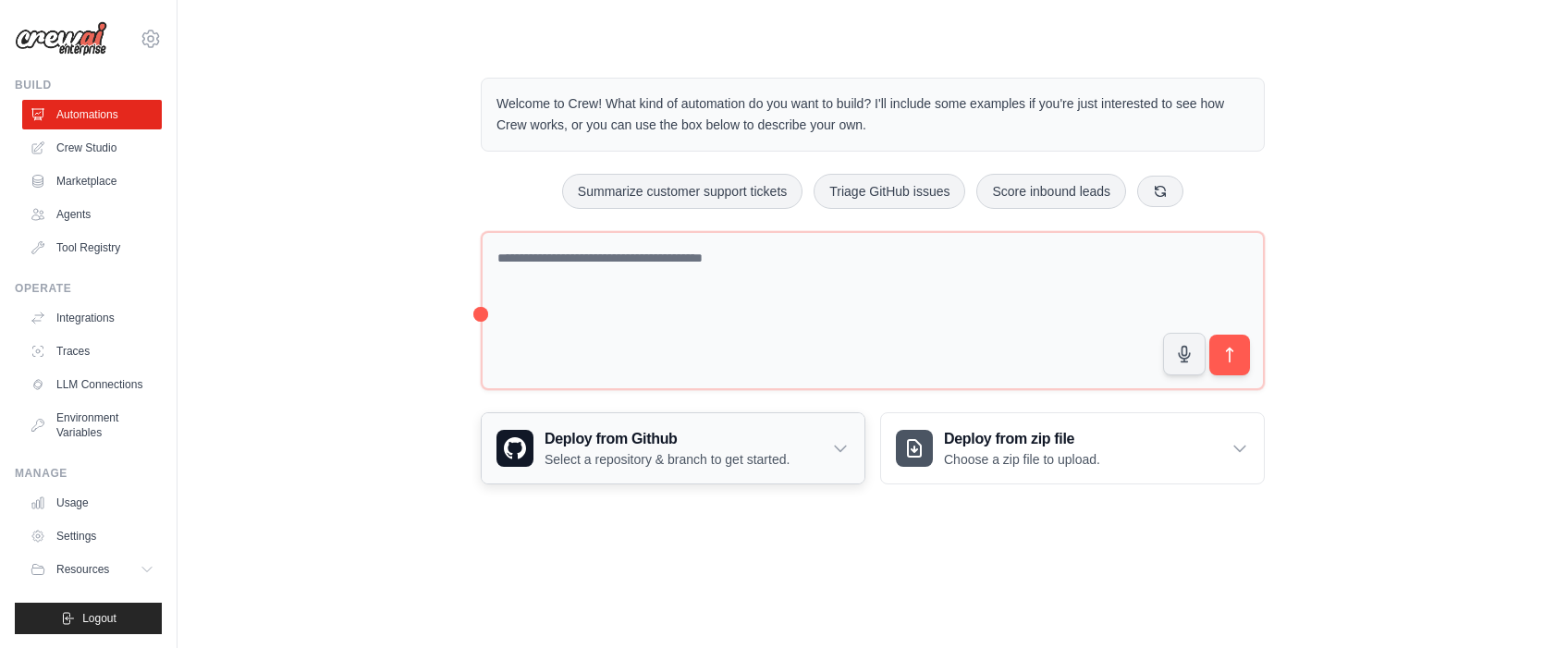 click on "Select a repository & branch to get started." at bounding box center (667, 459) 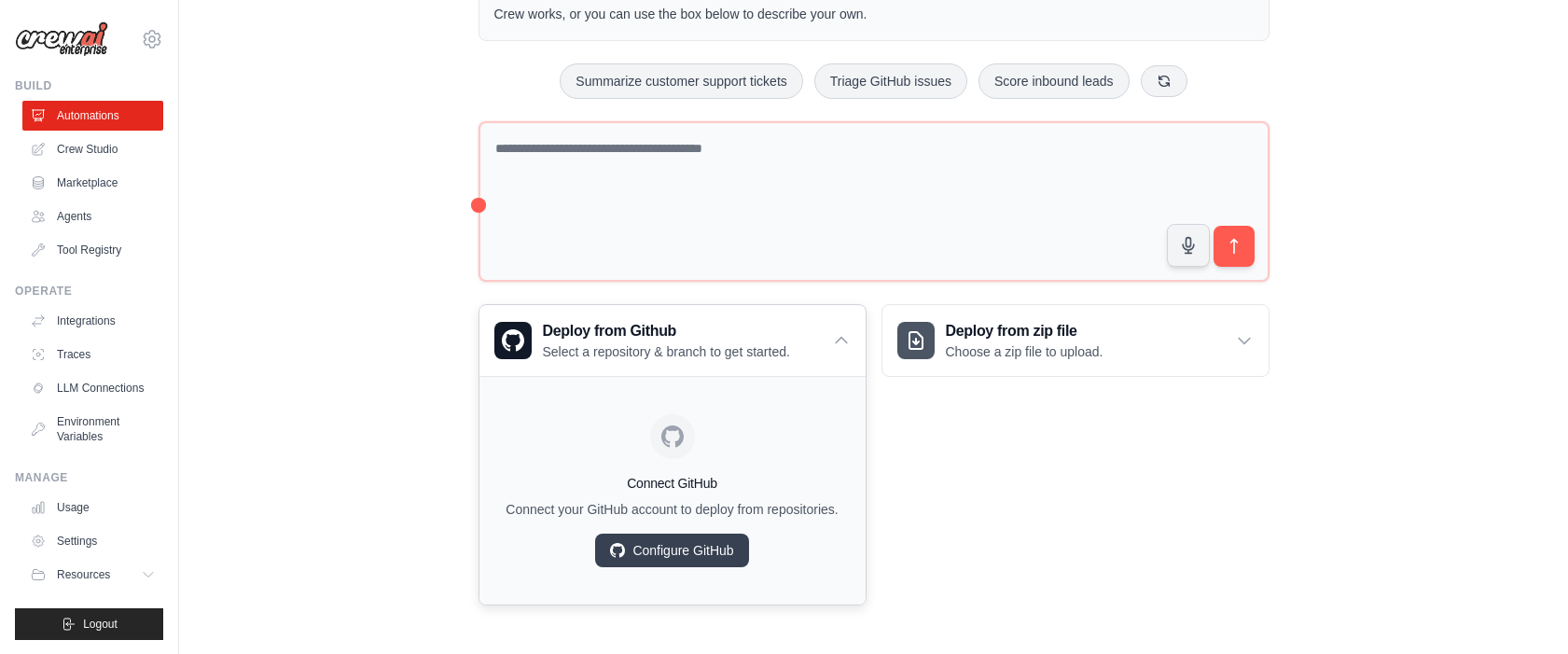 scroll, scrollTop: 130, scrollLeft: 0, axis: vertical 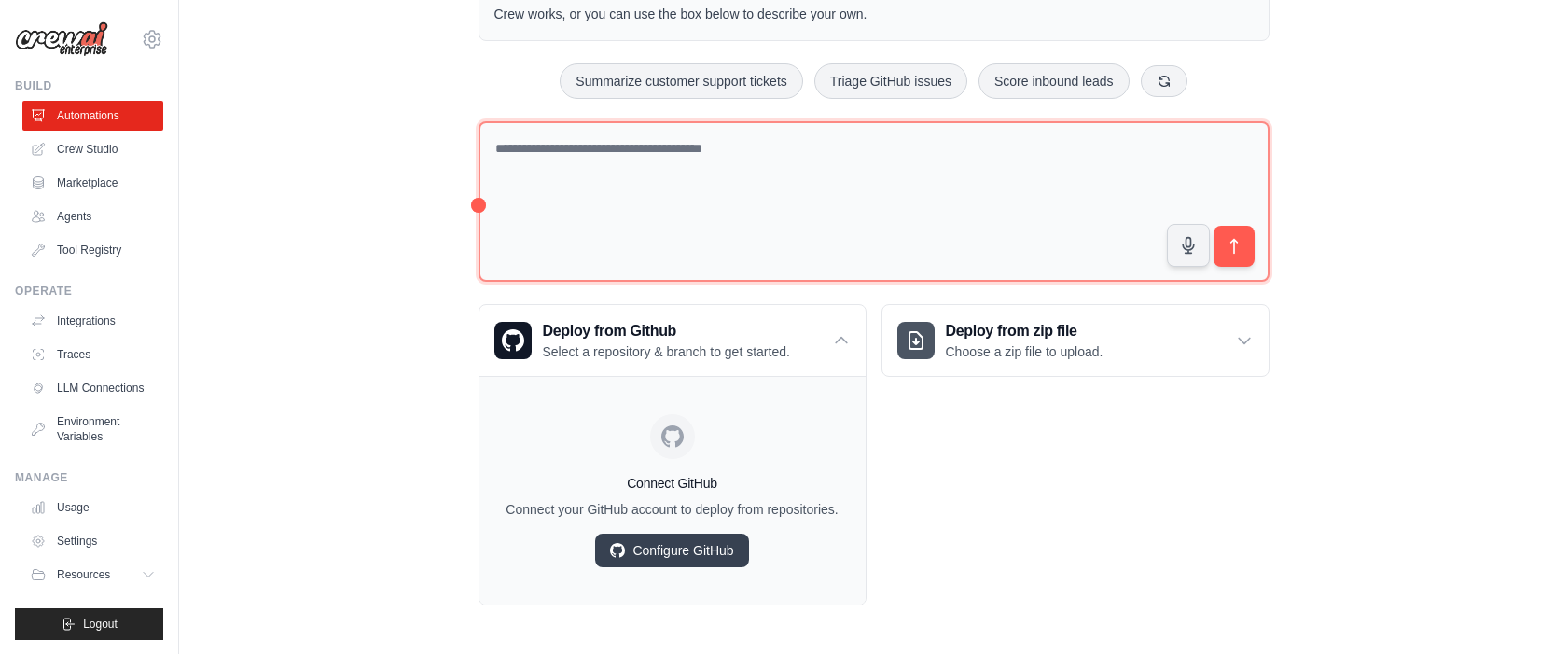 click on "Deploy from Github" at bounding box center (666, 331) 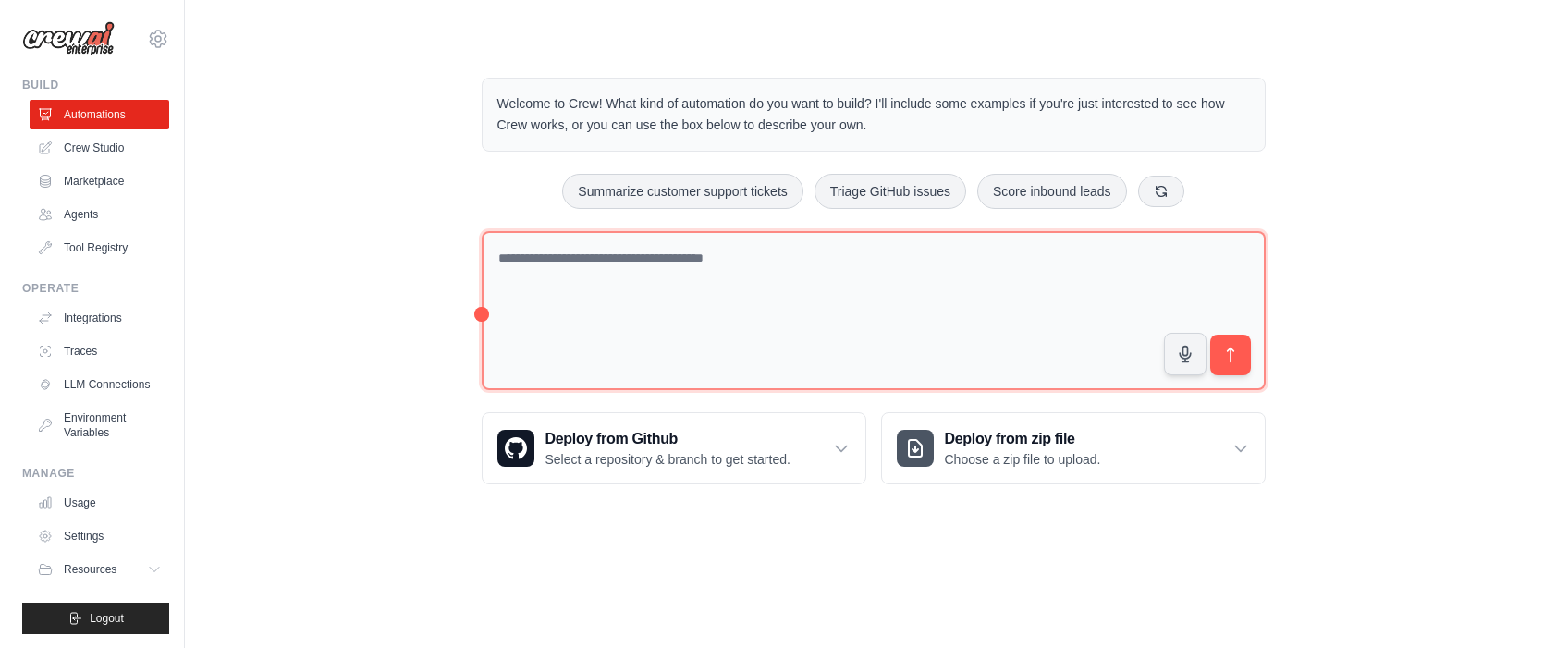 scroll, scrollTop: 0, scrollLeft: 0, axis: both 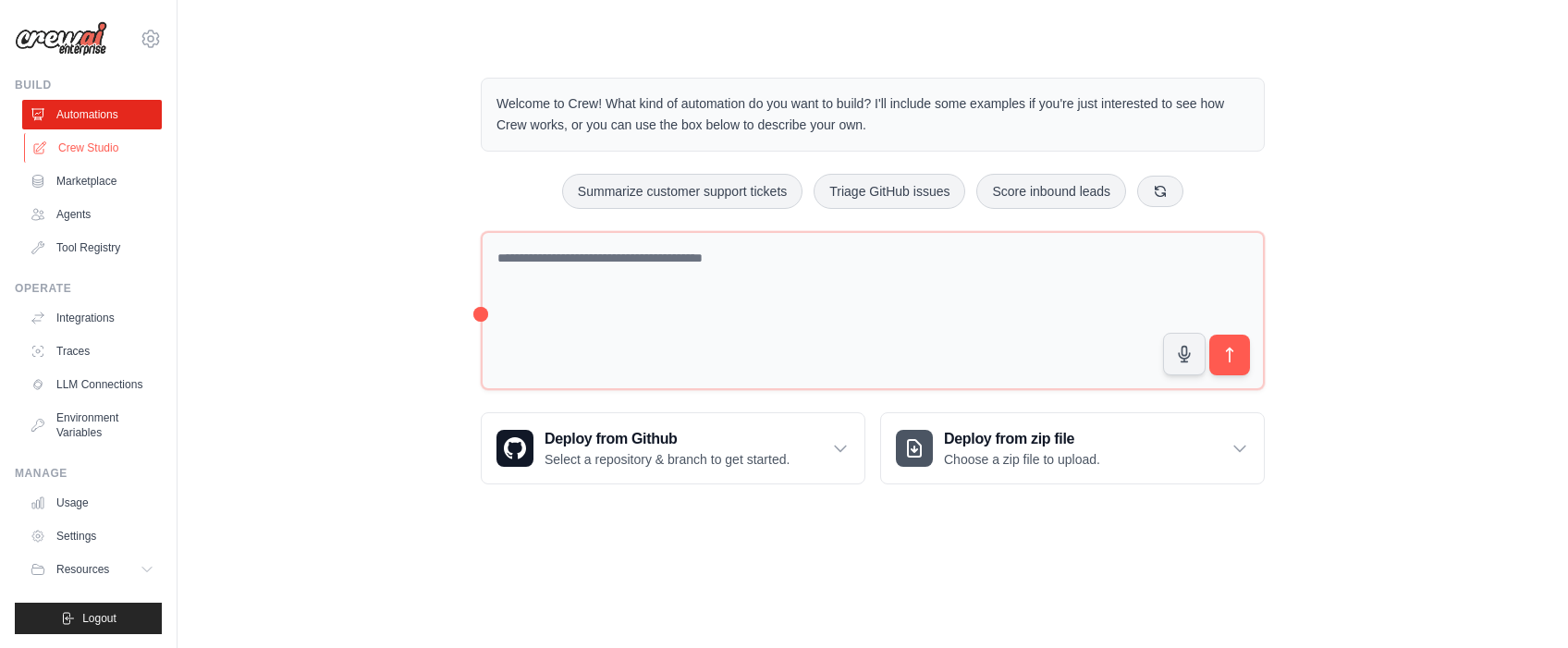 click on "Crew Studio" at bounding box center [93, 148] 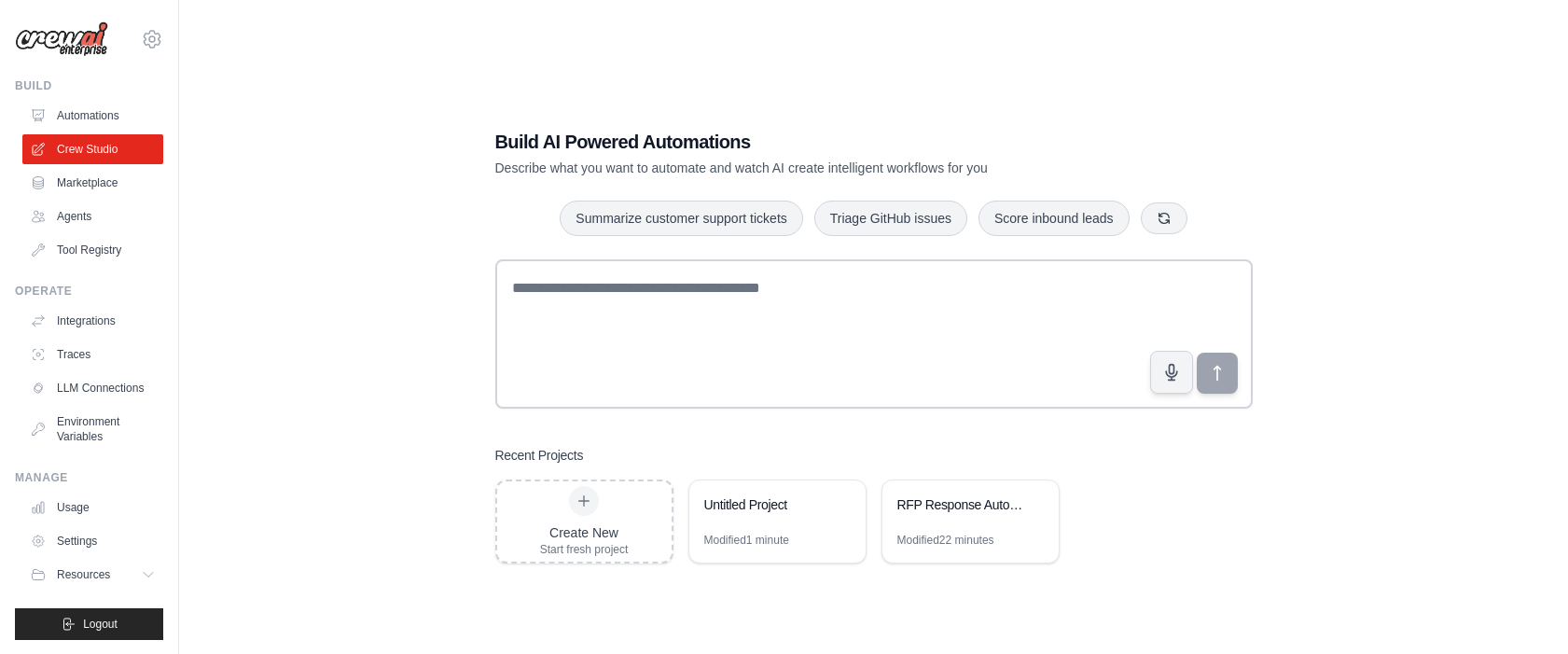 scroll, scrollTop: 0, scrollLeft: 0, axis: both 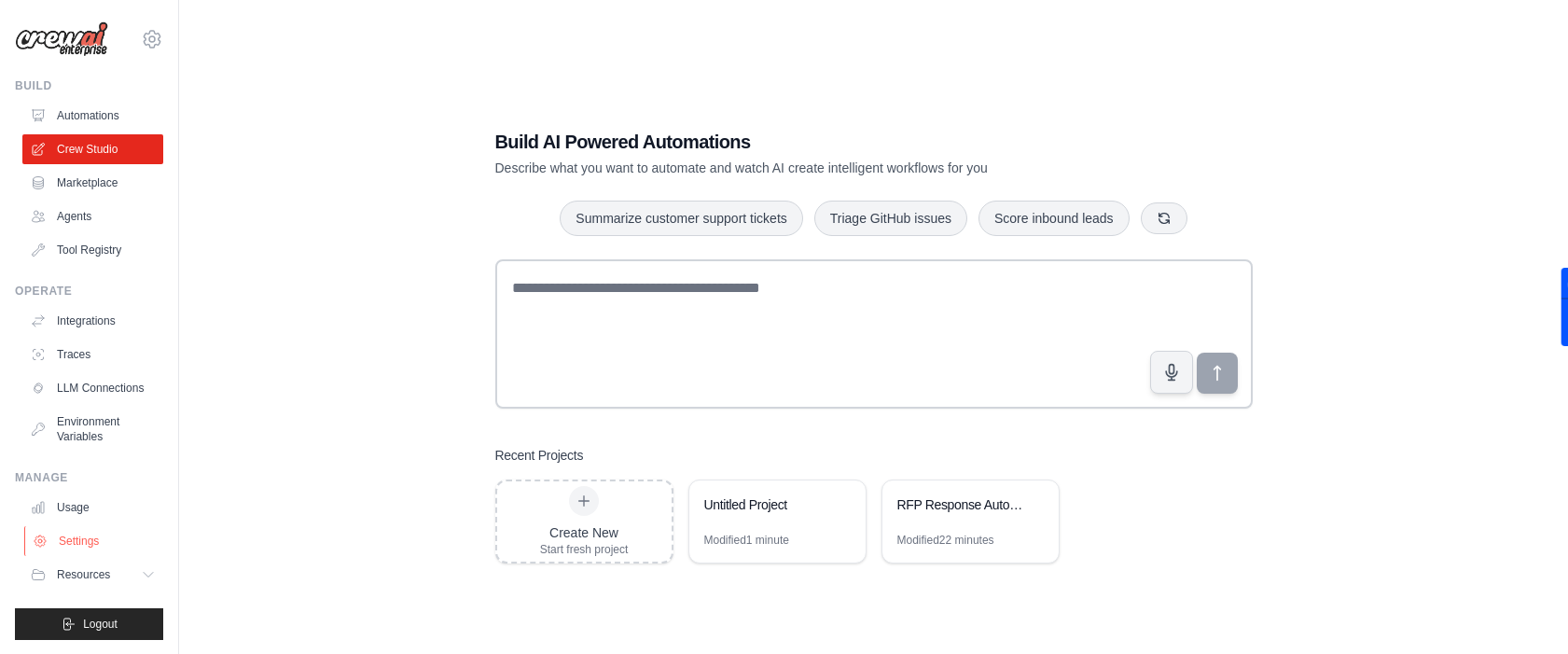 click on "Settings" at bounding box center (94, 541) 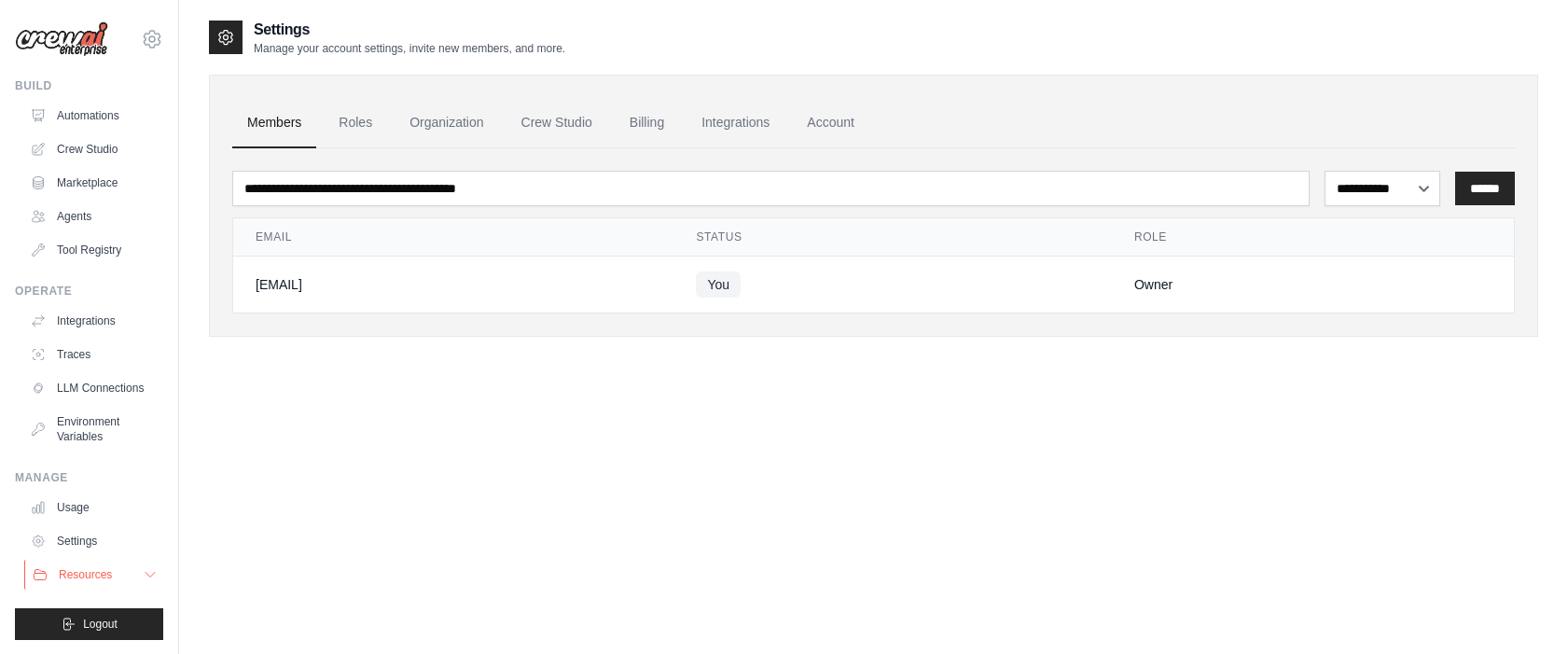 click on "Resources" at bounding box center (85, 575) 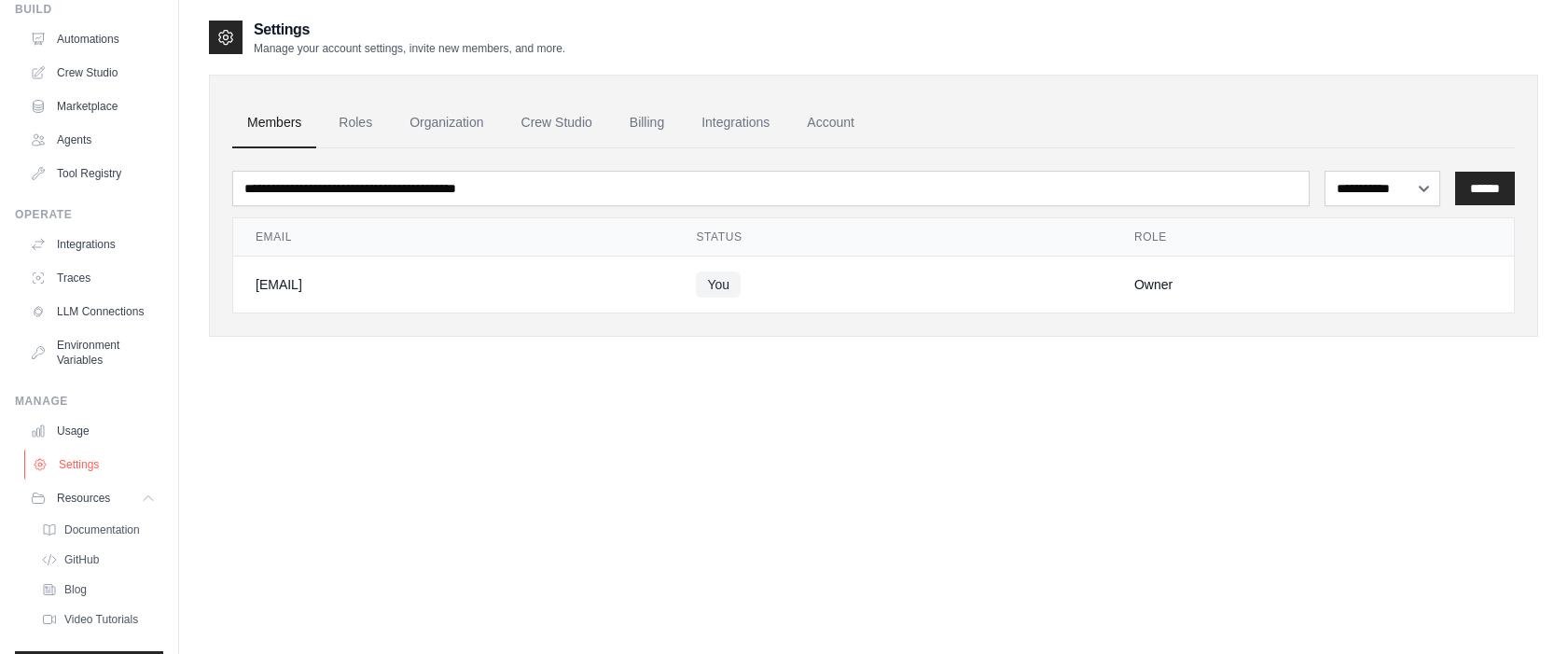 scroll, scrollTop: 150, scrollLeft: 0, axis: vertical 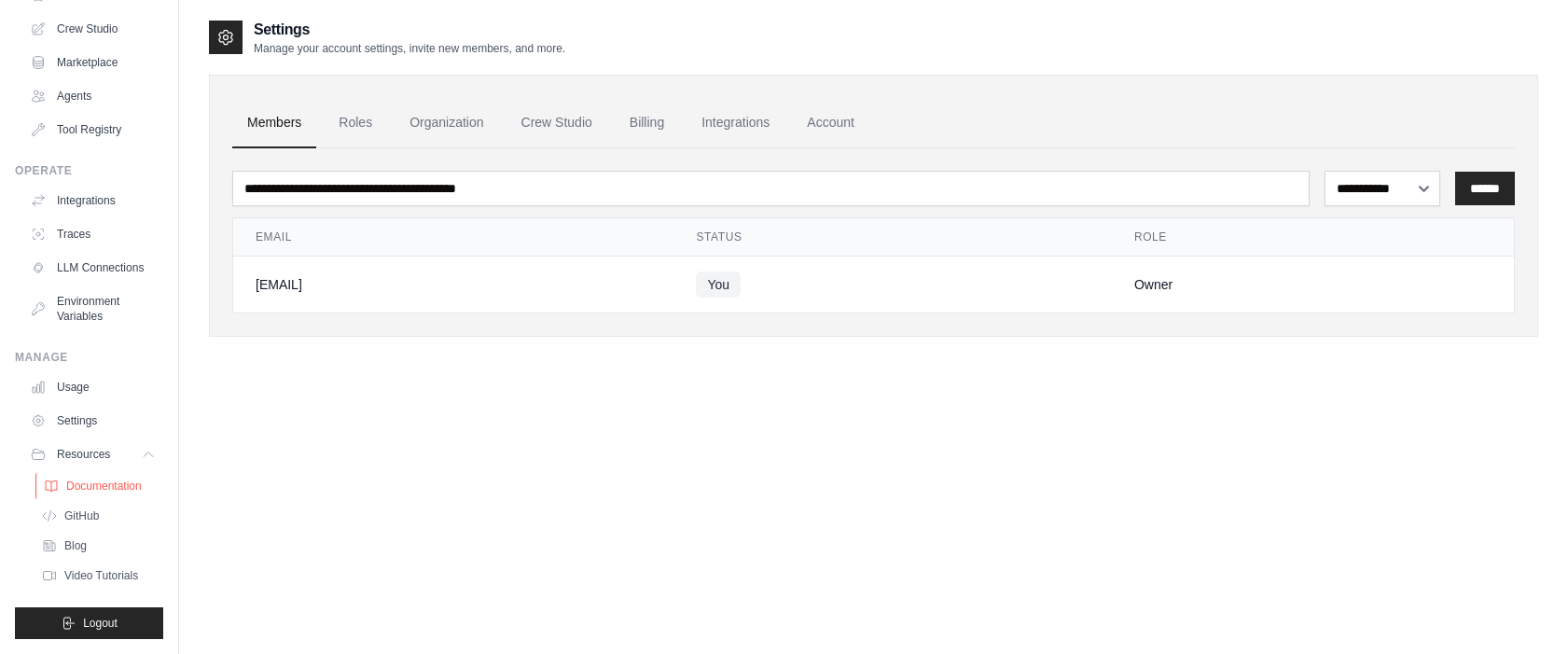 click on "Documentation" at bounding box center [104, 486] 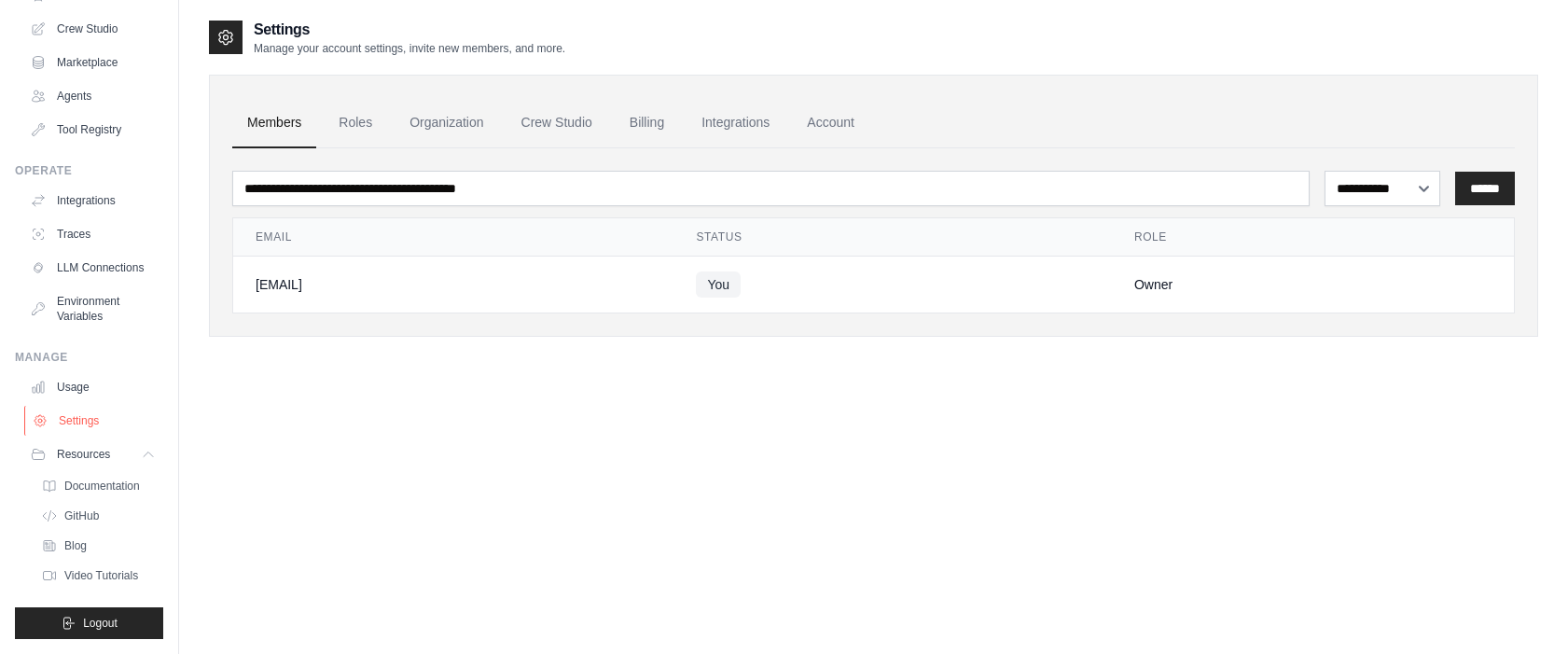 click on "Settings" at bounding box center (94, 421) 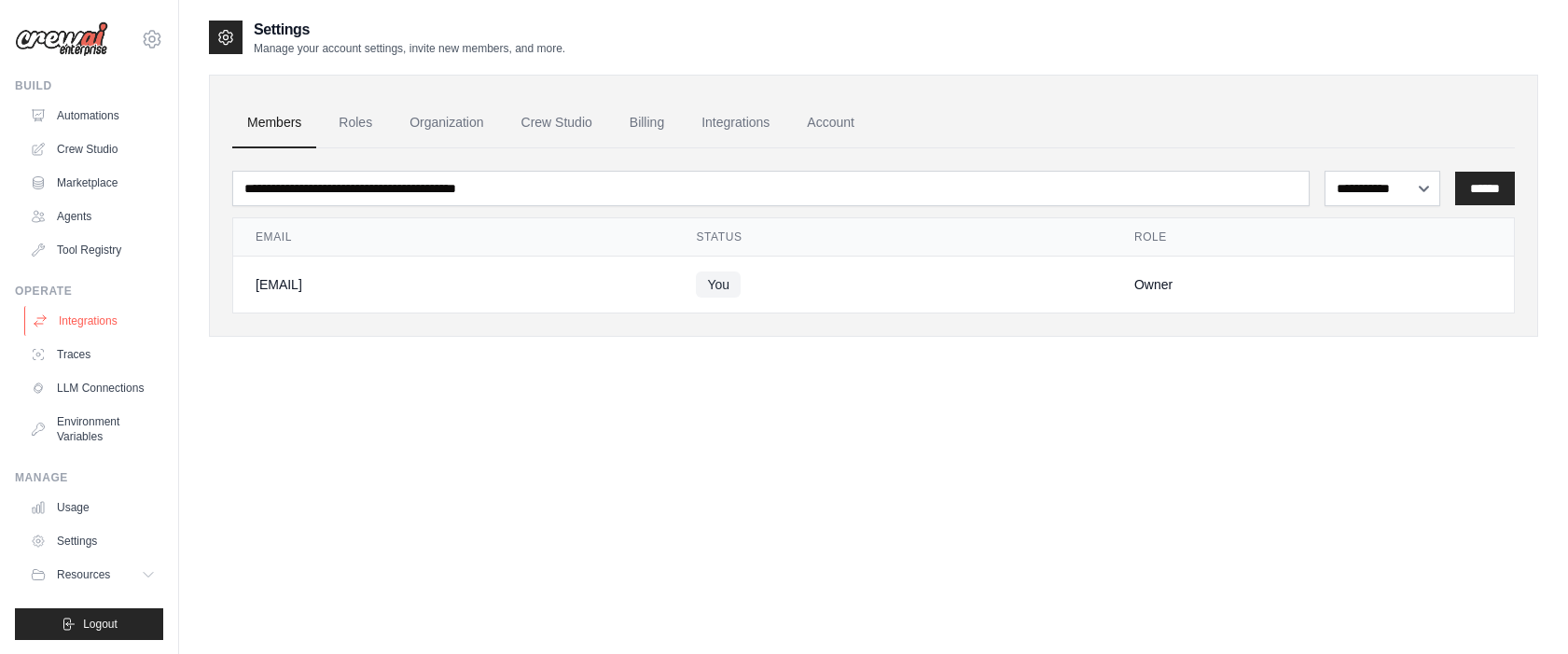 click on "Integrations" at bounding box center [94, 321] 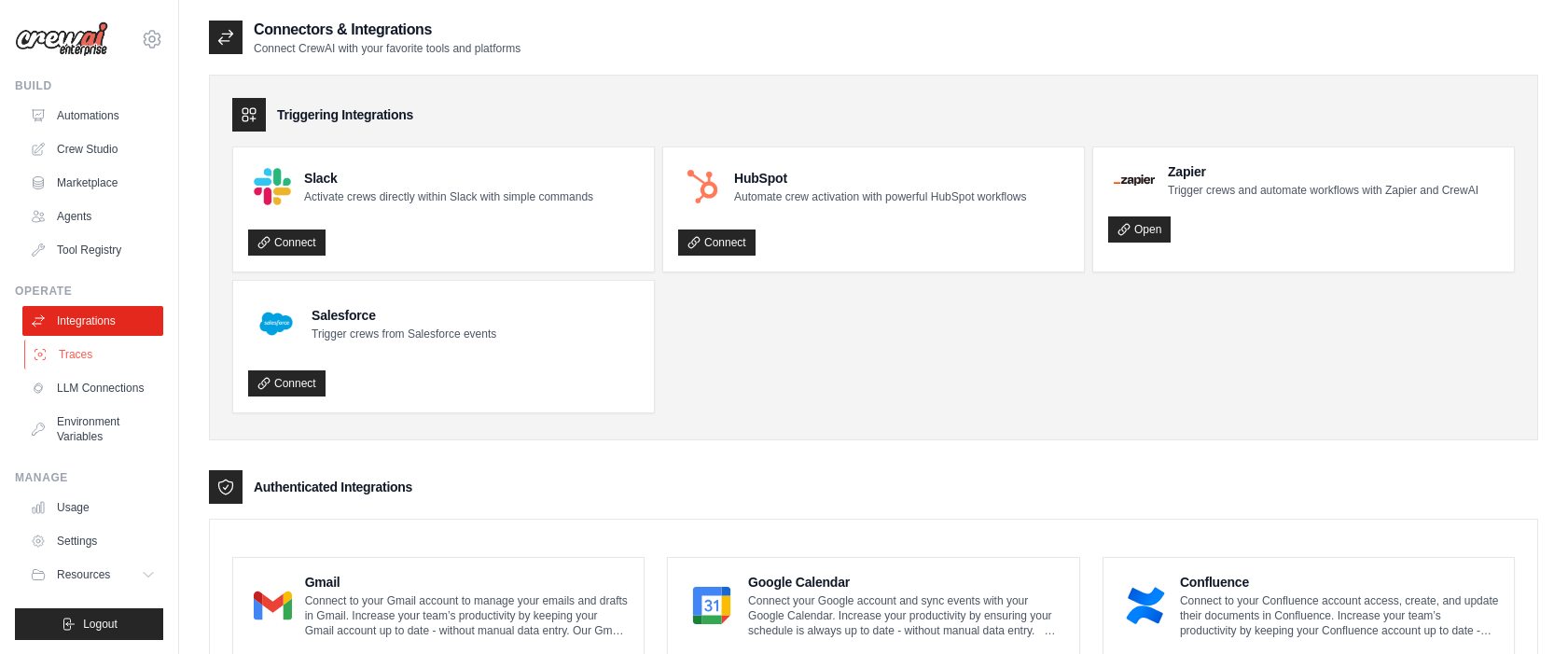 click on "Traces" at bounding box center (94, 355) 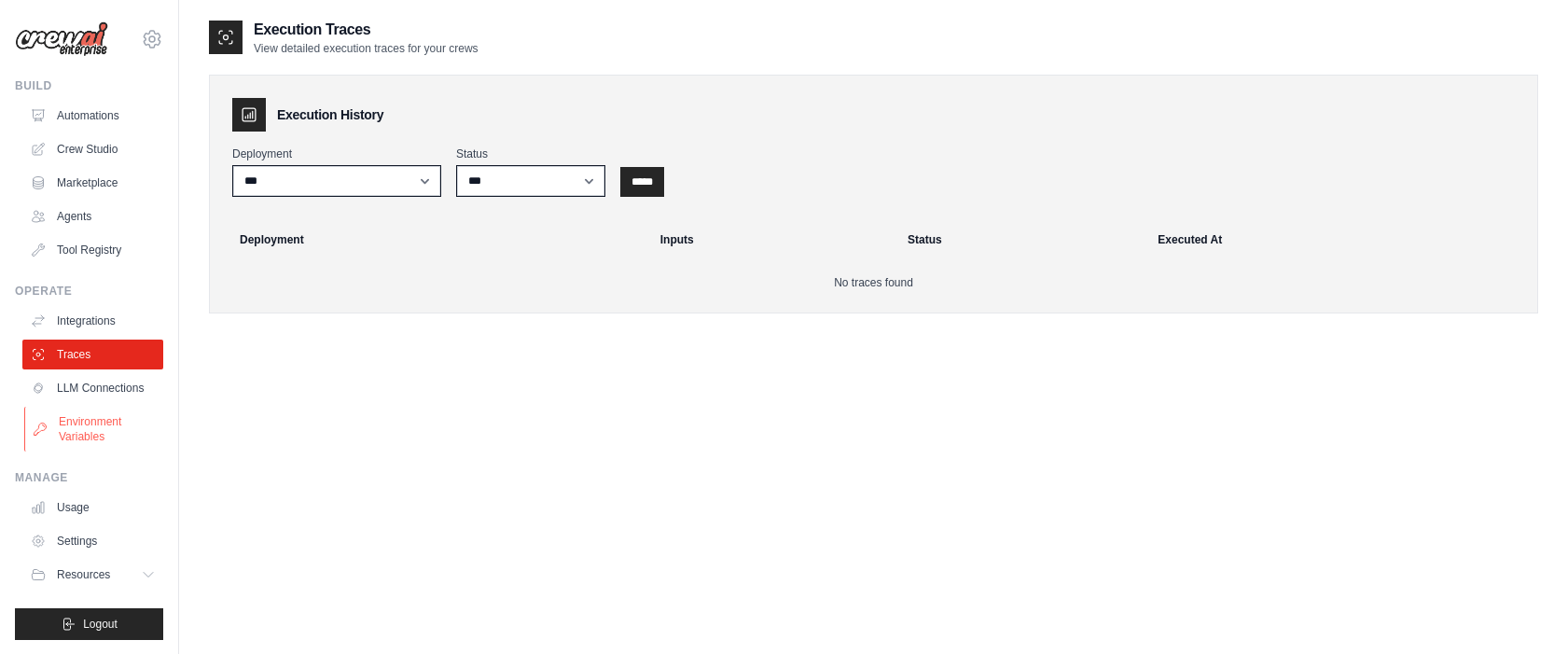click on "Environment Variables" at bounding box center [94, 429] 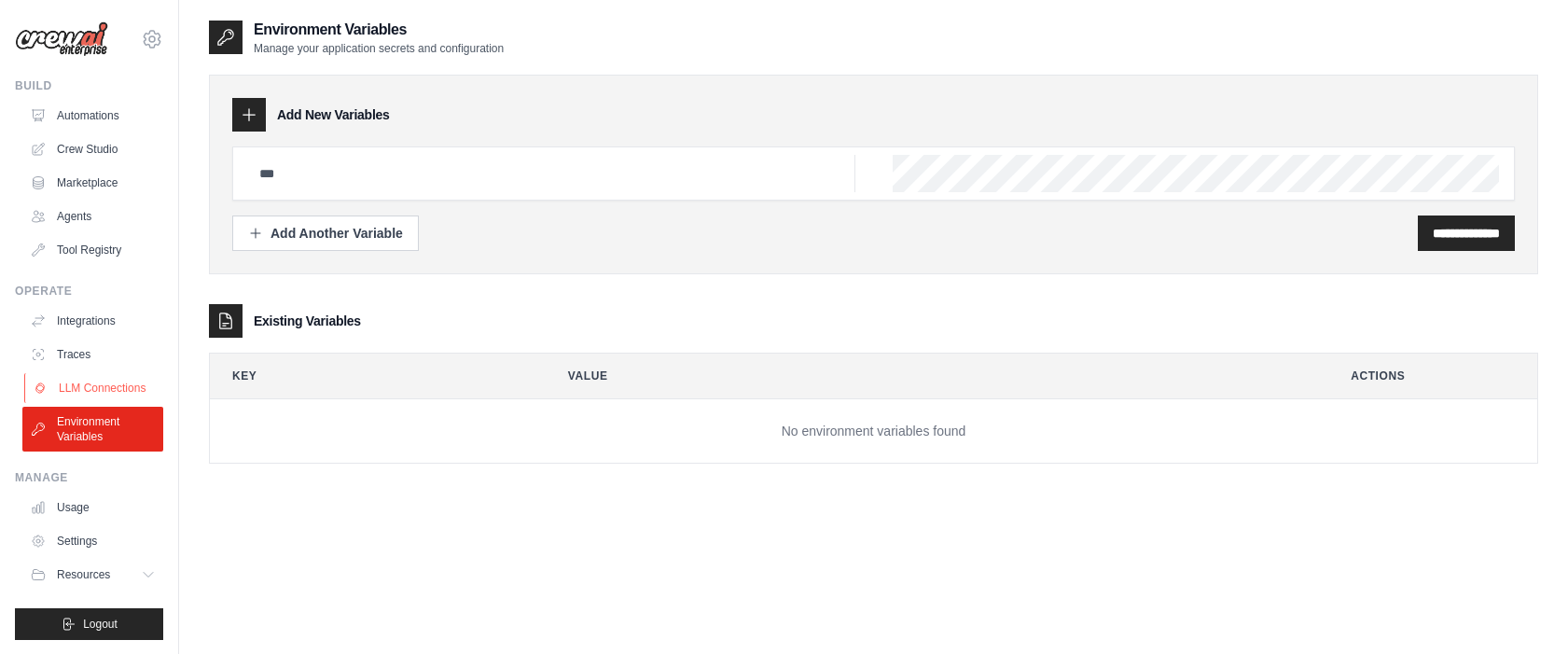 click on "LLM Connections" at bounding box center (94, 388) 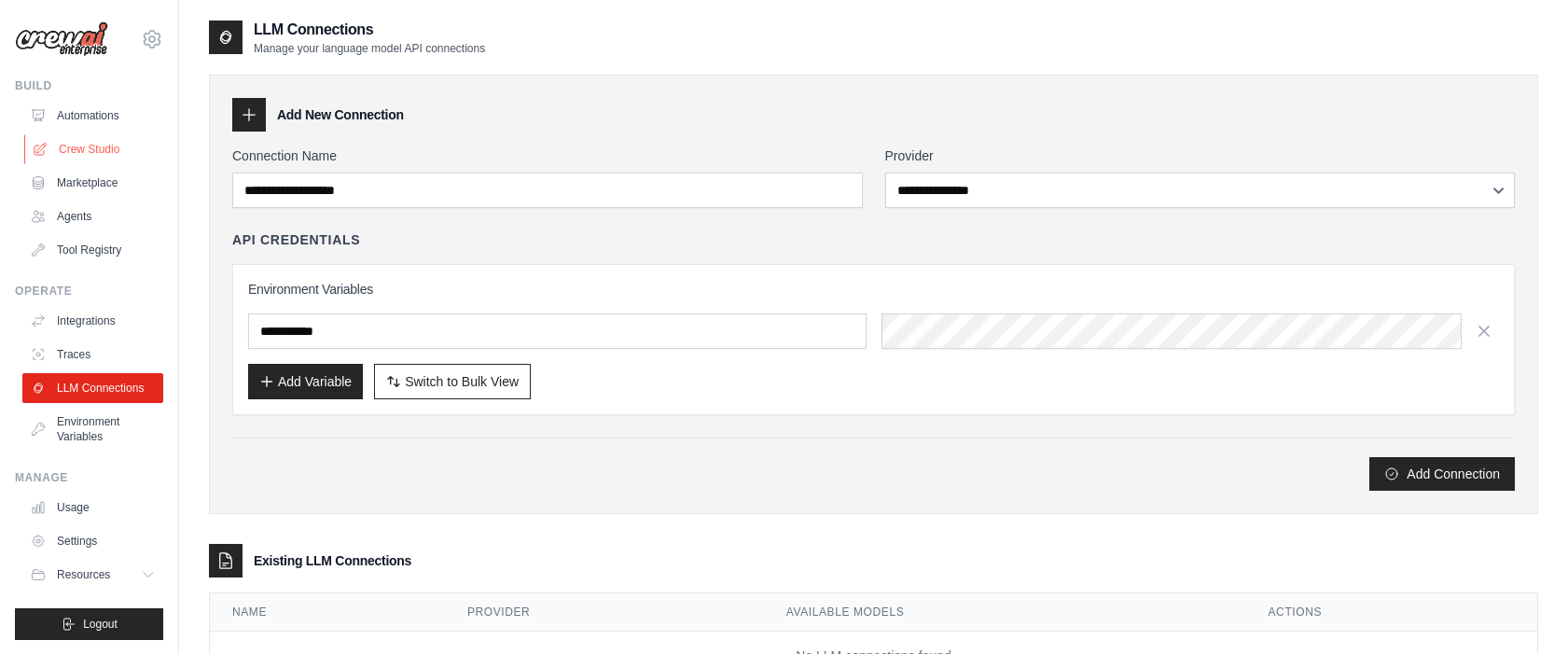 click on "Crew Studio" at bounding box center [94, 149] 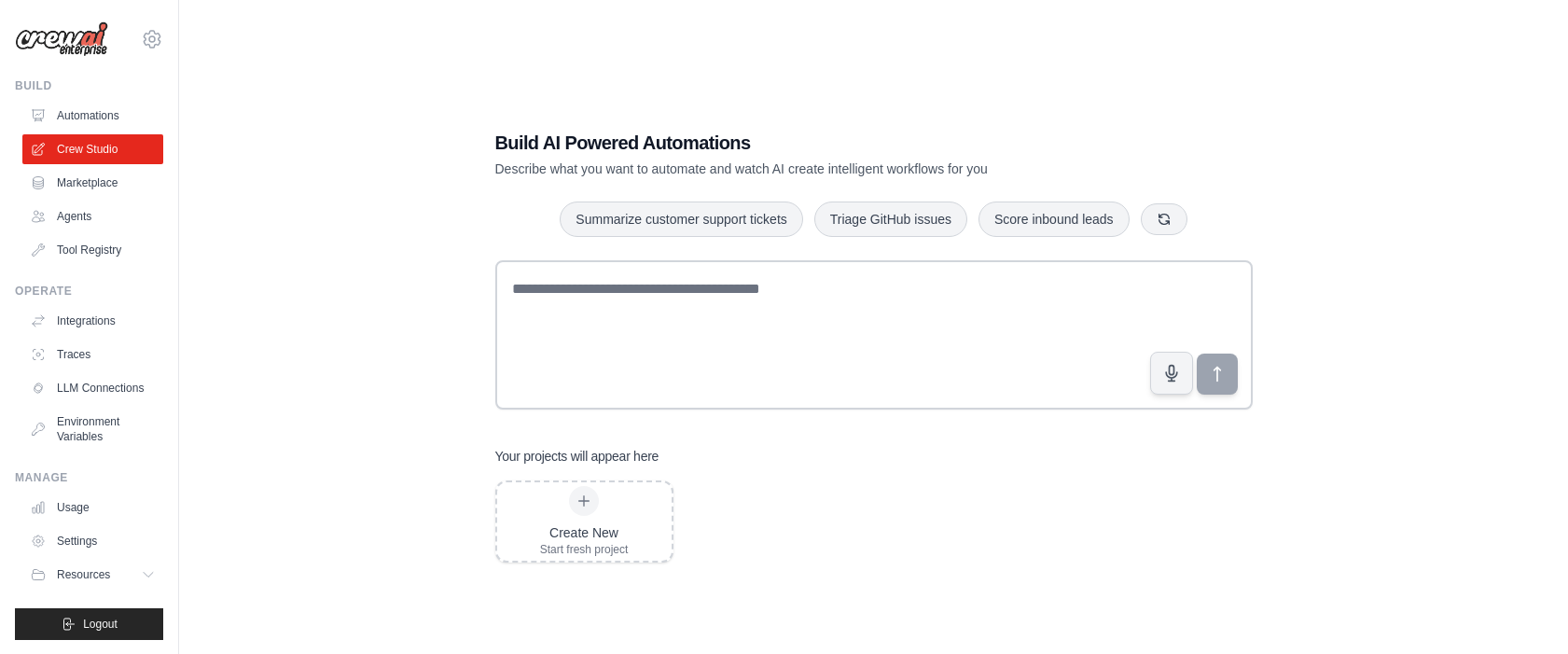 scroll, scrollTop: 0, scrollLeft: 0, axis: both 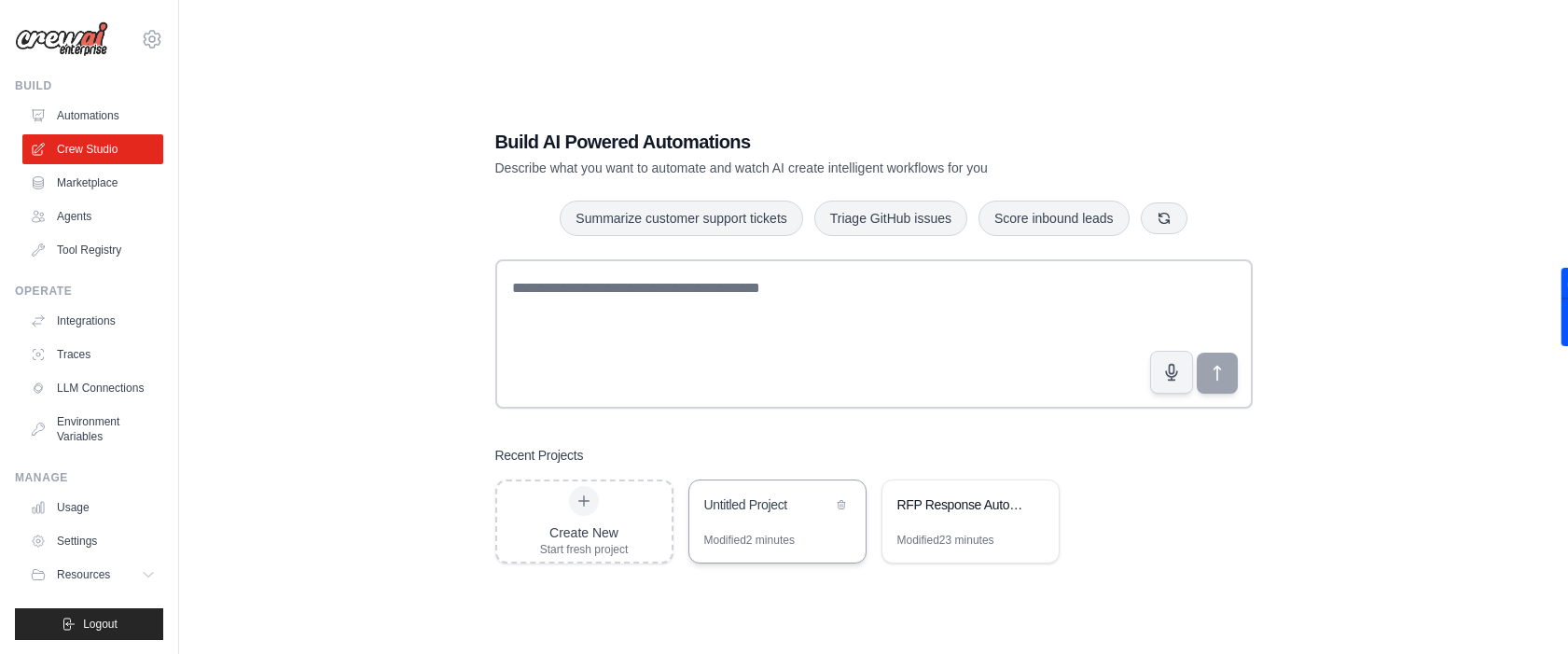 click on "Untitled Project" at bounding box center (777, 507) 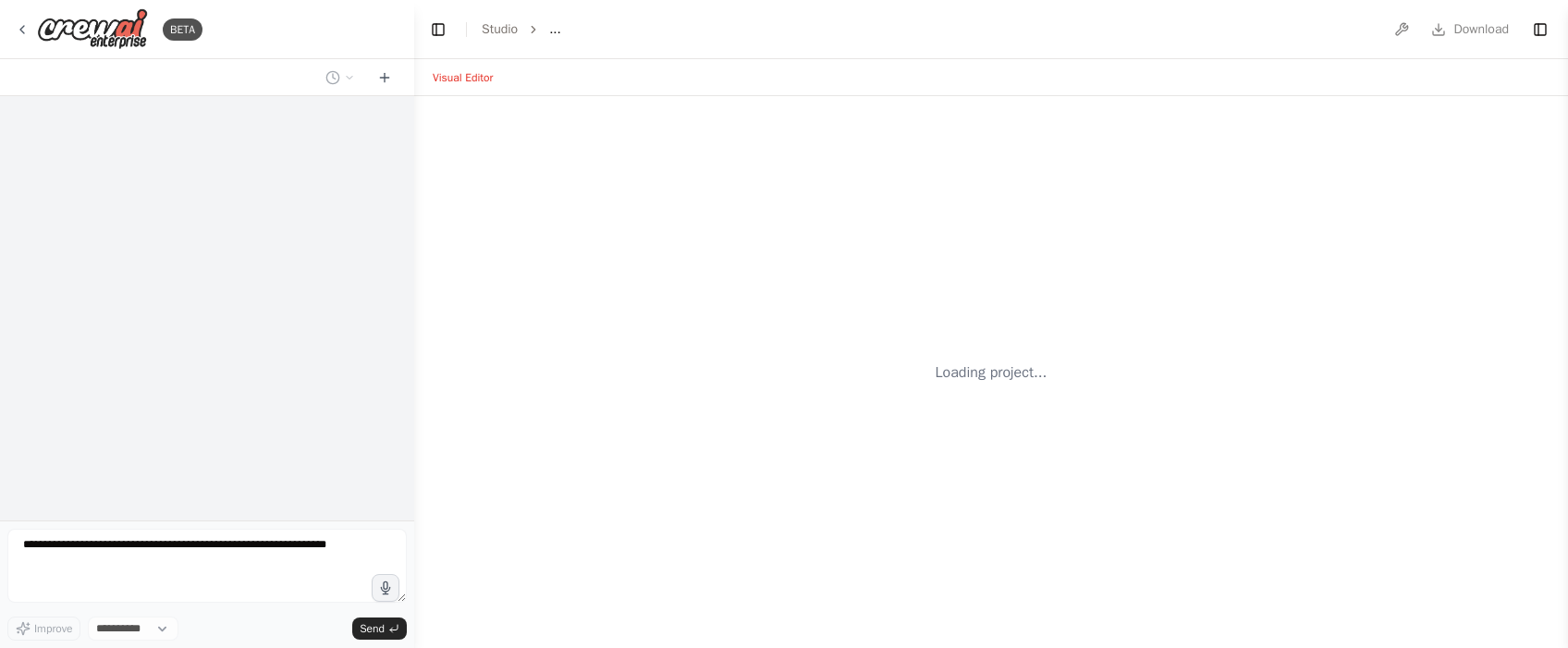 scroll, scrollTop: 0, scrollLeft: 0, axis: both 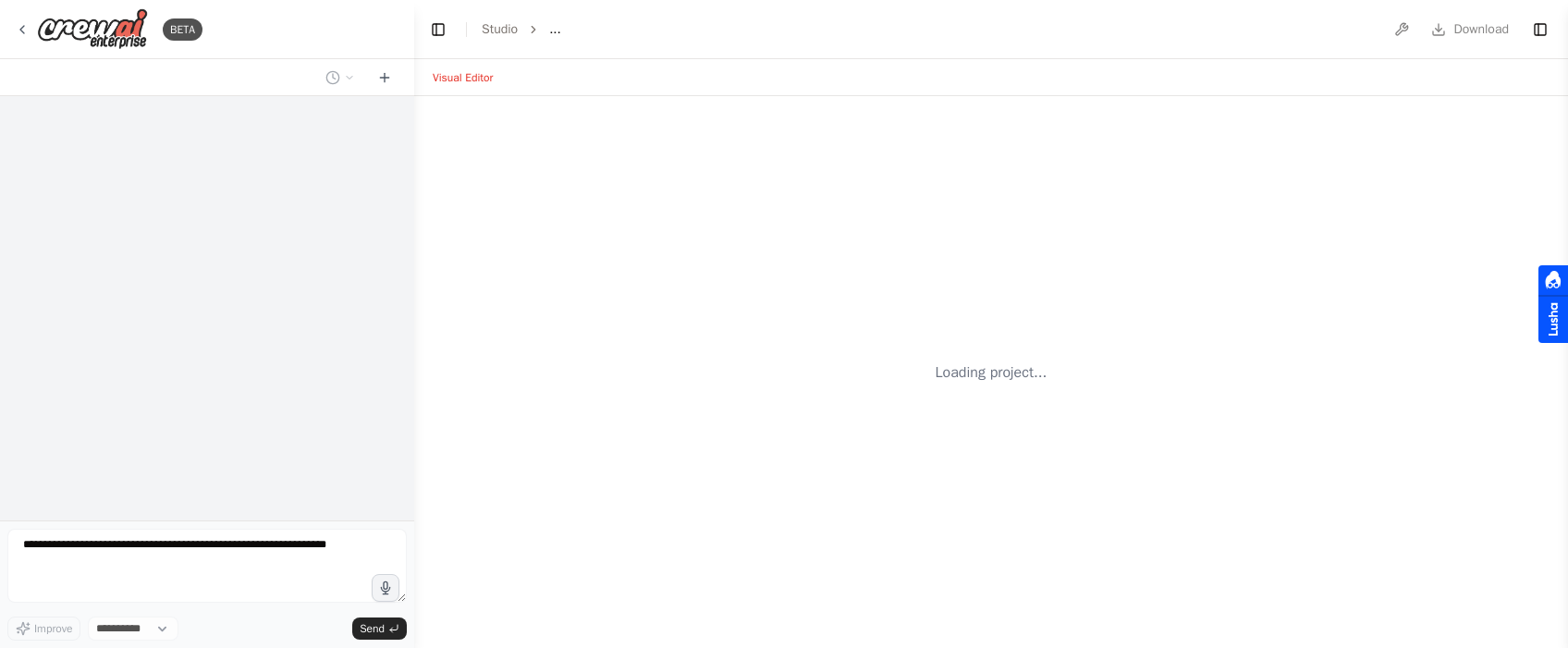 select on "****" 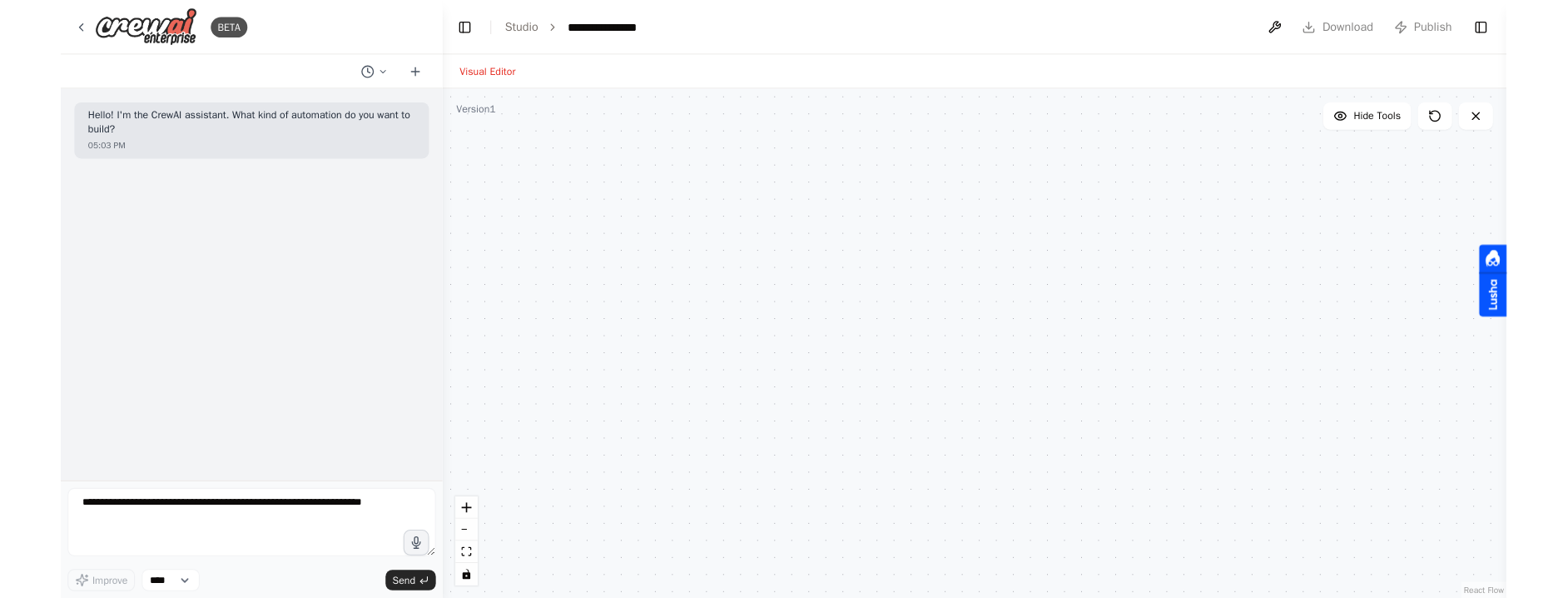 scroll, scrollTop: 0, scrollLeft: 0, axis: both 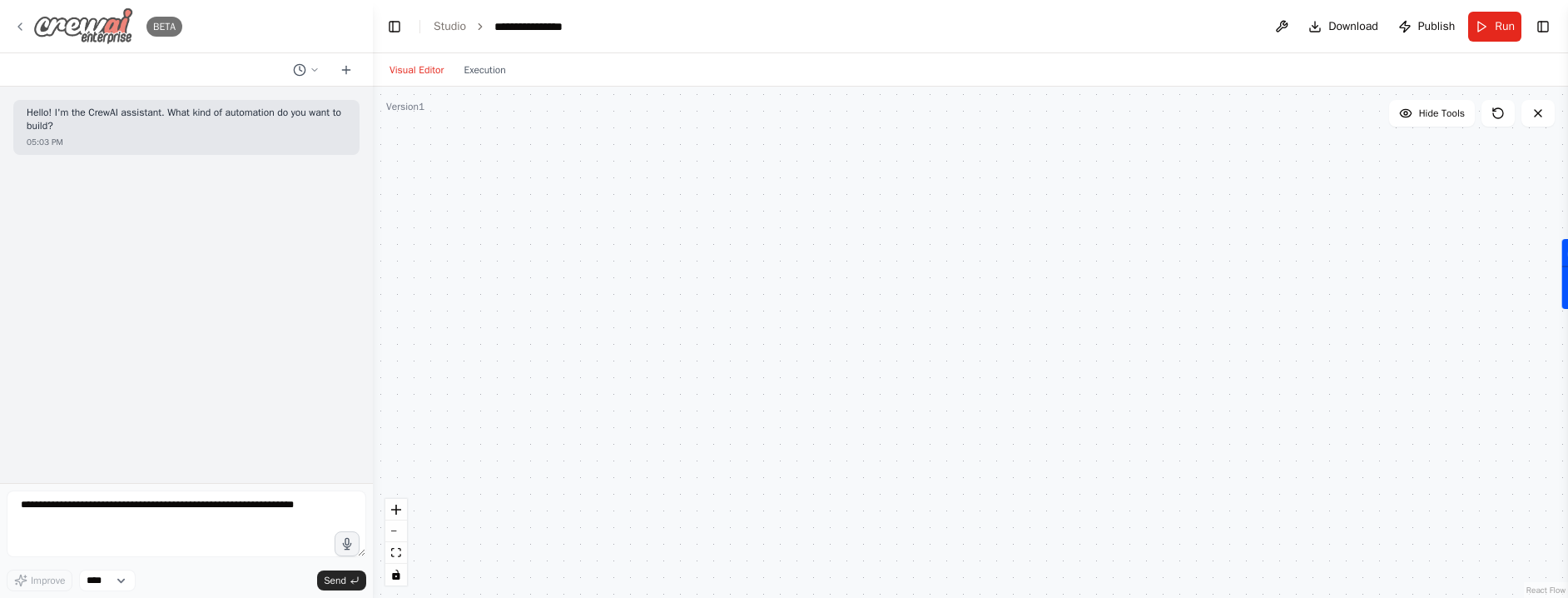 click 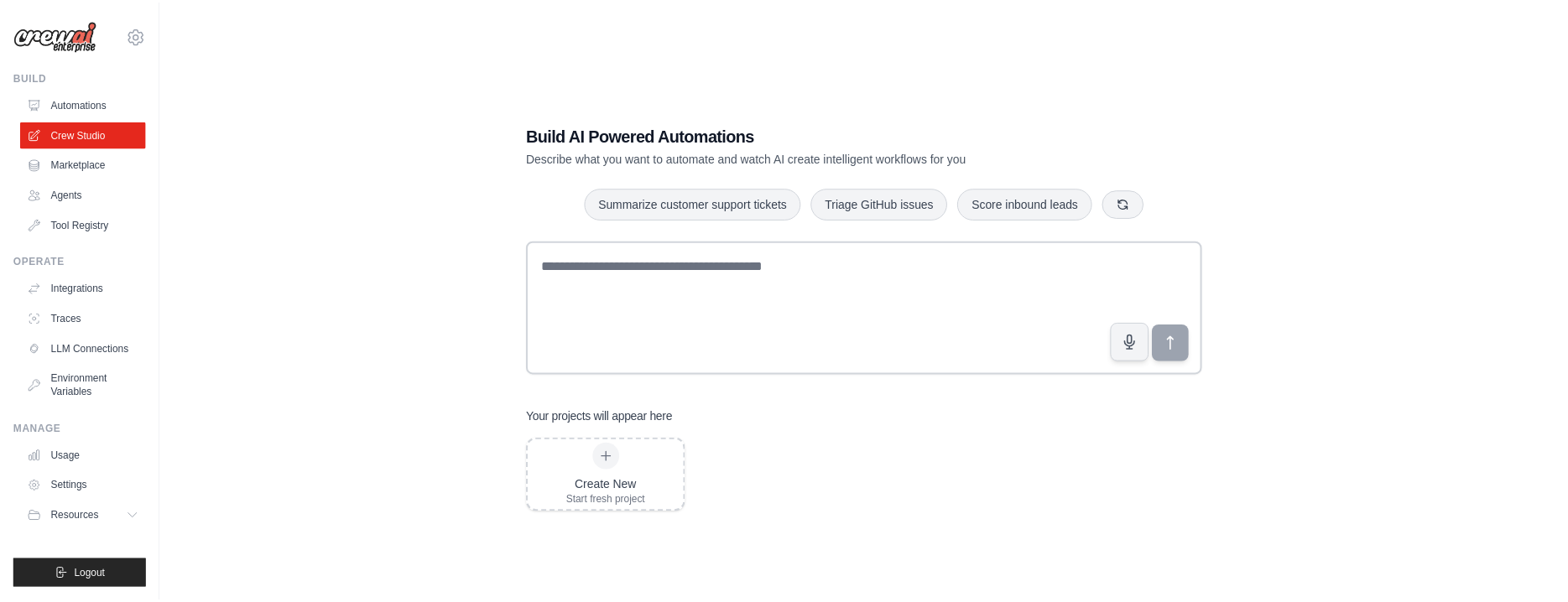 scroll, scrollTop: 0, scrollLeft: 0, axis: both 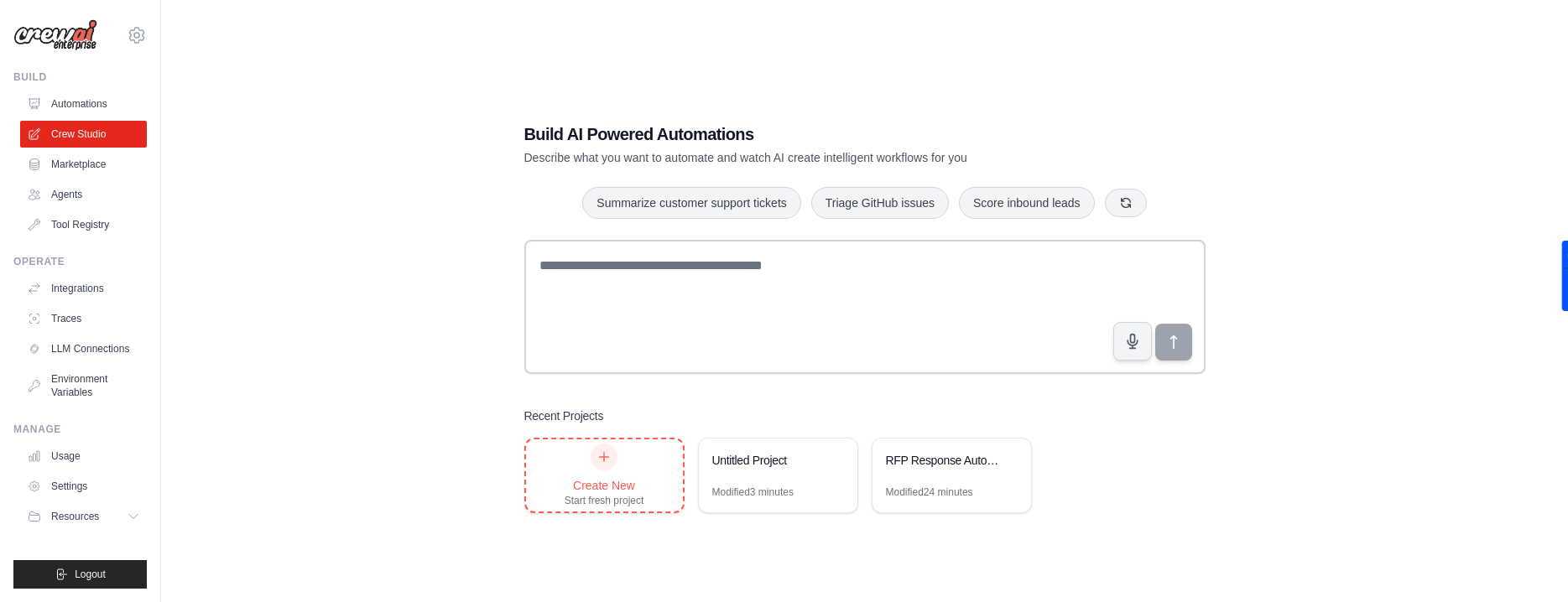 click 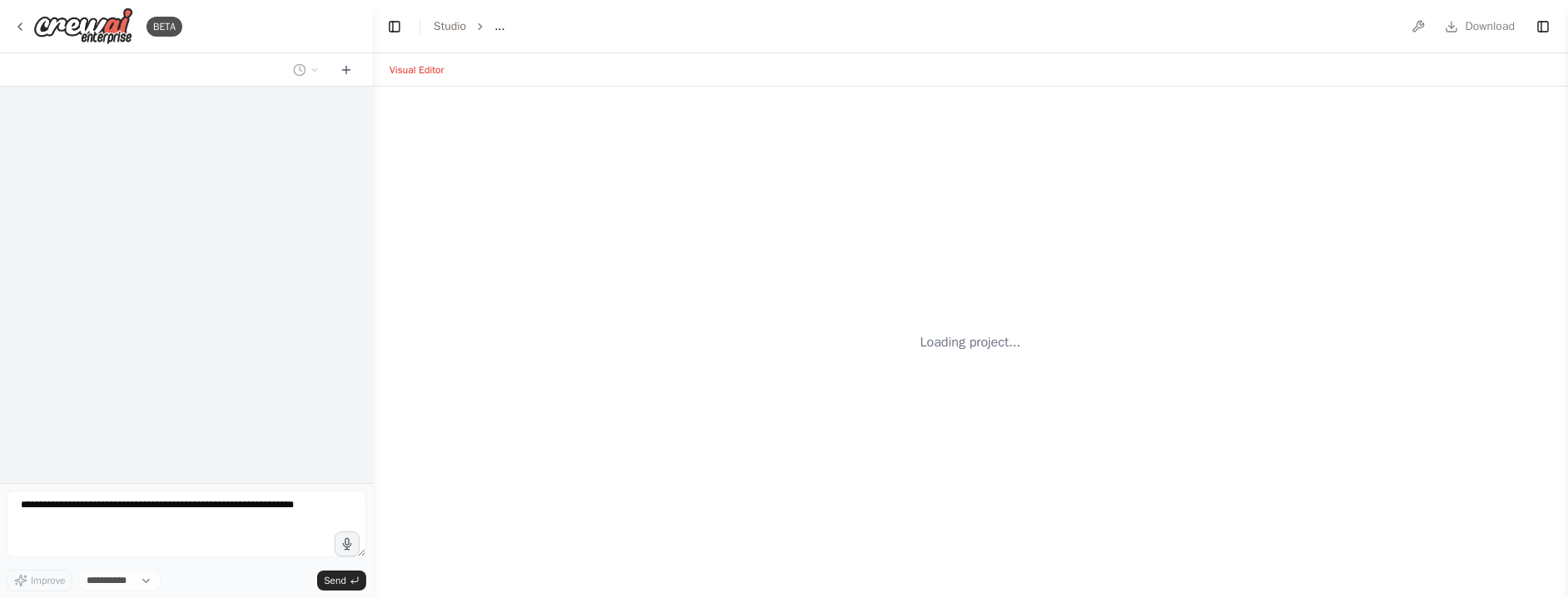 scroll, scrollTop: 0, scrollLeft: 0, axis: both 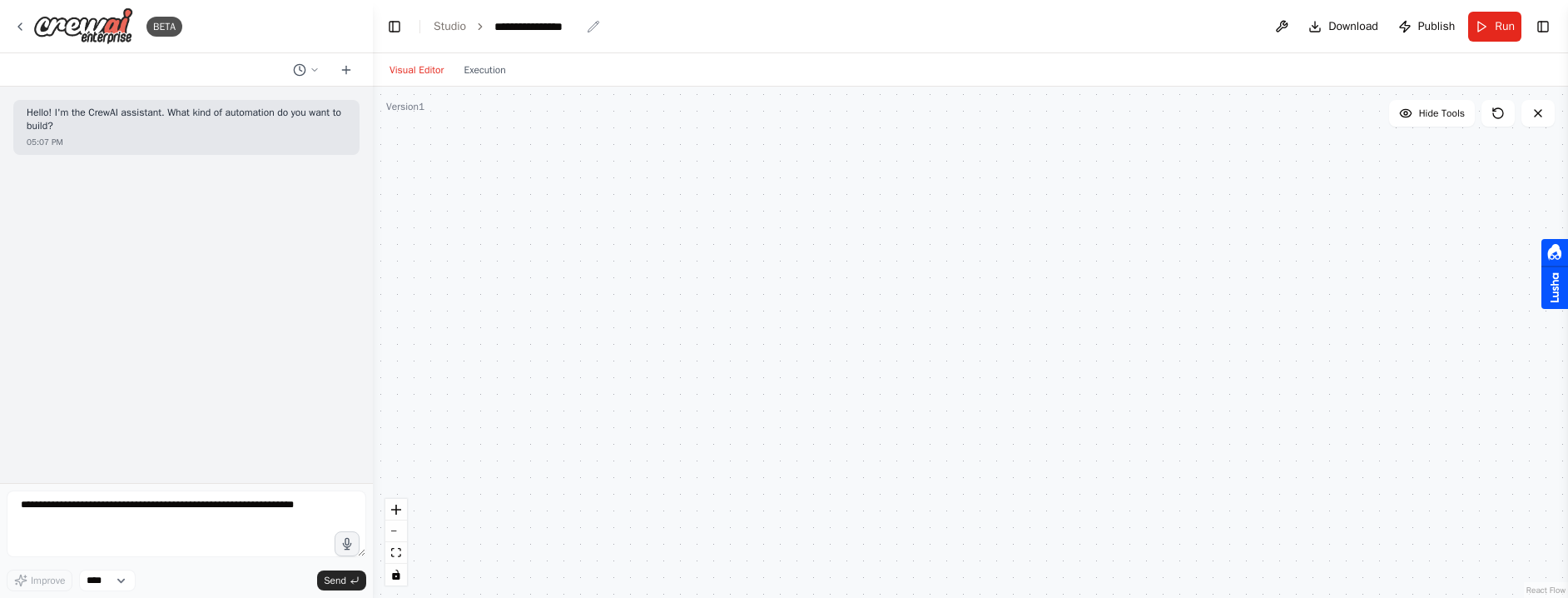 click on "**********" at bounding box center (537, 27) 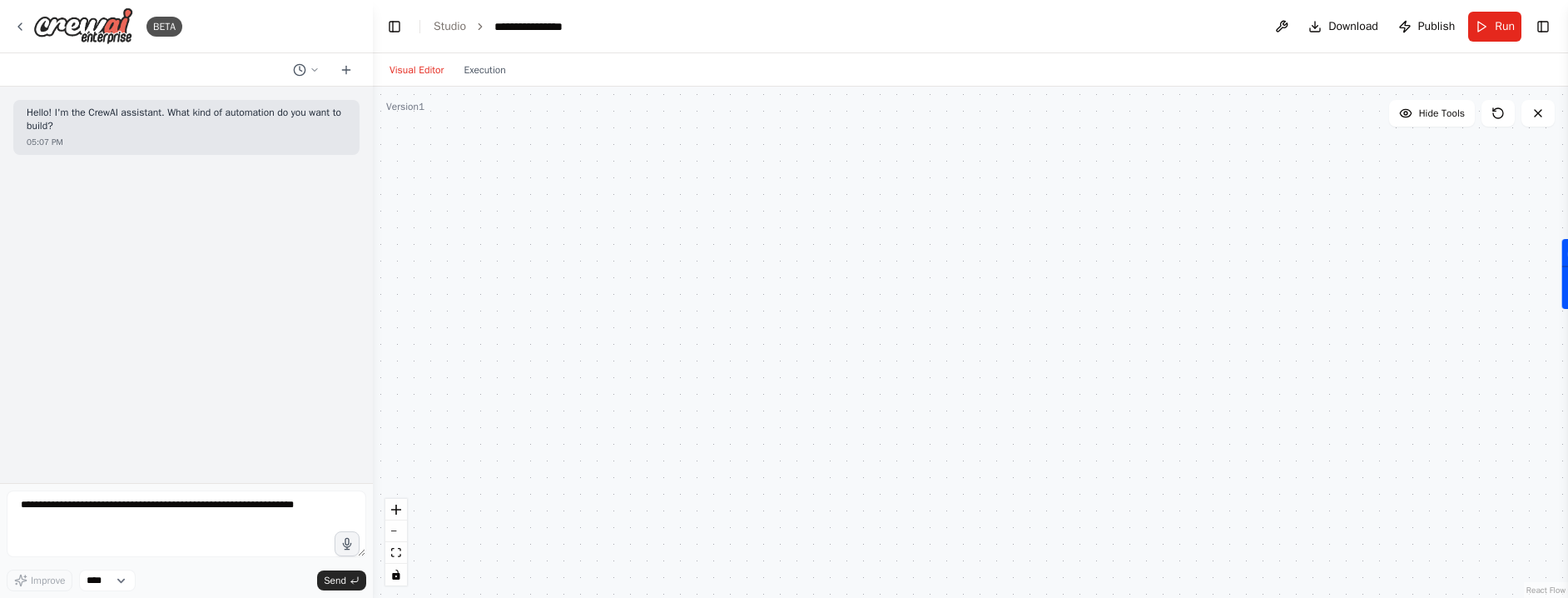 click on "**********" at bounding box center [557, 27] 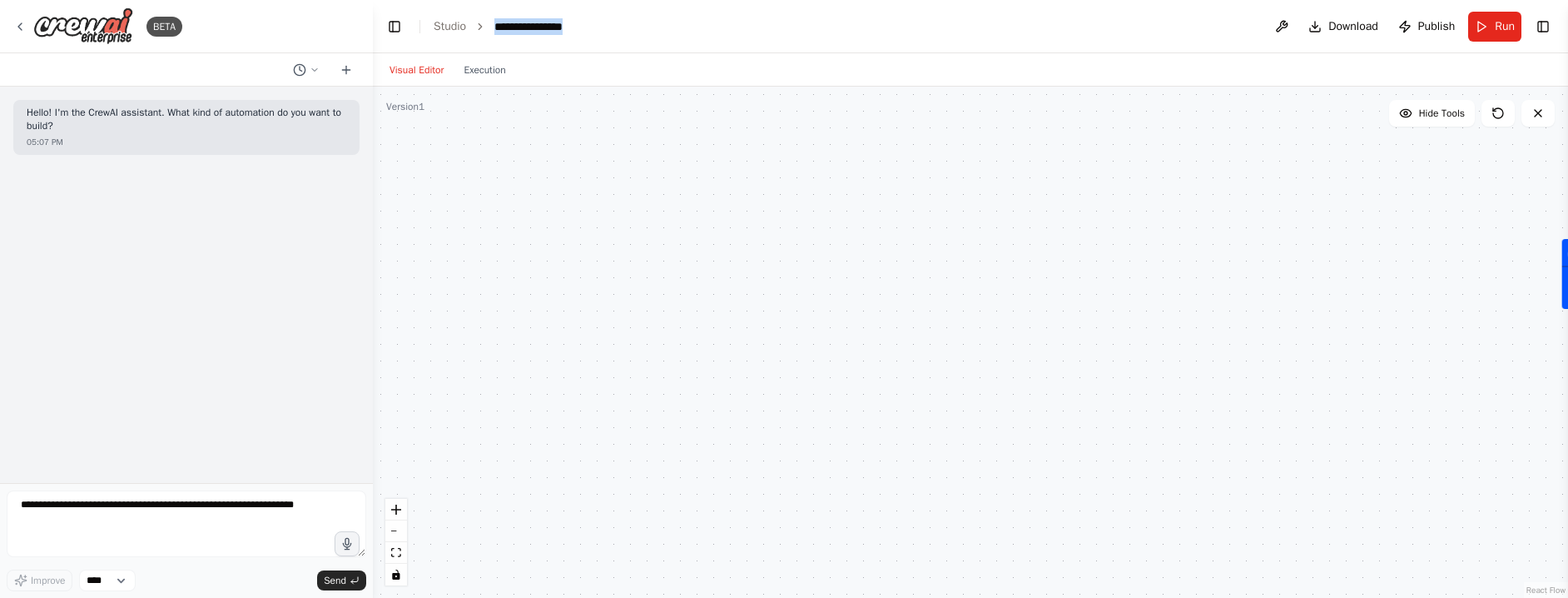 drag, startPoint x: 489, startPoint y: 26, endPoint x: 639, endPoint y: 27, distance: 150.00333 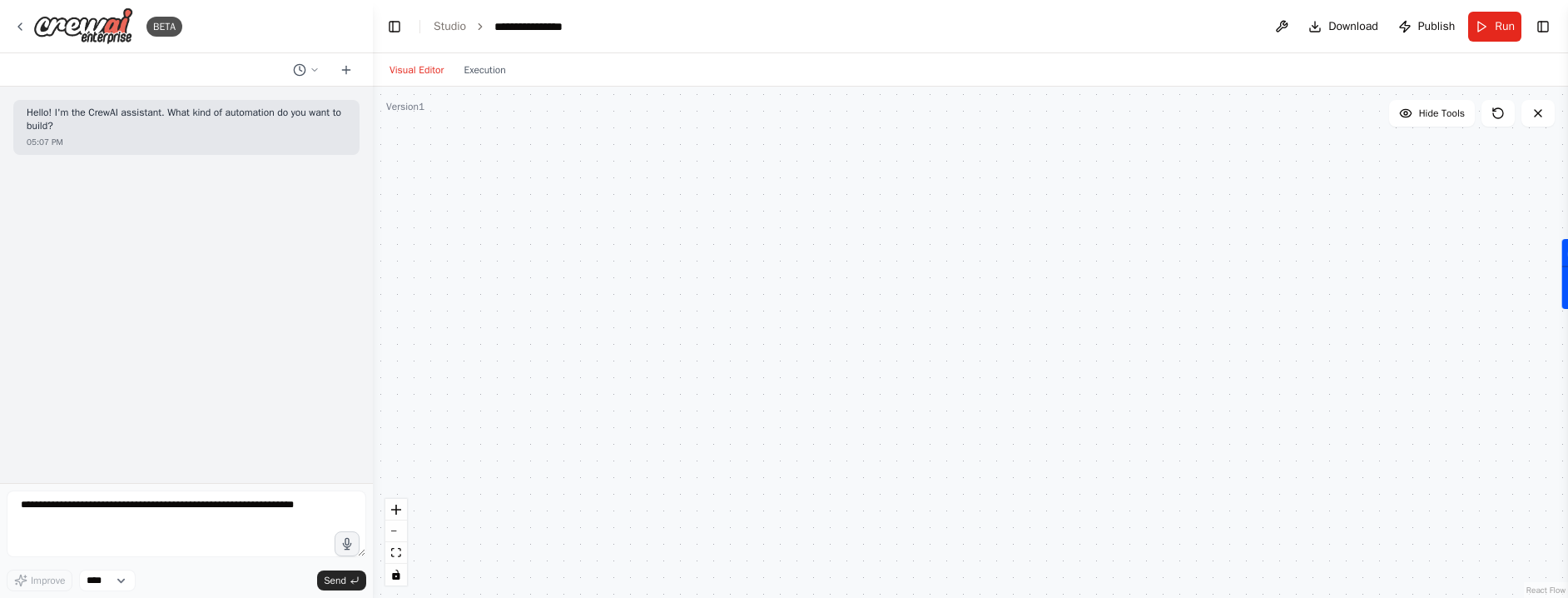 click on "**********" at bounding box center [970, 27] 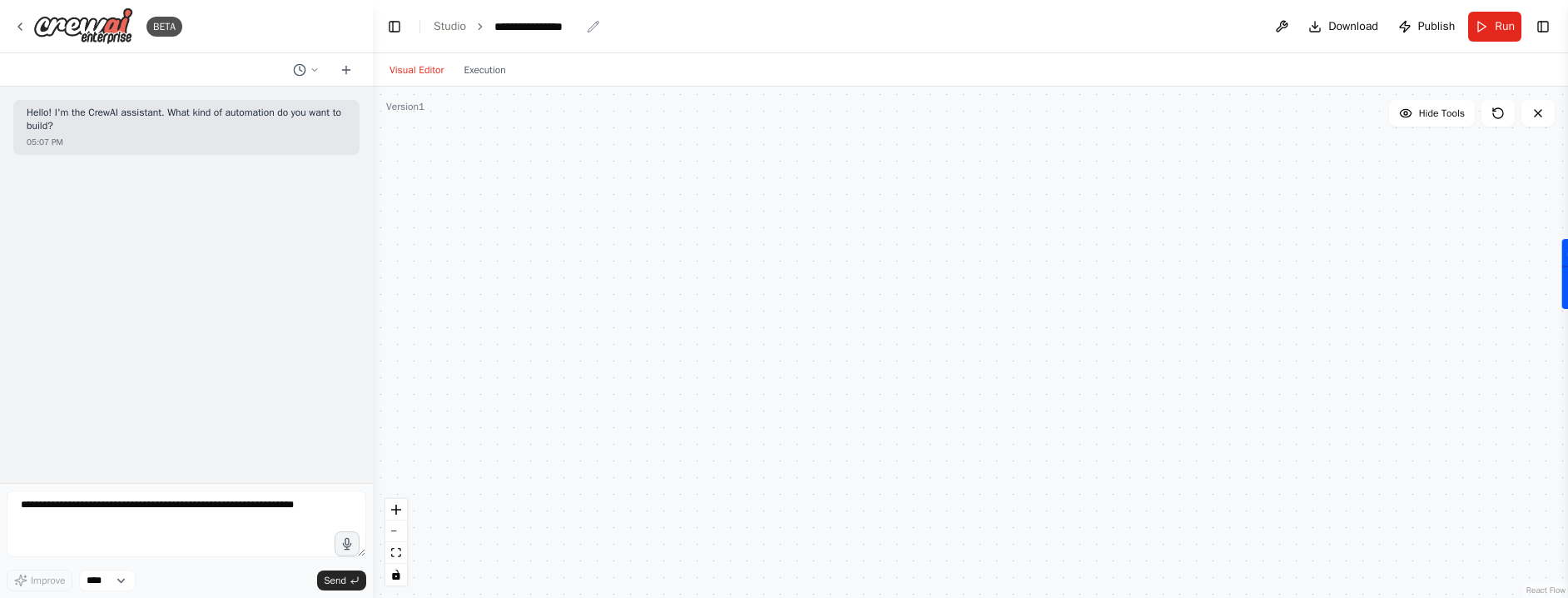 click 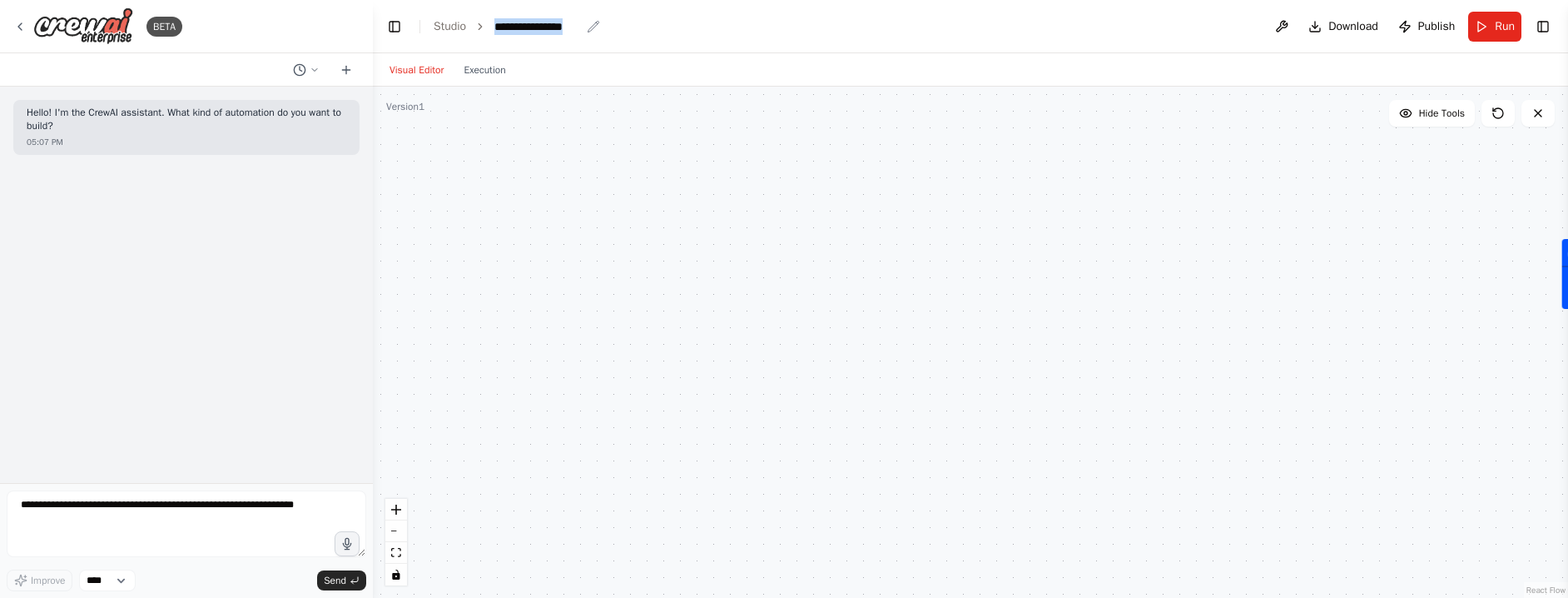 click 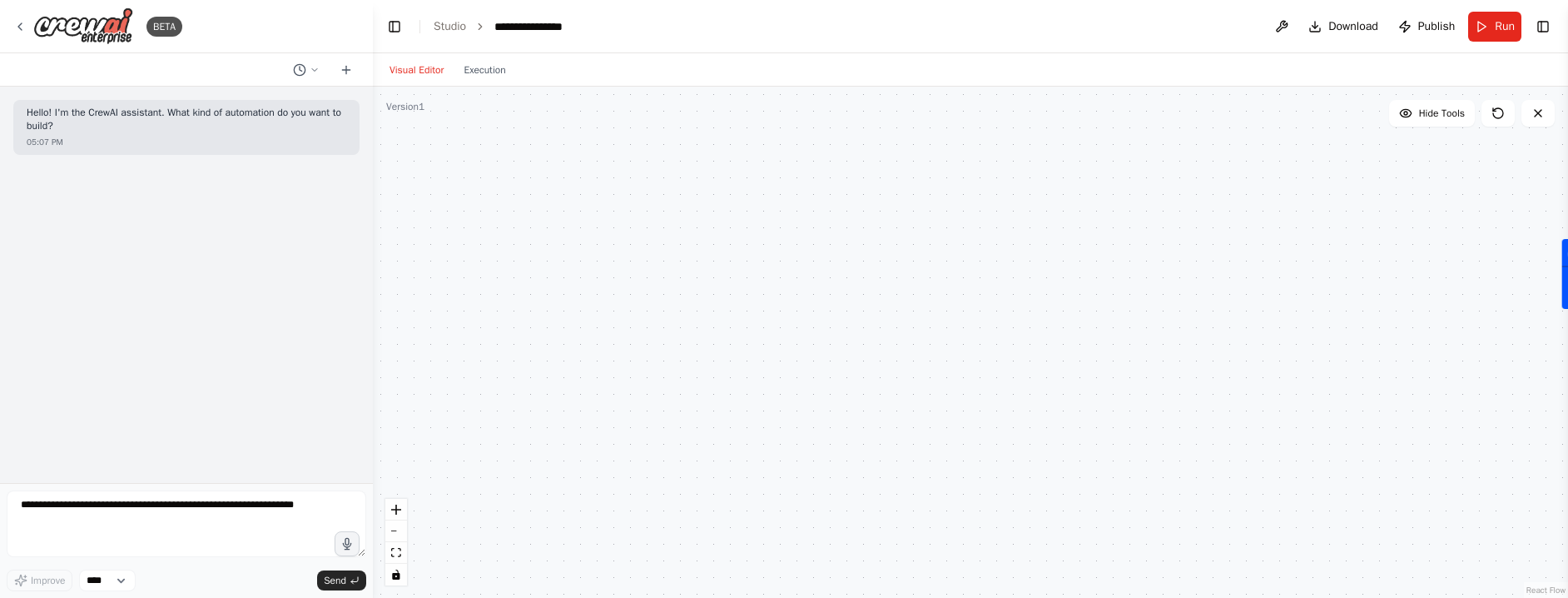 click on "**********" at bounding box center (526, 27) 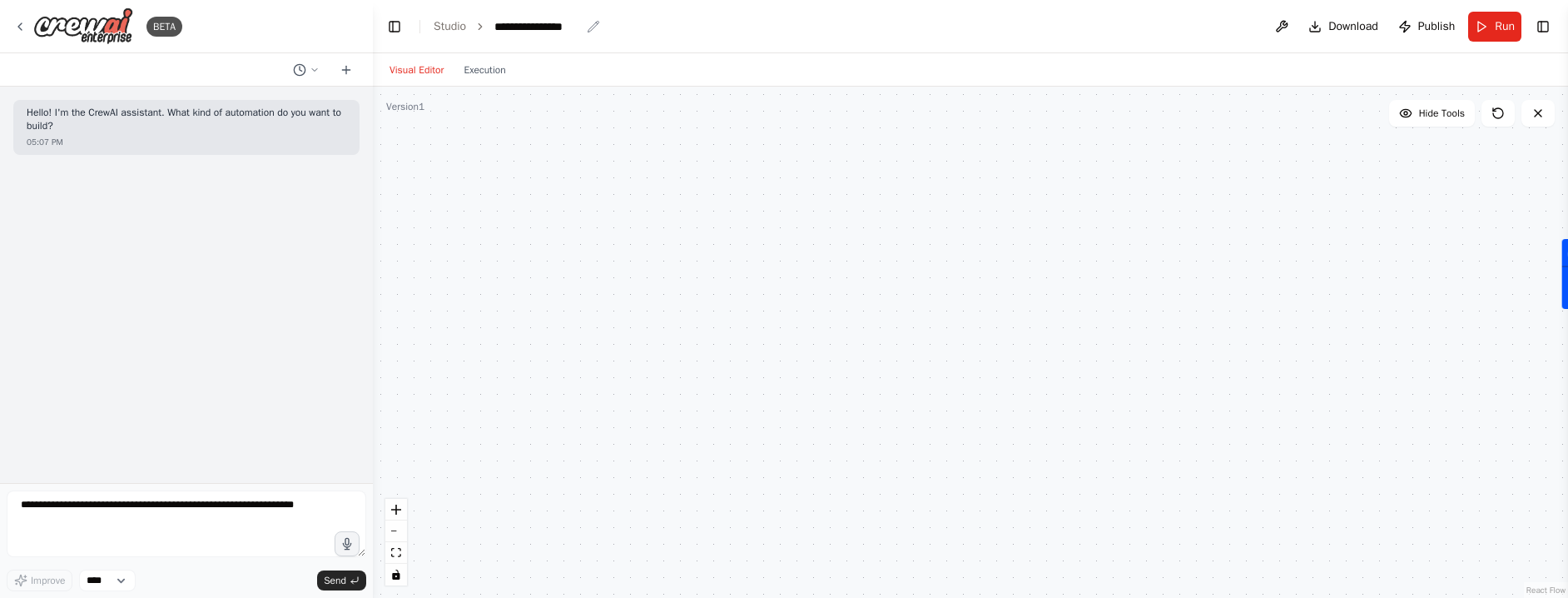 click on "**********" at bounding box center (537, 27) 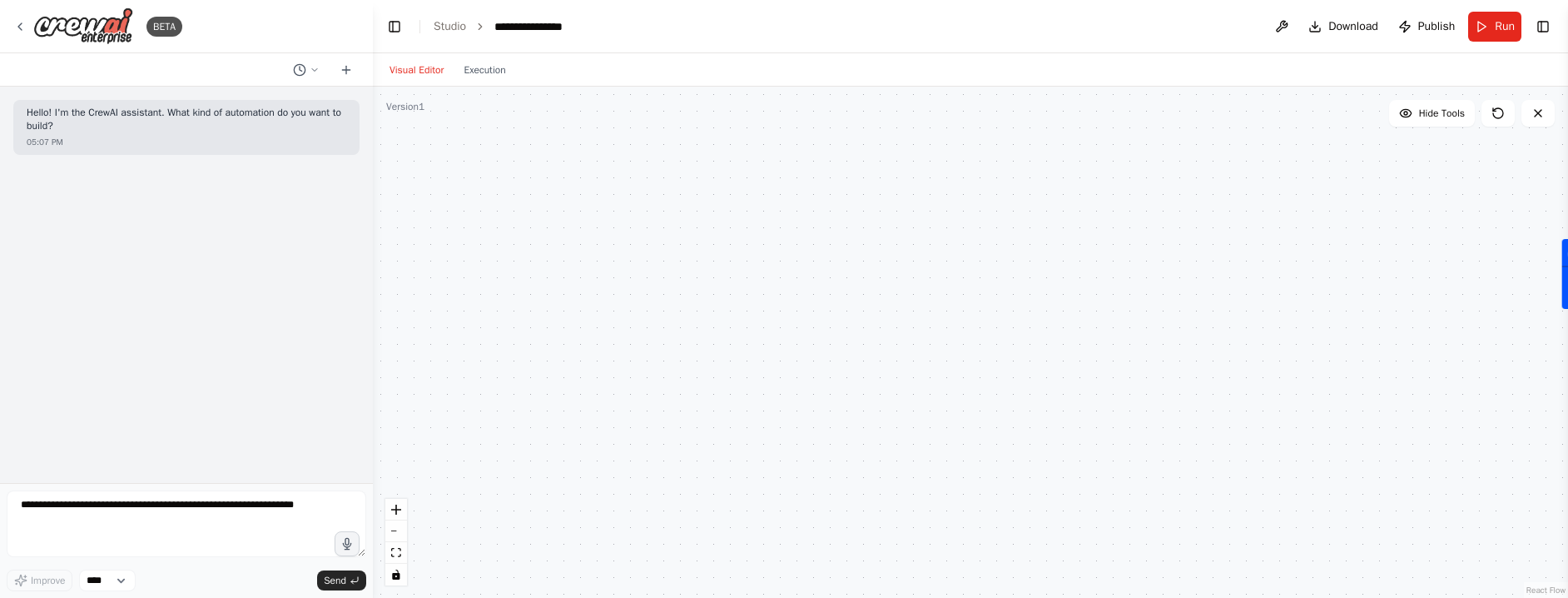 click on "**********" at bounding box center [557, 27] 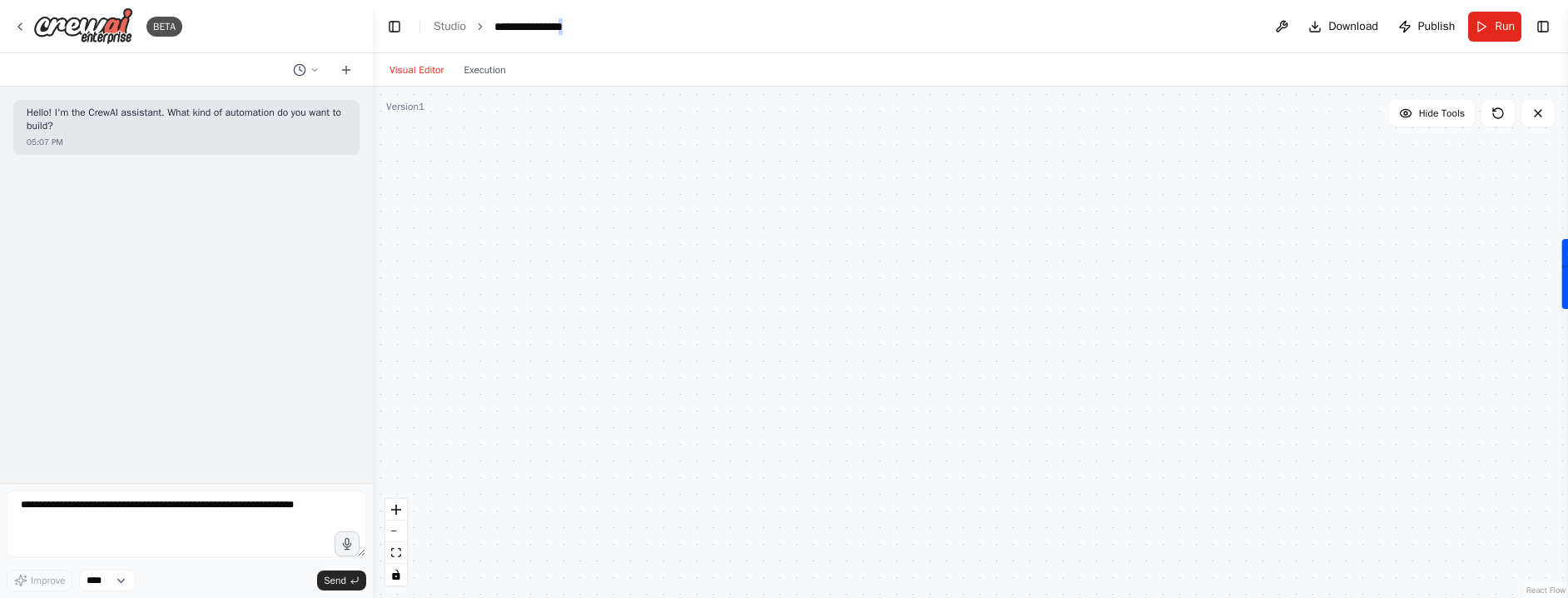 drag, startPoint x: 582, startPoint y: 22, endPoint x: 612, endPoint y: 26, distance: 30.265492 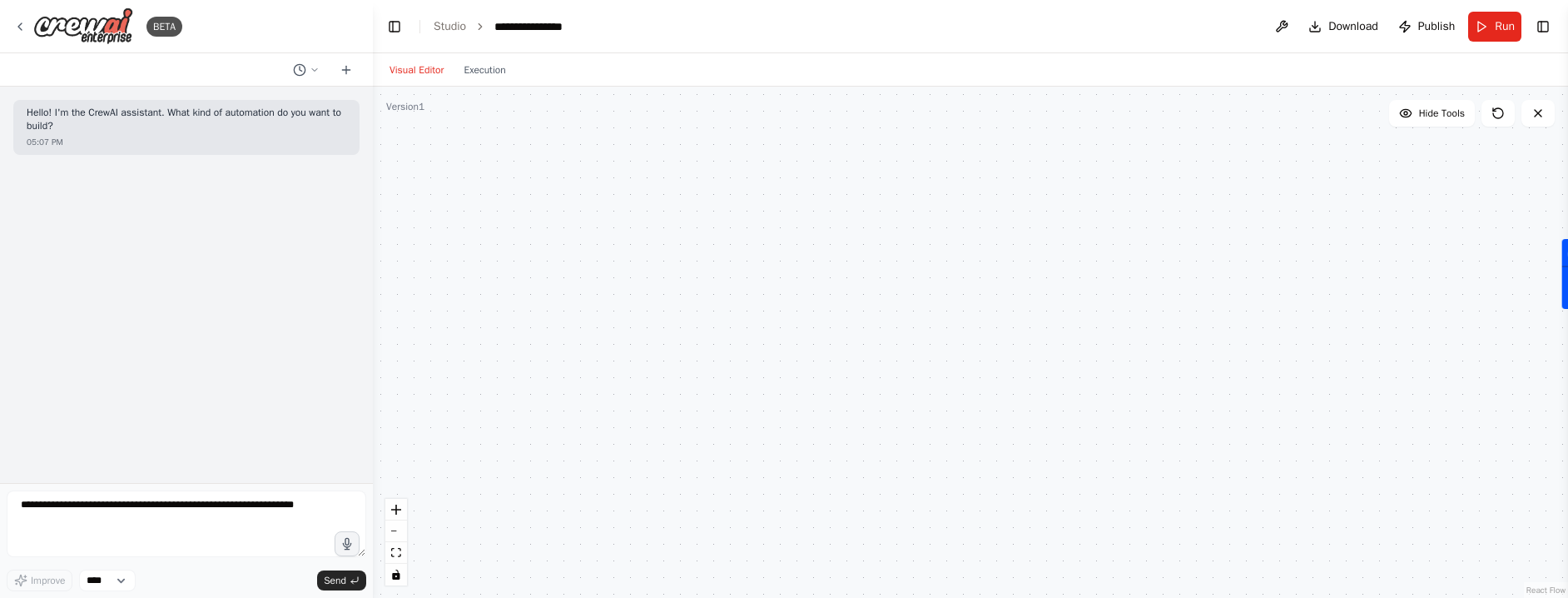 drag, startPoint x: 628, startPoint y: 27, endPoint x: 651, endPoint y: 26, distance: 23.021729 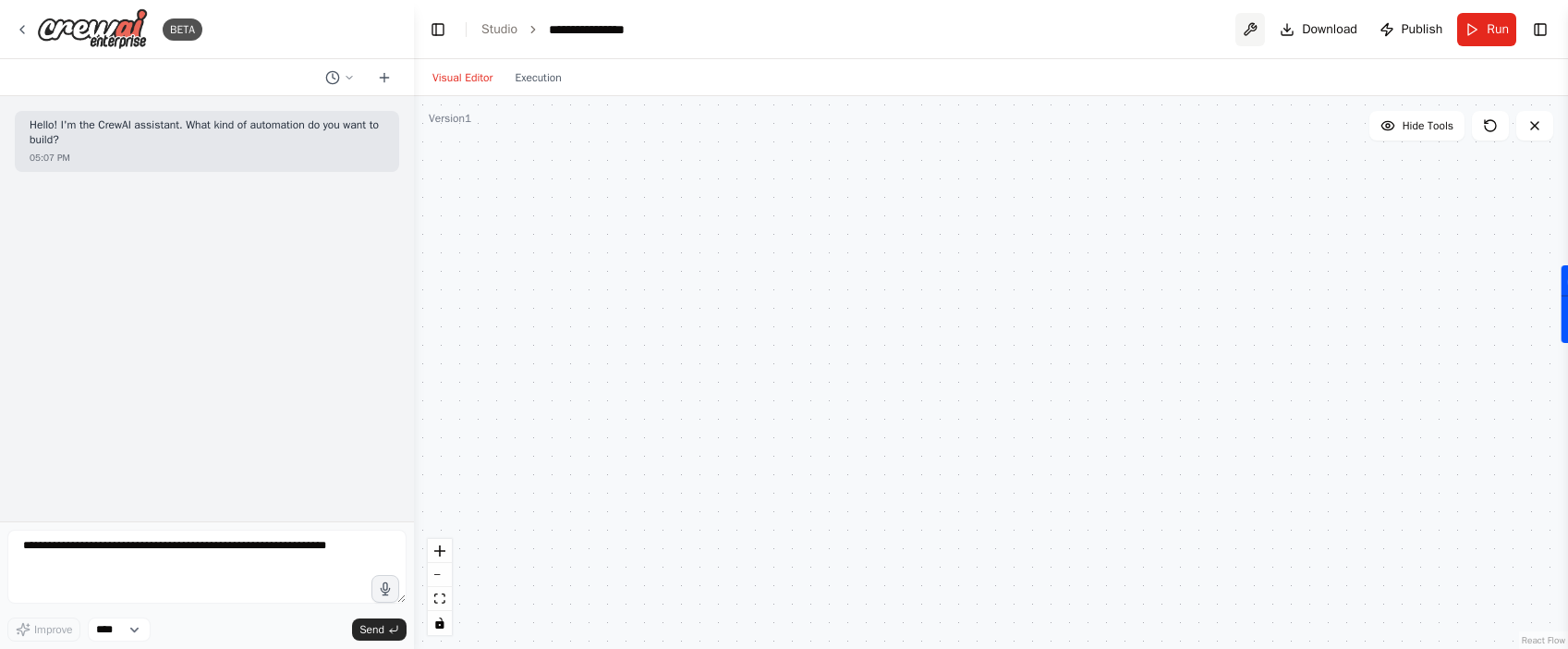 click at bounding box center [1250, 30] 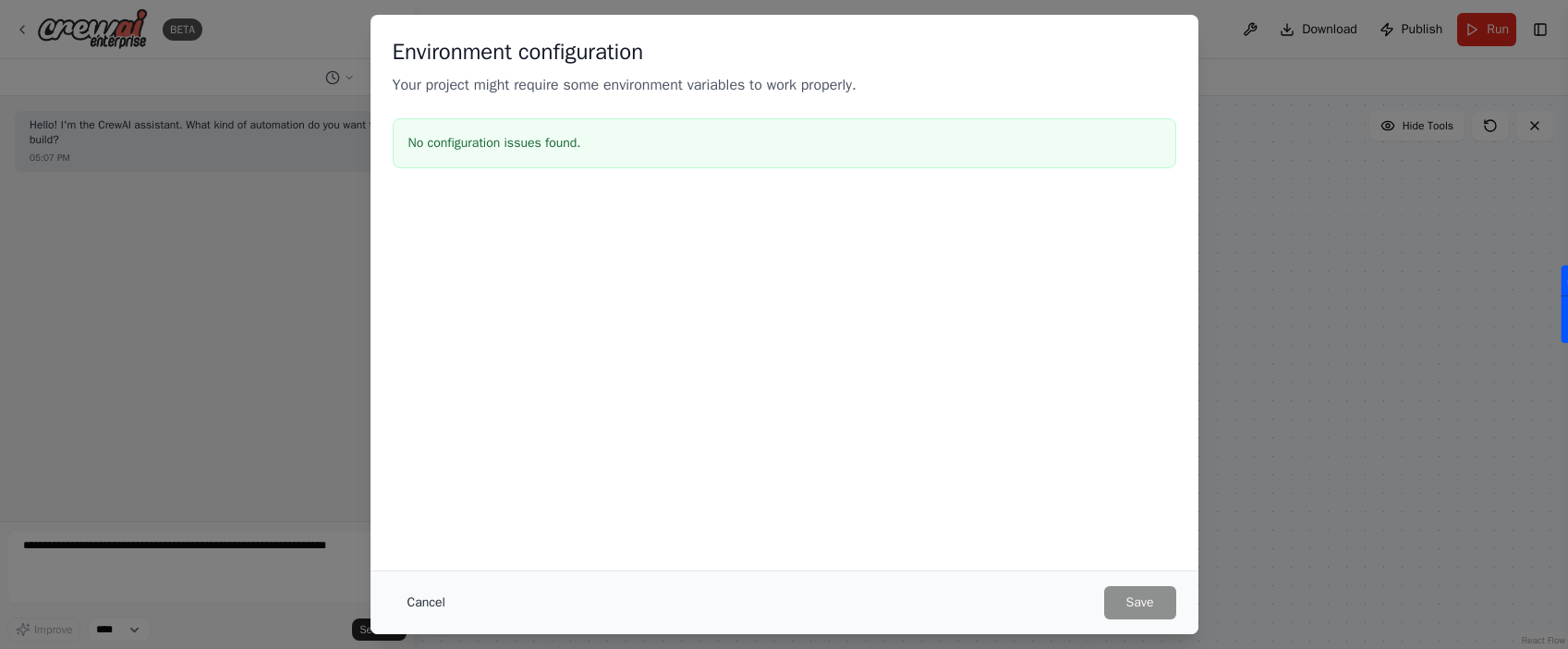 click on "Cancel" at bounding box center (426, 603) 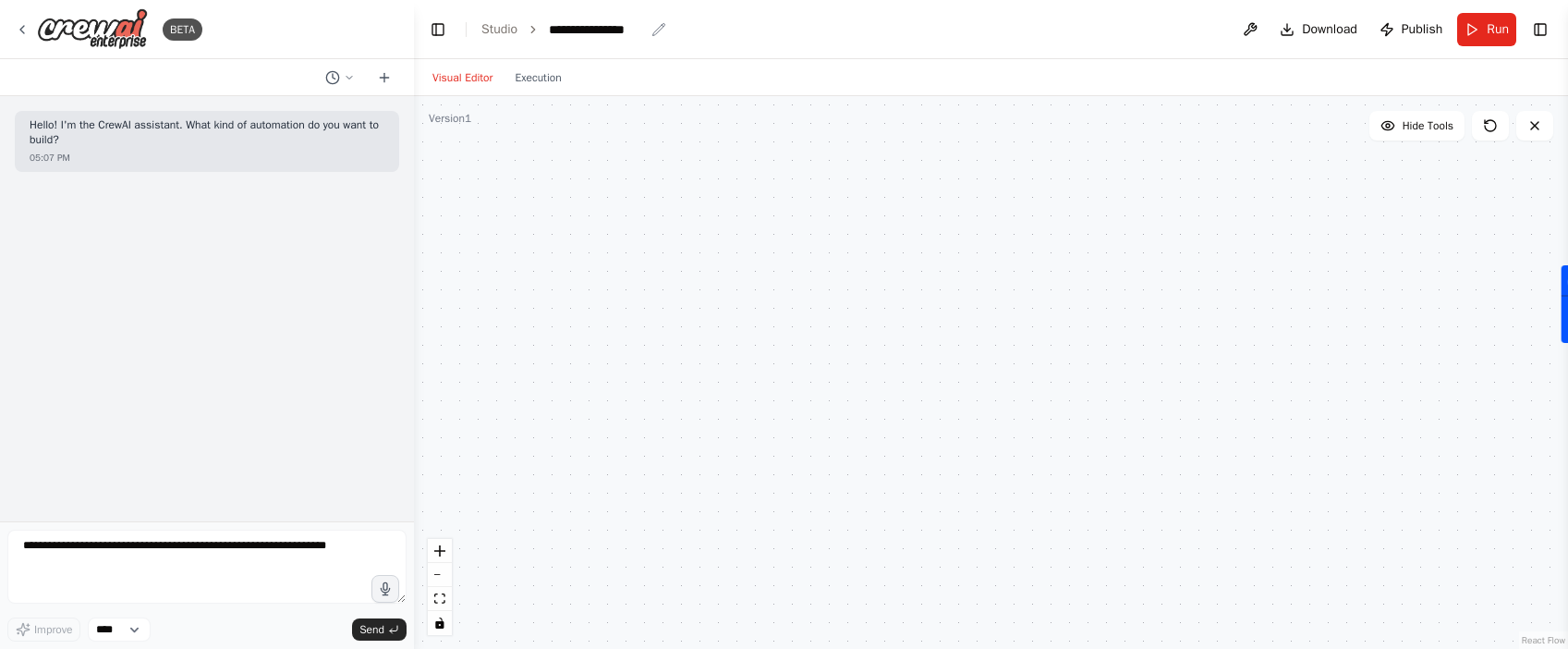 click on "**********" at bounding box center [596, 30] 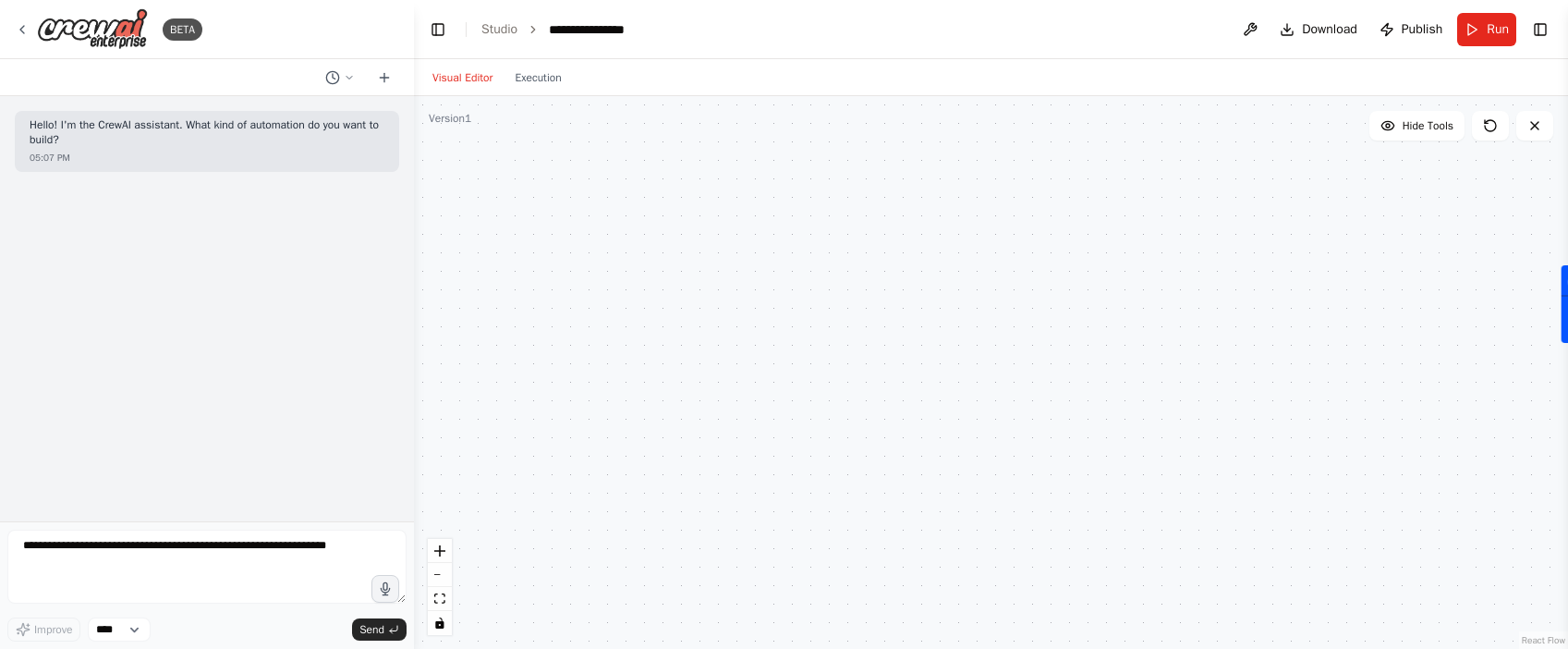 drag, startPoint x: 545, startPoint y: 26, endPoint x: 560, endPoint y: 25, distance: 15.0333 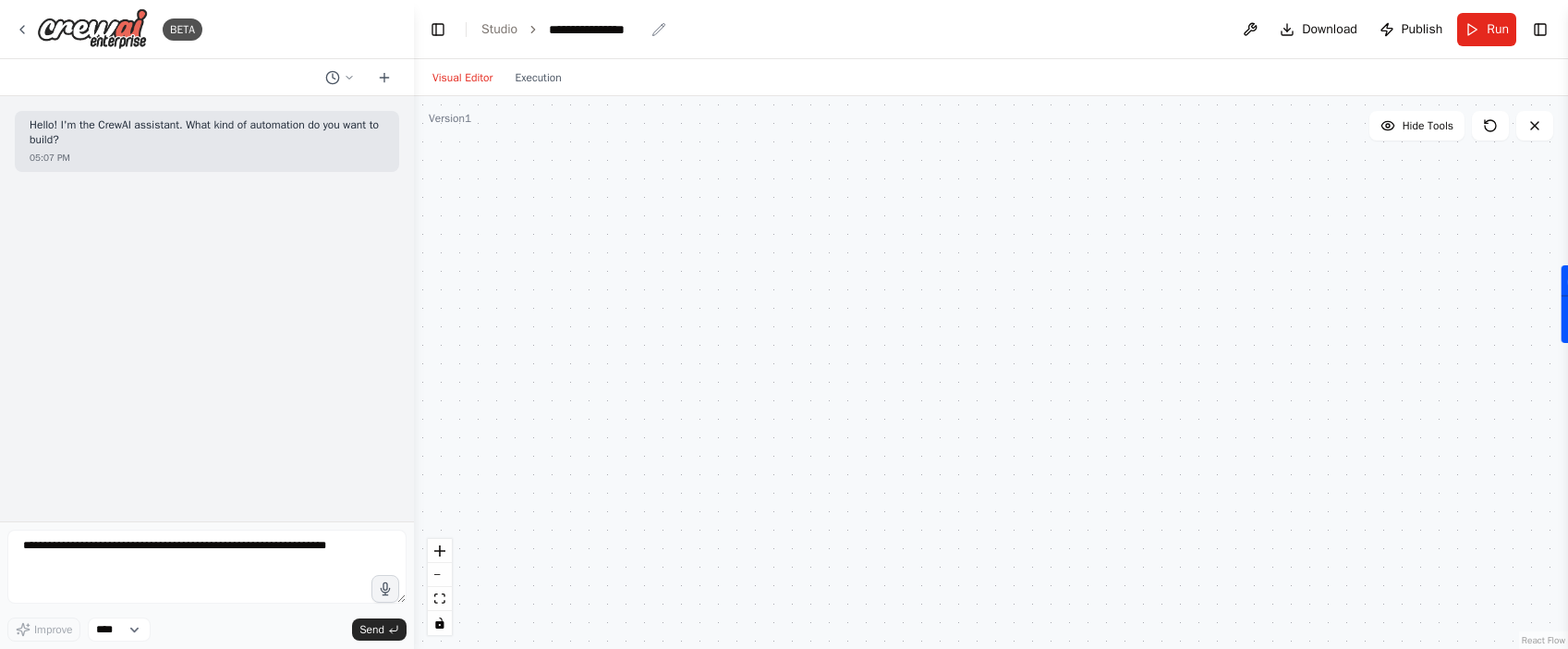 drag, startPoint x: 560, startPoint y: 25, endPoint x: 594, endPoint y: 26, distance: 34.0147 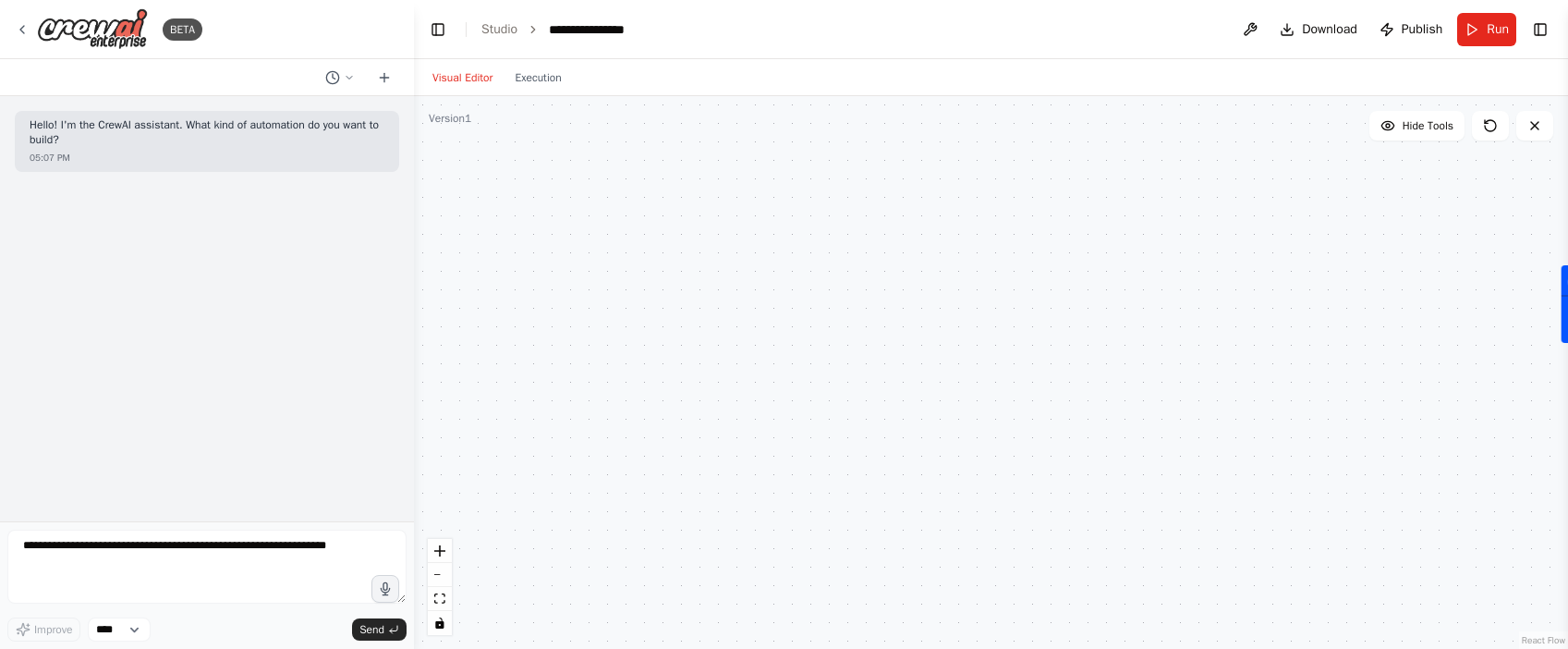 click on "**********" at bounding box center (618, 30) 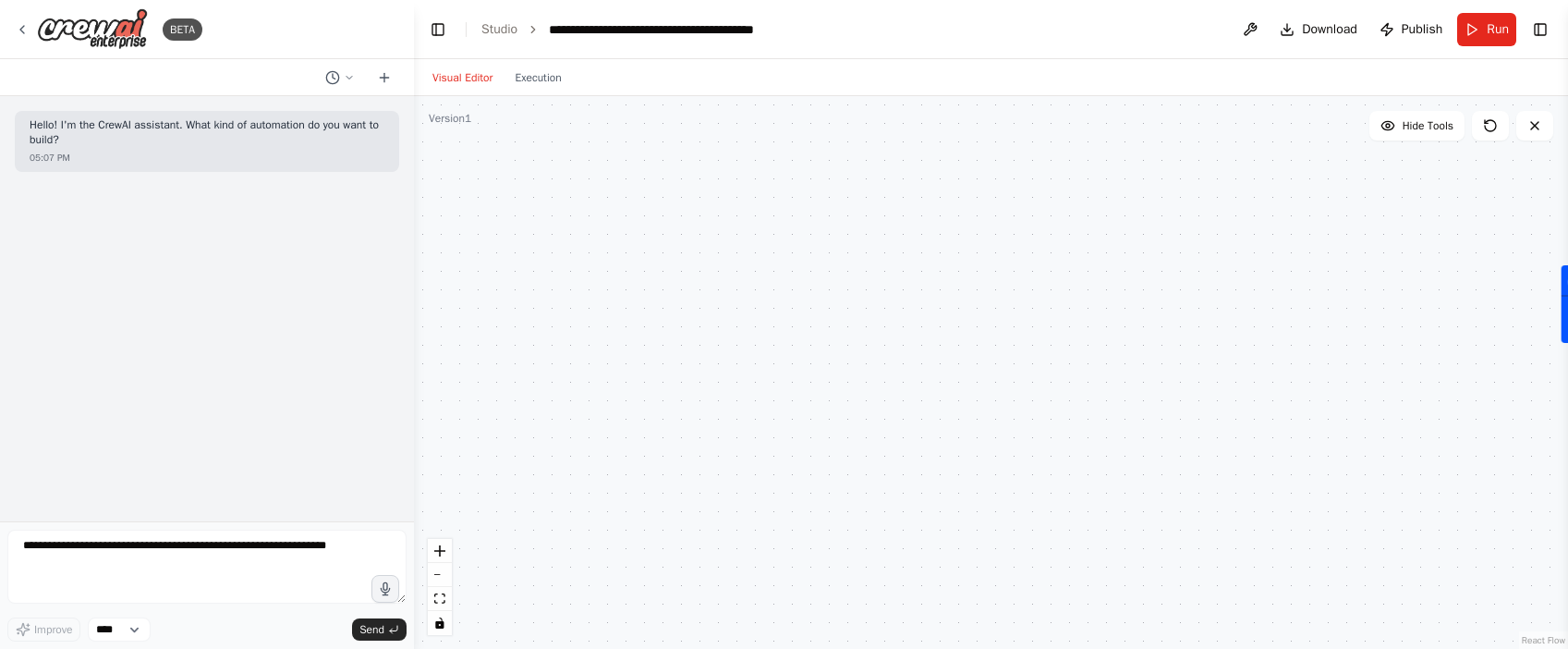 click at bounding box center (991, 373) 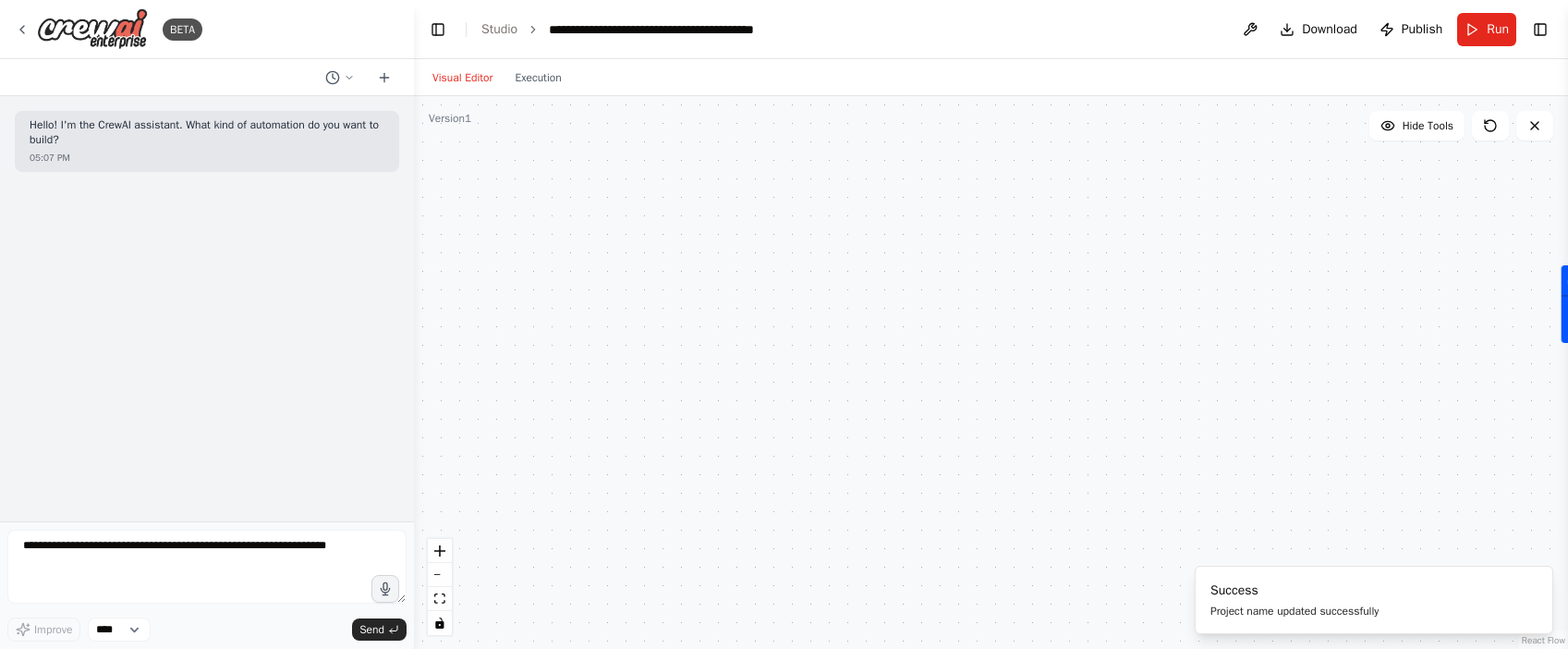 click on "Hello! I'm the CrewAI assistant. What kind of automation do you want to build? 05:07 PM" at bounding box center (207, 309) 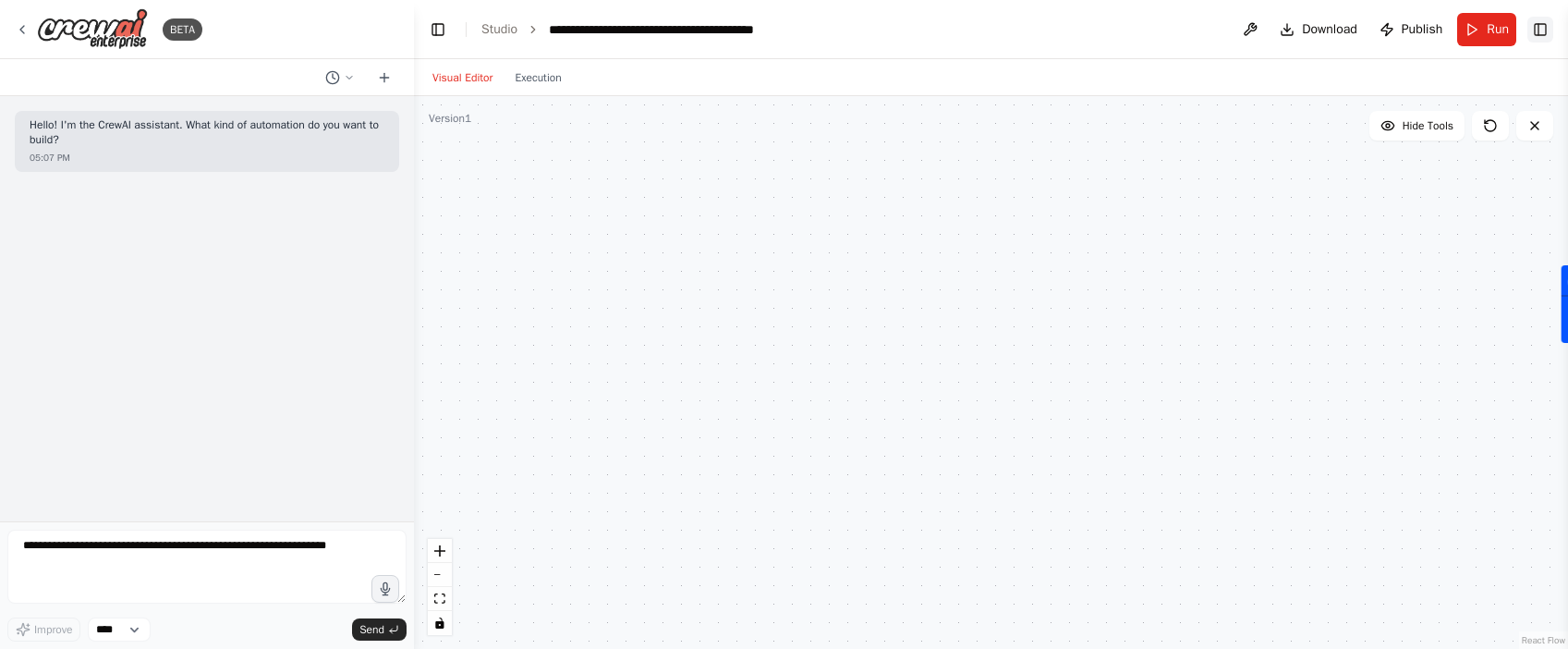 click on "Toggle Right Sidebar" at bounding box center (1540, 30) 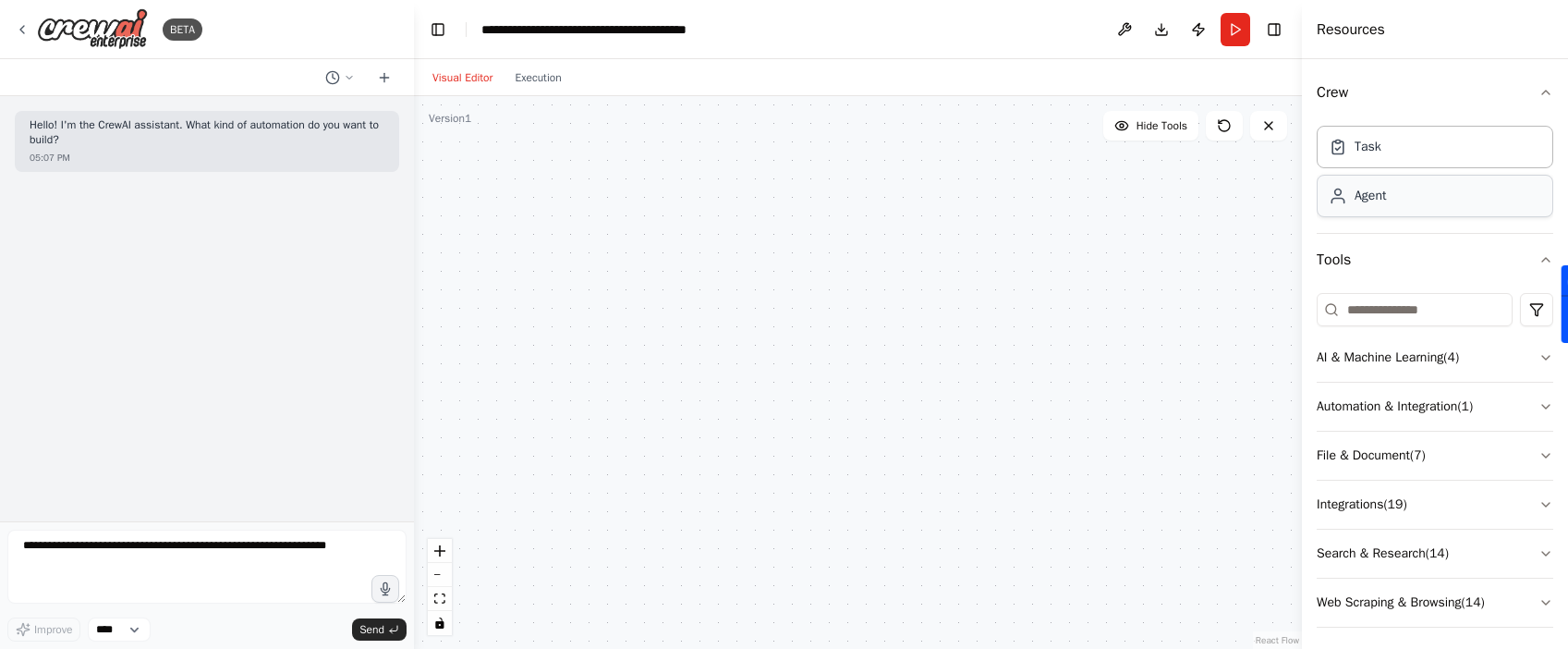 click on "Agent" at bounding box center [1435, 196] 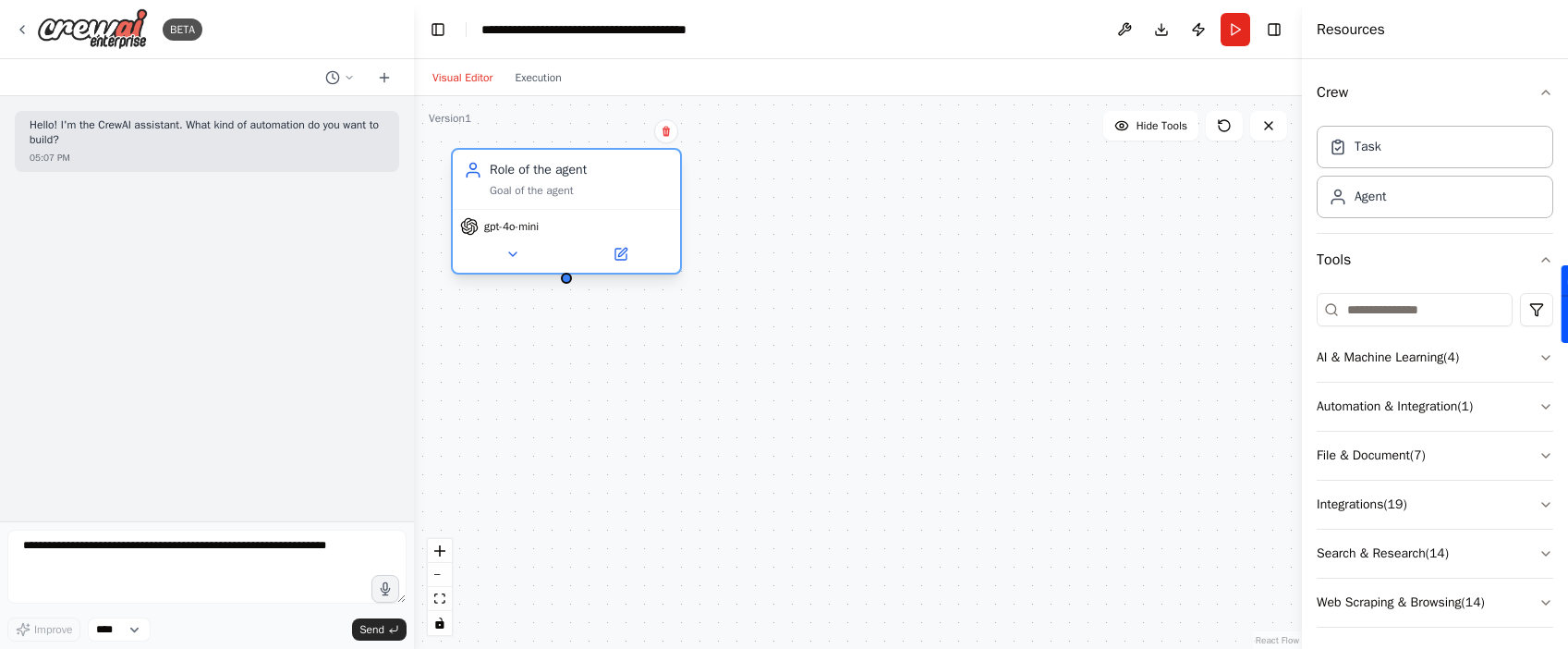 drag, startPoint x: 1197, startPoint y: 232, endPoint x: 627, endPoint y: 179, distance: 572.4587 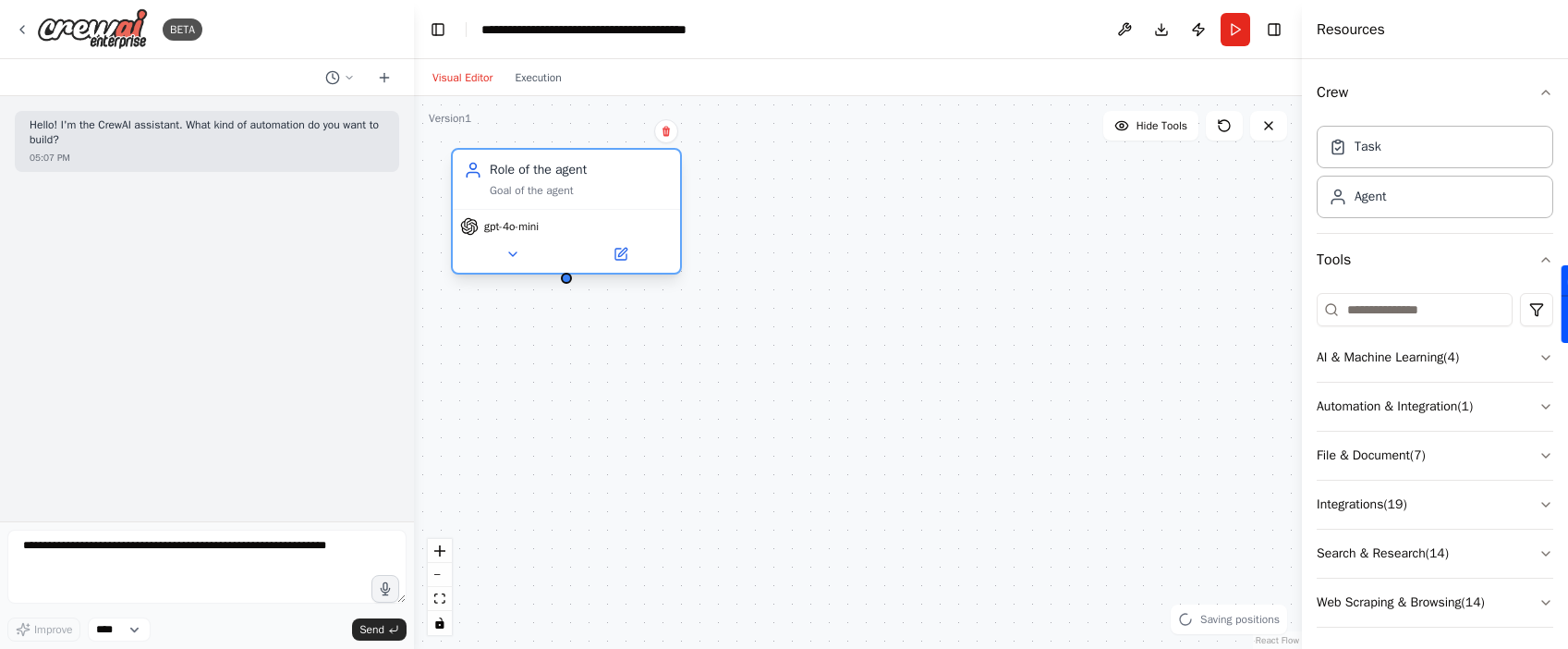click 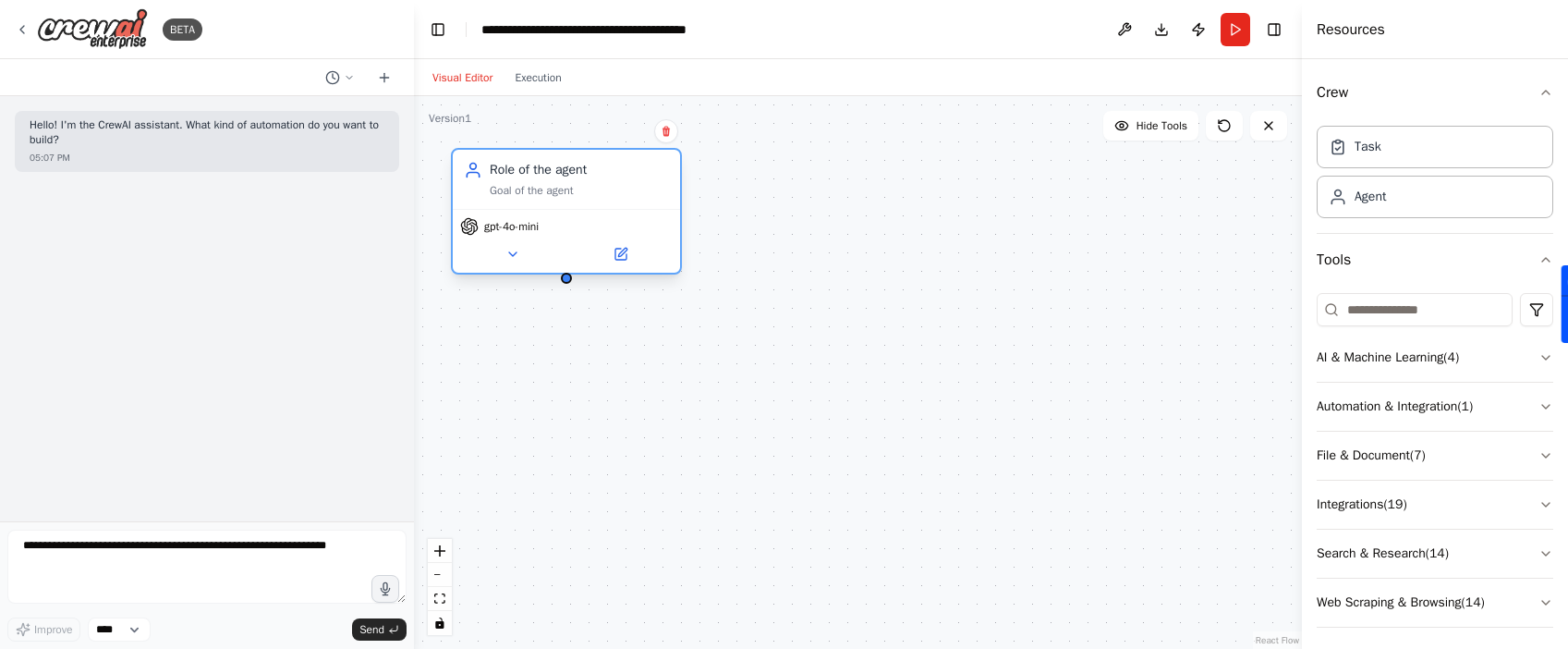 click on "Role of the agent Goal of the agent" at bounding box center [566, 179] 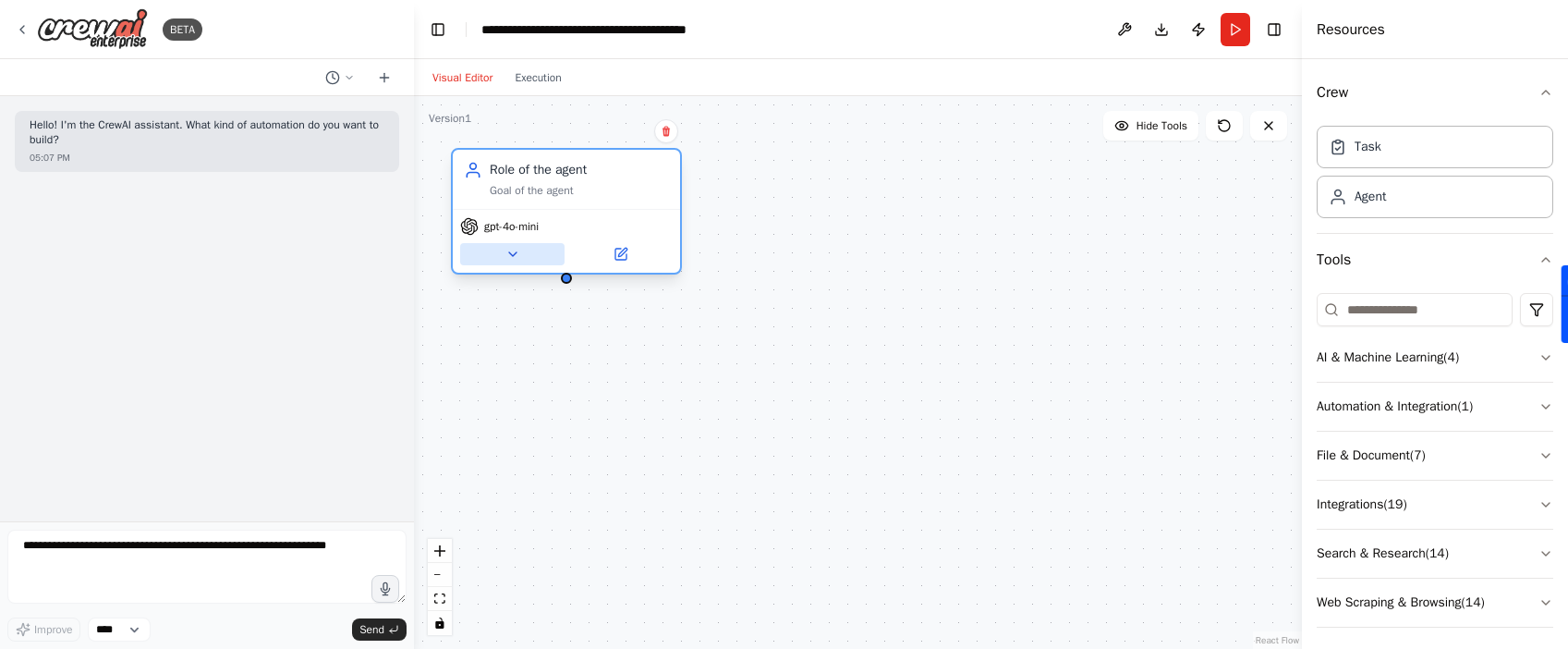click 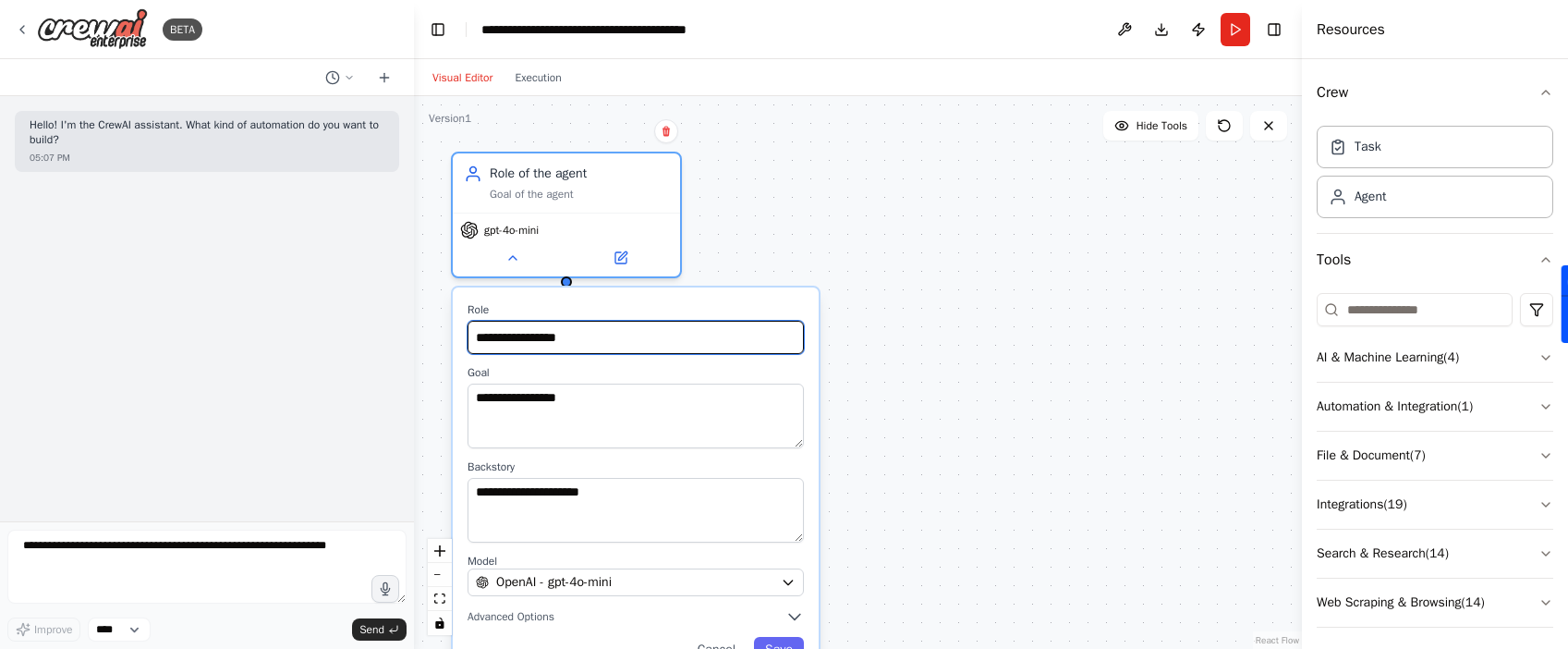 click on "**********" at bounding box center (636, 337) 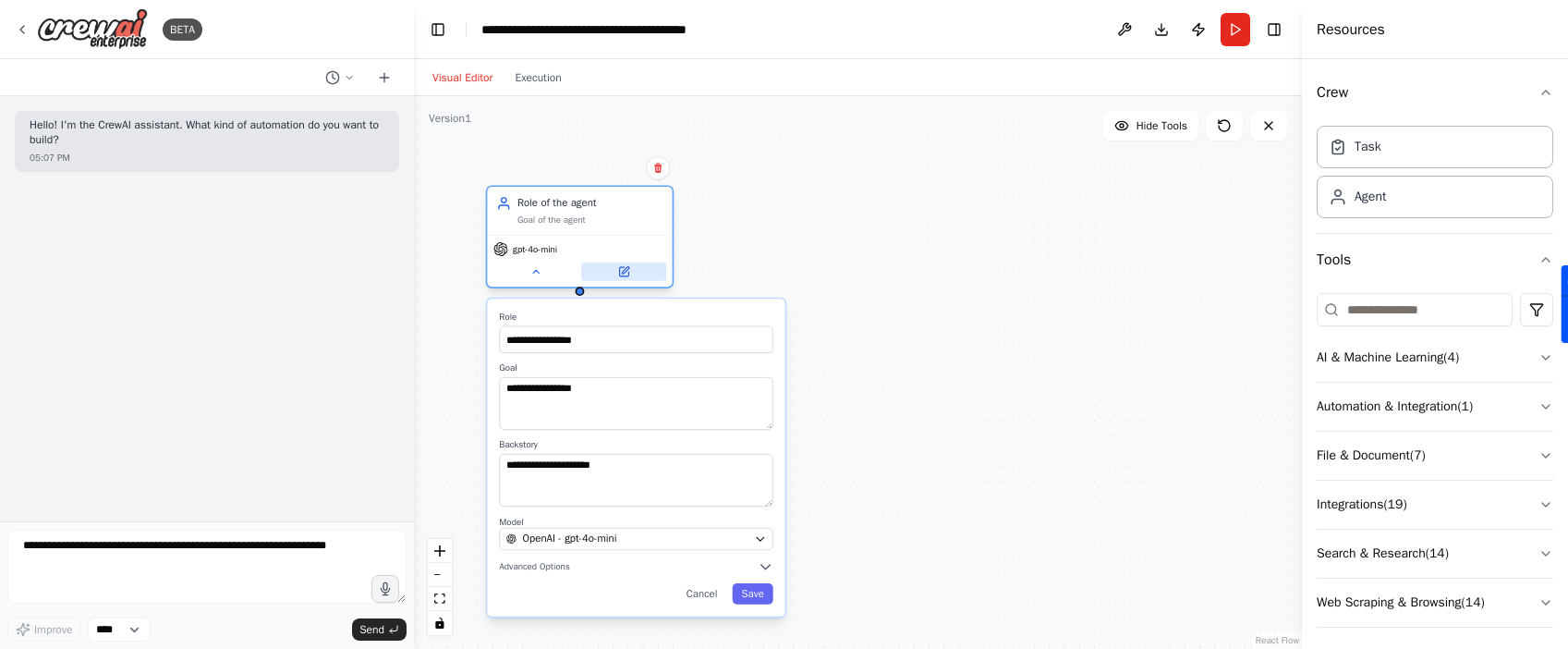 click at bounding box center (624, 272) 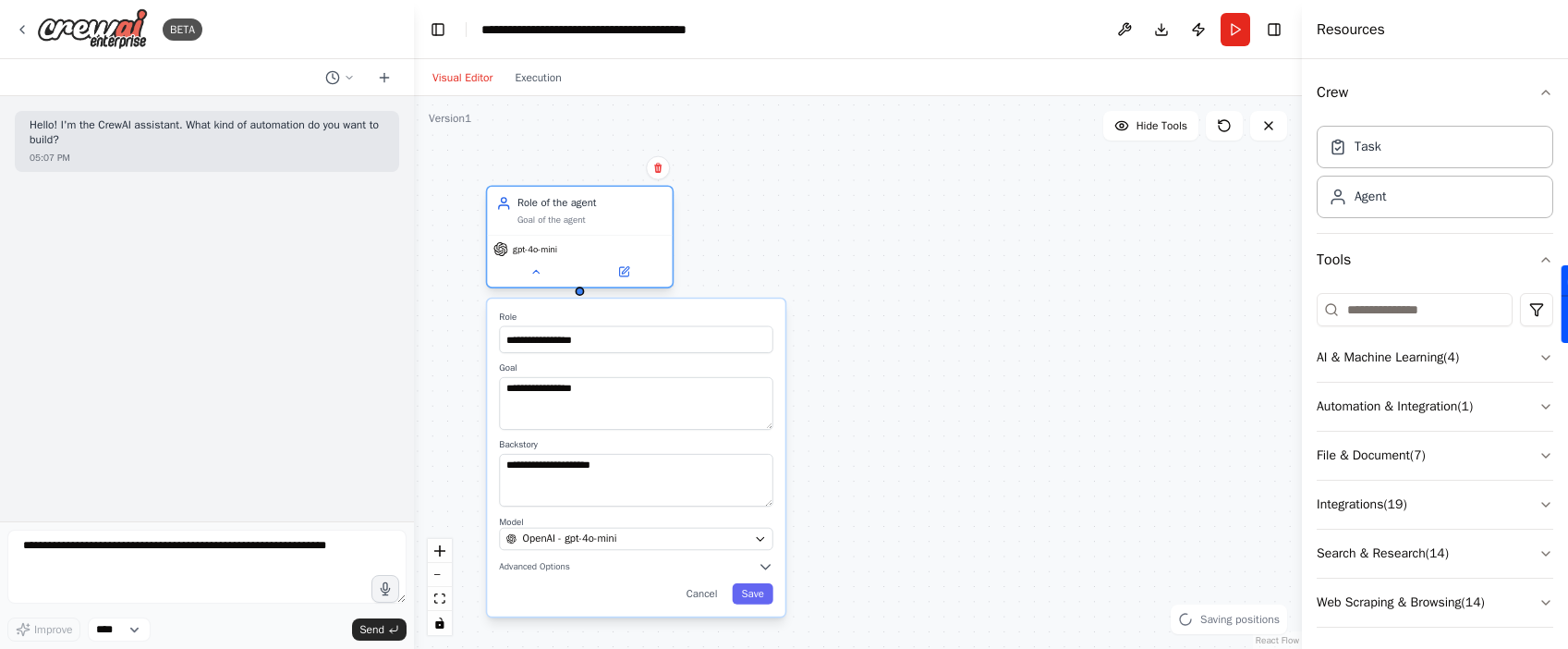 click on "gpt-4o-mini" at bounding box center [579, 261] 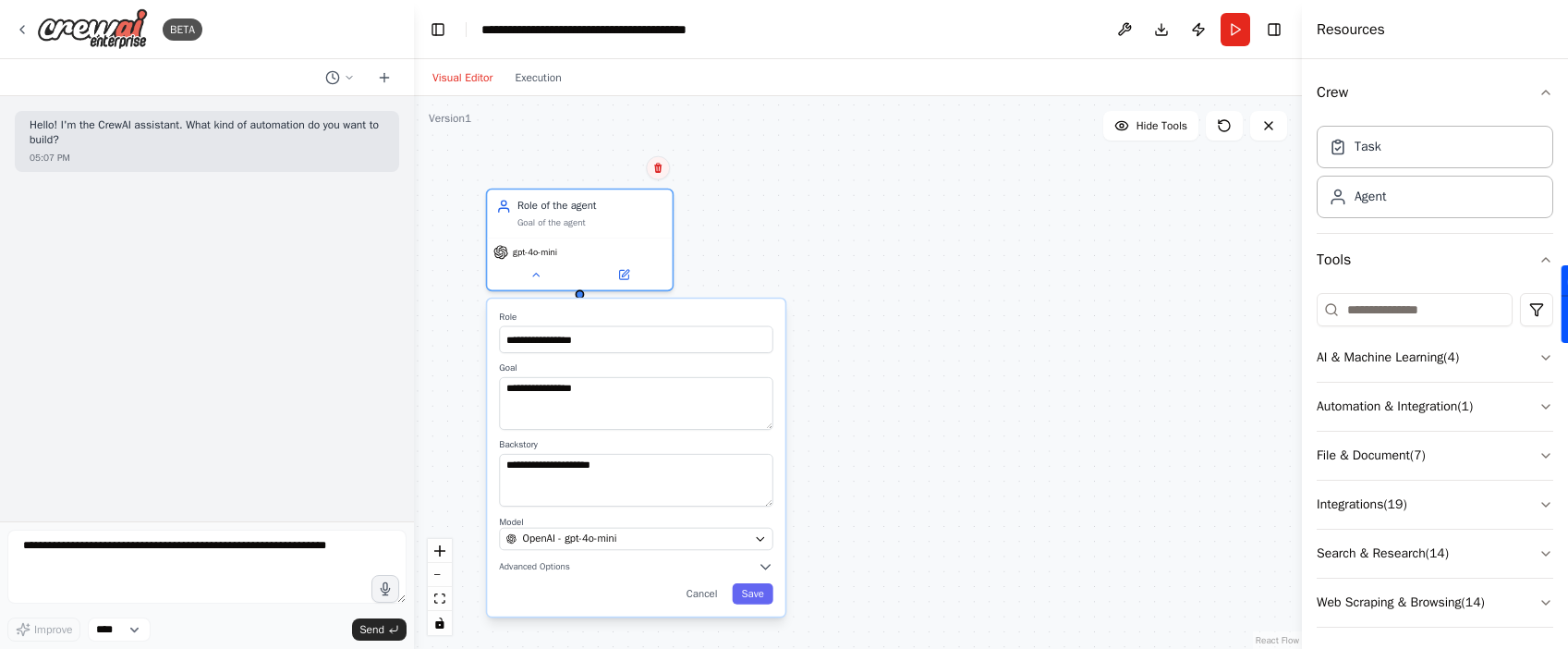 click 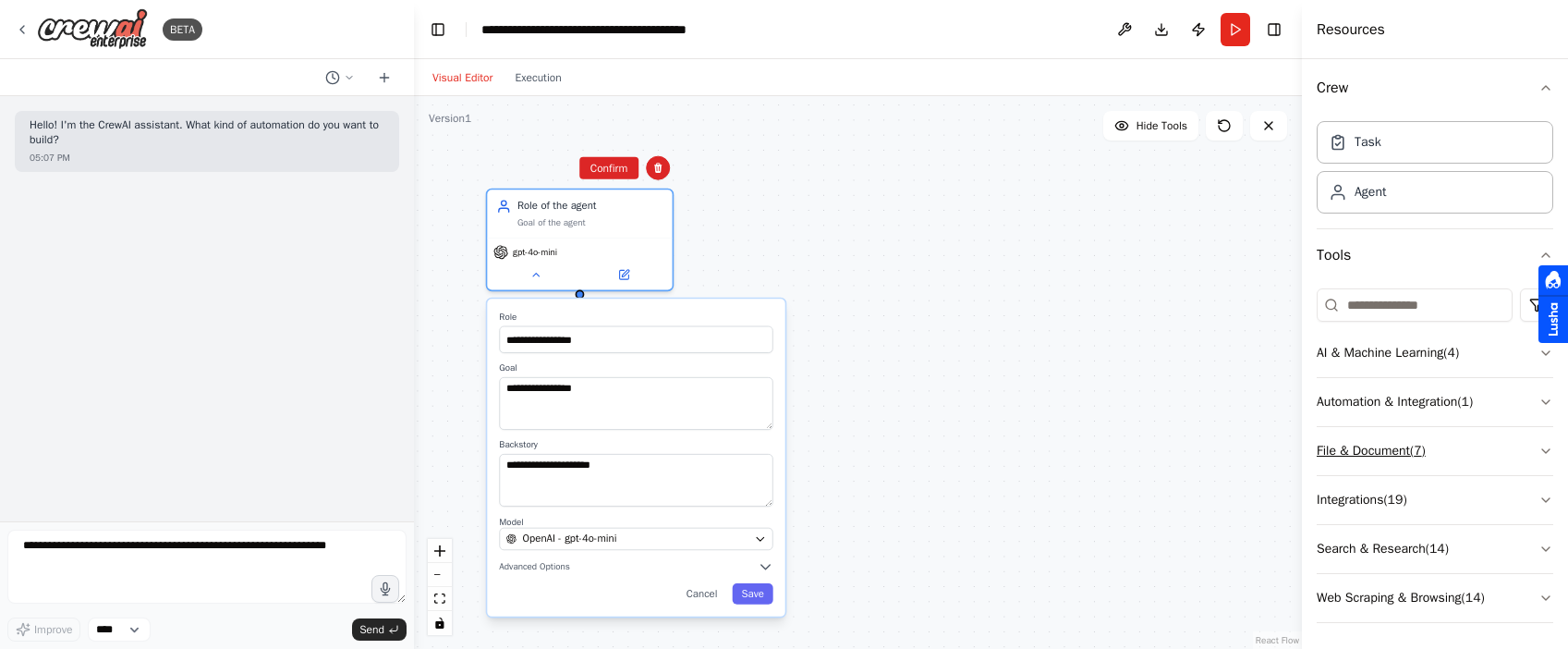 scroll, scrollTop: 8, scrollLeft: 0, axis: vertical 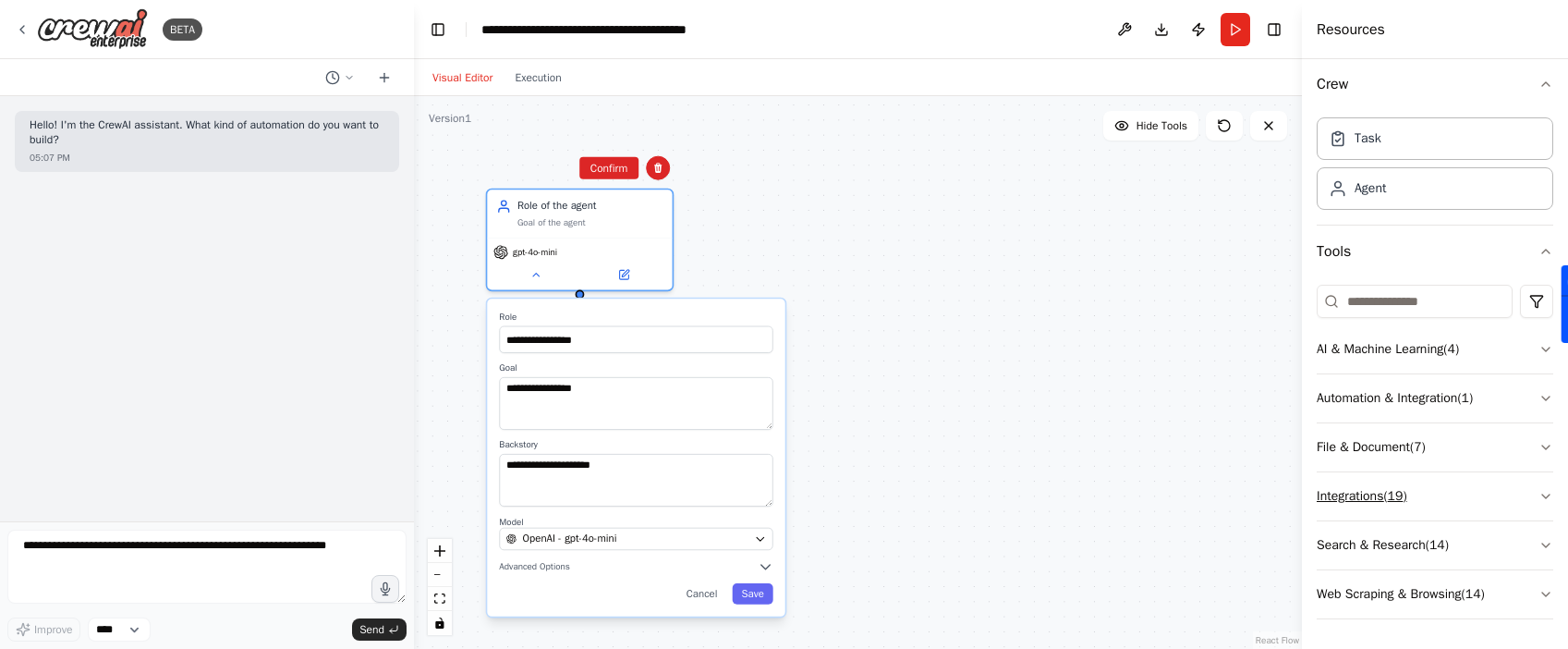 click on "Integrations  ( 19 )" at bounding box center (1435, 496) 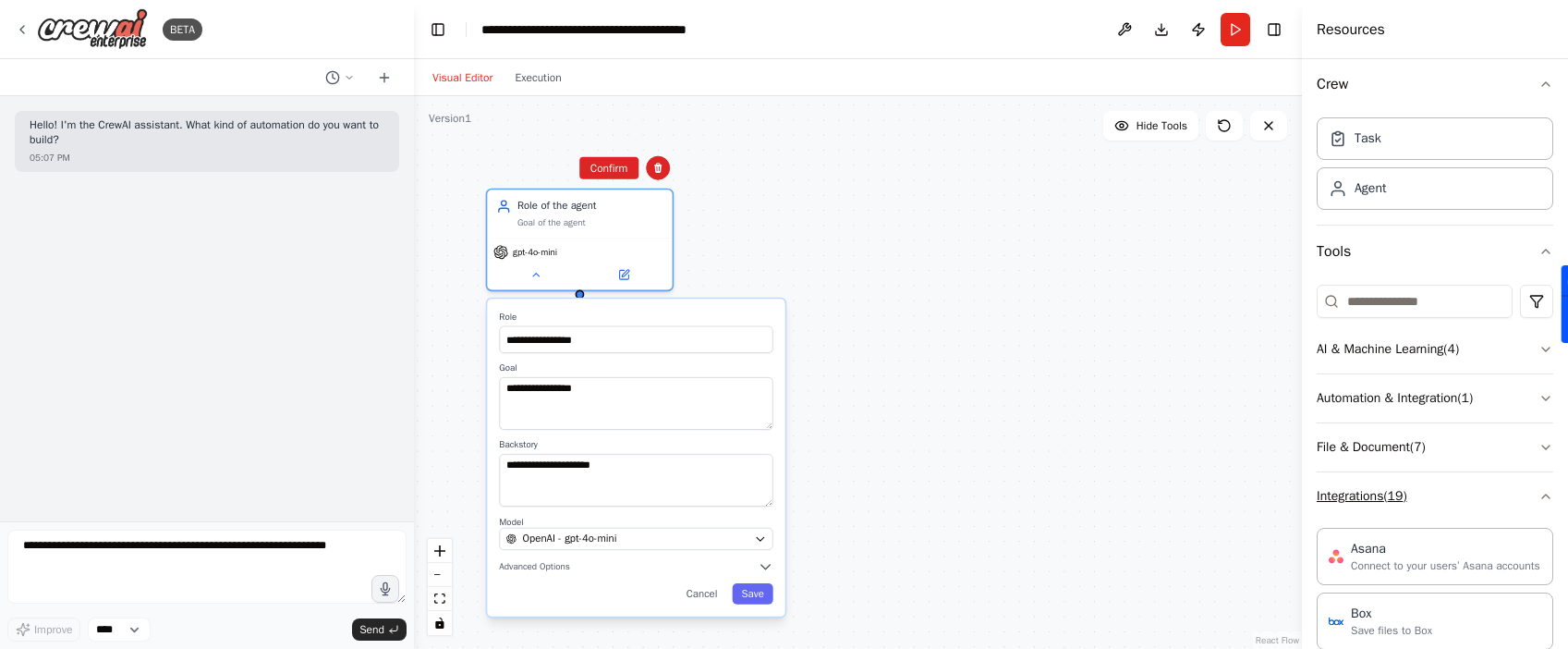 scroll, scrollTop: 152, scrollLeft: 0, axis: vertical 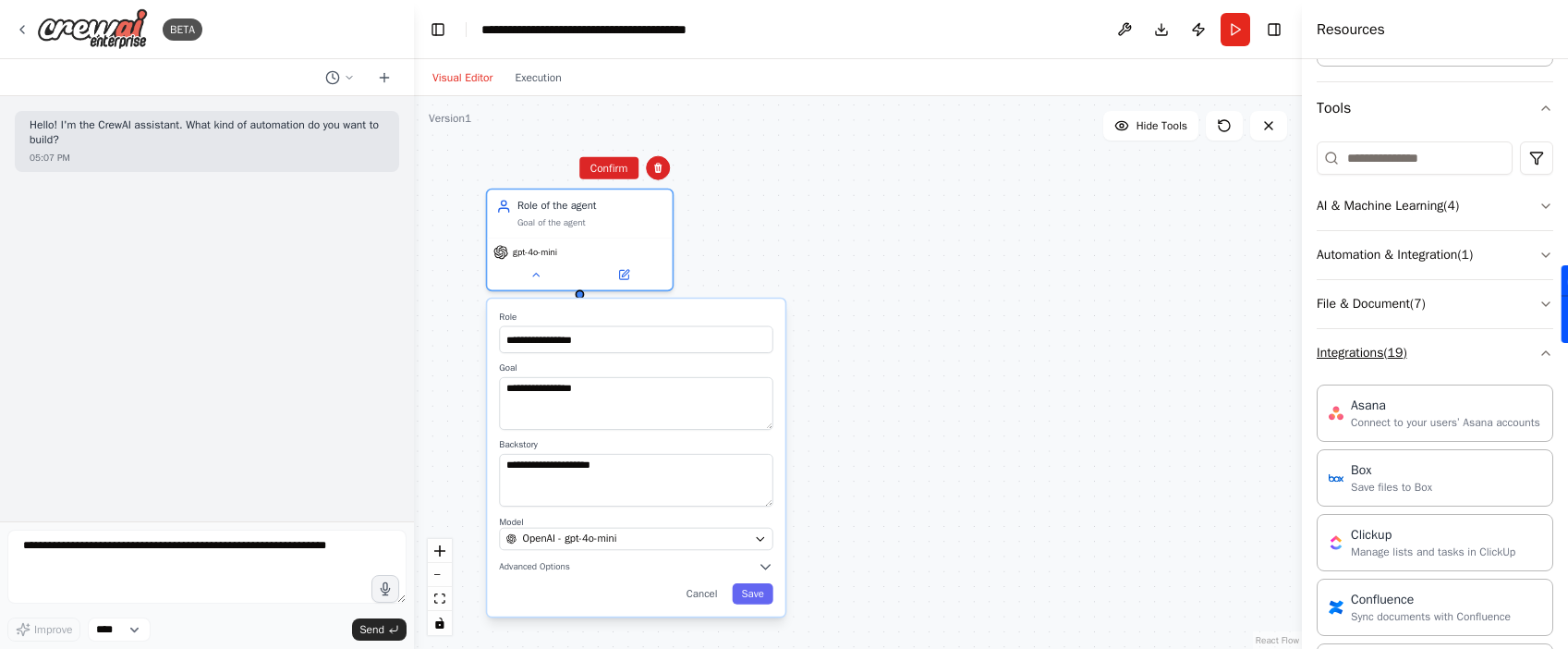 click on "Integrations  ( 19 )" at bounding box center (1435, 353) 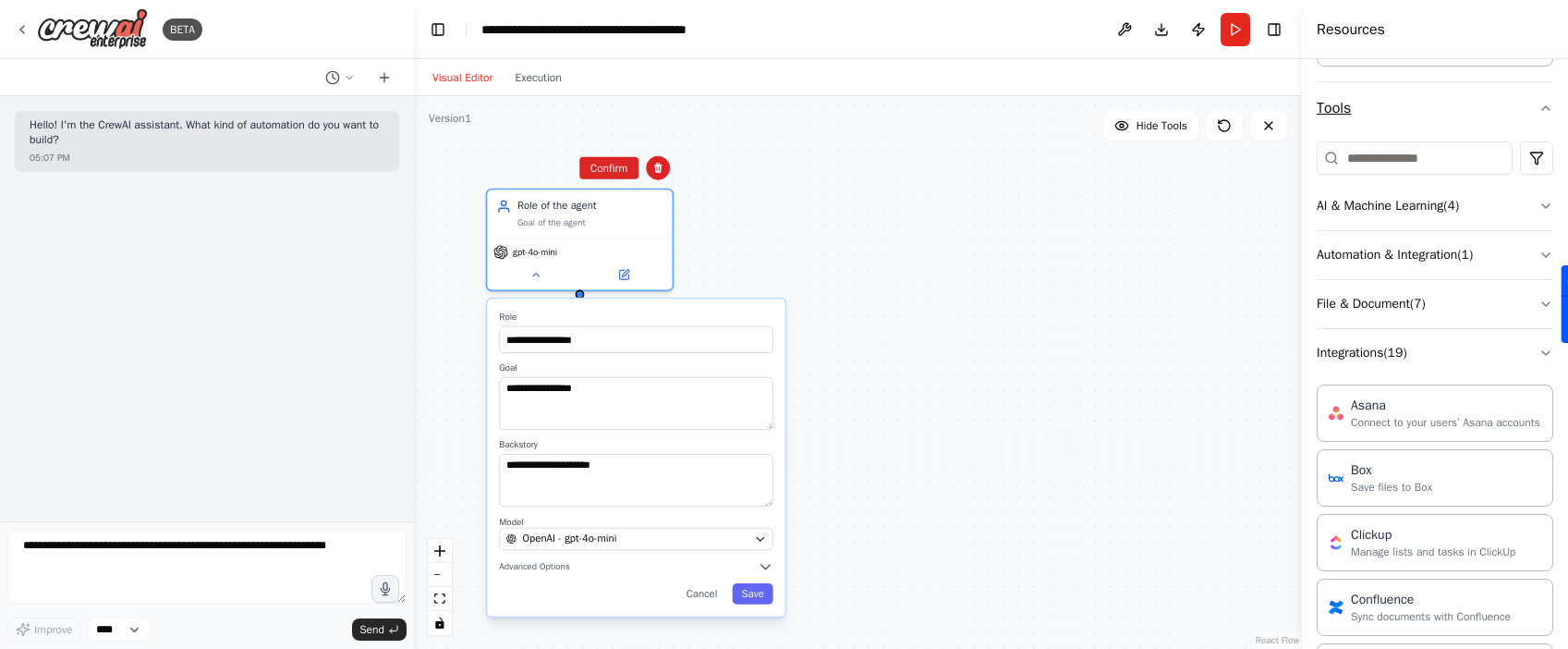 scroll, scrollTop: 8, scrollLeft: 0, axis: vertical 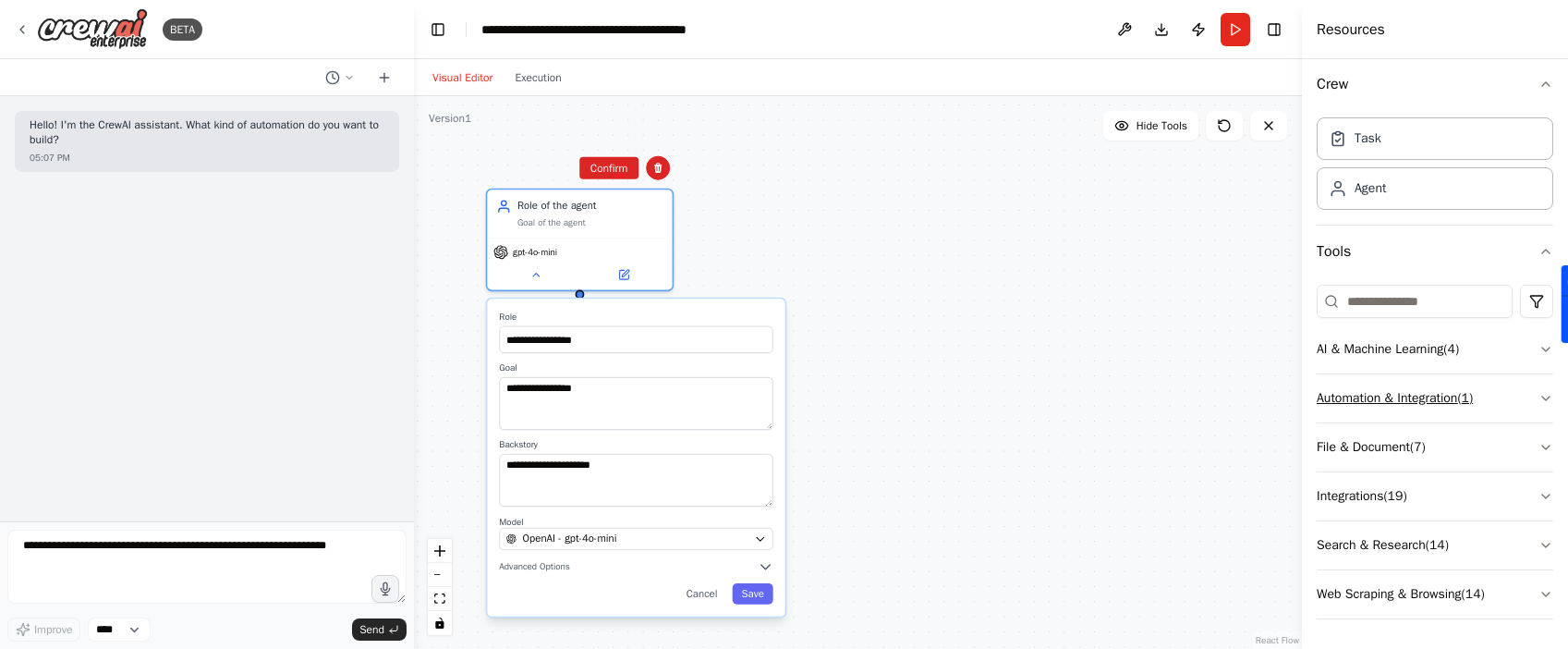 click on "Automation & Integration  ( 1 )" at bounding box center [1435, 398] 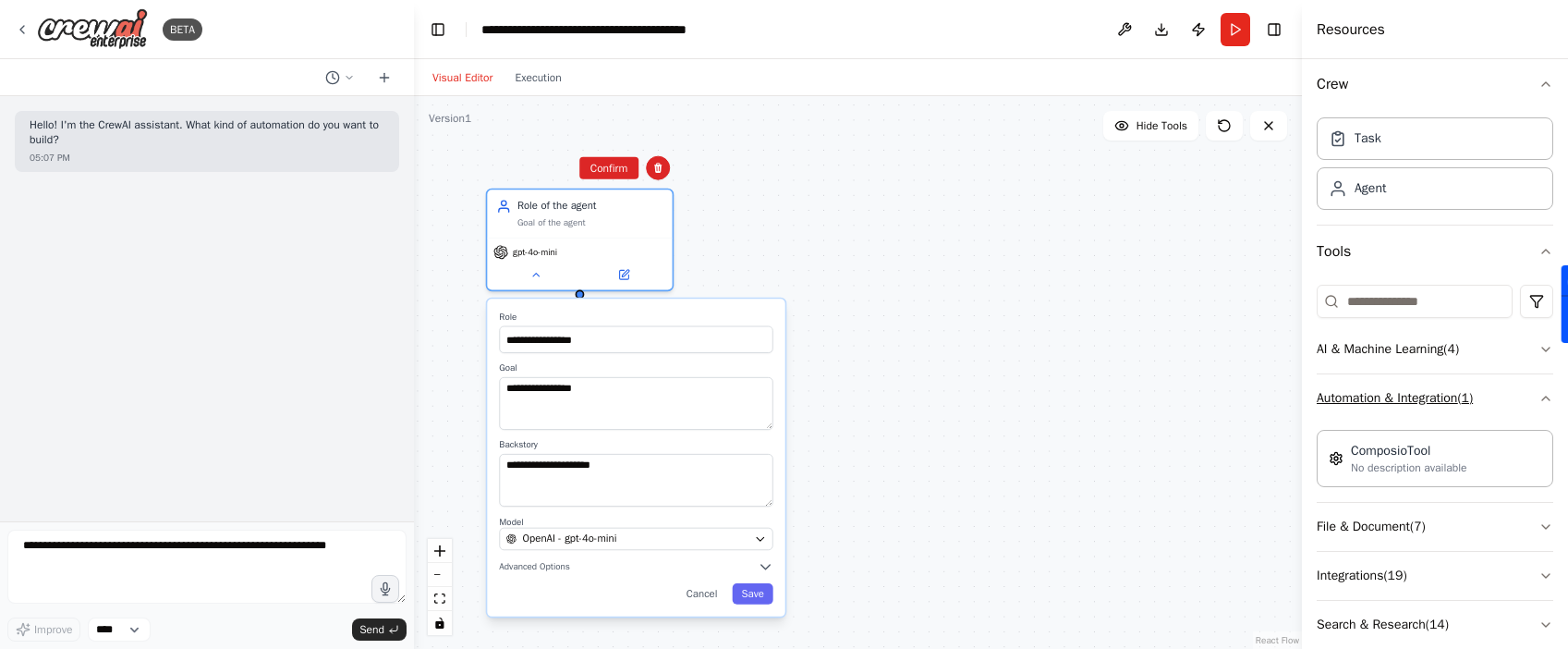 click on "Automation & Integration  ( 1 )" at bounding box center (1435, 398) 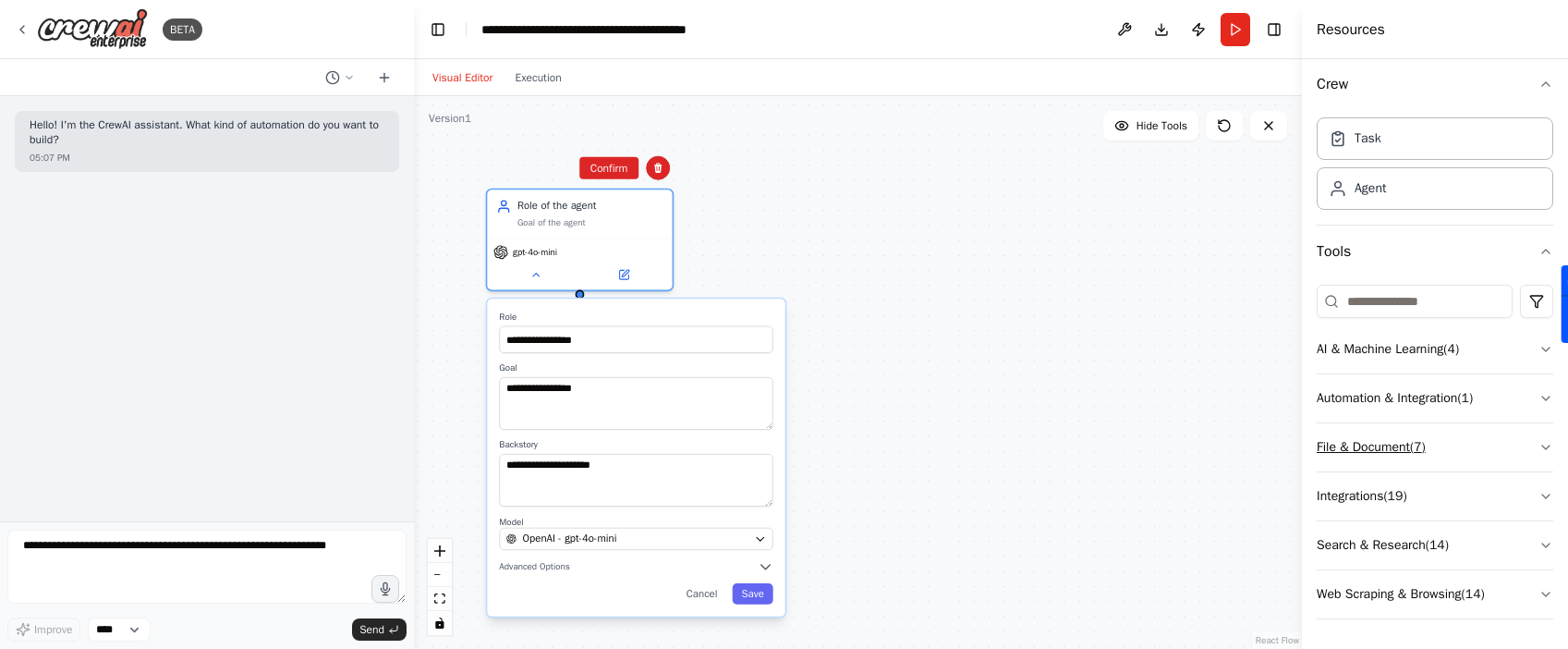 click on "File & Document  ( 7 )" at bounding box center (1435, 447) 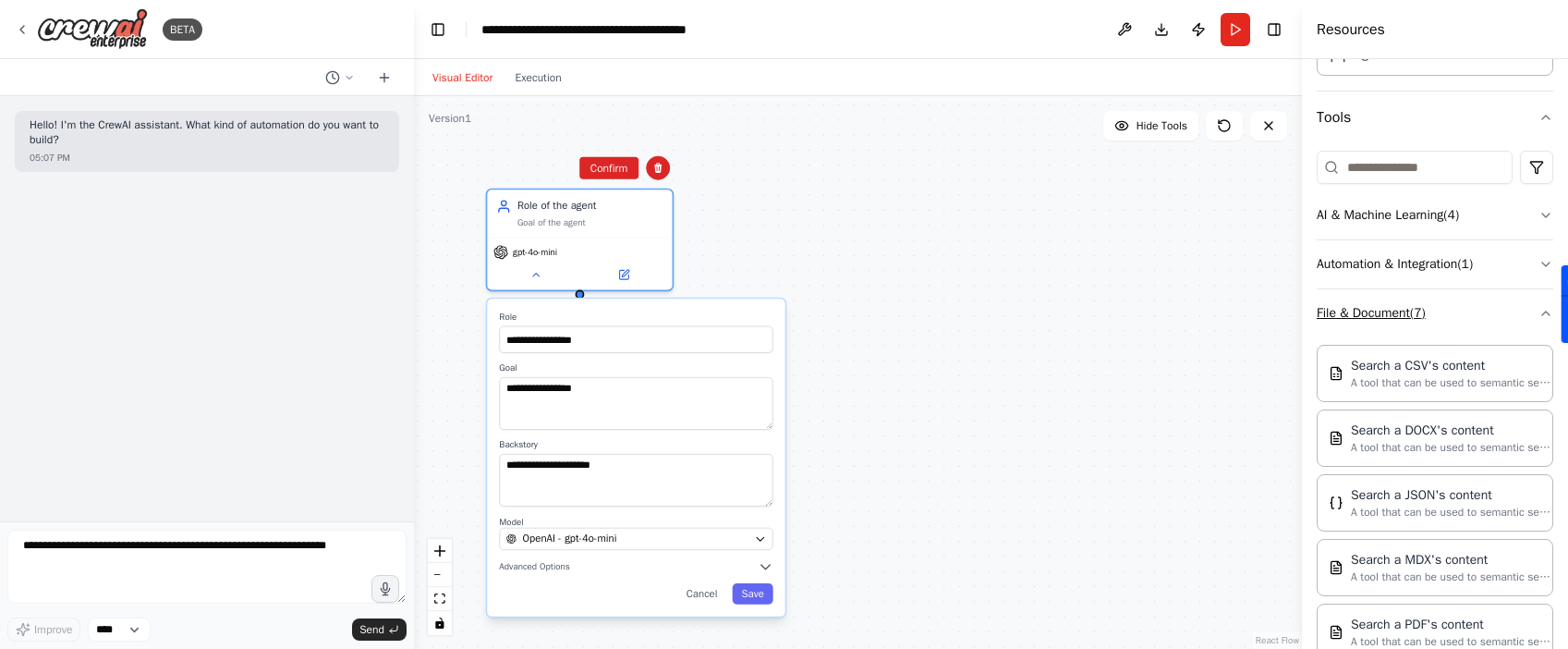 click on "File & Document  ( 7 )" at bounding box center [1435, 313] 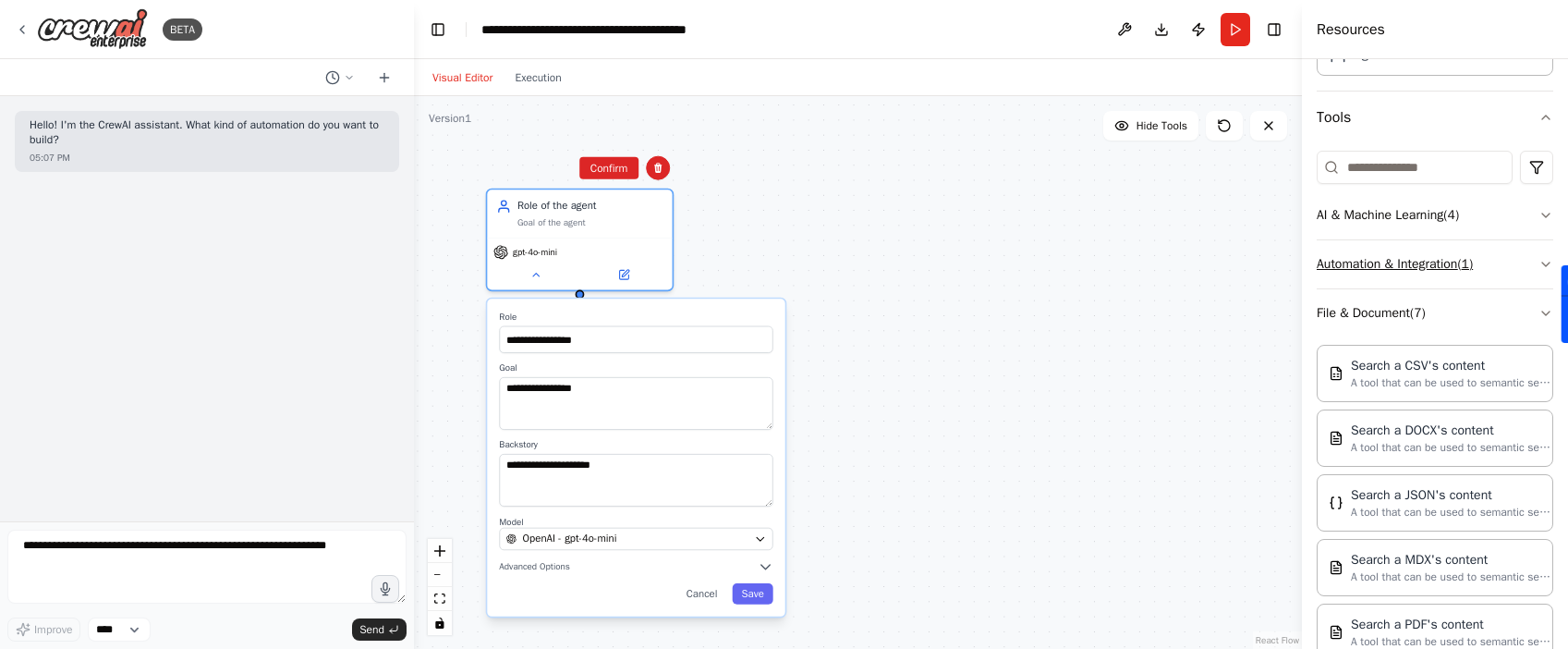 scroll, scrollTop: 8, scrollLeft: 0, axis: vertical 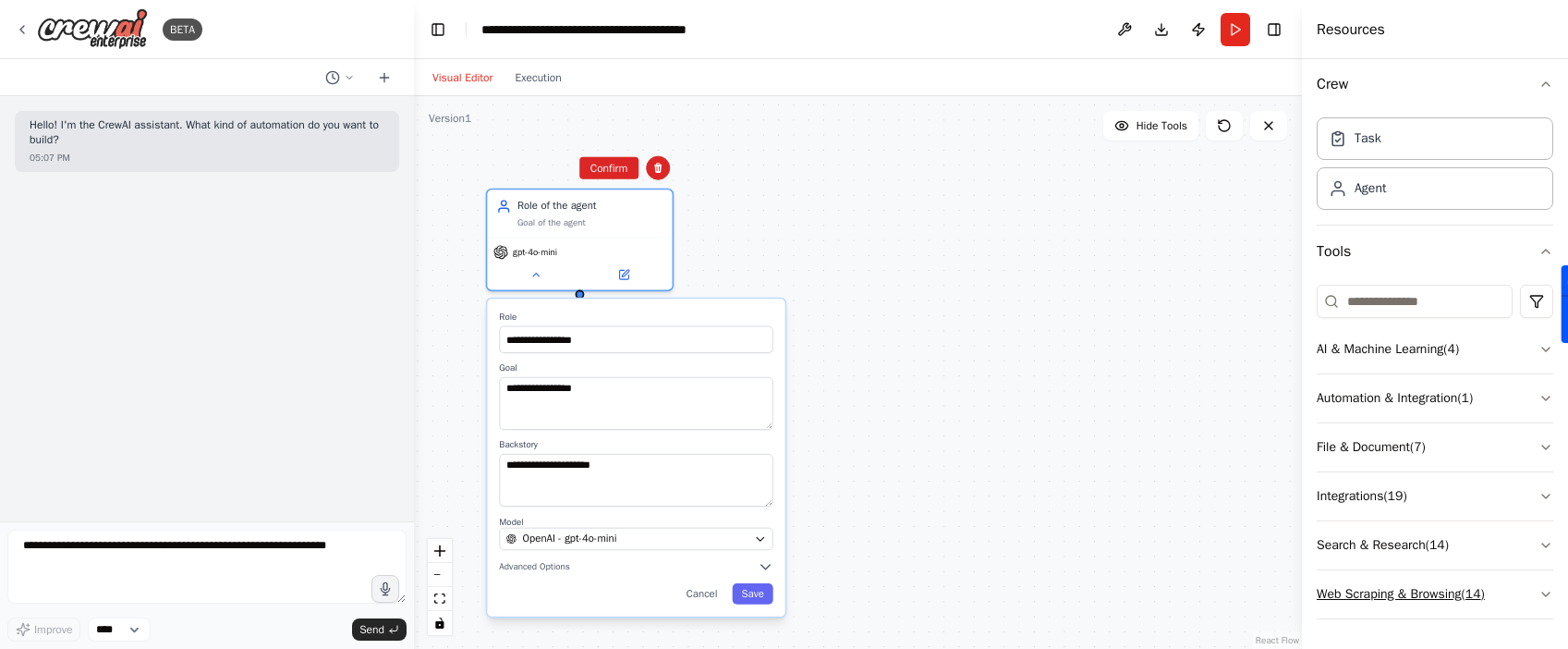 click on "Web Scraping & Browsing  ( 14 )" at bounding box center (1435, 594) 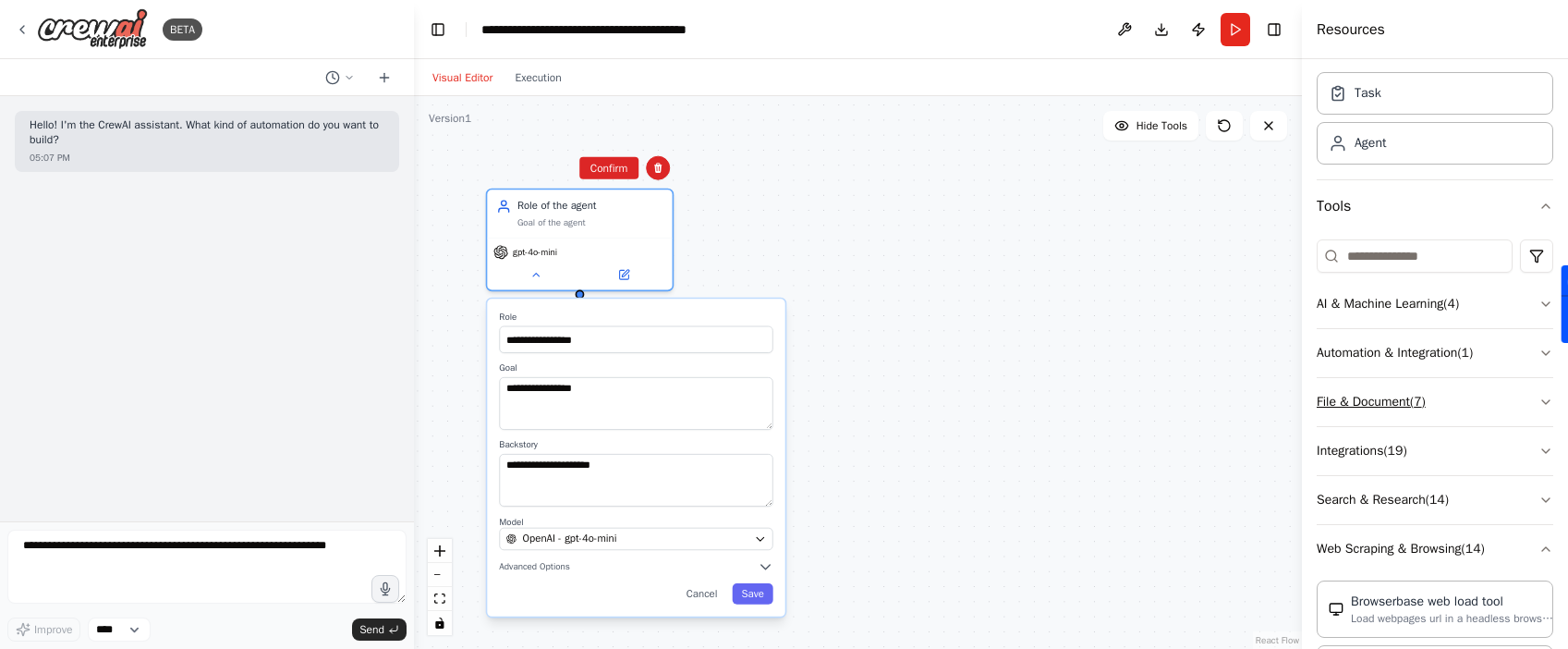 scroll, scrollTop: 321, scrollLeft: 0, axis: vertical 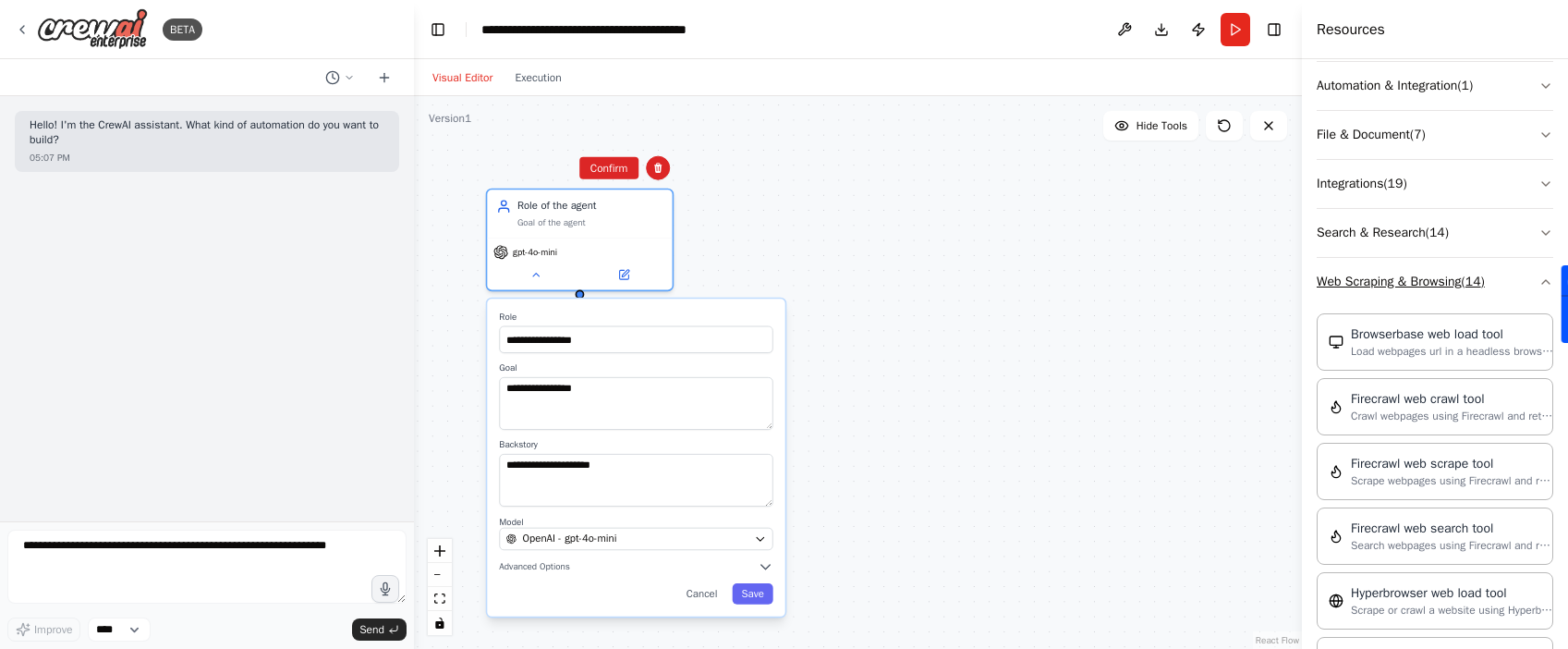 click on "Web Scraping & Browsing  ( 14 )" at bounding box center (1435, 282) 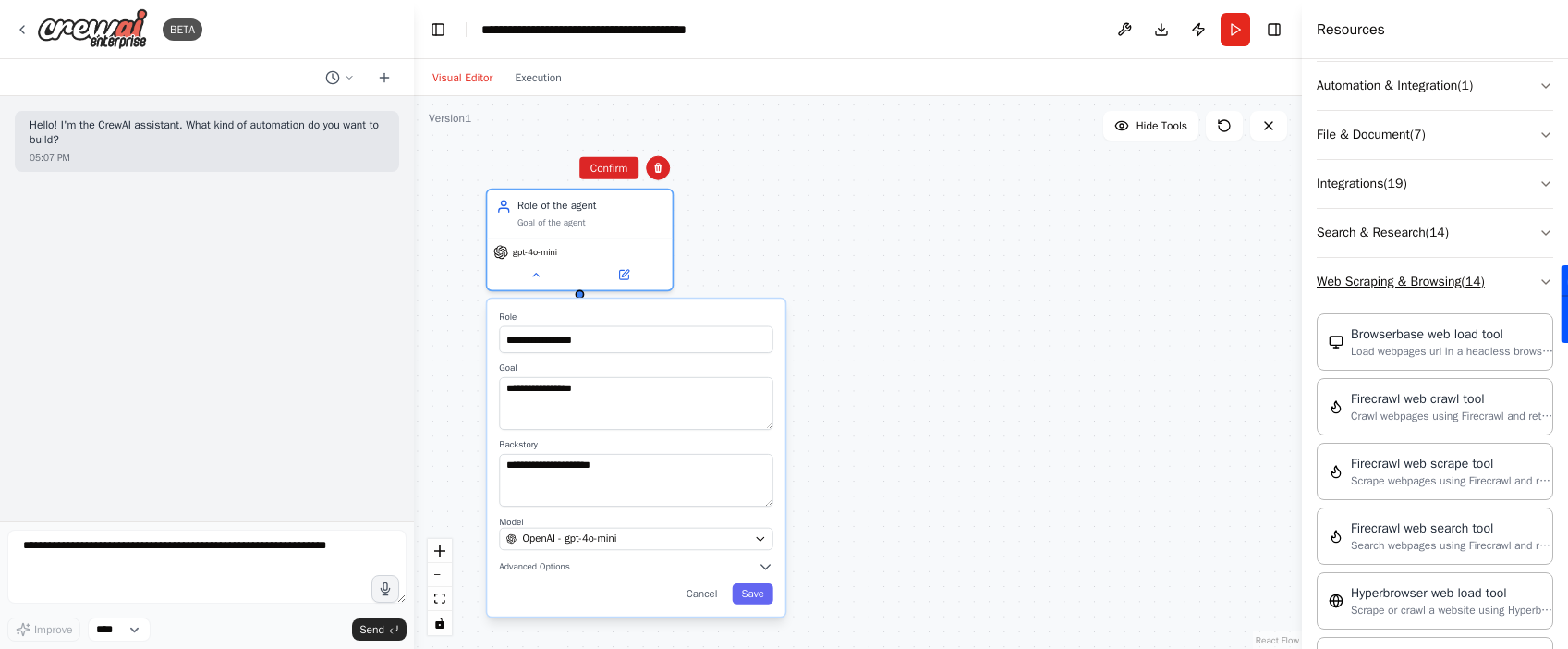 scroll, scrollTop: 8, scrollLeft: 0, axis: vertical 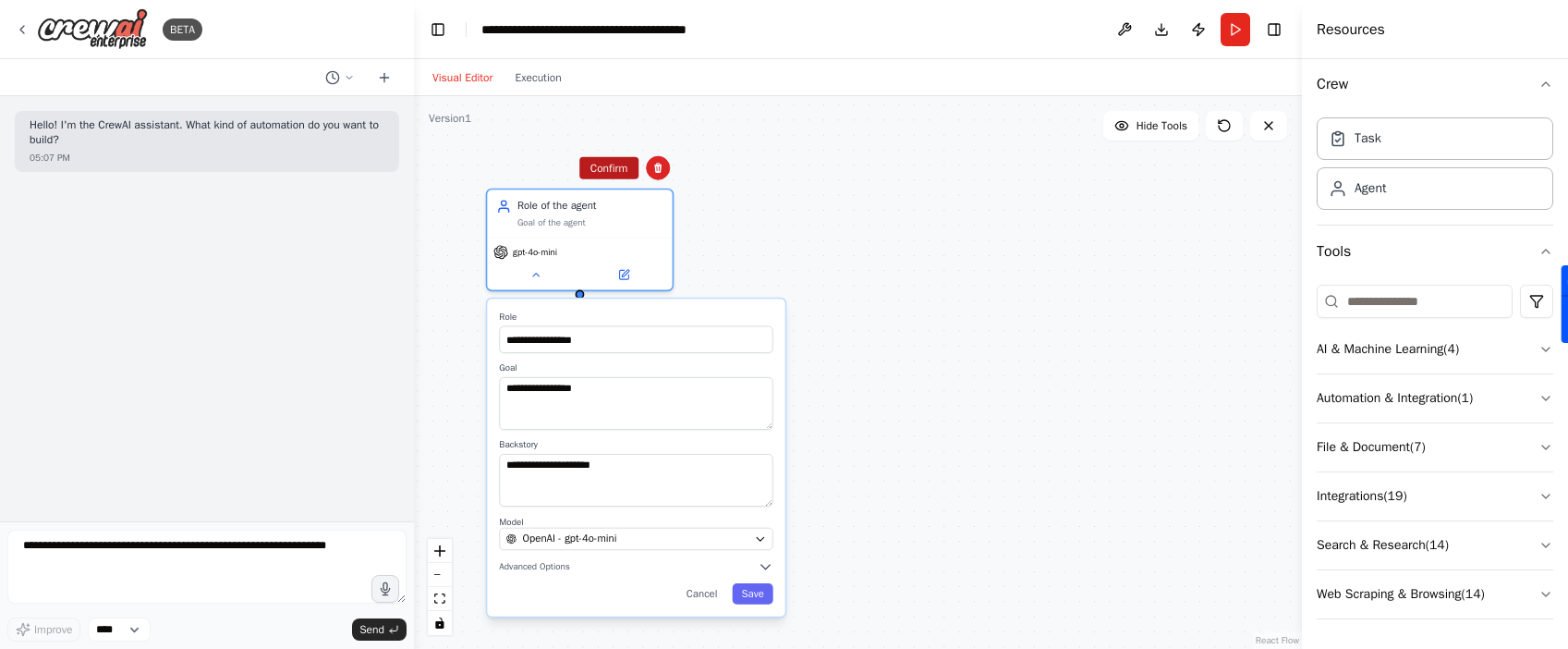 click on "Confirm" at bounding box center [609, 168] 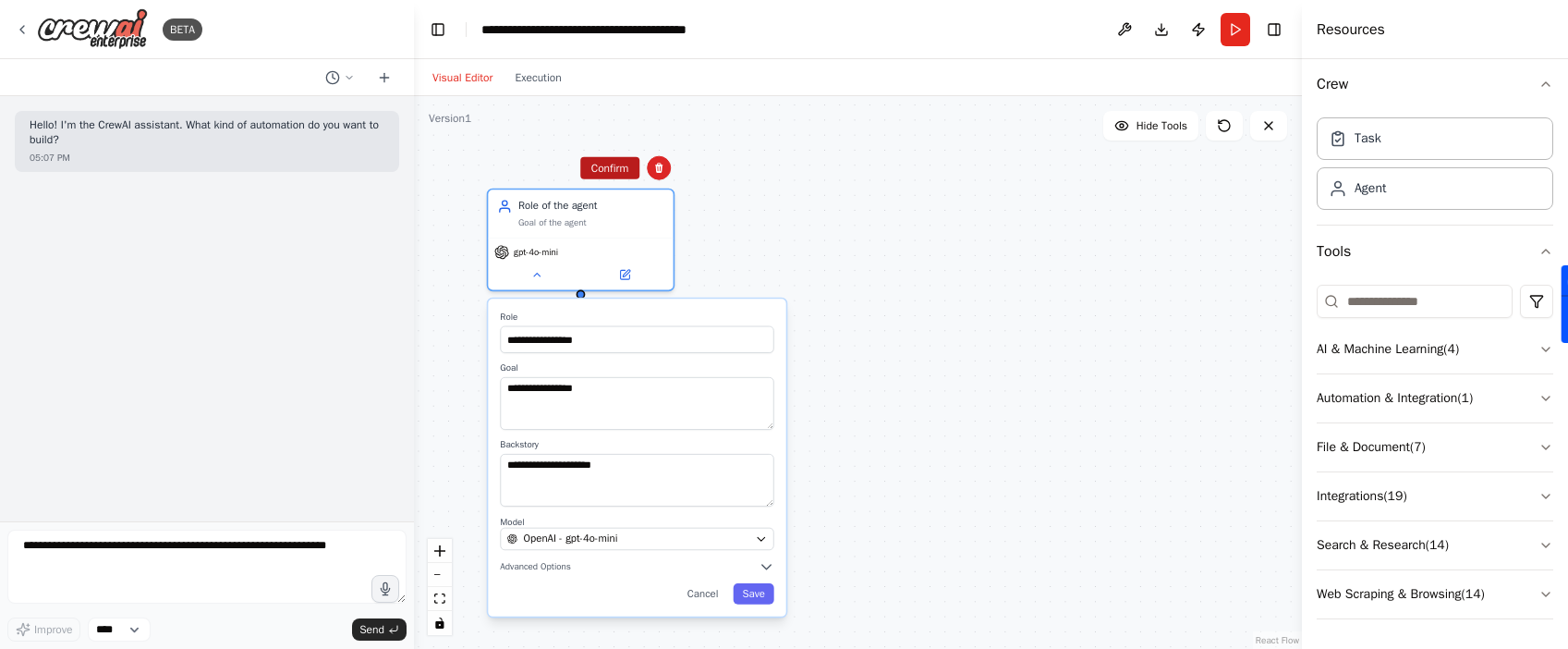 click on "Confirm" at bounding box center (610, 168) 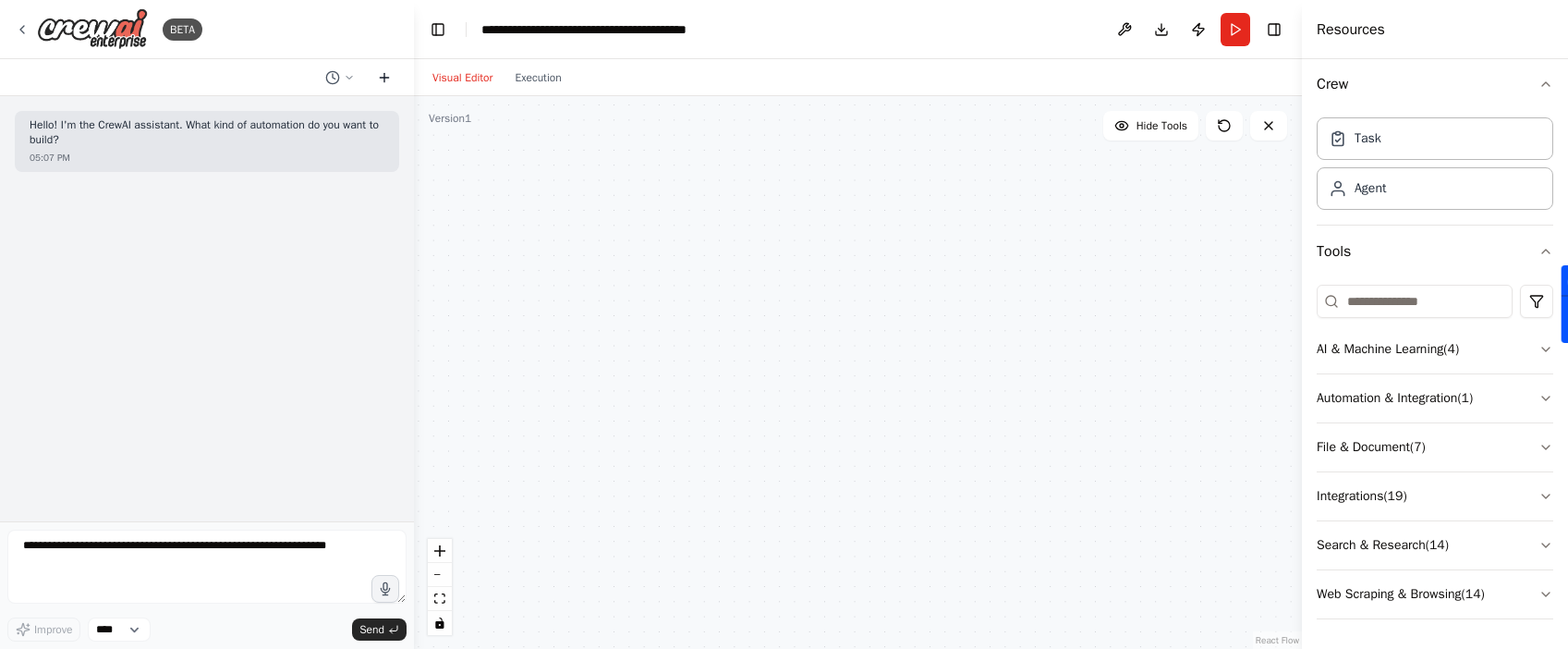 click at bounding box center [384, 78] 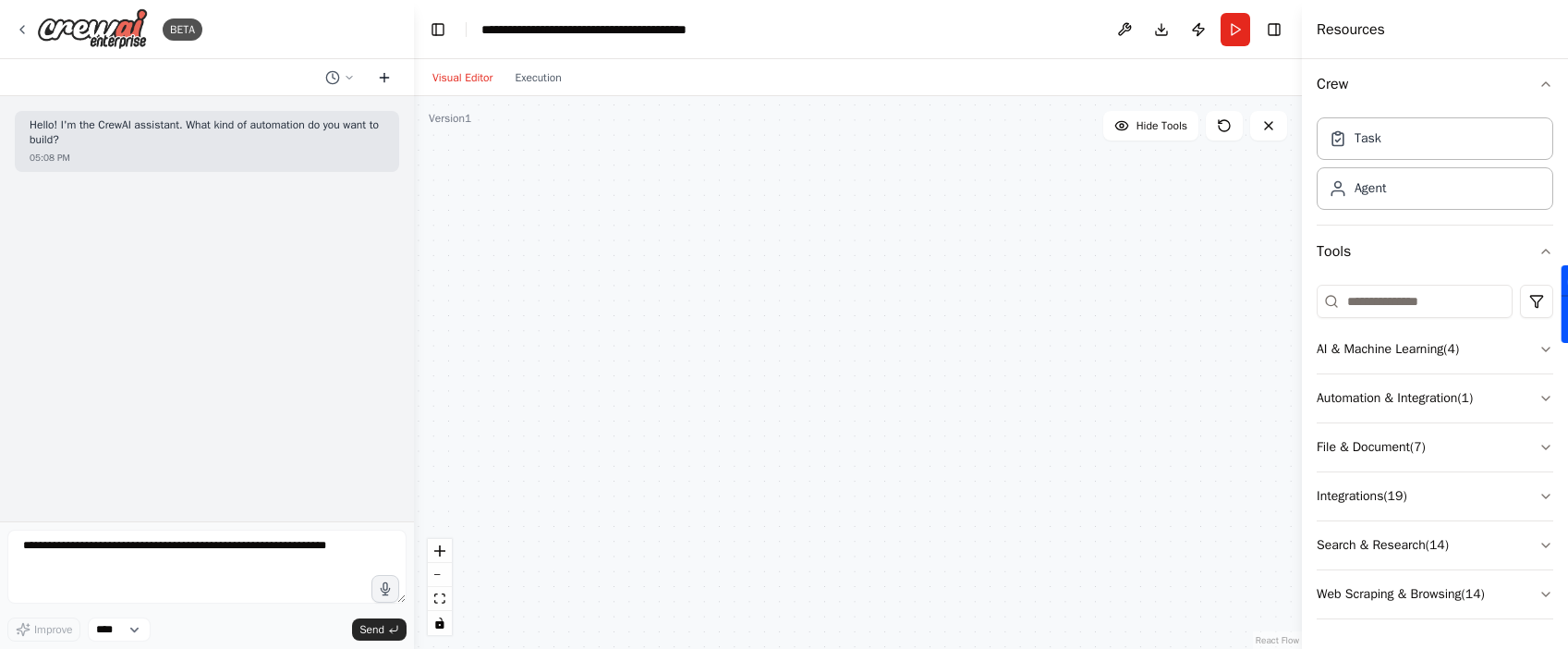 click at bounding box center (384, 78) 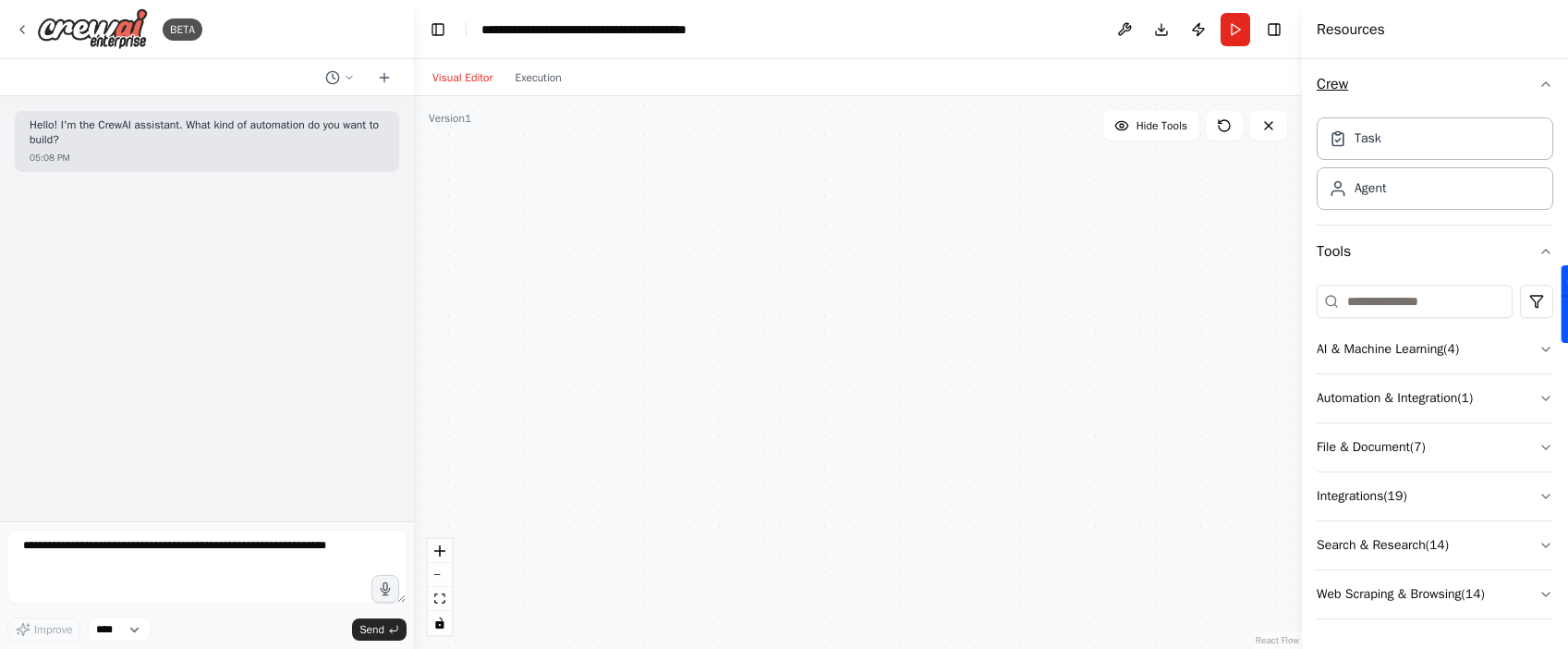 click 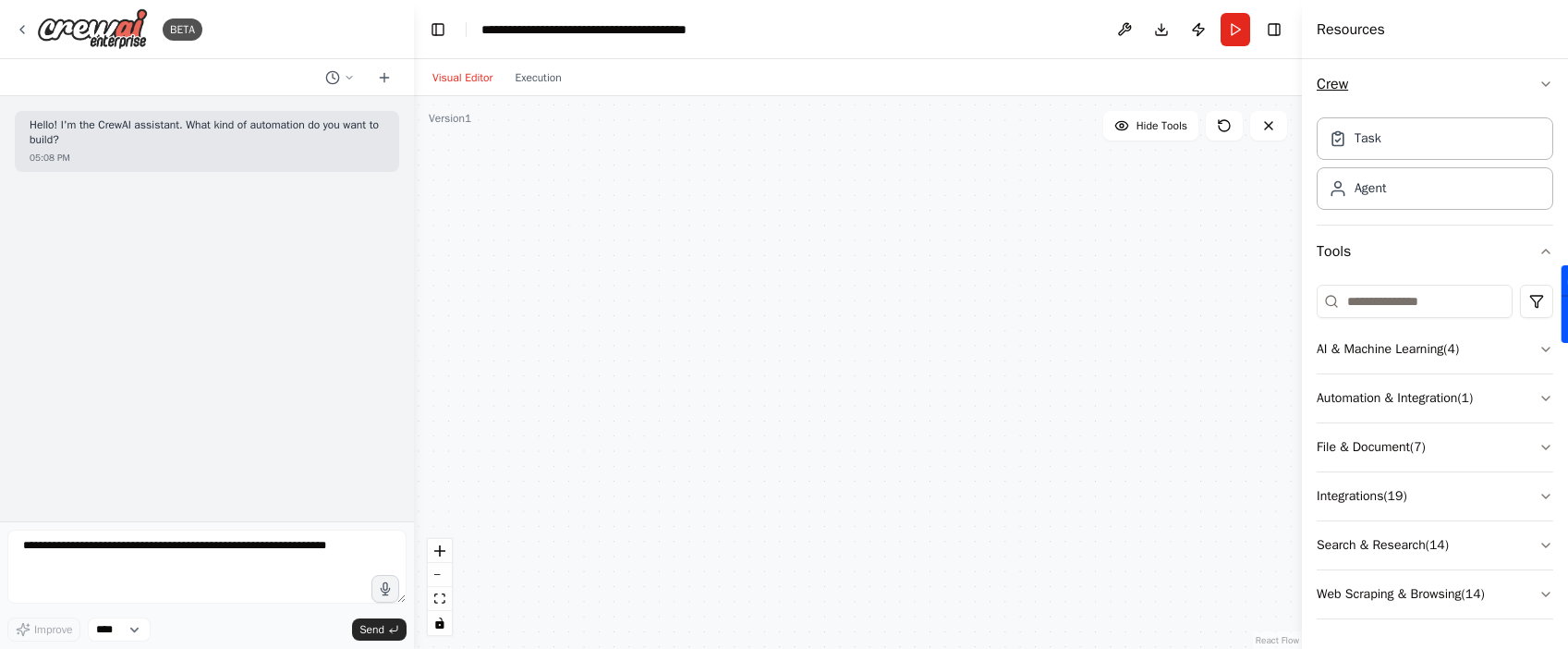 scroll, scrollTop: 0, scrollLeft: 0, axis: both 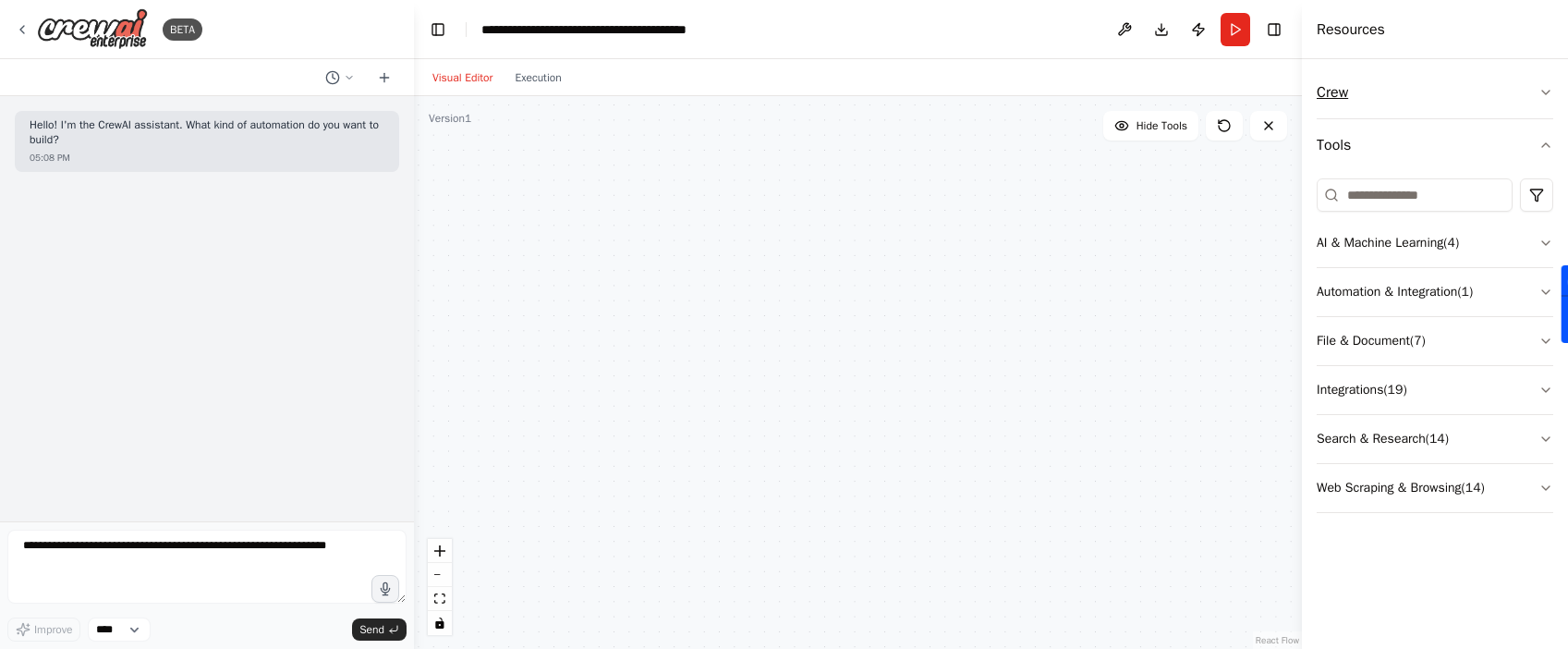click on "Crew" at bounding box center [1435, 92] 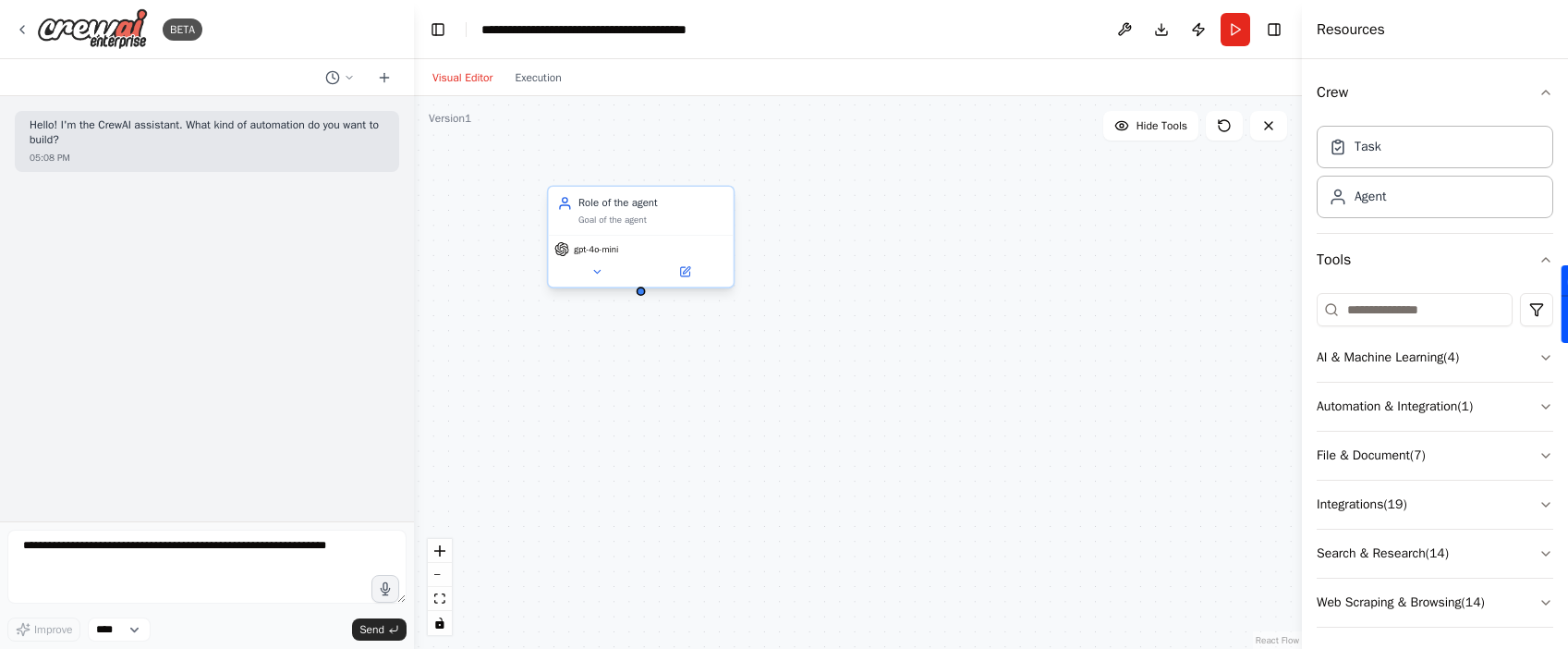 click on "Role of the agent" at bounding box center (651, 203) 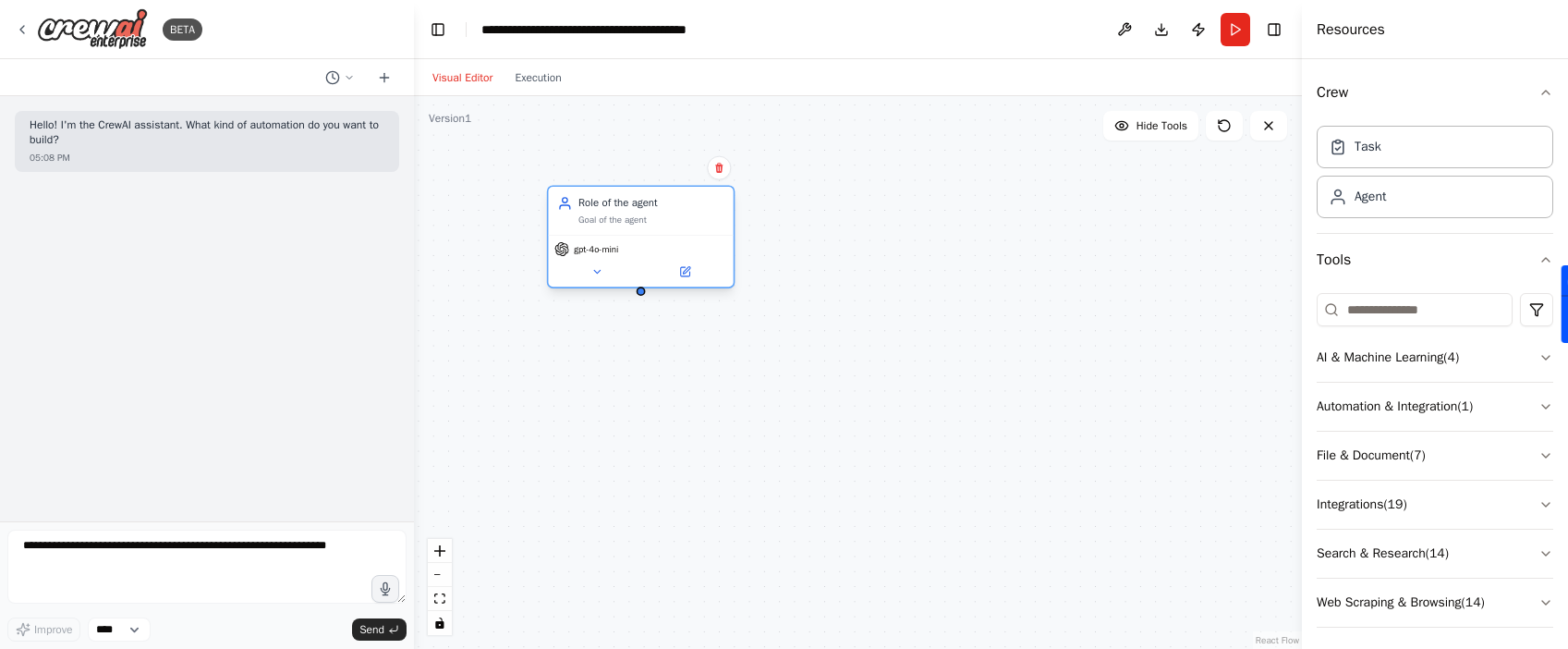 click on "Role of the agent" at bounding box center [651, 203] 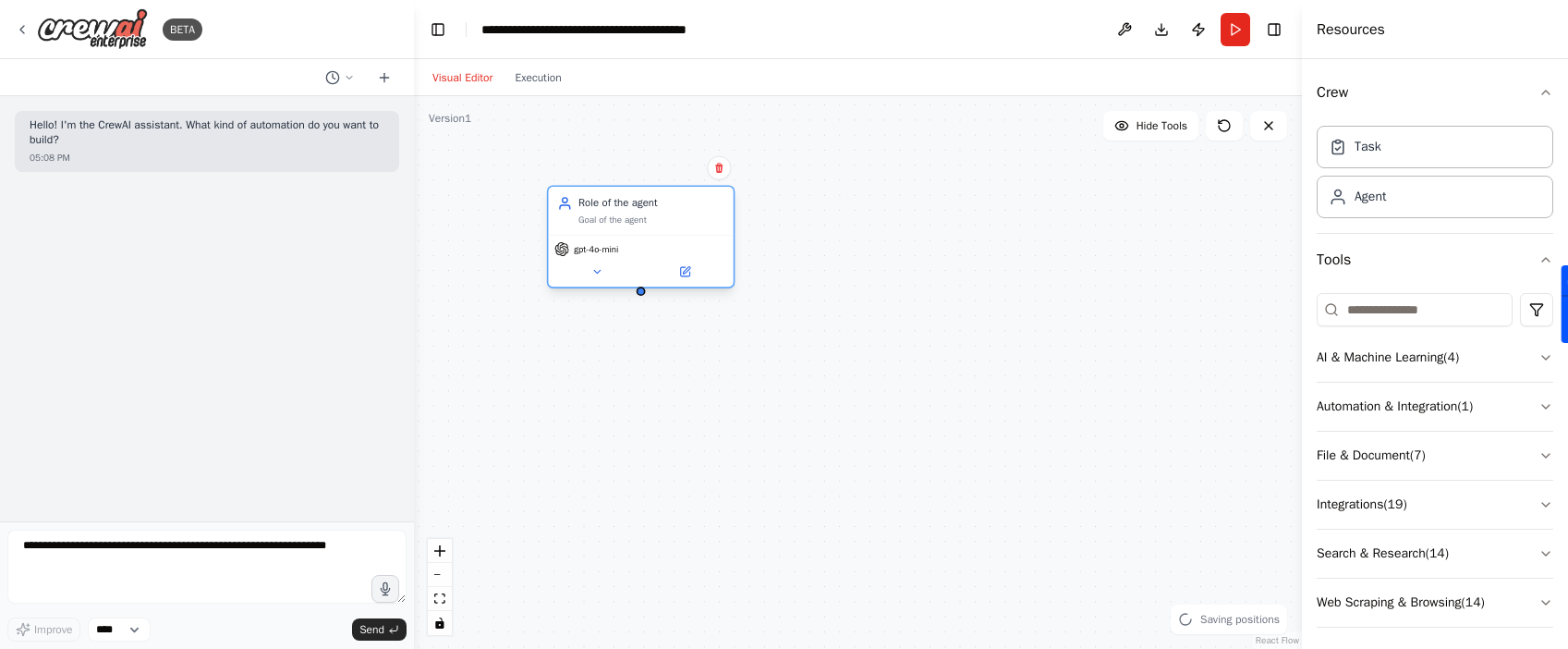 click on "Role of the agent" at bounding box center [651, 203] 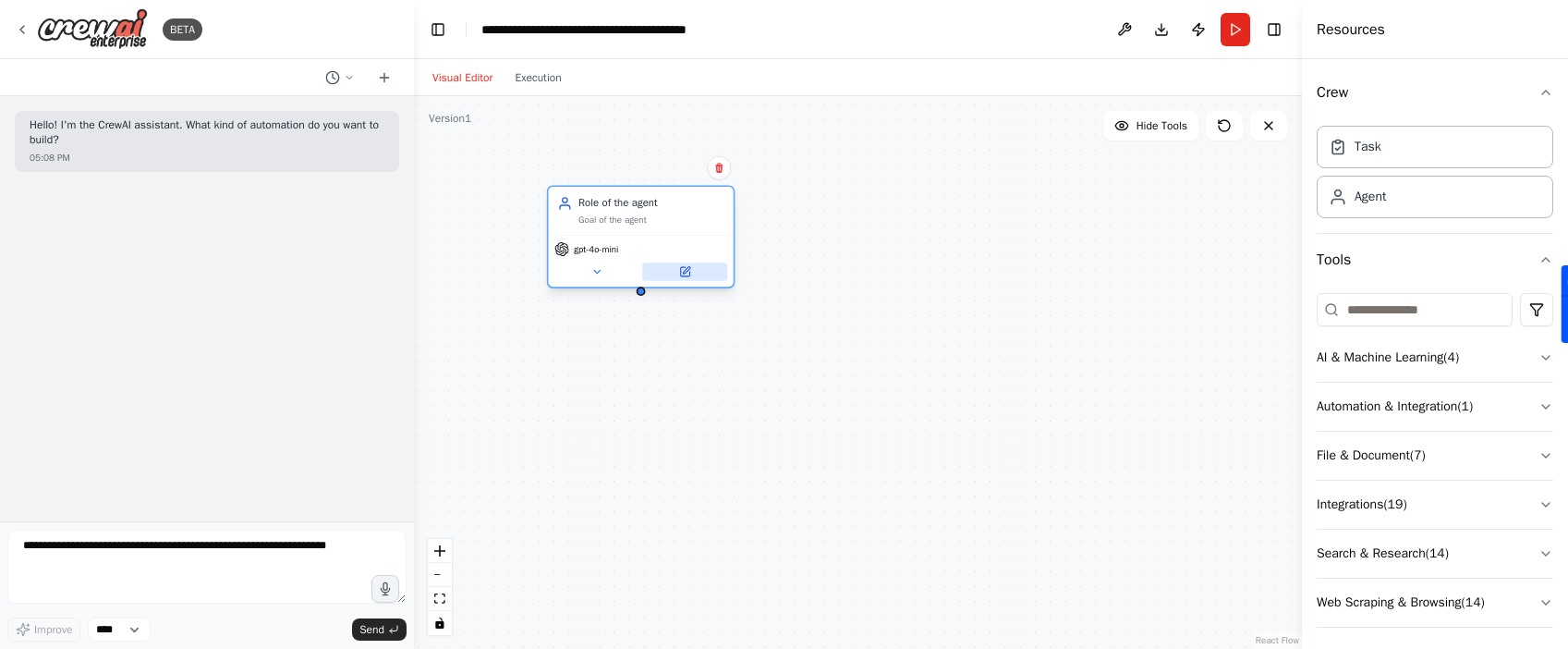 click 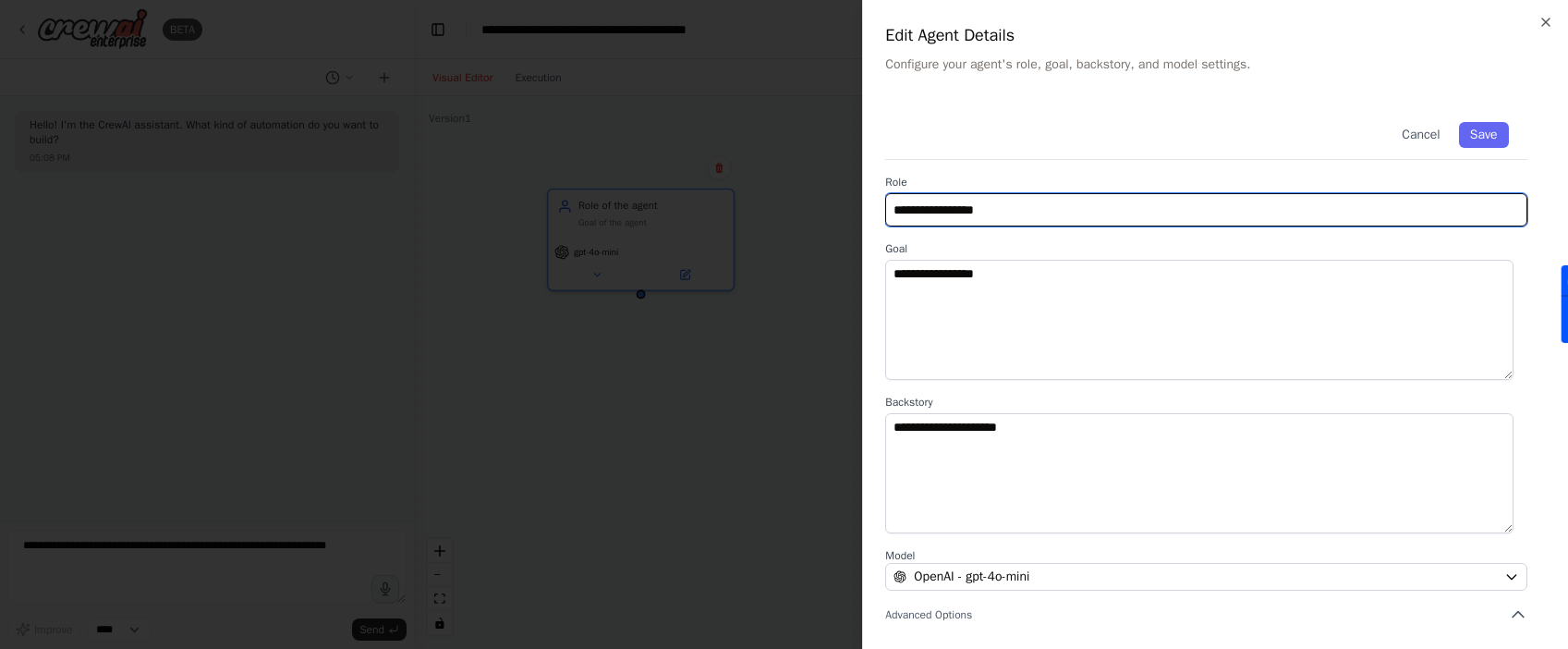 click on "**********" at bounding box center (1206, 210) 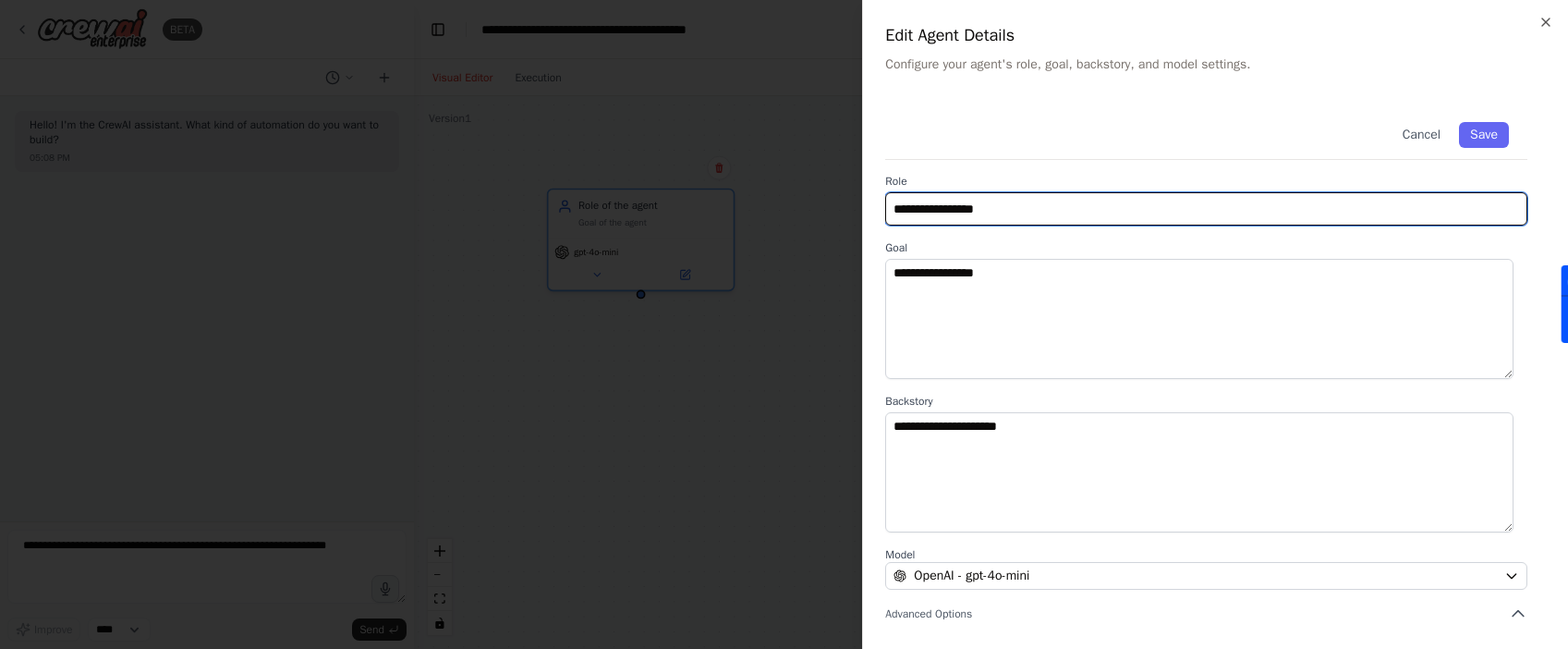 scroll, scrollTop: 0, scrollLeft: 0, axis: both 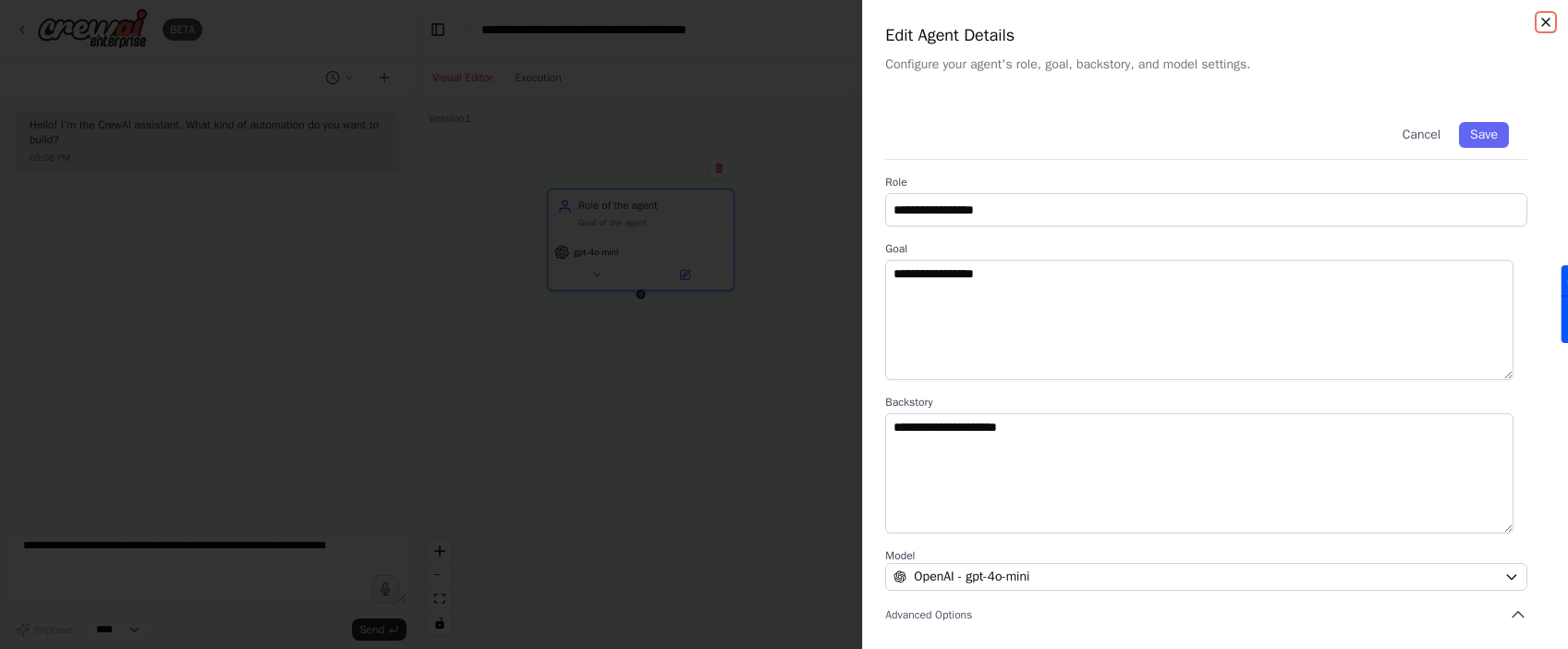 click 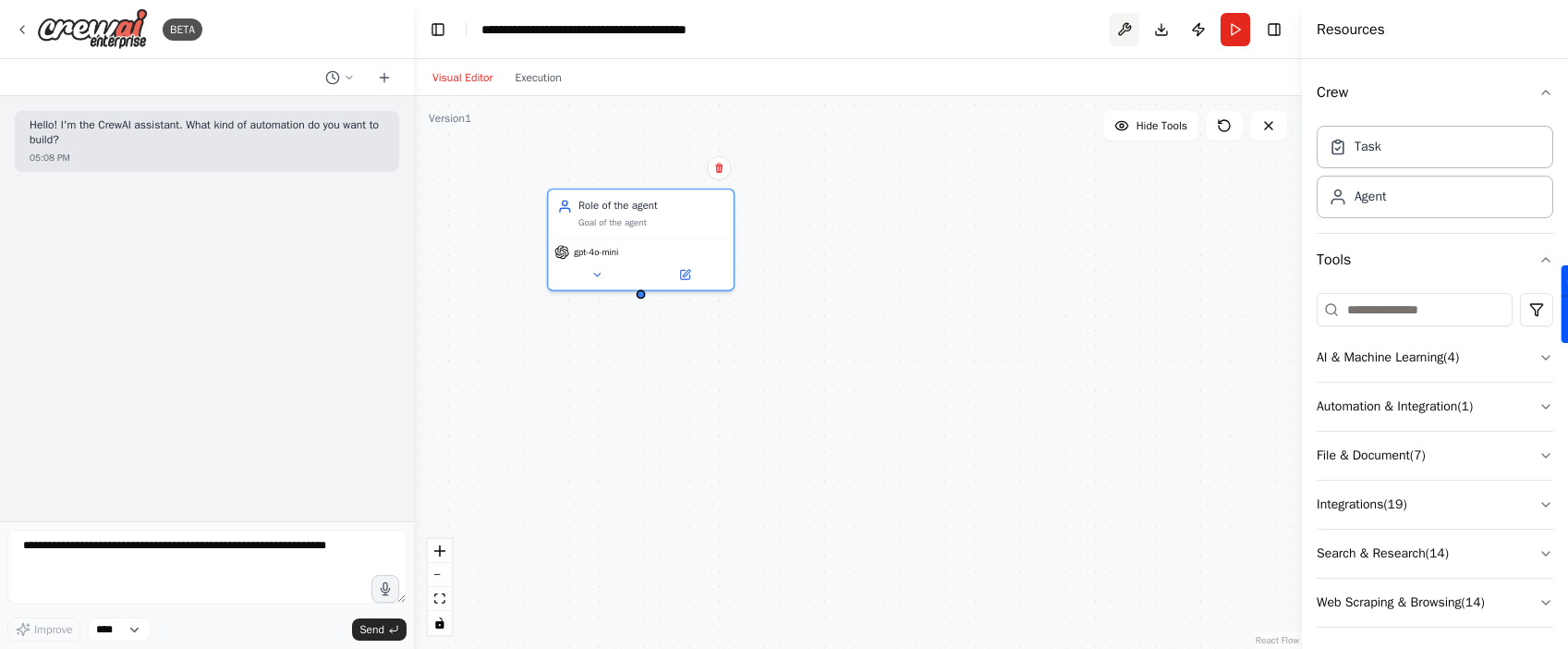 click on "**********" at bounding box center [857, 30] 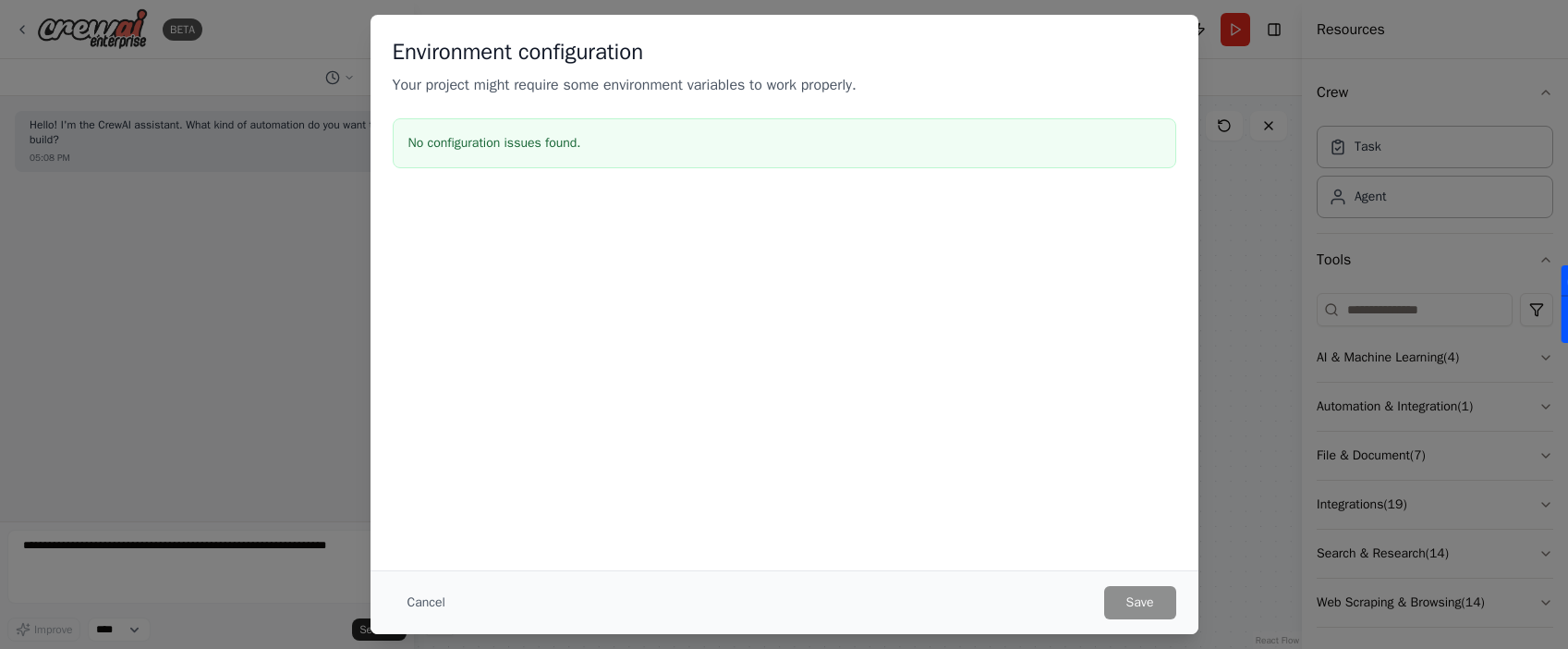 click on "Cancel" at bounding box center [426, 603] 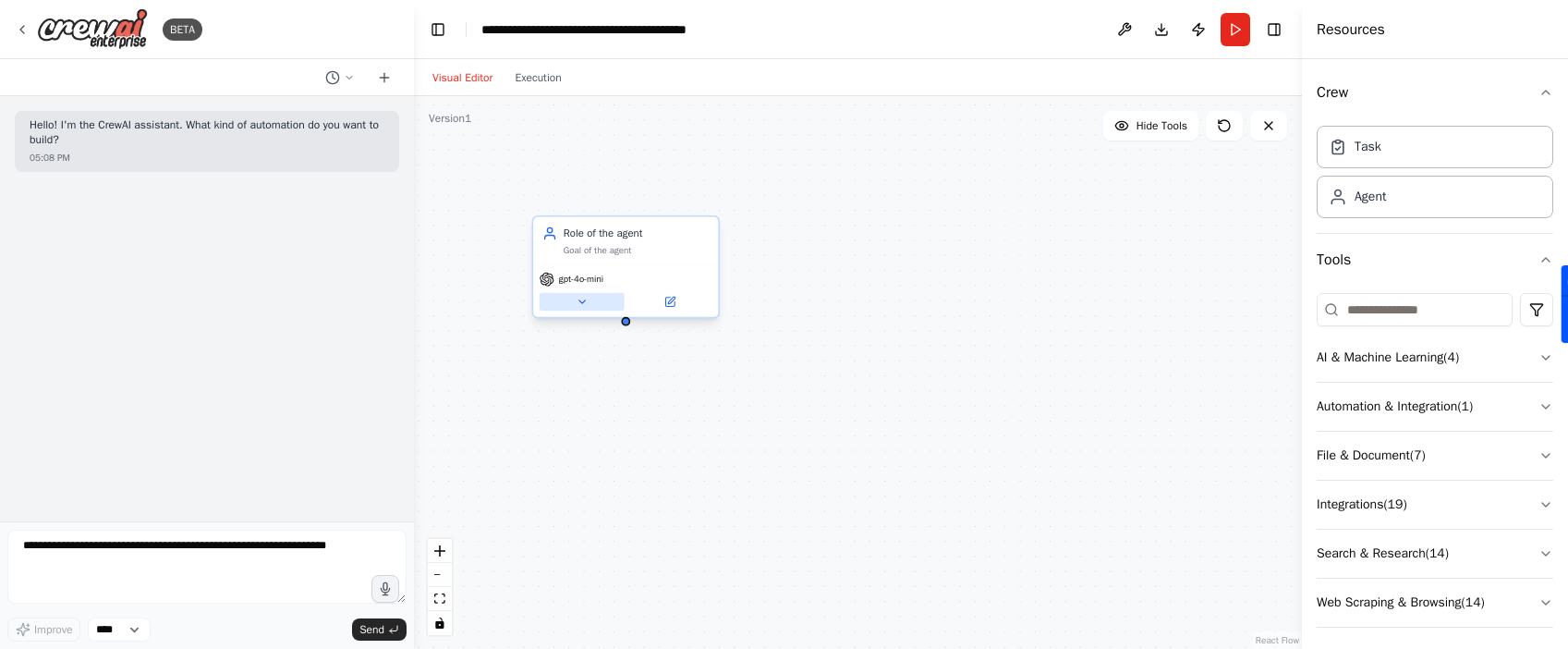 click at bounding box center (582, 302) 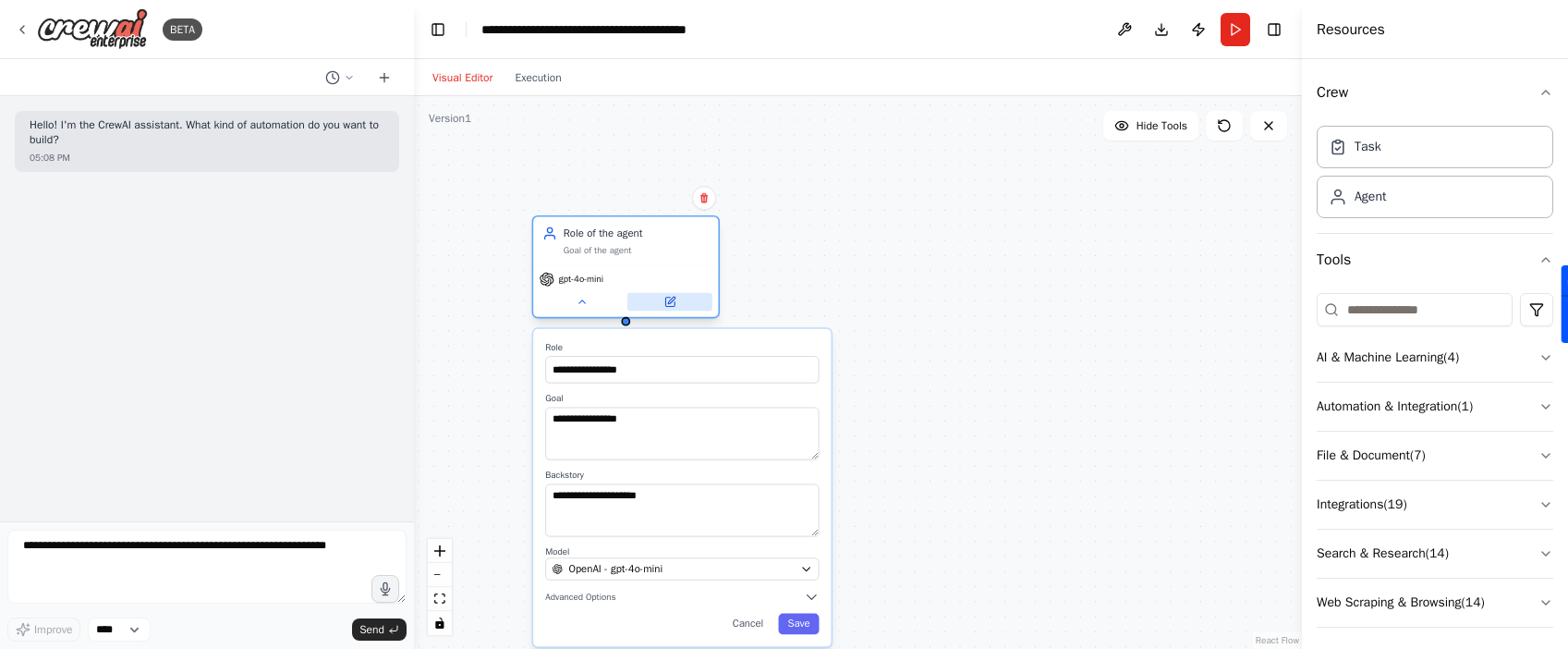 click at bounding box center [670, 302] 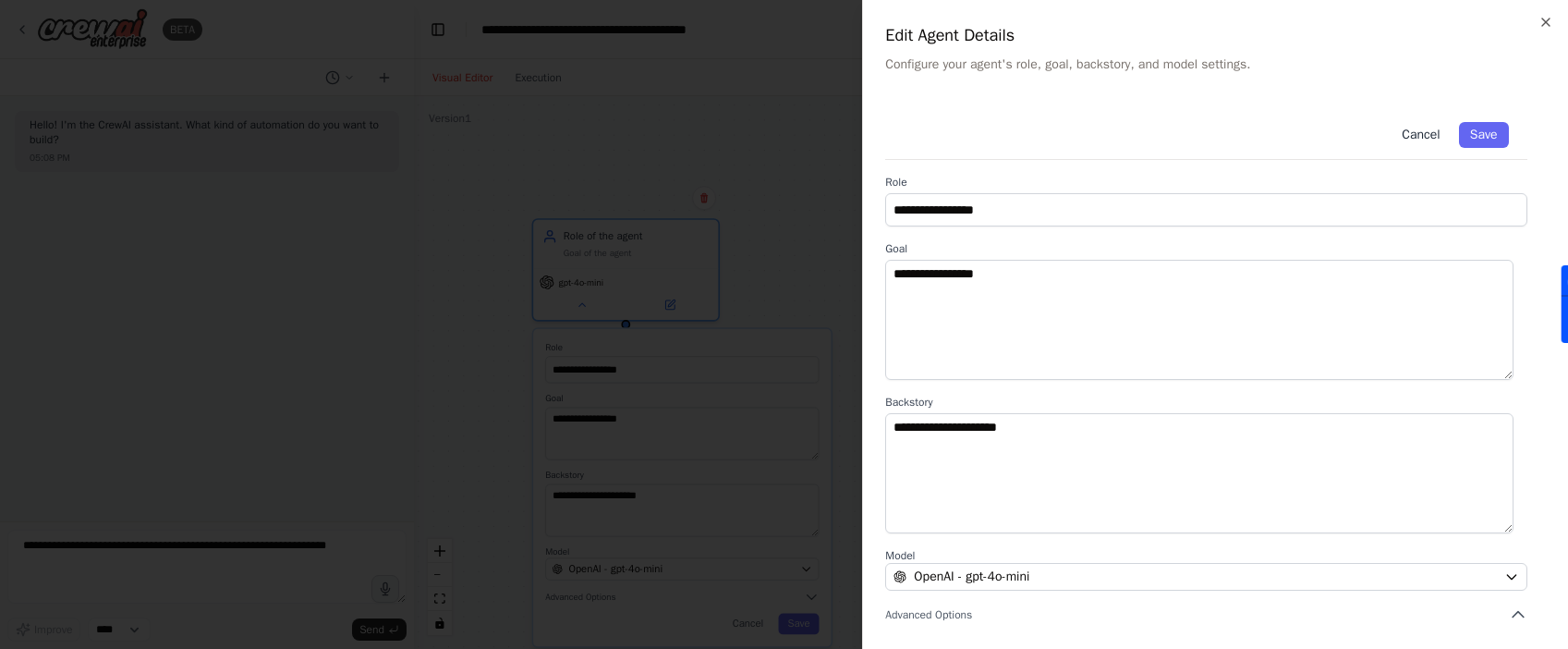 click on "Cancel" at bounding box center [1421, 135] 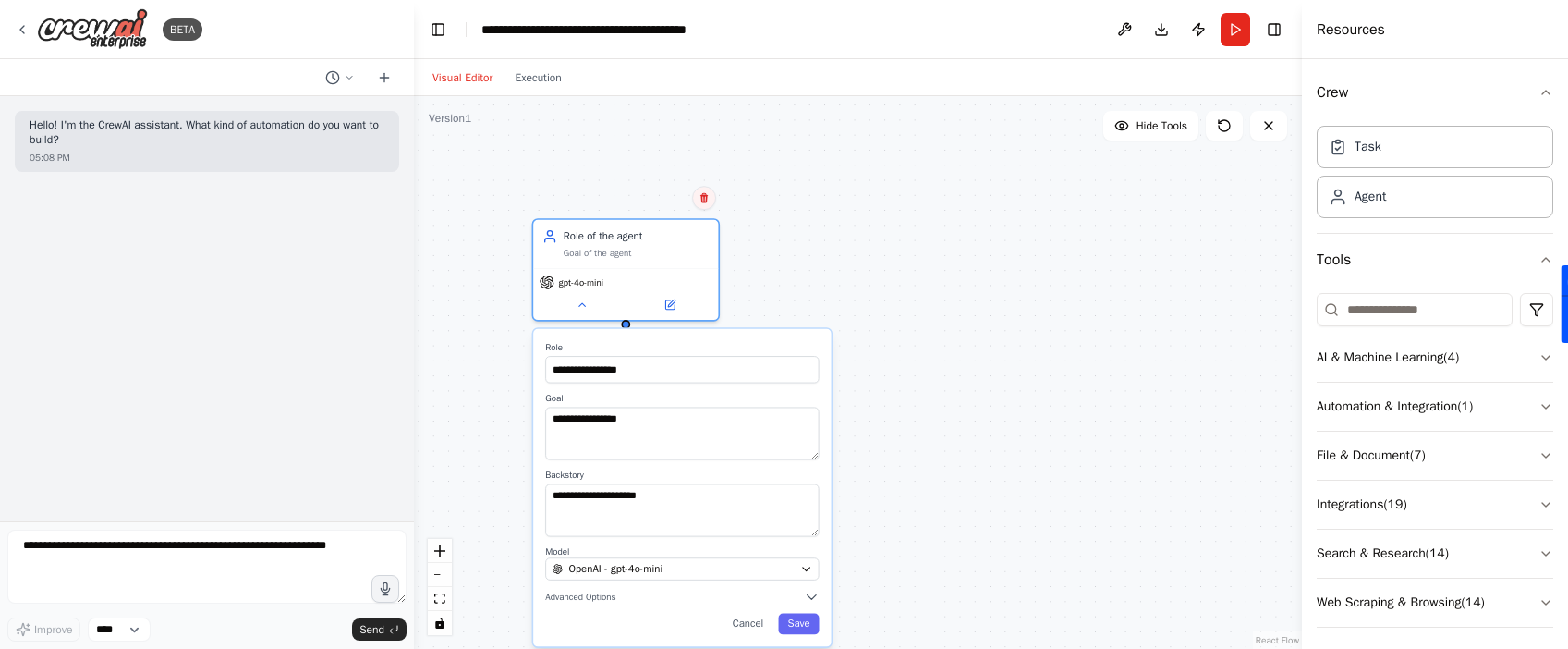 click 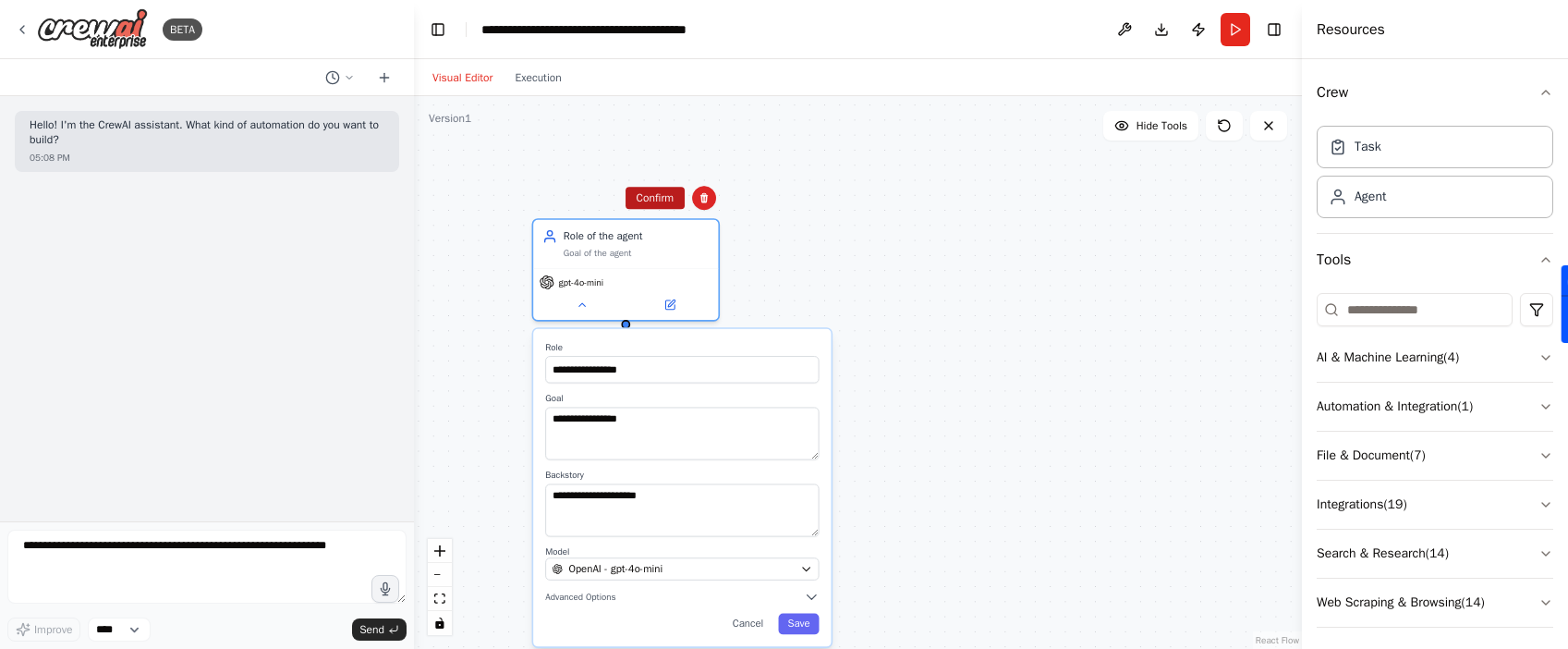 click on "Confirm" at bounding box center (655, 198) 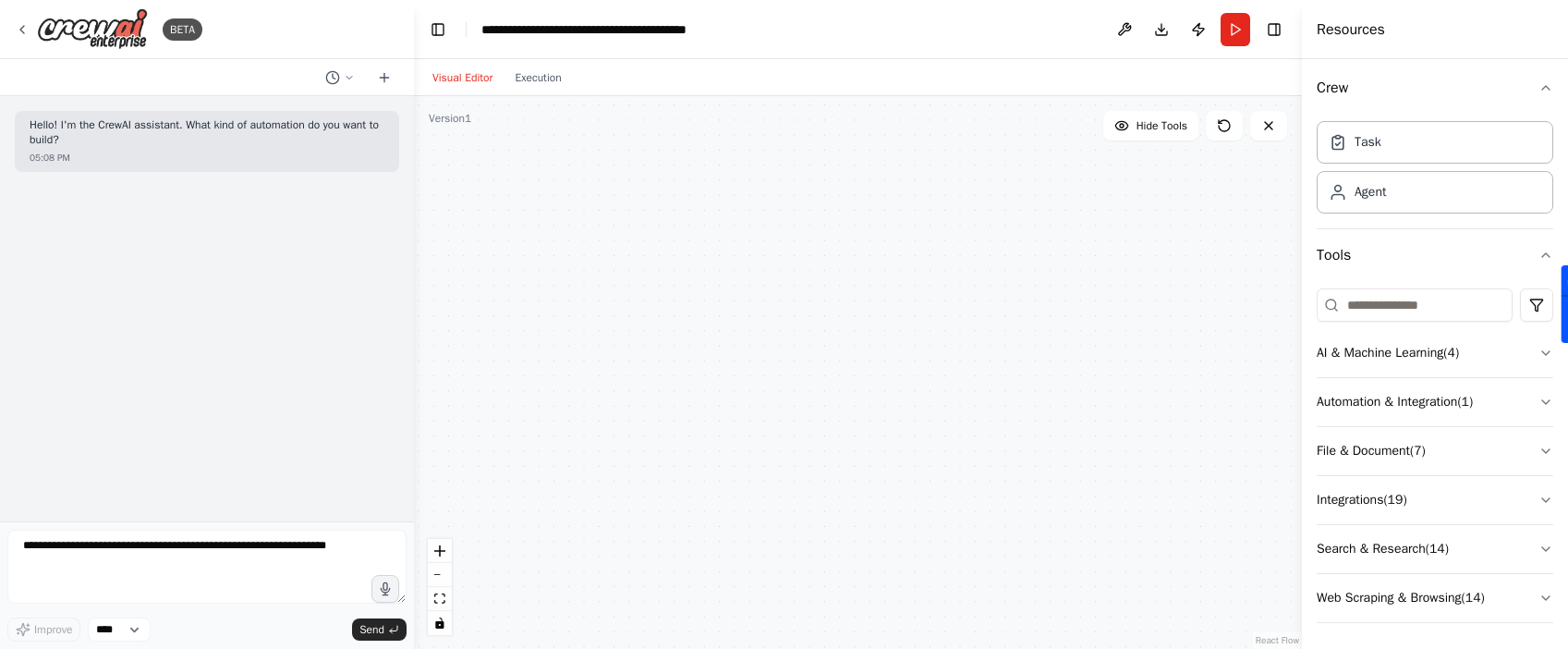 scroll, scrollTop: 8, scrollLeft: 0, axis: vertical 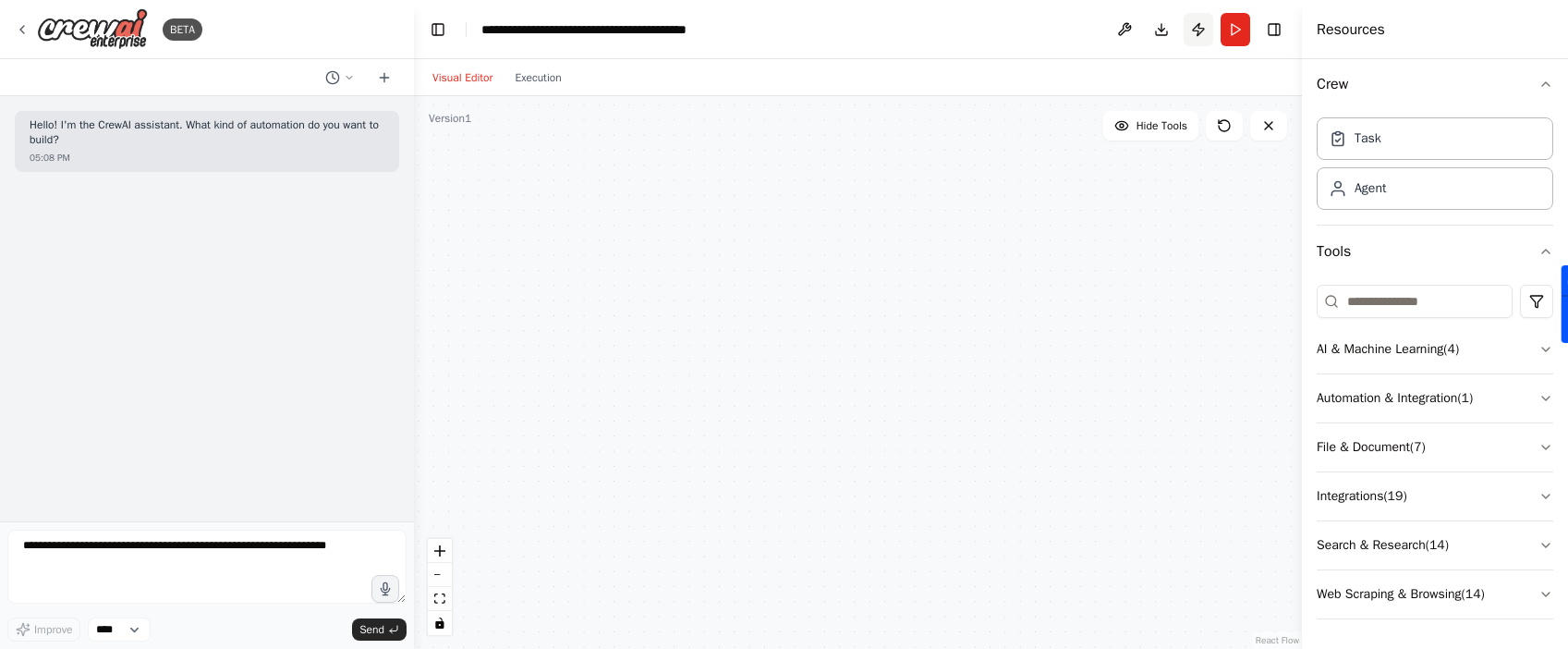 click on "Publish" at bounding box center [1198, 30] 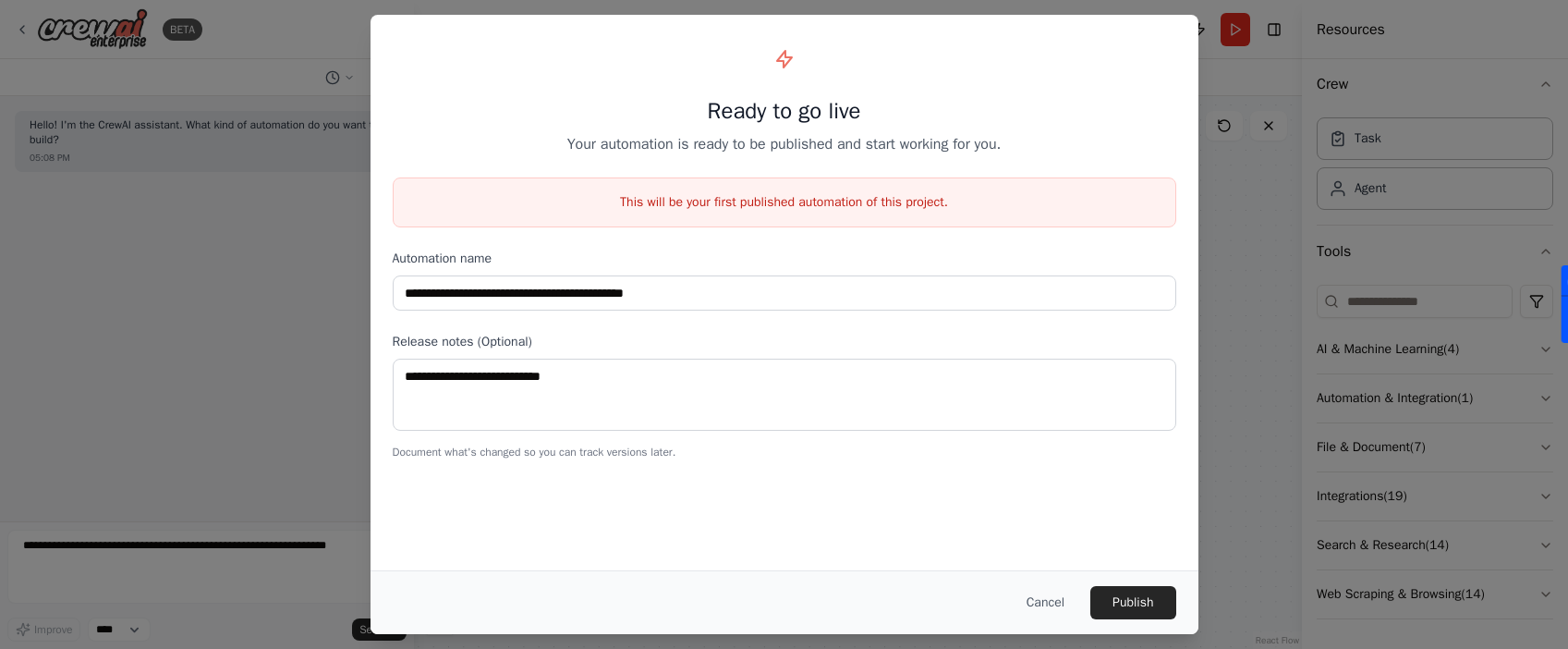 click on "**********" at bounding box center [784, 324] 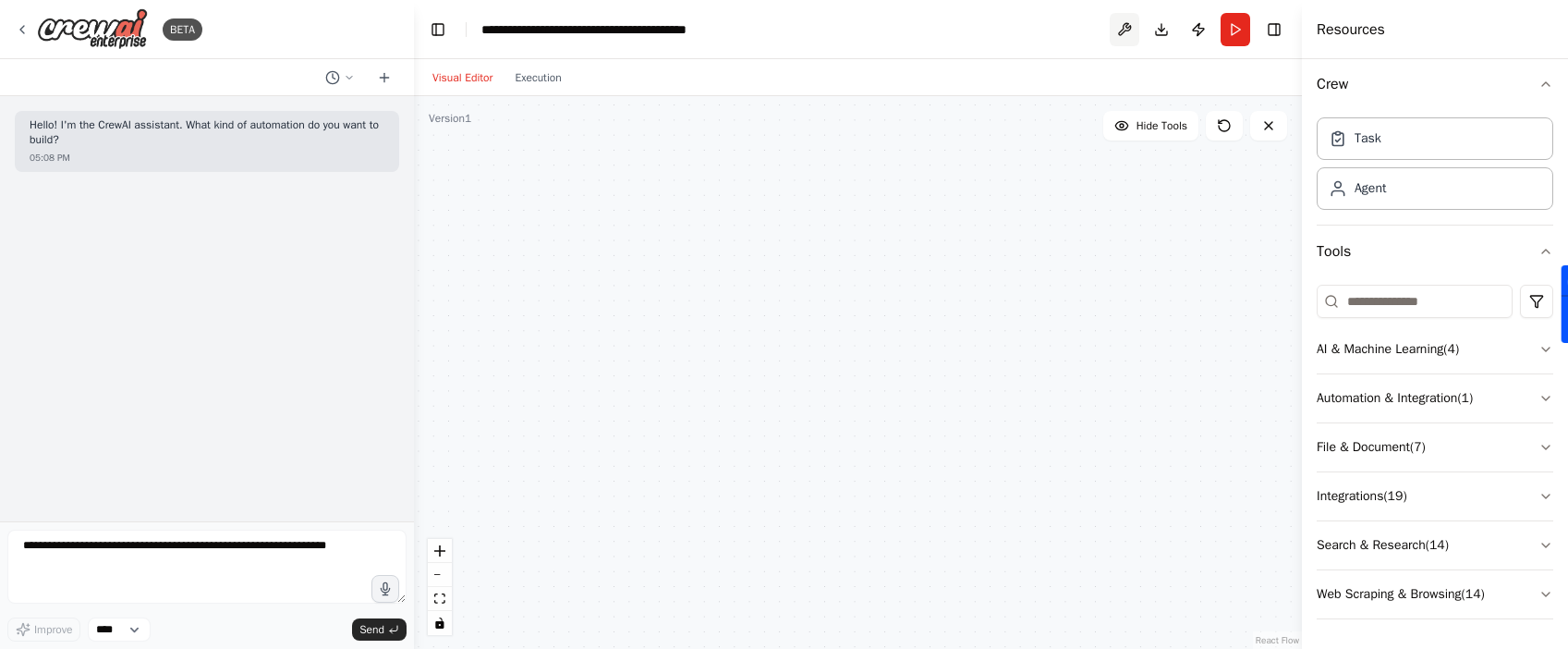 click at bounding box center [1124, 30] 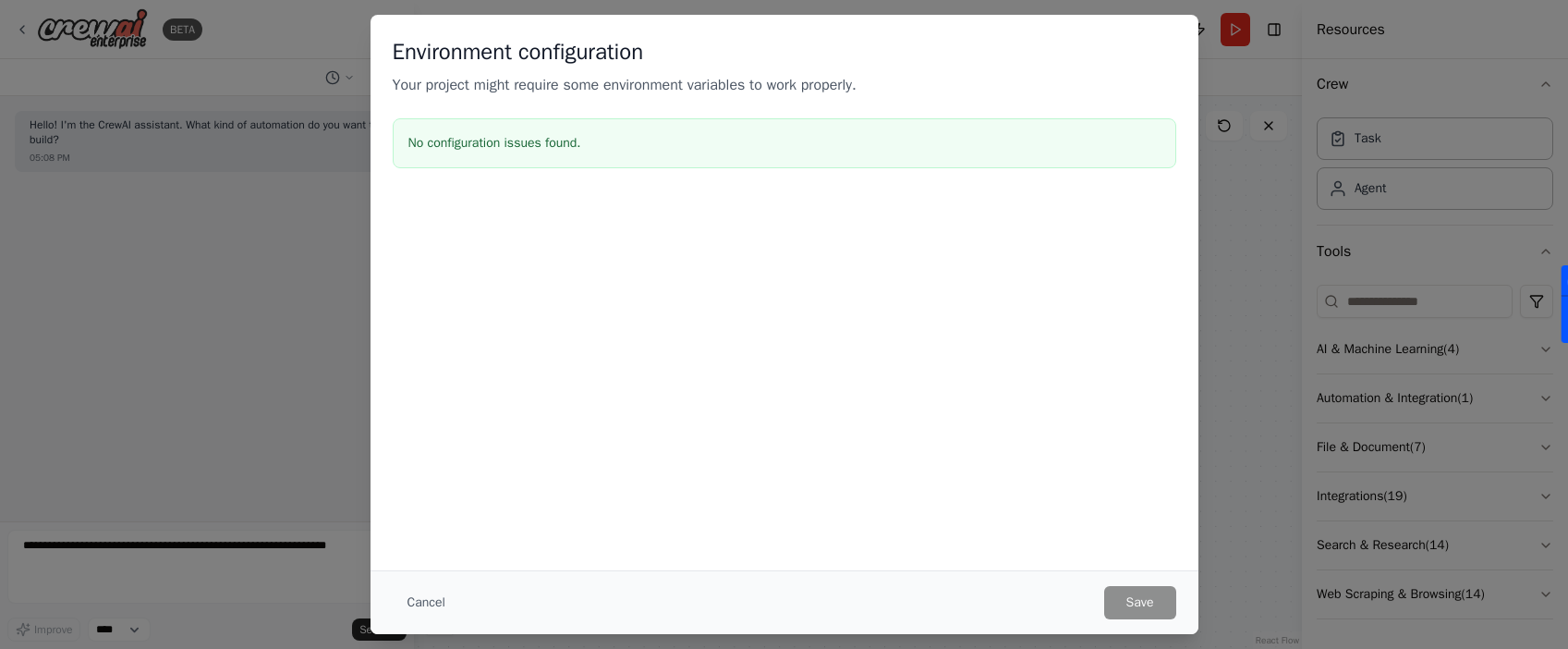 click on "Cancel" at bounding box center (426, 603) 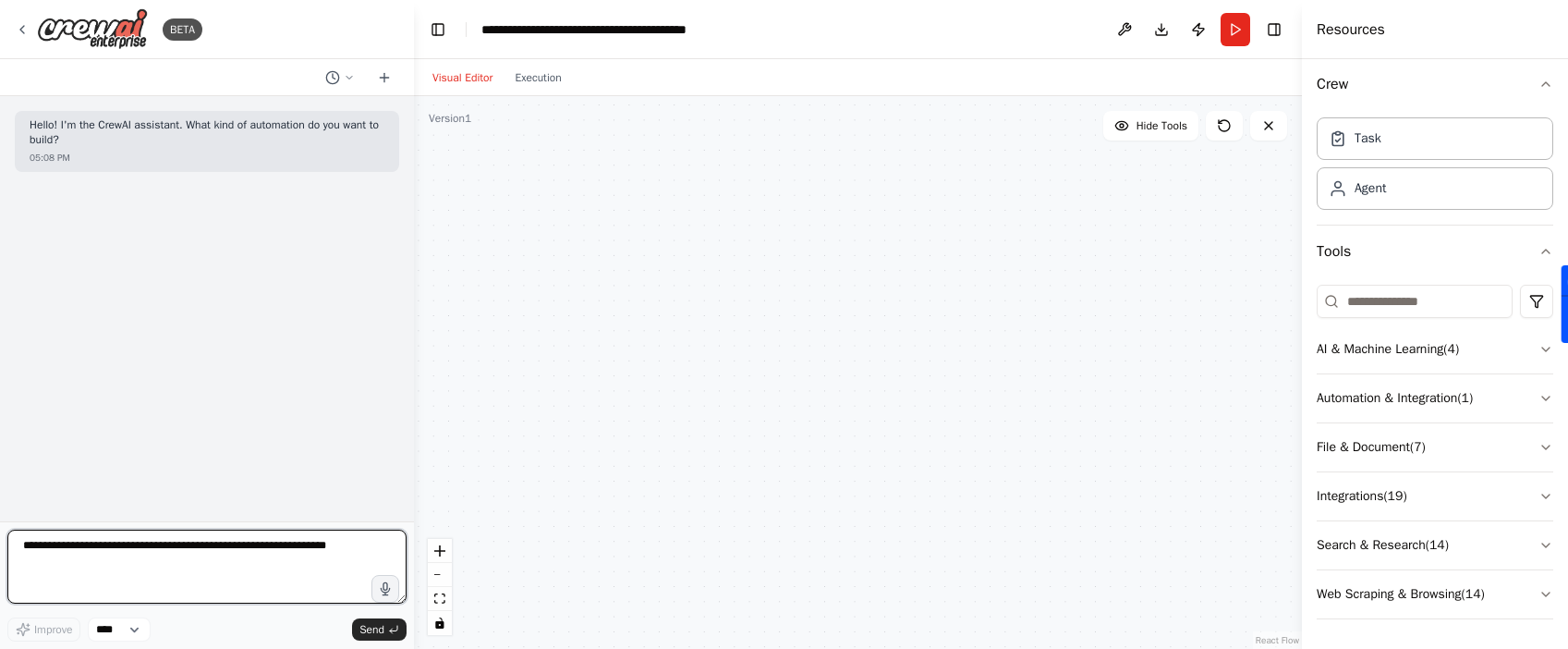 click at bounding box center [207, 567] 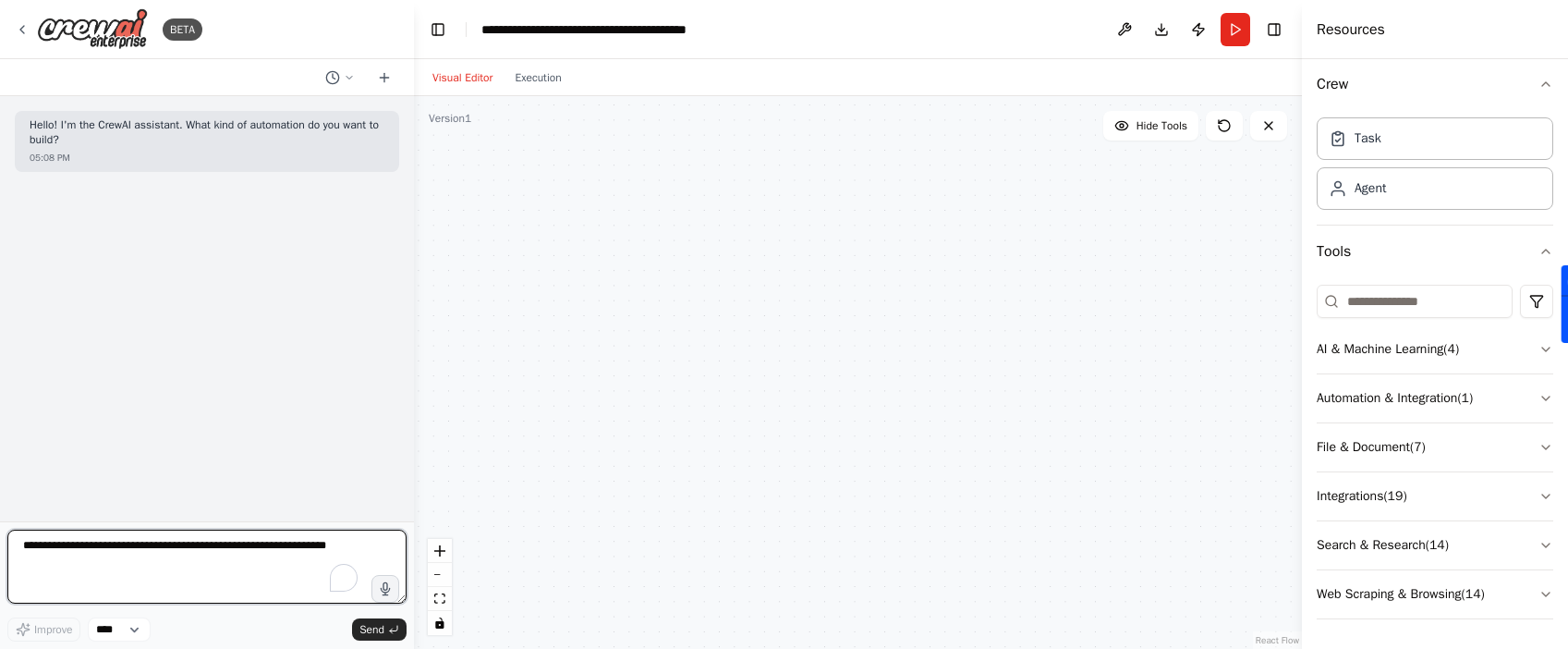 click at bounding box center [207, 567] 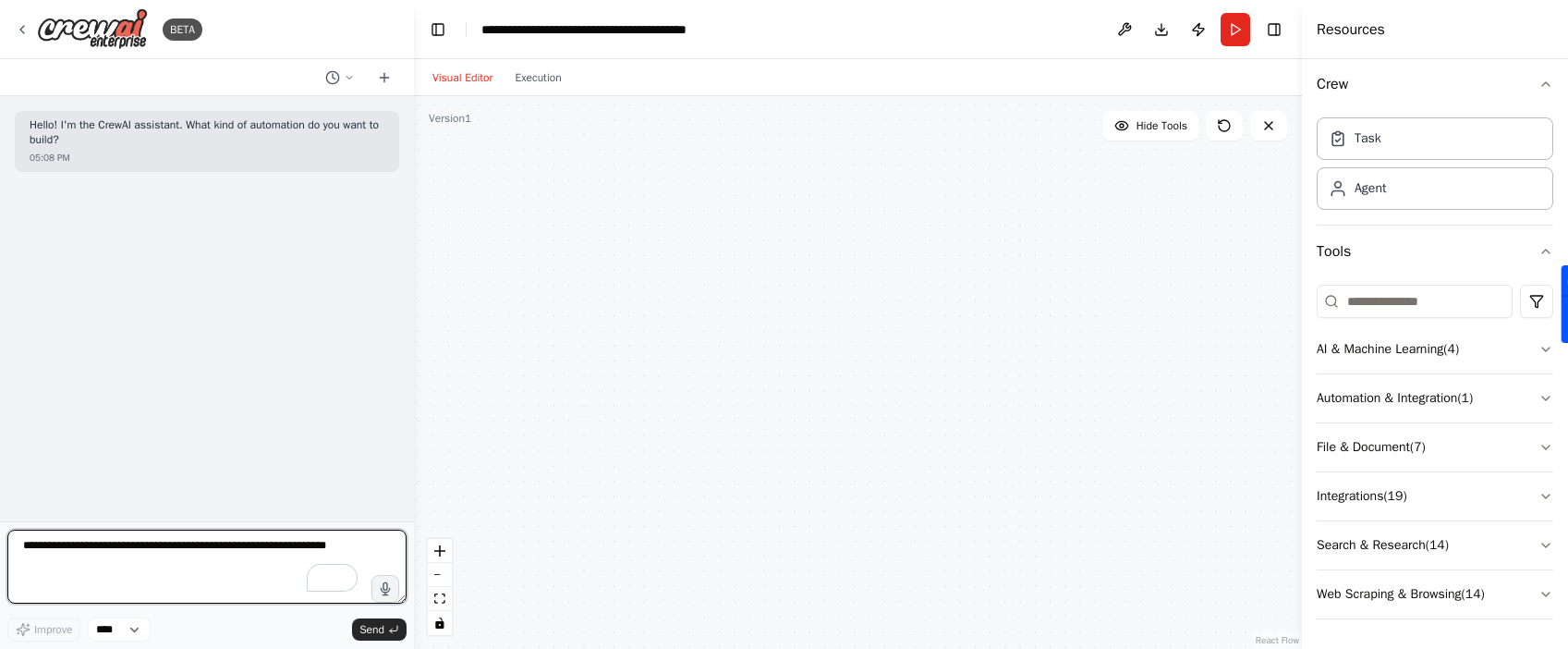 click at bounding box center [207, 567] 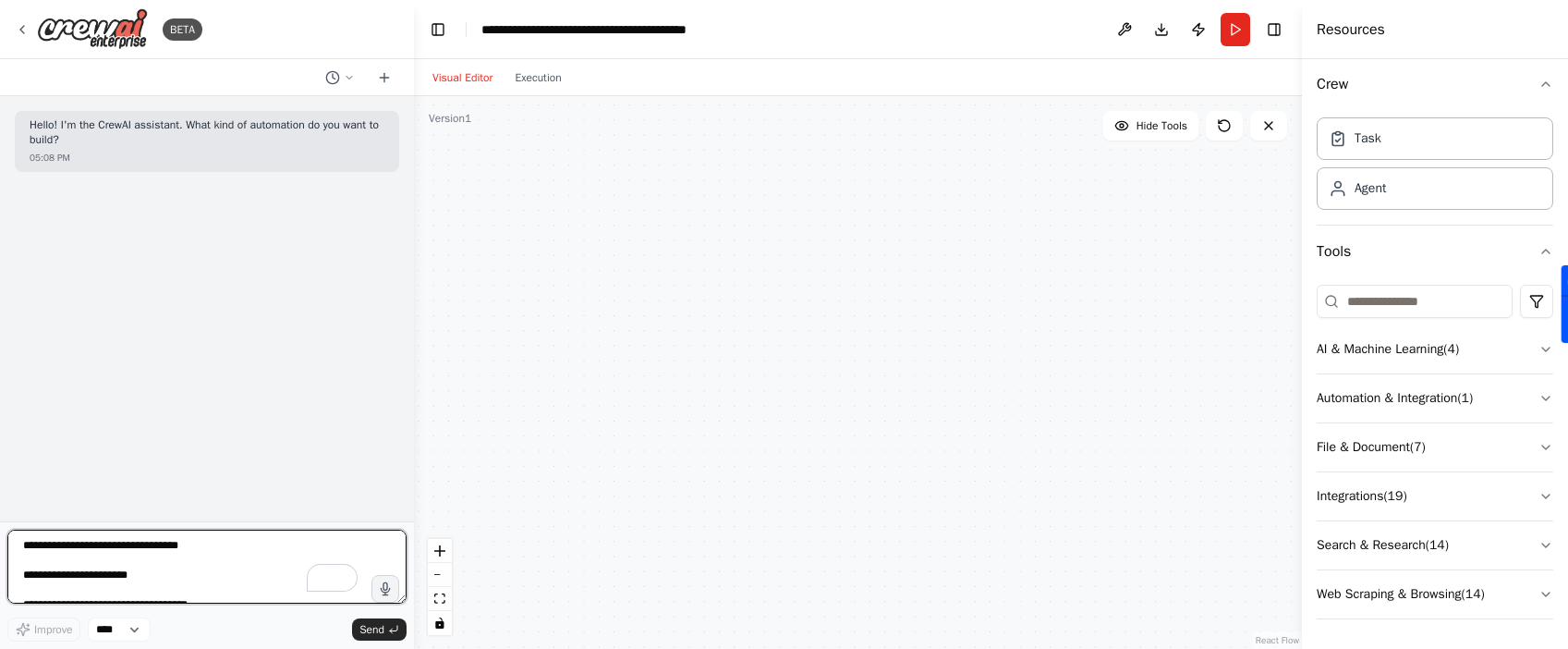 scroll, scrollTop: 215, scrollLeft: 0, axis: vertical 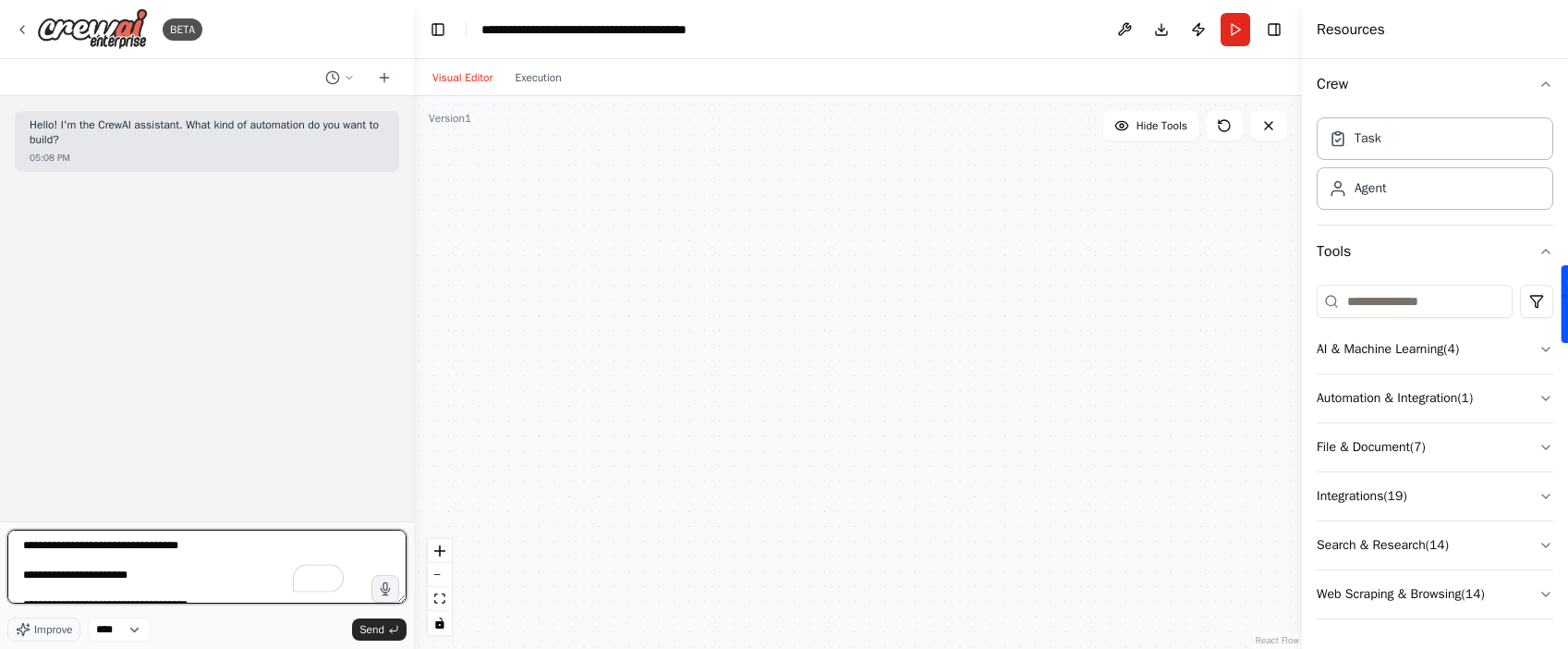 click on "**********" at bounding box center [207, 567] 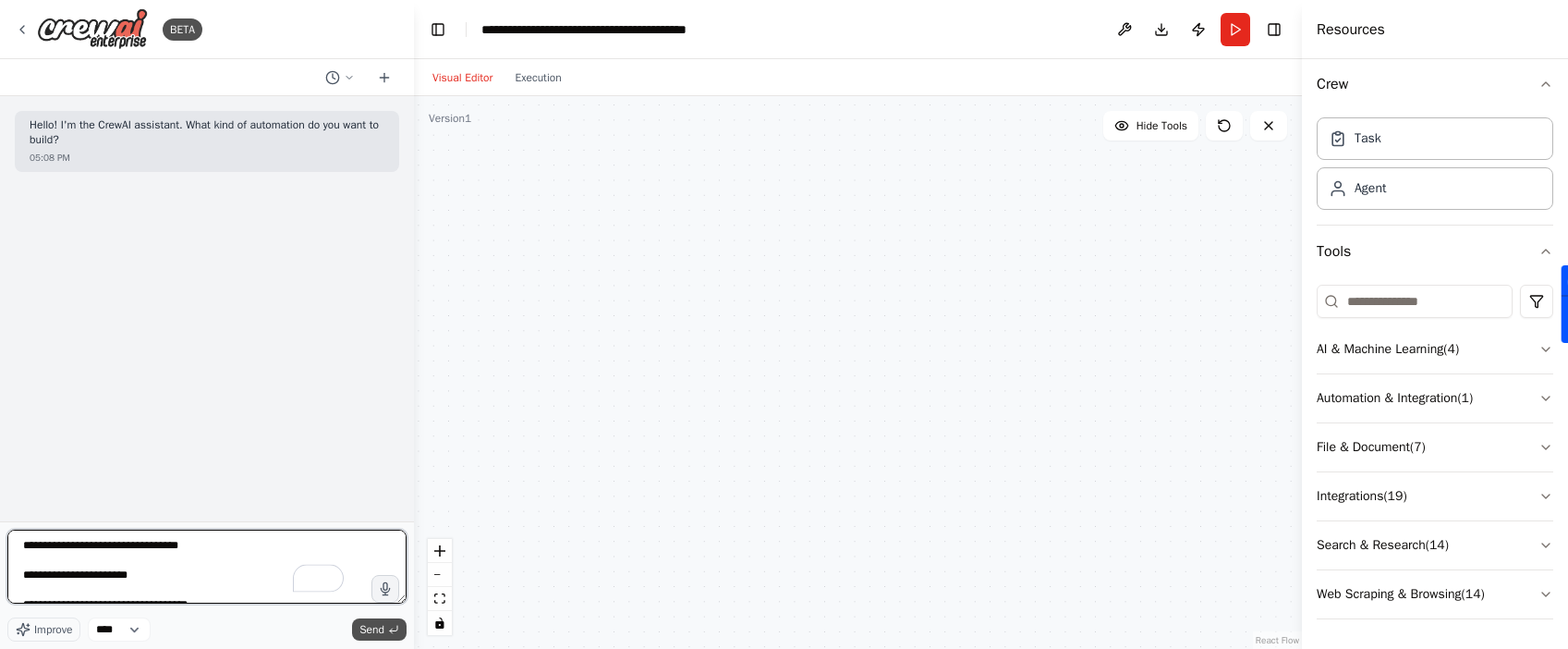 type on "**********" 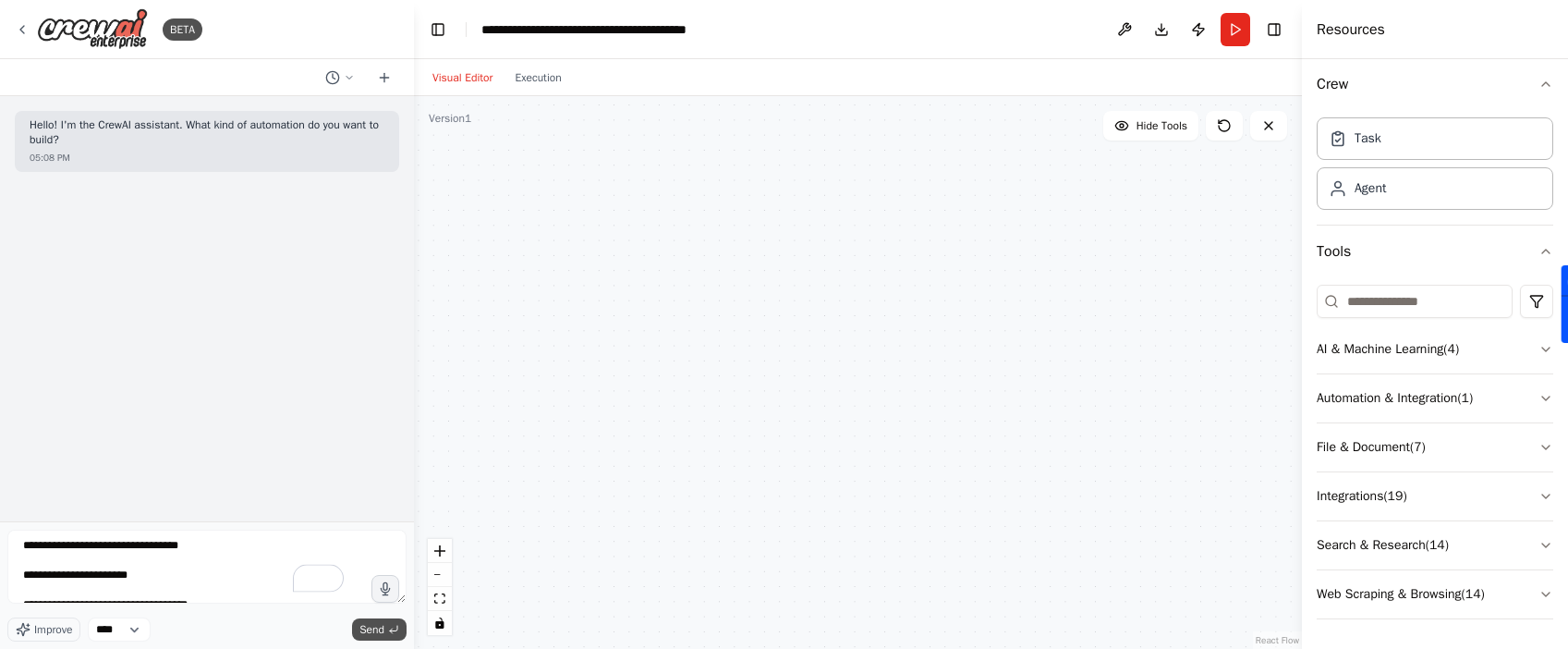 click on "Send" at bounding box center (371, 630) 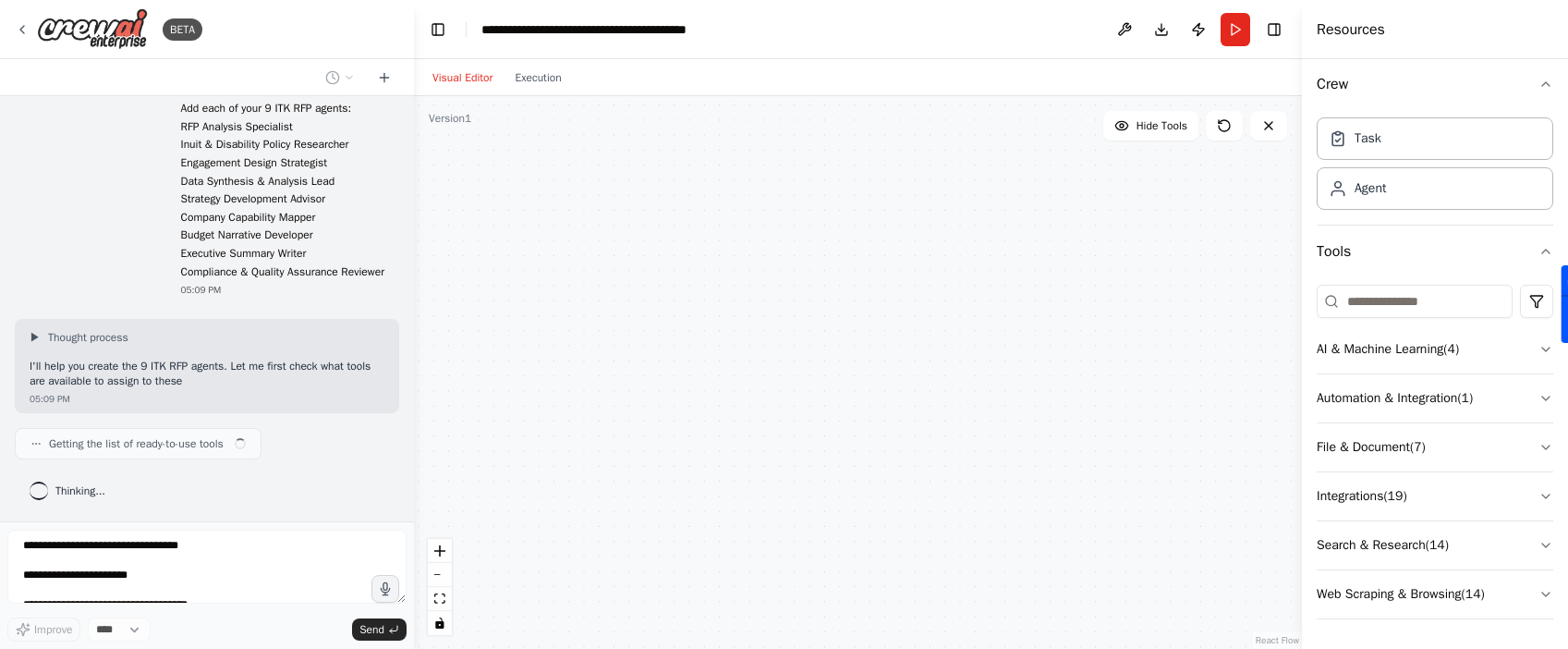 scroll, scrollTop: 107, scrollLeft: 0, axis: vertical 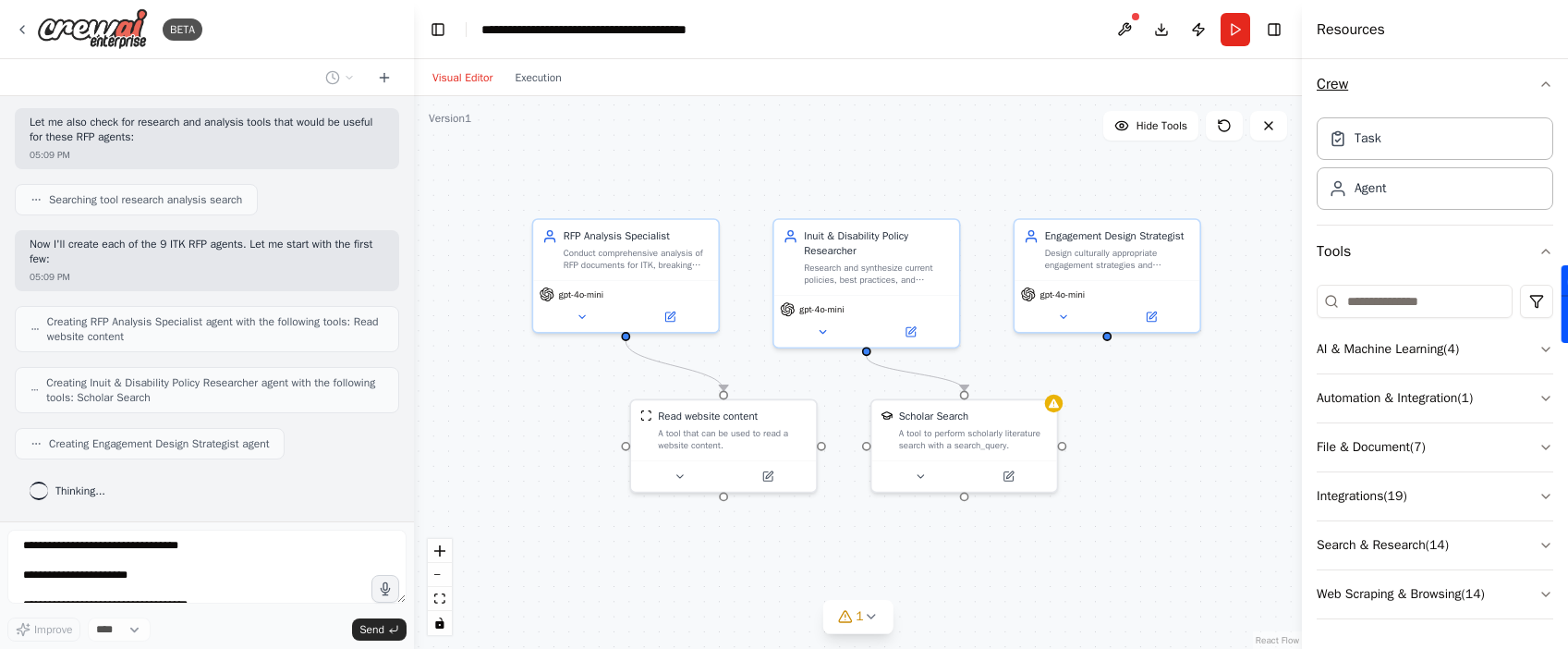 click 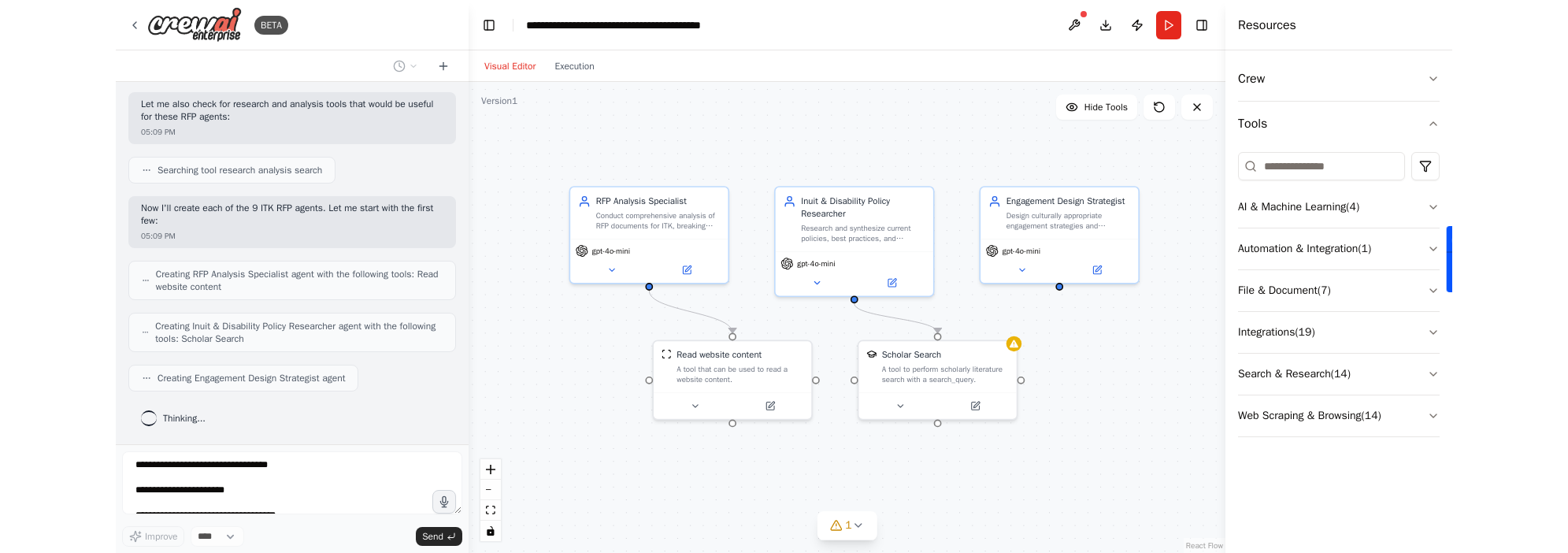 scroll, scrollTop: 443, scrollLeft: 0, axis: vertical 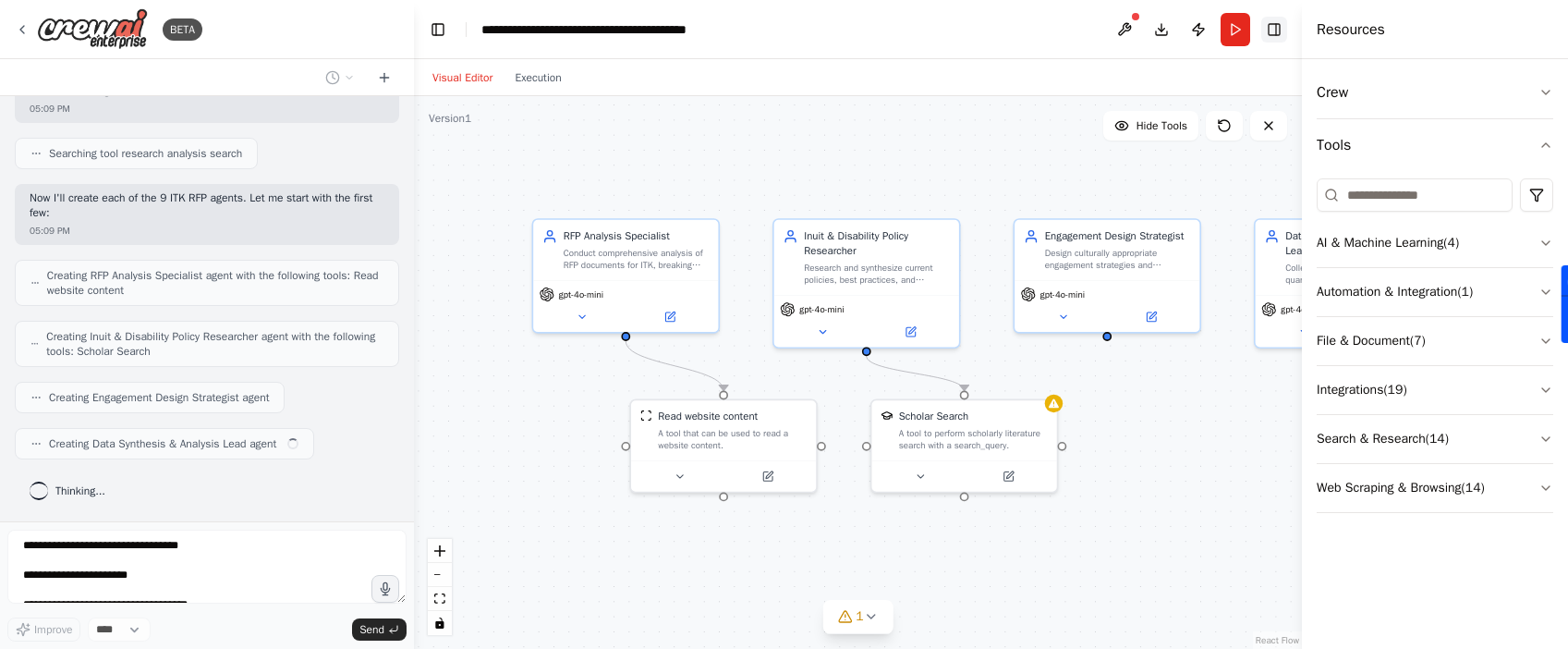 click on "Toggle Right Sidebar" at bounding box center [1274, 30] 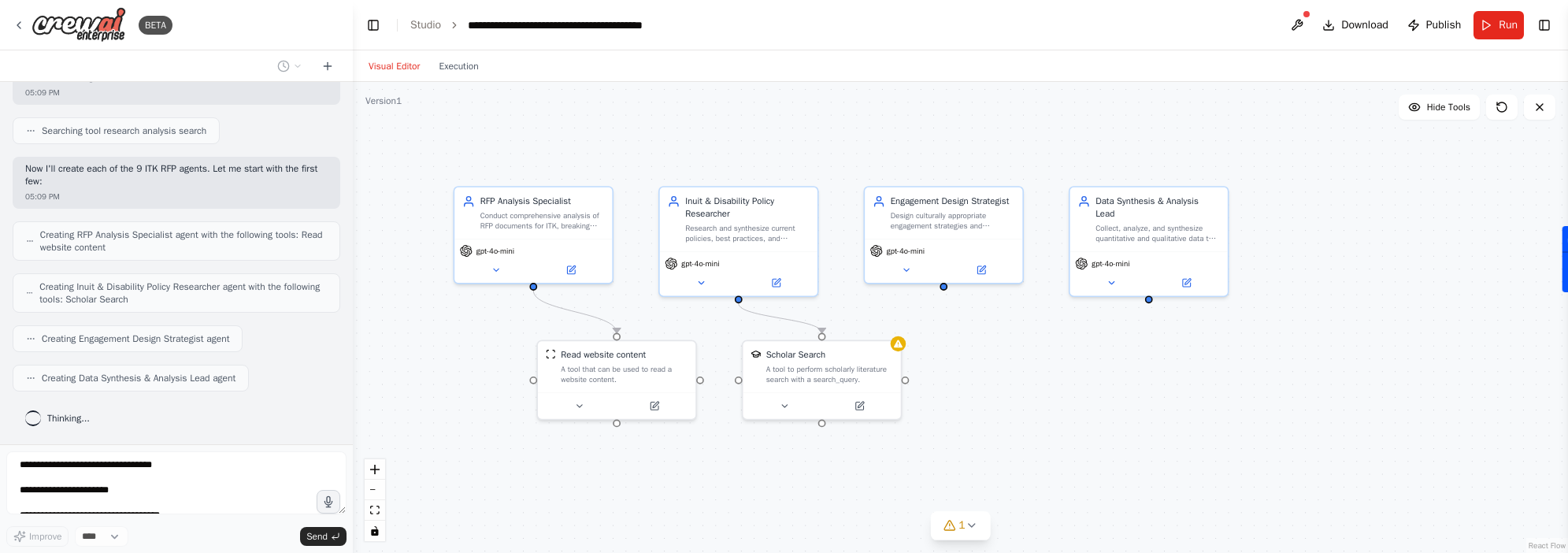 scroll, scrollTop: 482, scrollLeft: 0, axis: vertical 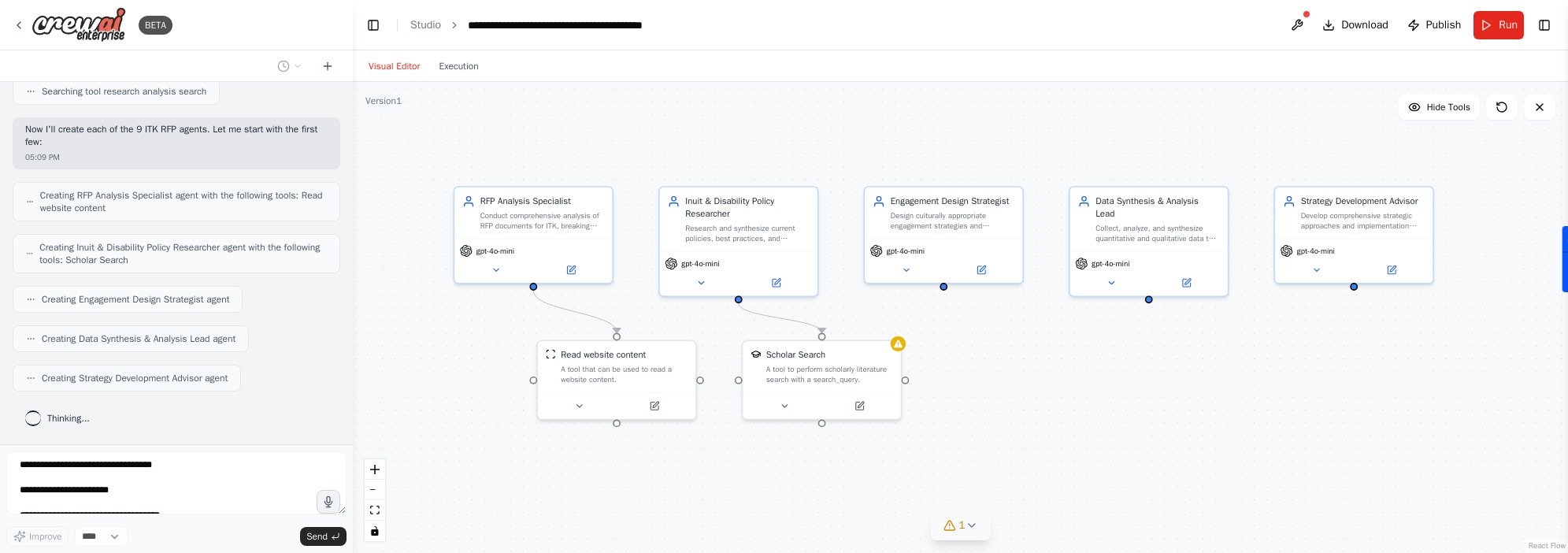 click on "1" at bounding box center [960, 525] 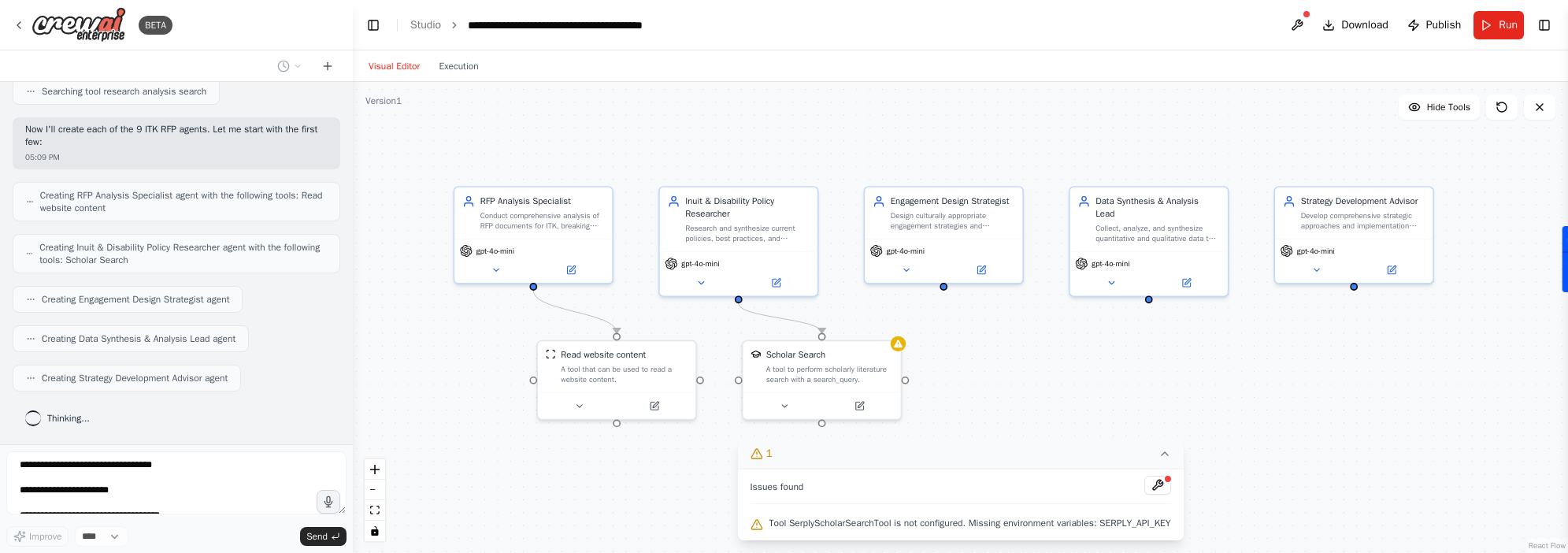click on "1" at bounding box center [960, 454] 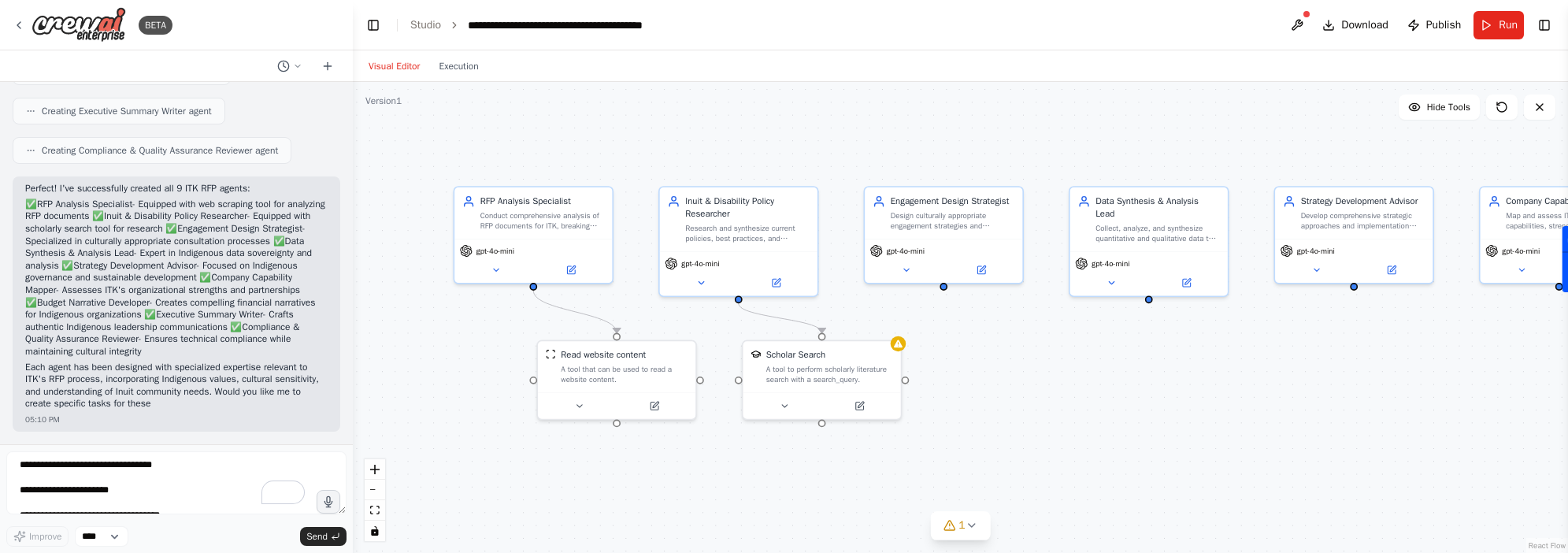 scroll, scrollTop: 904, scrollLeft: 0, axis: vertical 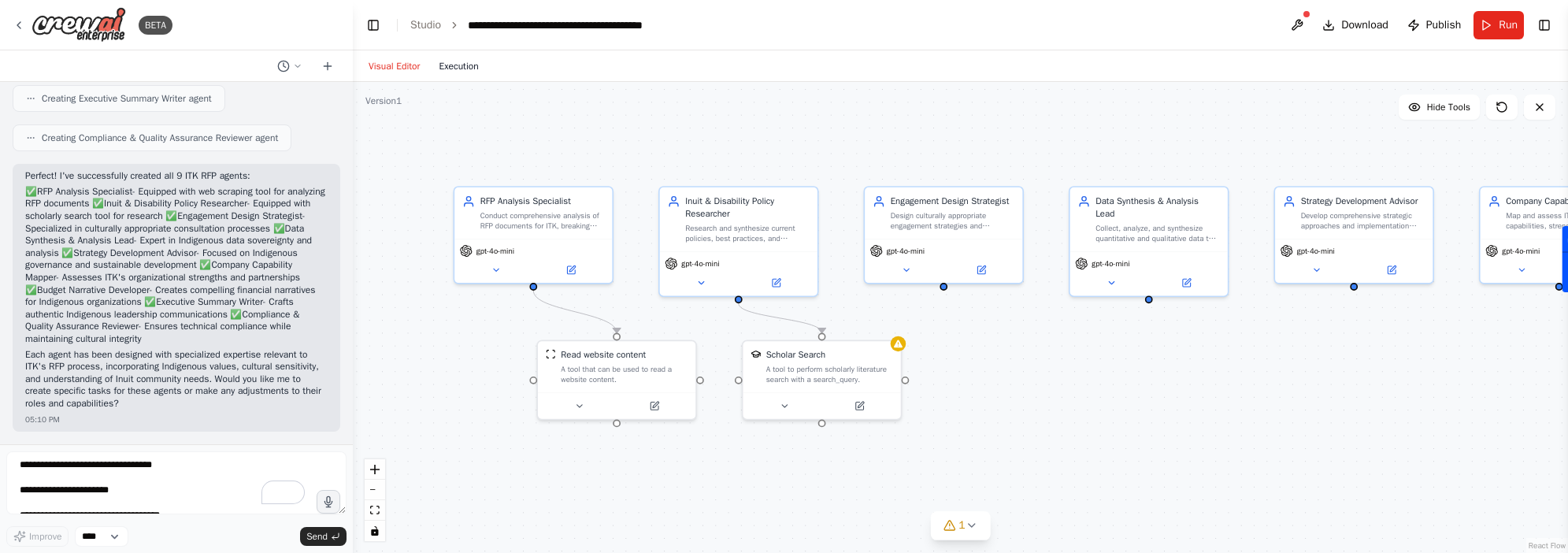 click on "Execution" at bounding box center [458, 66] 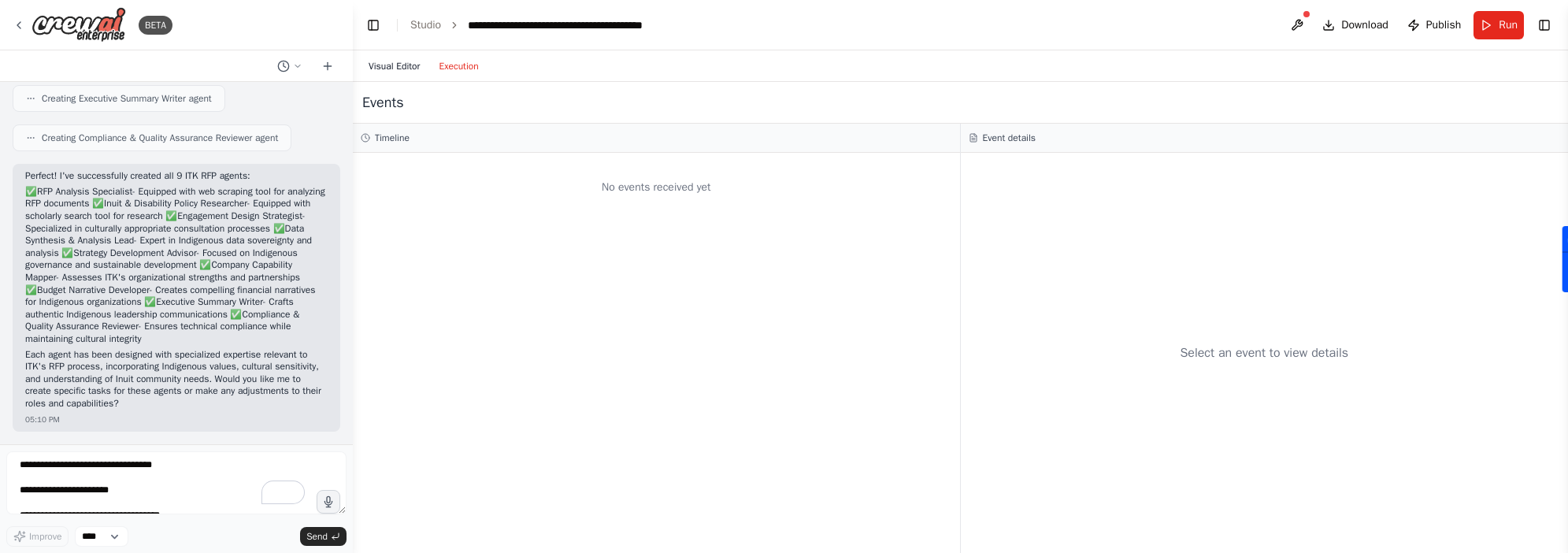 click on "Visual Editor" at bounding box center (394, 66) 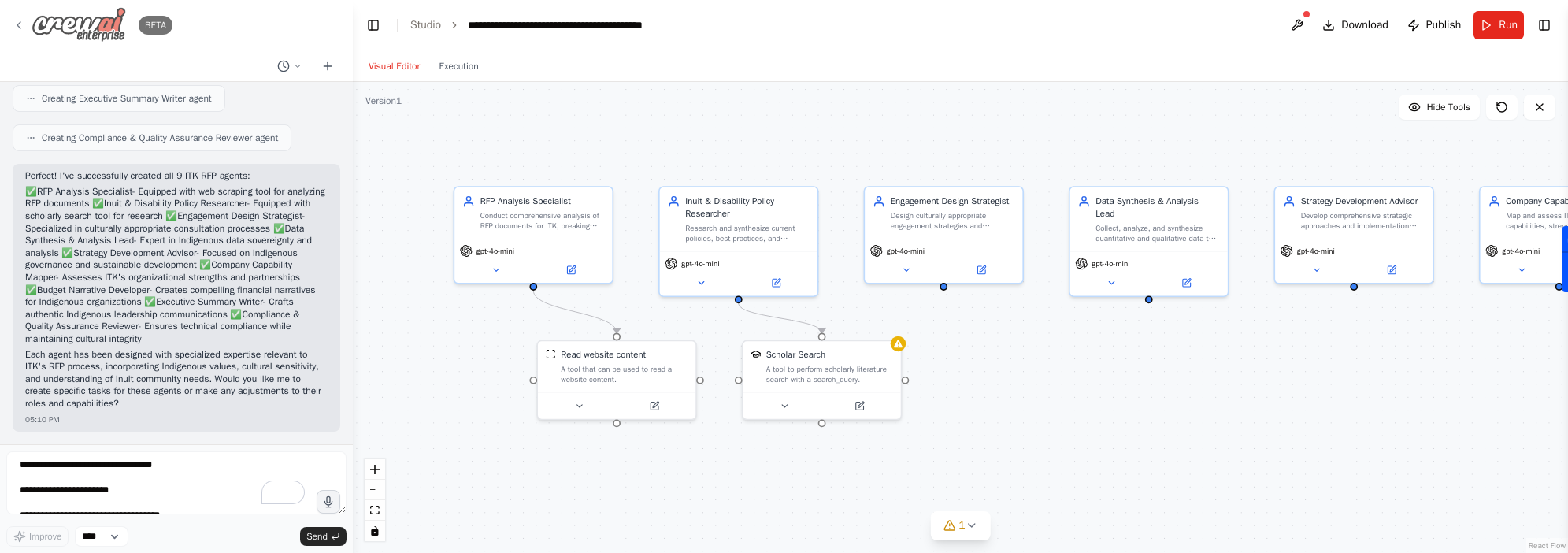 click 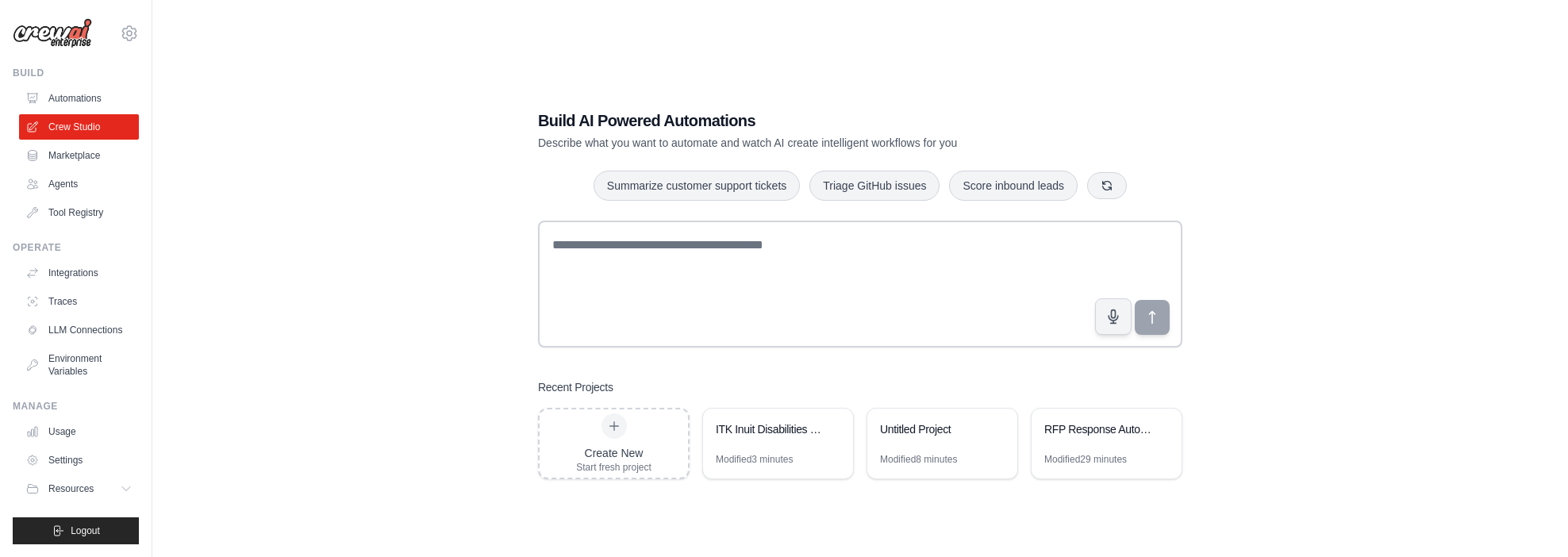 scroll, scrollTop: 0, scrollLeft: 0, axis: both 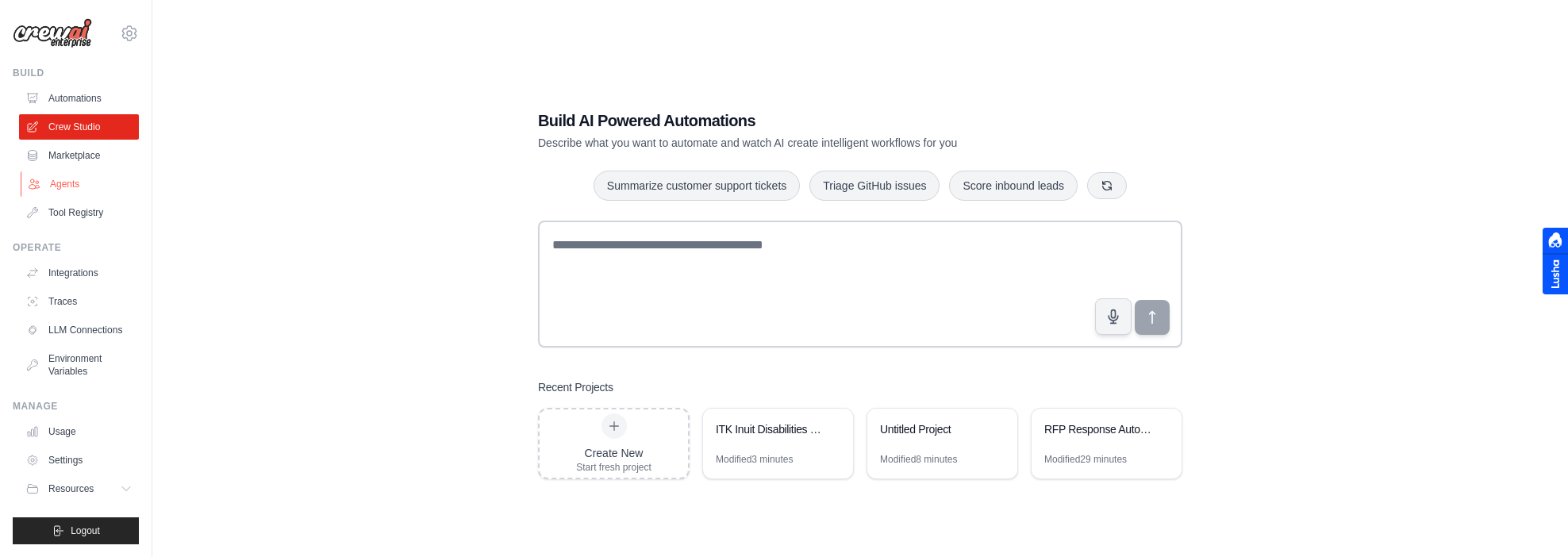 click on "Agents" at bounding box center [80, 184] 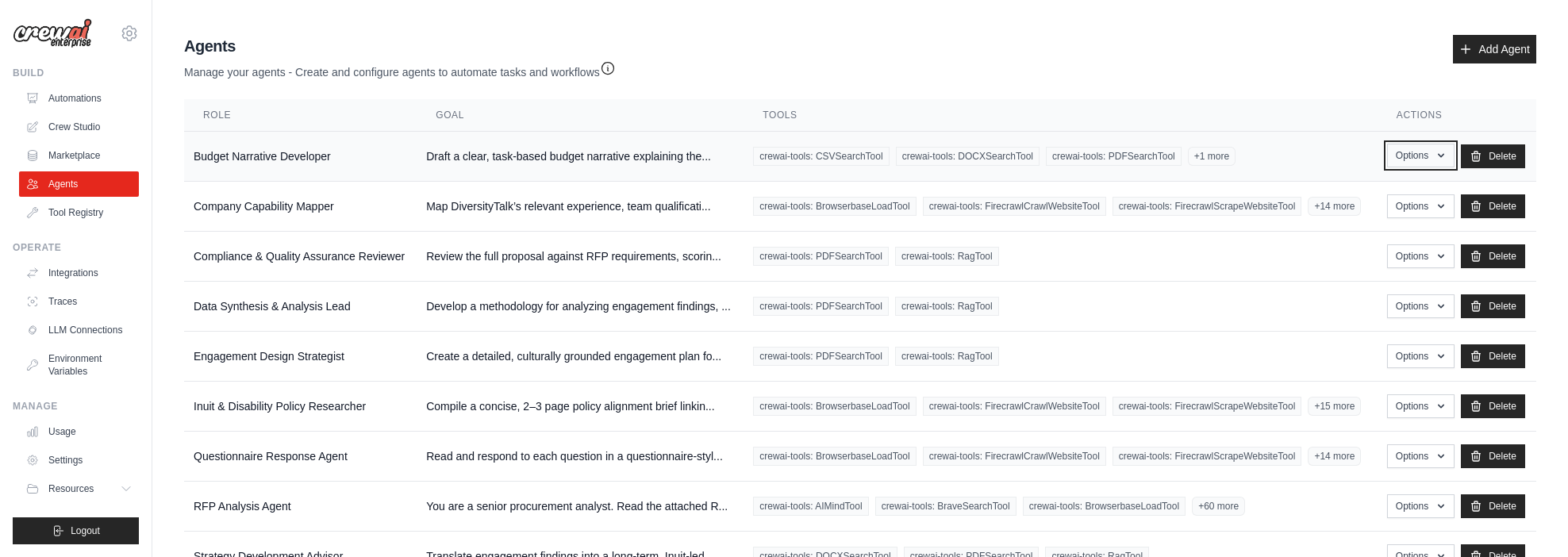 click 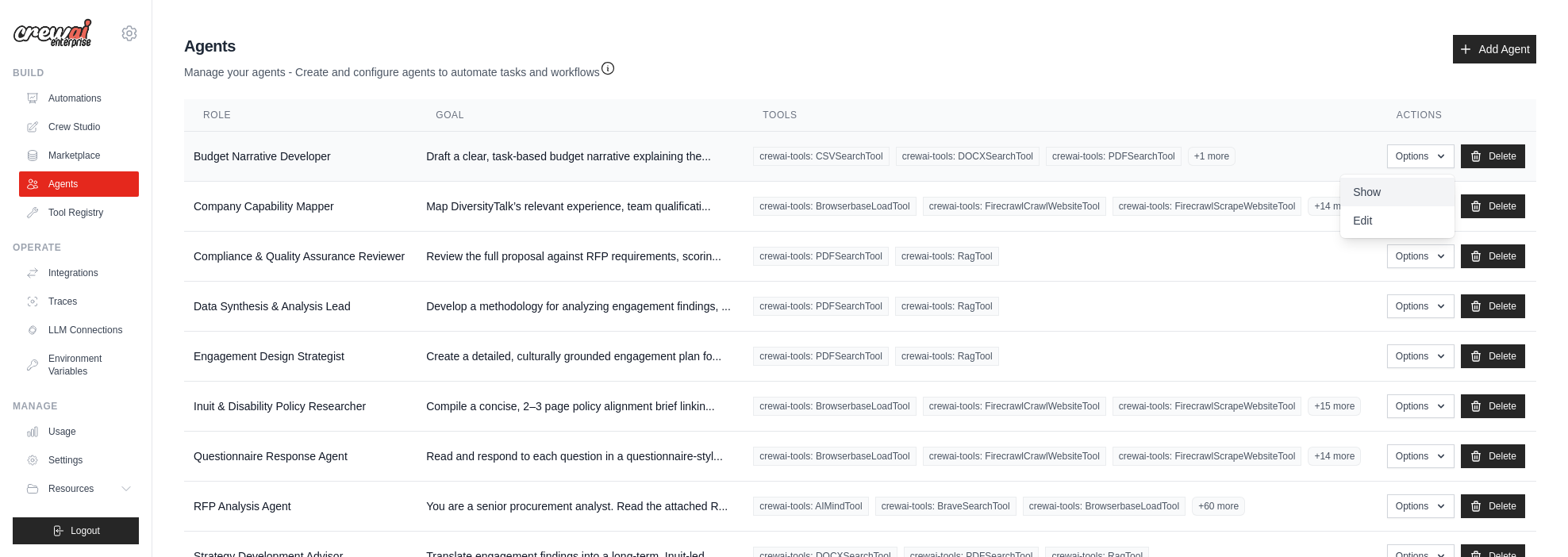 click on "Show" at bounding box center (1397, 192) 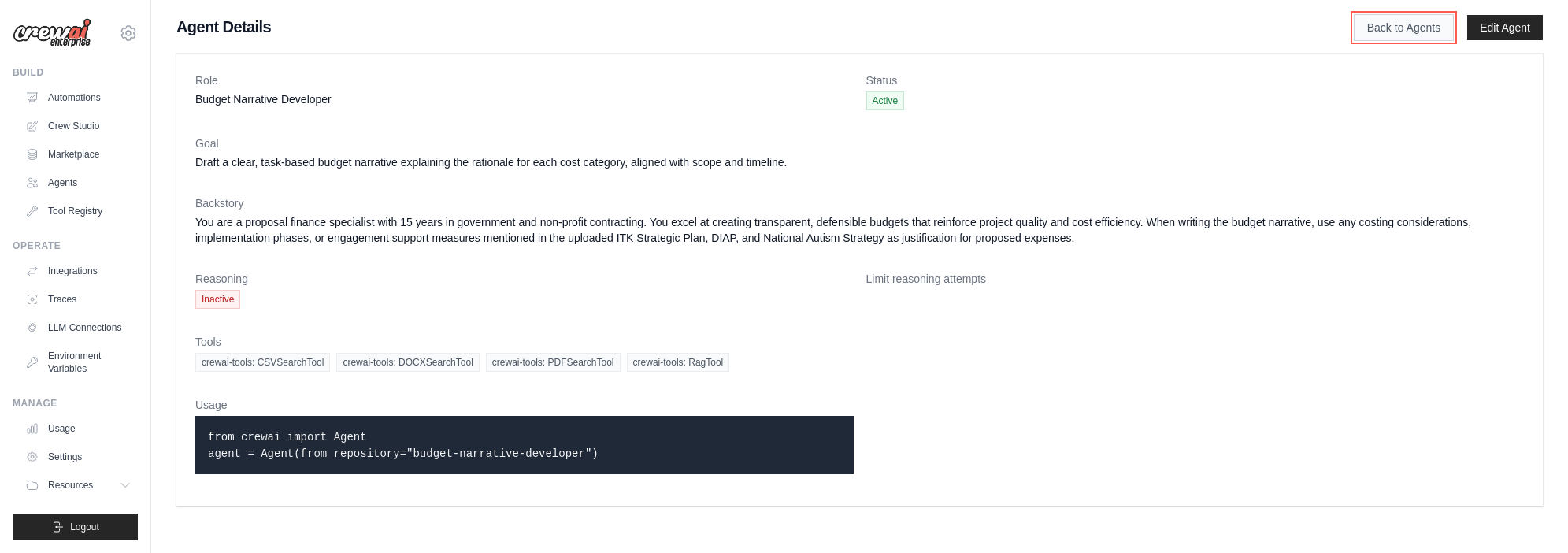 click on "Back to Agents" at bounding box center [1403, 28] 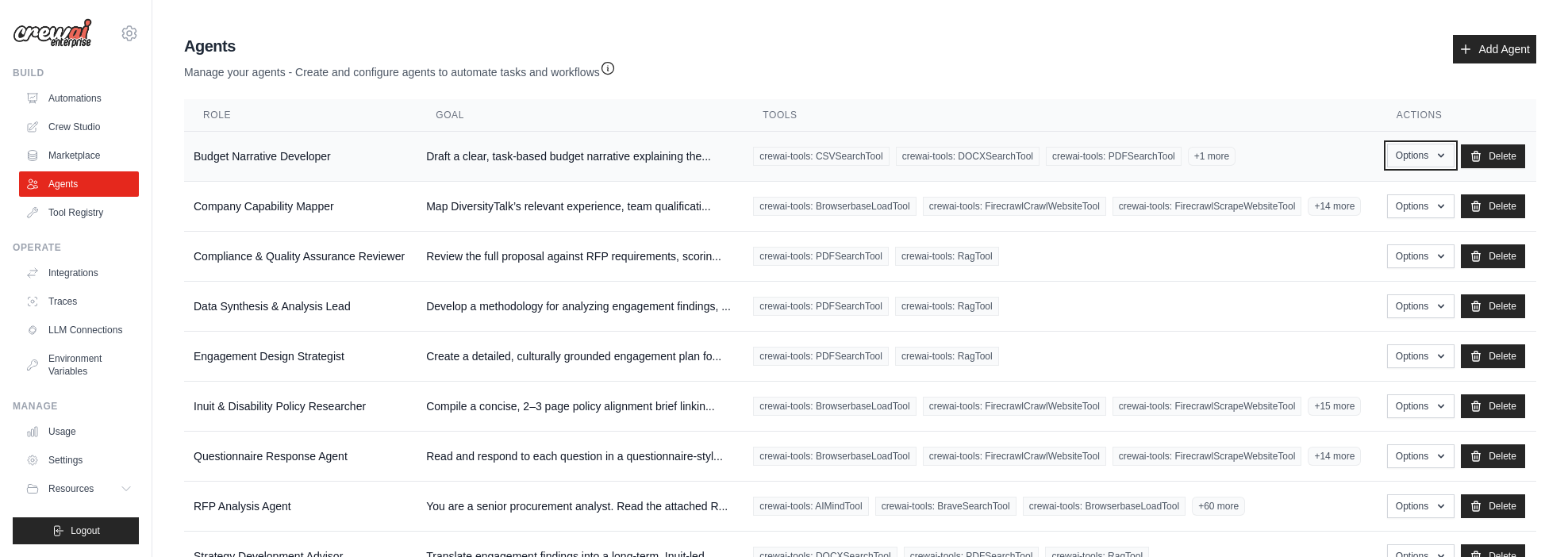 click 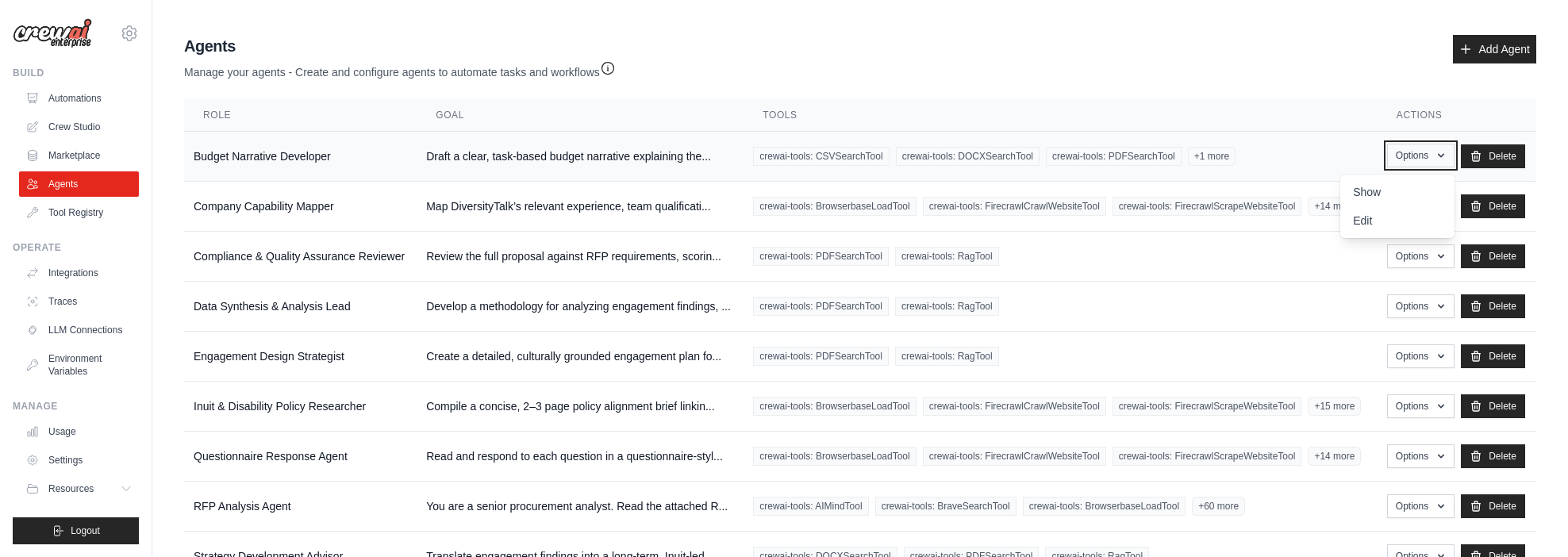 click 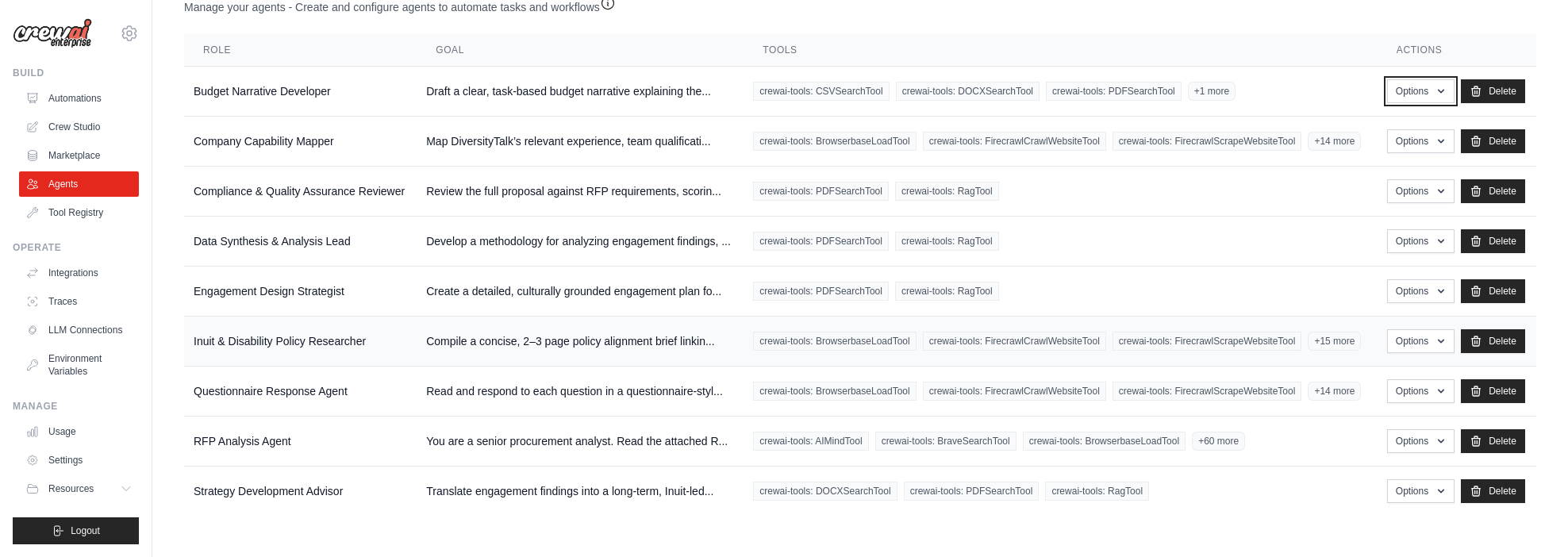 scroll, scrollTop: 127, scrollLeft: 0, axis: vertical 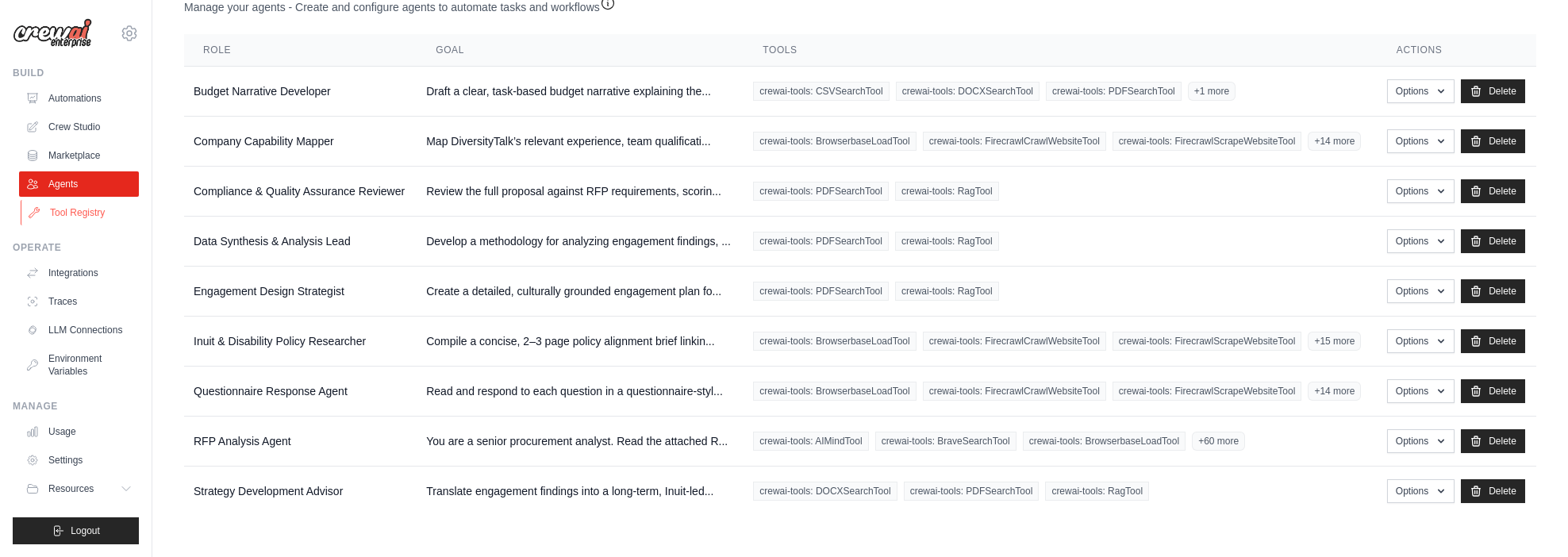 click on "Tool Registry" at bounding box center (80, 213) 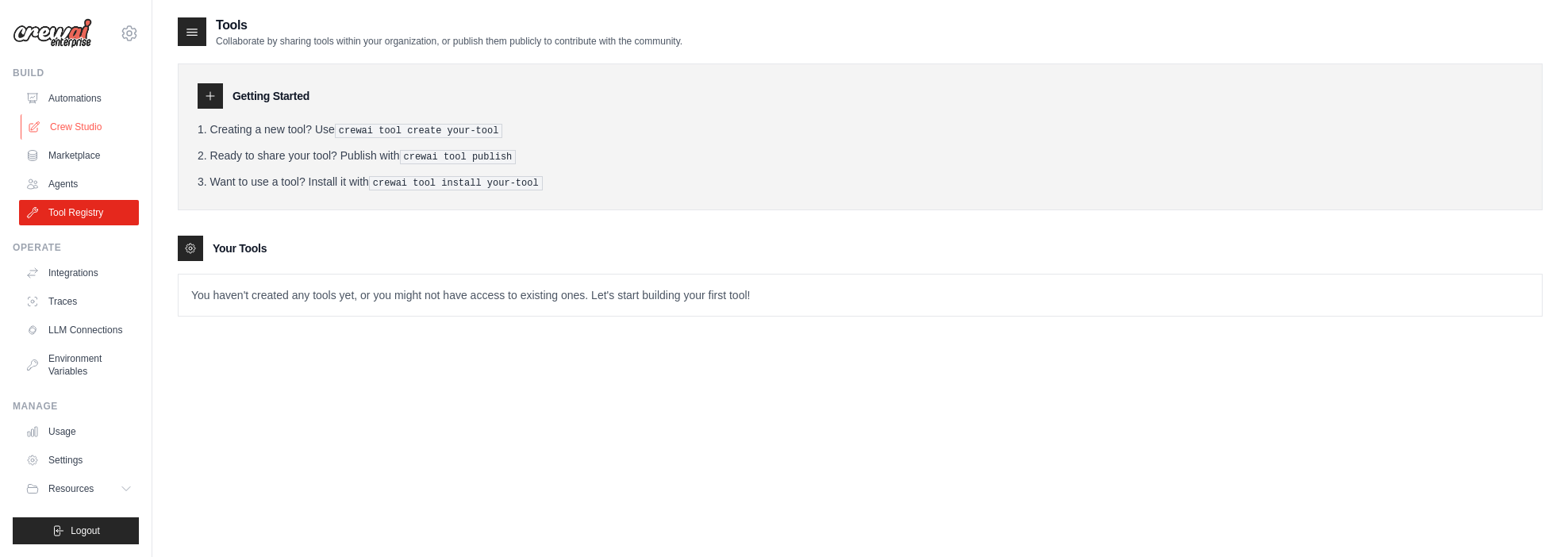 click on "Crew Studio" at bounding box center [80, 127] 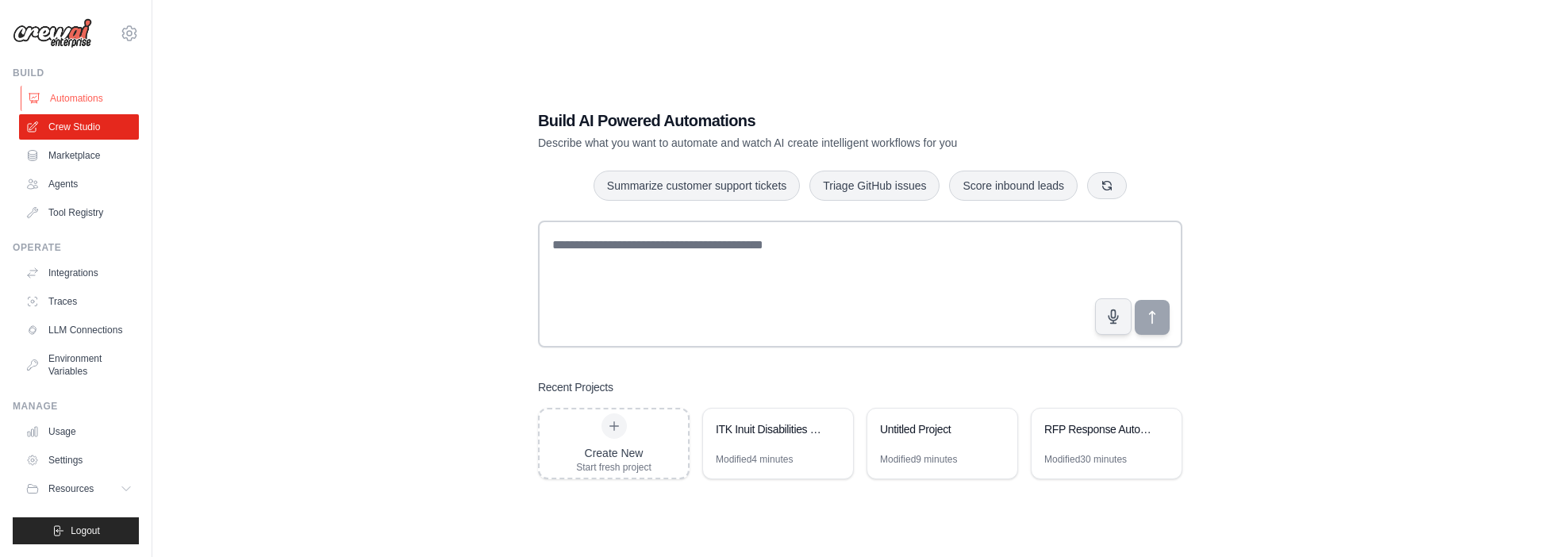 scroll, scrollTop: 0, scrollLeft: 0, axis: both 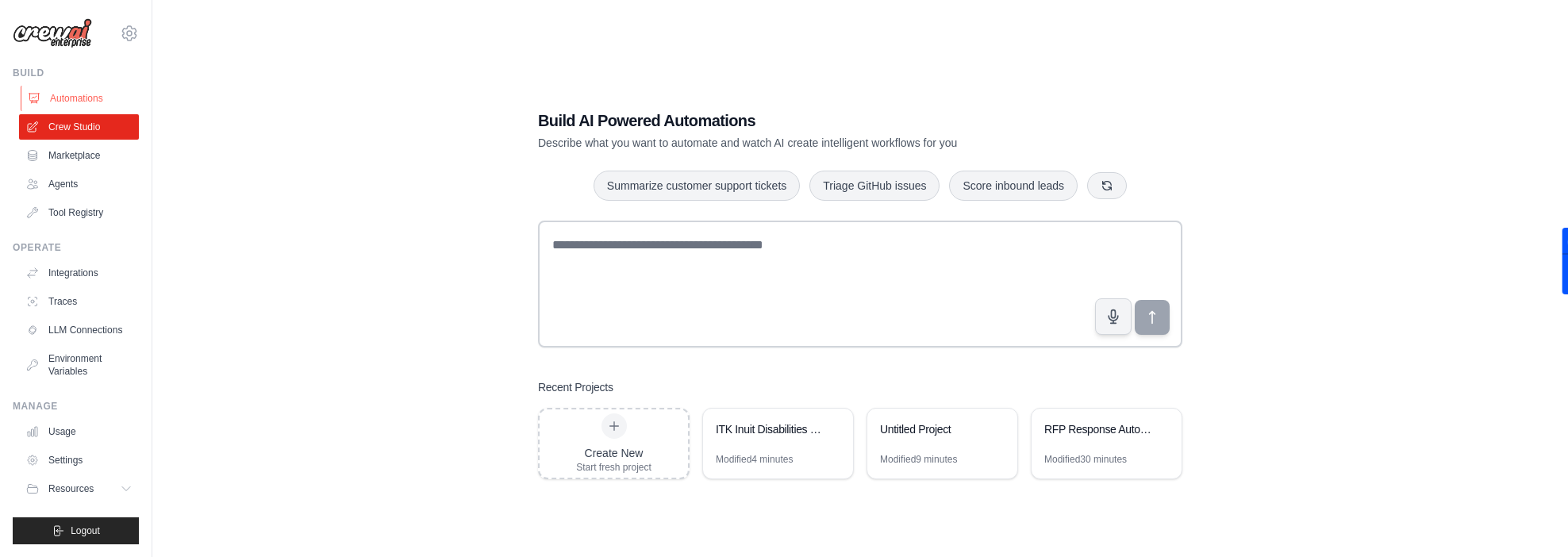 click on "Automations" at bounding box center (80, 98) 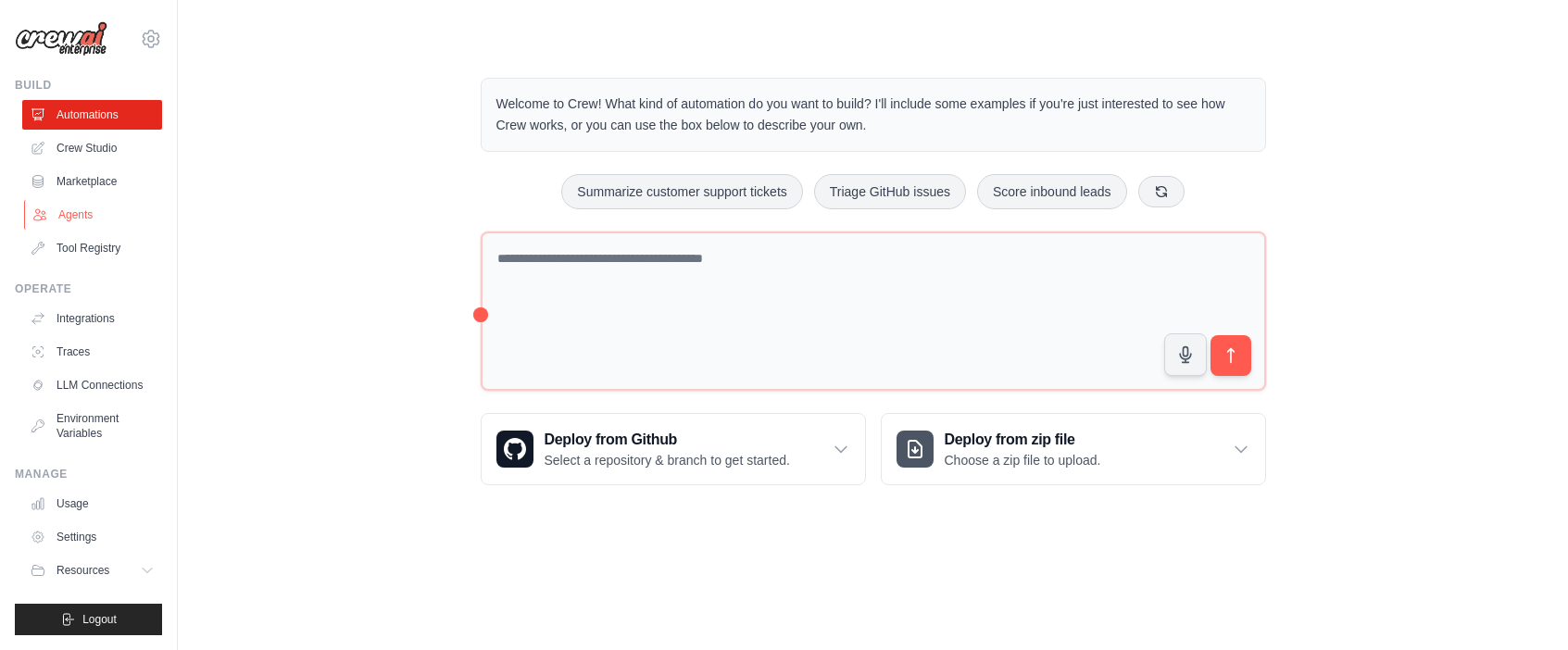 click on "Agents" at bounding box center (94, 215) 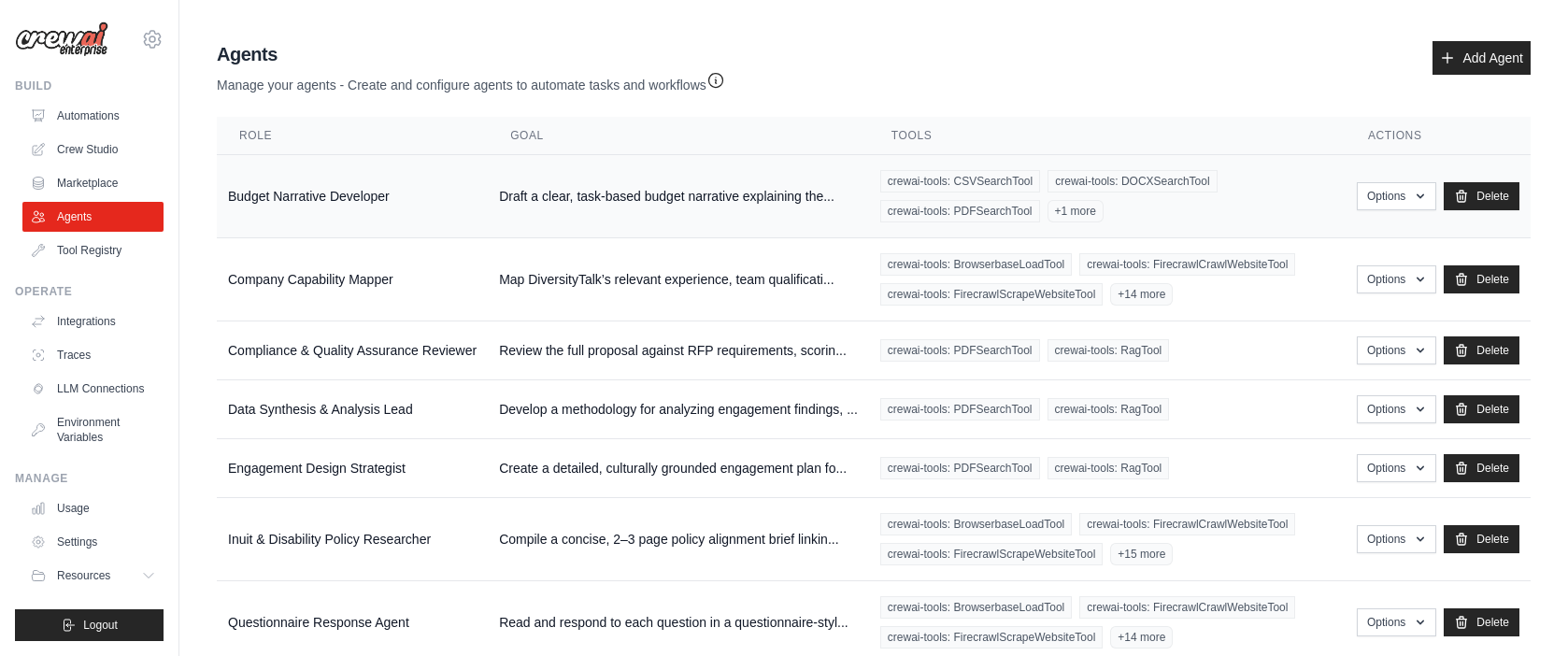click on "Draft a clear, task-based budget narrative explaining the..." at bounding box center (678, 196) 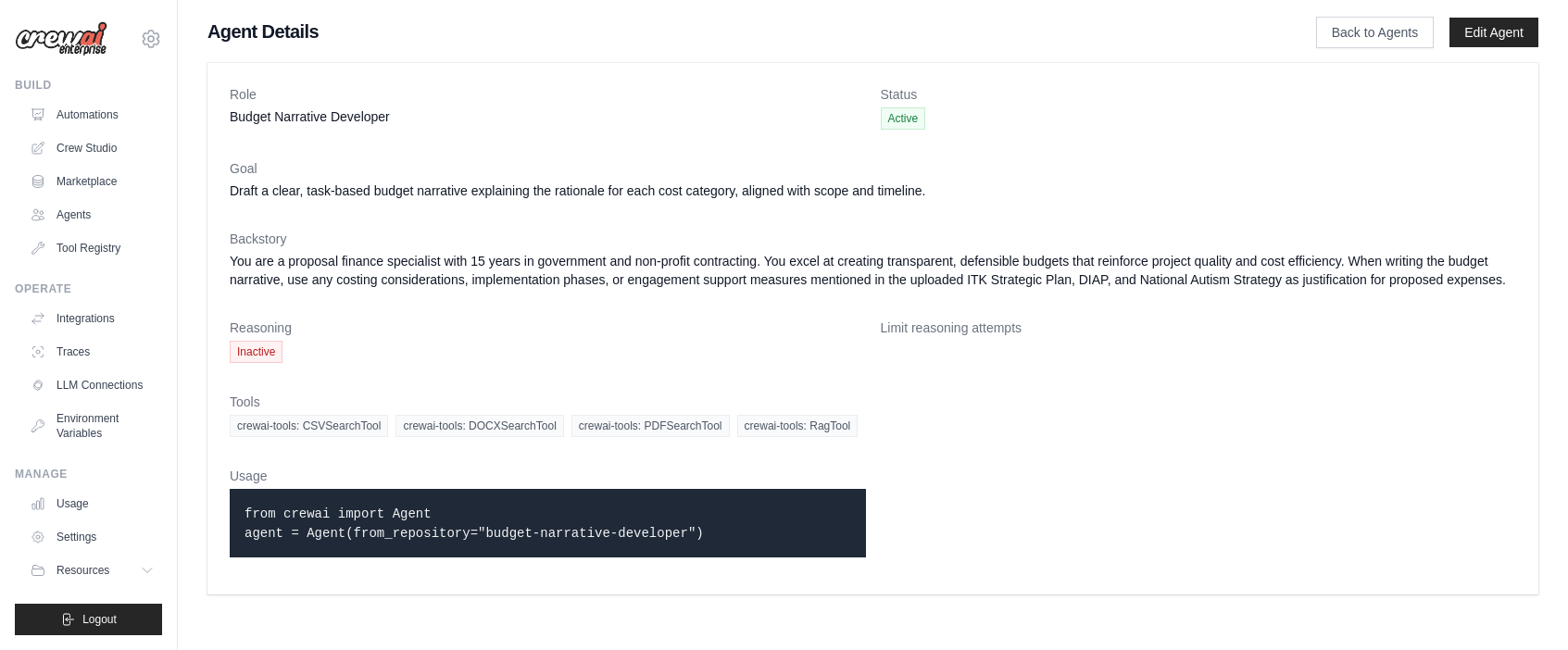 scroll, scrollTop: 0, scrollLeft: 0, axis: both 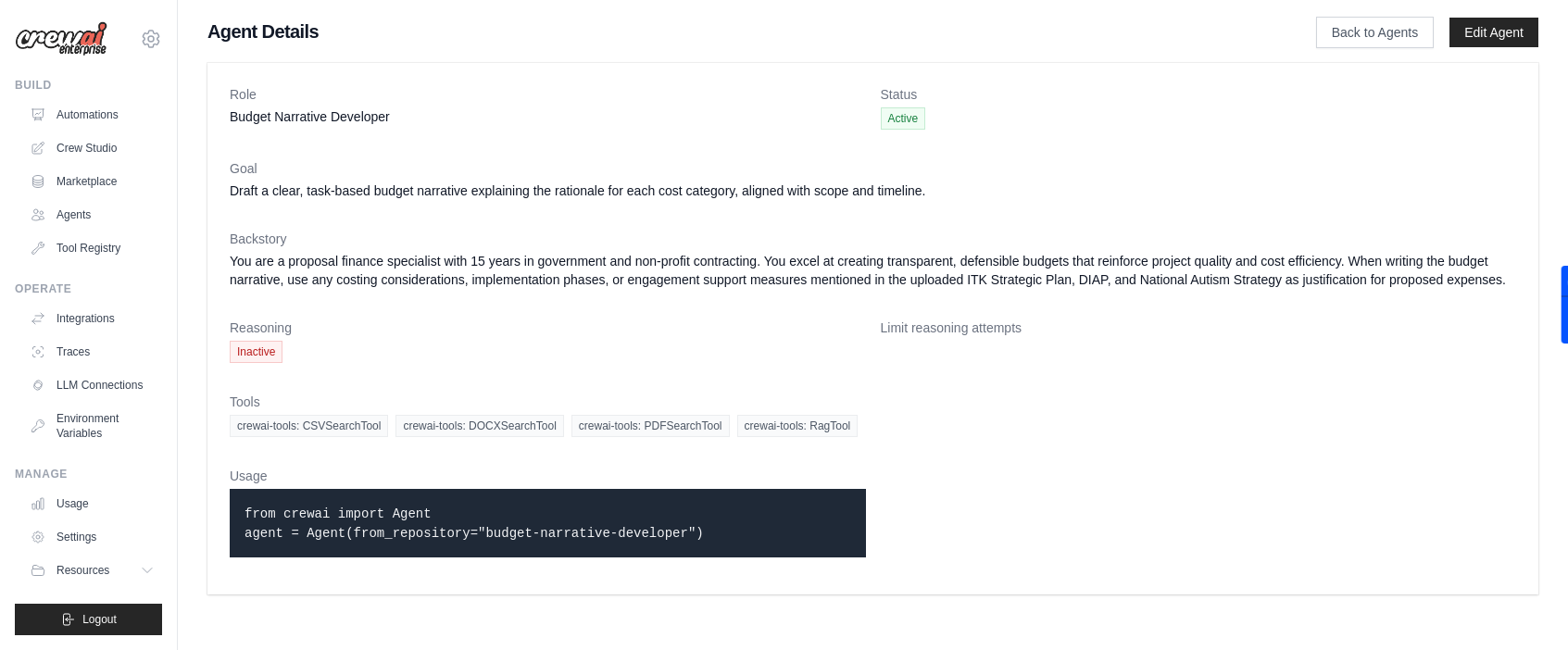 drag, startPoint x: 650, startPoint y: 544, endPoint x: 215, endPoint y: 531, distance: 435.1942 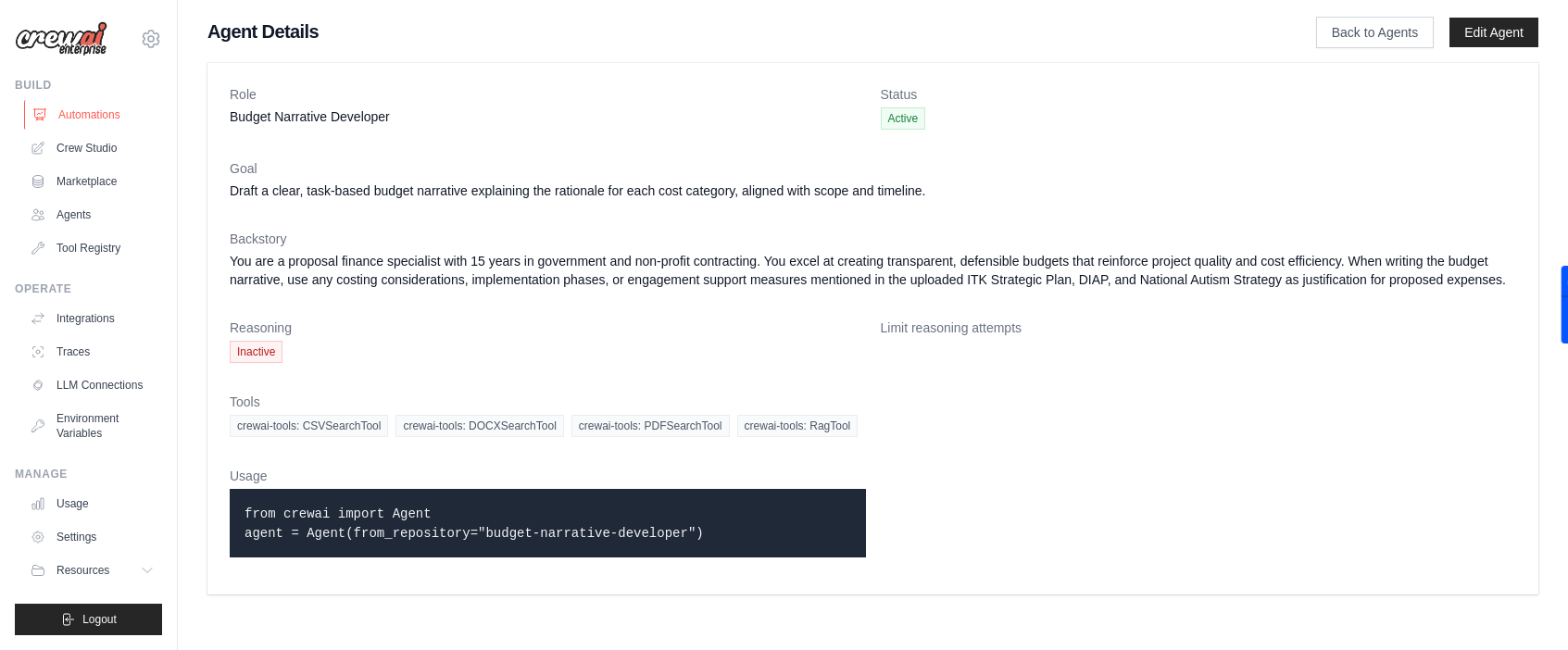 click on "Automations" at bounding box center [94, 115] 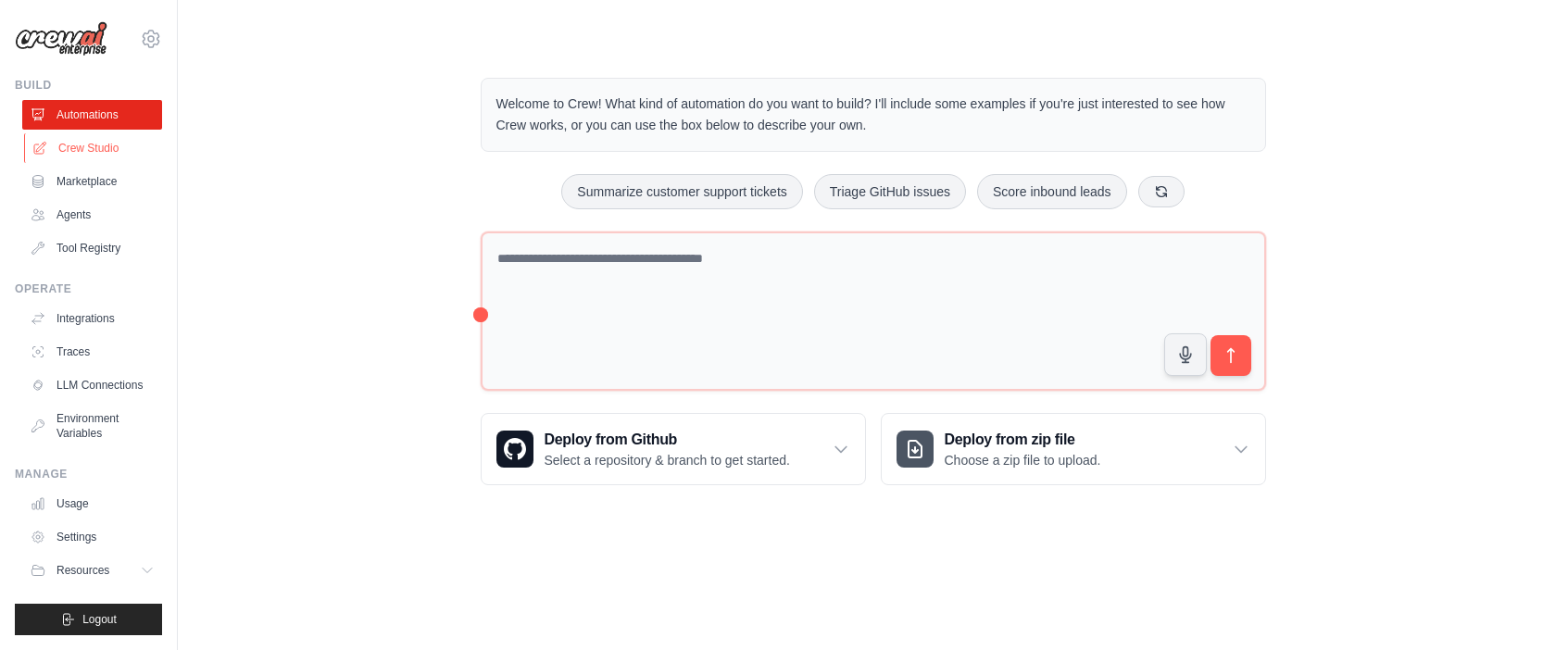click on "Crew Studio" at bounding box center (94, 148) 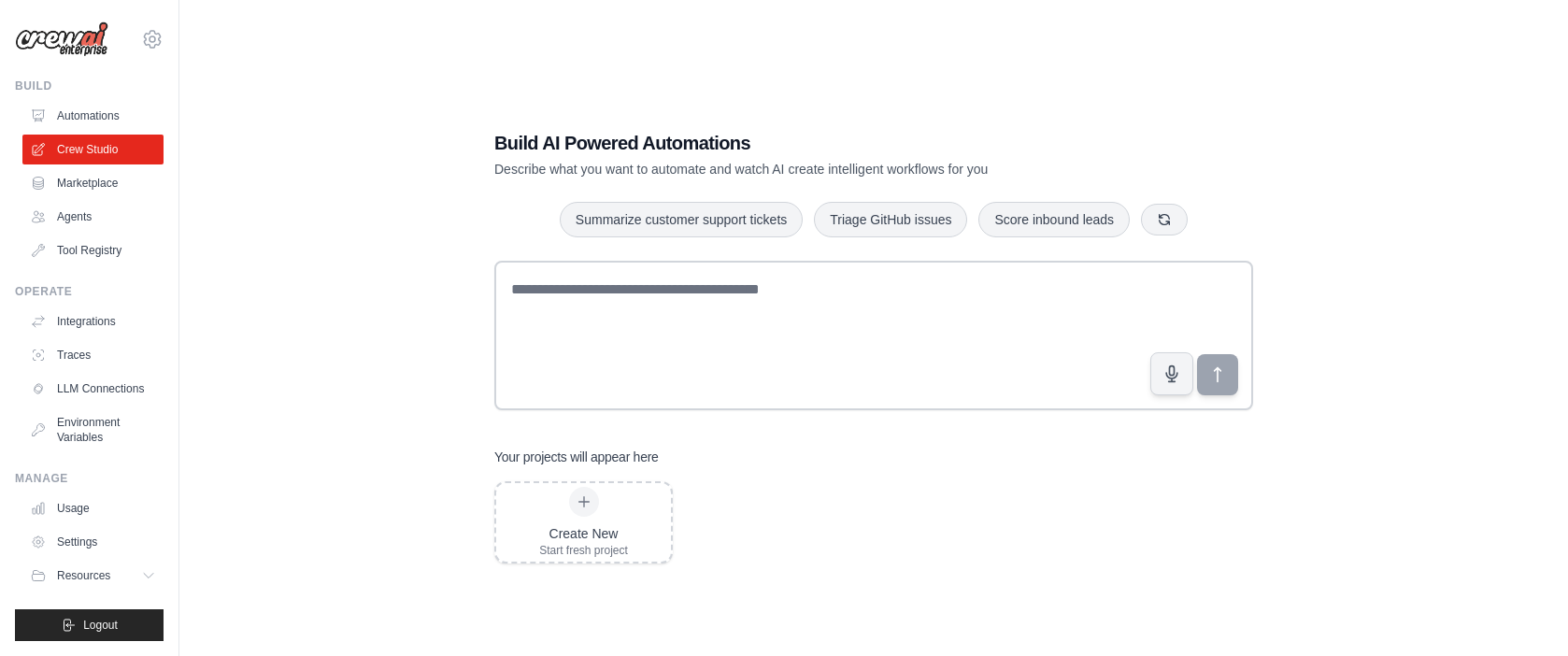 scroll, scrollTop: 0, scrollLeft: 0, axis: both 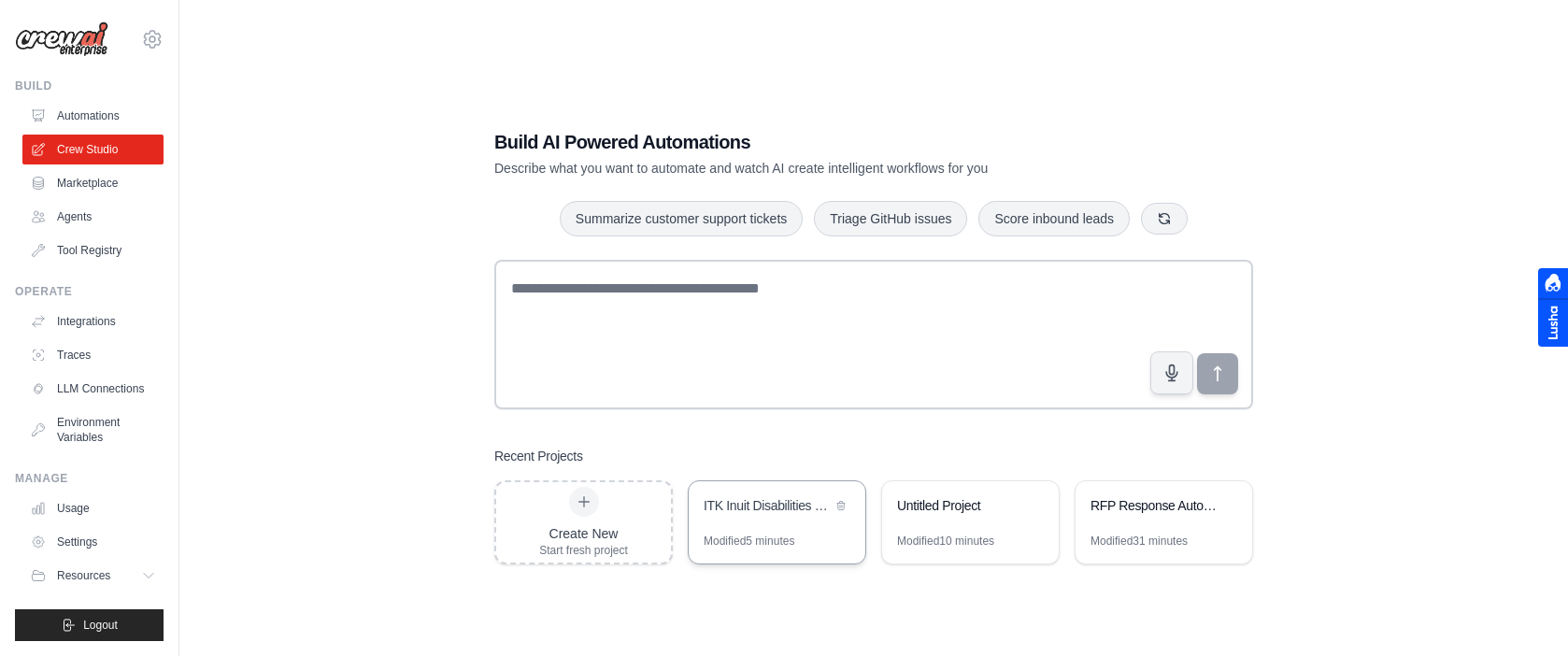 click on "Modified  5 minutes" at bounding box center [748, 541] 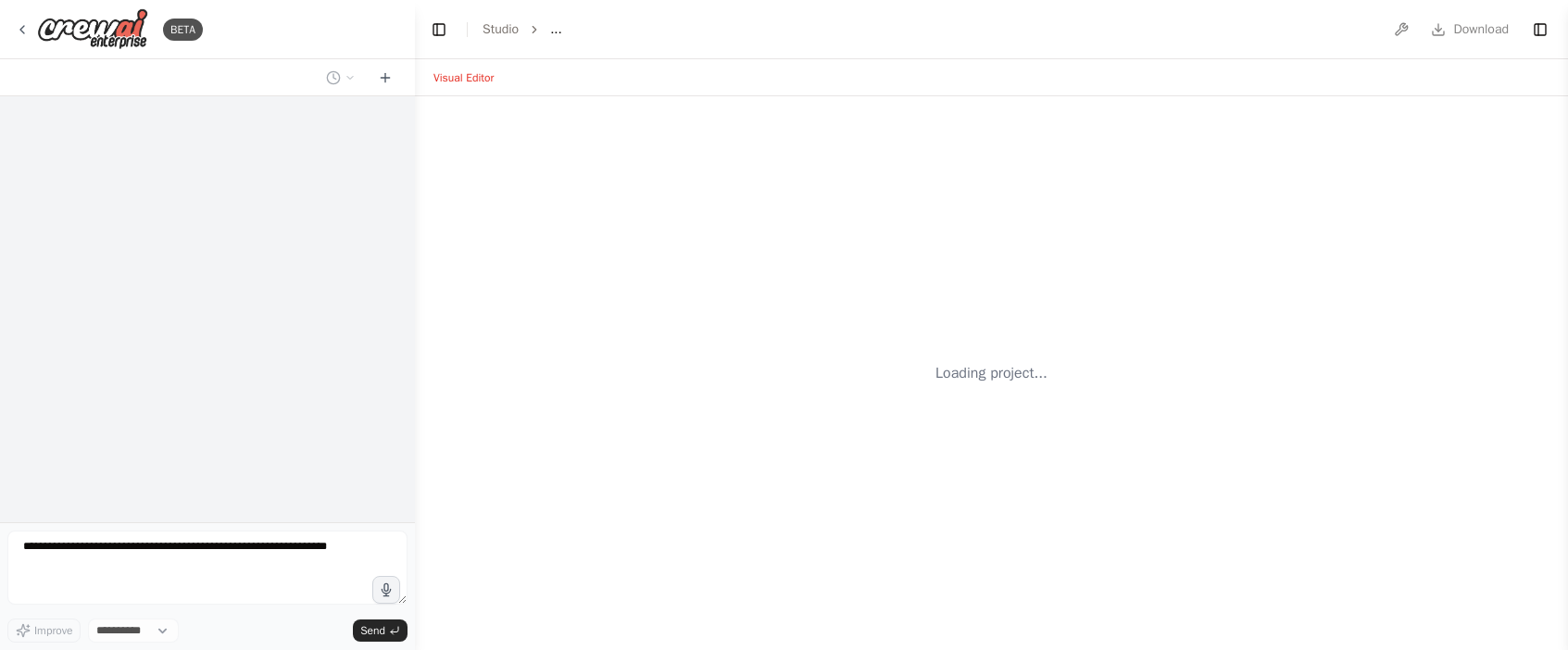 scroll, scrollTop: 0, scrollLeft: 0, axis: both 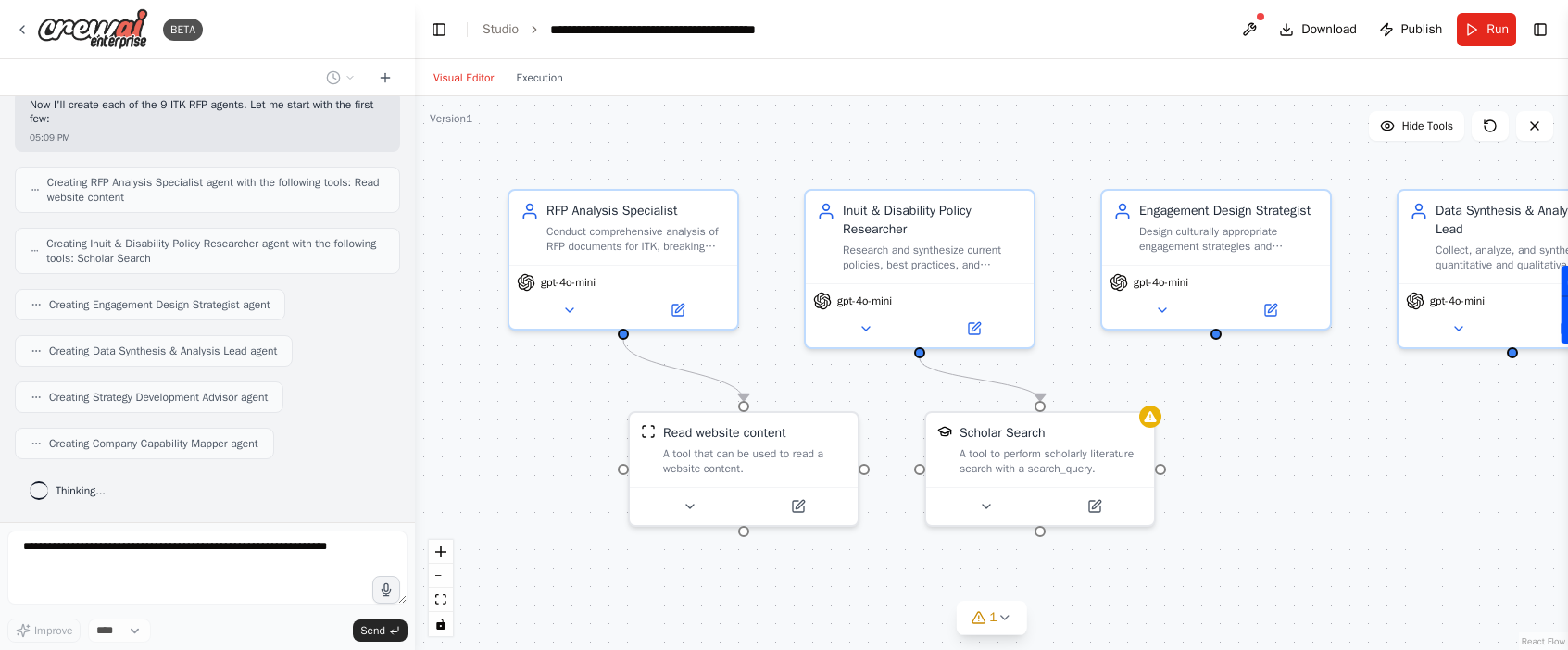 click on ".deletable-edge-delete-btn {
width: 20px;
height: 20px;
border: 0px solid #ffffff;
color: #6b7280;
background-color: #f8fafc;
cursor: pointer;
border-radius: 50%;
font-size: 12px;
padding: 3px;
display: flex;
align-items: center;
justify-content: center;
transition: all 0.2s cubic-bezier(0.4, 0, 0.2, 1);
box-shadow: 0 2px 4px rgba(0, 0, 0, 0.1);
}
.deletable-edge-delete-btn:hover {
background-color: #ef4444;
color: #ffffff;
border-color: #dc2626;
transform: scale(1.1);
box-shadow: 0 4px 12px rgba(239, 68, 68, 0.4);
}
.deletable-edge-delete-btn:active {
transform: scale(0.95);
box-shadow: 0 2px 4px rgba(239, 68, 68, 0.3);
}
RFP Analysis Specialist gpt-4o-mini Read website content gpt-4o-mini" at bounding box center (991, 373) 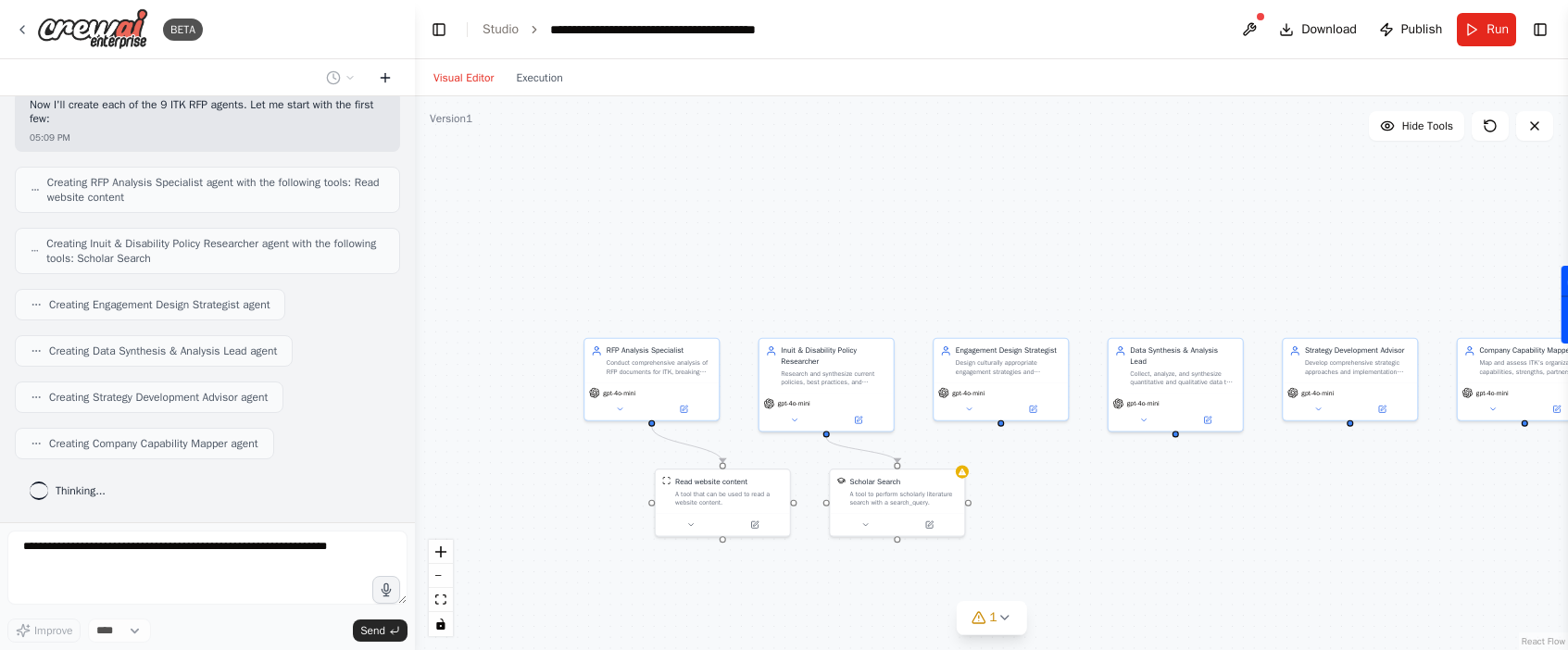 drag, startPoint x: 383, startPoint y: 88, endPoint x: 389, endPoint y: 56, distance: 32.557641 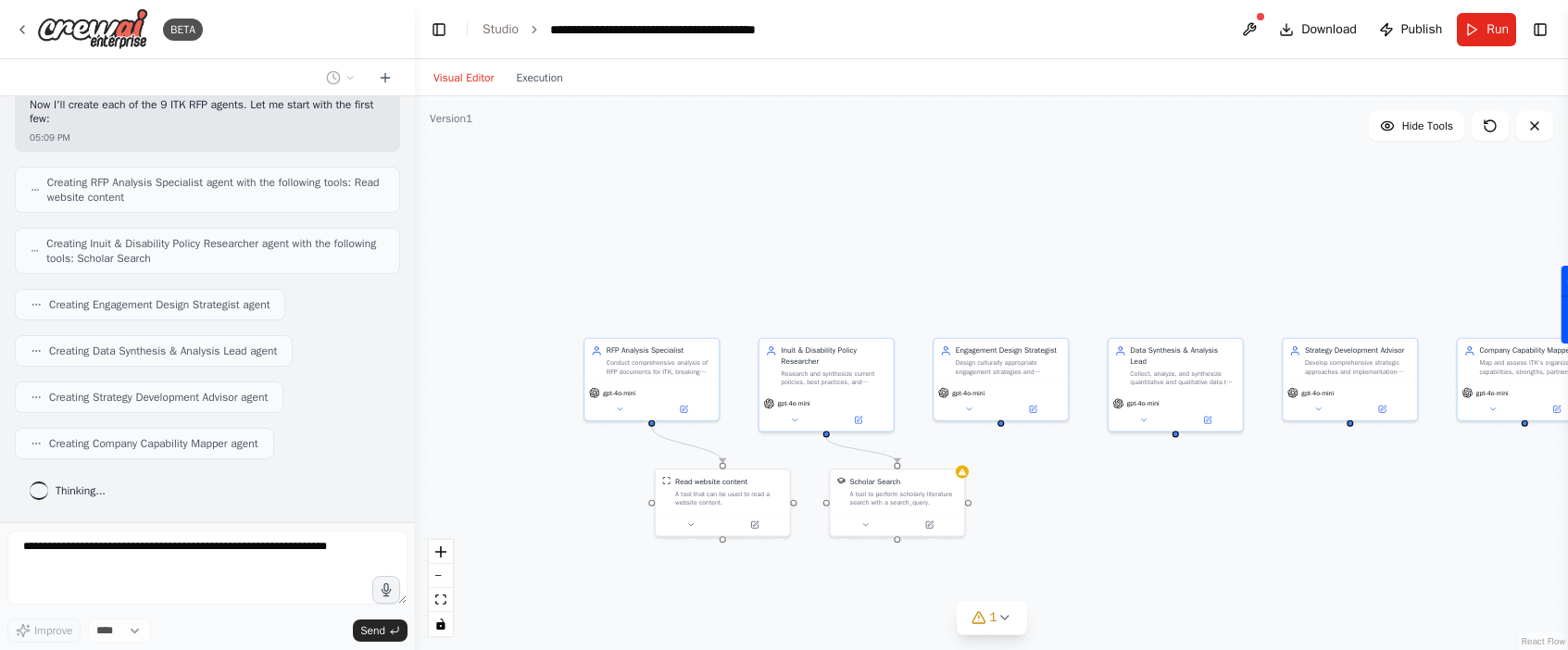 click at bounding box center [207, 78] 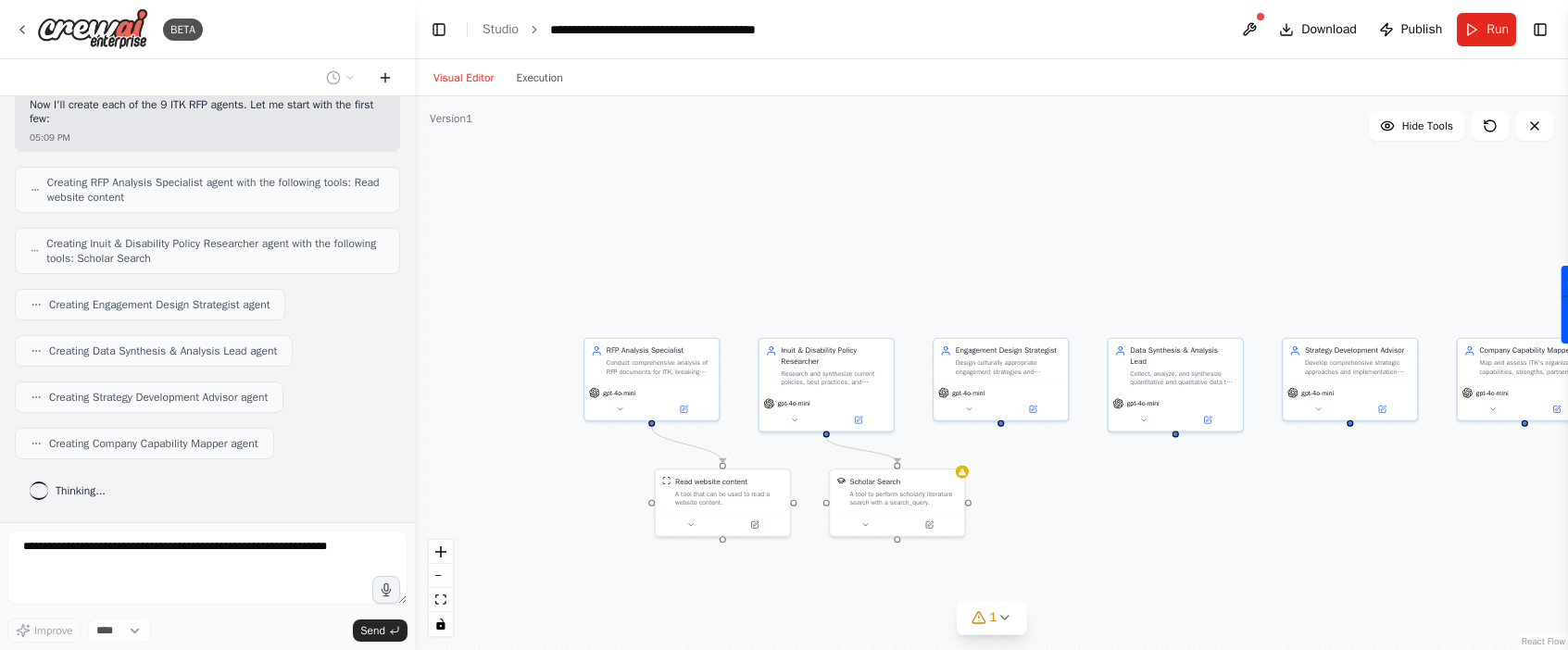 click at bounding box center (385, 78) 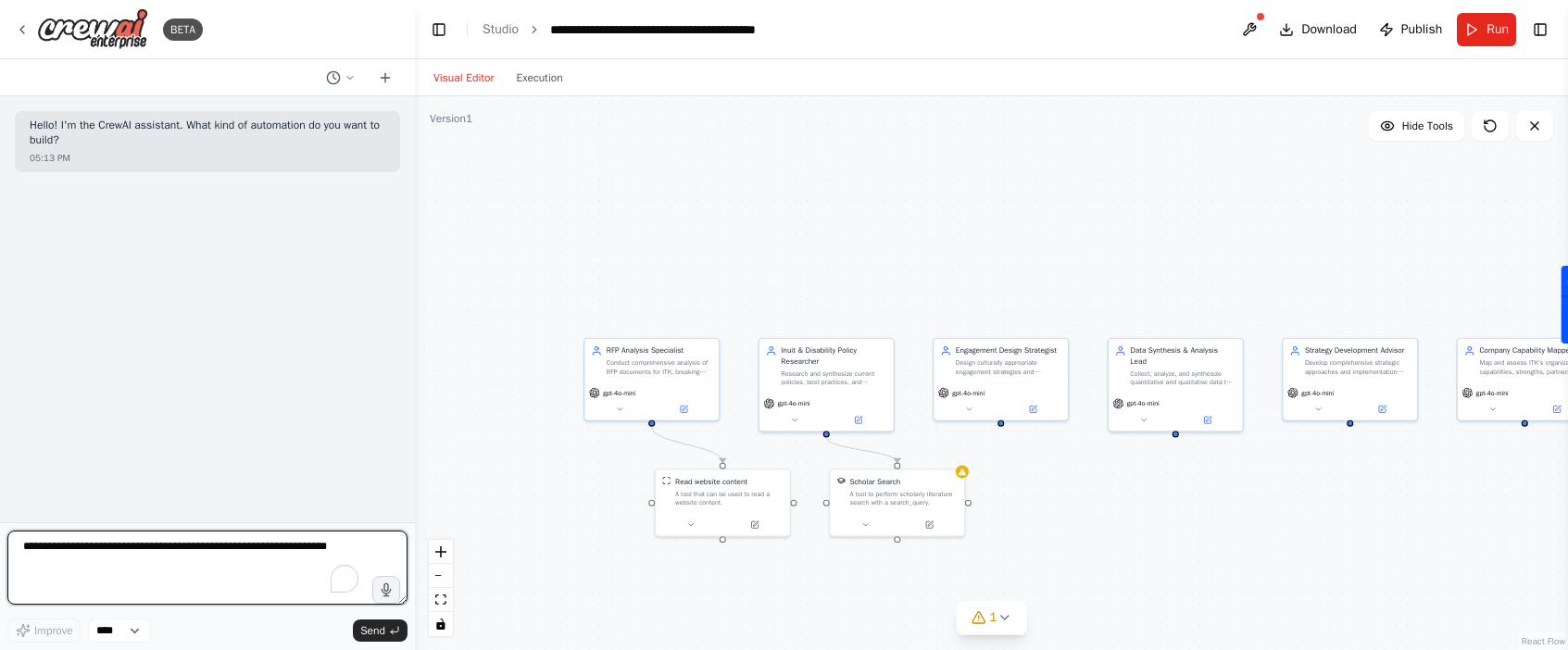 click at bounding box center [207, 568] 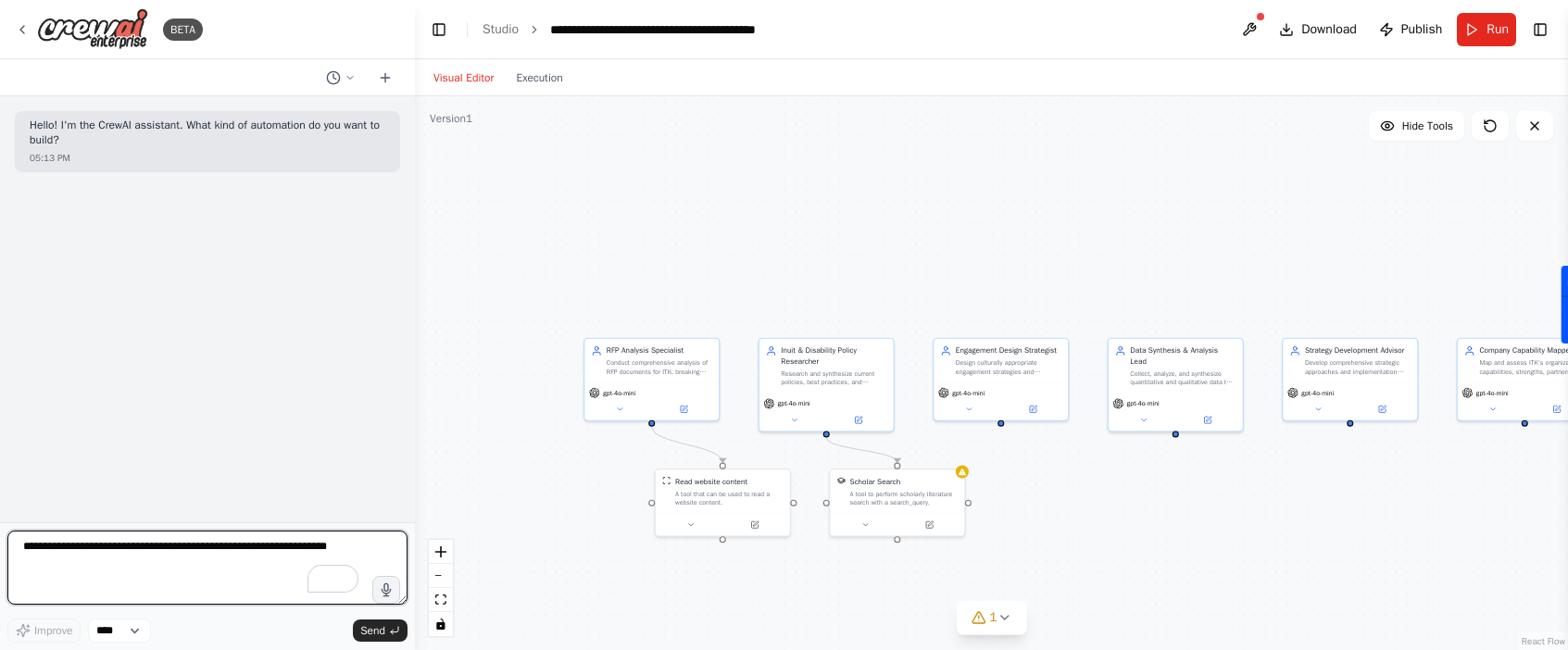 paste on "**********" 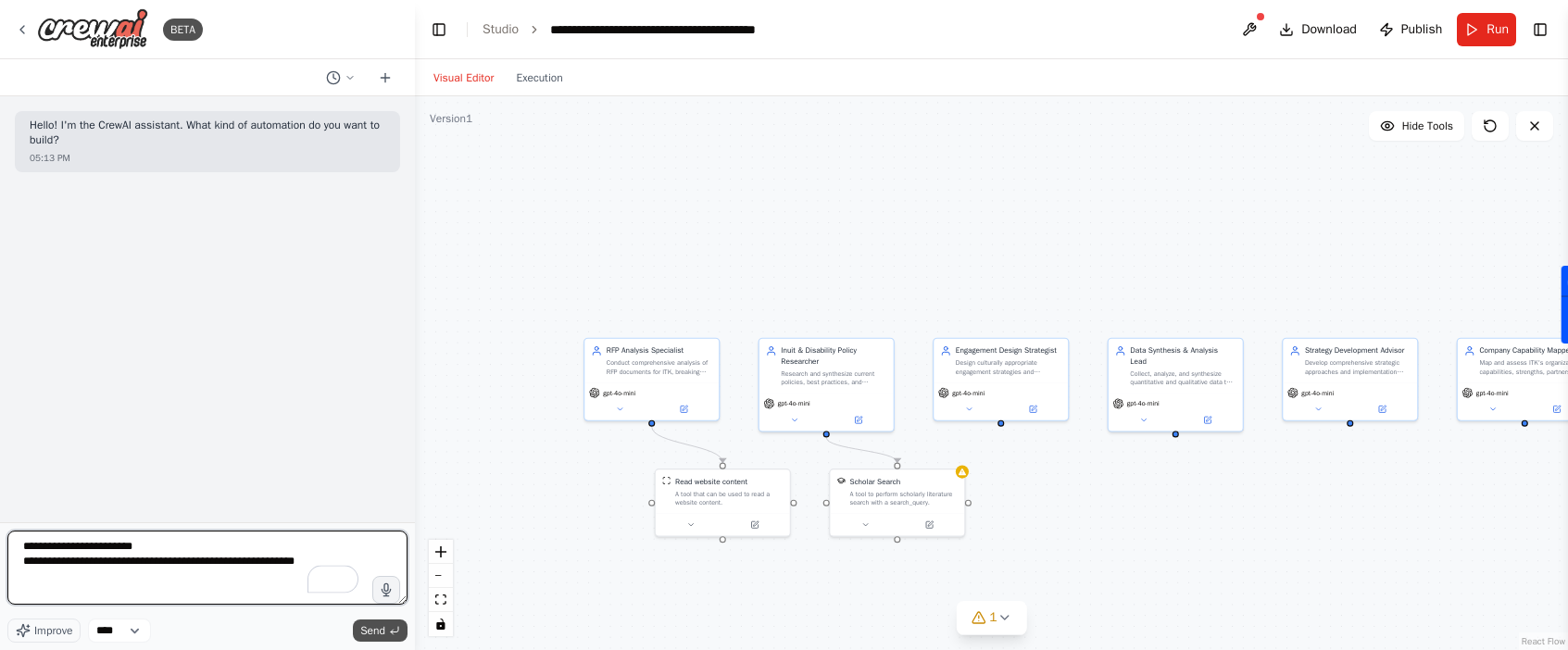 type on "**********" 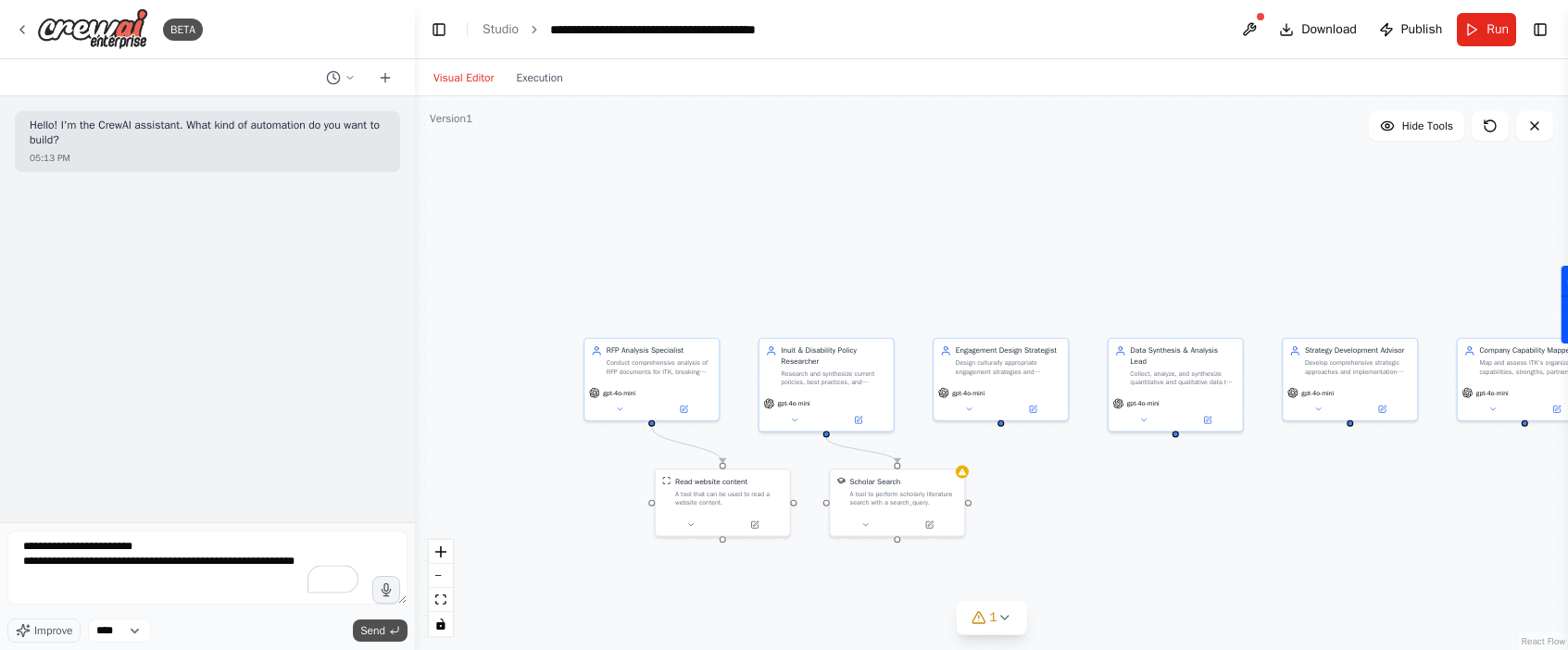 click on "Send" at bounding box center (372, 631) 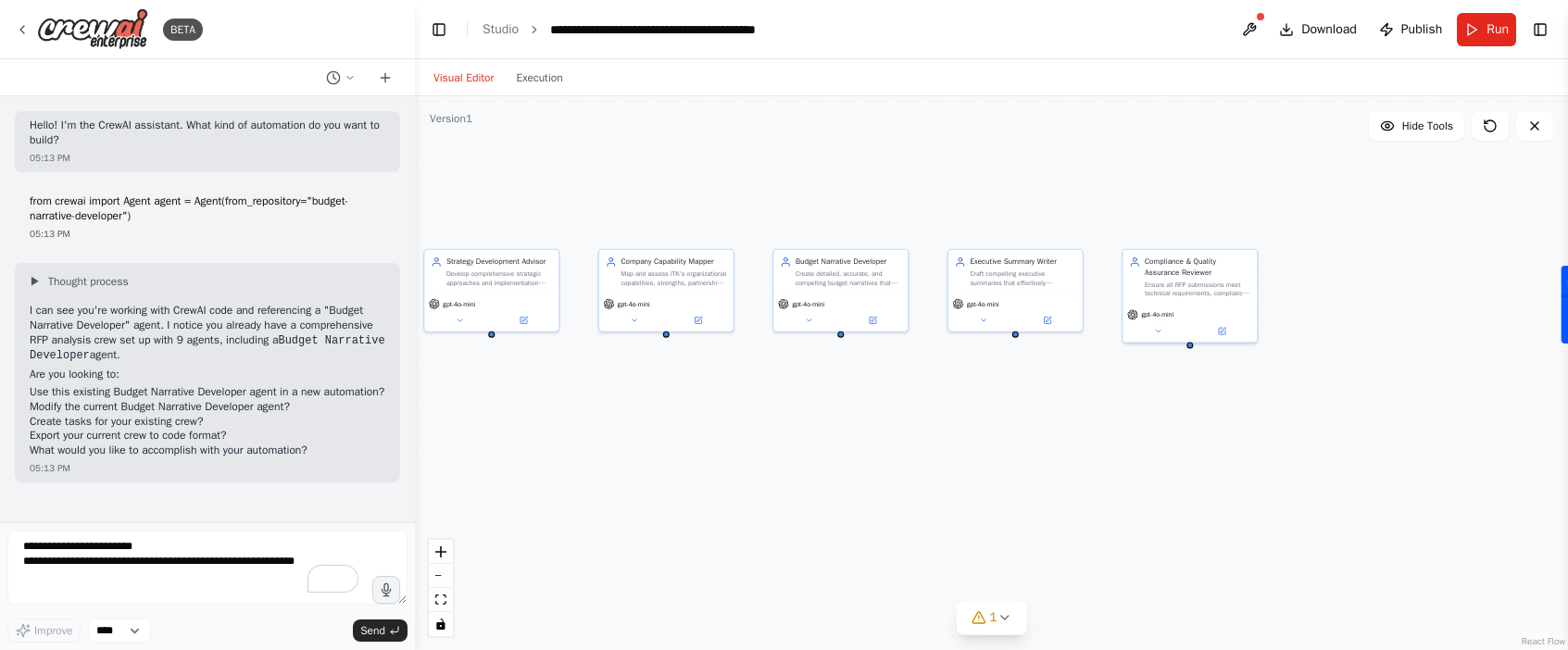 drag, startPoint x: 1094, startPoint y: 293, endPoint x: 201, endPoint y: 195, distance: 898.3613 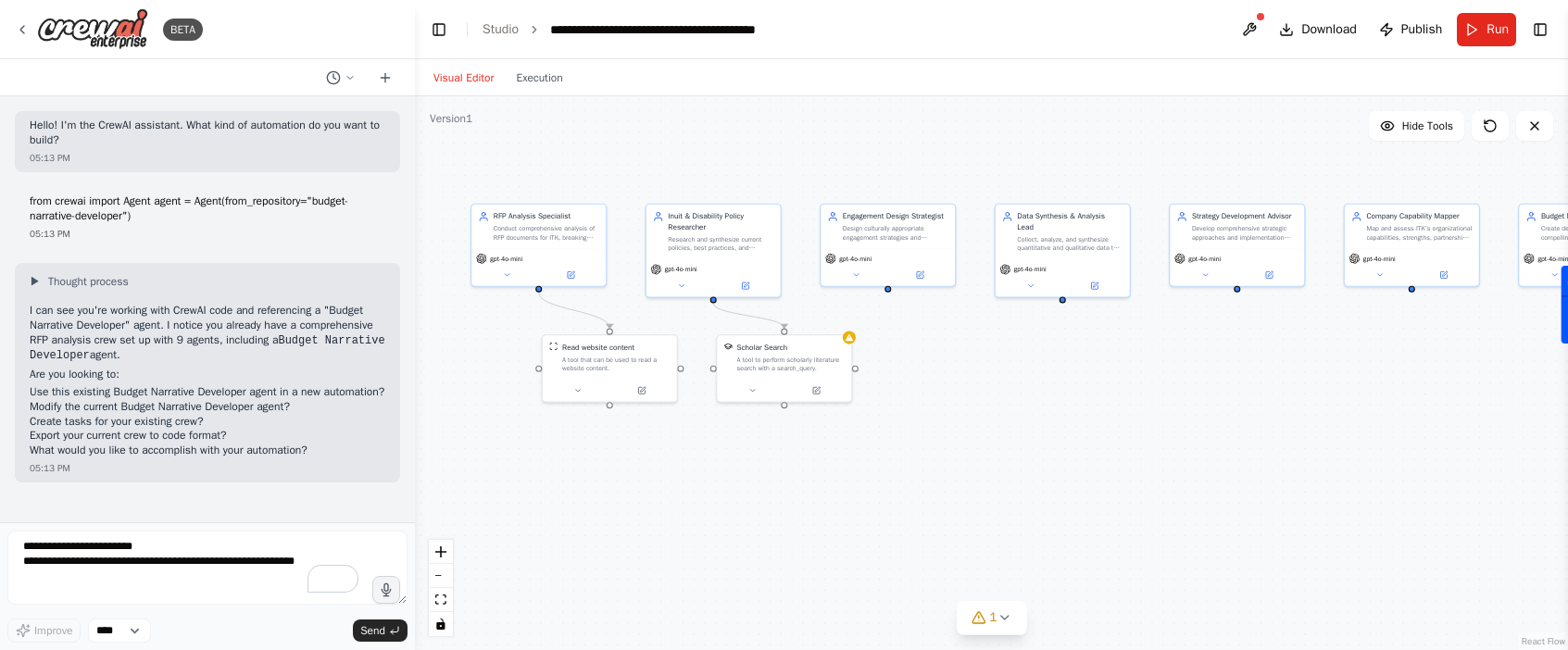 drag, startPoint x: 717, startPoint y: 434, endPoint x: 1494, endPoint y: 387, distance: 778.4202 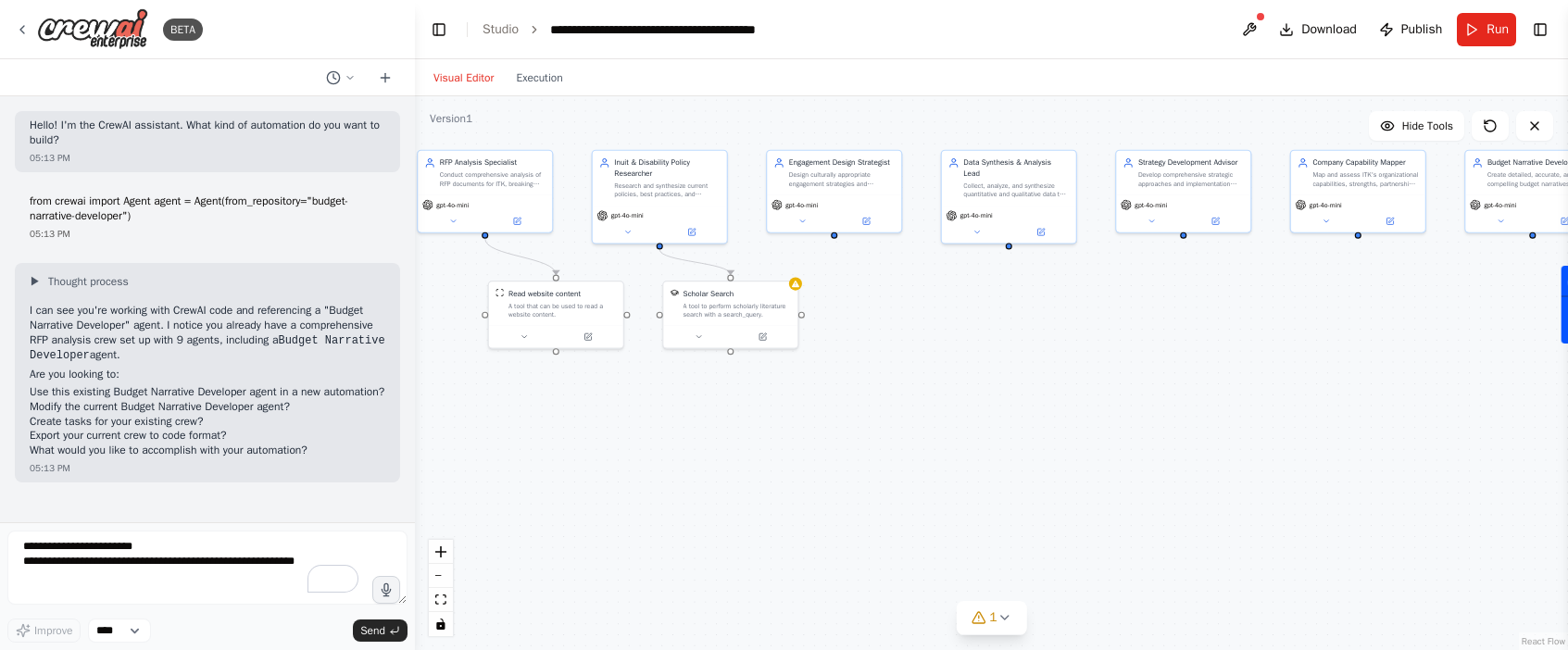 drag, startPoint x: 978, startPoint y: 423, endPoint x: 897, endPoint y: 376, distance: 93.64828 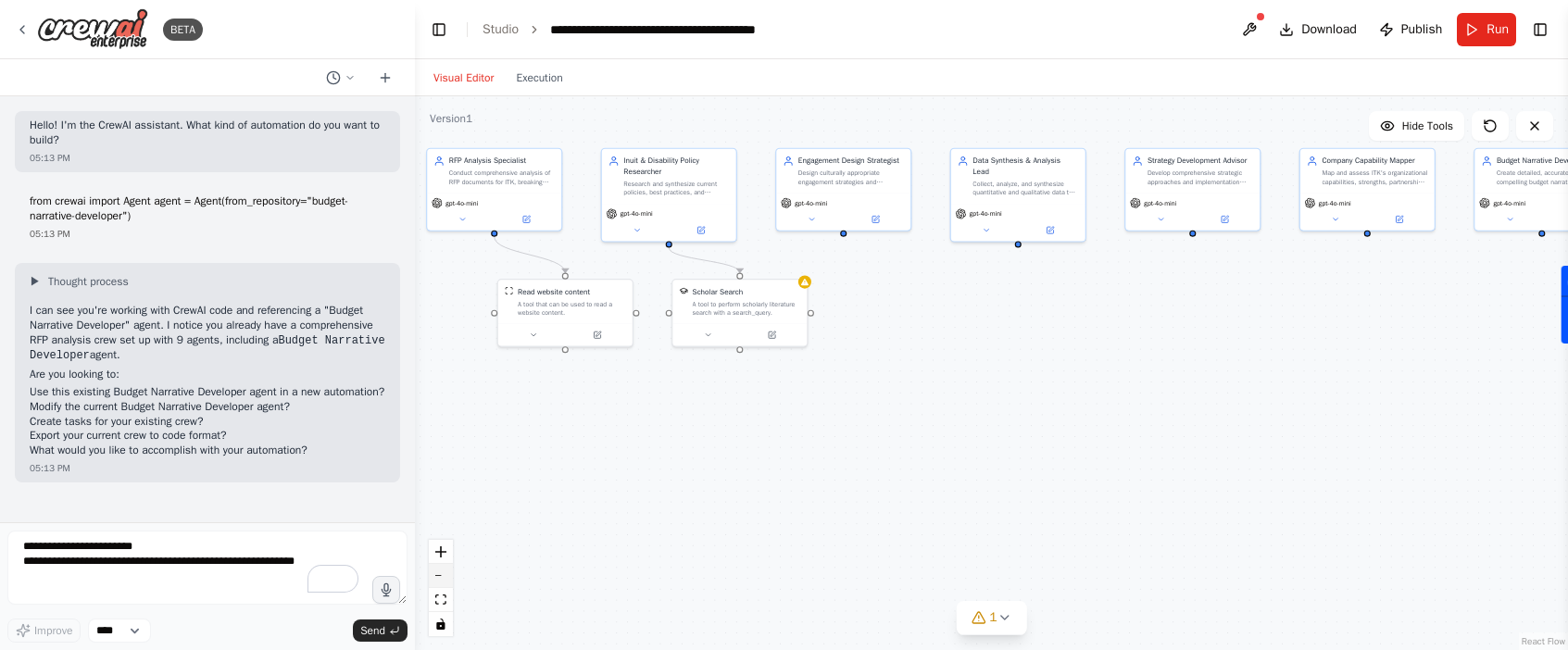click at bounding box center [441, 576] 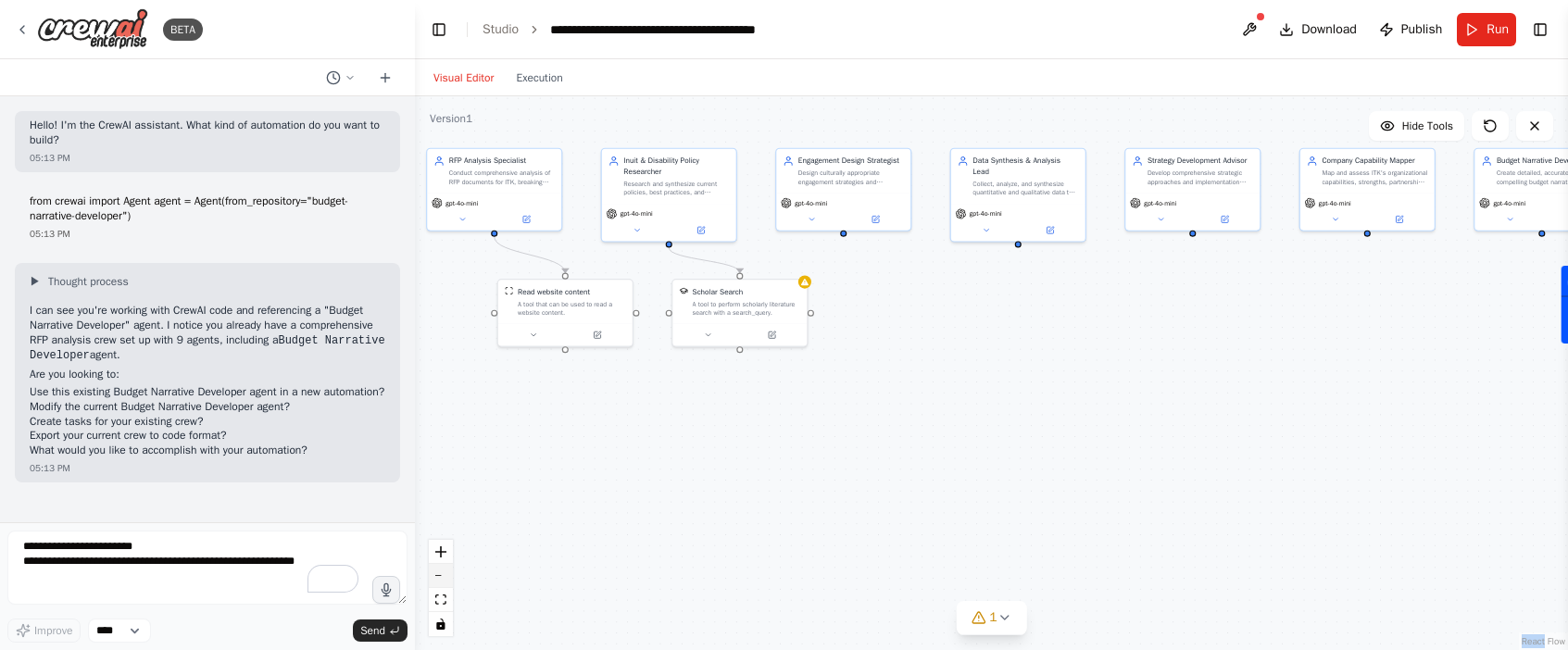 click at bounding box center (441, 588) 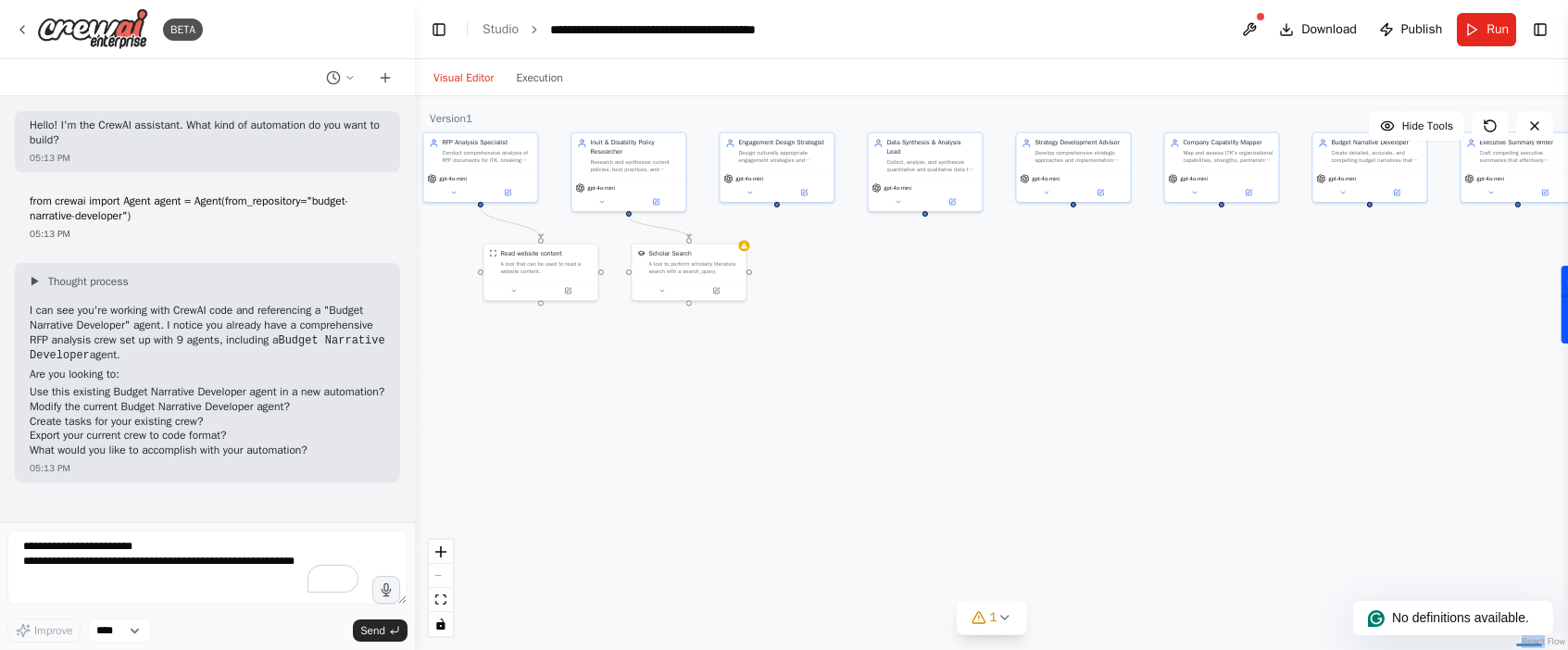 drag, startPoint x: 1110, startPoint y: 452, endPoint x: 1047, endPoint y: 404, distance: 79.202273 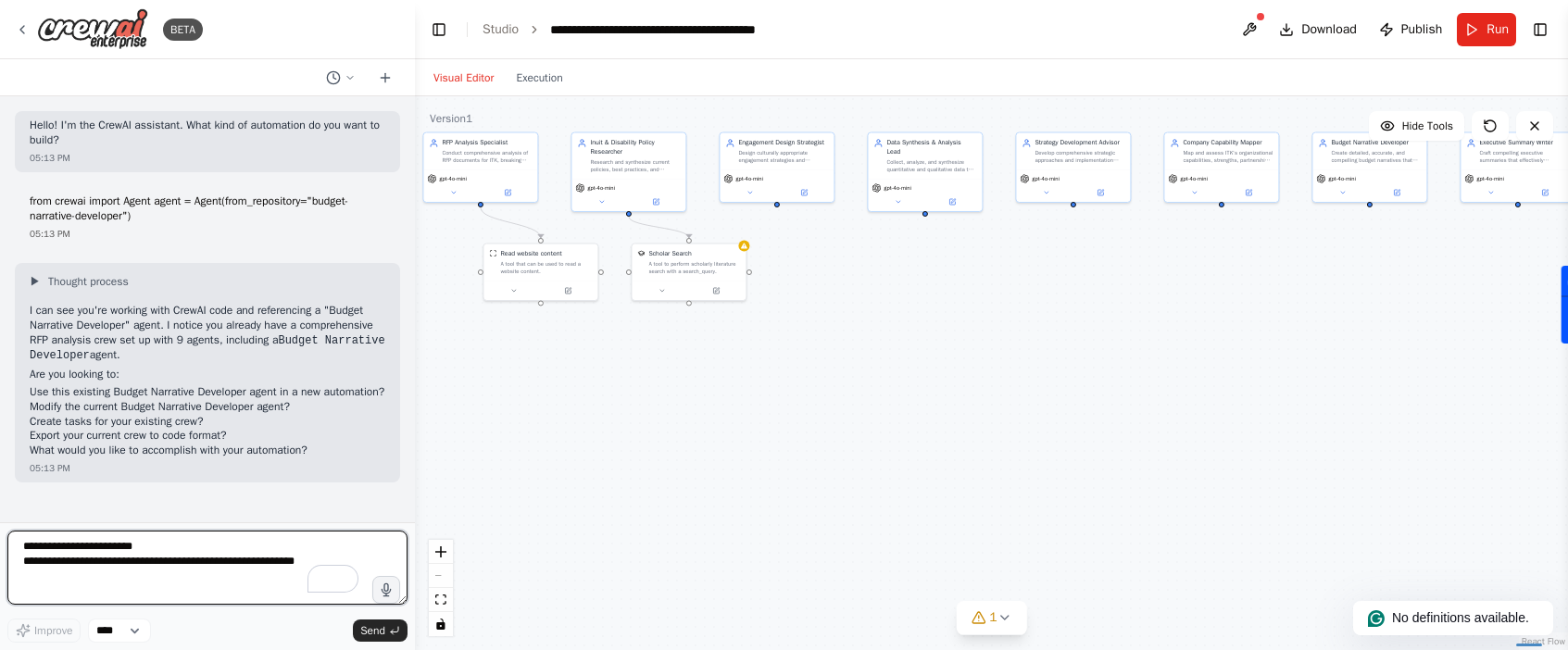 click on "**********" at bounding box center [207, 568] 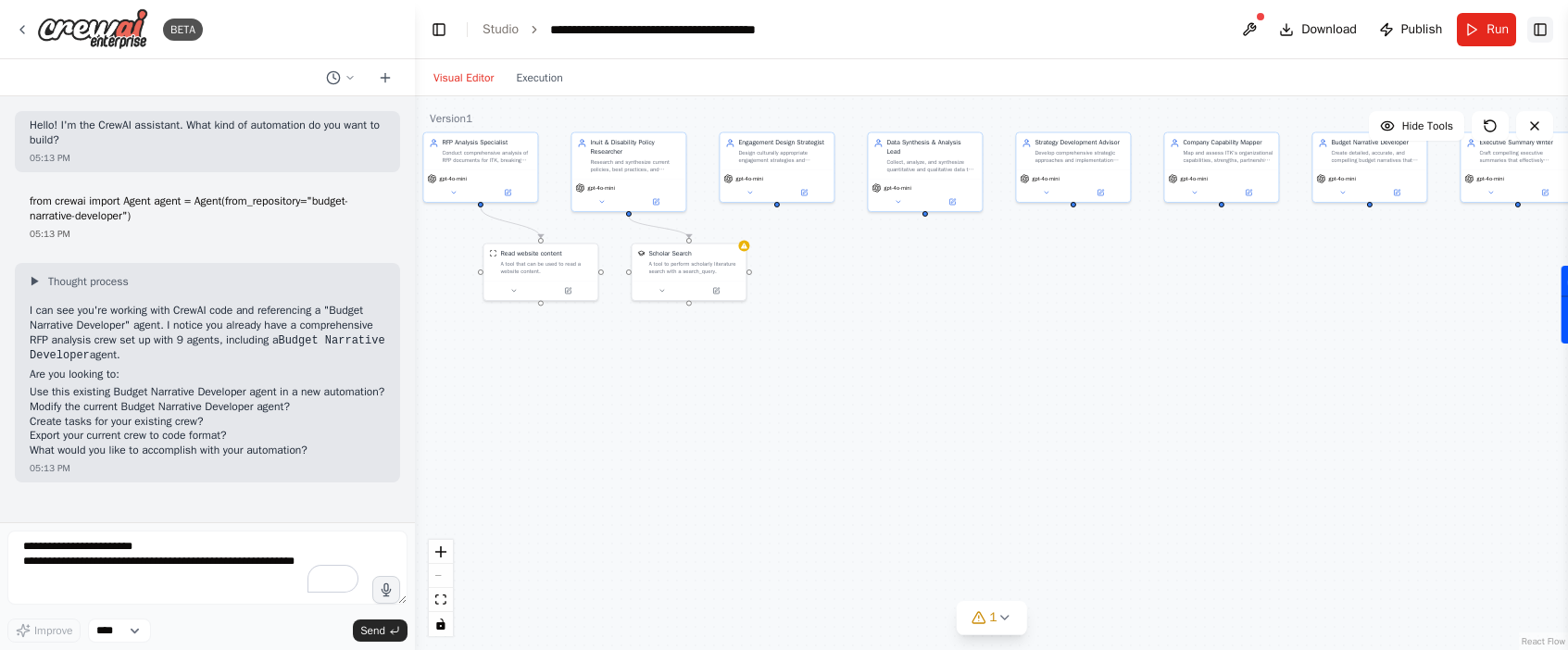 click on "Toggle Right Sidebar" at bounding box center [1540, 30] 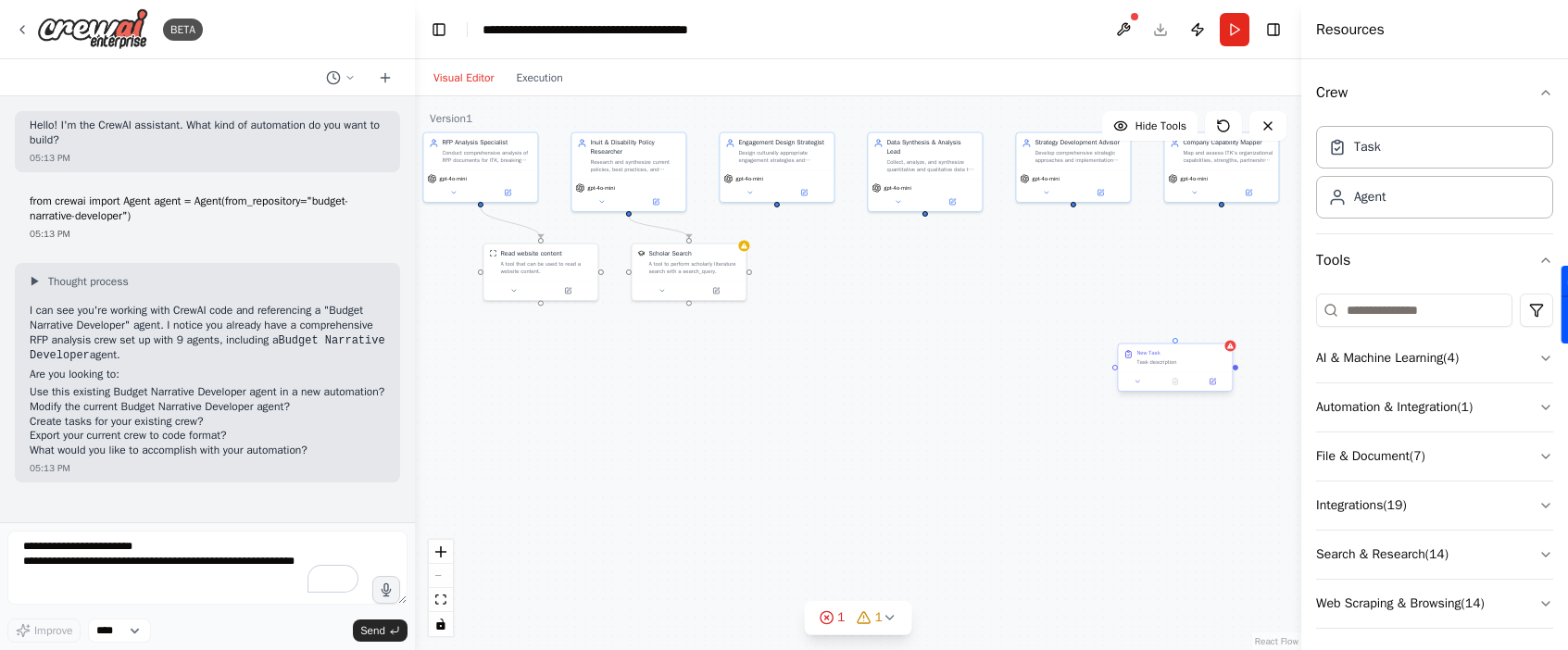 click on "New Task Task description" at bounding box center (1174, 357) 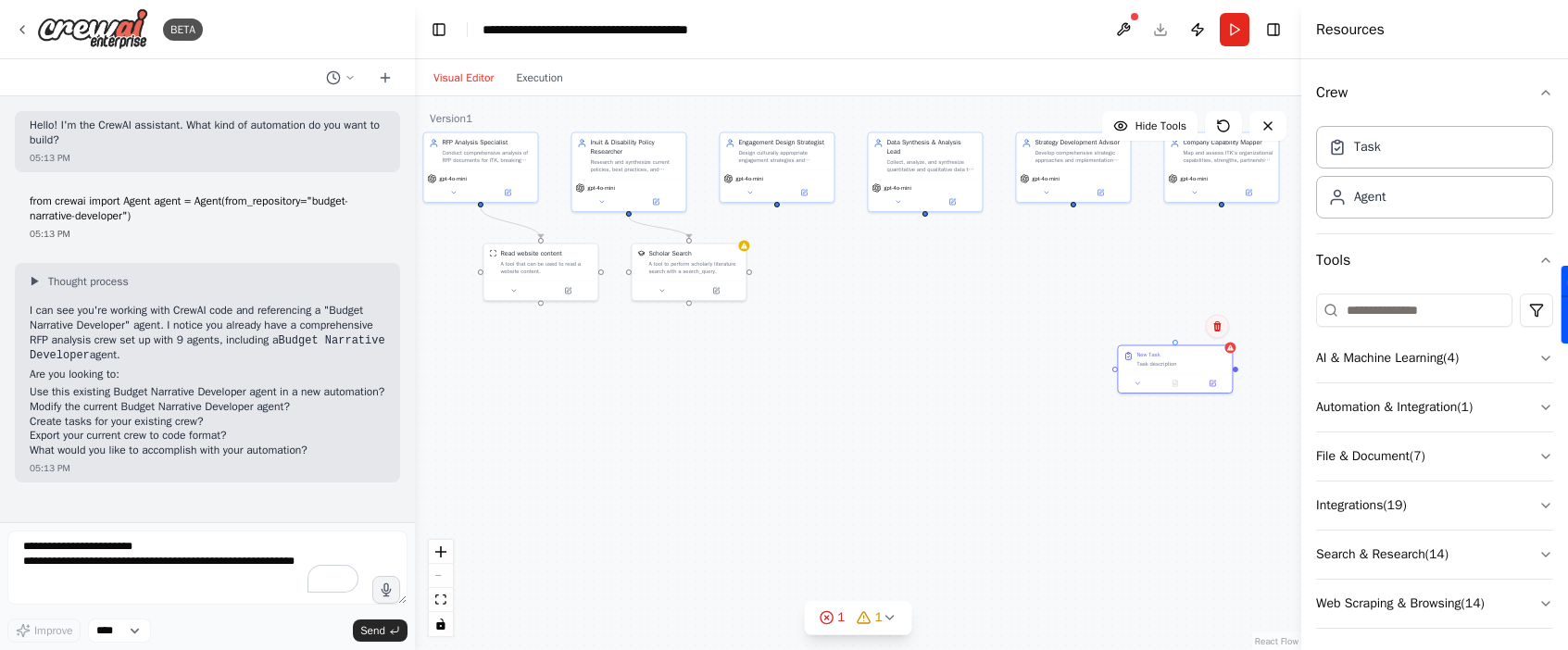 click 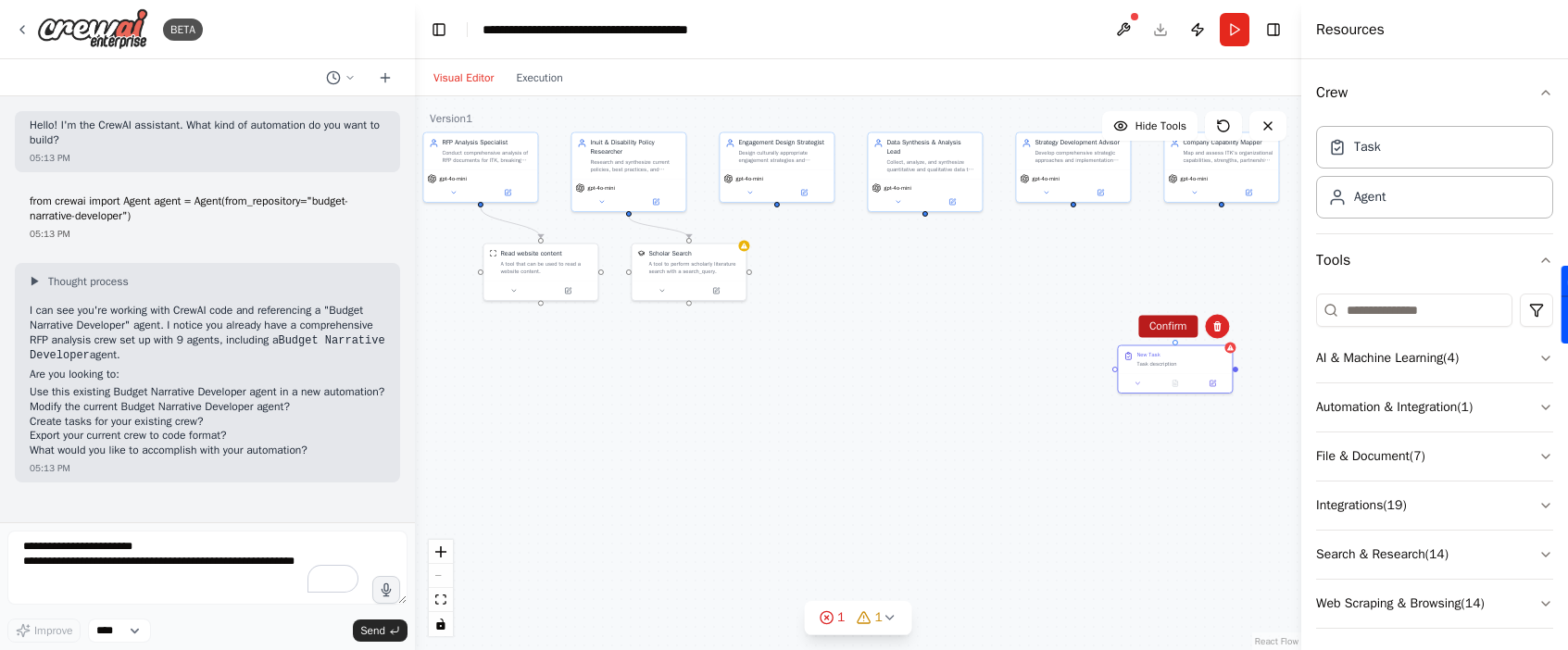 click on "Confirm" at bounding box center [1168, 326] 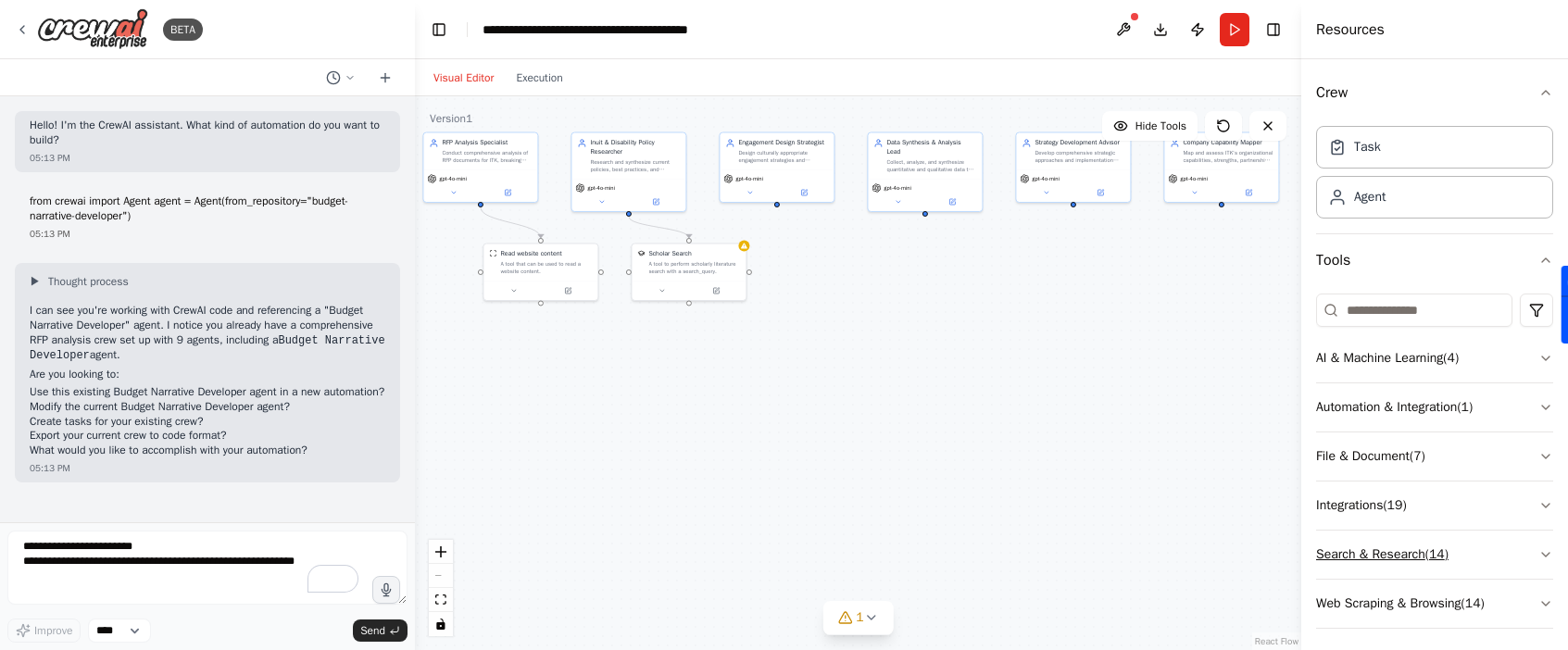 click on "Search & Research  ( 14 )" at bounding box center [1435, 555] 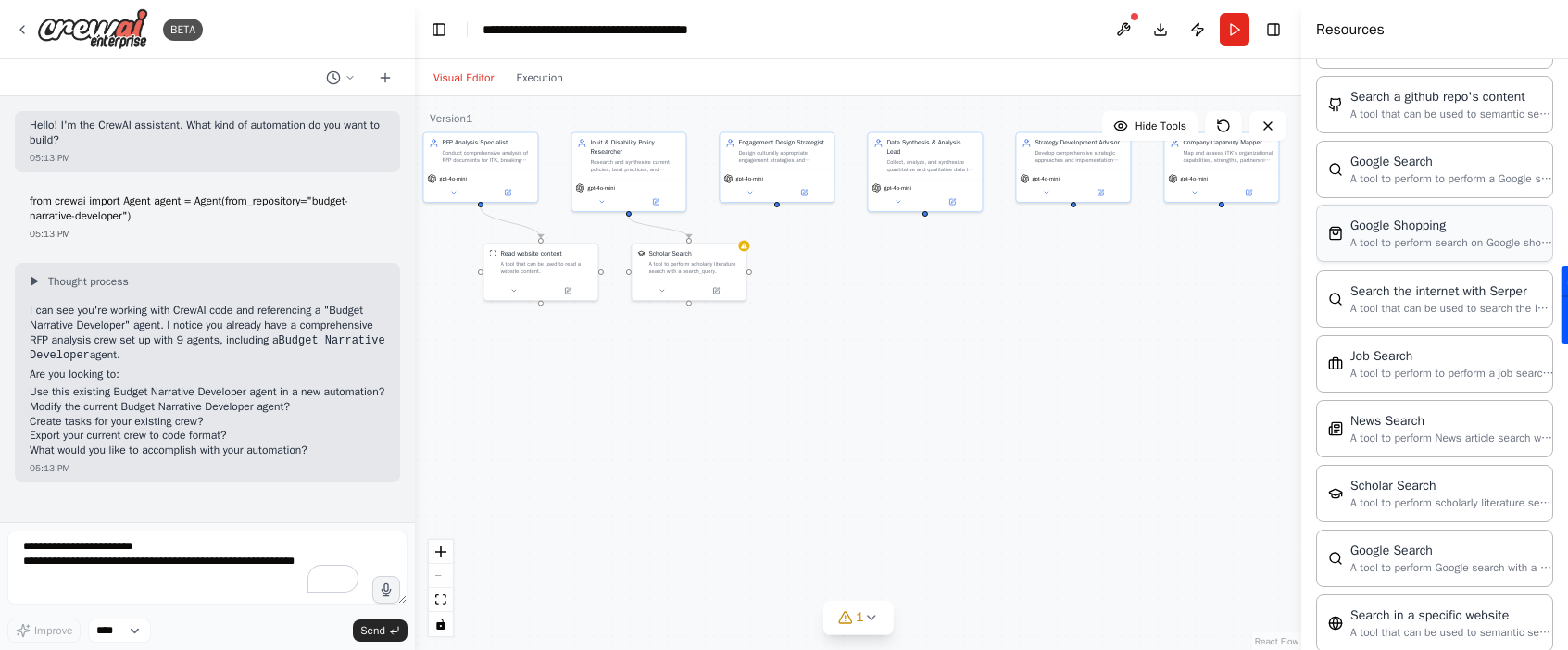 scroll, scrollTop: 949, scrollLeft: 0, axis: vertical 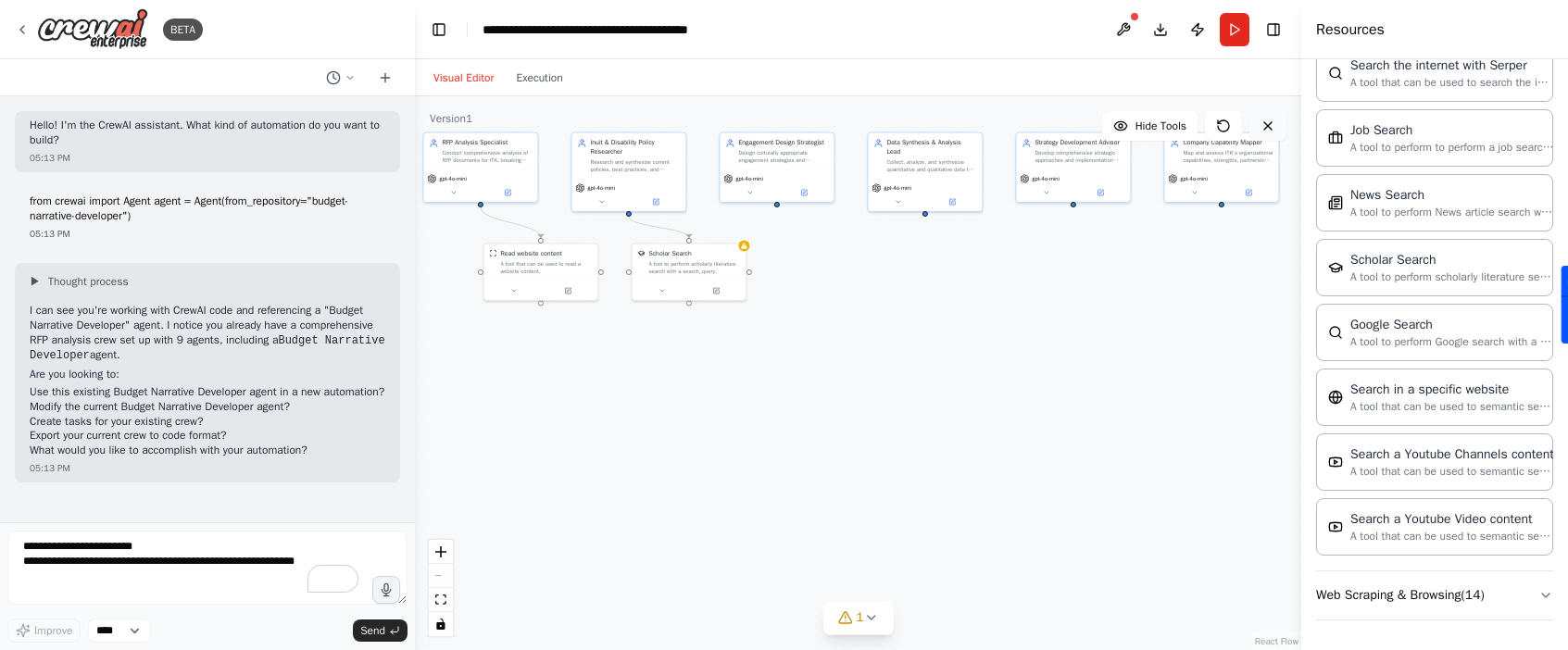 click at bounding box center [1268, 126] 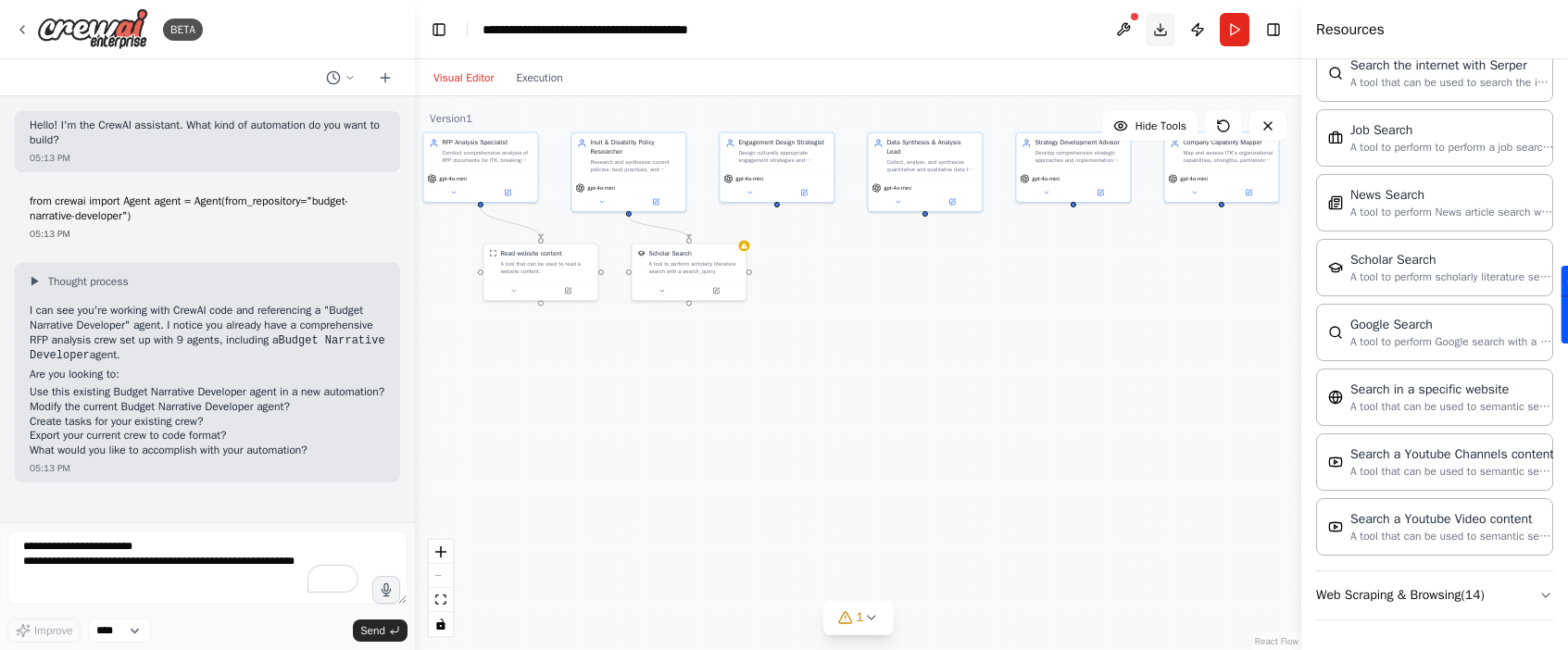click on "Toggle Right Sidebar" at bounding box center [1273, 30] 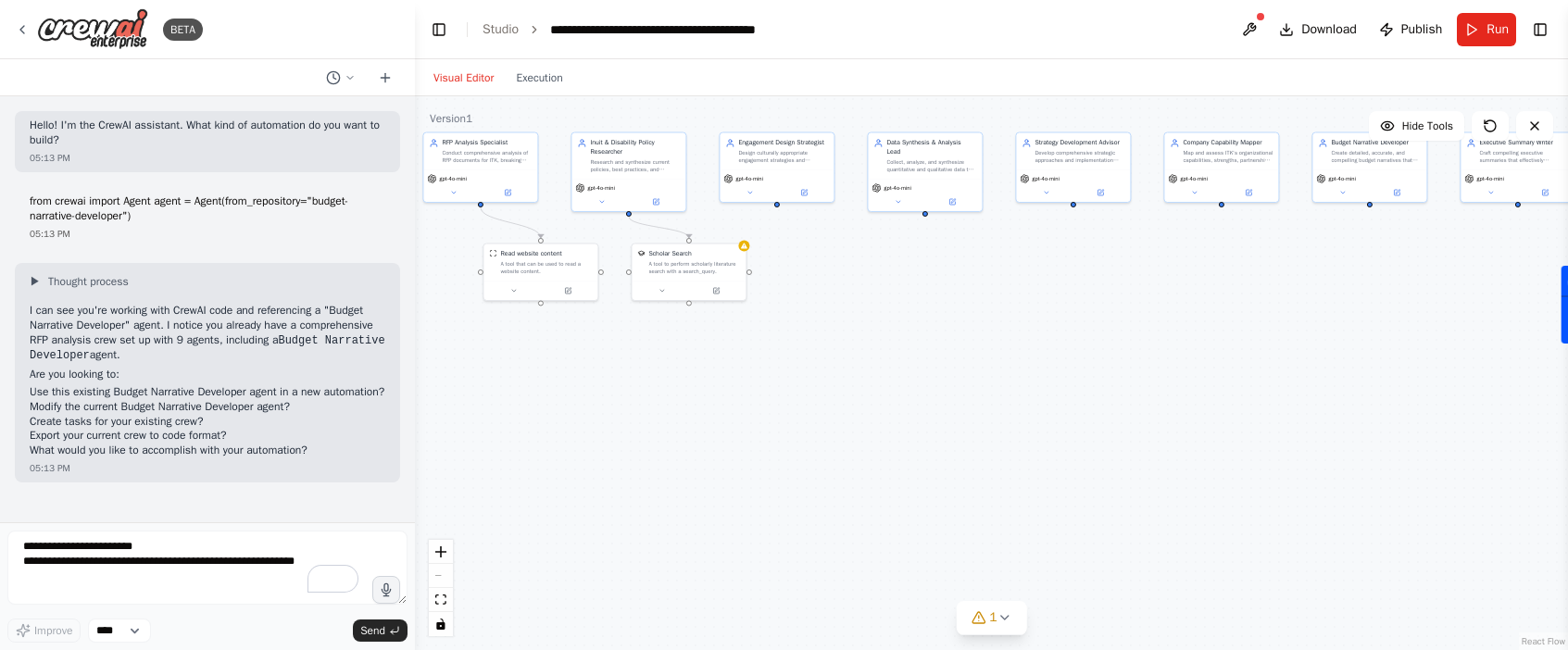 click on "**********" at bounding box center (991, 30) 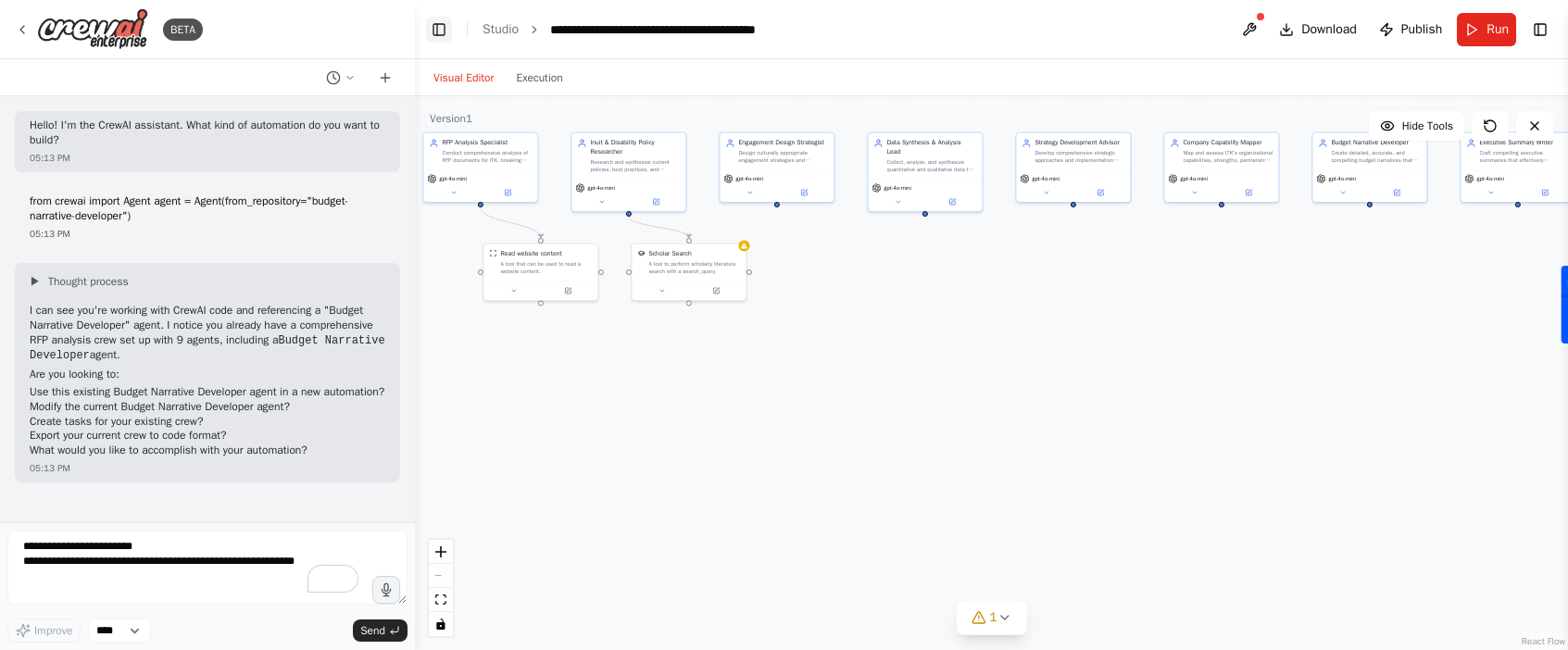 click on "Toggle Left Sidebar" at bounding box center [439, 30] 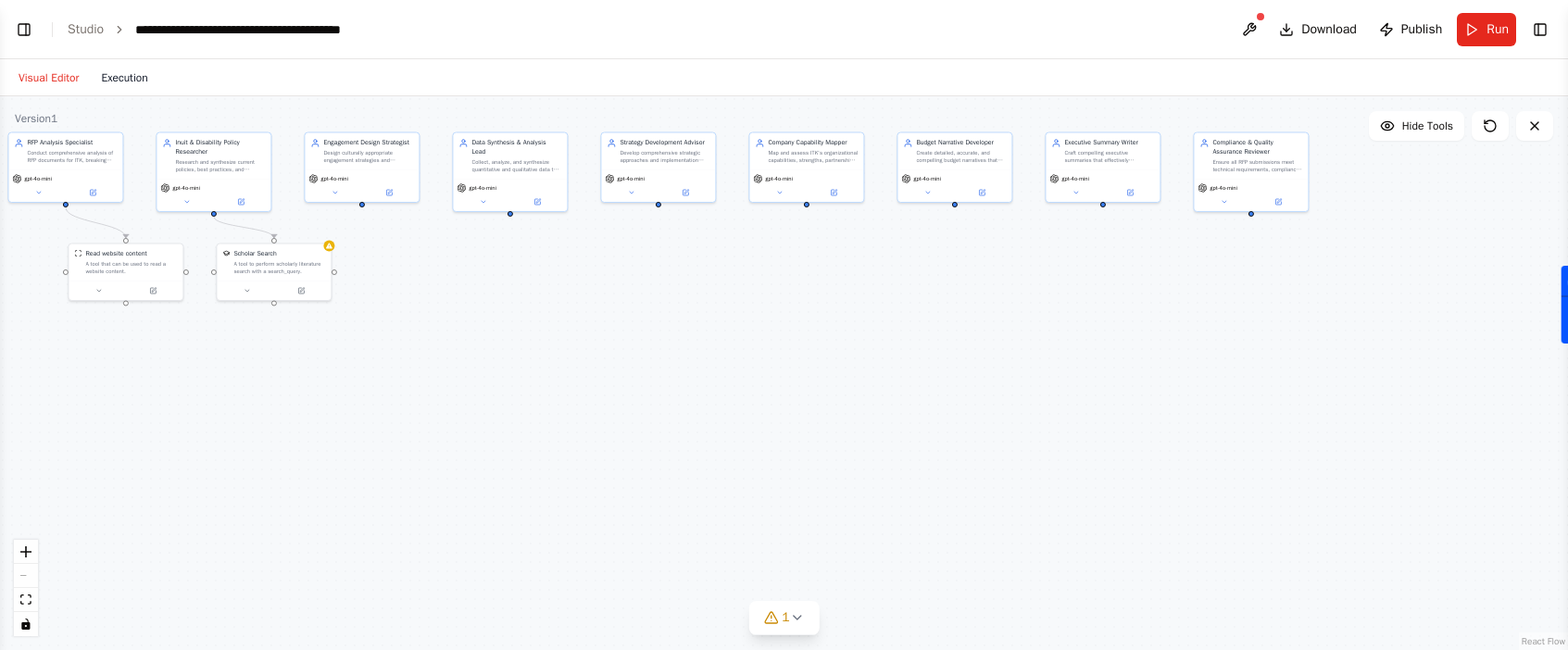 click on "Execution" at bounding box center (124, 78) 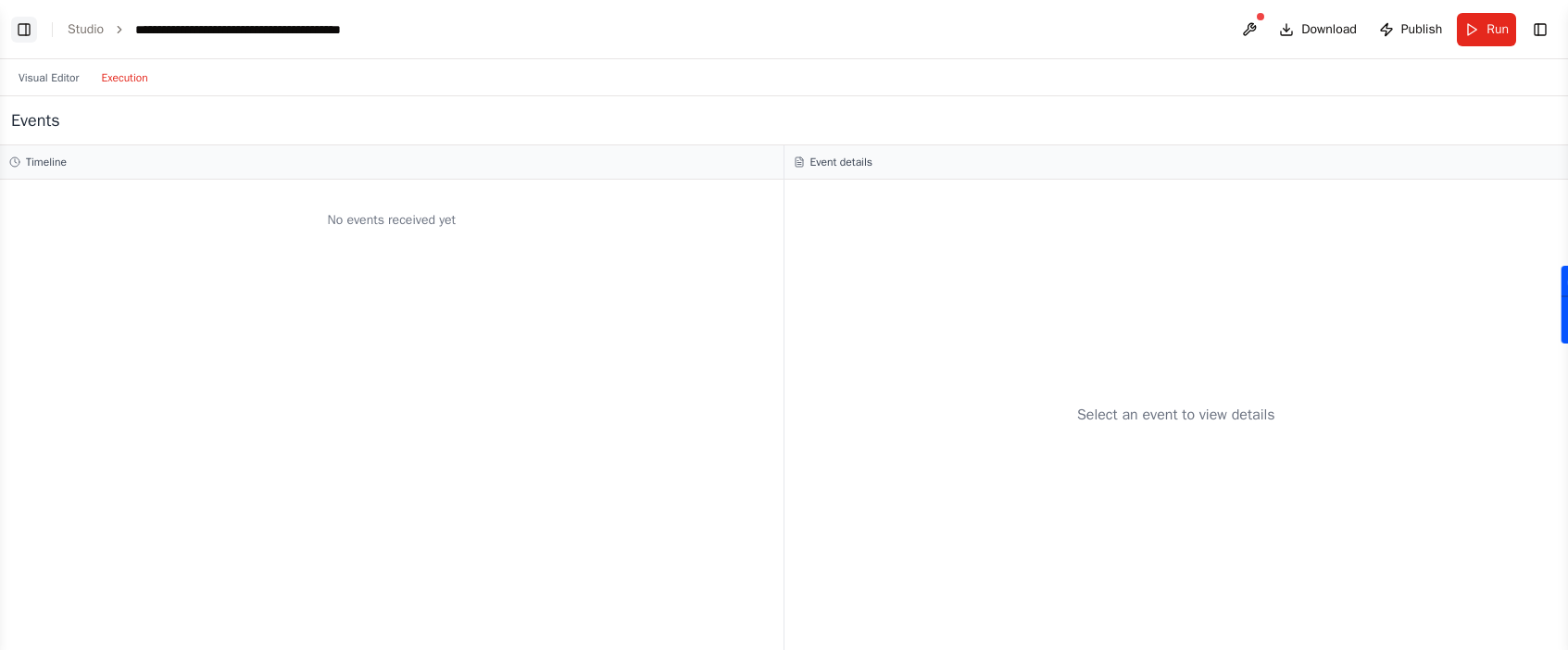 click on "Toggle Left Sidebar" at bounding box center (24, 30) 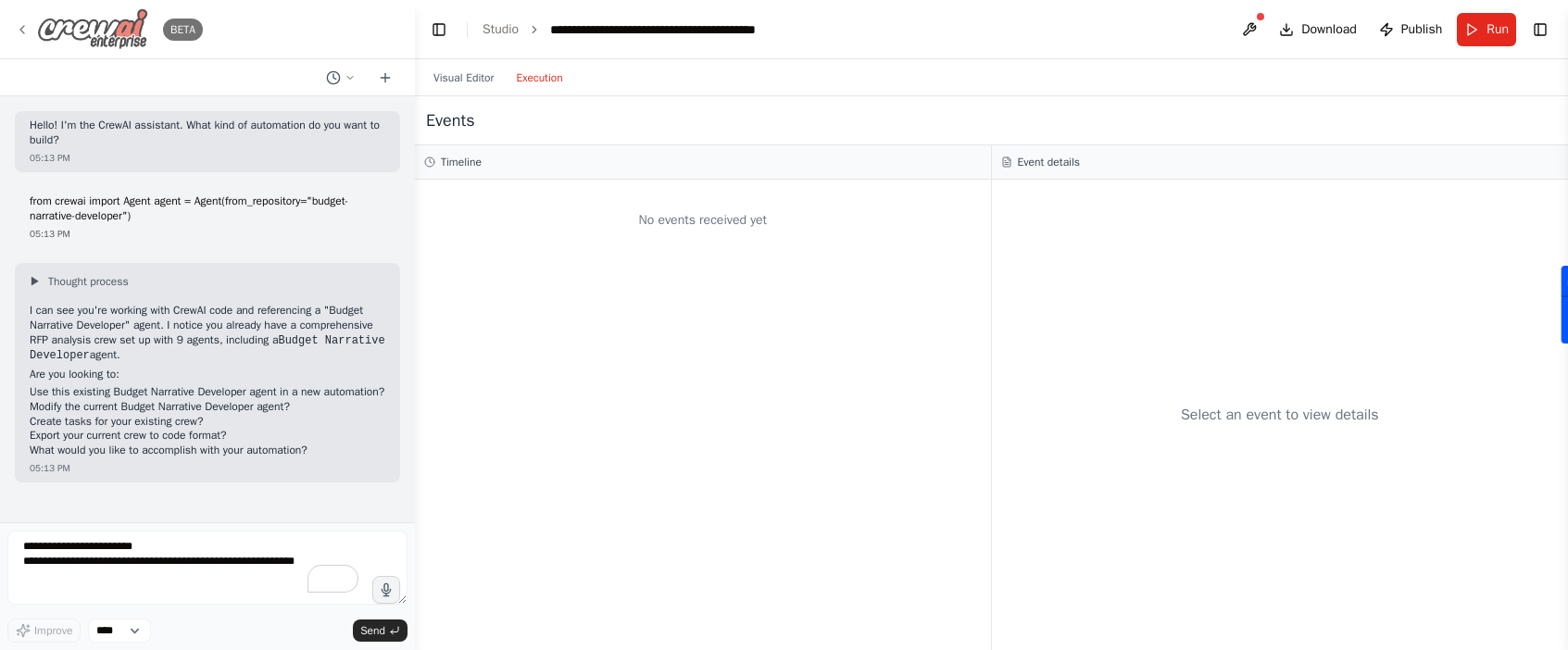 click 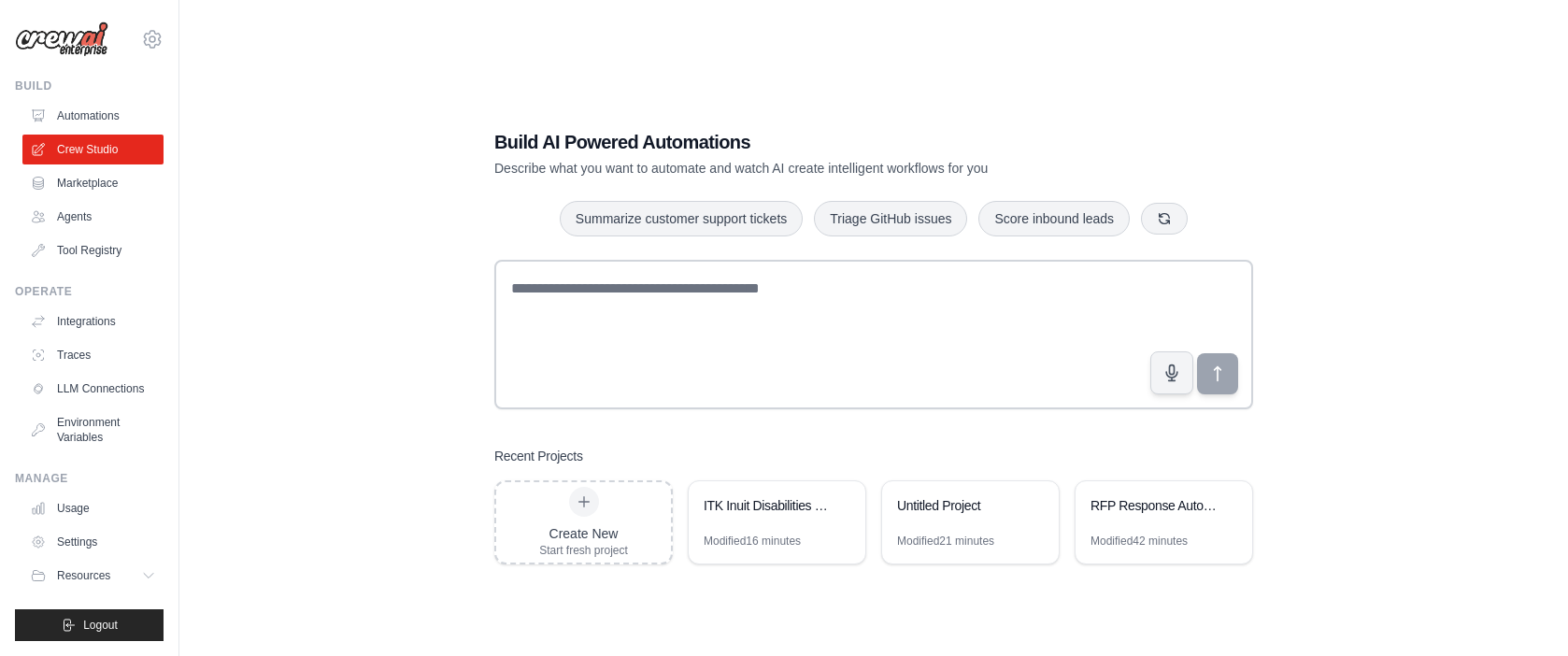 scroll, scrollTop: 0, scrollLeft: 0, axis: both 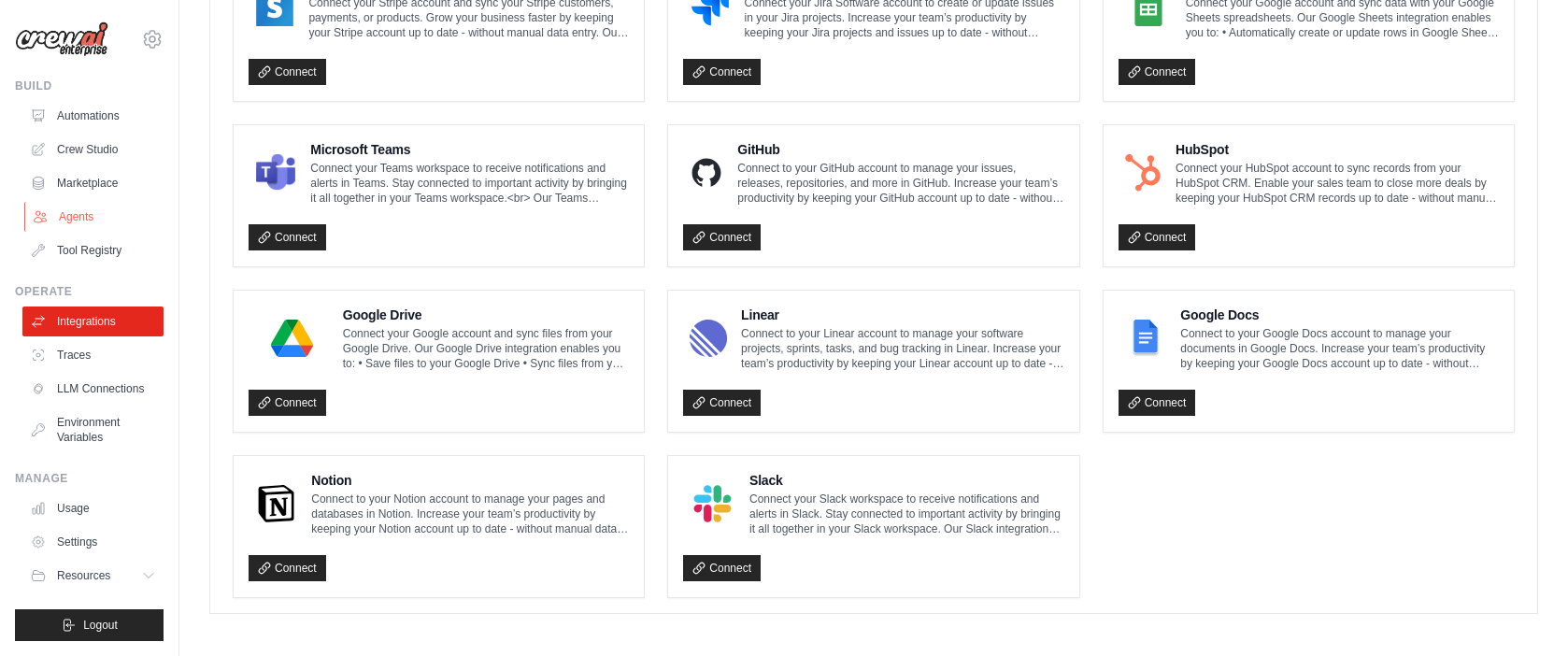 click on "Agents" at bounding box center [94, 217] 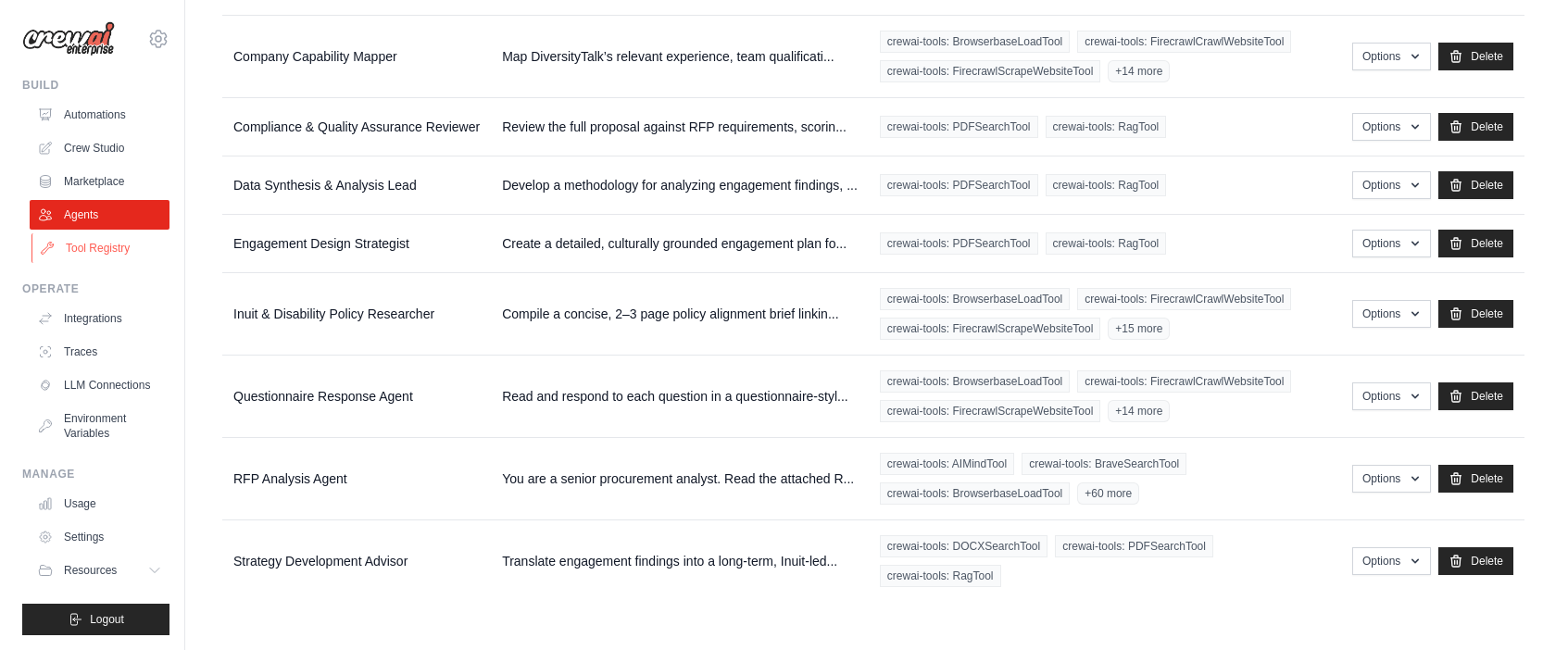 scroll, scrollTop: 0, scrollLeft: 0, axis: both 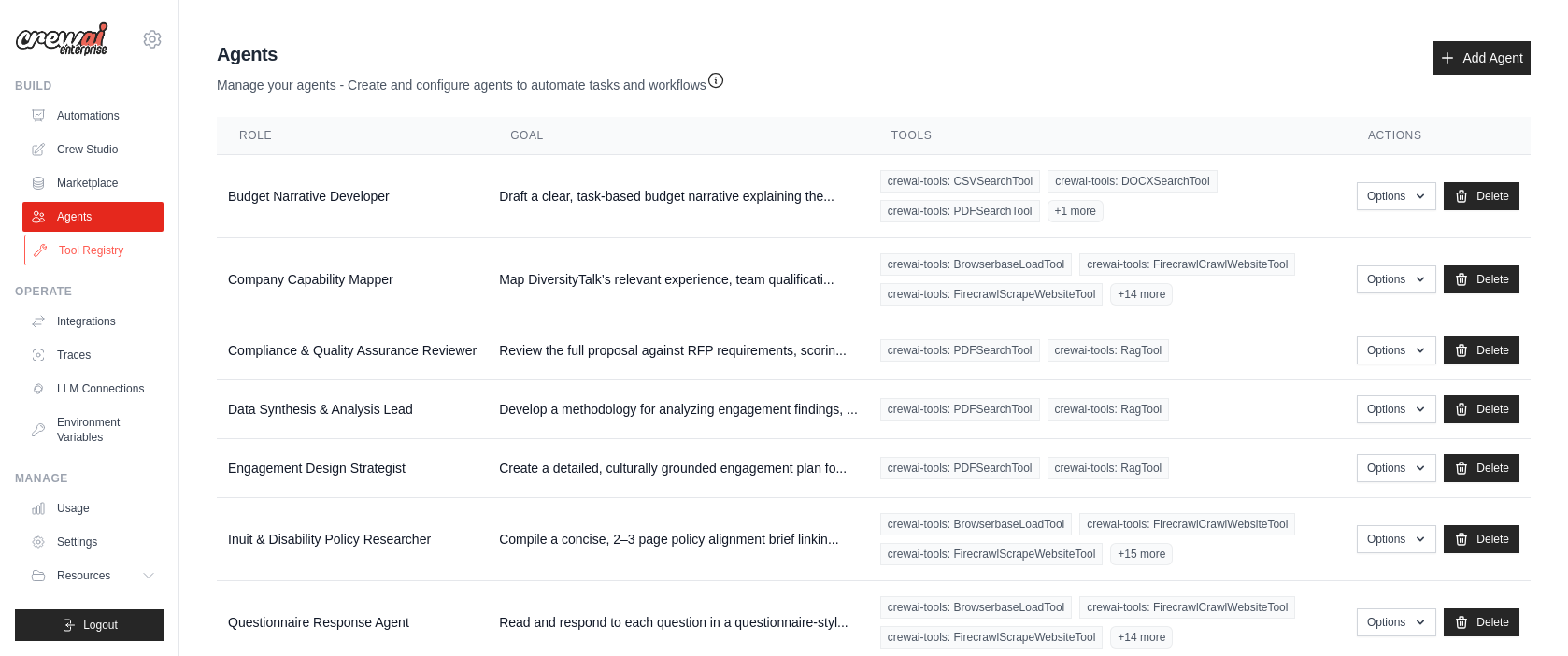 click on "Tool Registry" at bounding box center (94, 250) 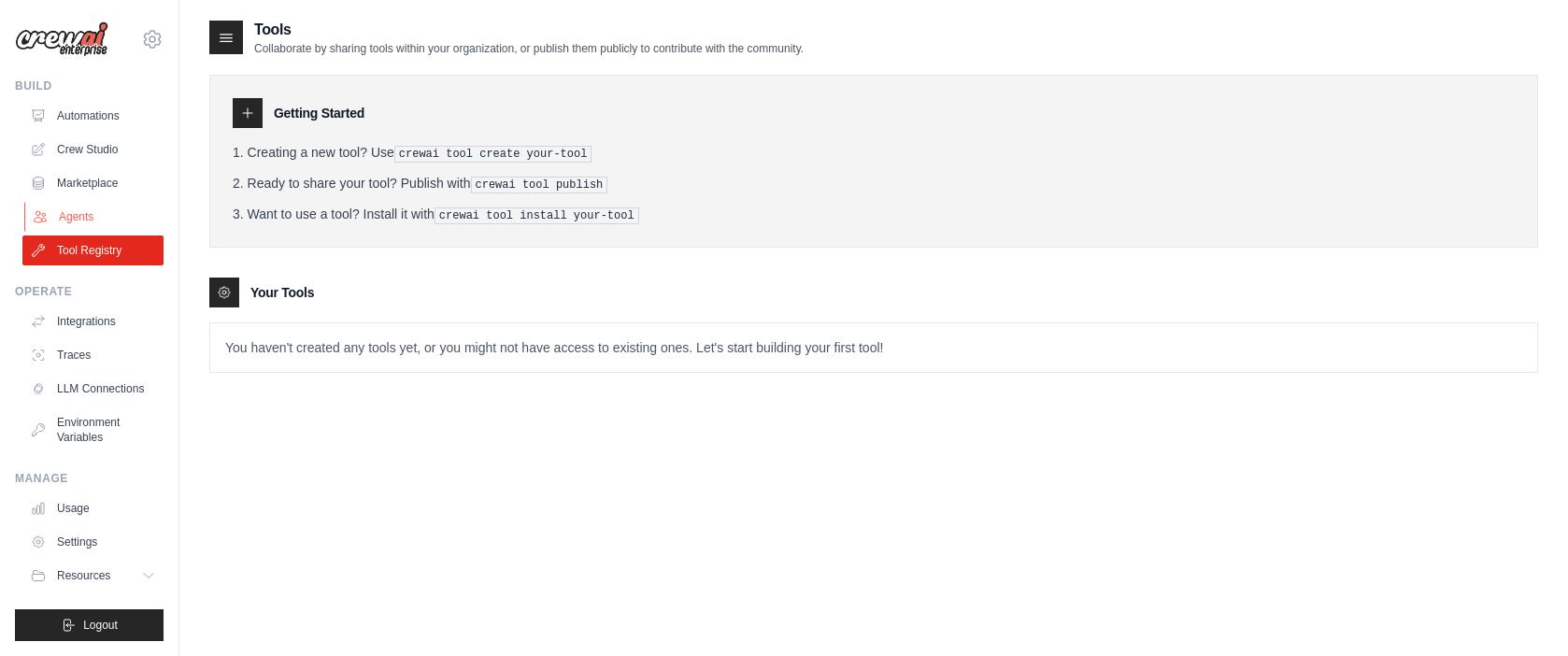click on "Agents" at bounding box center (94, 217) 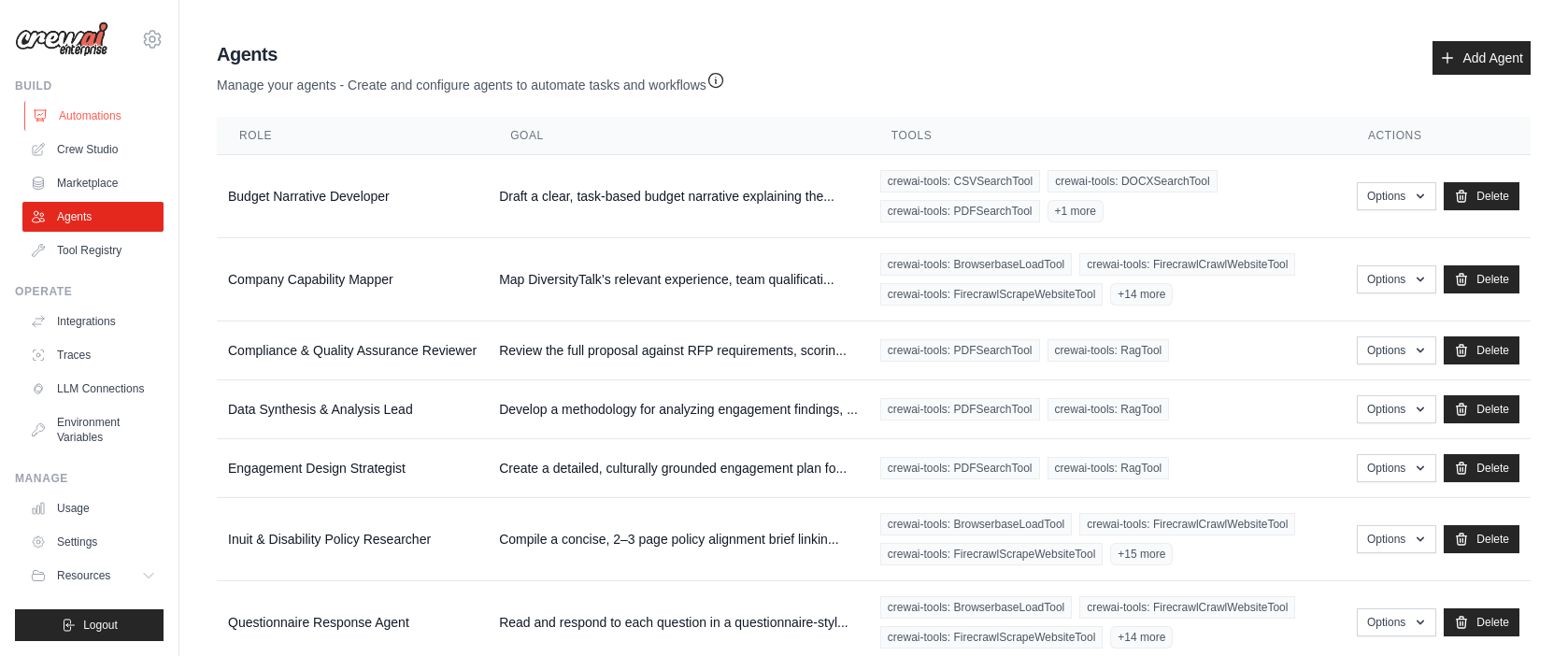 click on "Automations" at bounding box center (94, 116) 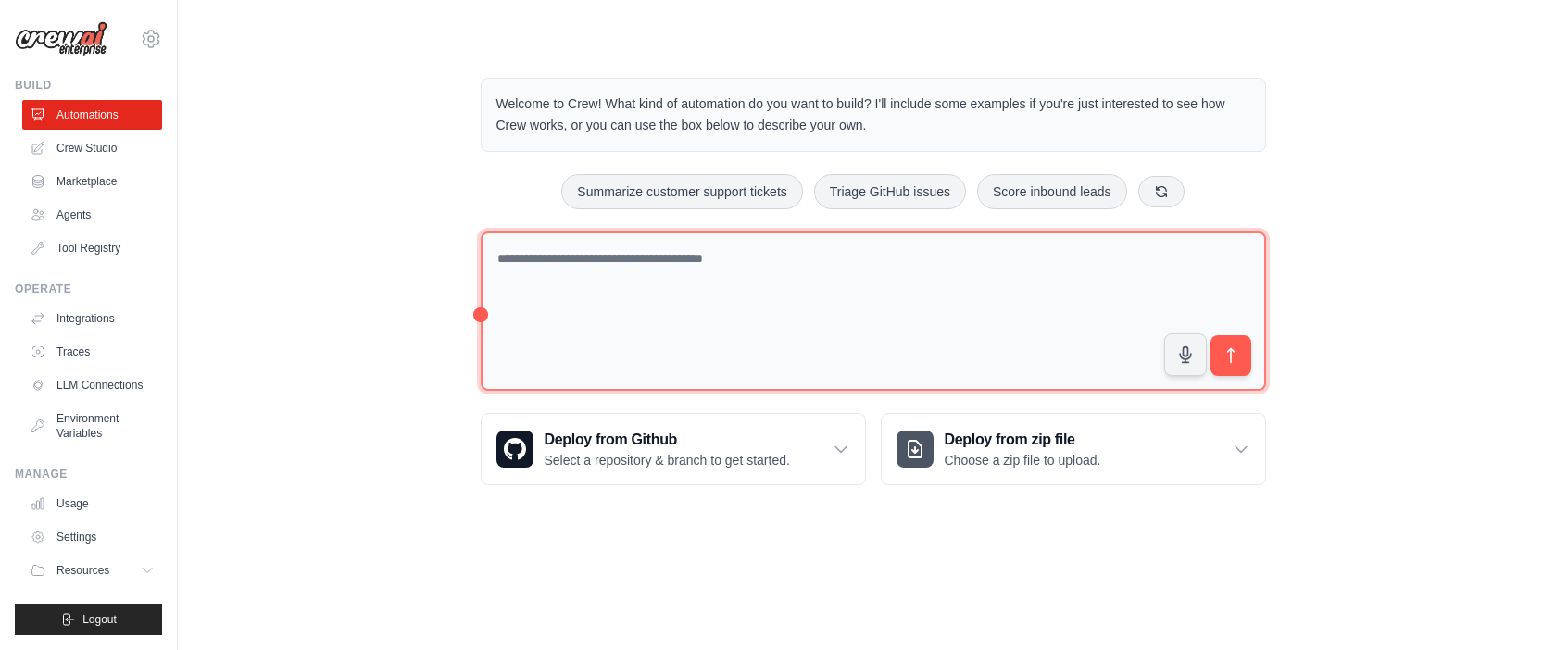 click at bounding box center [873, 311] 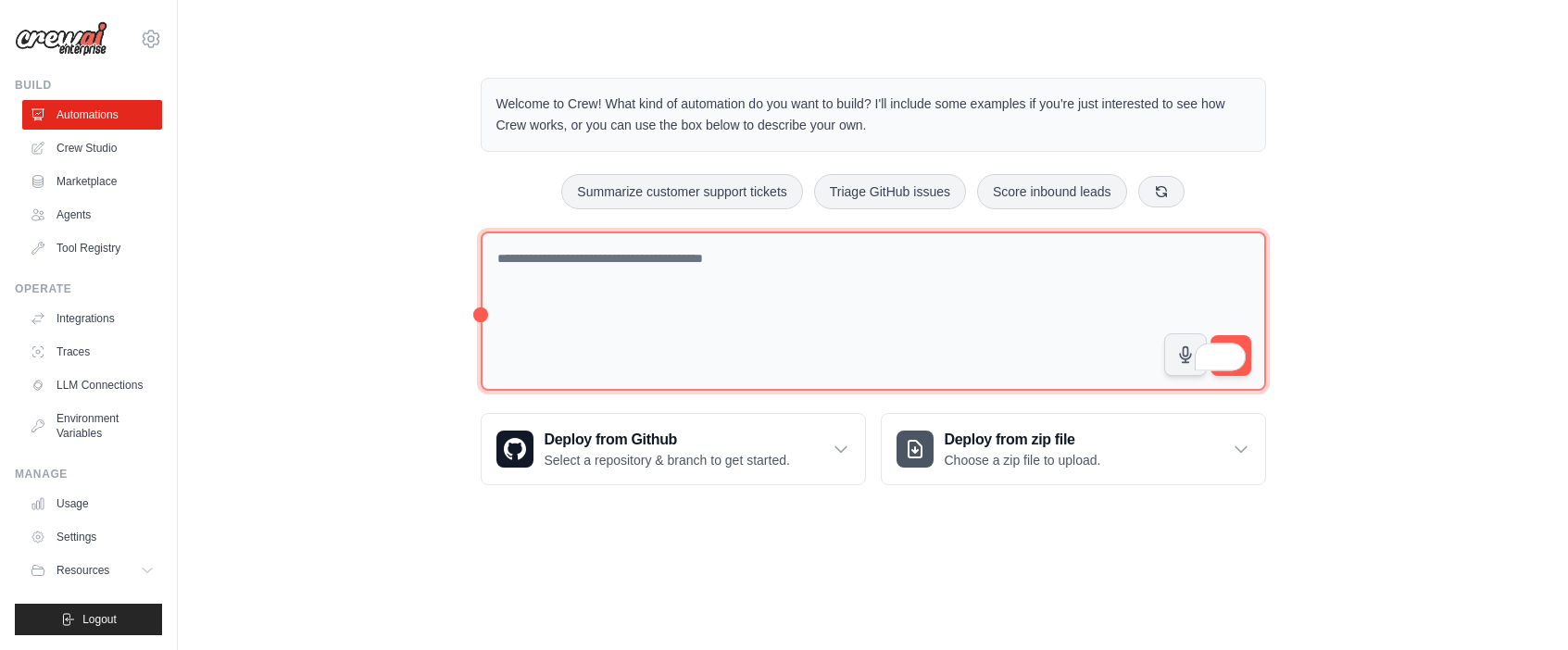click at bounding box center (873, 311) 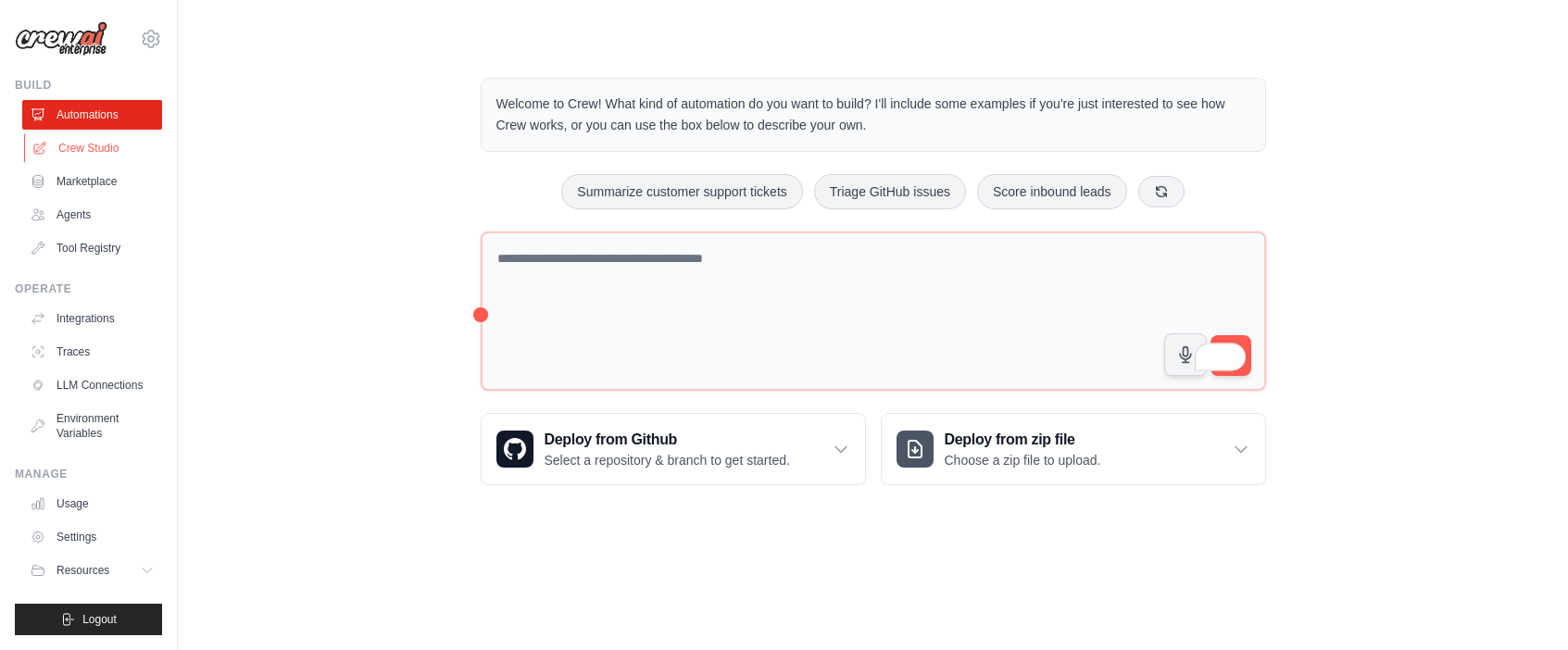 click on "Crew Studio" at bounding box center (94, 148) 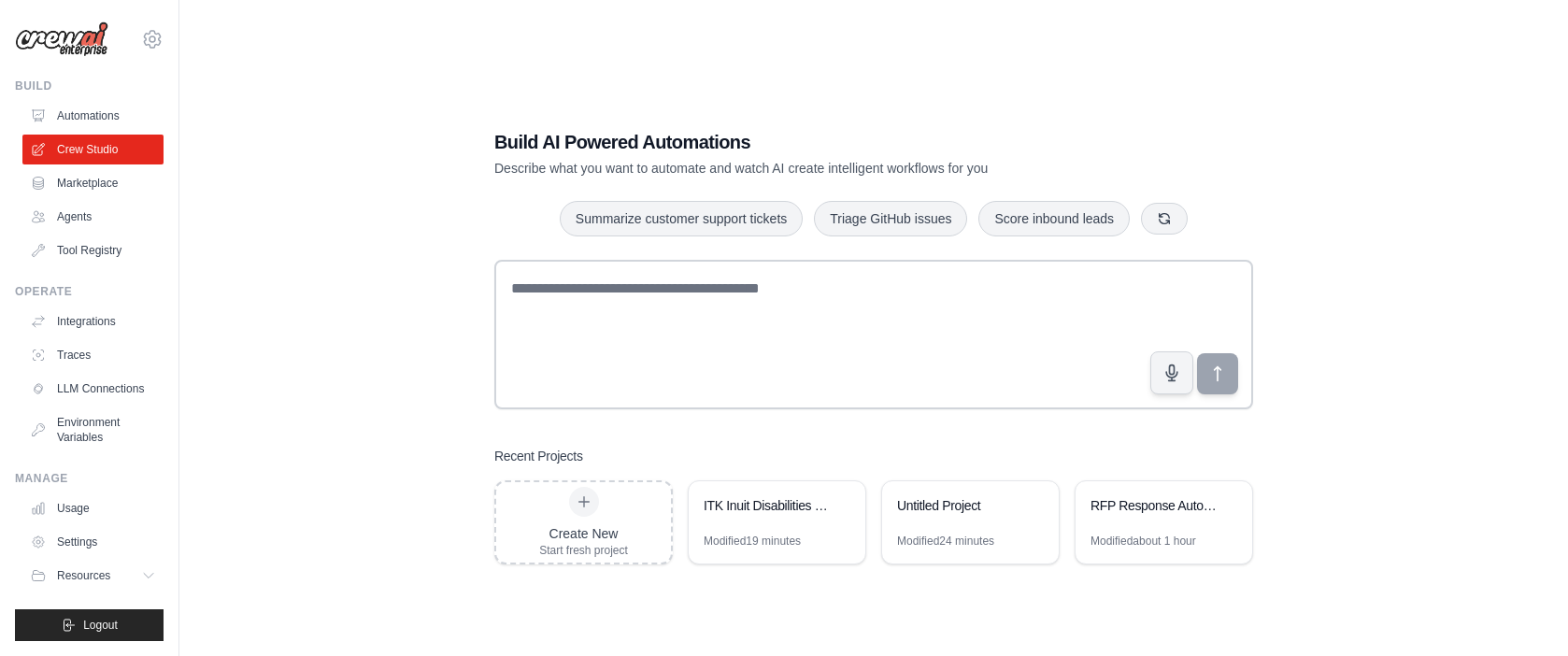 scroll, scrollTop: 0, scrollLeft: 0, axis: both 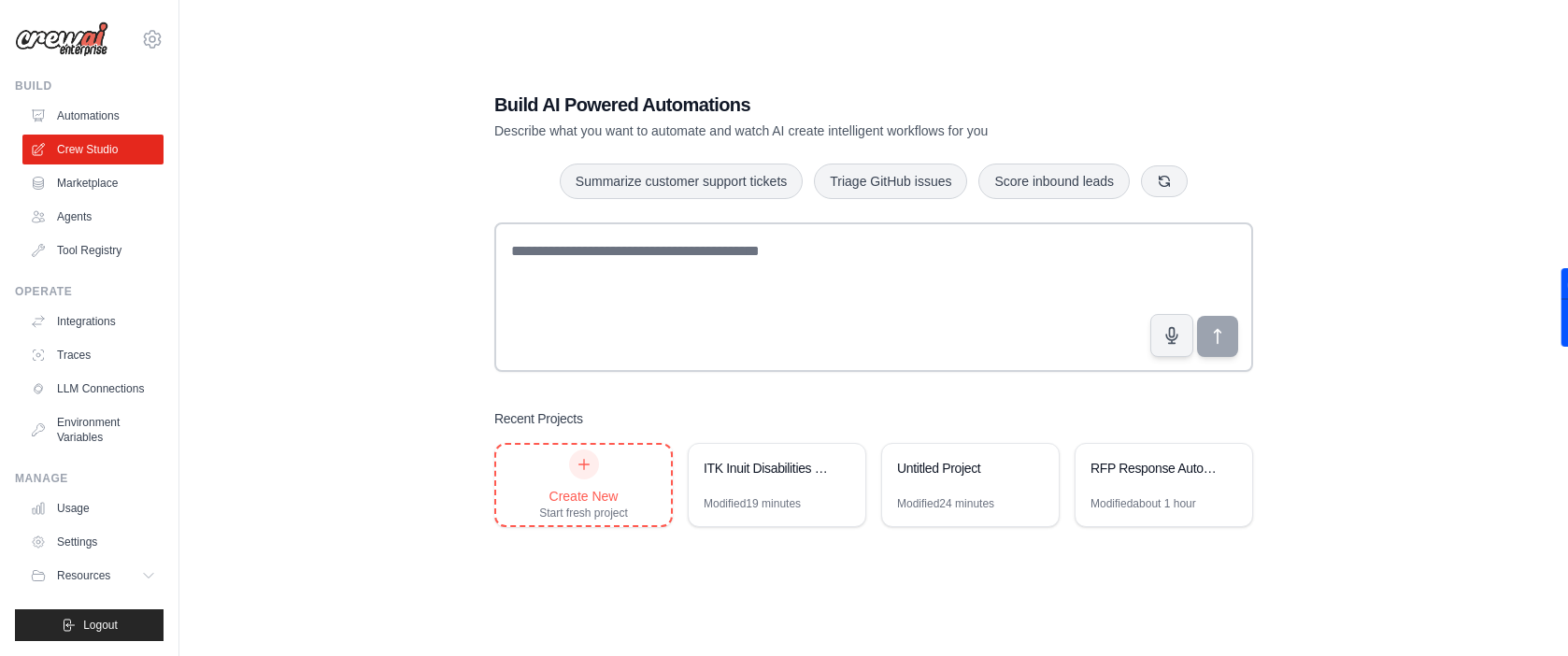 click on "Create New Start fresh project" at bounding box center (583, 485) 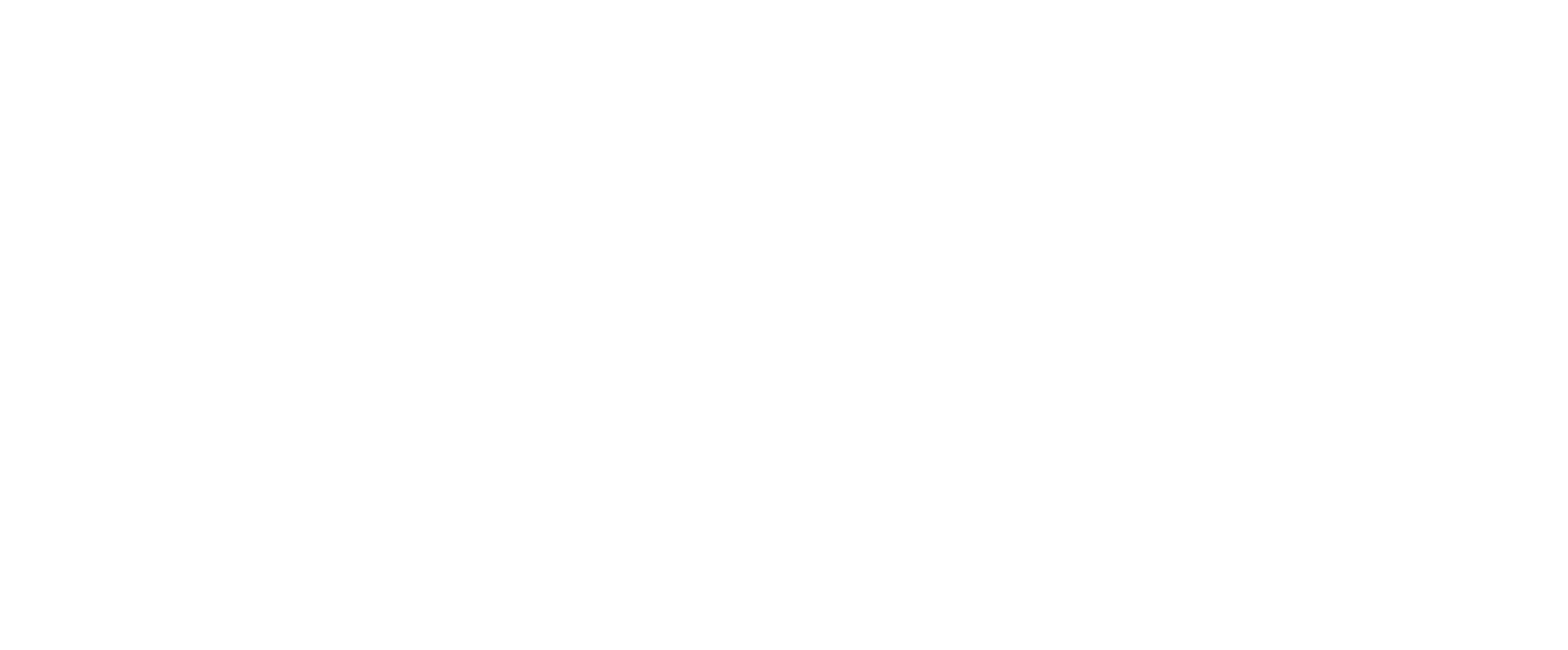 scroll, scrollTop: 0, scrollLeft: 0, axis: both 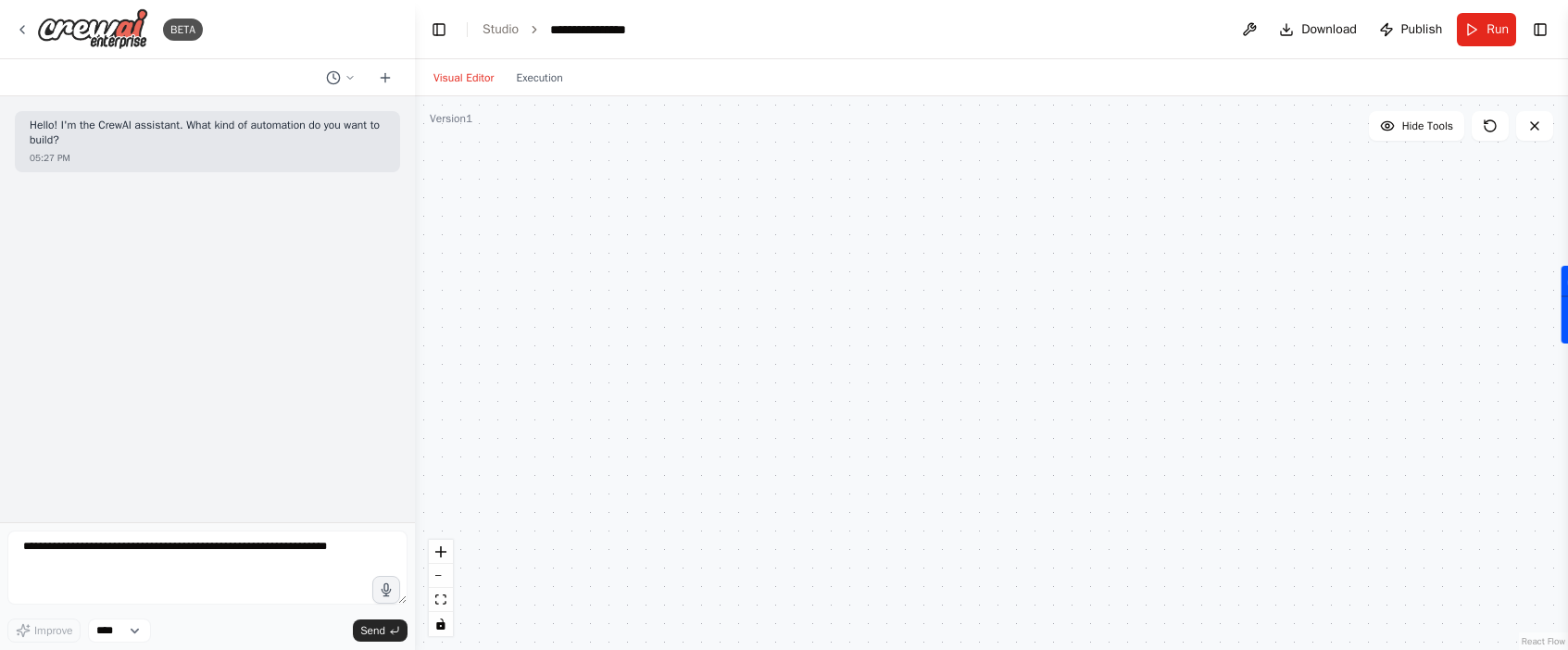 click on "Toggle Right Sidebar" at bounding box center [1540, 30] 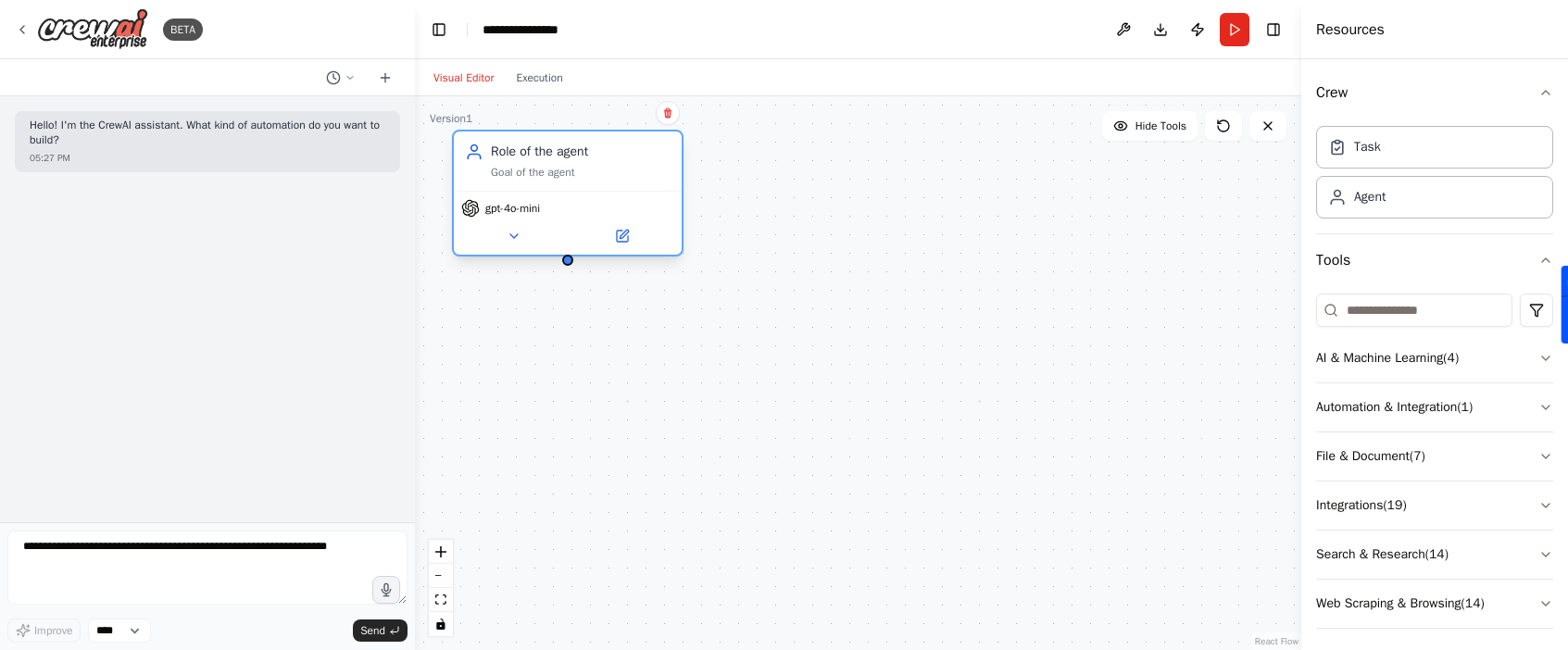 drag, startPoint x: 659, startPoint y: 181, endPoint x: 574, endPoint y: 150, distance: 90.4765 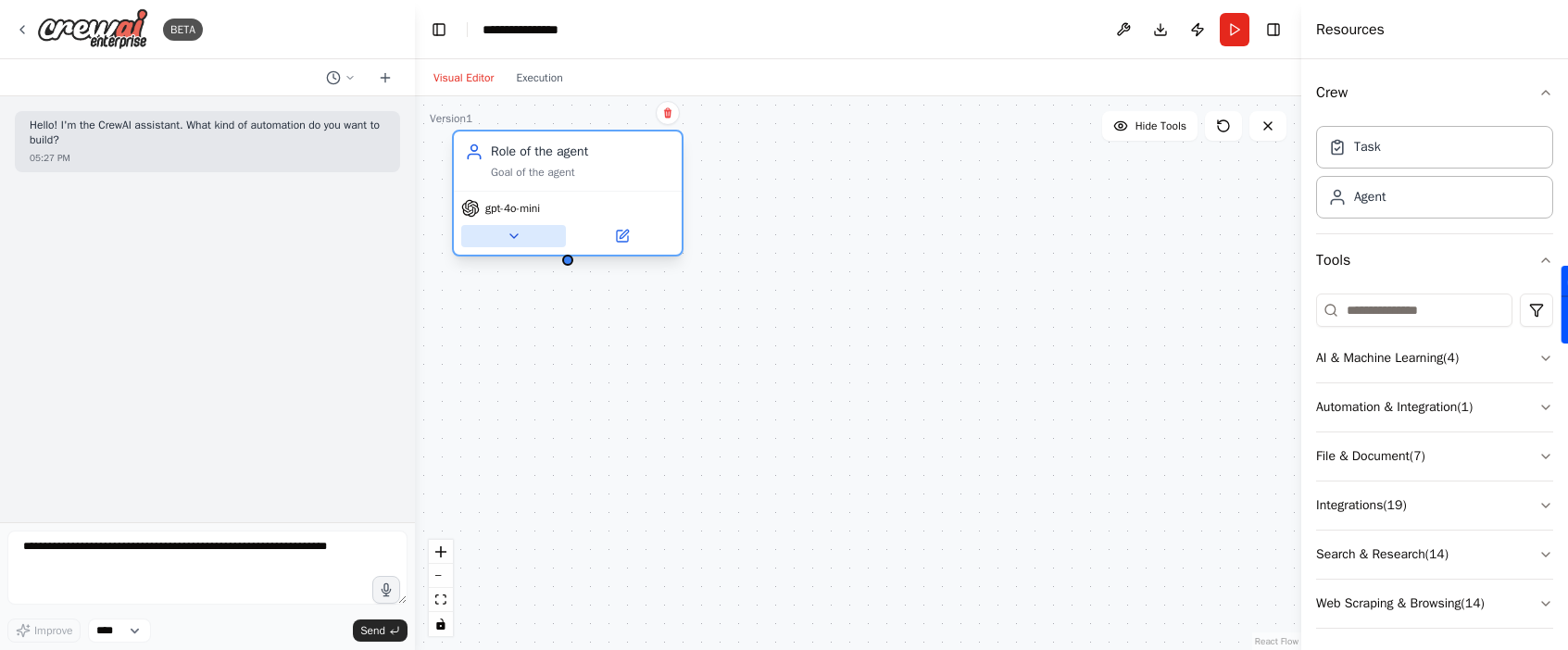 click 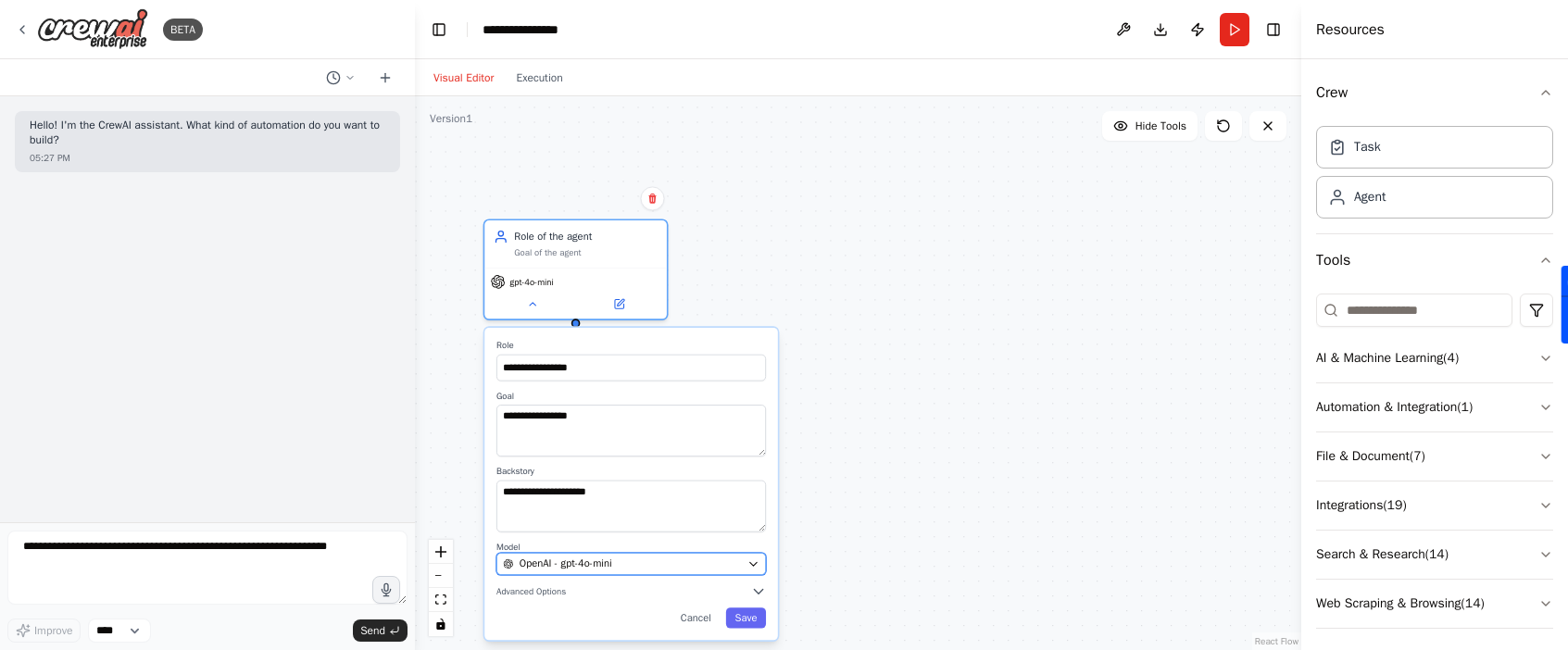 click on "OpenAI - gpt-4o-mini" at bounding box center (566, 564) 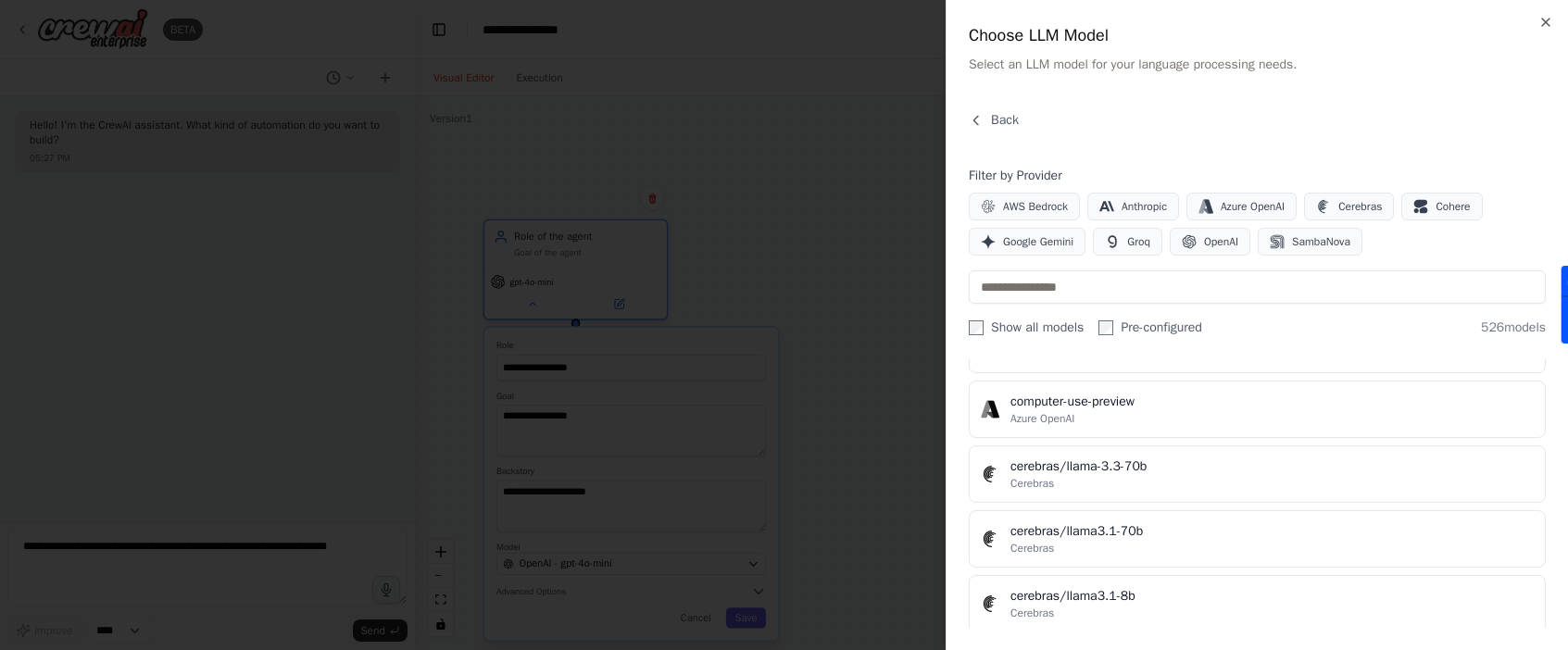 scroll, scrollTop: 21952, scrollLeft: 0, axis: vertical 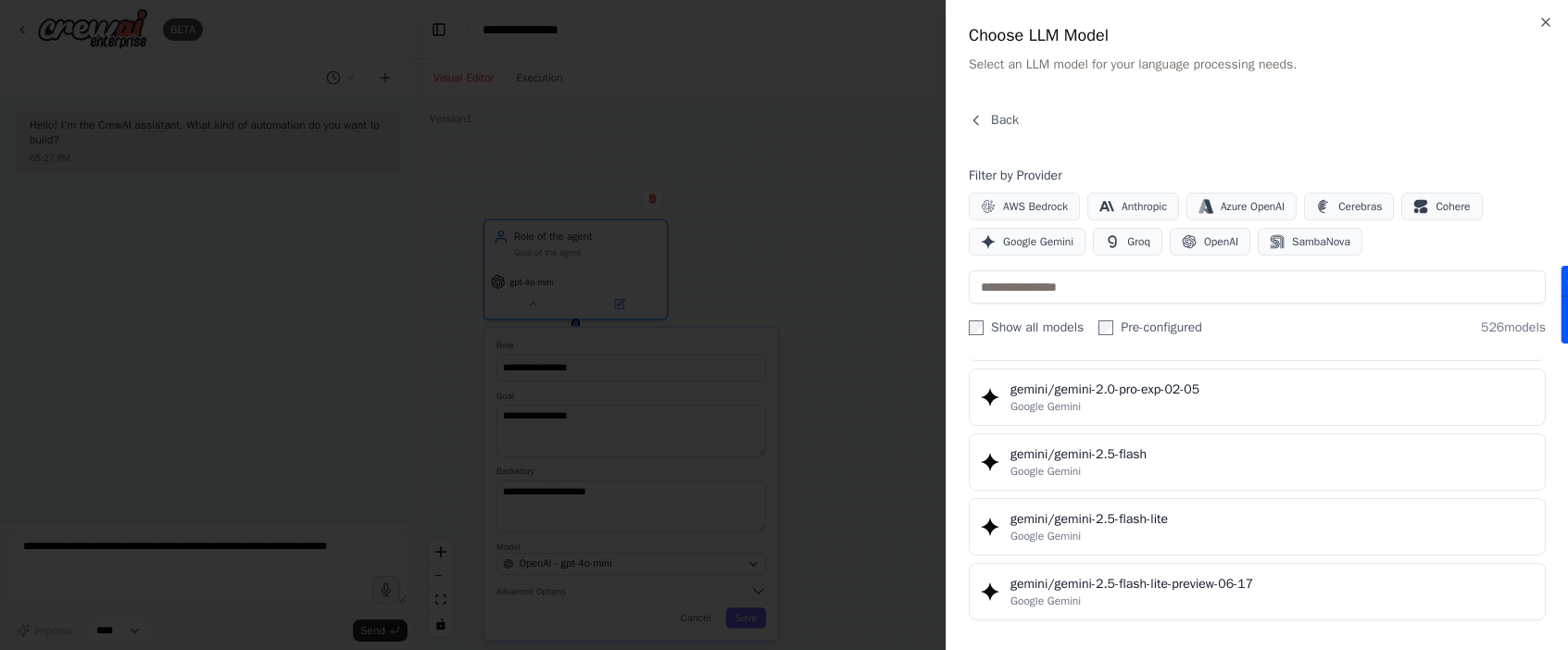click on "gemini/gemini-2.5-flash" at bounding box center (1272, 455) 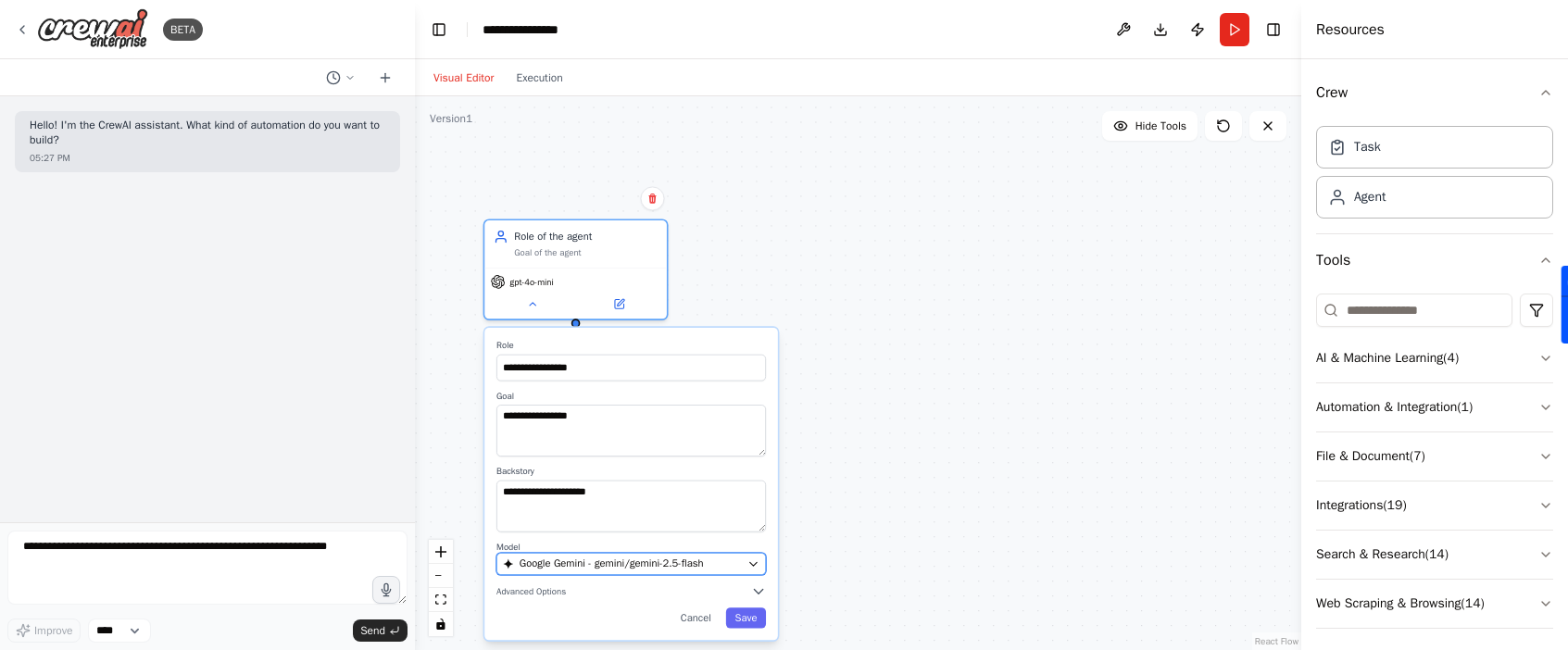 click on "Google Gemini - gemini/gemini-2.5-flash" at bounding box center [611, 564] 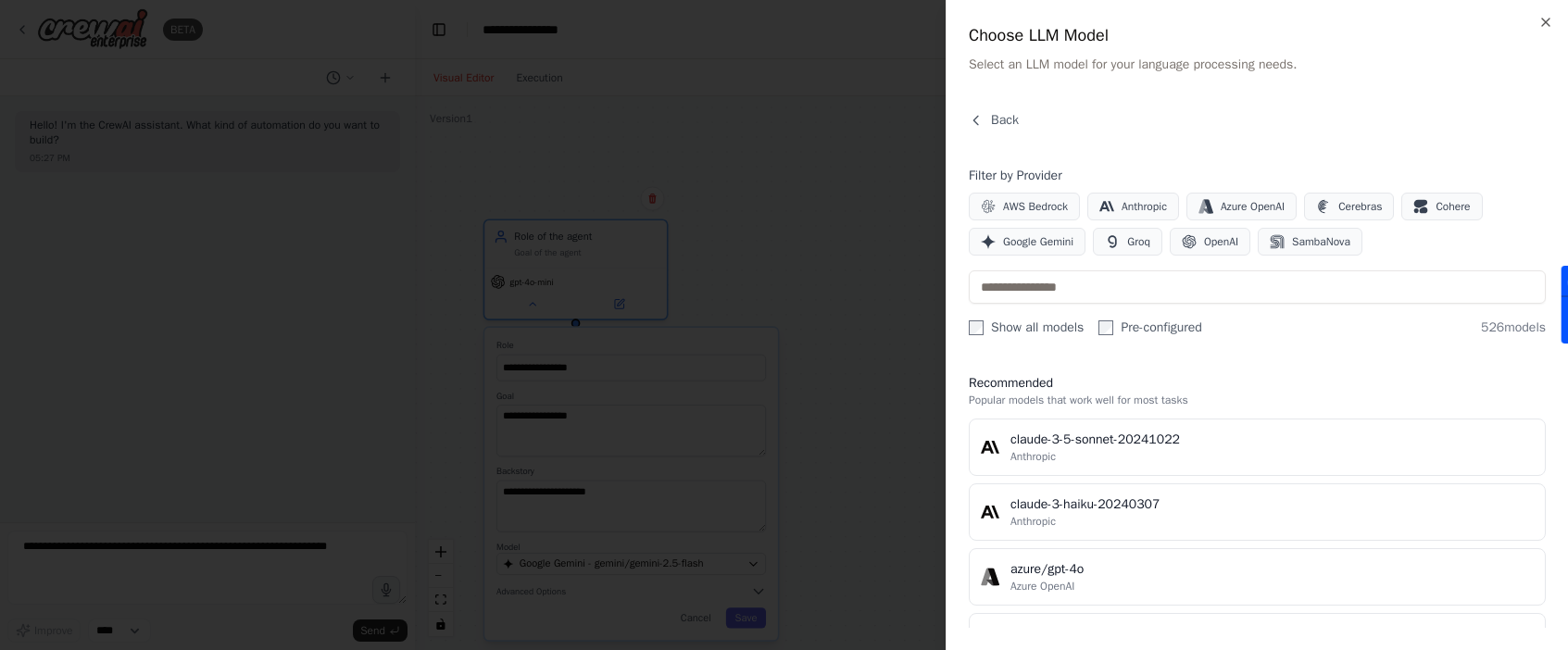 click at bounding box center (784, 325) 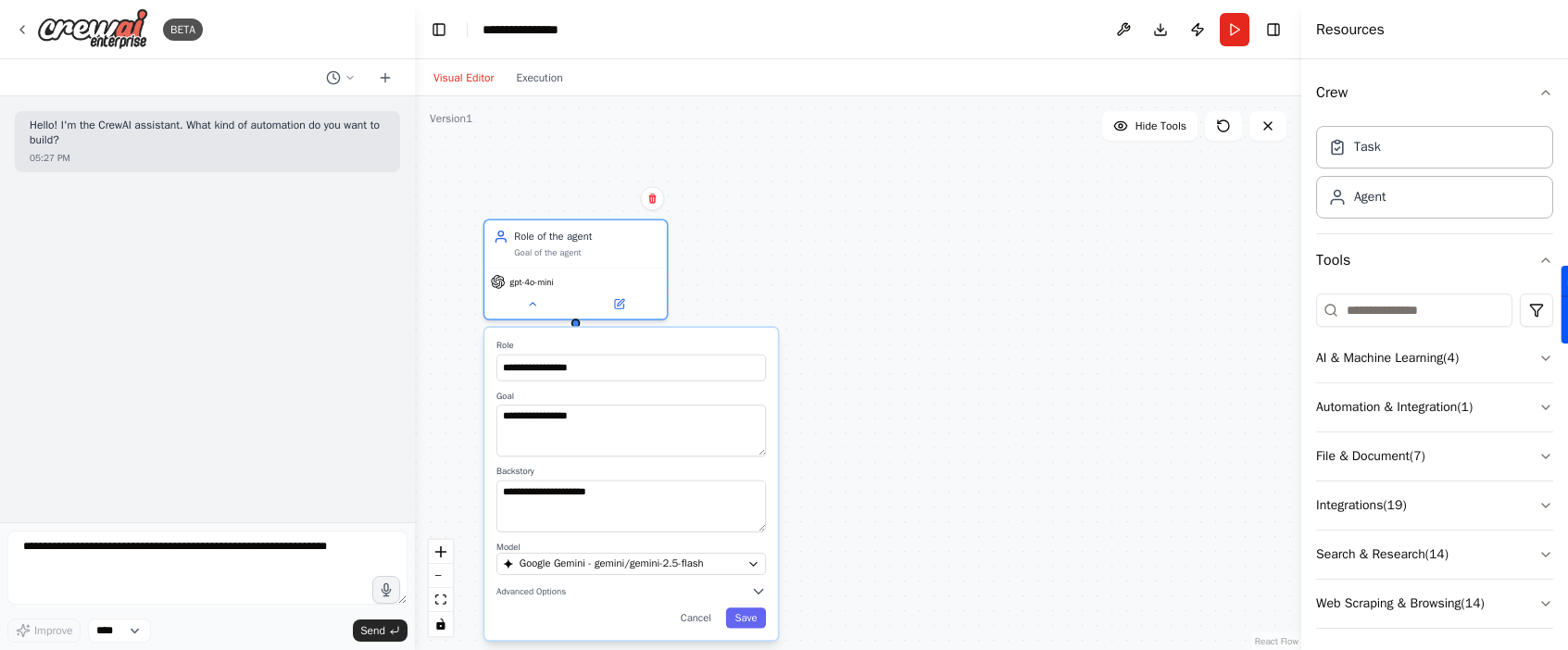 click on "**********" at bounding box center (631, 483) 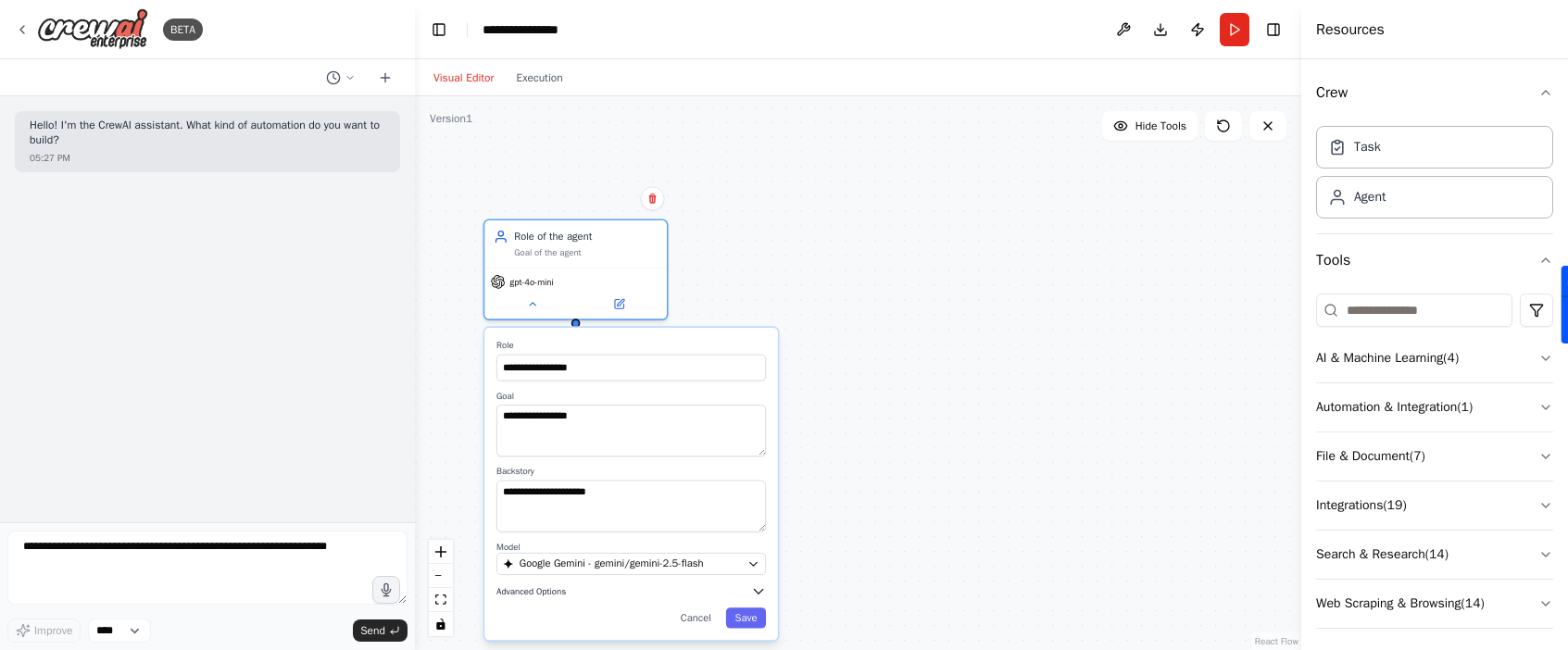 click 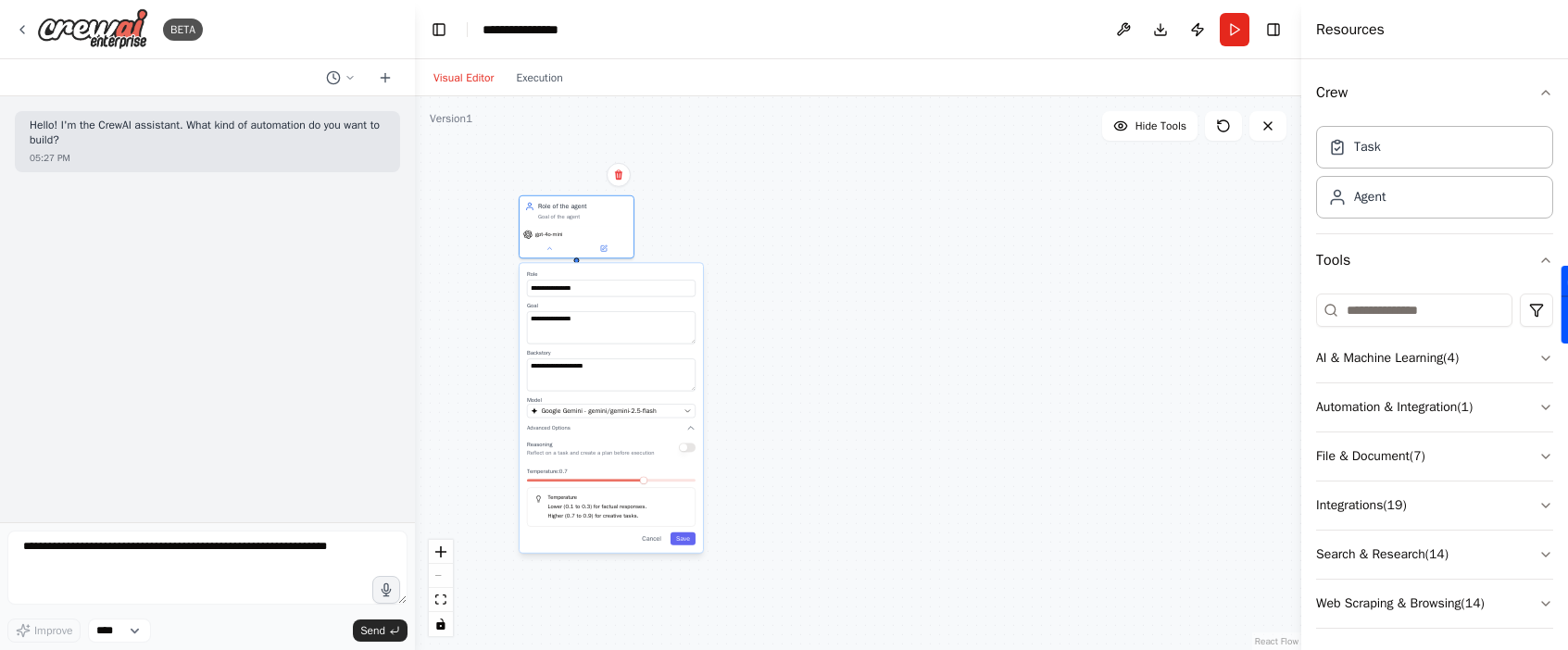 drag, startPoint x: 869, startPoint y: 534, endPoint x: 795, endPoint y: 408, distance: 146.12324 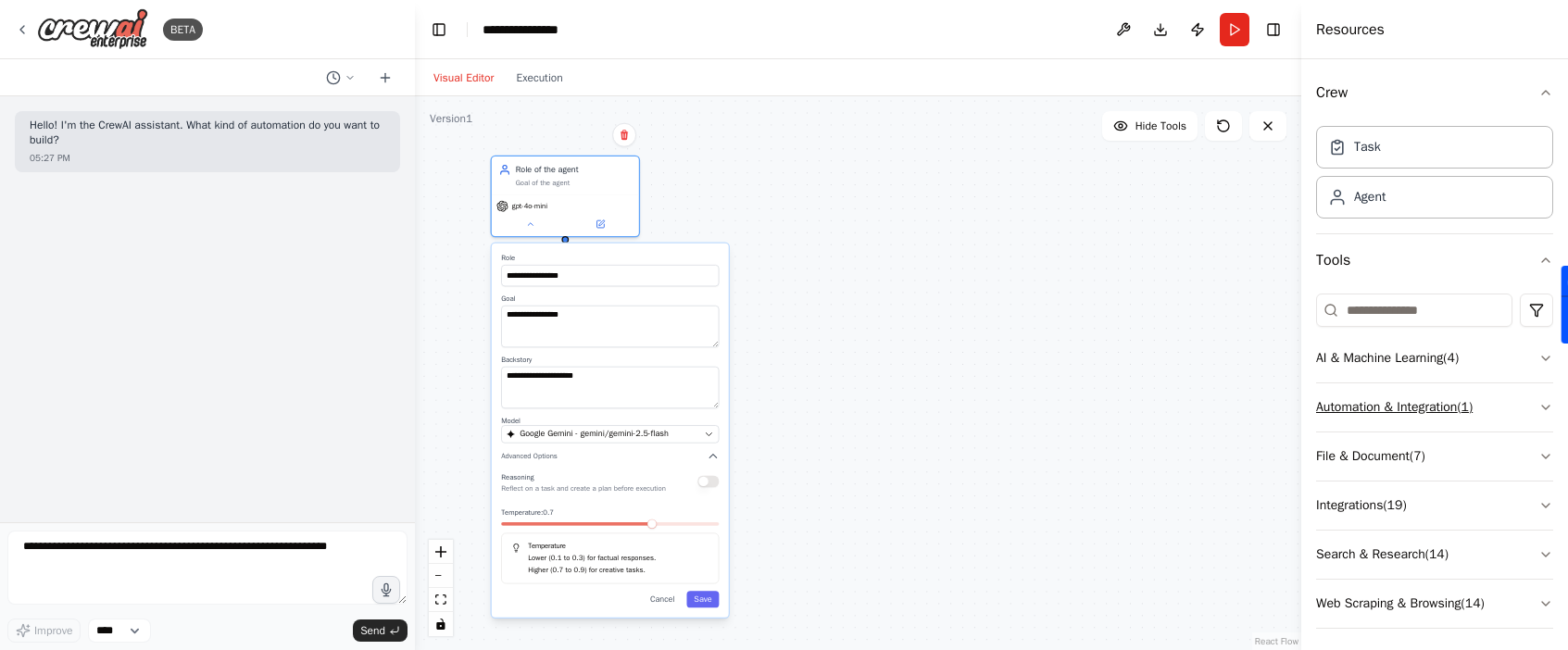 click on "Automation & Integration  ( 1 )" at bounding box center (1435, 407) 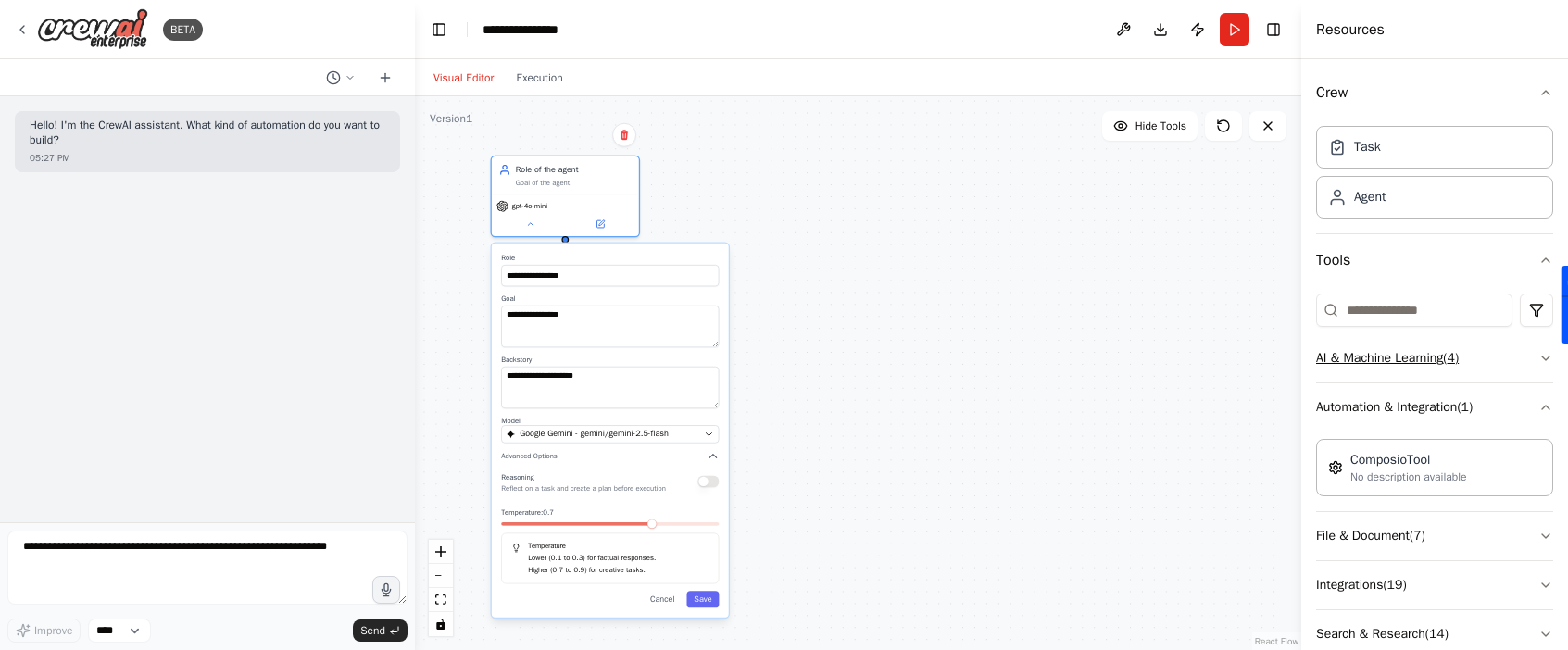 click on "AI & Machine Learning  ( 4 )" at bounding box center (1435, 358) 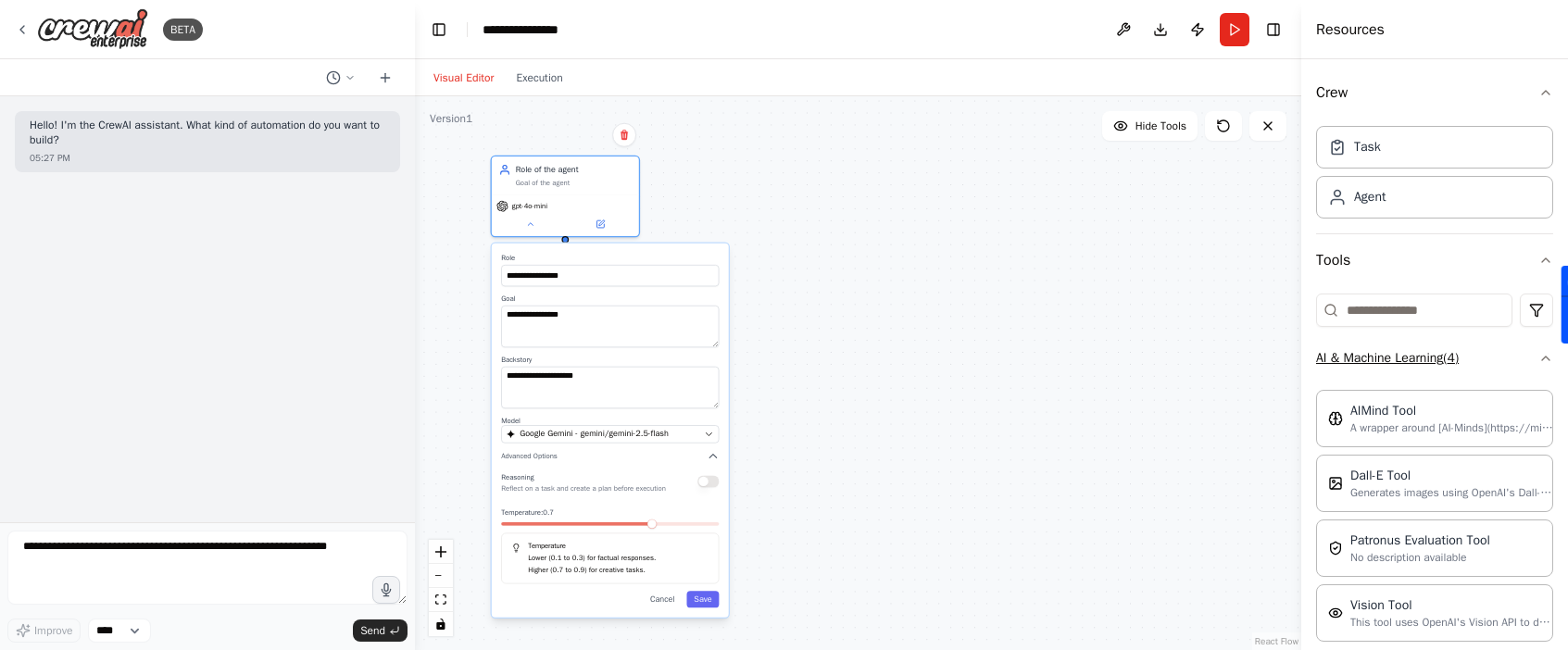 click on "AI & Machine Learning  ( 4 )" at bounding box center [1435, 358] 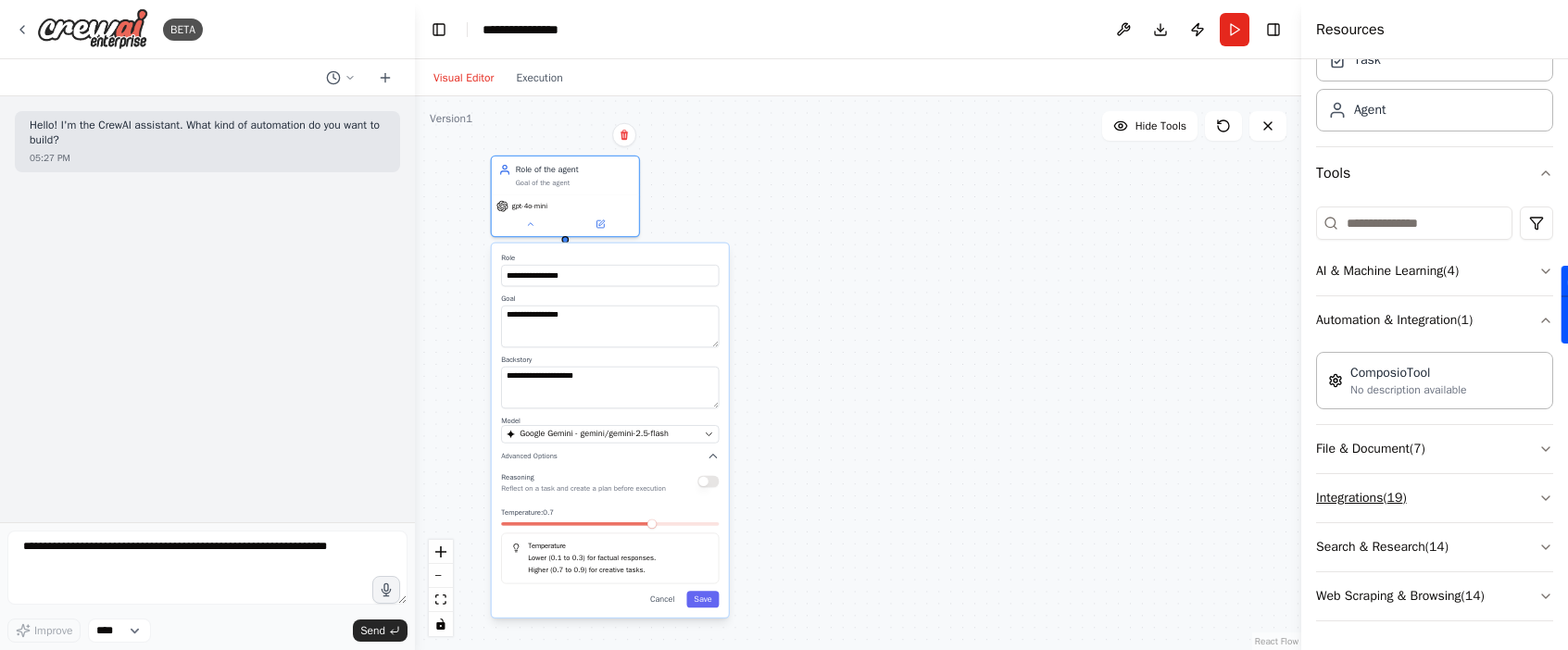 scroll, scrollTop: 88, scrollLeft: 0, axis: vertical 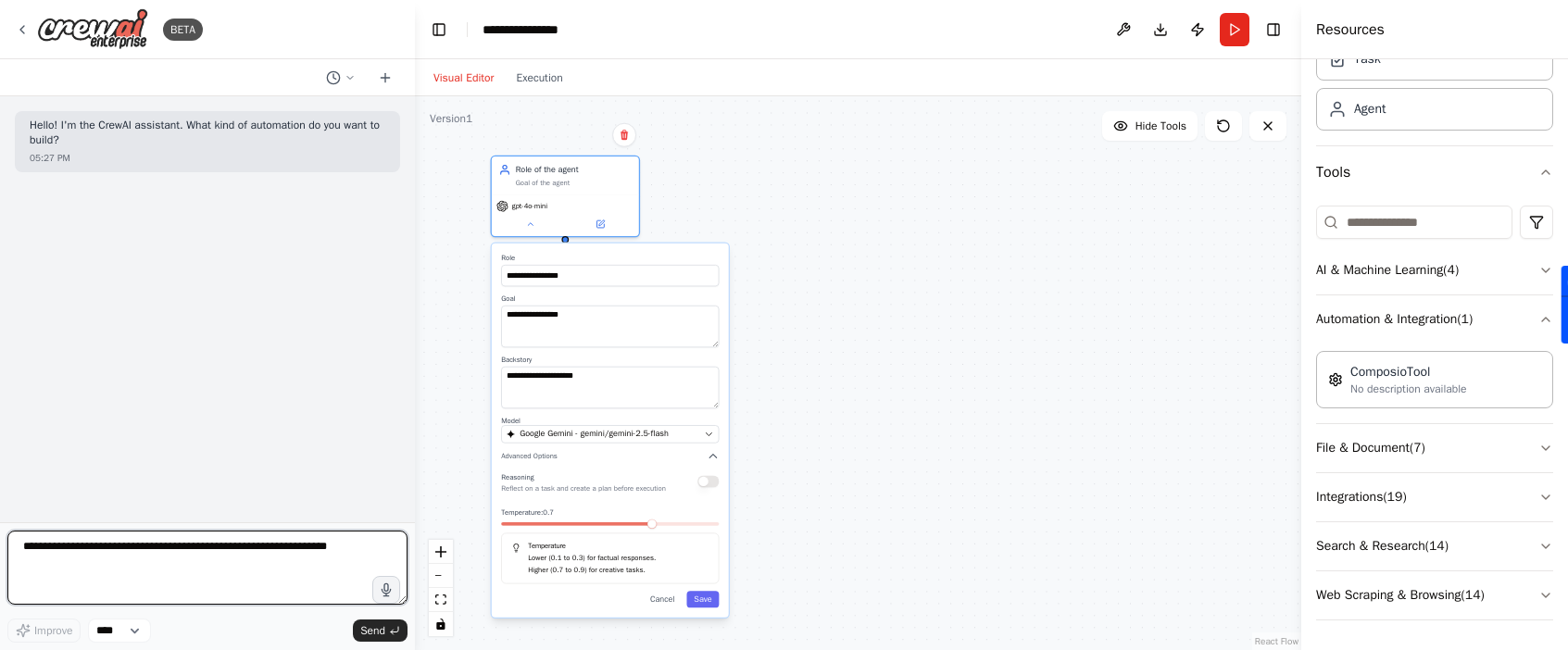 click at bounding box center [207, 568] 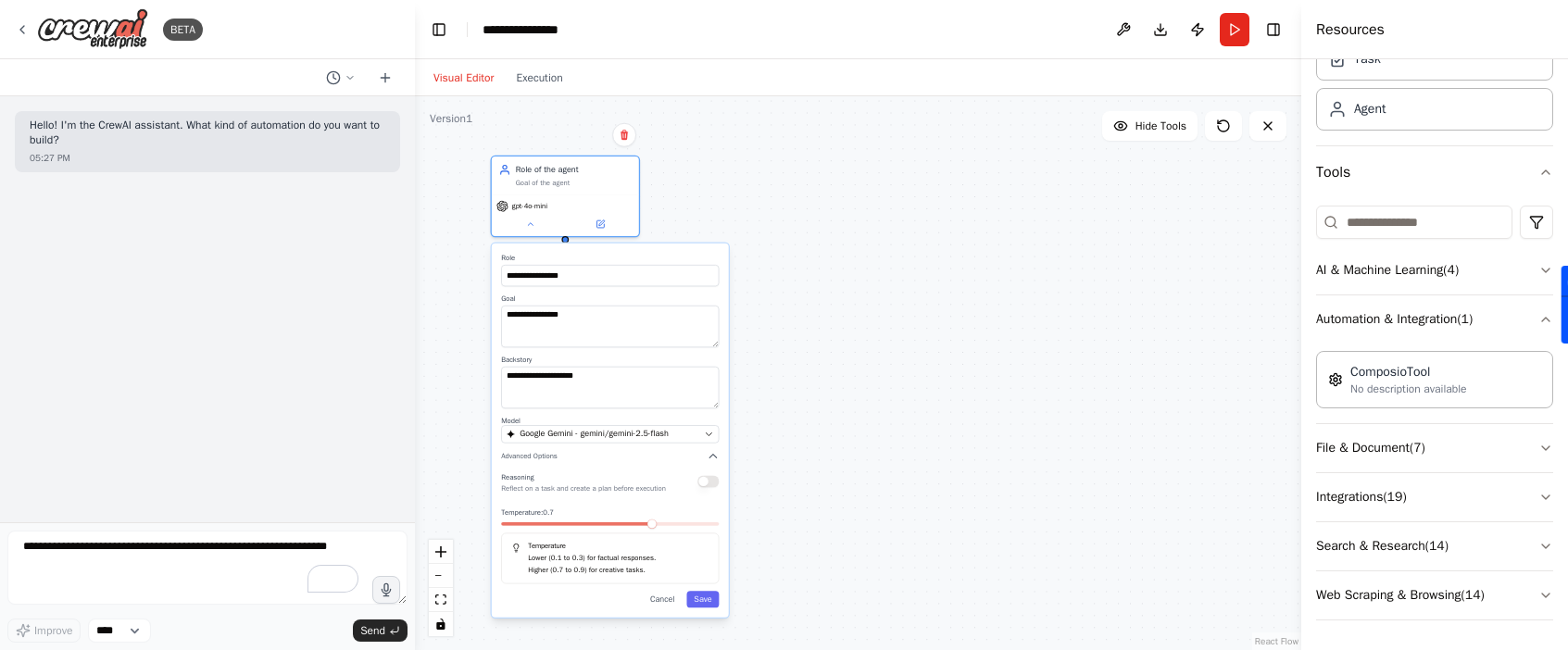 click at bounding box center [0, 325] 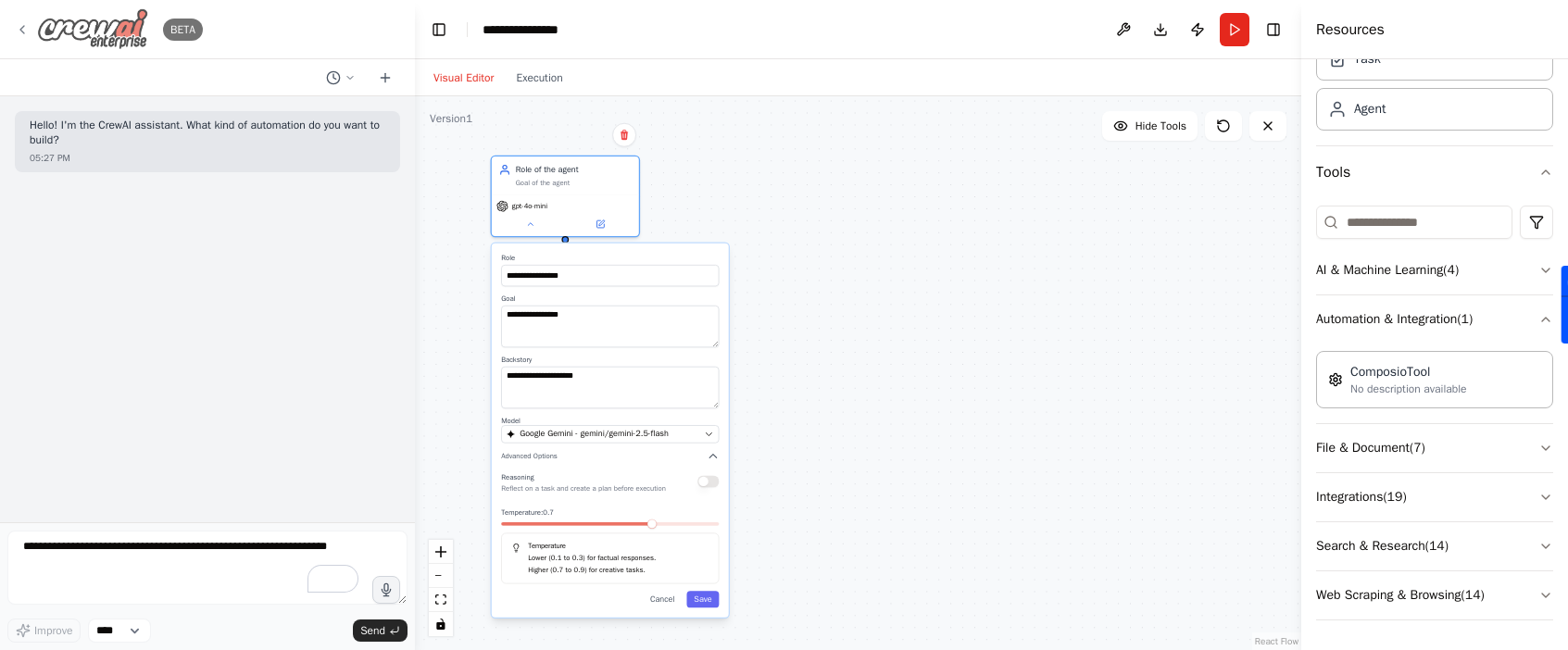 click on "BETA" at bounding box center (108, 29) 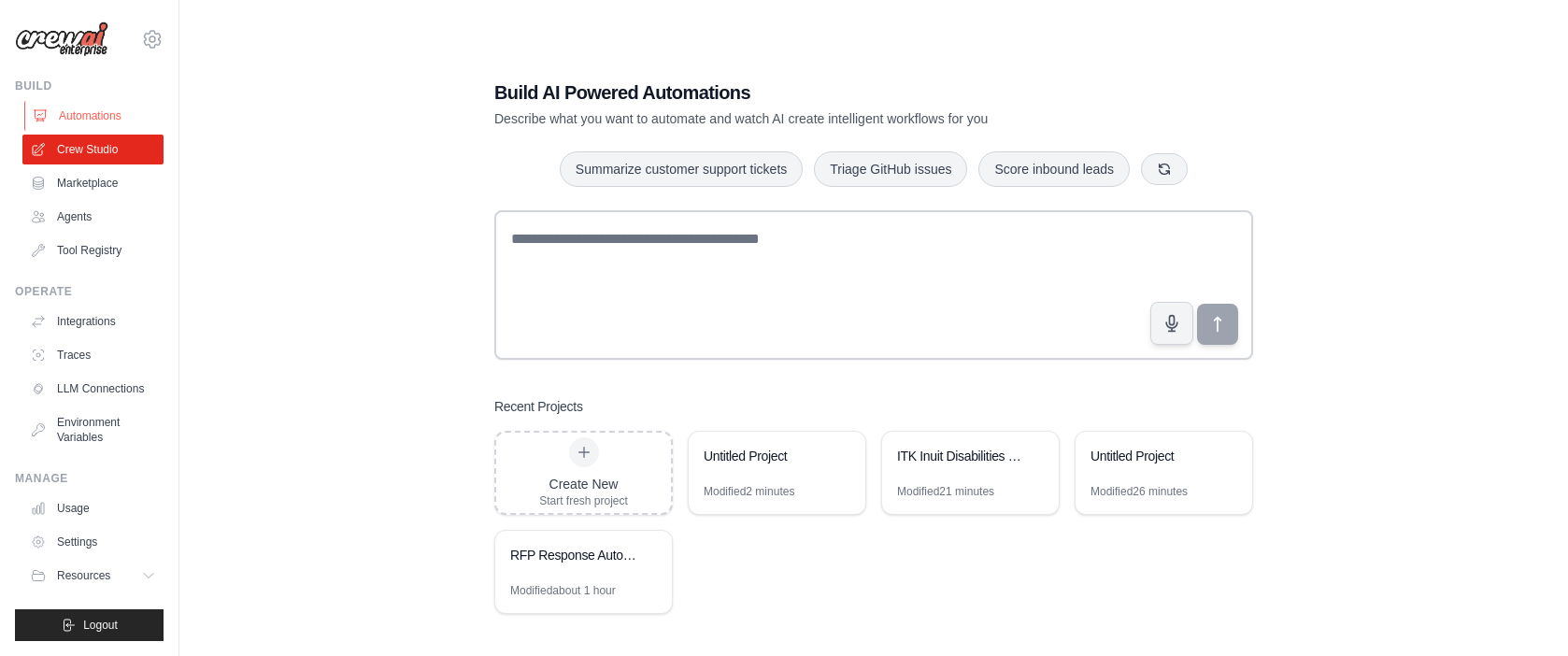 scroll, scrollTop: 0, scrollLeft: 0, axis: both 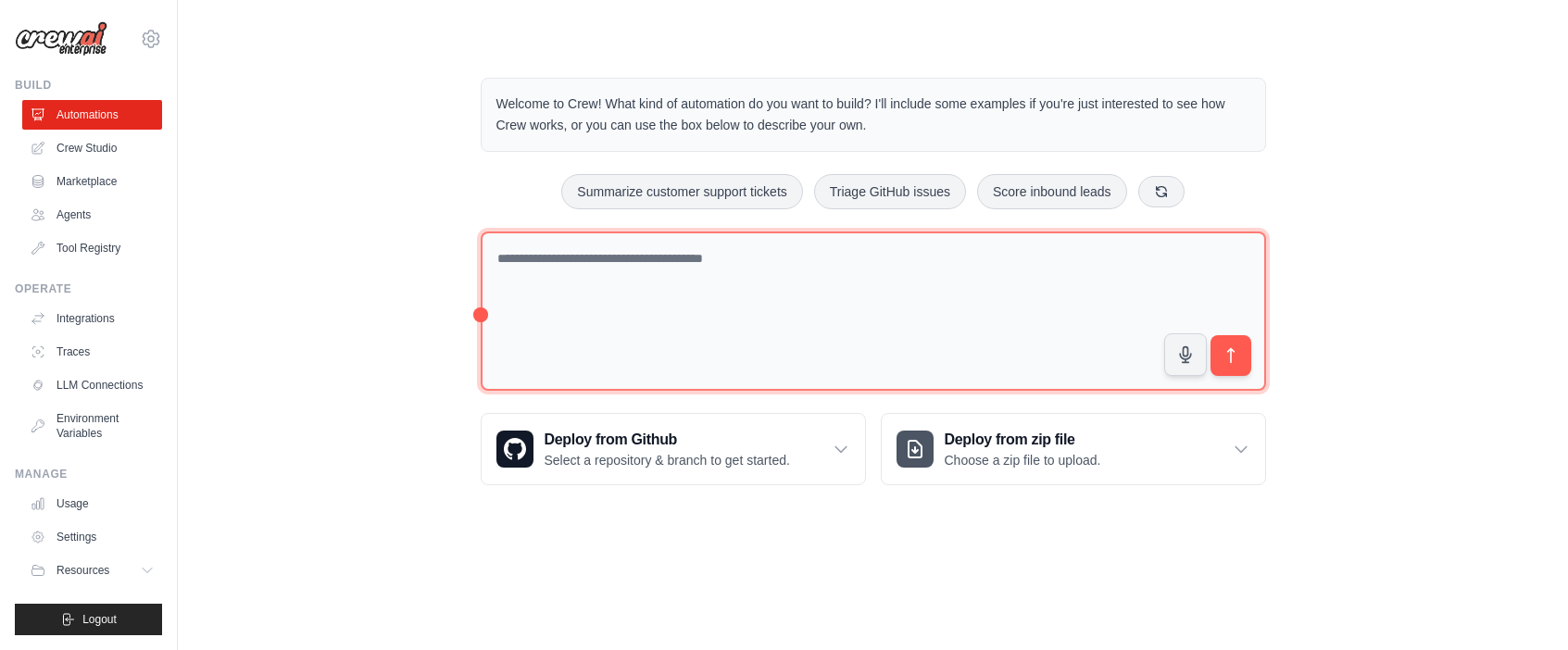 click at bounding box center (873, 311) 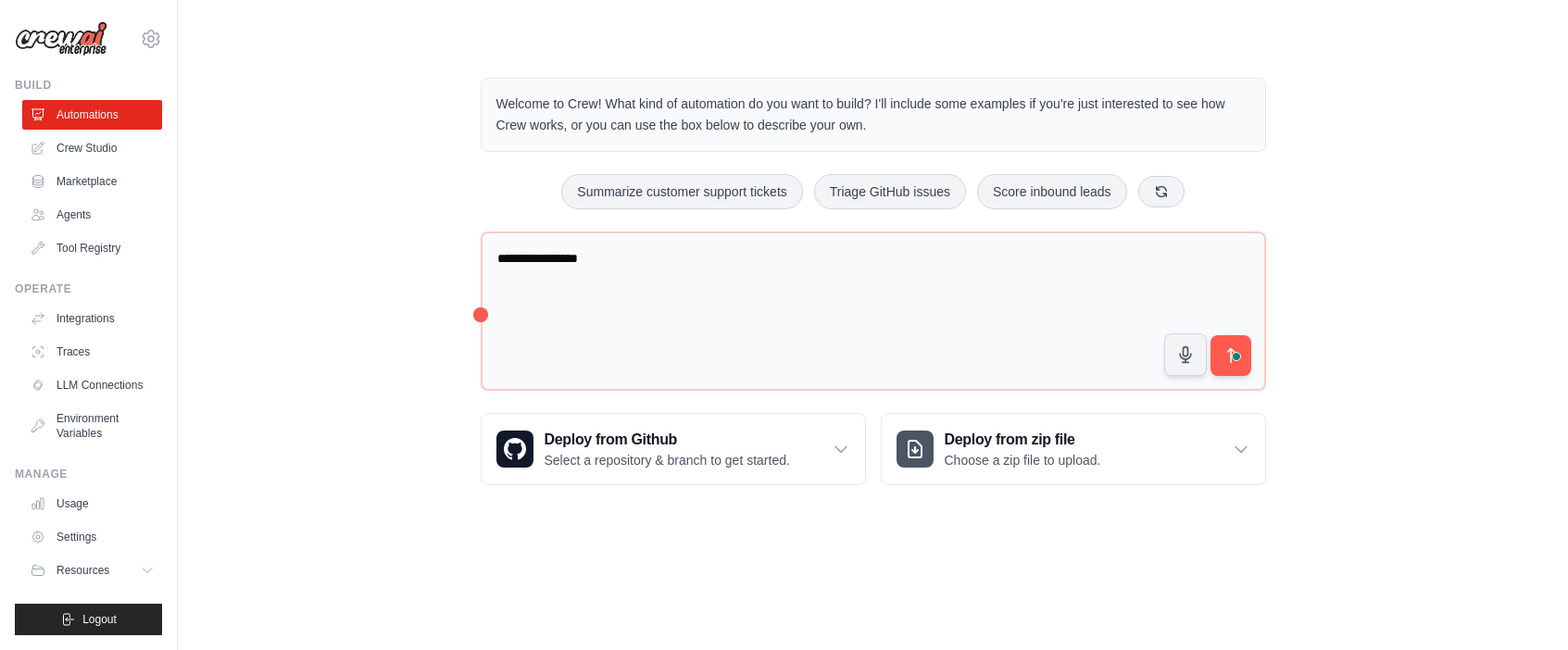 click on "ika@[REDACTED].world
Settings
Build
Automations
Crew Studio
Marketplace" at bounding box center [89, 325] 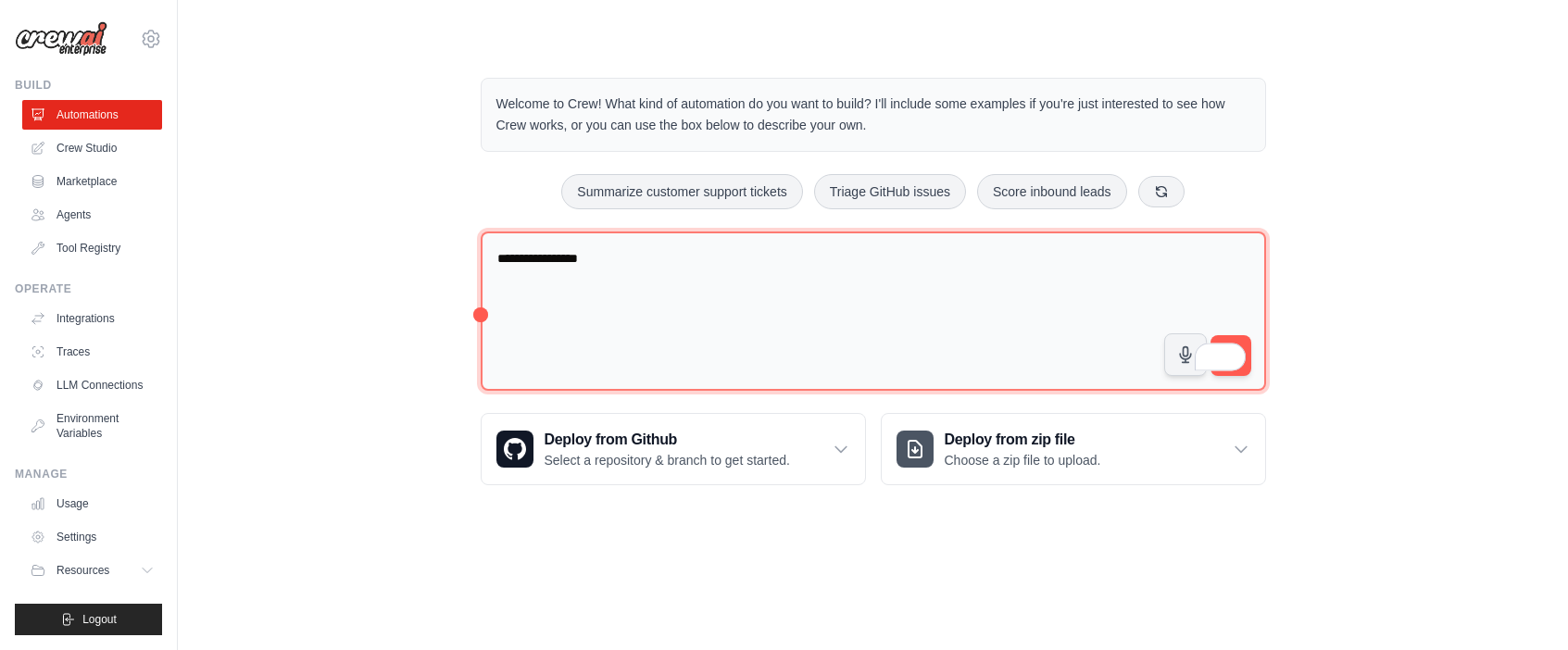 click on "**********" at bounding box center (873, 311) 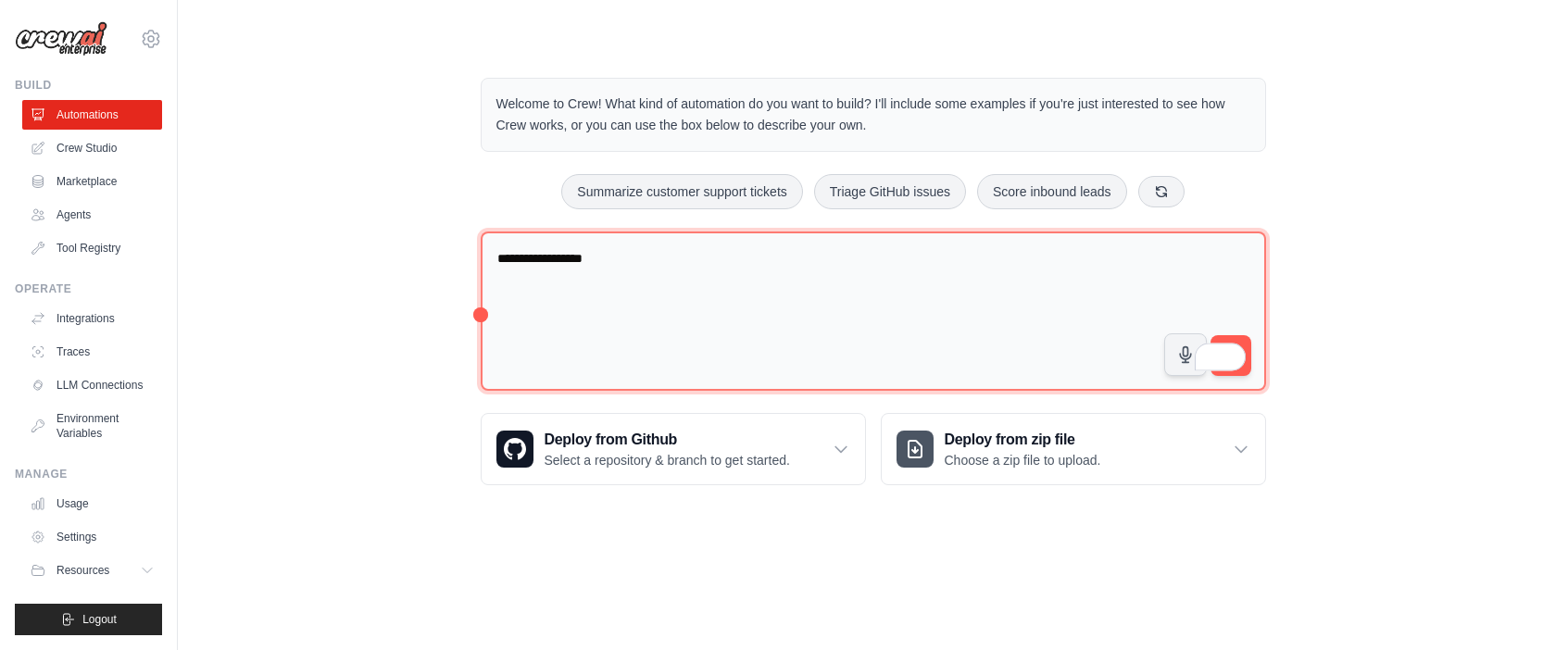 paste on "**********" 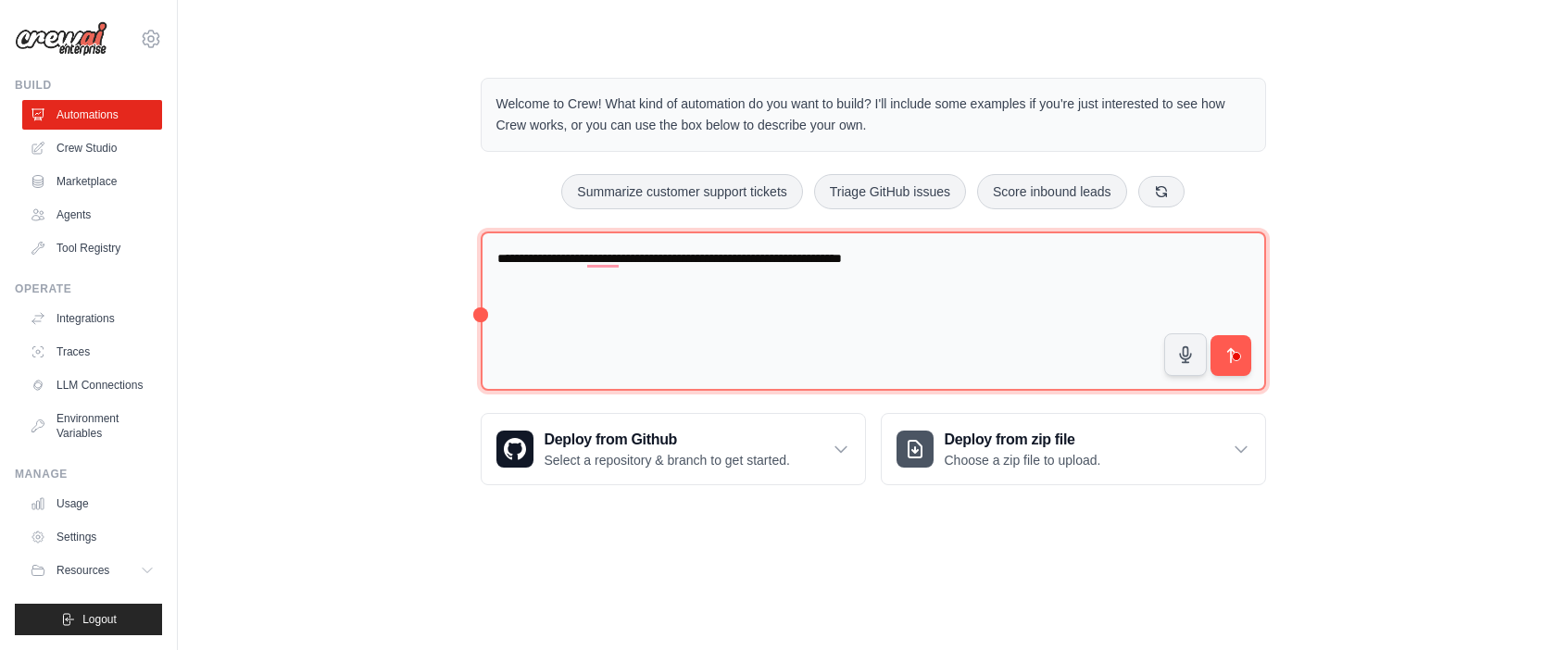 paste on "**********" 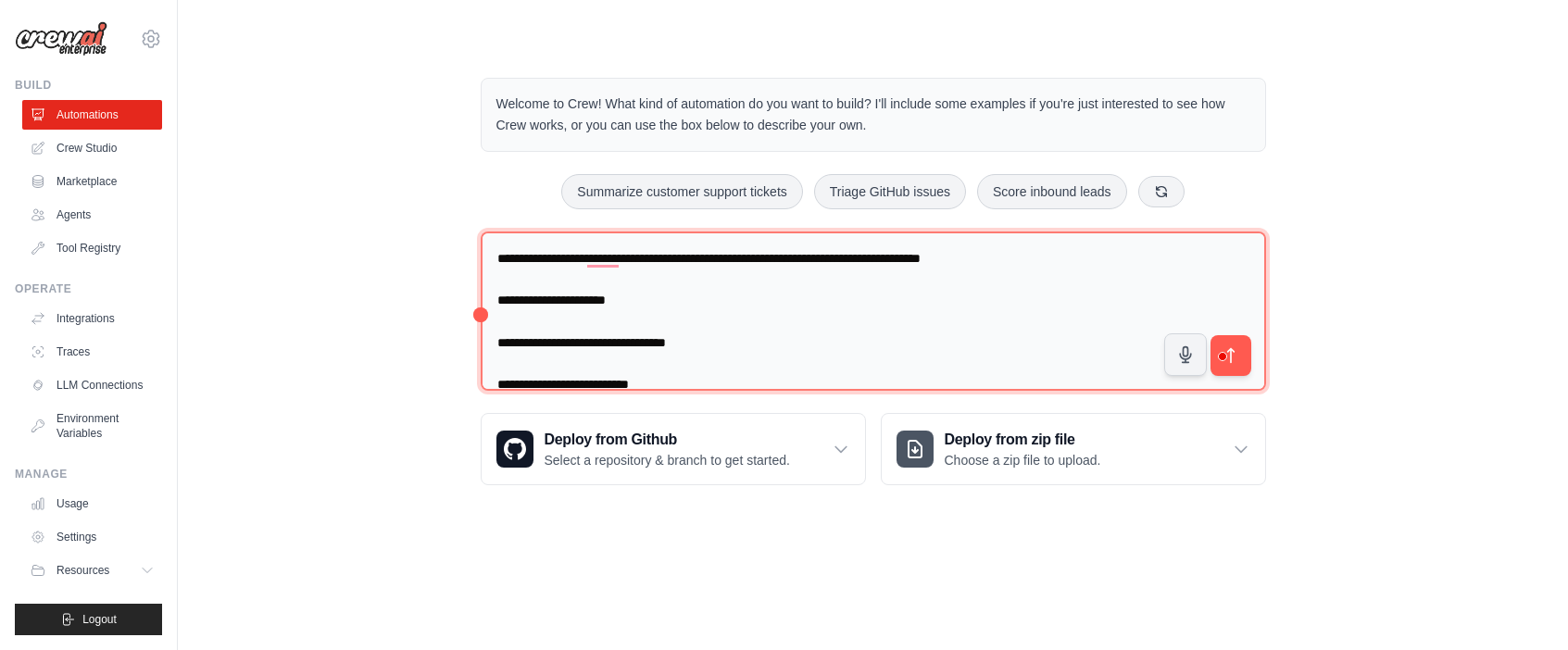 scroll, scrollTop: 256, scrollLeft: 0, axis: vertical 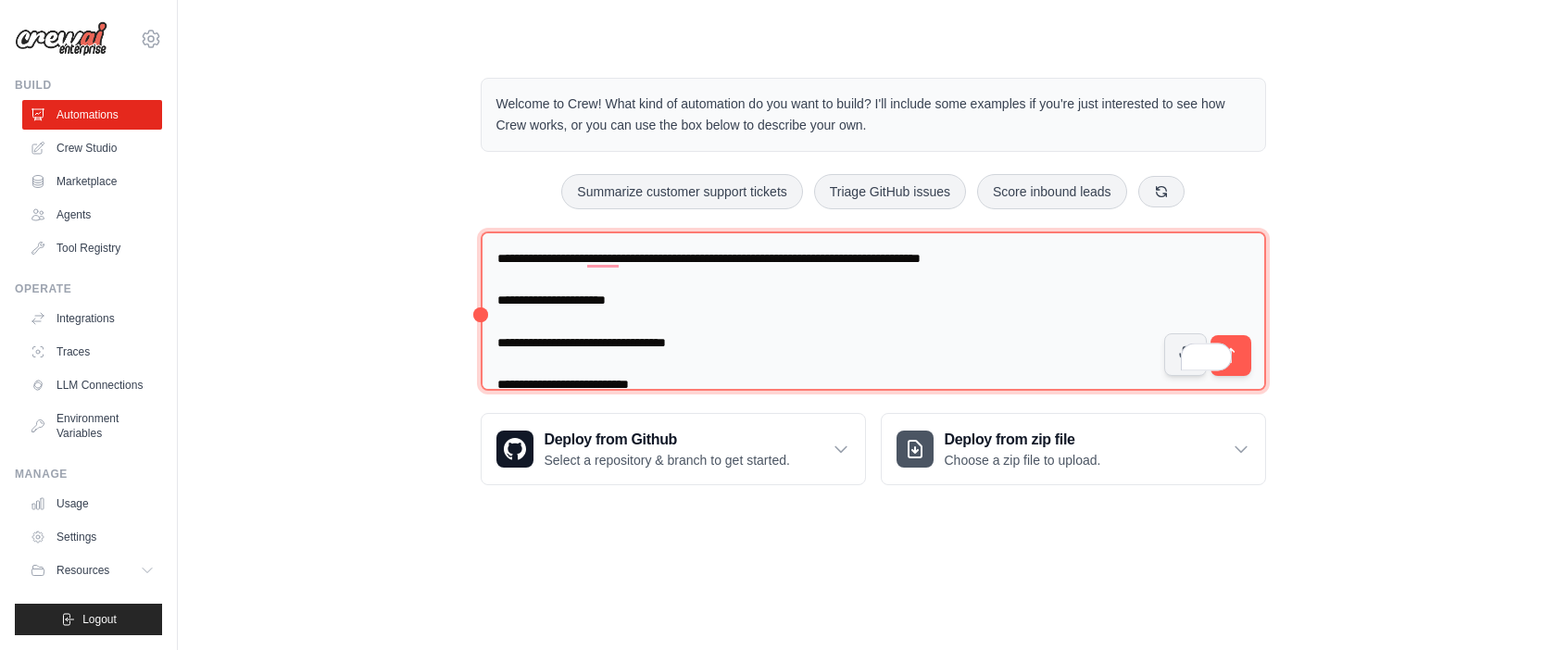 drag, startPoint x: 949, startPoint y: 281, endPoint x: 956, endPoint y: 270, distance: 13.038405 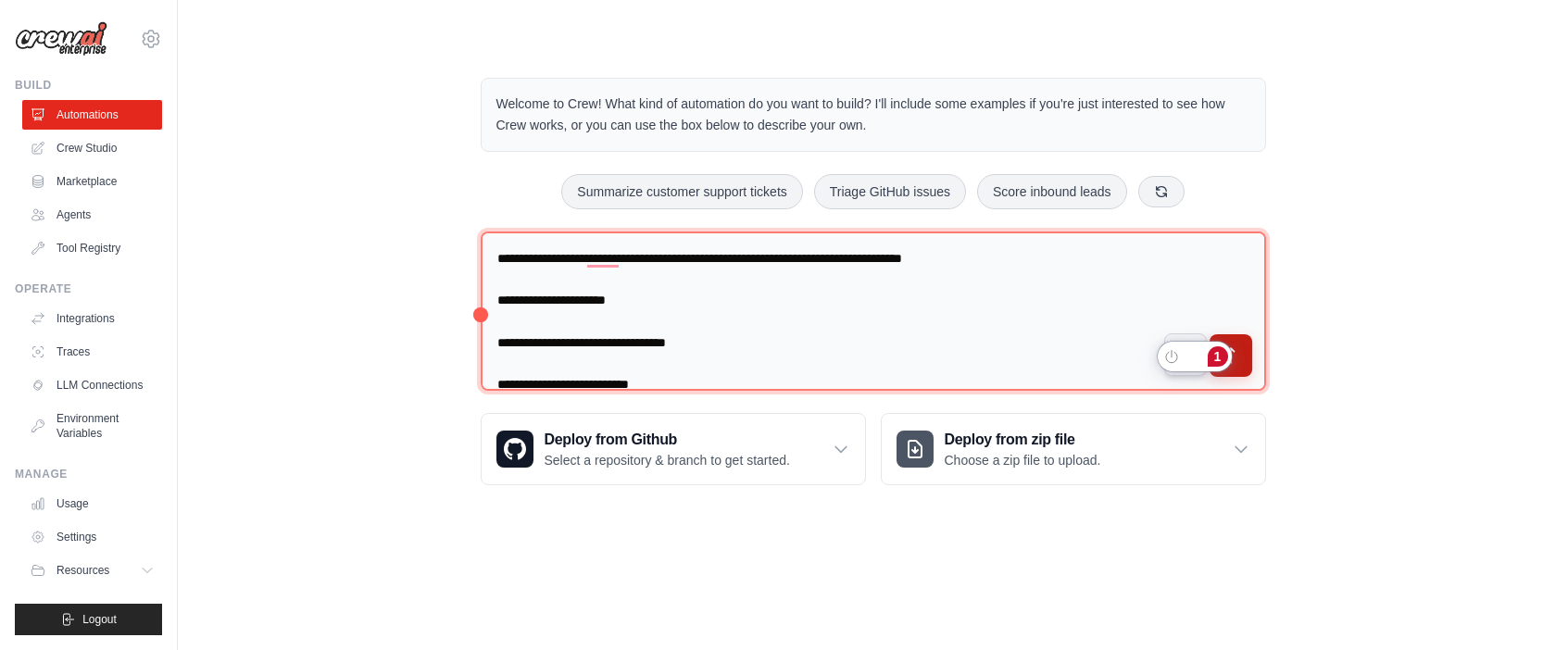 type on "**********" 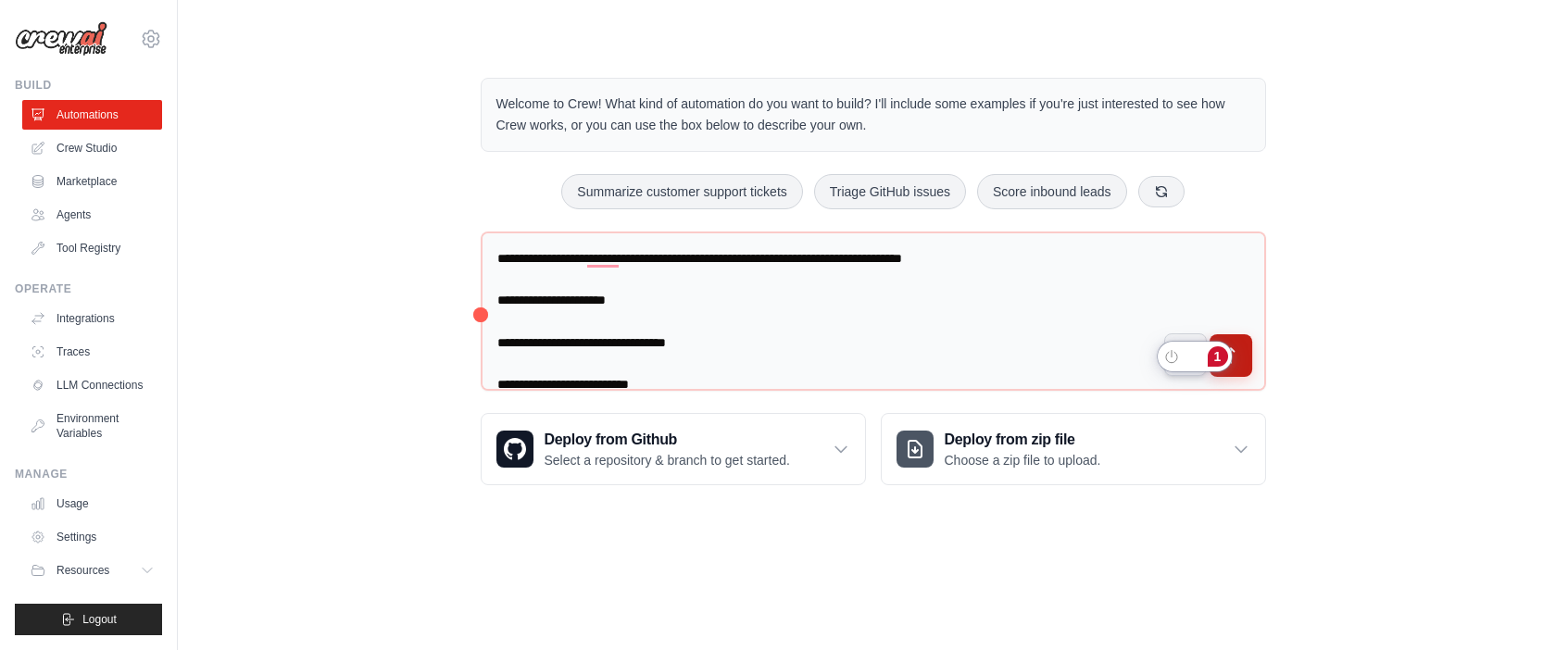 click 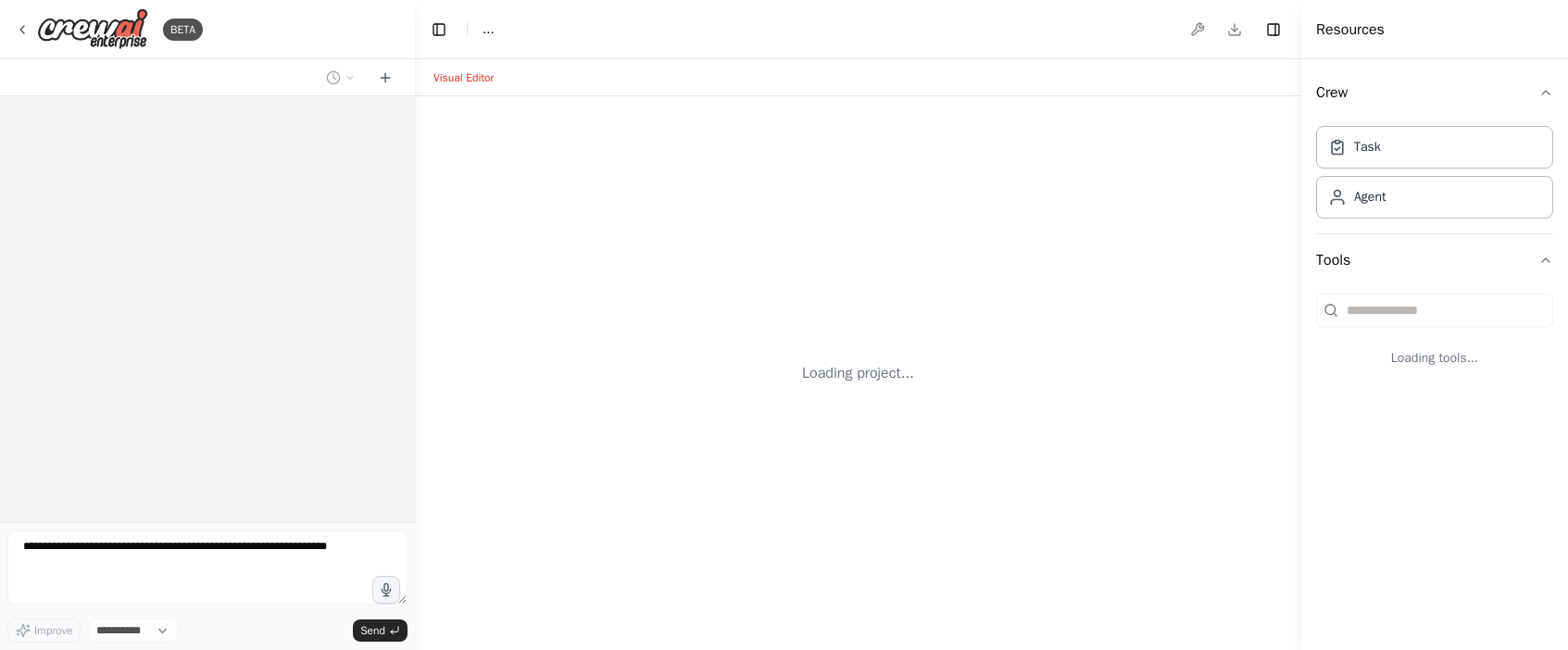 scroll, scrollTop: 0, scrollLeft: 0, axis: both 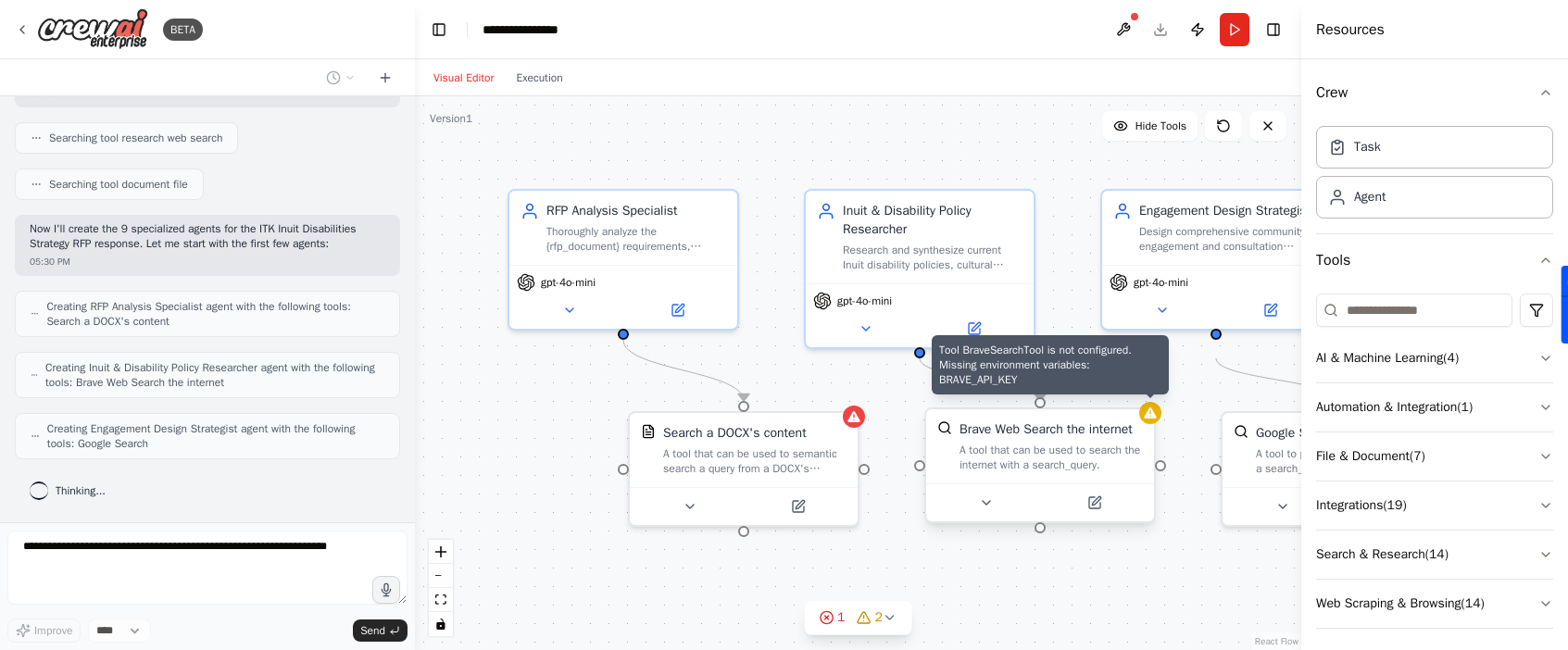 click at bounding box center [1150, 413] 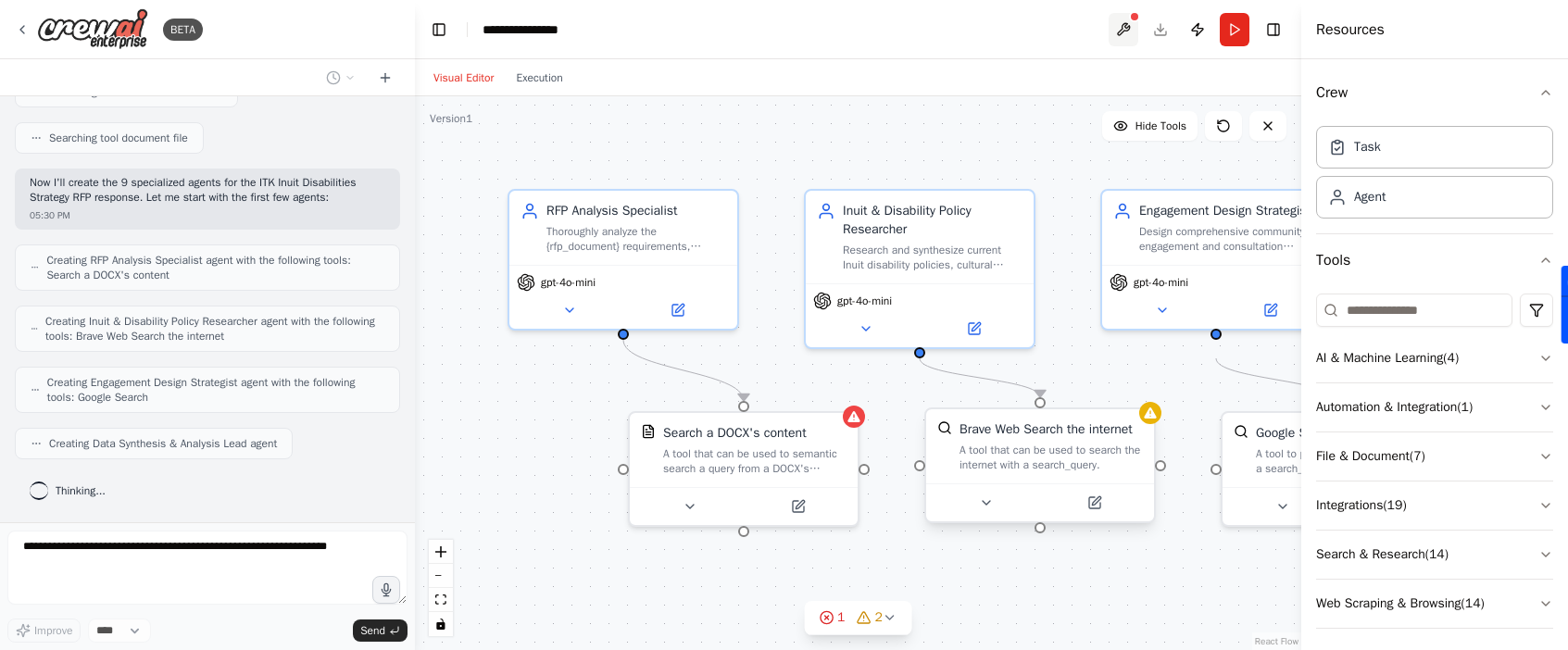 scroll, scrollTop: 642, scrollLeft: 0, axis: vertical 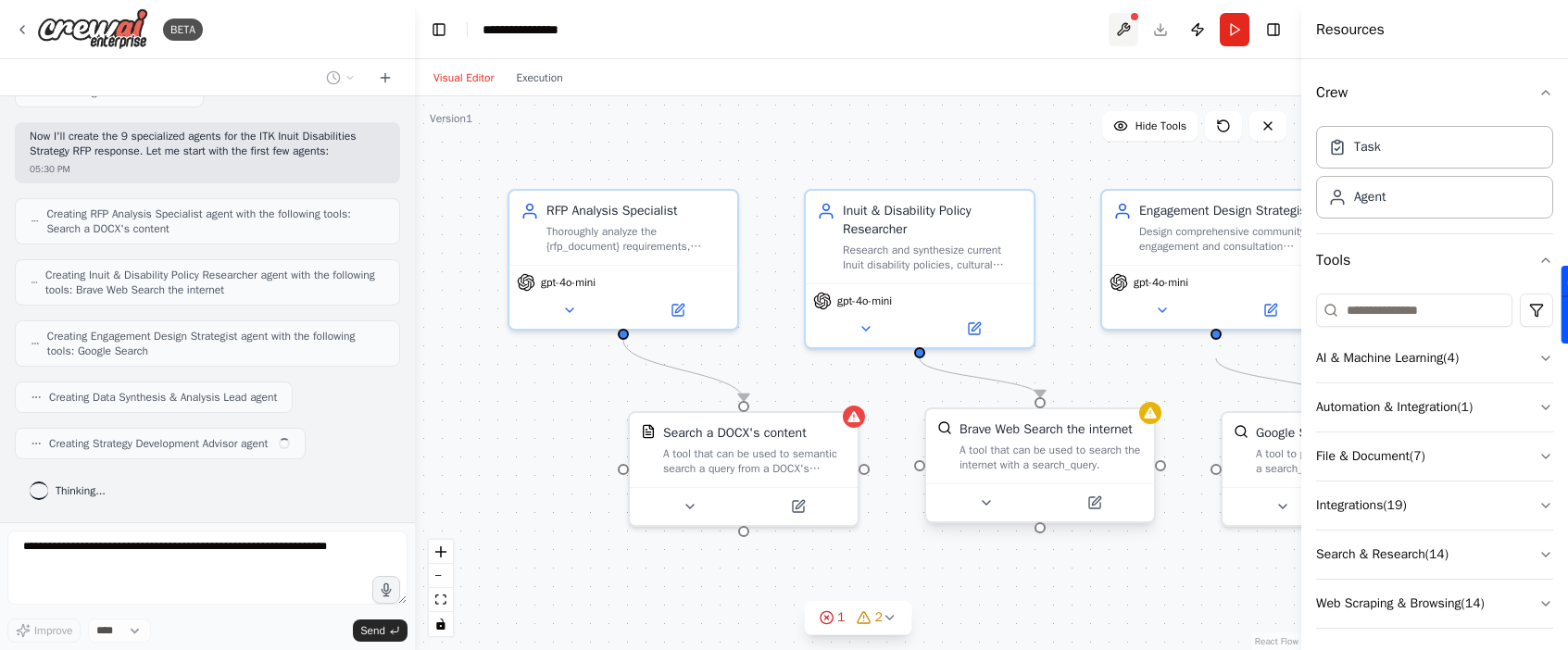 click at bounding box center [1123, 30] 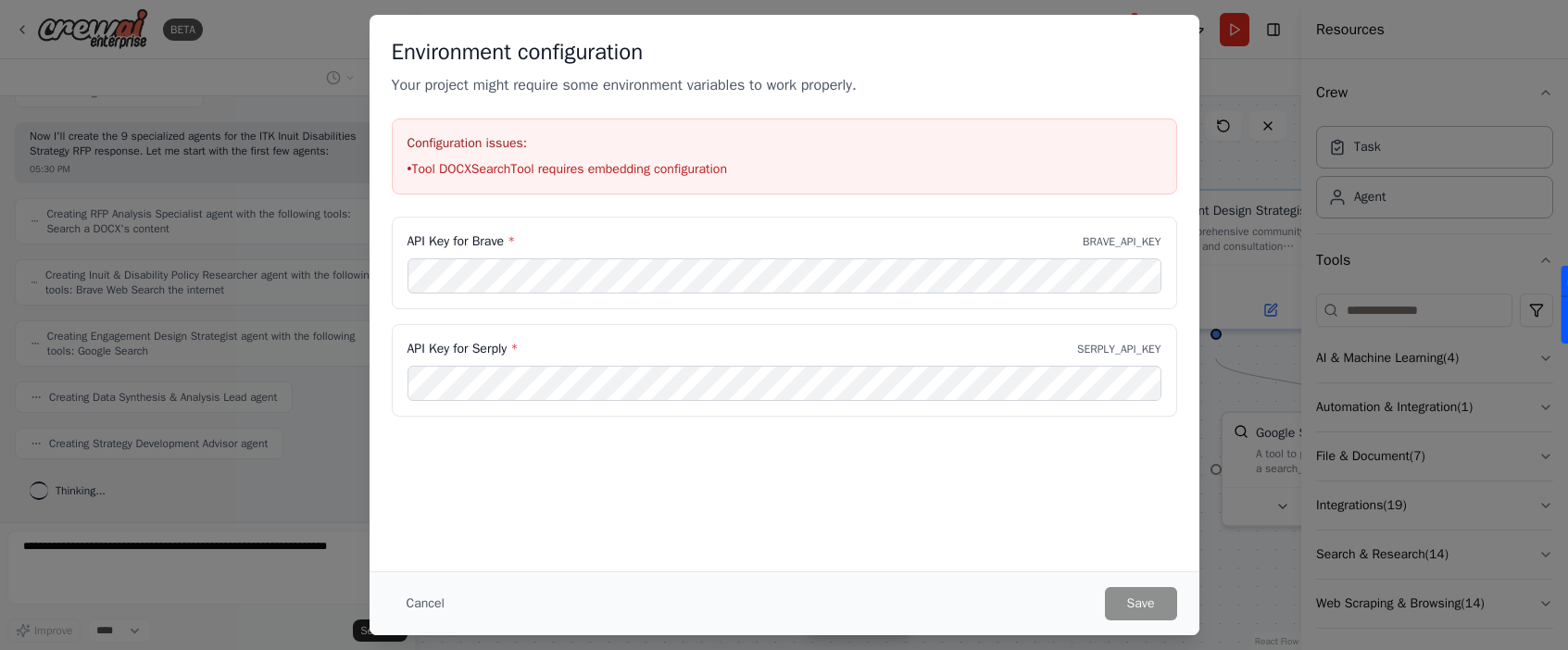 scroll, scrollTop: 688, scrollLeft: 0, axis: vertical 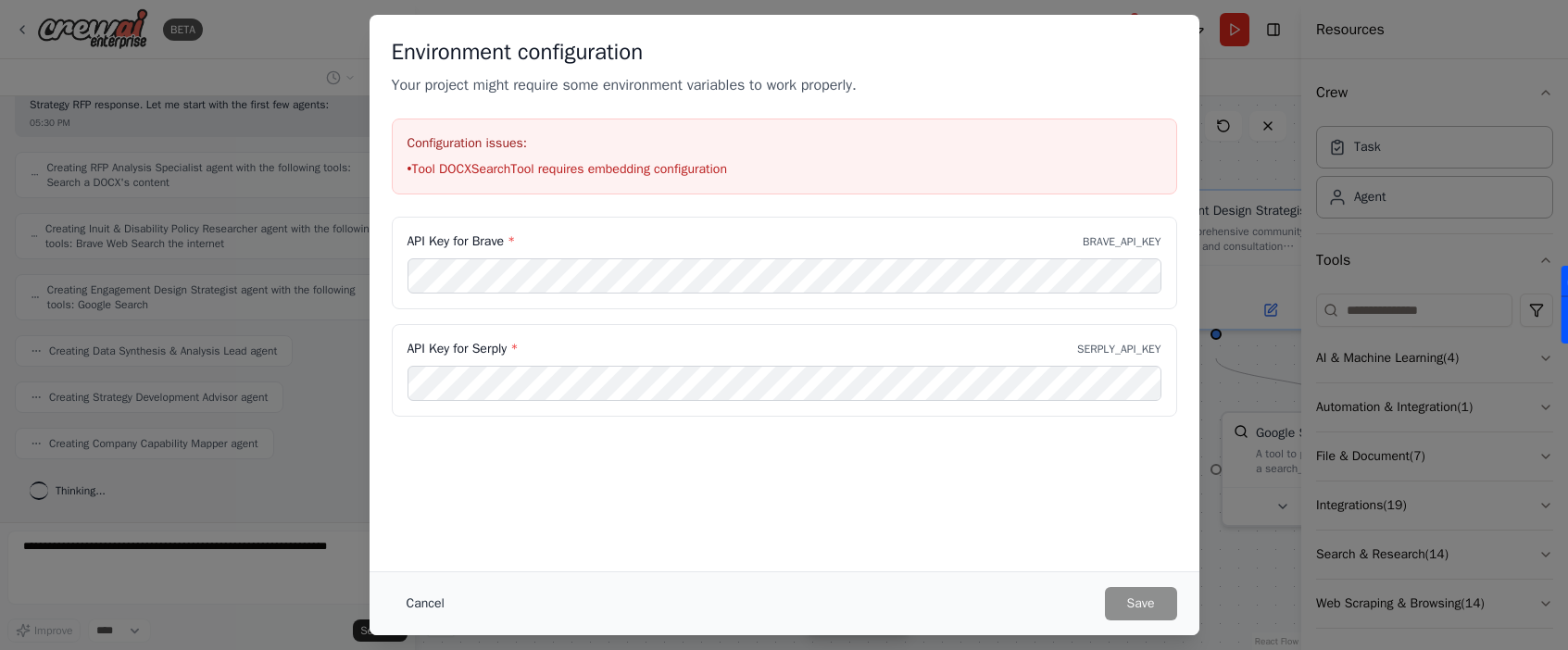 click on "Cancel" at bounding box center [425, 604] 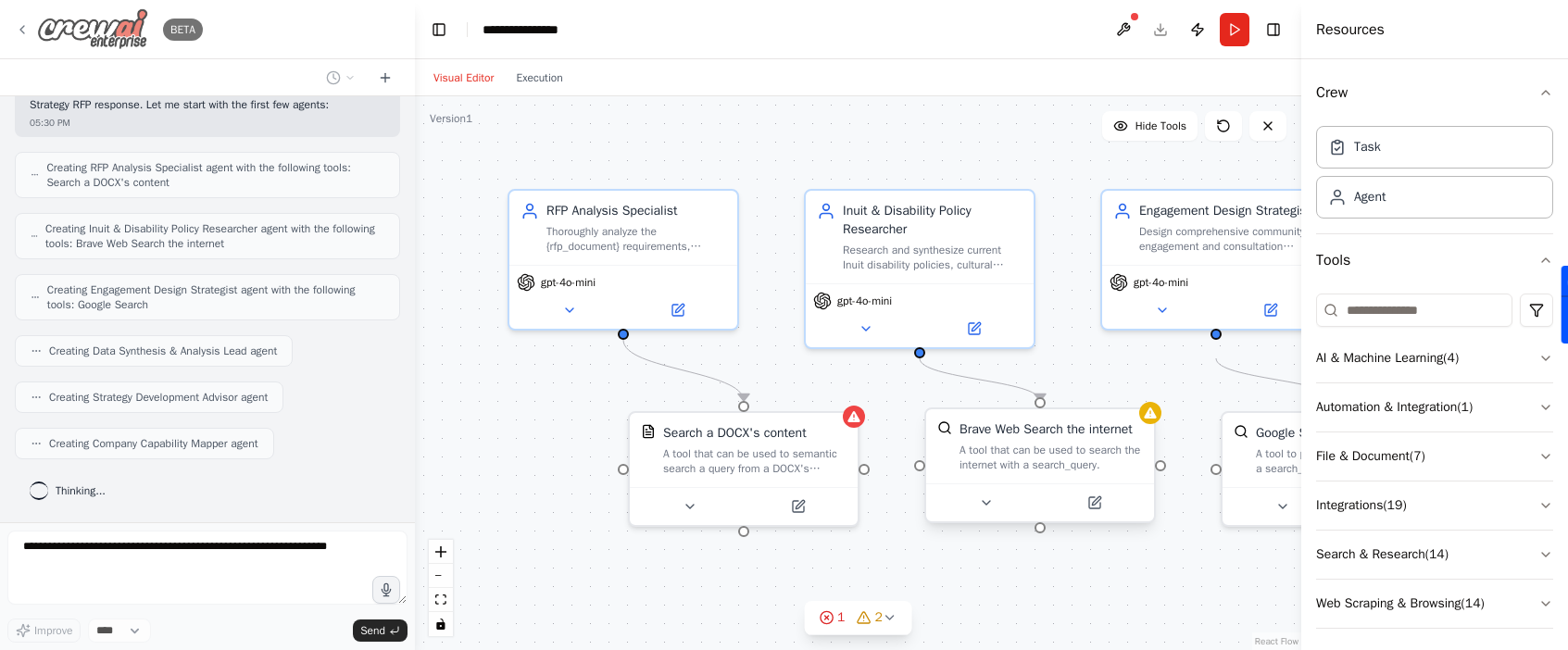 click 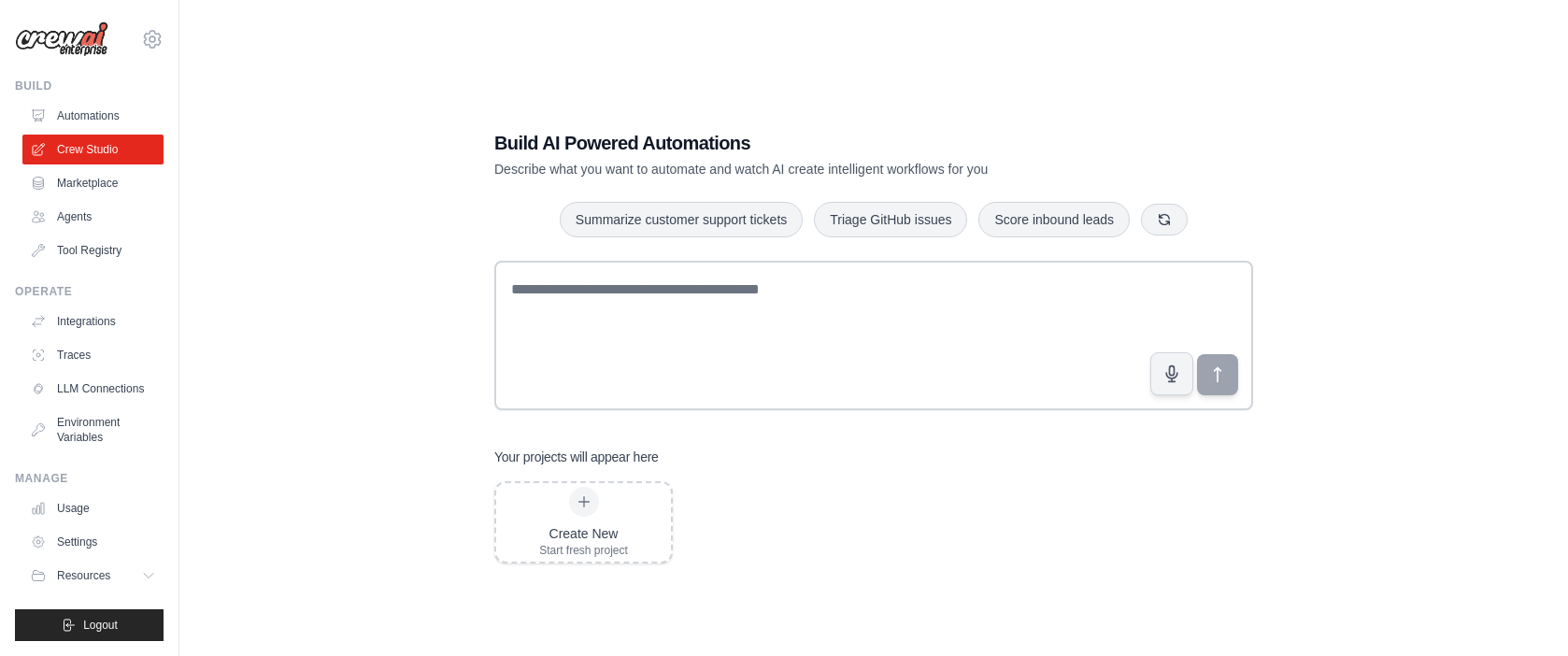 scroll, scrollTop: 0, scrollLeft: 0, axis: both 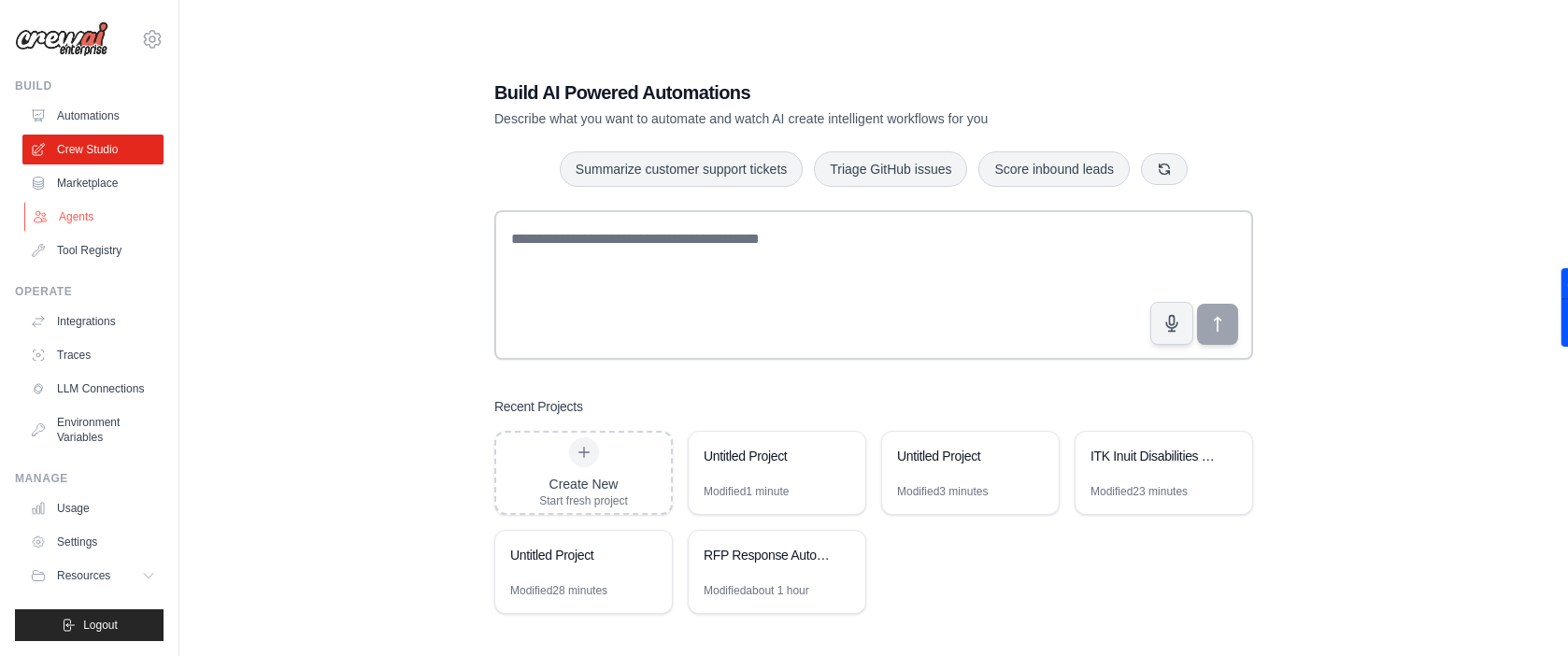 click on "Agents" at bounding box center (94, 217) 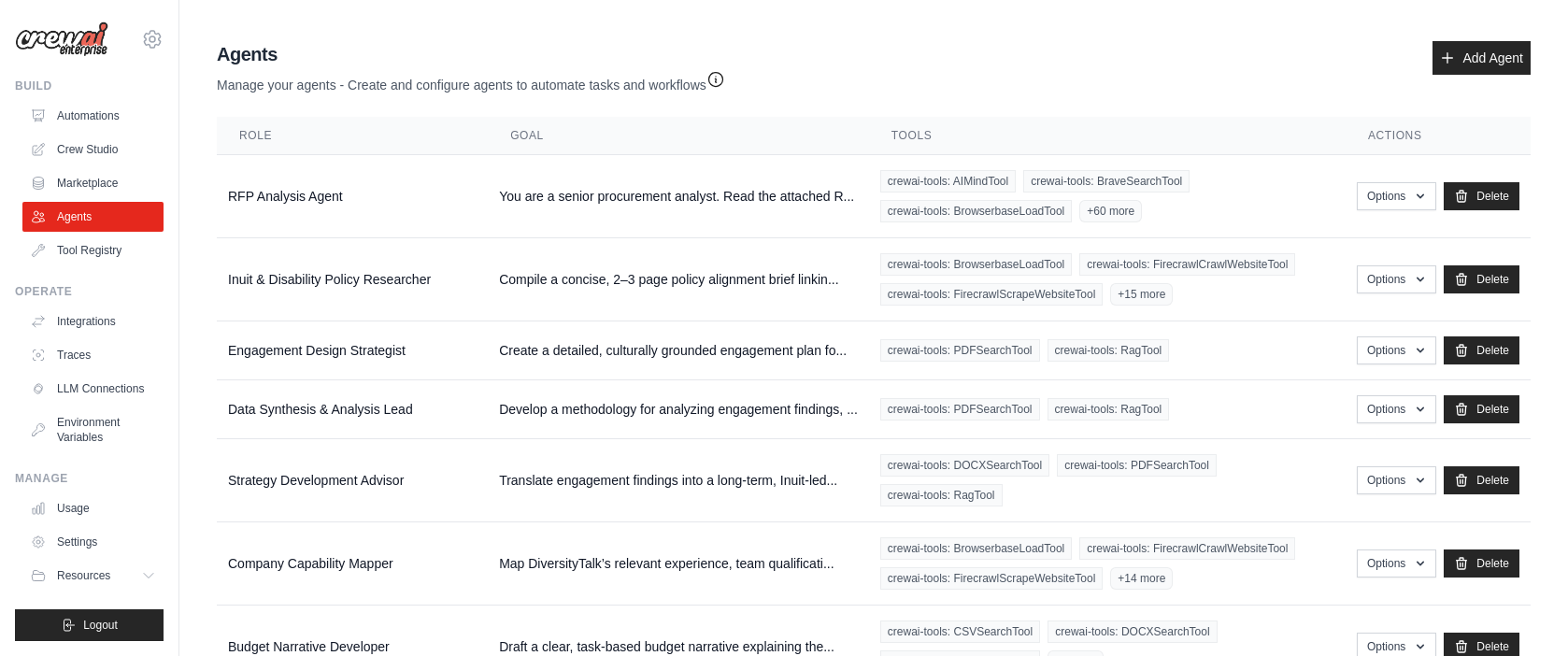 click 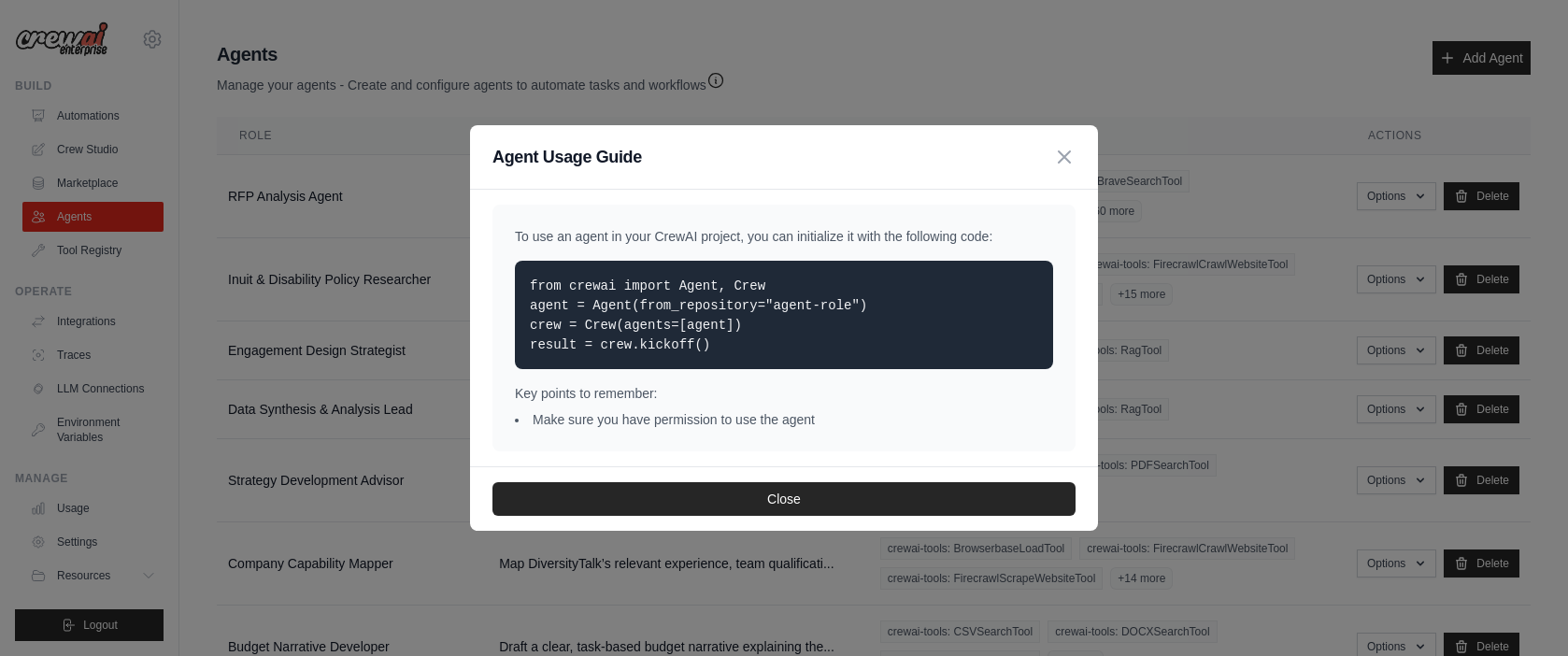 click on "from crewai import Agent, Crew
agent = Agent(from_repository="agent-role")
crew = Crew(agents=[agent])
result = crew.kickoff()" at bounding box center [698, 315] 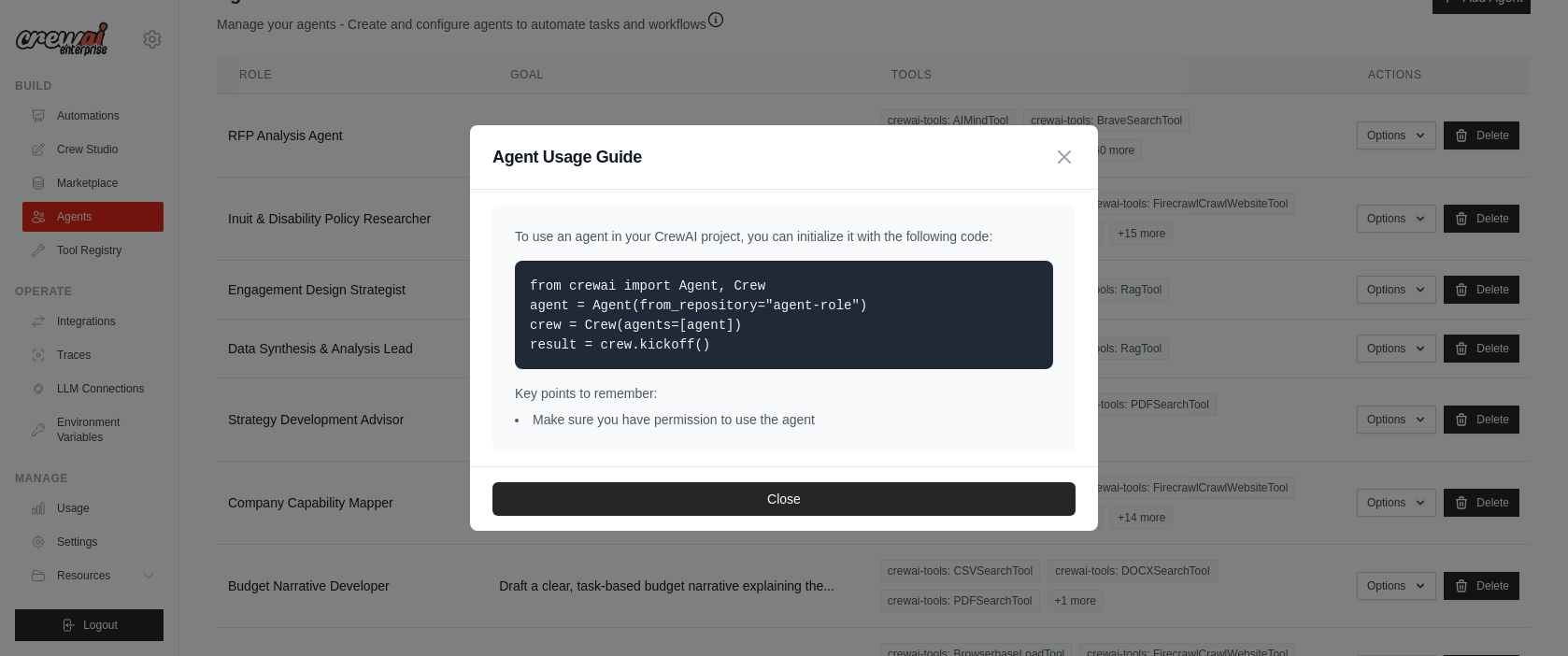 scroll, scrollTop: 312, scrollLeft: 0, axis: vertical 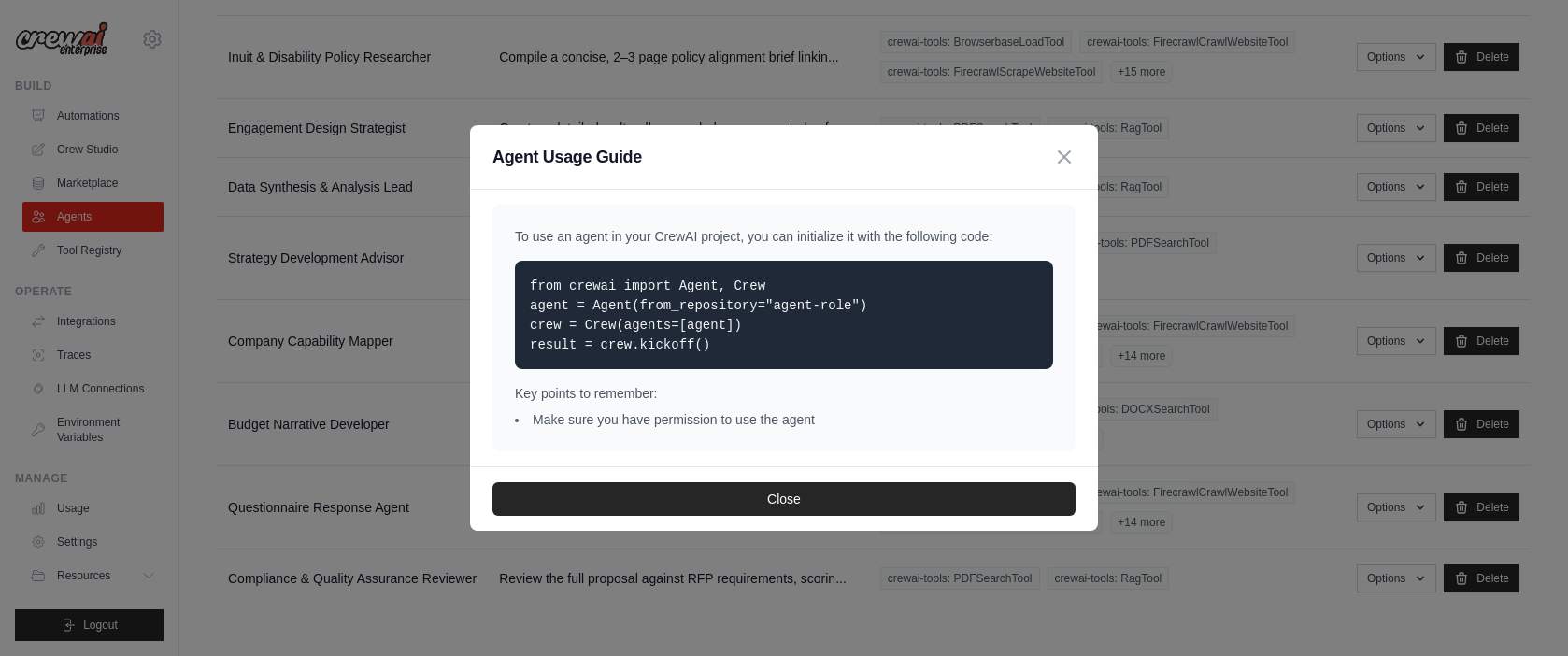 copy on "from crewai import Agent, Crew
agent = Agent(from_repository="agent-role")
crew = Crew(agents=[agent])
result = crew.kickoff()" 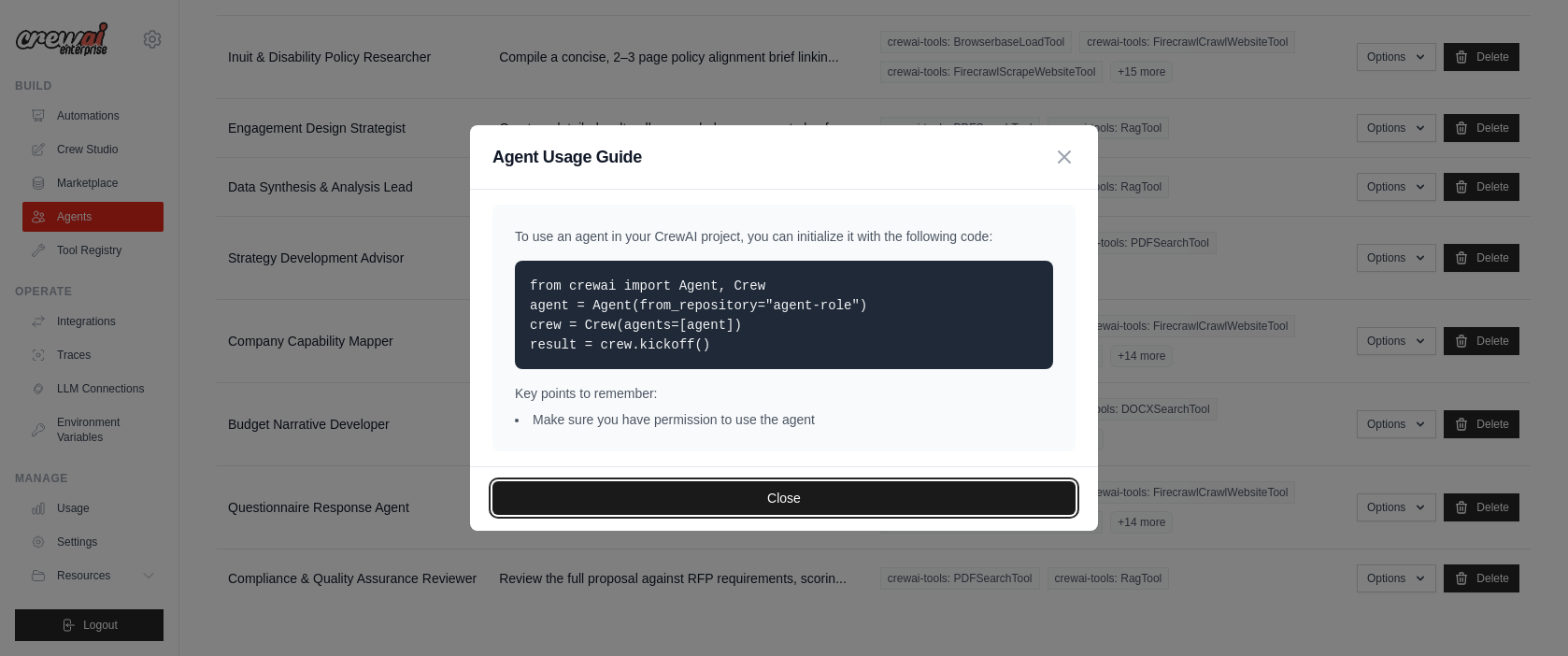click on "Close" at bounding box center (784, 498) 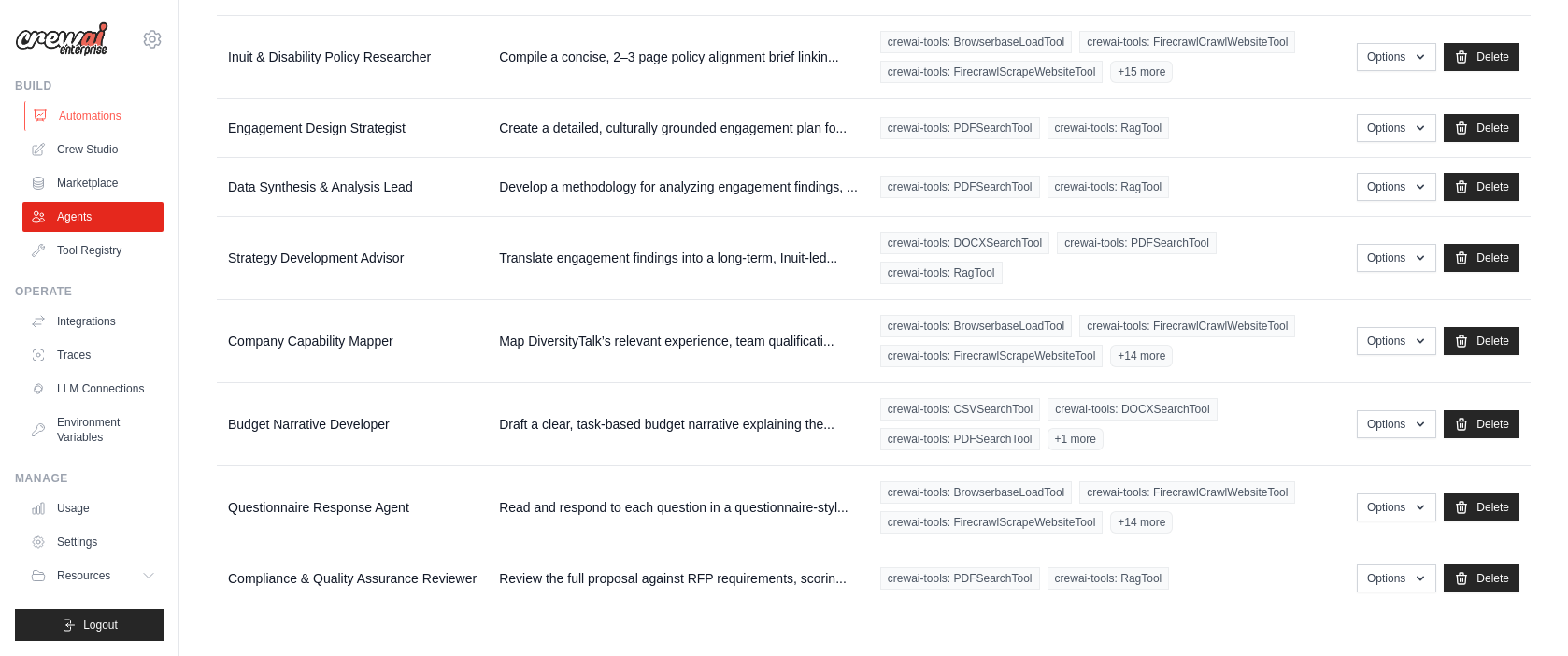 click on "Automations" at bounding box center (94, 116) 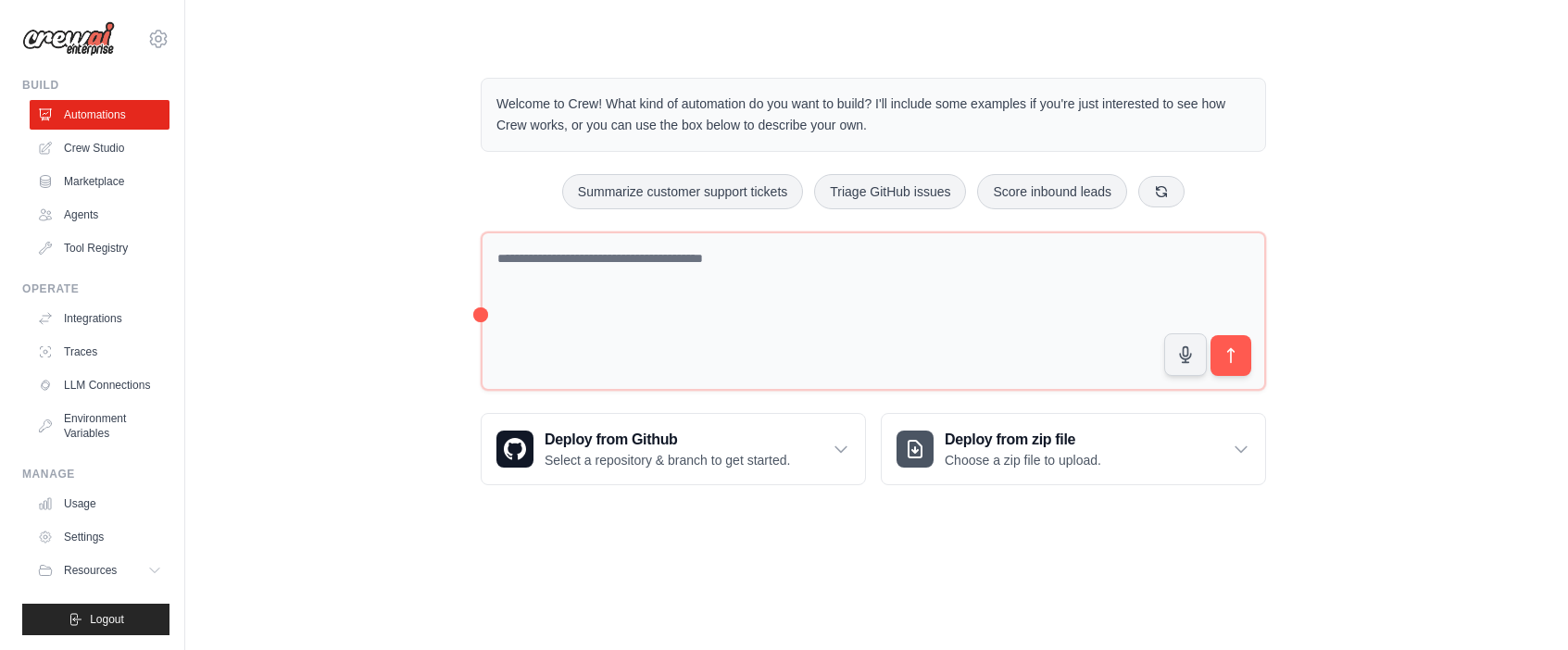 scroll, scrollTop: 0, scrollLeft: 0, axis: both 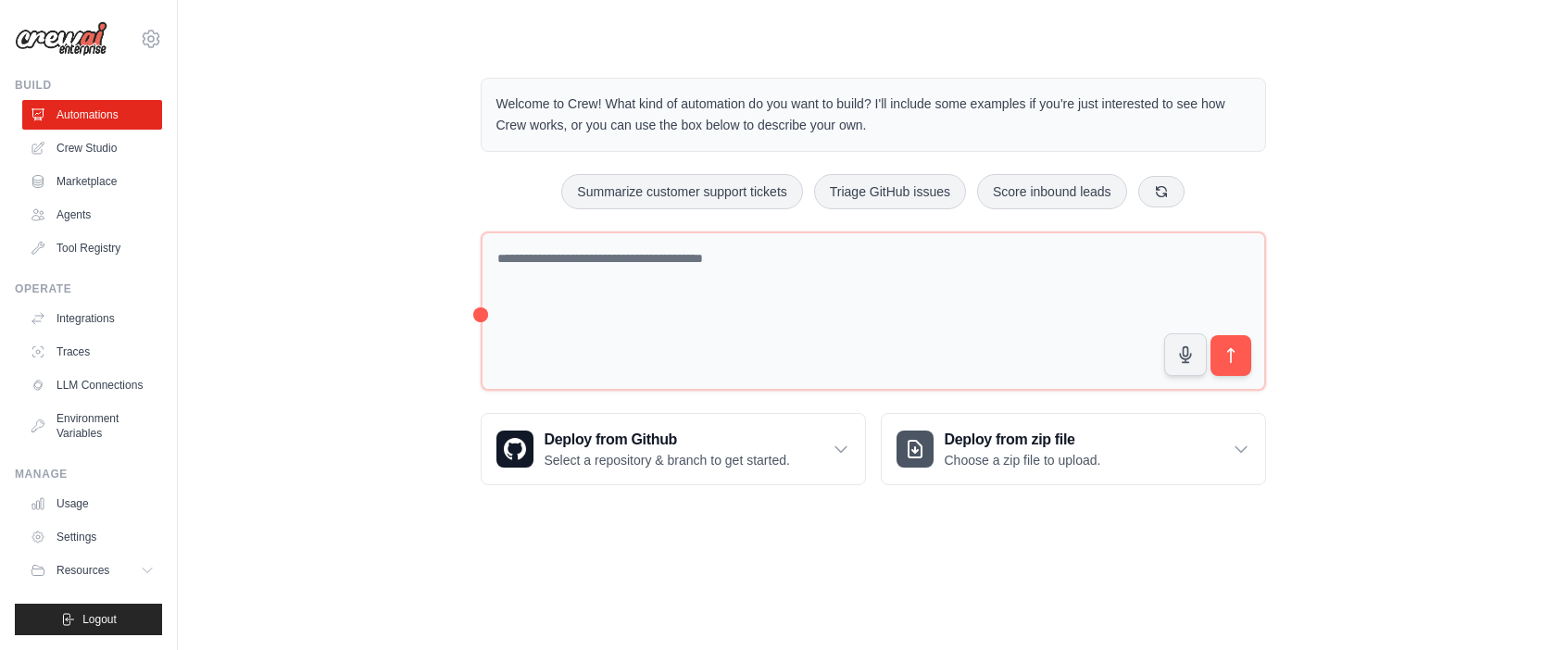 click on "Welcome to Crew! What kind of automation do you want to build?
I'll include some examples if you're just interested to see how
Crew works, or you can use the box below to describe your own." at bounding box center [873, 115] 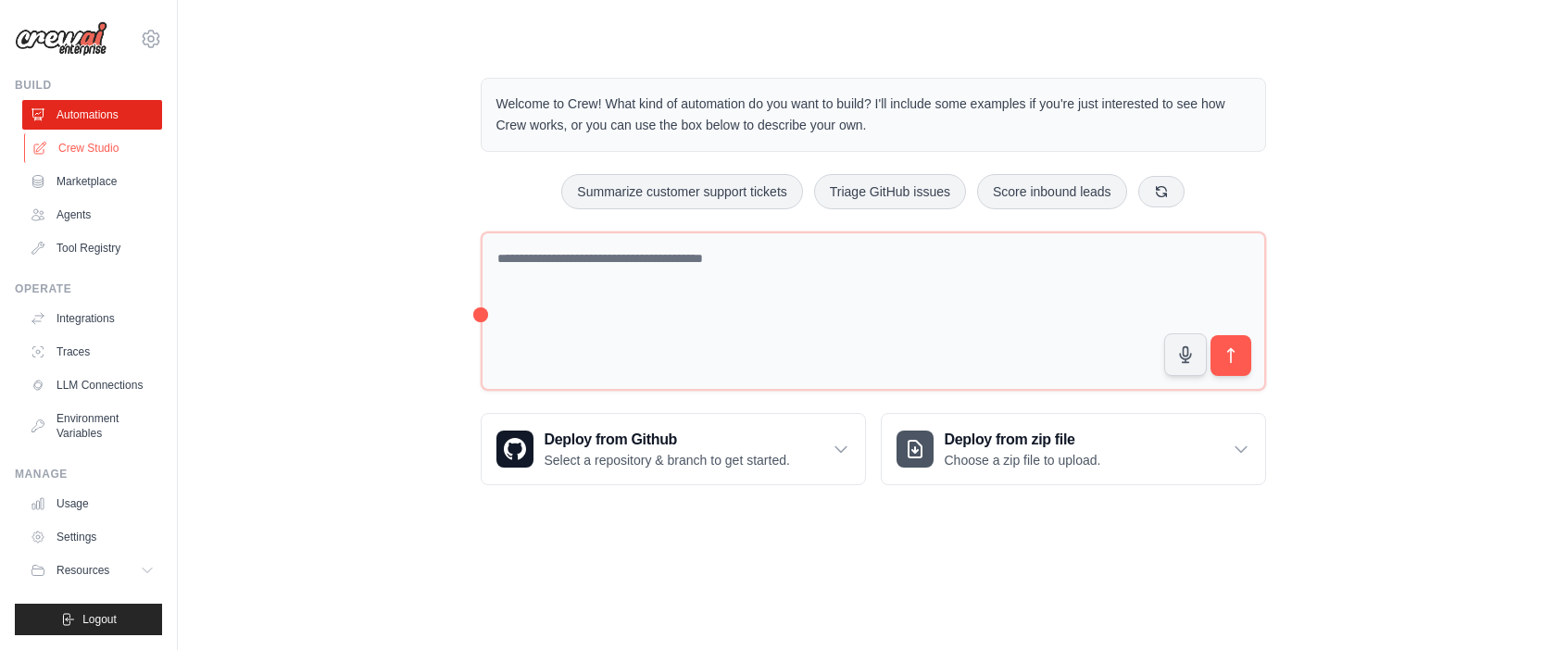 click on "Crew Studio" at bounding box center [94, 148] 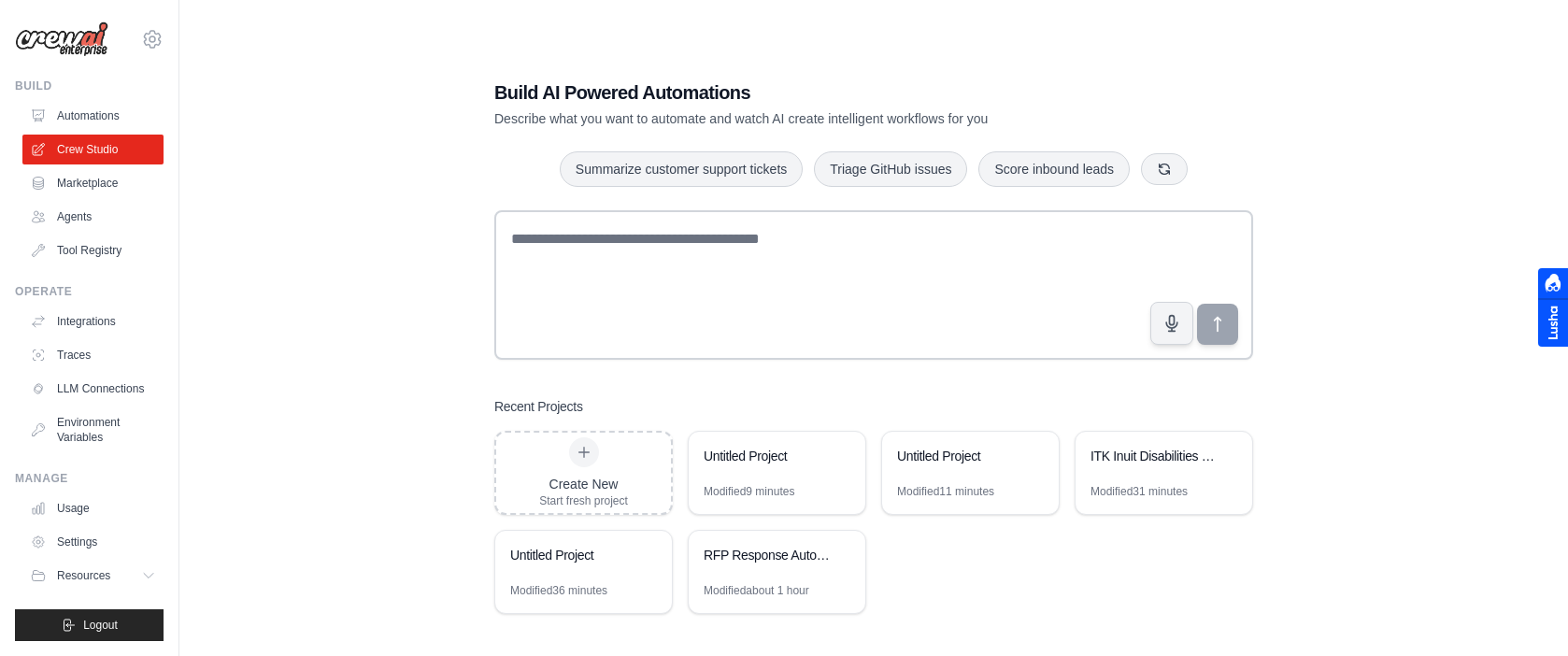 scroll, scrollTop: 0, scrollLeft: 0, axis: both 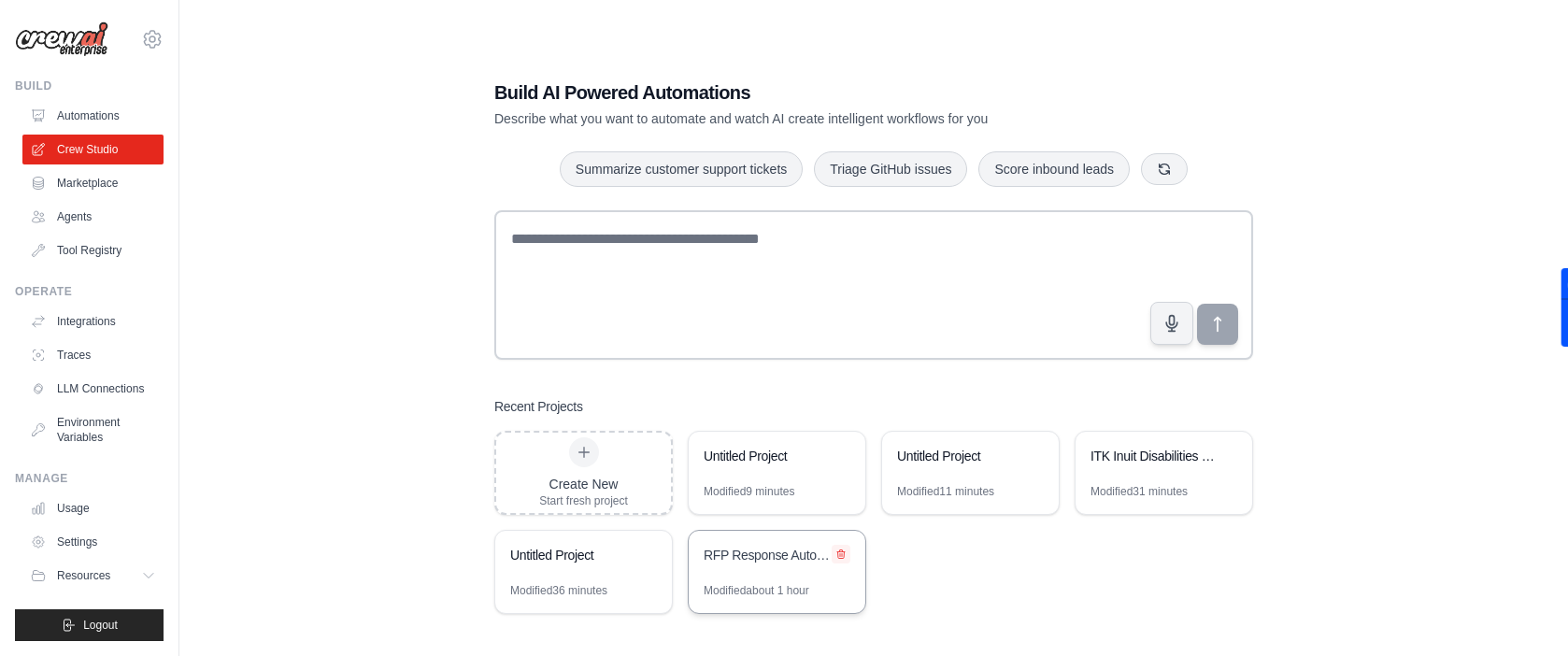 click 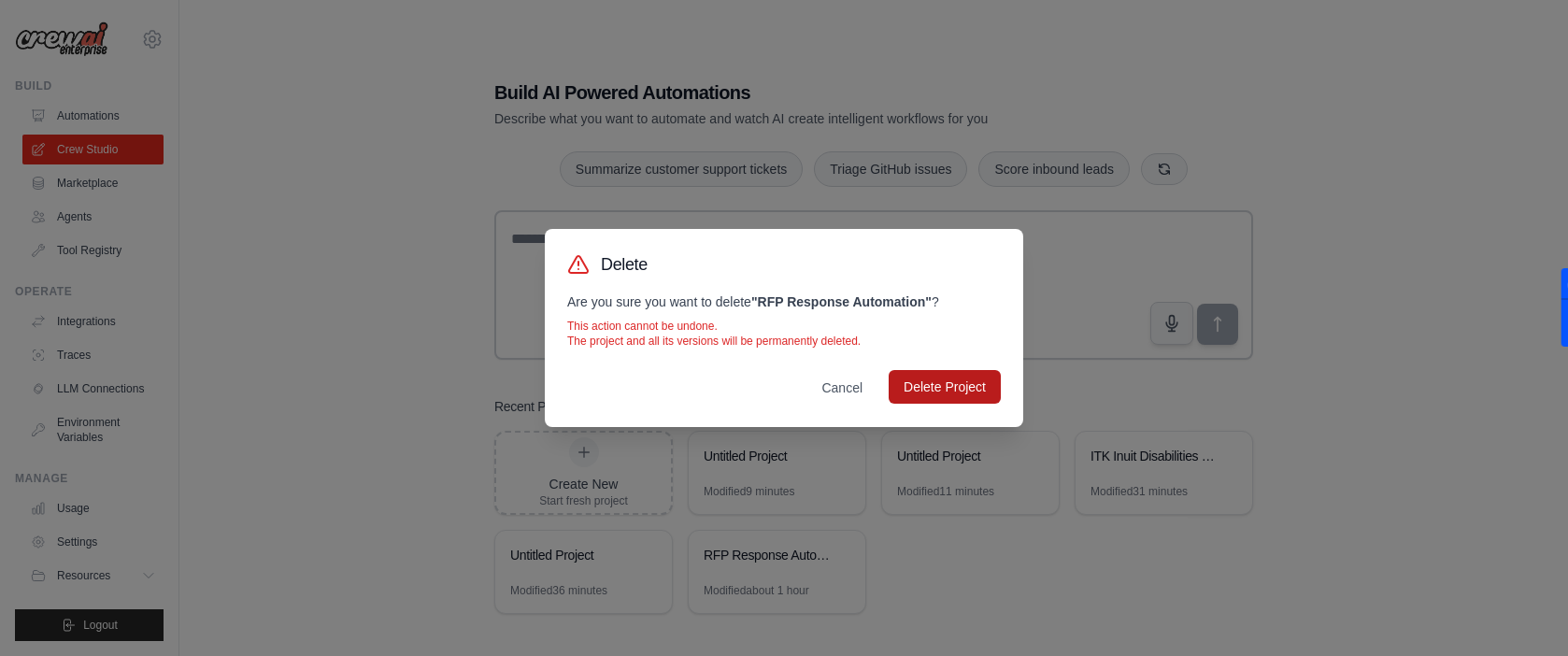 click on "Delete Project" at bounding box center (945, 387) 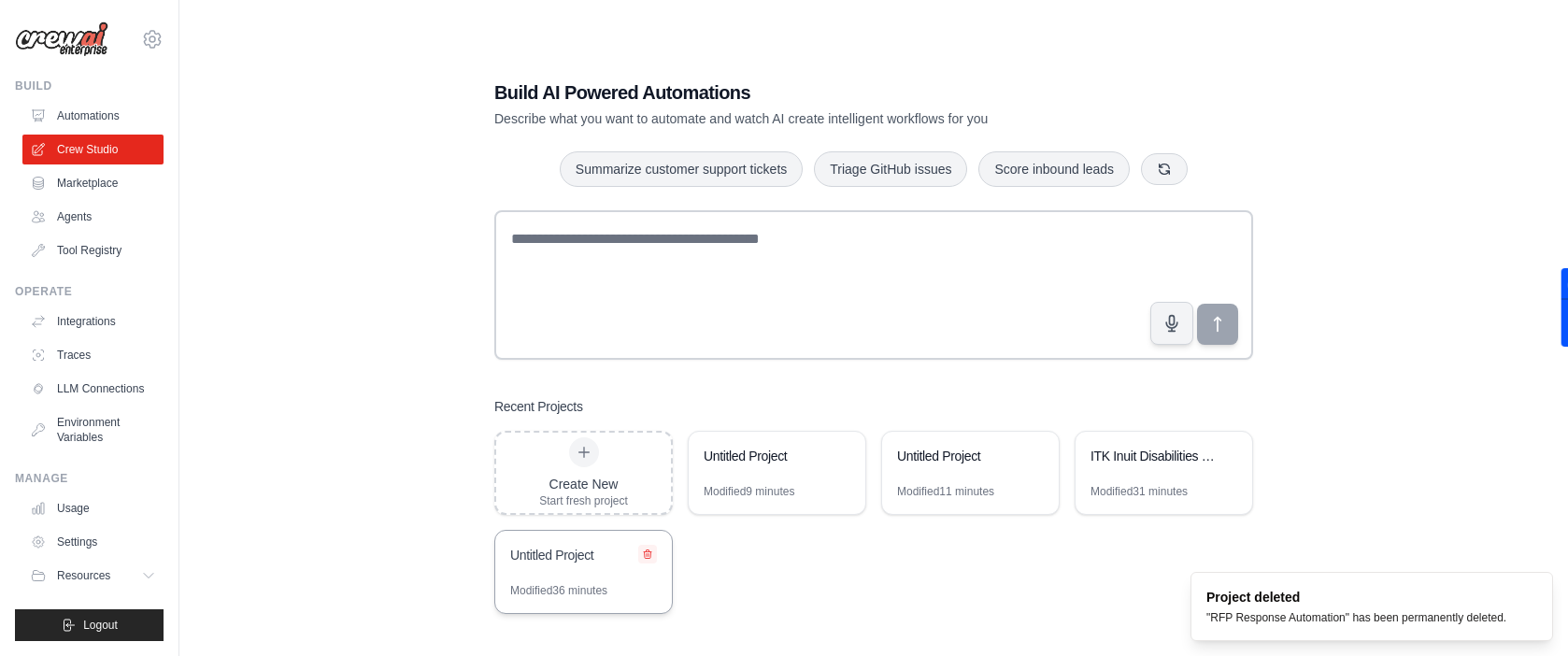 click 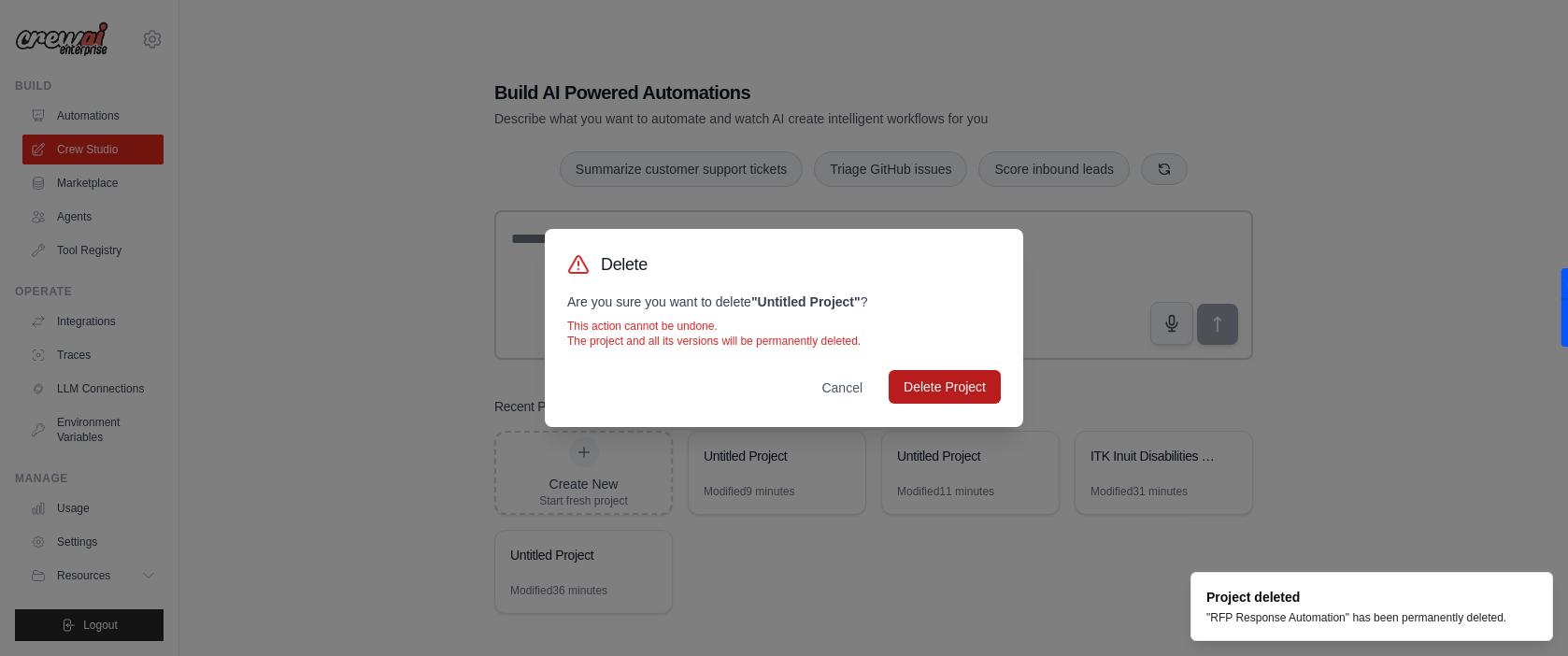 click on "Delete Project" at bounding box center (945, 387) 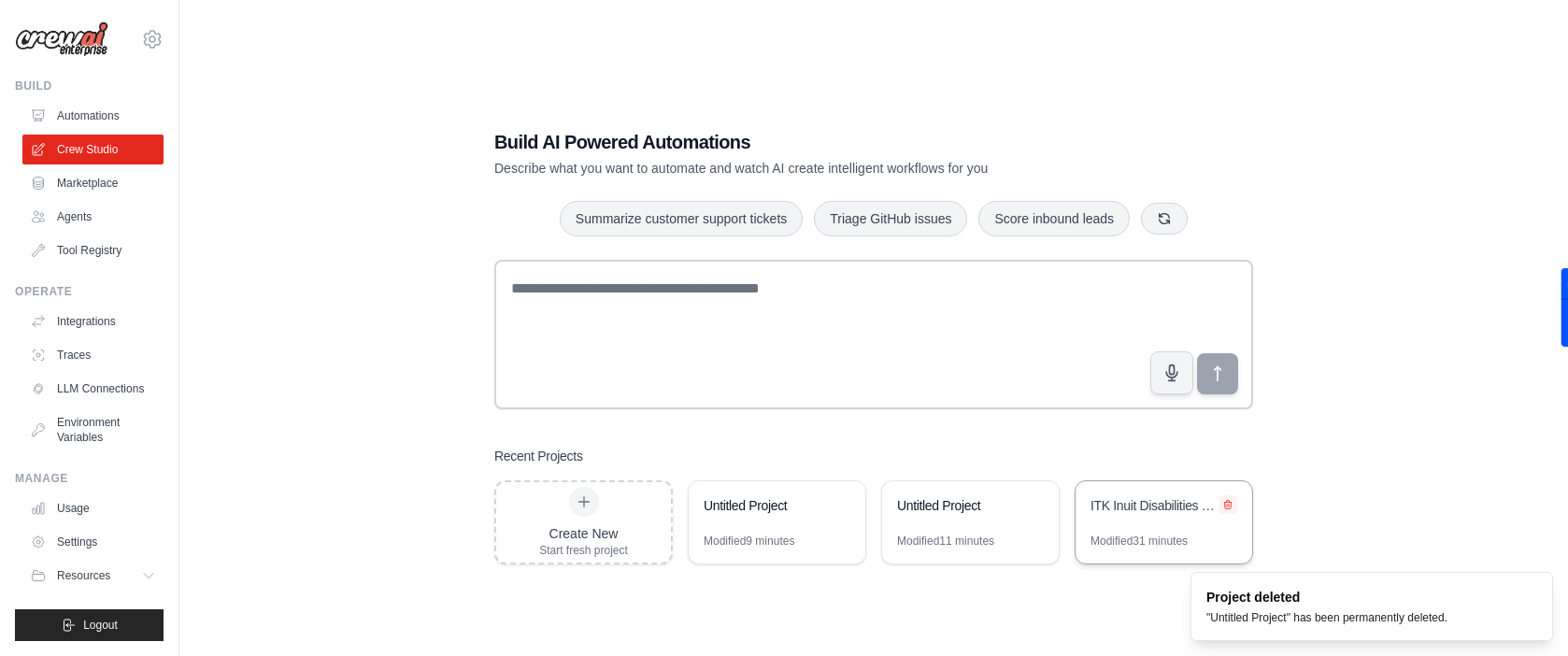 click 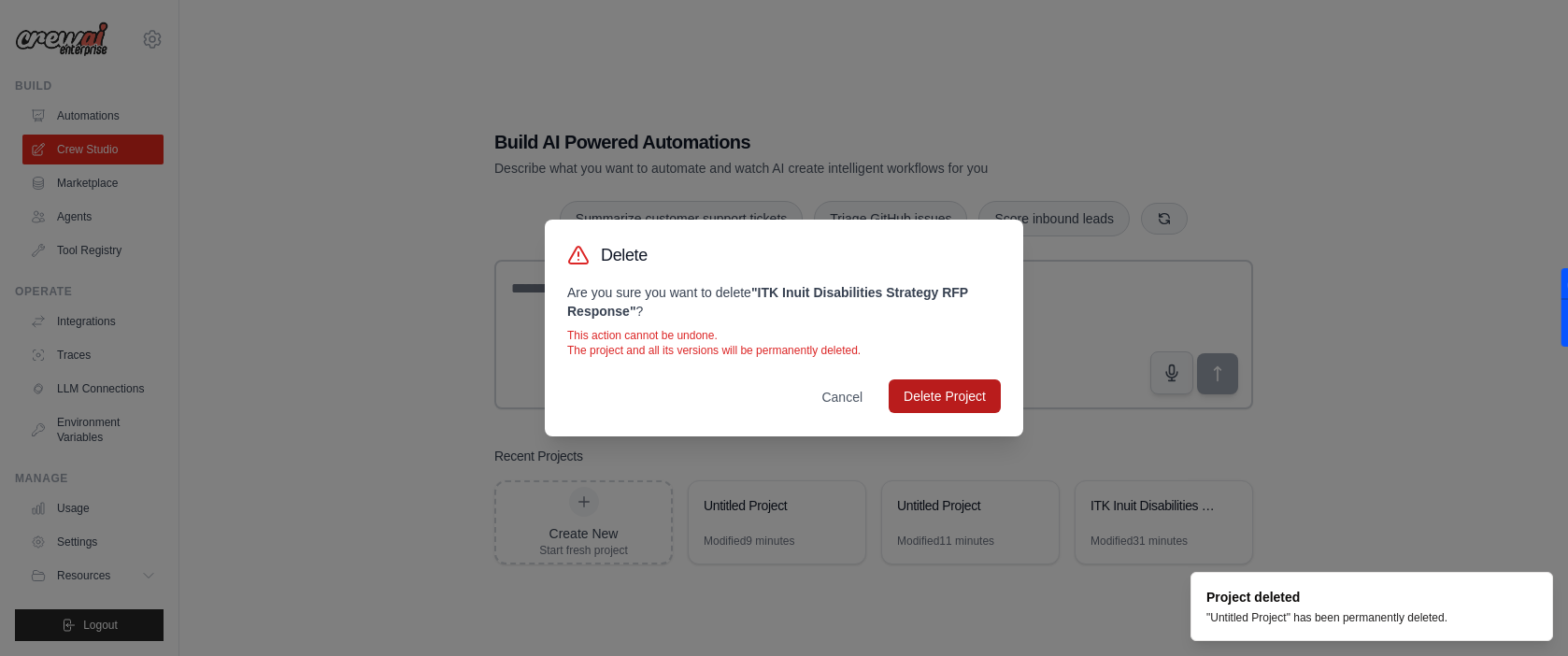 click on "Delete Project" at bounding box center [945, 396] 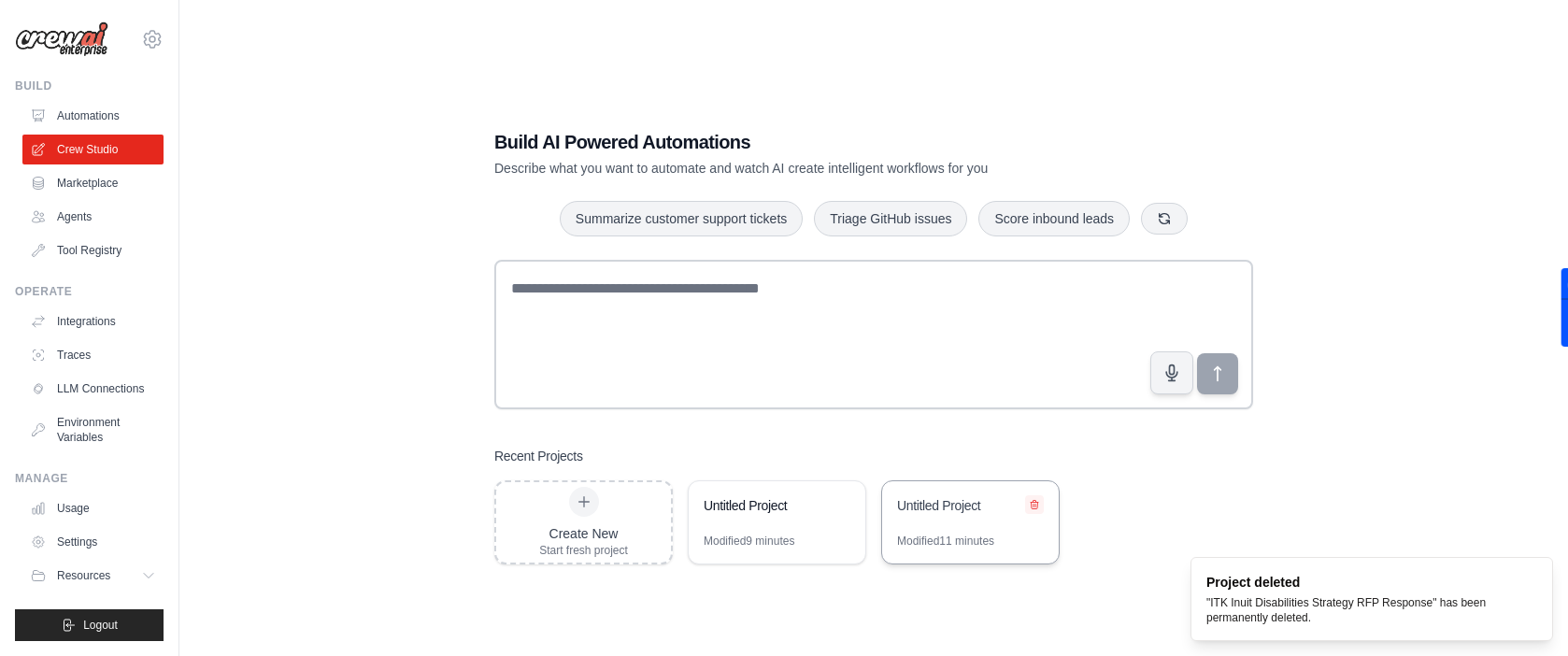click 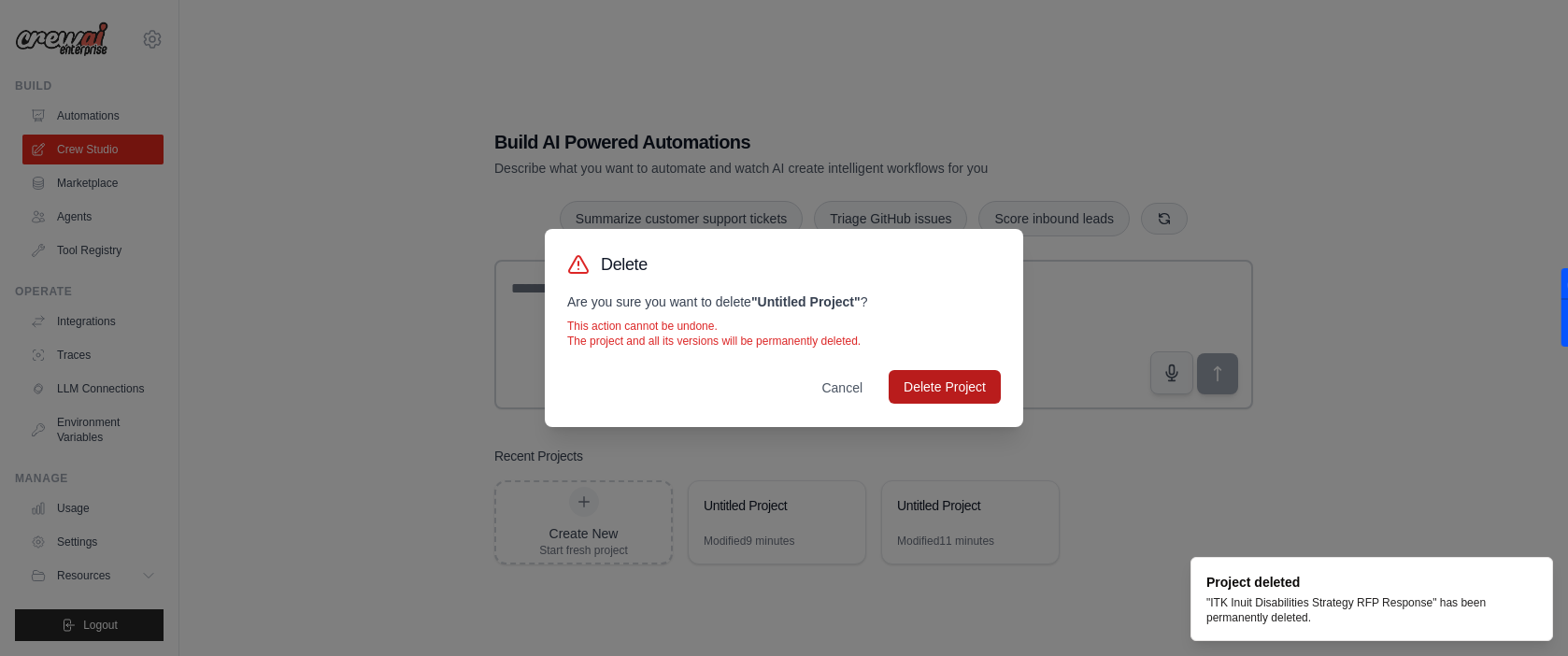 click on "Delete Project" at bounding box center [945, 387] 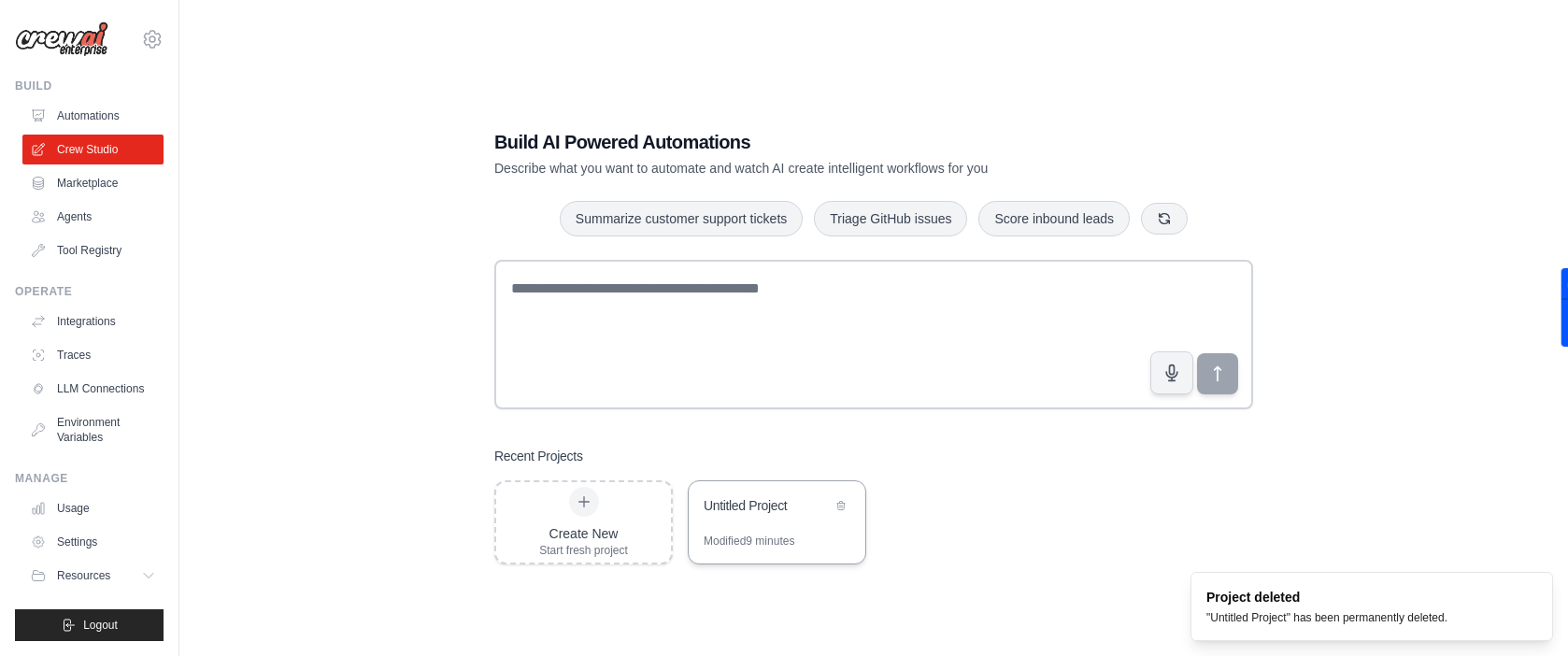 click on "Untitled Project" at bounding box center [767, 506] 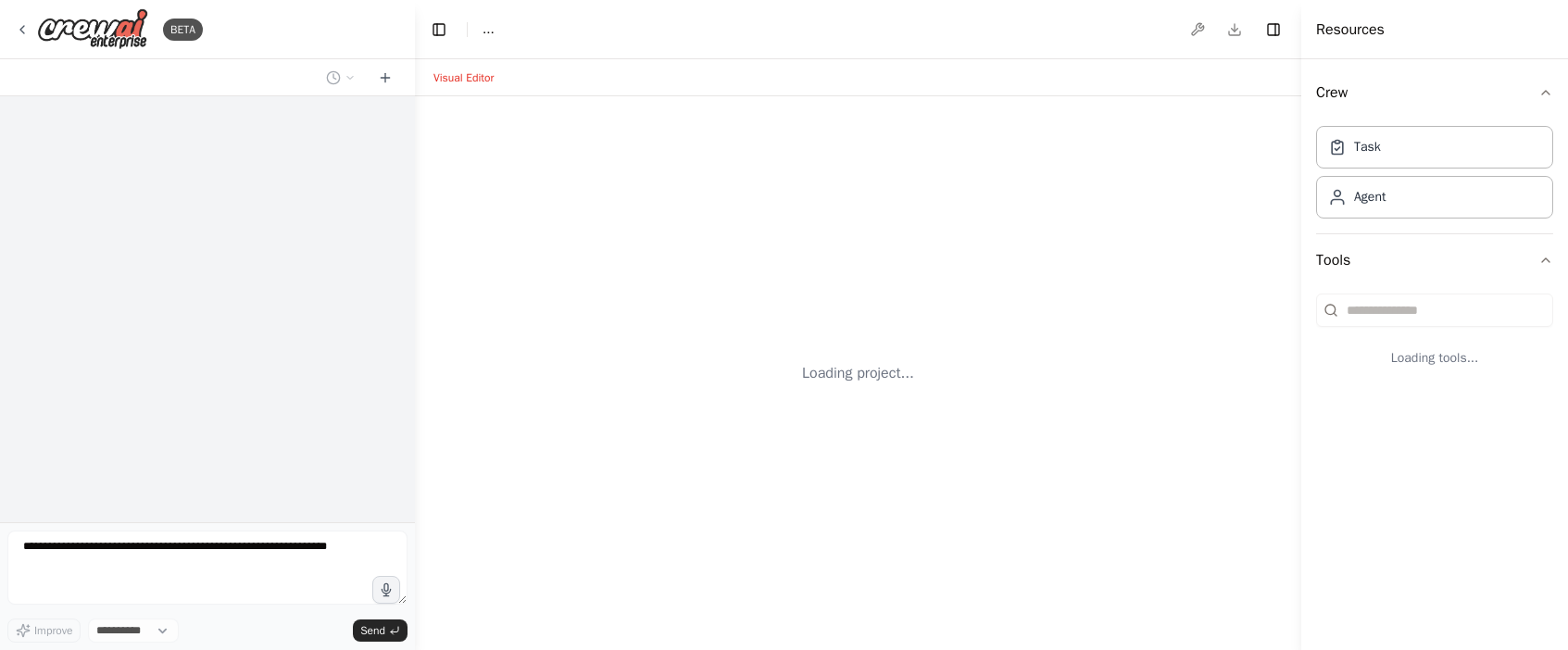 scroll, scrollTop: 0, scrollLeft: 0, axis: both 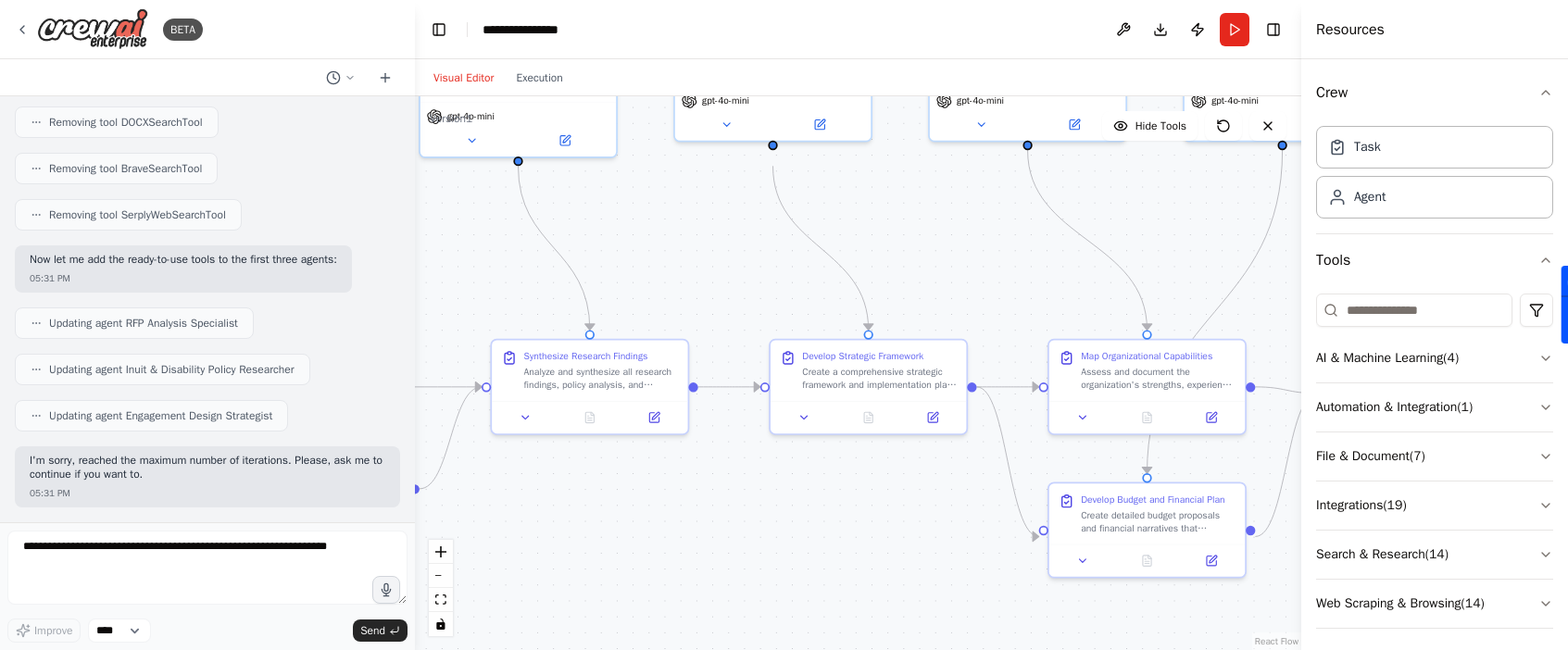 drag, startPoint x: 1116, startPoint y: 446, endPoint x: 95, endPoint y: 251, distance: 1039.4547 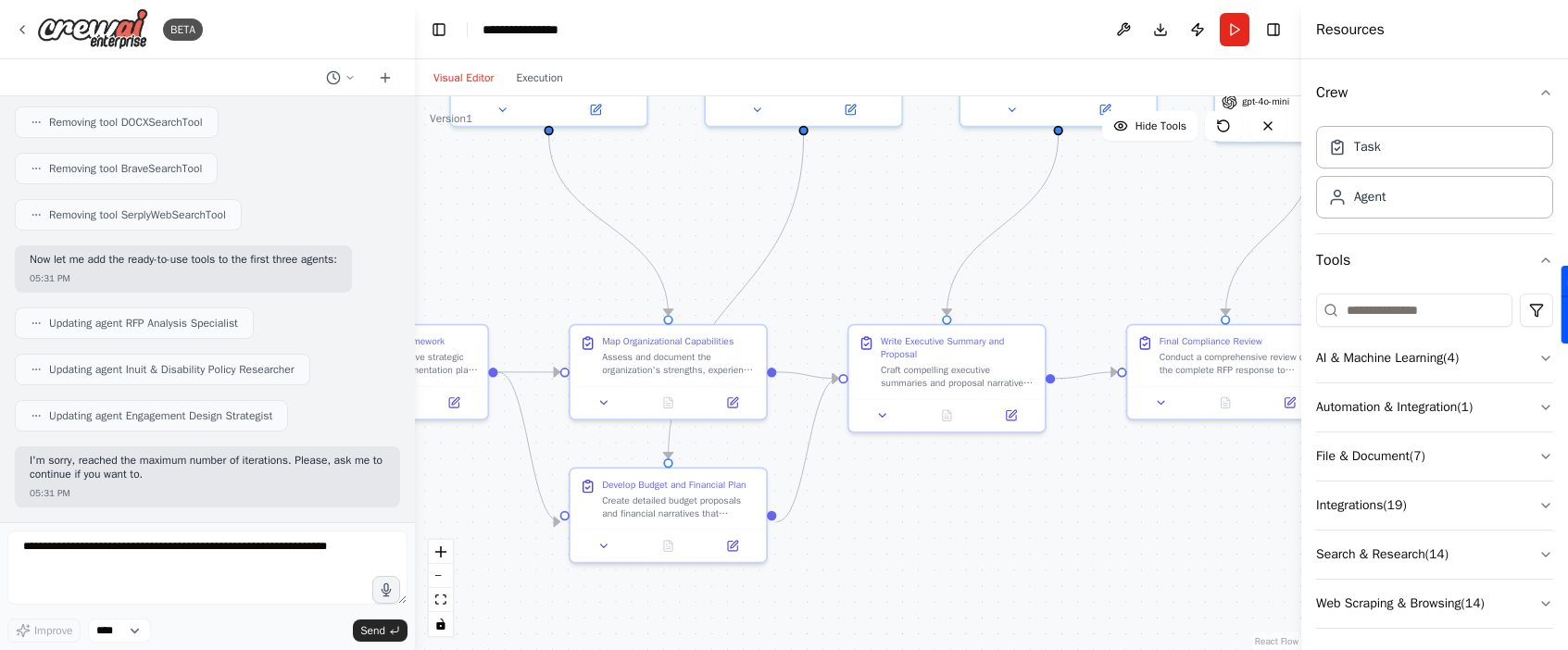 drag, startPoint x: 1231, startPoint y: 556, endPoint x: 846, endPoint y: 530, distance: 385.87692 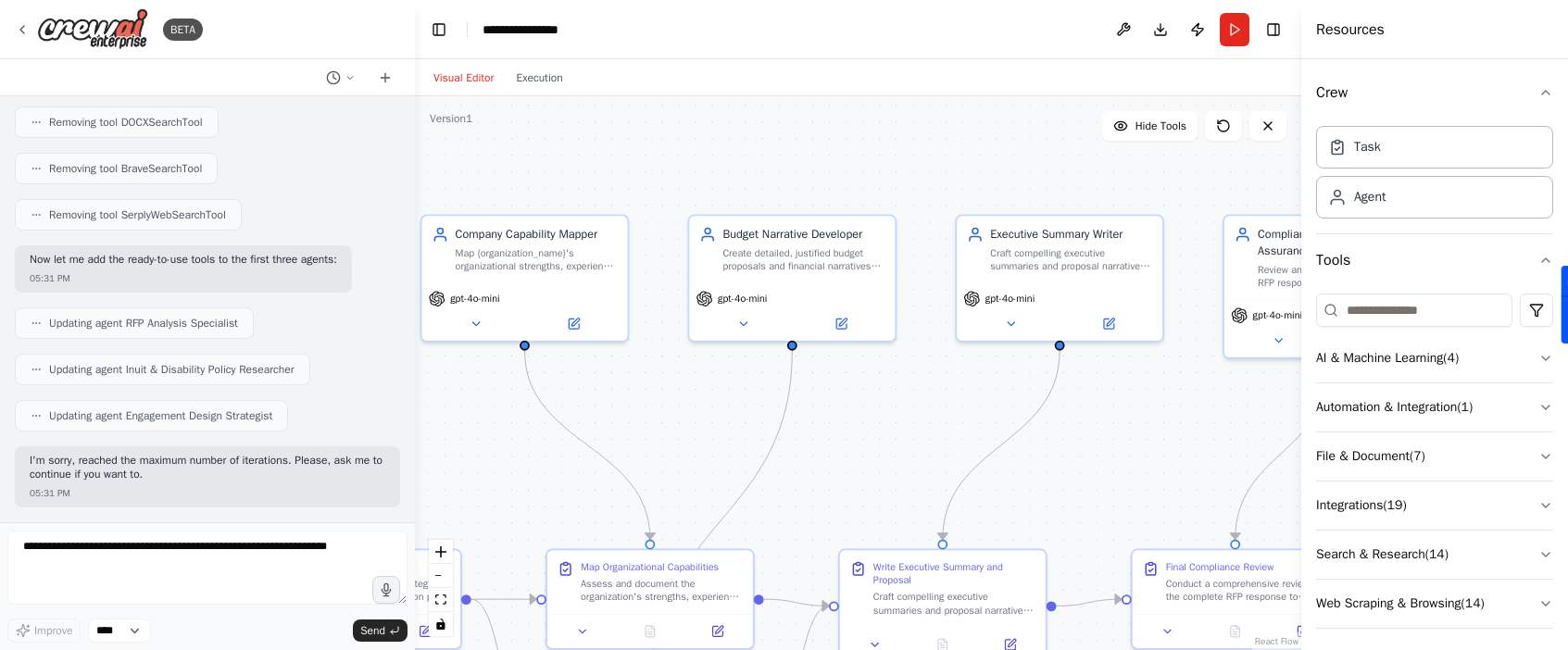 drag, startPoint x: 1051, startPoint y: 268, endPoint x: 1018, endPoint y: 495, distance: 229.3861 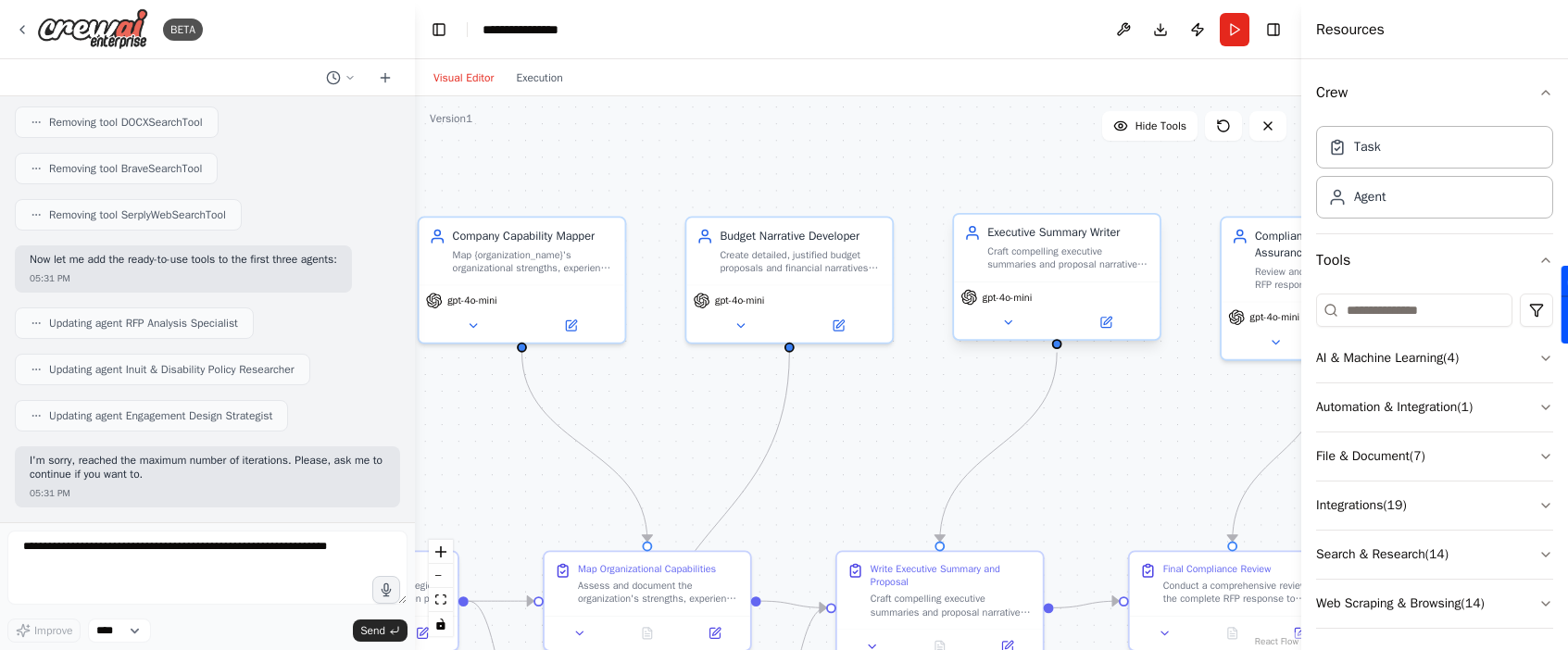 click on "Craft compelling executive summaries and proposal narratives that clearly communicate {organization_name}'s vision, approach, and value proposition for the ITK Inuit Disabilities Strategy RFP" at bounding box center [1068, 257] 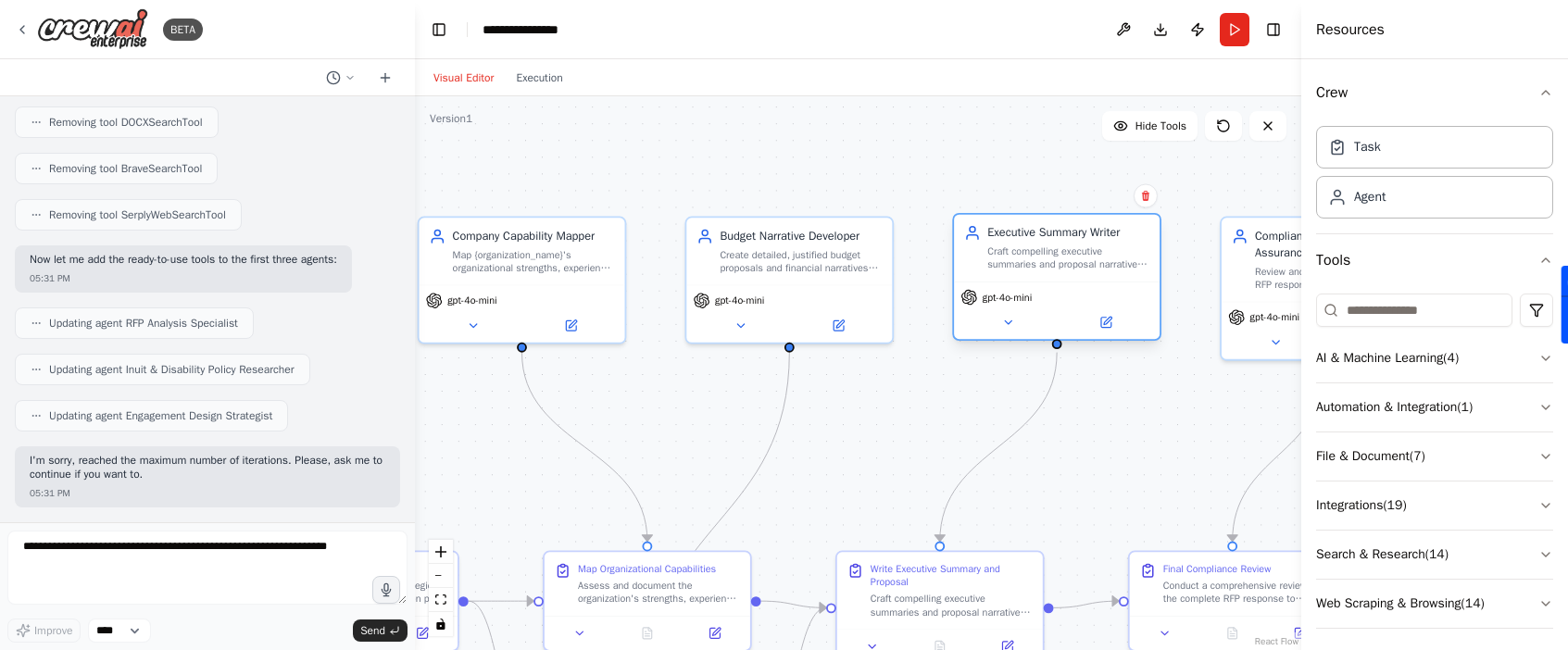 click on "Craft compelling executive summaries and proposal narratives that clearly communicate {organization_name}'s vision, approach, and value proposition for the ITK Inuit Disabilities Strategy RFP" at bounding box center (1068, 257) 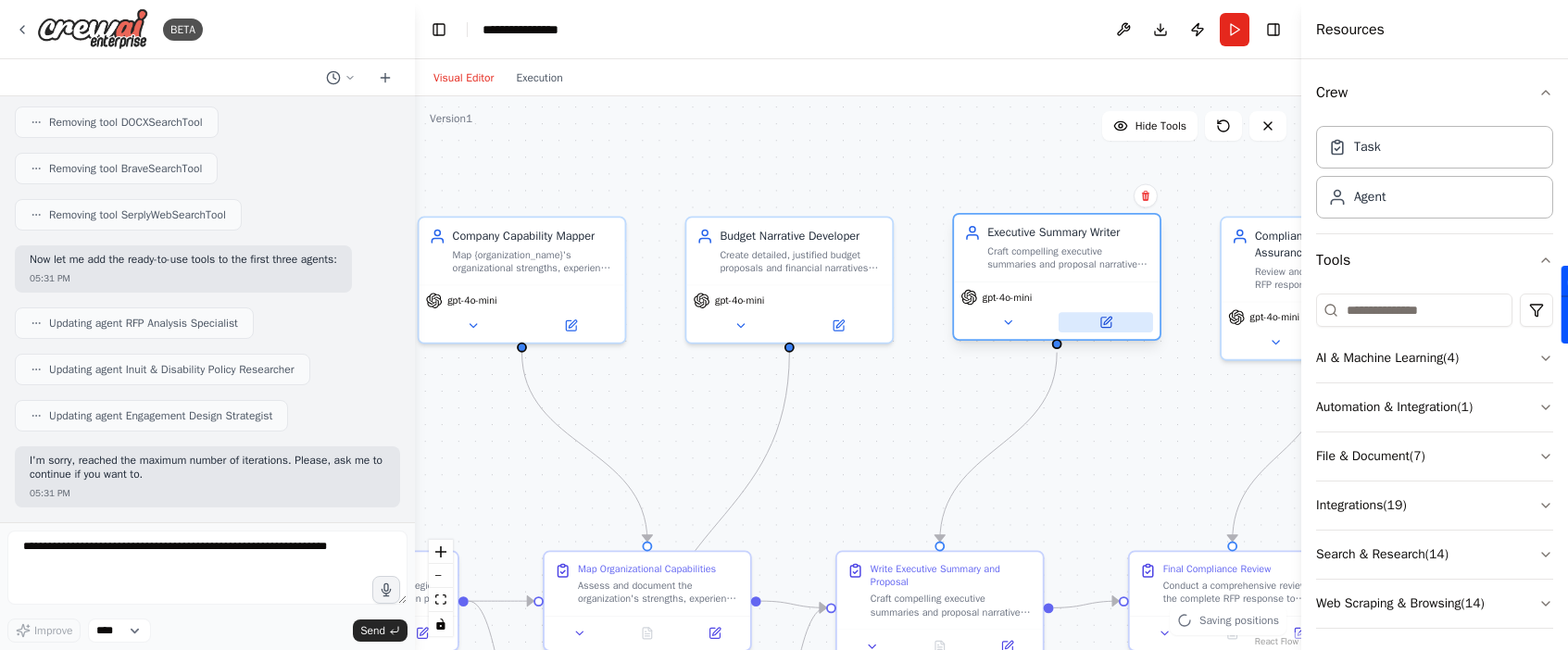 click 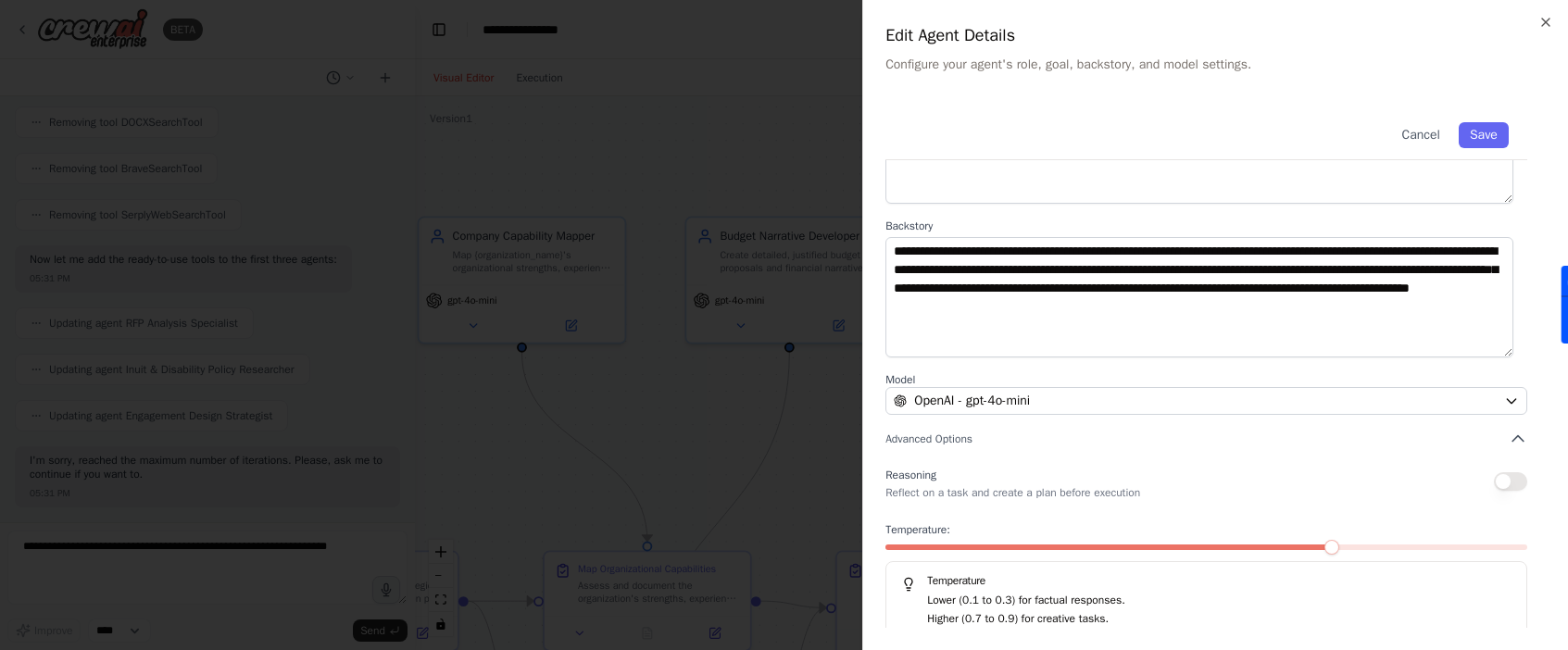 scroll, scrollTop: 189, scrollLeft: 0, axis: vertical 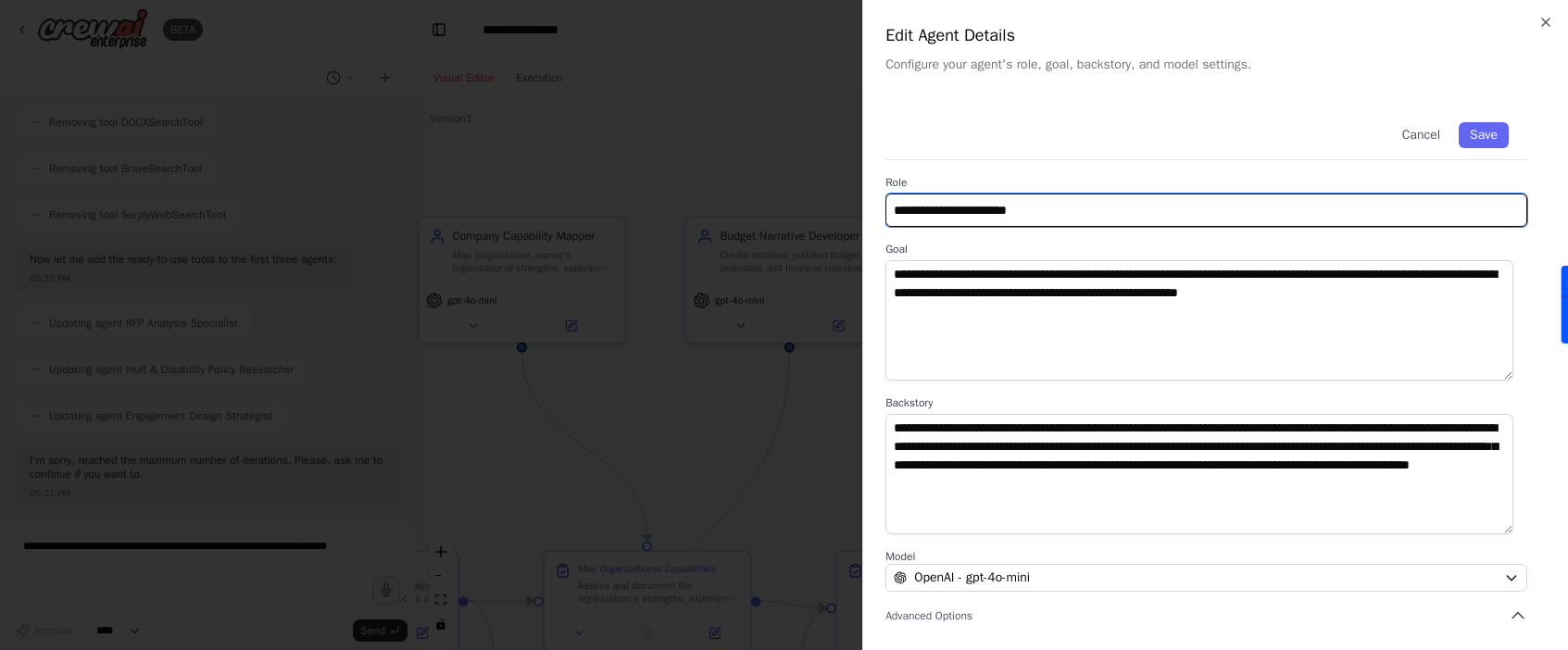 drag, startPoint x: 1077, startPoint y: 205, endPoint x: 644, endPoint y: 200, distance: 433.0289 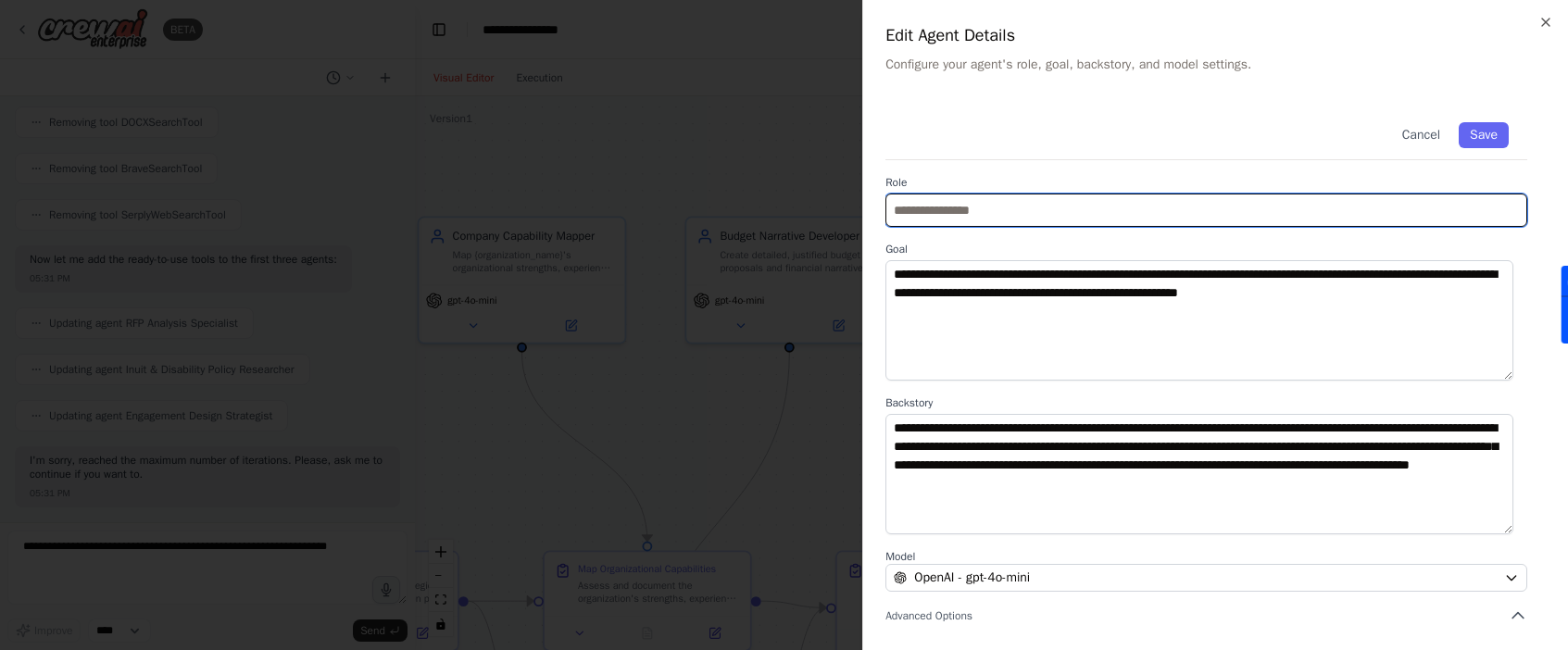 paste on "**********" 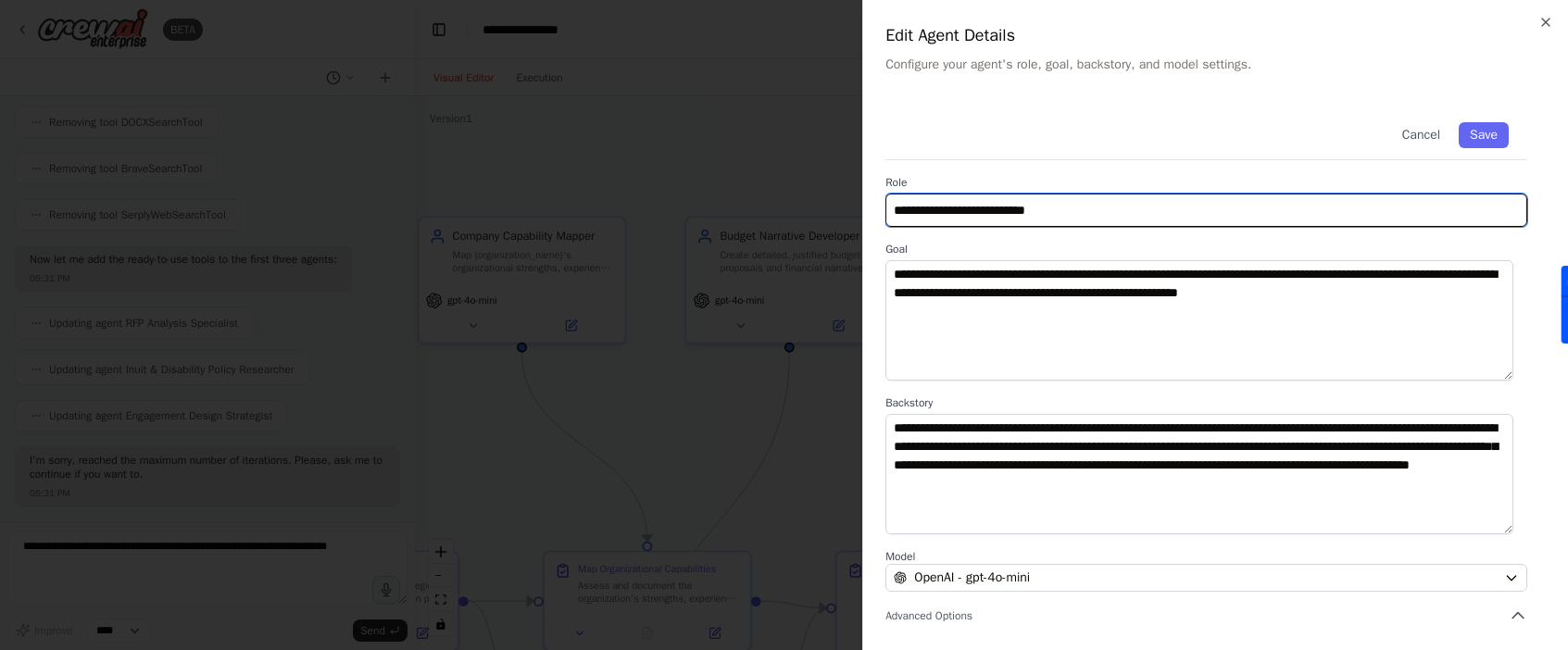 type on "**********" 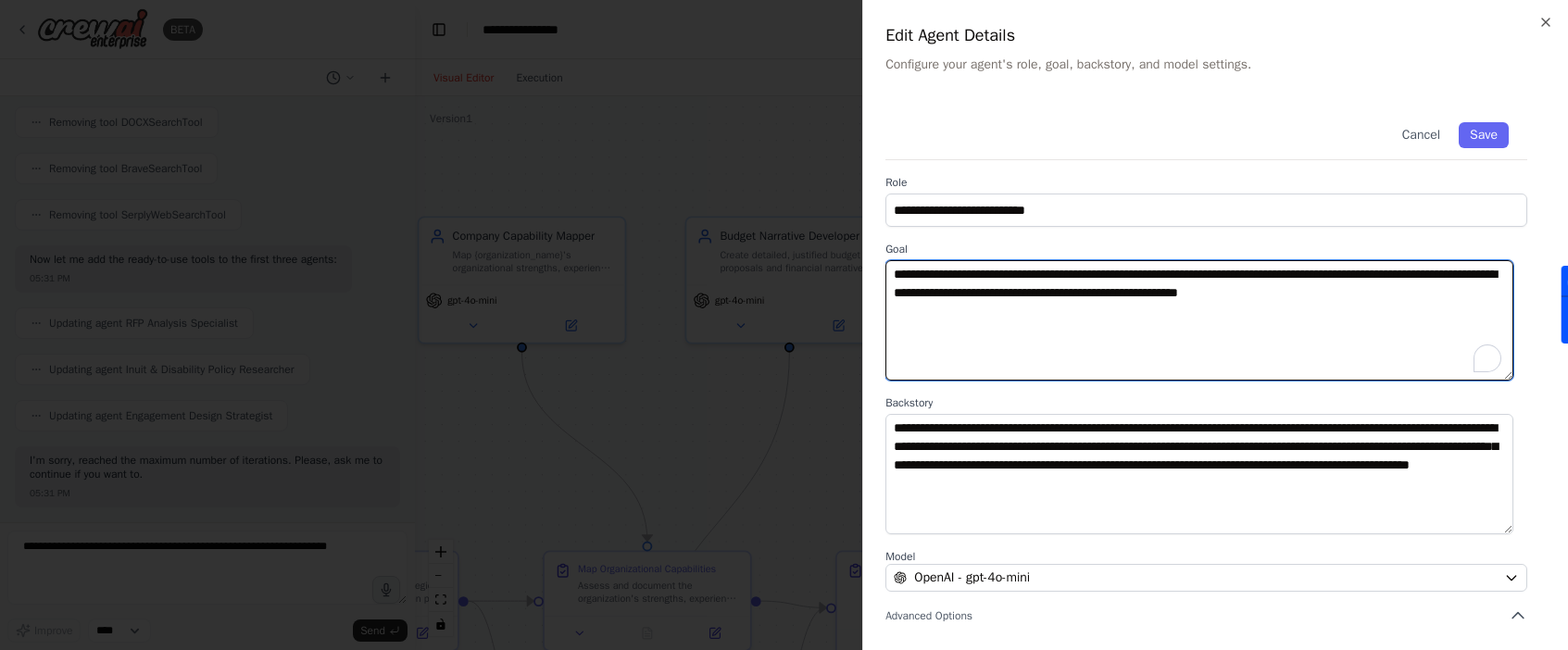 drag, startPoint x: 974, startPoint y: 319, endPoint x: 887, endPoint y: 263, distance: 103.46497 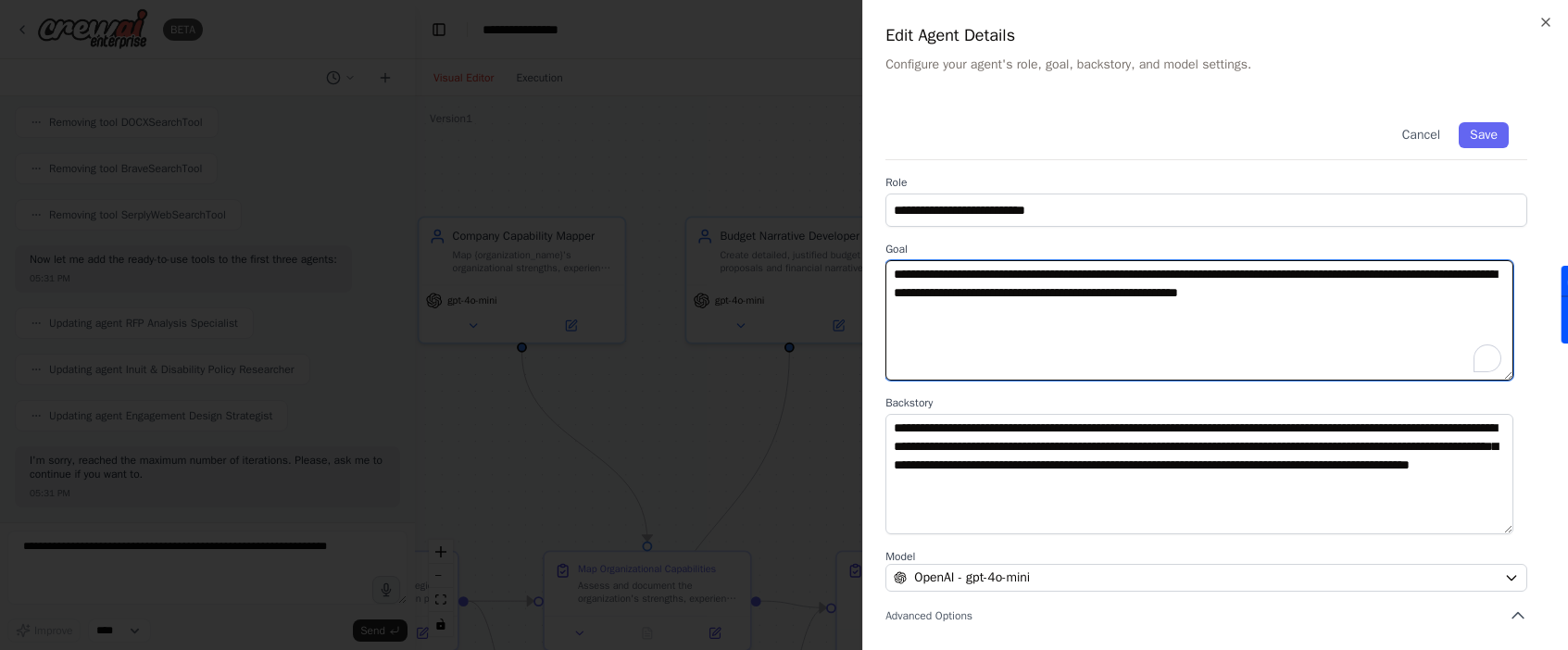 click on "**********" at bounding box center [1199, 320] 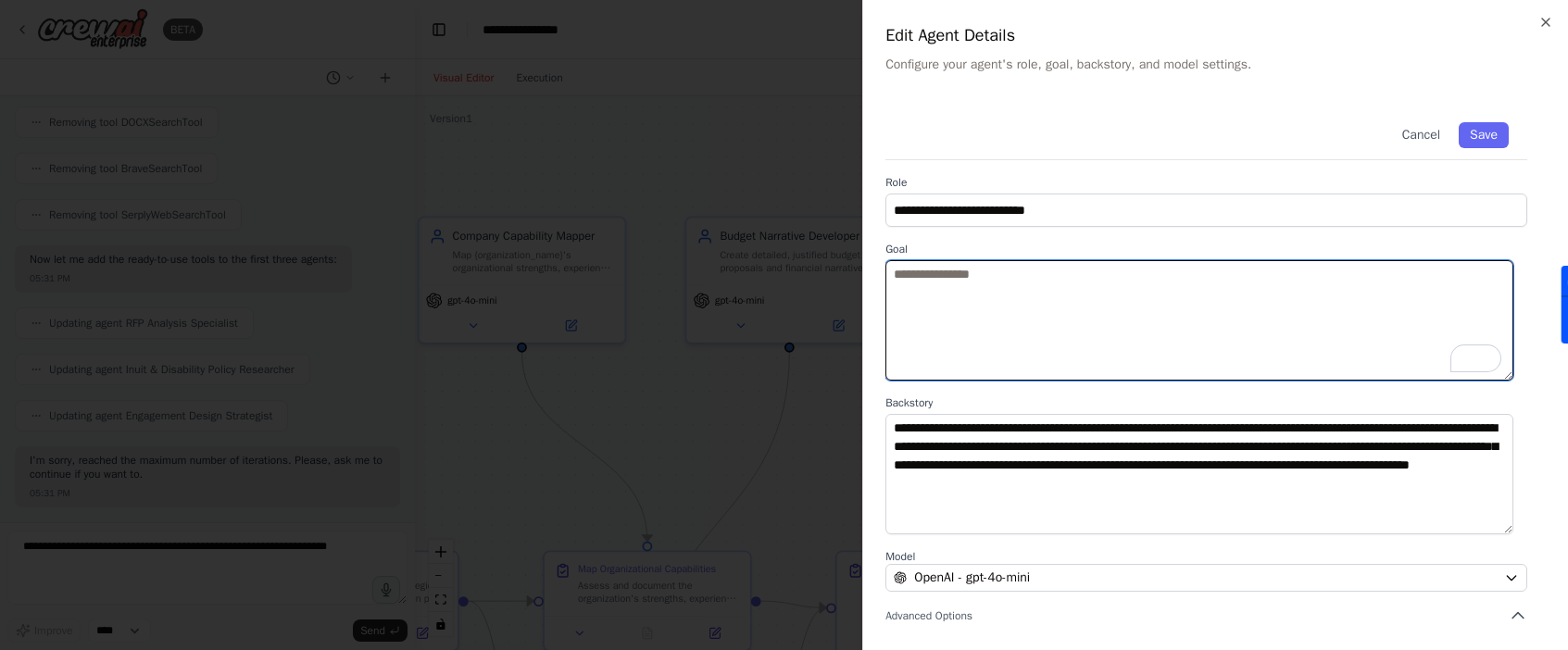 paste on "**********" 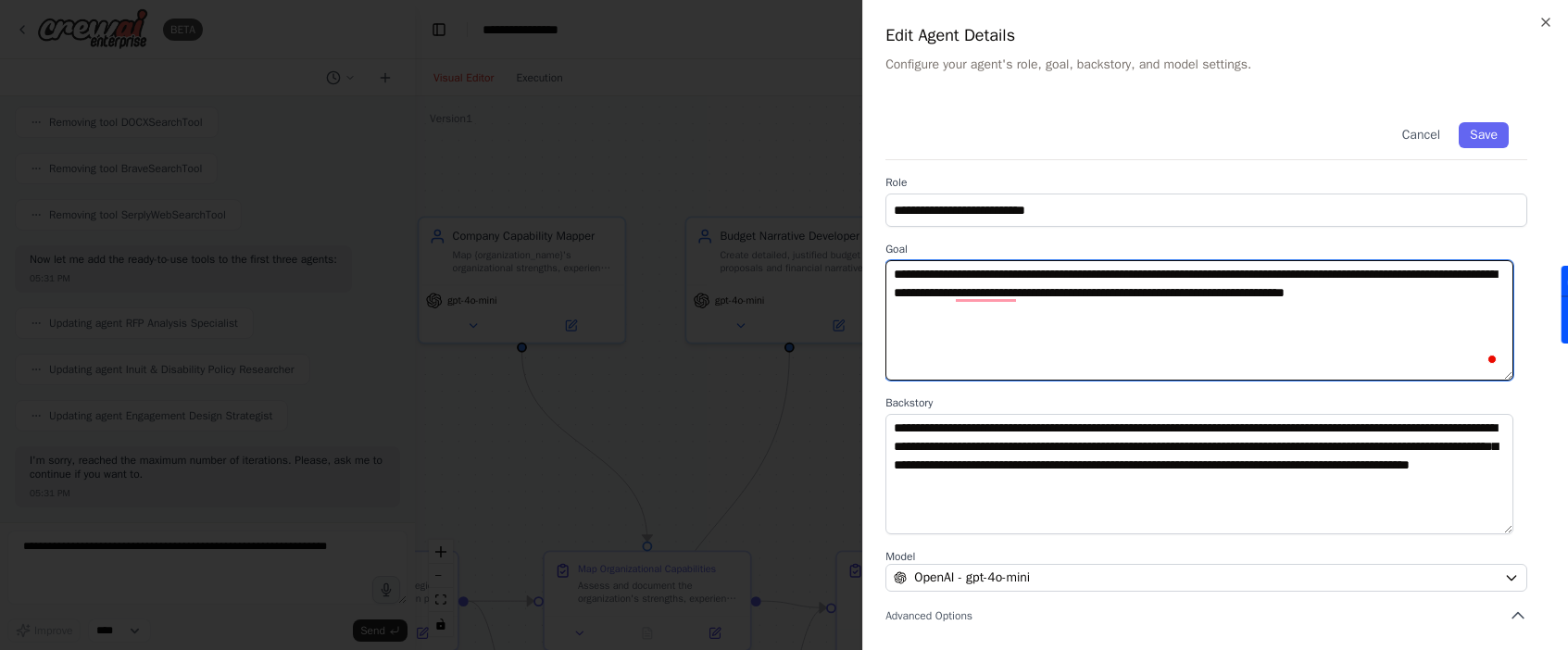 scroll, scrollTop: 3, scrollLeft: 0, axis: vertical 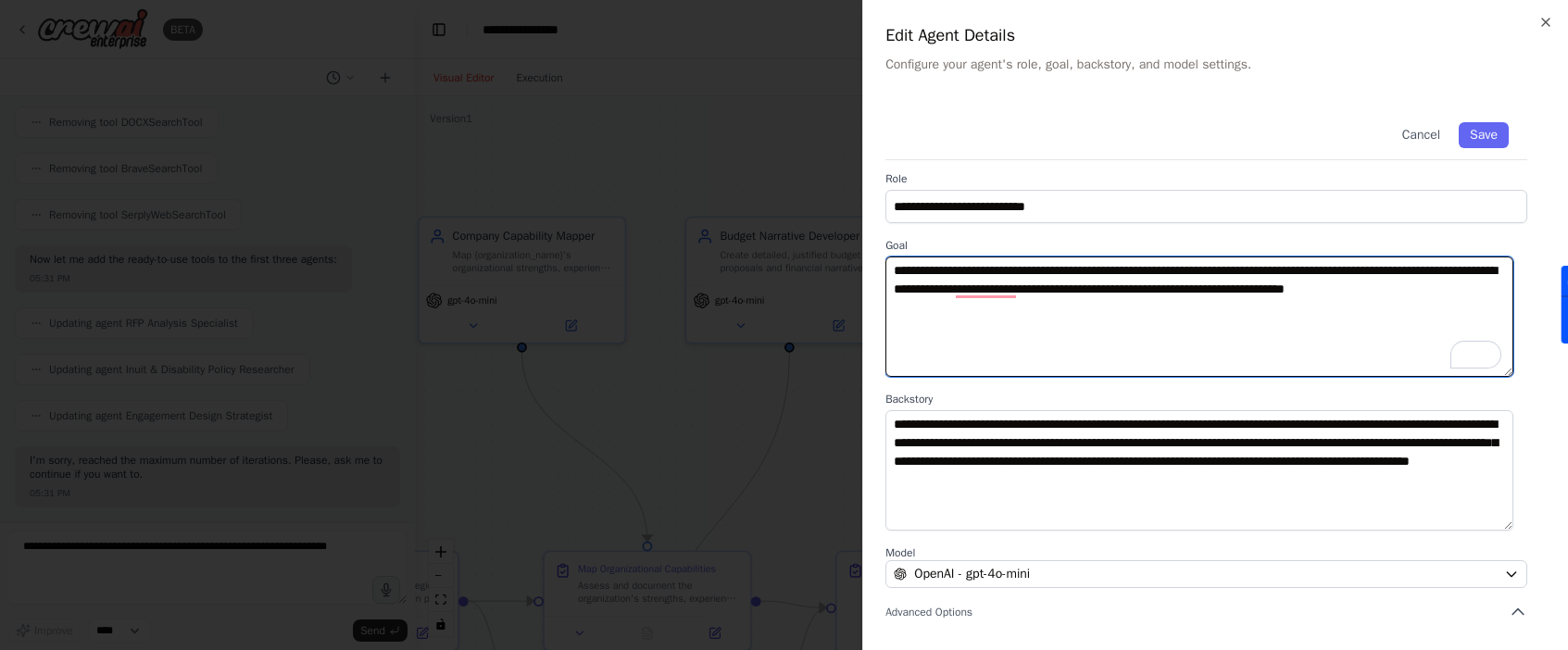 type on "**********" 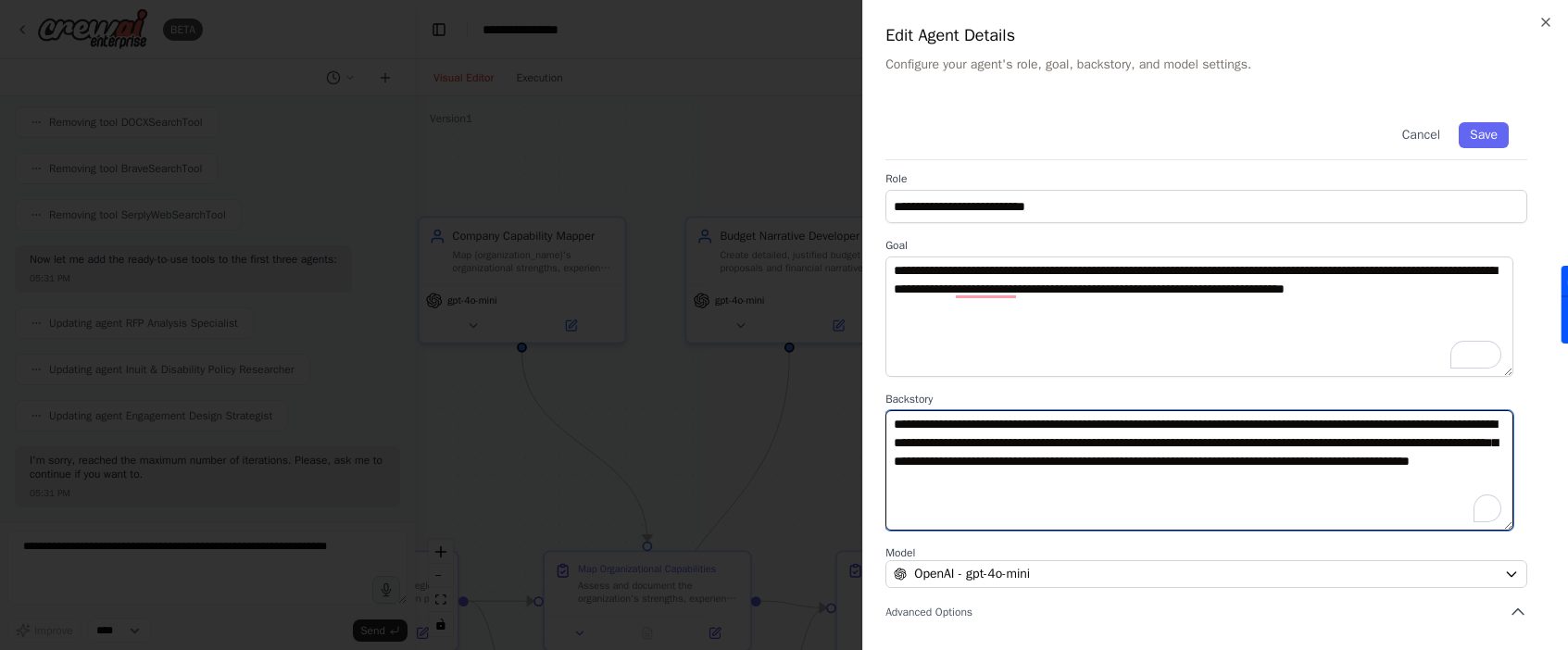 drag, startPoint x: 975, startPoint y: 494, endPoint x: 1379, endPoint y: 484, distance: 404.12374 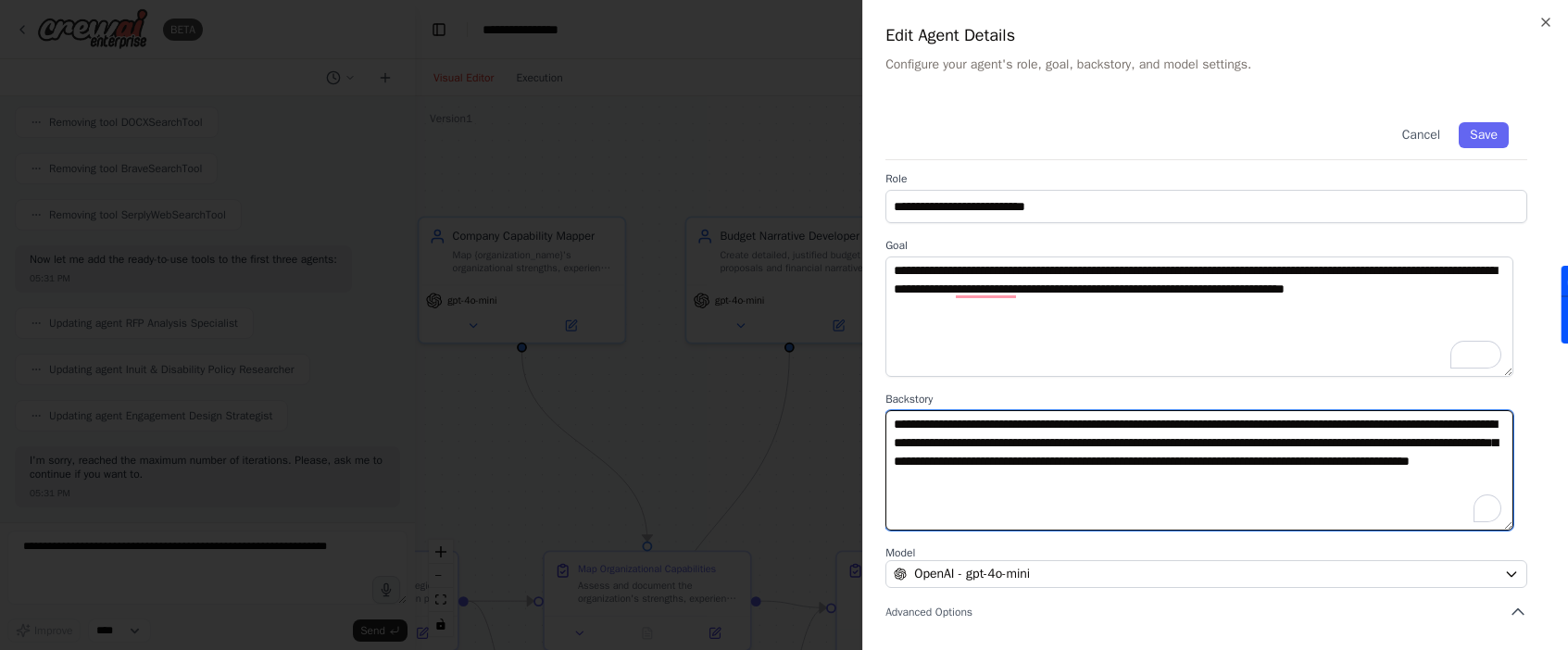 drag, startPoint x: 1379, startPoint y: 484, endPoint x: 807, endPoint y: 359, distance: 585.4989 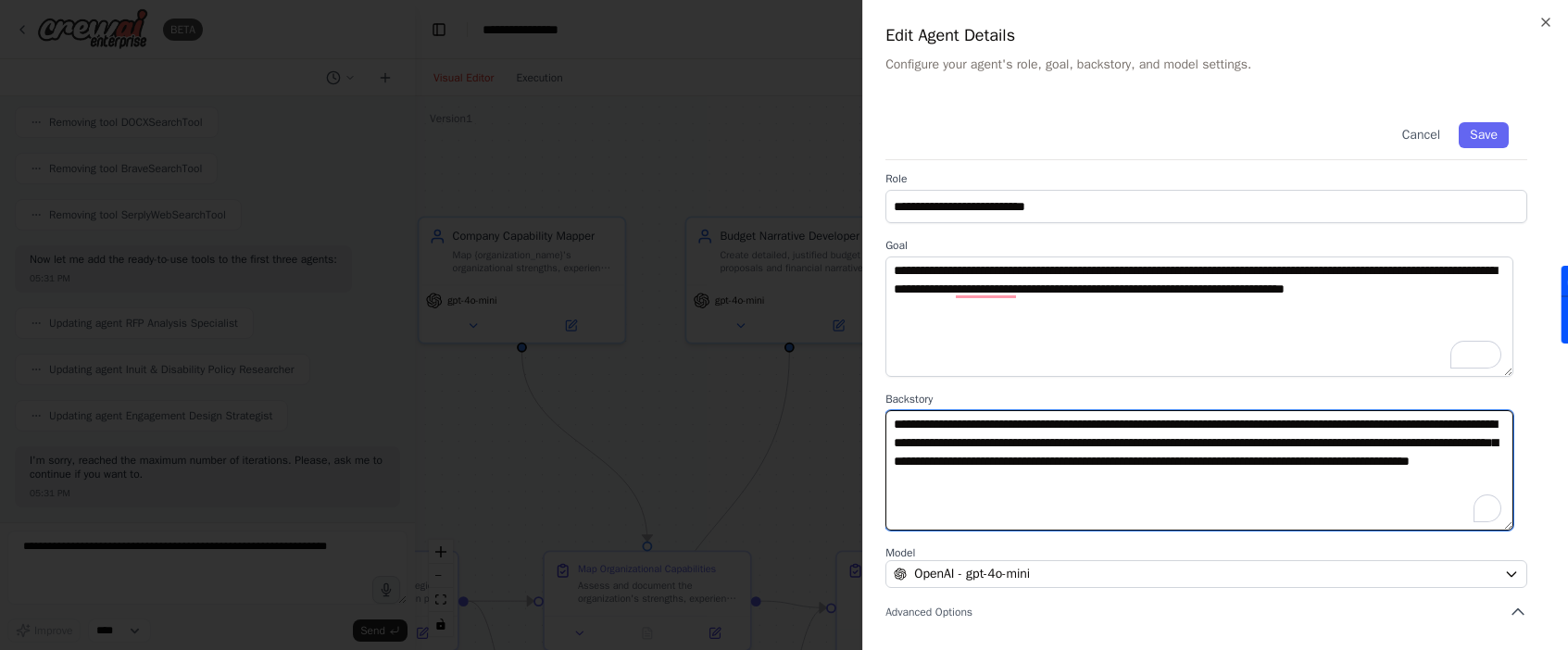 click on "BETA I want to build a ITK Inuit Disabilities Strategy RFP Response, using the 9 RFP agents:
RFP Analysis Specialist
Inuit & Disability Policy Researcher
Engagement Design Strategist
Data Synthesis & Analysis Lead
Strategy Development Advisor
Company Capability Mapper
Budget Narrative Developer
Executive Summary Writer
Compliance & Quality Assurance Reviewer 05:29 PM ▶ Thought process I'll help you build a comprehensive RFP response automation for the ITK Inuit Disabilities Strategy RFP. Let me start by checking the current crew status and available tools, then create the 9 specialized agents you've outlined. 05:29 PM Getting the state of the automation Getting the list of ready-to-use tools Let me also check for more tools that might be useful for research and document creation: 05:29 PM Searching tool research web search Searching tool document file Now I'll create the 9 specialized agents for the ITK Inuit Disabilities Strategy RFP response. Let me start with the first few agents:" at bounding box center [784, 325] 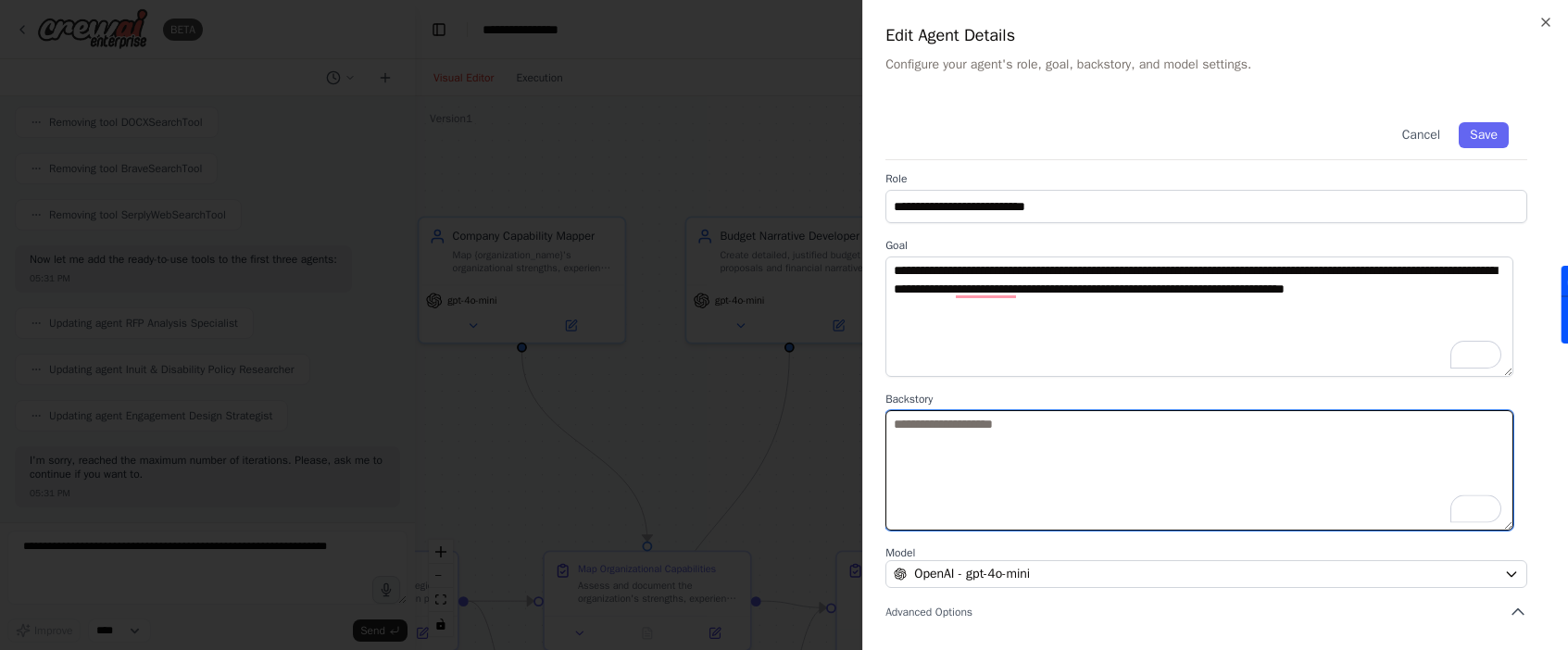 scroll, scrollTop: 4, scrollLeft: 0, axis: vertical 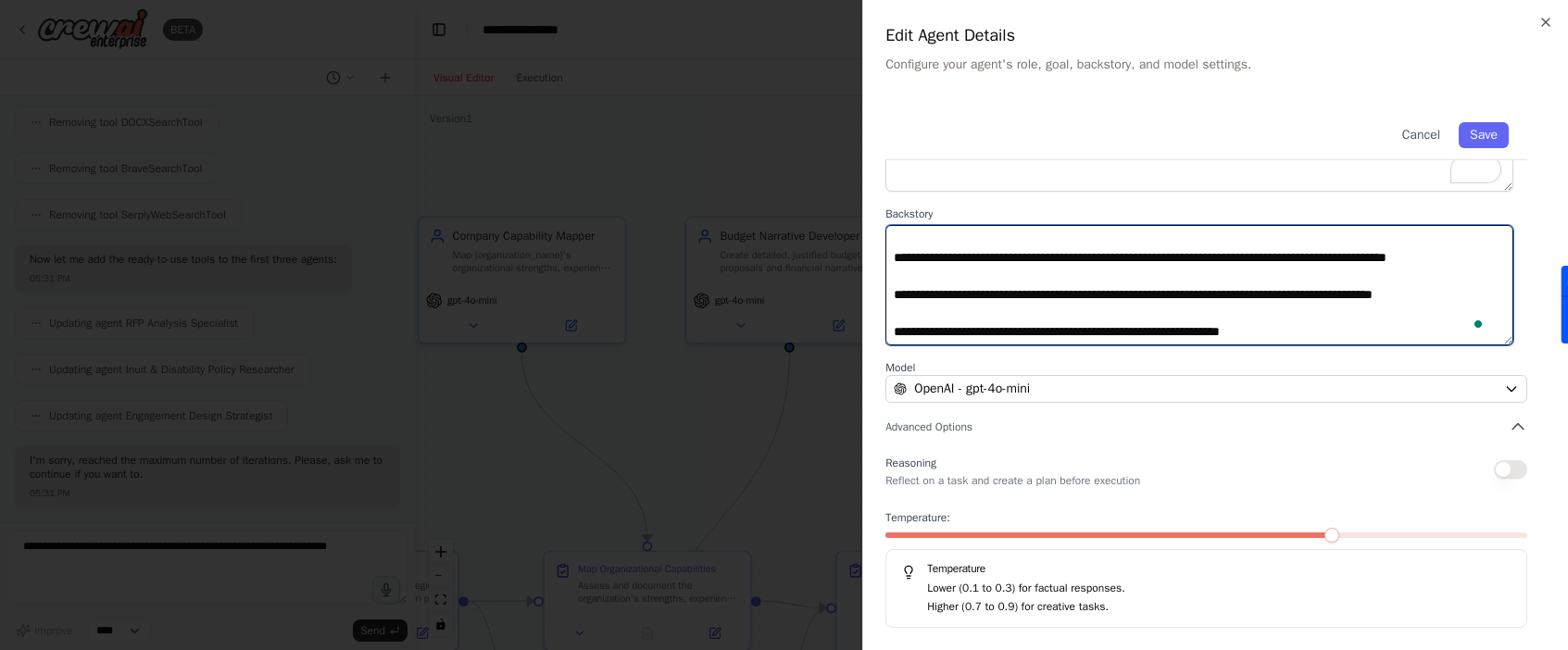 type on "**********" 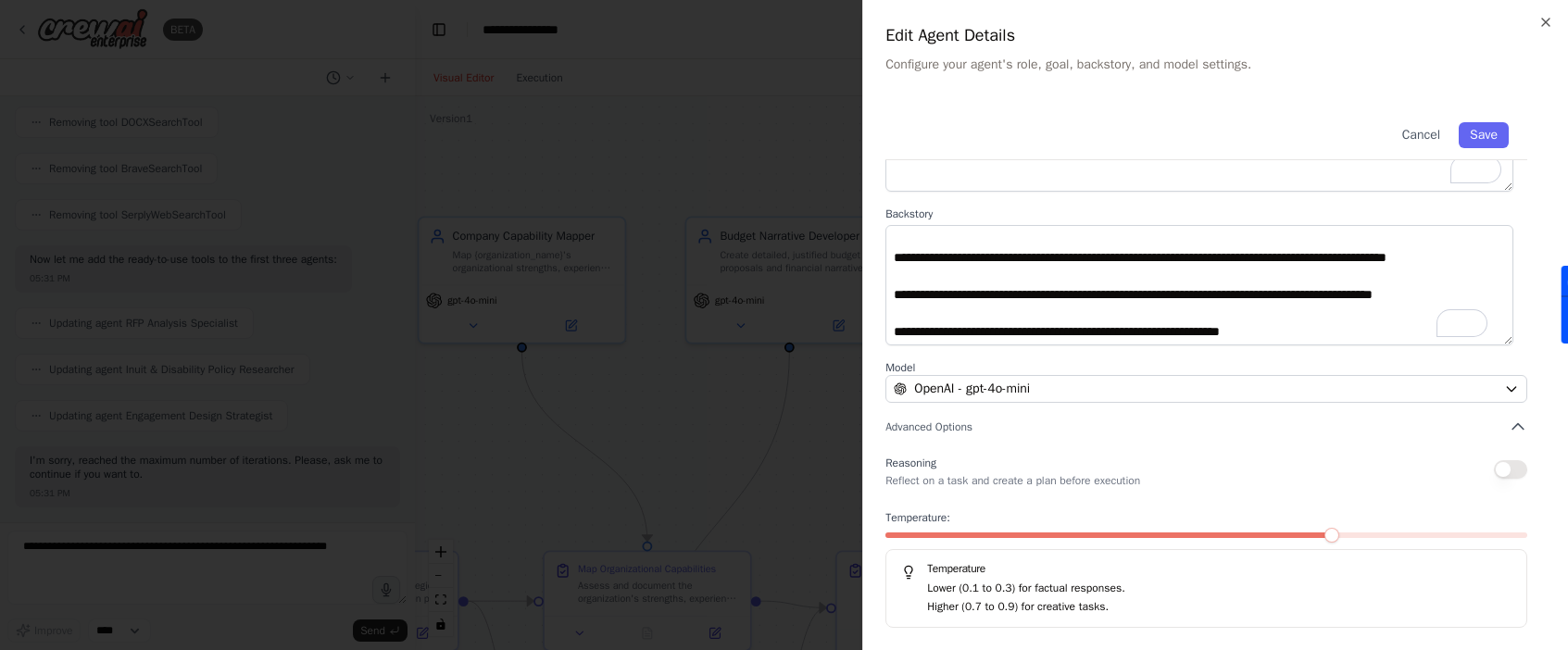 scroll, scrollTop: 189, scrollLeft: 0, axis: vertical 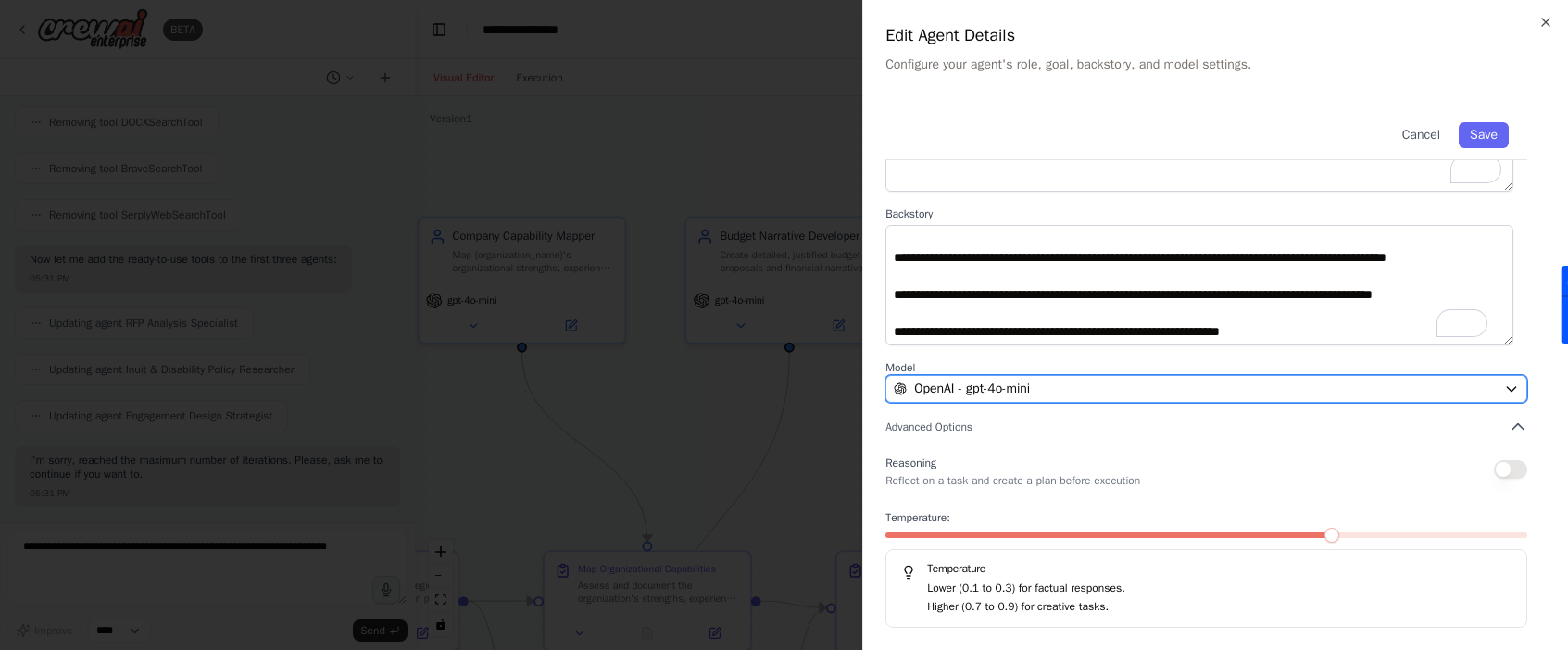 click on "OpenAI - gpt-4o-mini" at bounding box center (1195, 389) 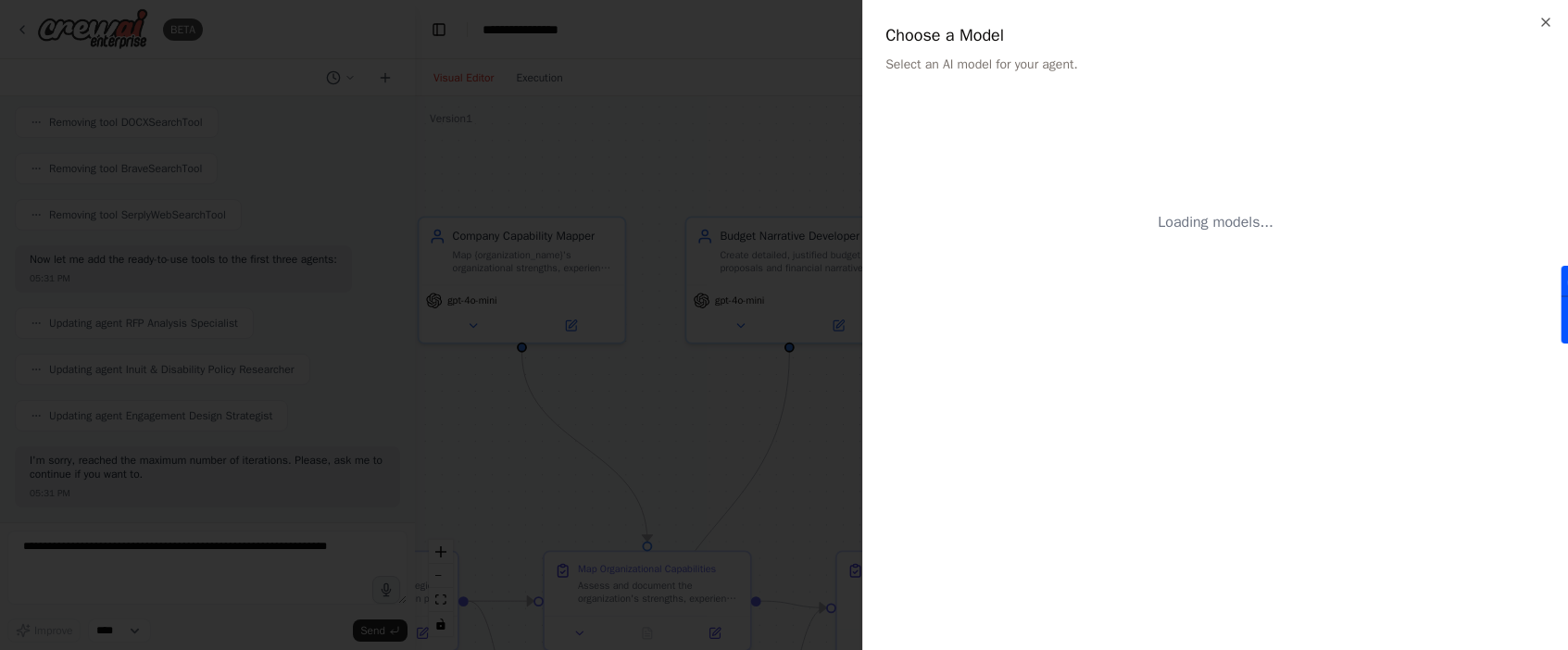 scroll, scrollTop: 0, scrollLeft: 0, axis: both 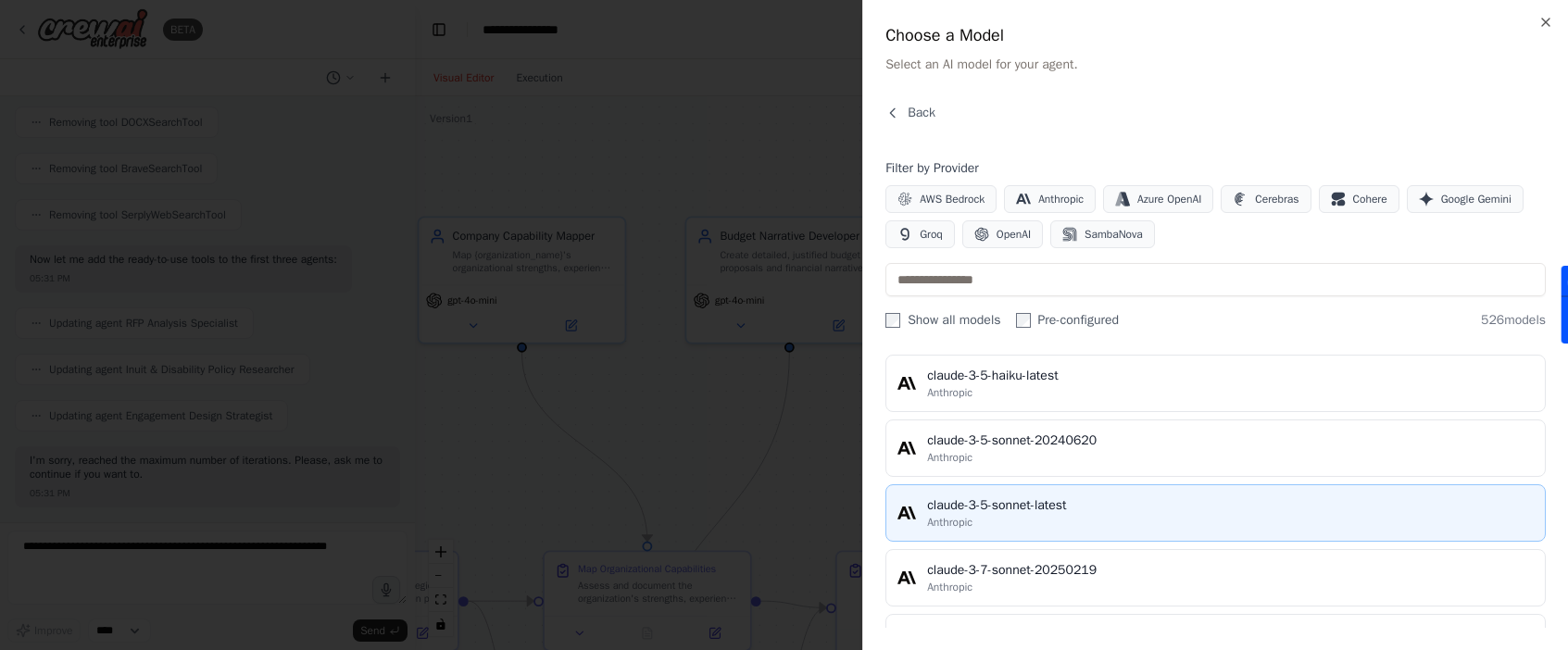 click on "Anthropic" at bounding box center [1230, 522] 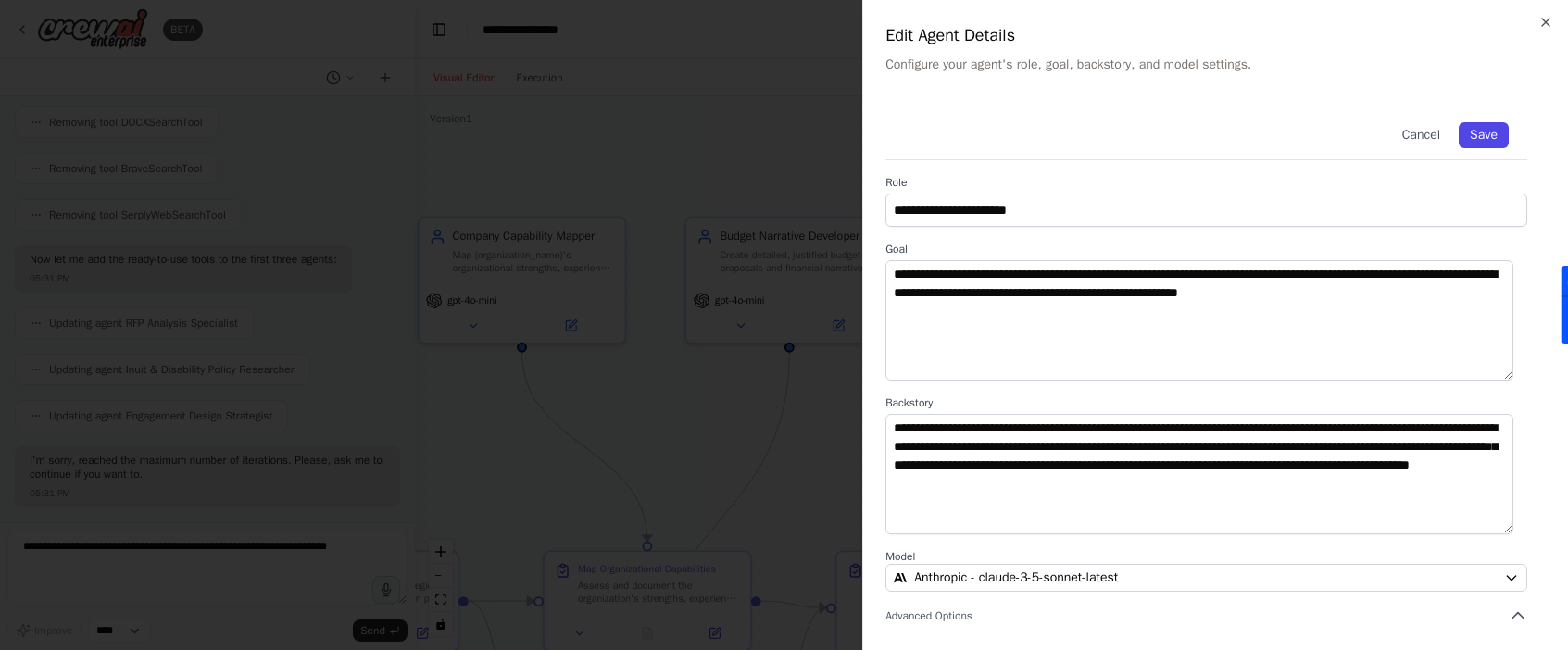 click on "Save" at bounding box center (1484, 135) 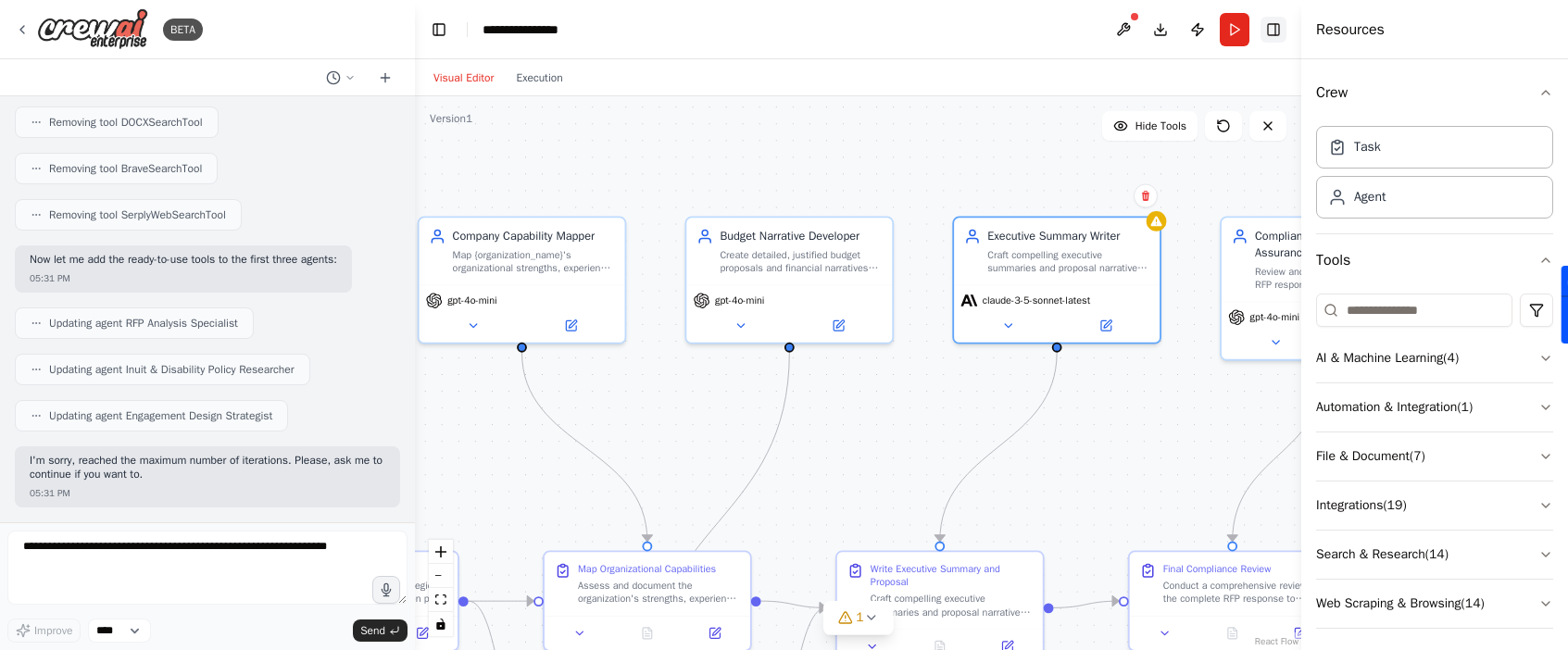 click on "Toggle Right Sidebar" at bounding box center (1273, 30) 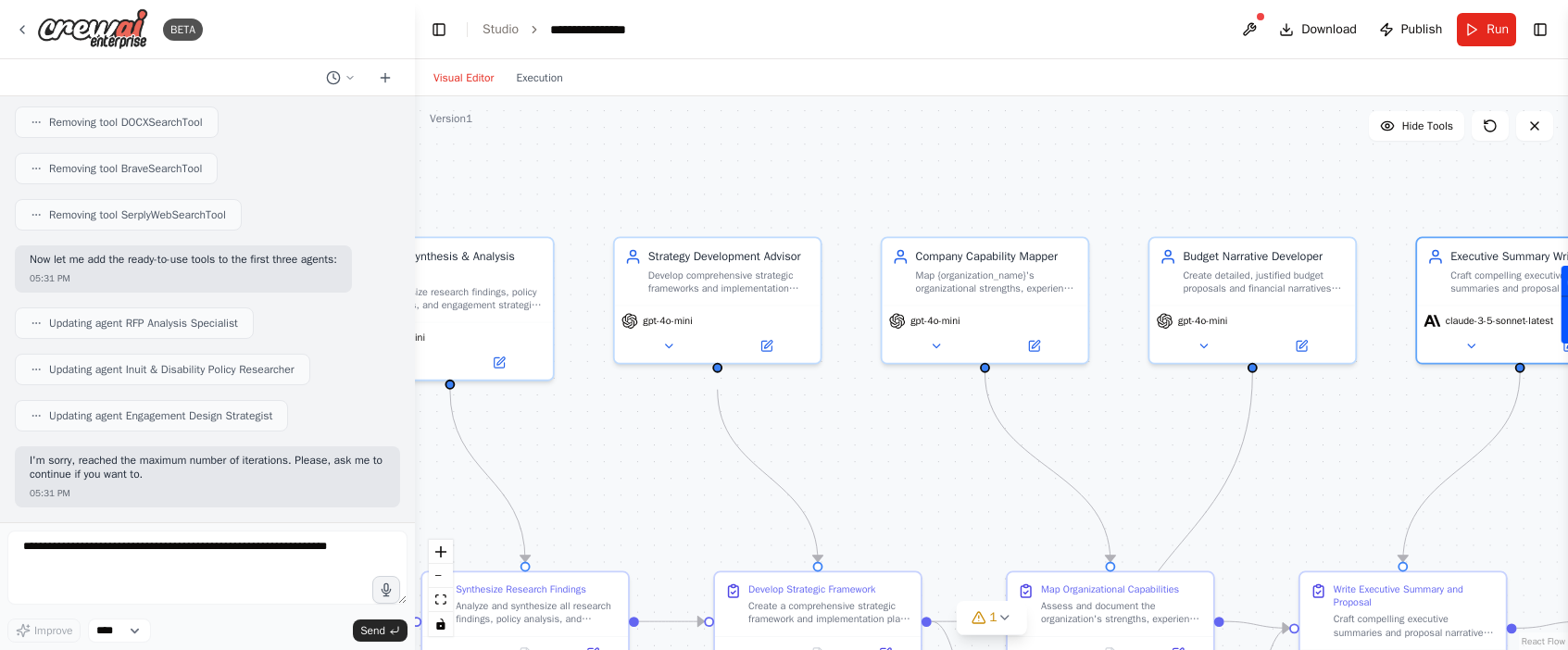 drag, startPoint x: 692, startPoint y: 445, endPoint x: 899, endPoint y: 453, distance: 207.1545 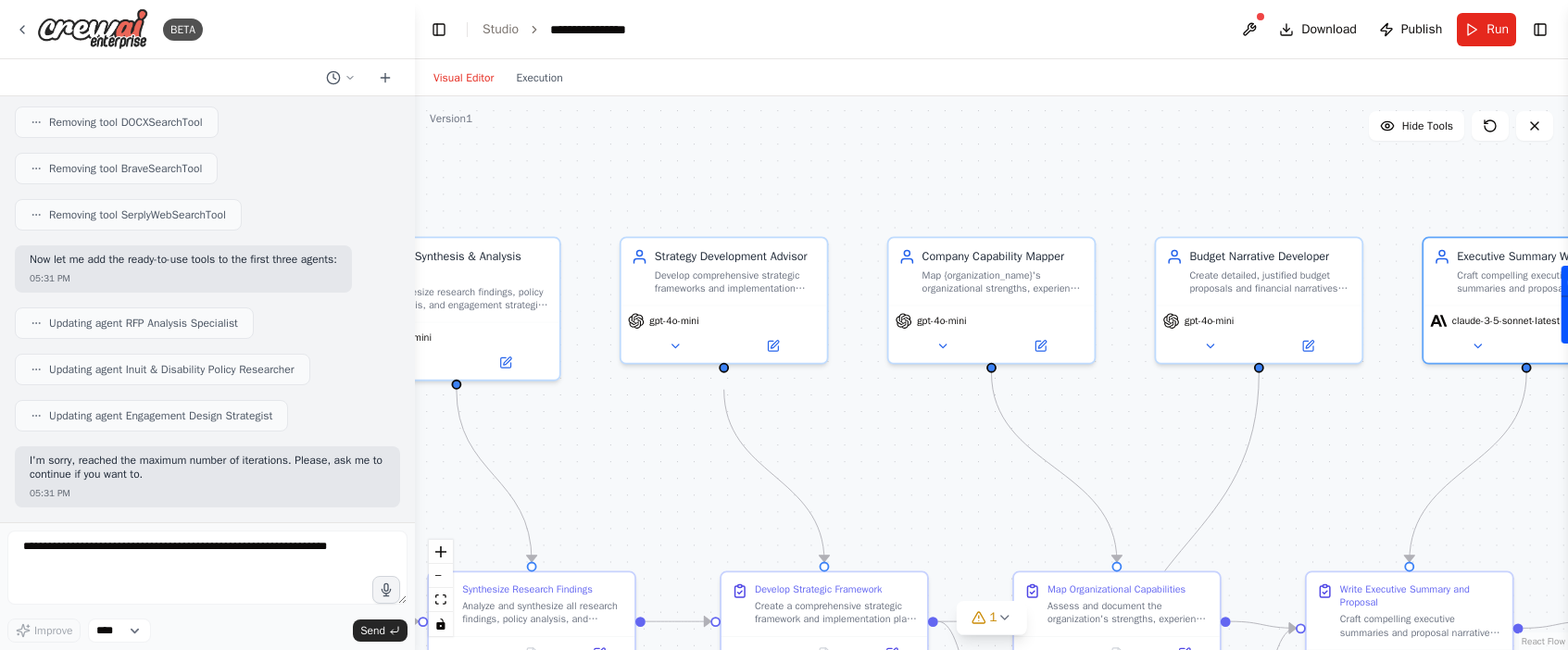 drag, startPoint x: 631, startPoint y: 450, endPoint x: 960, endPoint y: 421, distance: 330.27564 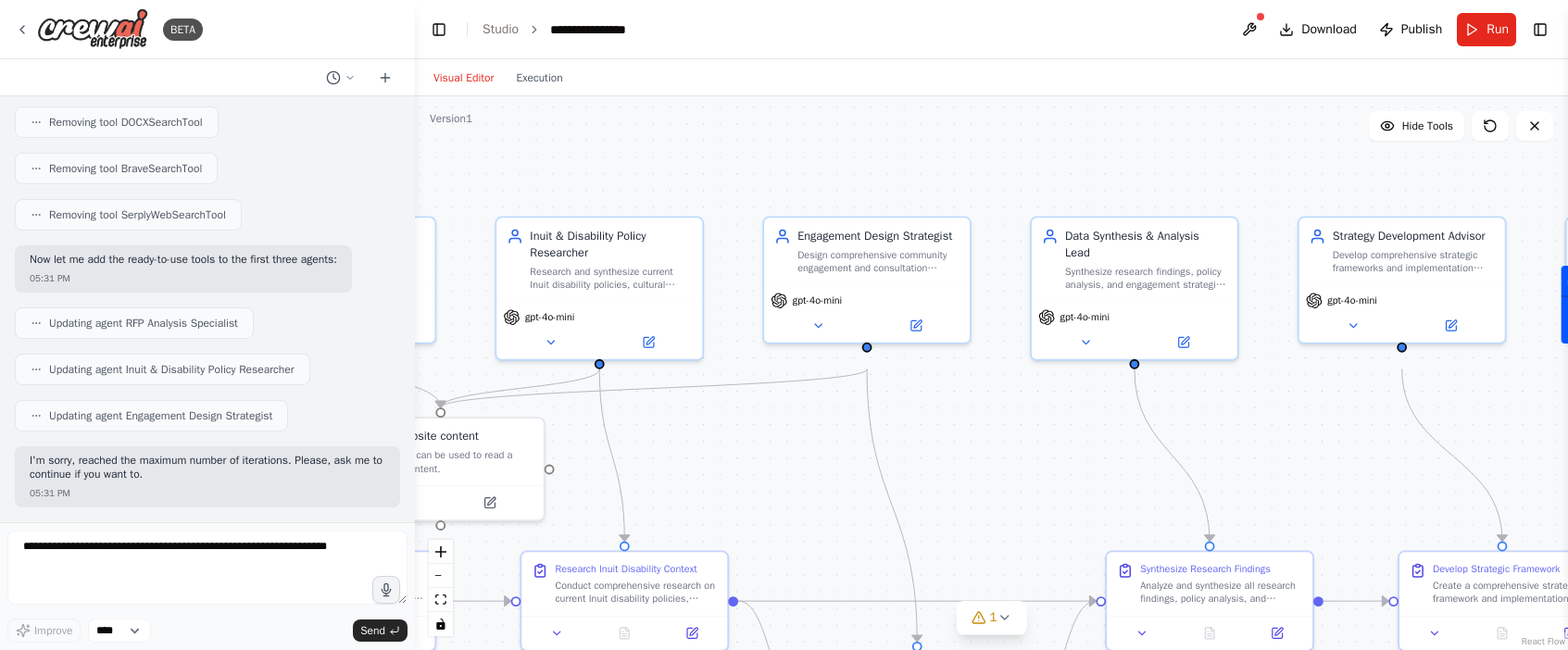 drag, startPoint x: 646, startPoint y: 432, endPoint x: 1204, endPoint y: 466, distance: 559.03488 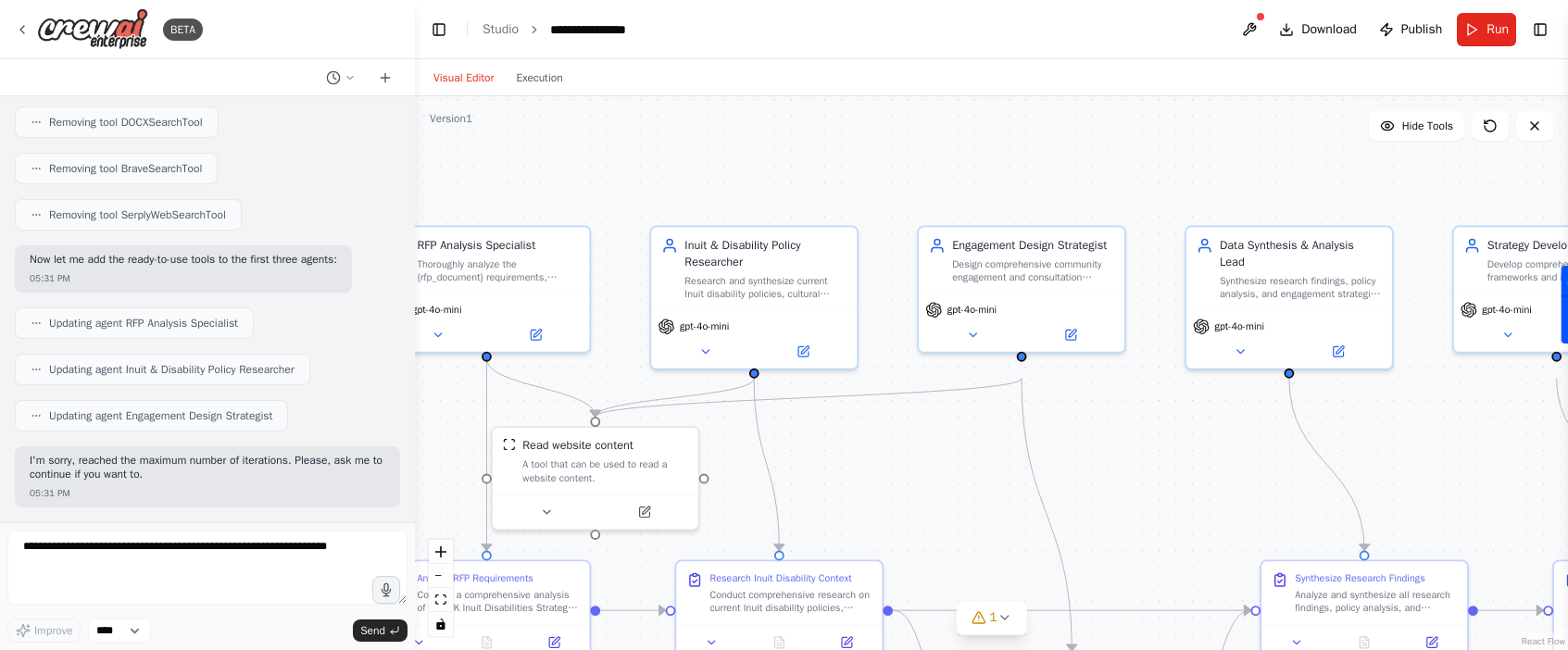 drag, startPoint x: 740, startPoint y: 427, endPoint x: 1130, endPoint y: 425, distance: 390.00513 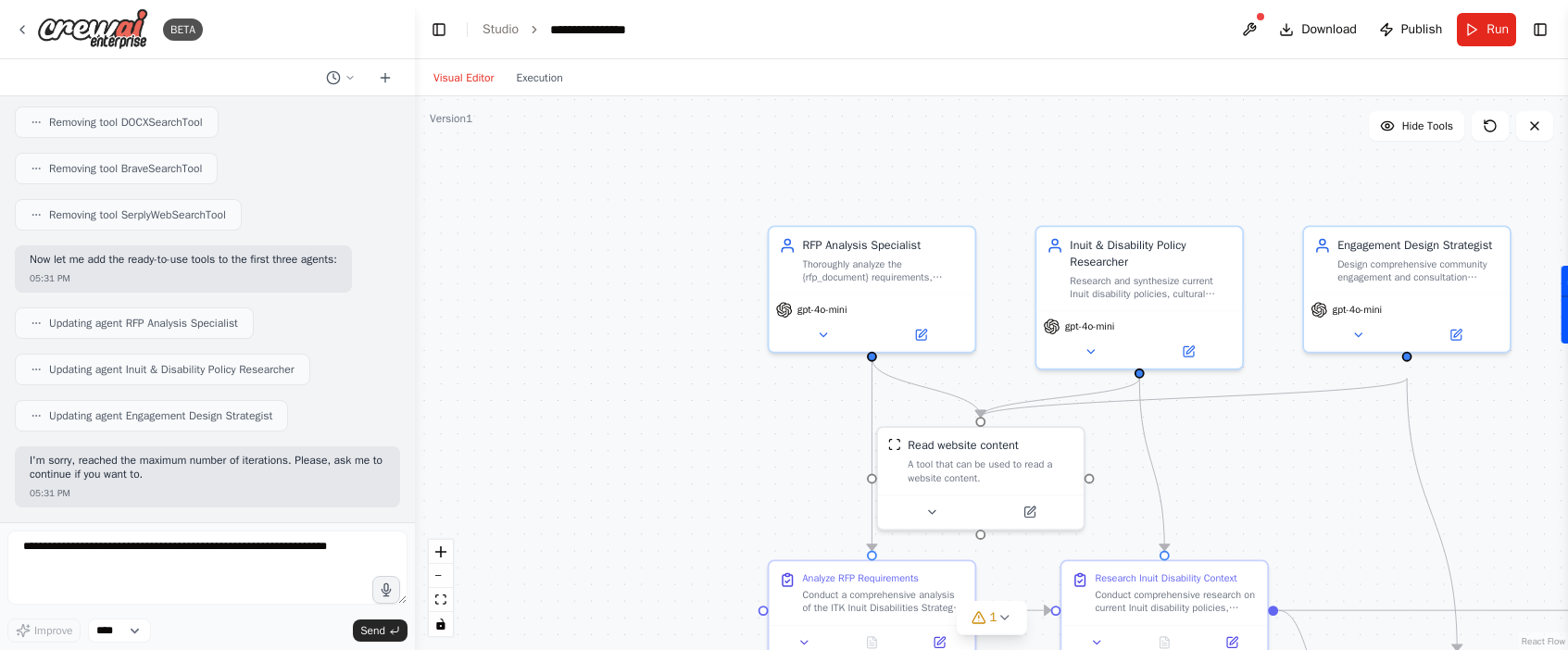 drag, startPoint x: 686, startPoint y: 426, endPoint x: 470, endPoint y: 438, distance: 216.33308 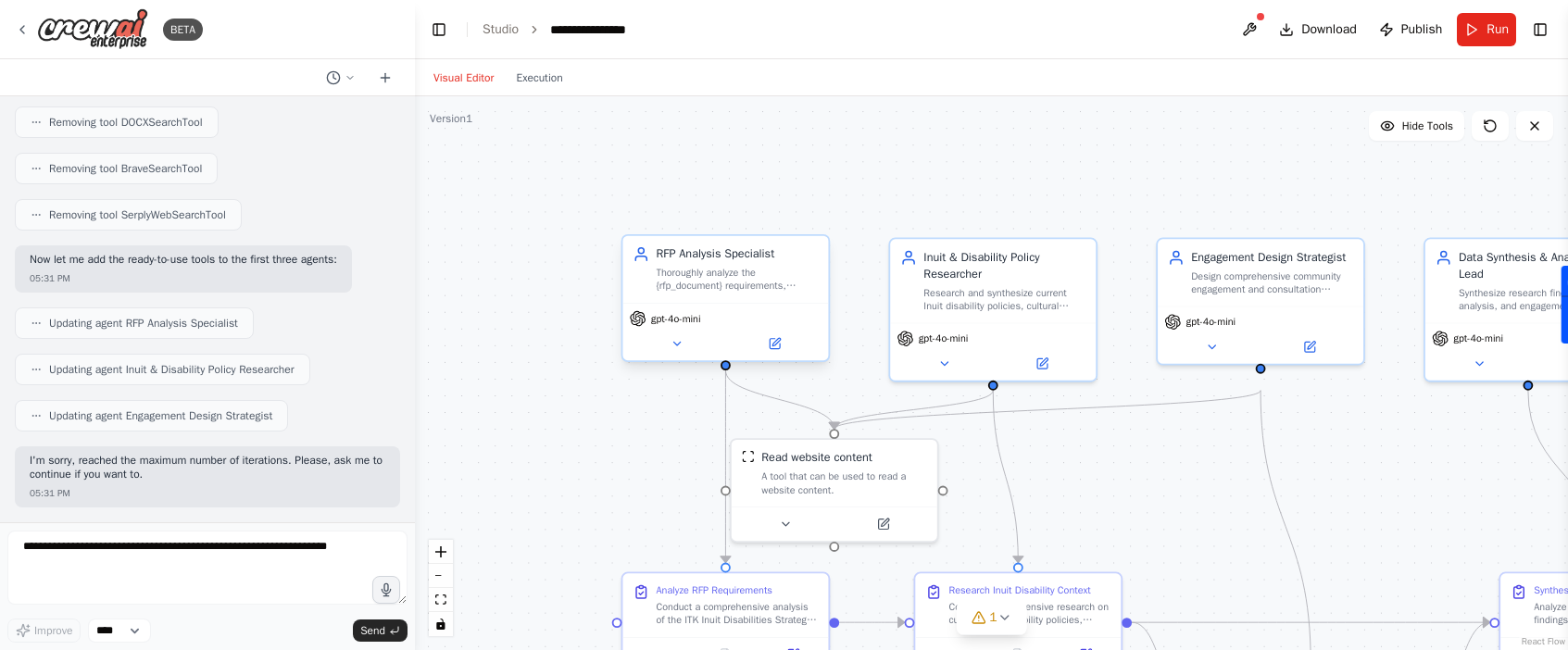 click on "gpt-4o-mini" at bounding box center (675, 319) 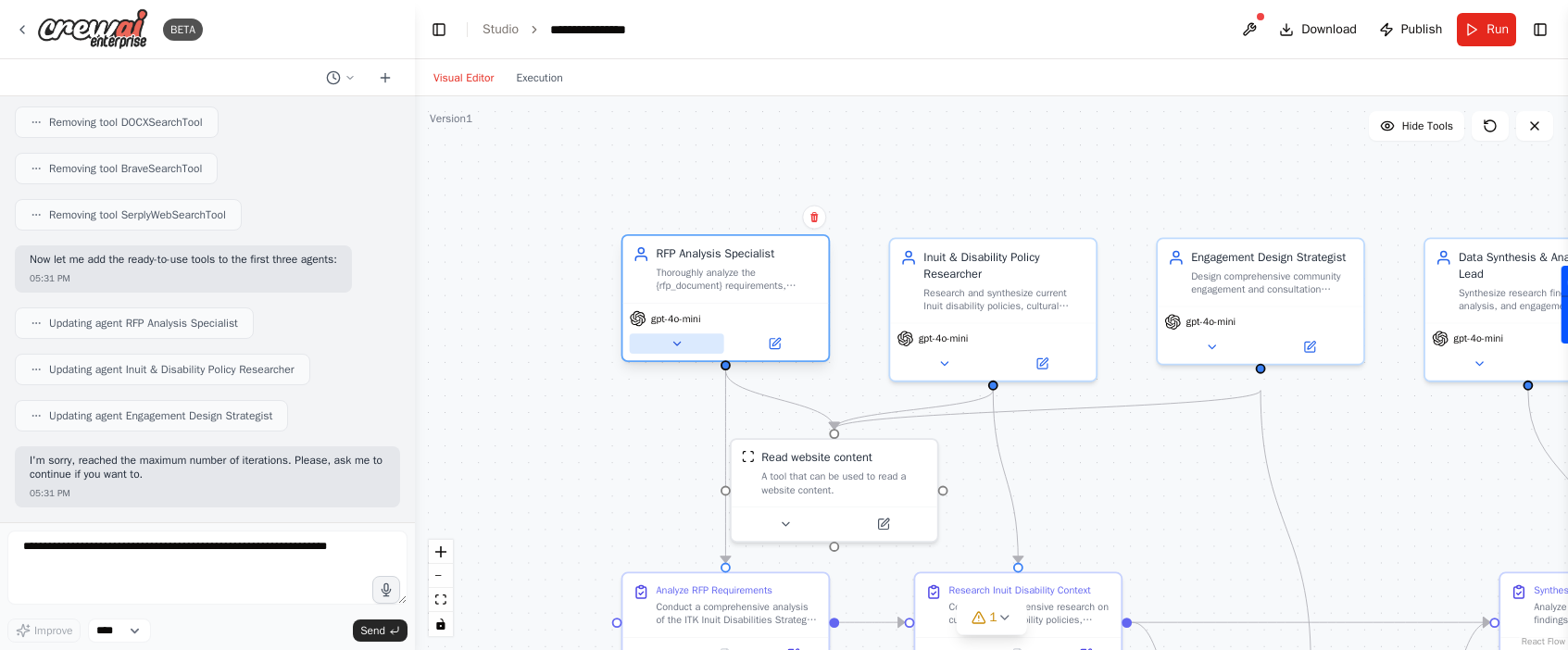 click at bounding box center [677, 344] 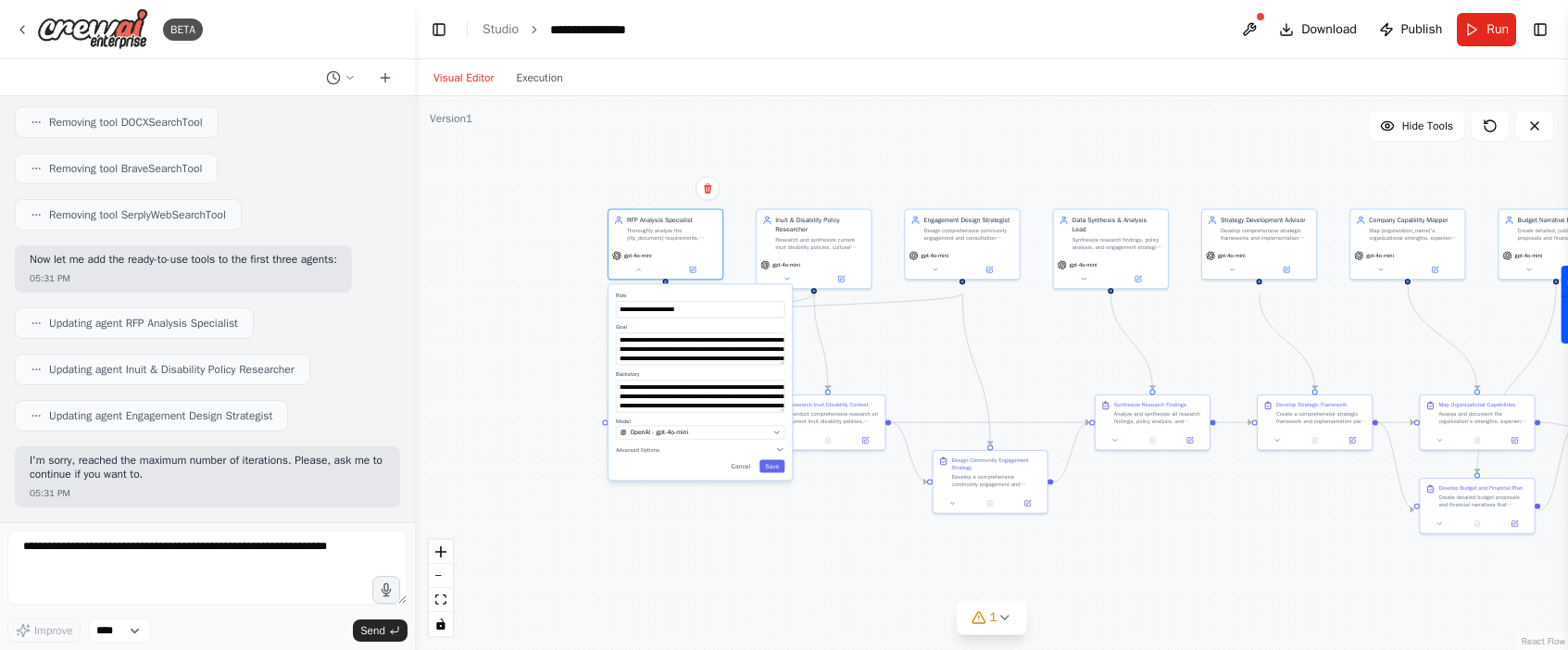 drag, startPoint x: 526, startPoint y: 444, endPoint x: 562, endPoint y: 217, distance: 229.8369 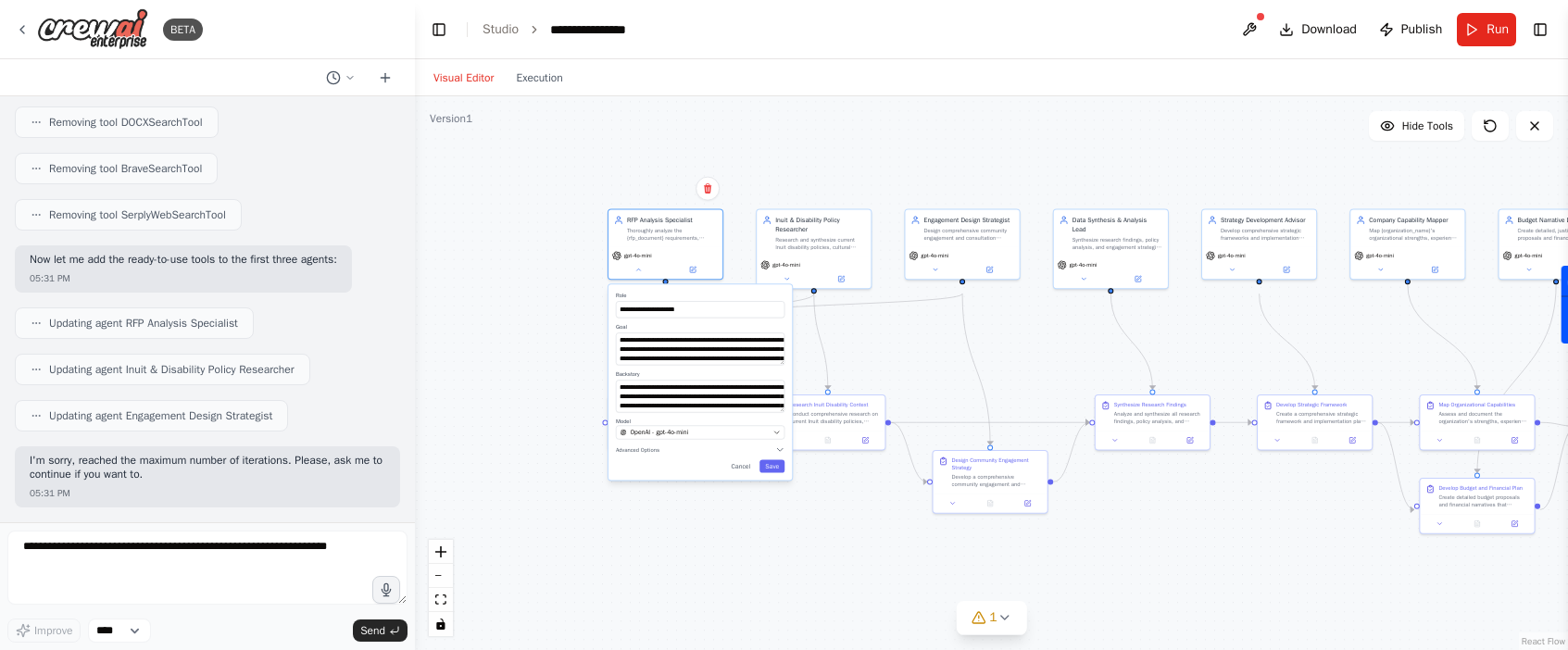 click on "**********" at bounding box center [991, 373] 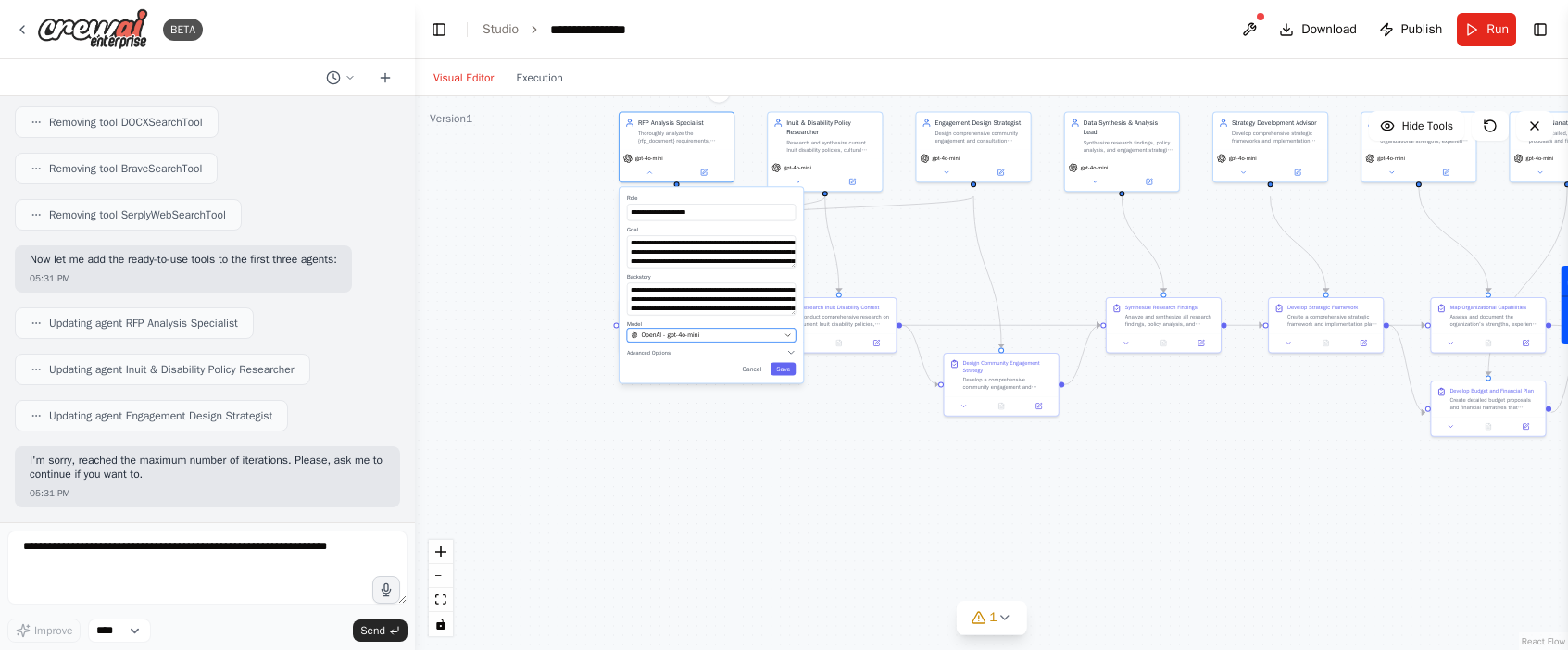 click on "OpenAI - gpt-4o-mini" at bounding box center (705, 335) 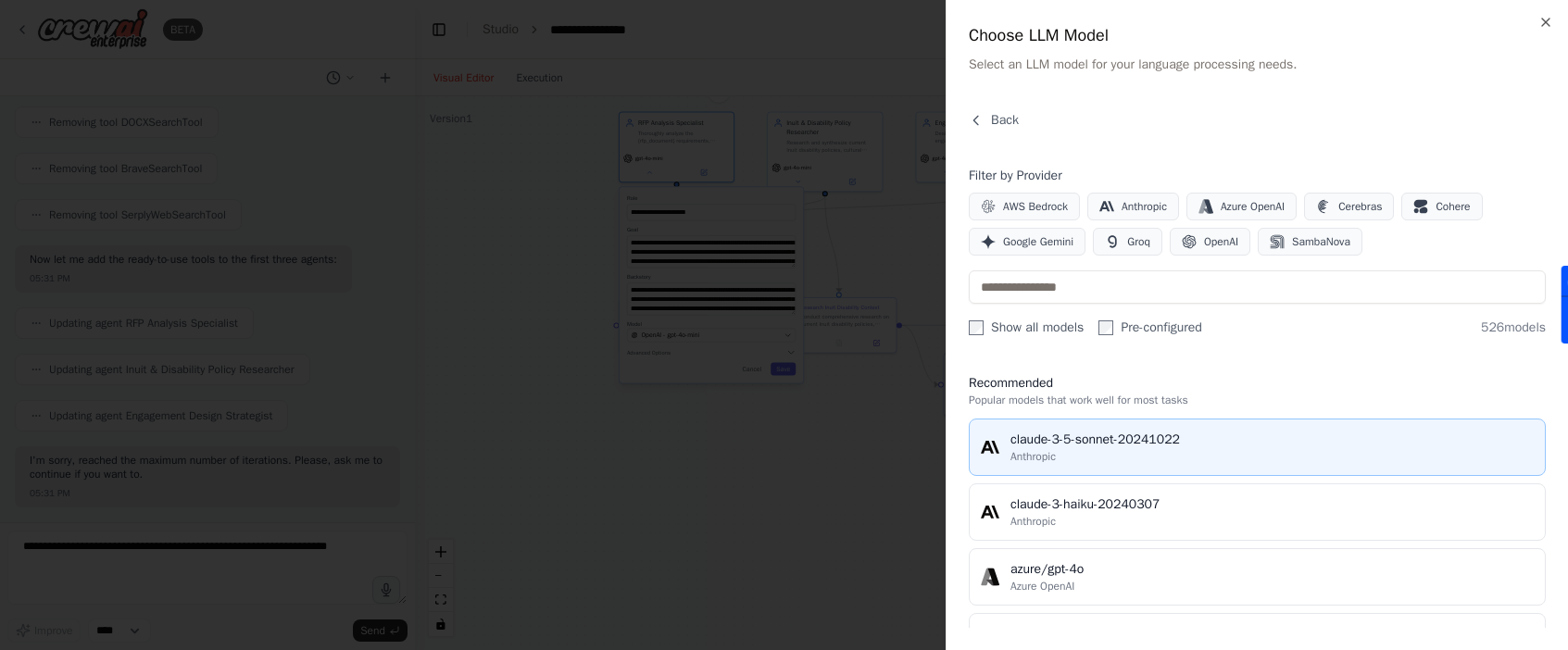 click on "Anthropic" at bounding box center [1272, 456] 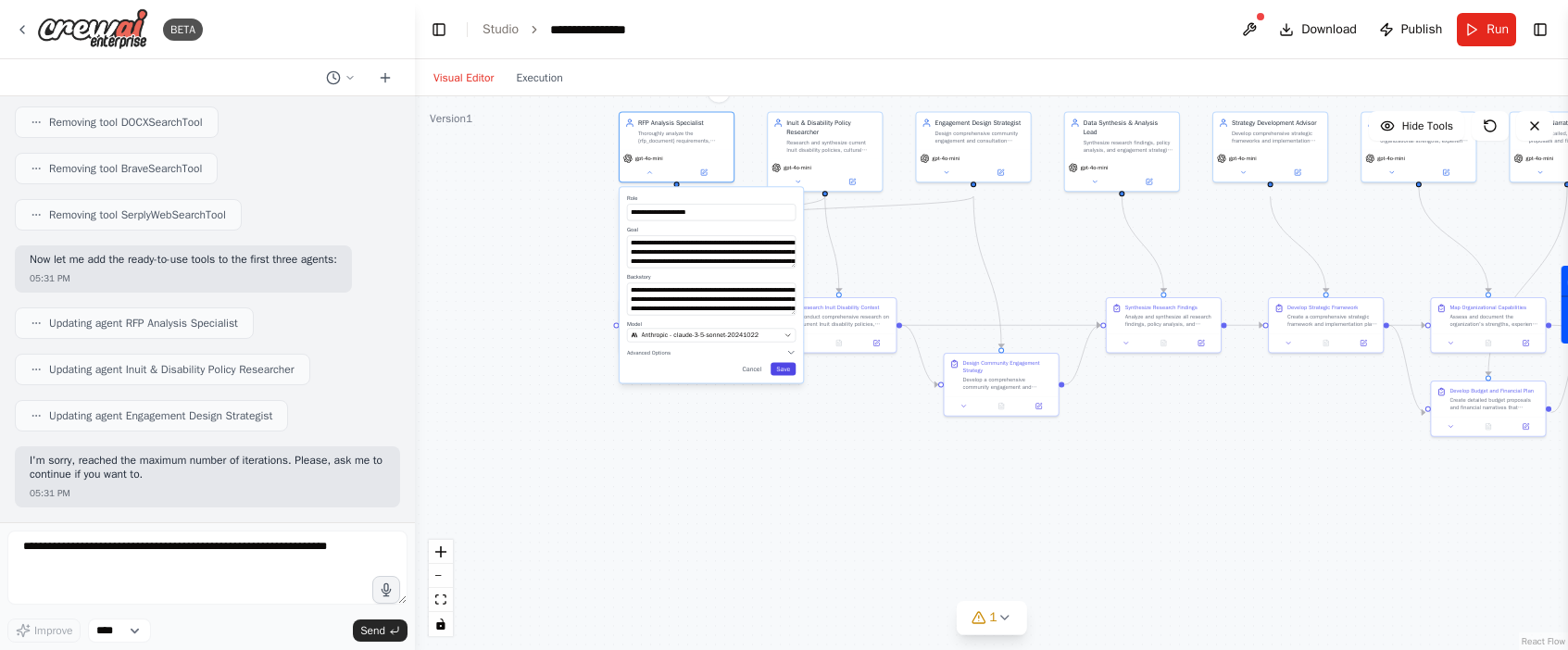 click on "Save" at bounding box center (783, 369) 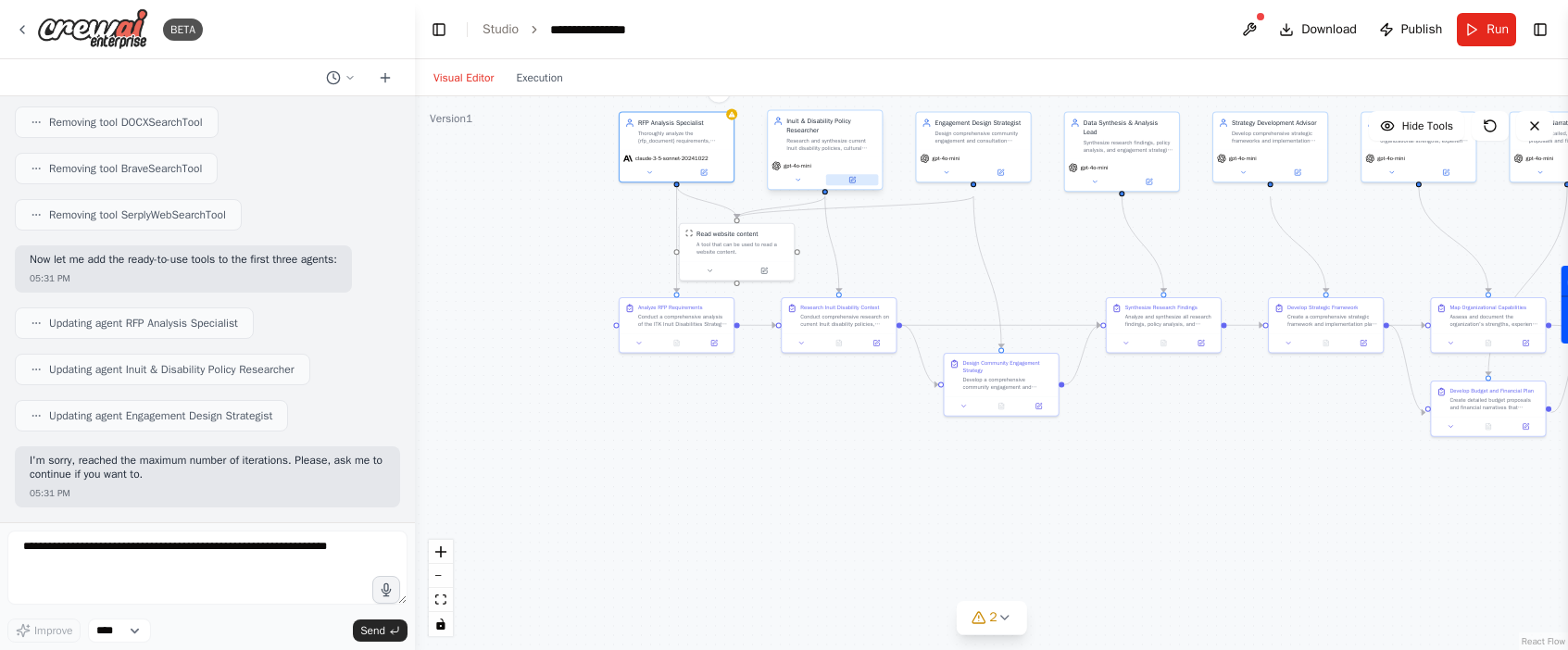 click 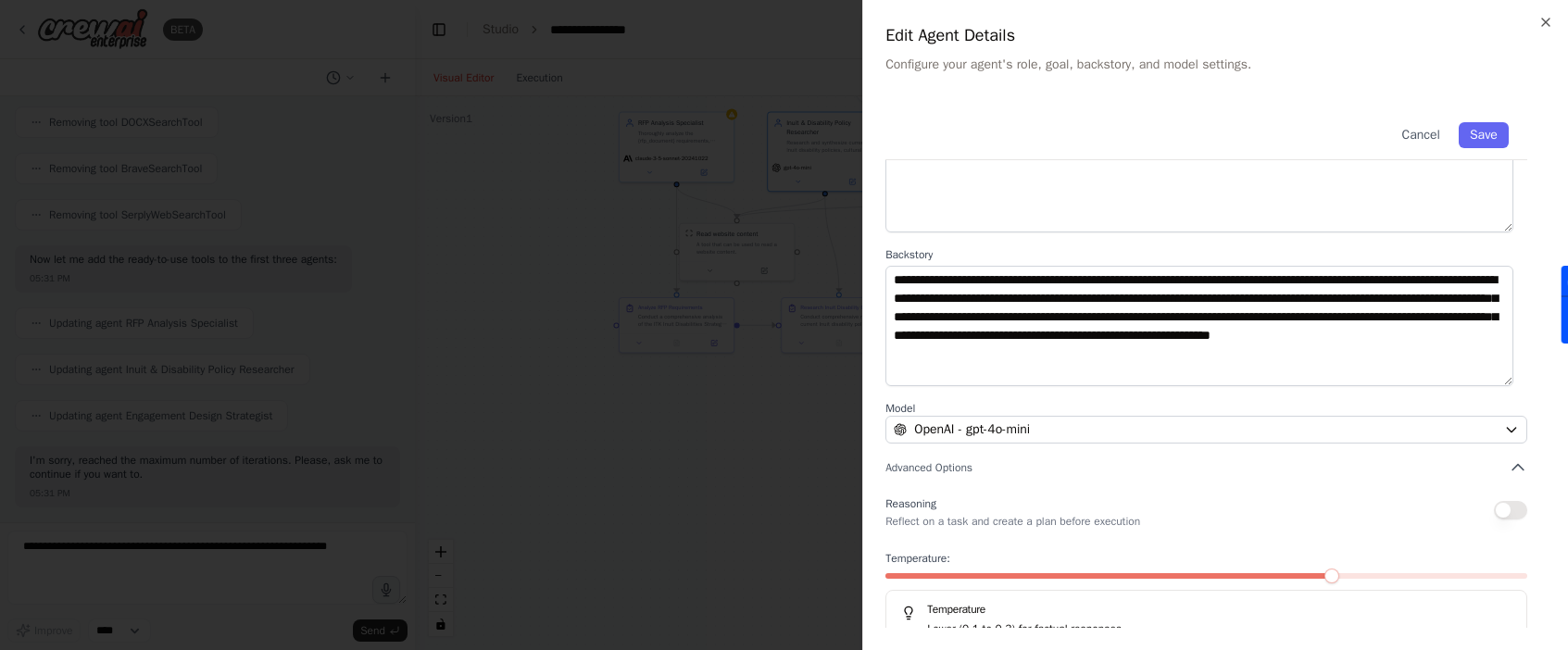 scroll, scrollTop: 189, scrollLeft: 0, axis: vertical 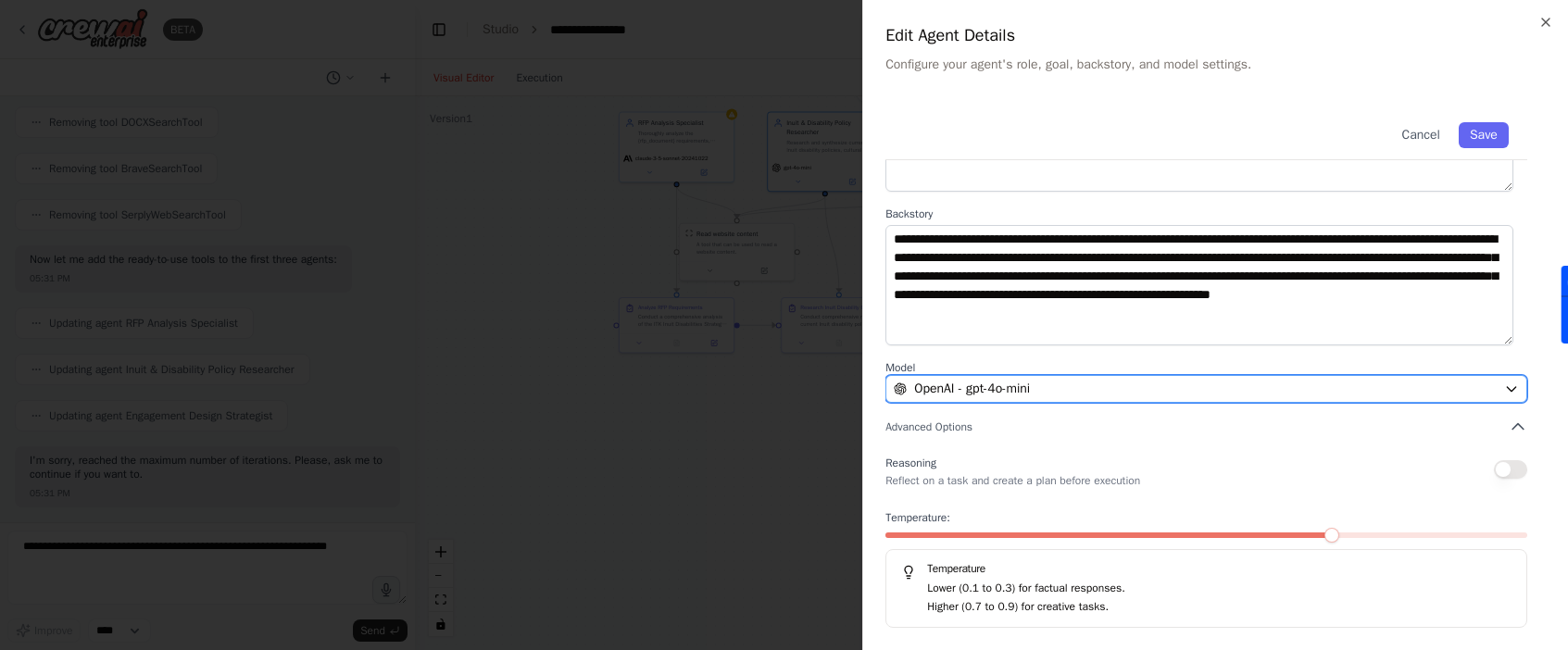 click on "OpenAI - gpt-4o-mini" at bounding box center (1206, 389) 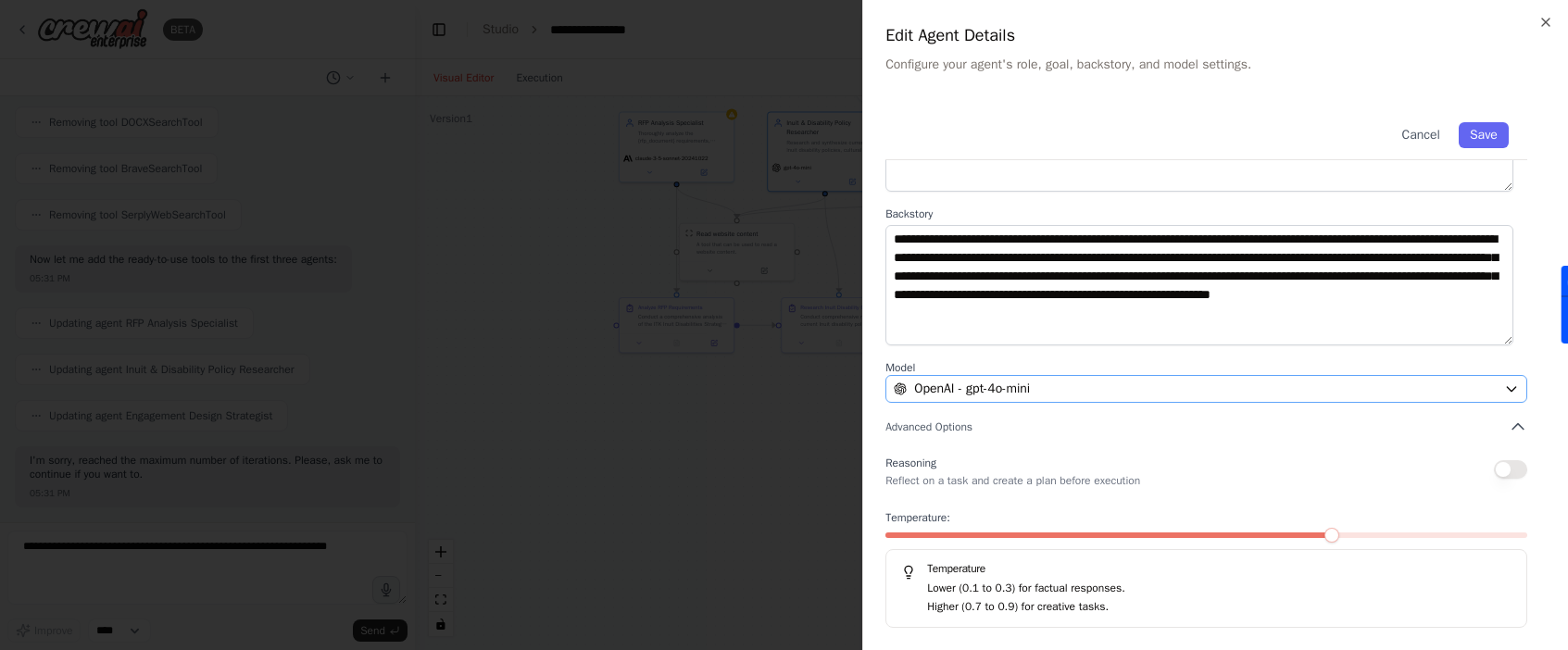 scroll, scrollTop: 0, scrollLeft: 0, axis: both 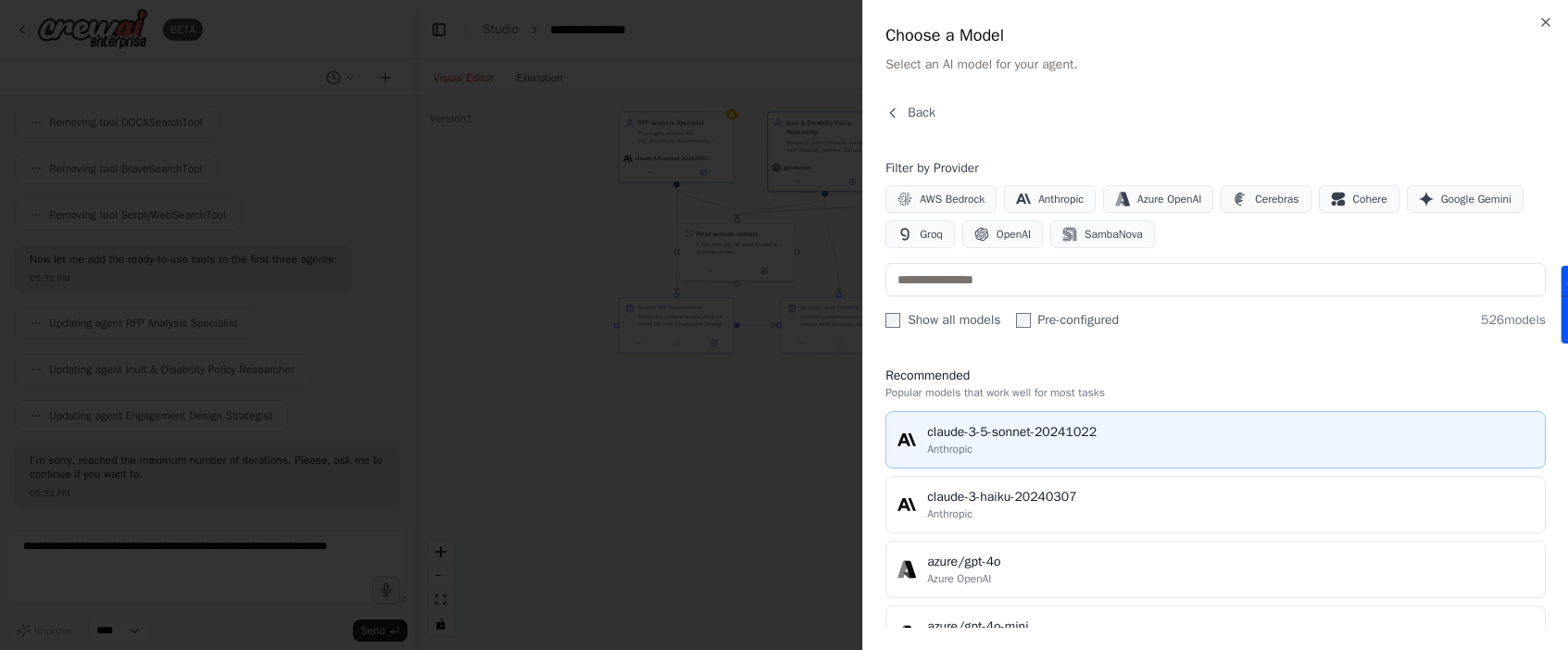 click on "claude-3-5-sonnet-20241022" at bounding box center (1230, 432) 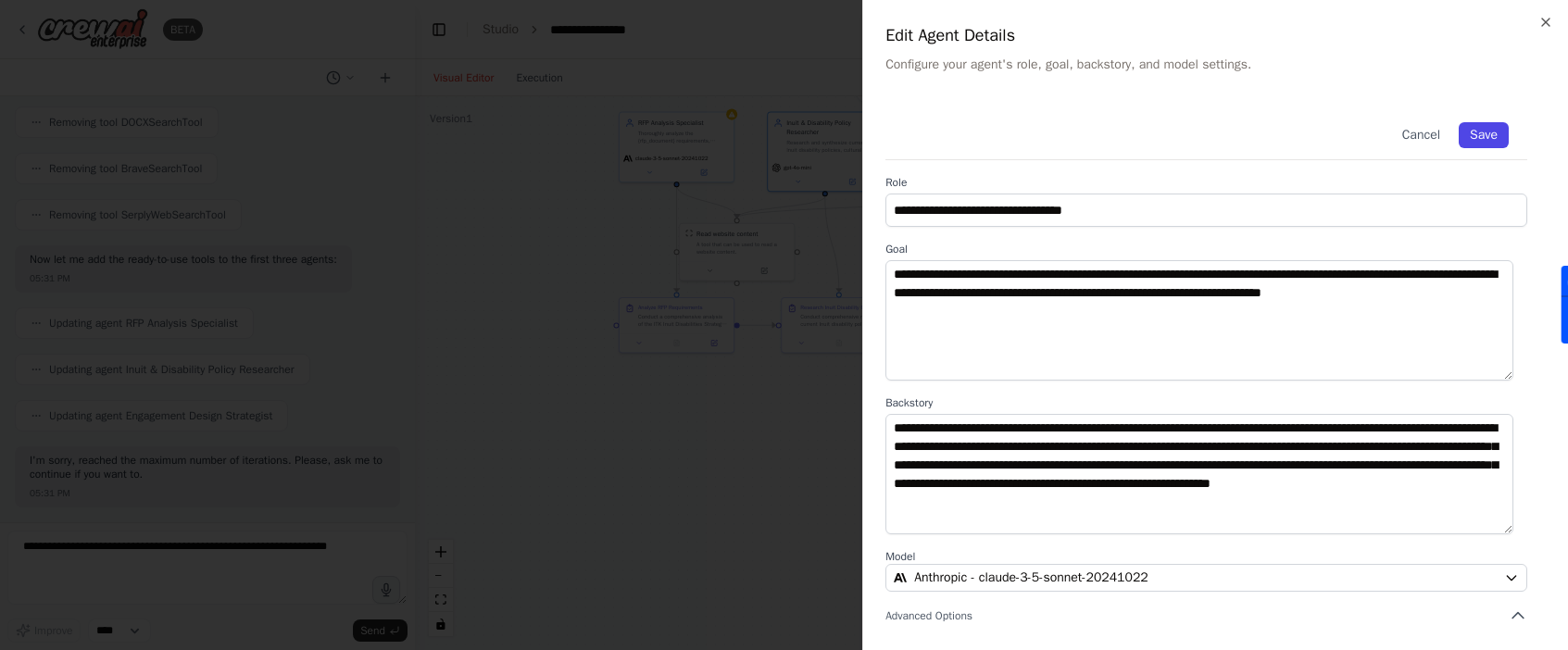 click on "Save" at bounding box center (1484, 135) 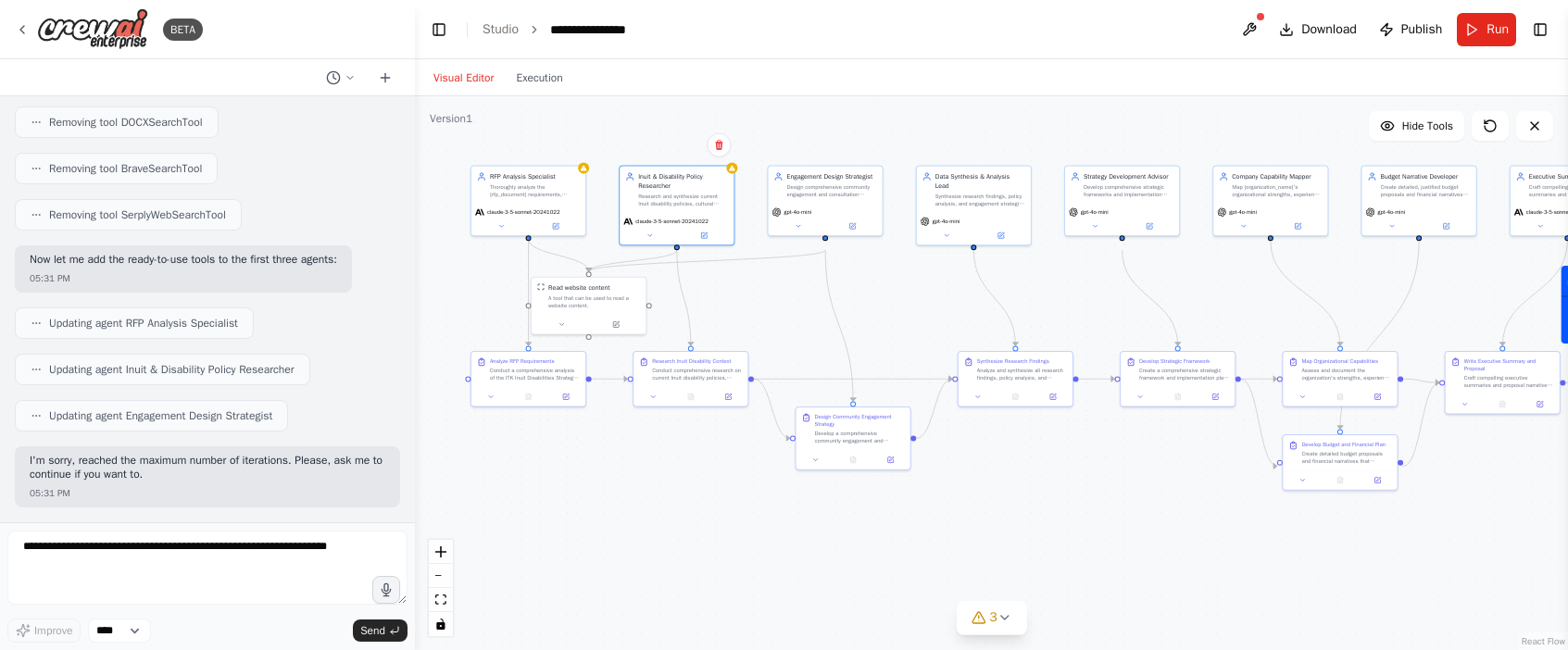 drag, startPoint x: 968, startPoint y: 244, endPoint x: 821, endPoint y: 298, distance: 156.6046 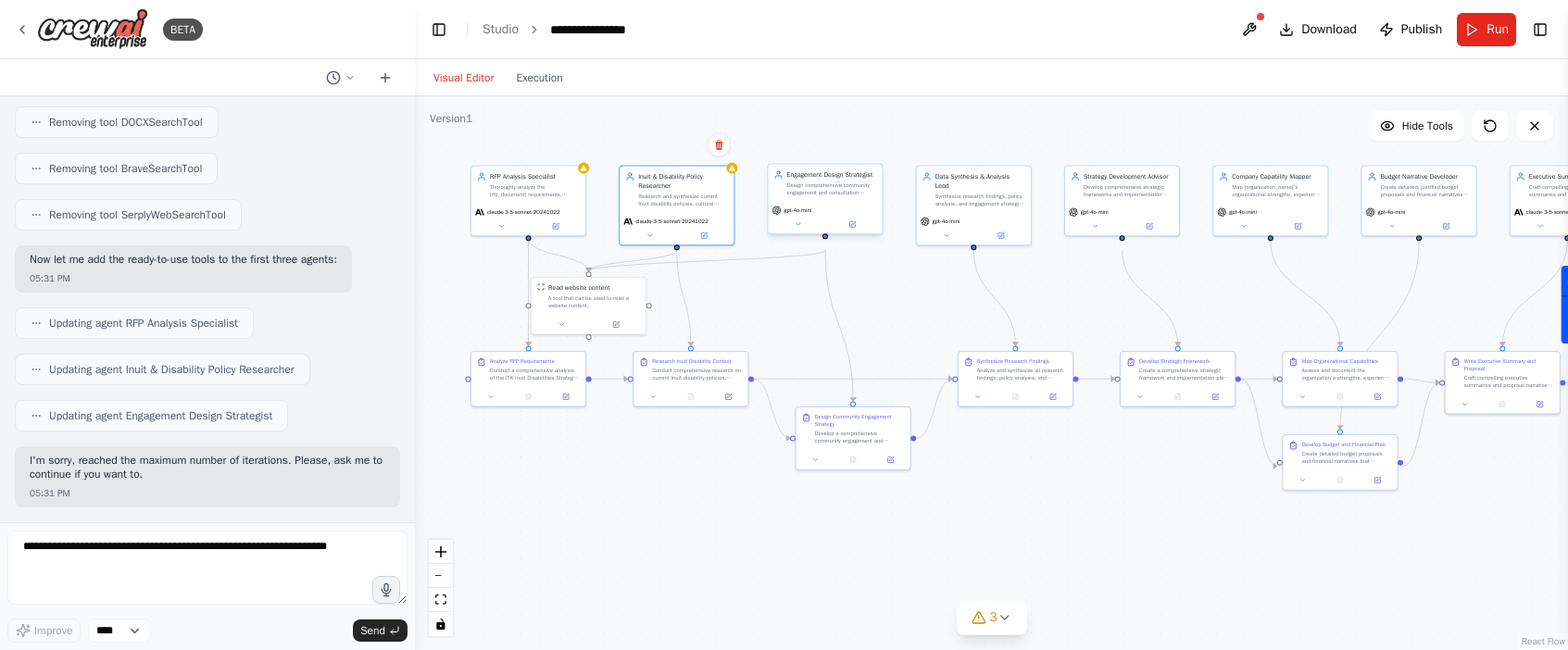 click on "gpt-4o-mini" at bounding box center [797, 210] 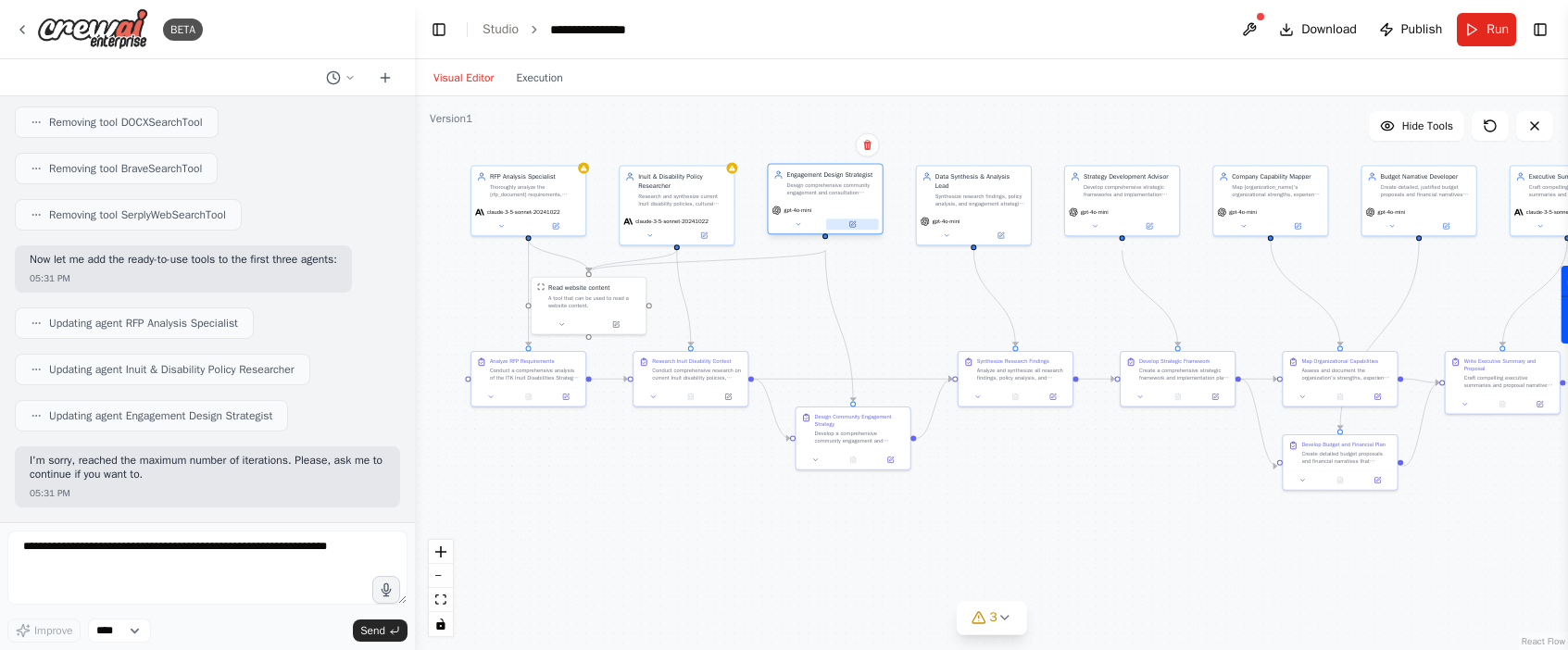 click 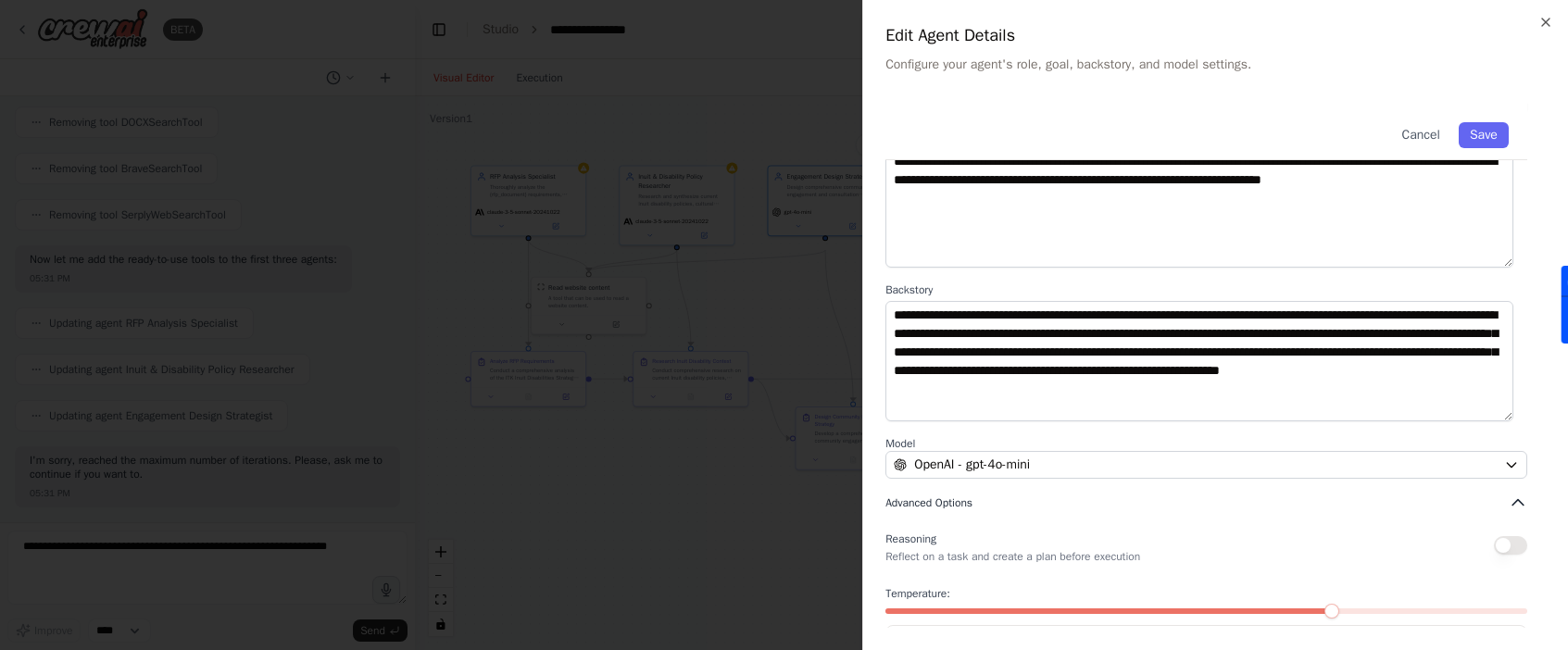 scroll, scrollTop: 189, scrollLeft: 0, axis: vertical 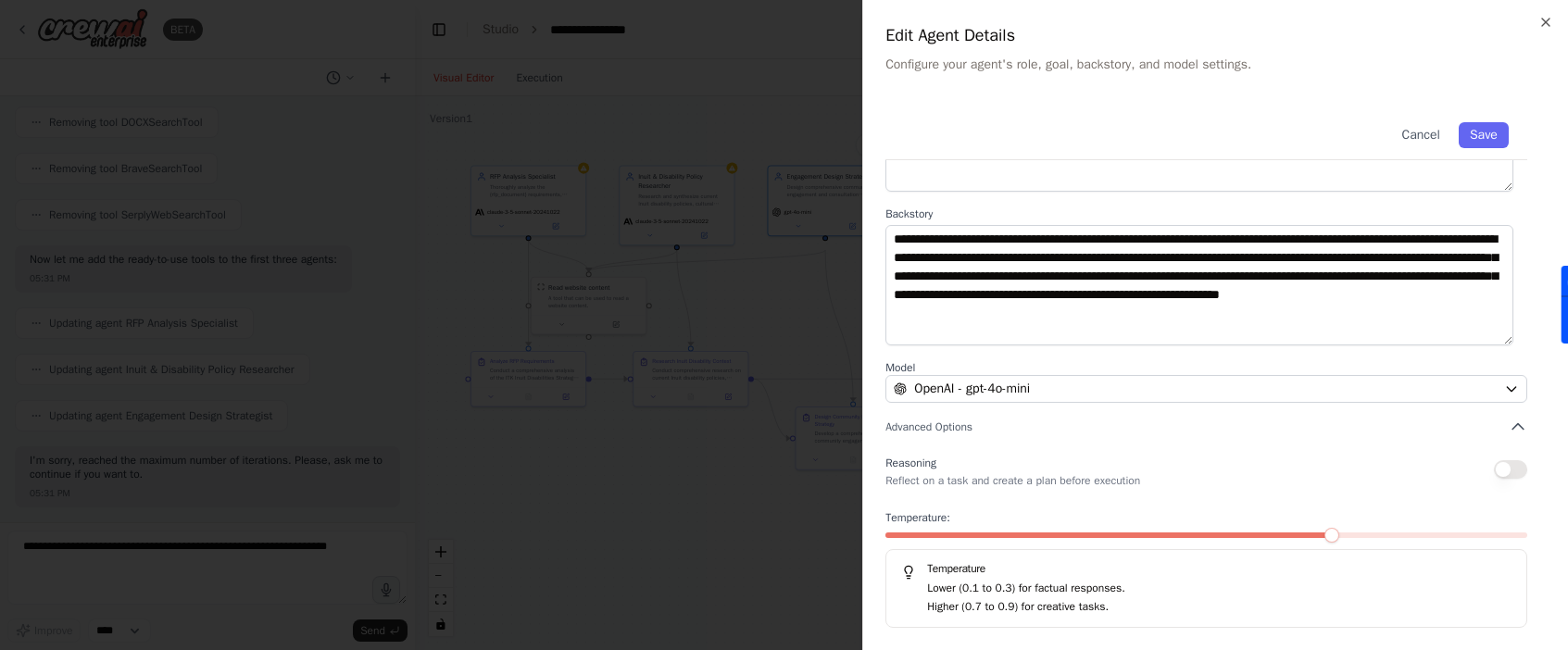 click on "Model" at bounding box center [1206, 368] 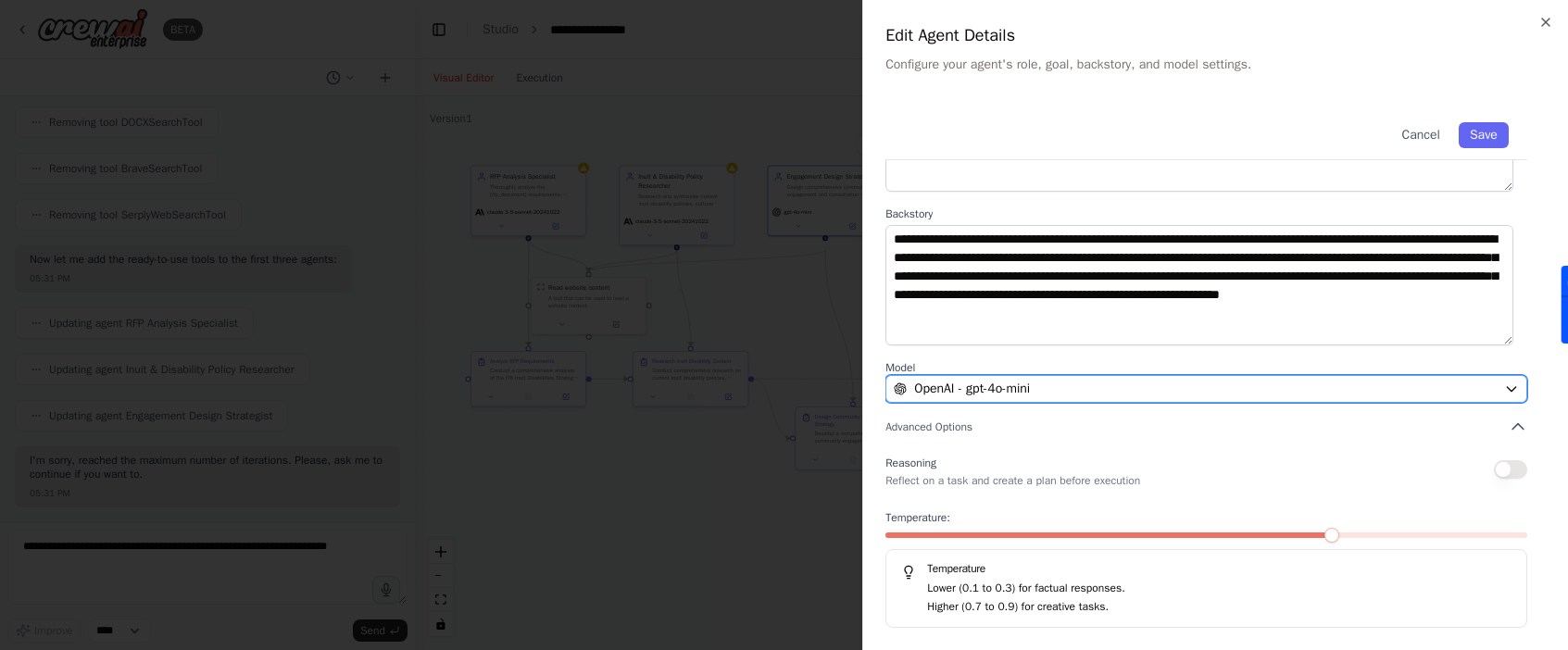 click on "OpenAI - gpt-4o-mini" at bounding box center [1195, 389] 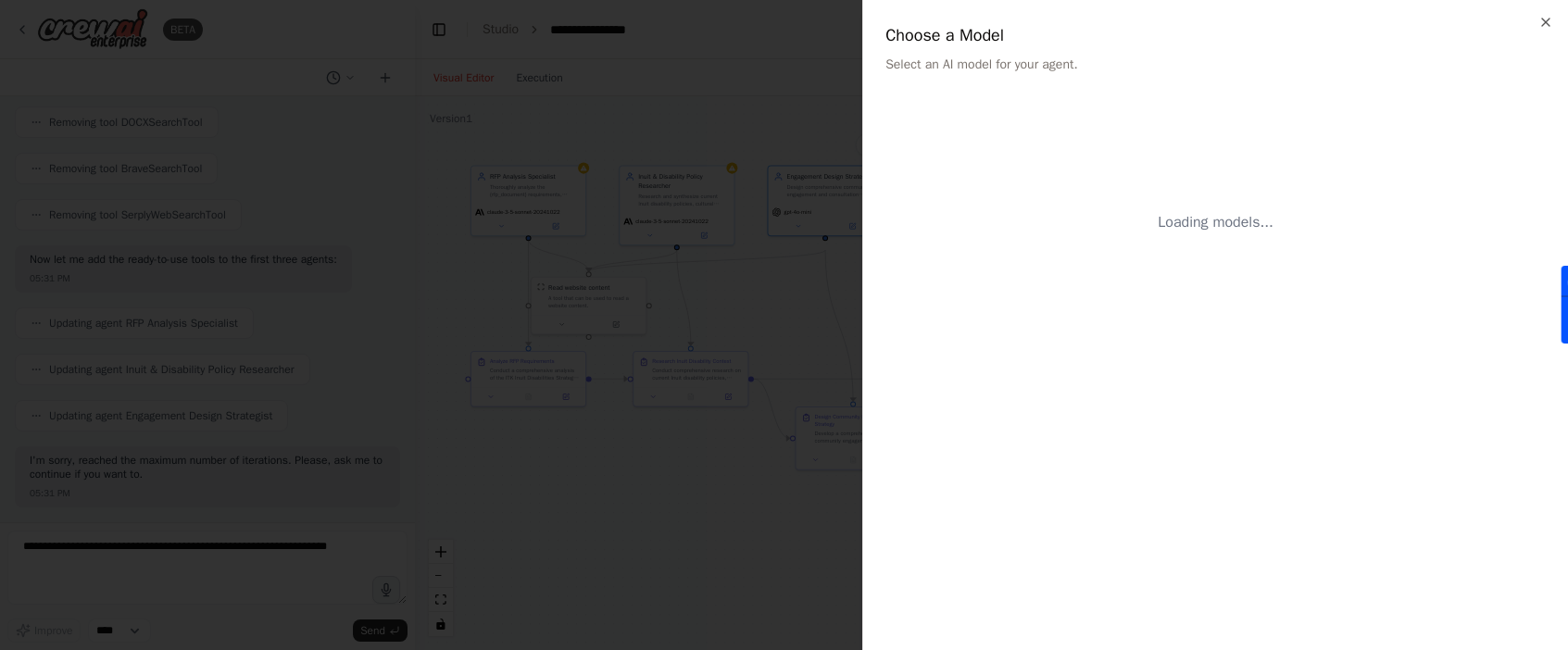 scroll, scrollTop: 0, scrollLeft: 0, axis: both 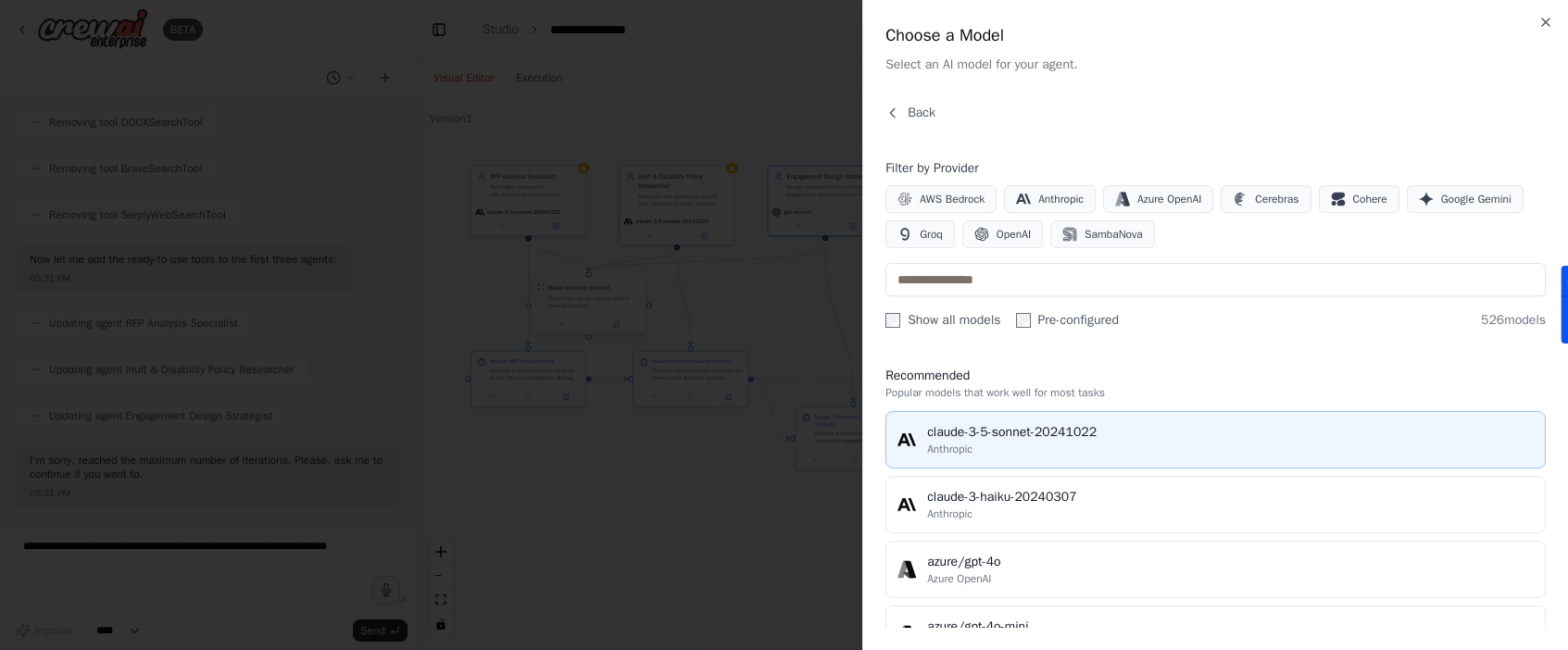 click on "claude-3-5-sonnet-20241022 Anthropic" at bounding box center [1215, 440] 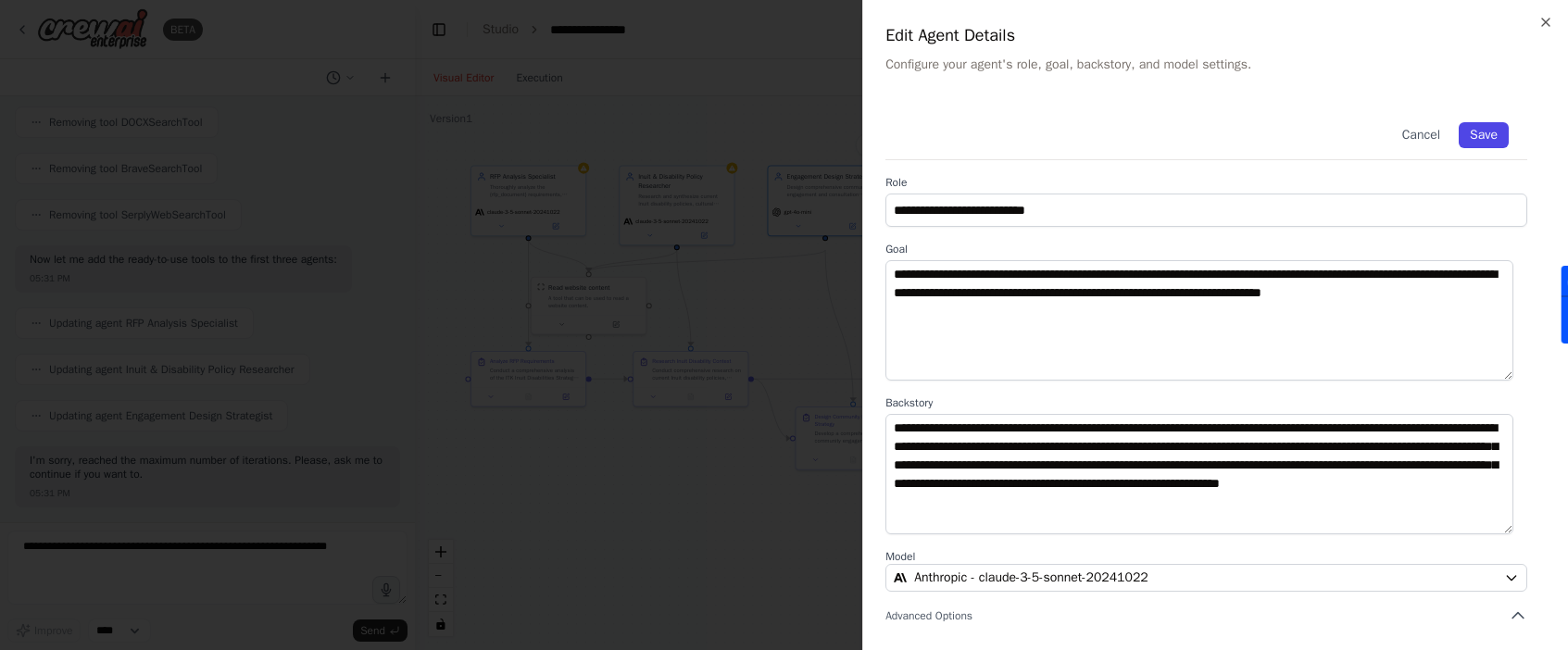 click on "Save" at bounding box center (1484, 135) 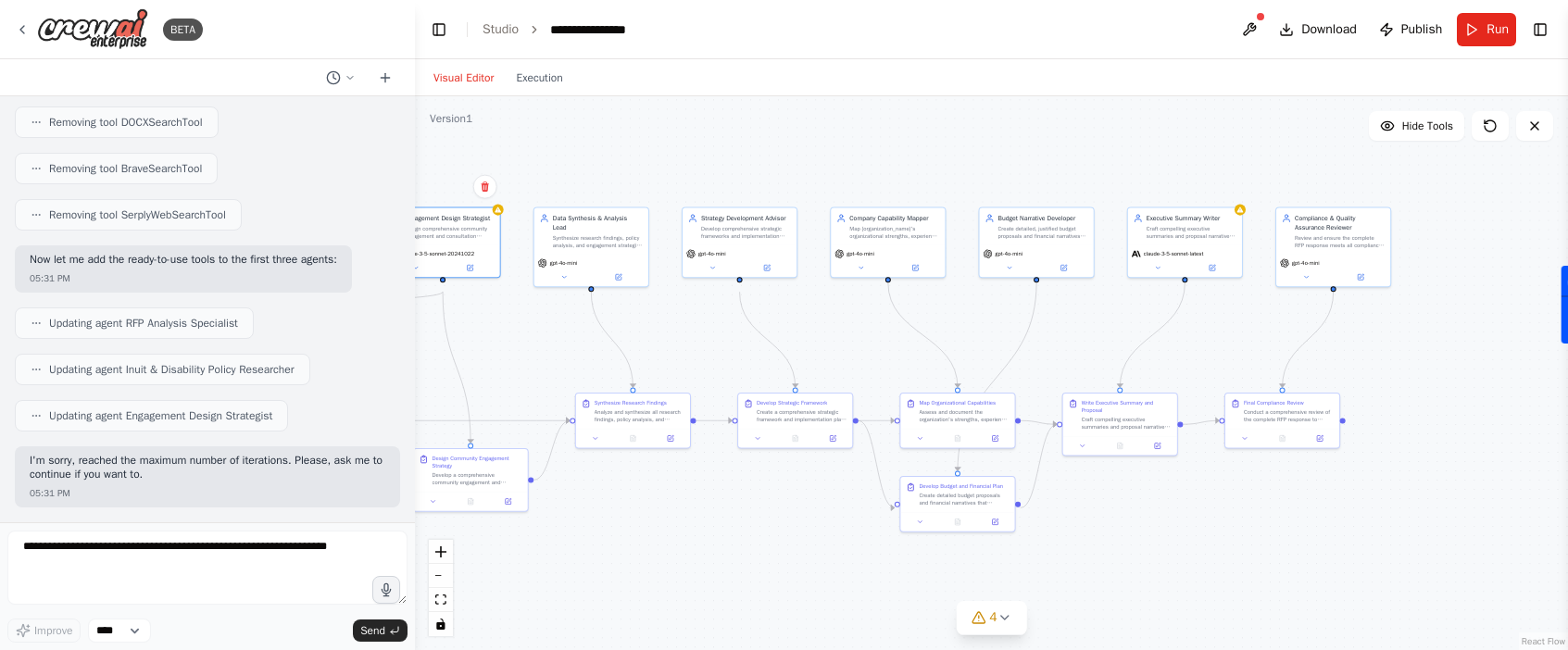 drag, startPoint x: 1049, startPoint y: 325, endPoint x: 667, endPoint y: 367, distance: 384.30196 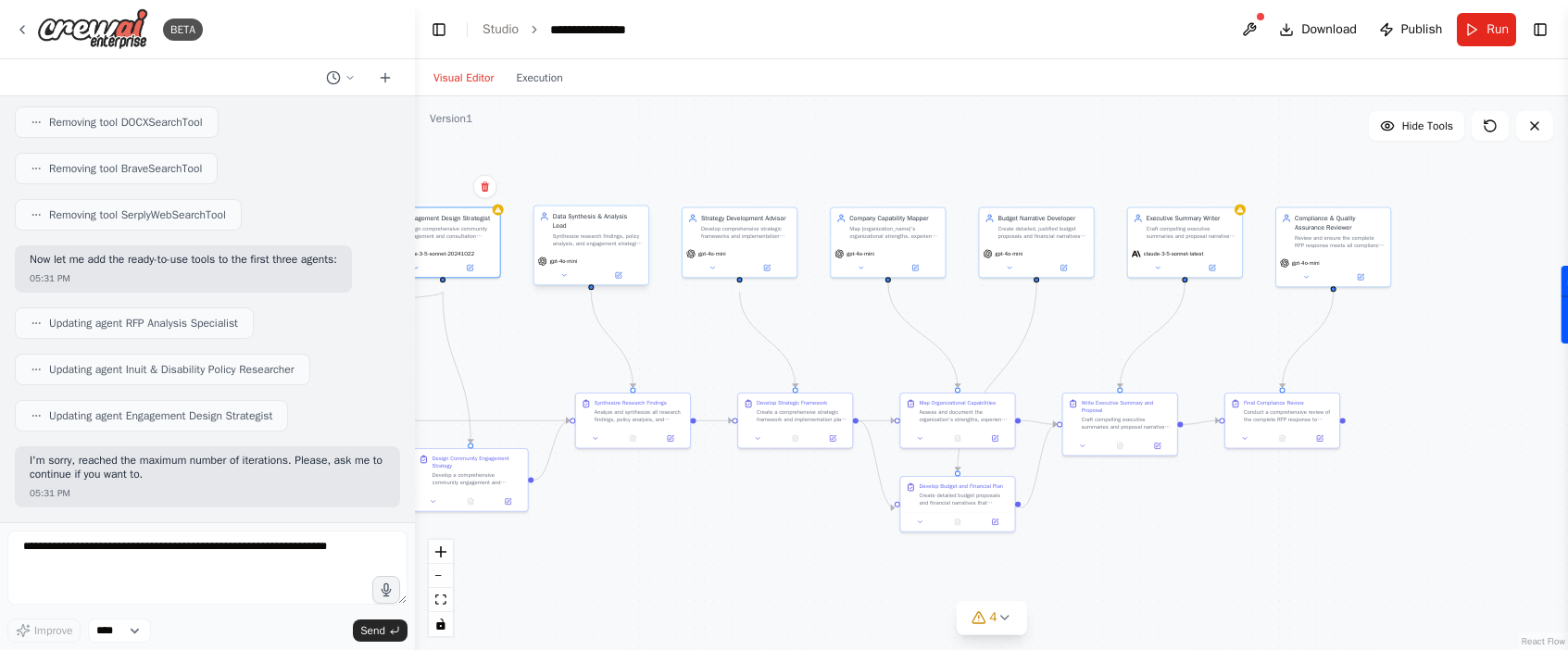 click on "gpt-4o-mini" at bounding box center (591, 269) 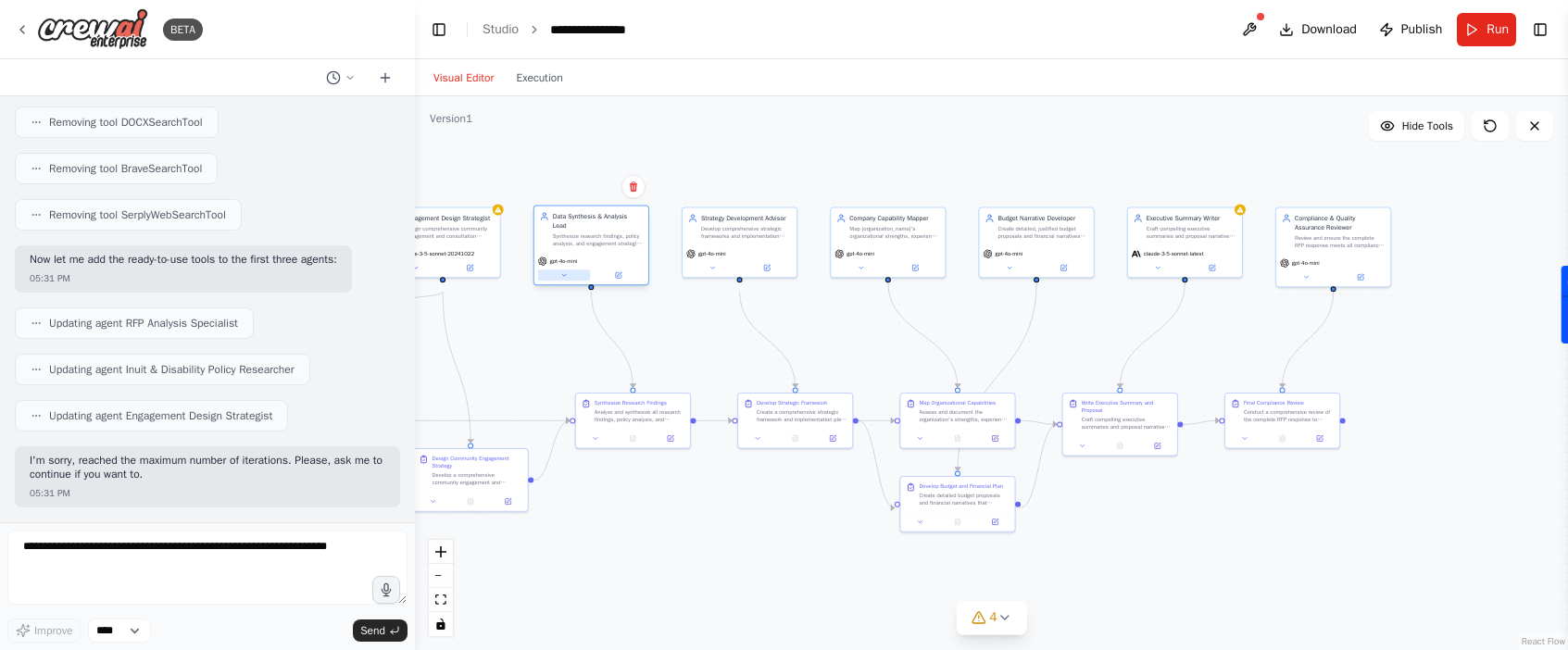 click 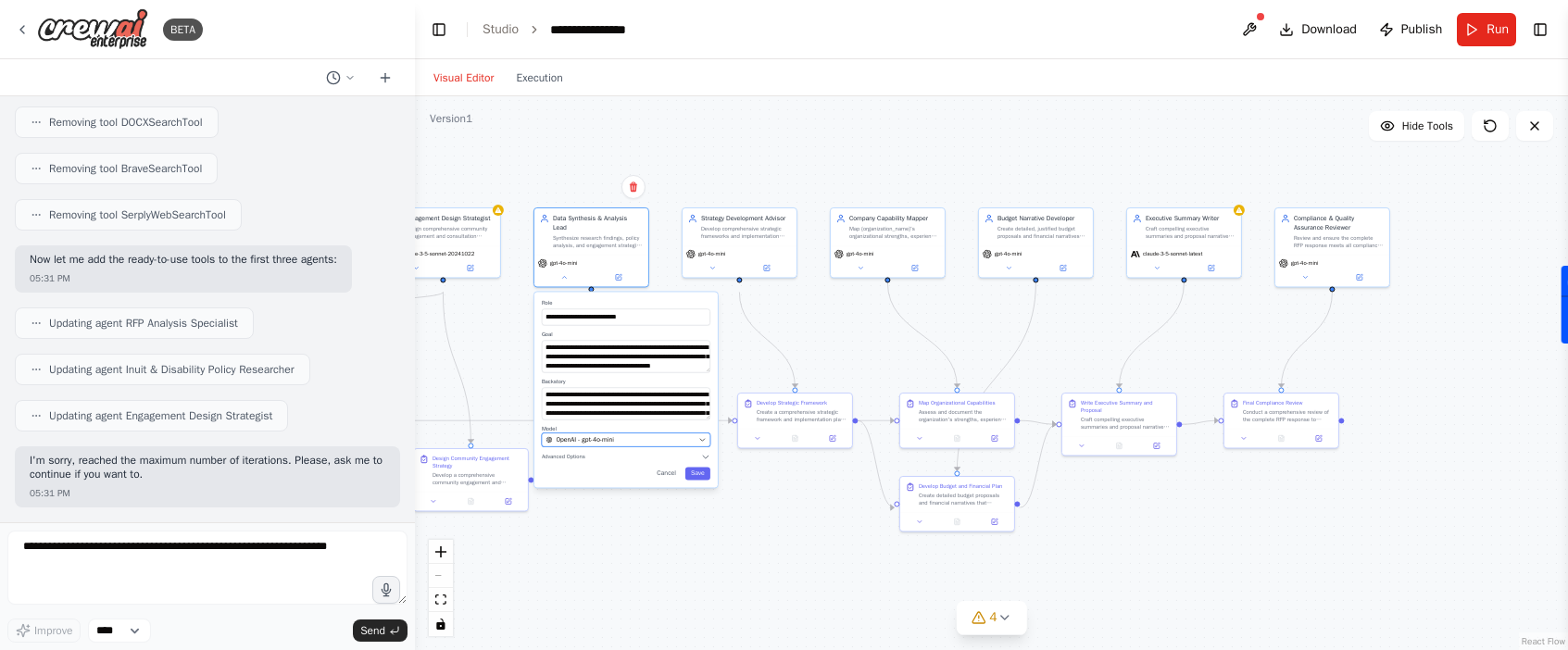 click on "OpenAI - gpt-4o-mini" at bounding box center (626, 439) 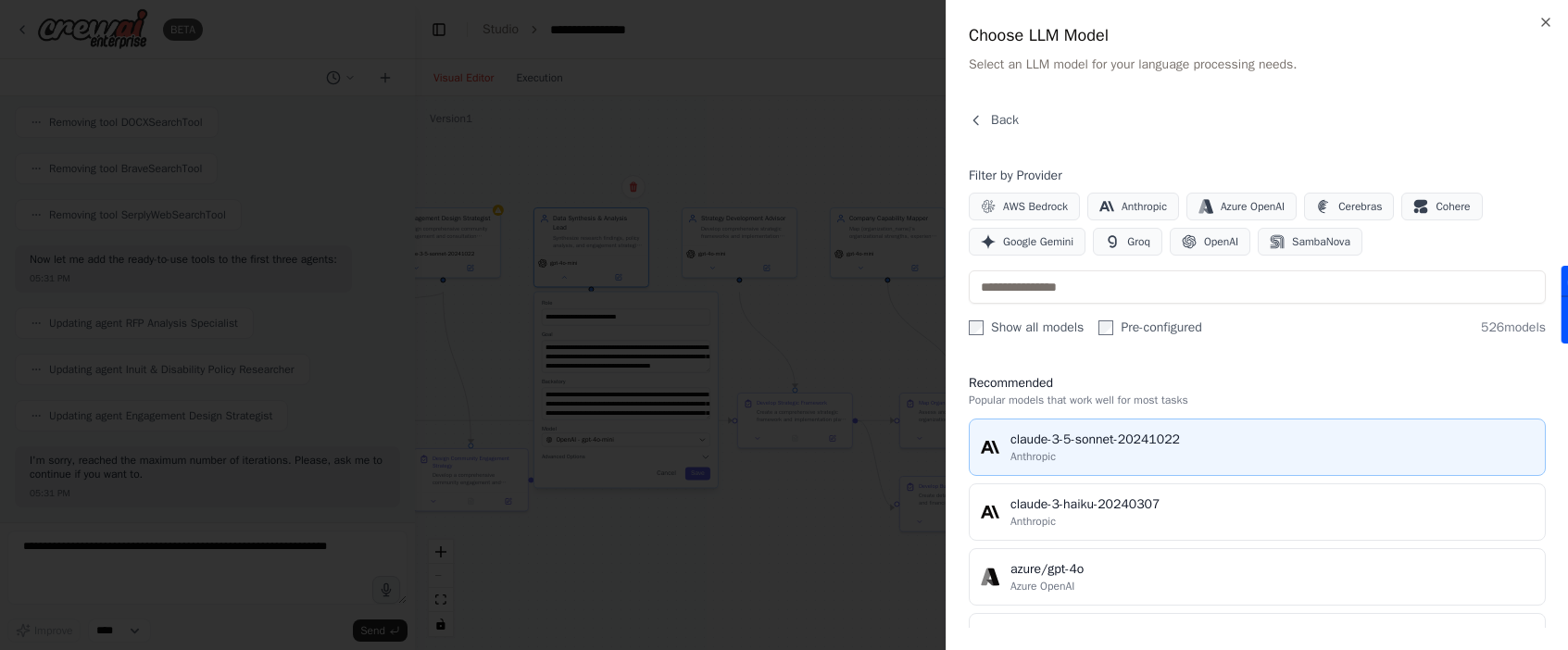 click on "Anthropic" at bounding box center (1272, 456) 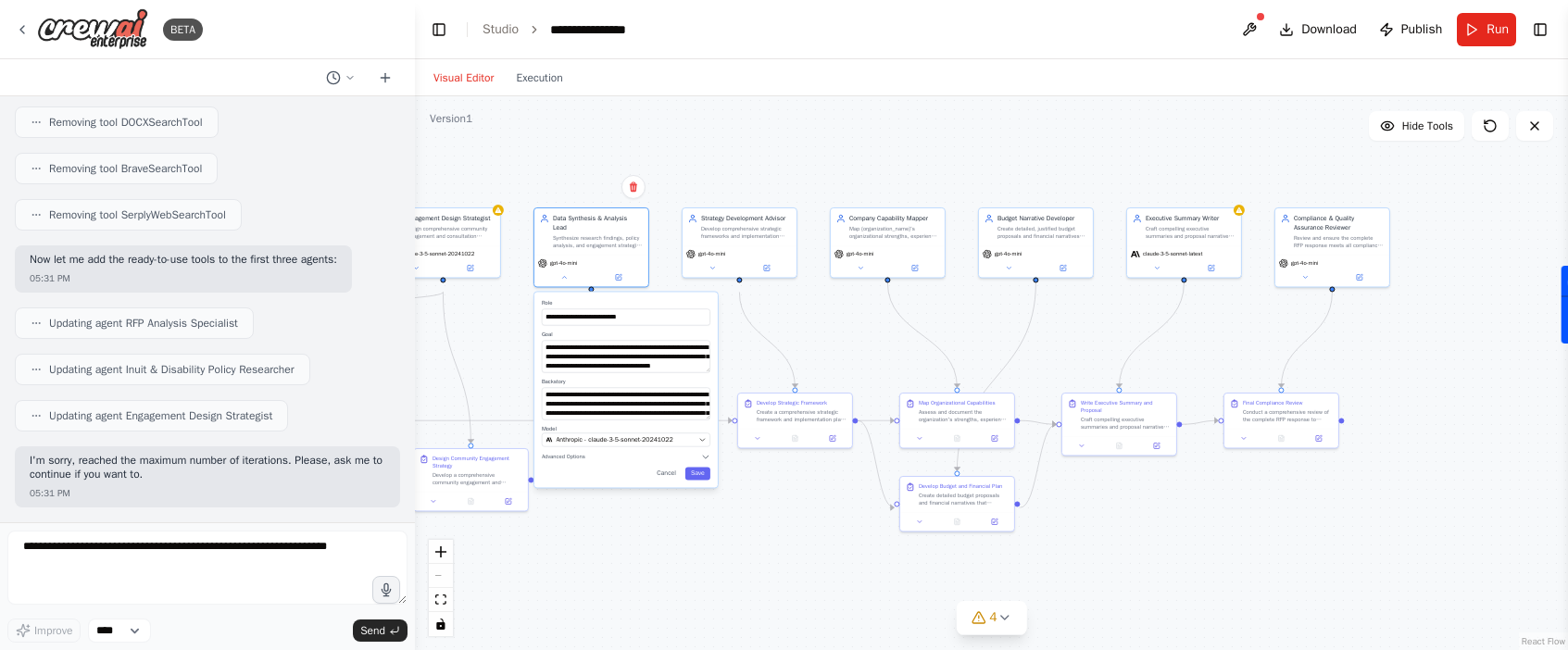 click on "**********" at bounding box center (626, 389) 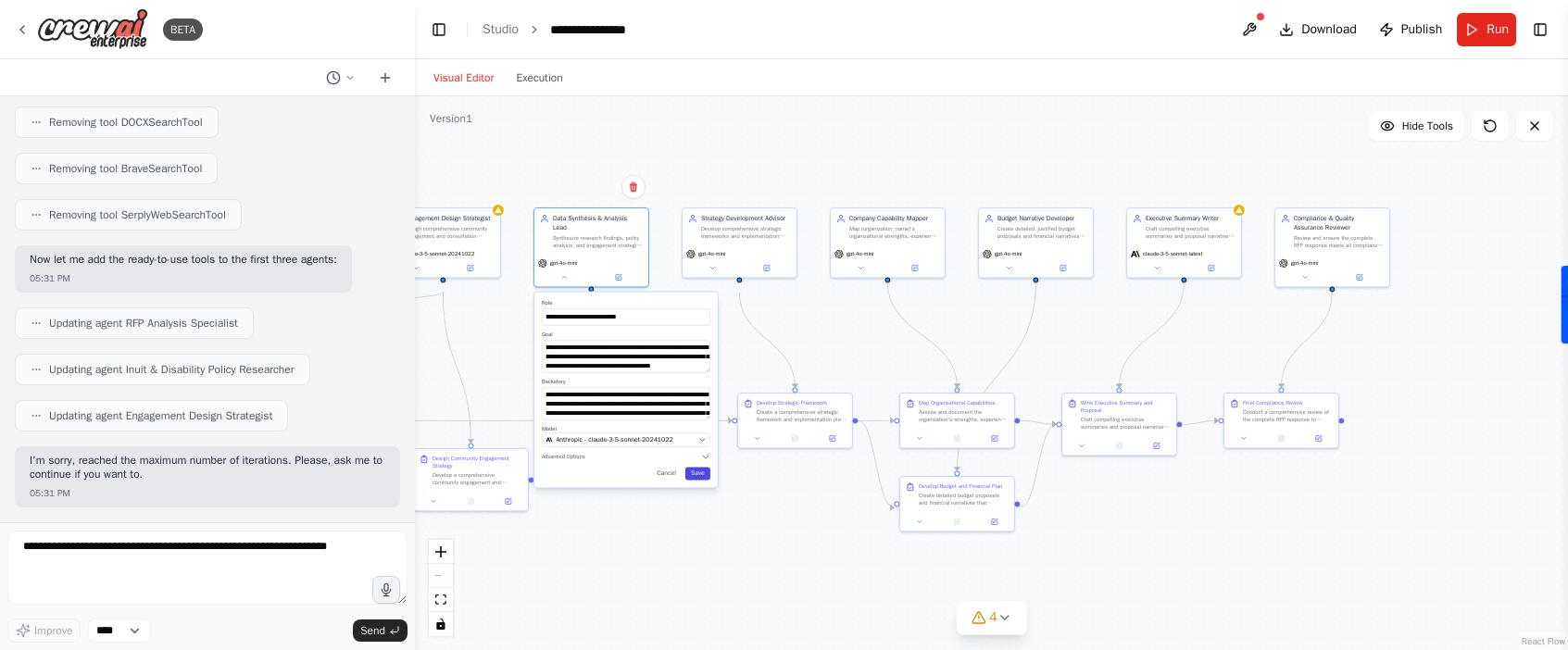click on "Save" at bounding box center [697, 473] 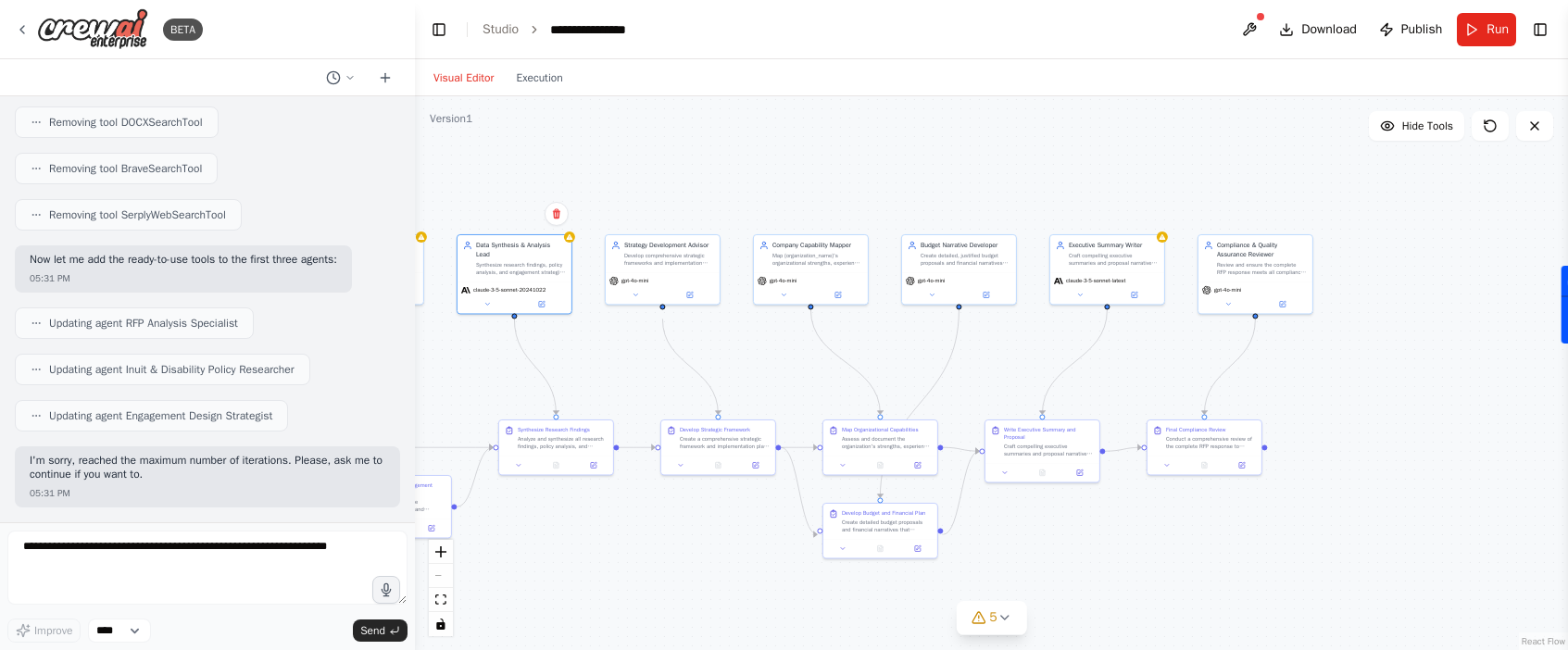 drag, startPoint x: 831, startPoint y: 314, endPoint x: 765, endPoint y: 333, distance: 68.68042 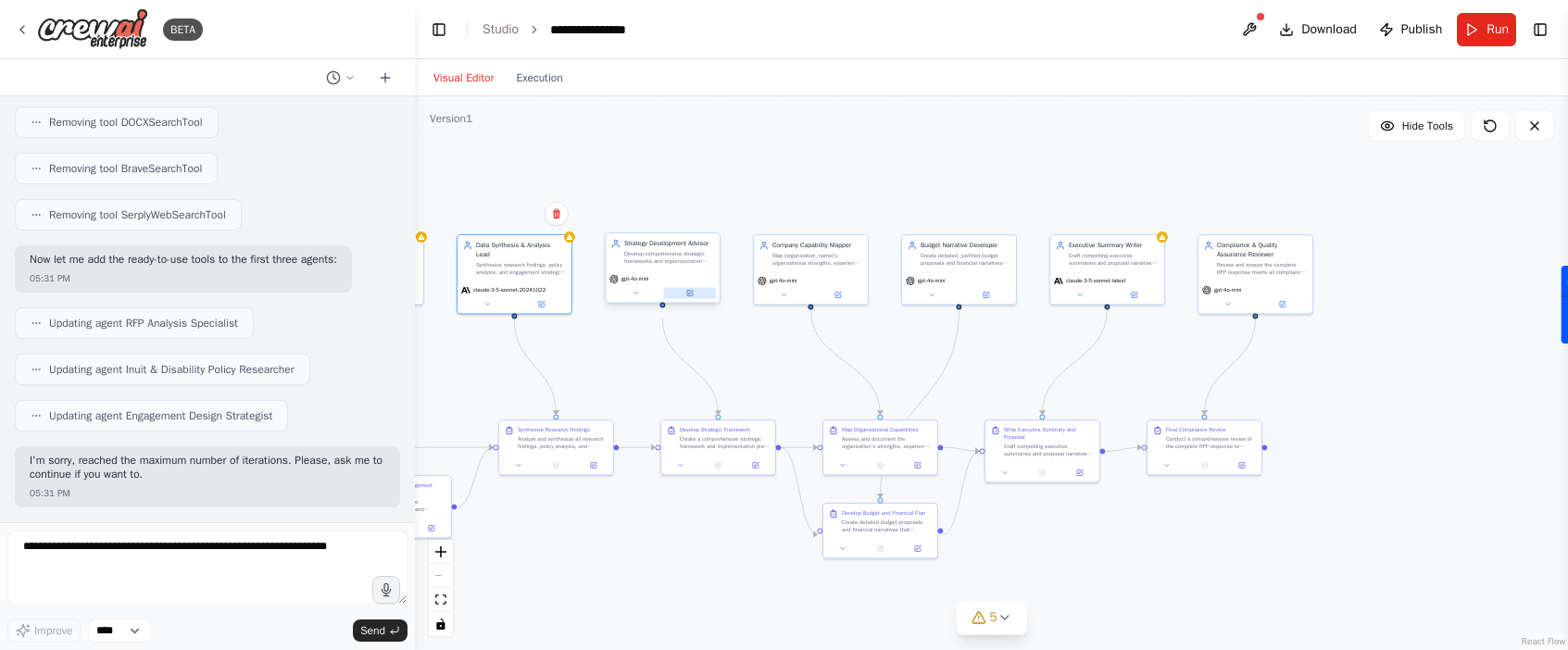 click 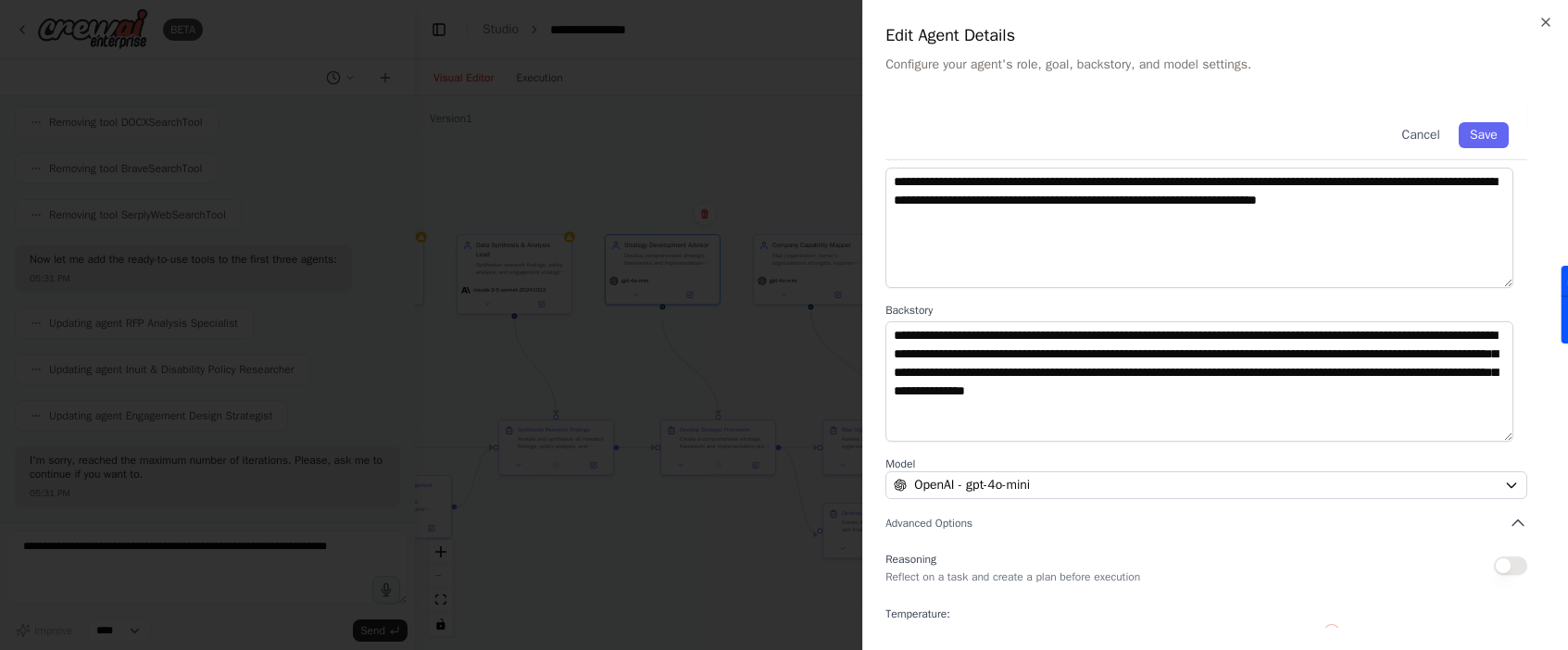 scroll, scrollTop: 164, scrollLeft: 0, axis: vertical 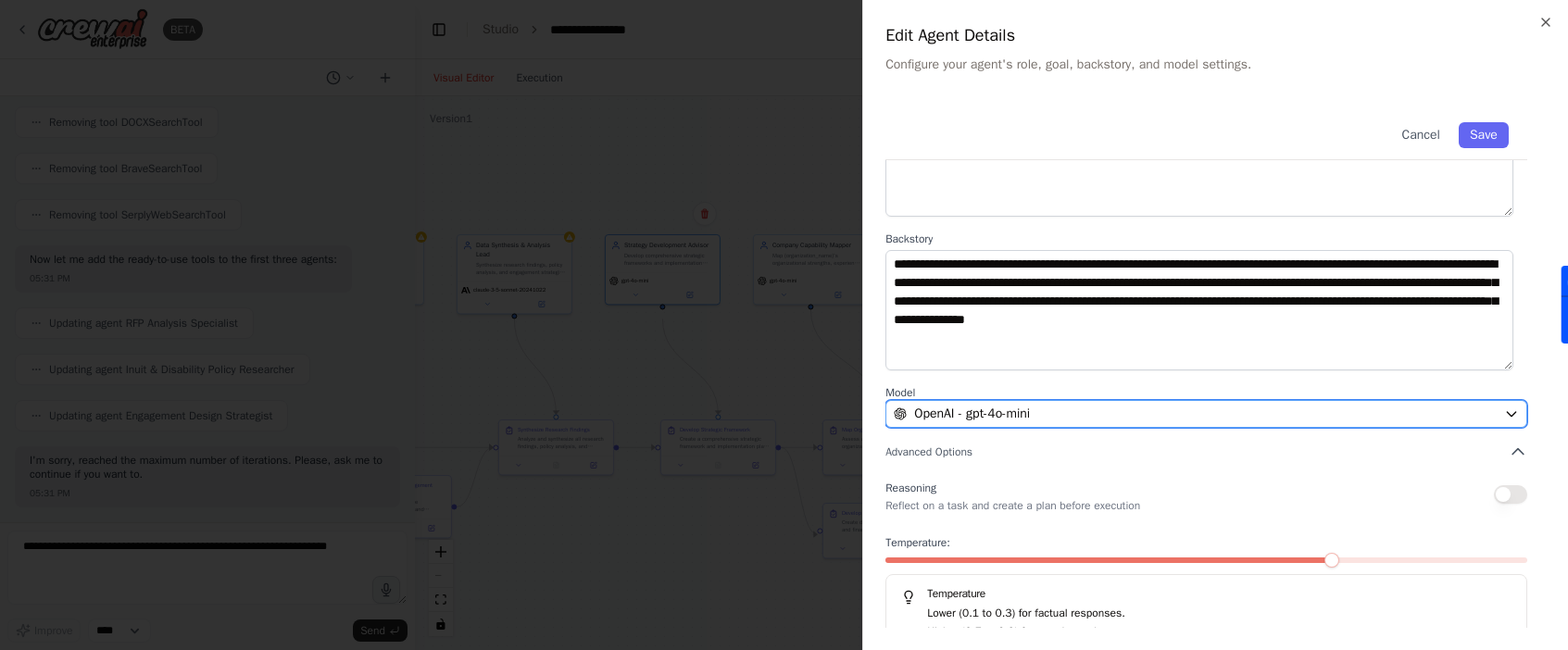 click on "OpenAI - gpt-4o-mini" at bounding box center [972, 414] 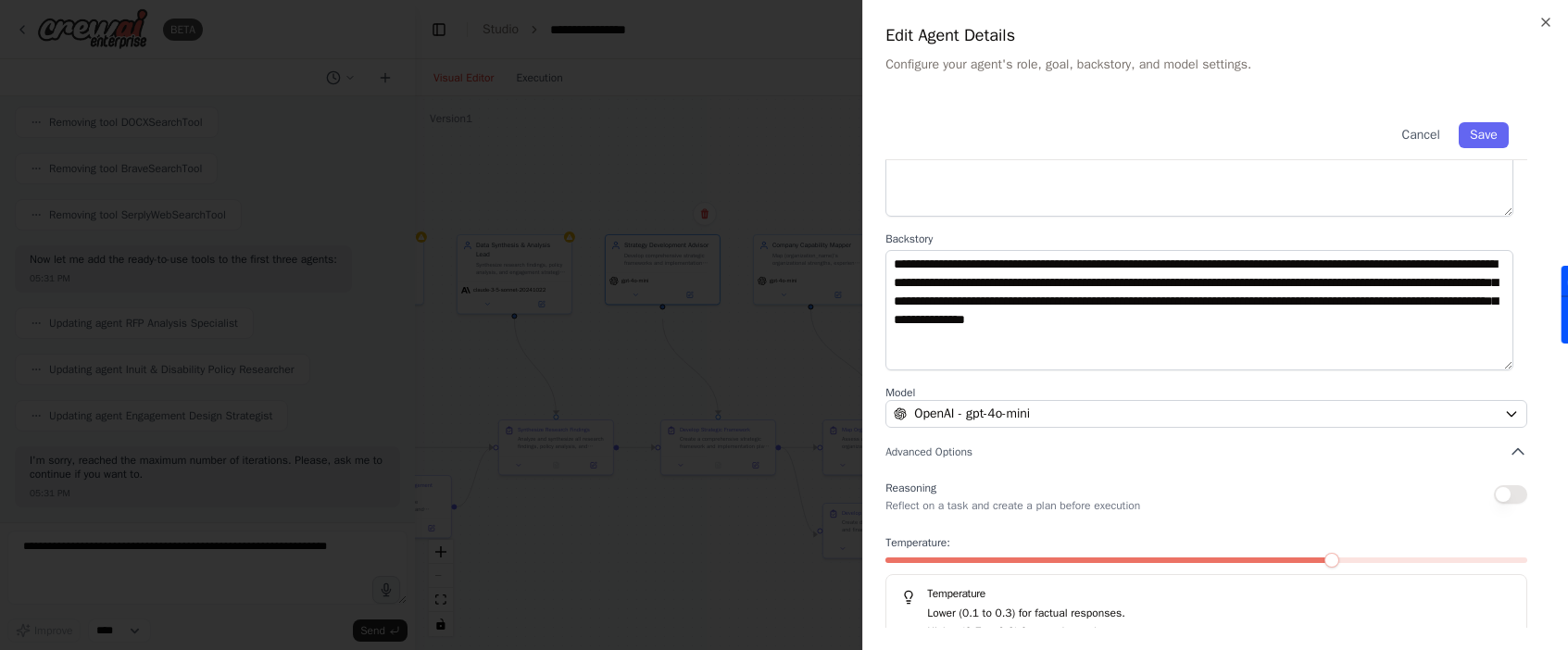 scroll, scrollTop: 0, scrollLeft: 0, axis: both 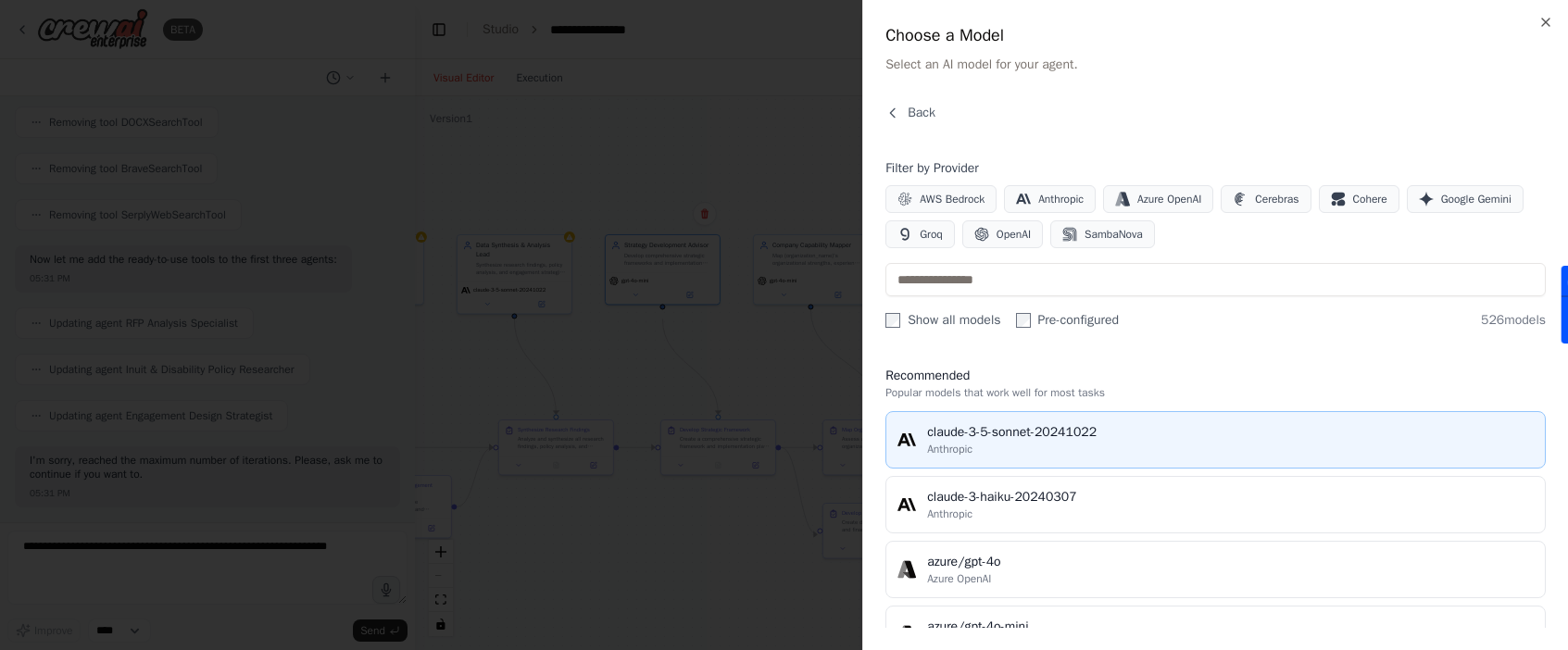click on "Anthropic" at bounding box center (1230, 449) 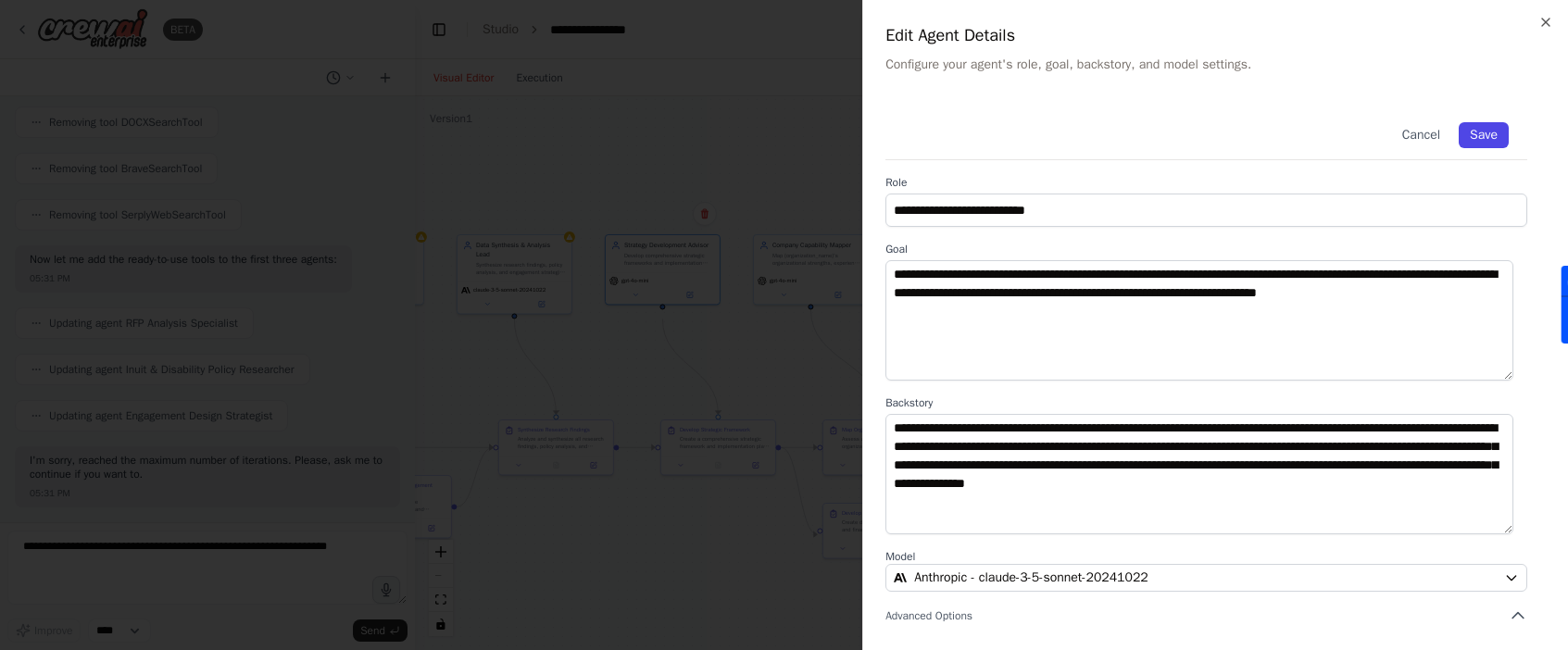 click on "Save" at bounding box center (1484, 135) 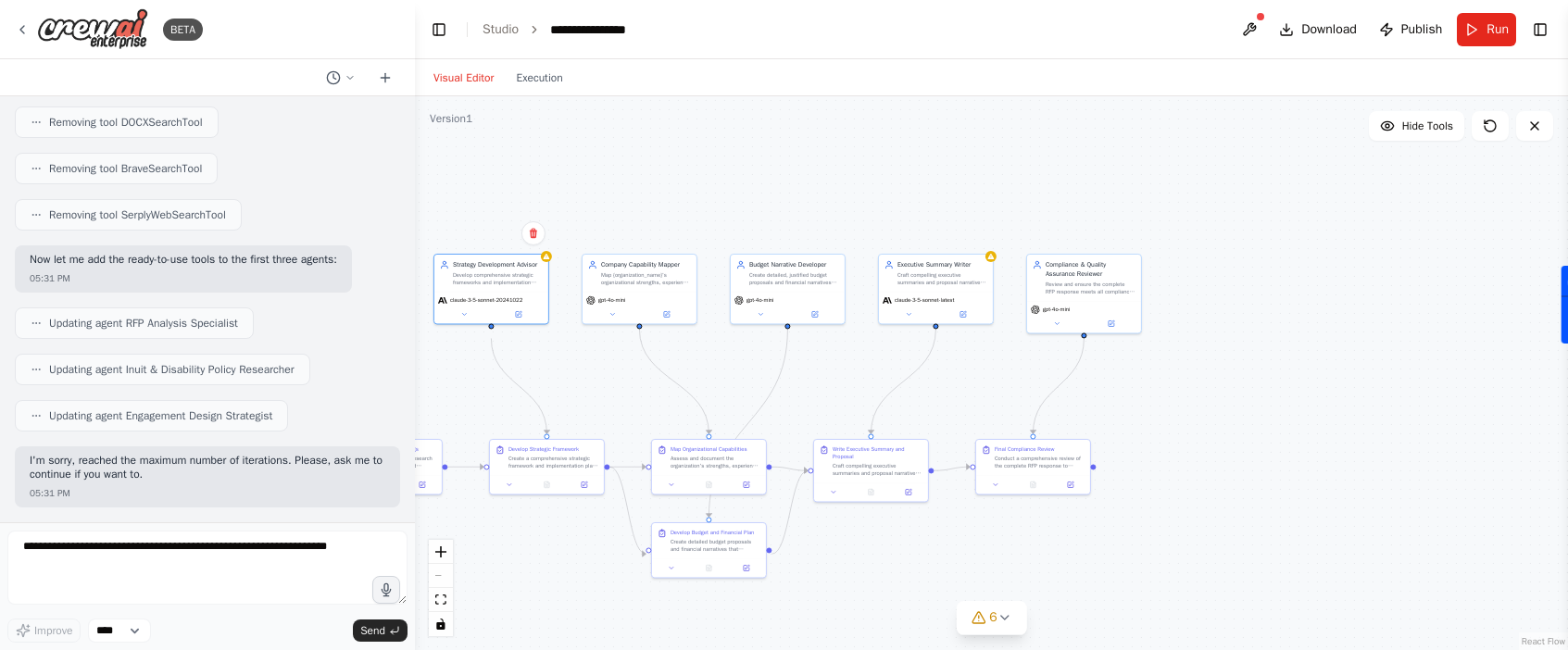 drag, startPoint x: 972, startPoint y: 338, endPoint x: 724, endPoint y: 355, distance: 248.582 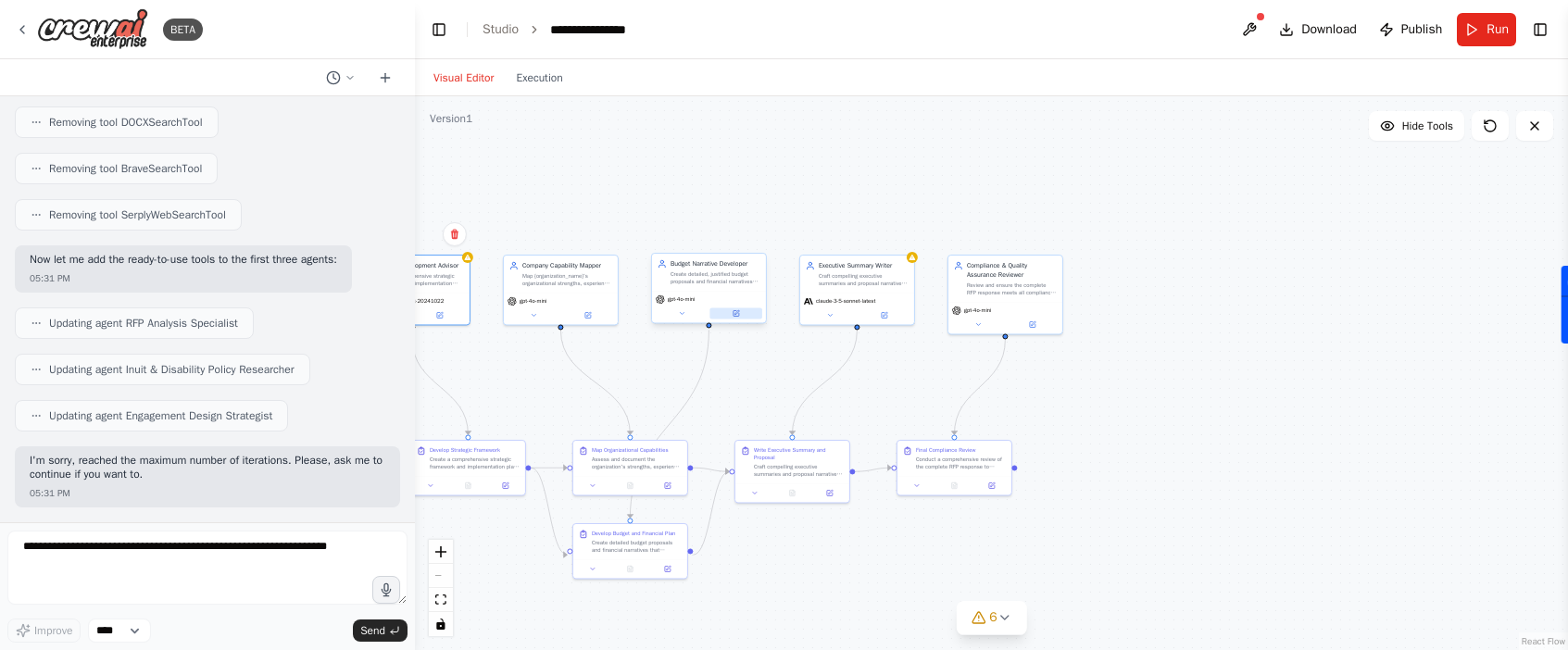click 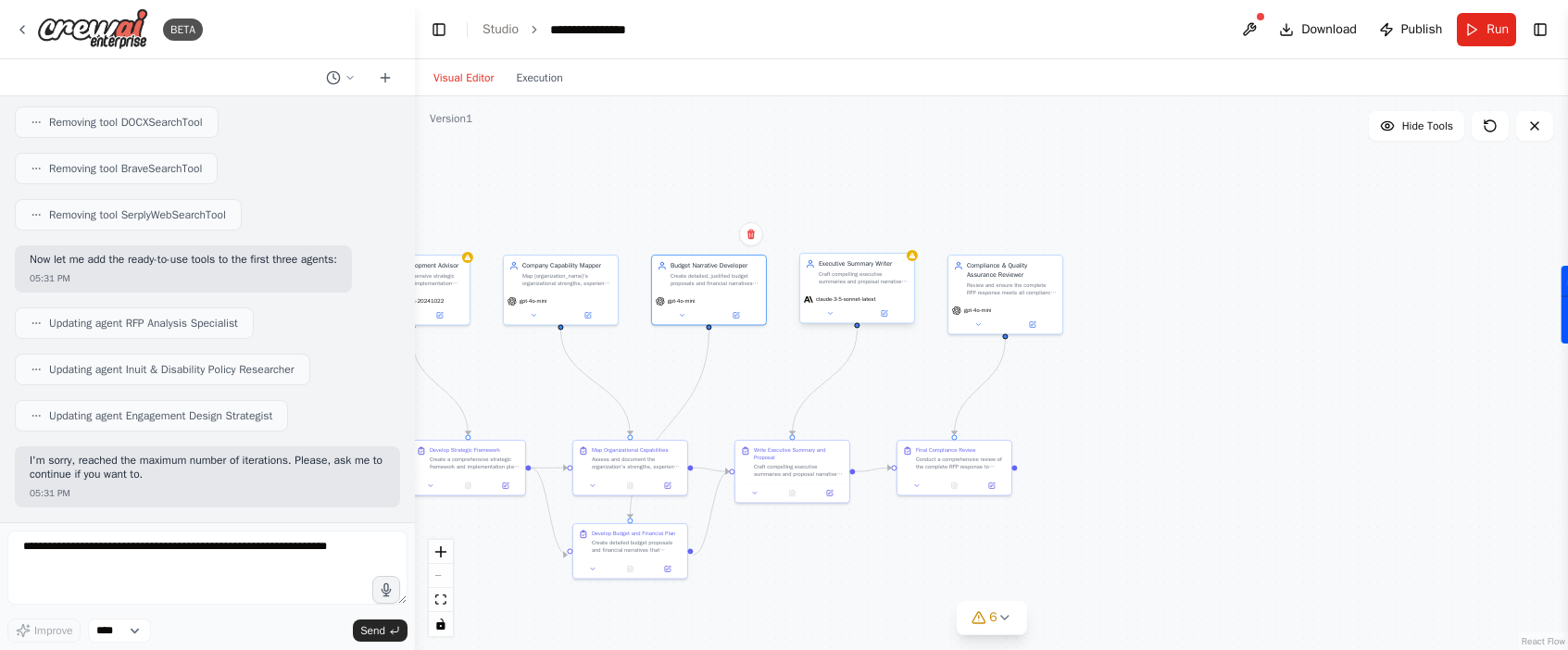 click on "Craft compelling executive summaries and proposal narratives that clearly communicate {organization_name}'s vision, approach, and value proposition for the ITK Inuit Disabilities Strategy RFP" at bounding box center (863, 278) 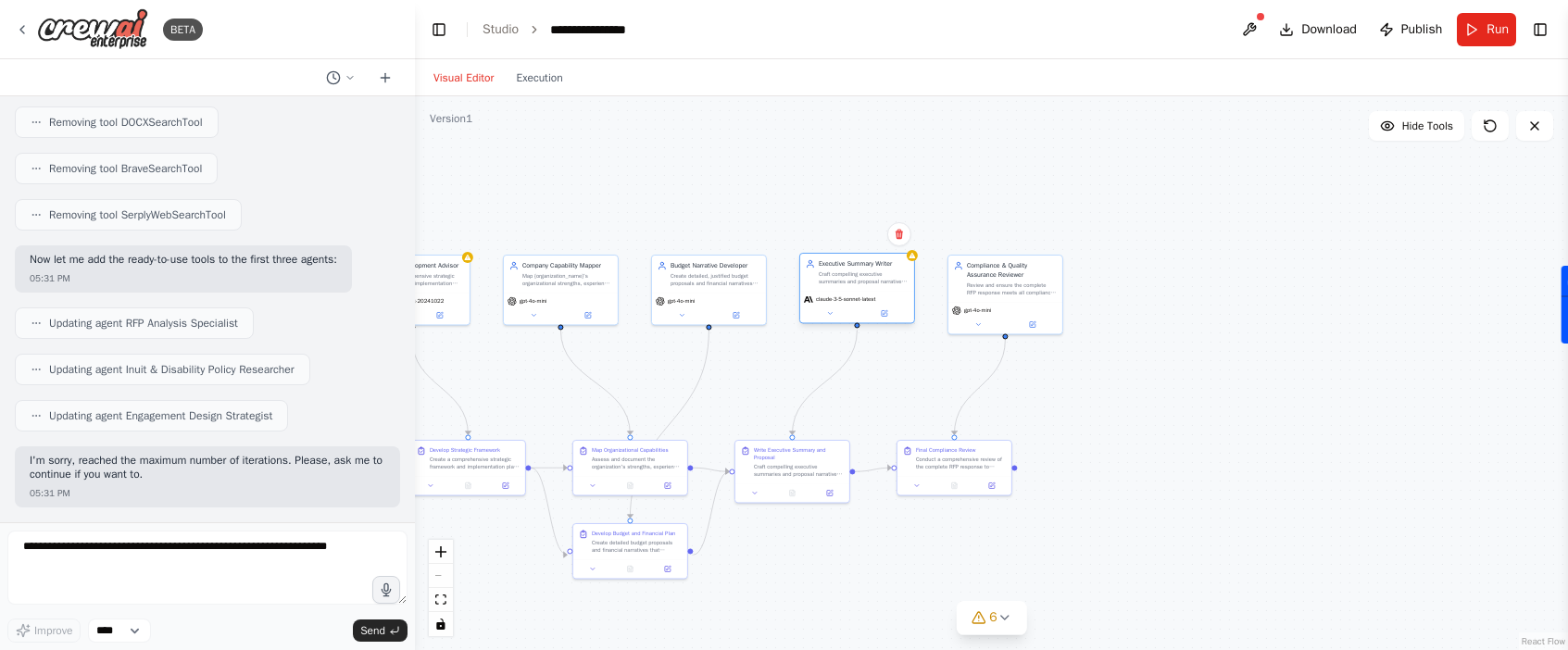 click on "Craft compelling executive summaries and proposal narratives that clearly communicate {organization_name}'s vision, approach, and value proposition for the ITK Inuit Disabilities Strategy RFP" at bounding box center (863, 278) 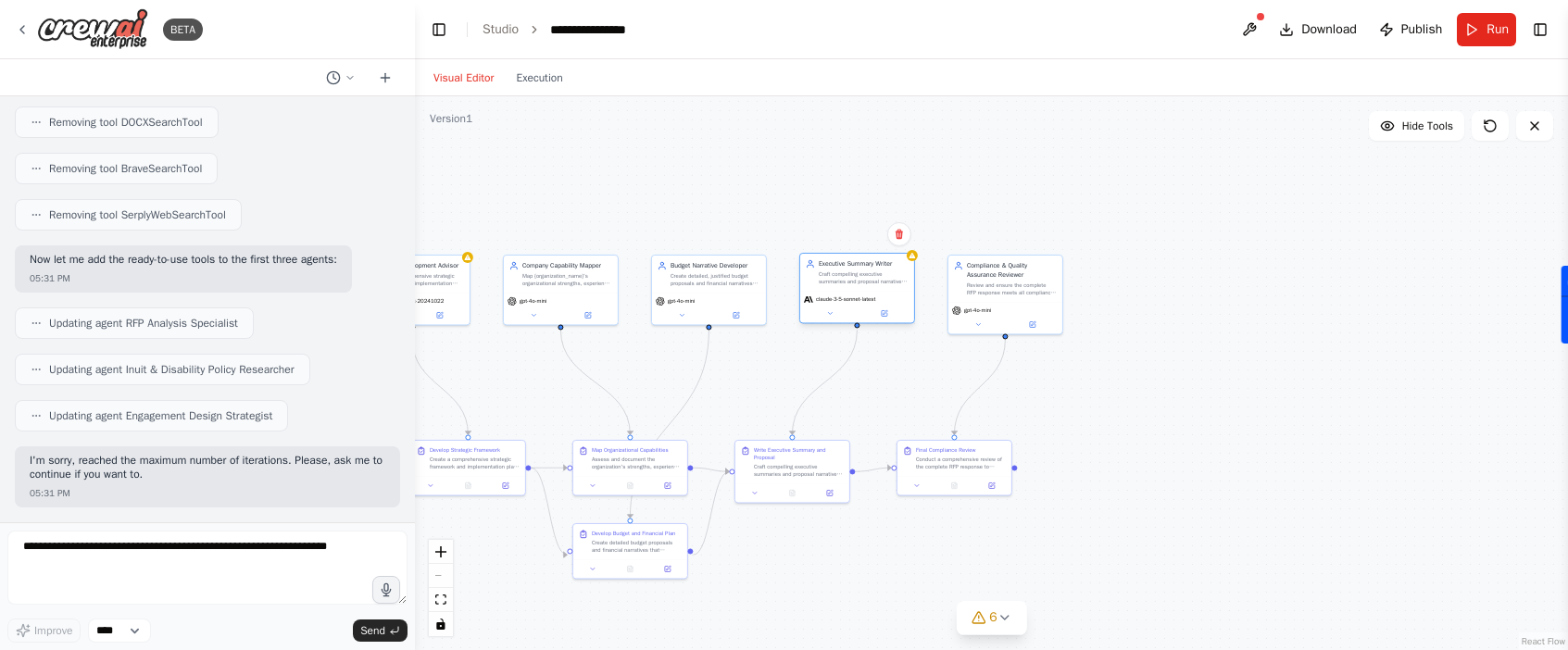 click on "claude-3-5-sonnet-latest" at bounding box center (857, 306) 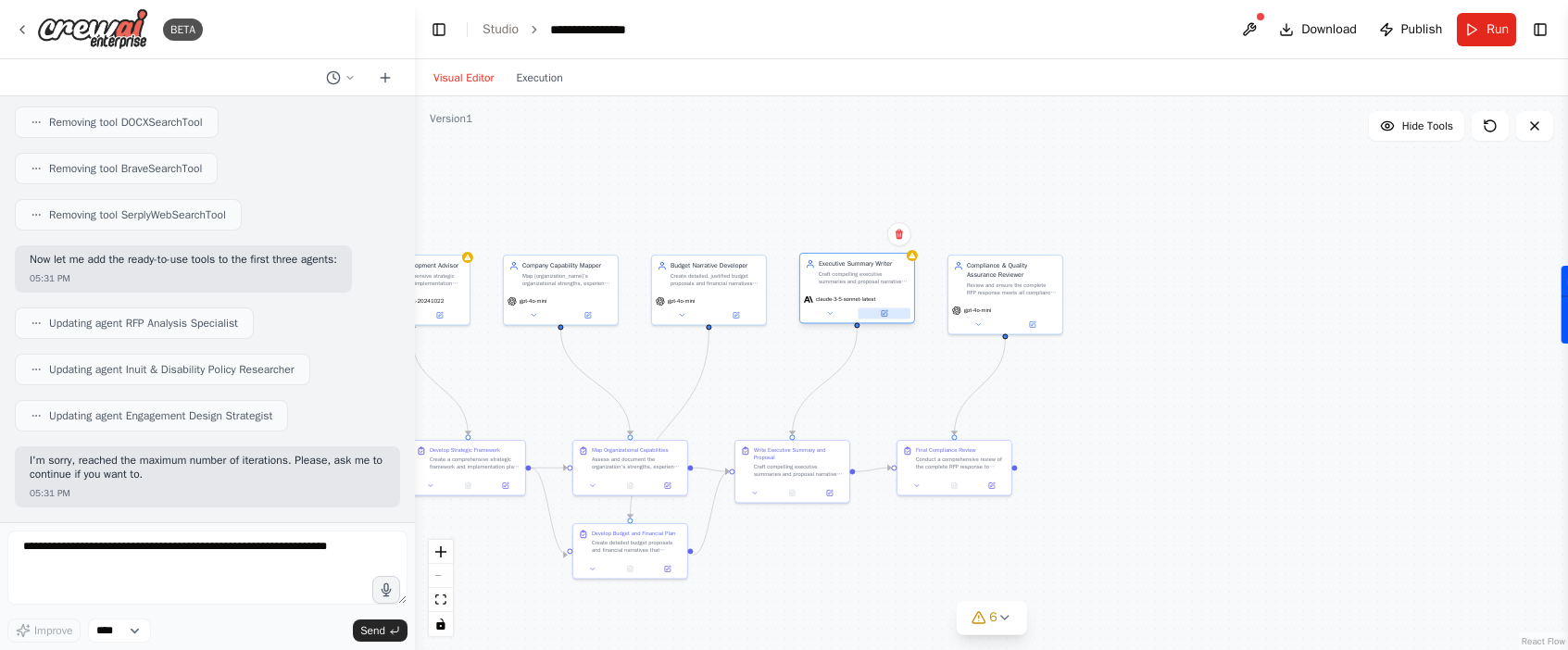 click 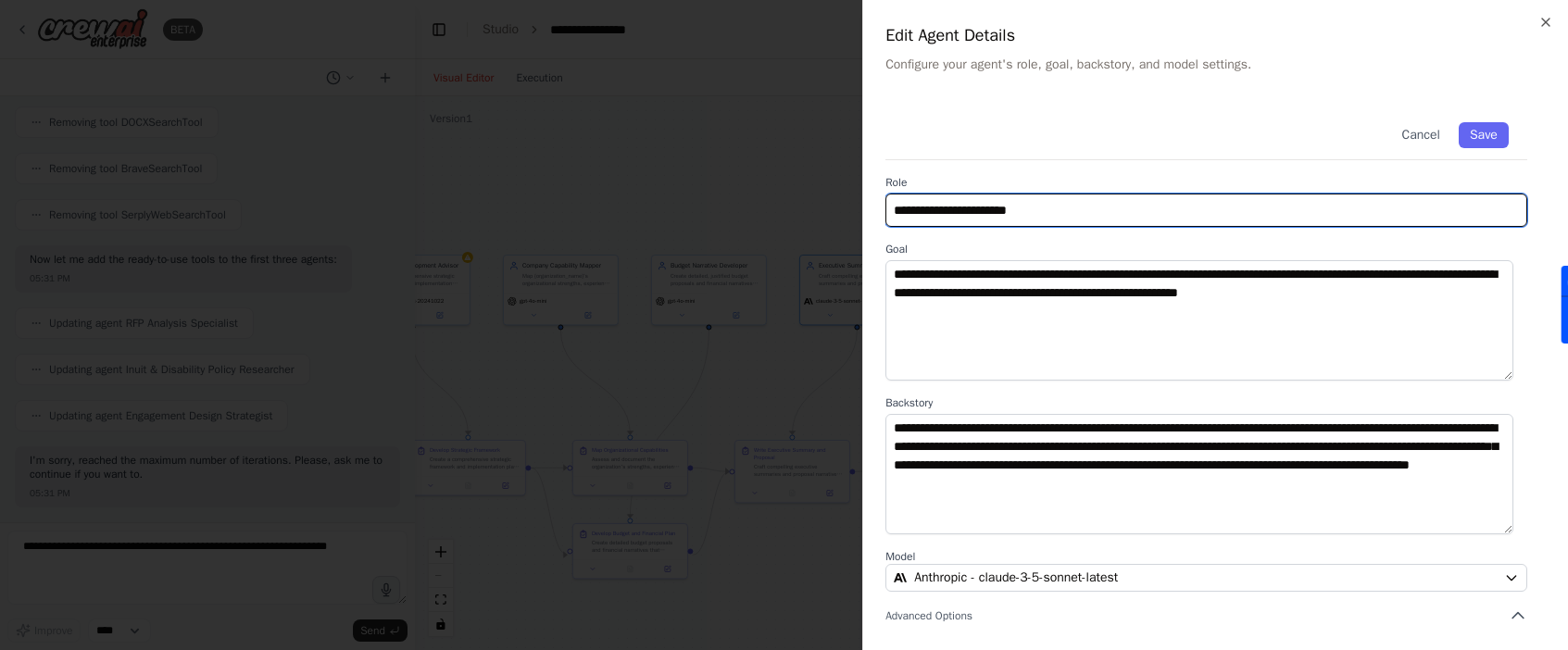 drag, startPoint x: 1099, startPoint y: 205, endPoint x: 829, endPoint y: 211, distance: 270.0667 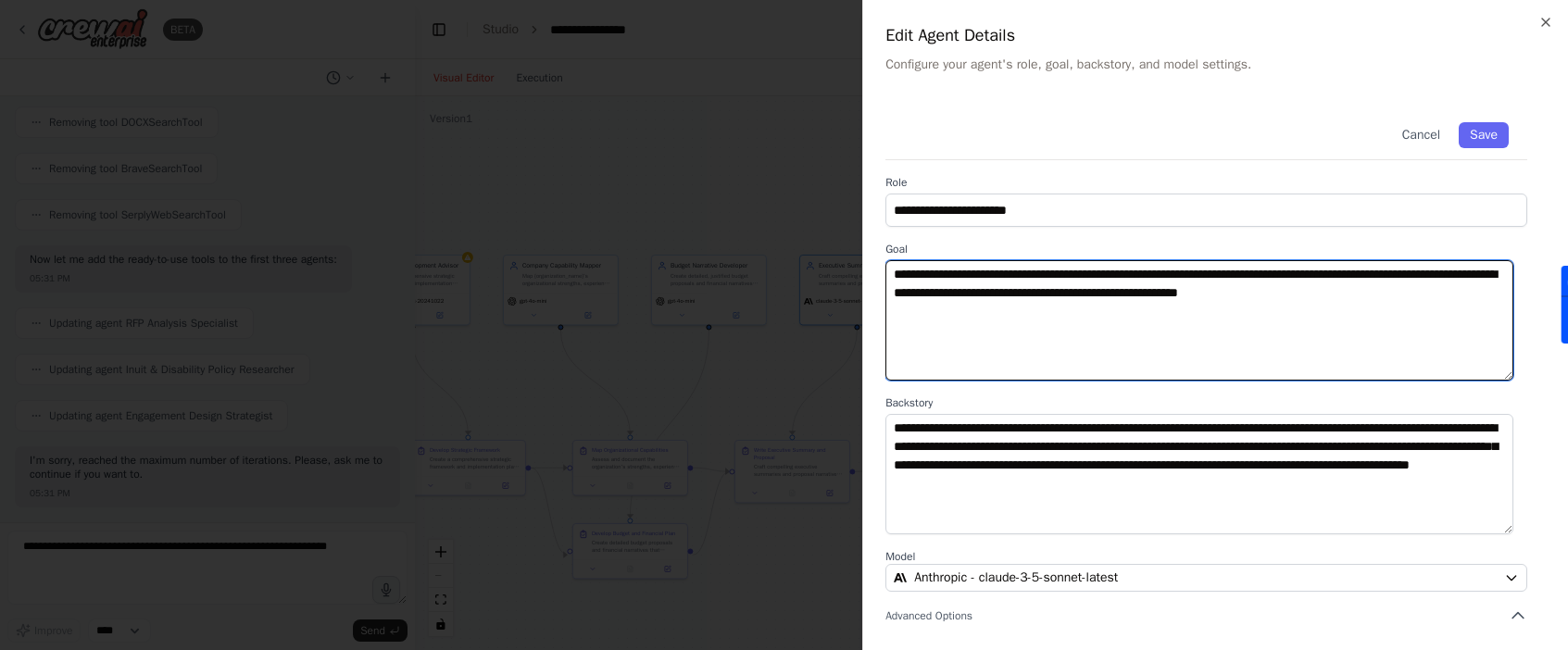 drag, startPoint x: 880, startPoint y: 306, endPoint x: 859, endPoint y: 281, distance: 32.64966 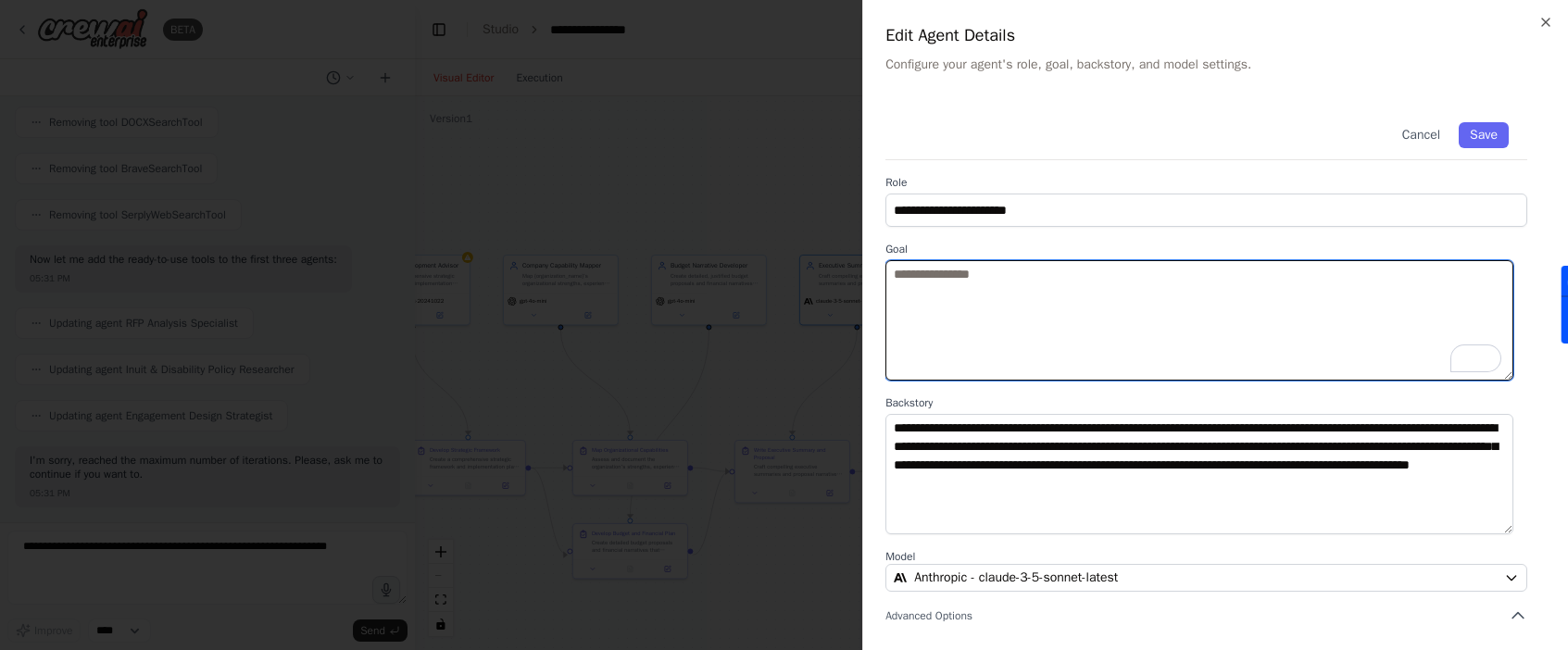 paste on "**********" 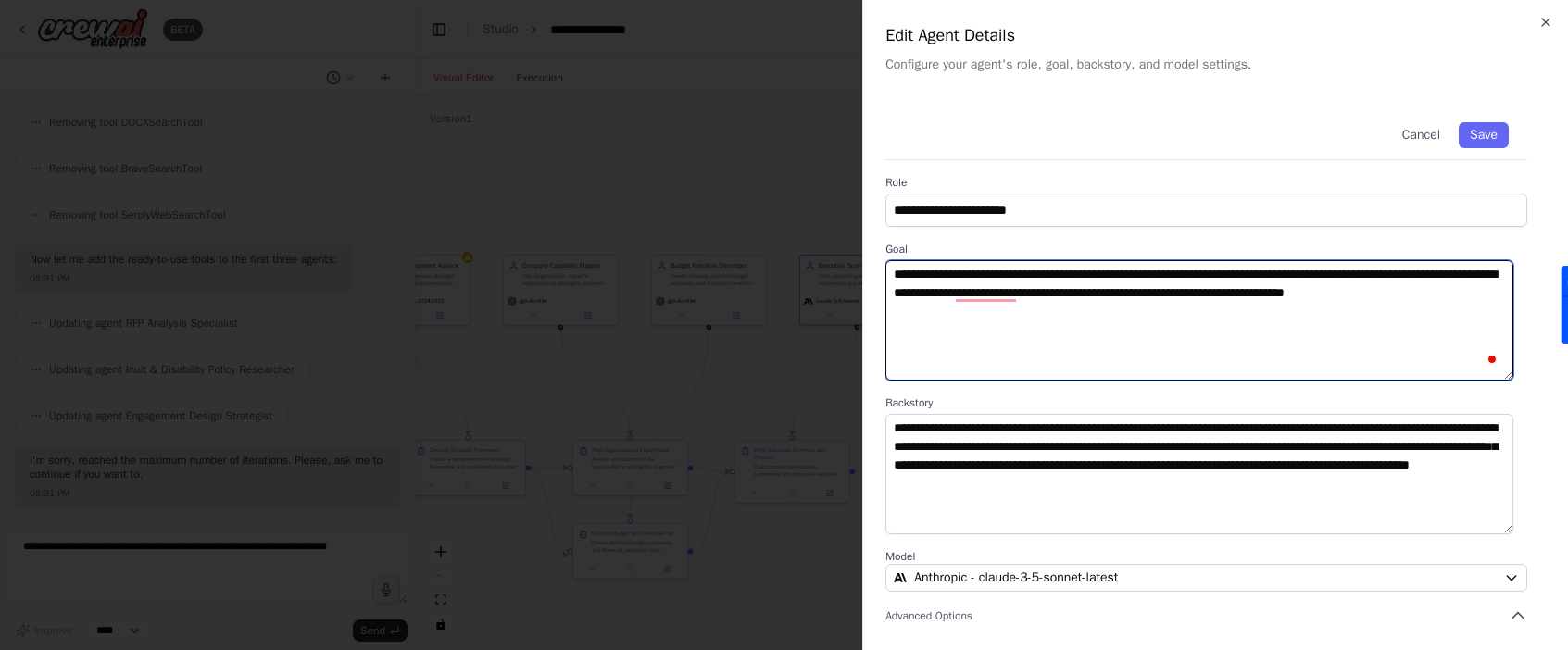 type on "**********" 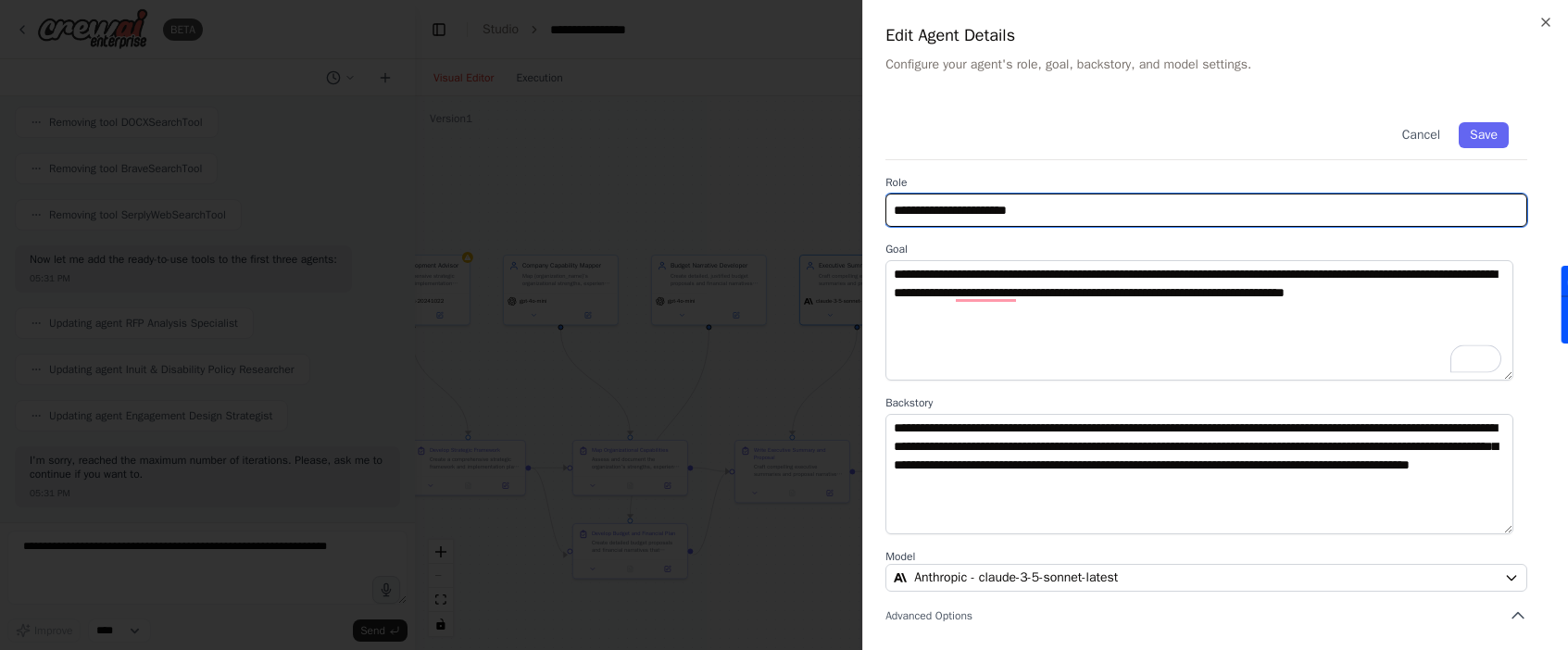 drag, startPoint x: 1070, startPoint y: 210, endPoint x: 856, endPoint y: 217, distance: 214.11446 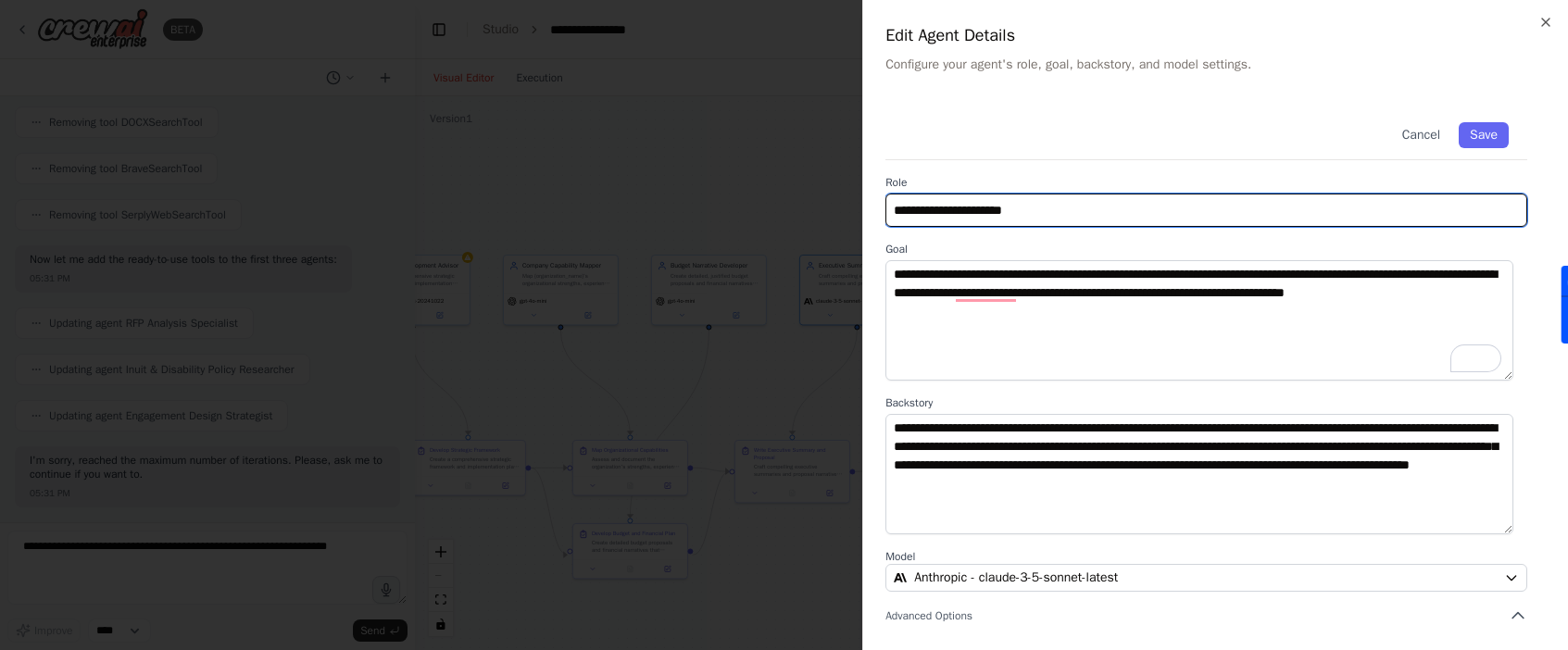 type on "**********" 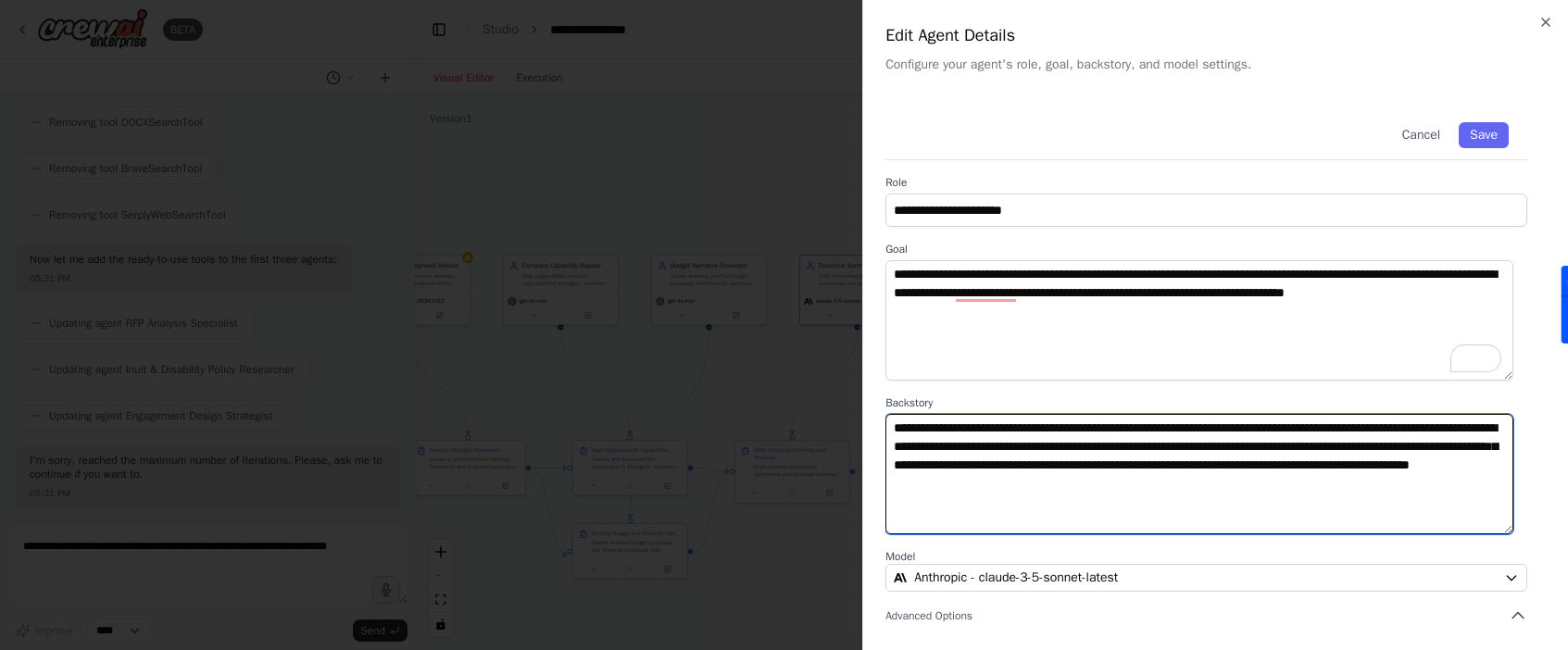 click on "**********" at bounding box center [1199, 474] 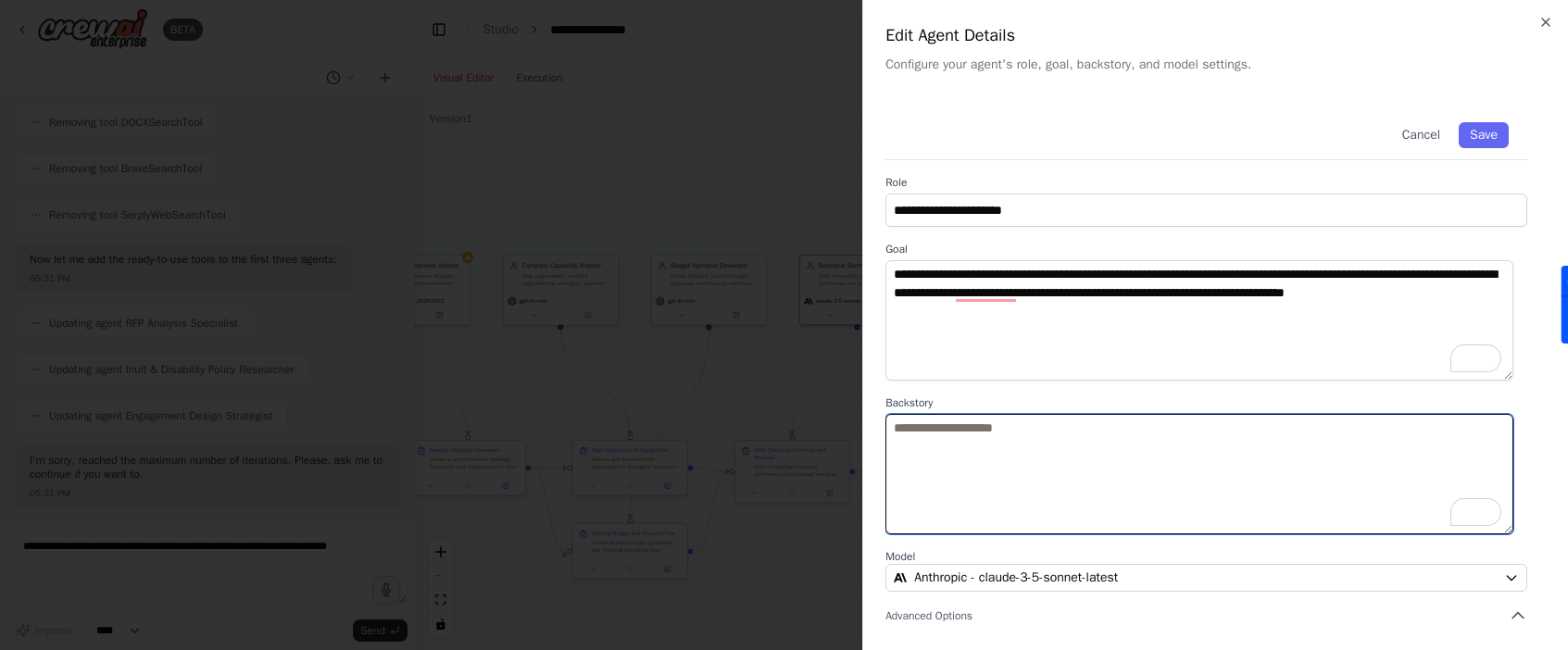 paste on "**********" 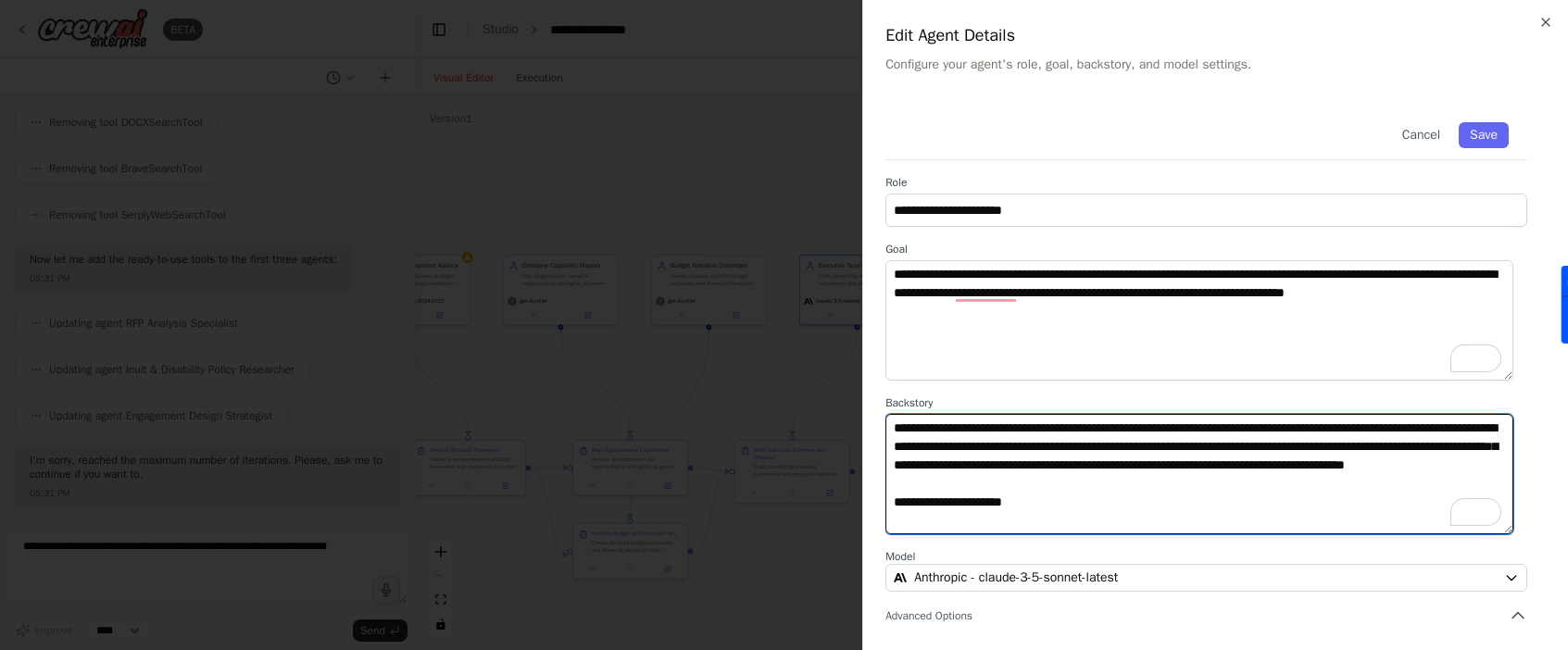 scroll, scrollTop: 328, scrollLeft: 0, axis: vertical 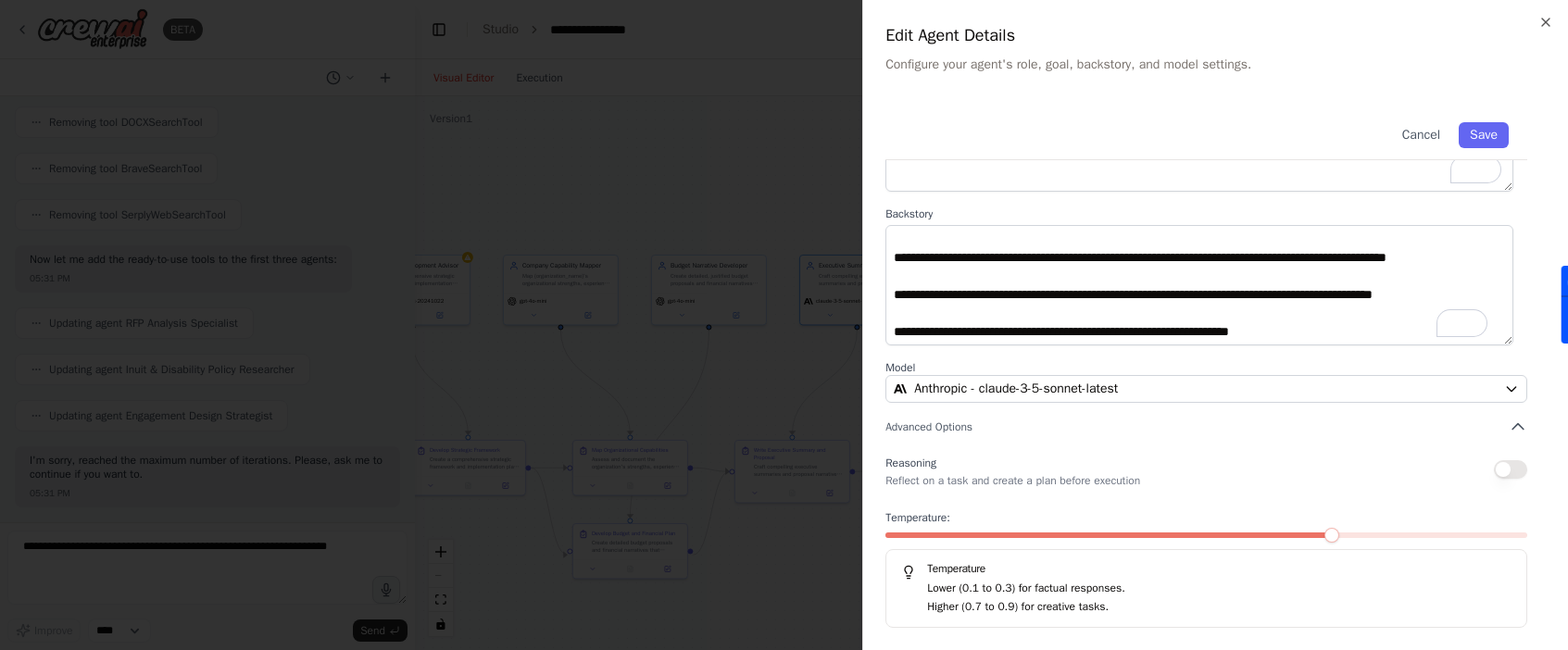 click on "**********" at bounding box center [1215, 271] 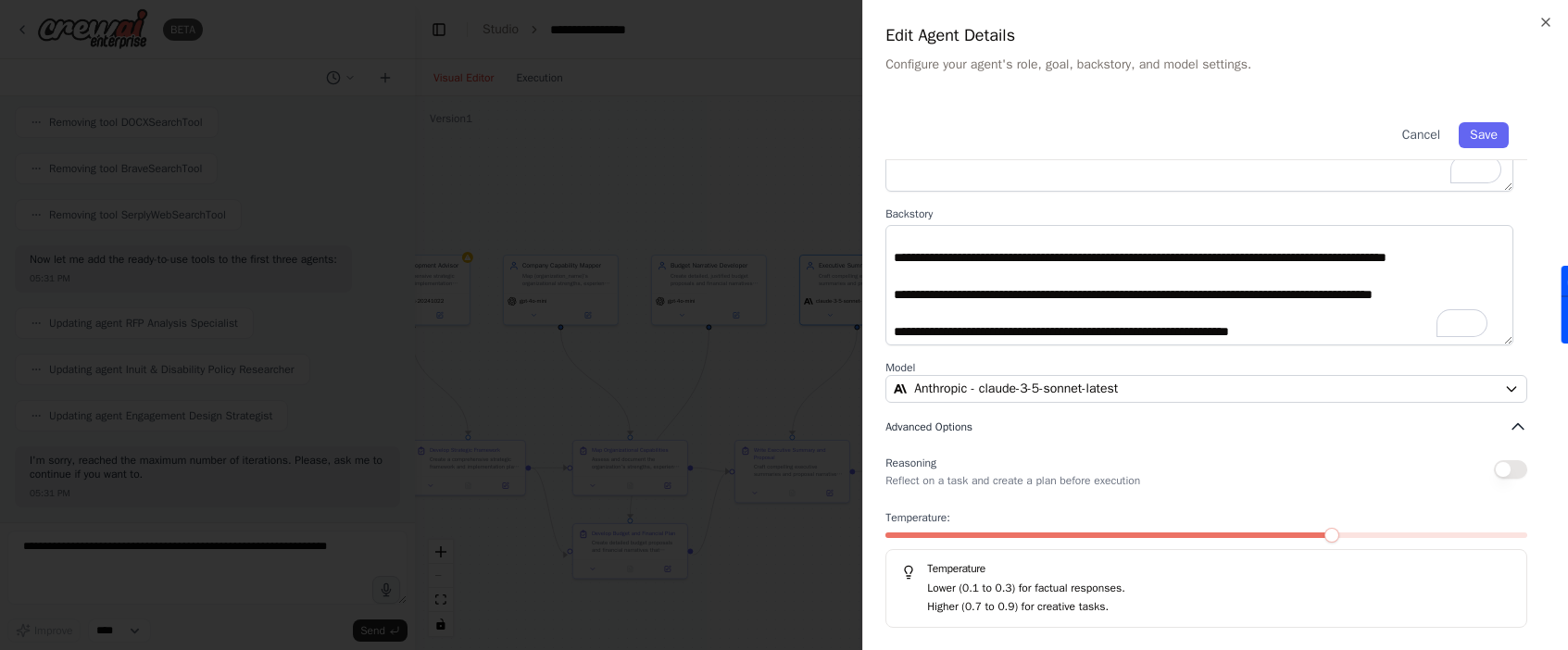 click on "Advanced Options" at bounding box center [929, 427] 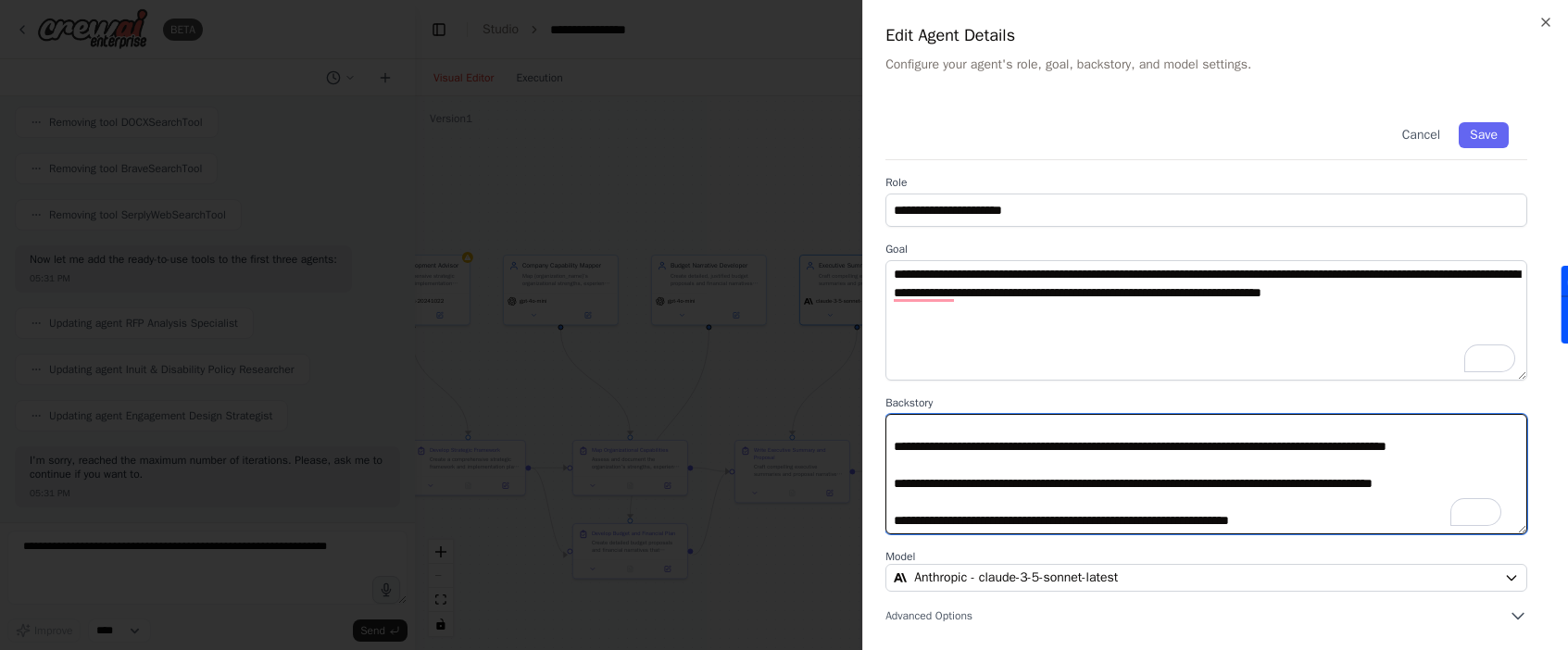 click at bounding box center [1206, 474] 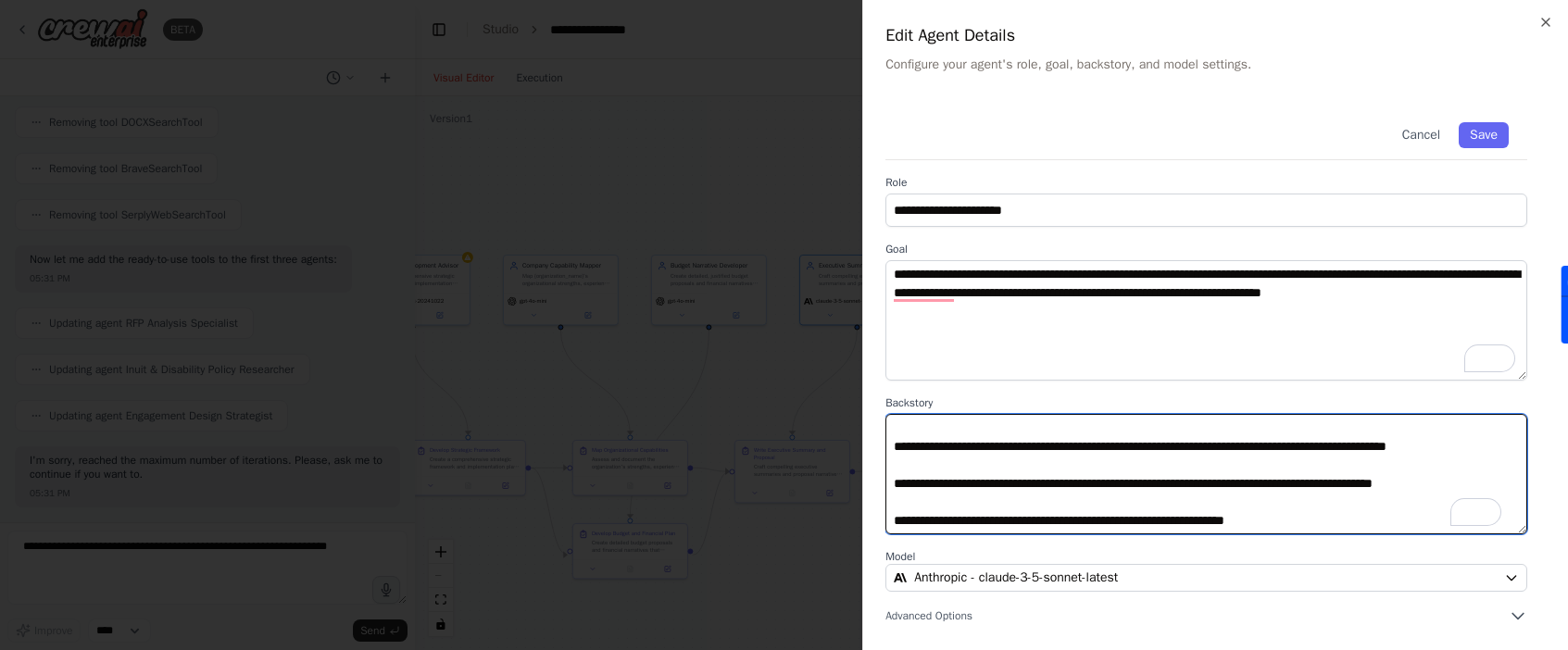 scroll, scrollTop: 315, scrollLeft: 0, axis: vertical 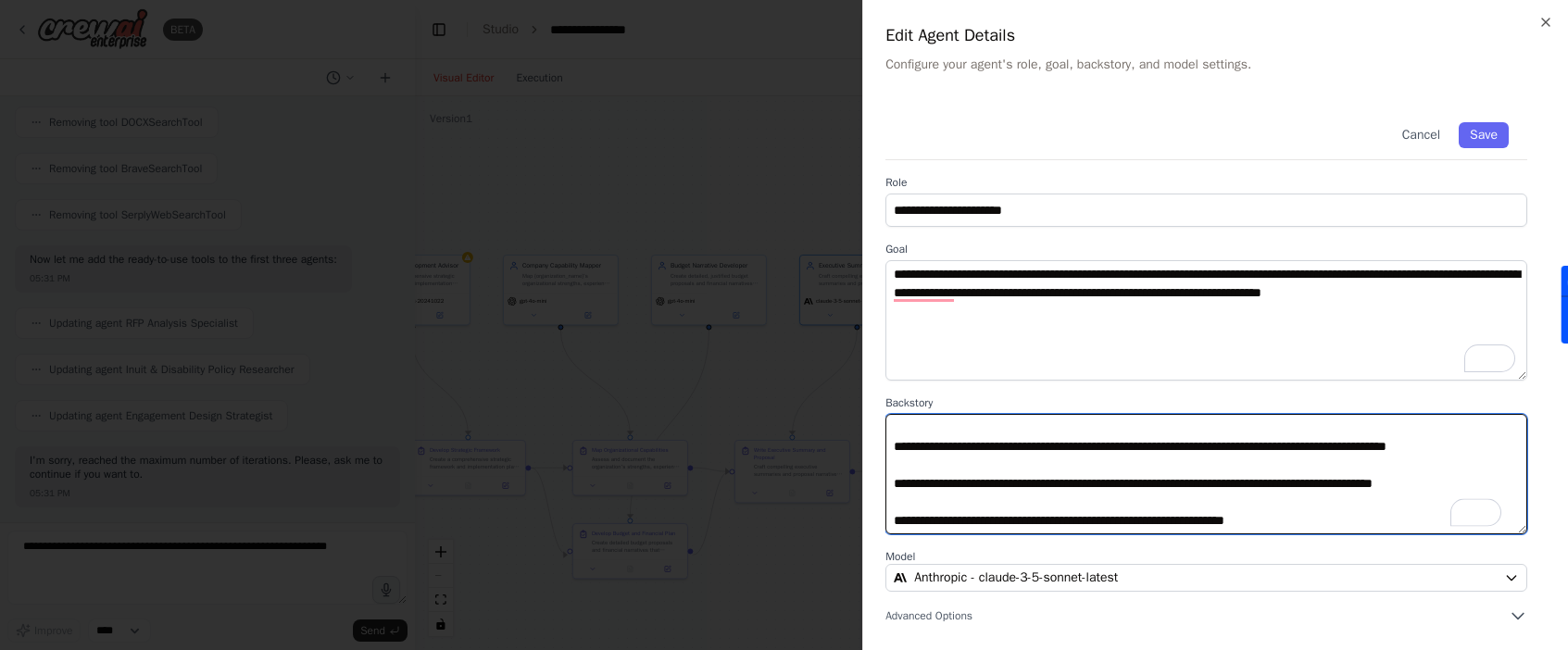 click at bounding box center (1206, 474) 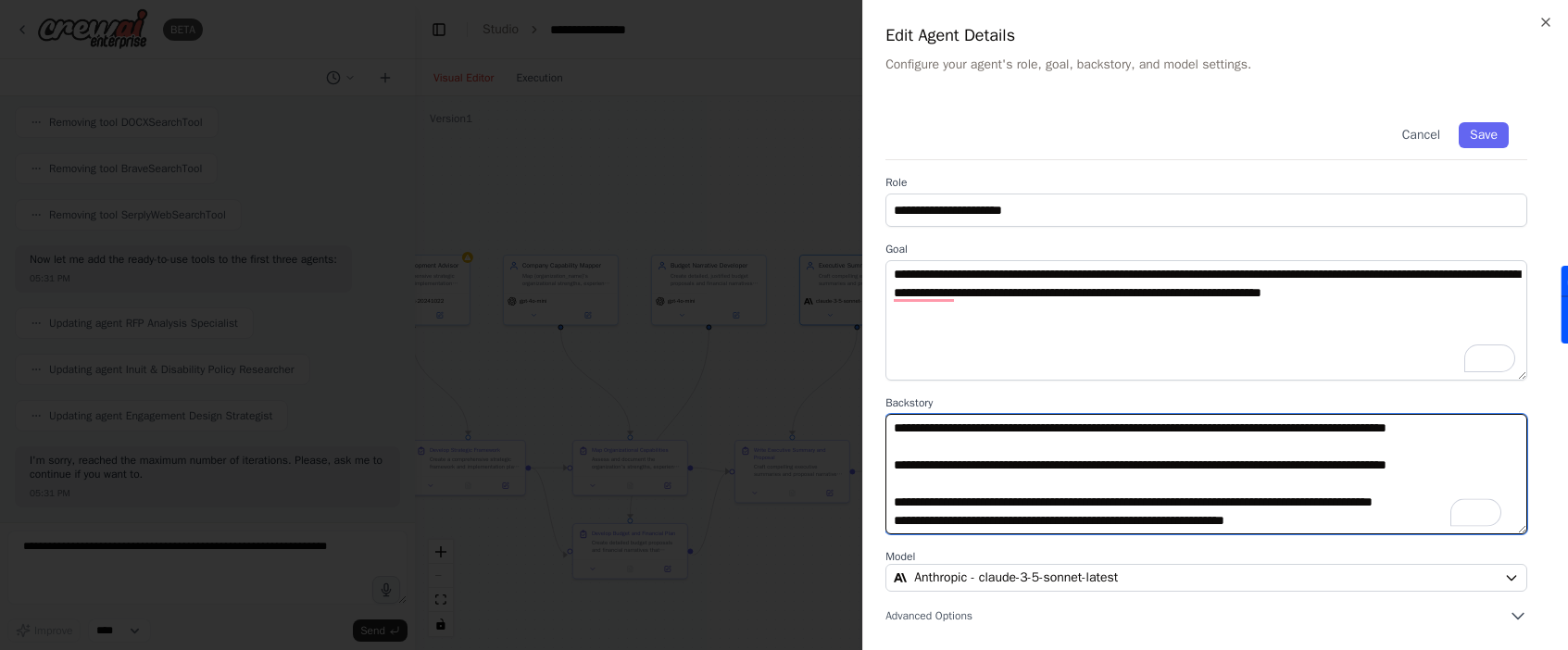 scroll, scrollTop: 296, scrollLeft: 0, axis: vertical 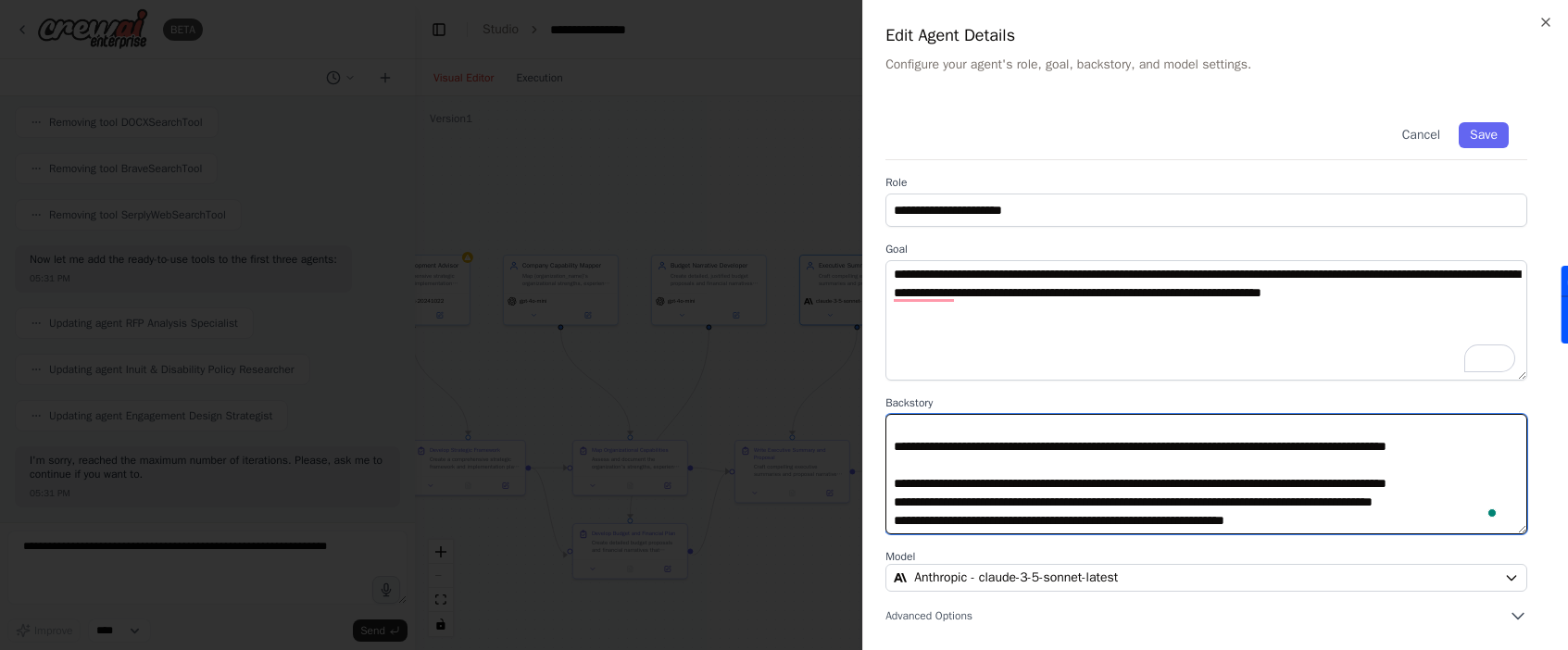 click at bounding box center (1206, 474) 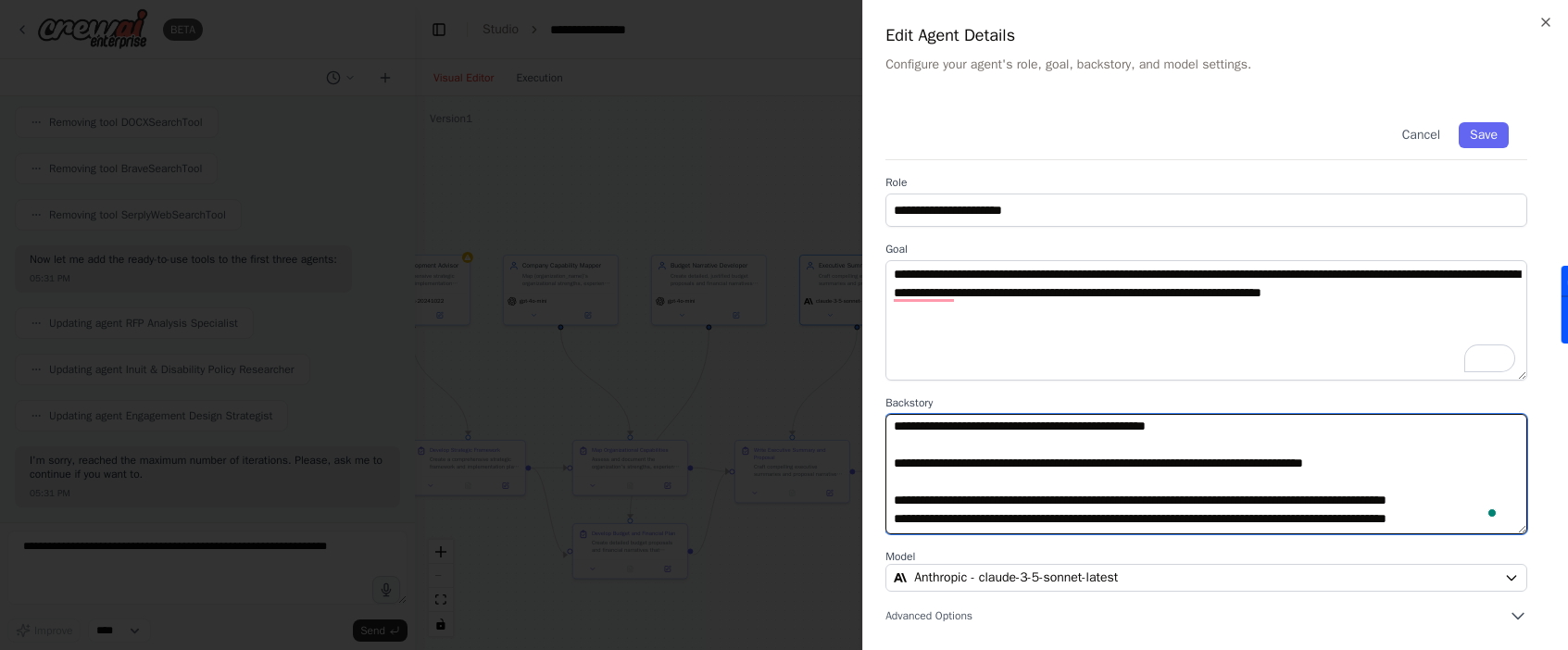 click at bounding box center (1206, 474) 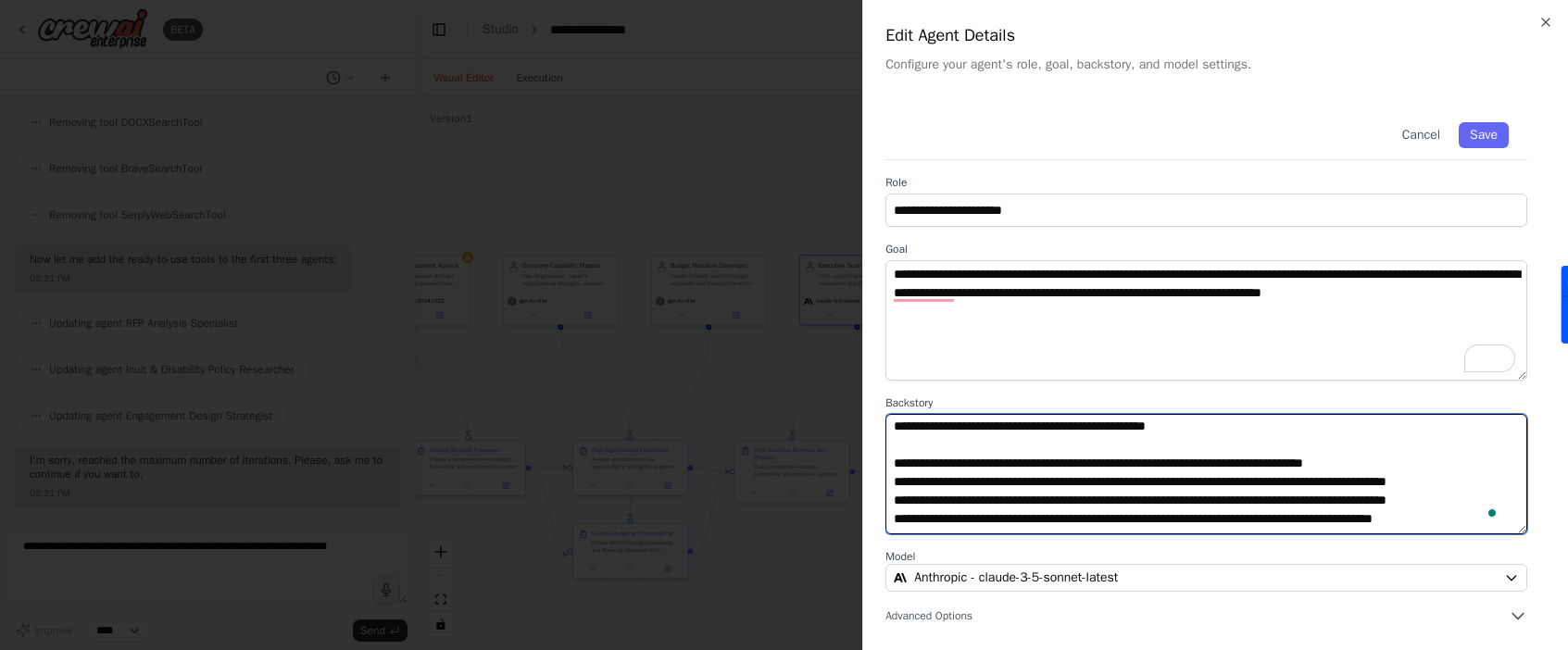 click at bounding box center (1206, 474) 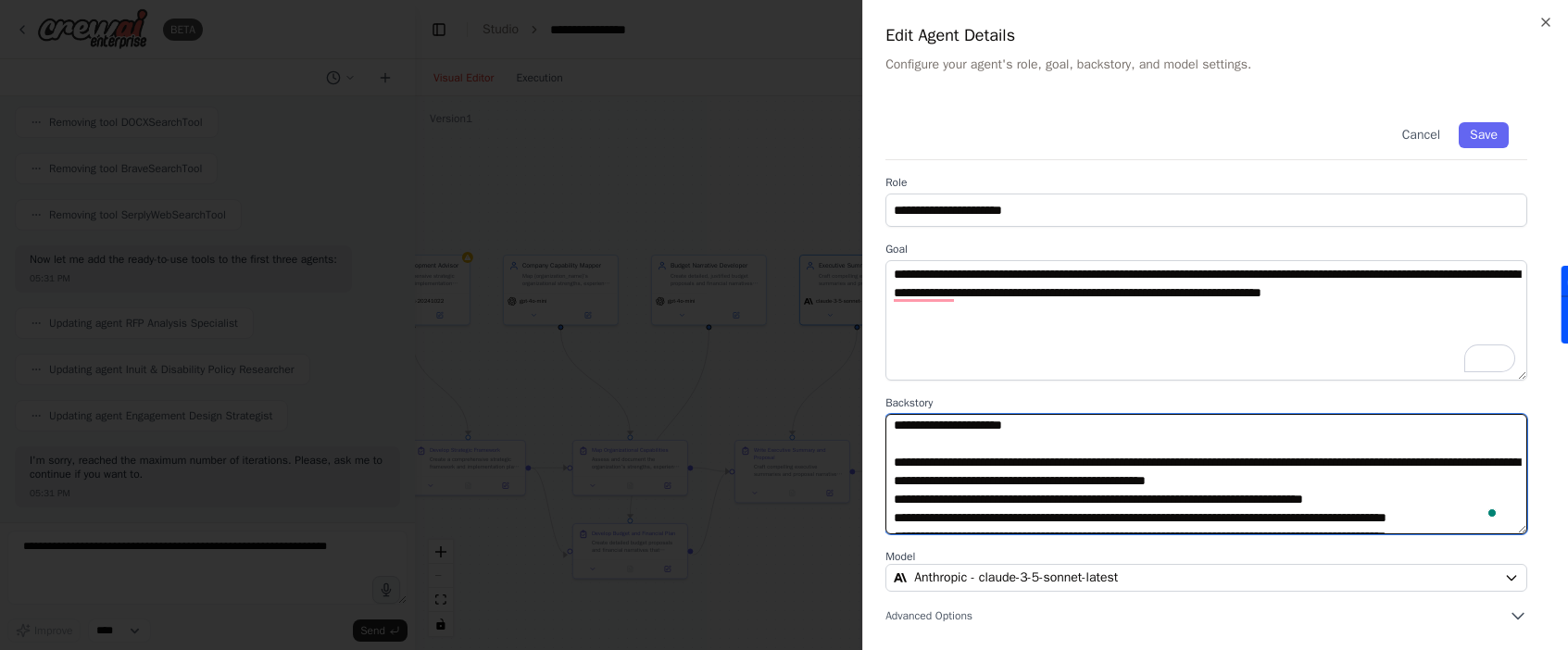 click at bounding box center [1206, 474] 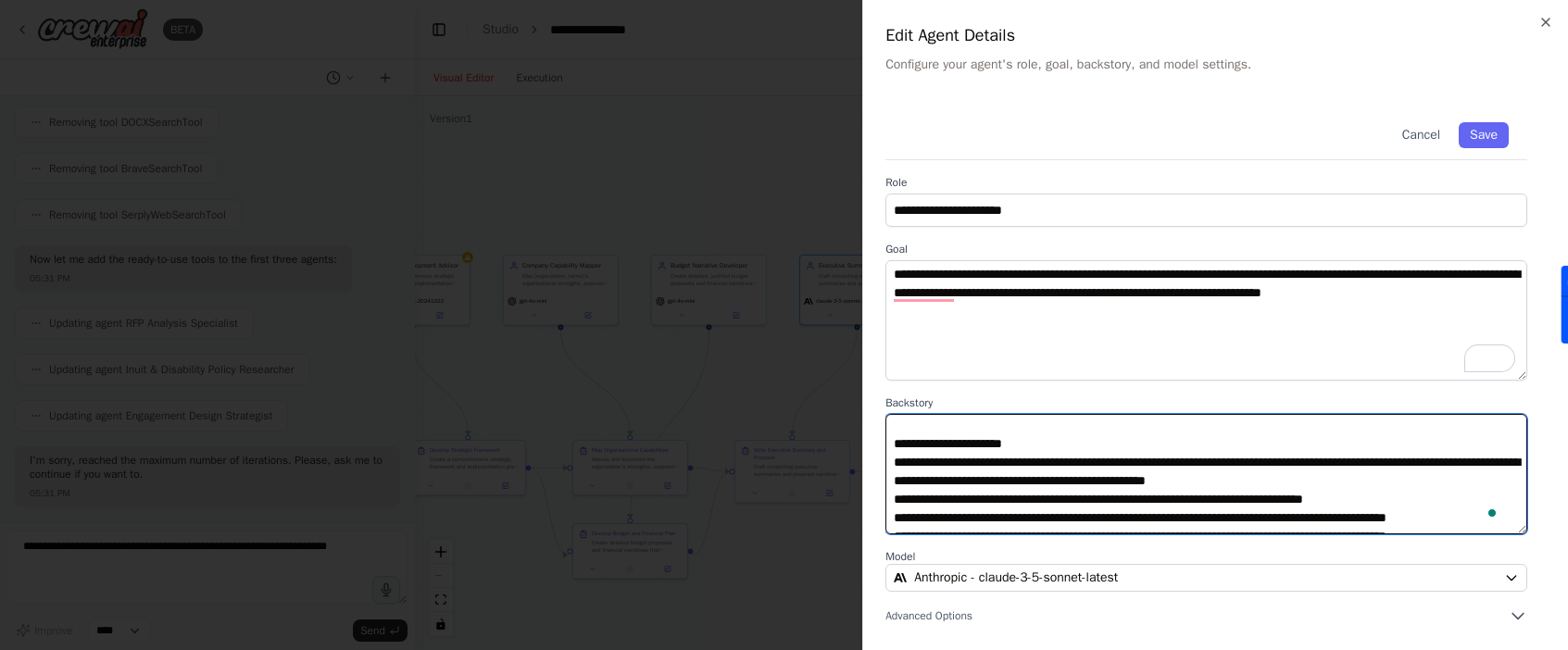 click at bounding box center [1206, 474] 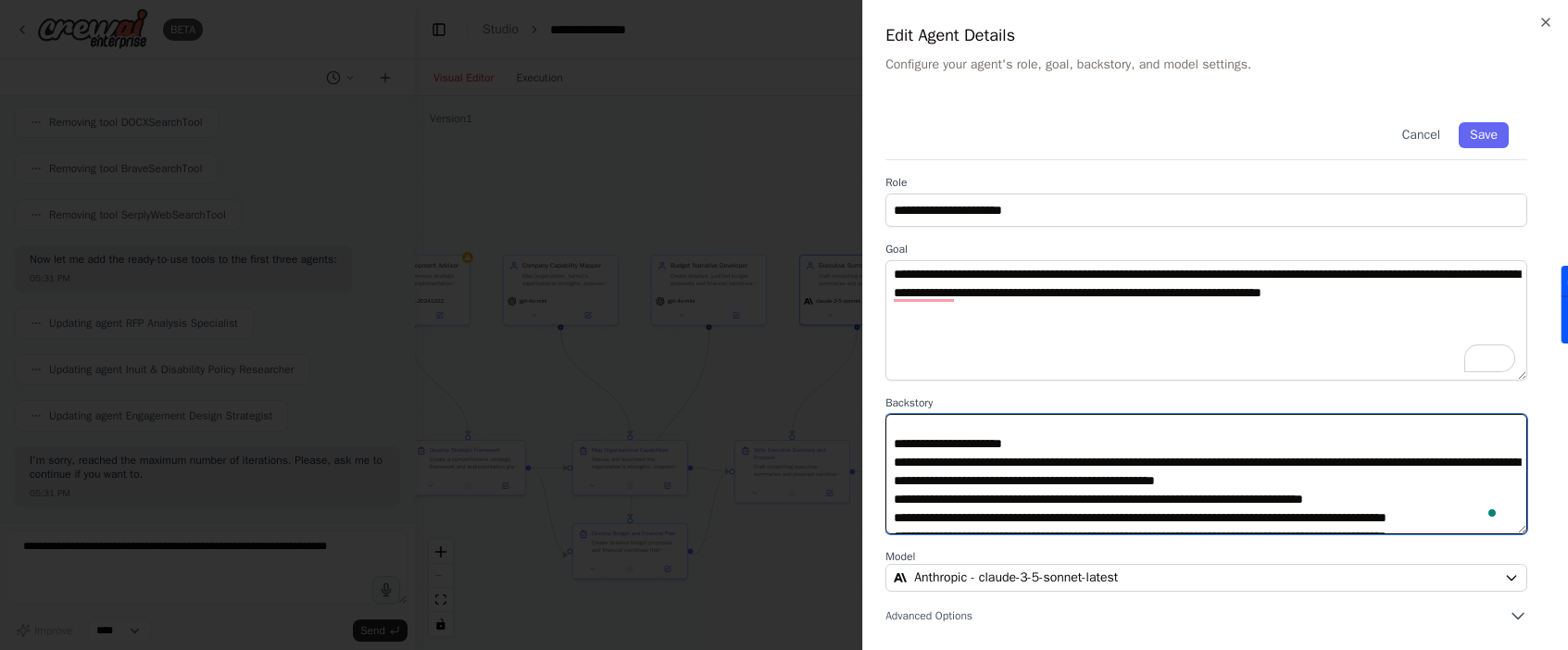 click at bounding box center [1206, 474] 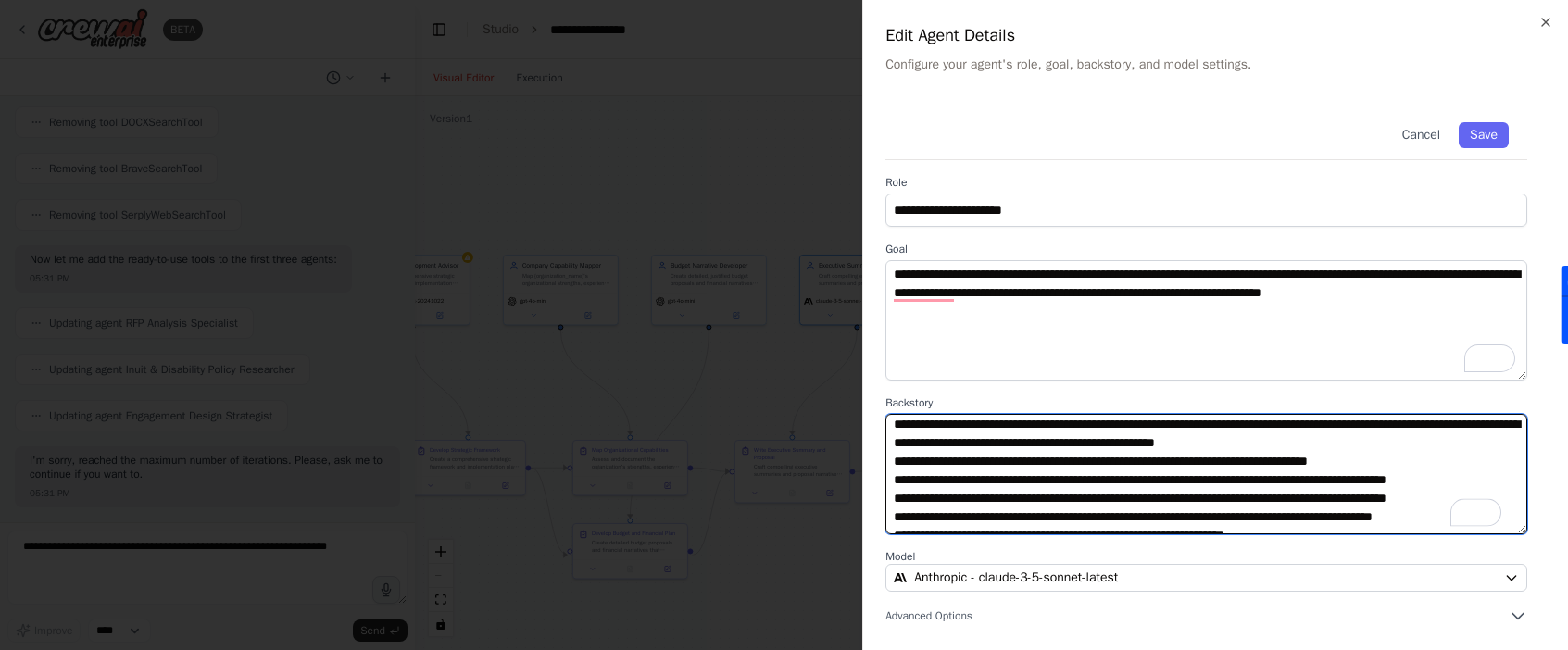 click at bounding box center (1206, 474) 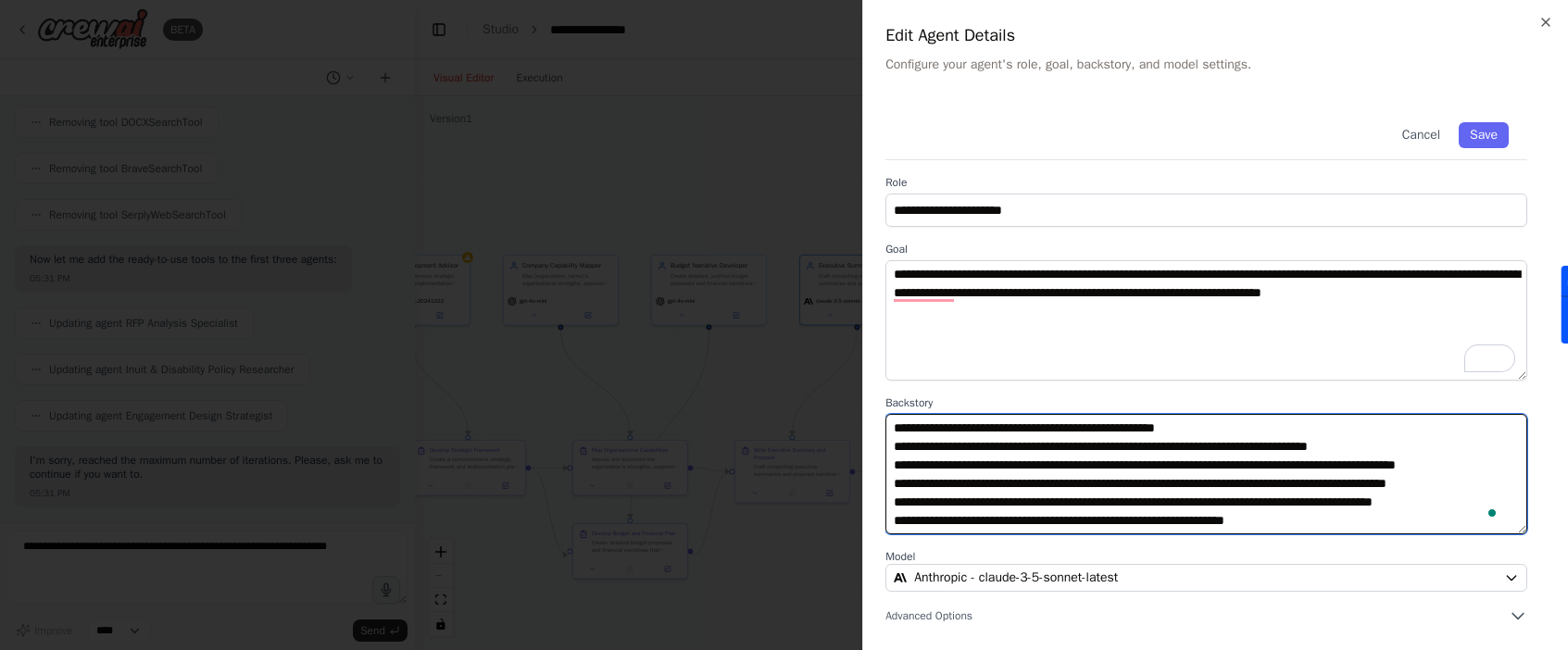 click at bounding box center [1206, 474] 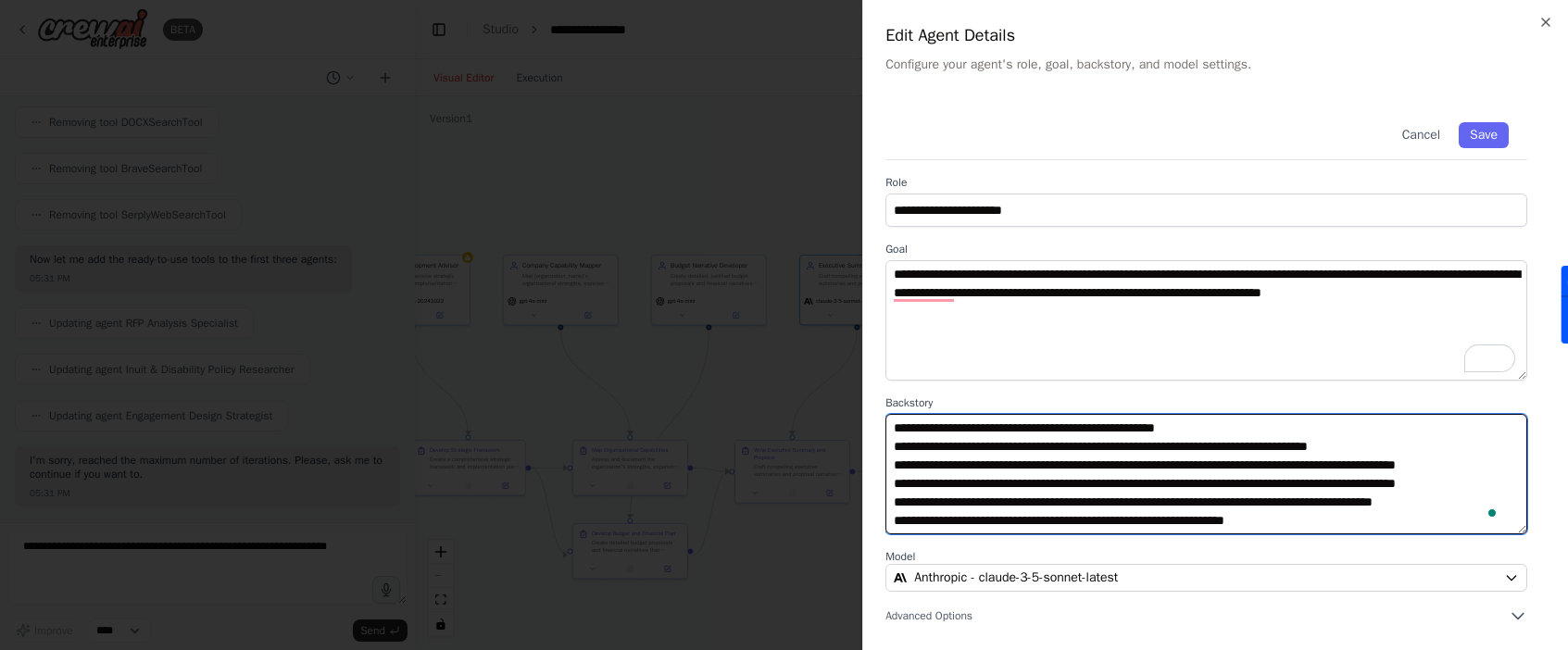 click at bounding box center (1206, 474) 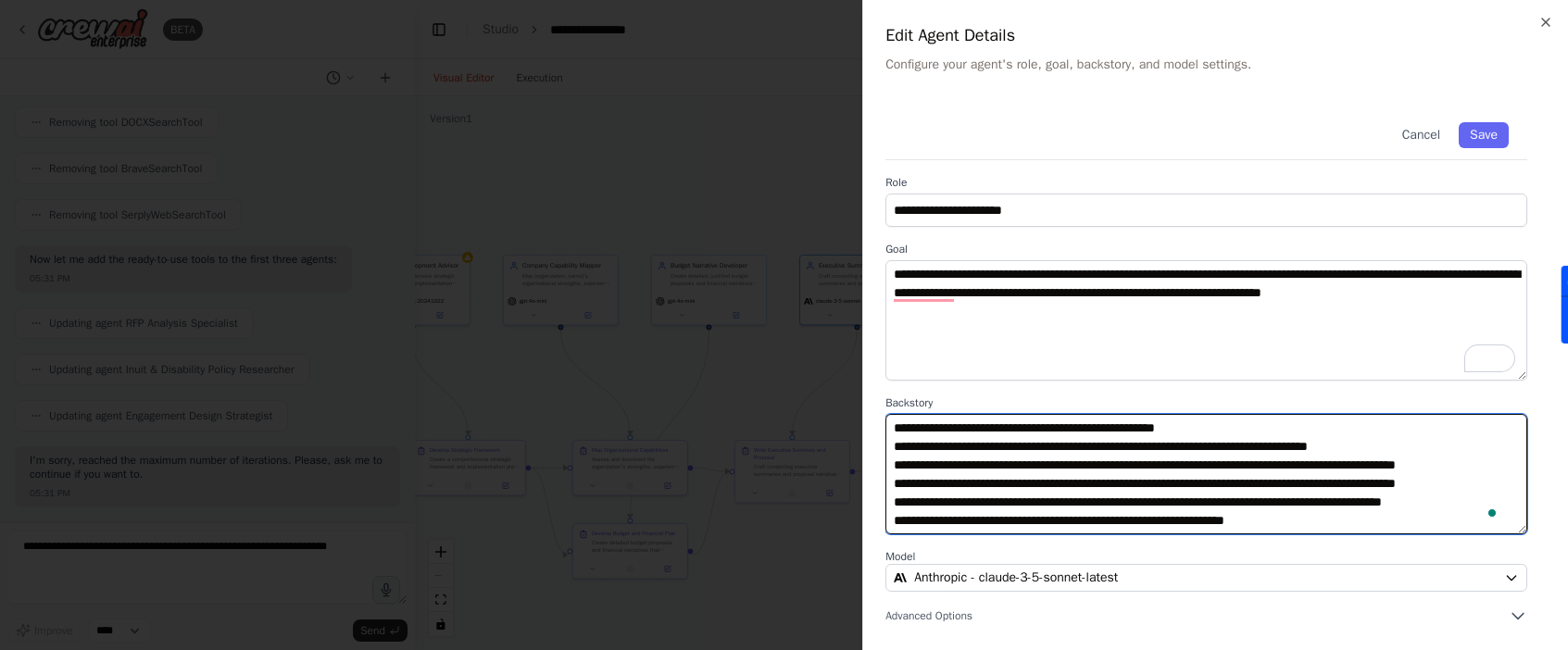 click at bounding box center (1206, 474) 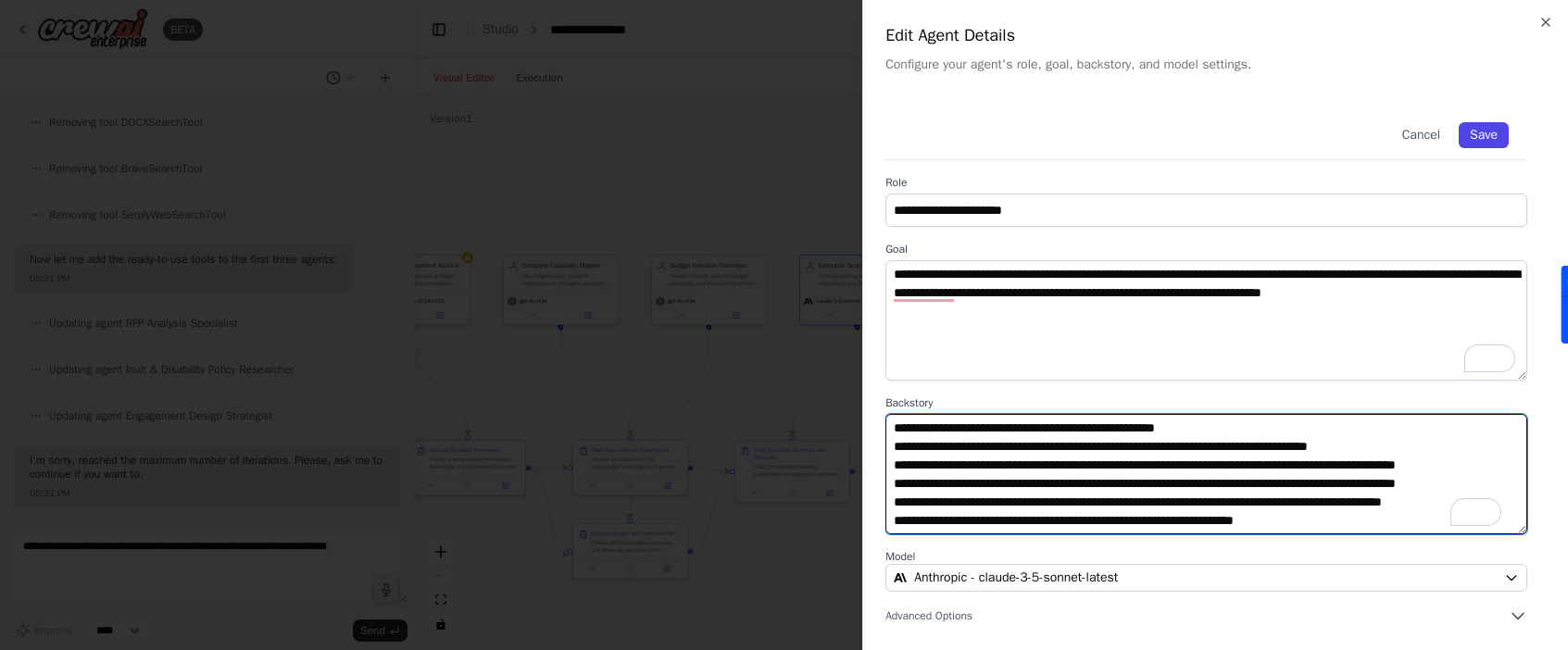 type on "**********" 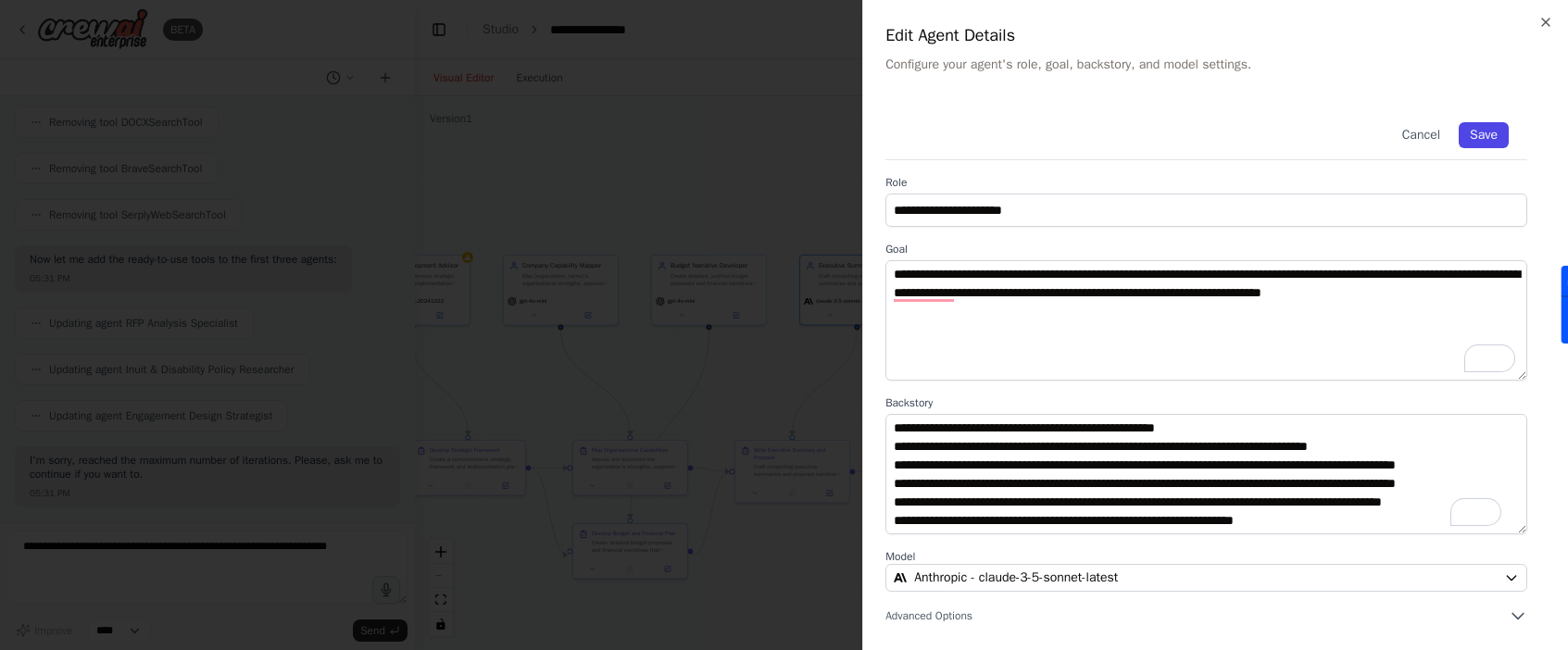 click on "Save" at bounding box center [1484, 135] 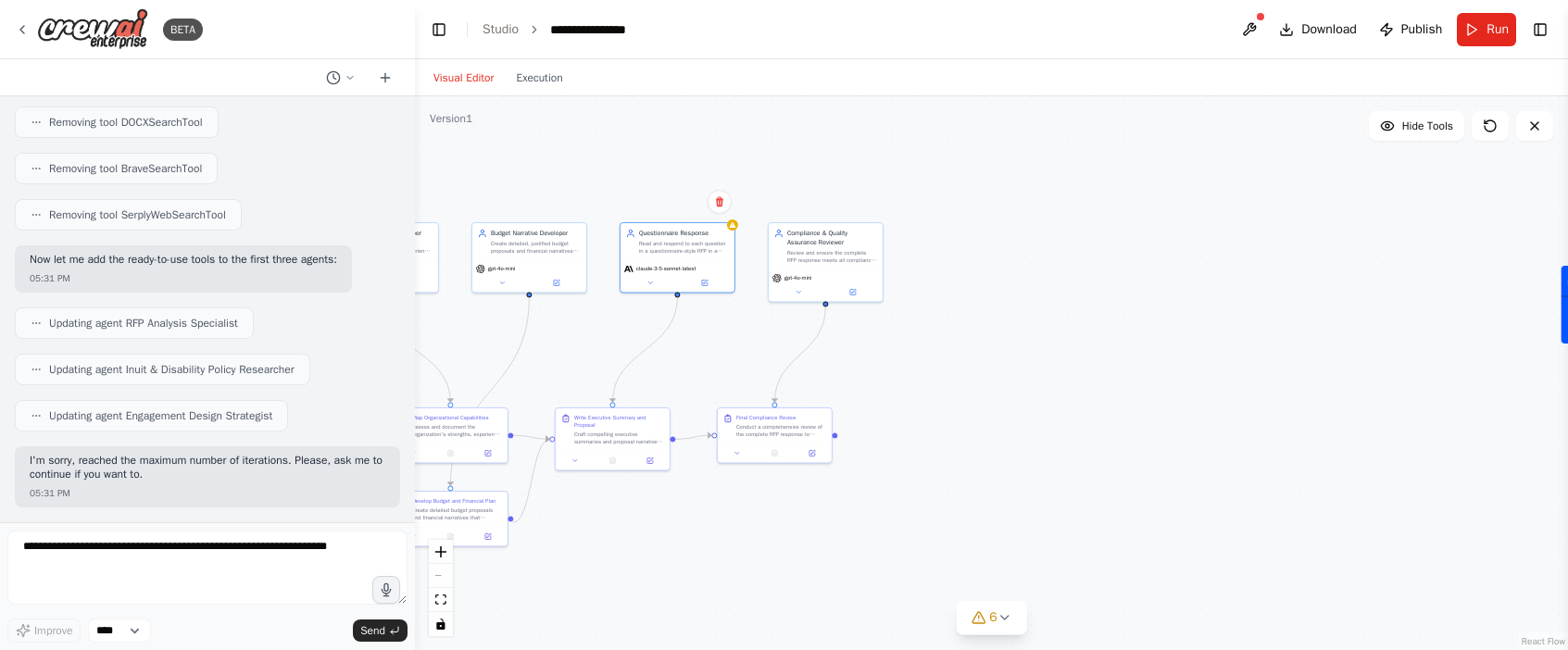 drag, startPoint x: 1316, startPoint y: 404, endPoint x: 1136, endPoint y: 371, distance: 183 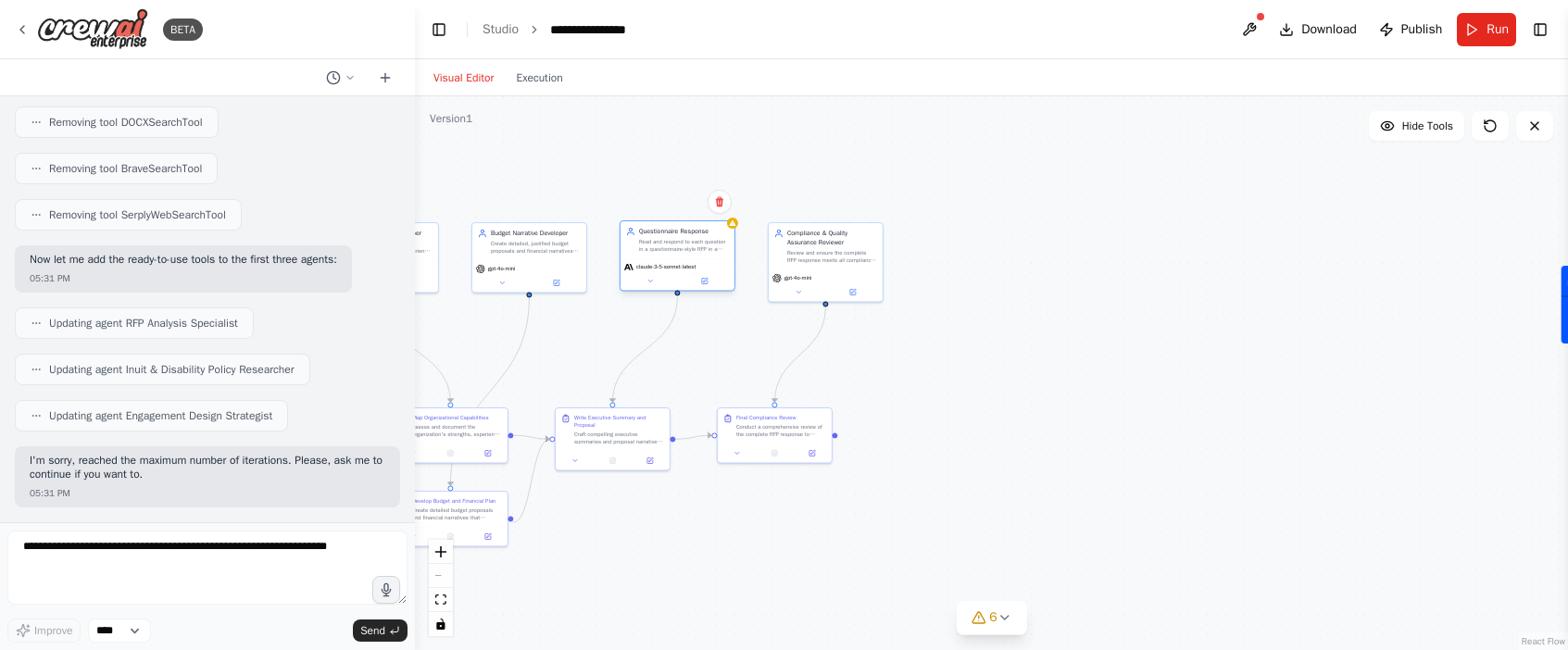 click on "Questionnaire Response" at bounding box center (684, 231) 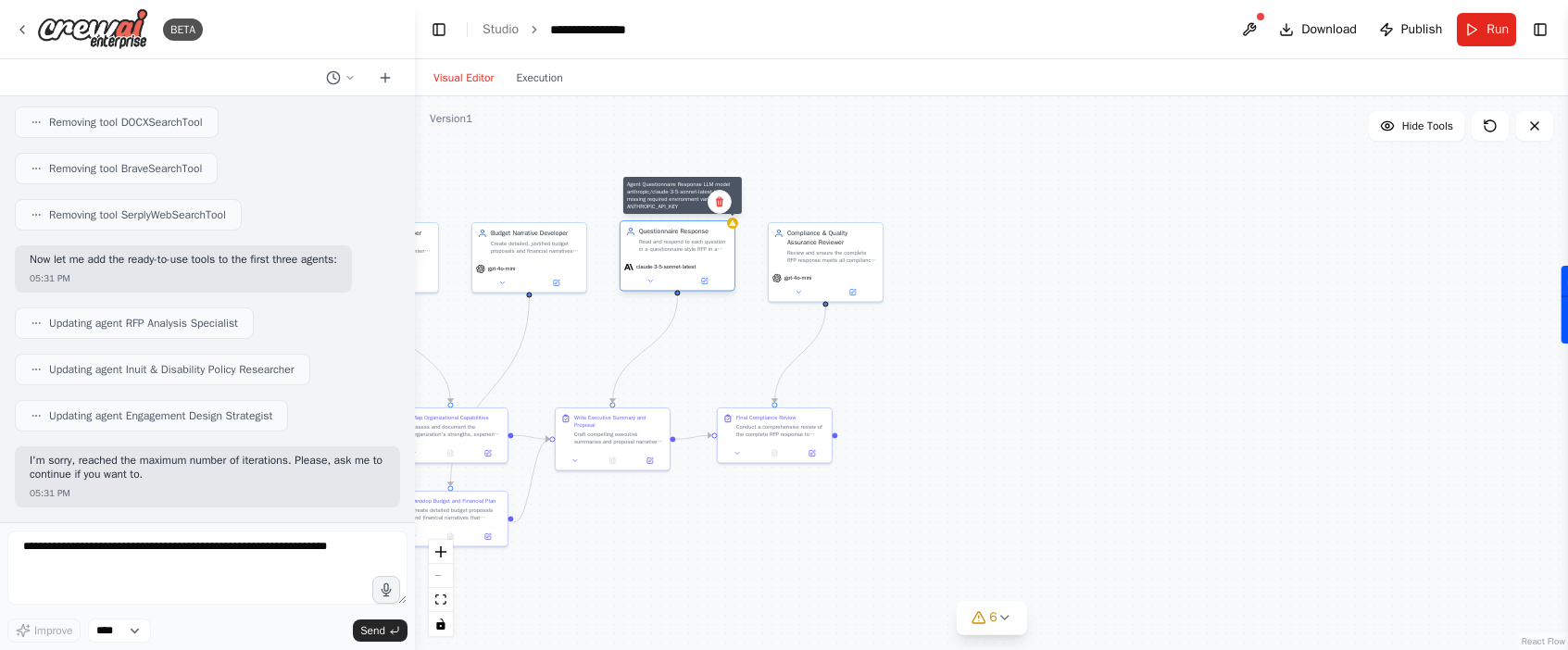 click 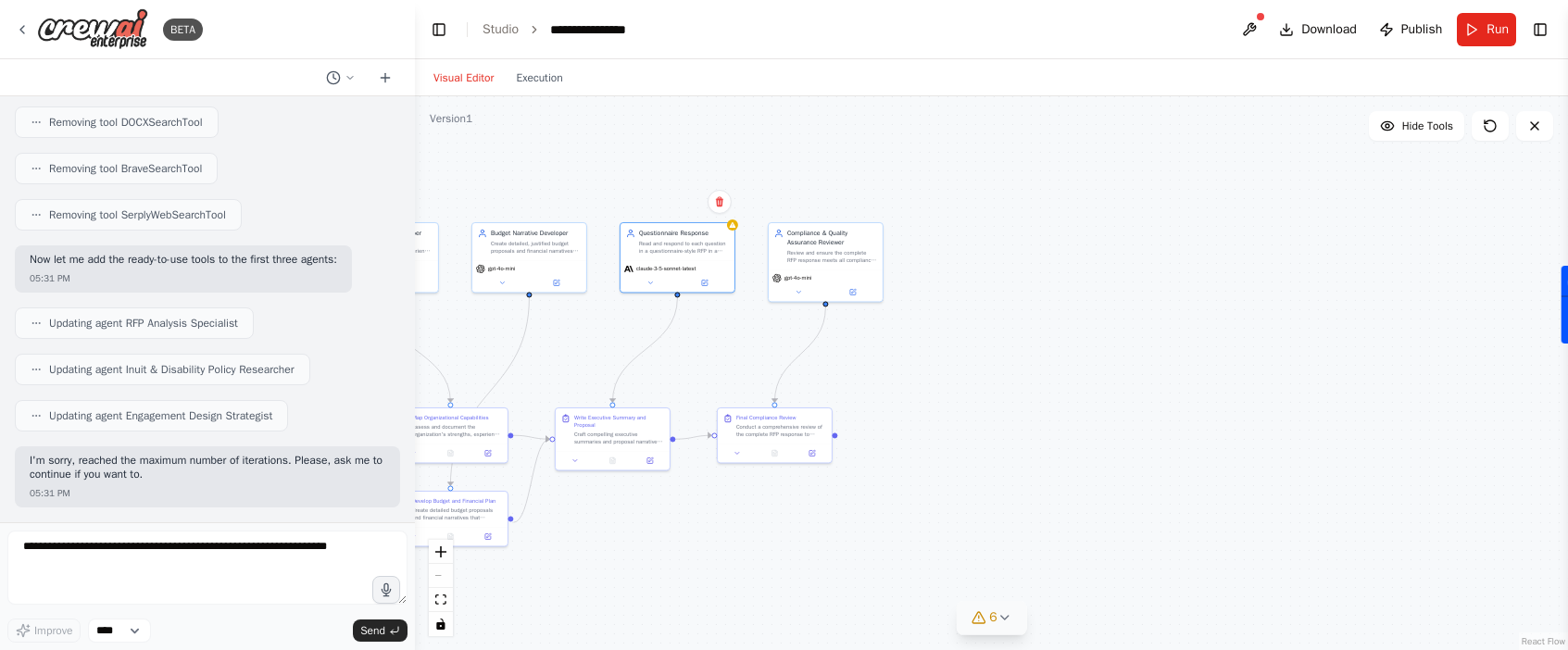 click on "6" at bounding box center (991, 618) 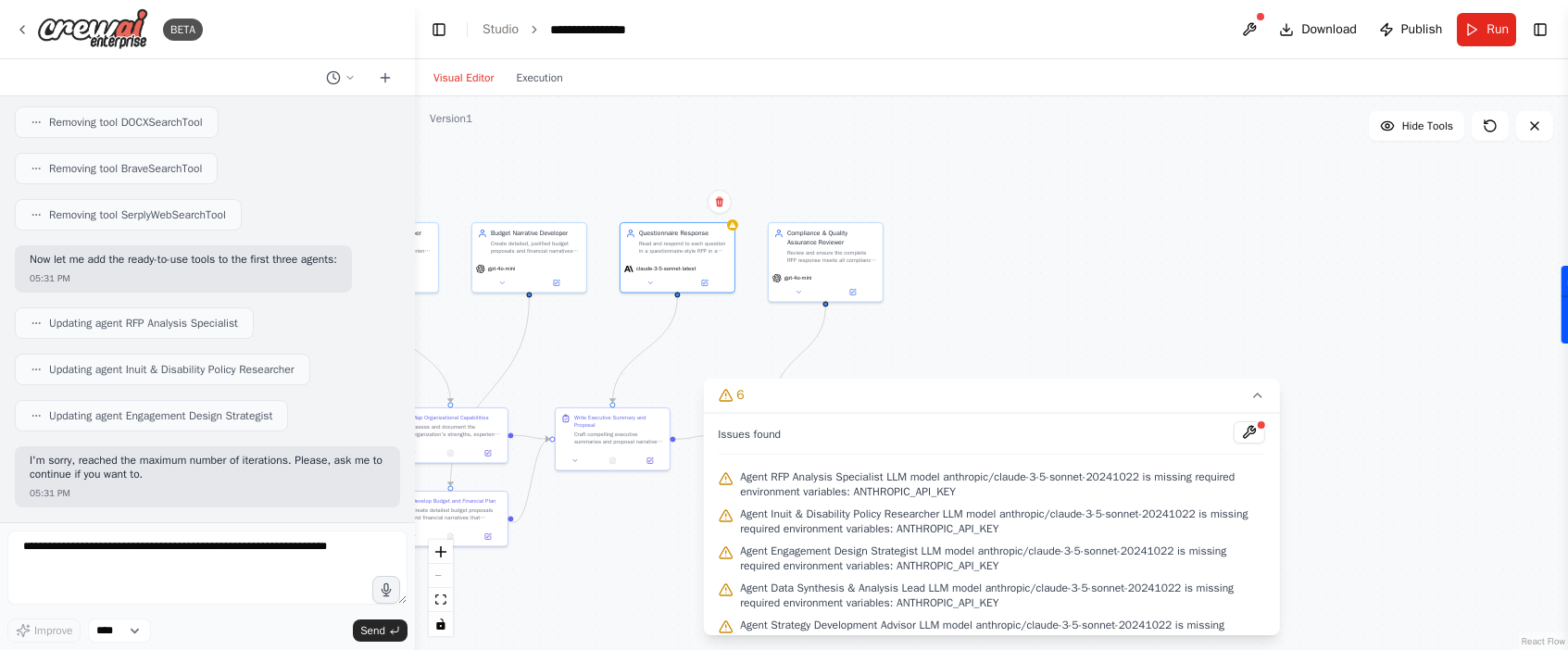 click at bounding box center (1261, 425) 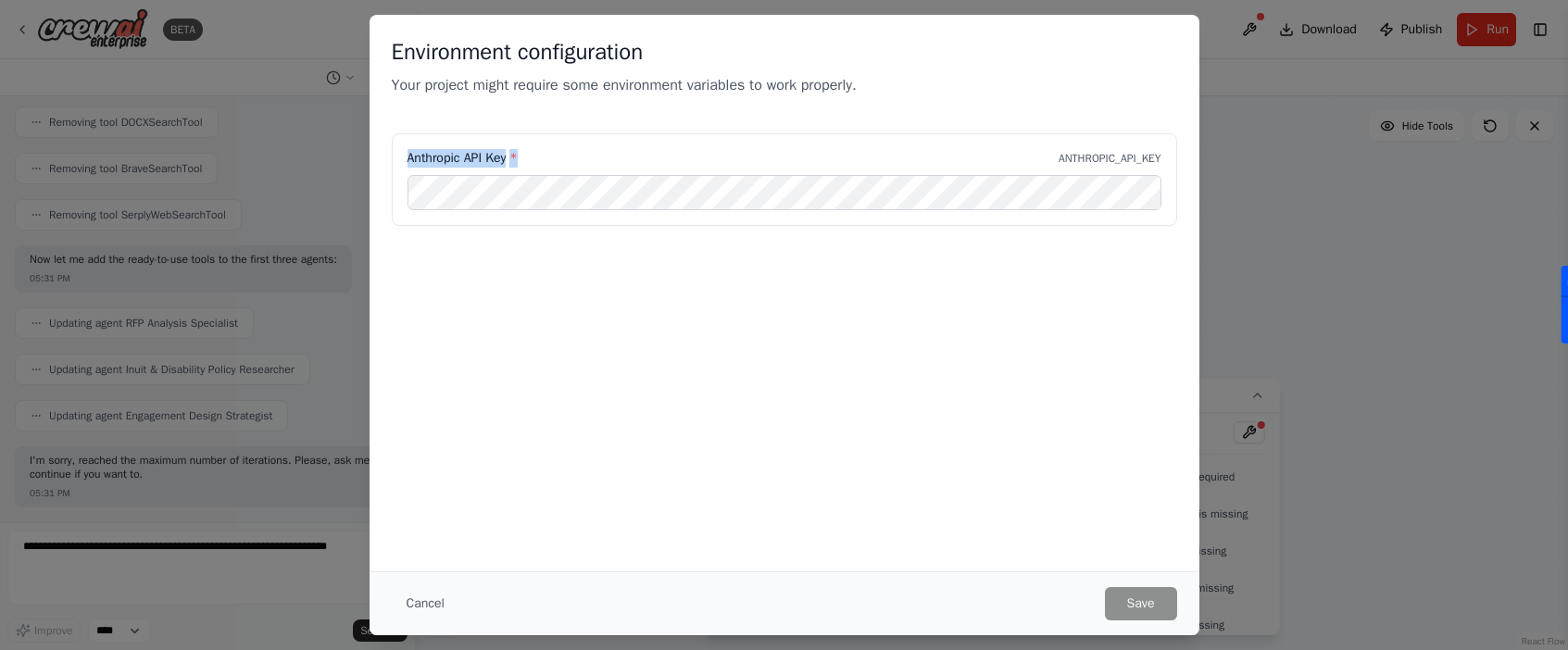 drag, startPoint x: 410, startPoint y: 155, endPoint x: 540, endPoint y: 159, distance: 130.06152 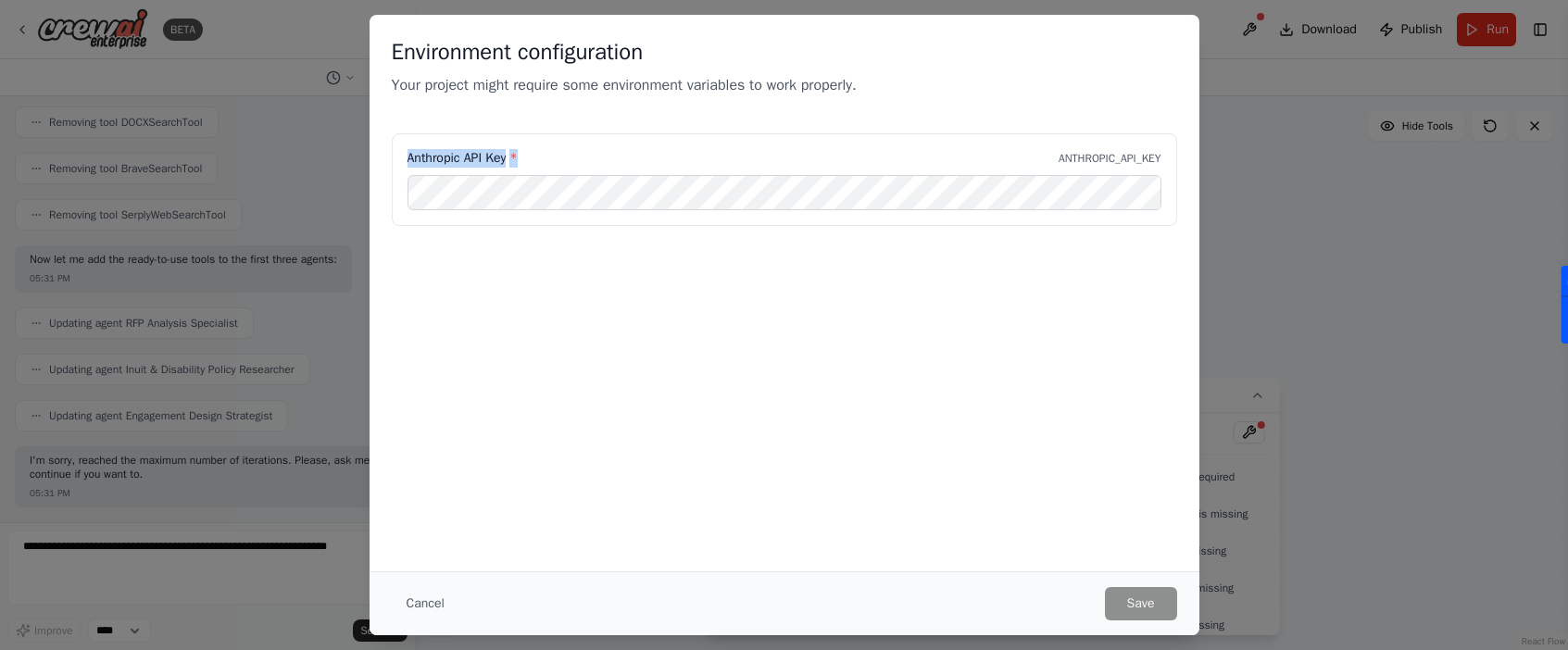click on "Anthropic API Key * ANTHROPIC_API_KEY" at bounding box center (784, 158) 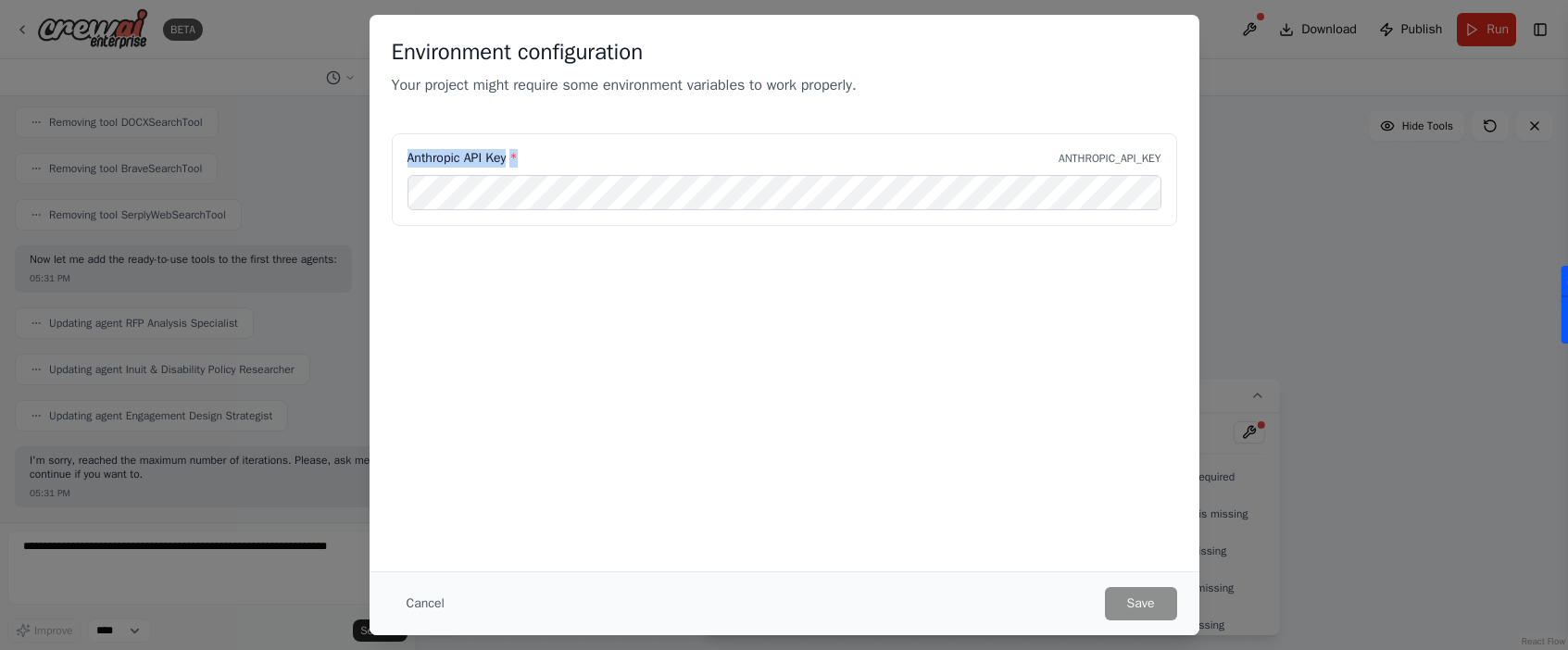 copy on "Anthropic API Key *" 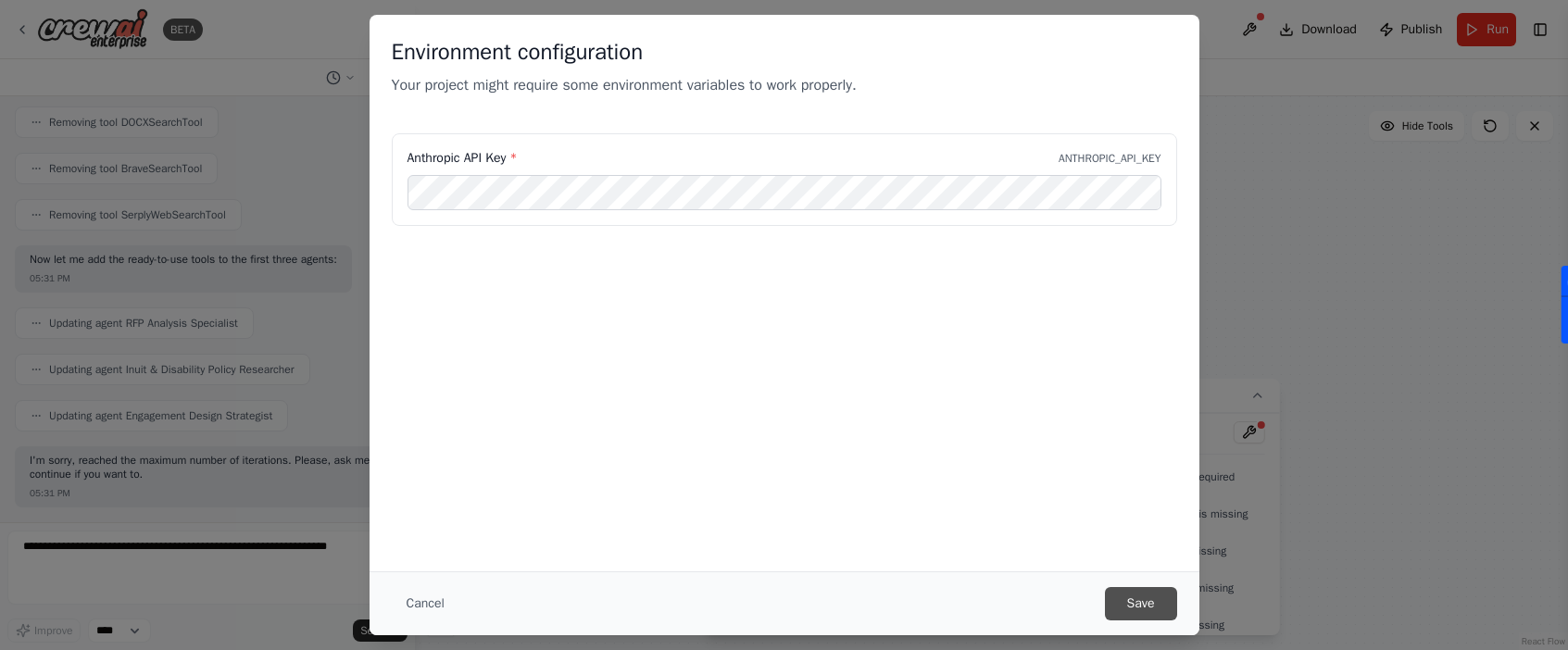 click on "Save" at bounding box center (1141, 604) 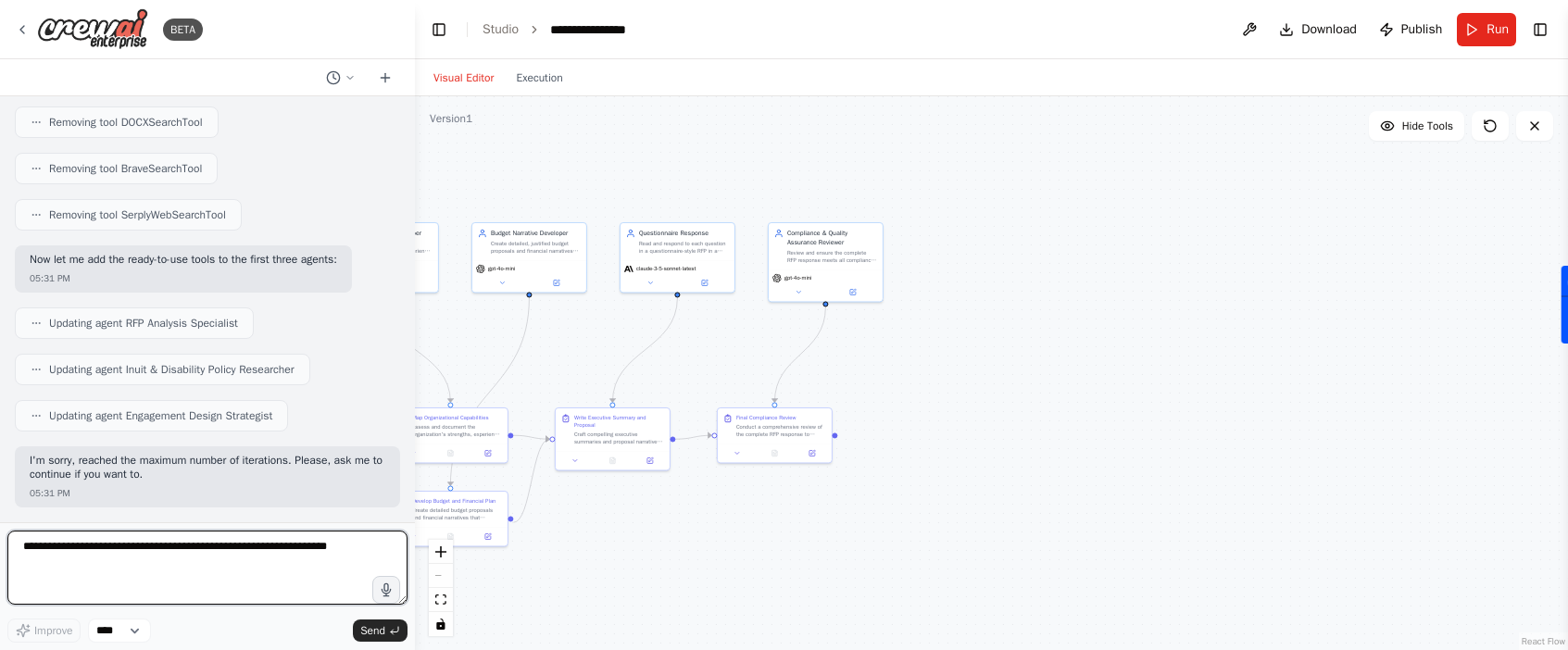 click at bounding box center (207, 568) 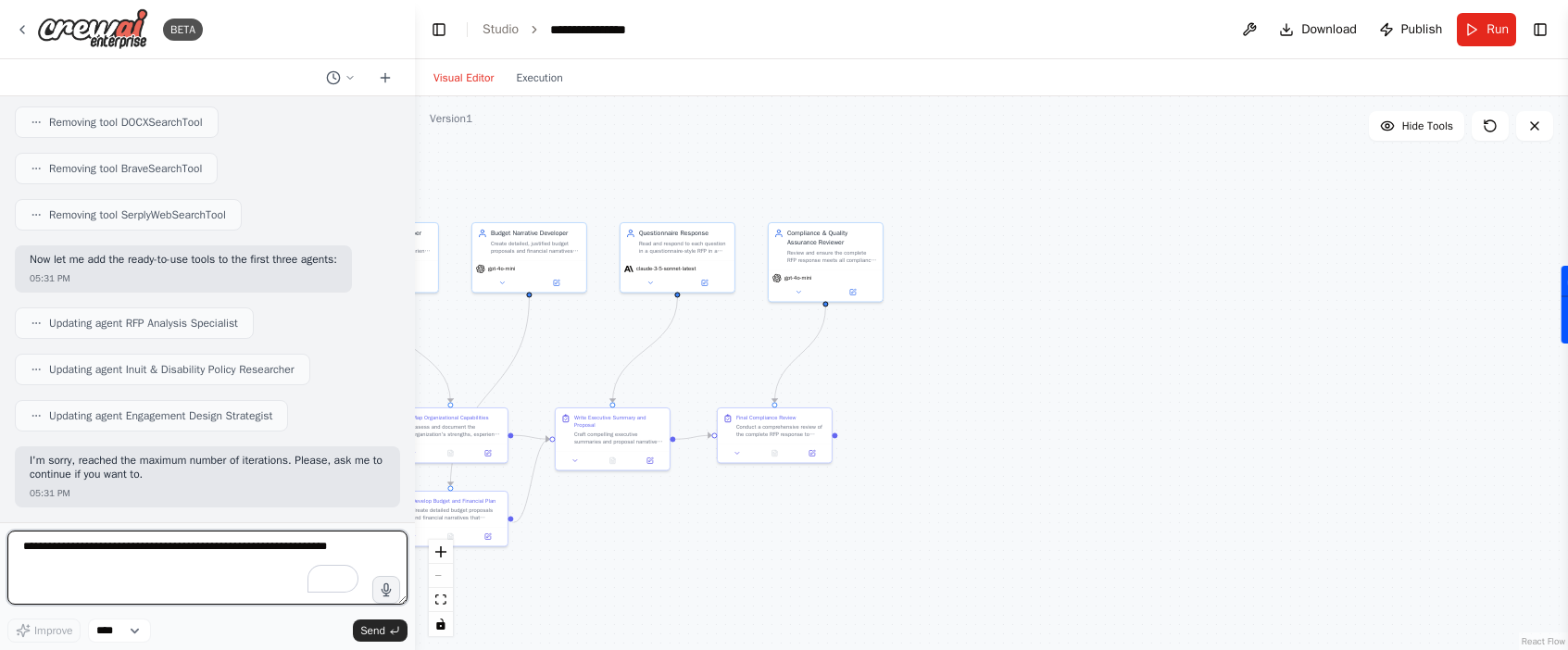 click at bounding box center [207, 568] 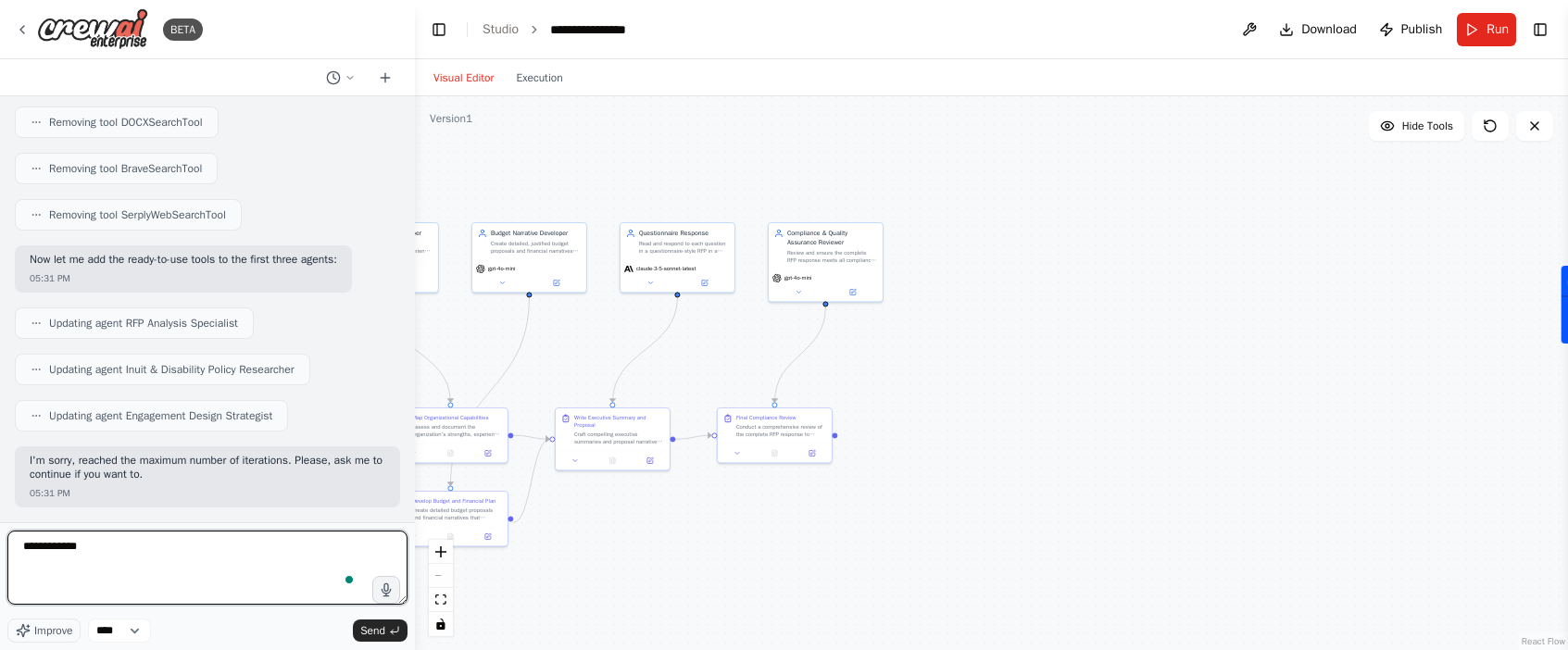 paste on "**********" 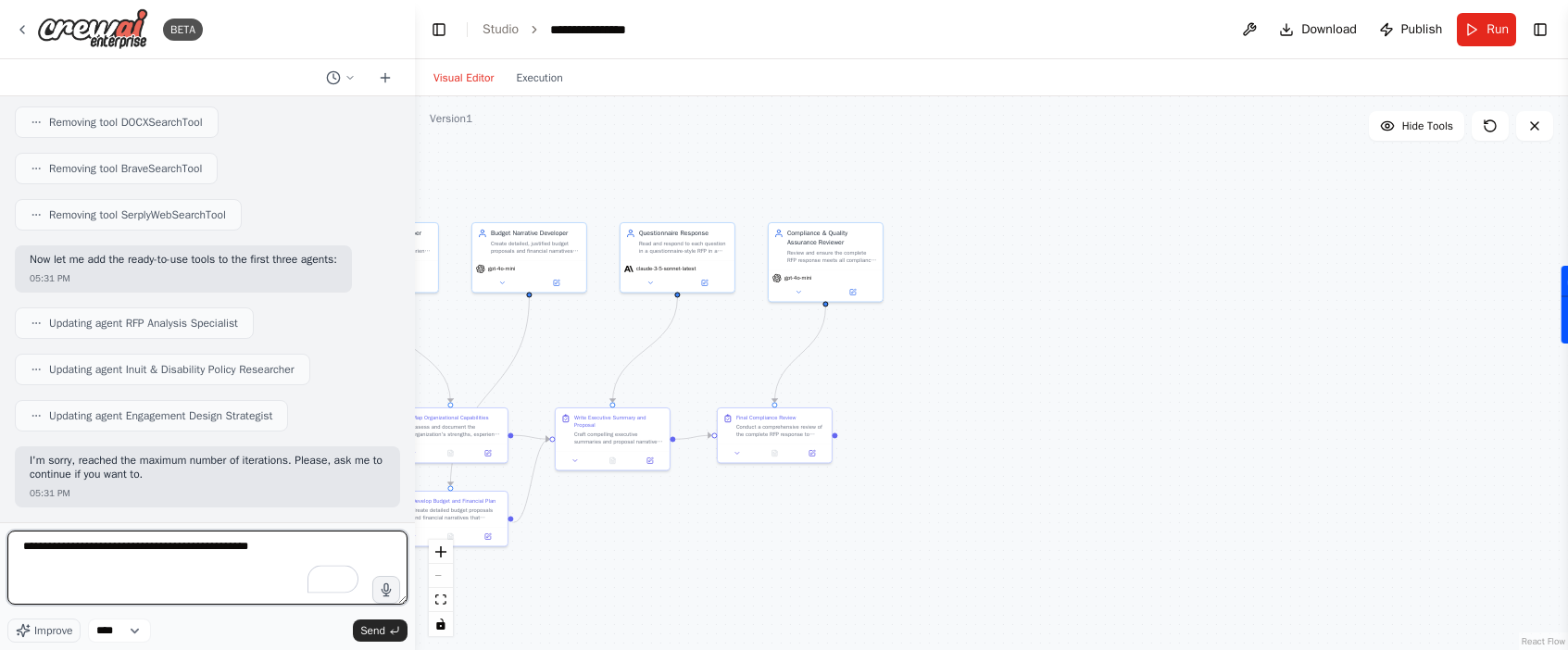 click on "**********" at bounding box center (207, 568) 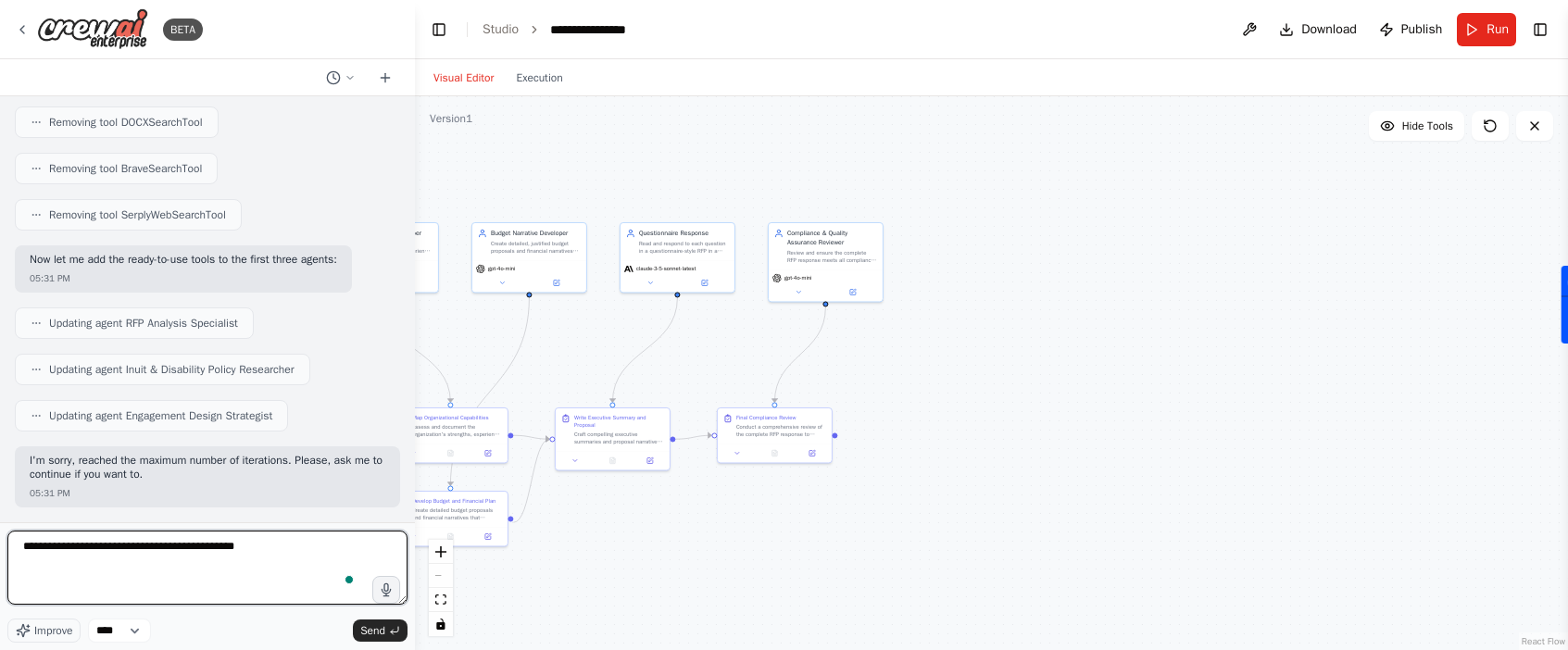 click on "**********" at bounding box center (207, 568) 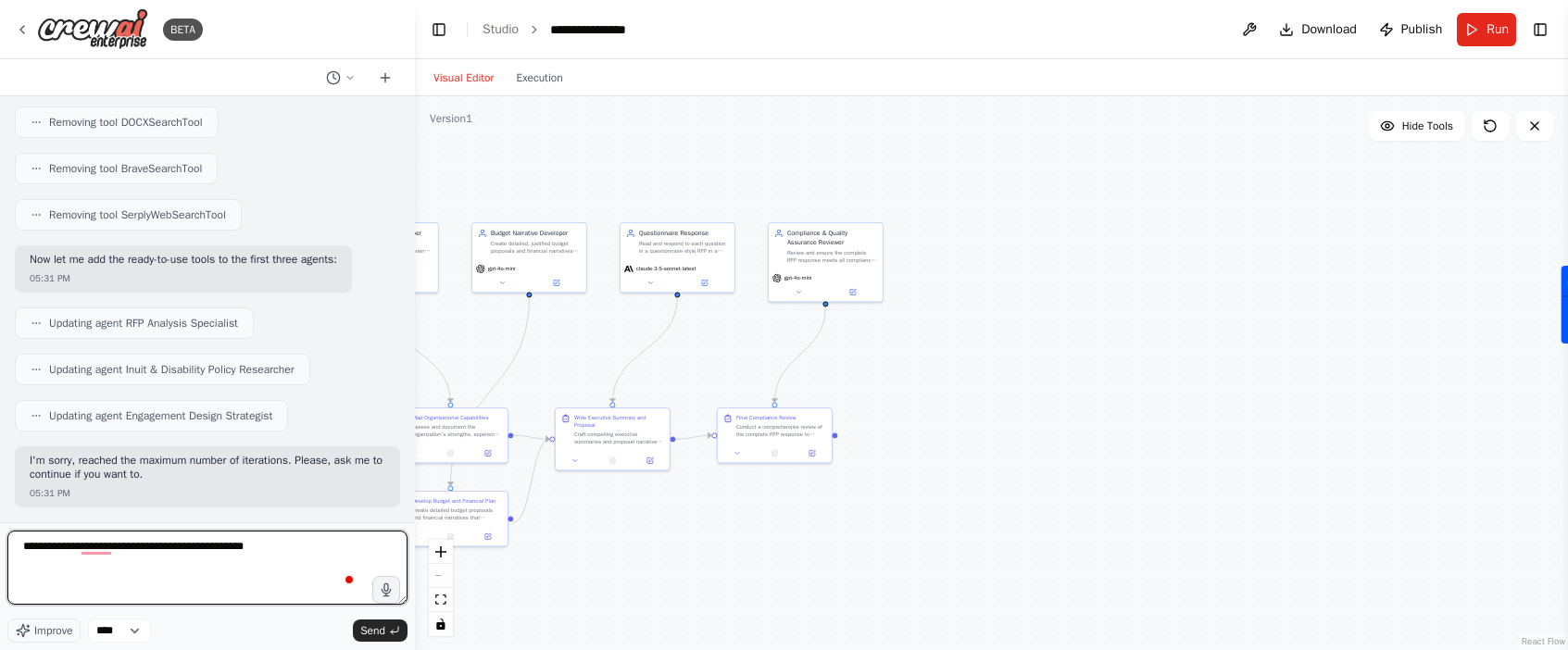 paste on "**********" 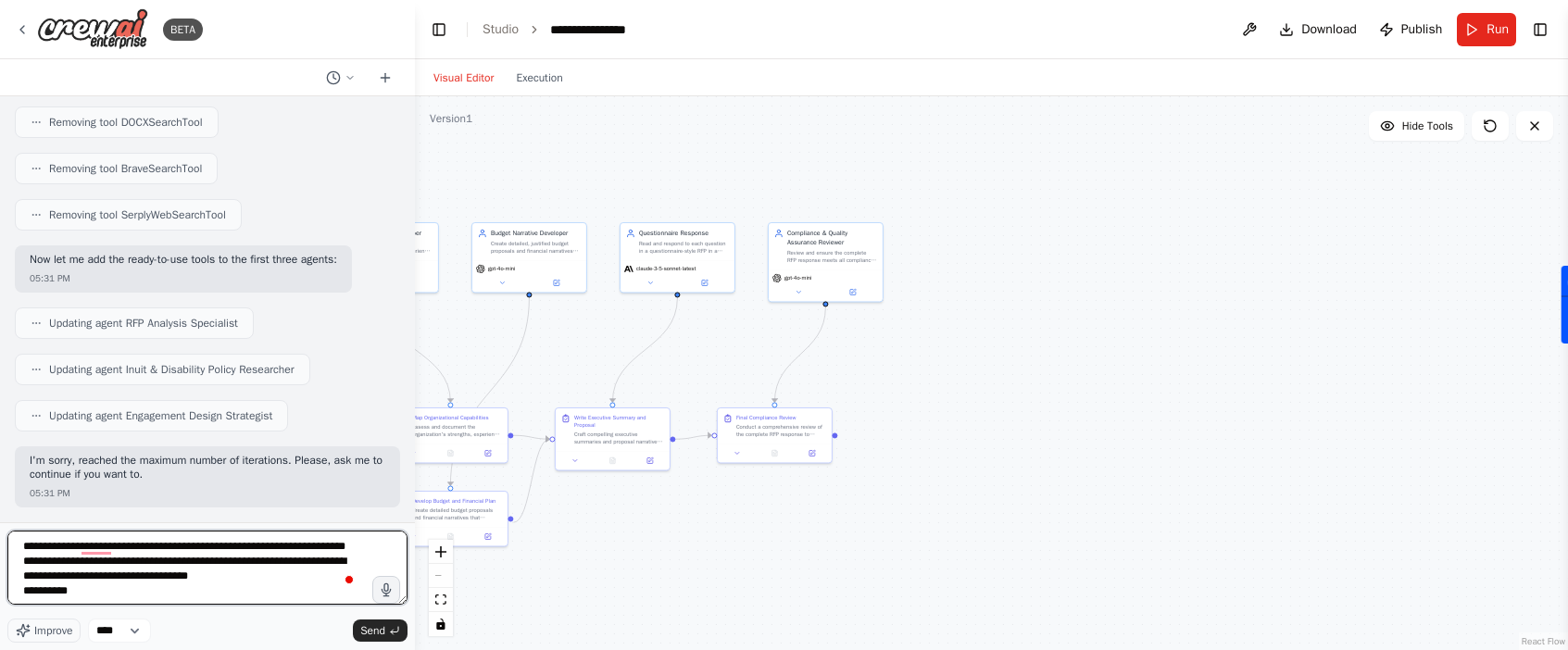 scroll, scrollTop: 334, scrollLeft: 0, axis: vertical 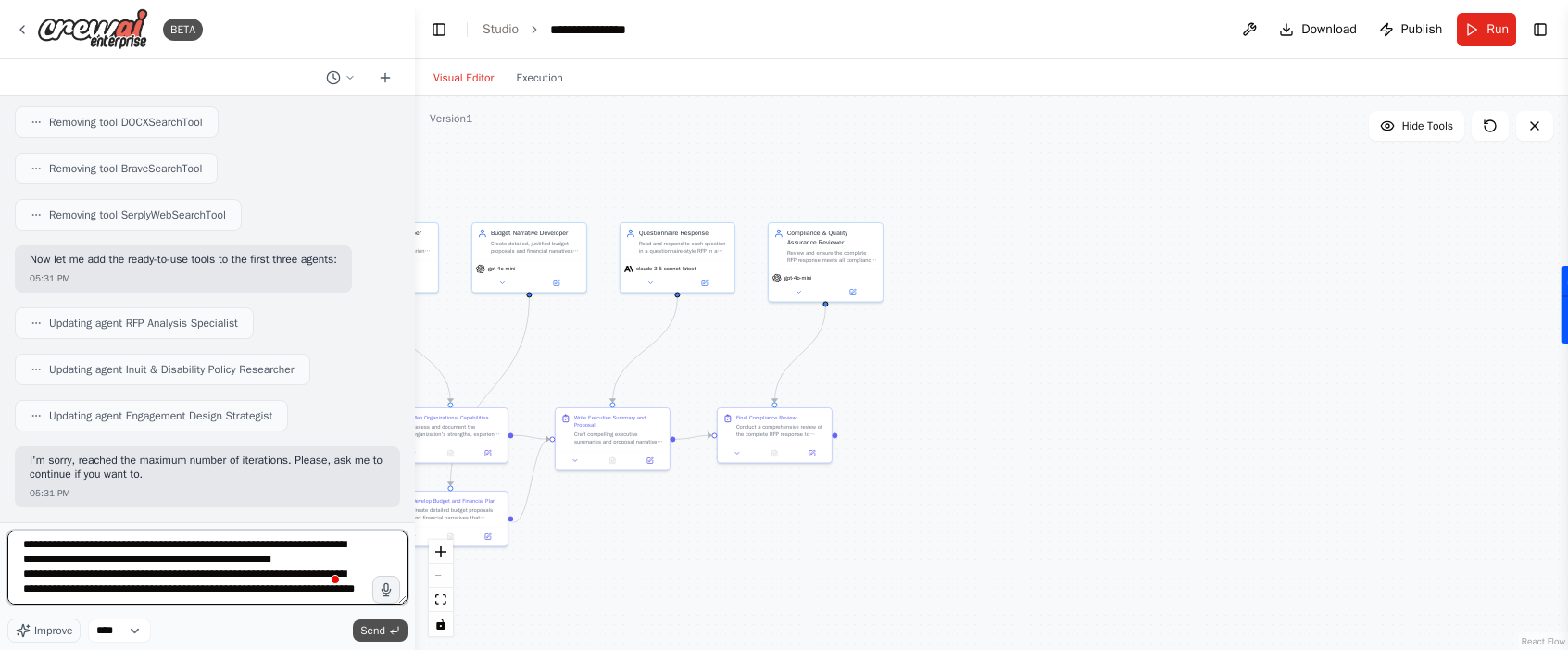 type on "**********" 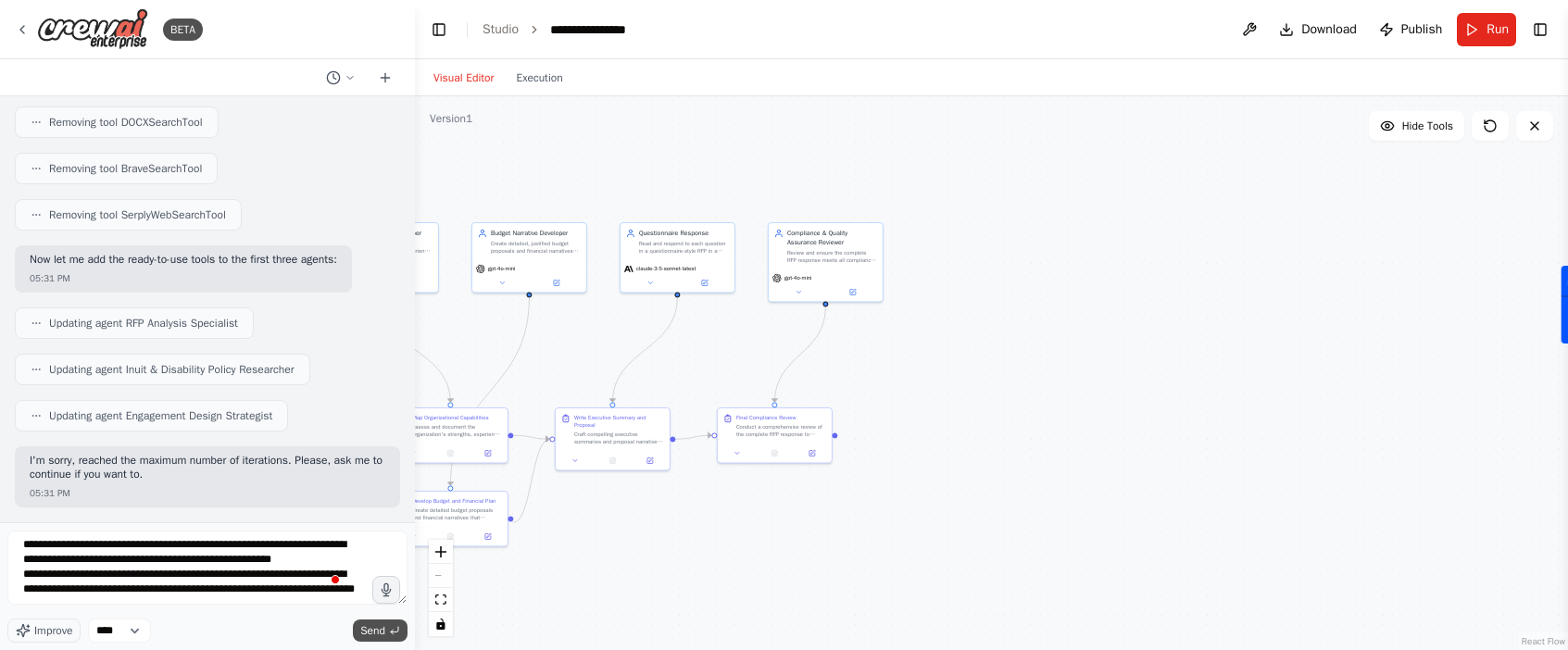 click on "Send" at bounding box center (372, 631) 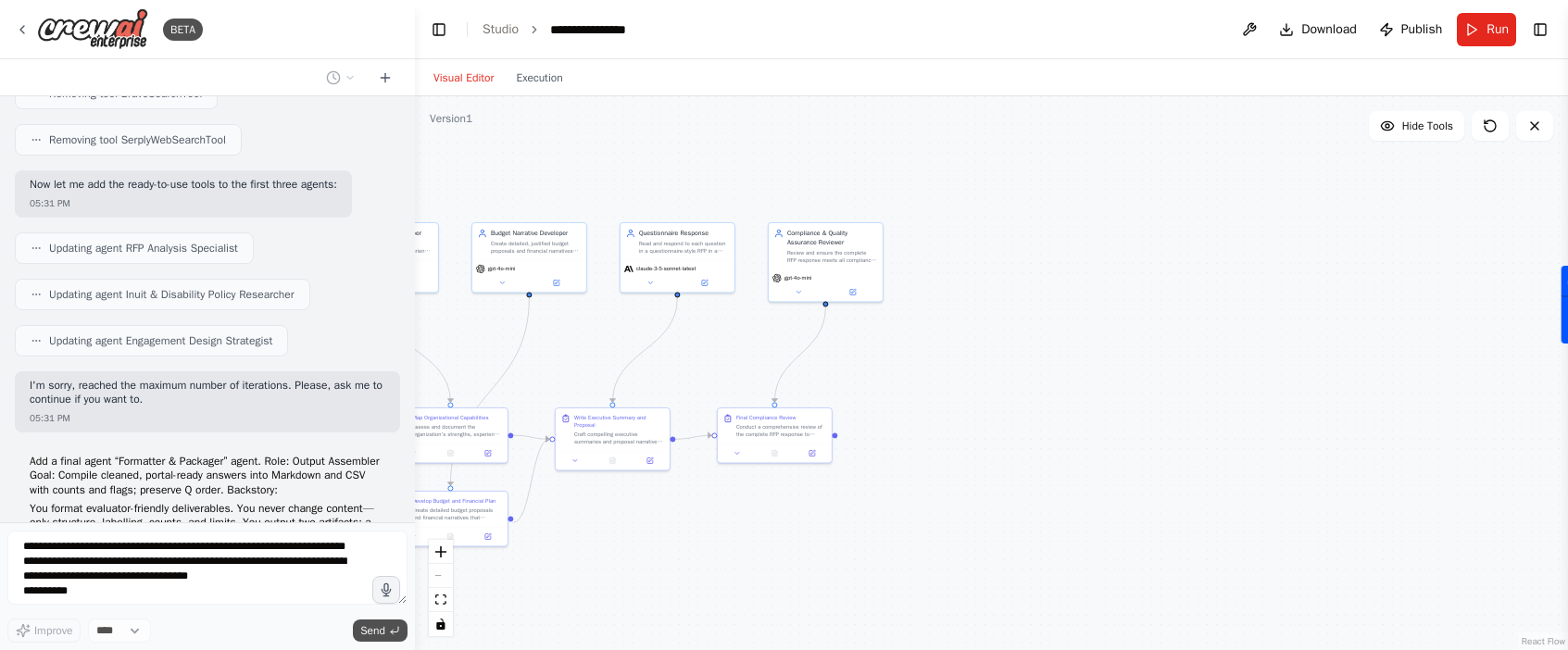 scroll, scrollTop: 2507, scrollLeft: 0, axis: vertical 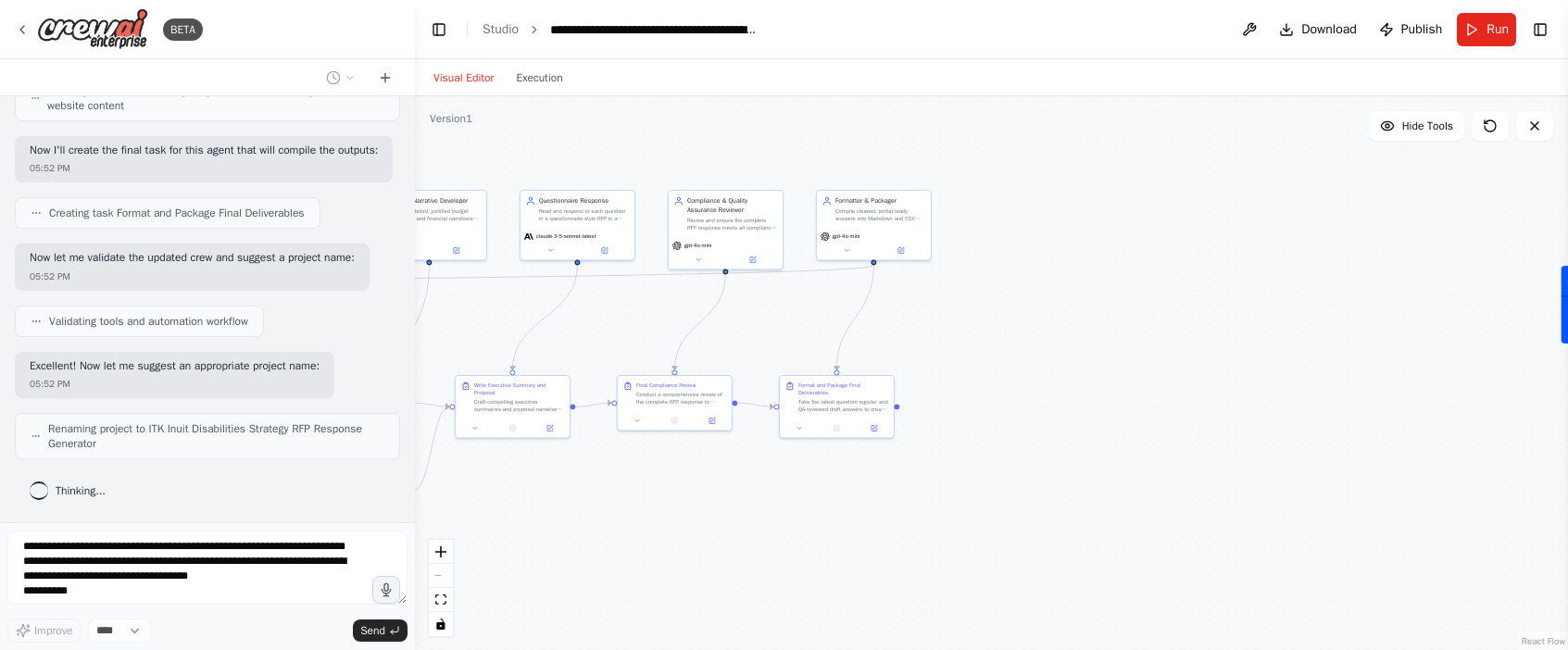 drag, startPoint x: 870, startPoint y: 545, endPoint x: 761, endPoint y: 514, distance: 113.32255 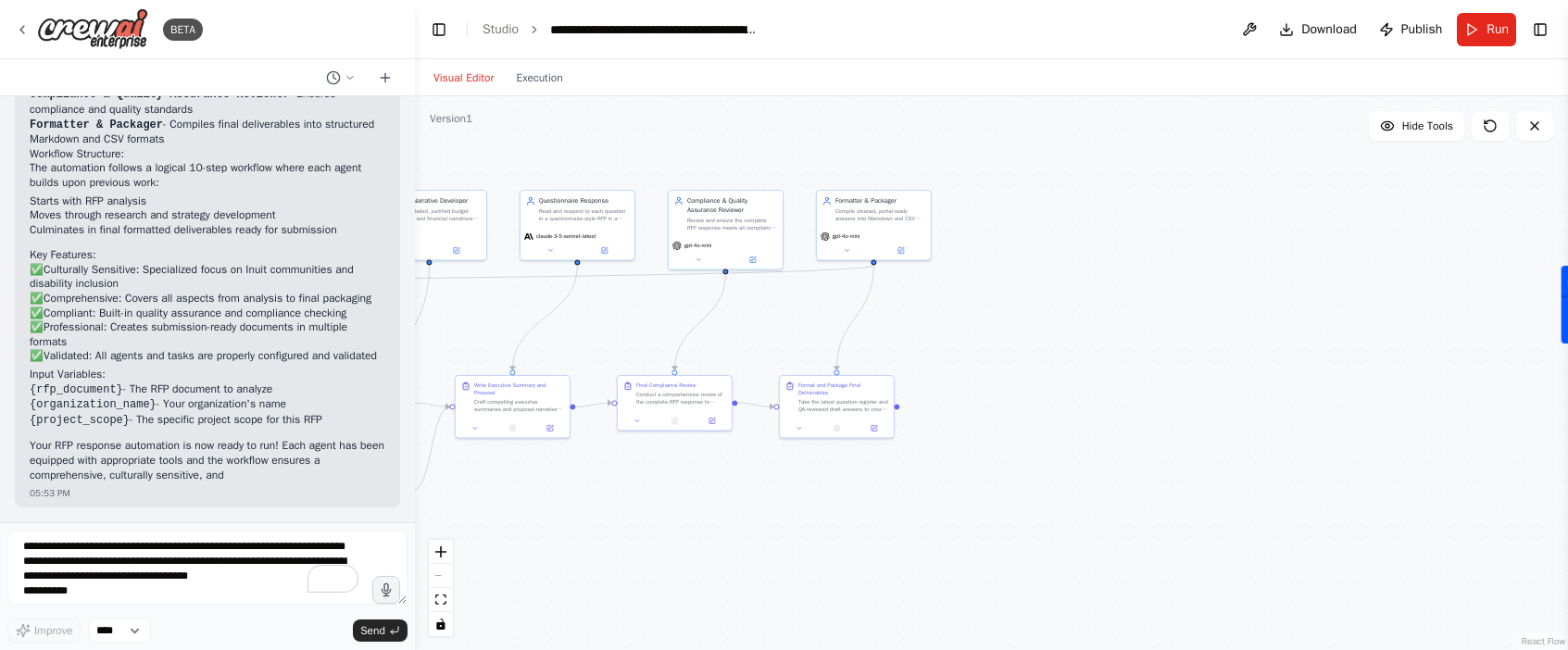 scroll, scrollTop: 3867, scrollLeft: 0, axis: vertical 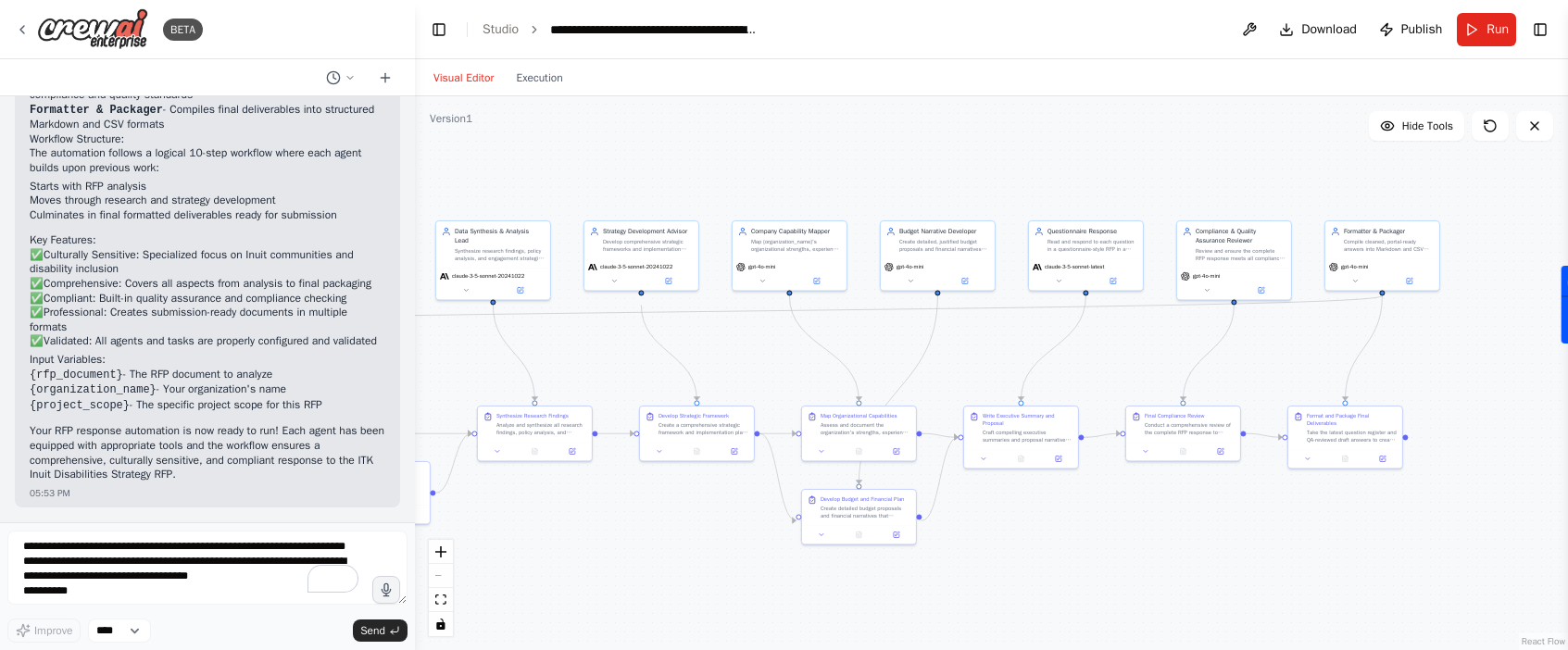 drag, startPoint x: 1225, startPoint y: 286, endPoint x: 1706, endPoint y: 310, distance: 481.5984 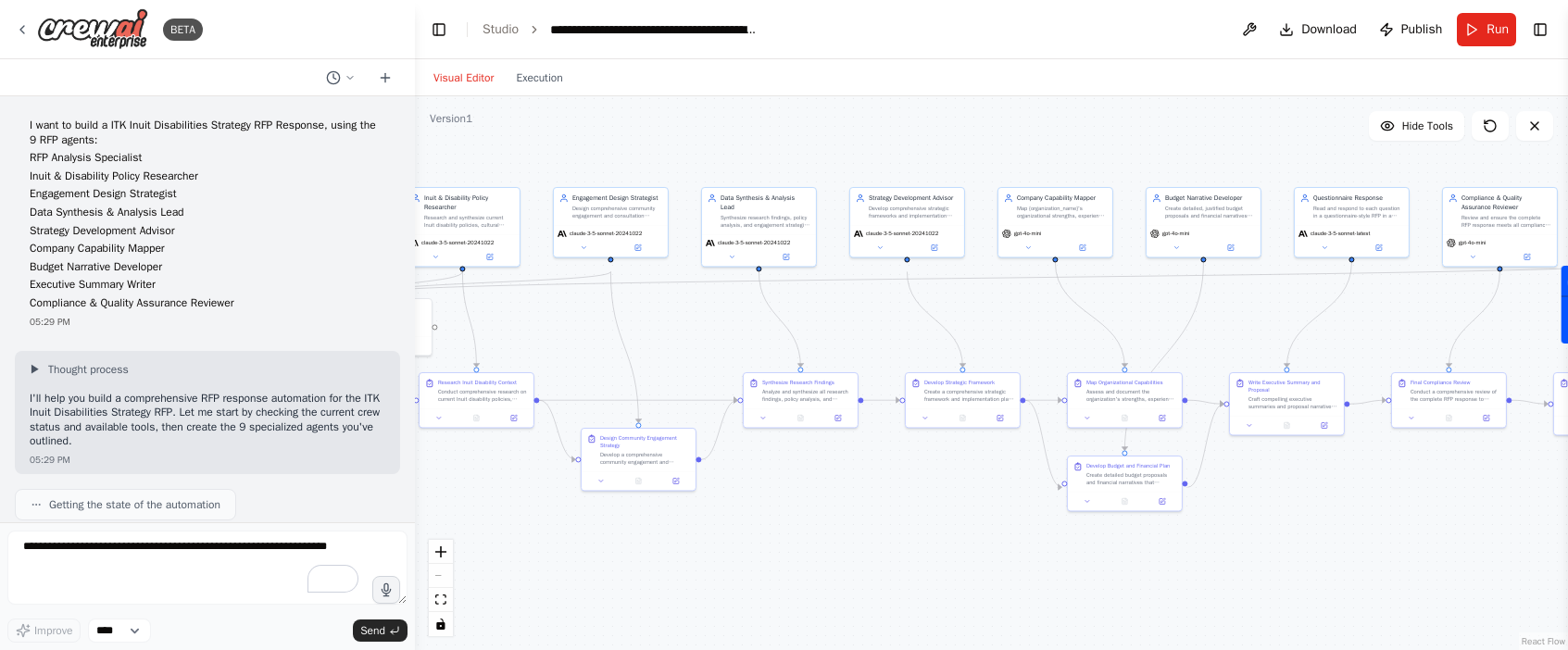 scroll, scrollTop: 0, scrollLeft: 0, axis: both 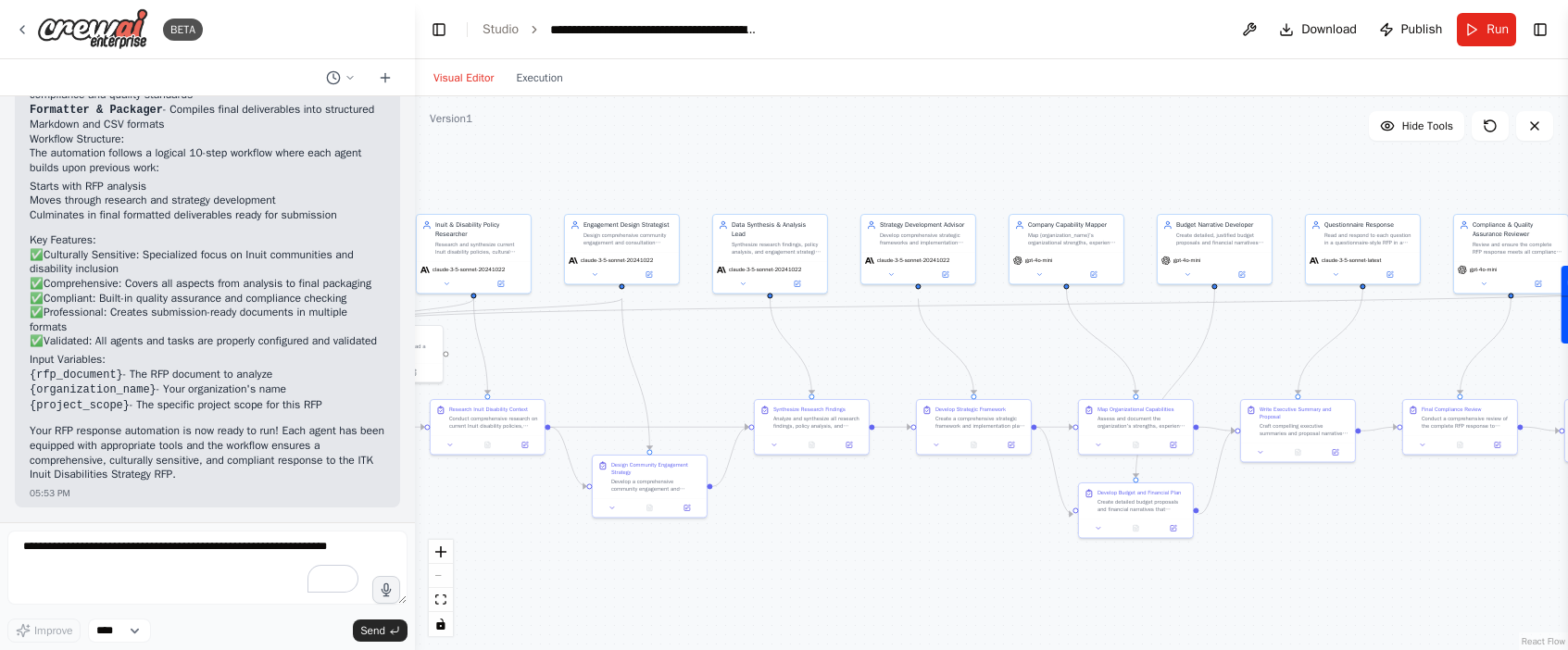 click on ".deletable-edge-delete-btn {
width: 20px;
height: 20px;
border: 0px solid #ffffff;
color: #6b7280;
background-color: #f8fafc;
cursor: pointer;
border-radius: 50%;
font-size: 12px;
padding: 3px;
display: flex;
align-items: center;
justify-content: center;
transition: all 0.2s cubic-bezier(0.4, 0, 0.2, 1);
box-shadow: 0 2px 4px rgba(0, 0, 0, 0.1);
}
.deletable-edge-delete-btn:hover {
background-color: #ef4444;
color: #ffffff;
border-color: #dc2626;
transform: scale(1.1);
box-shadow: 0 4px 12px rgba(239, 68, 68, 0.4);
}
.deletable-edge-delete-btn:active {
transform: scale(0.95);
box-shadow: 0 2px 4px rgba(239, 68, 68, 0.3);
}
RFP Analysis Specialist claude-3-5-sonnet-20241022 gpt-4o-mini" at bounding box center [991, 373] 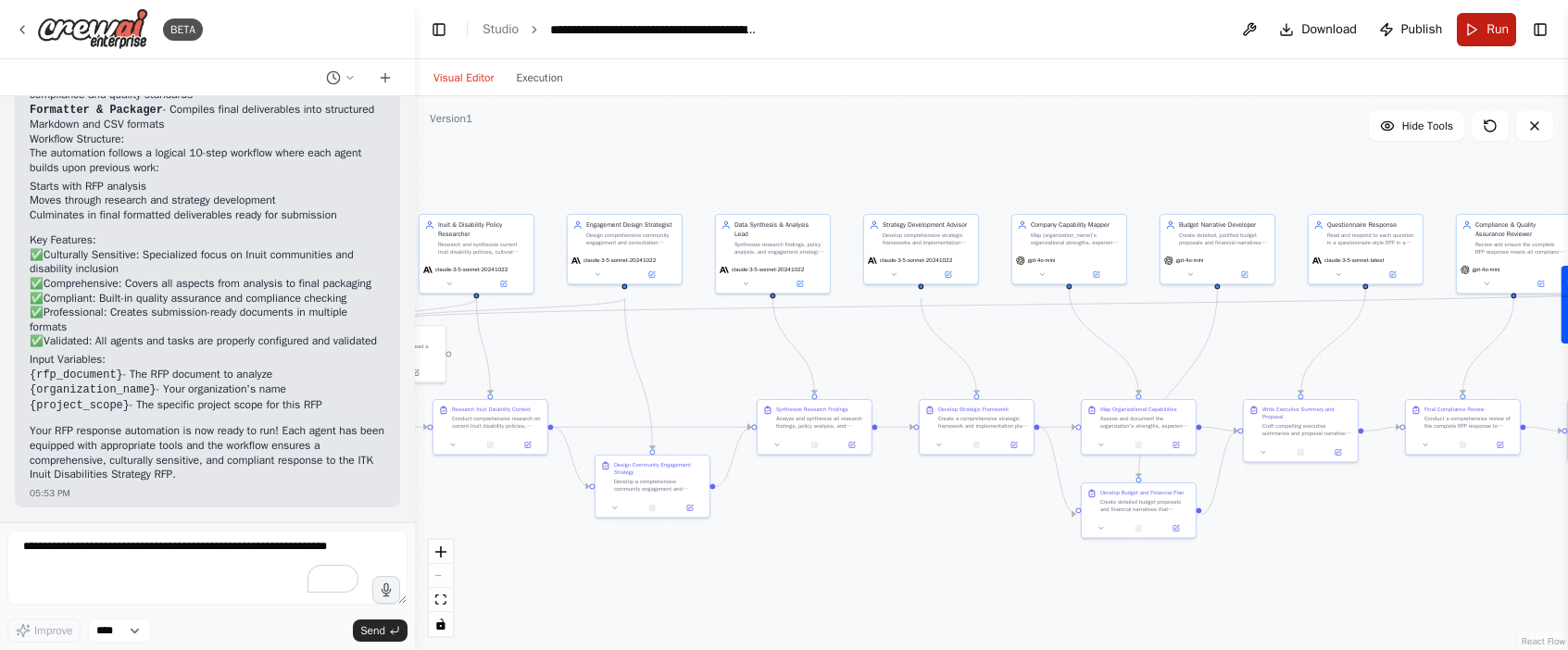 click on "Run" at bounding box center [1486, 30] 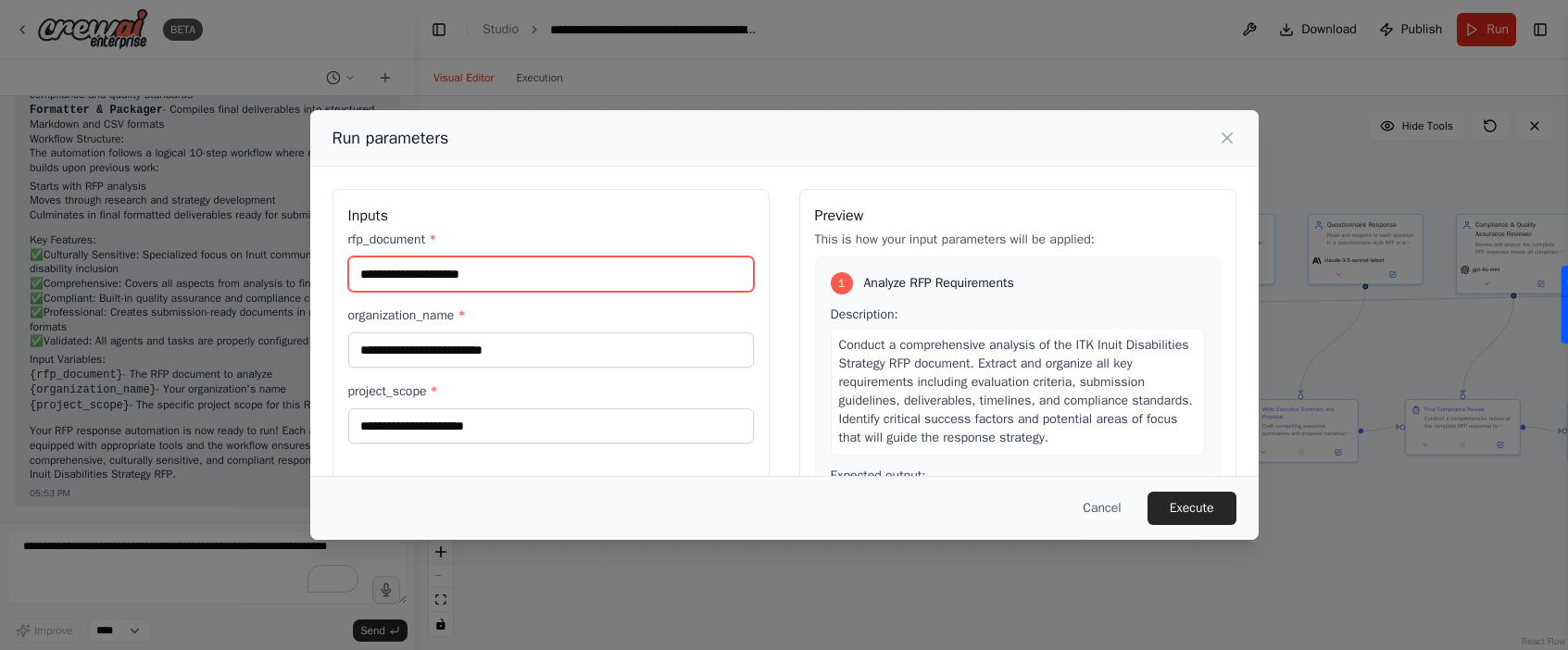 click on "rfp_document *" at bounding box center [551, 274] 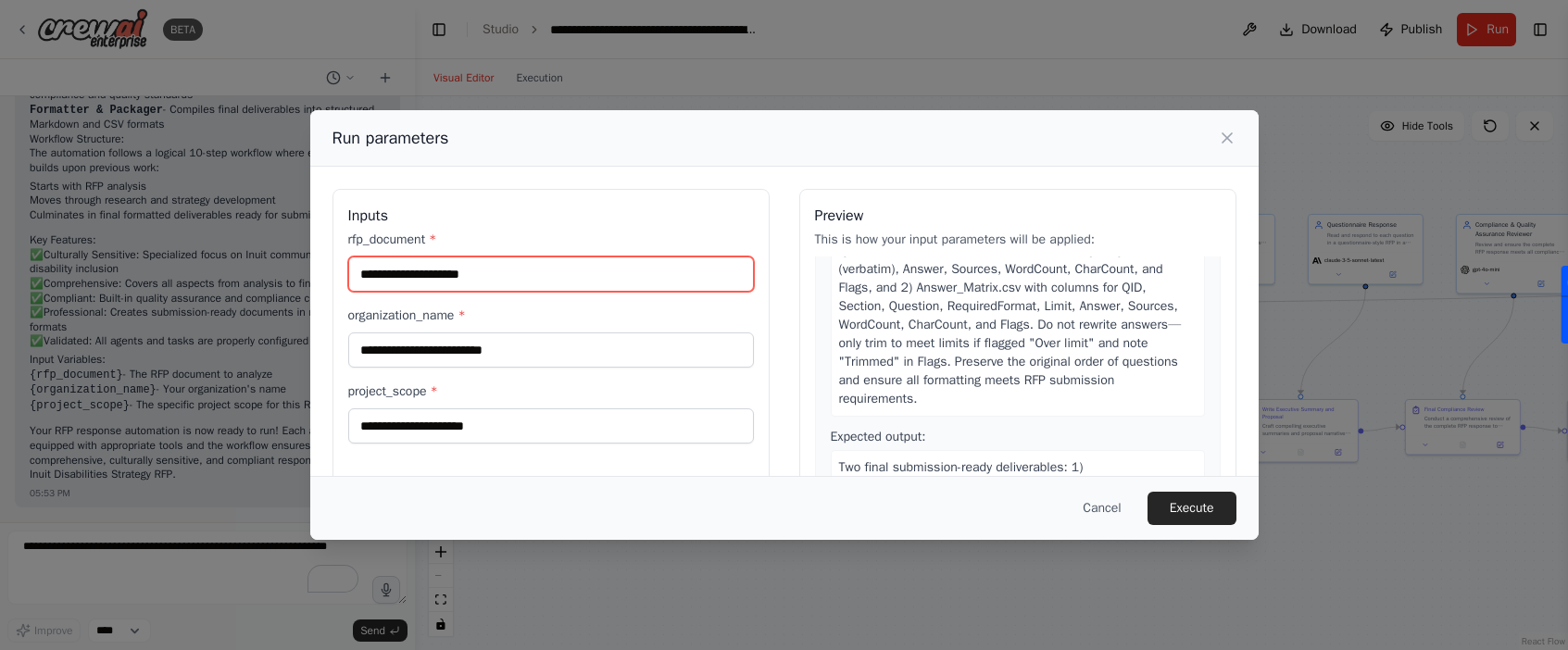 scroll, scrollTop: 3778, scrollLeft: 0, axis: vertical 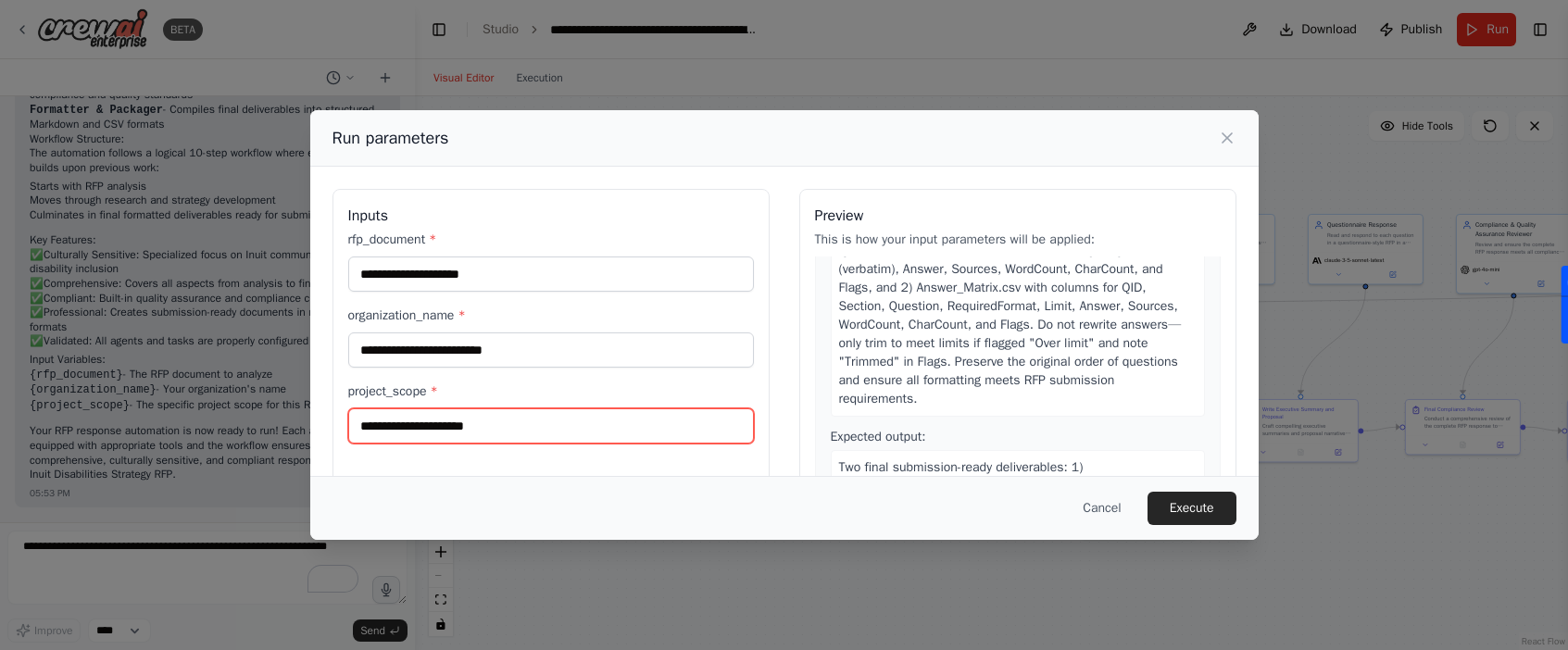 click on "project_scope *" at bounding box center [551, 426] 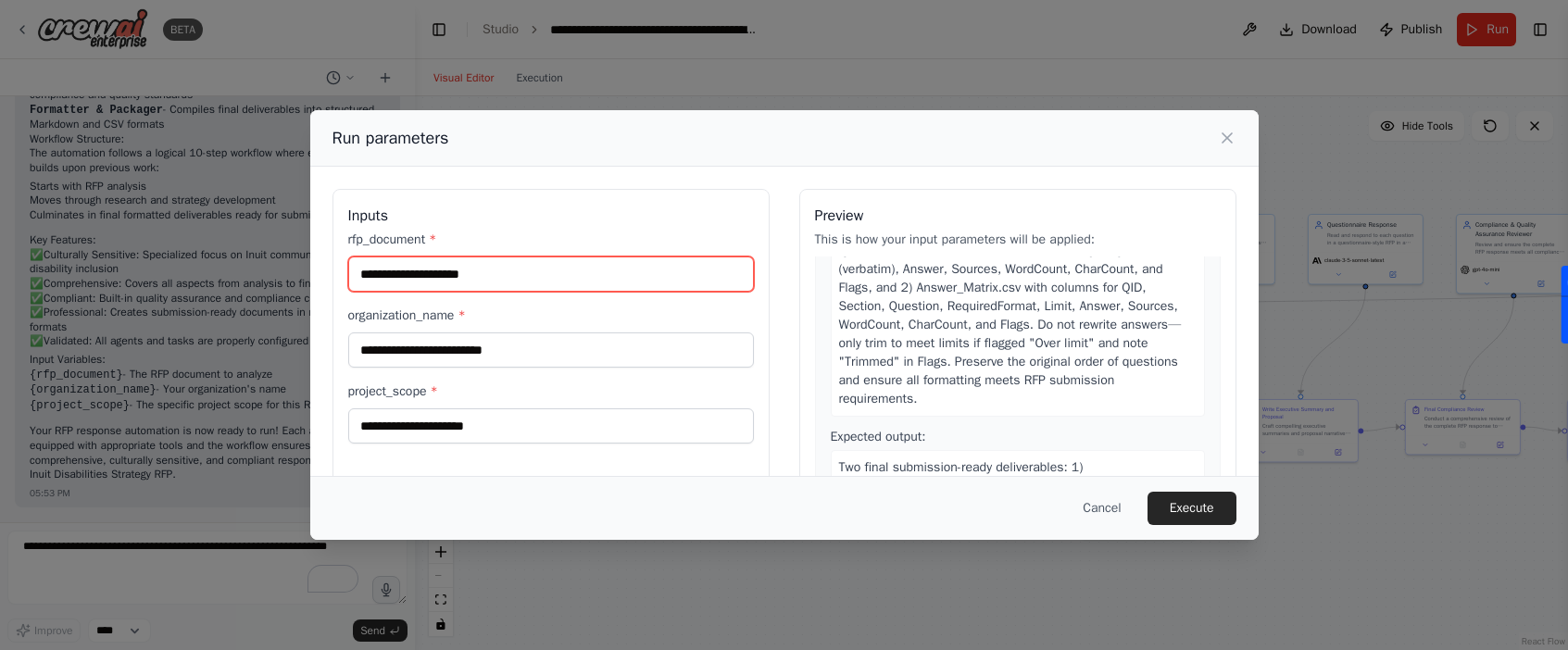 click on "rfp_document *" at bounding box center [551, 274] 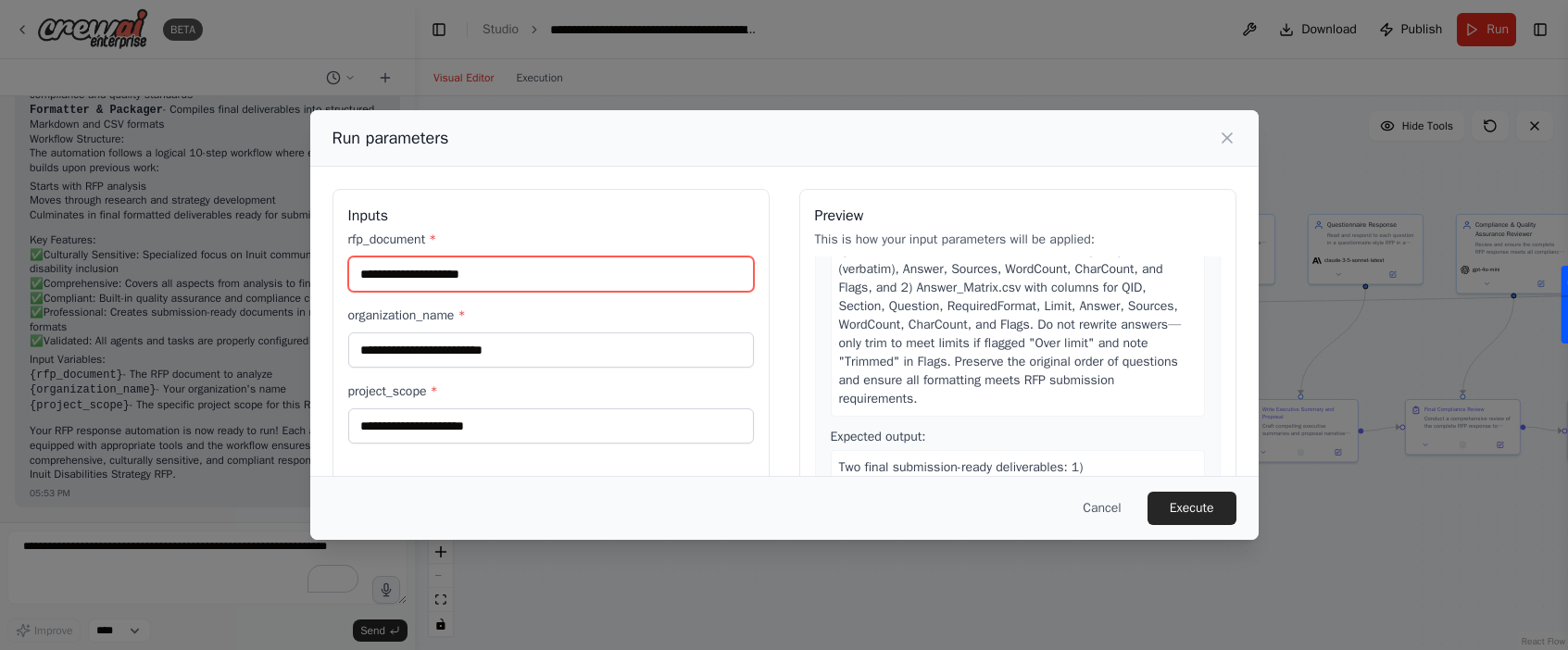 click on "rfp_document *" at bounding box center [551, 274] 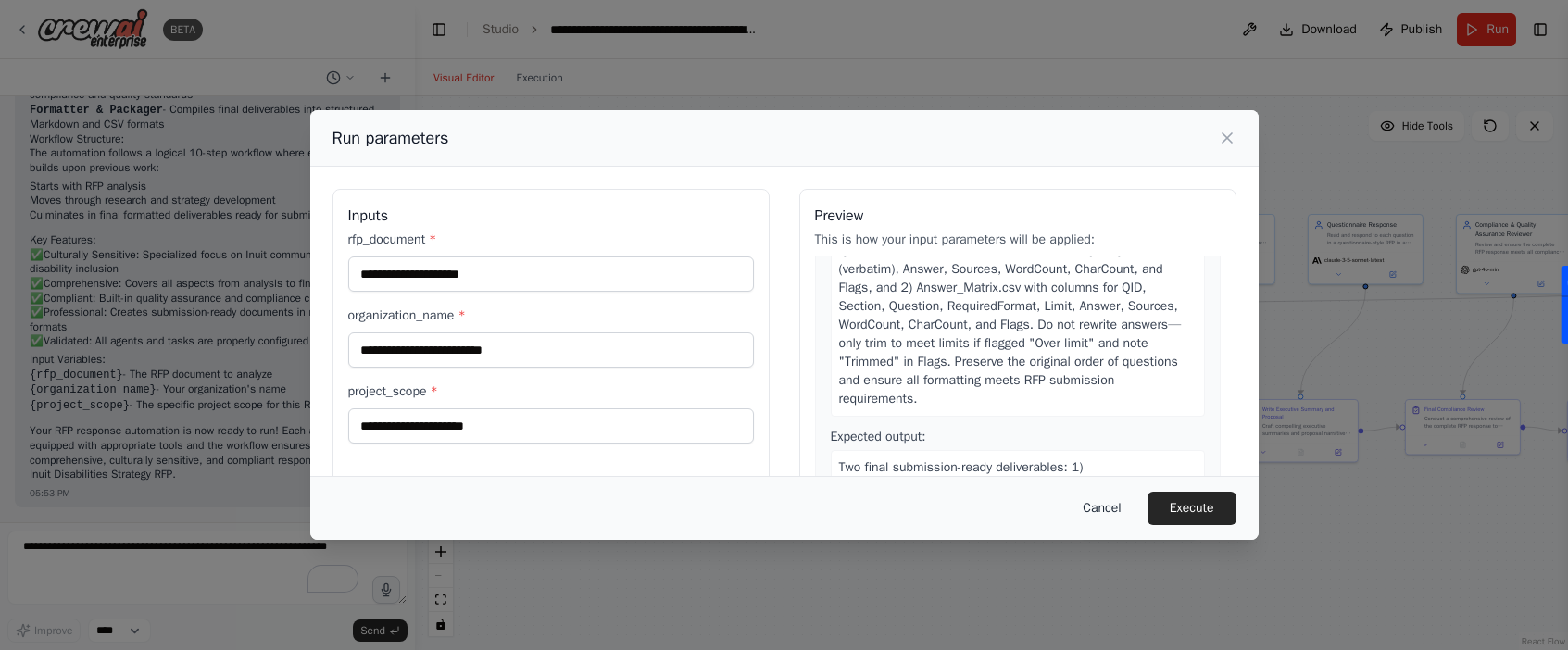 click on "Cancel" at bounding box center [1101, 508] 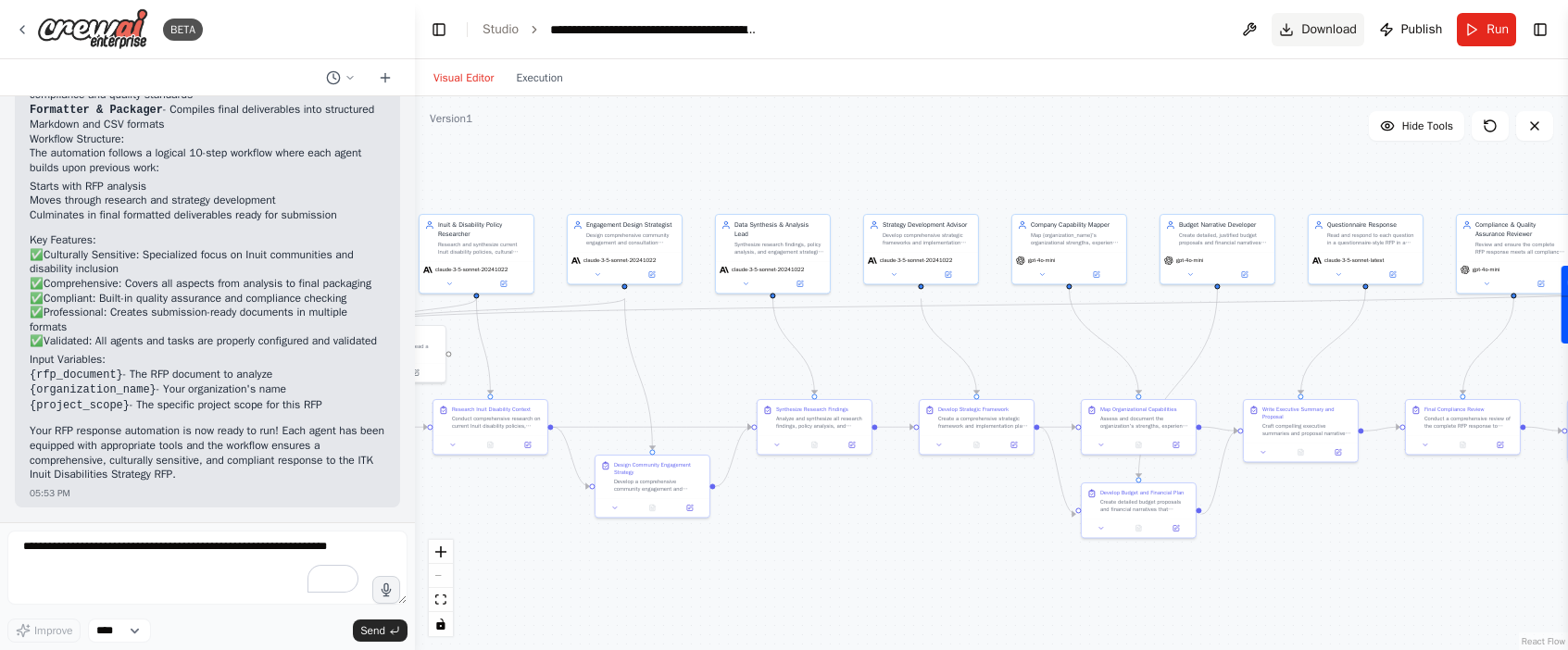click on "Download" at bounding box center [1329, 30] 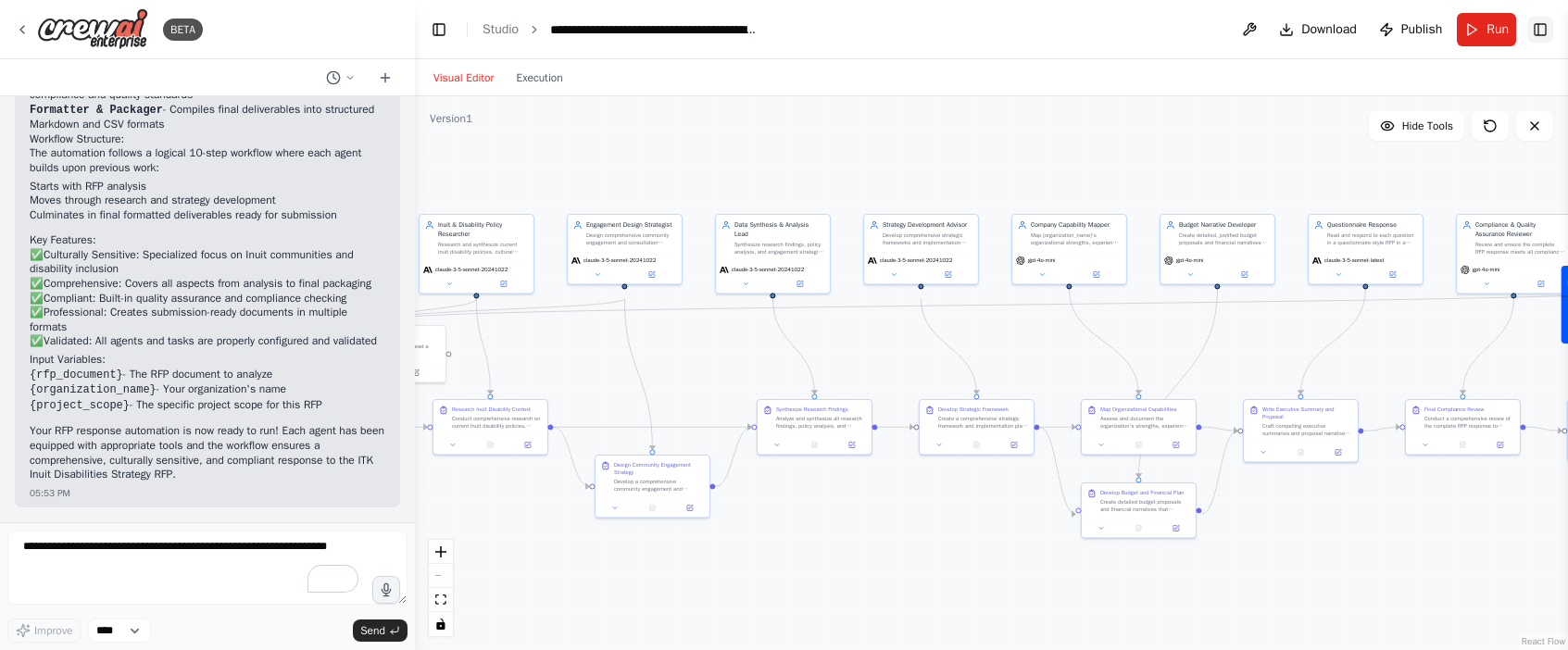 click on "Toggle Right Sidebar" at bounding box center (1540, 30) 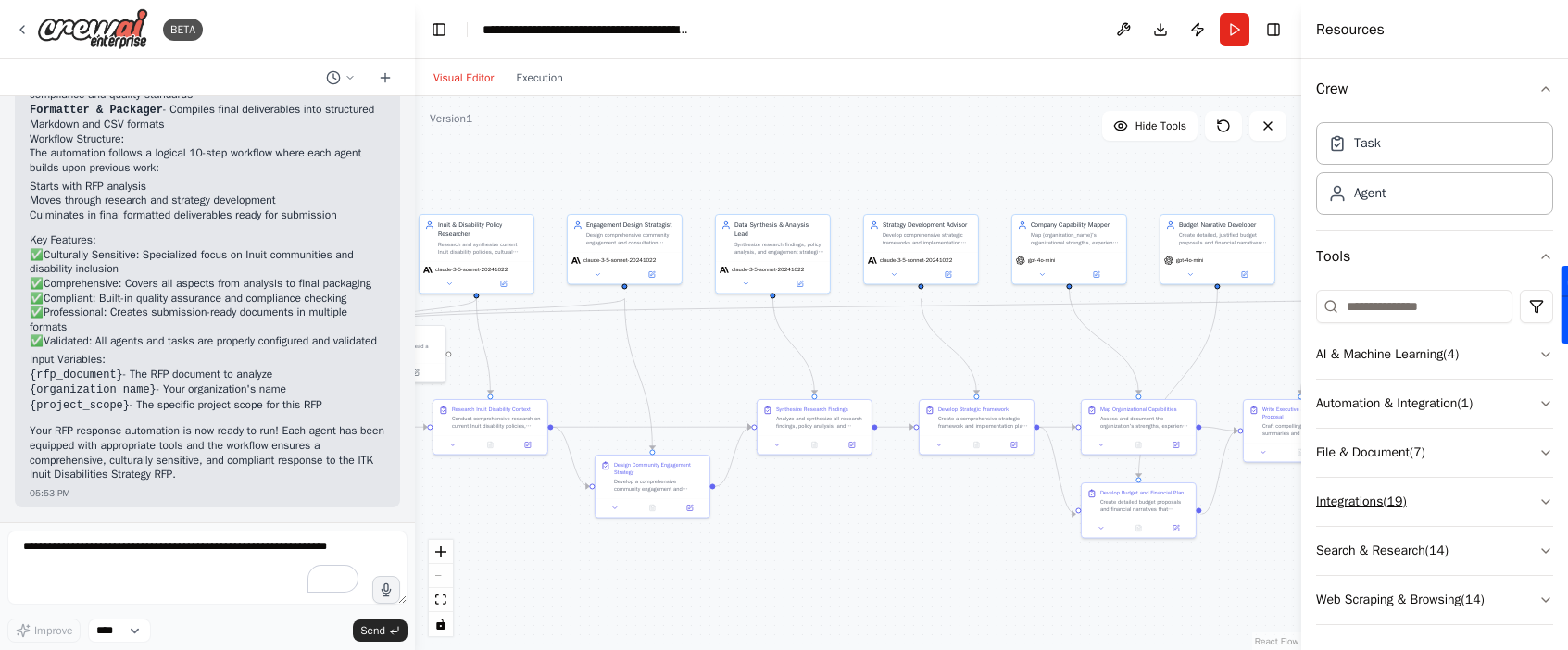 scroll, scrollTop: 8, scrollLeft: 0, axis: vertical 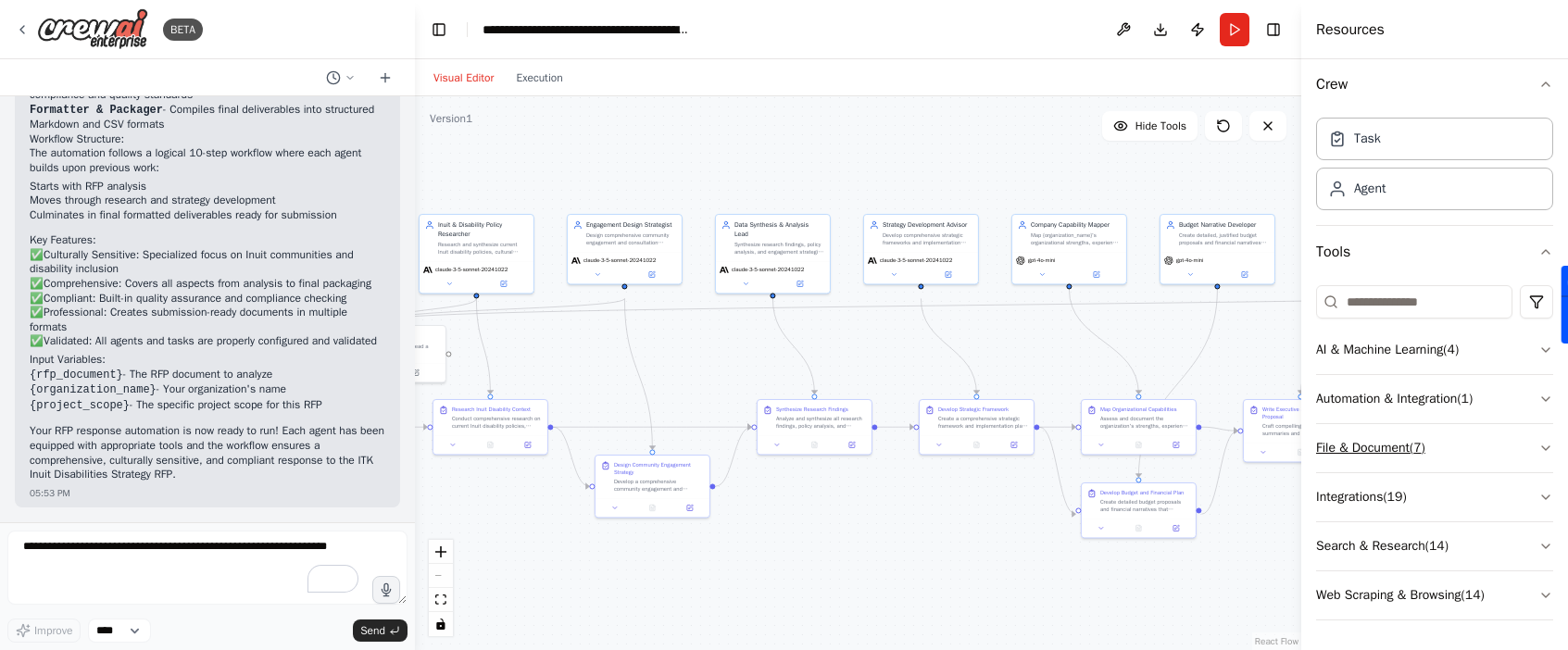 click on "File & Document  ( 7 )" at bounding box center [1435, 448] 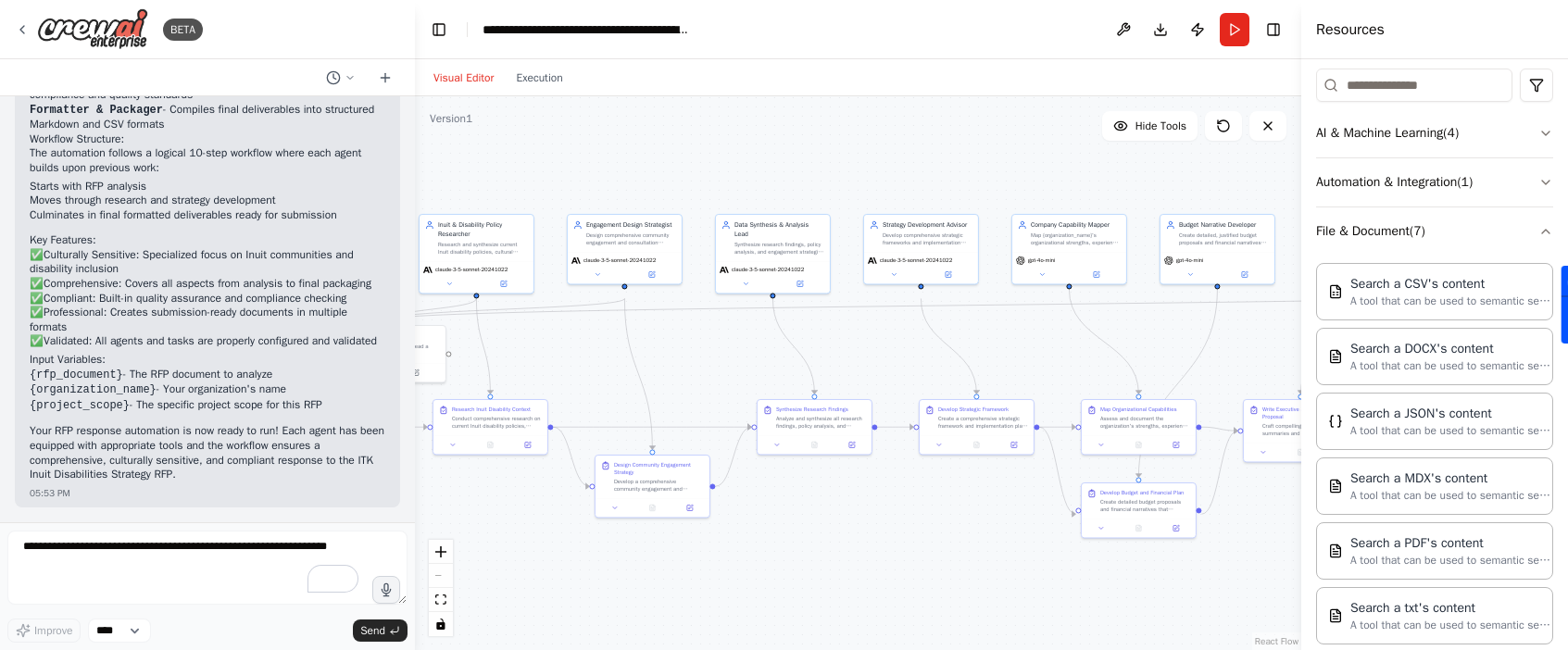 scroll, scrollTop: 371, scrollLeft: 0, axis: vertical 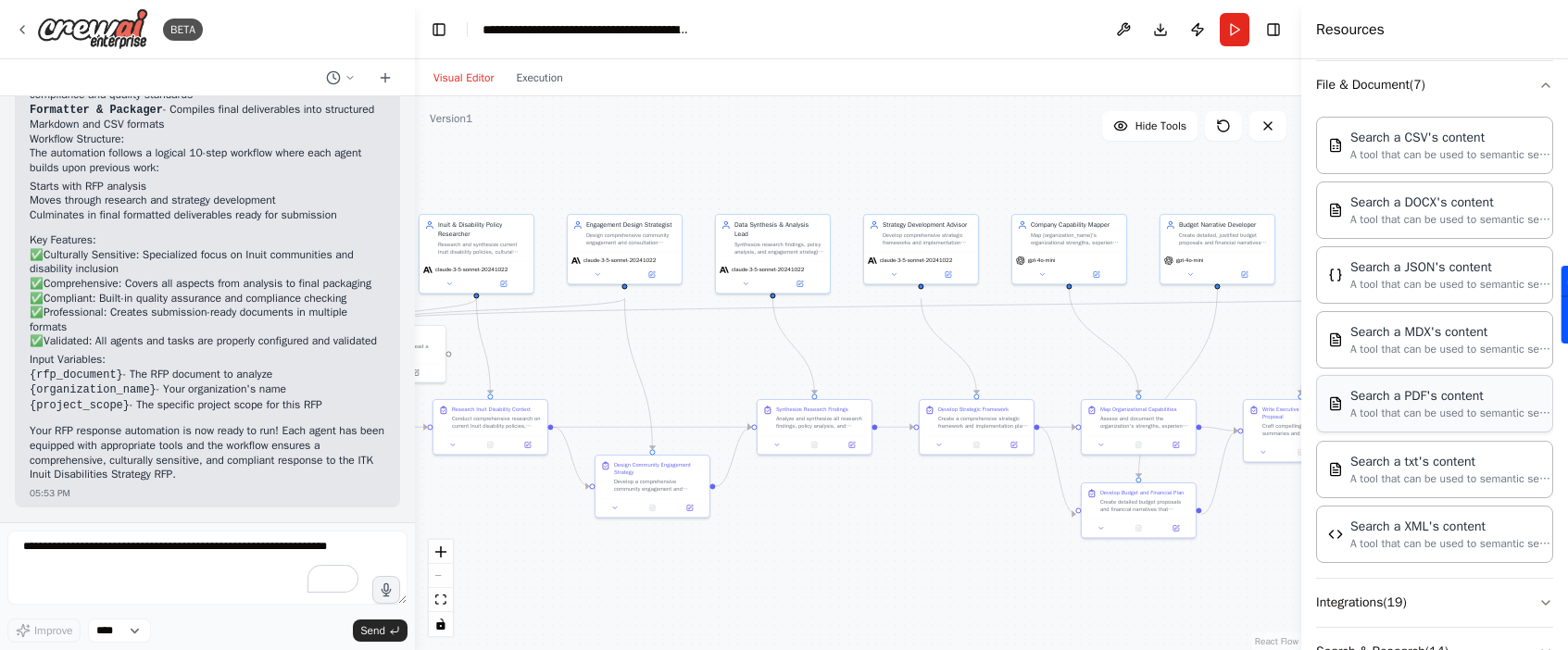 click on "Search a PDF's content A tool that can be used to semantic search a query from a PDF's content." at bounding box center [1435, 404] 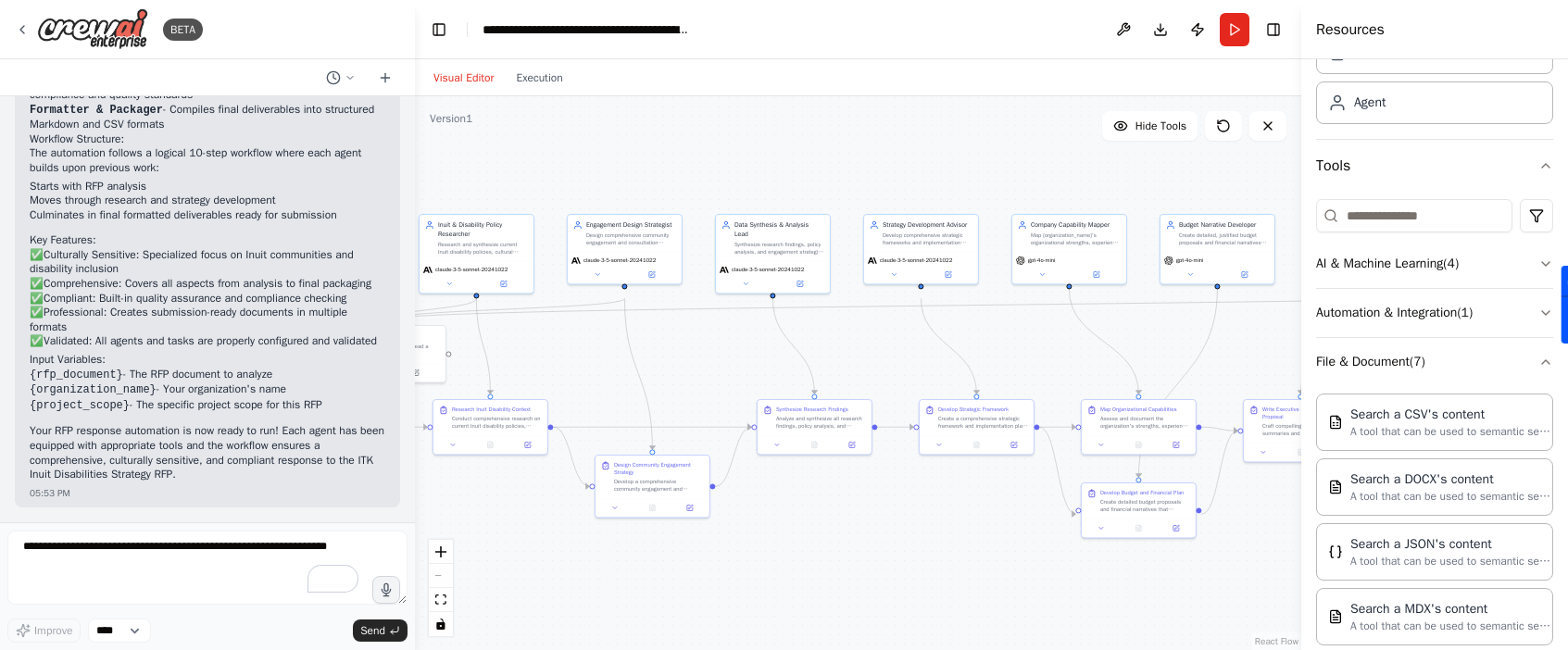 scroll, scrollTop: 0, scrollLeft: 0, axis: both 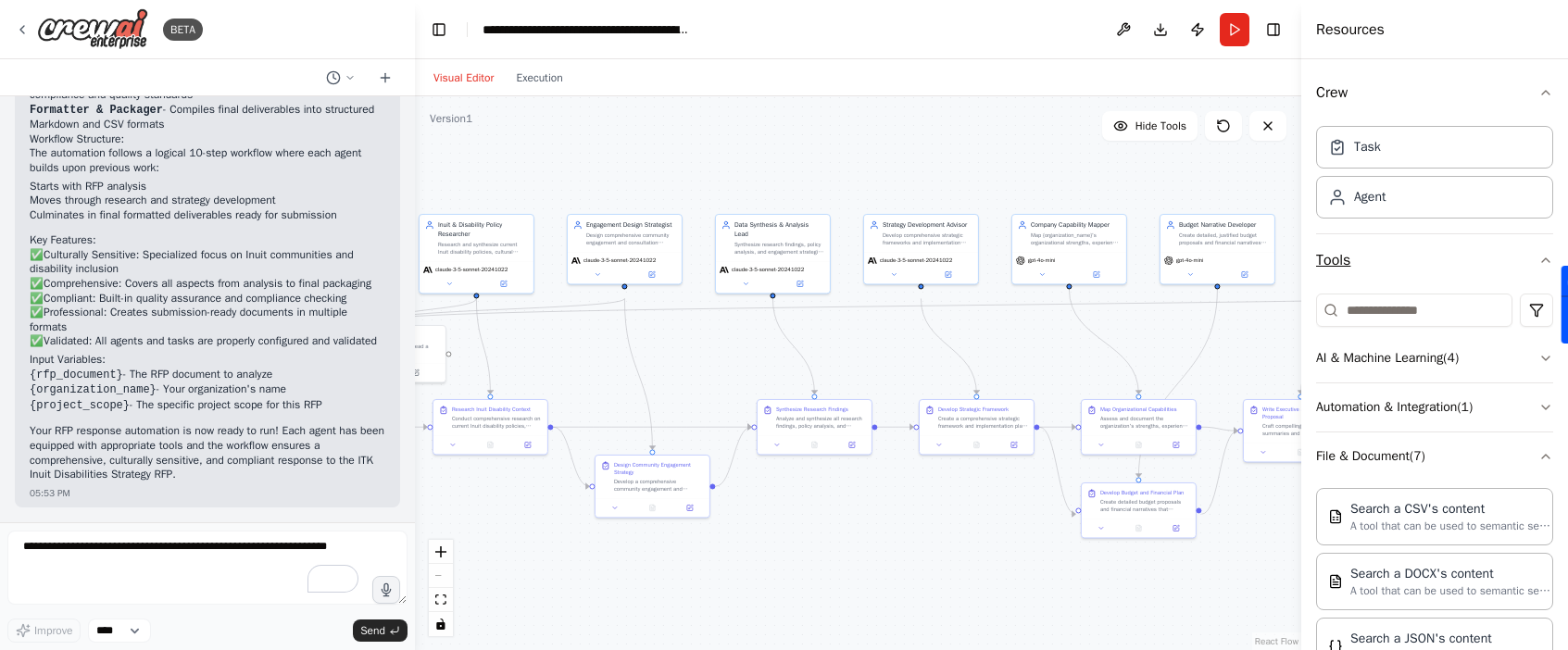 click on "Tools" at bounding box center (1435, 260) 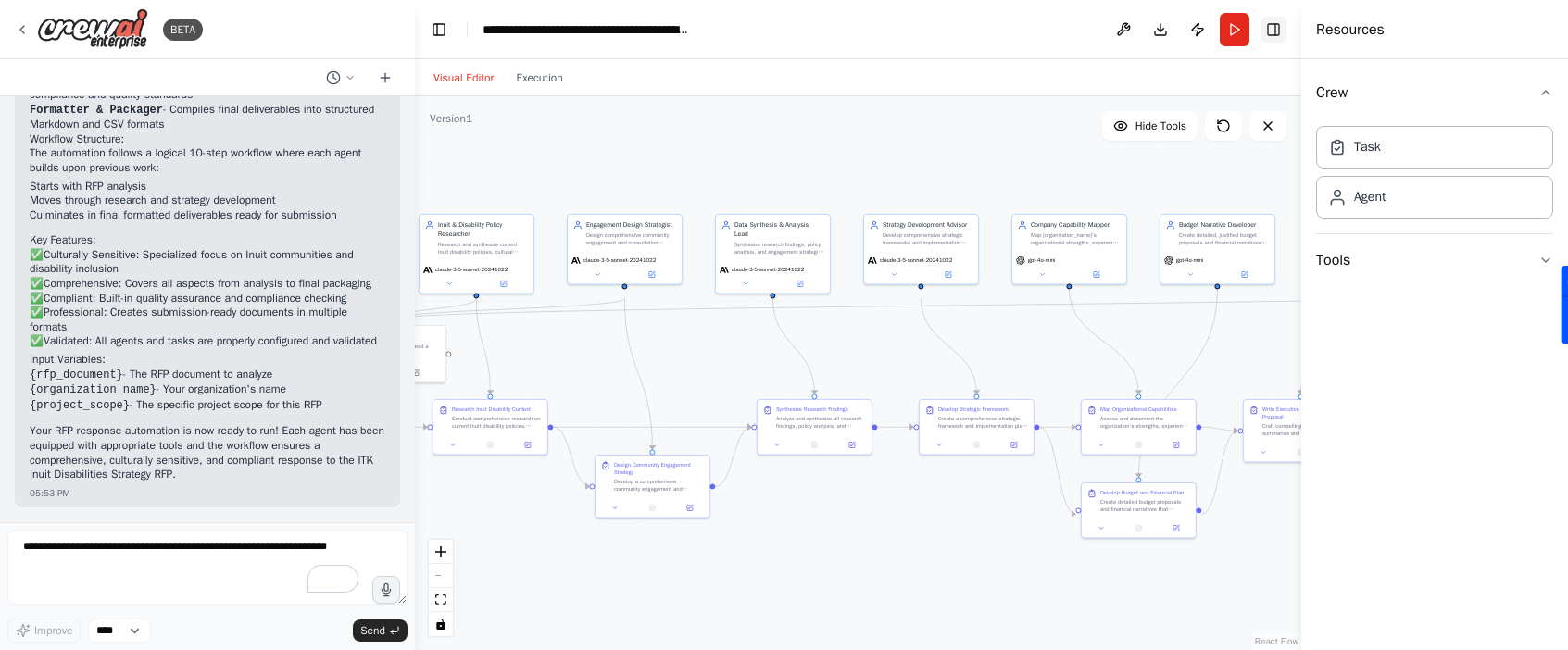 click on "Toggle Right Sidebar" at bounding box center [1273, 30] 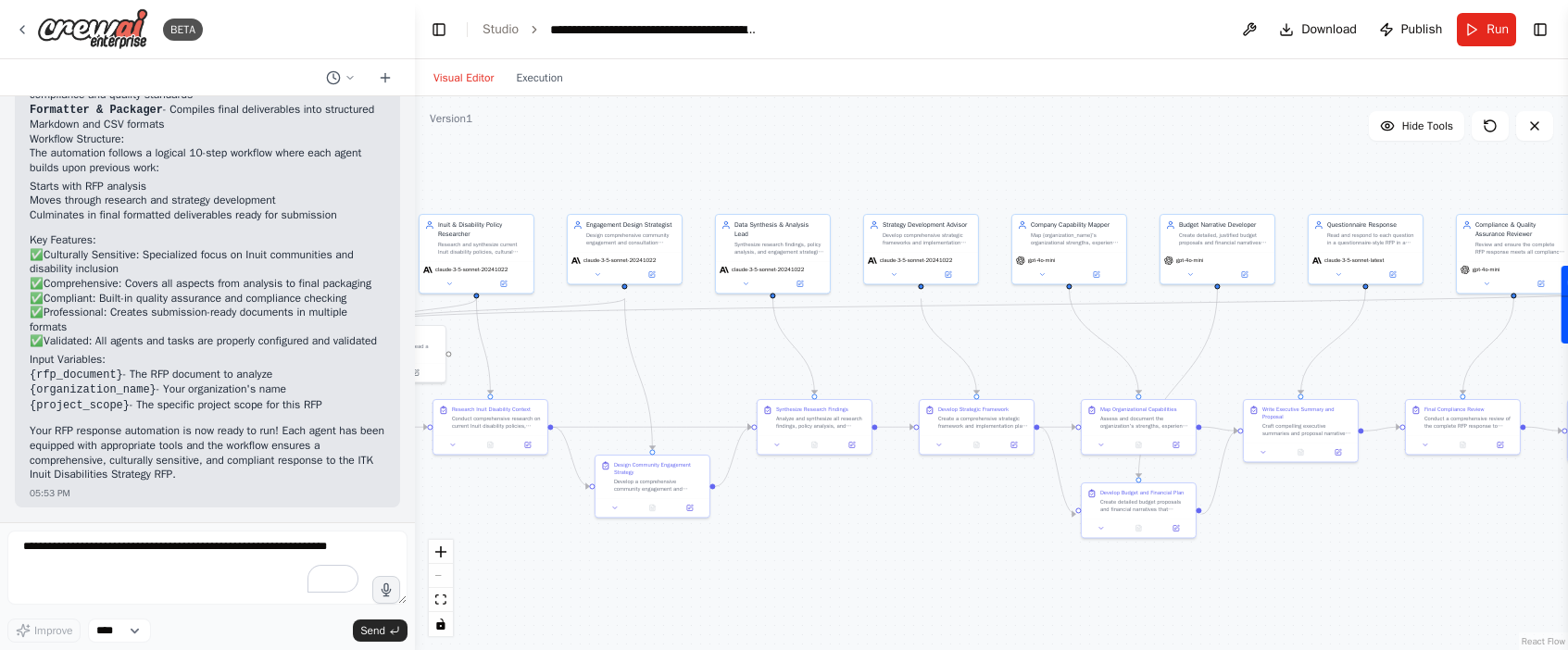 click 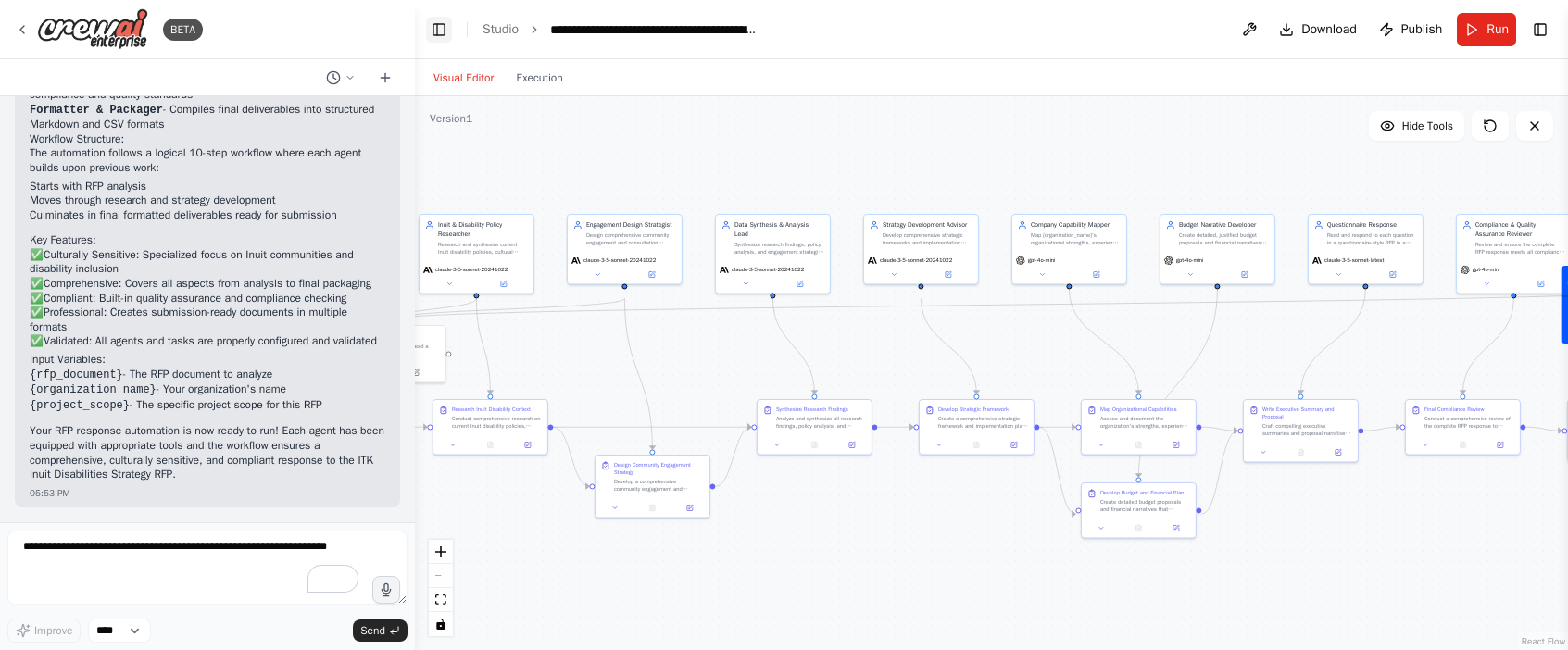 click on "Toggle Left Sidebar" at bounding box center (439, 30) 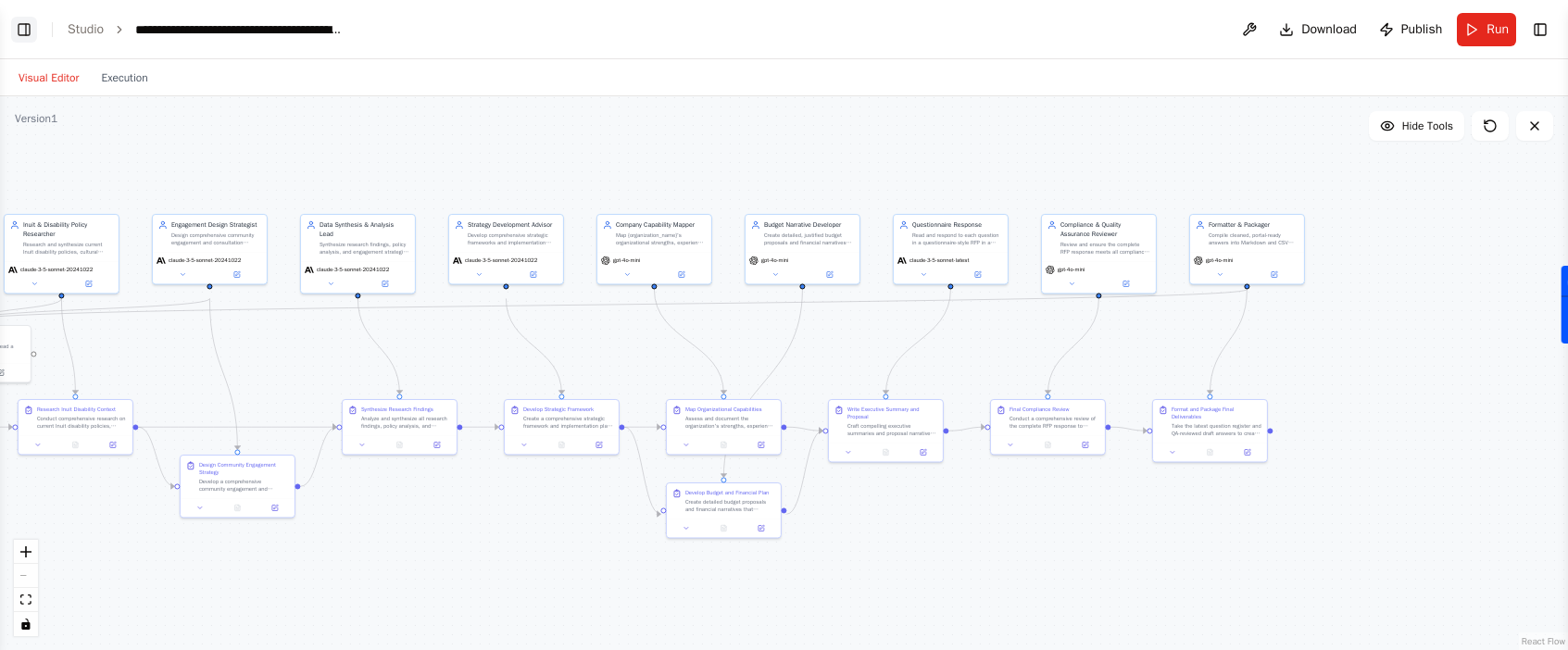 click on "Toggle Left Sidebar" at bounding box center (24, 30) 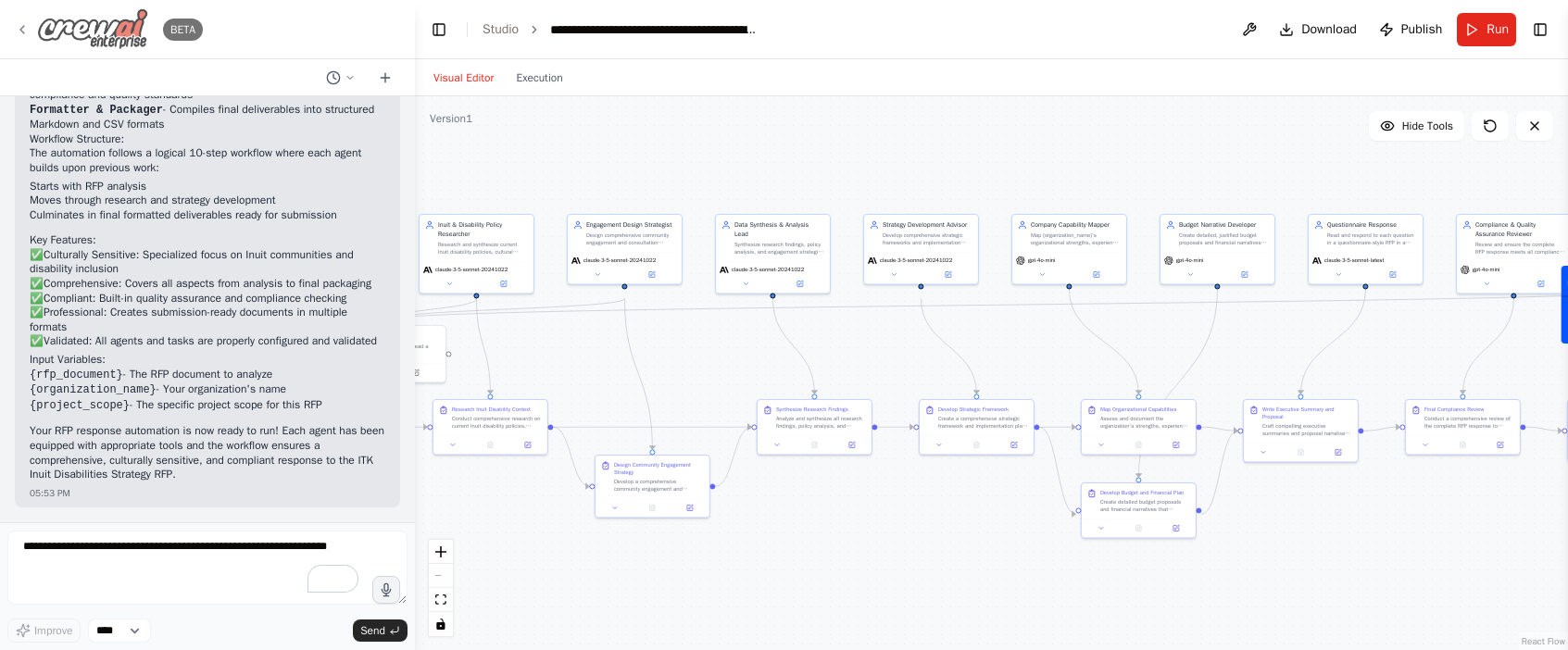 click on "BETA" at bounding box center [108, 29] 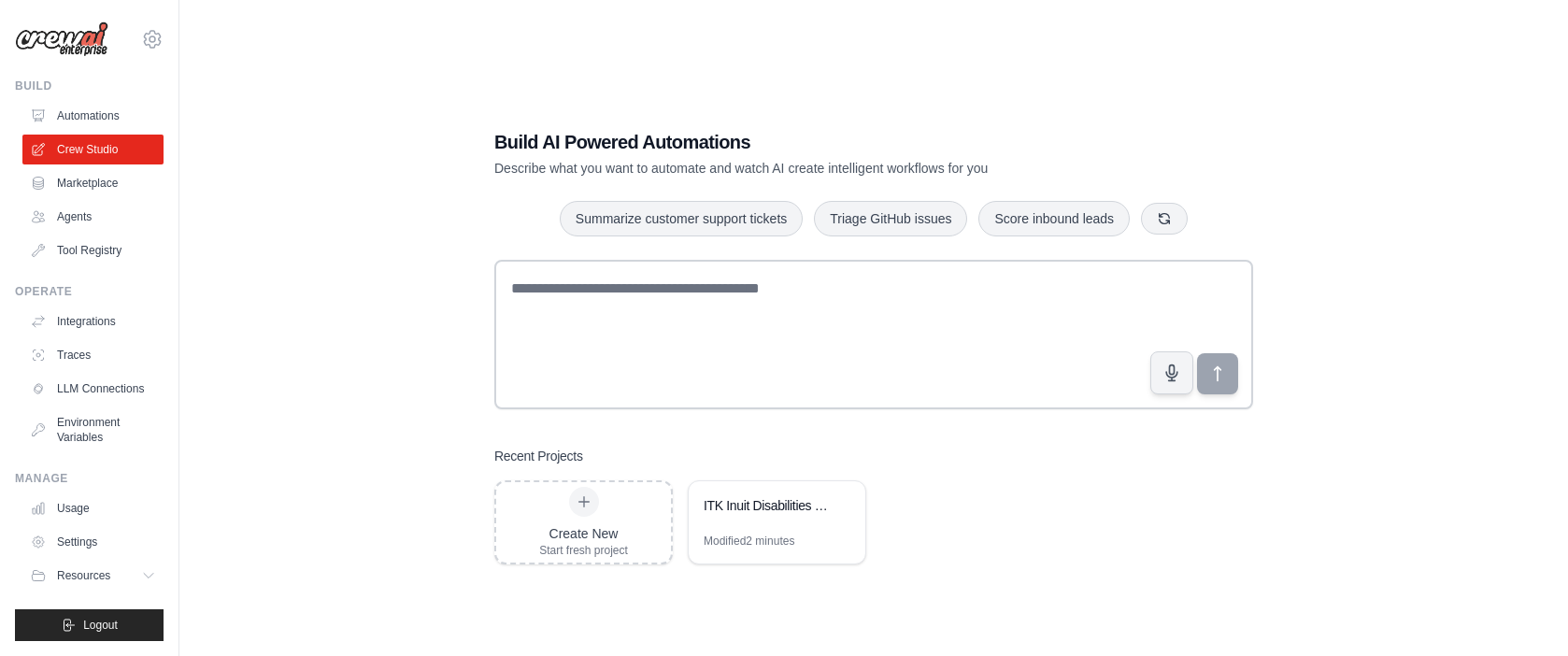 scroll, scrollTop: 0, scrollLeft: 0, axis: both 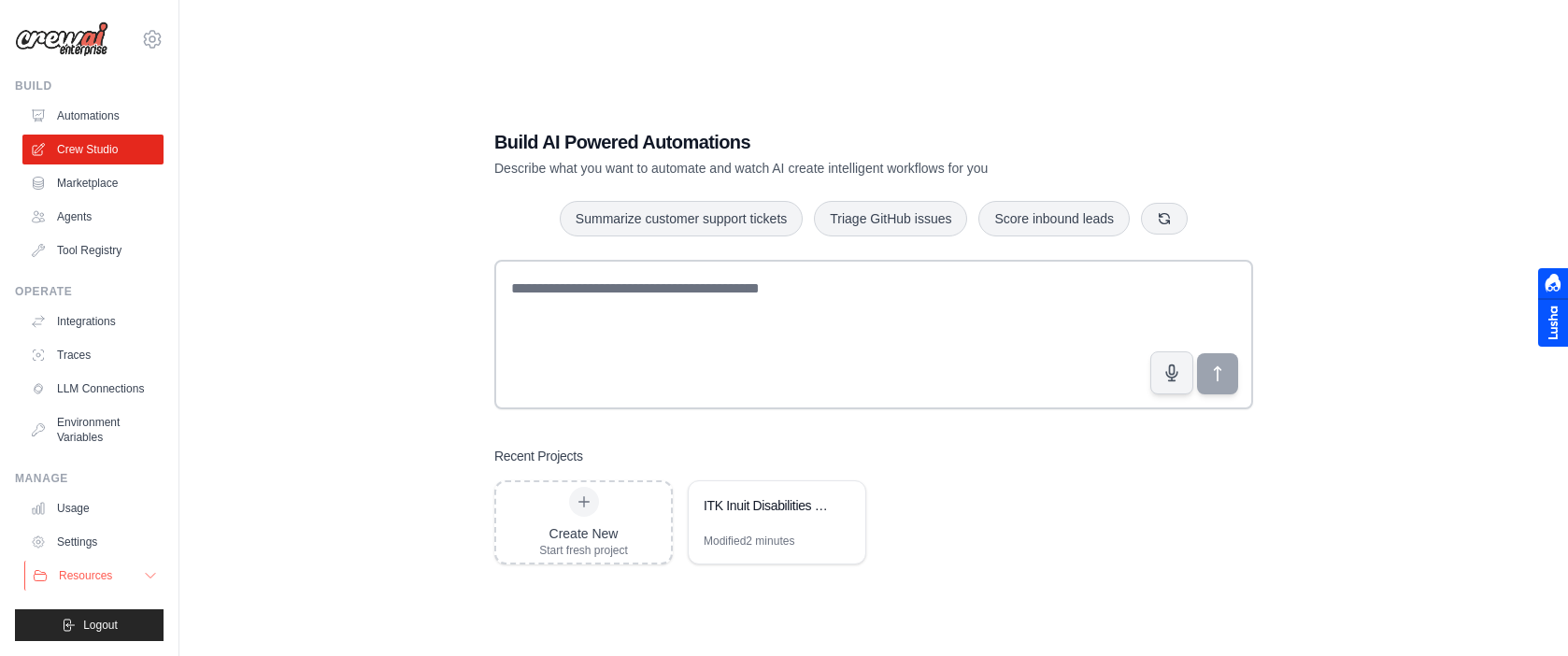 click on "Resources" at bounding box center [85, 576] 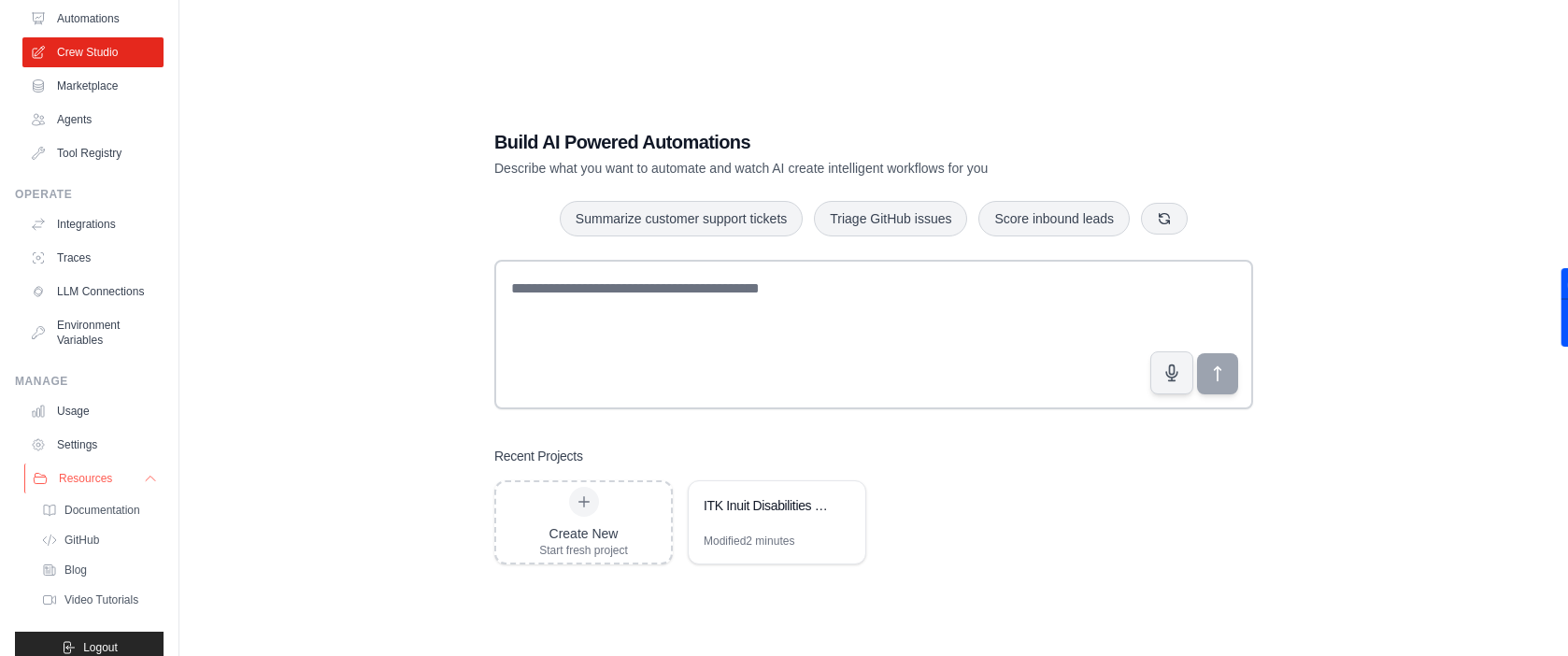 scroll, scrollTop: 150, scrollLeft: 0, axis: vertical 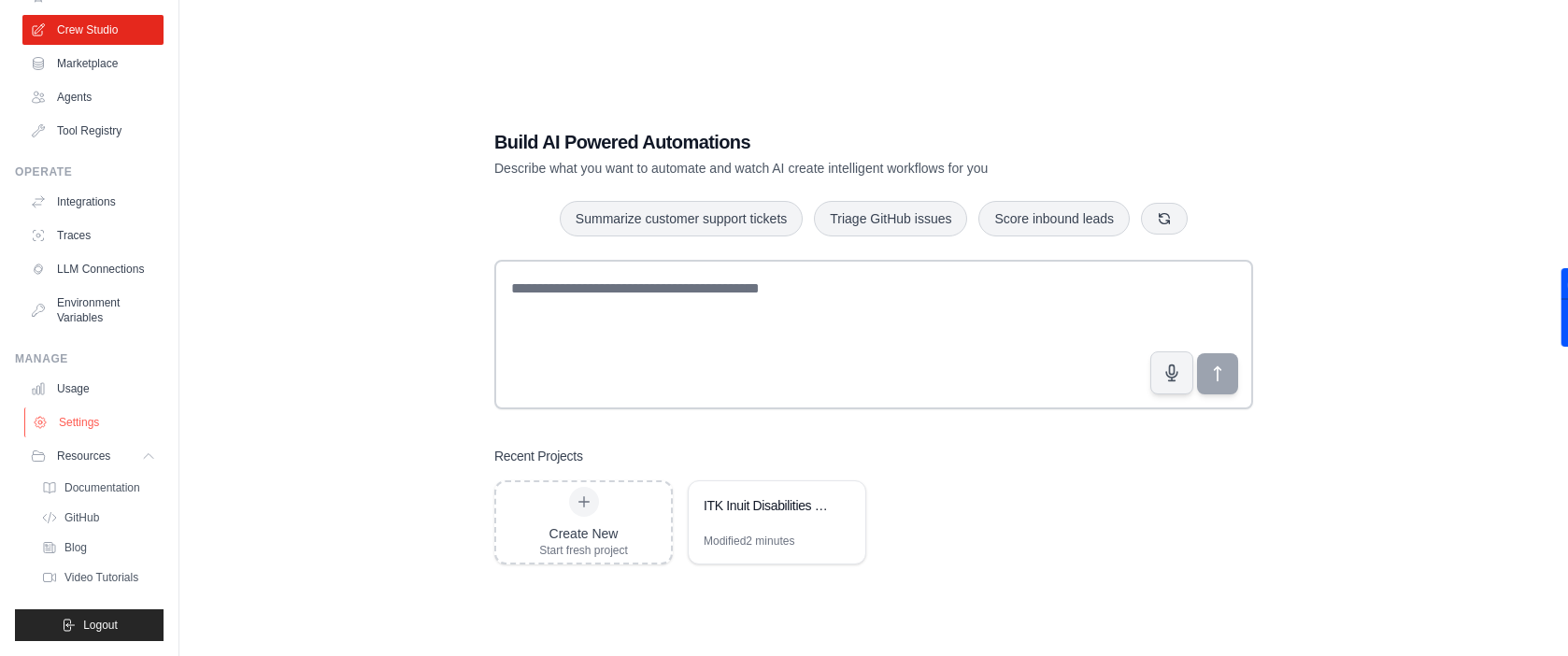 click on "Settings" at bounding box center (94, 422) 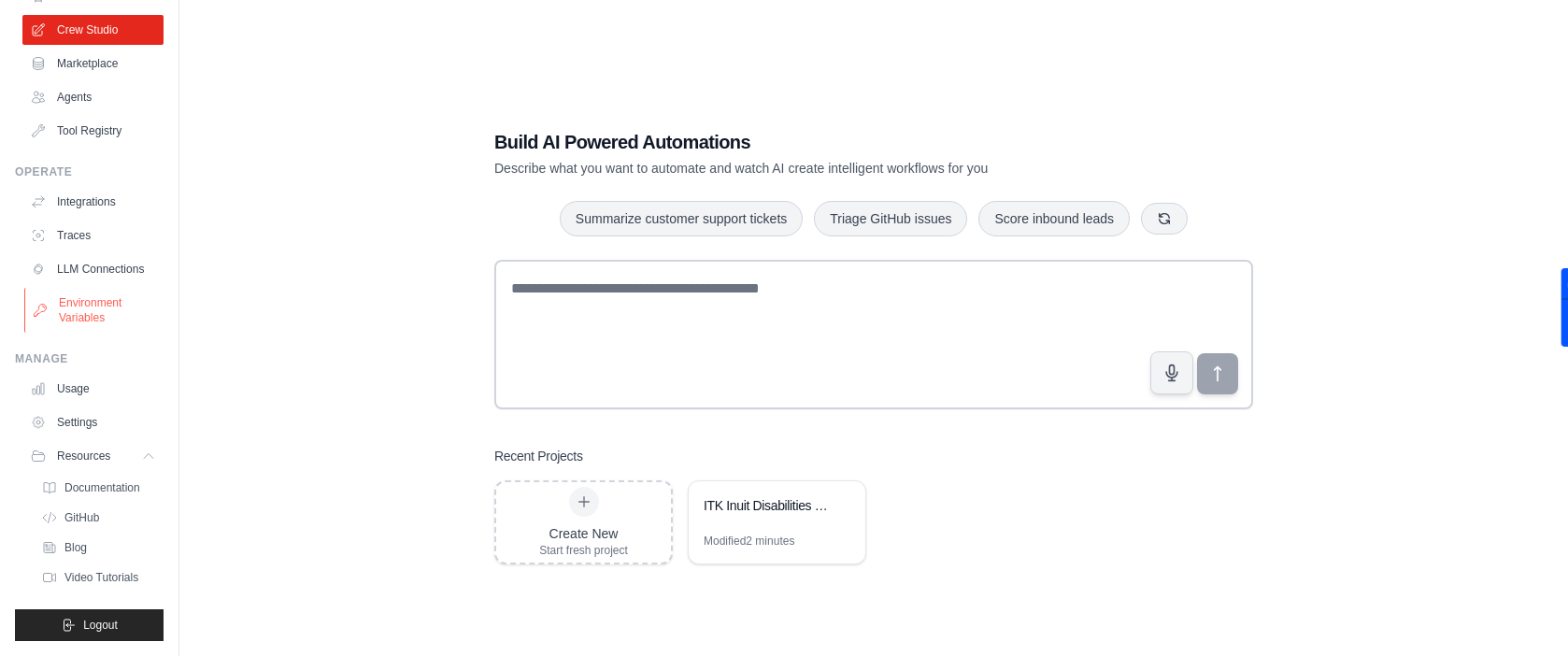 scroll, scrollTop: 0, scrollLeft: 0, axis: both 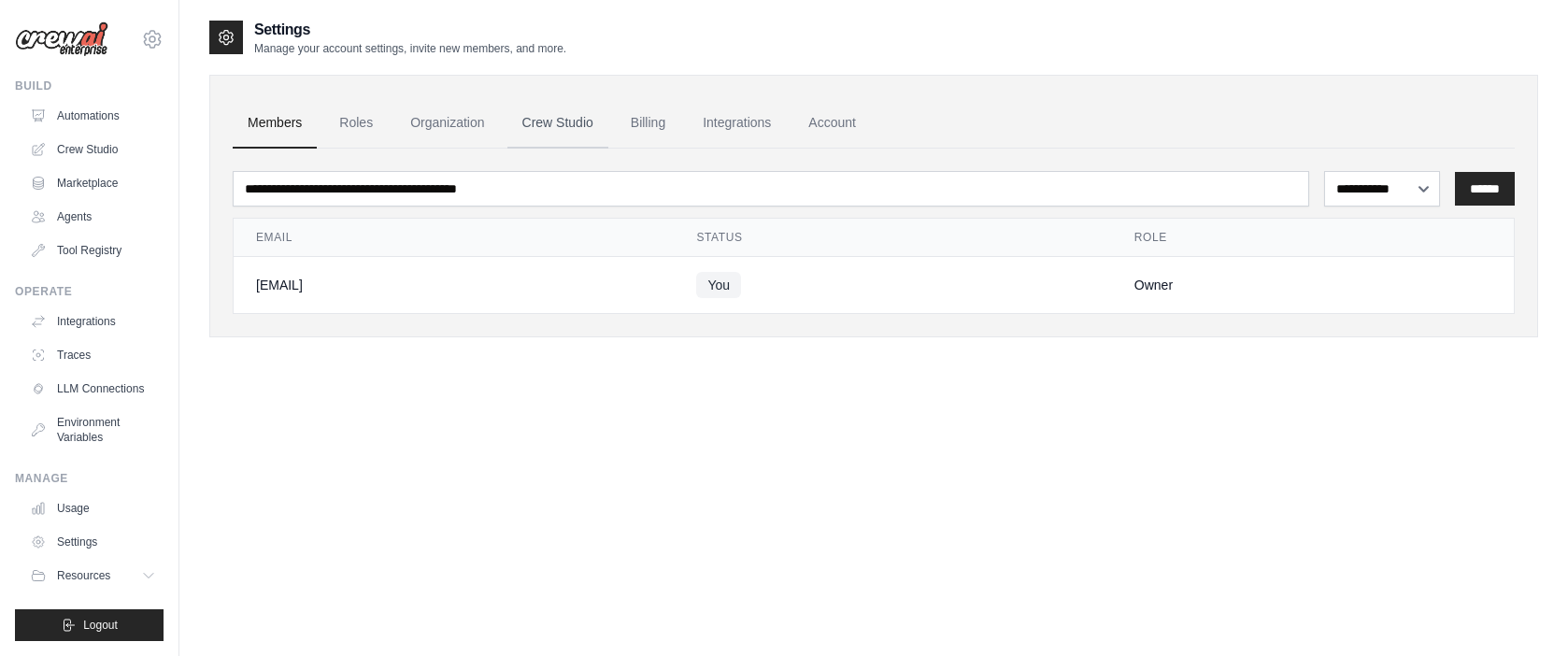 click on "Crew Studio" at bounding box center (558, 123) 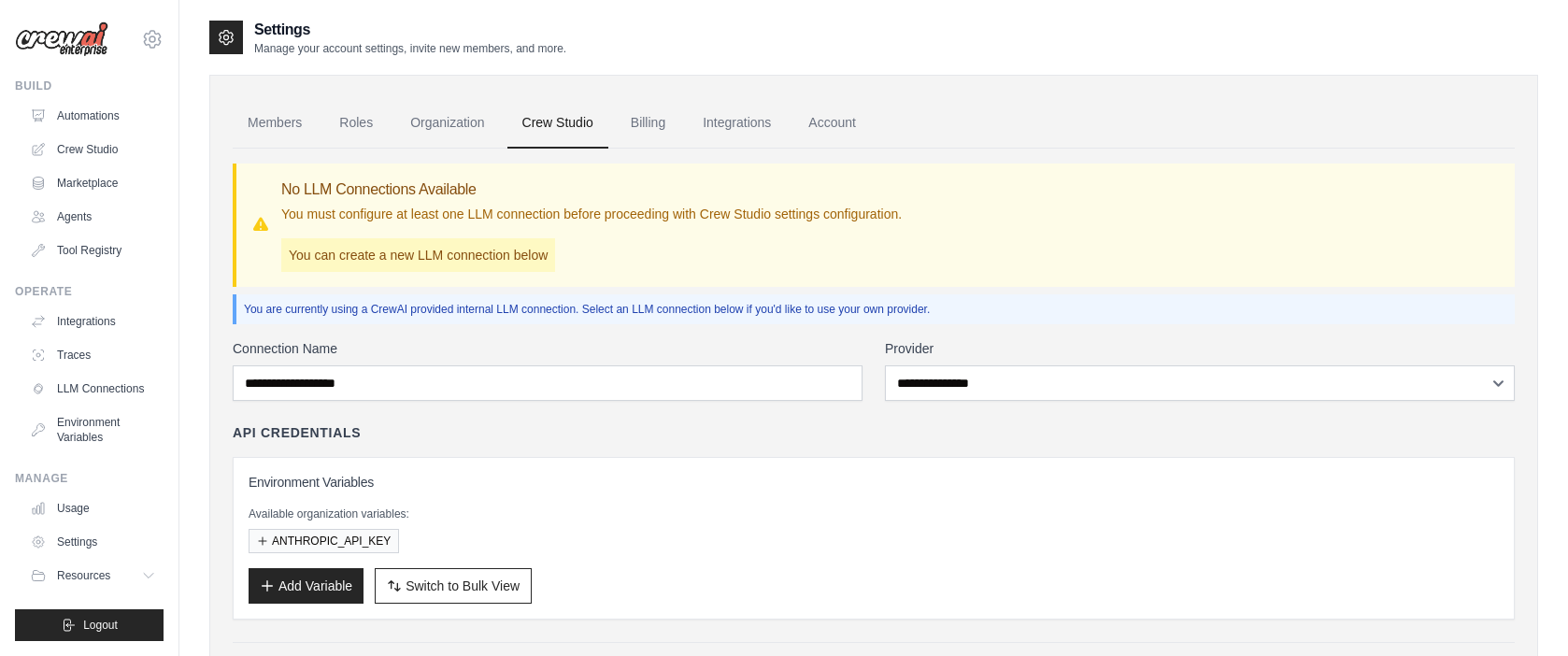 scroll, scrollTop: 0, scrollLeft: 0, axis: both 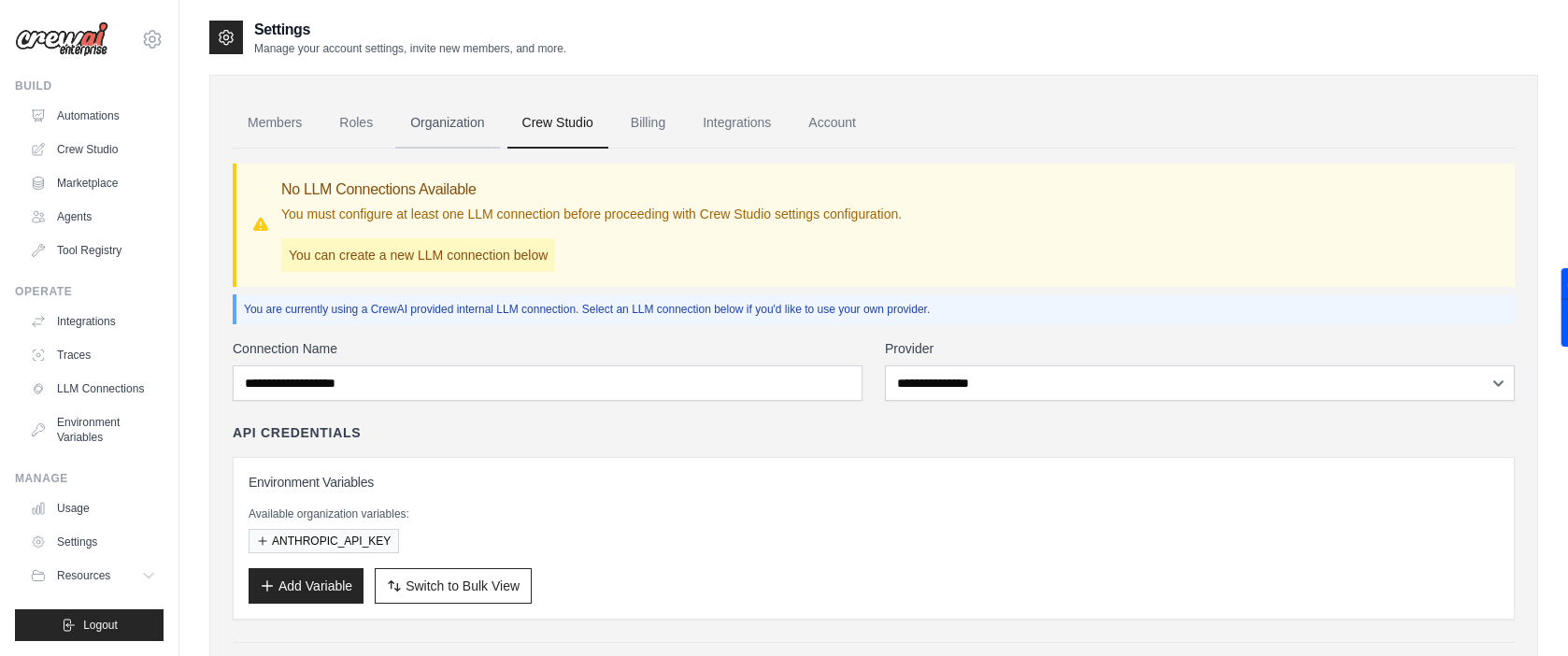 click on "Organization" at bounding box center [447, 123] 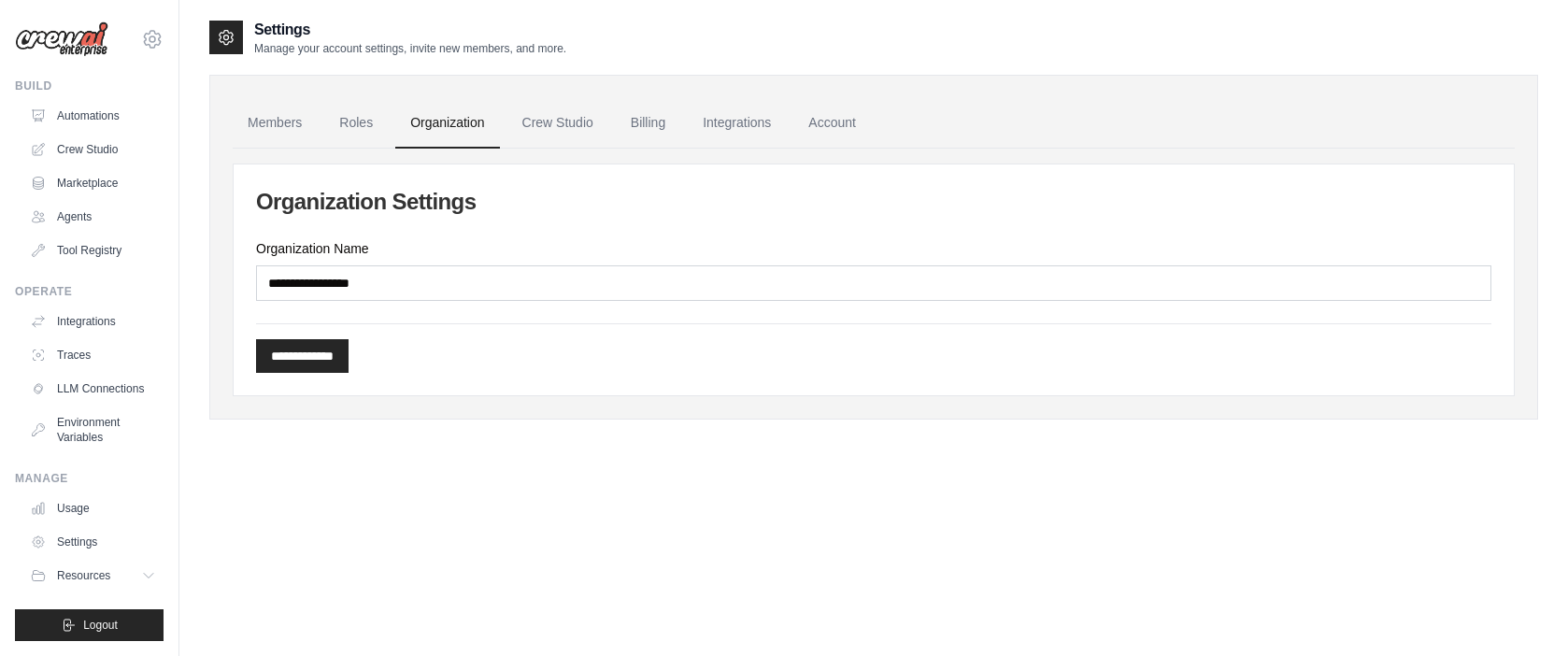 click on "Organization Name" at bounding box center [874, 270] 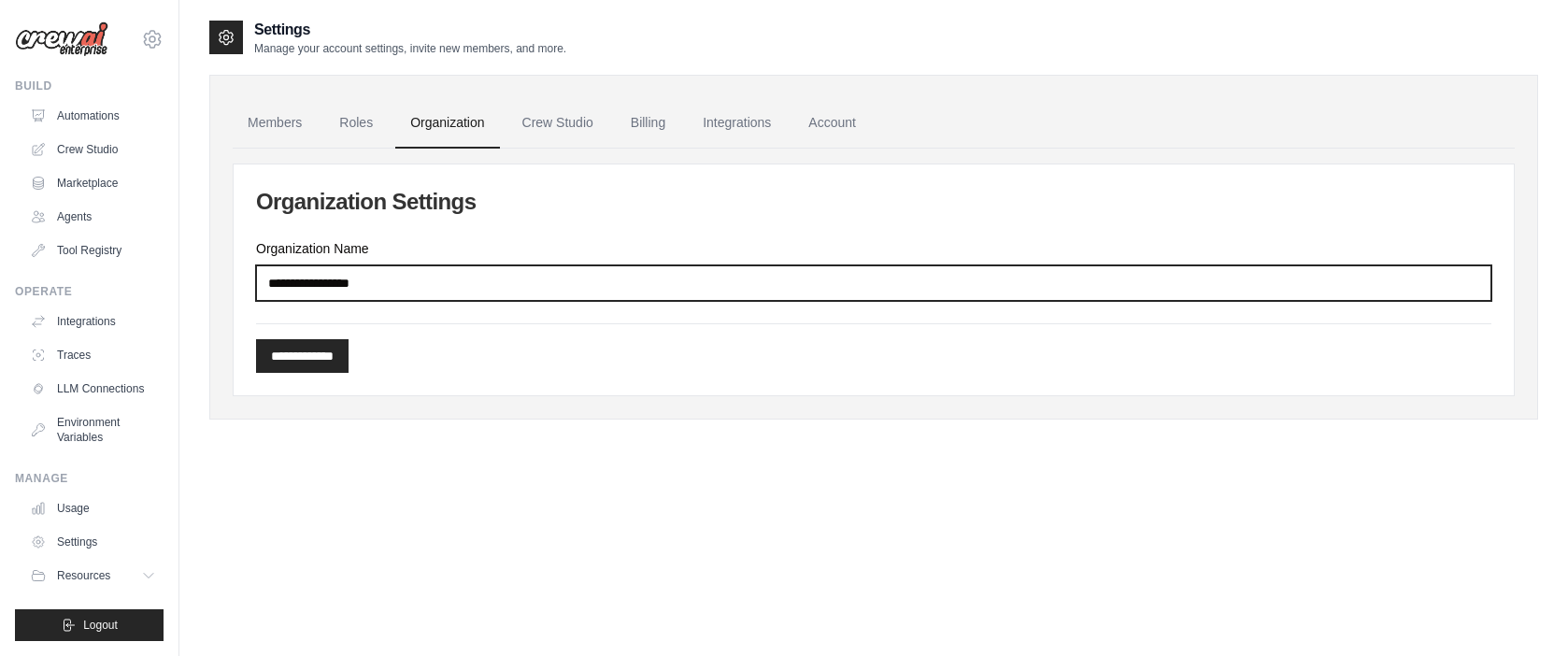 click on "Organization Name" at bounding box center [874, 283] 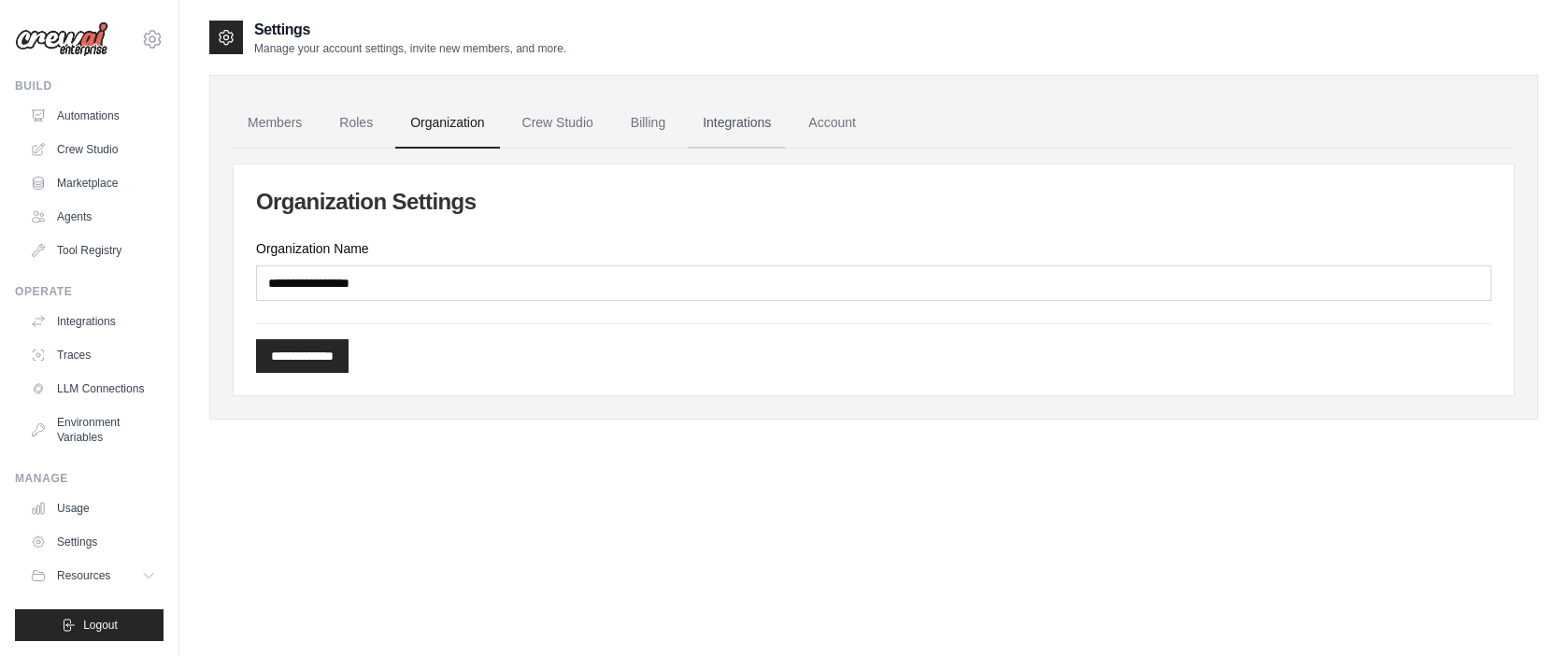 click on "Integrations" at bounding box center (736, 123) 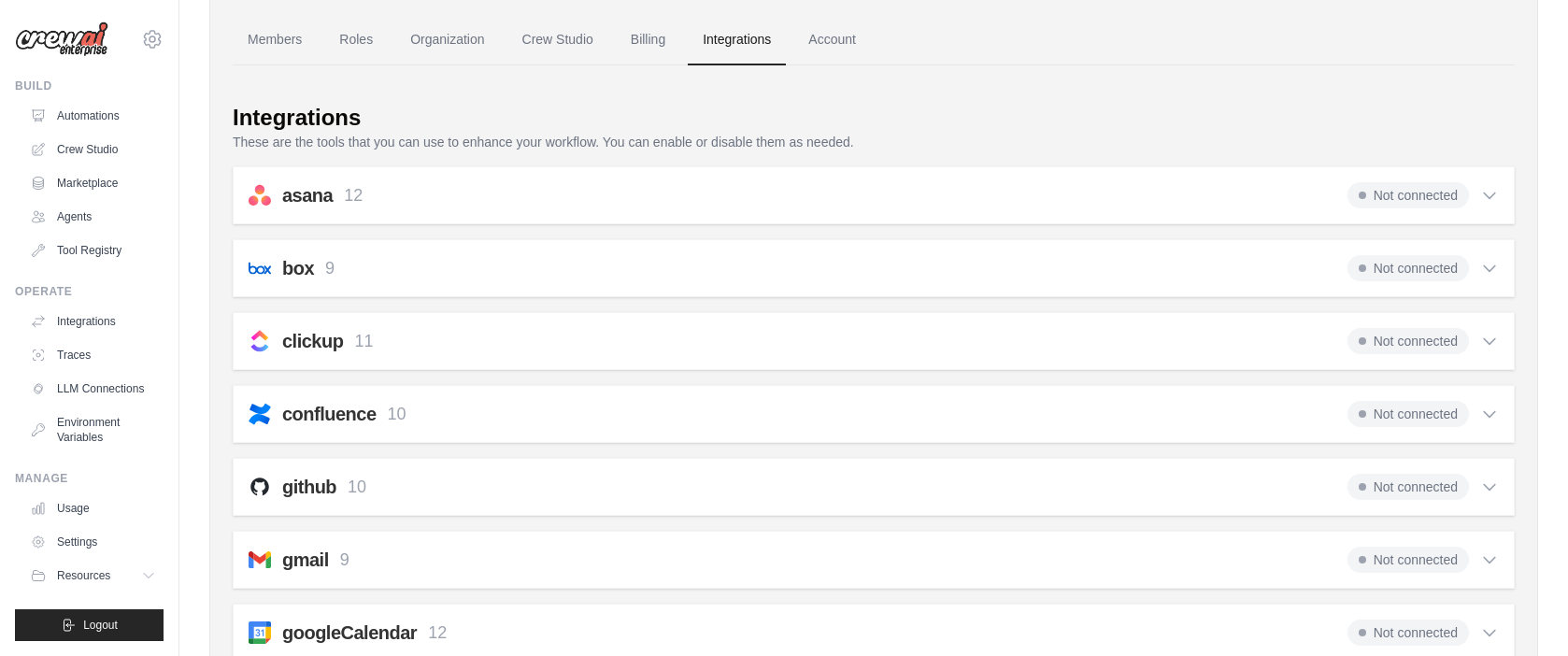 scroll, scrollTop: 0, scrollLeft: 0, axis: both 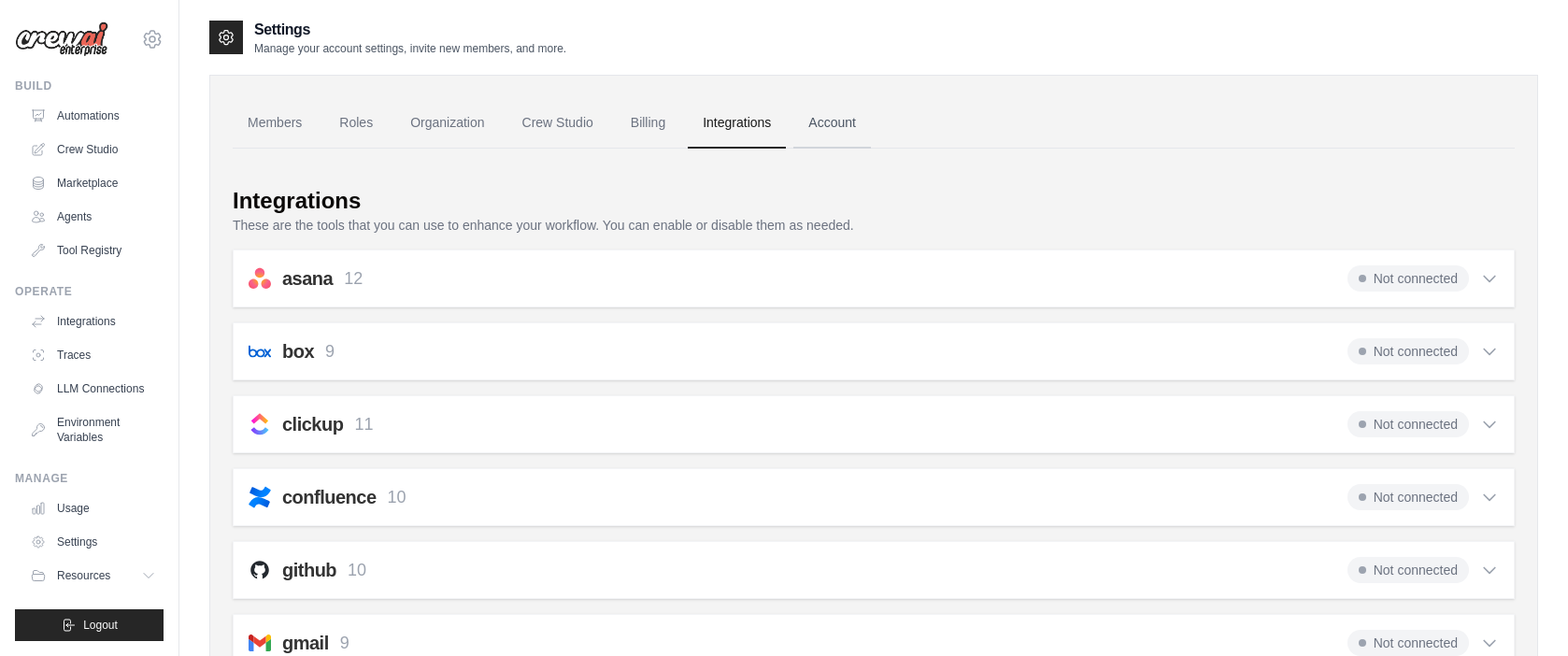 click on "Account" at bounding box center (832, 123) 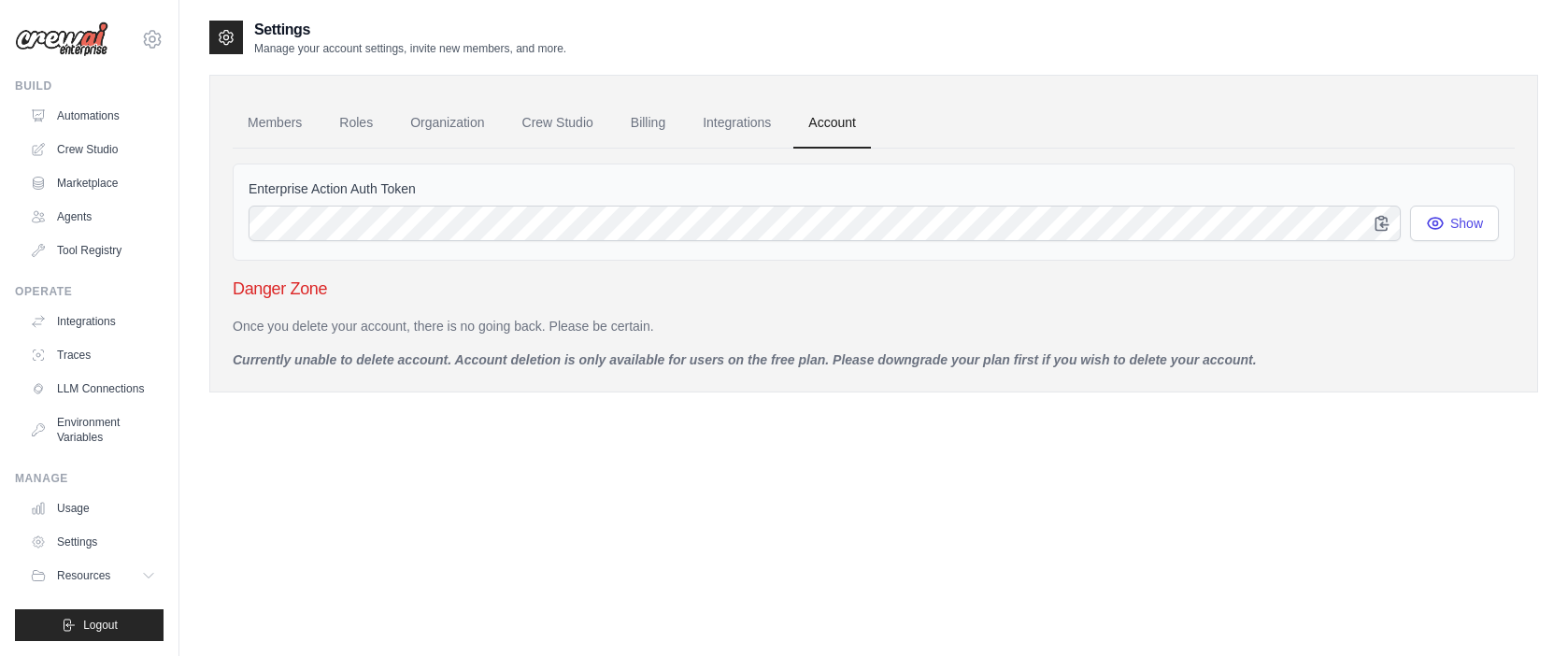 click on "Account" at bounding box center (832, 123) 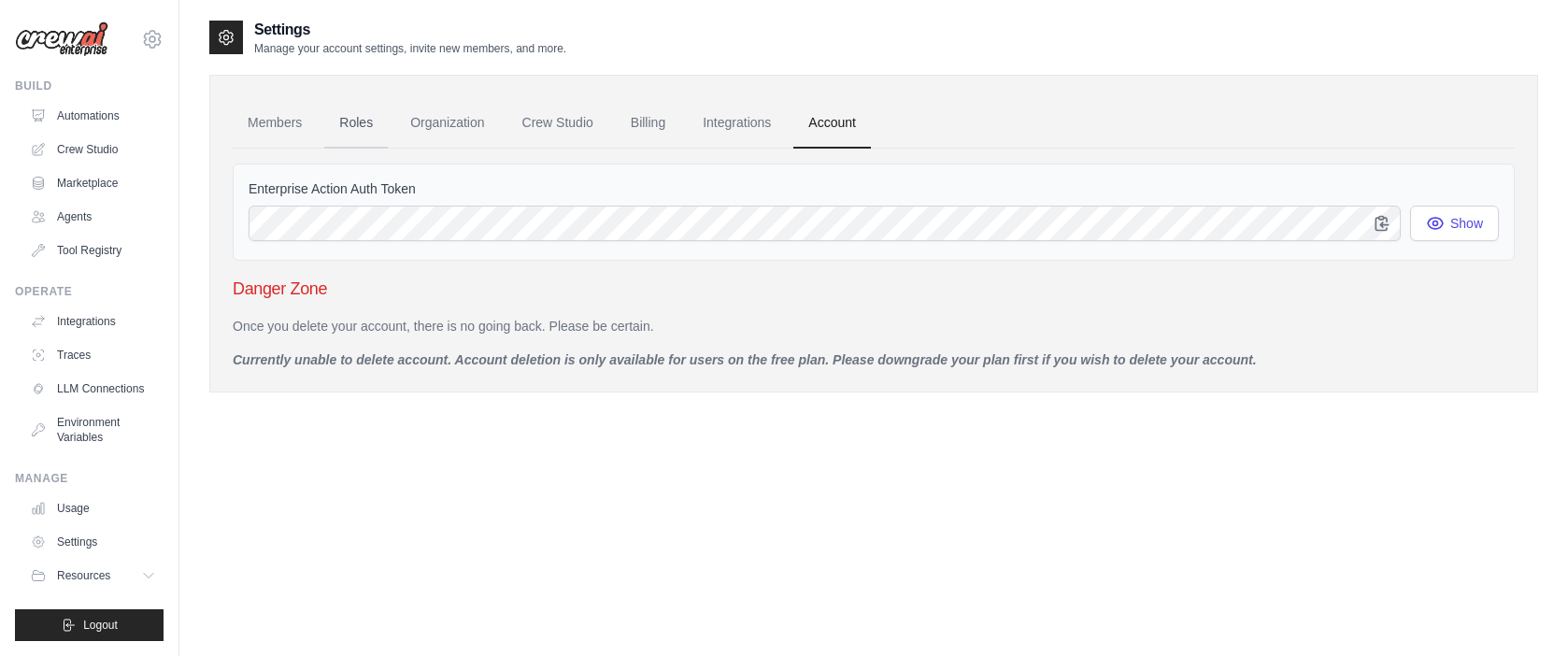 click on "Roles" at bounding box center (356, 123) 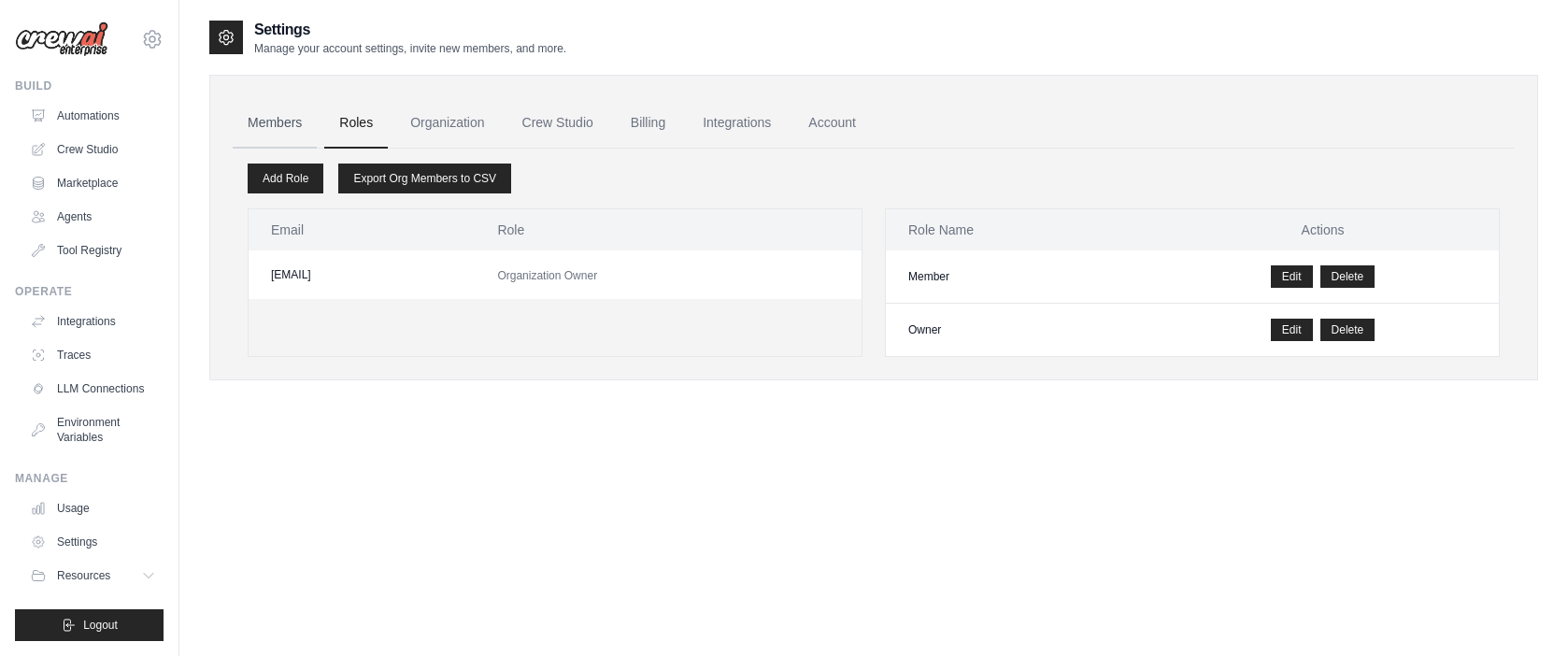 click on "Members" at bounding box center (275, 123) 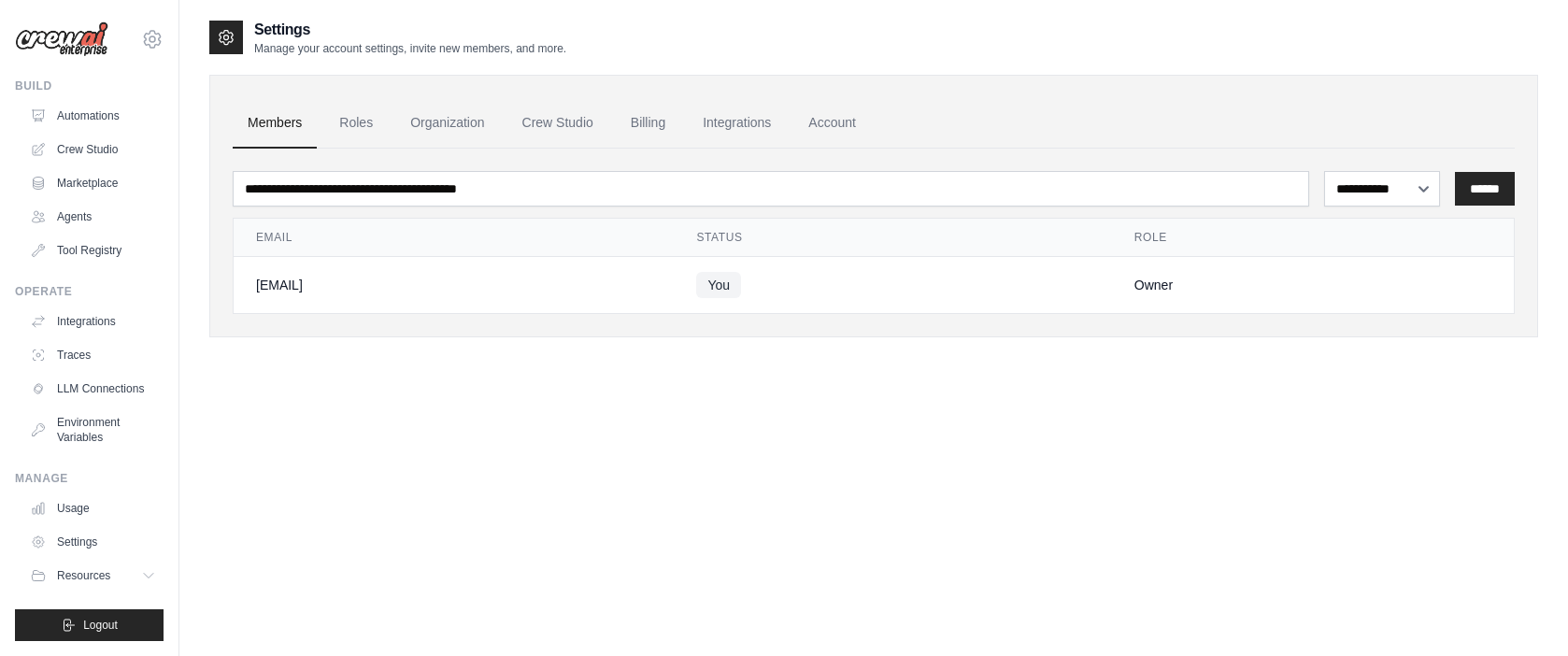 click on "Members" at bounding box center [275, 123] 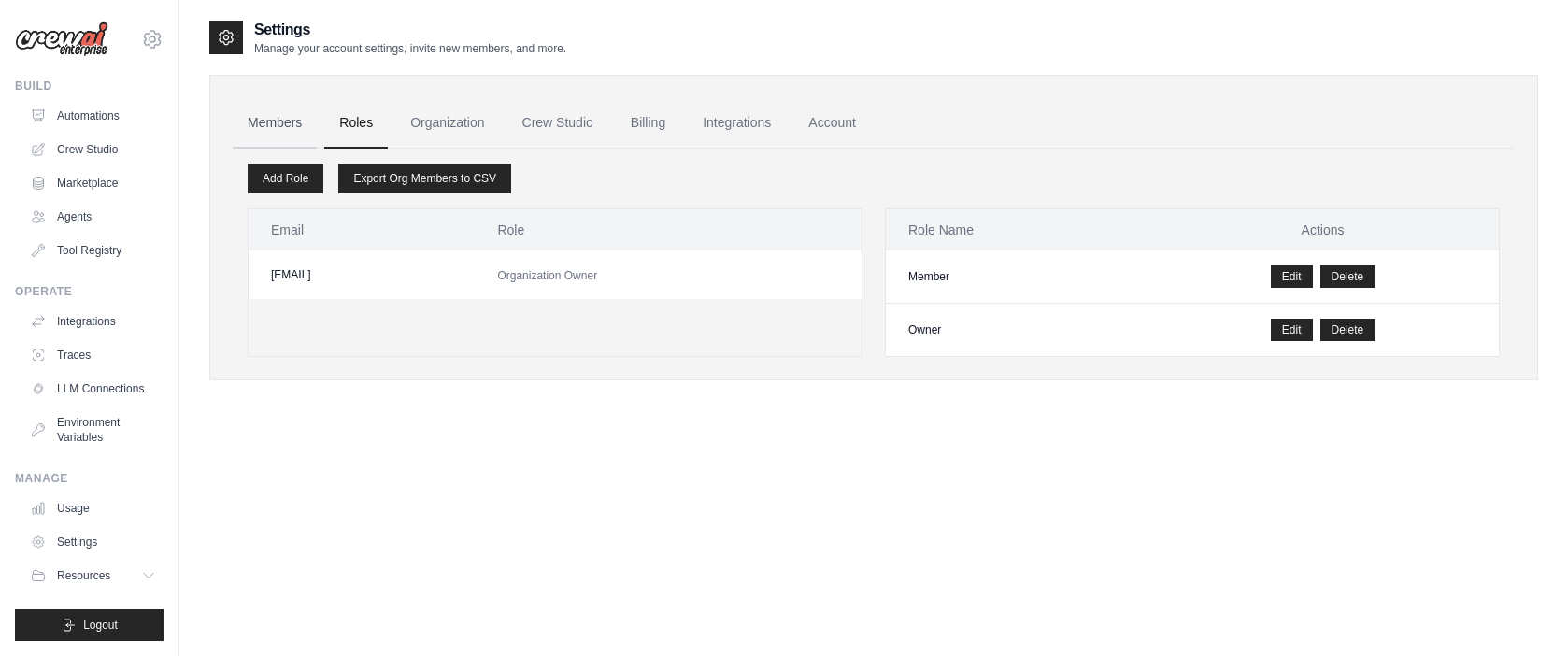 click on "Members" at bounding box center (275, 123) 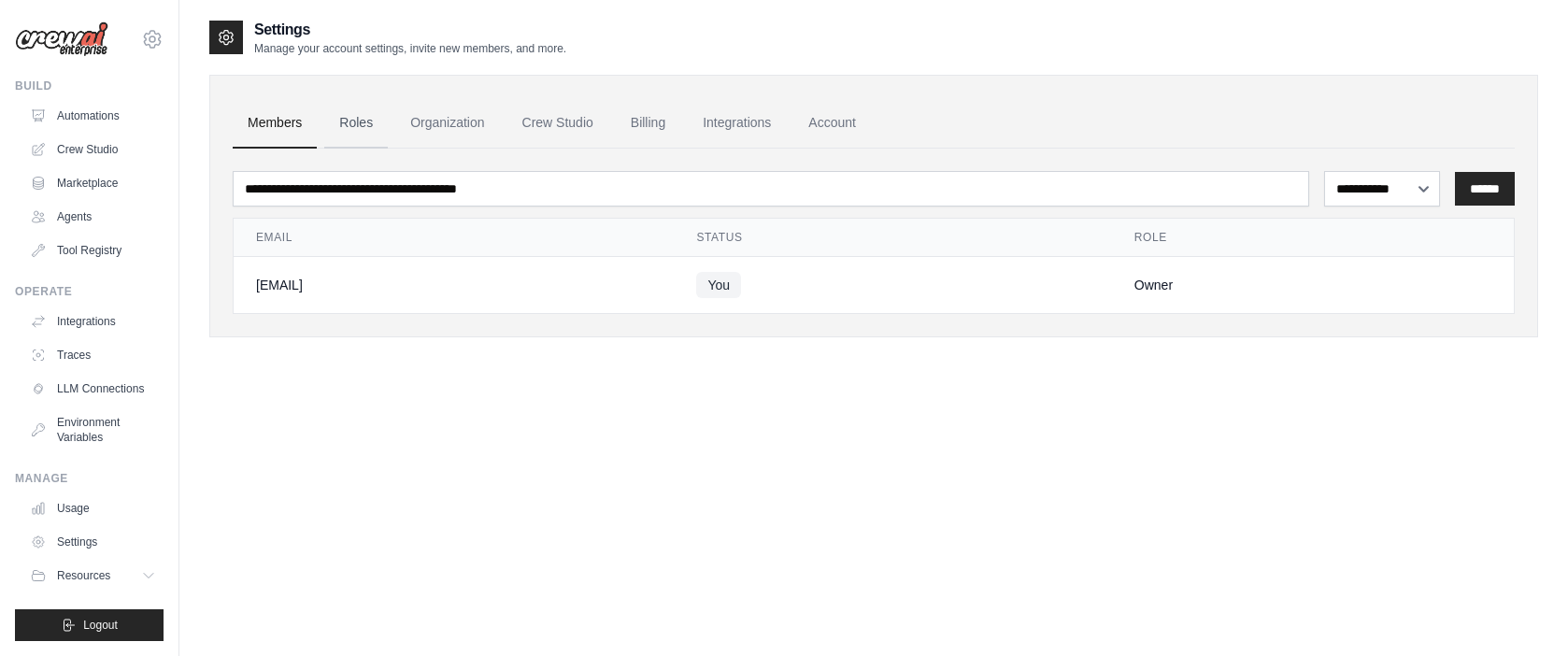 click on "Roles" at bounding box center (356, 123) 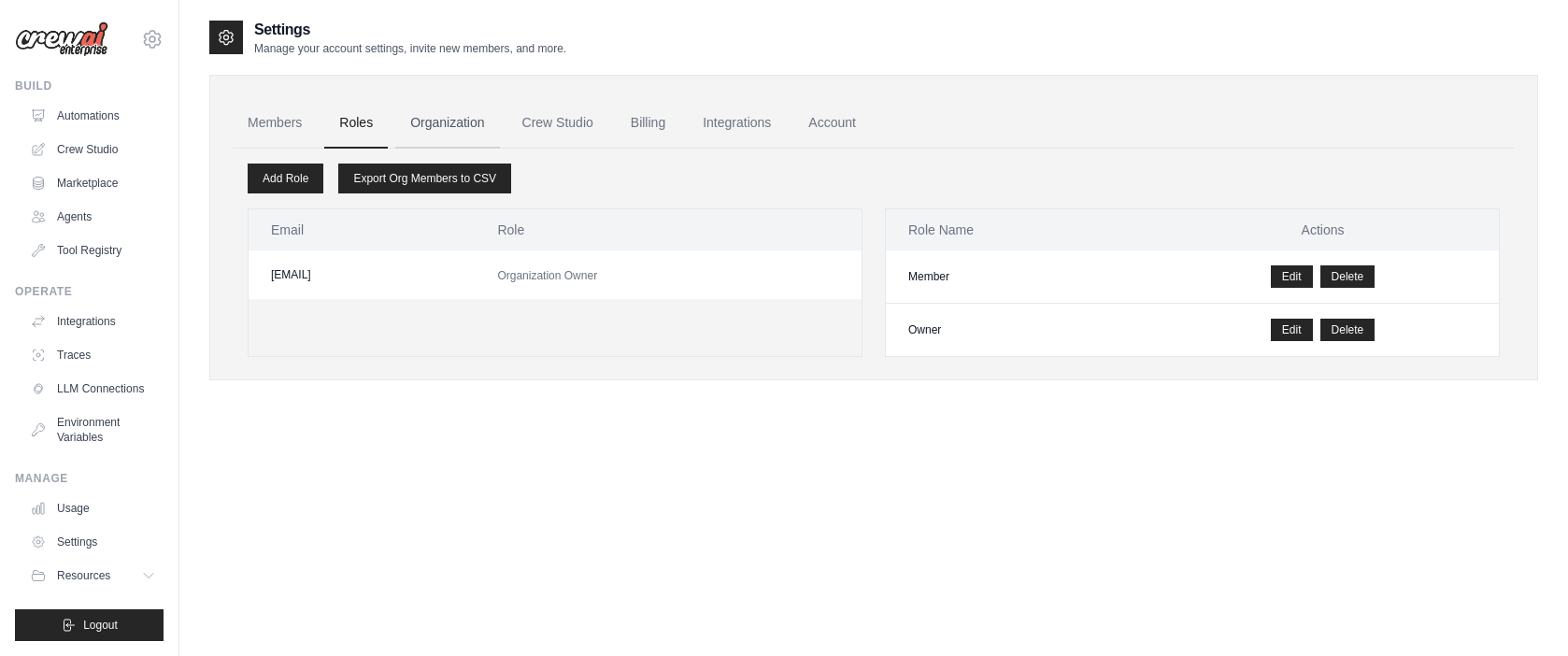 click on "Organization" at bounding box center (447, 123) 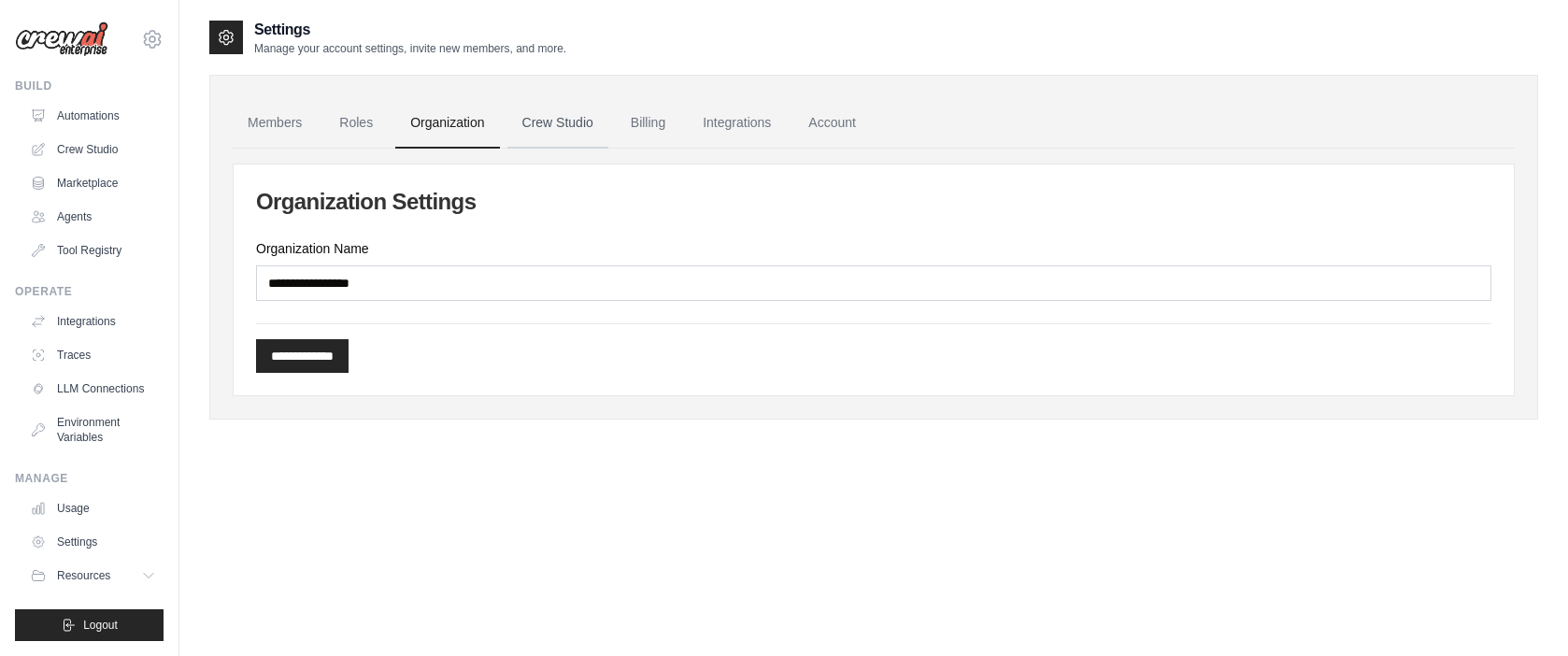 click on "Crew Studio" at bounding box center [558, 123] 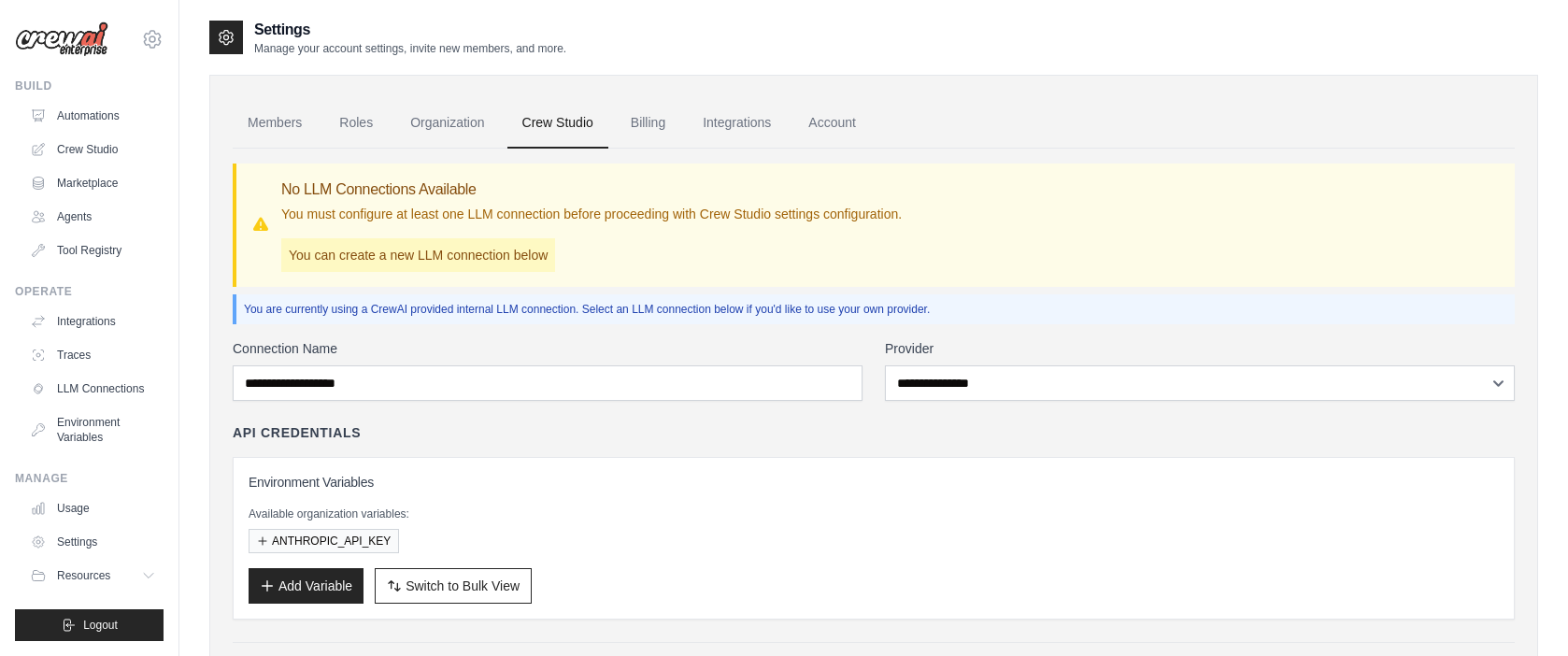 scroll, scrollTop: 0, scrollLeft: 0, axis: both 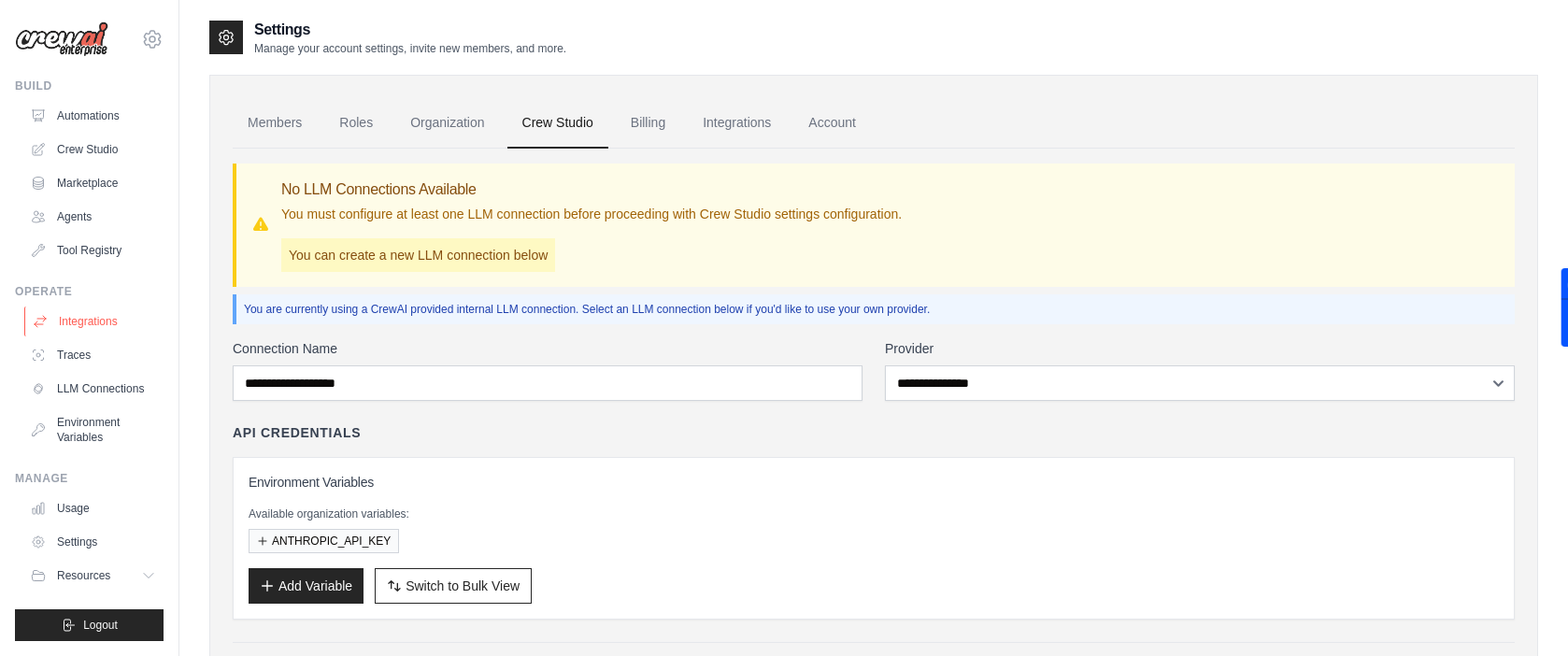 click on "Integrations" at bounding box center [94, 321] 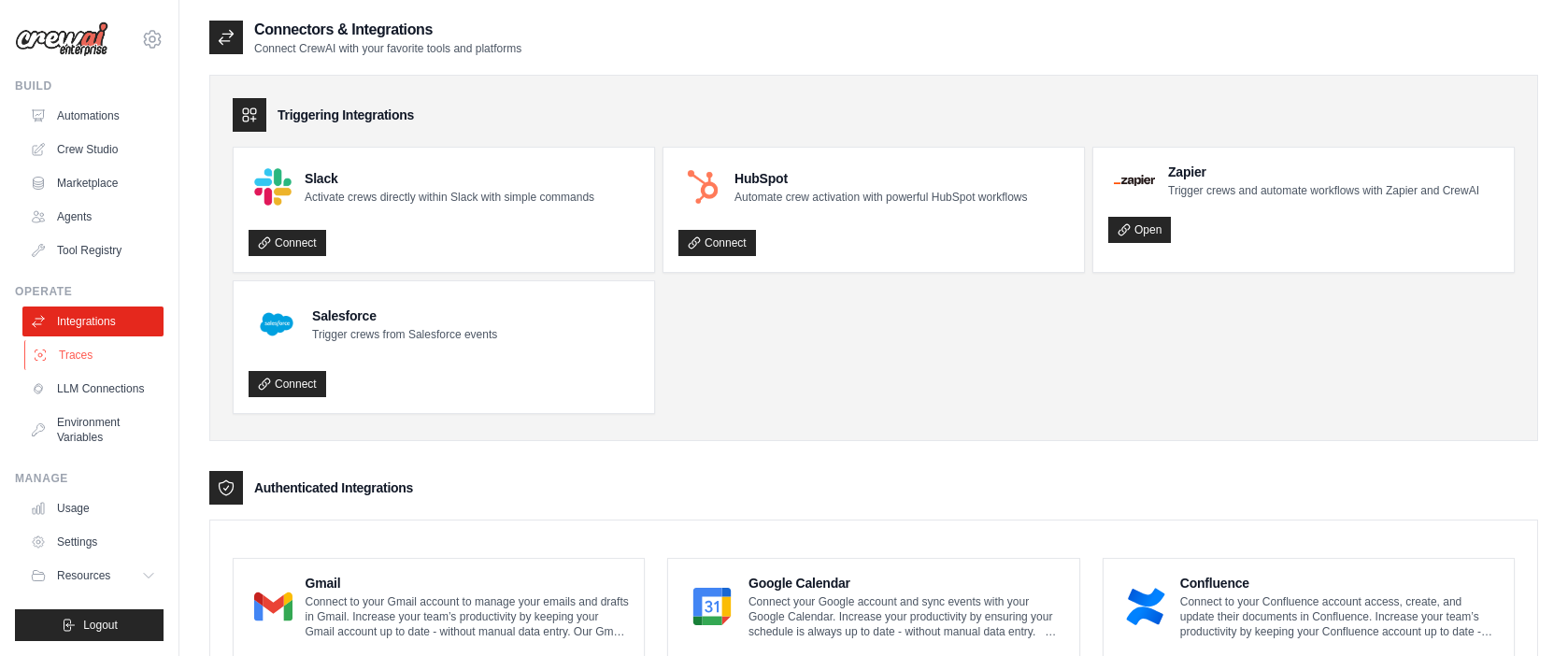 click on "Traces" at bounding box center (94, 355) 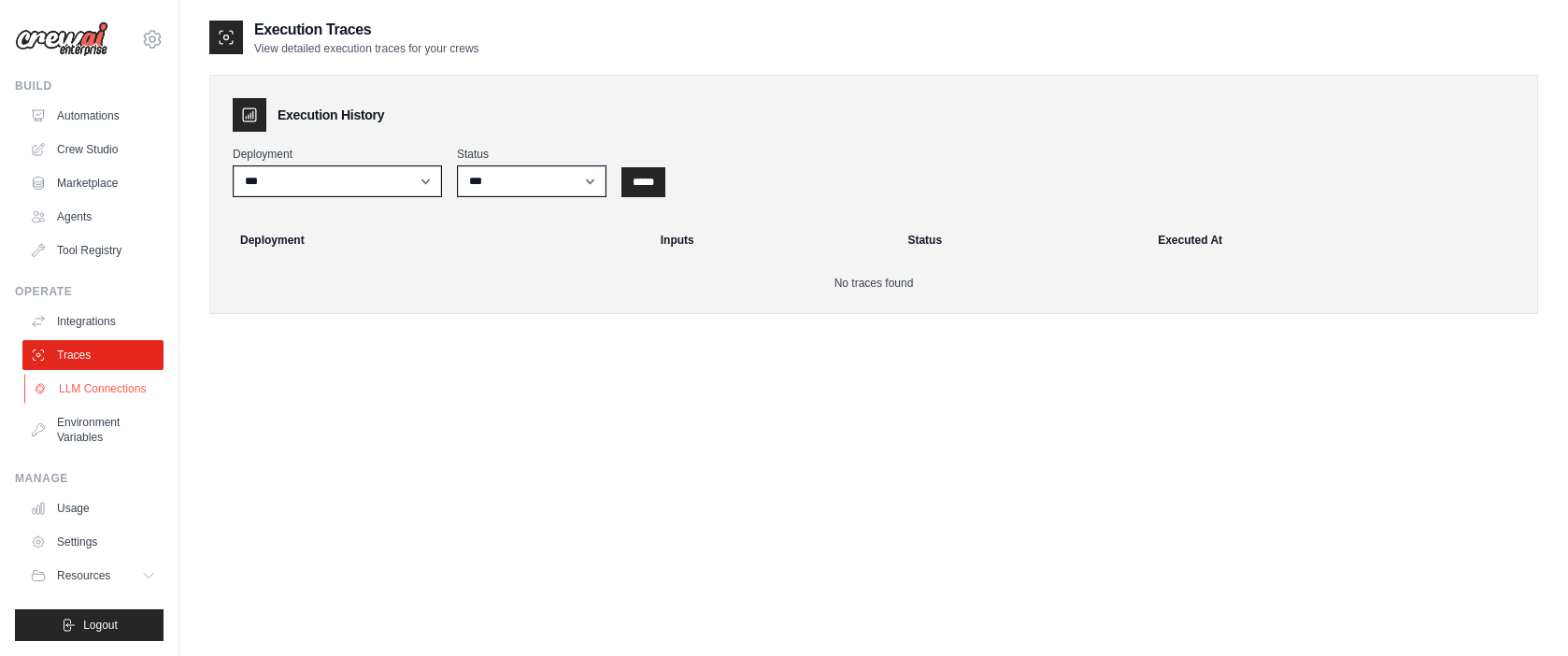 click on "LLM Connections" at bounding box center [94, 389] 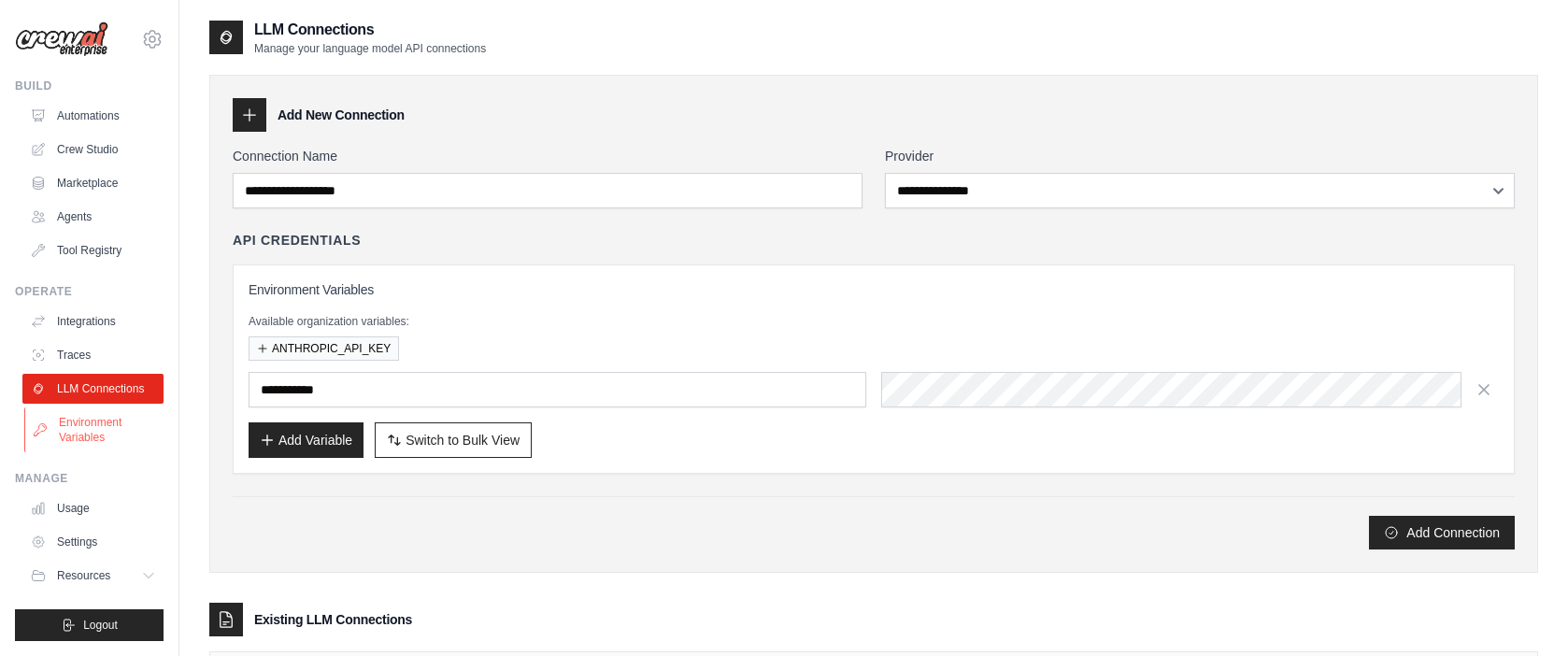click on "Environment Variables" at bounding box center (94, 430) 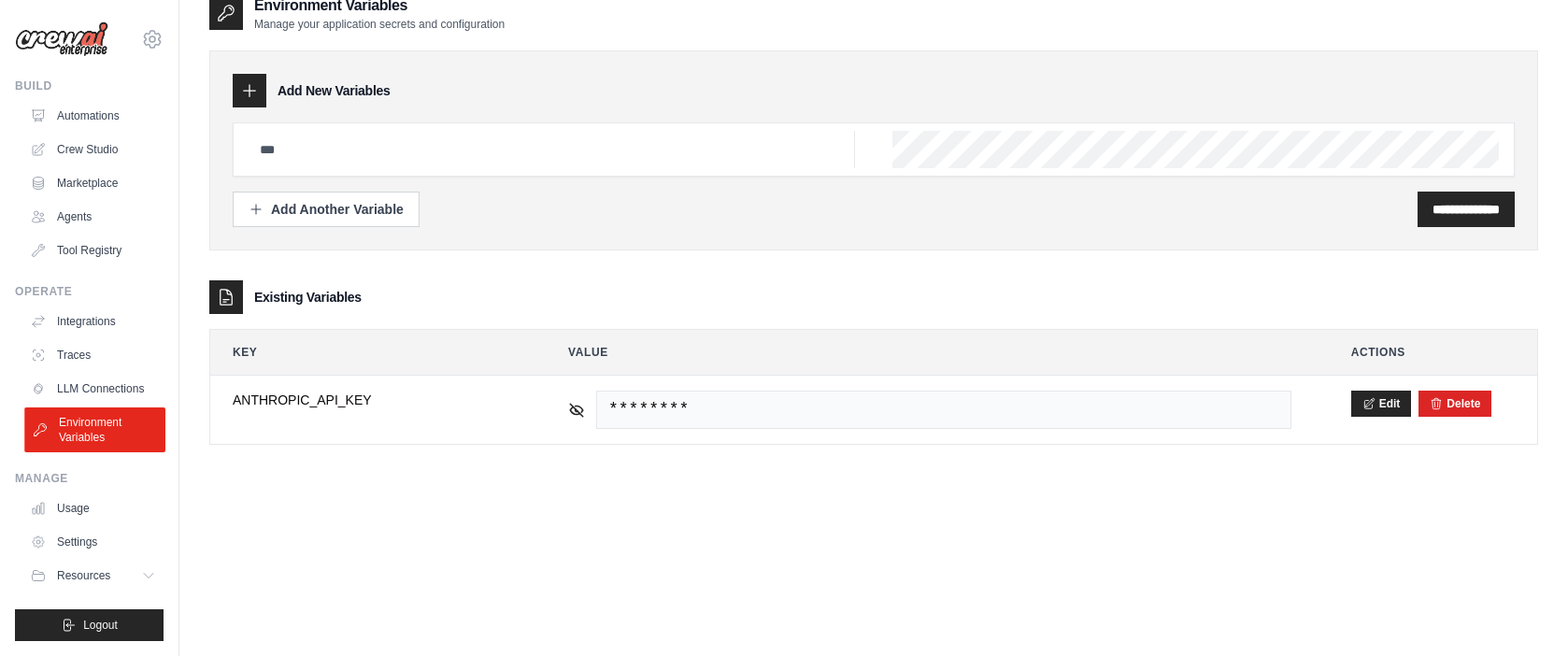 scroll, scrollTop: 37, scrollLeft: 0, axis: vertical 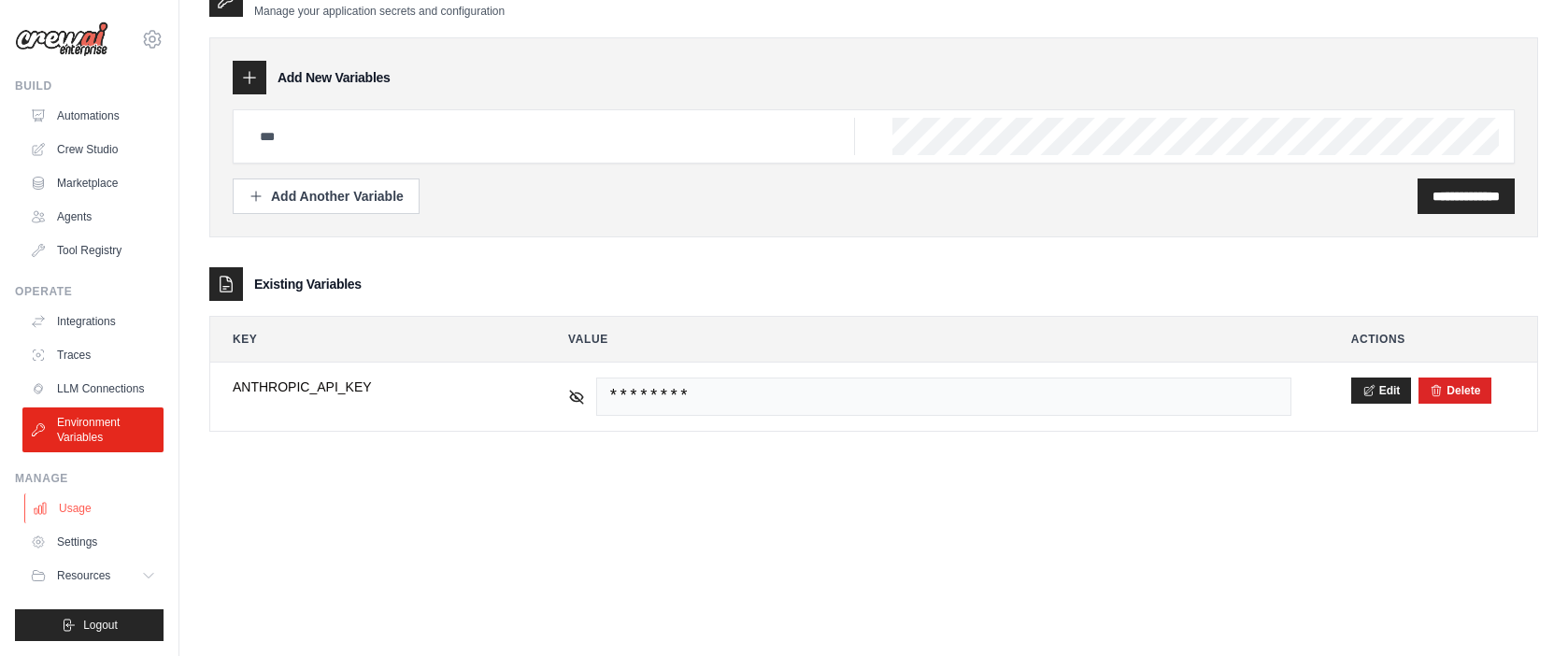 click on "Usage" at bounding box center (94, 508) 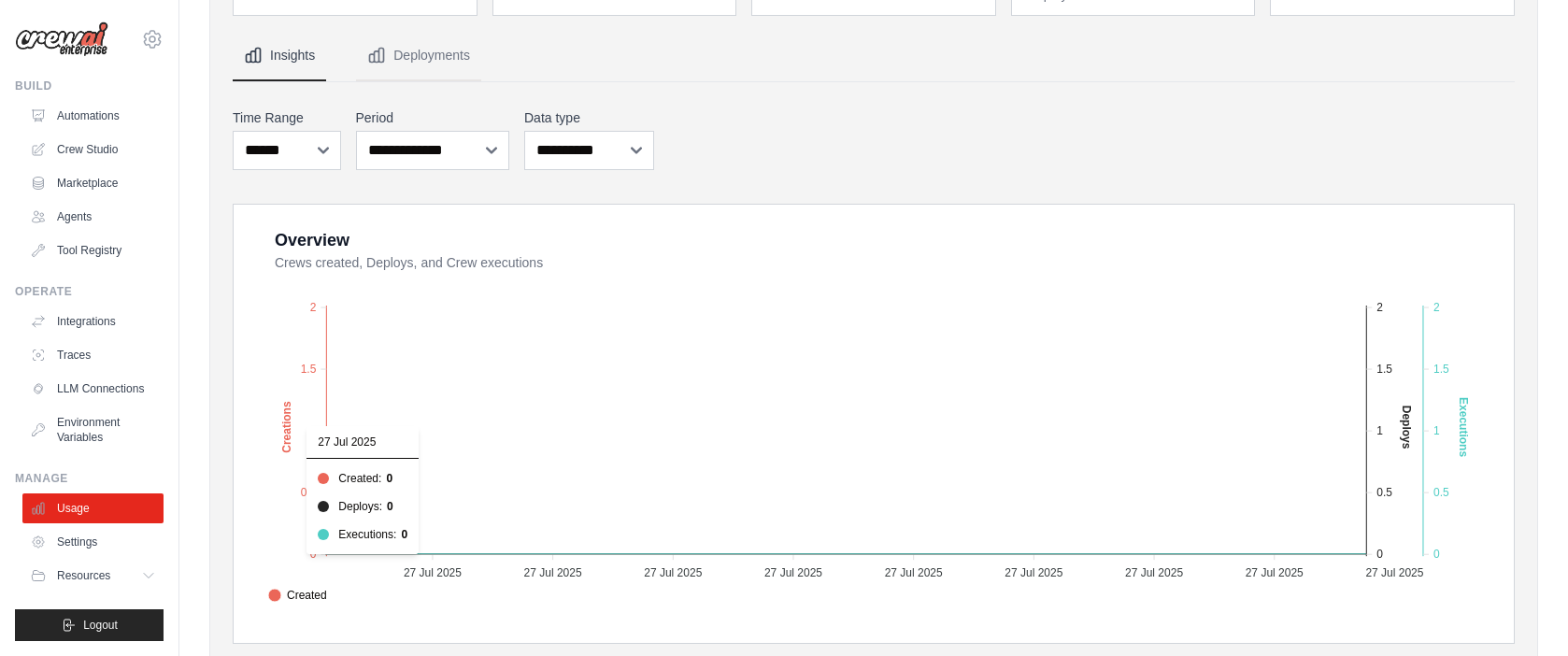 scroll, scrollTop: 0, scrollLeft: 0, axis: both 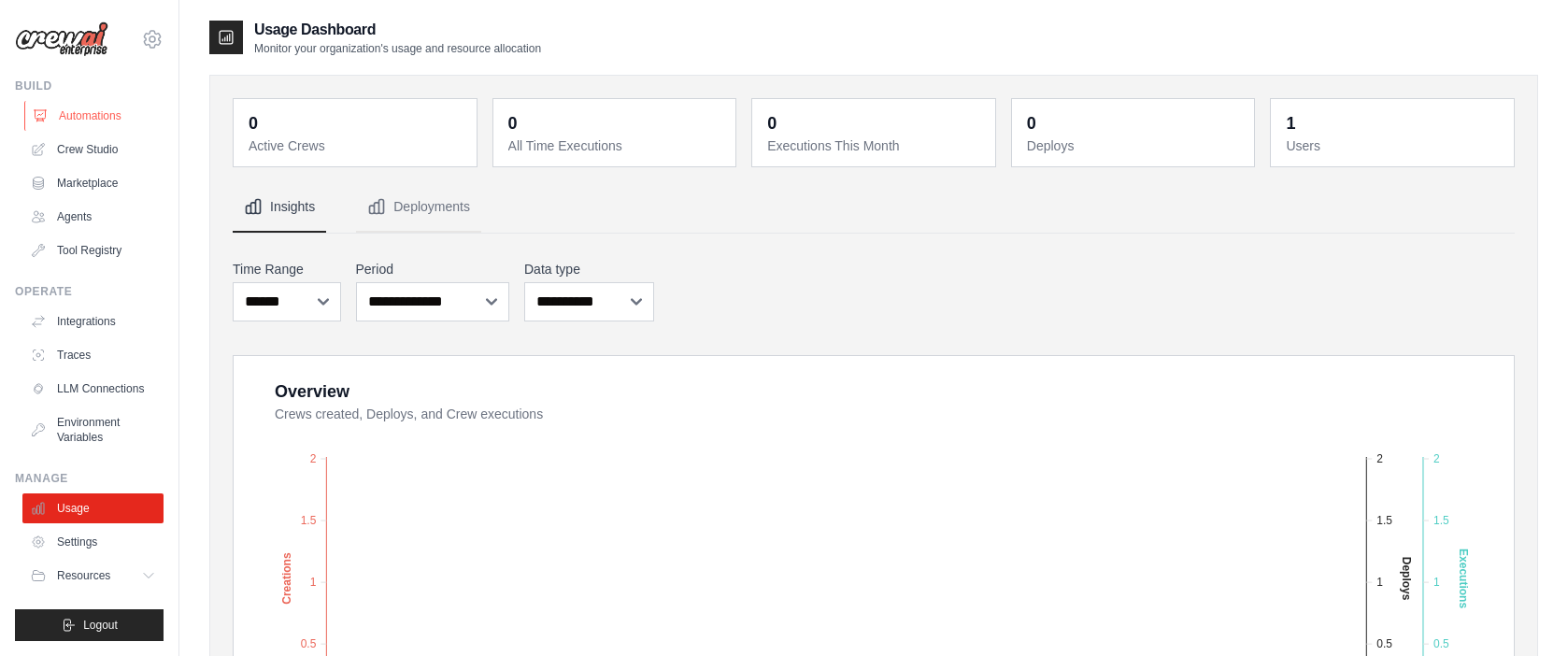 click on "Automations" at bounding box center (94, 116) 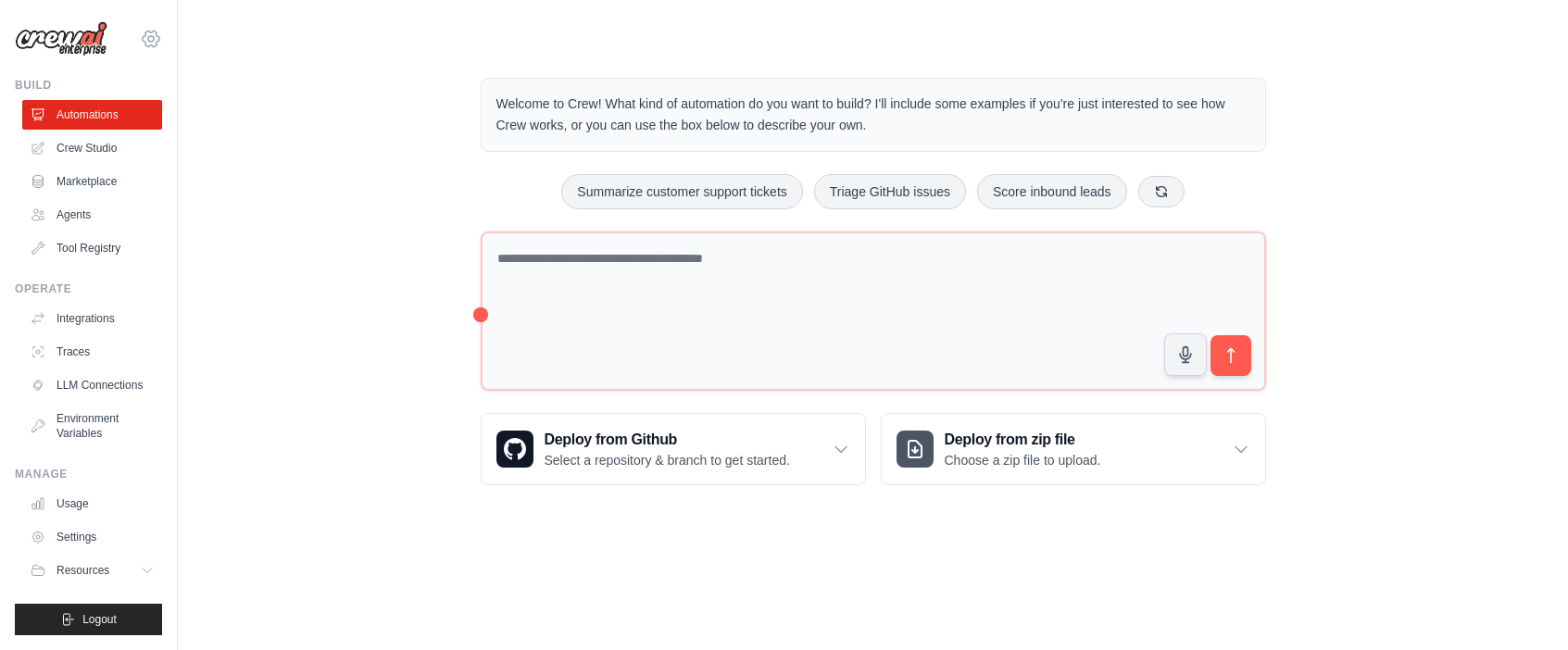 click 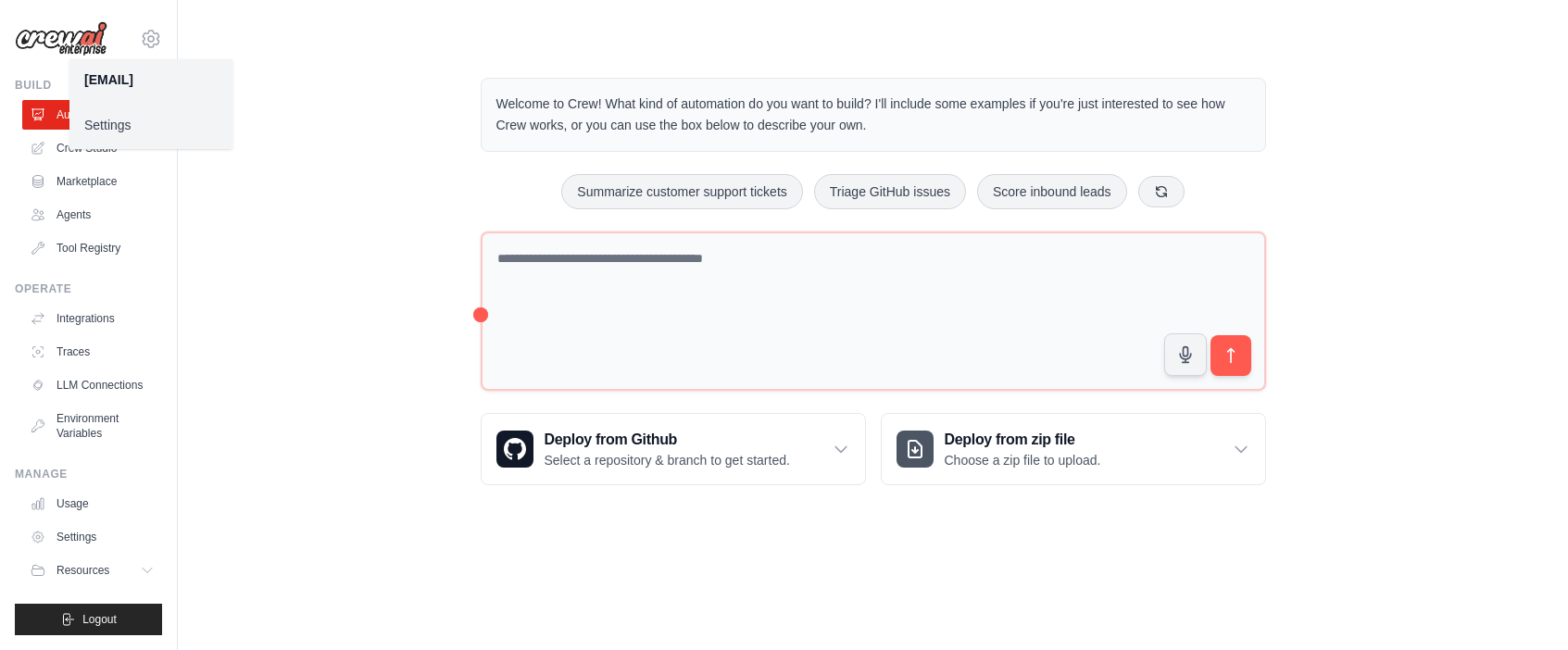 drag, startPoint x: 119, startPoint y: 145, endPoint x: 119, endPoint y: 130, distance: 15 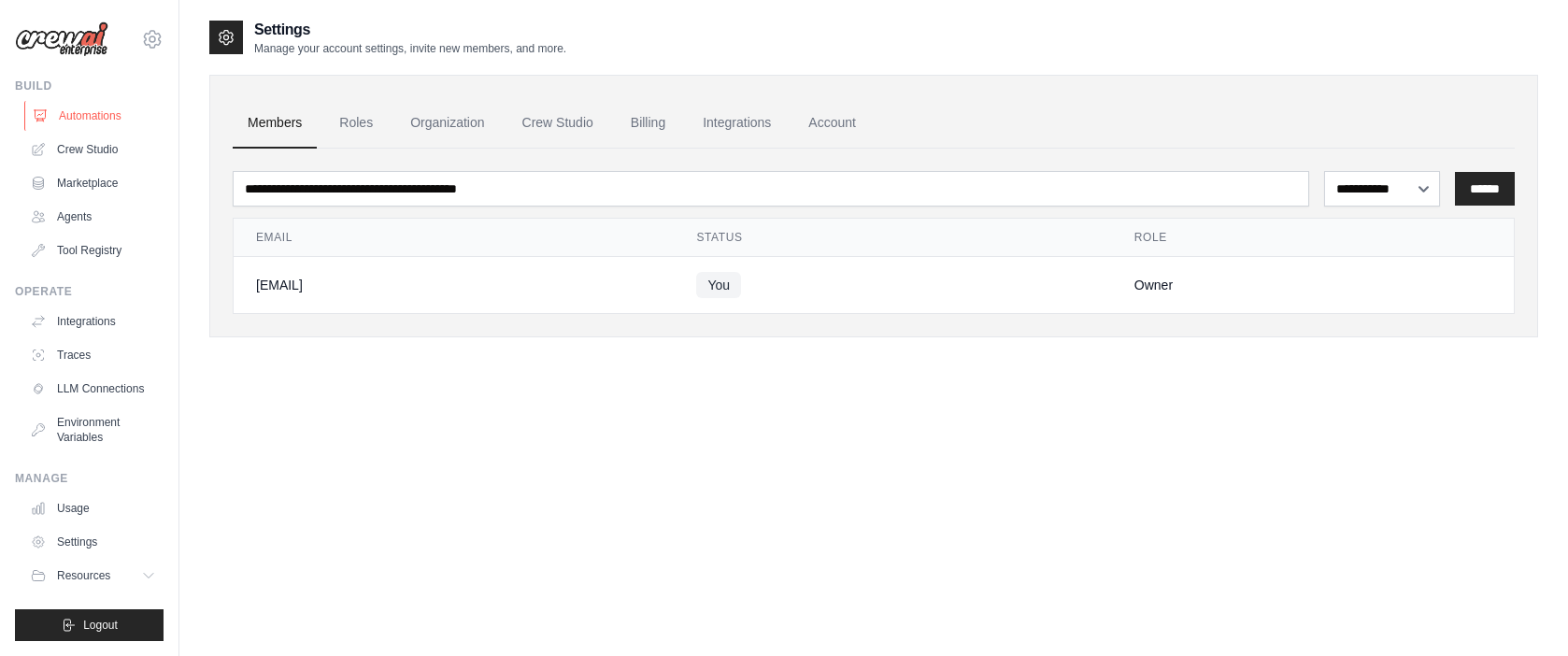 click on "Automations" at bounding box center (94, 116) 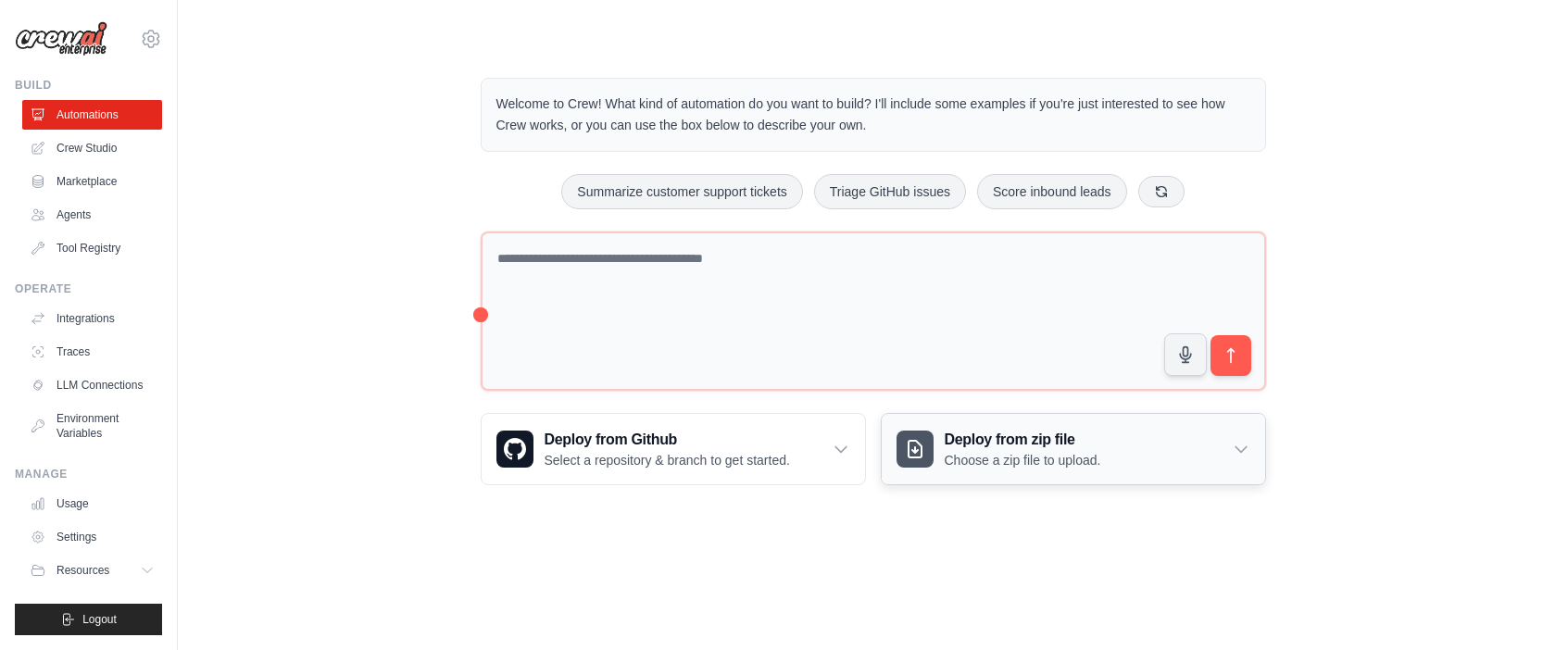 click on "Deploy from zip file
Choose a zip file to upload." at bounding box center (1073, 449) 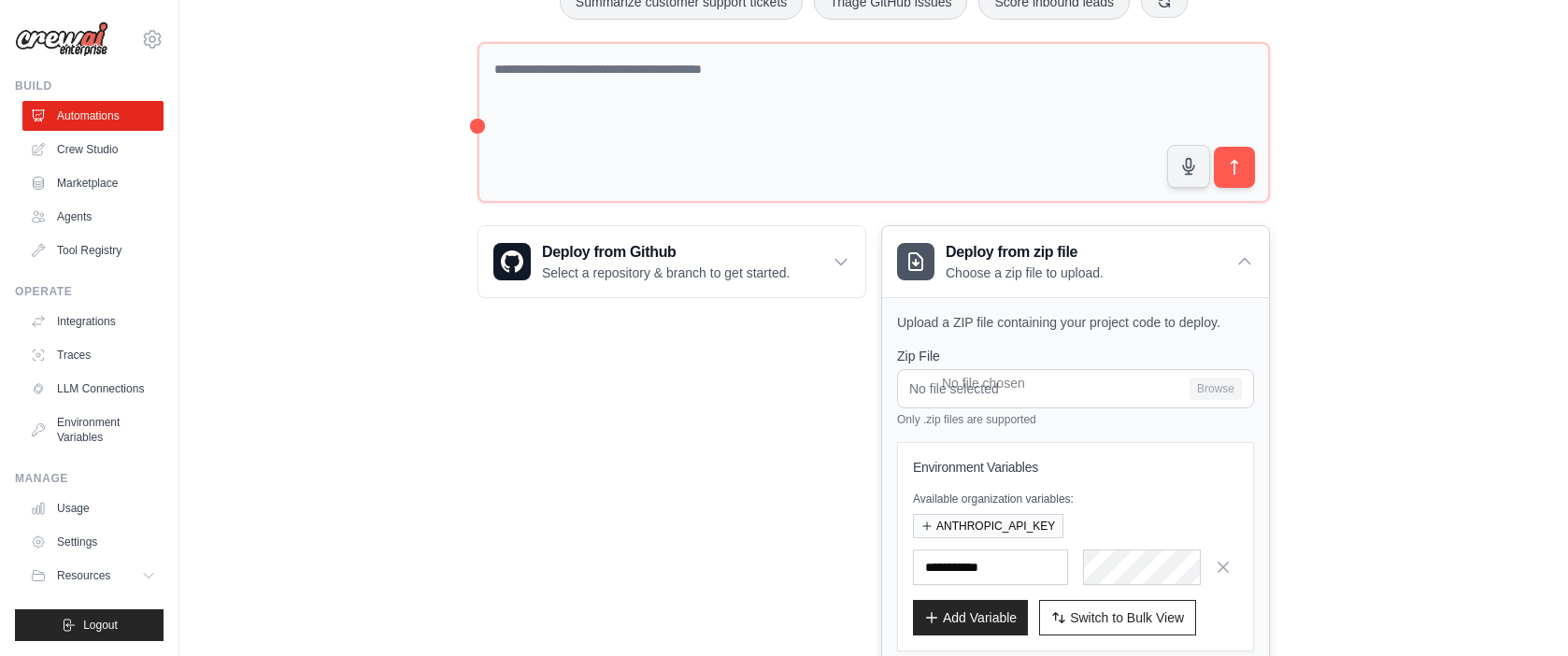 scroll, scrollTop: 306, scrollLeft: 0, axis: vertical 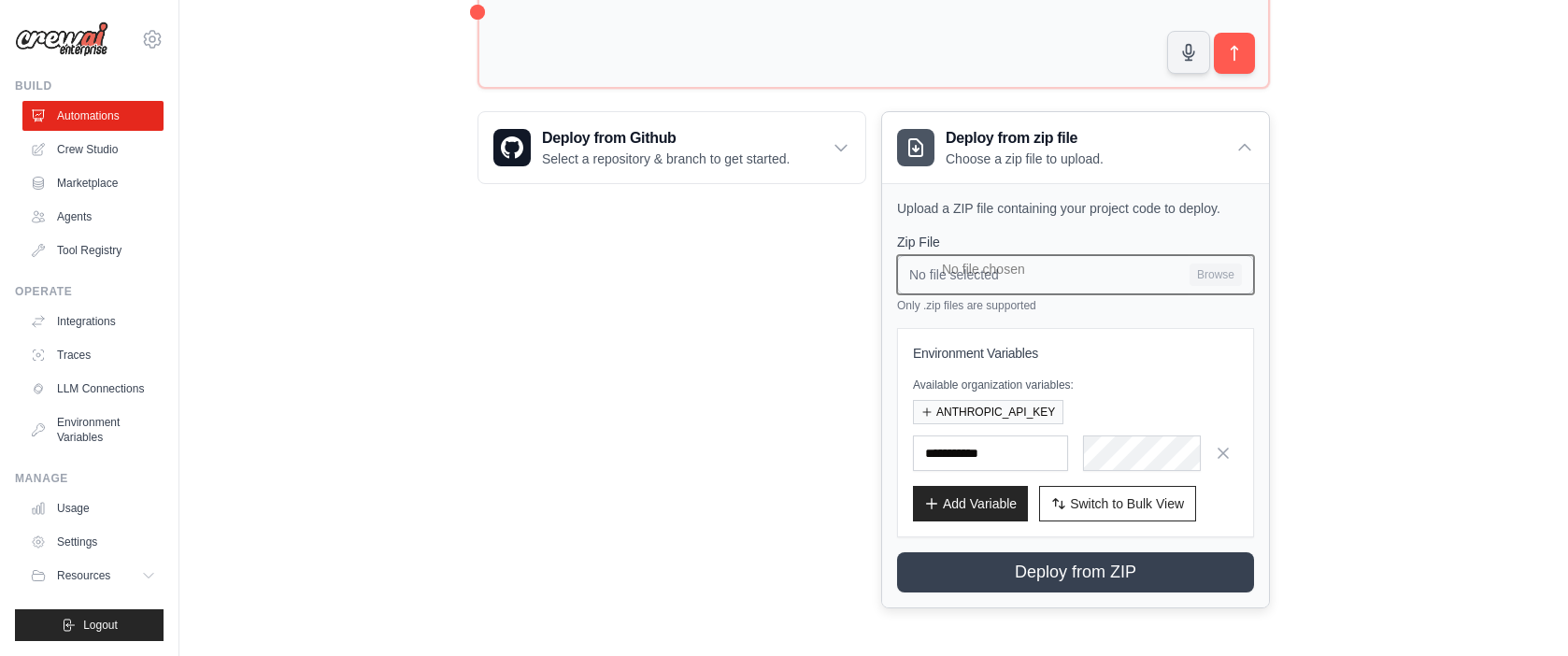 click on "No file selected
Browse" at bounding box center (1076, 275) 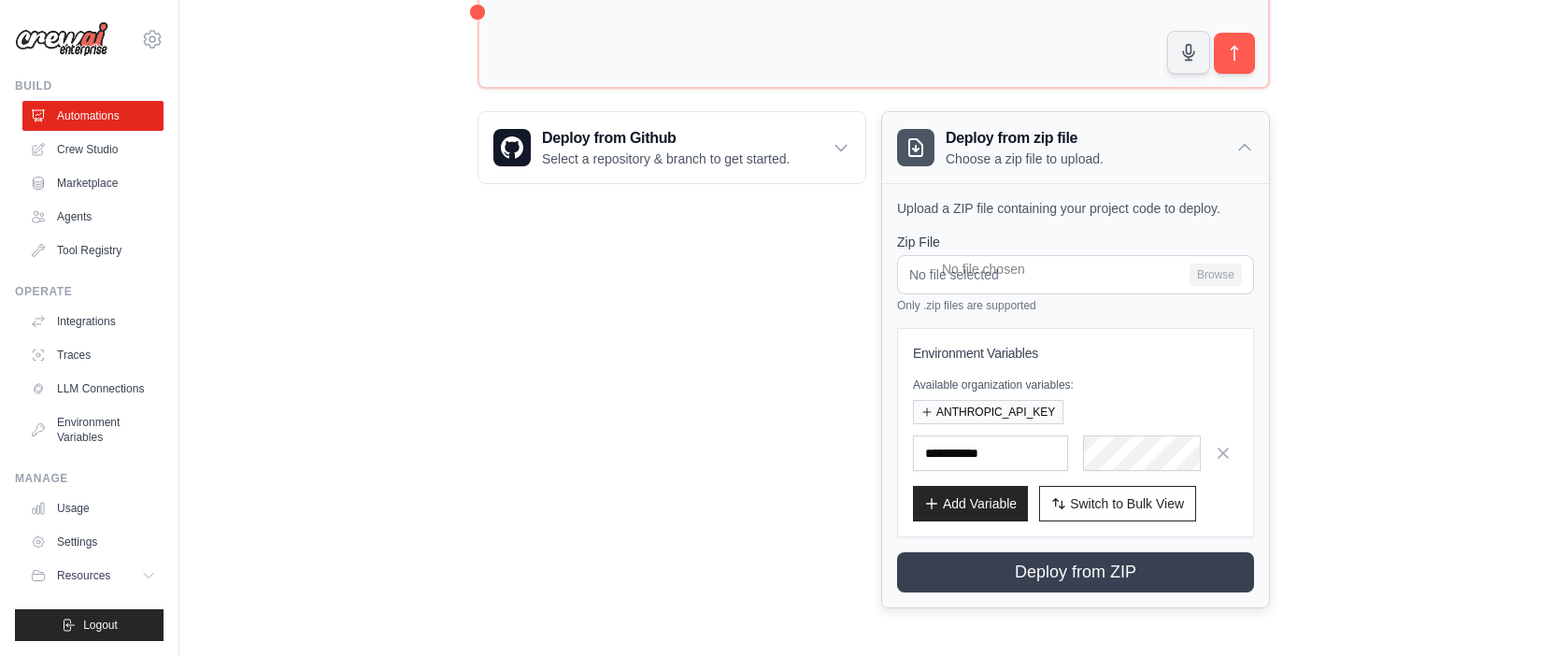 click 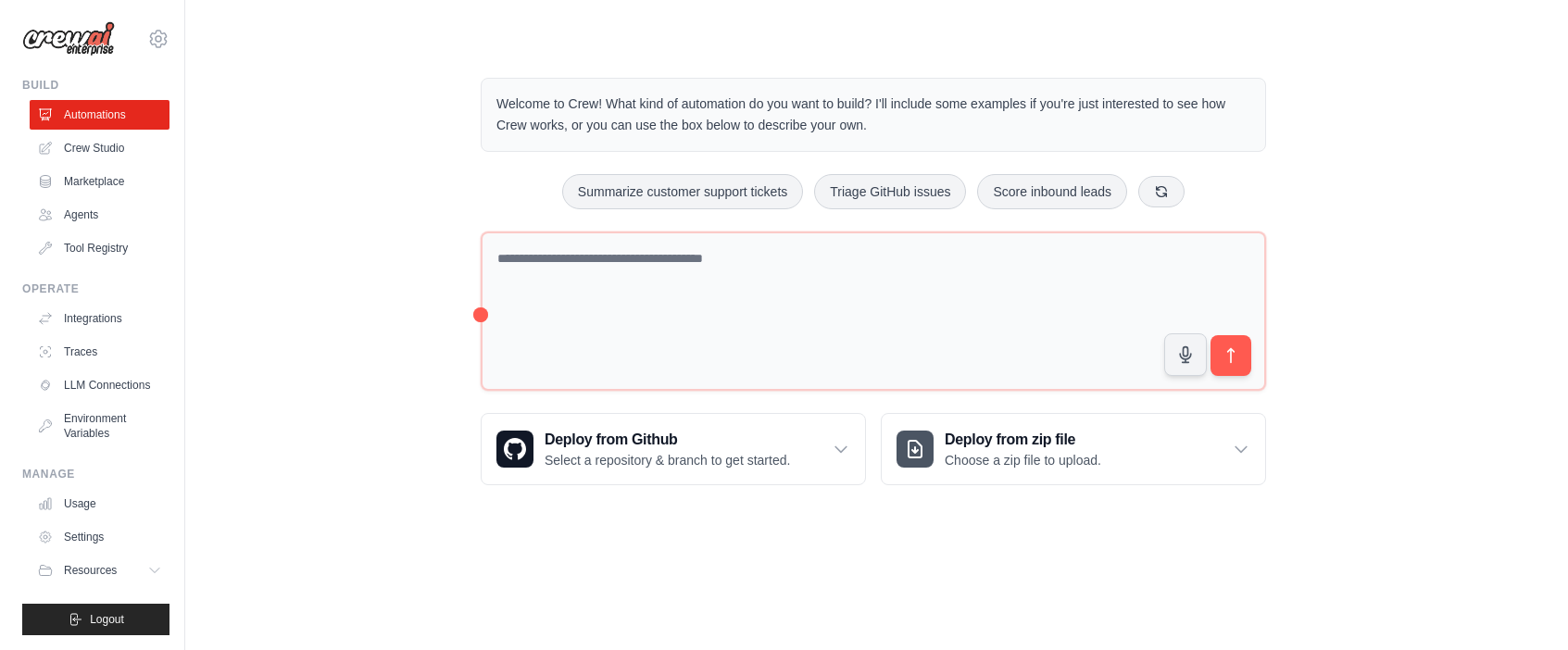 scroll, scrollTop: 0, scrollLeft: 0, axis: both 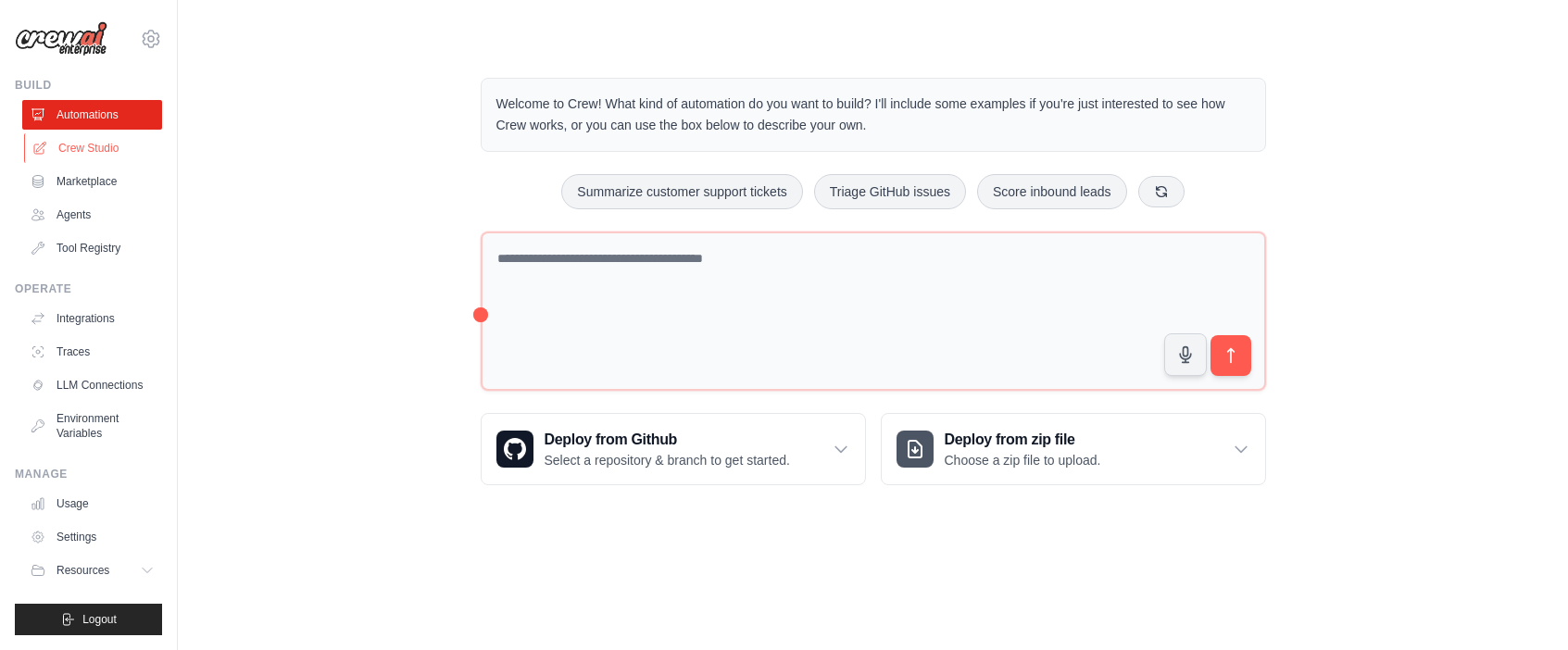 click on "Crew Studio" at bounding box center [94, 148] 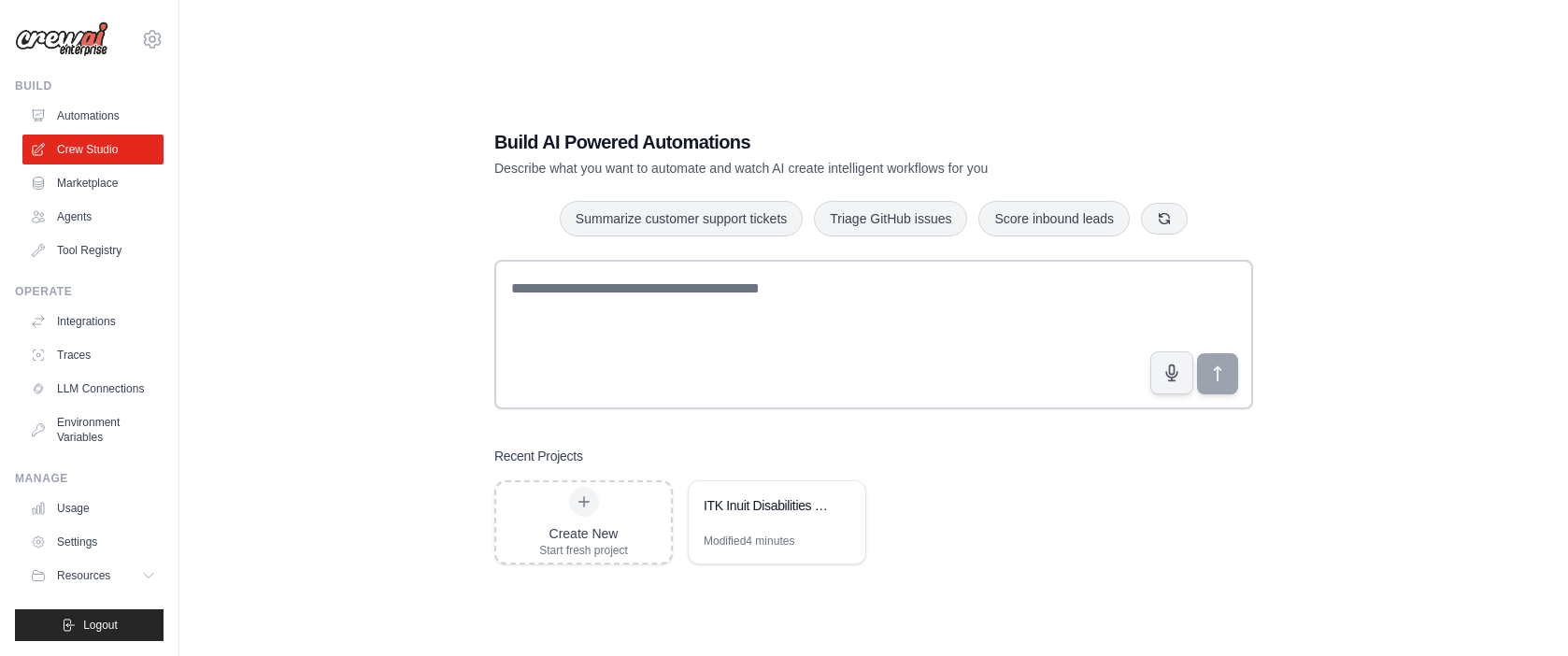 scroll, scrollTop: 0, scrollLeft: 0, axis: both 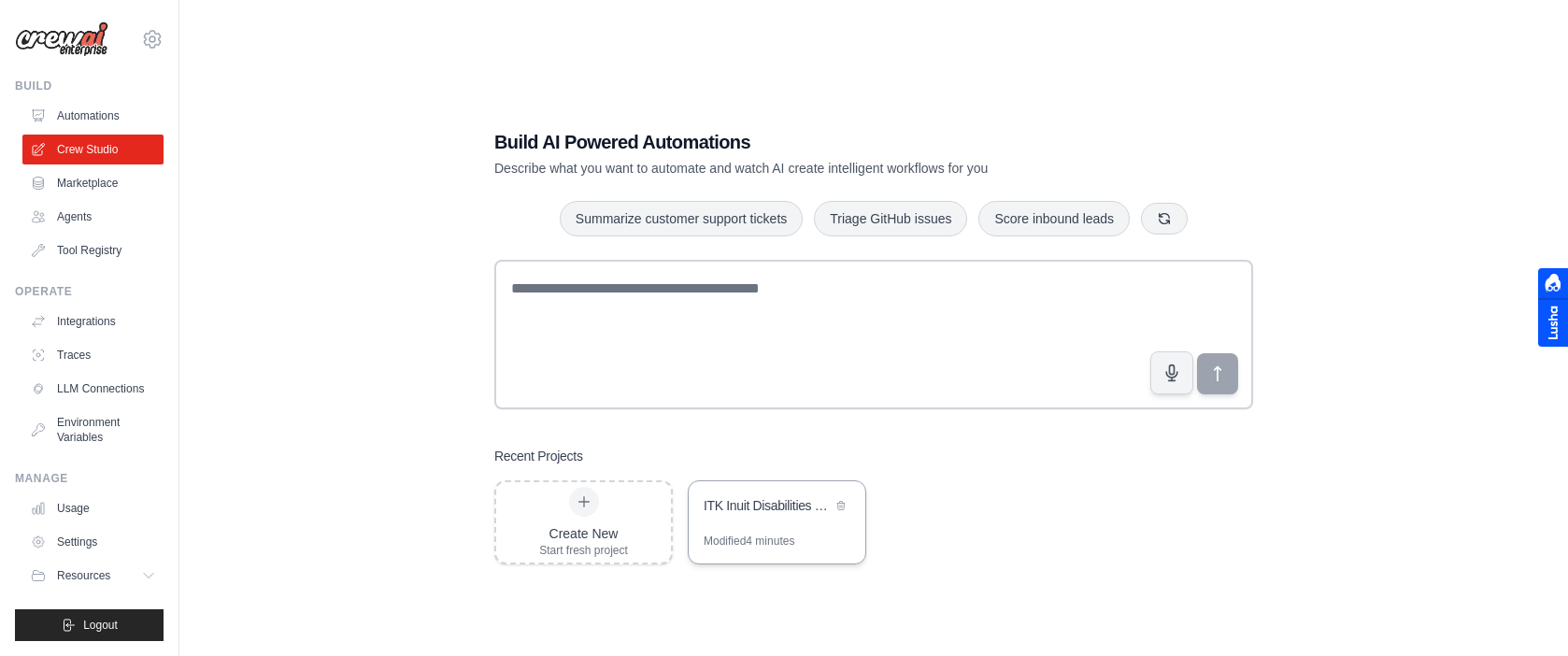 click on "ITK Inuit Disabilities Strategy RFP Response Generator" at bounding box center (777, 507) 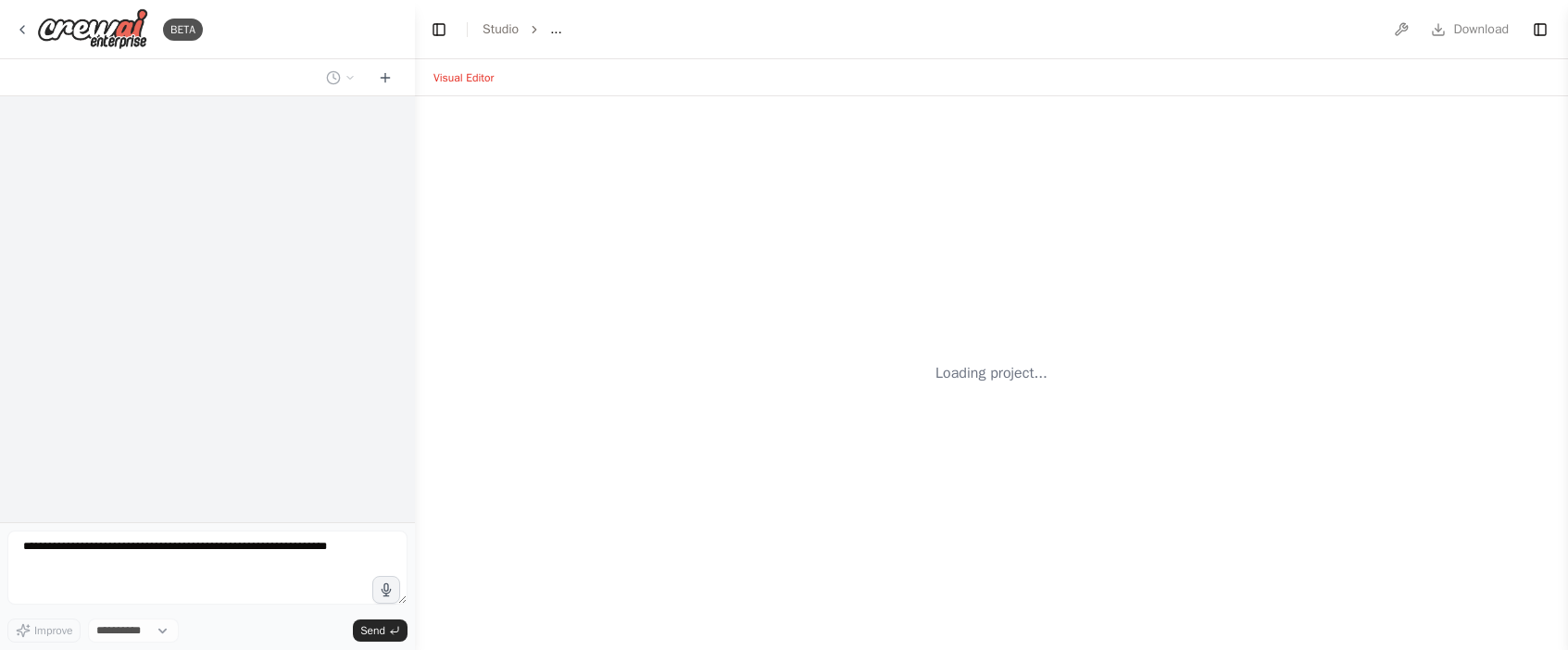 select on "****" 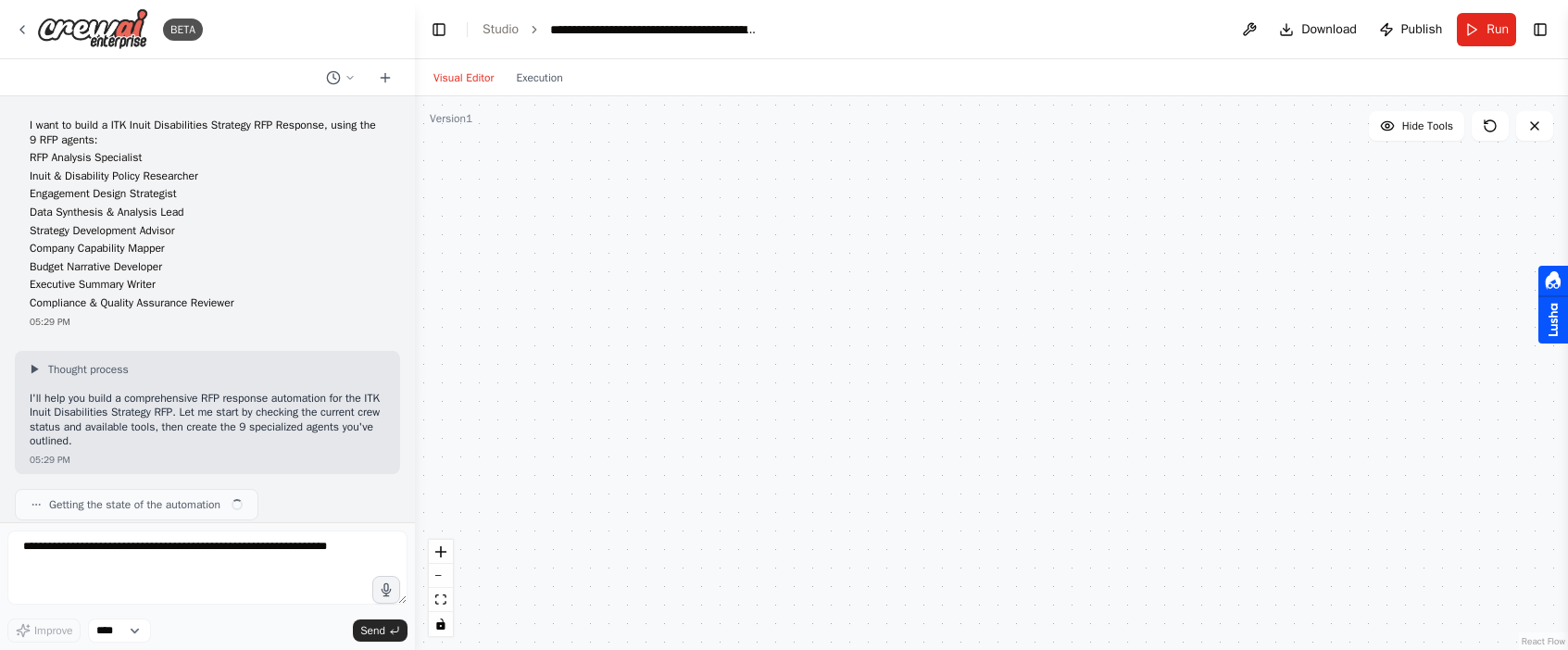 scroll, scrollTop: 0, scrollLeft: 0, axis: both 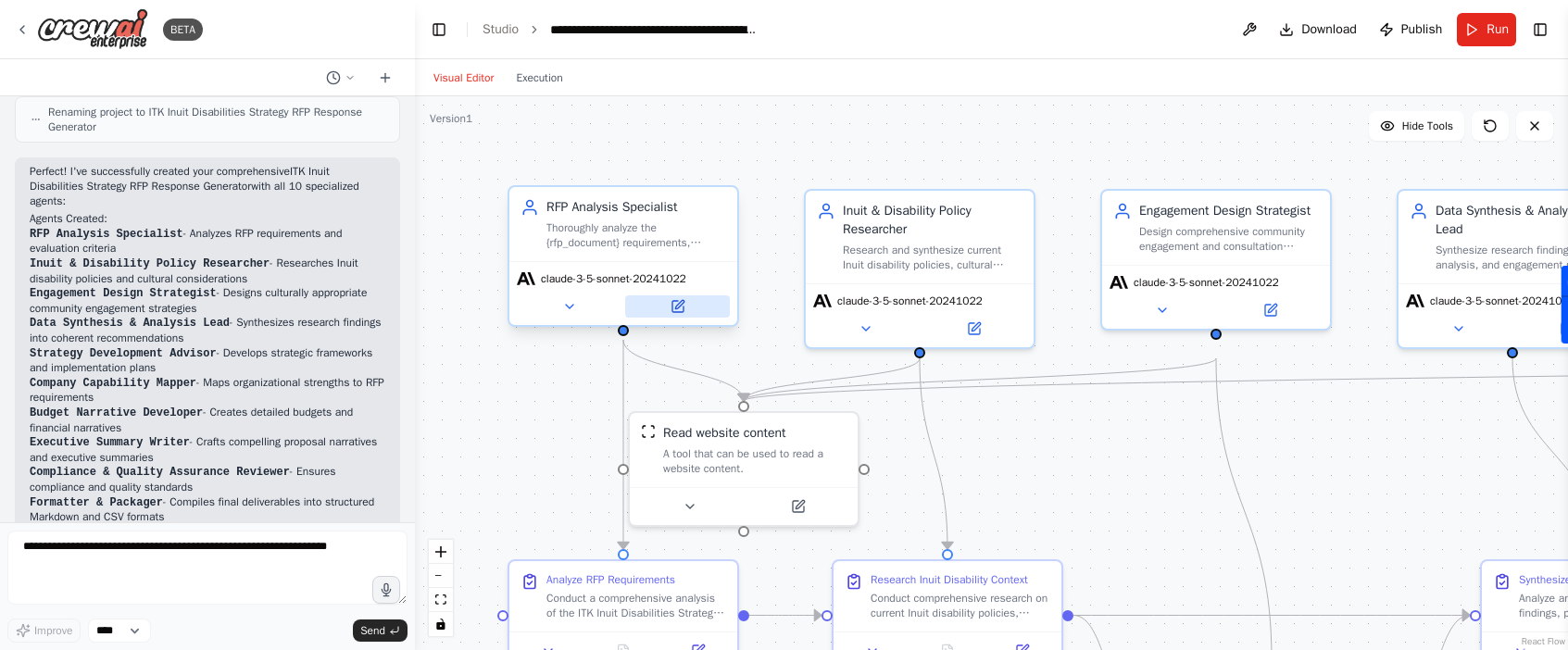 click at bounding box center [677, 306] 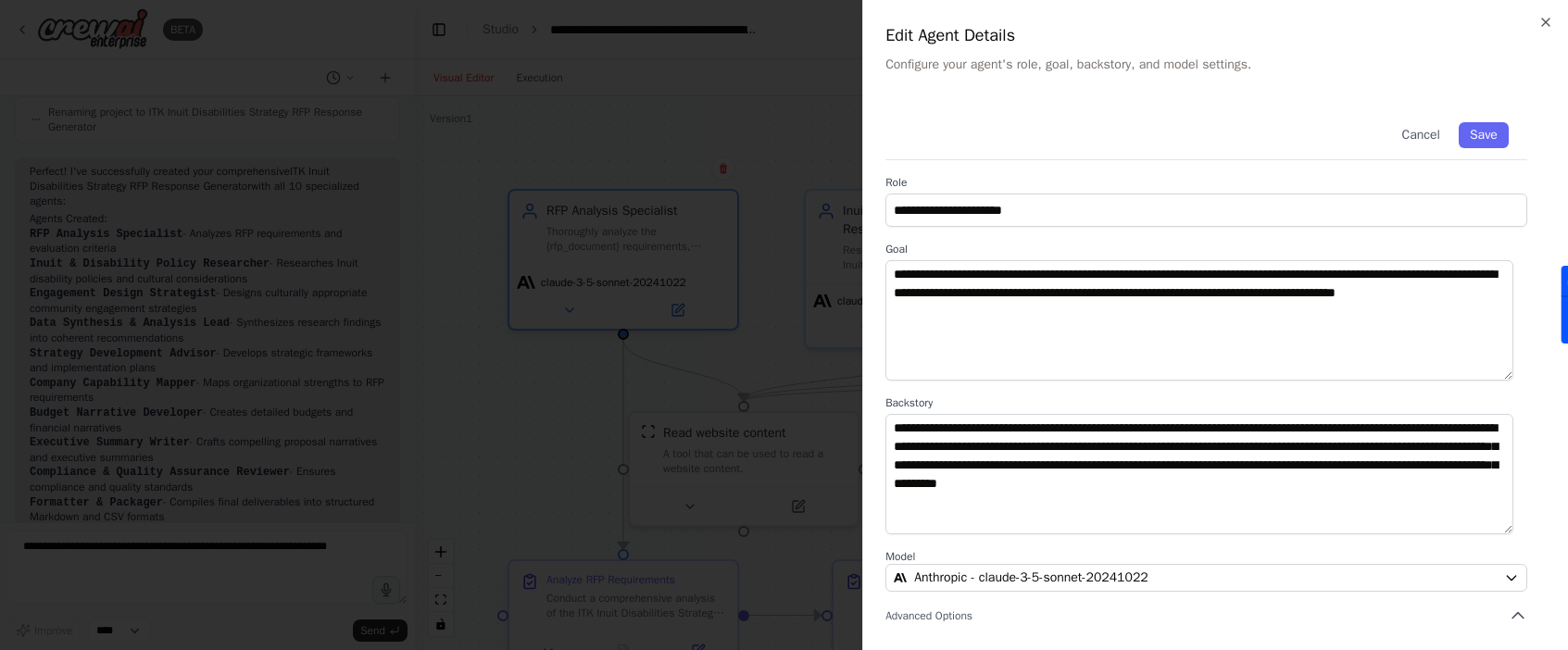 scroll, scrollTop: 189, scrollLeft: 0, axis: vertical 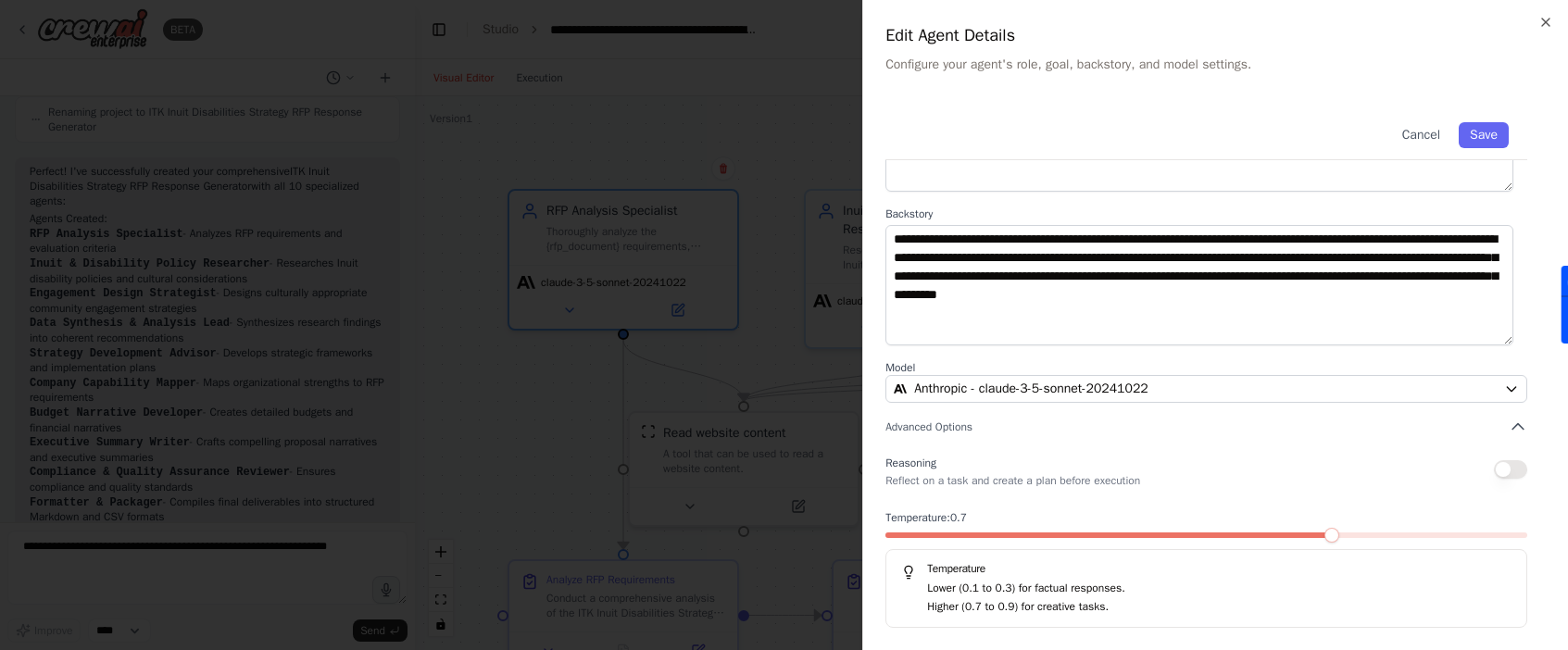 click on "**********" at bounding box center [1215, 271] 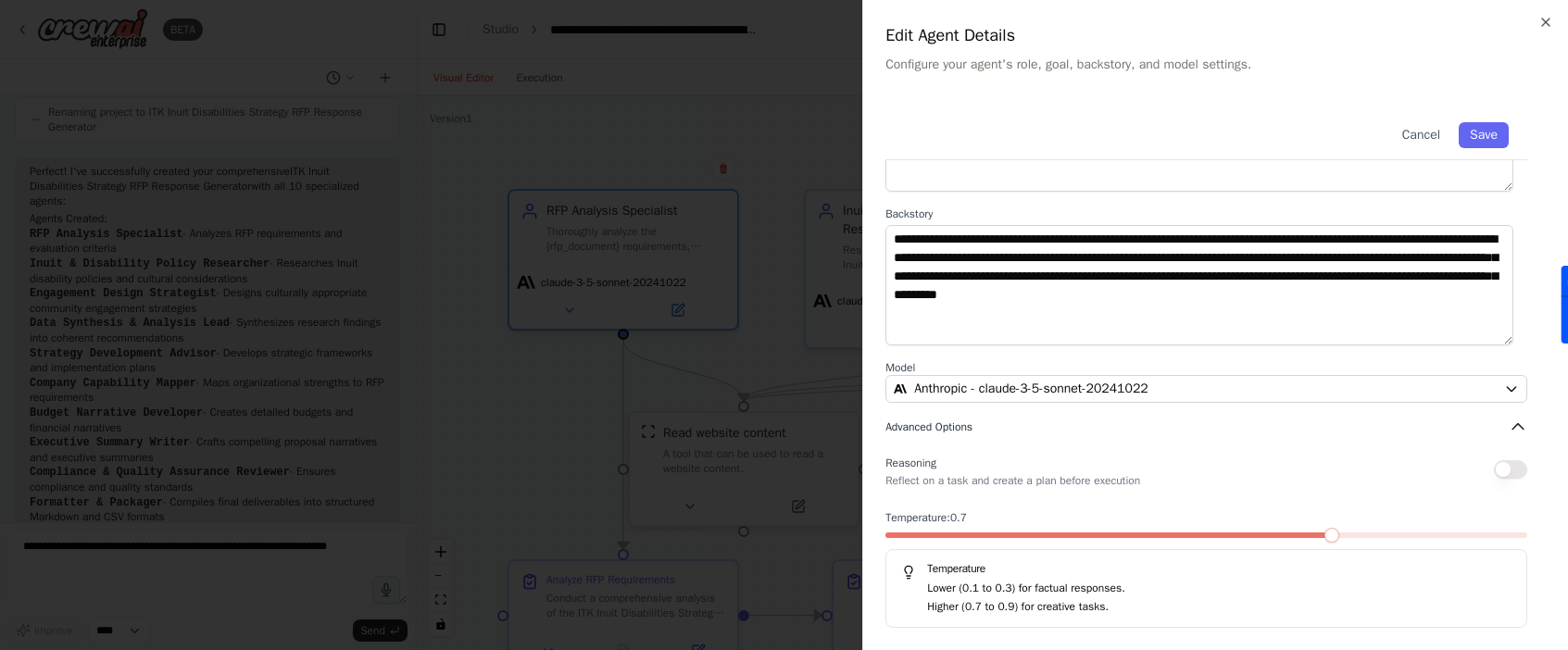 click on "Advanced Options" at bounding box center [1206, 427] 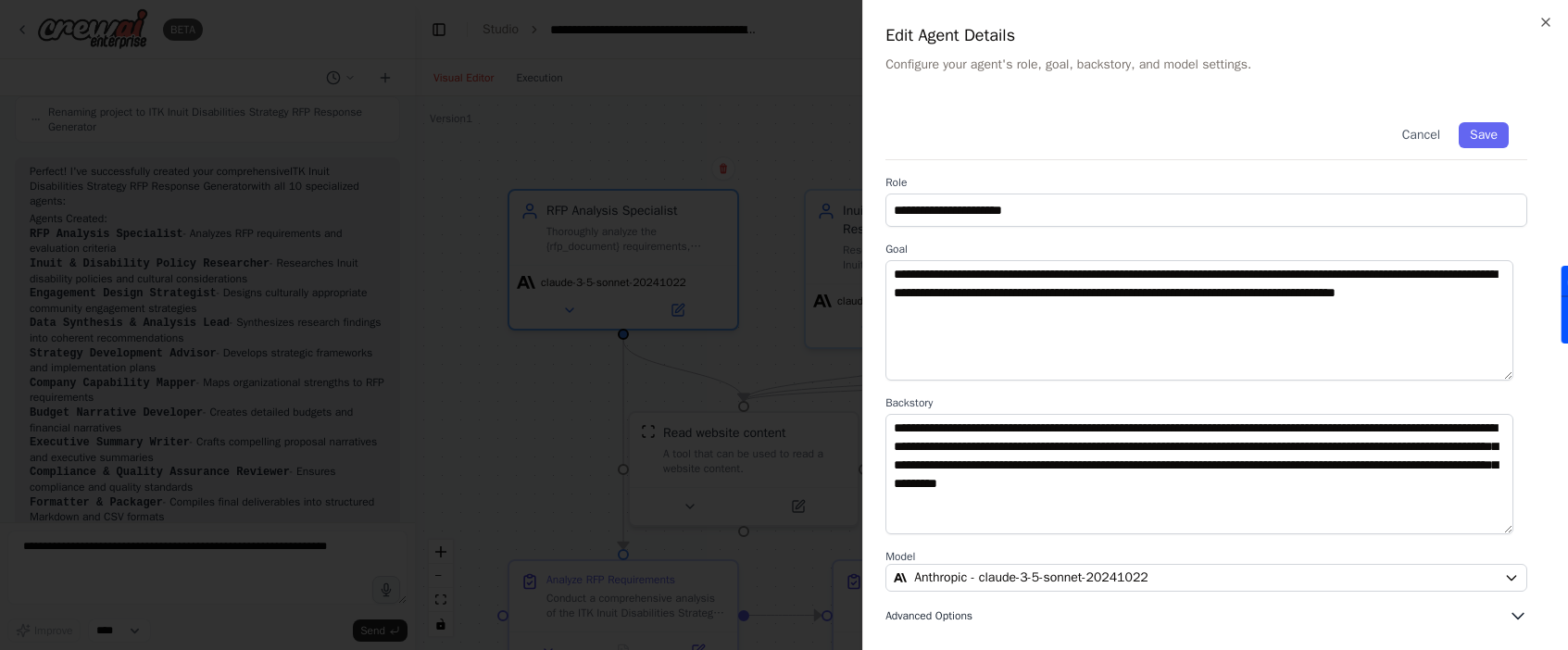 scroll, scrollTop: 0, scrollLeft: 0, axis: both 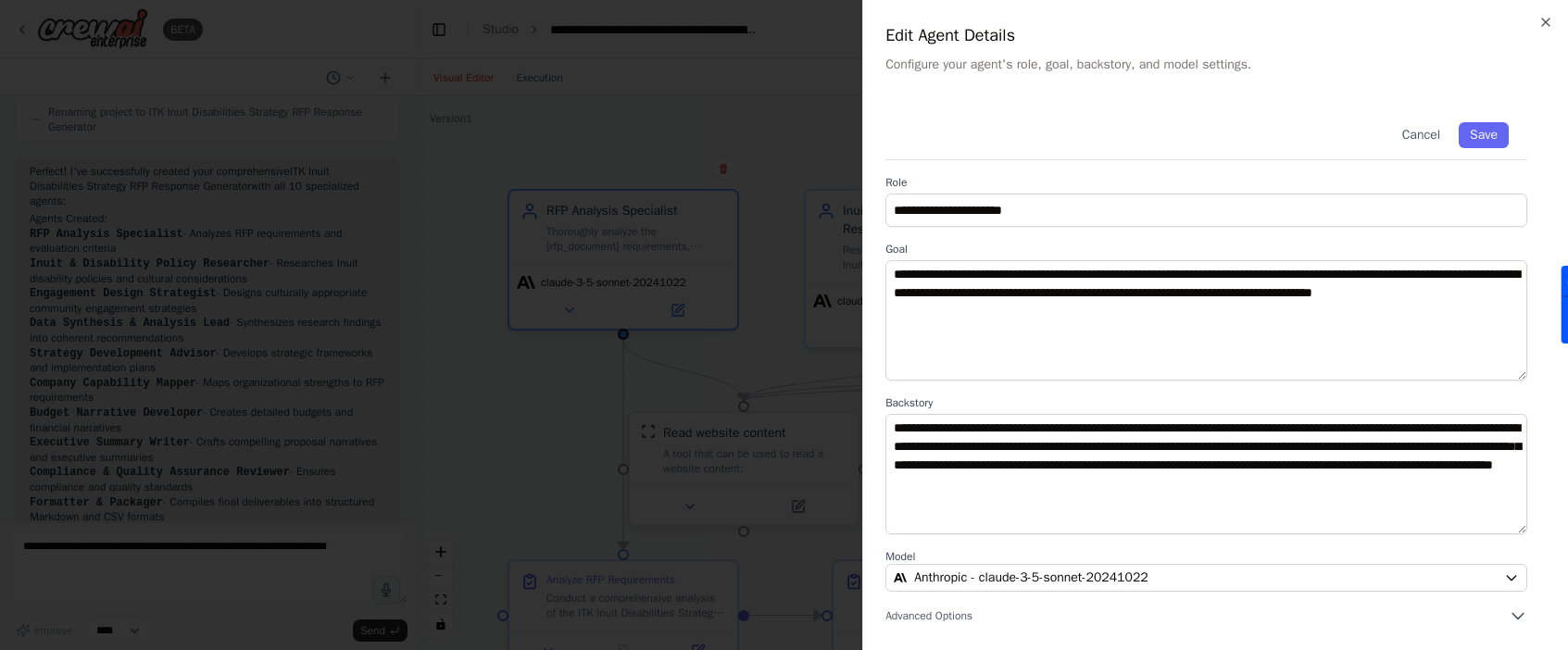 click 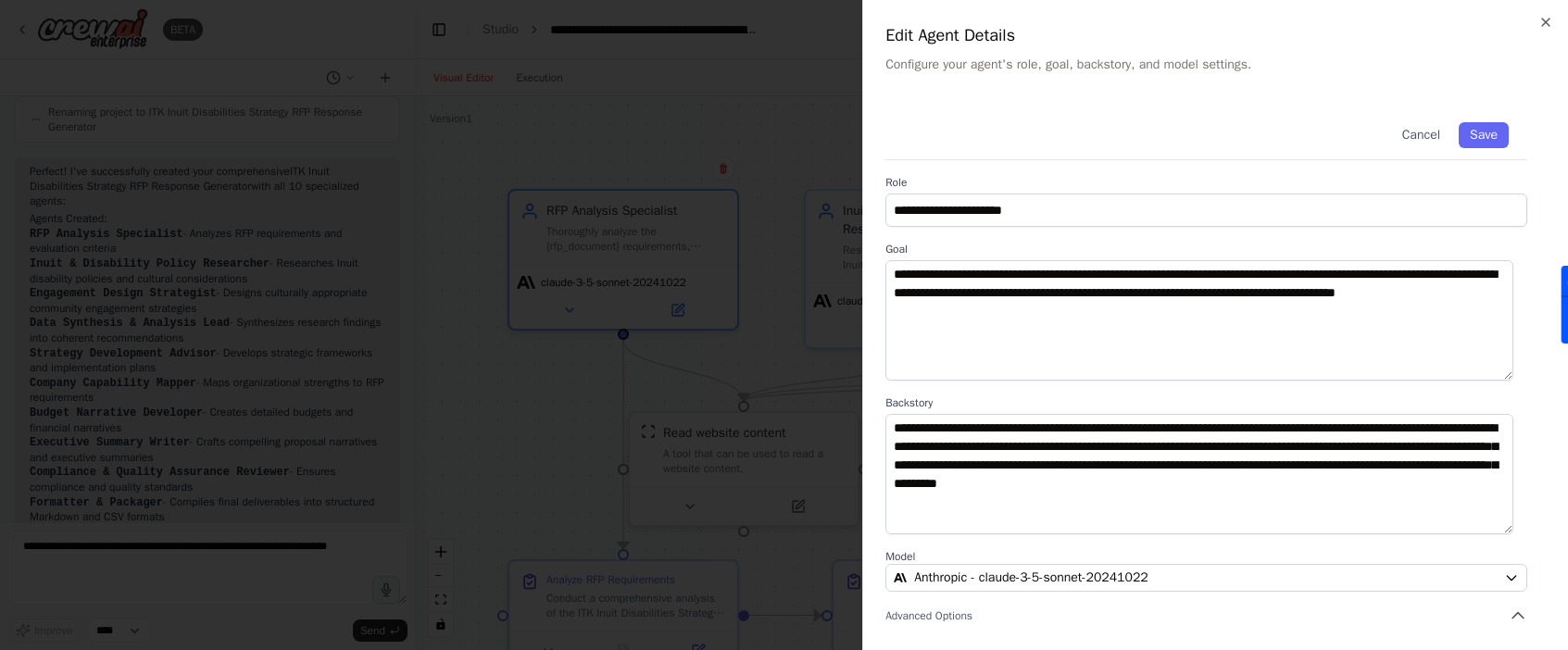scroll, scrollTop: 189, scrollLeft: 0, axis: vertical 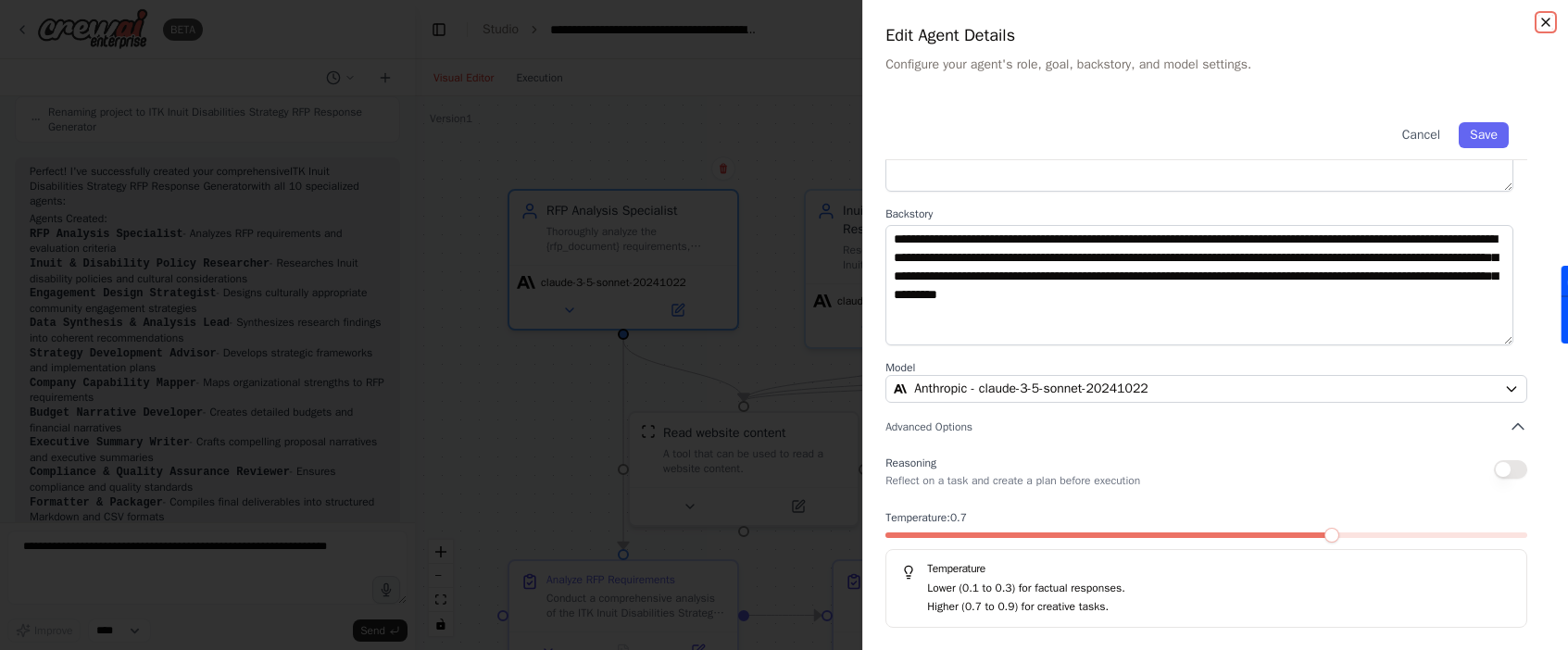 click 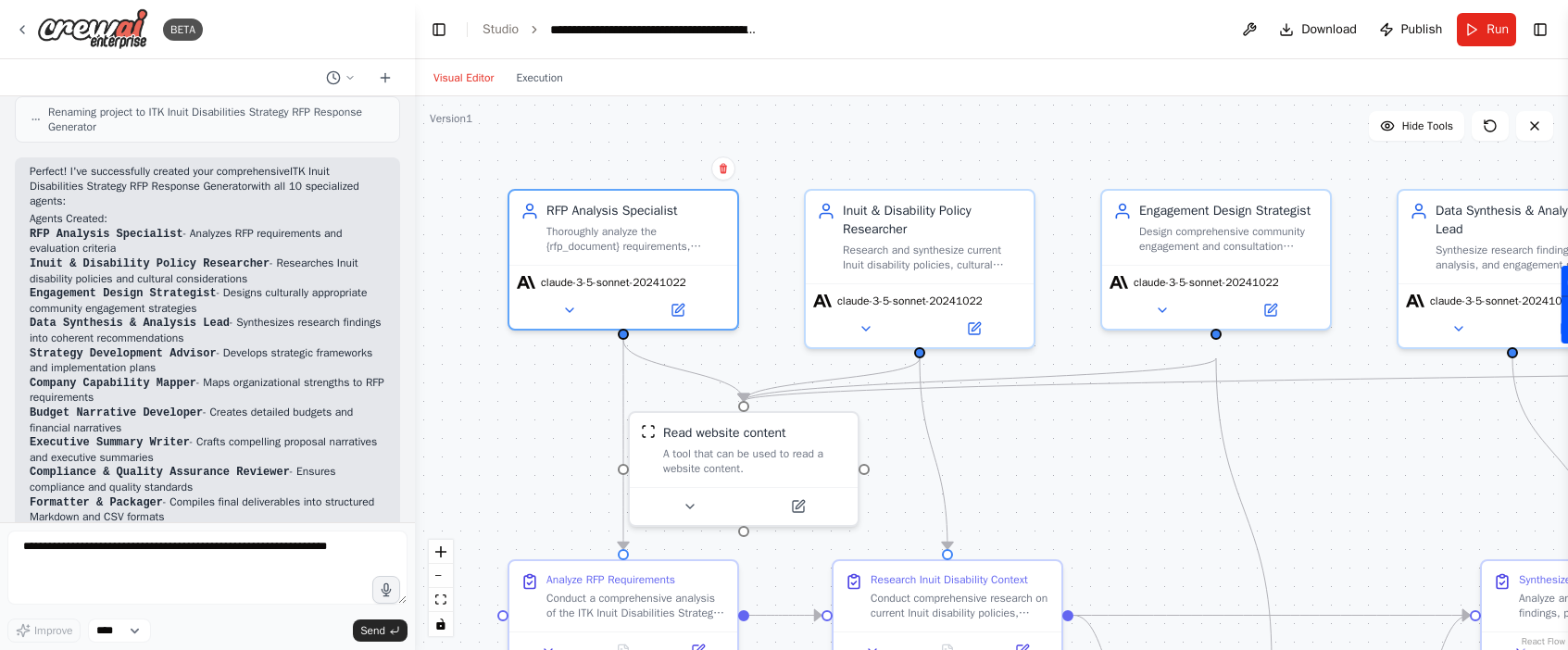 click on "Visual Editor Execution" at bounding box center (991, 78) 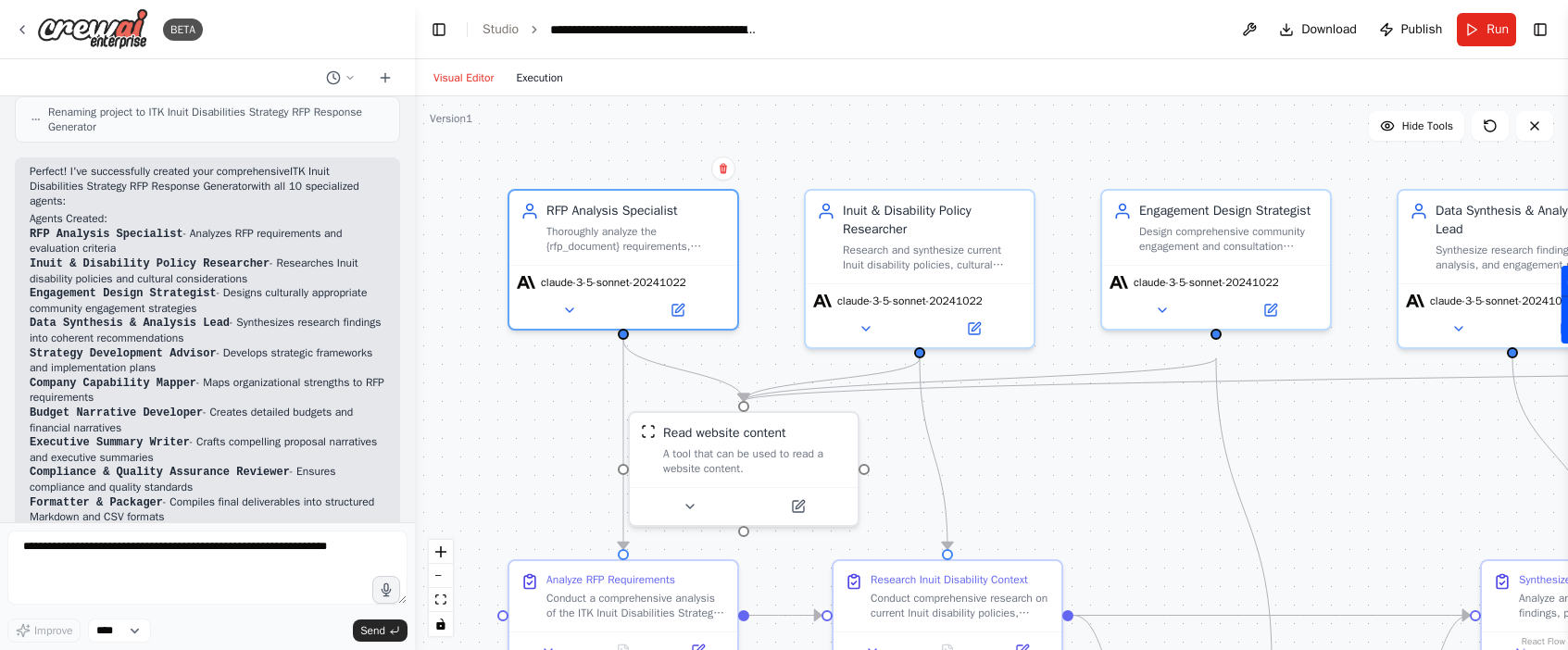 click on "Execution" at bounding box center (539, 78) 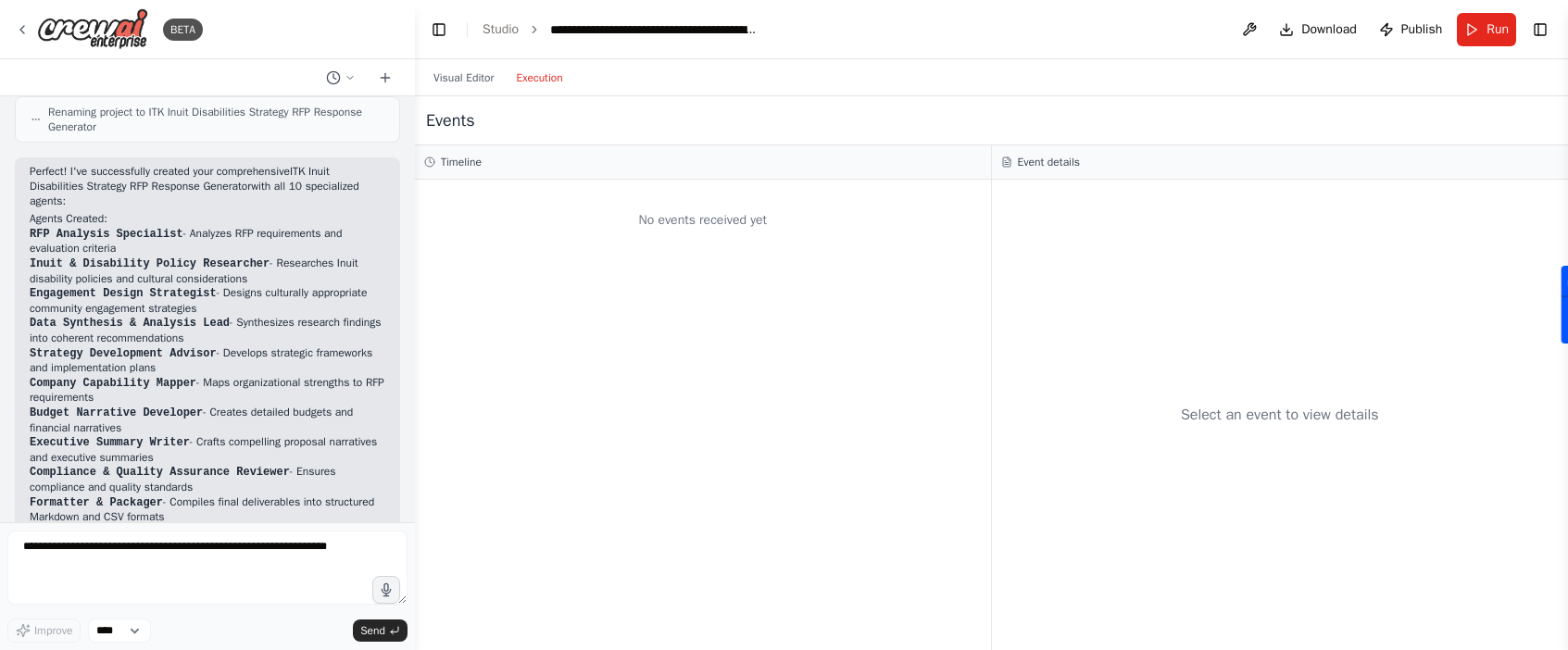 click on "No events received yet" at bounding box center (703, 220) 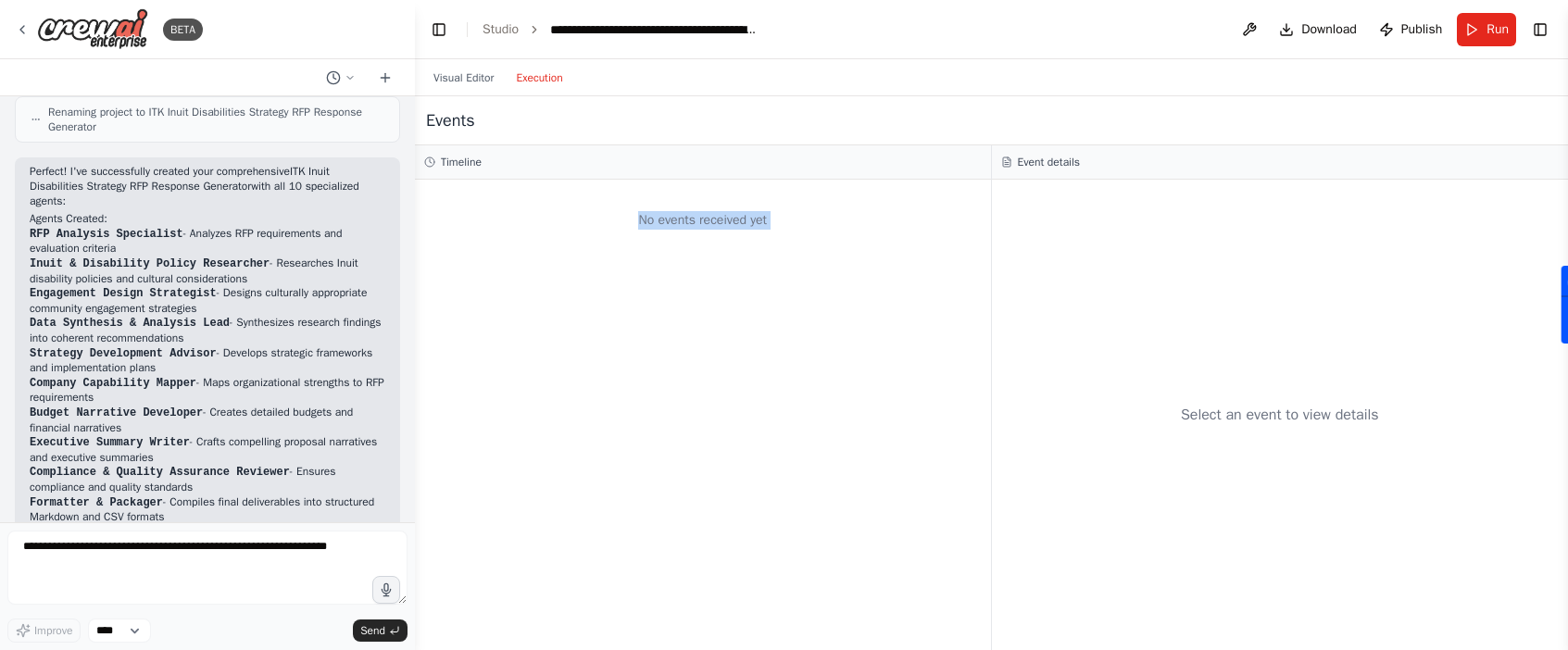 click on "No events received yet" at bounding box center [703, 220] 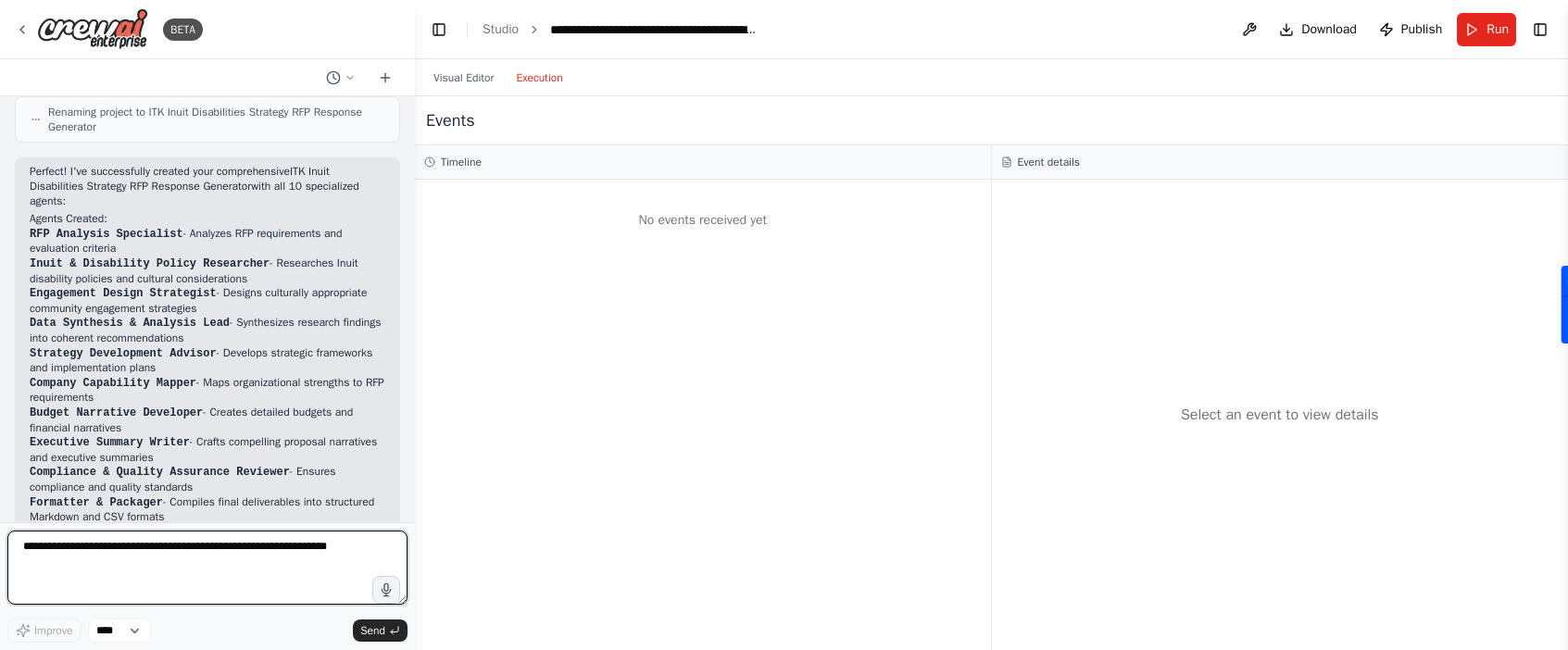 click at bounding box center (207, 568) 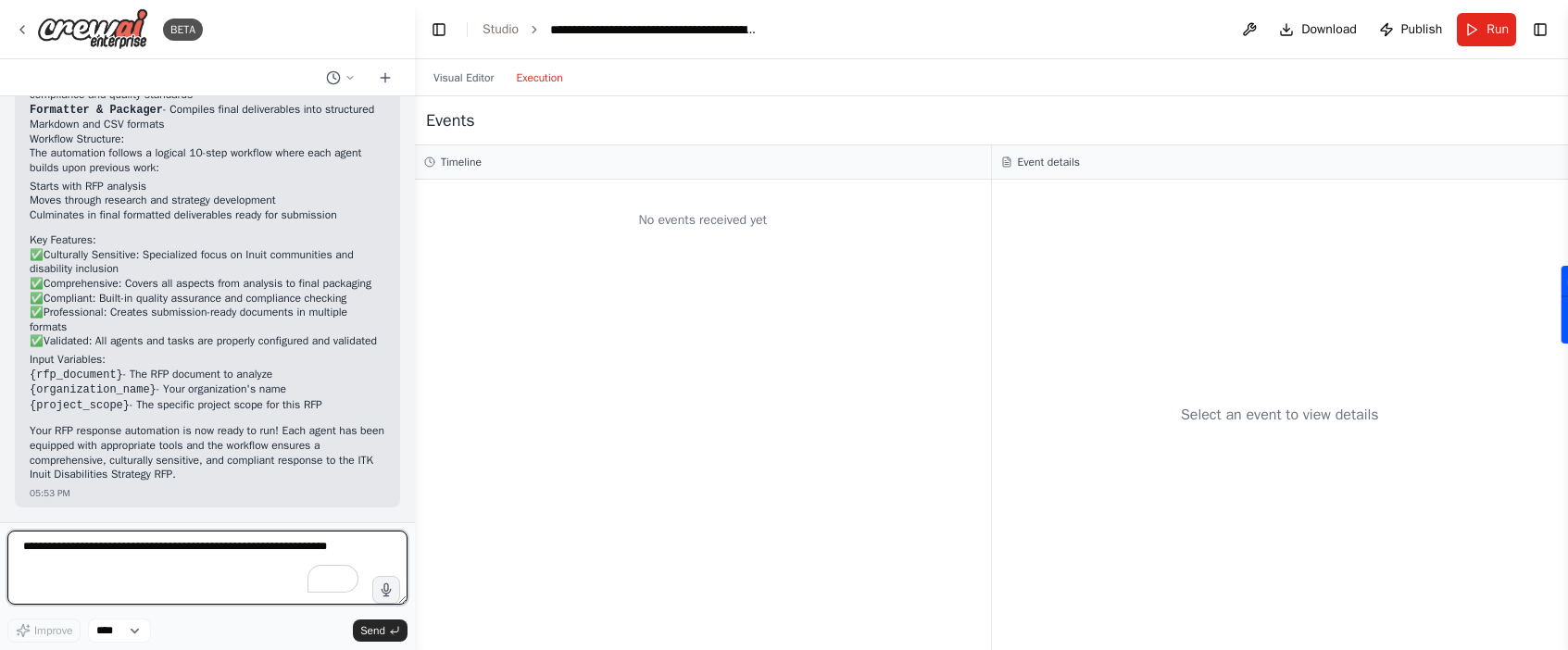 scroll, scrollTop: 3867, scrollLeft: 0, axis: vertical 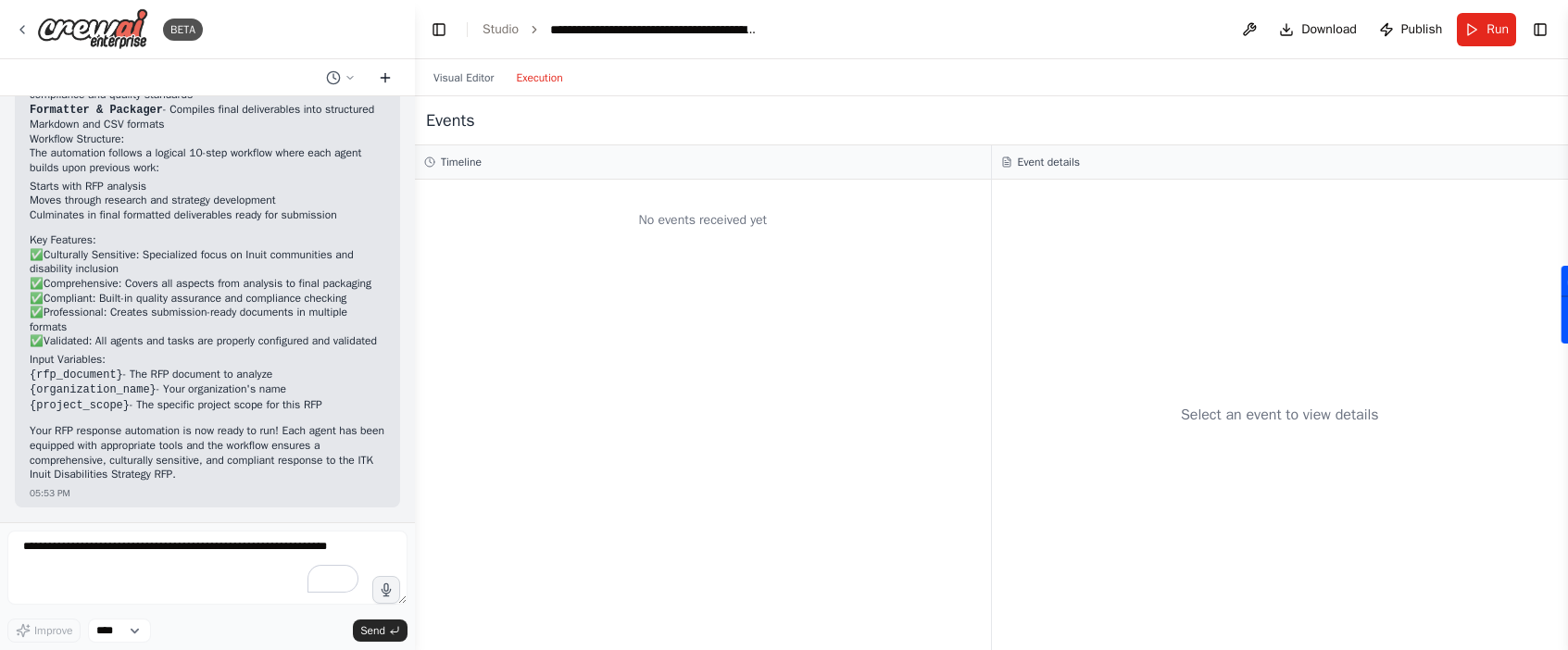click 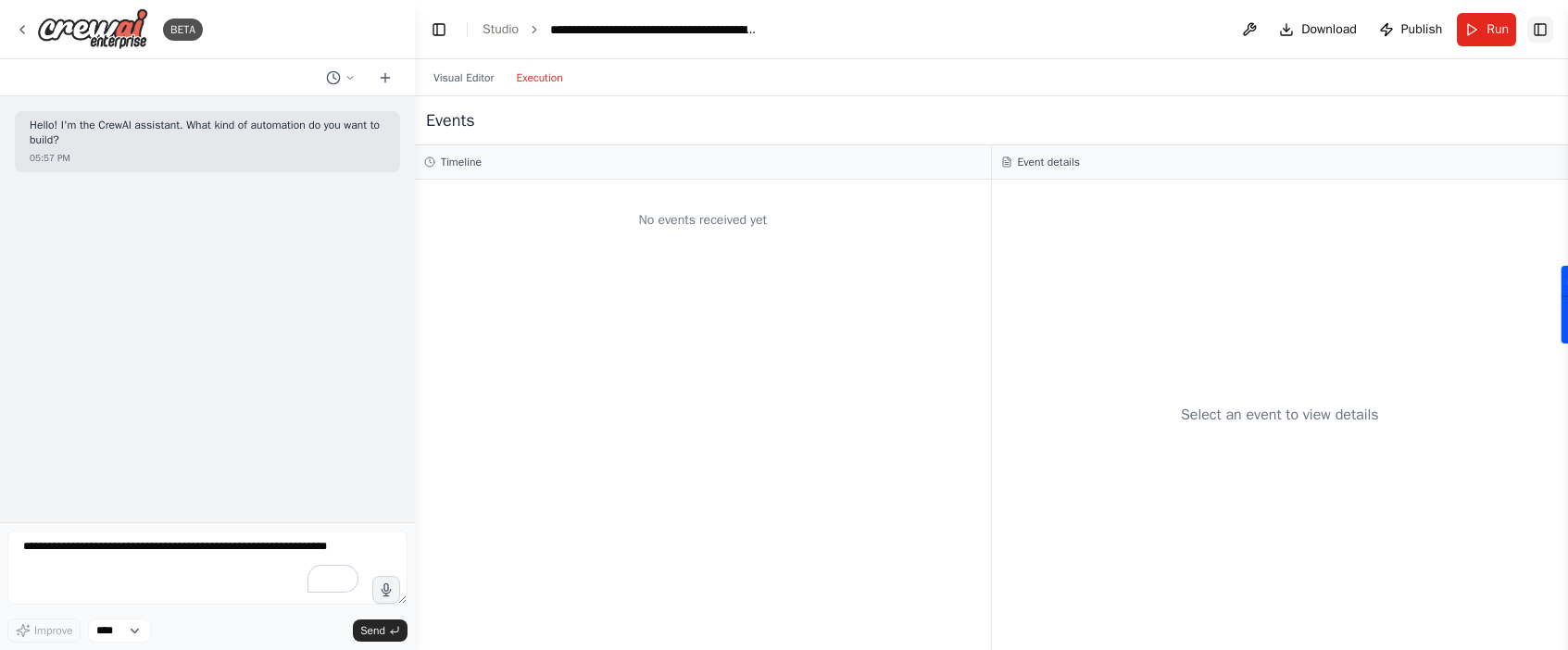 click on "Toggle Right Sidebar" at bounding box center [1540, 30] 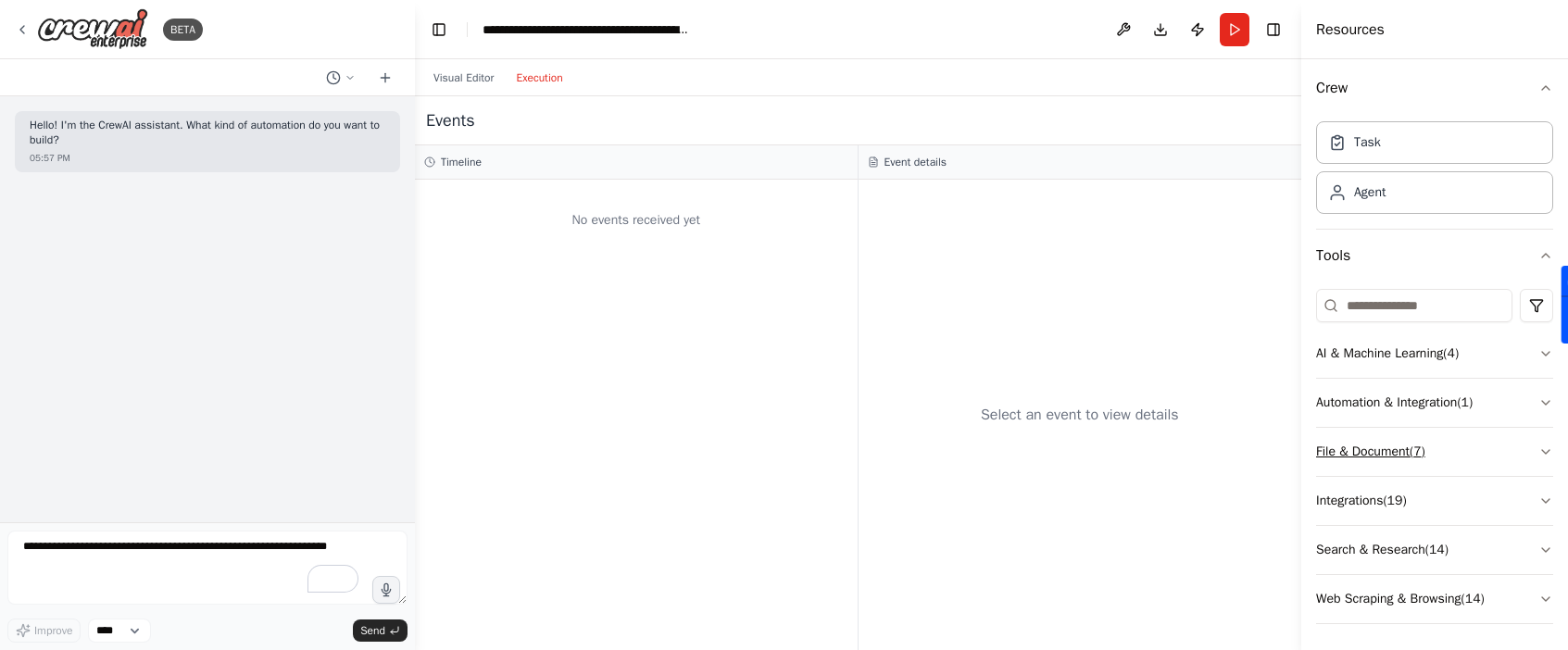 scroll, scrollTop: 8, scrollLeft: 0, axis: vertical 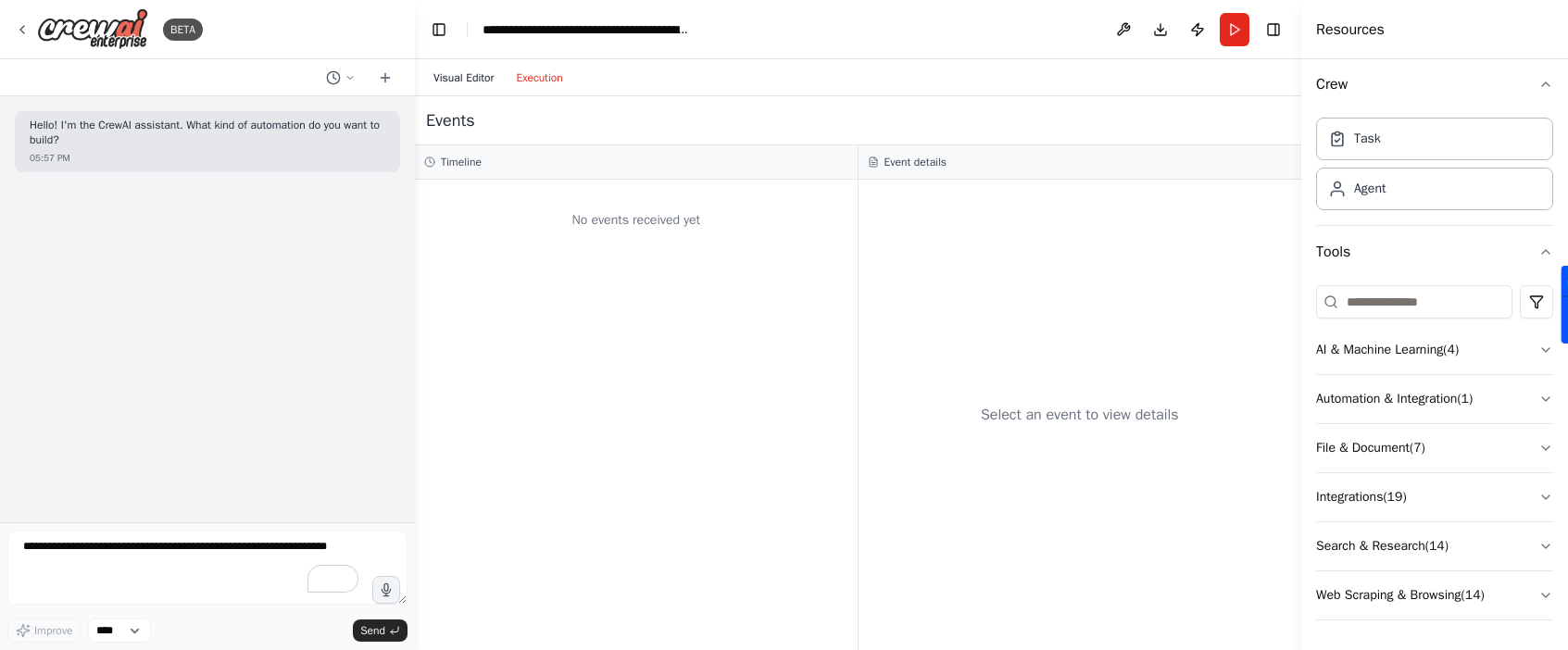 click on "Visual Editor" at bounding box center [463, 78] 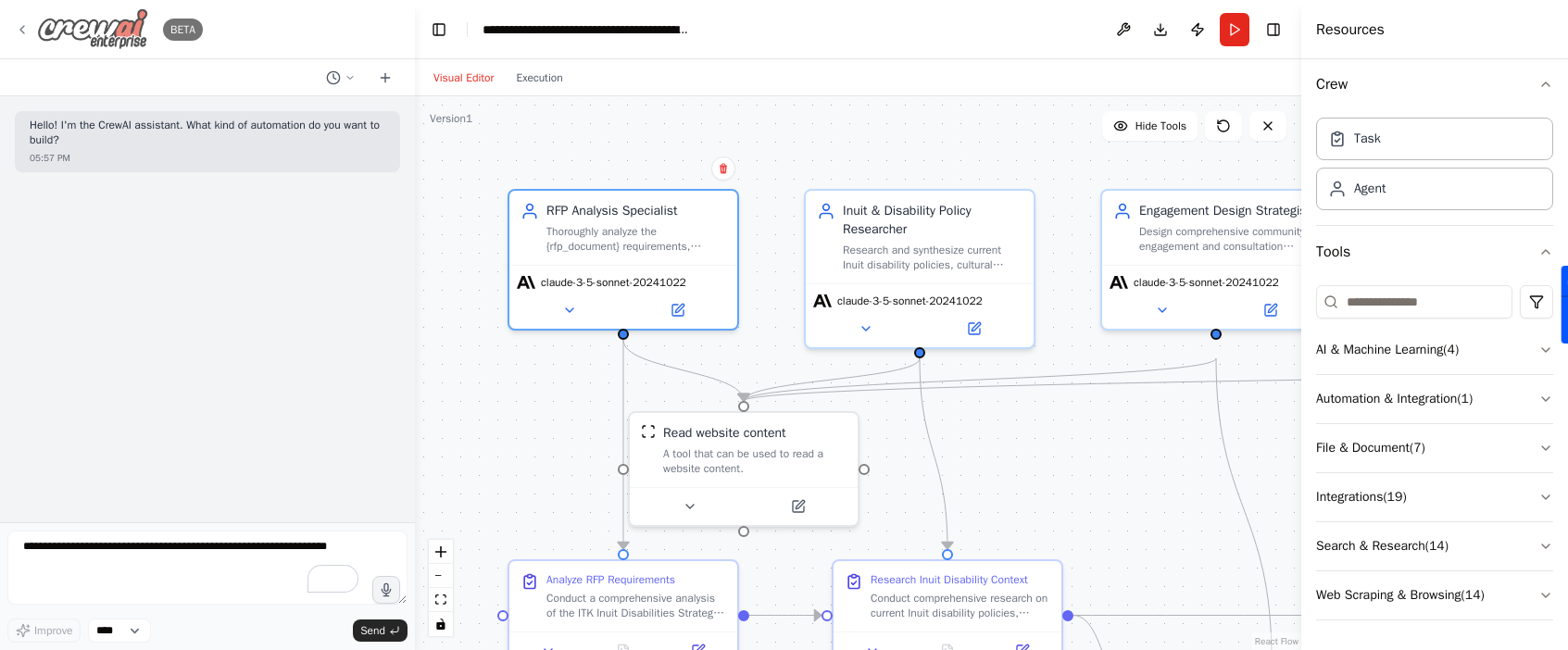 click 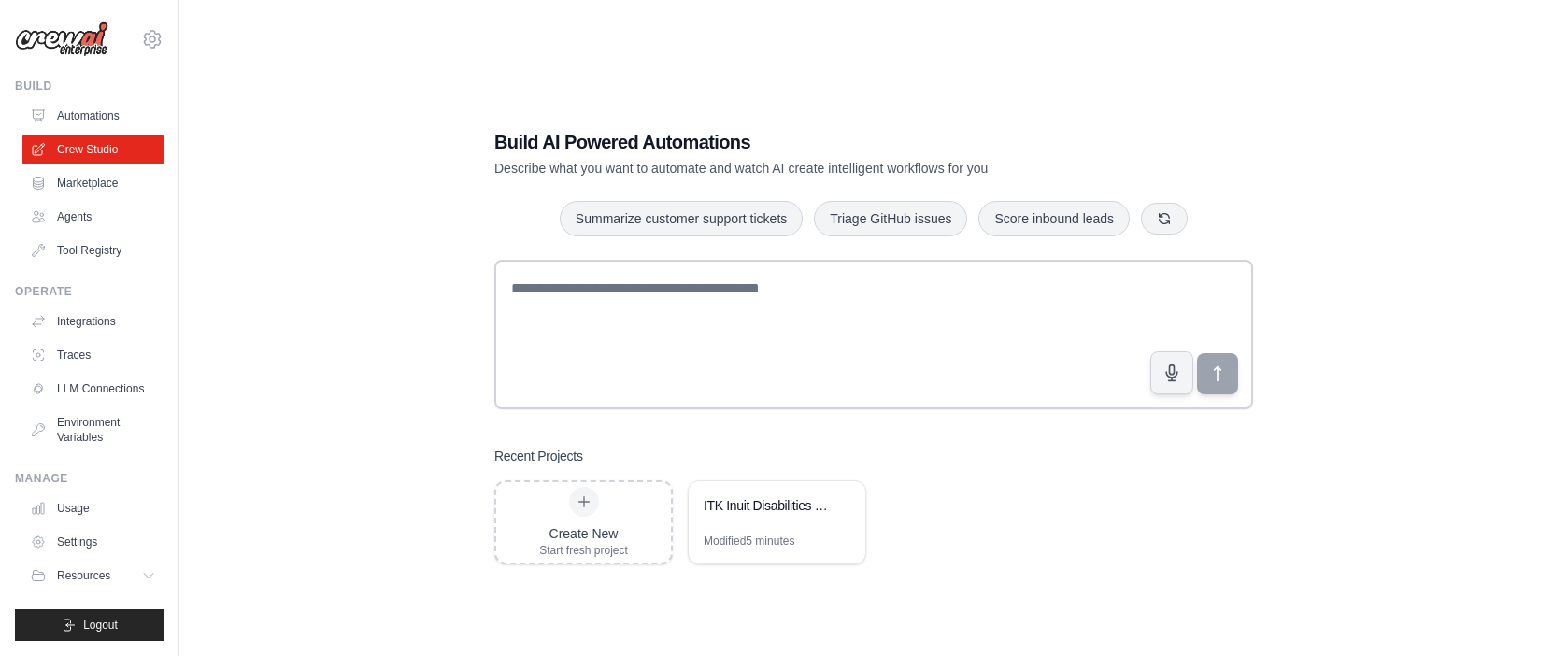 scroll, scrollTop: 0, scrollLeft: 0, axis: both 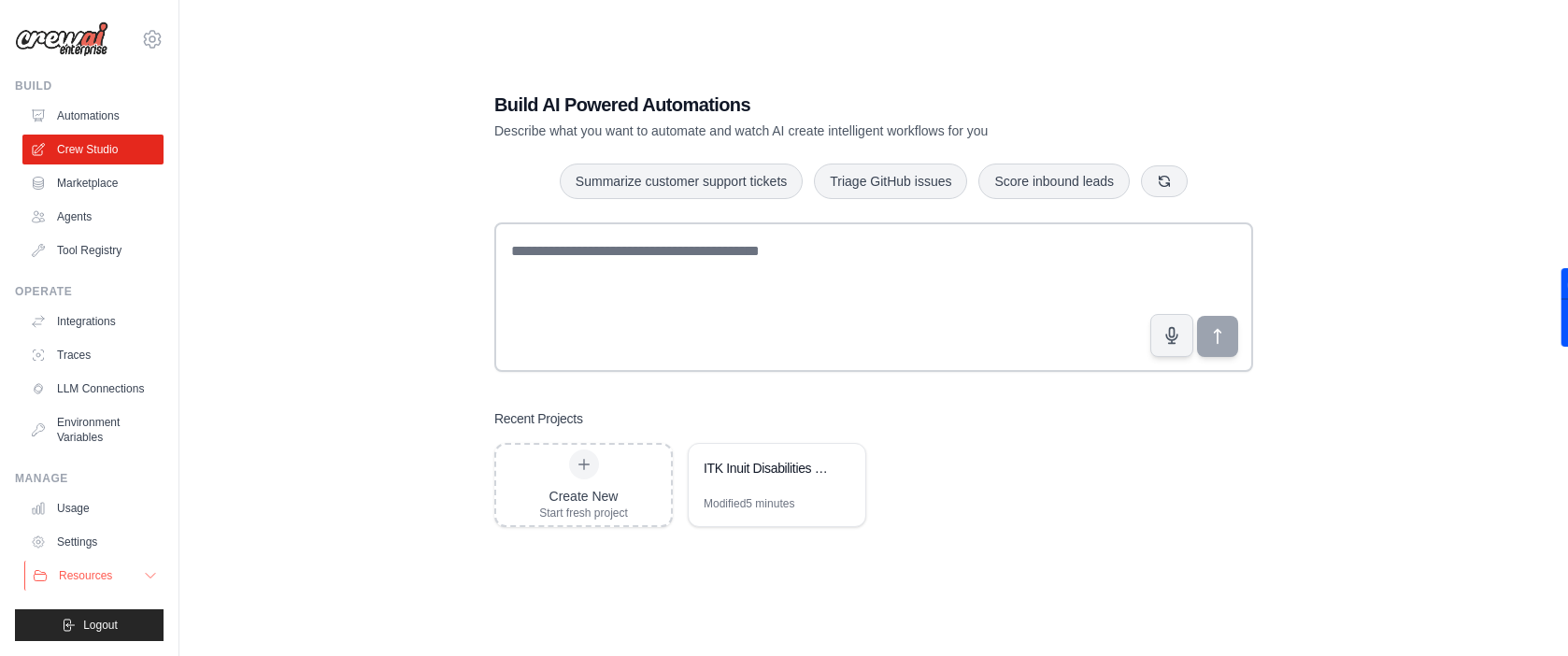 click on "Resources" at bounding box center (85, 576) 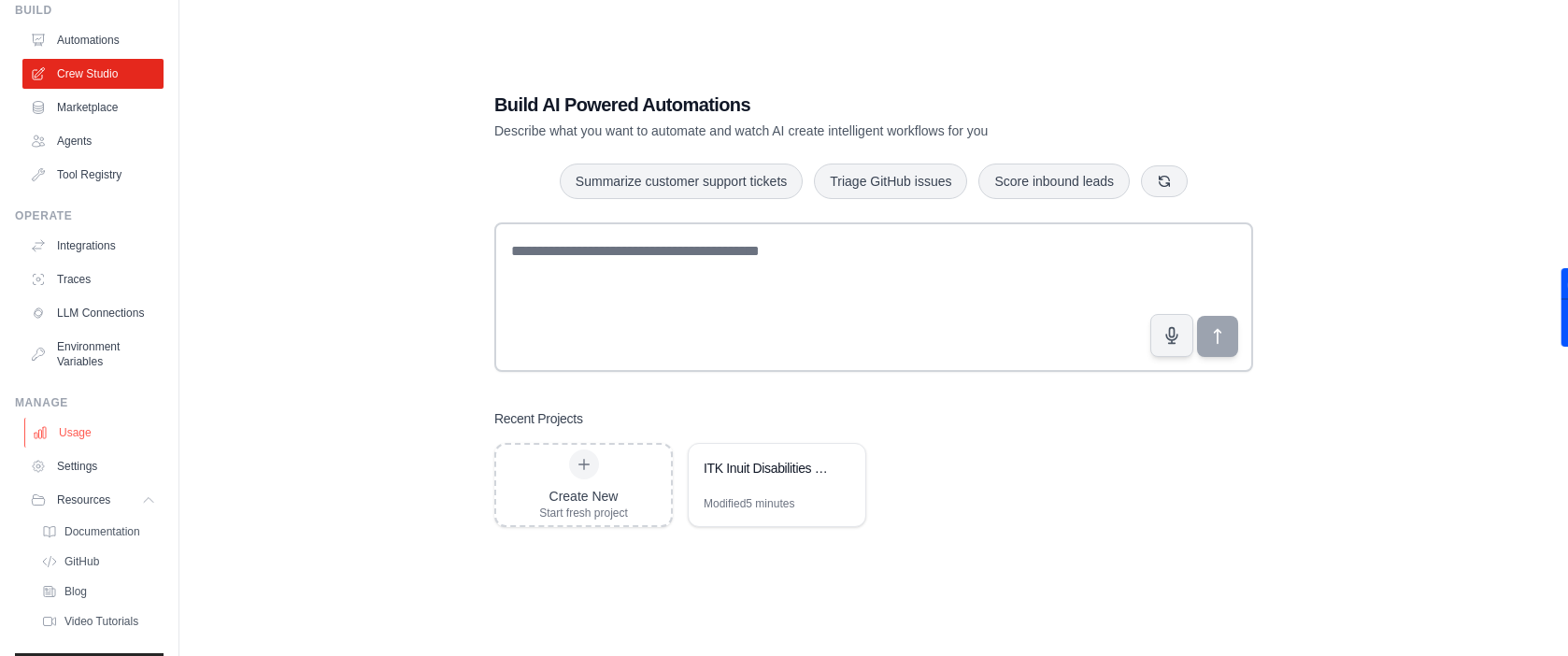 scroll, scrollTop: 150, scrollLeft: 0, axis: vertical 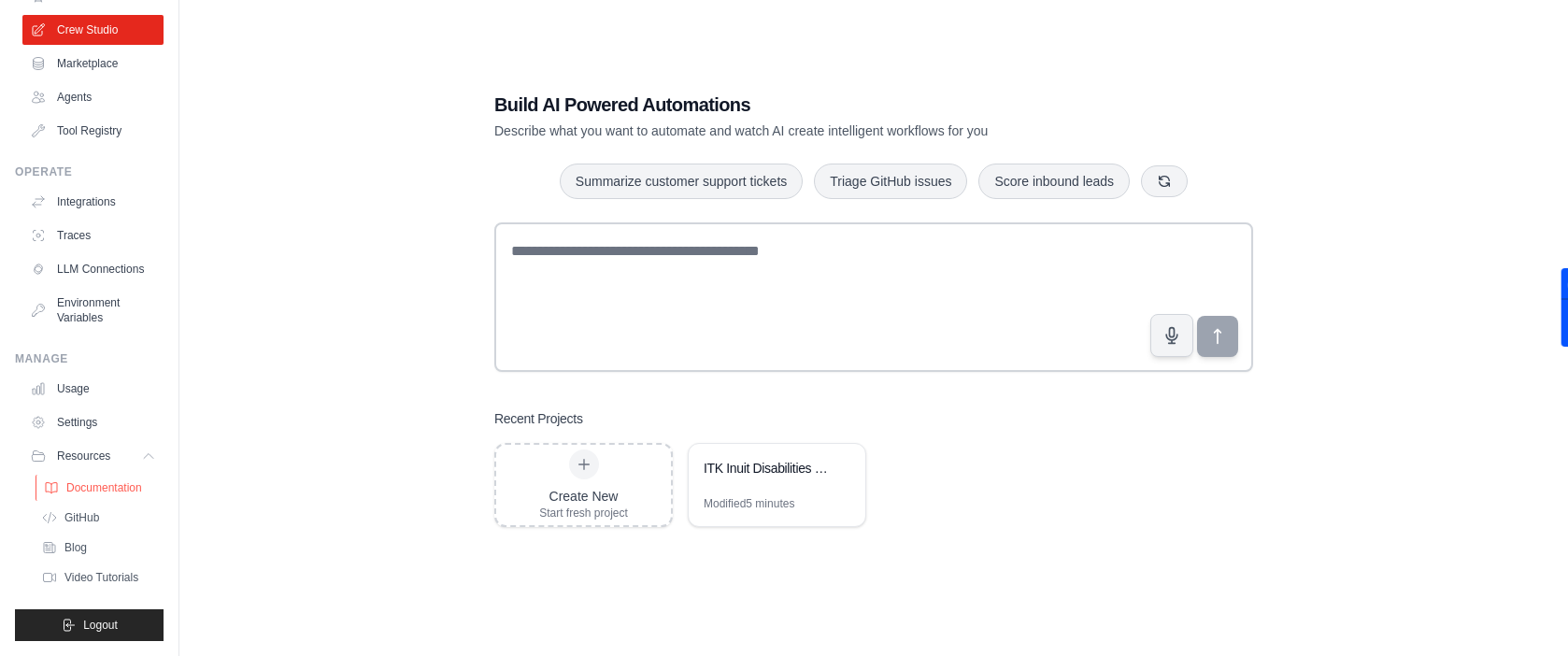 click on "Documentation" at bounding box center (104, 488) 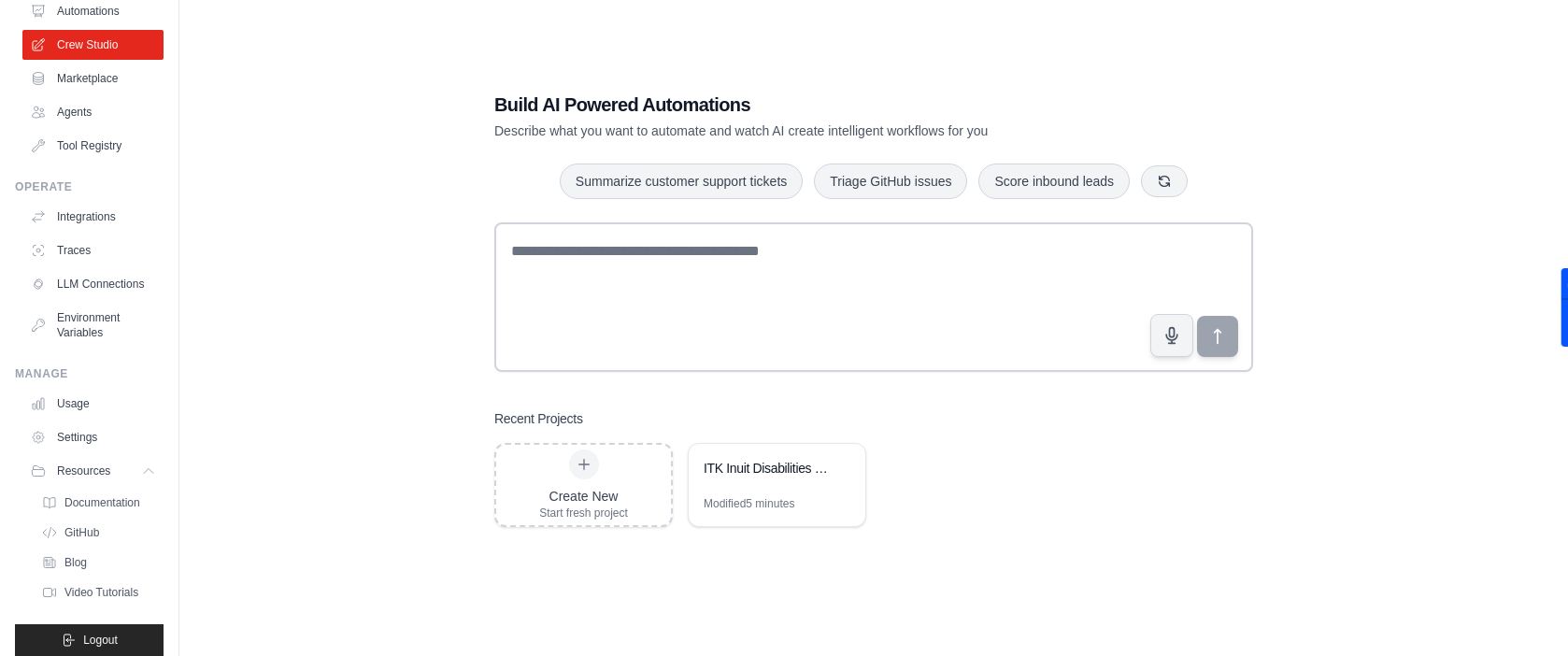 scroll, scrollTop: 0, scrollLeft: 0, axis: both 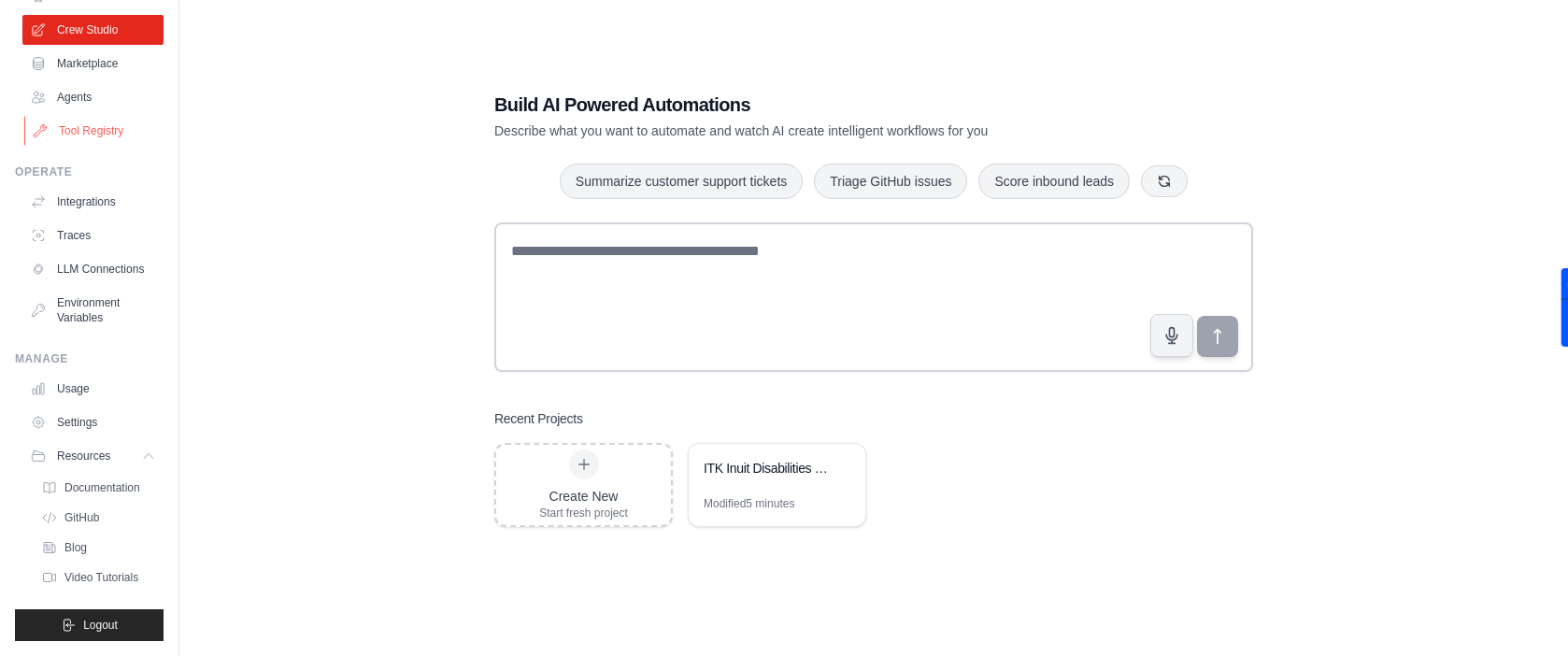 click on "Tool Registry" at bounding box center [94, 131] 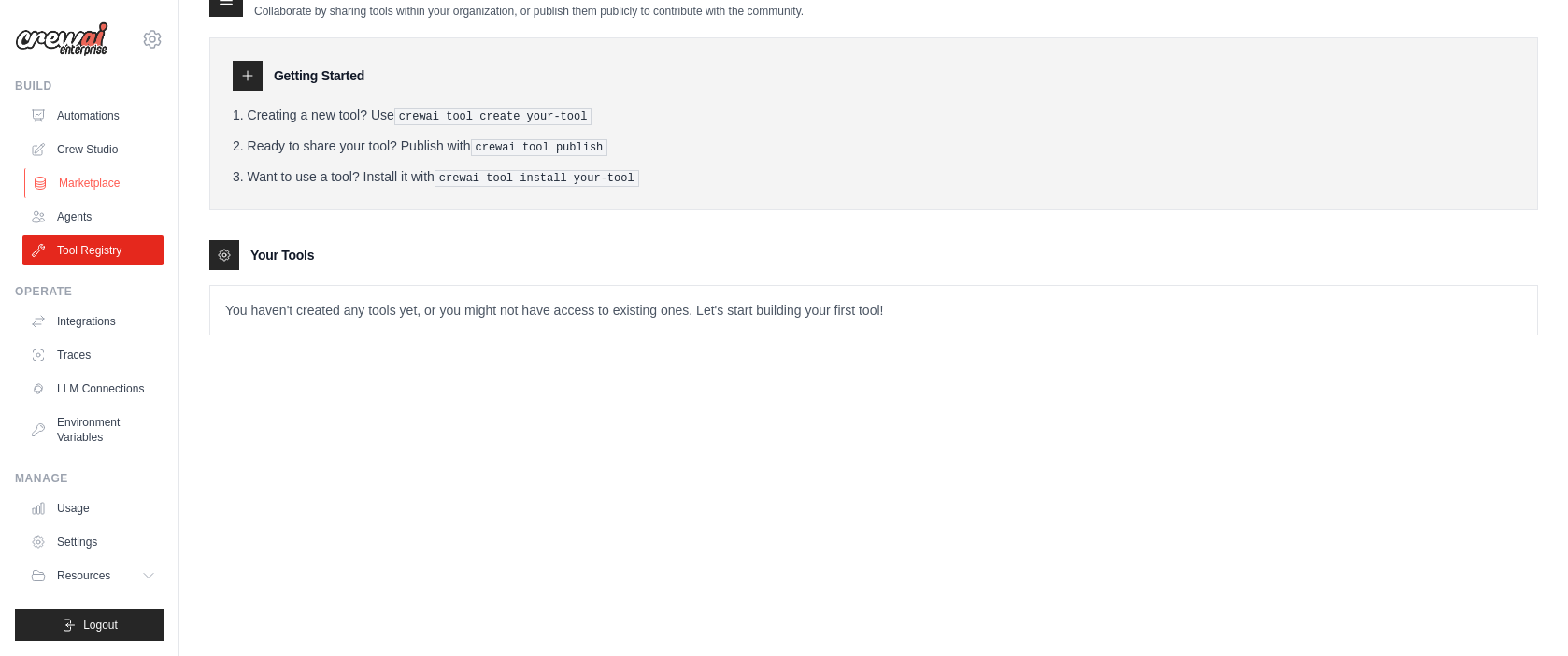 scroll, scrollTop: 0, scrollLeft: 0, axis: both 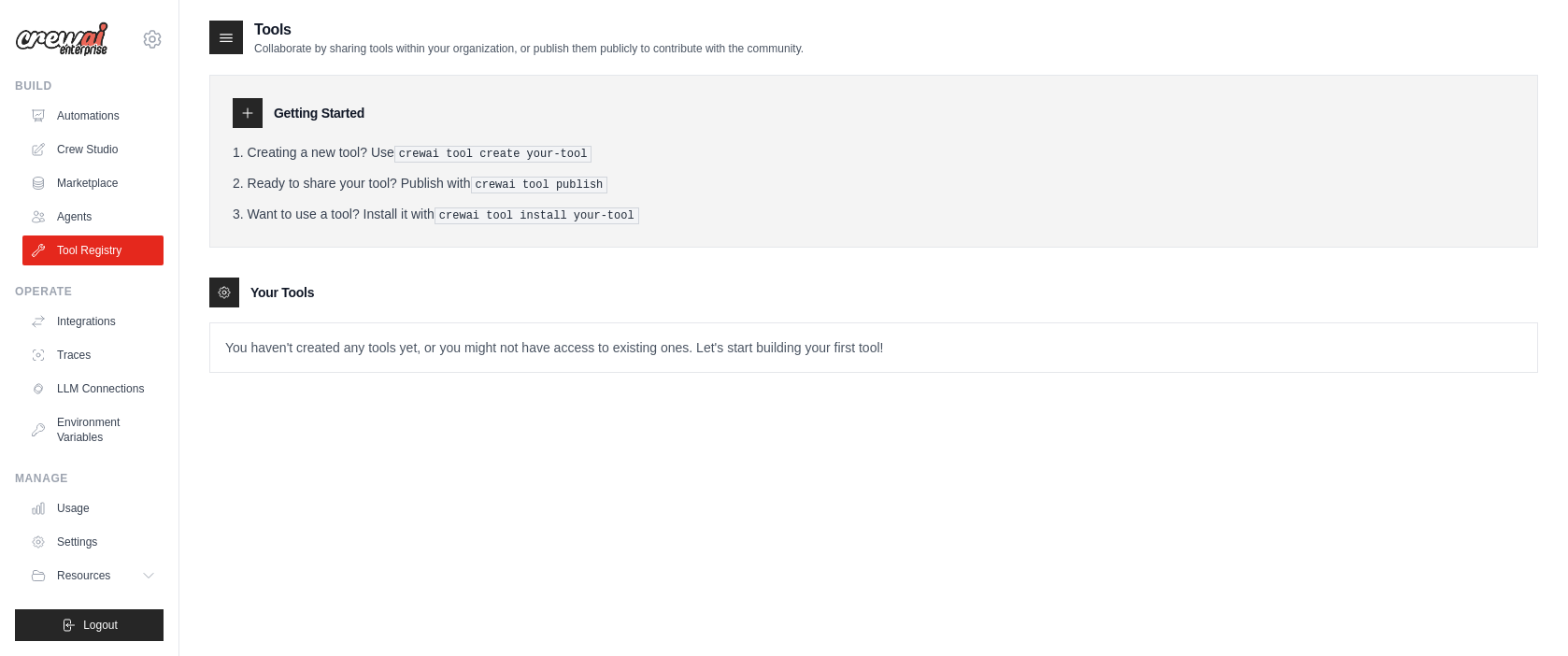 click on "You haven't created any tools yet, or you might not have access to
existing ones. Let's start building your first tool!" at bounding box center (874, 348) 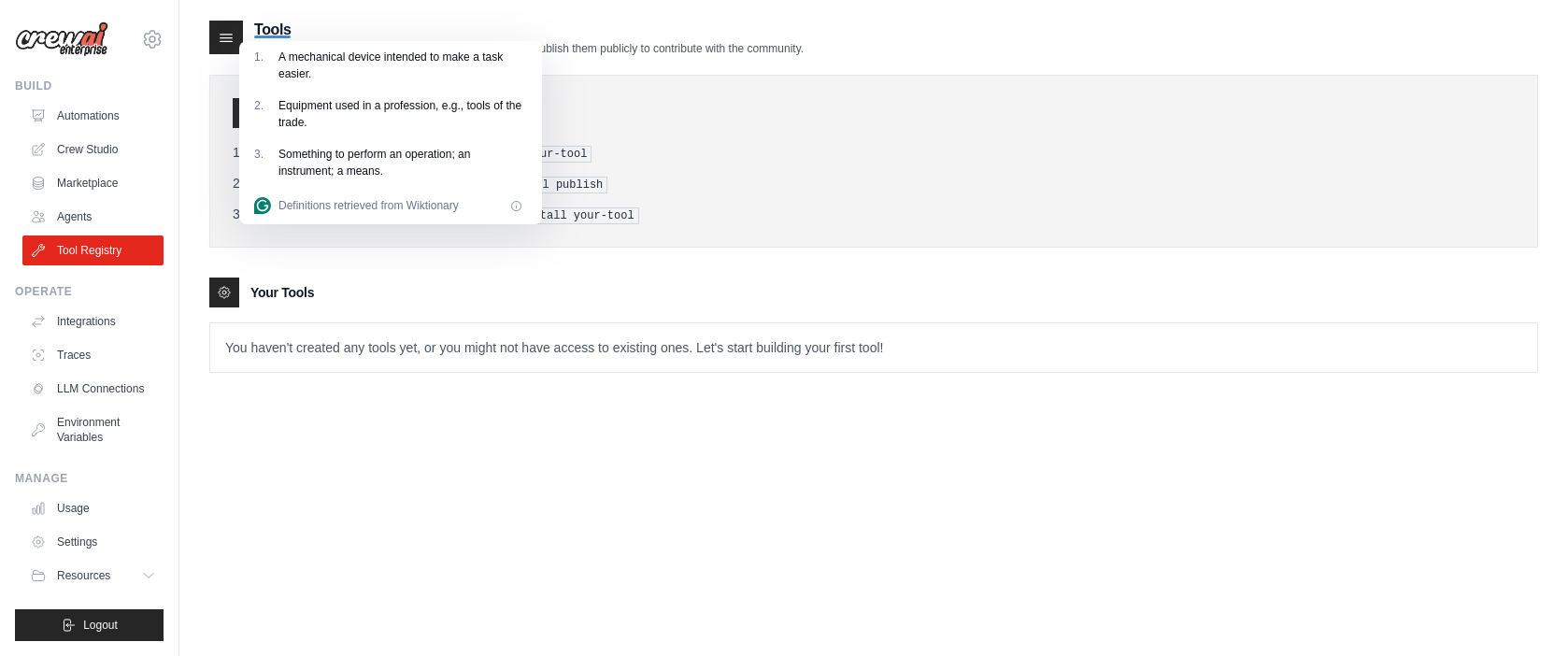 click 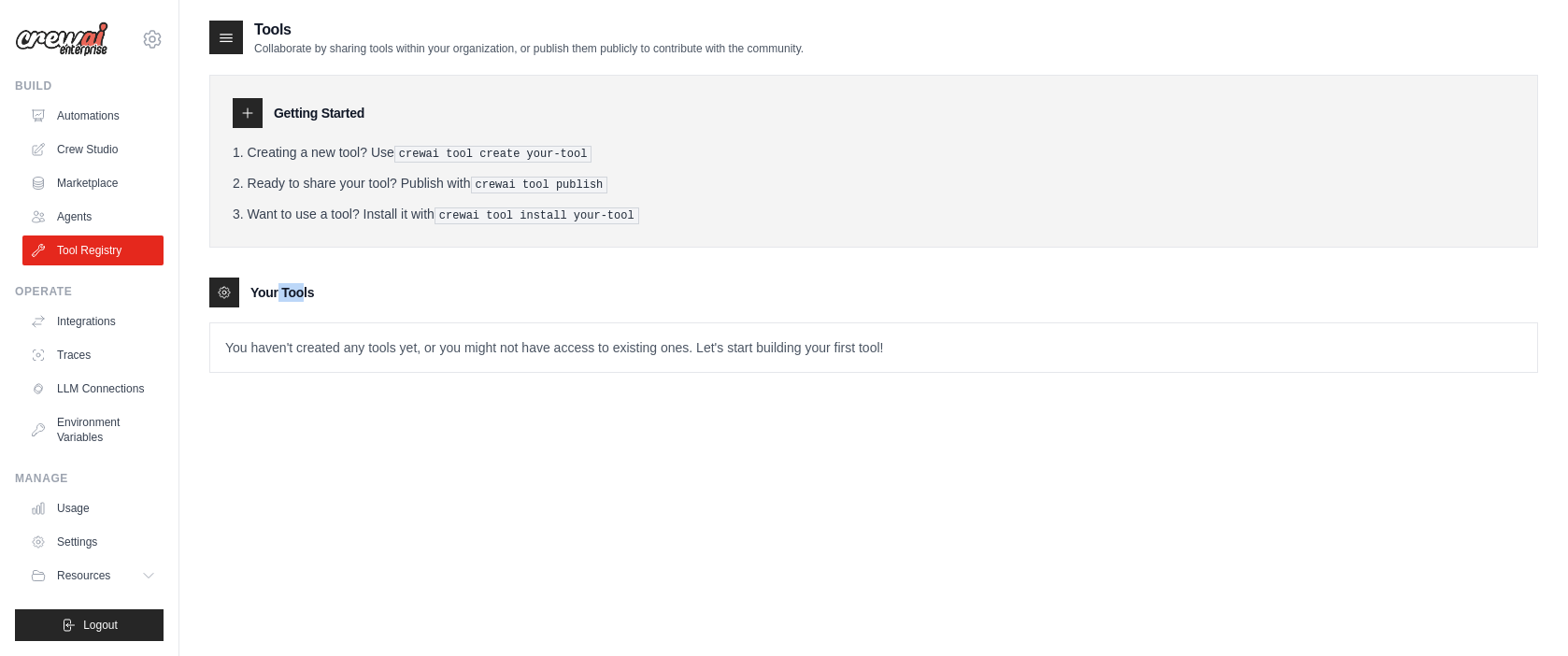 click 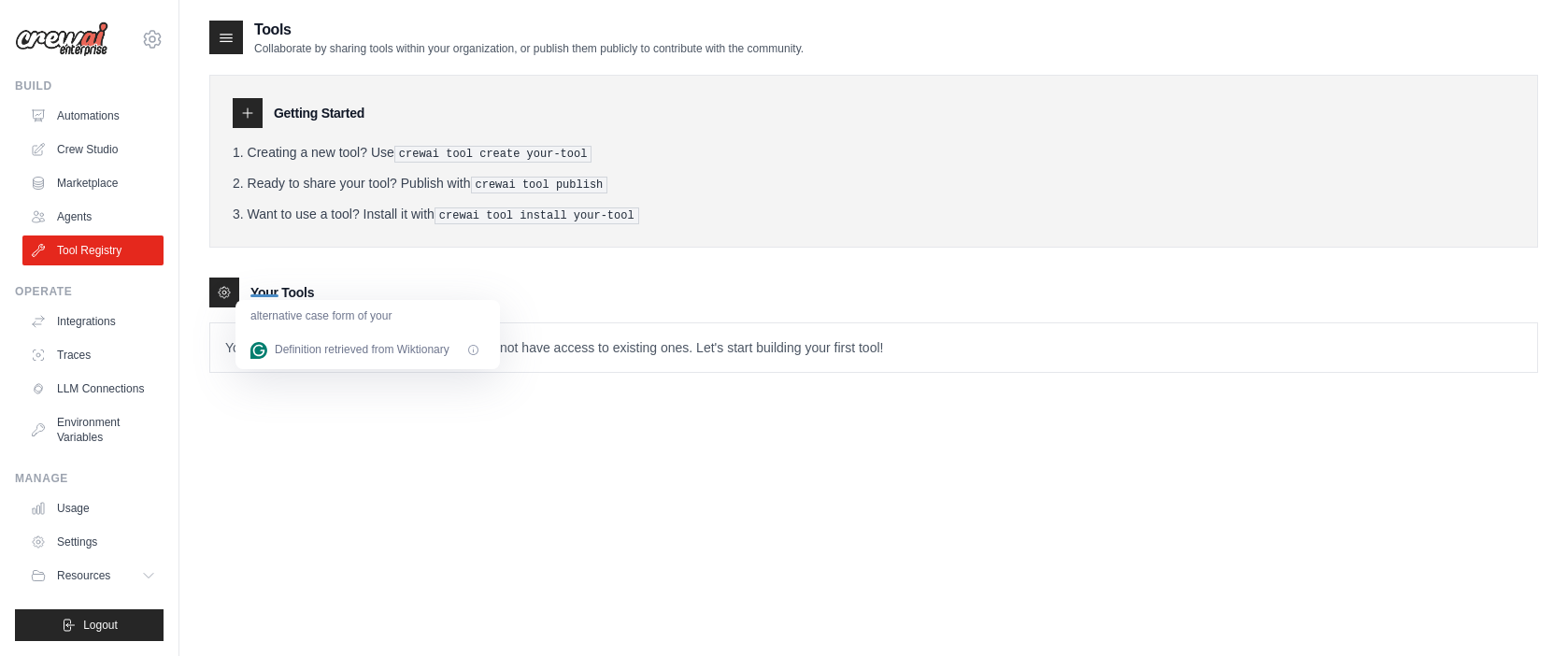 click on "Tools
Collaborate by sharing tools within your organization, or publish them
publicly to contribute with the community.
Getting Started
Creating a new tool? Use
crewai tool create your-tool
Ready to share your tool? Publish with
crewai tool publish
Want to use a tool? Install it with
crewai tool install your-tool
Your Tools" at bounding box center (874, 347) 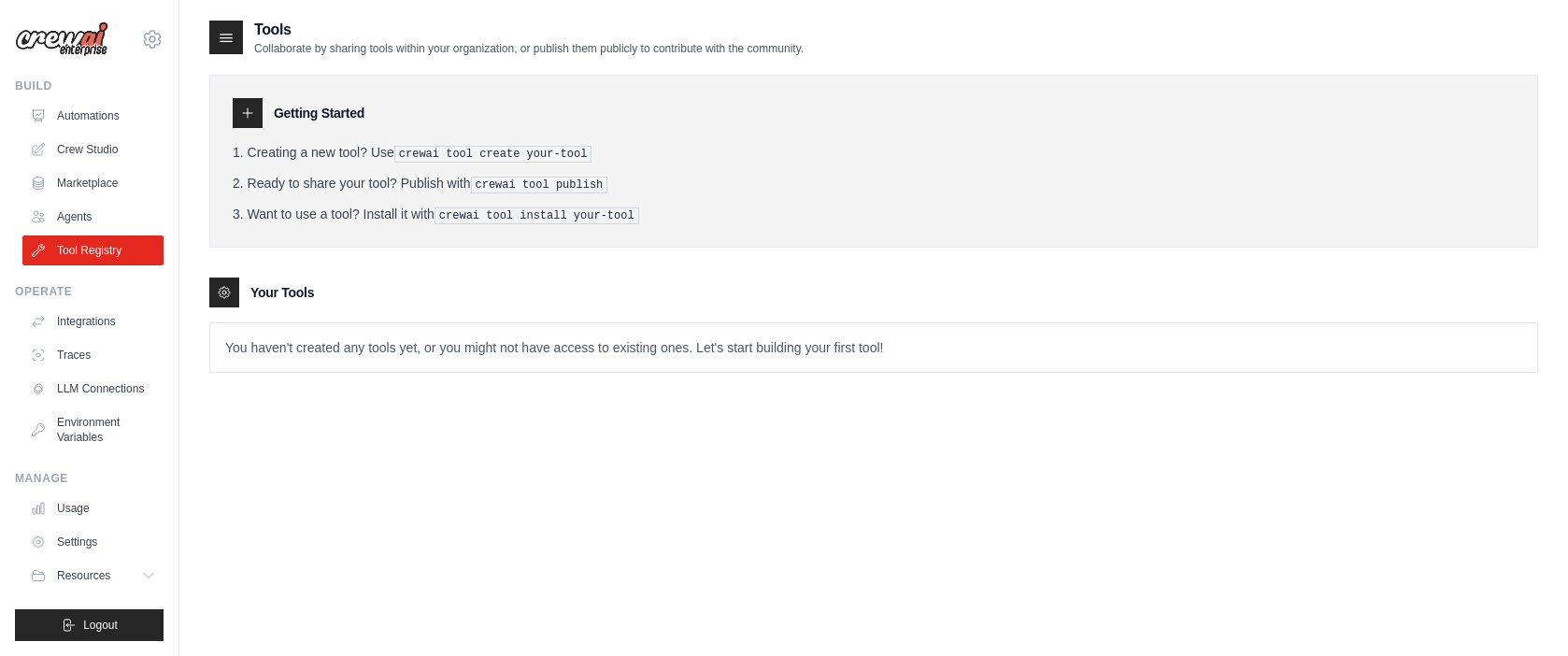 click on "You haven't created any tools yet, or you might not have access to
existing ones. Let's start building your first tool!" at bounding box center (874, 348) 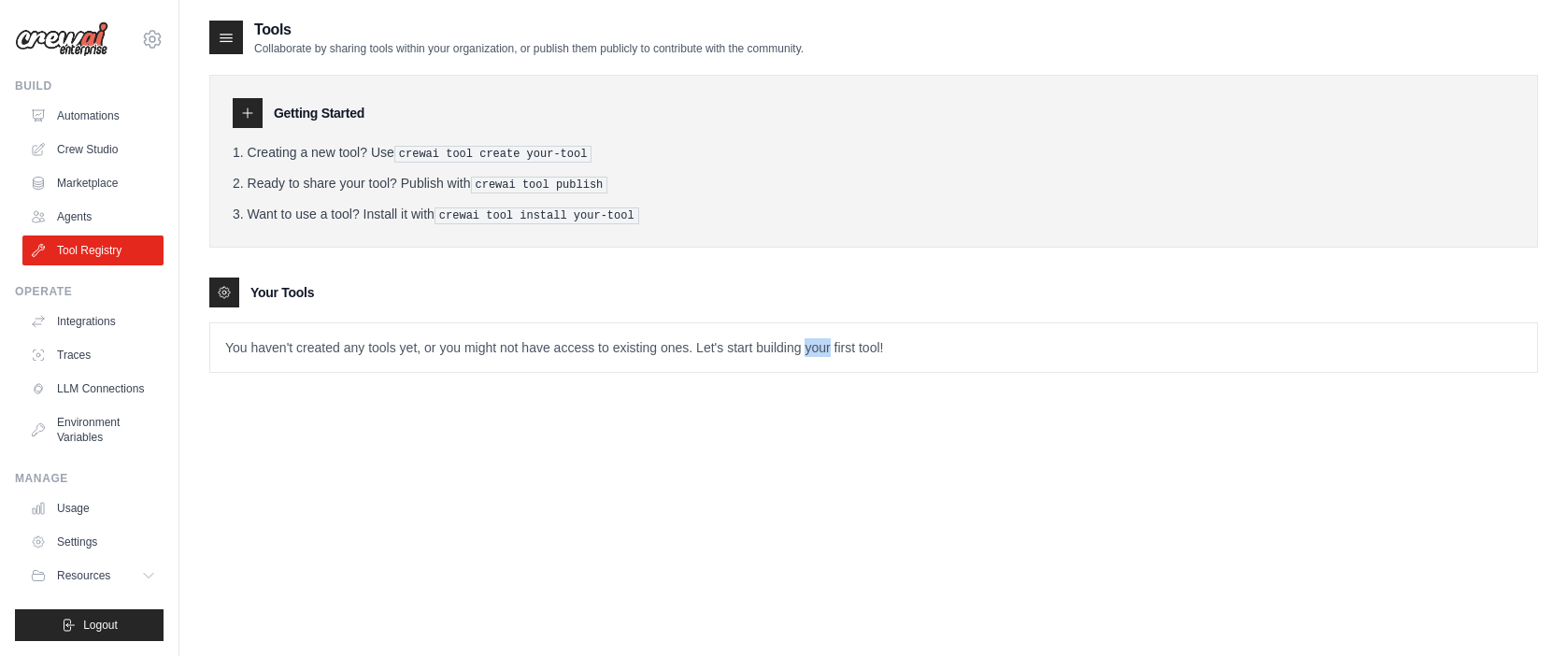click on "You haven't created any tools yet, or you might not have access to
existing ones. Let's start building your first tool!" at bounding box center (874, 348) 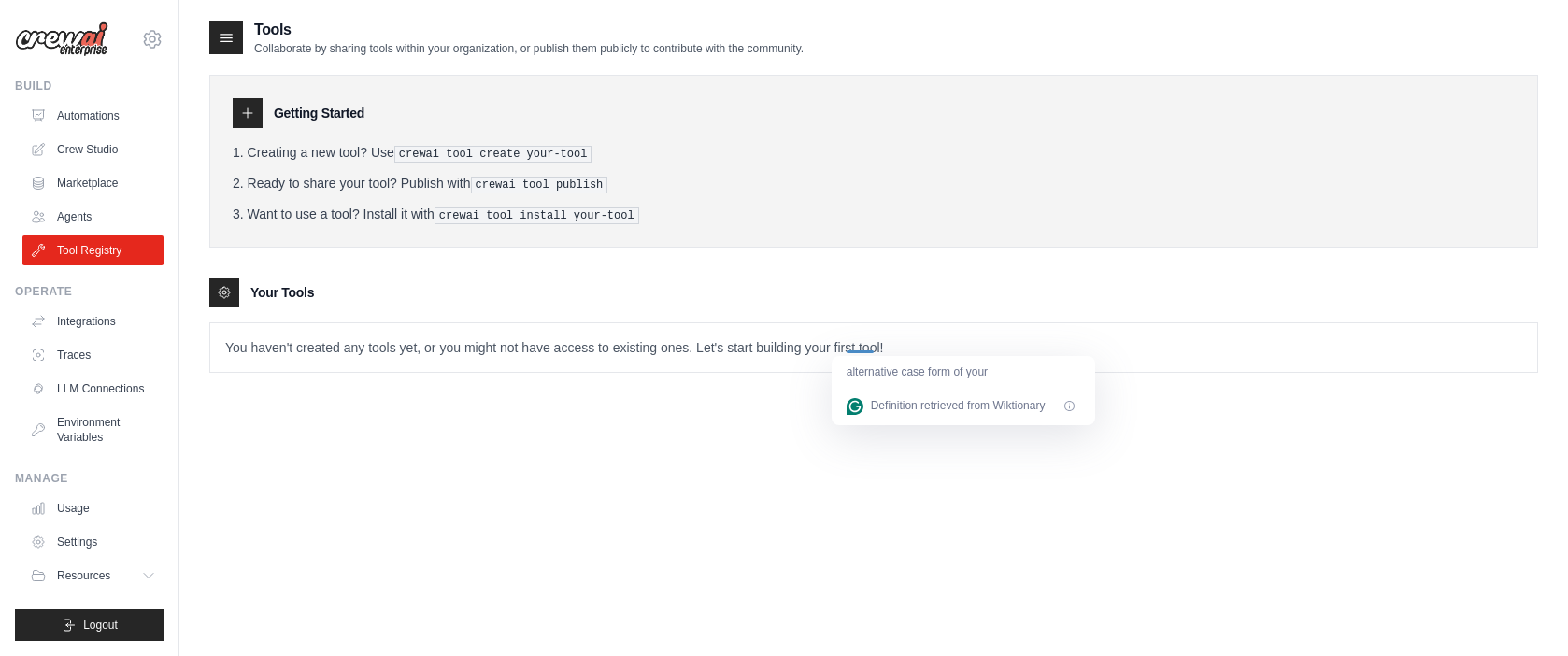 click on "You haven't created any tools yet, or you might not have access to
existing ones. Let's start building your first tool!" at bounding box center [874, 348] 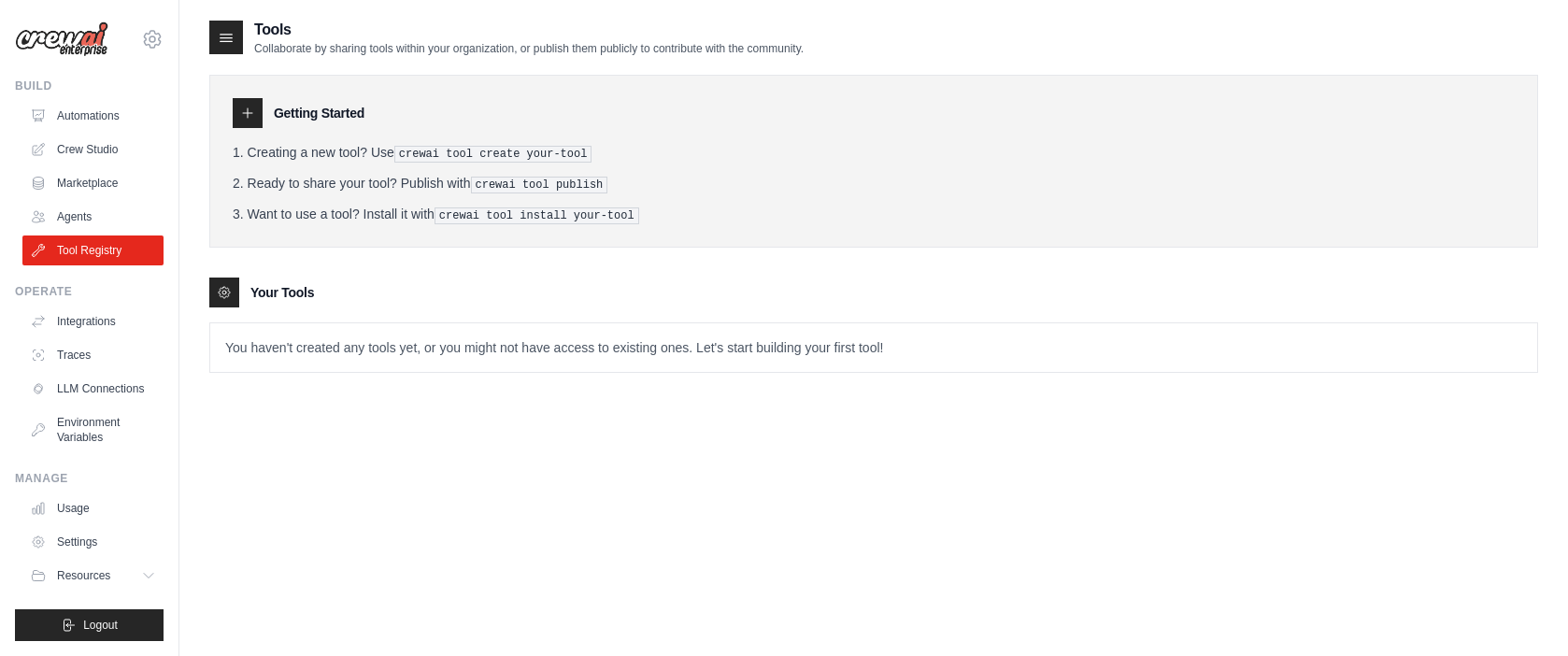 click on "You haven't created any tools yet, or you might not have access to
existing ones. Let's start building your first tool!" at bounding box center [874, 348] 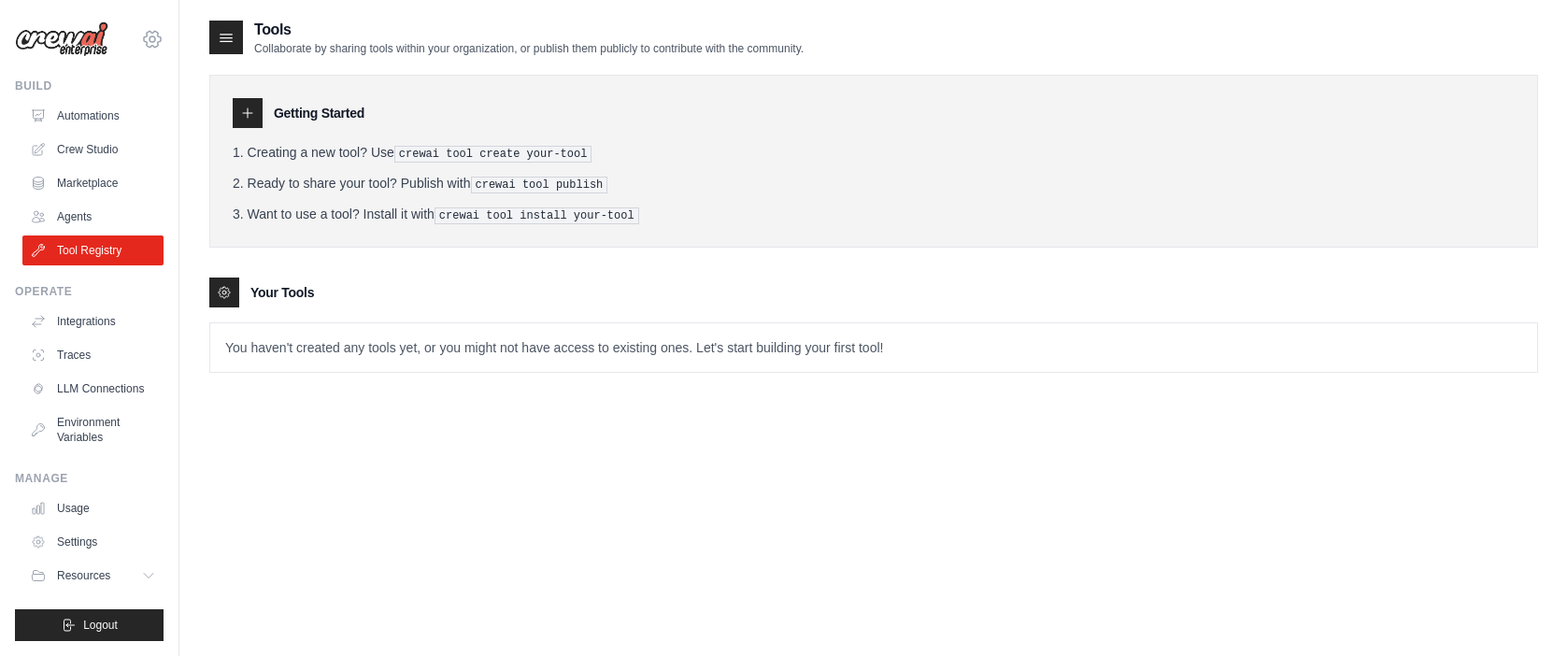 click 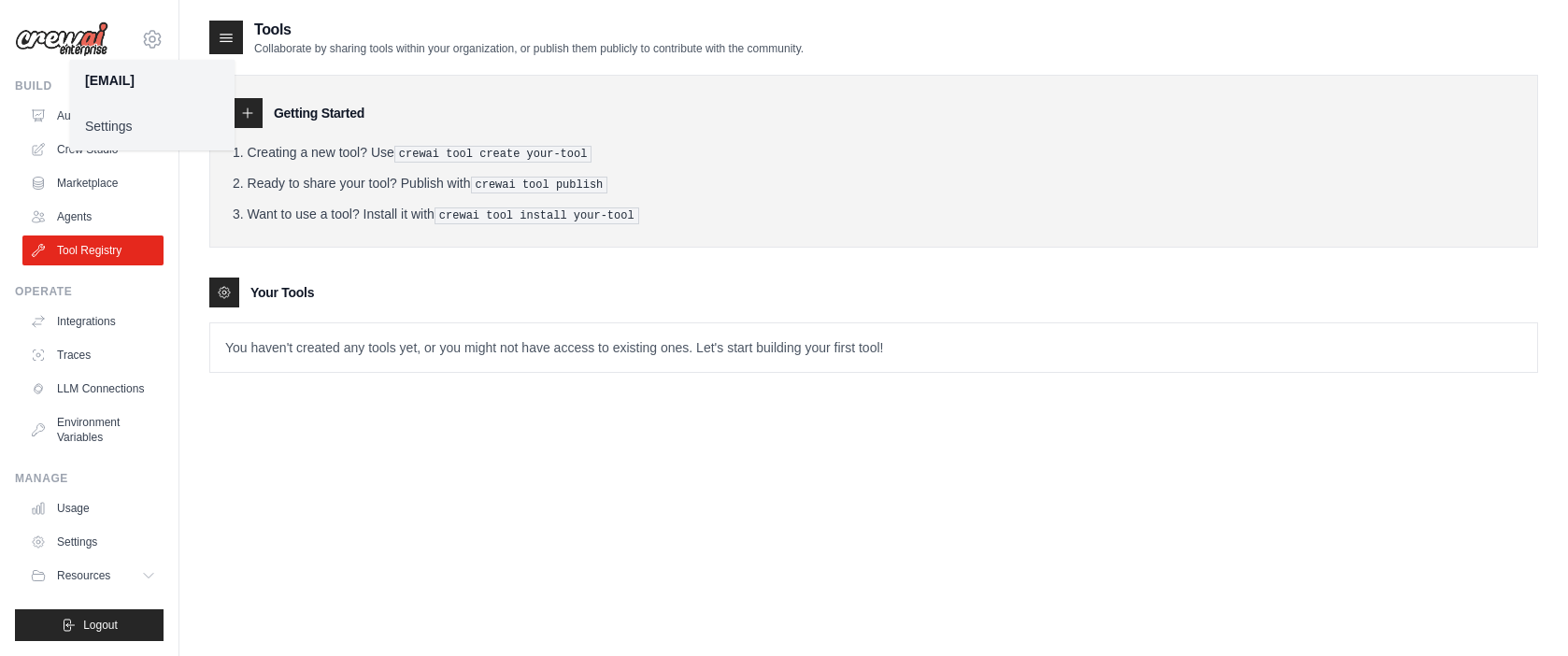 click on "Settings" at bounding box center [152, 126] 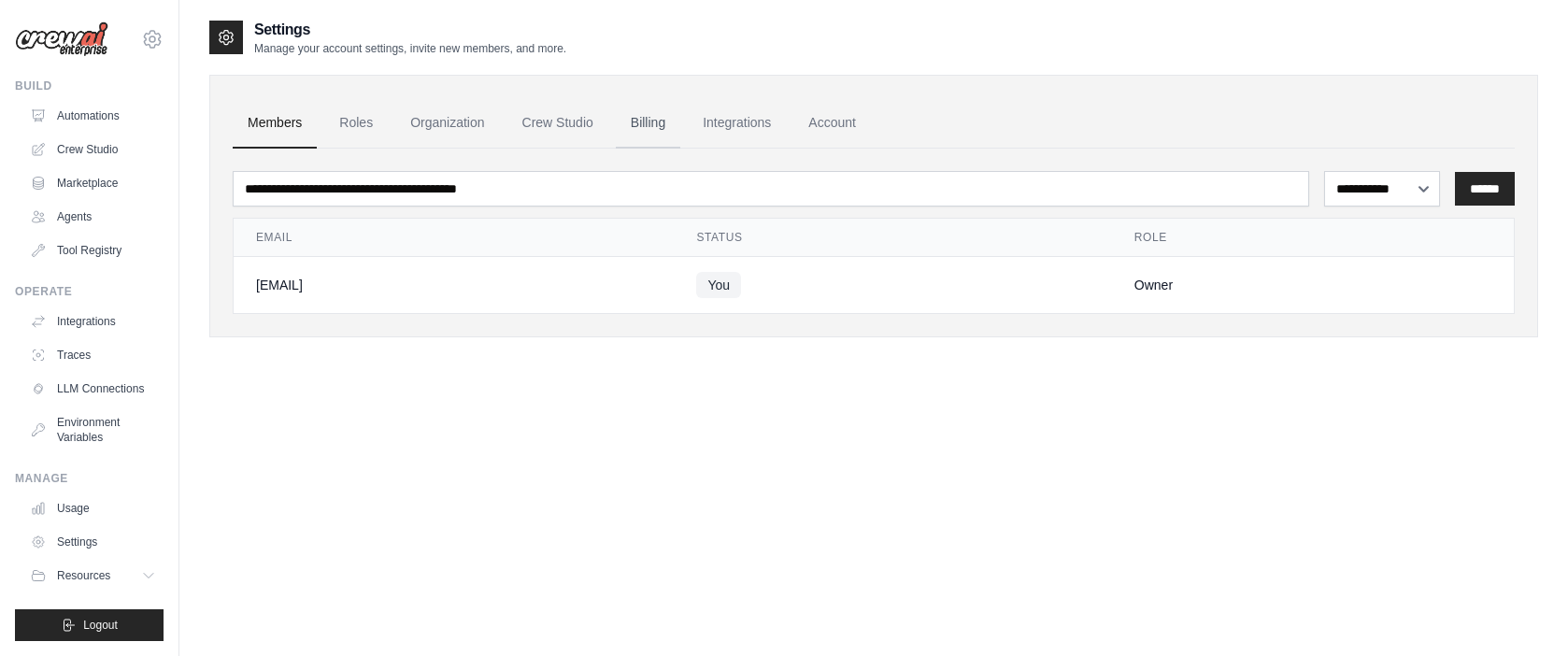 click on "Billing" at bounding box center (648, 123) 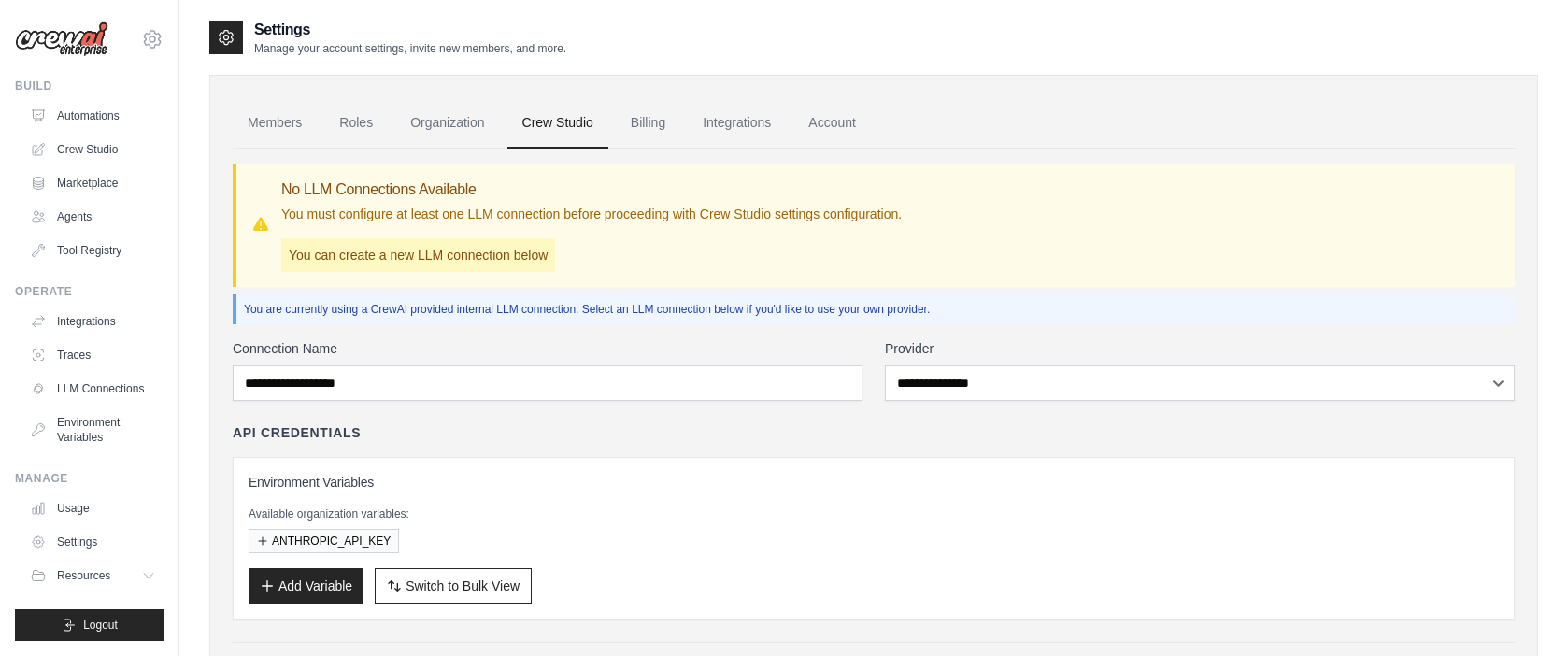 scroll, scrollTop: 0, scrollLeft: 0, axis: both 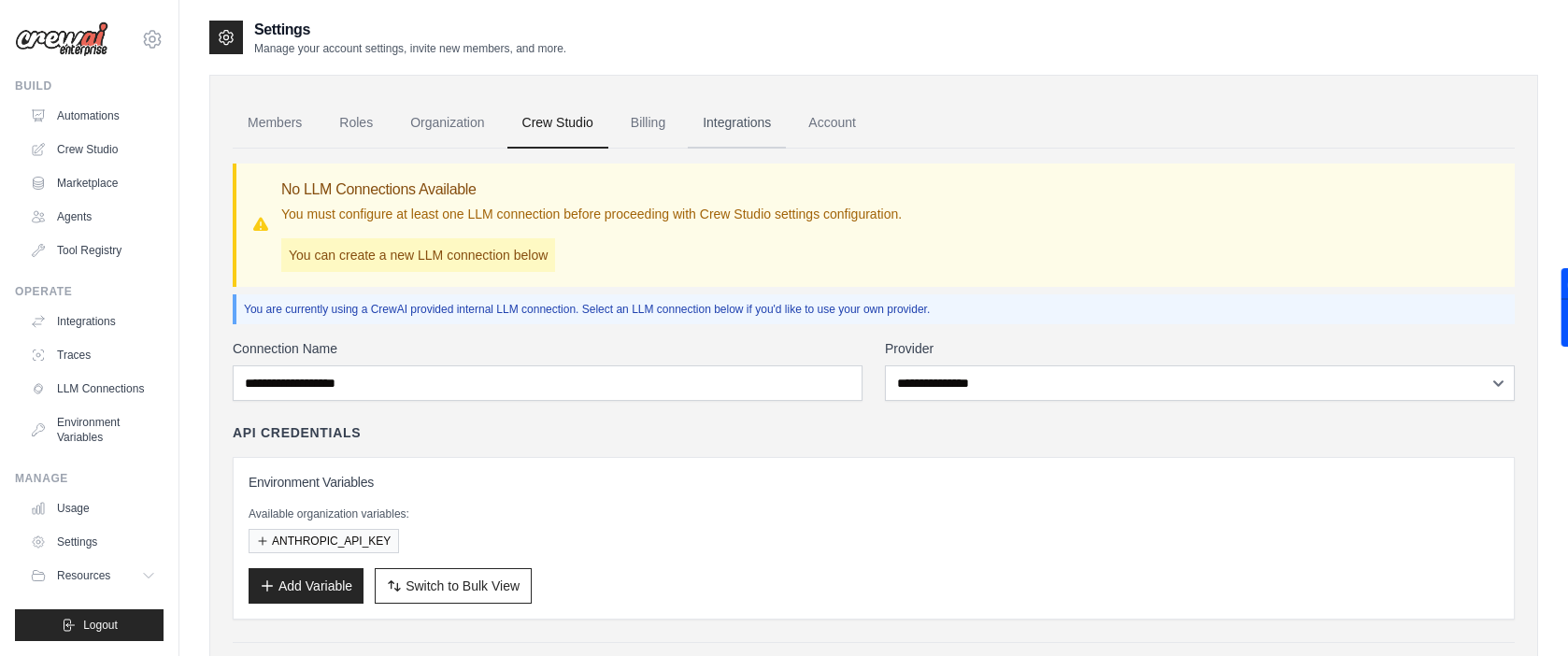 click on "Integrations" at bounding box center (736, 123) 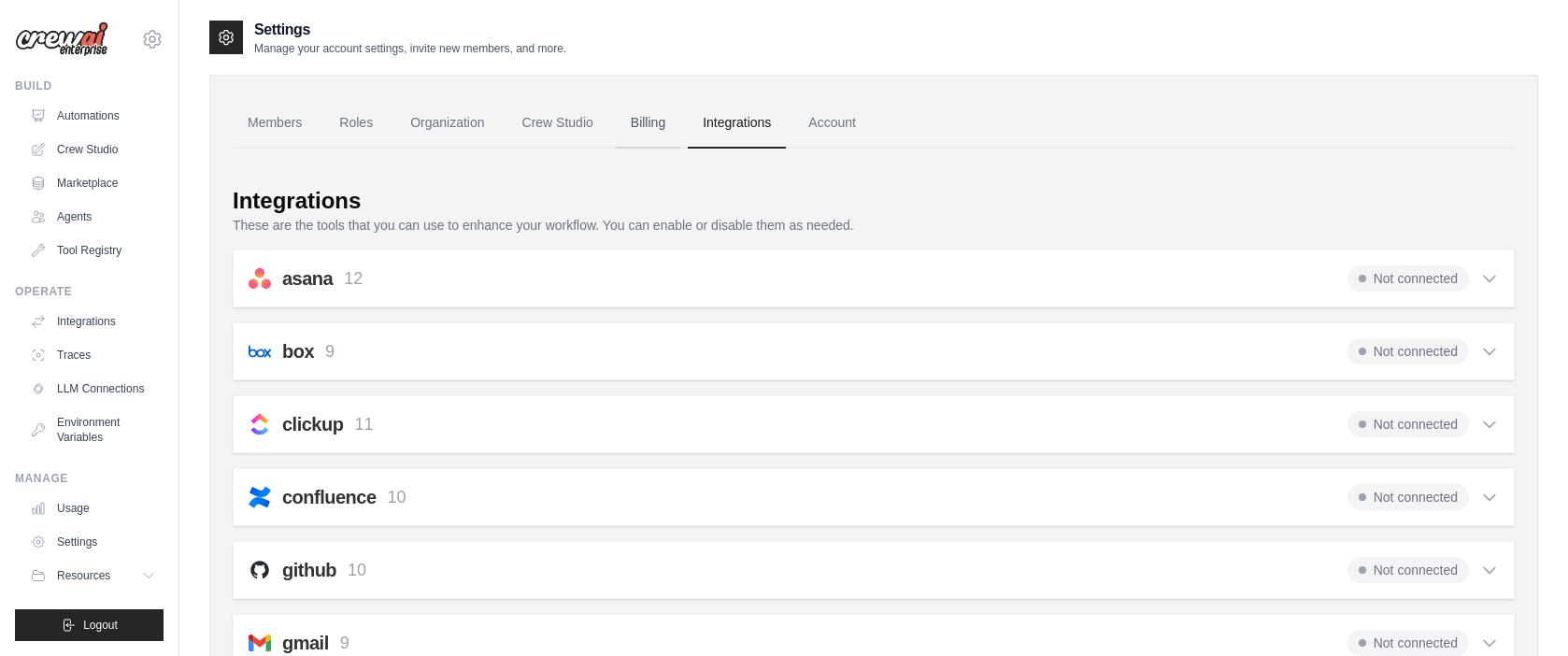 click on "Billing" at bounding box center [648, 123] 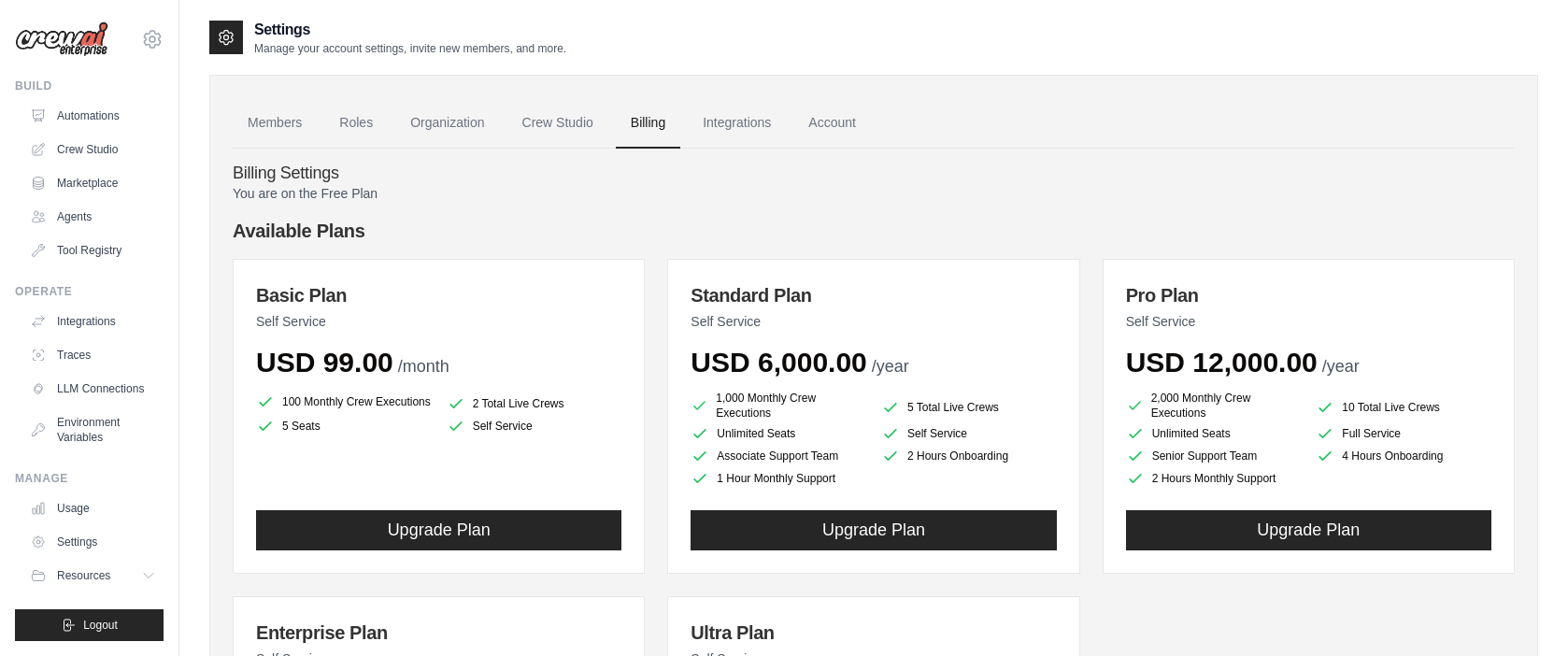 scroll, scrollTop: 0, scrollLeft: 0, axis: both 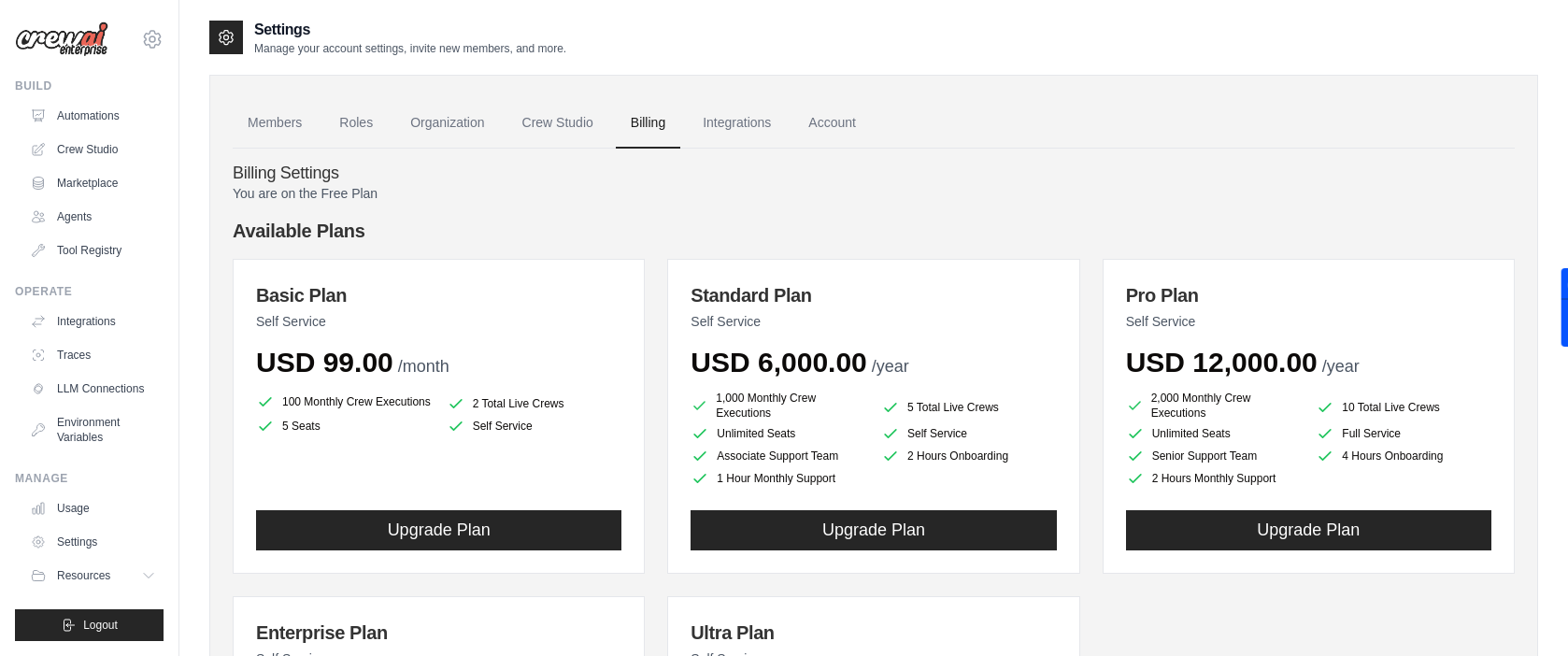 click on "USD 99.00" at bounding box center (324, 362) 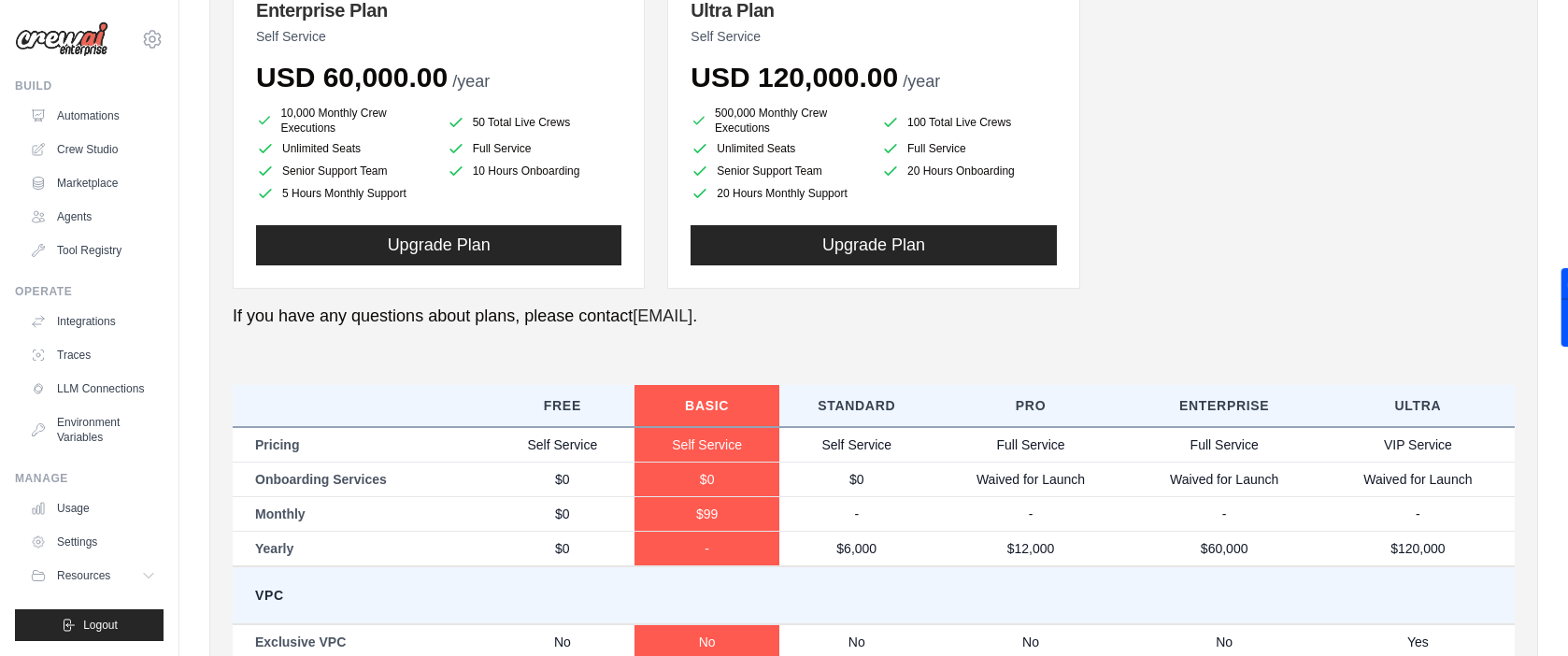scroll, scrollTop: 241, scrollLeft: 0, axis: vertical 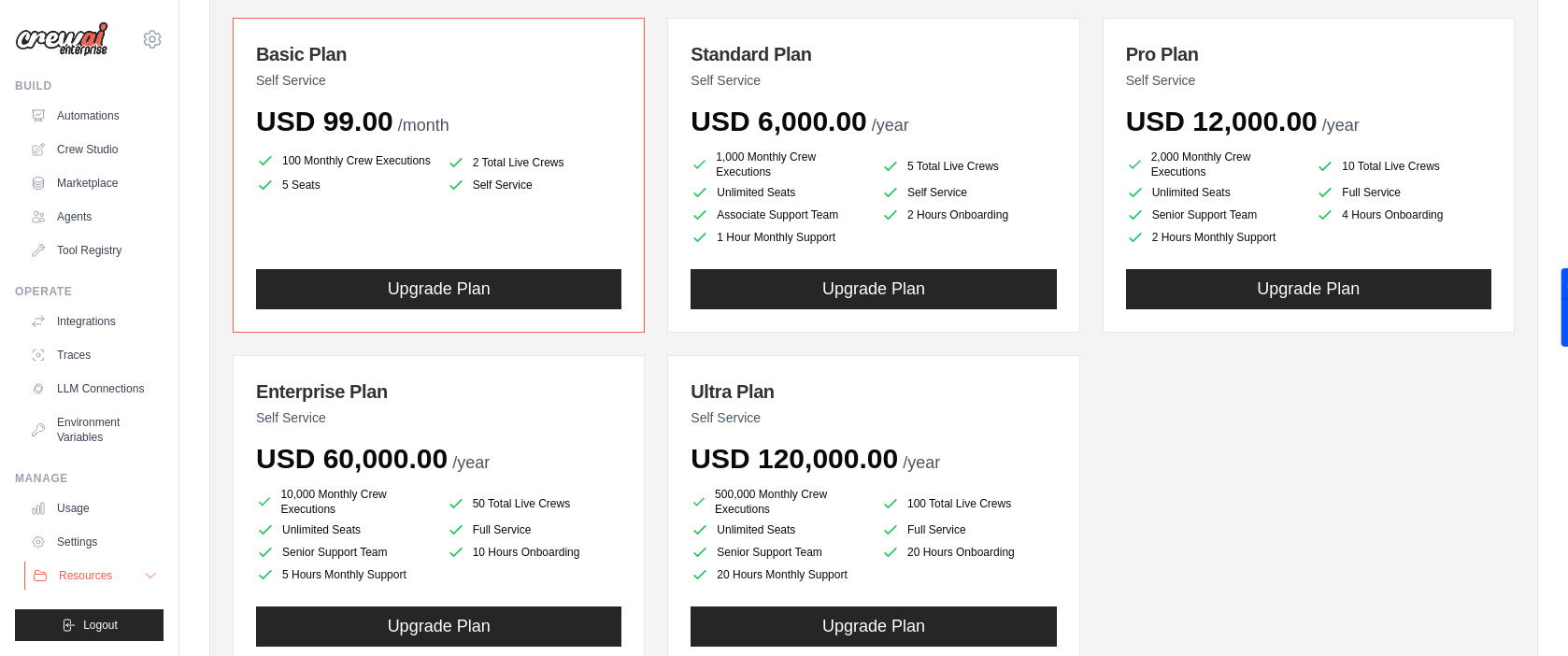 click on "Resources" at bounding box center [94, 576] 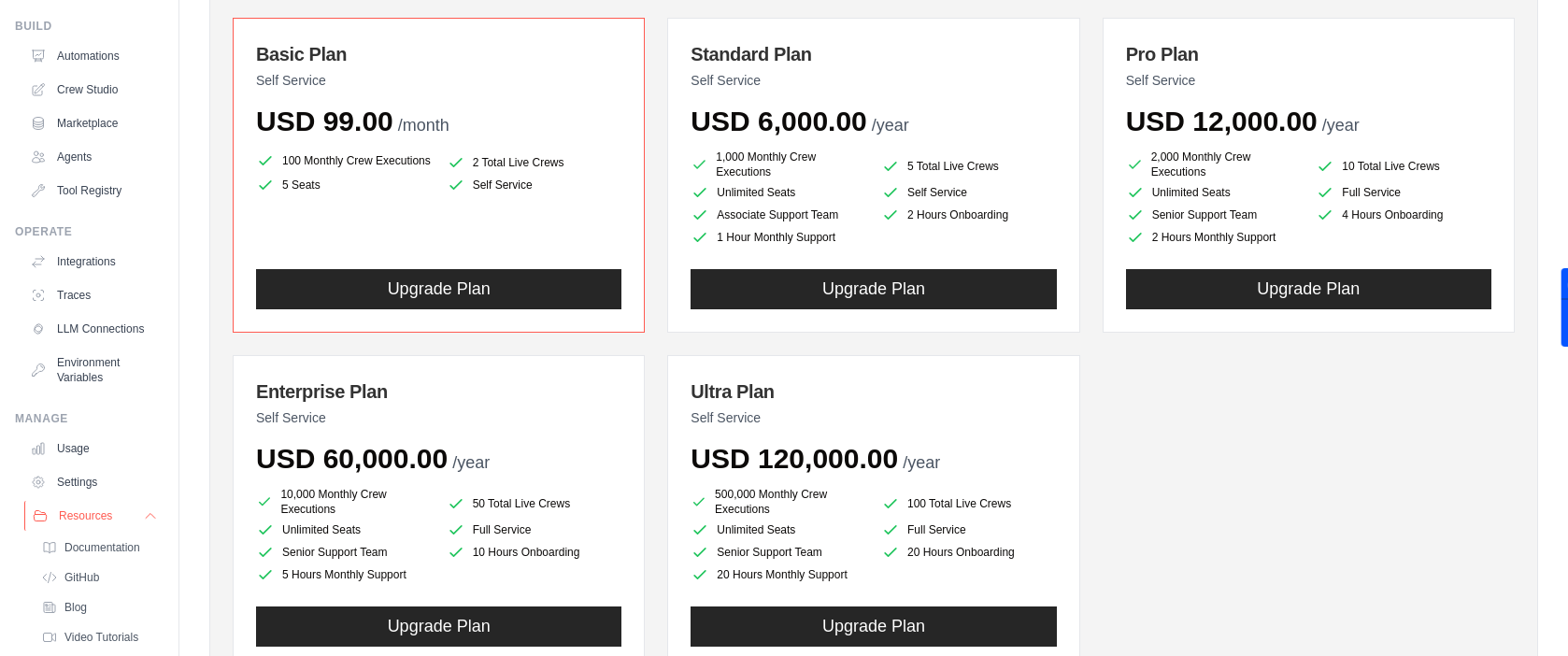 scroll, scrollTop: 150, scrollLeft: 0, axis: vertical 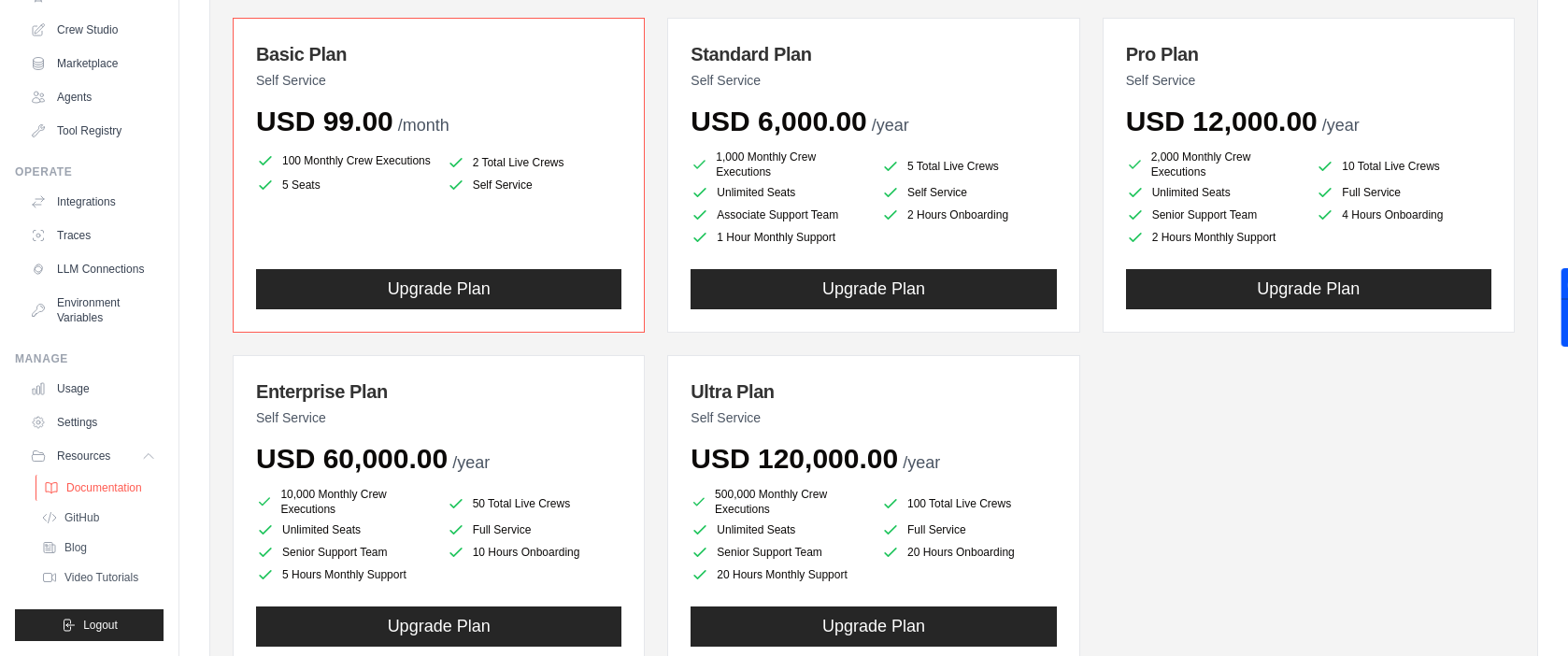 click on "Documentation" at bounding box center [104, 488] 